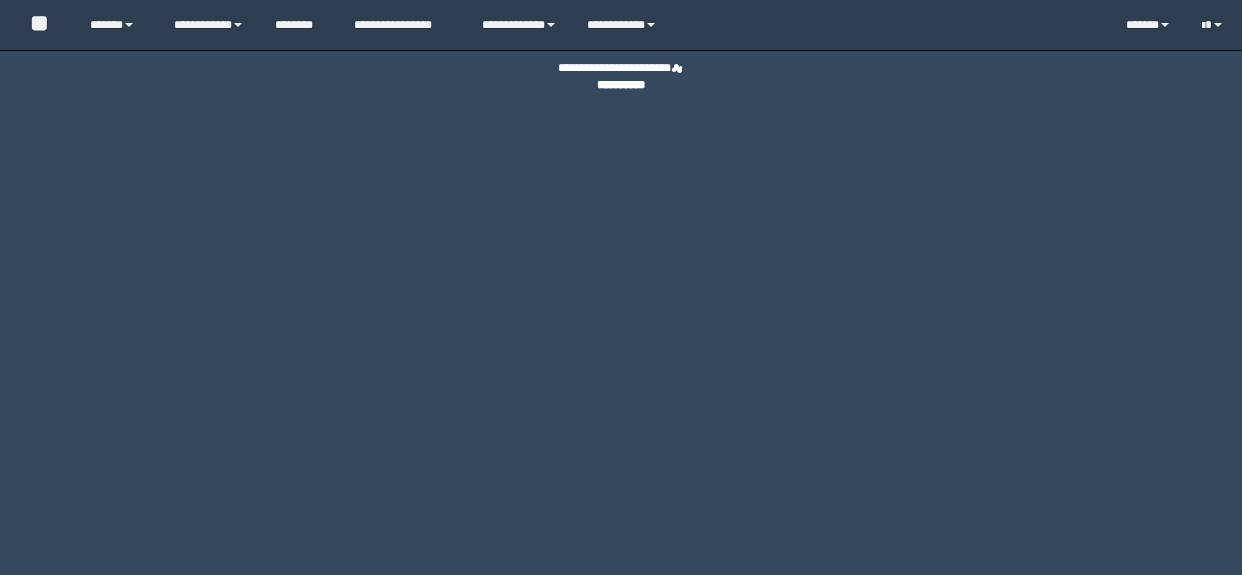 scroll, scrollTop: 0, scrollLeft: 0, axis: both 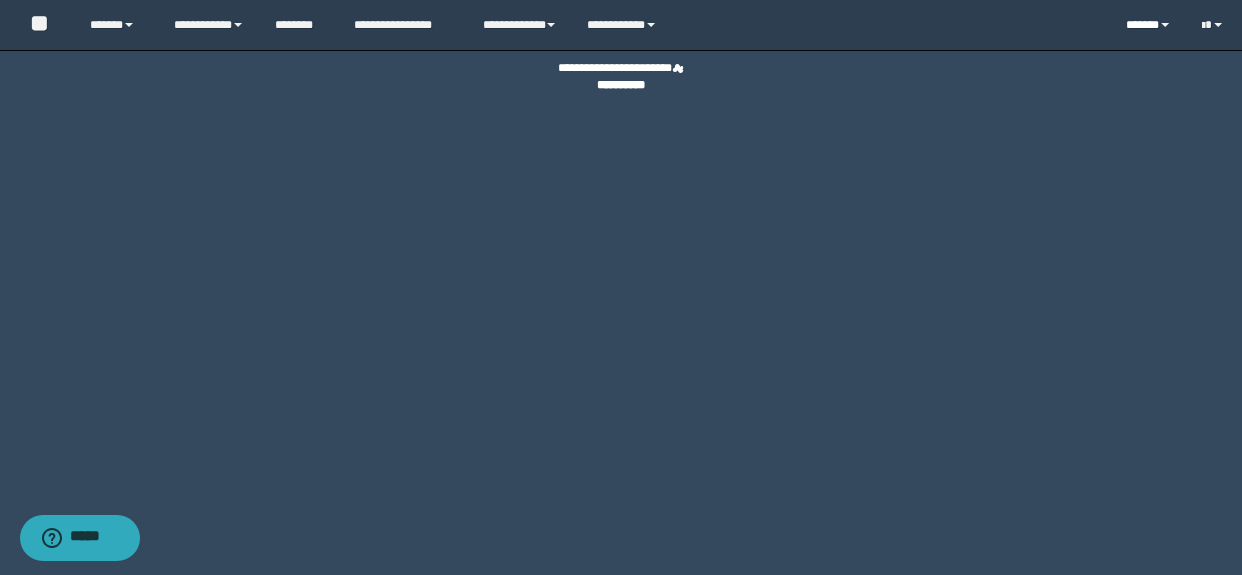 click on "******" at bounding box center [1149, 25] 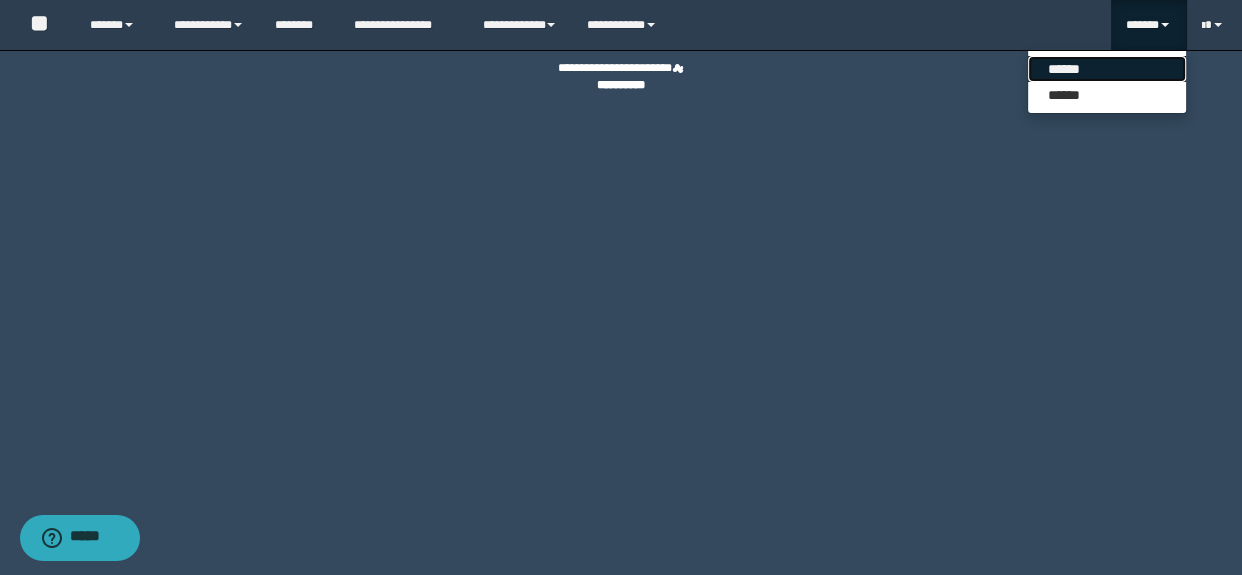 click on "******" at bounding box center [1107, 69] 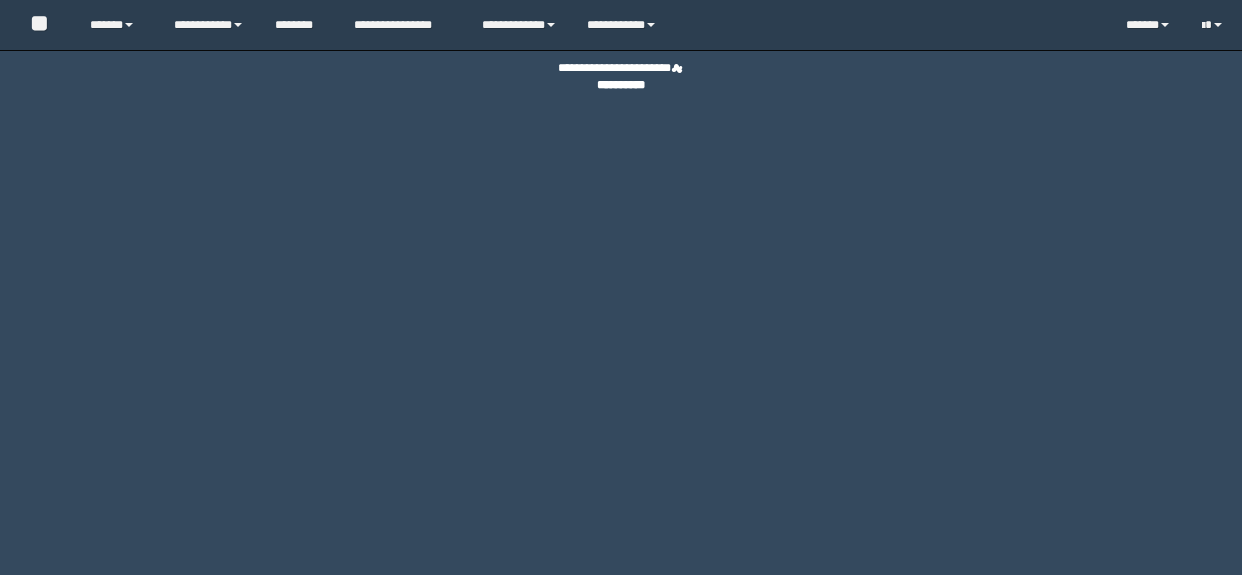 scroll, scrollTop: 0, scrollLeft: 0, axis: both 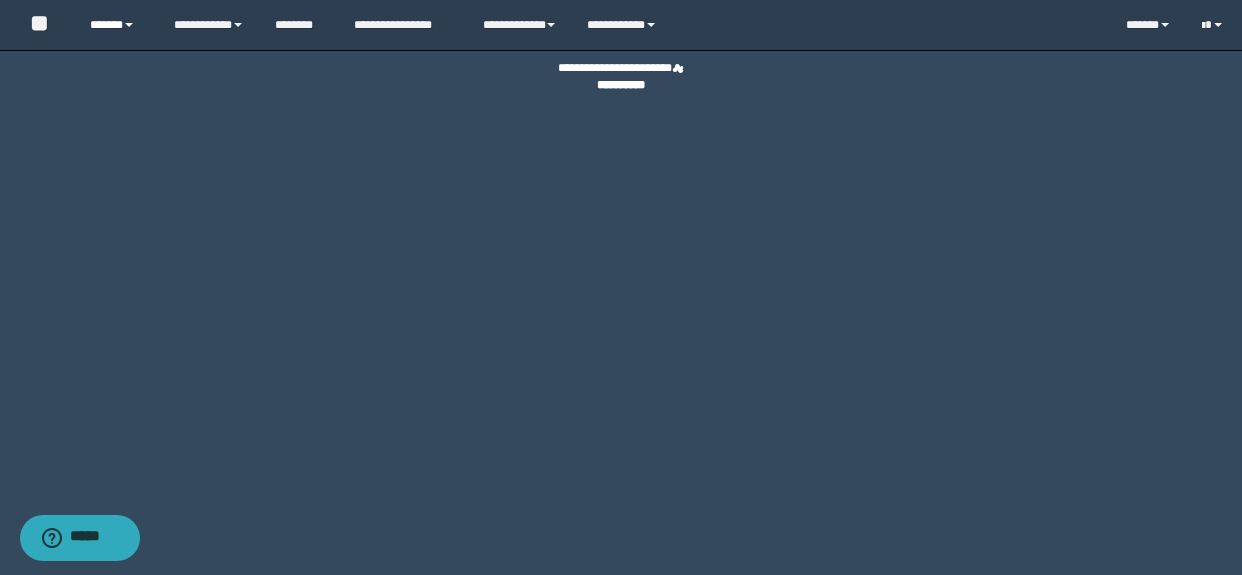 click on "******" at bounding box center [117, 25] 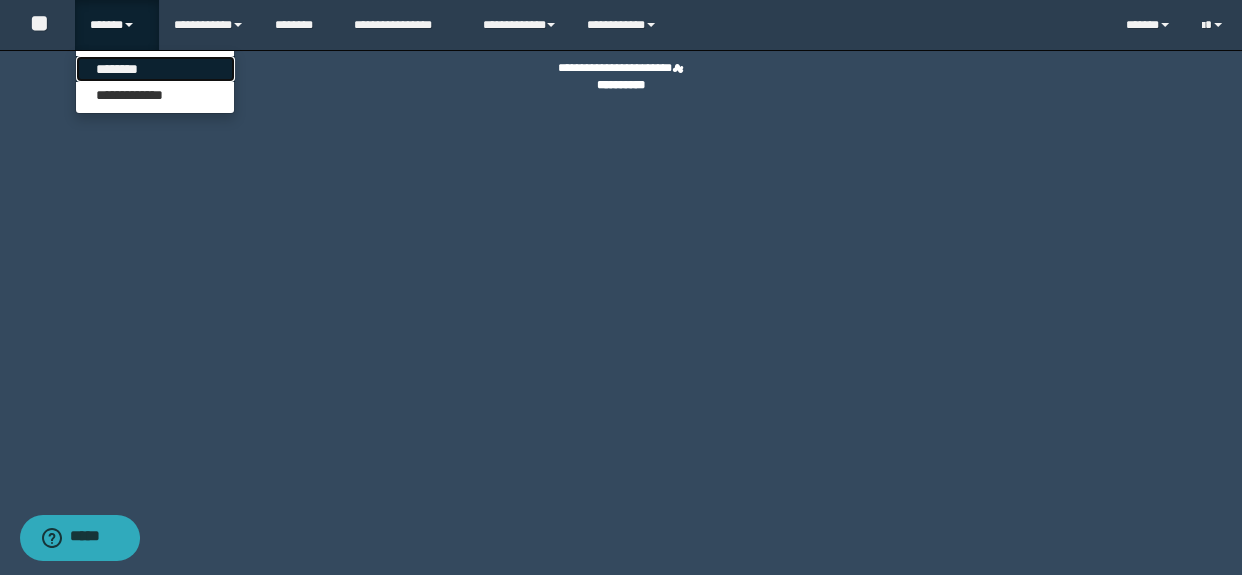 click on "********" at bounding box center [155, 69] 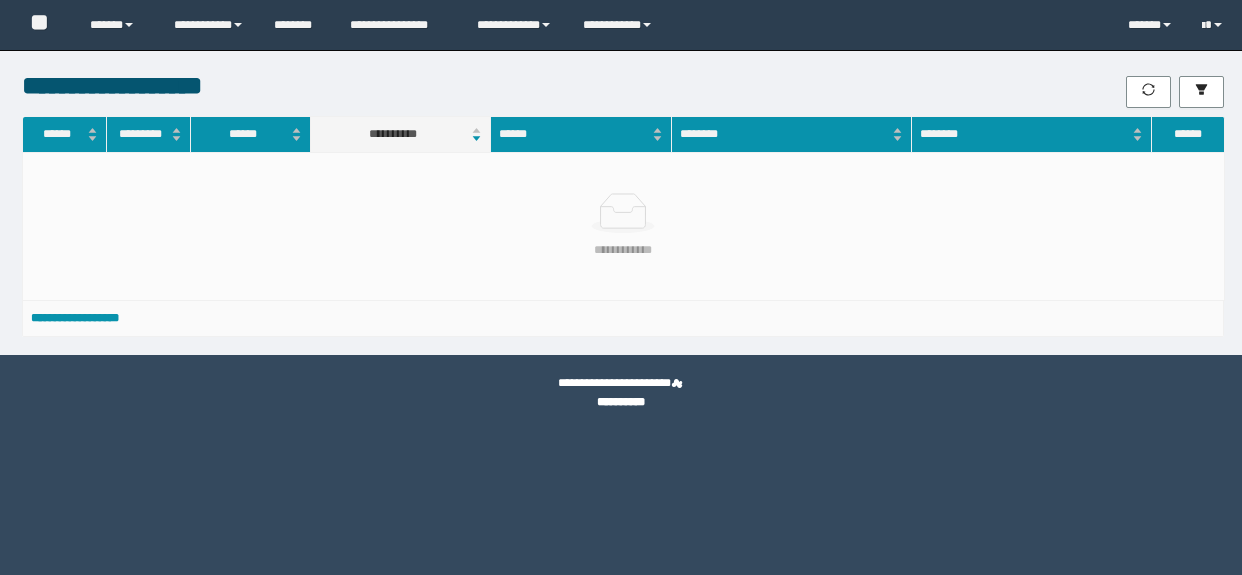 scroll, scrollTop: 0, scrollLeft: 0, axis: both 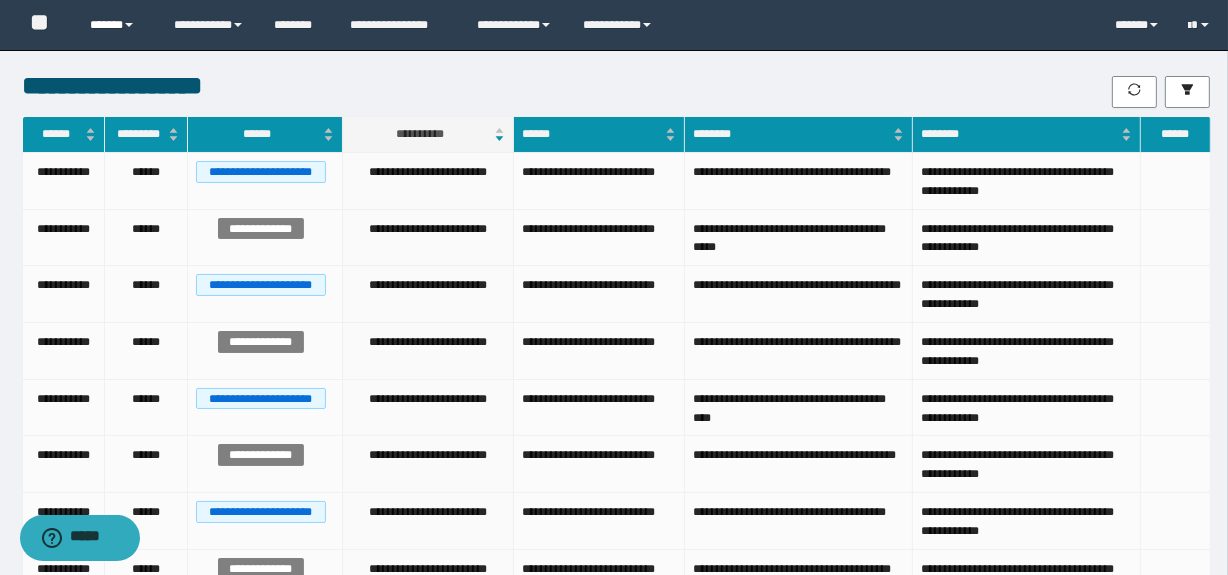 click on "******" at bounding box center (117, 25) 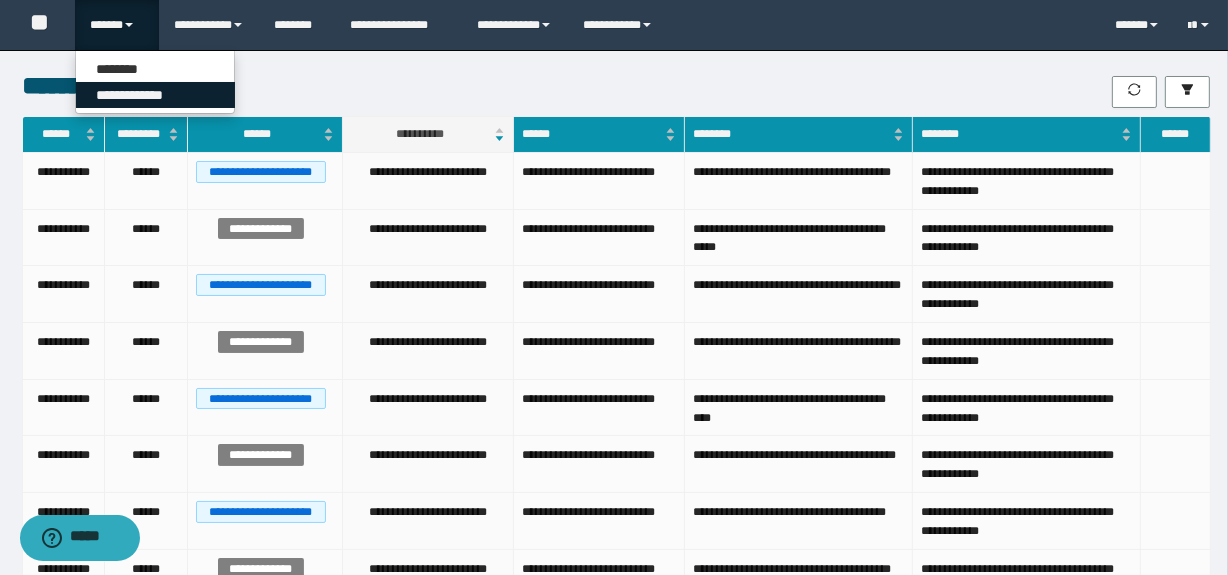 click on "**********" at bounding box center (155, 95) 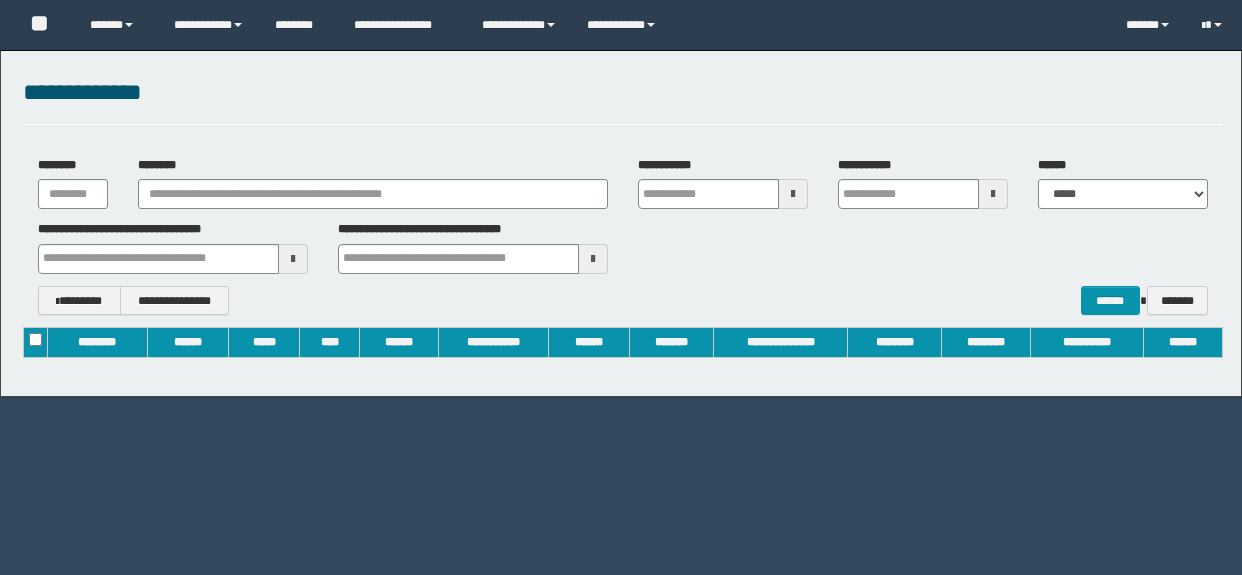 scroll, scrollTop: 0, scrollLeft: 0, axis: both 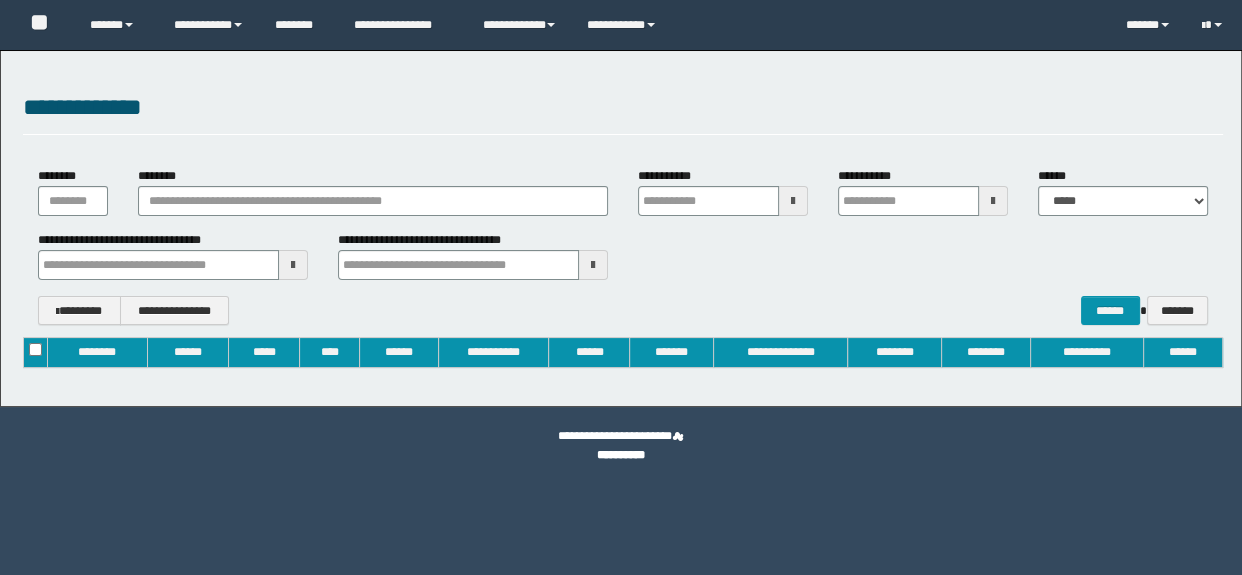 type on "**********" 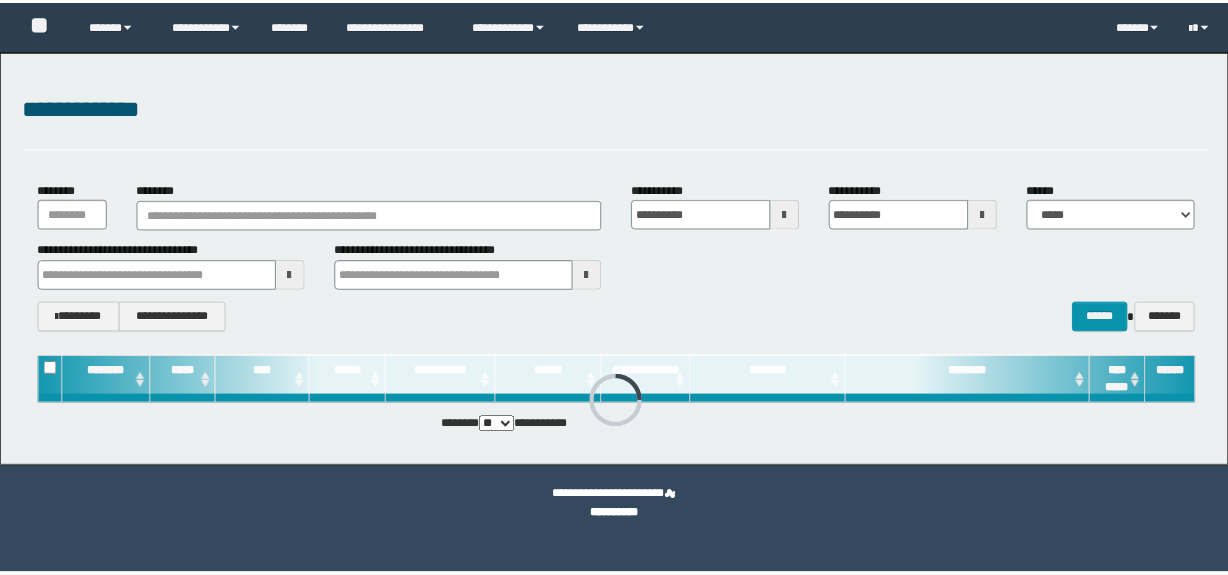 scroll, scrollTop: 0, scrollLeft: 0, axis: both 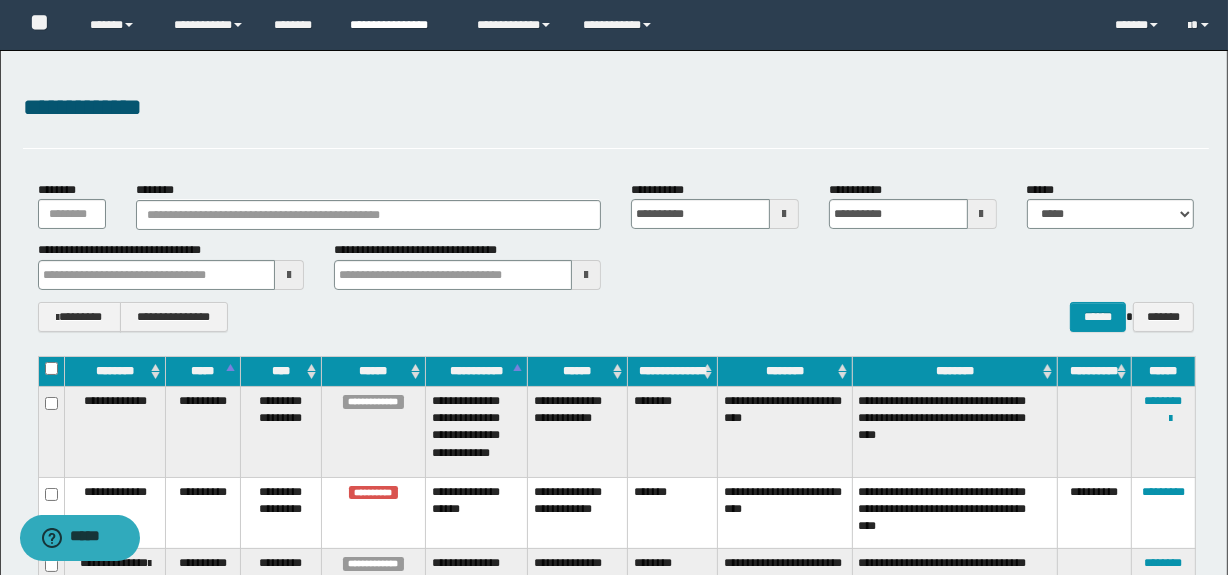 type 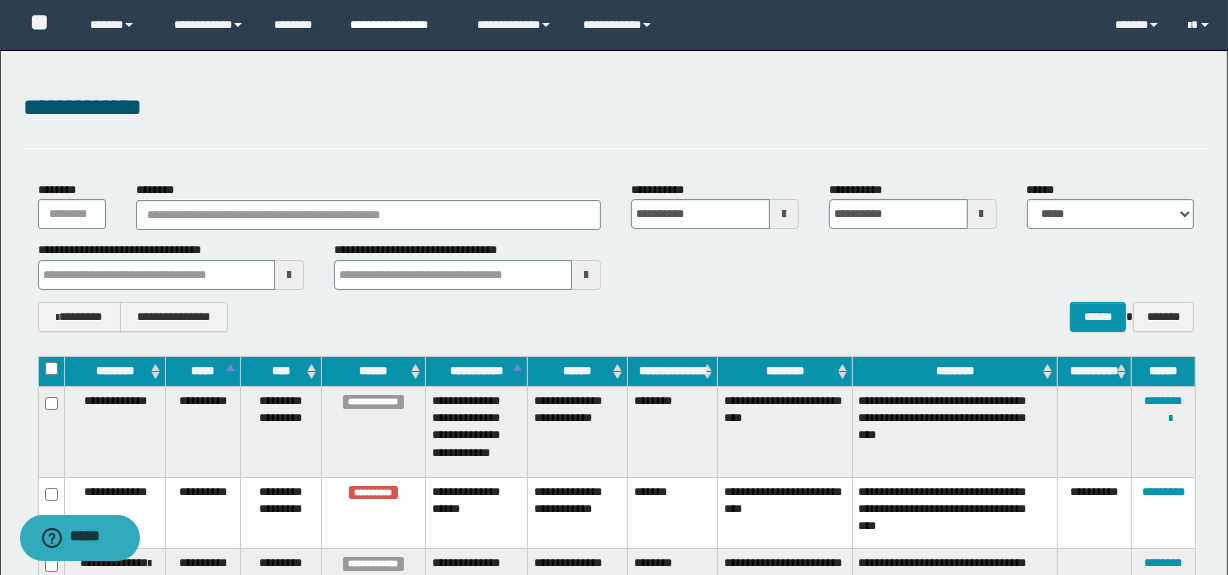 type 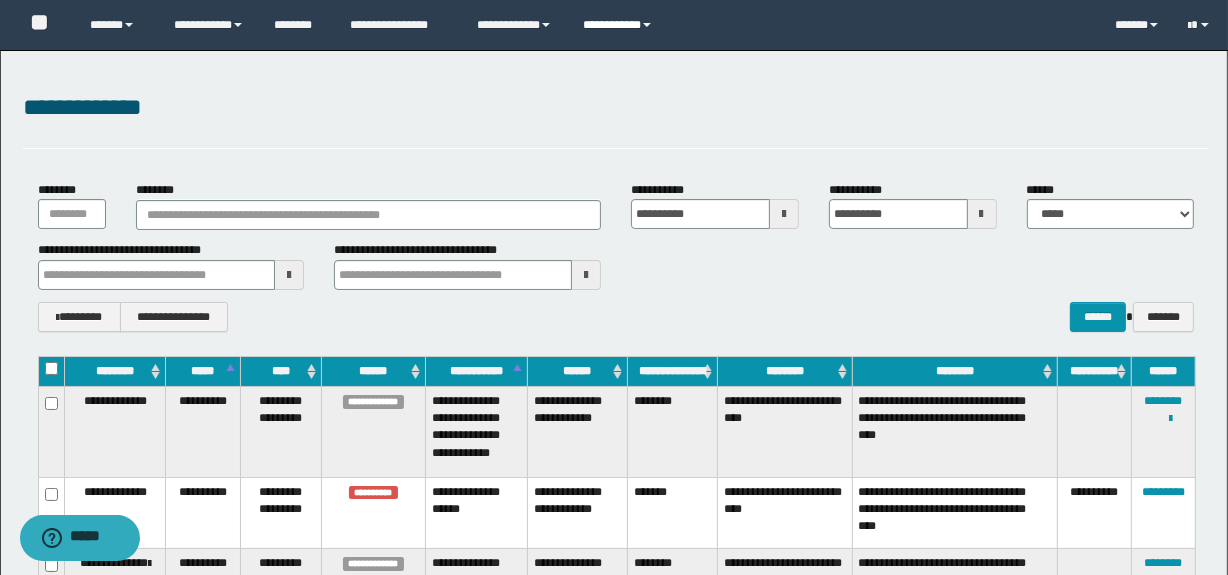 type 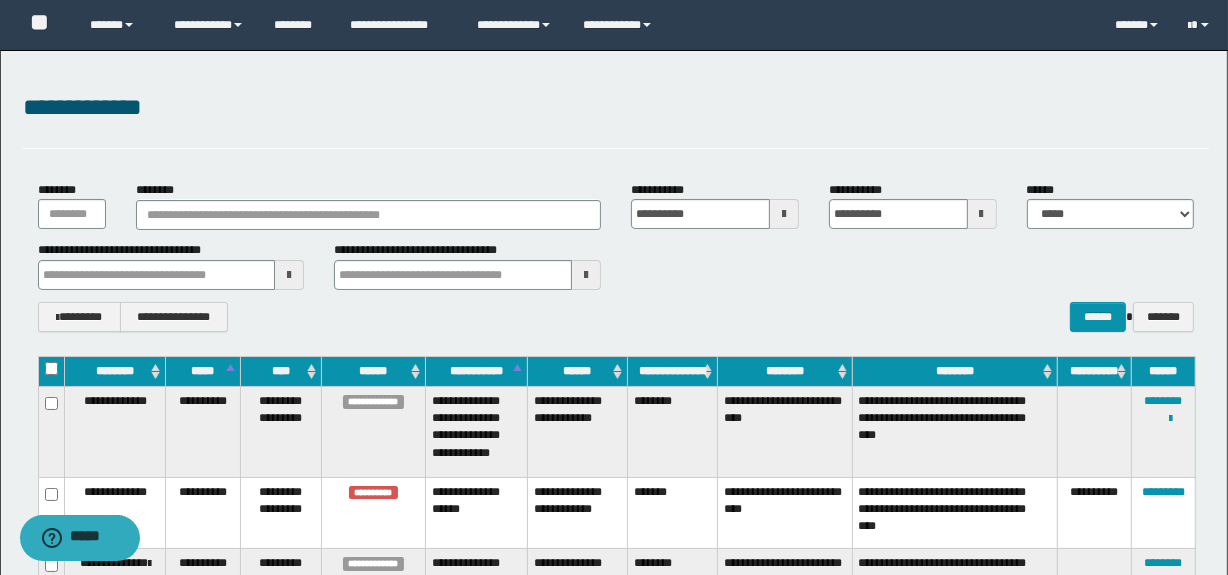 type 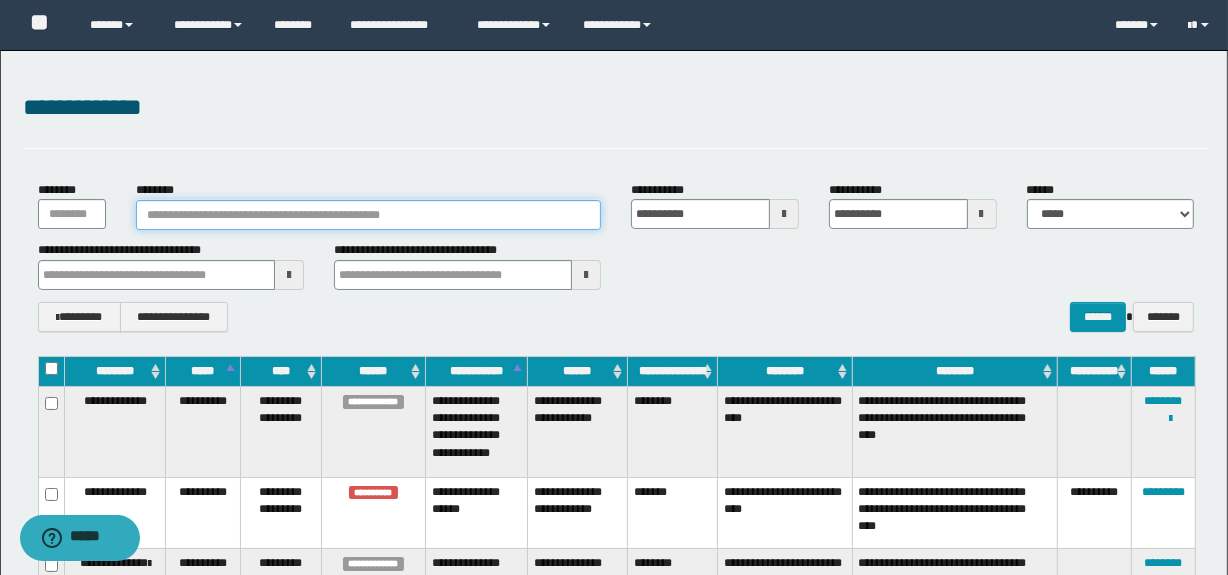 click on "********" at bounding box center [368, 215] 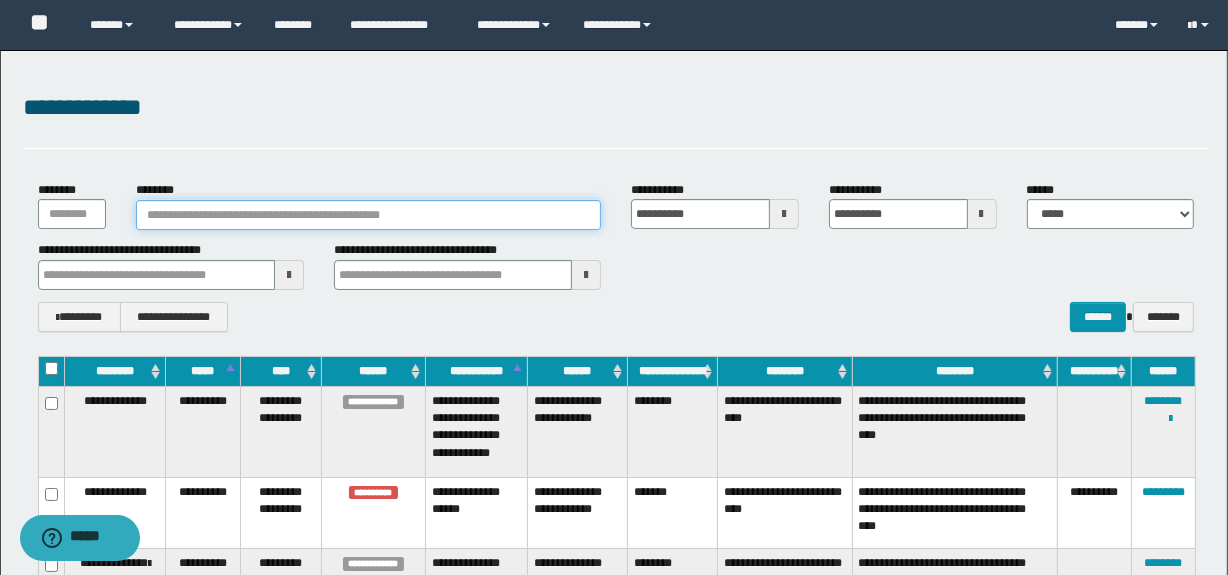 paste on "**********" 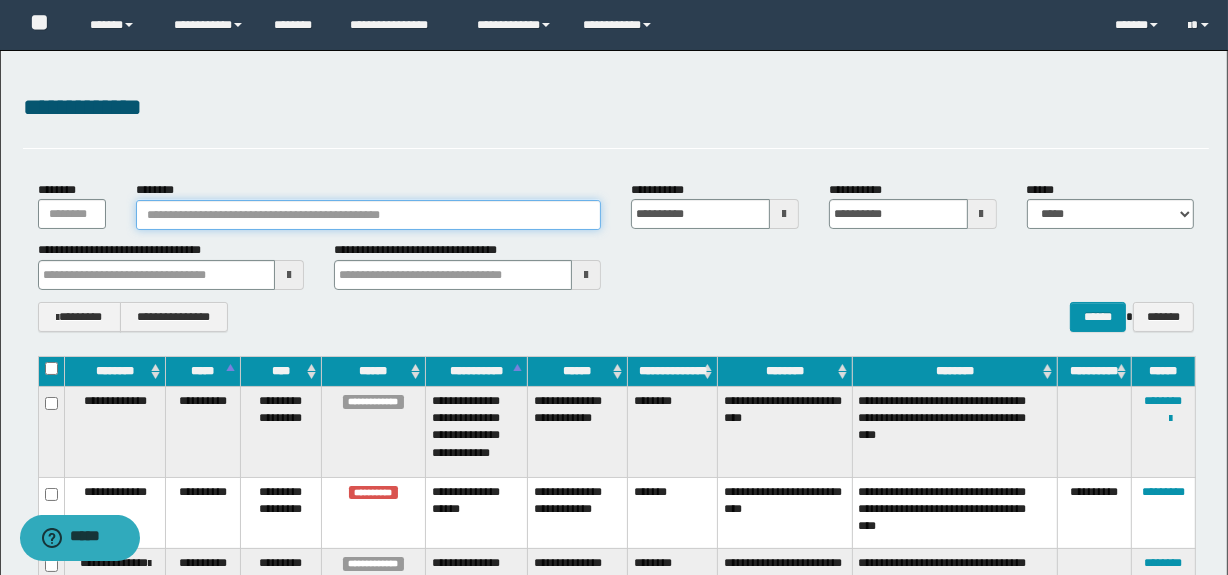 type on "**********" 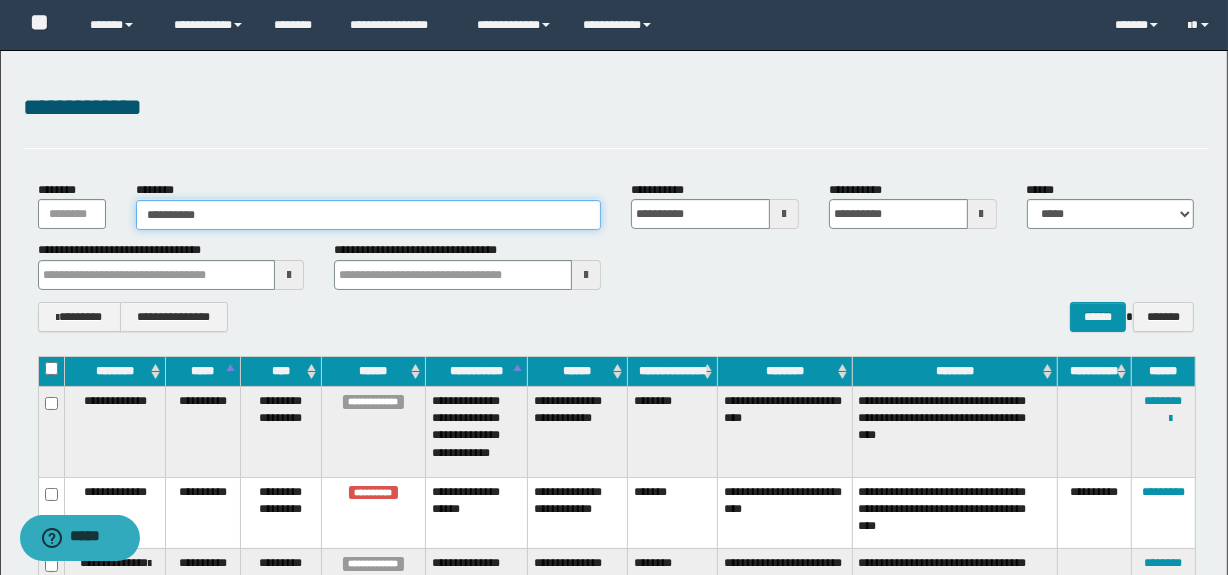 click on "**********" at bounding box center (368, 215) 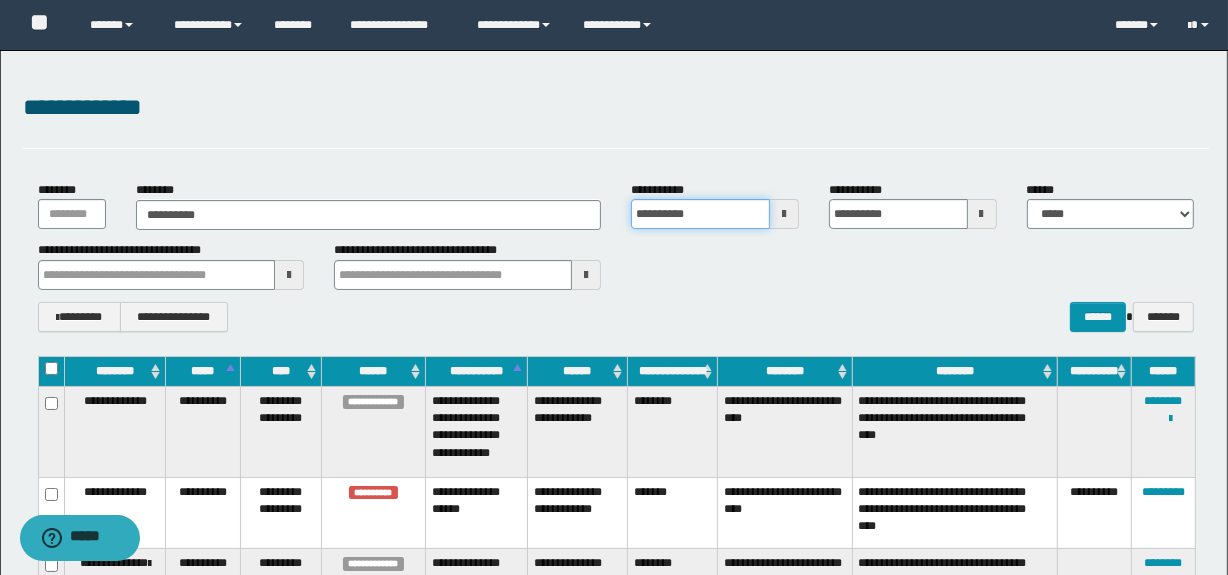 type 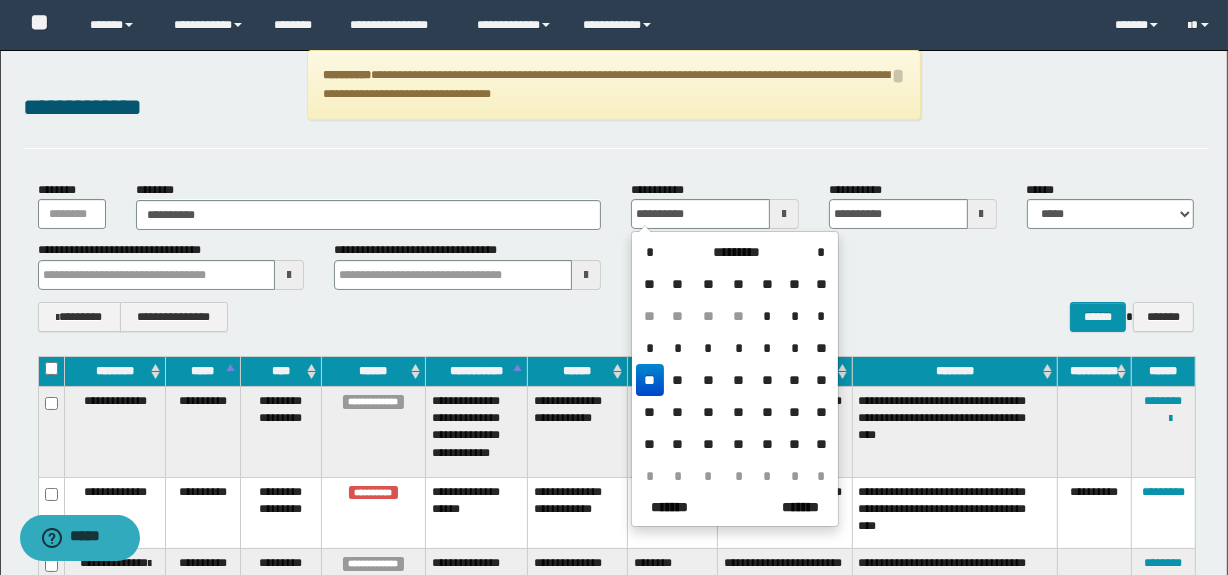 type on "**********" 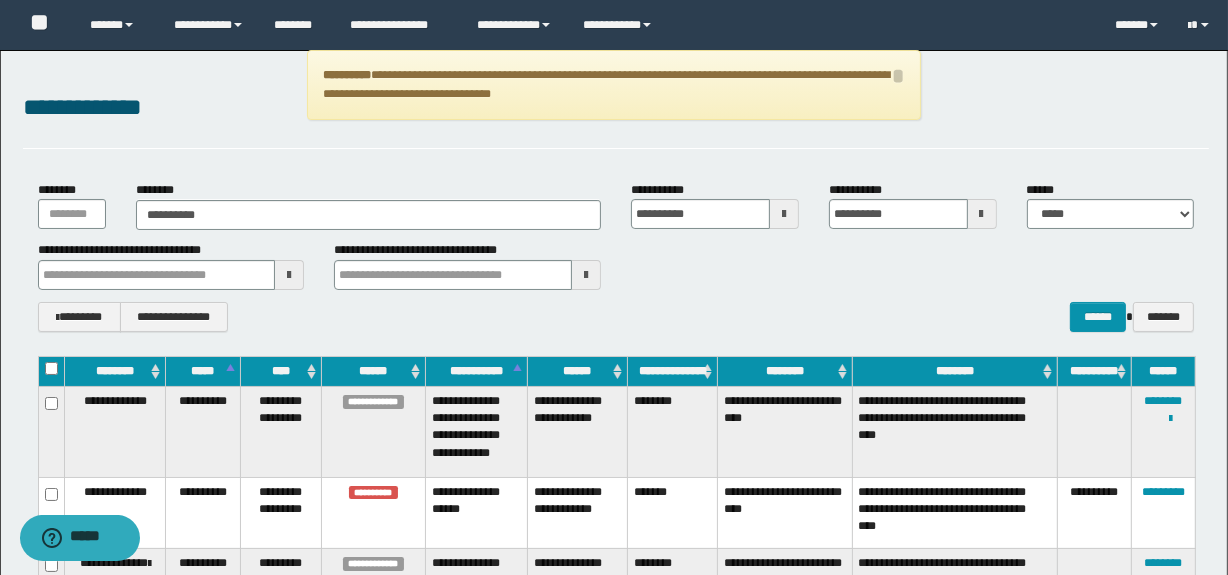 drag, startPoint x: 908, startPoint y: 77, endPoint x: 512, endPoint y: 157, distance: 404 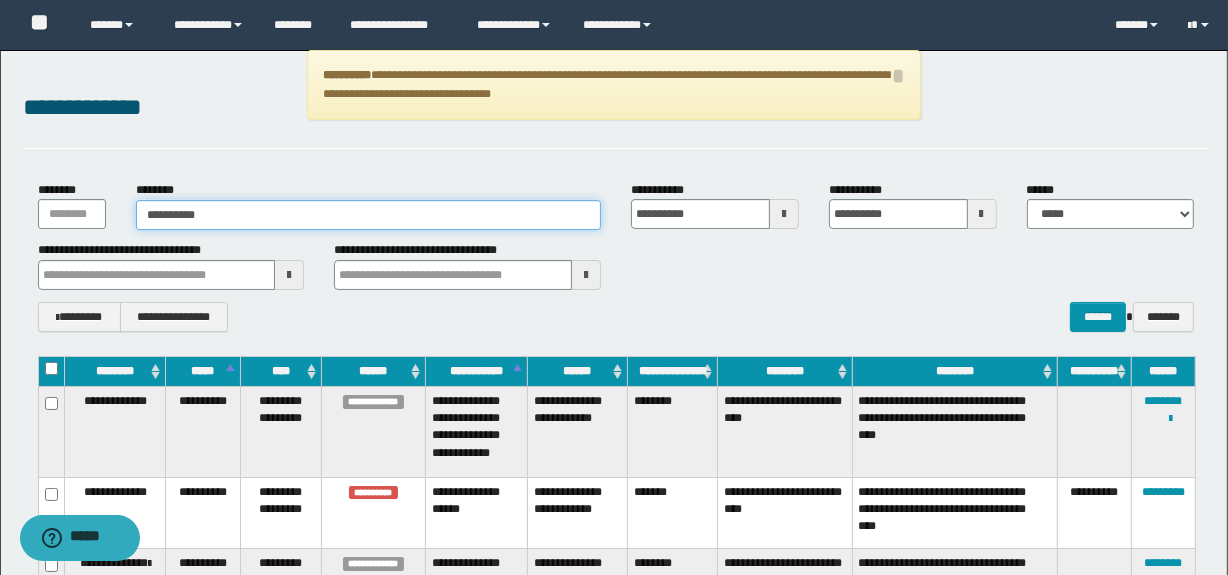 click on "**********" at bounding box center [368, 215] 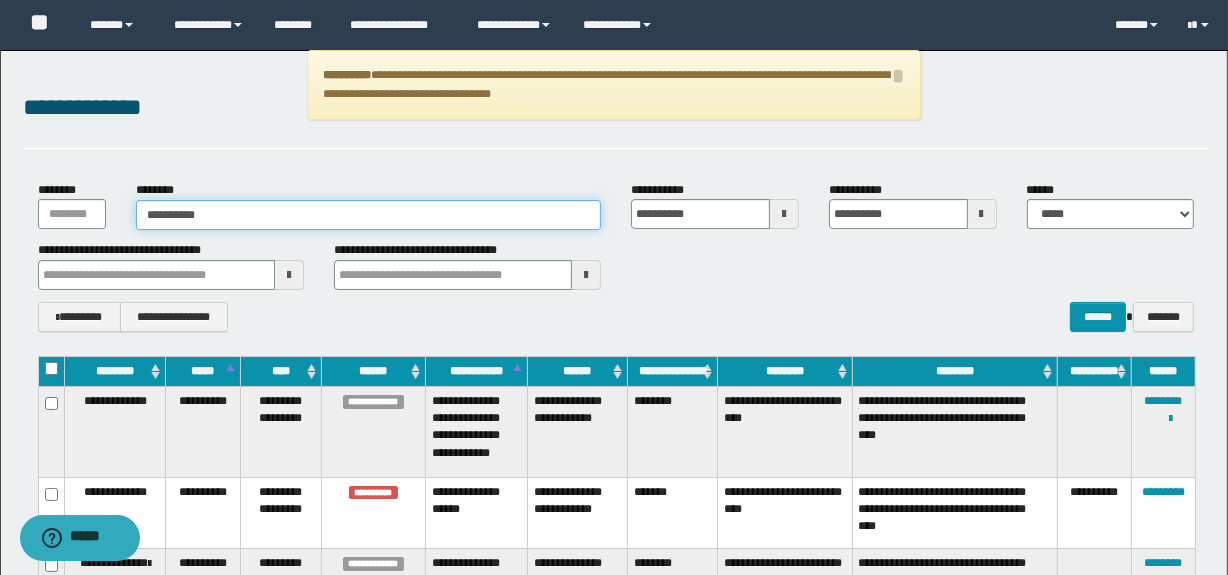 type 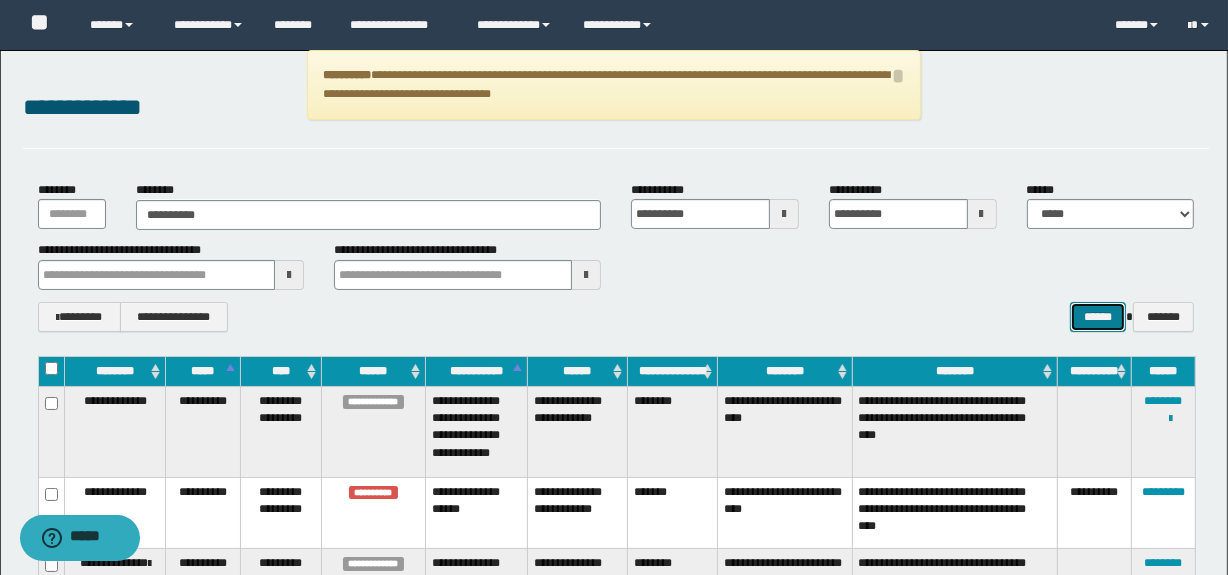 click on "******" at bounding box center (1098, 317) 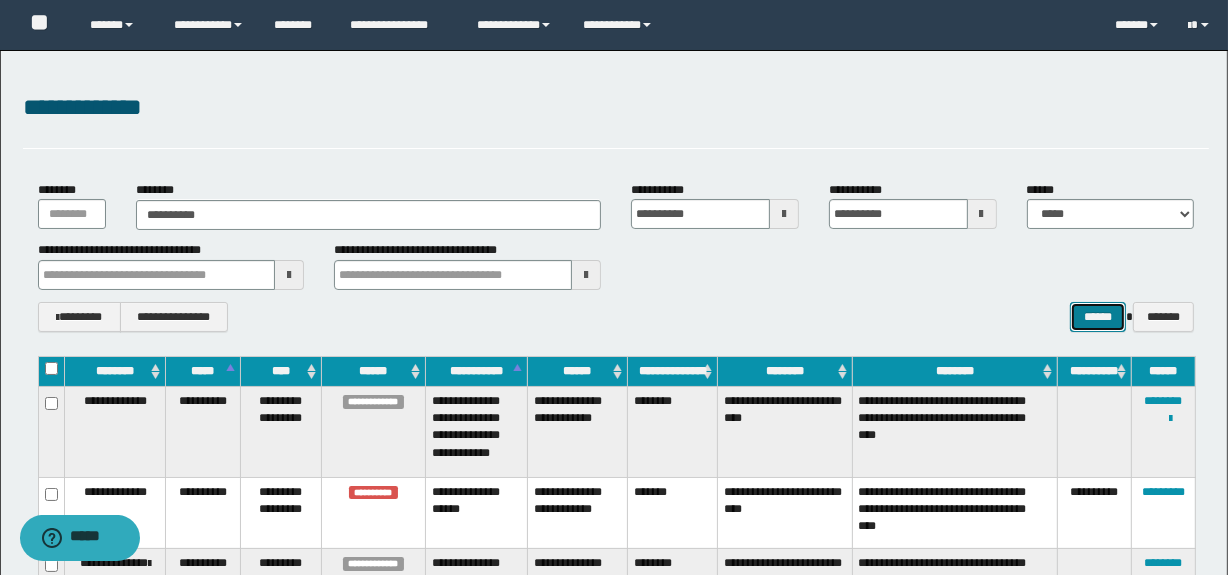 type 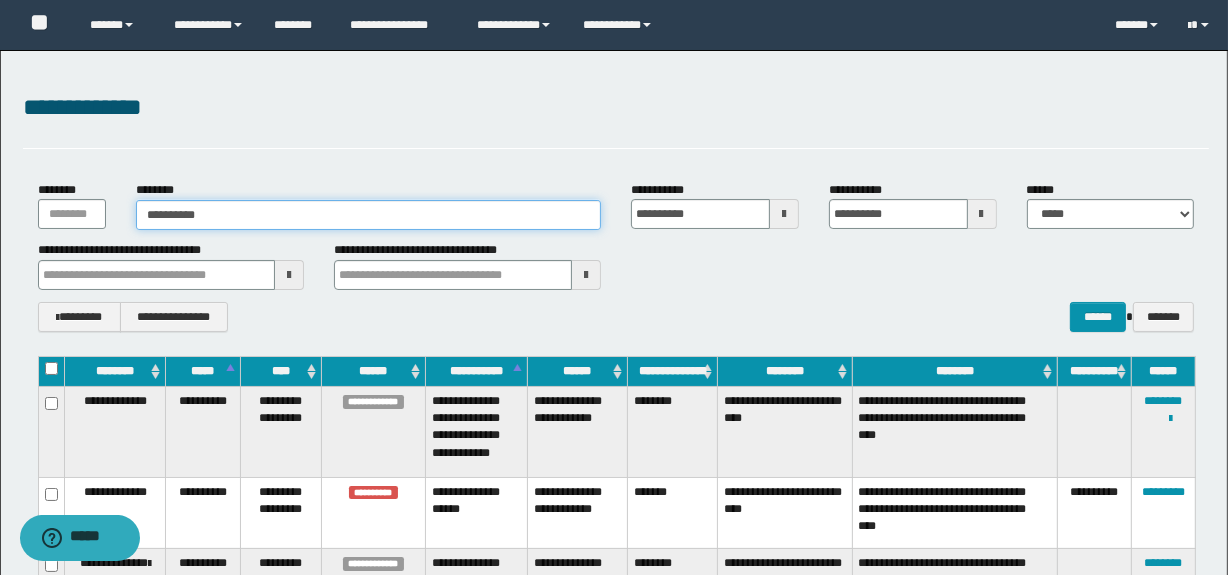 click on "**********" at bounding box center (368, 215) 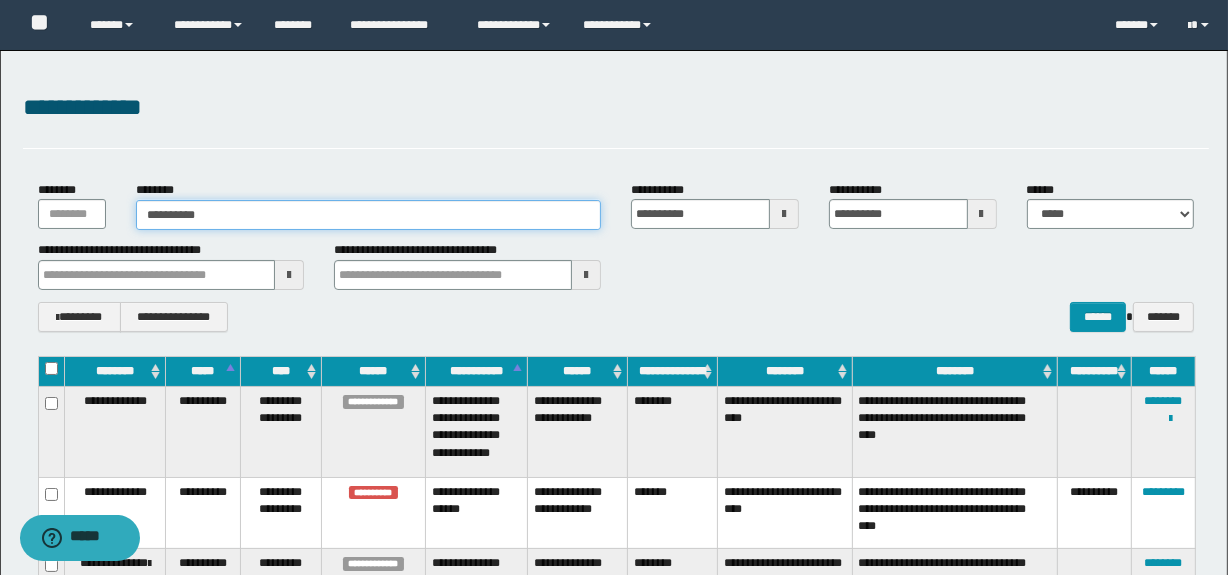 drag, startPoint x: 250, startPoint y: 220, endPoint x: 131, endPoint y: 218, distance: 119.01681 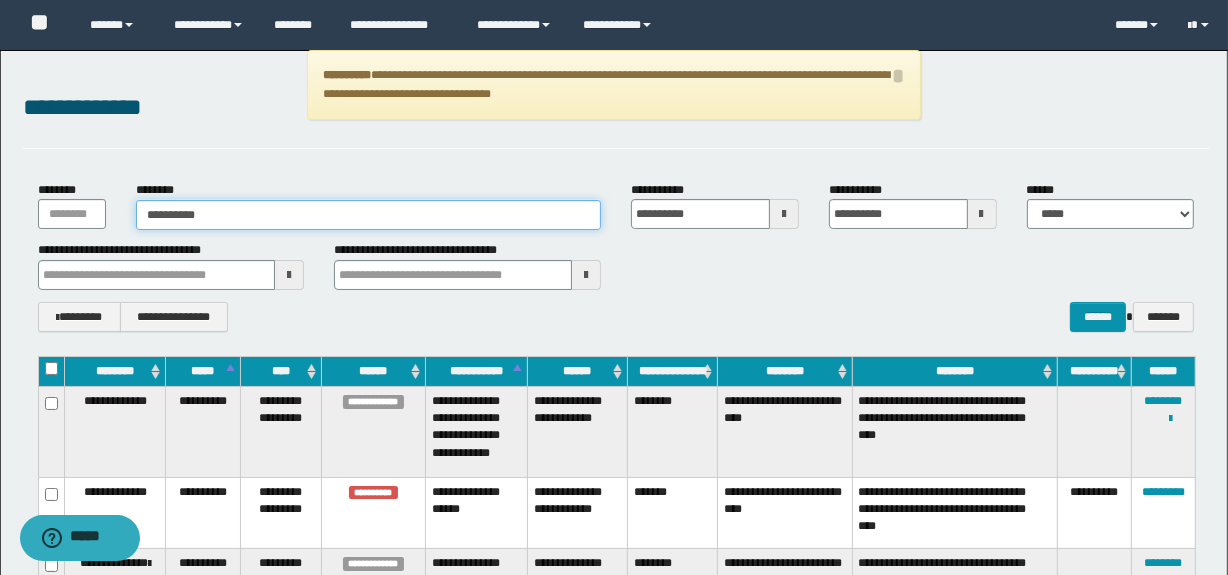 type 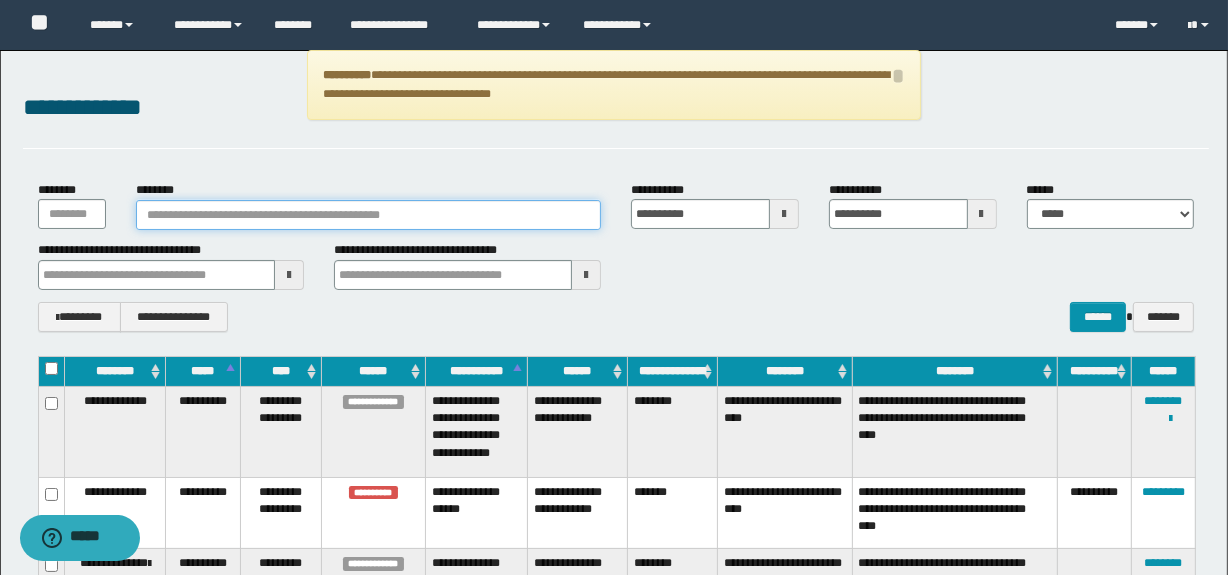 type 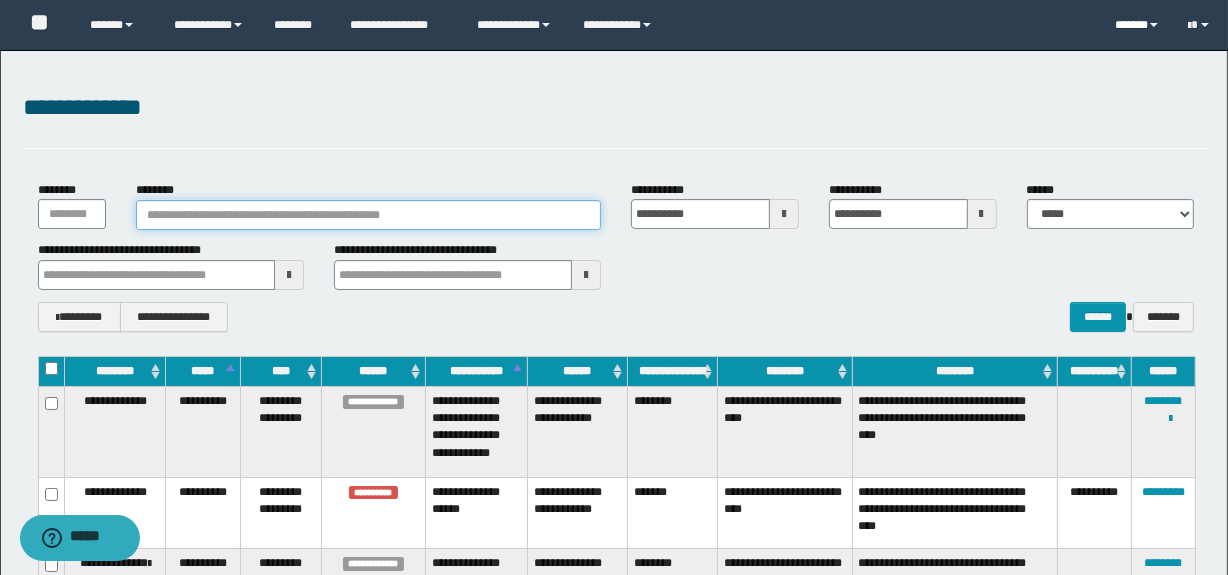 type 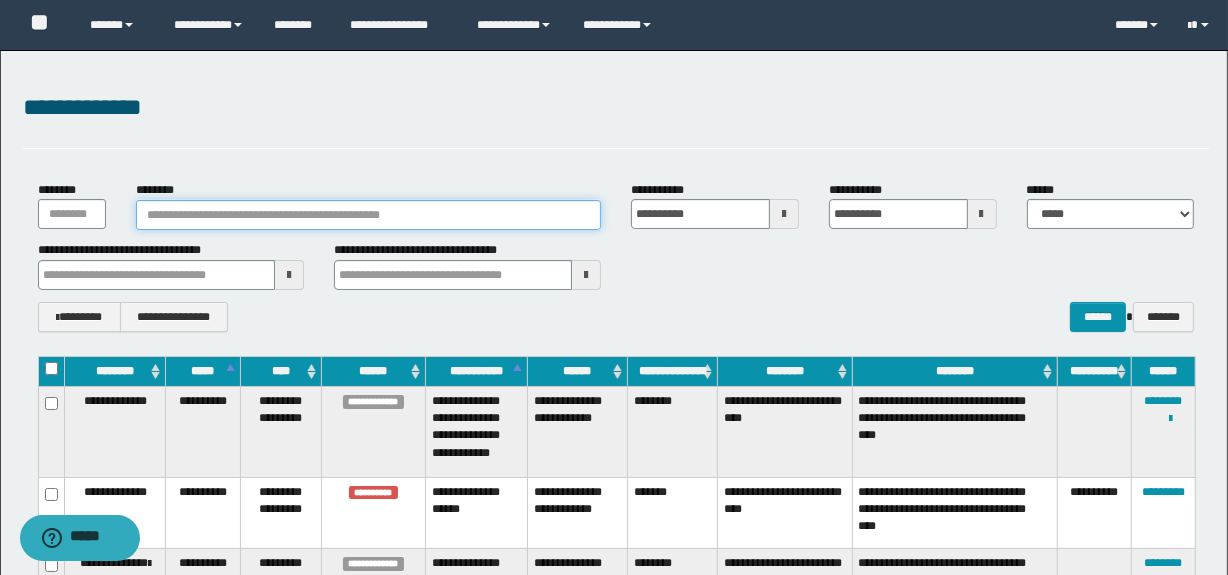 type 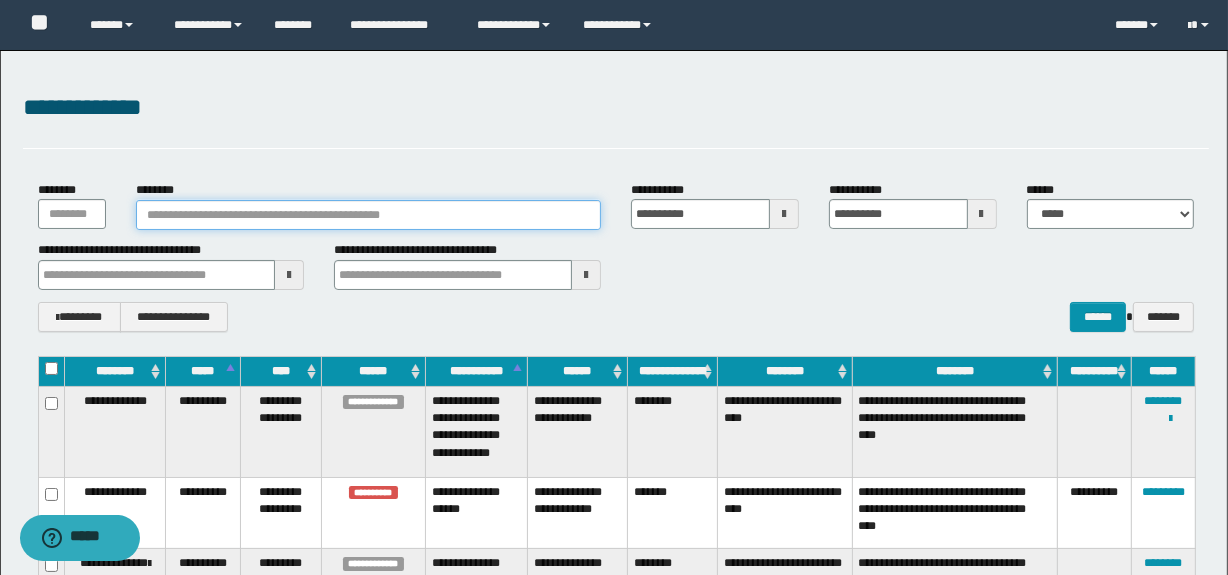type 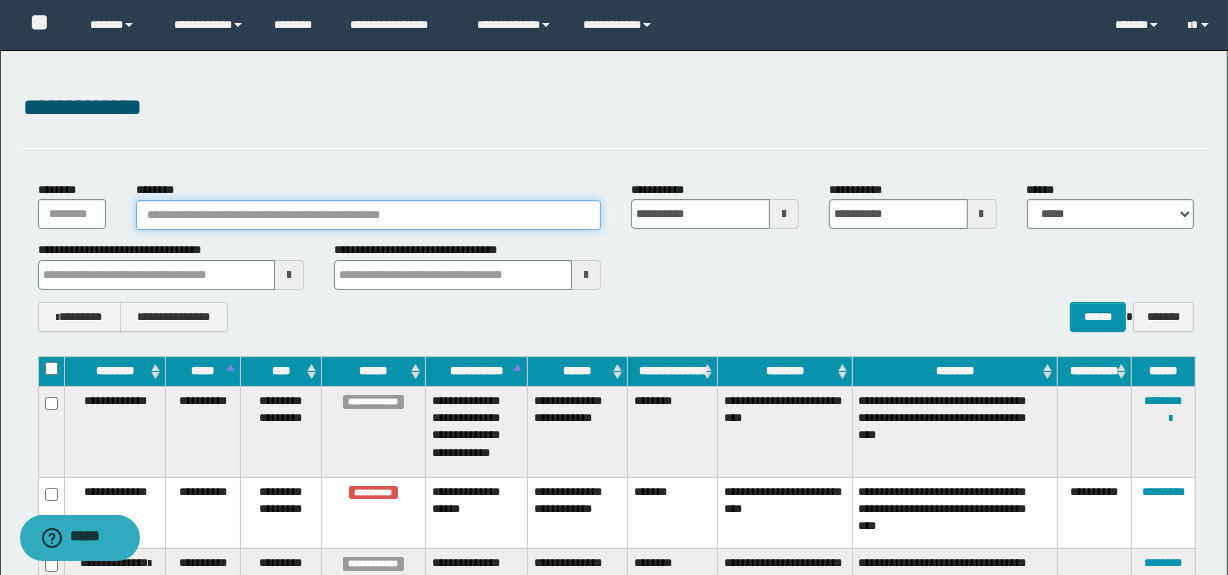paste on "**********" 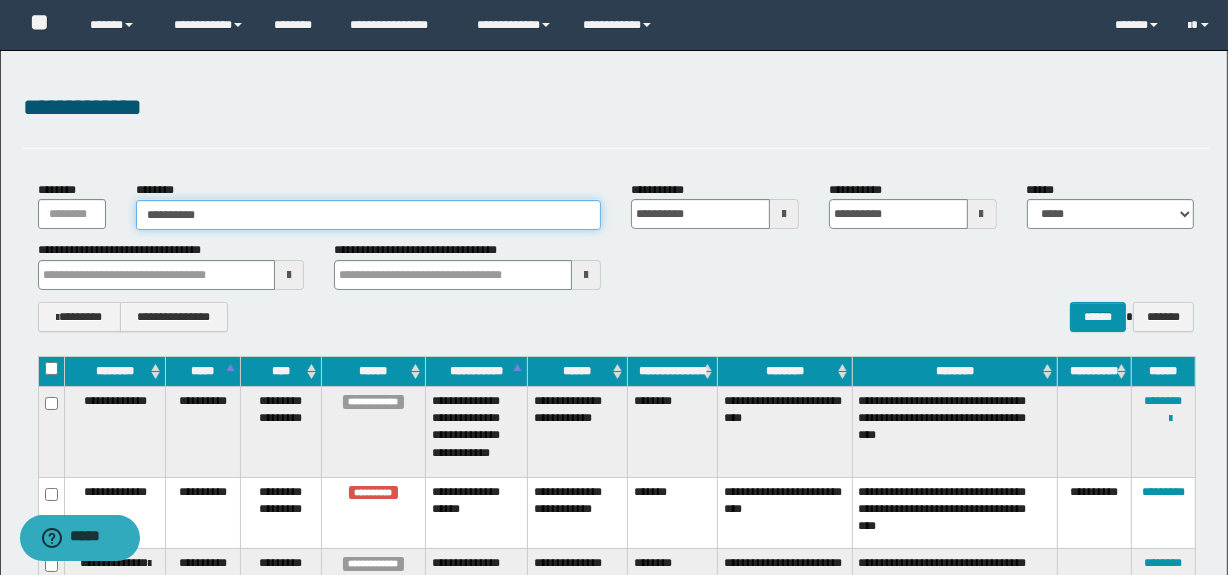 type on "**********" 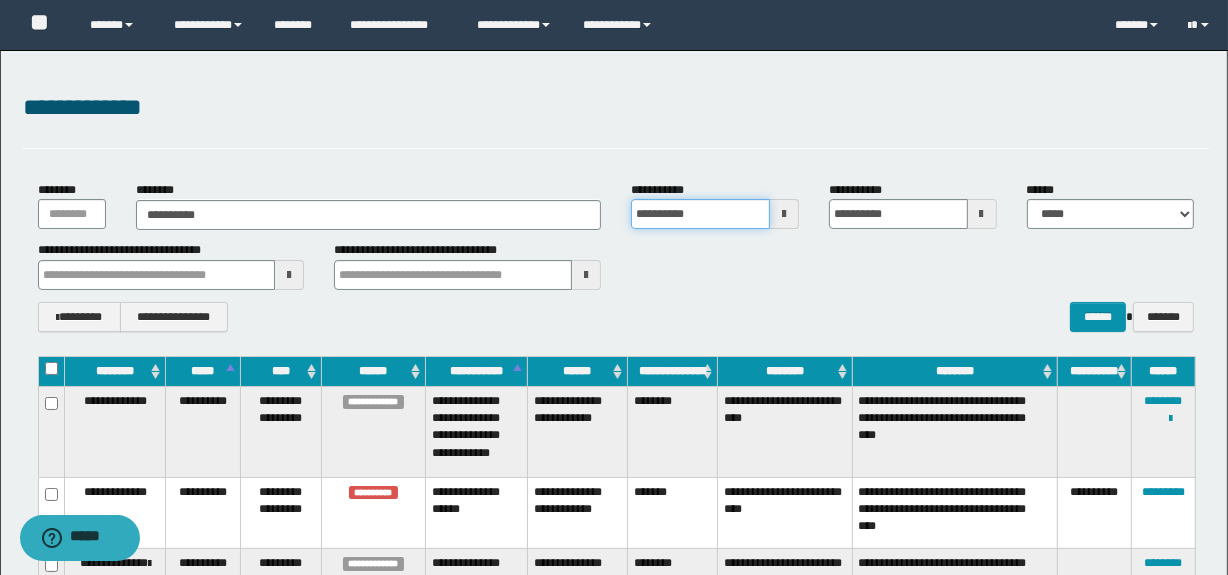 type 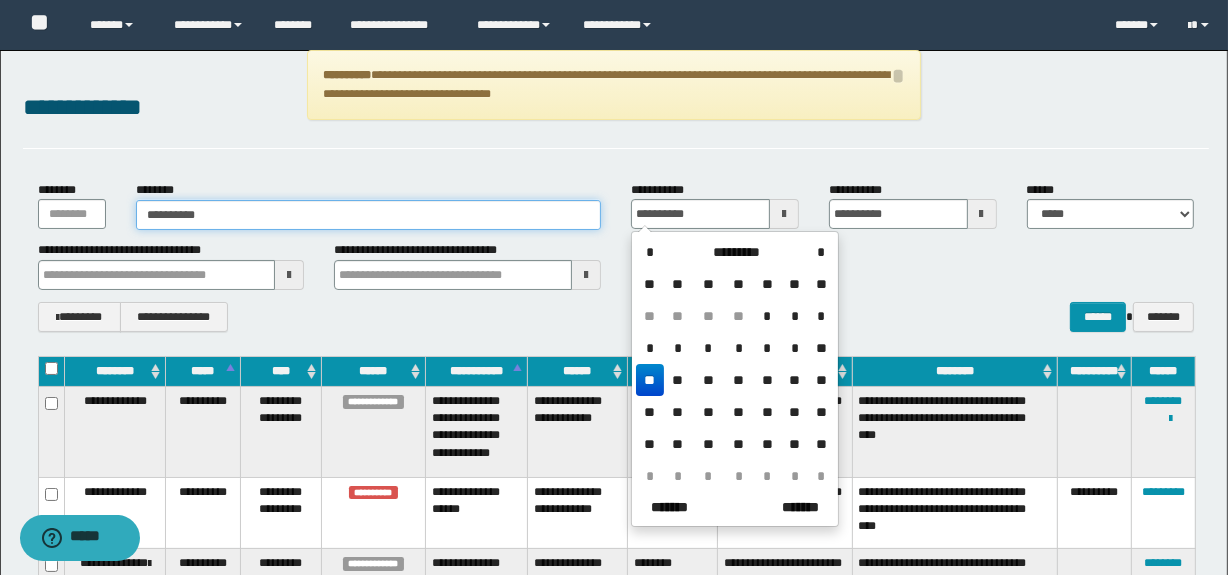 type on "**********" 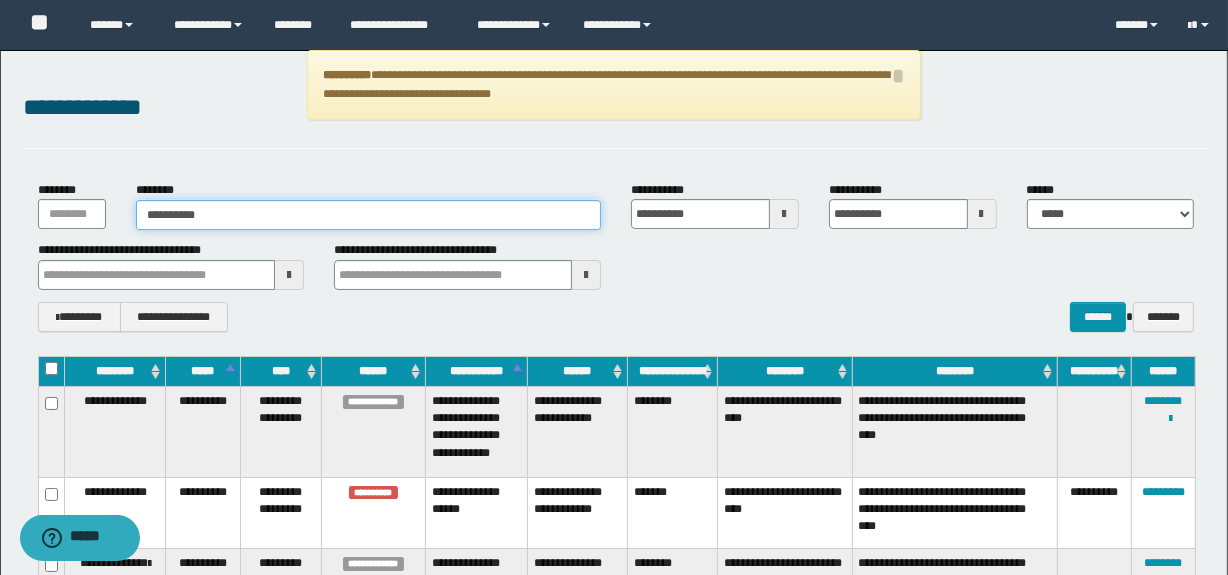 click on "**********" at bounding box center [368, 215] 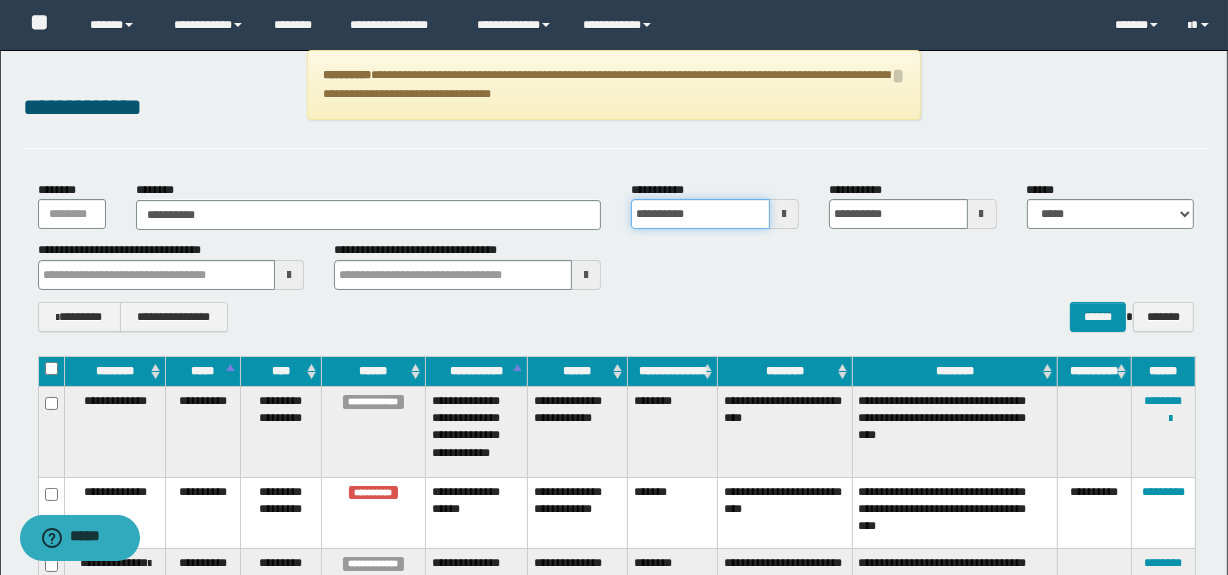 type 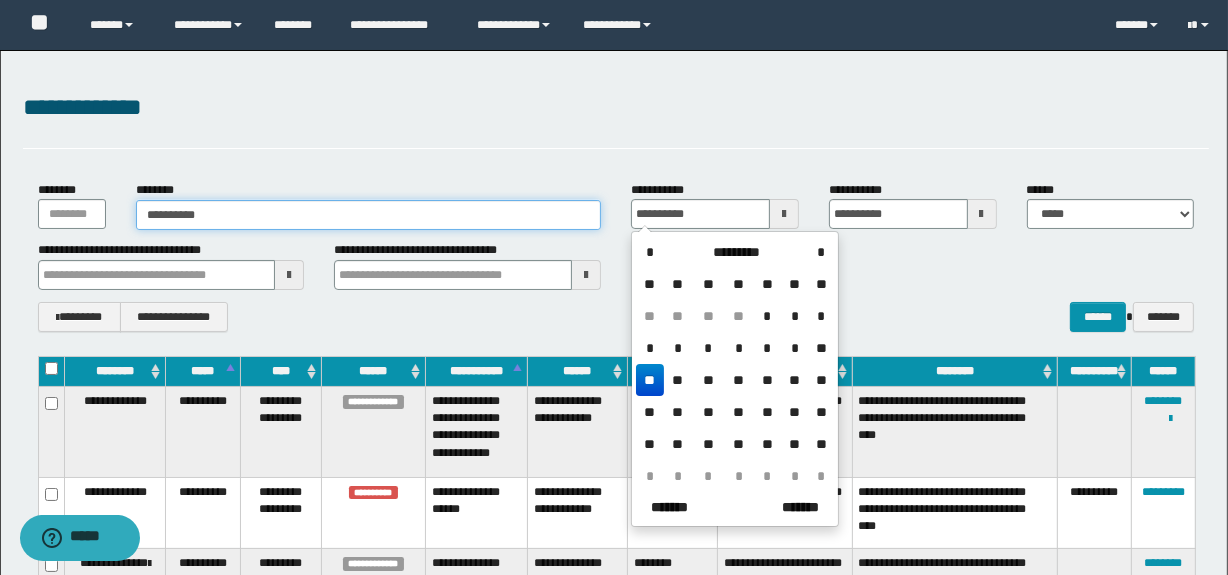 type on "**********" 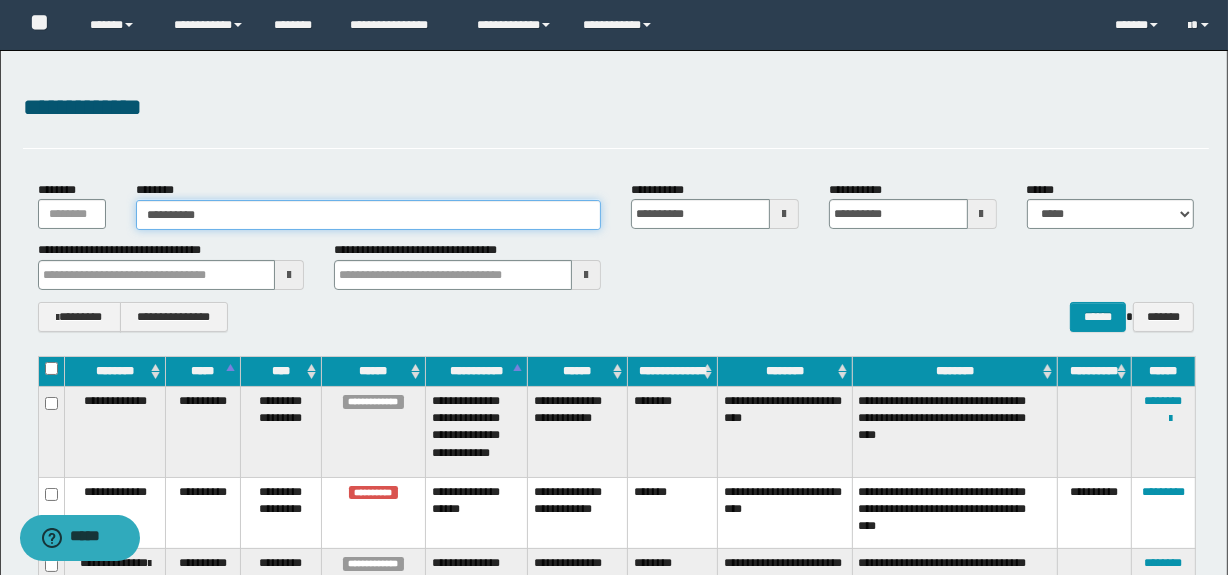 drag, startPoint x: 243, startPoint y: 218, endPoint x: 118, endPoint y: 219, distance: 125.004 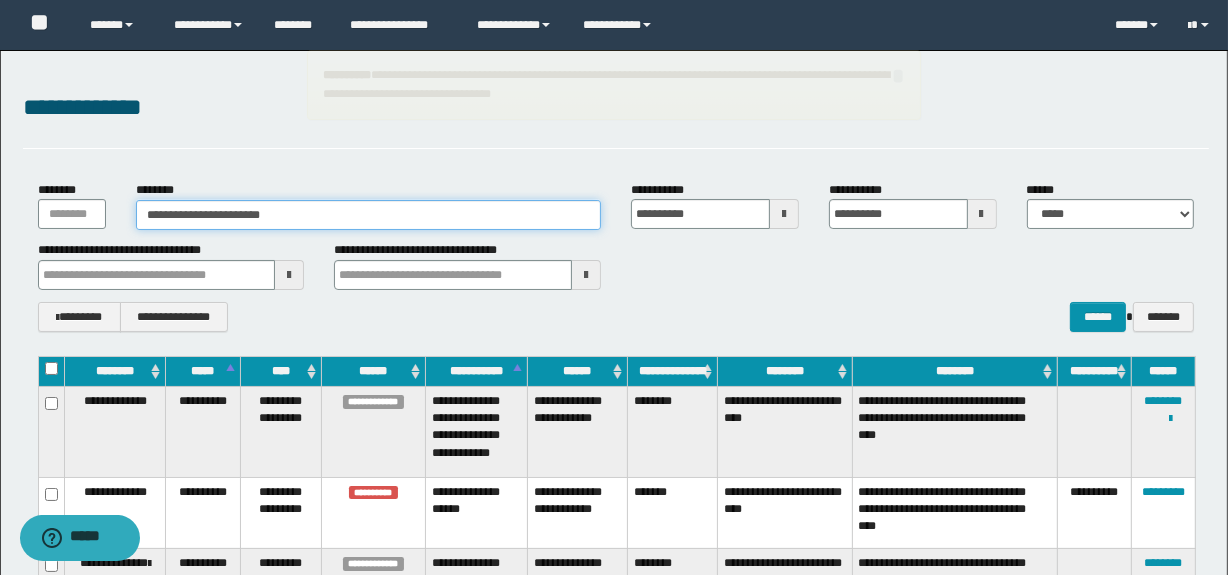 type on "**********" 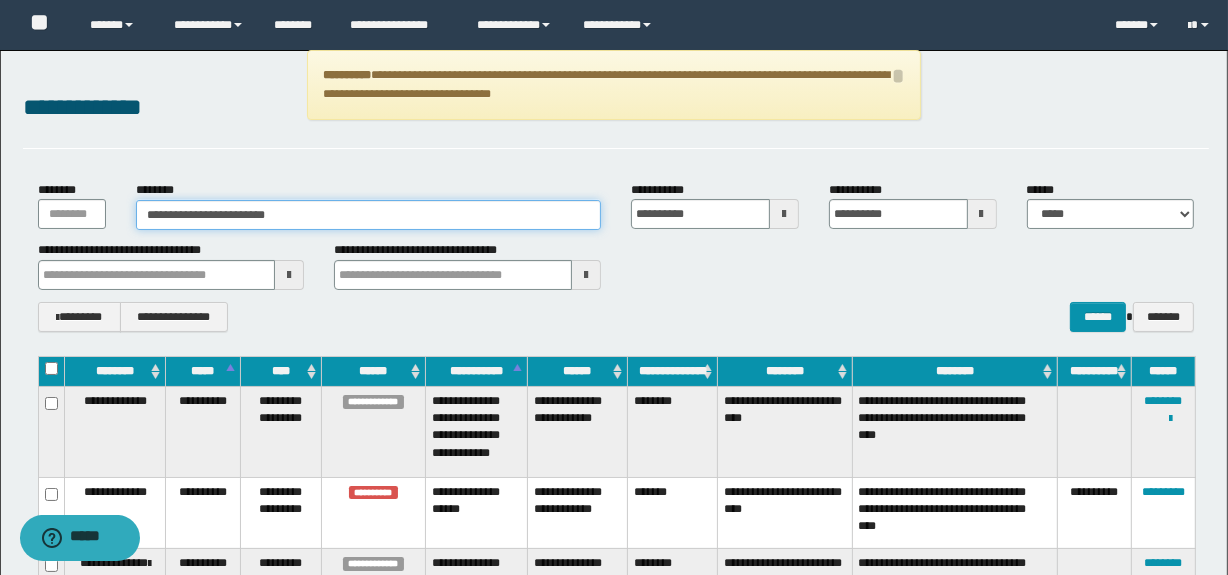 type 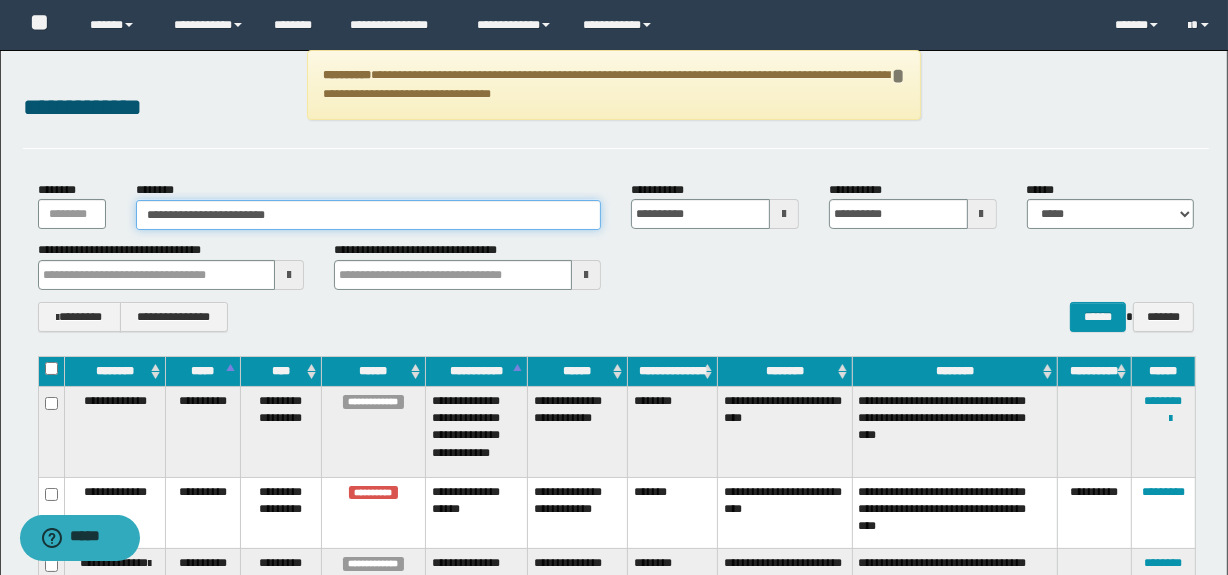 type on "**********" 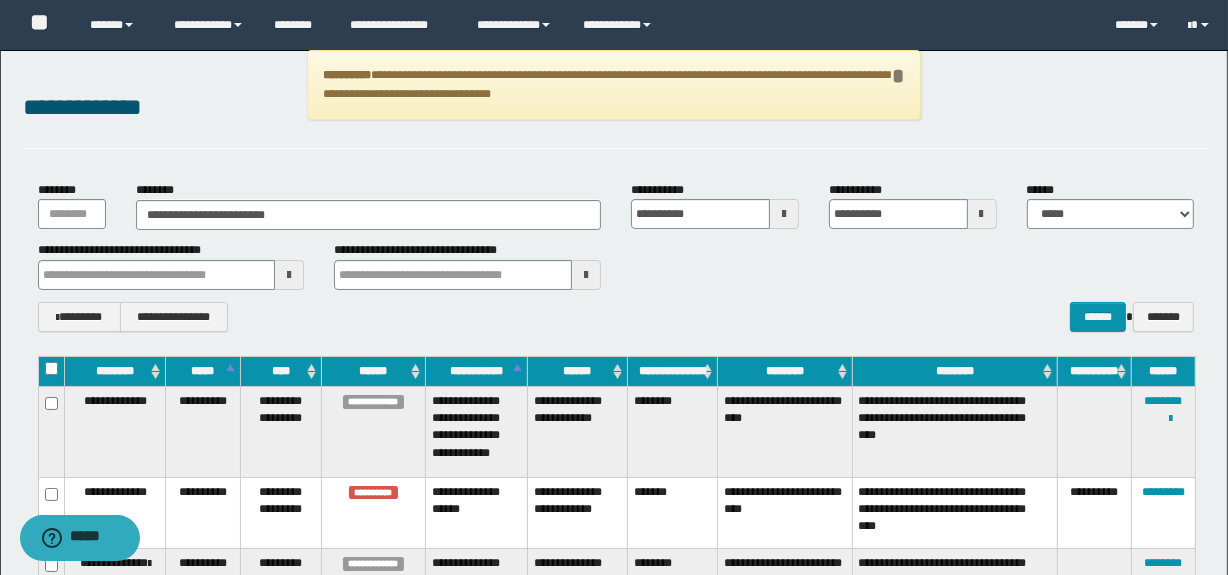 click on "*" at bounding box center [897, 76] 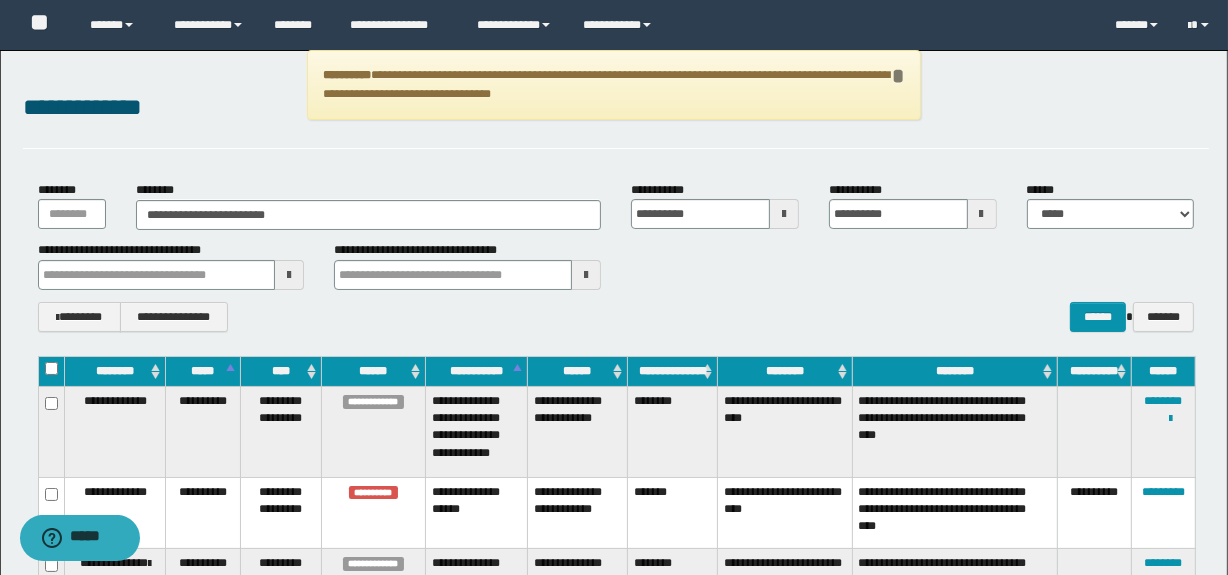 click on "*" at bounding box center (897, 76) 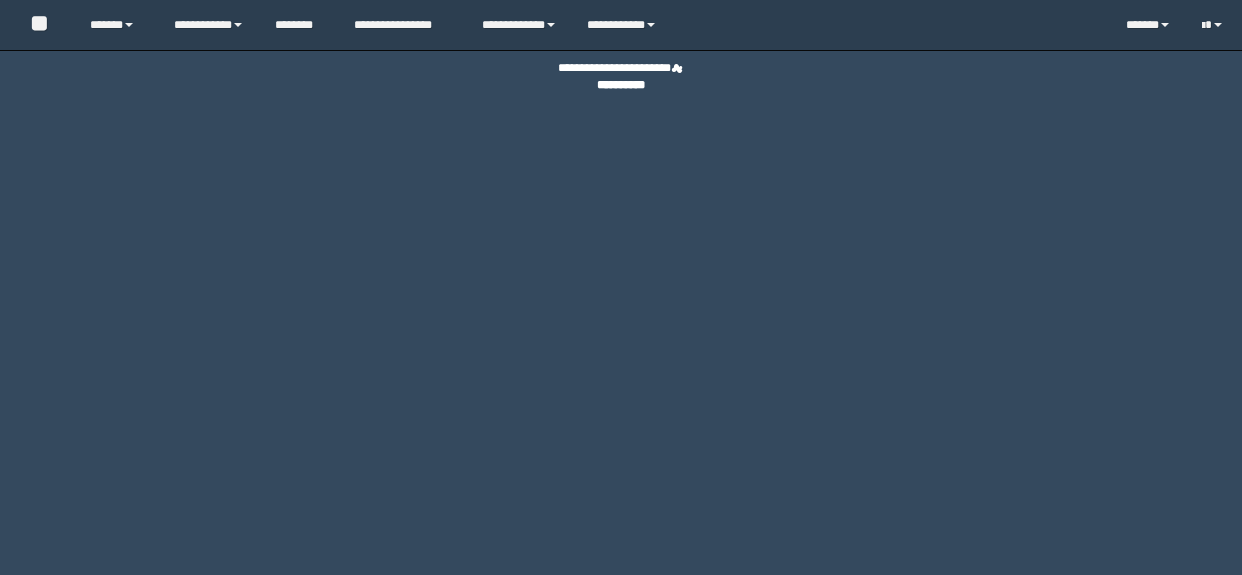 scroll, scrollTop: 0, scrollLeft: 0, axis: both 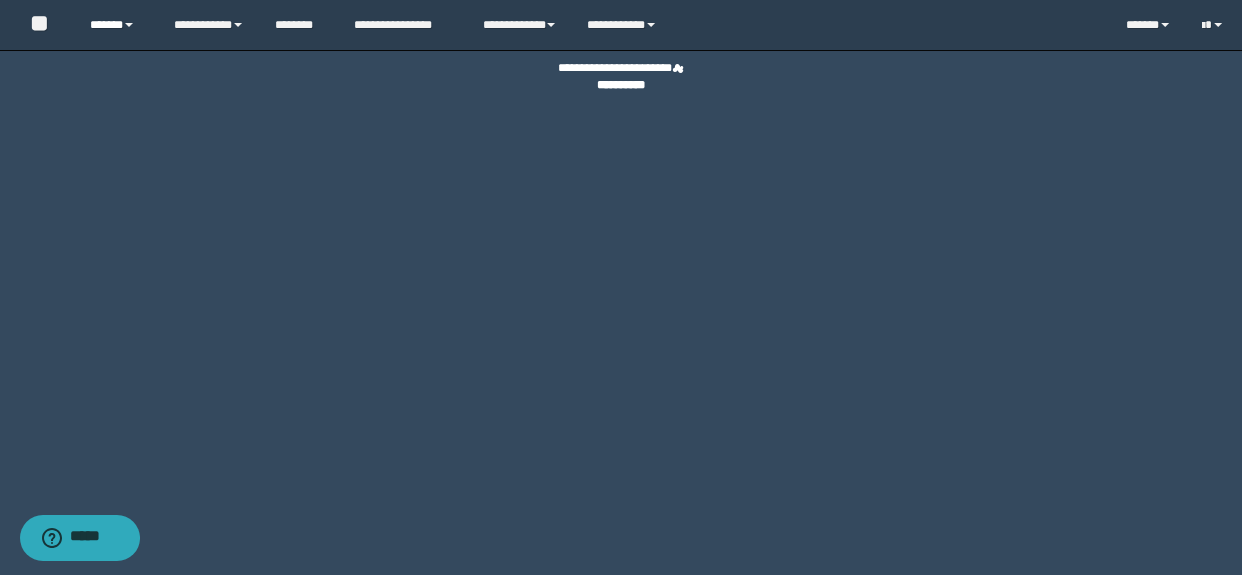 click on "******" at bounding box center [117, 25] 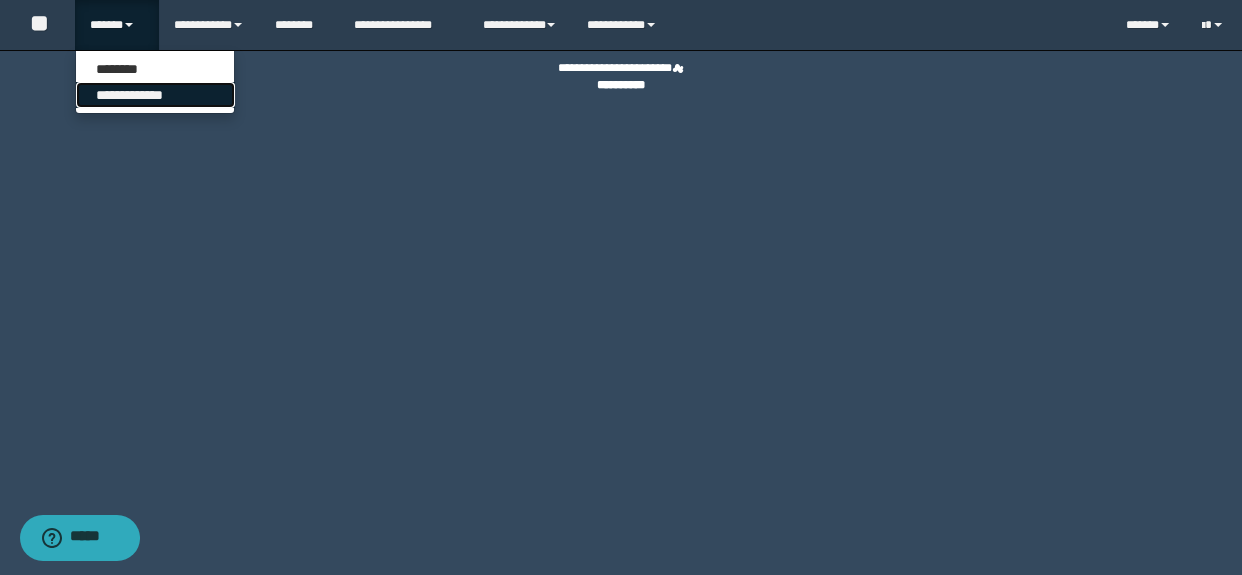 click on "**********" at bounding box center [155, 95] 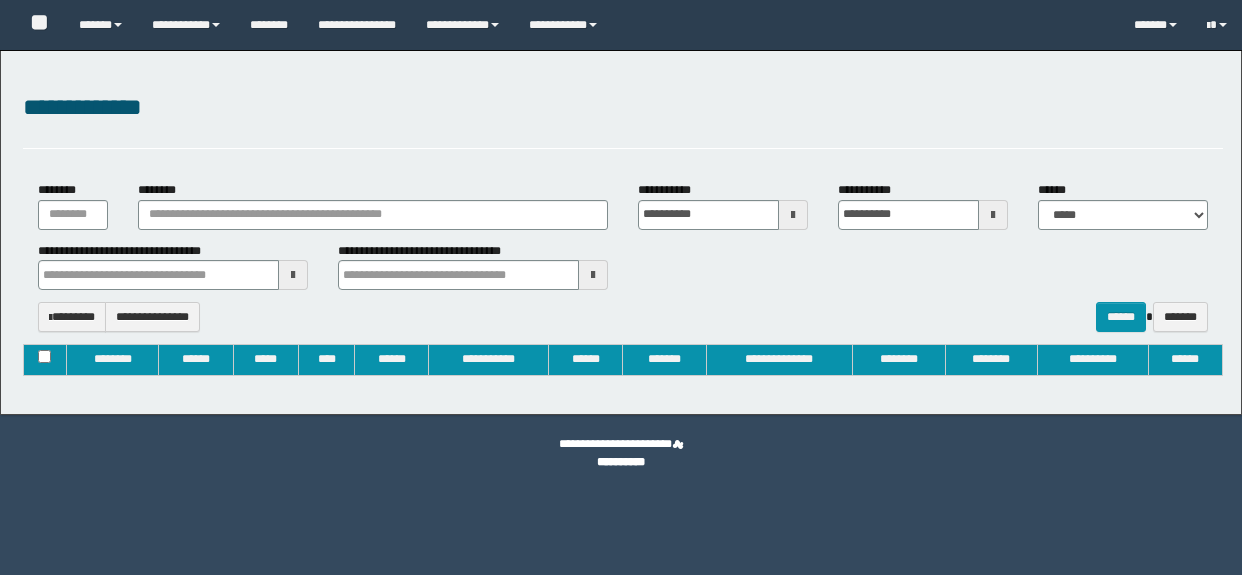 type on "**********" 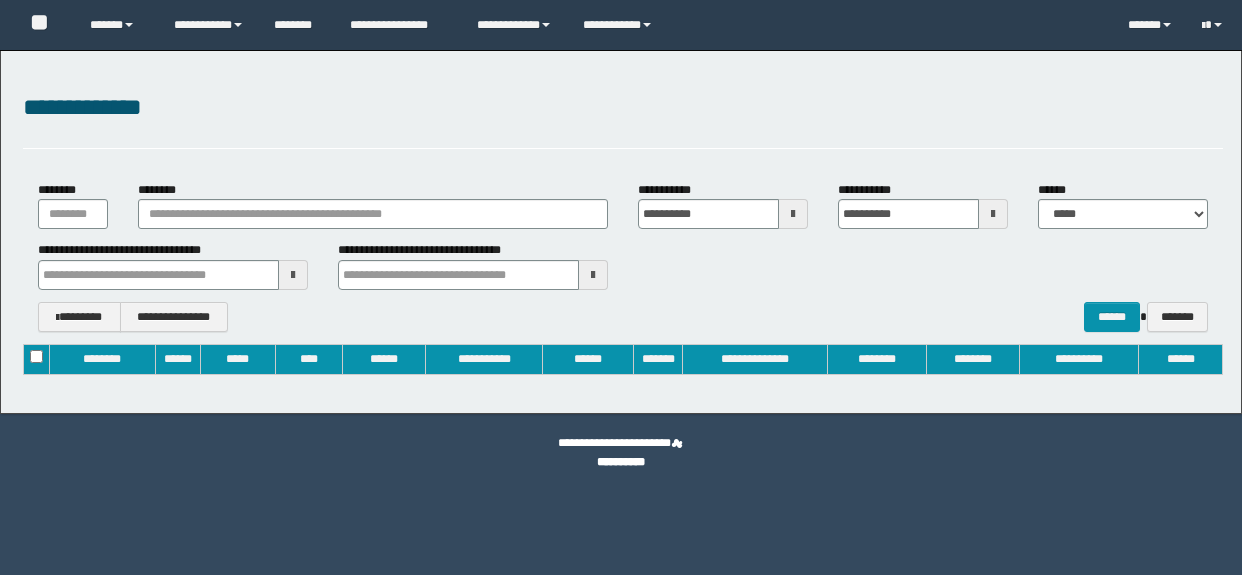 scroll, scrollTop: 0, scrollLeft: 0, axis: both 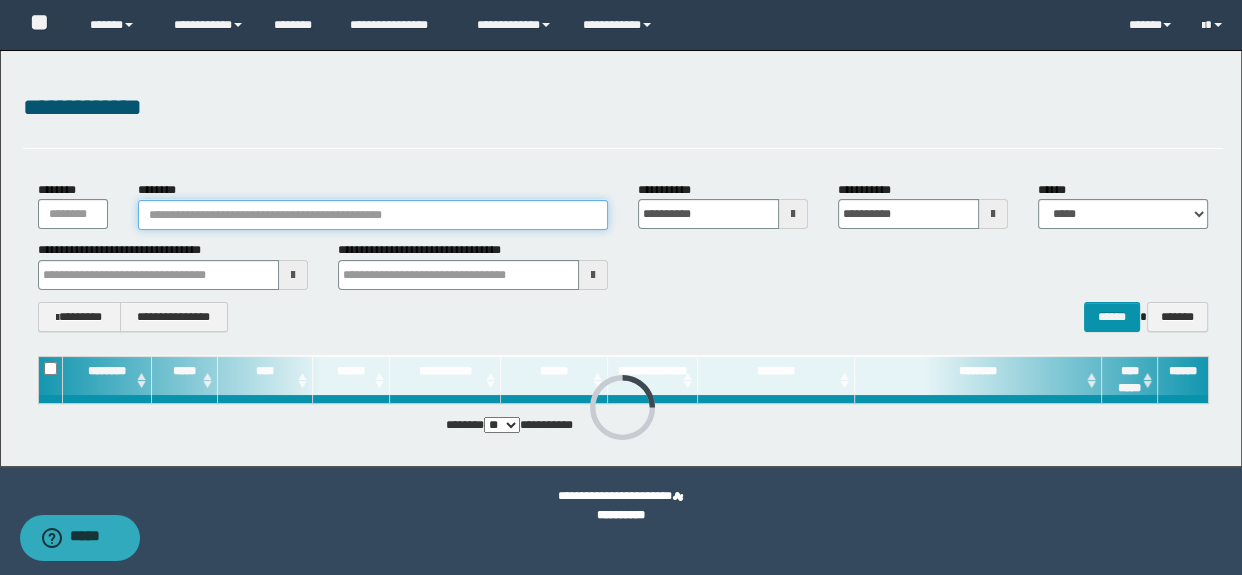 click on "********" at bounding box center [373, 215] 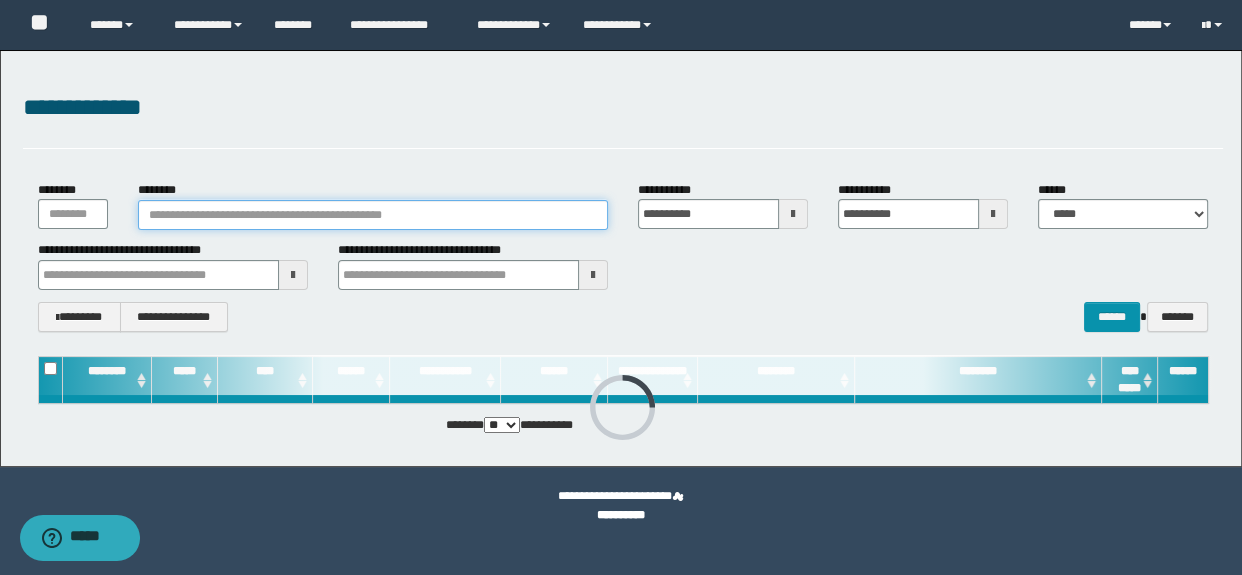 paste on "**********" 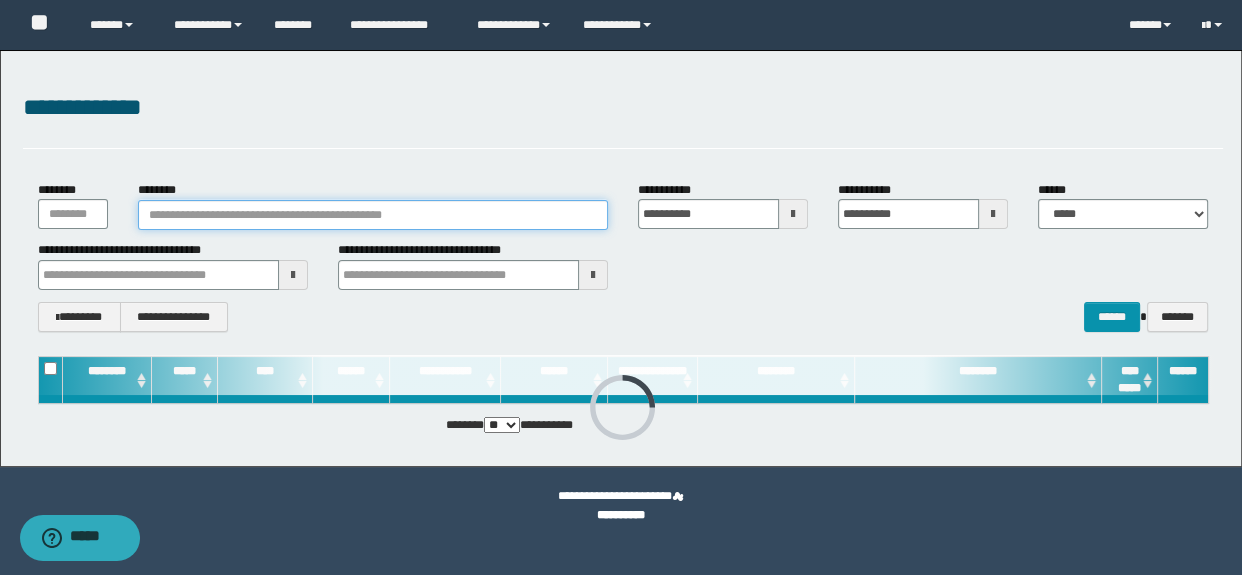 type on "**********" 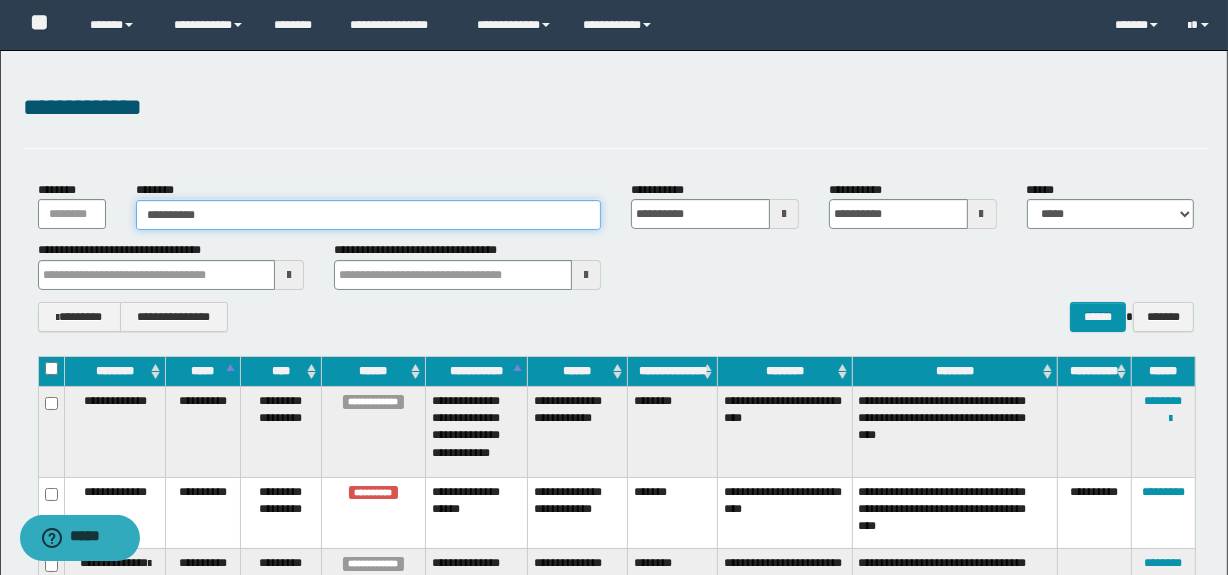 type 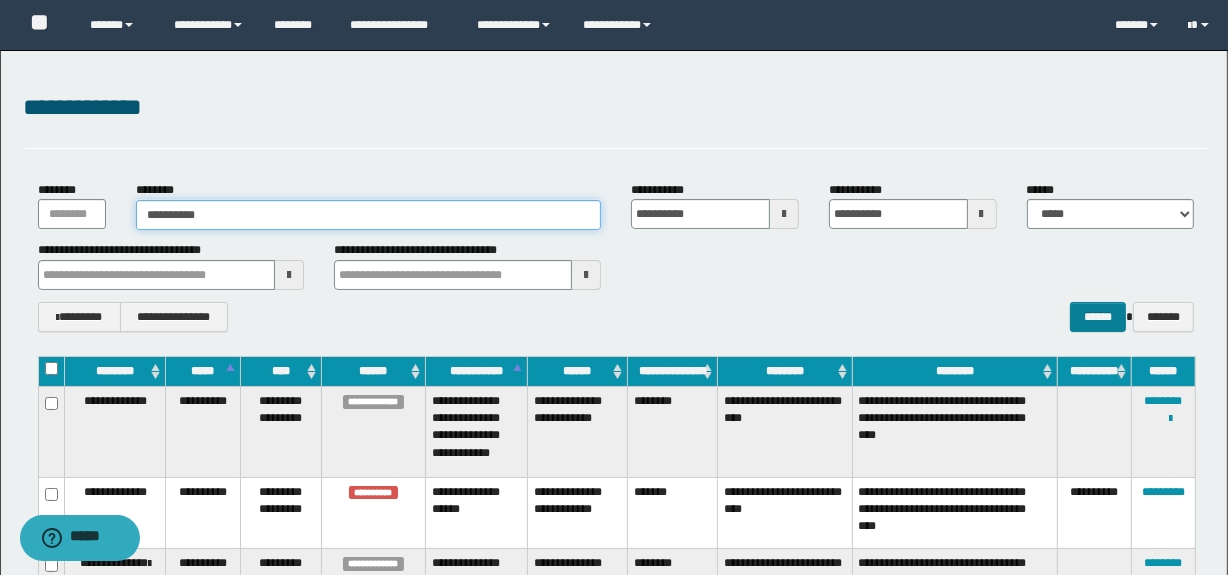 type on "**********" 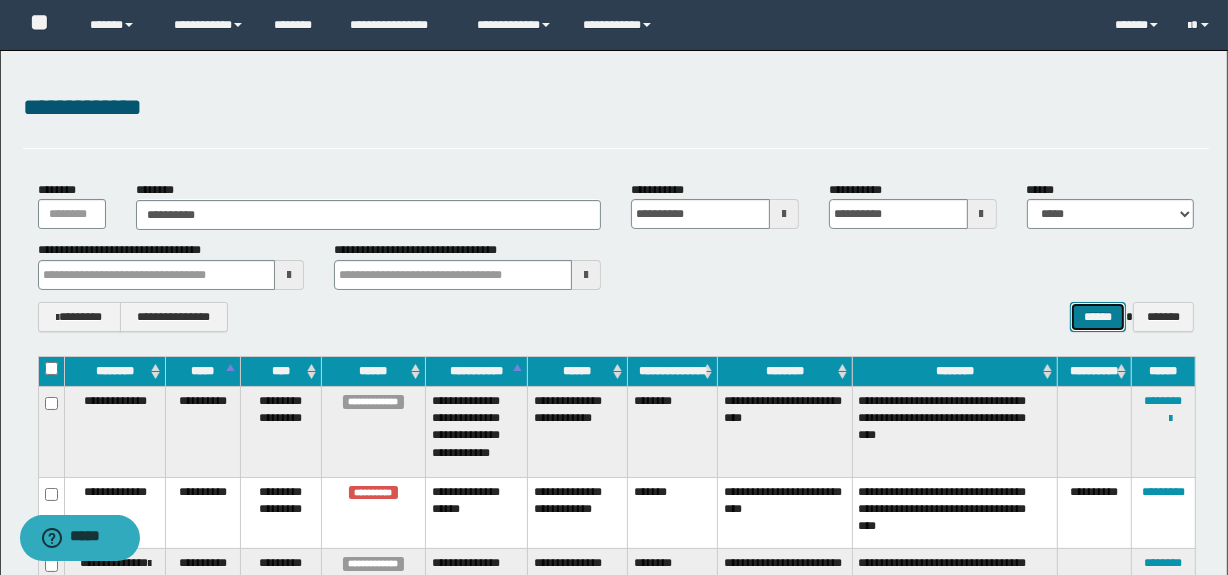 click on "******" at bounding box center [1098, 317] 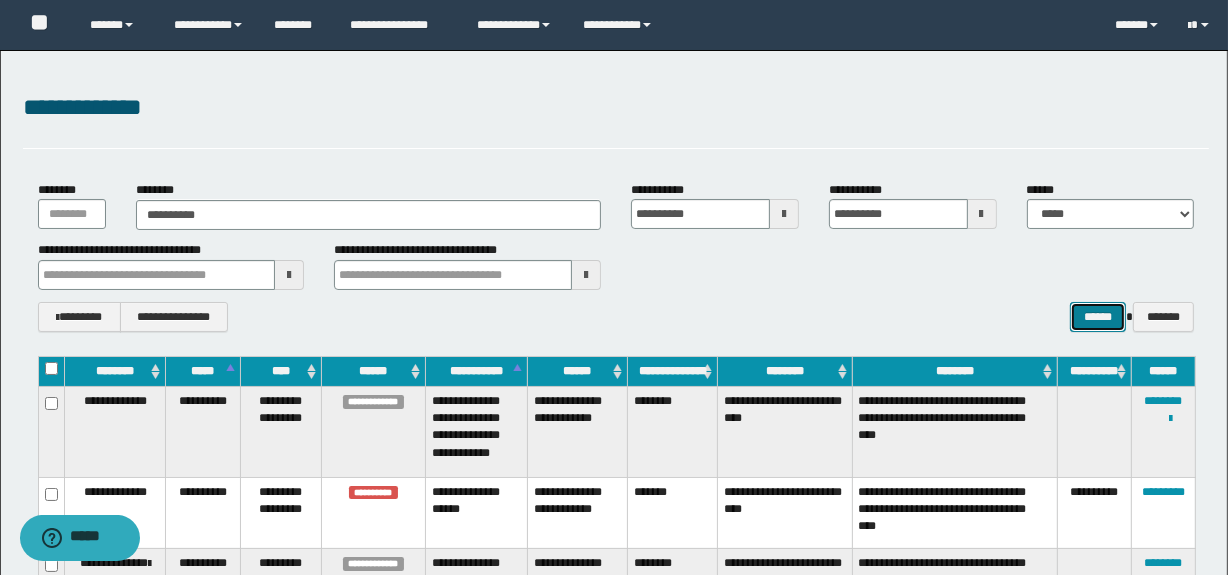 type 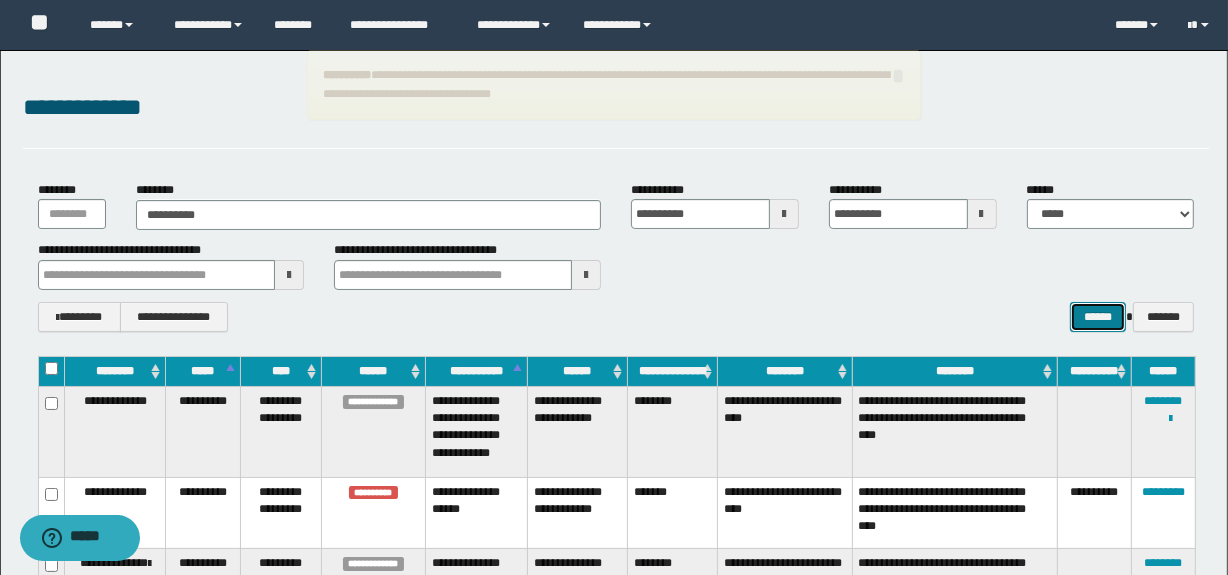 type 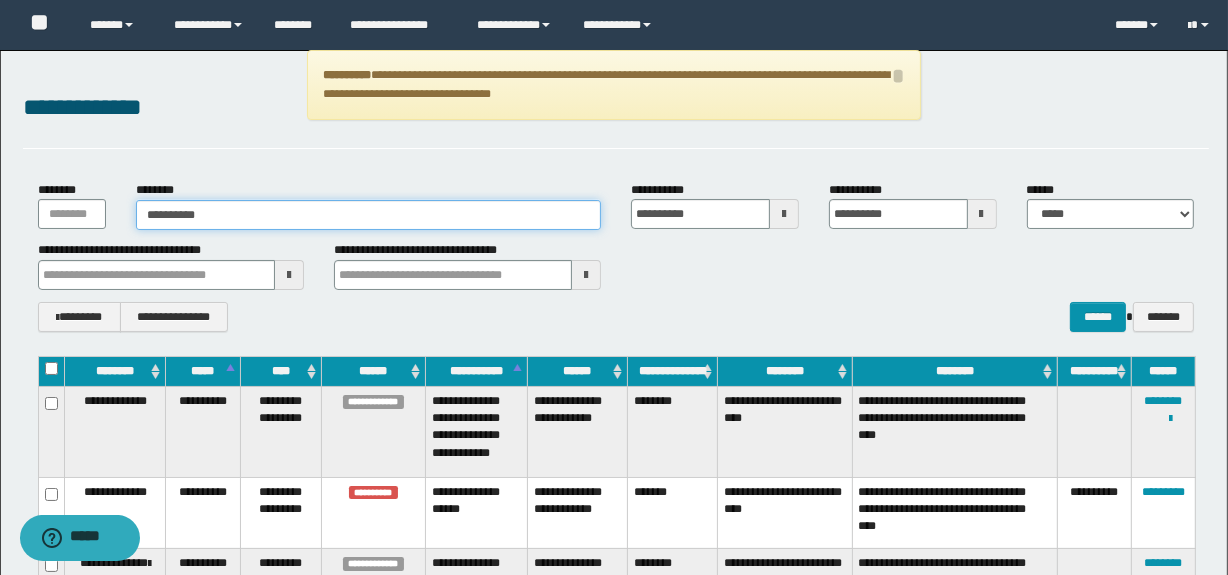drag, startPoint x: 249, startPoint y: 215, endPoint x: 135, endPoint y: 213, distance: 114.01754 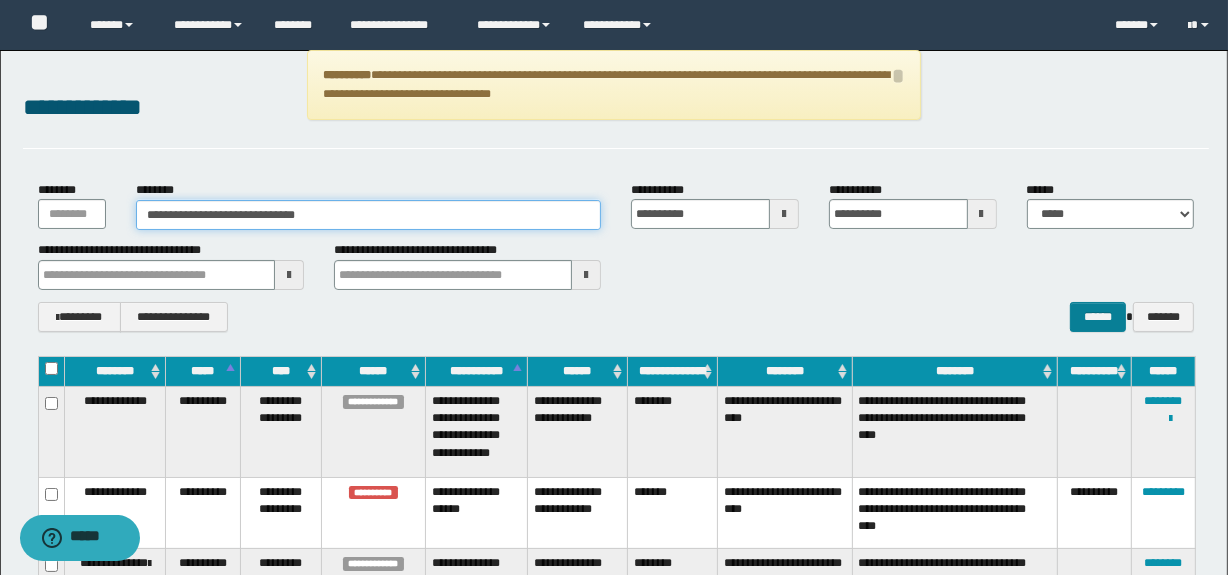 type on "**********" 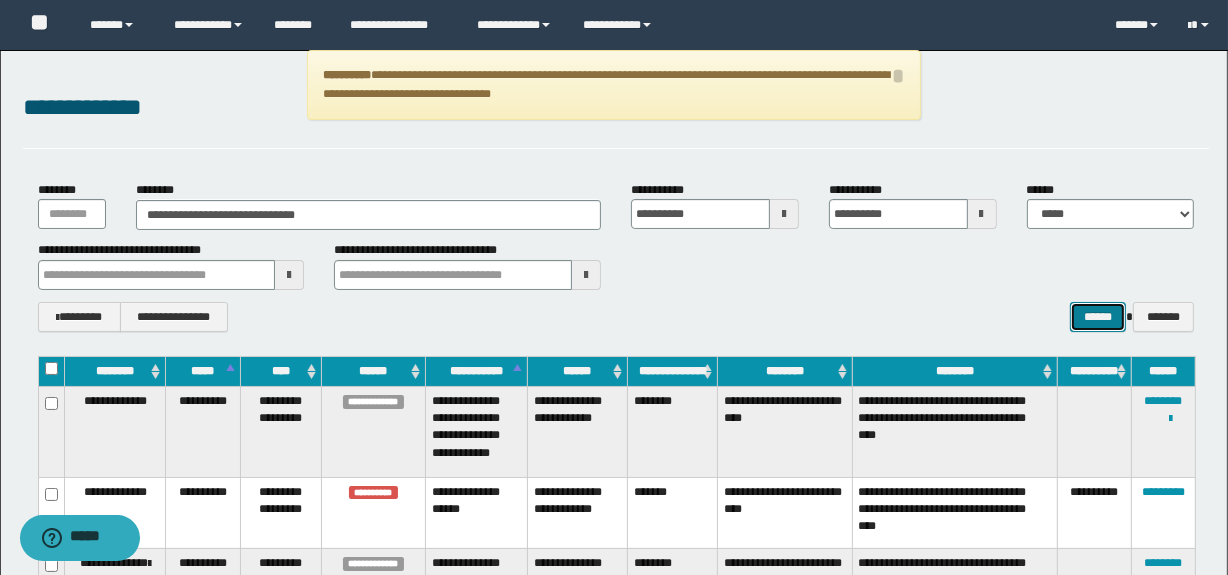click on "******" at bounding box center [1098, 317] 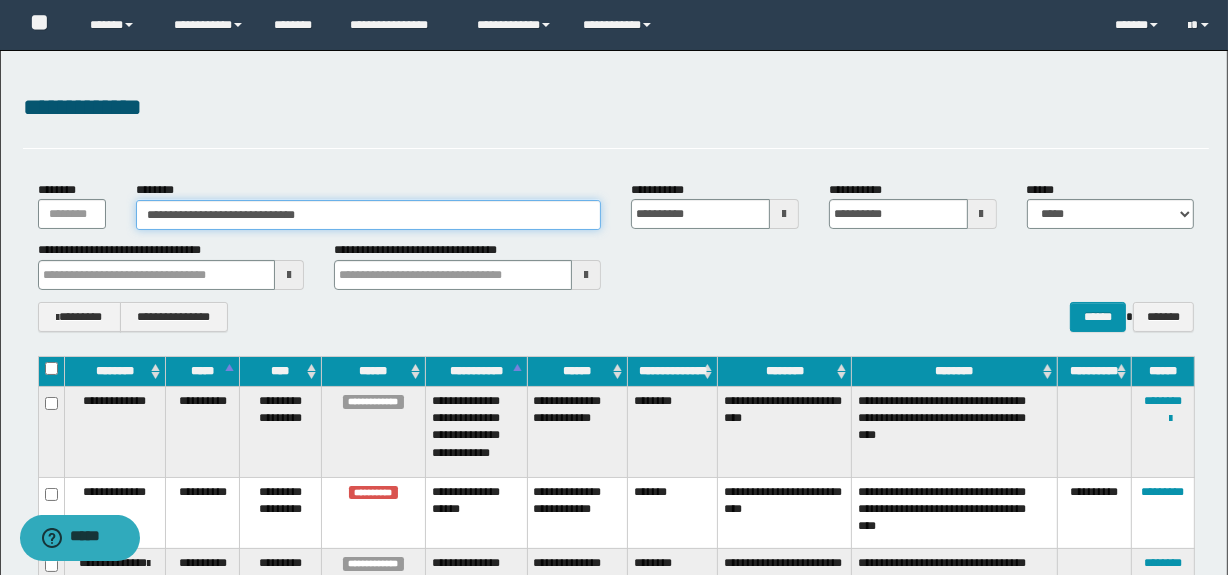 click on "**********" at bounding box center [368, 215] 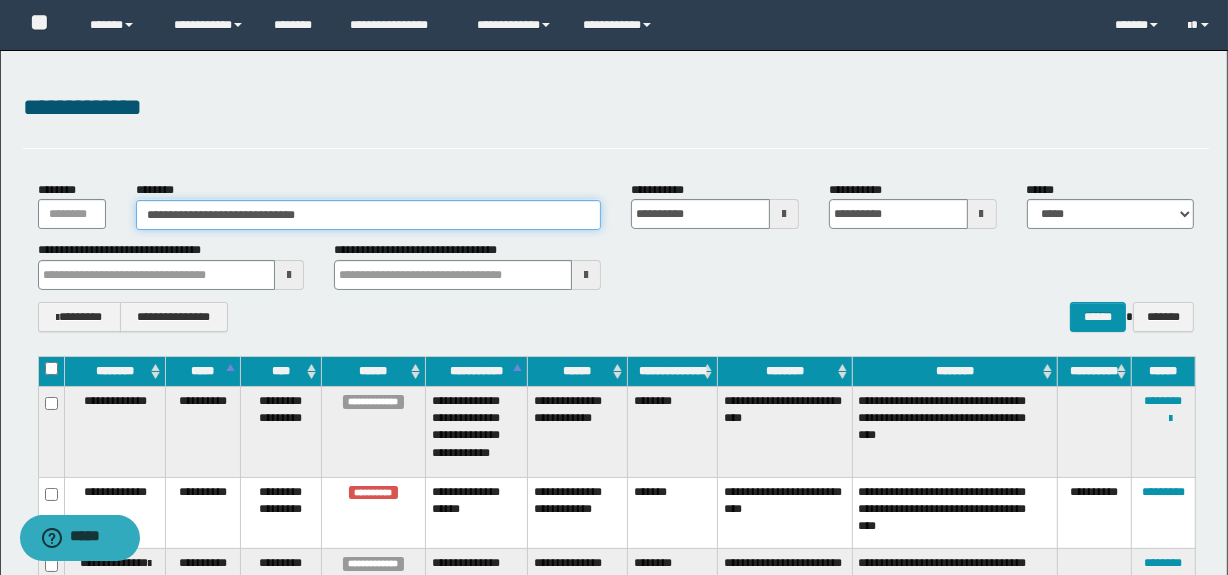 type 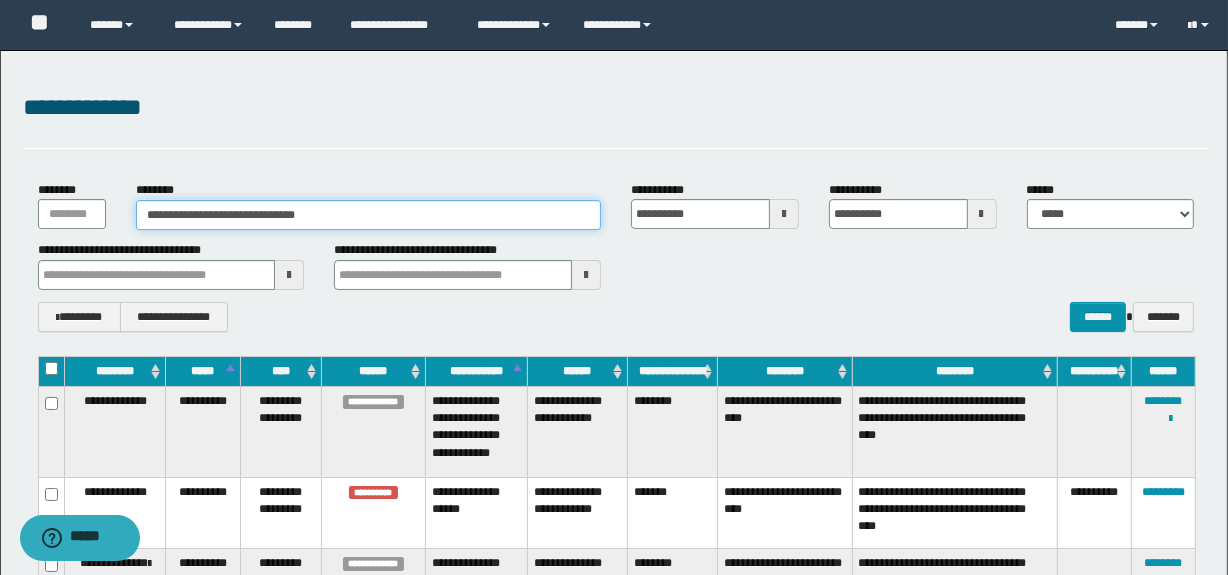 type 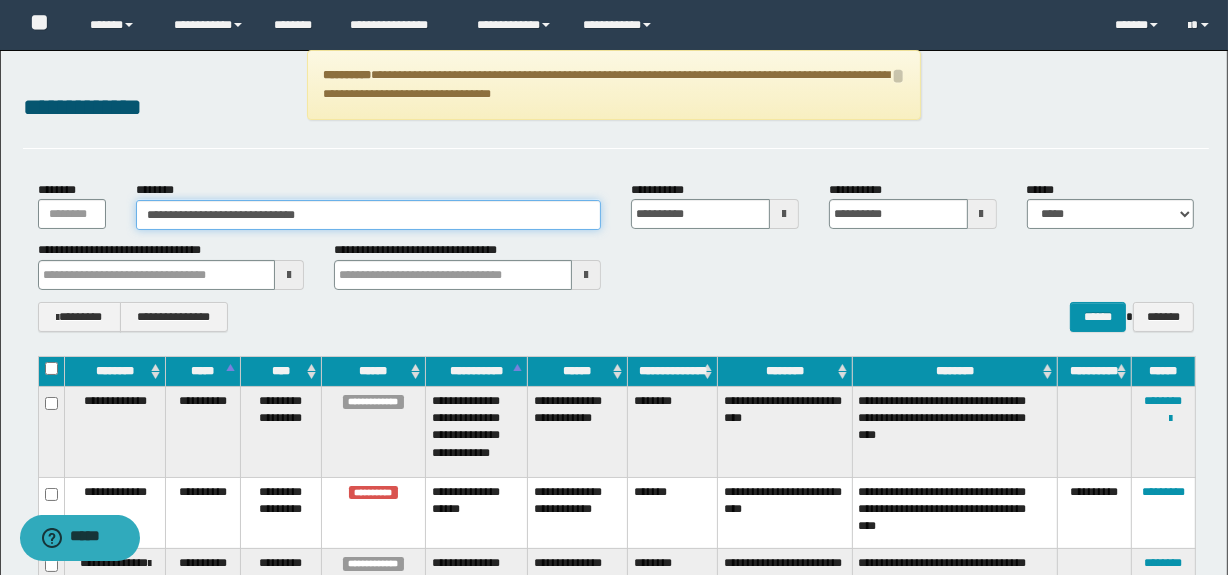 drag, startPoint x: 401, startPoint y: 218, endPoint x: 137, endPoint y: 210, distance: 264.1212 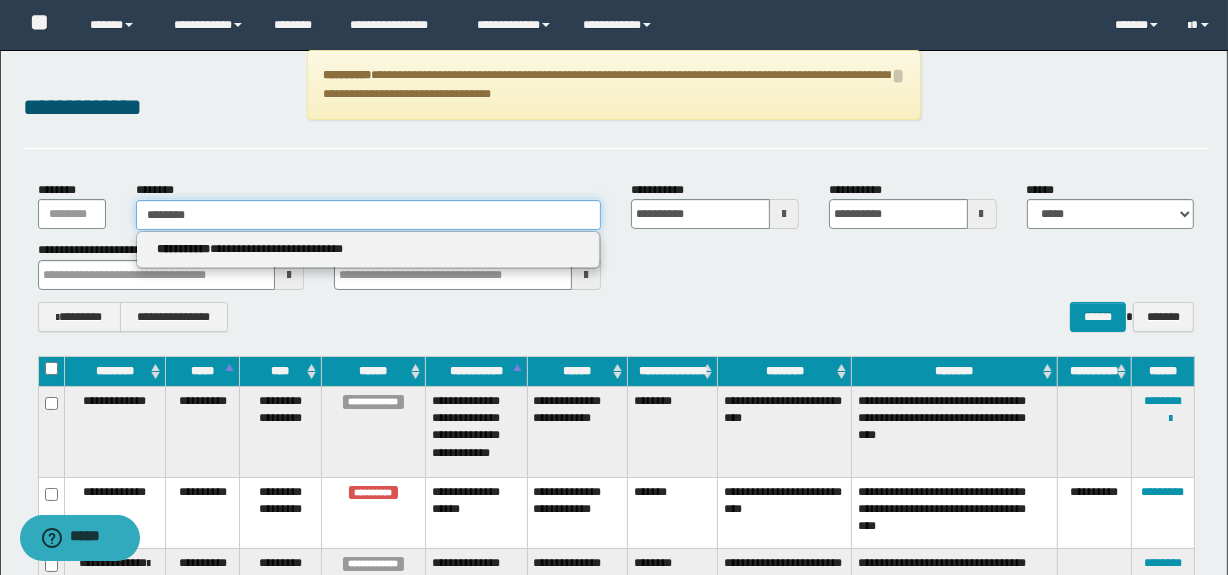 type on "********" 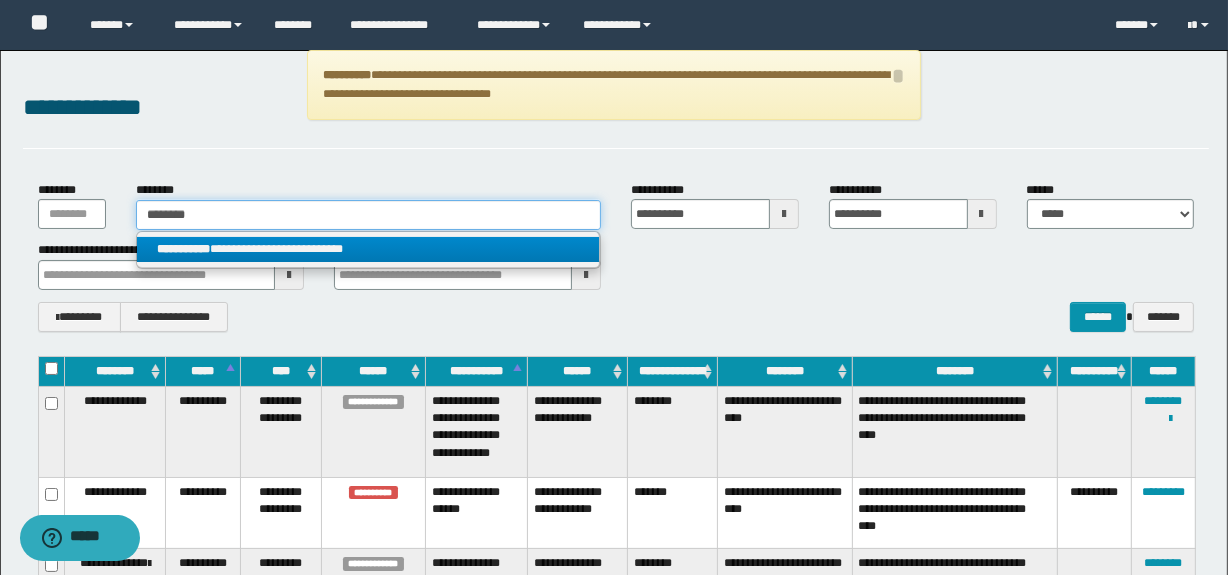type on "********" 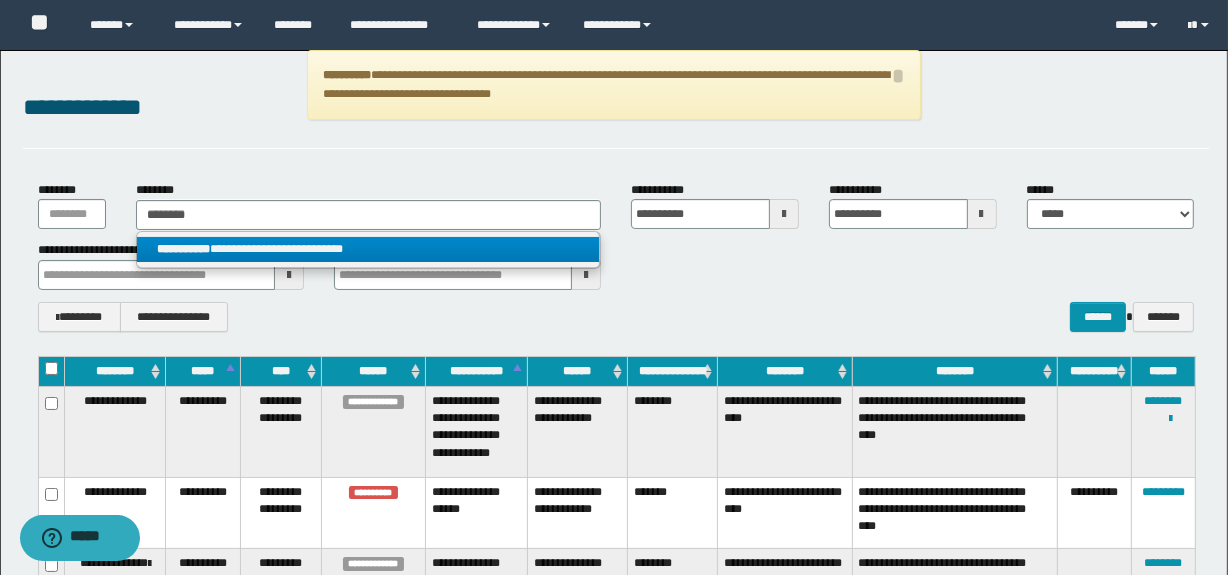 click on "**********" at bounding box center (368, 249) 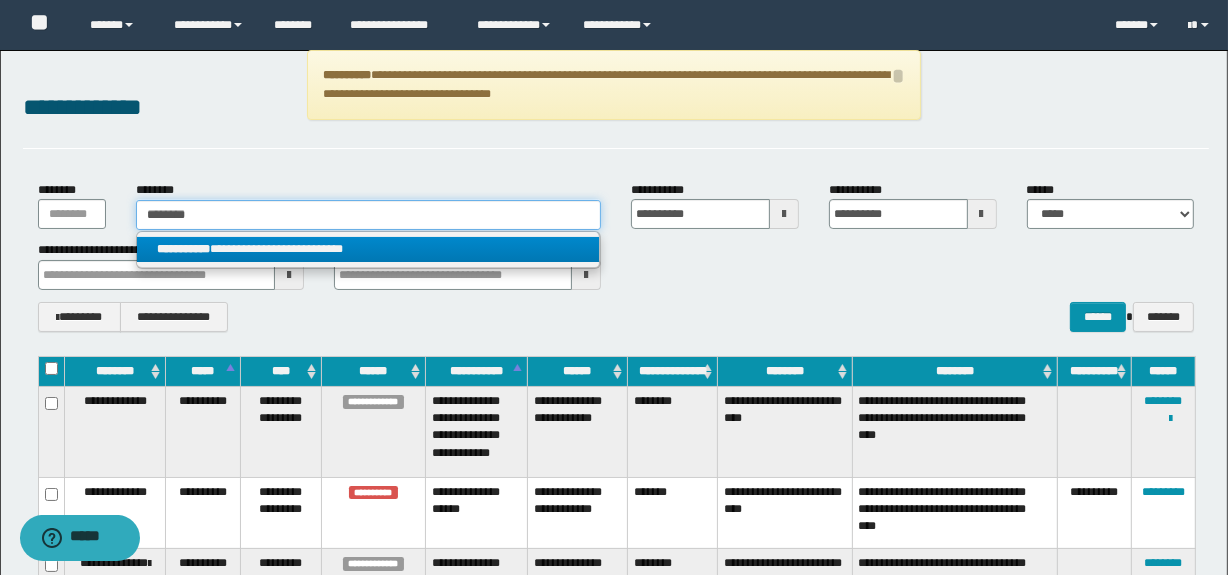 type 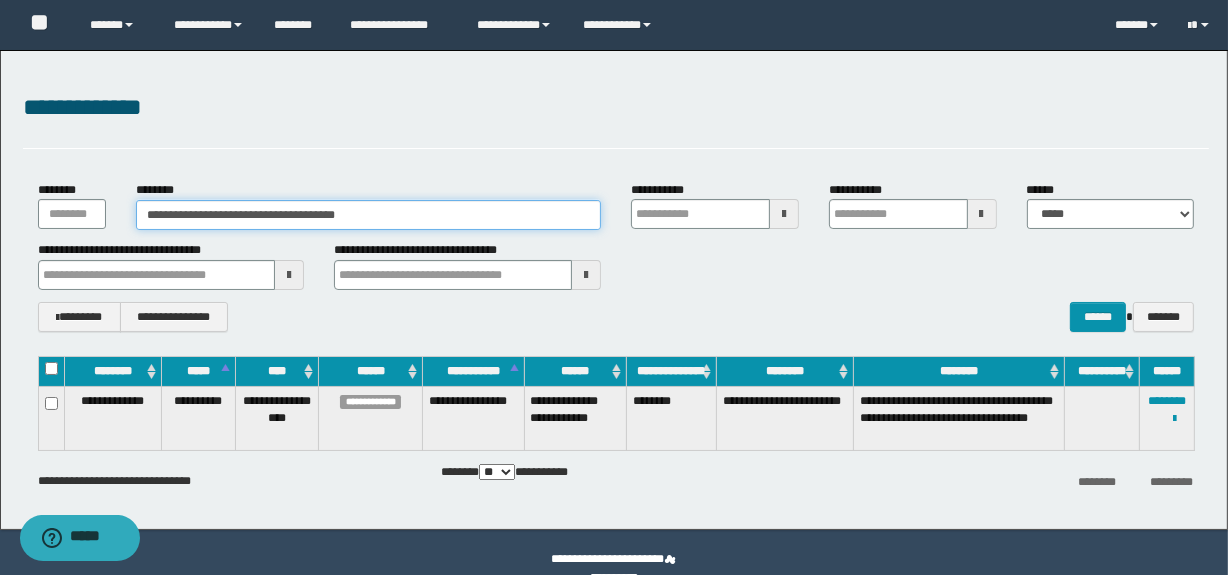 type 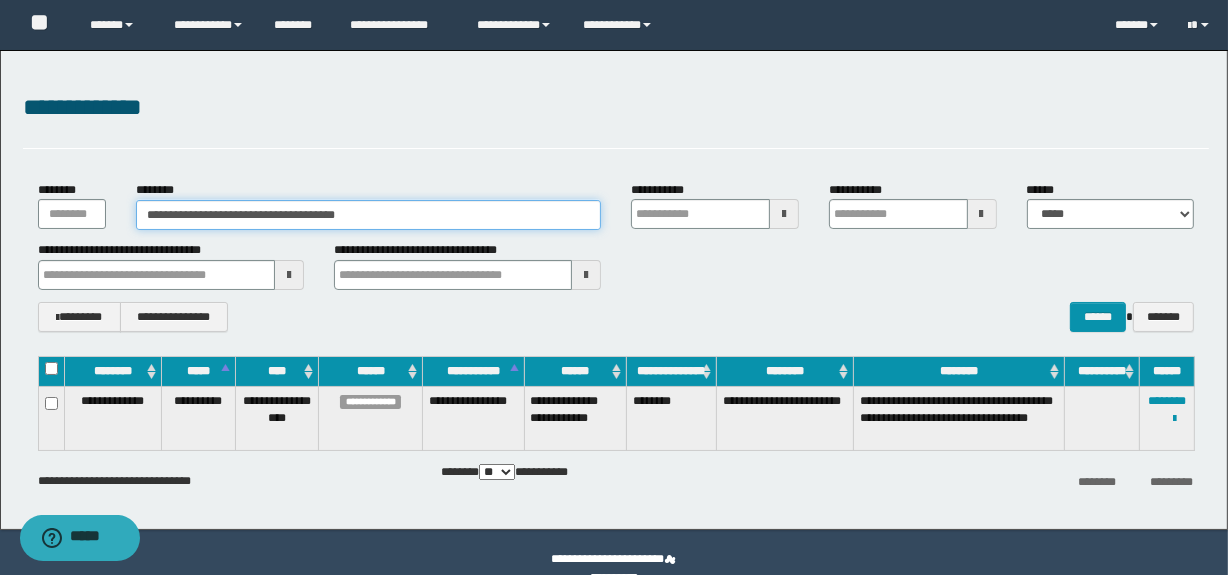 type 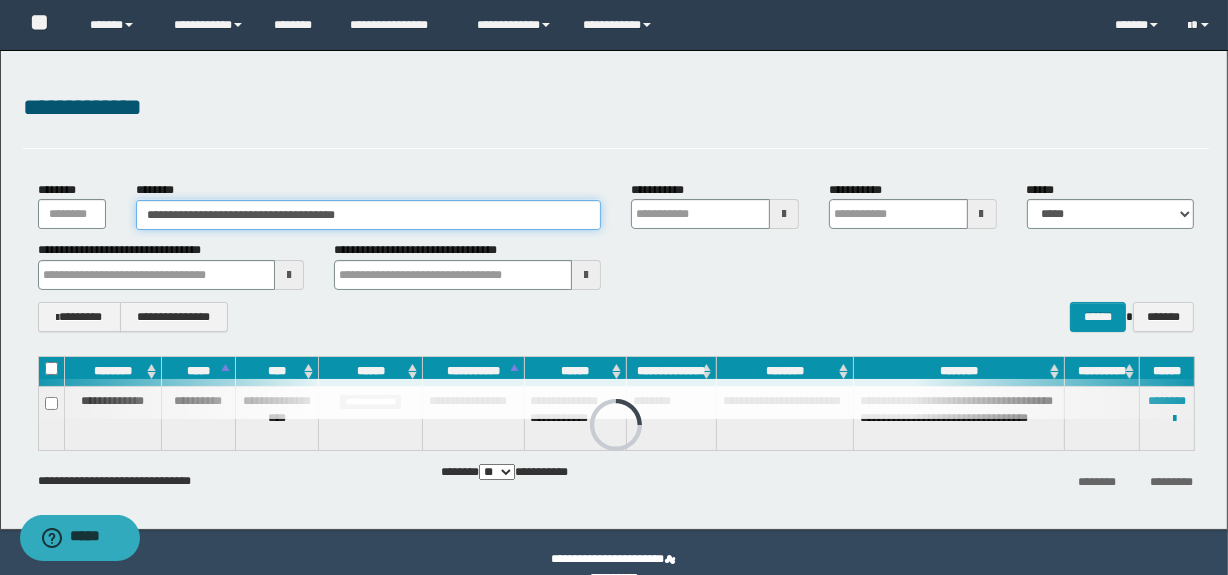 type 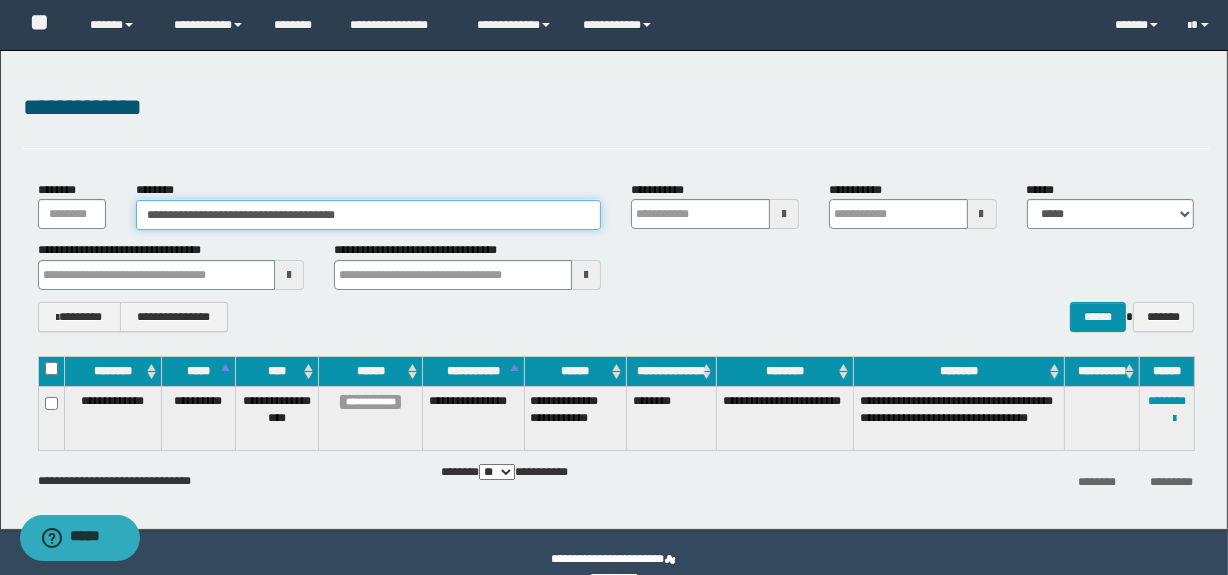 drag, startPoint x: 380, startPoint y: 211, endPoint x: 125, endPoint y: 208, distance: 255.01764 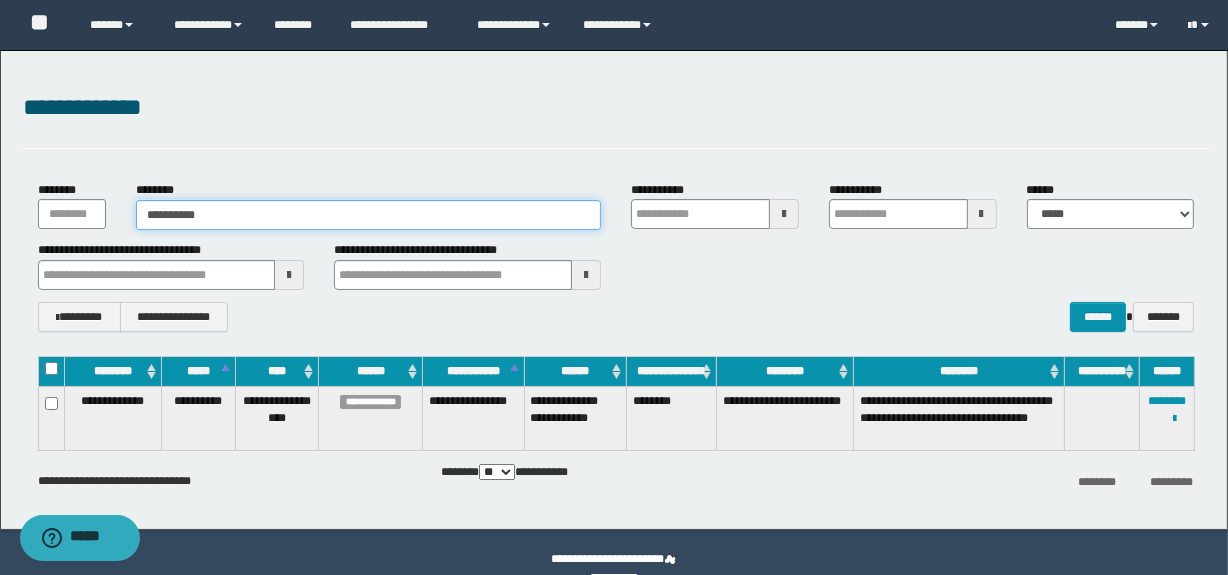 type on "**********" 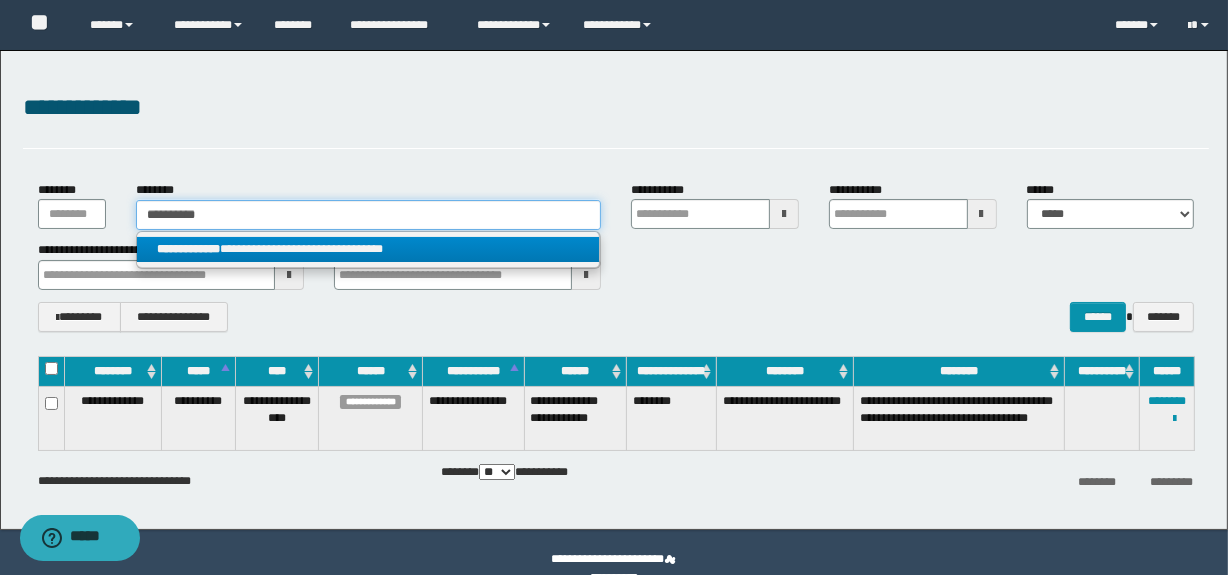 type on "**********" 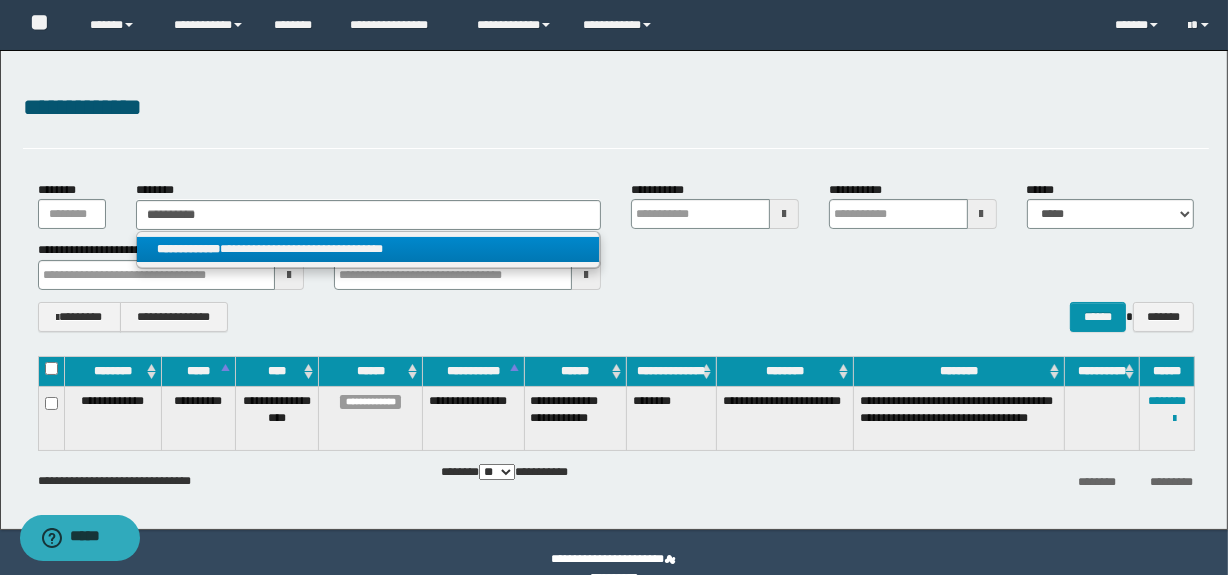 click on "**********" at bounding box center (368, 249) 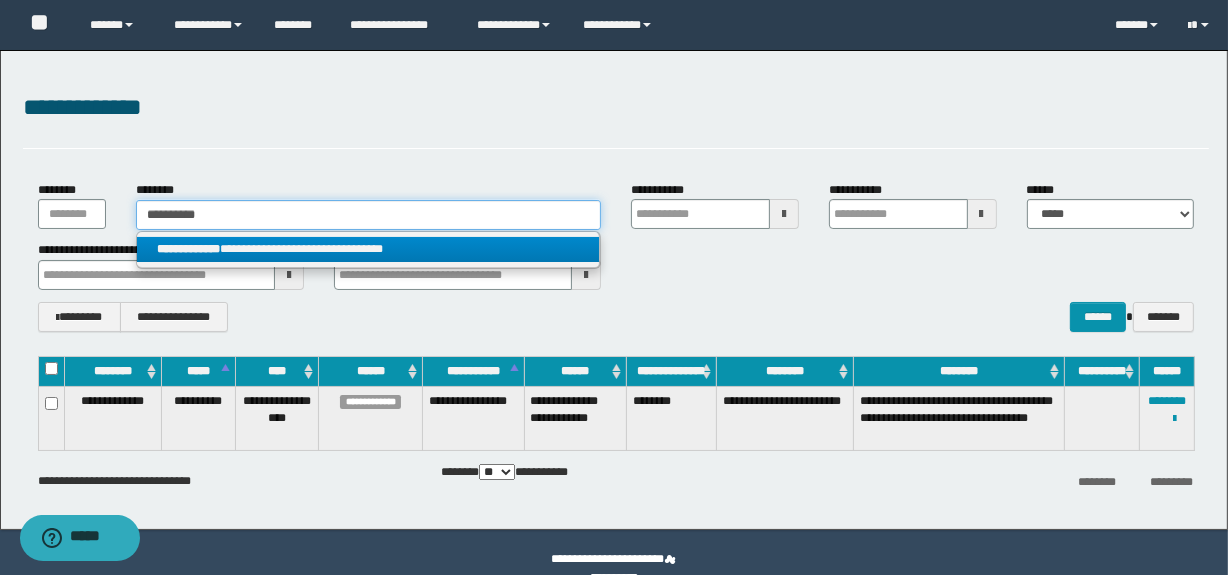 type 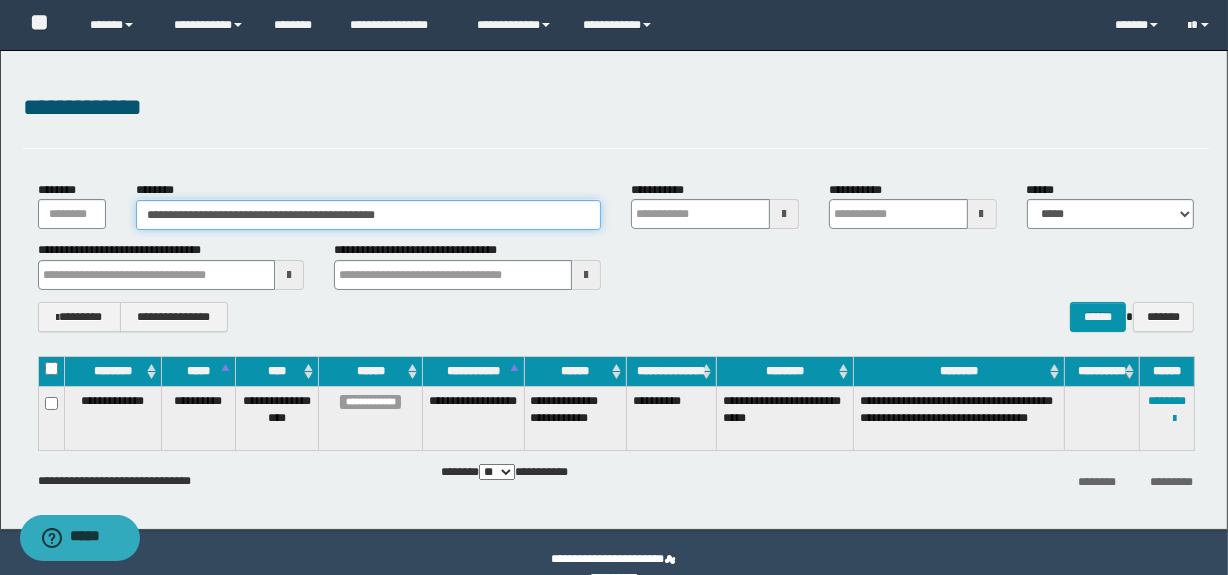 type 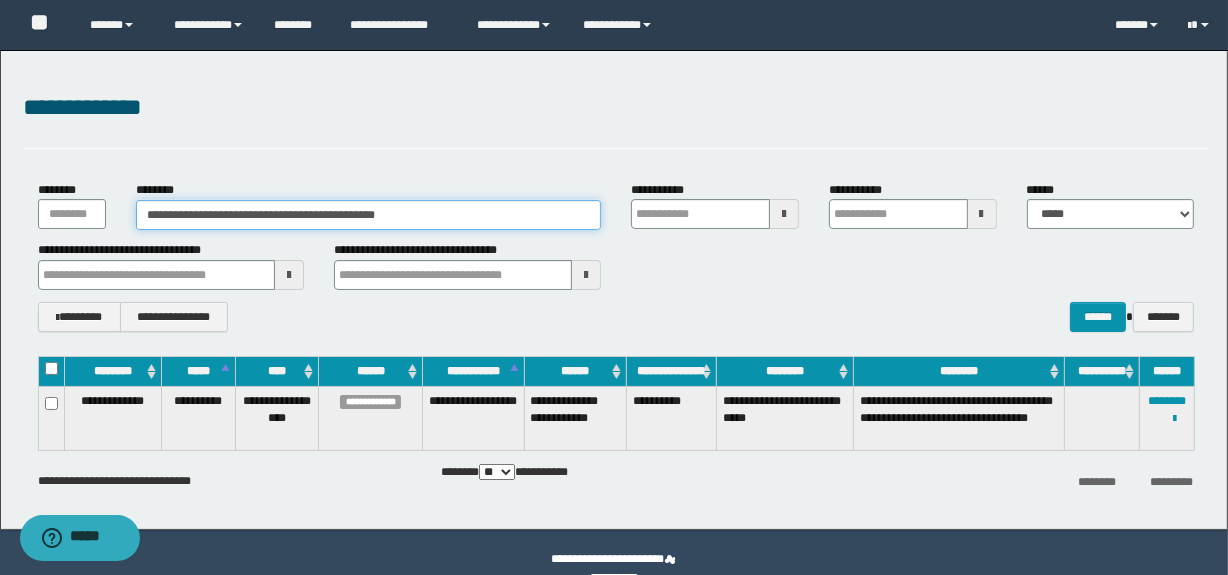 type 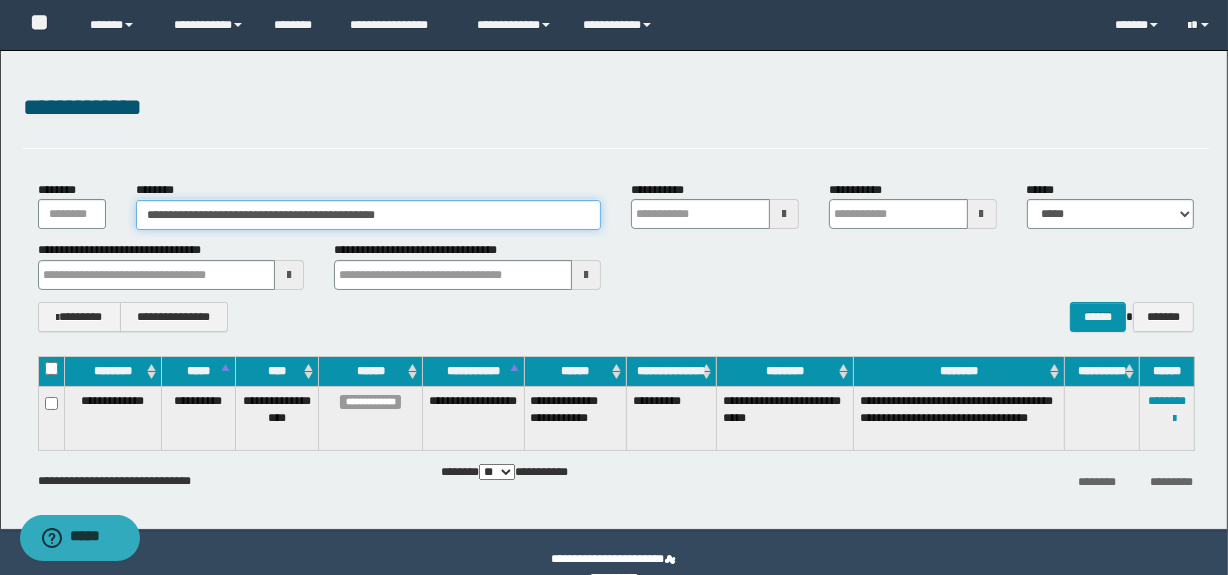 drag, startPoint x: 455, startPoint y: 214, endPoint x: 107, endPoint y: 209, distance: 348.03592 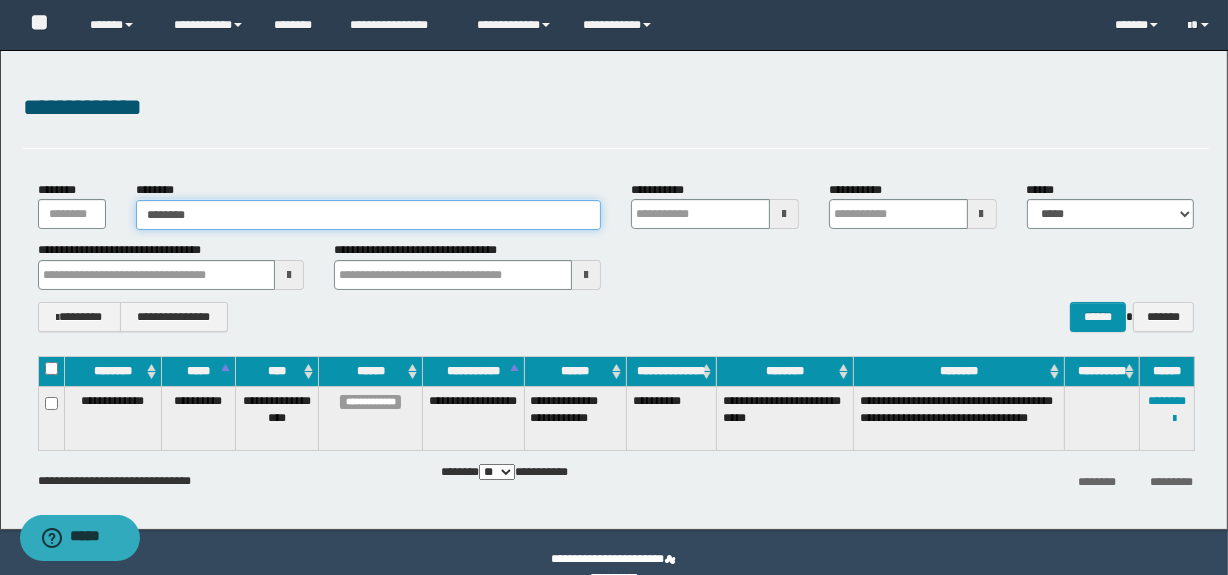 type on "********" 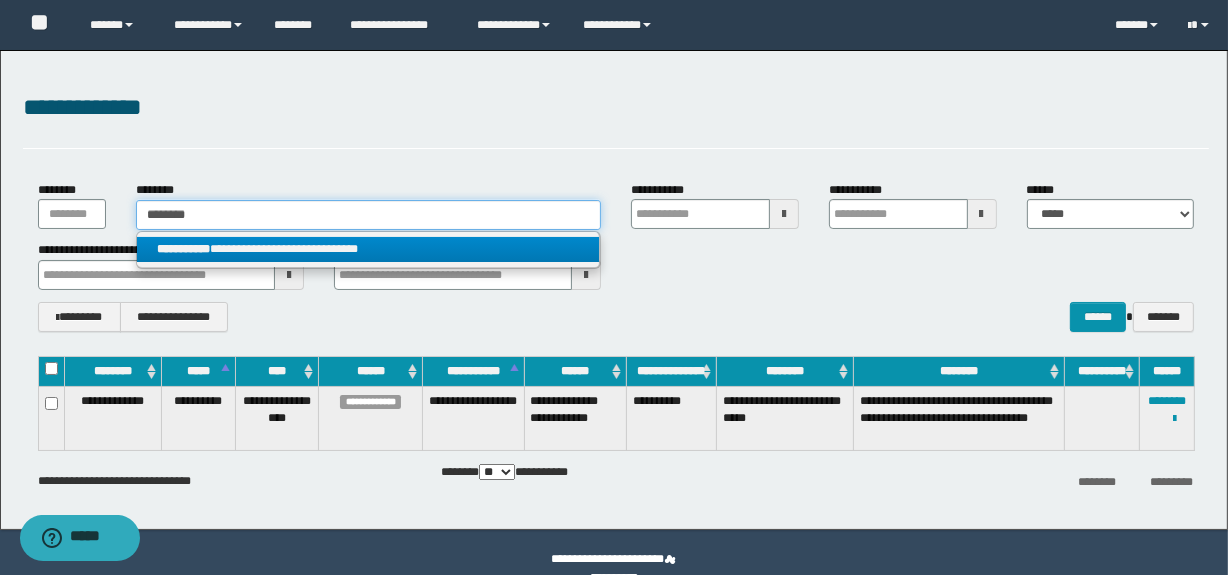 type on "********" 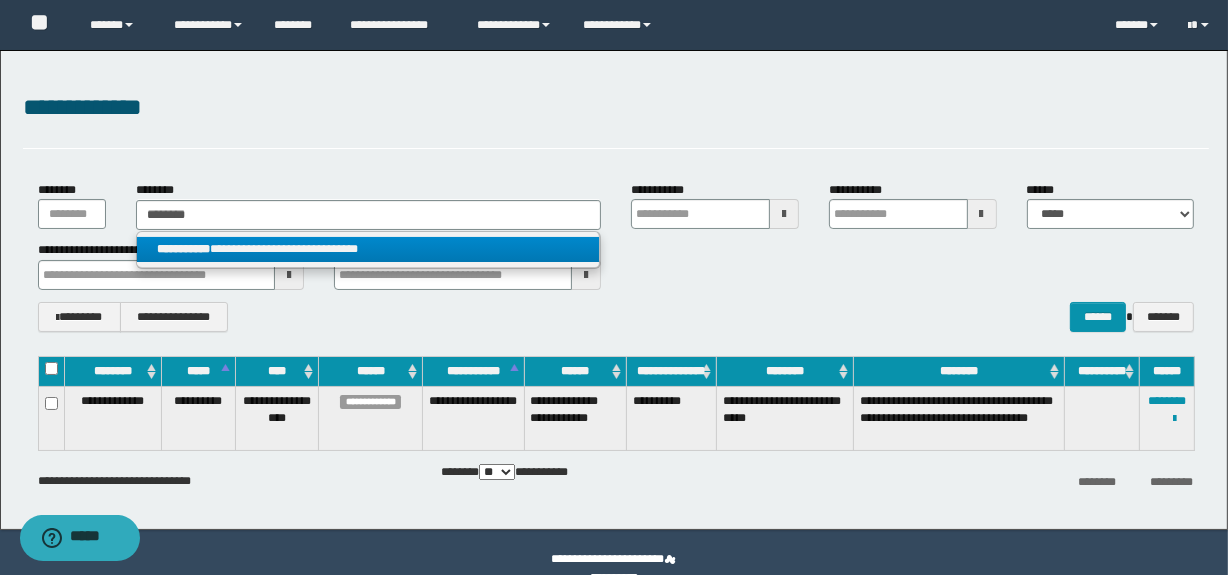 click on "**********" at bounding box center [368, 250] 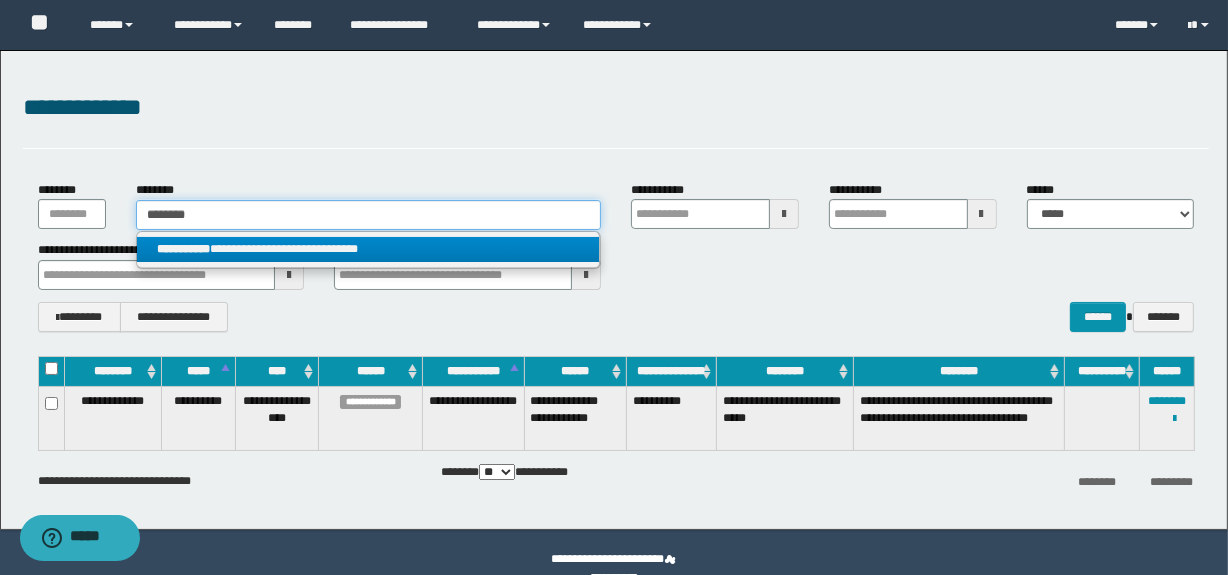 type 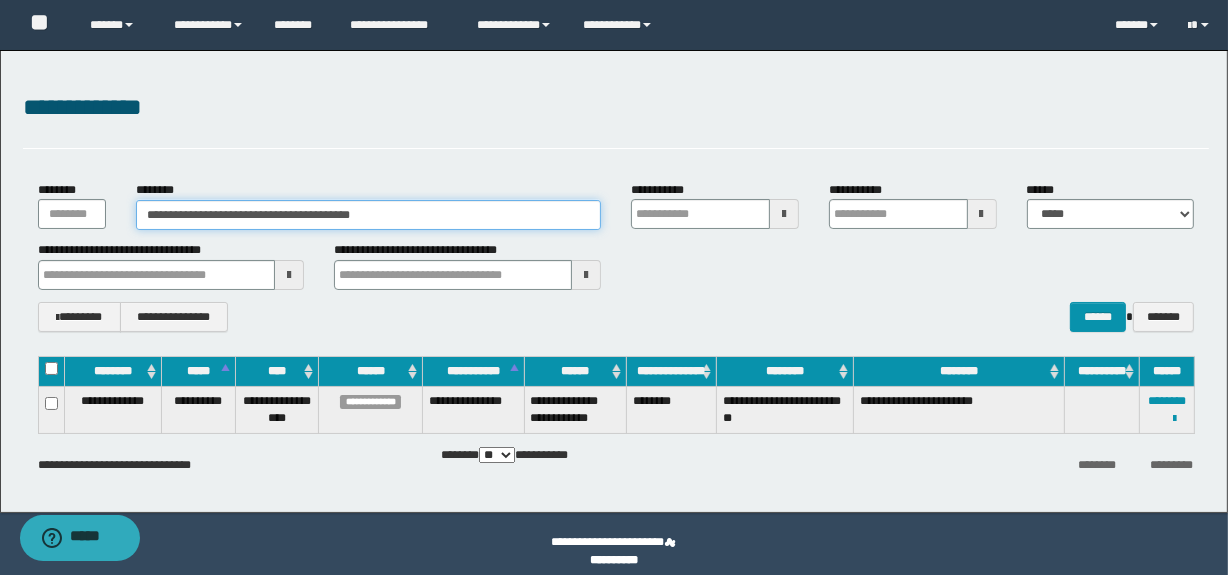 type 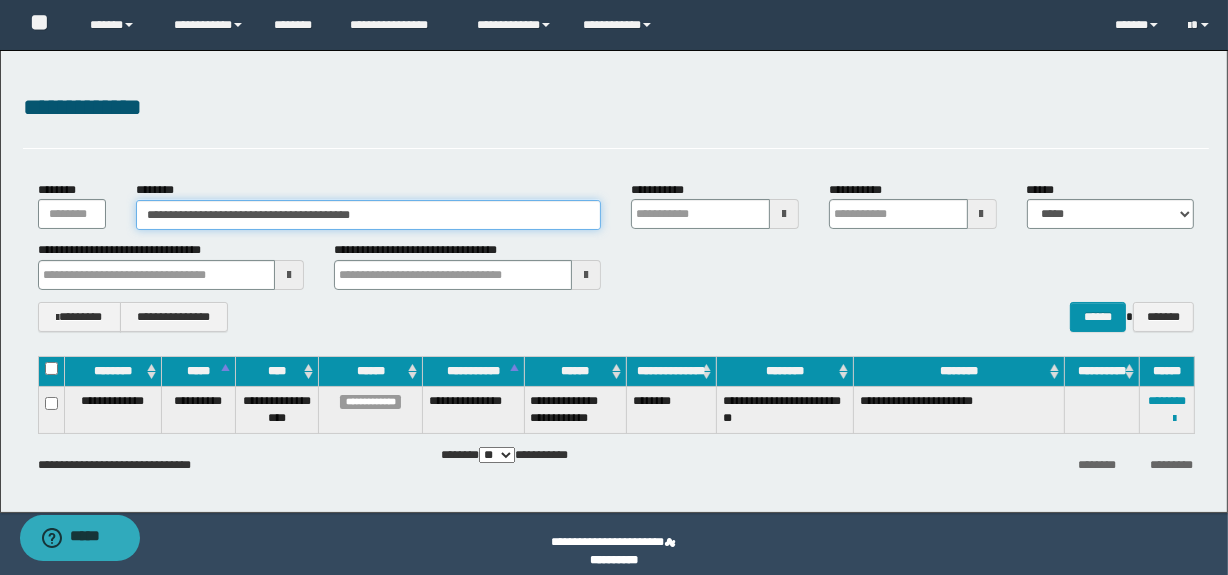 type 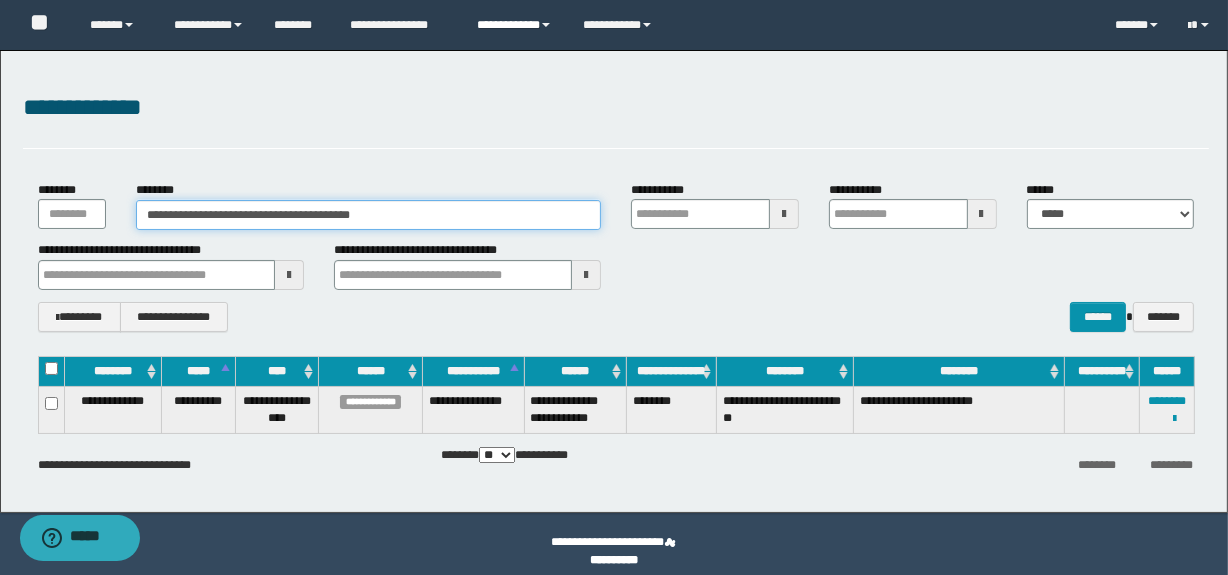 type 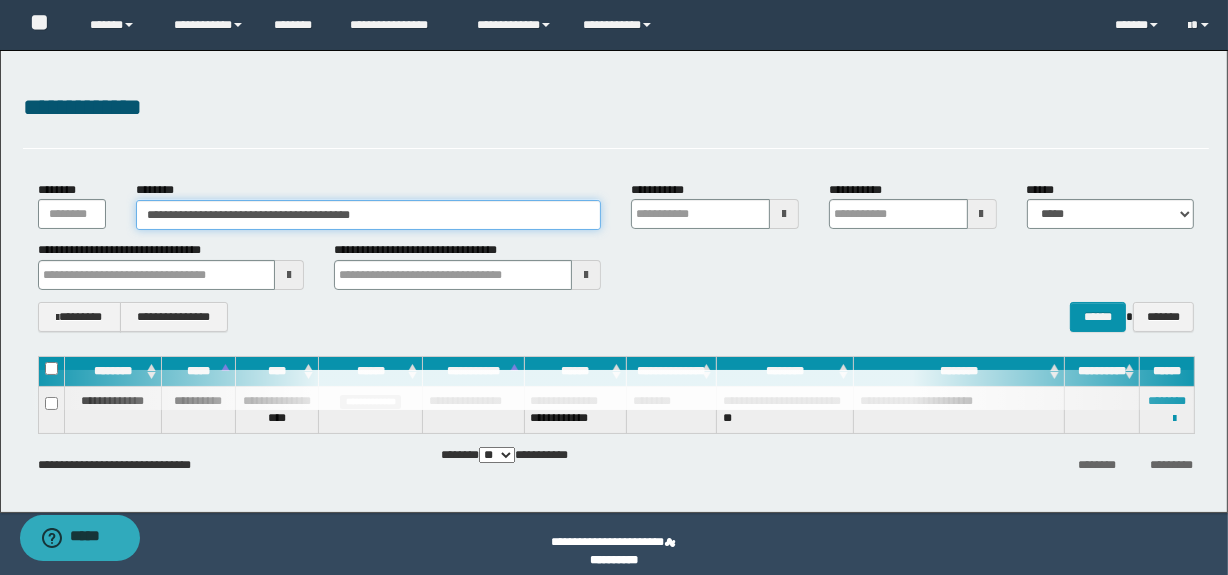 type 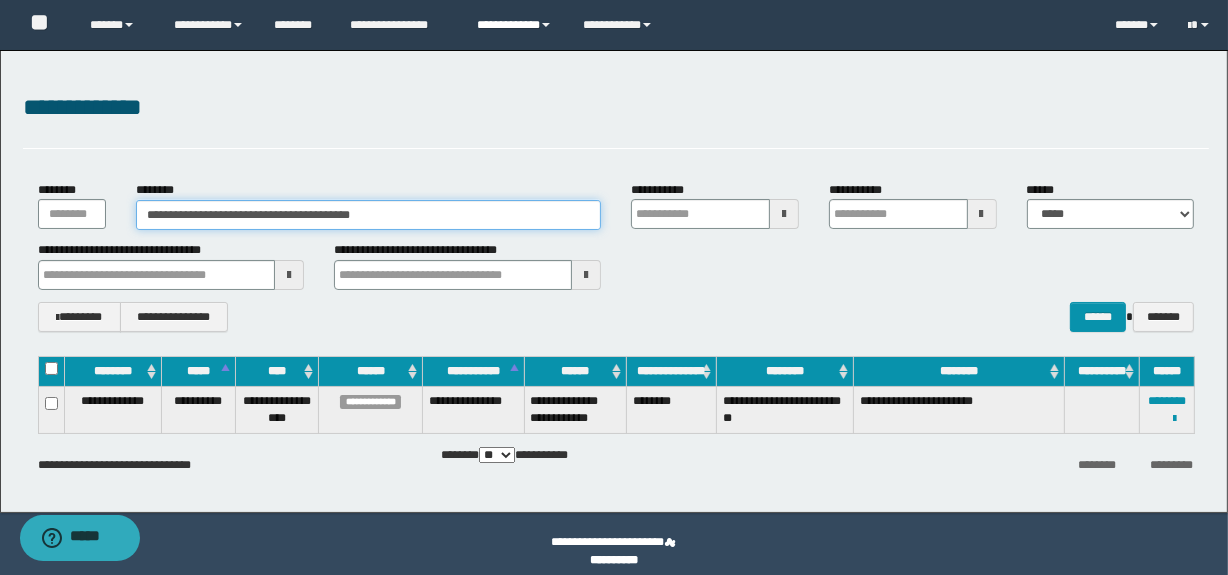 type 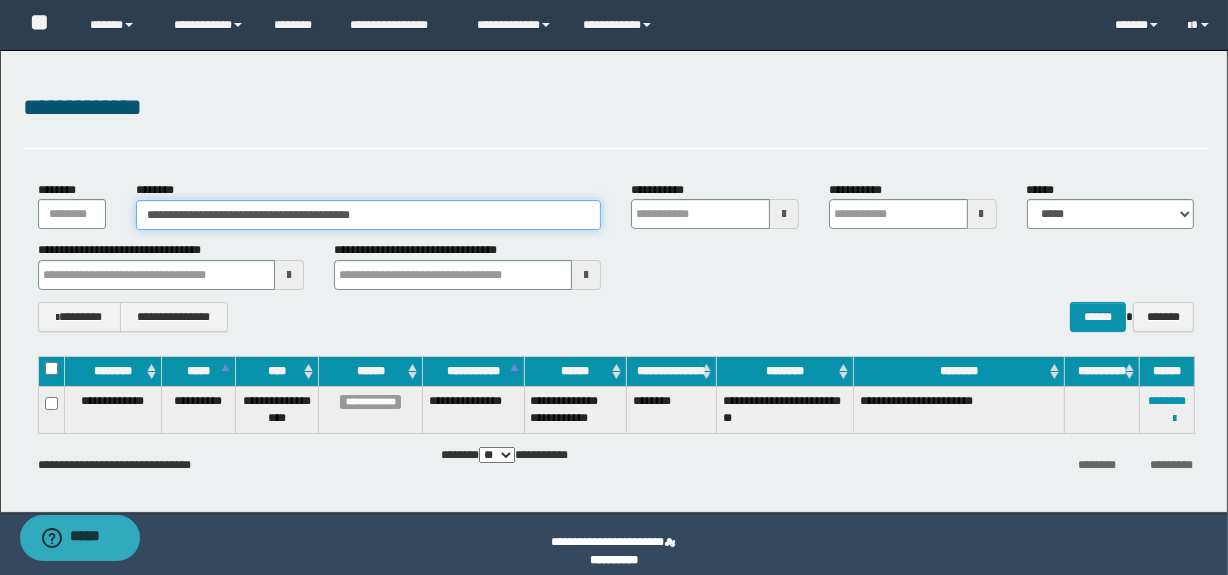 drag, startPoint x: 404, startPoint y: 212, endPoint x: 136, endPoint y: 208, distance: 268.02985 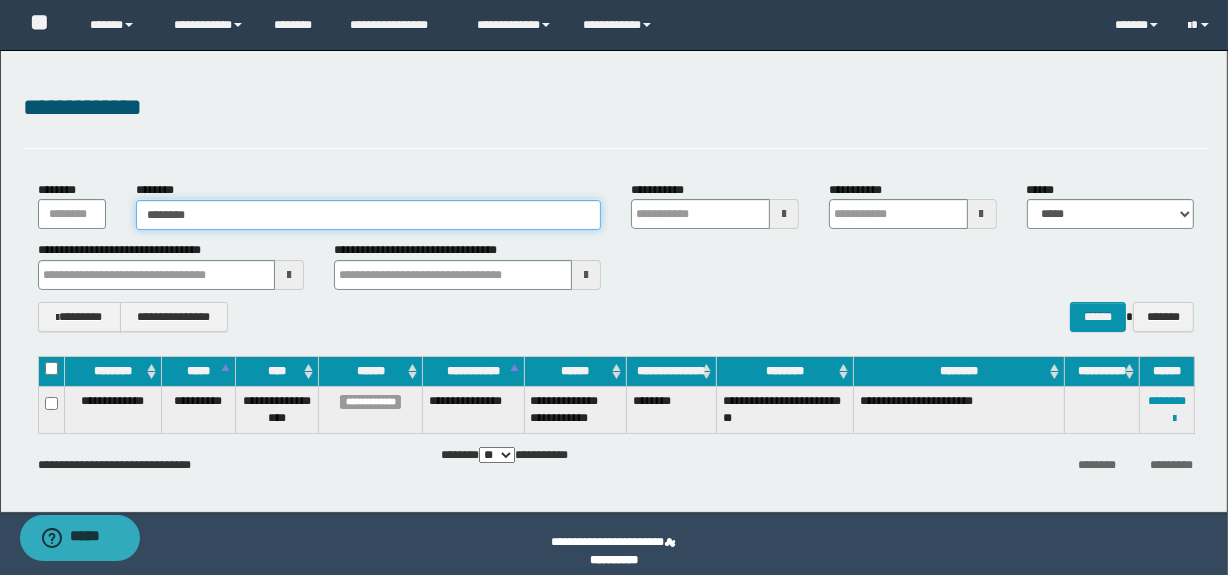 type on "********" 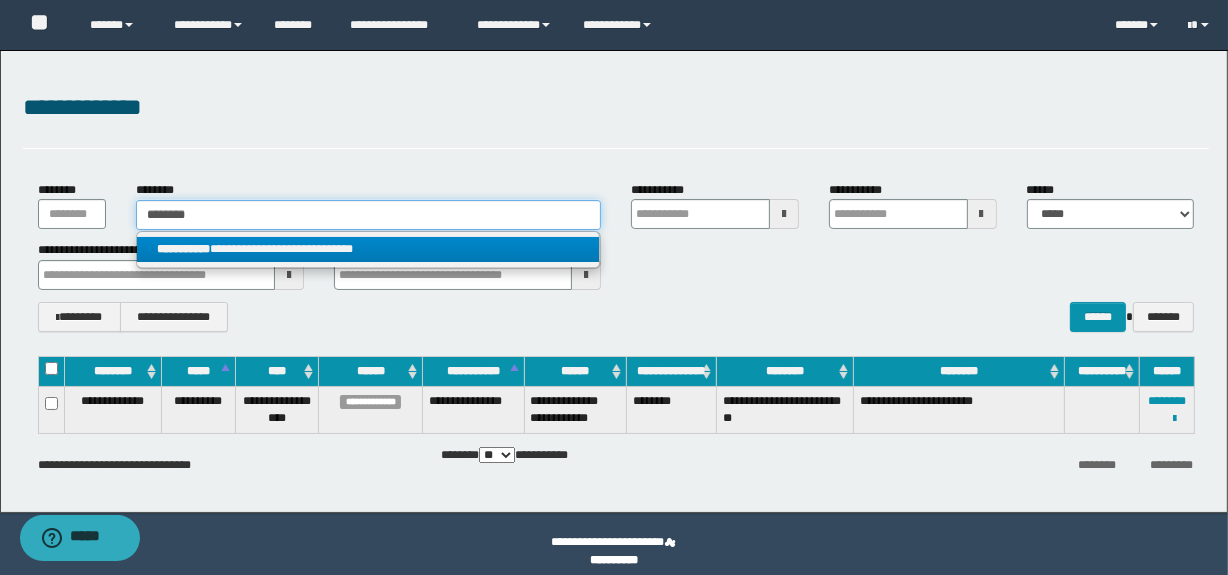 type on "********" 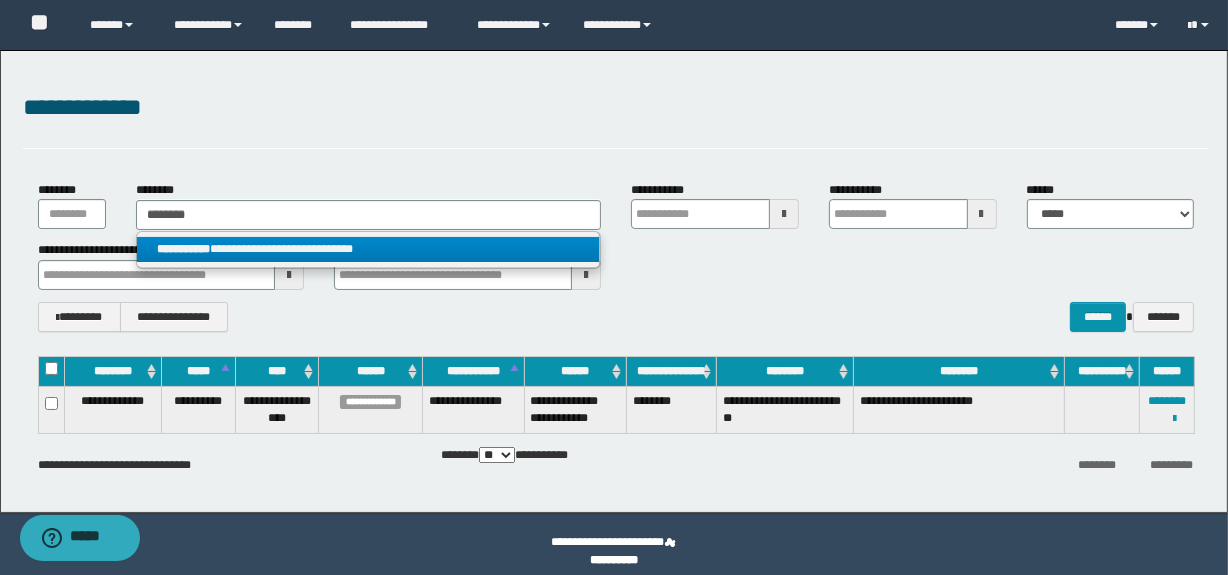 click on "**********" at bounding box center (368, 249) 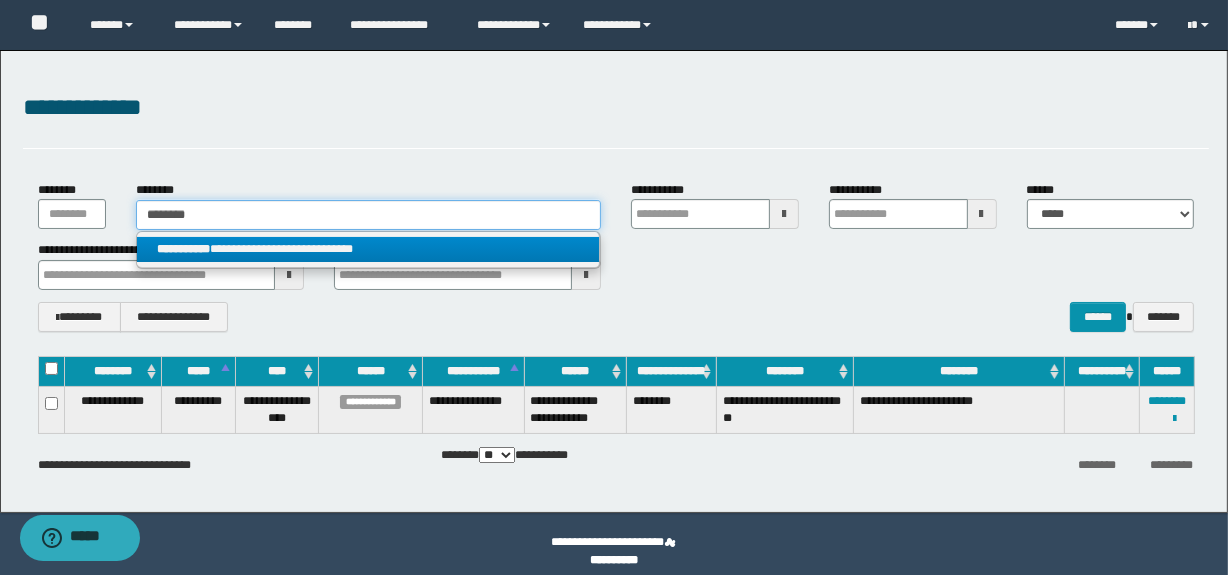 type 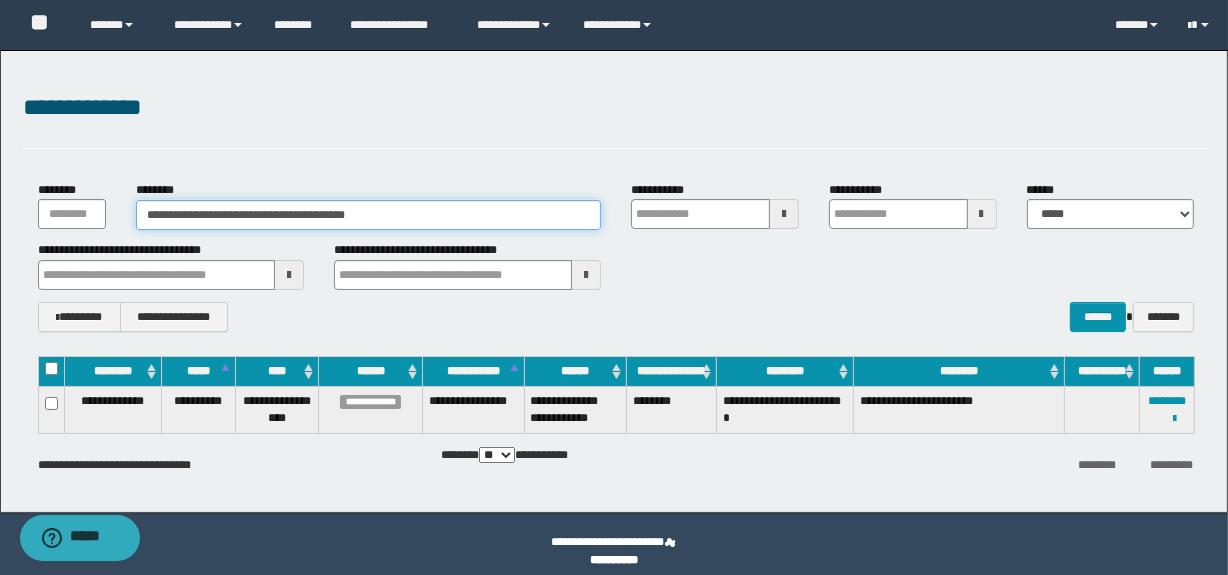 type 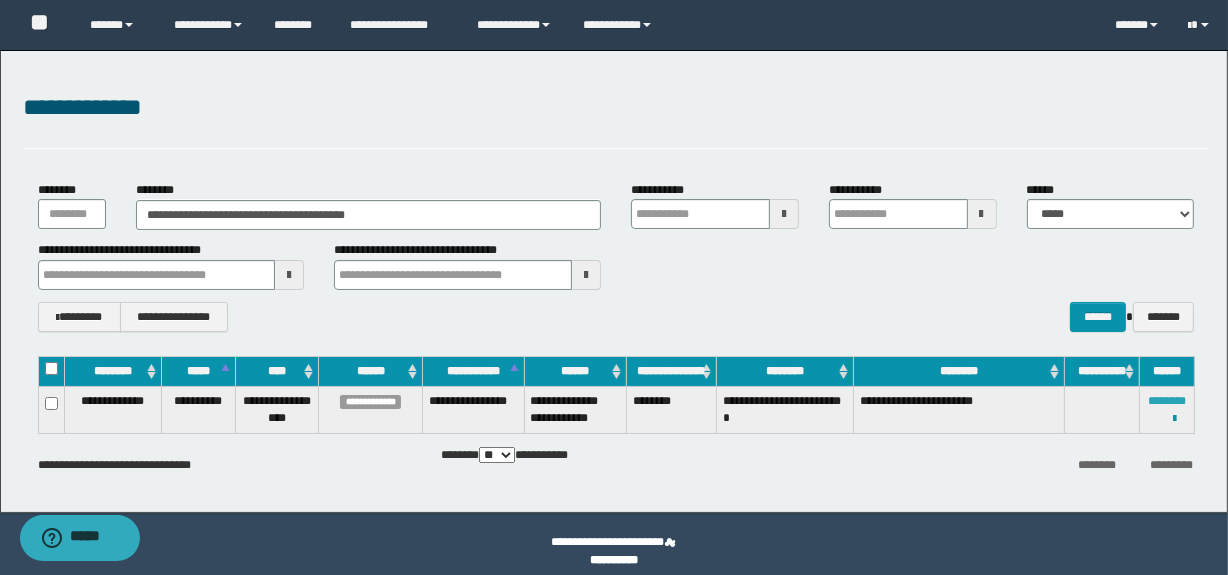 click on "********" at bounding box center [1167, 401] 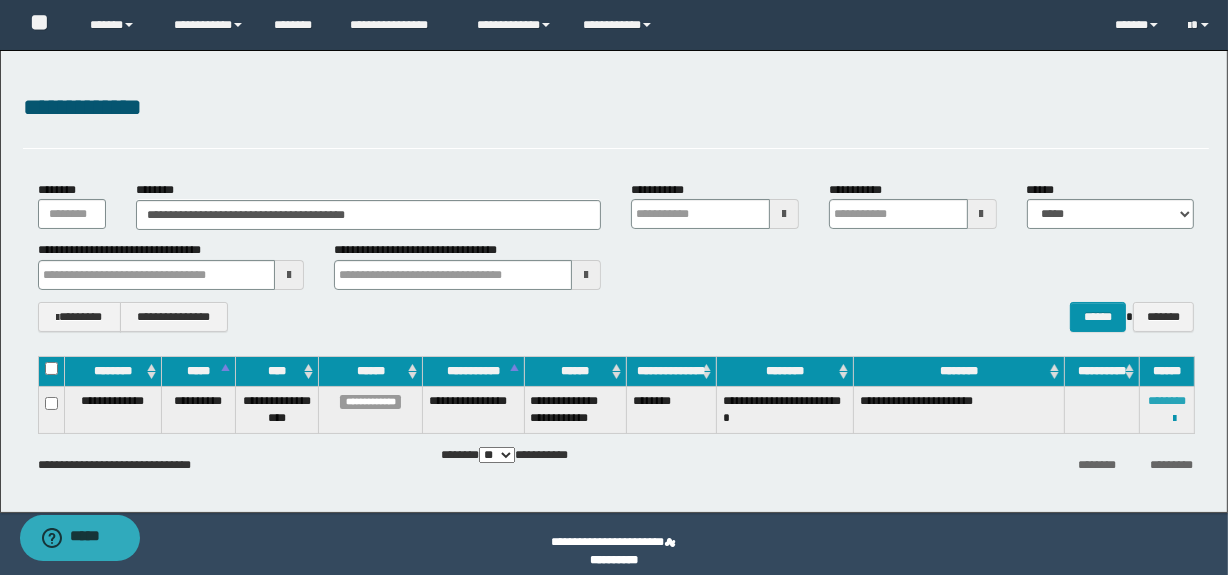 type 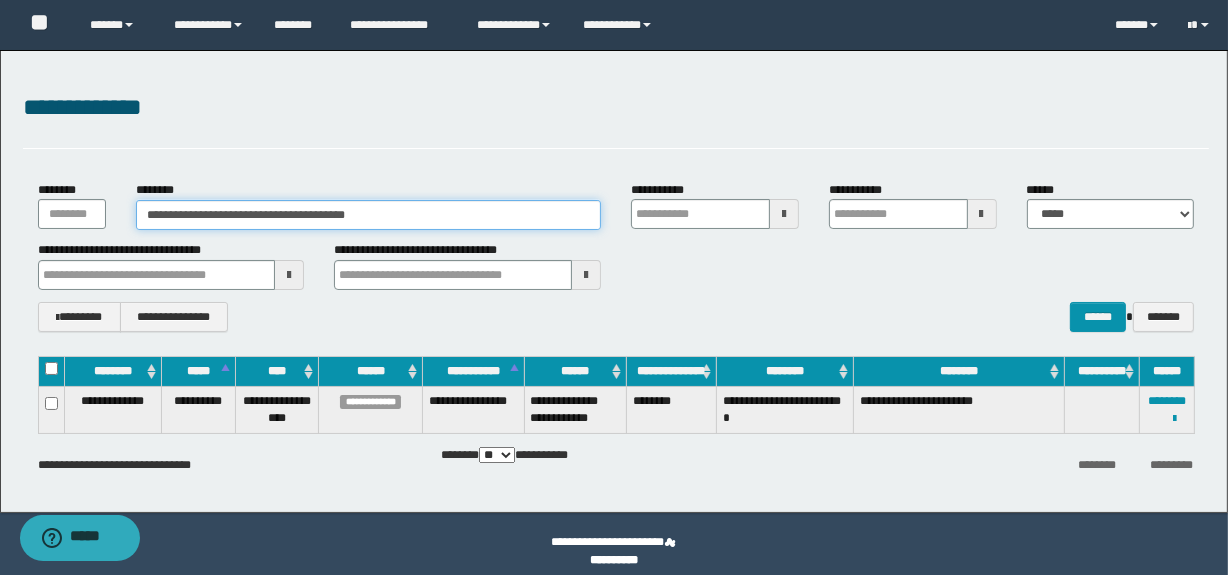 drag, startPoint x: 384, startPoint y: 209, endPoint x: 140, endPoint y: 214, distance: 244.05122 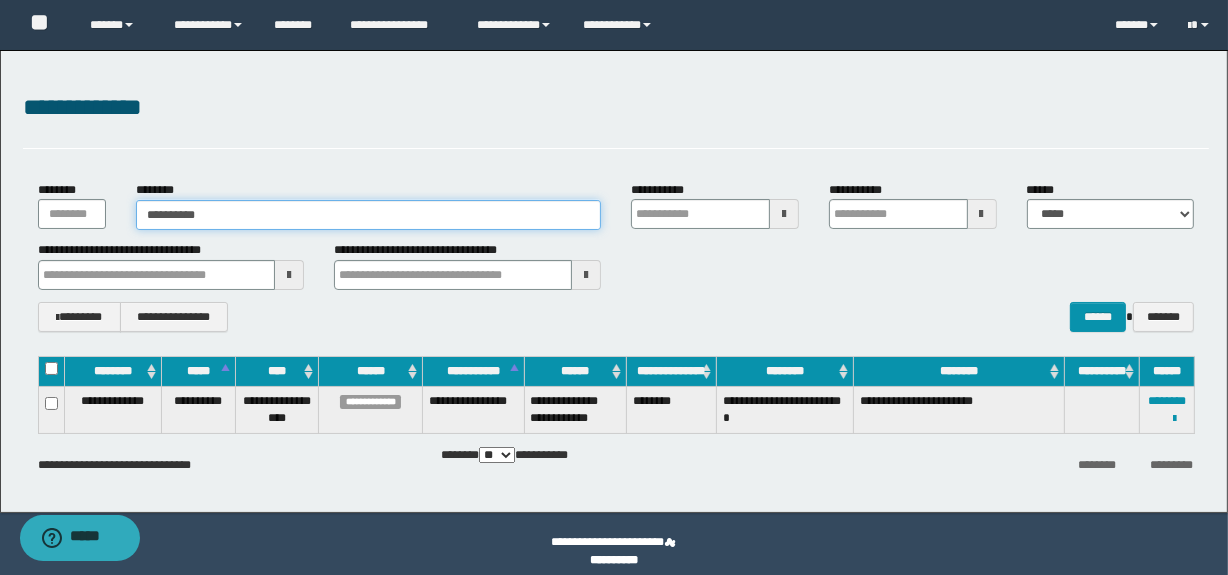 type on "**********" 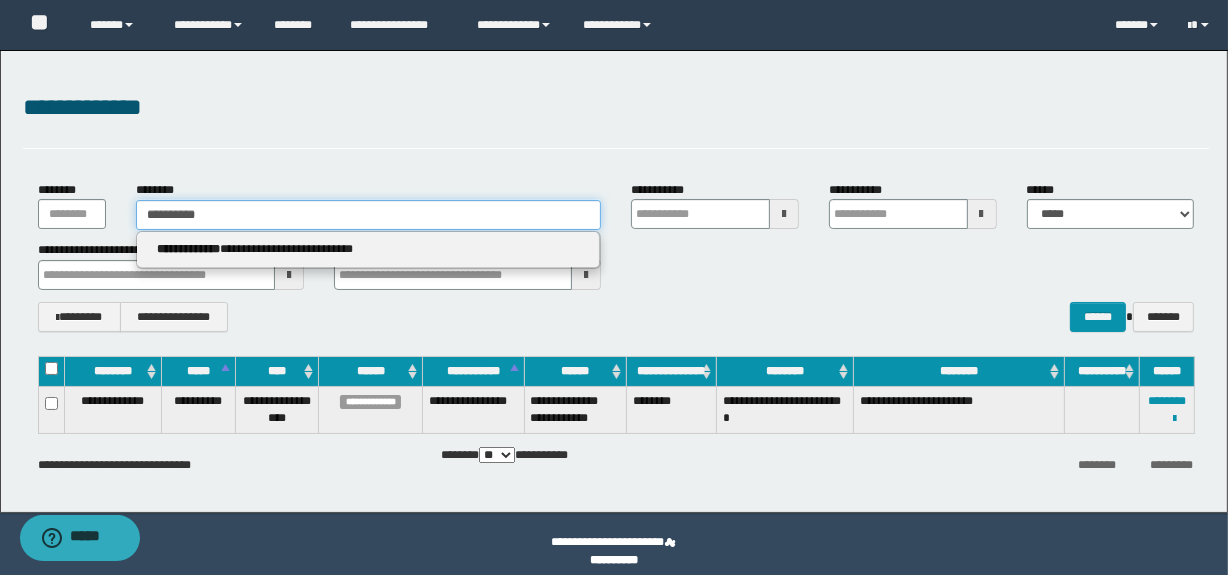 type 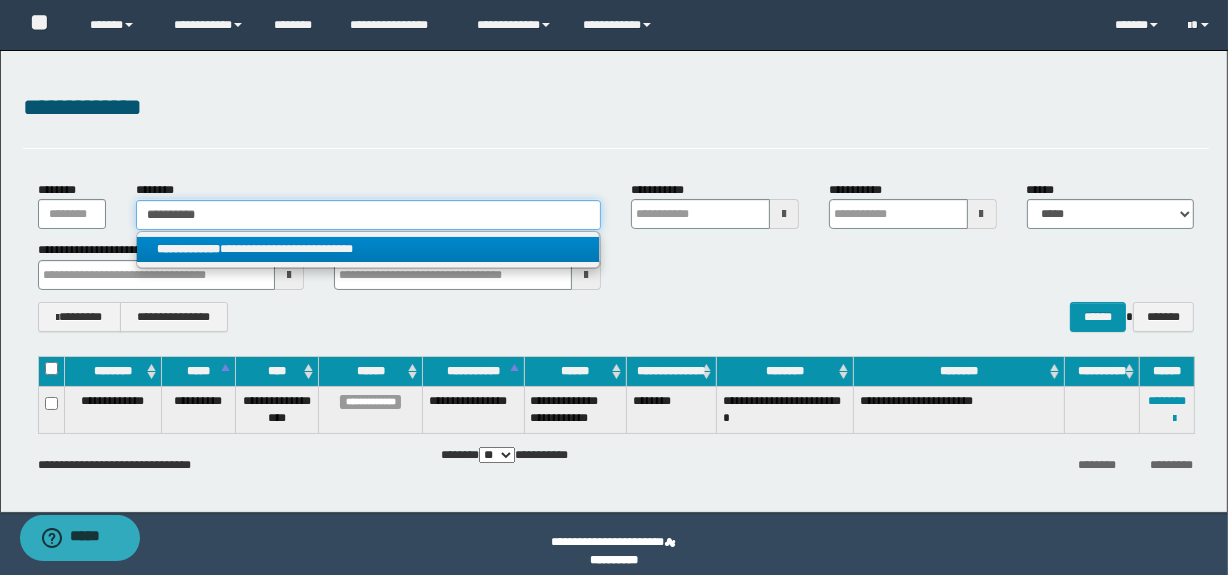 type on "**********" 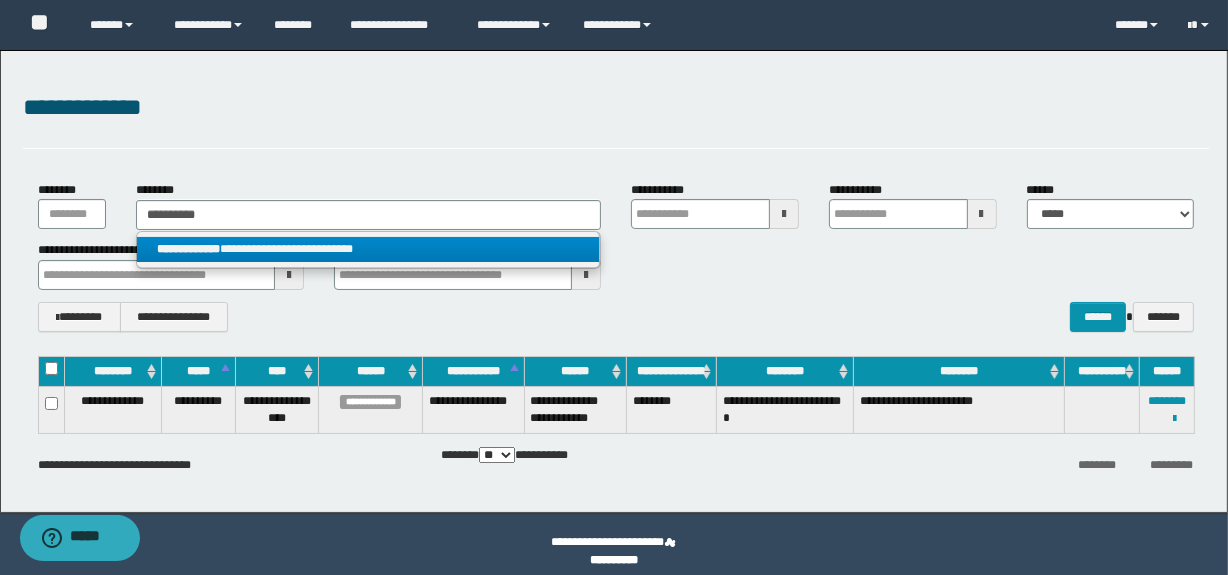 click on "**********" at bounding box center [368, 249] 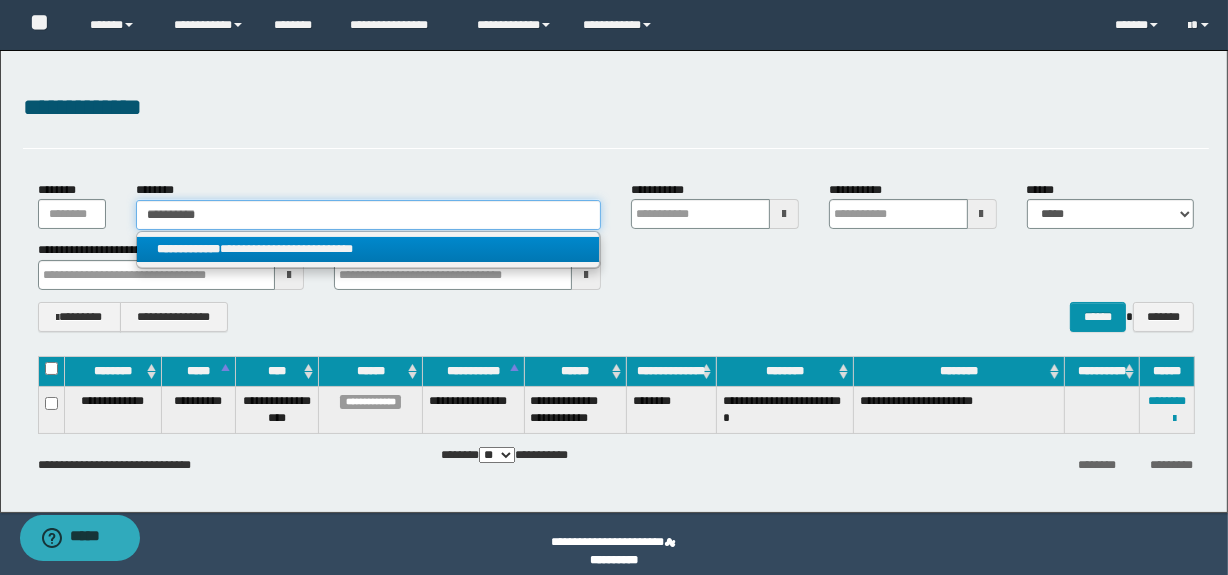 type 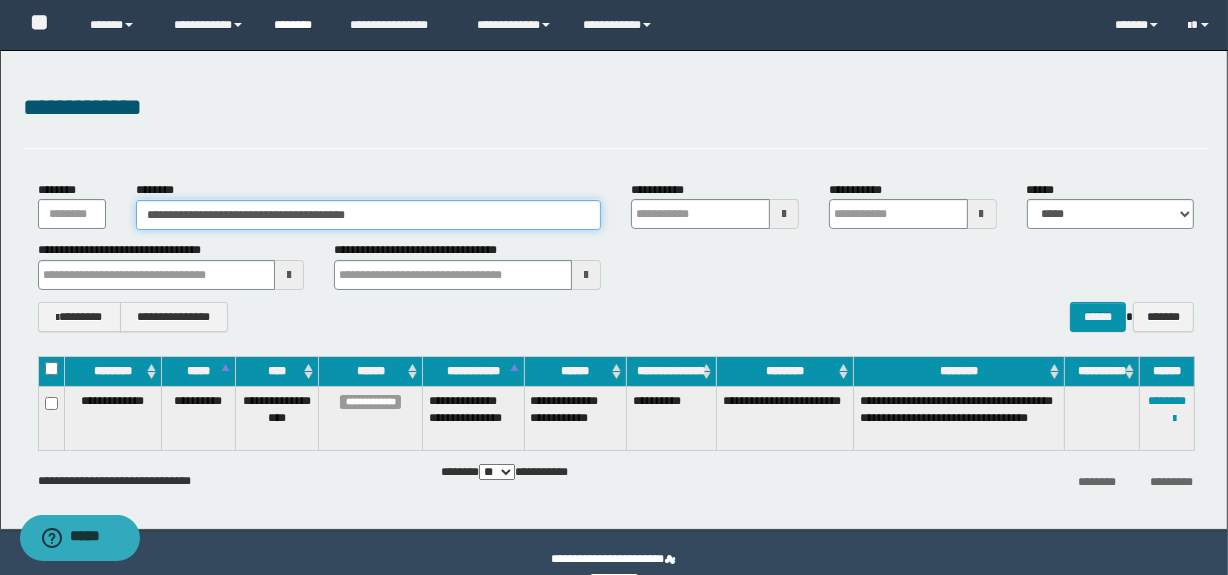 type 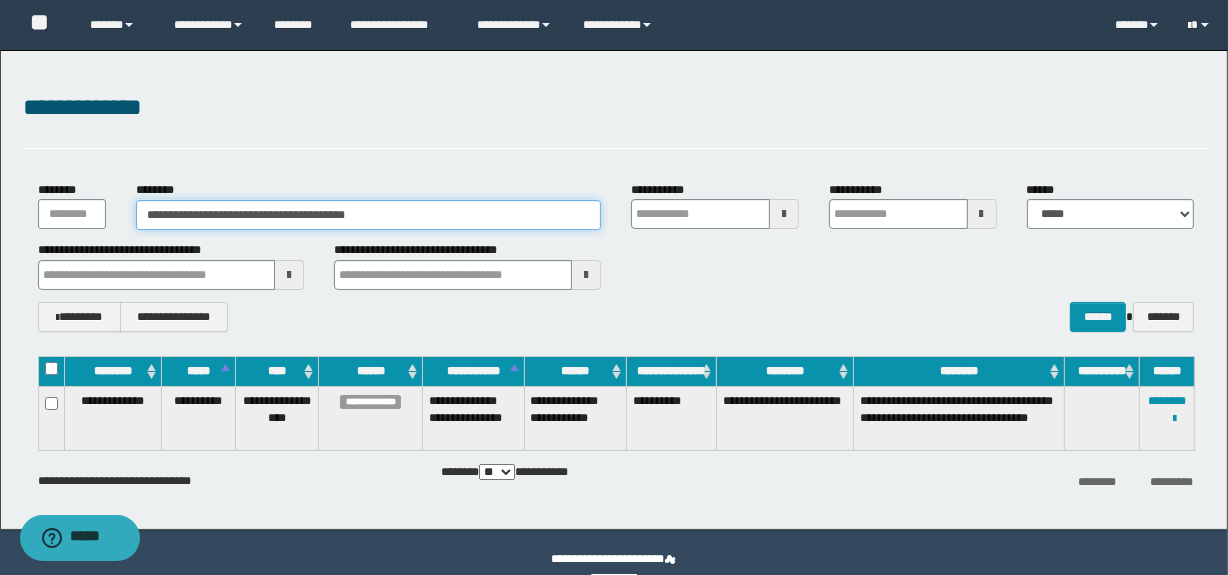 type 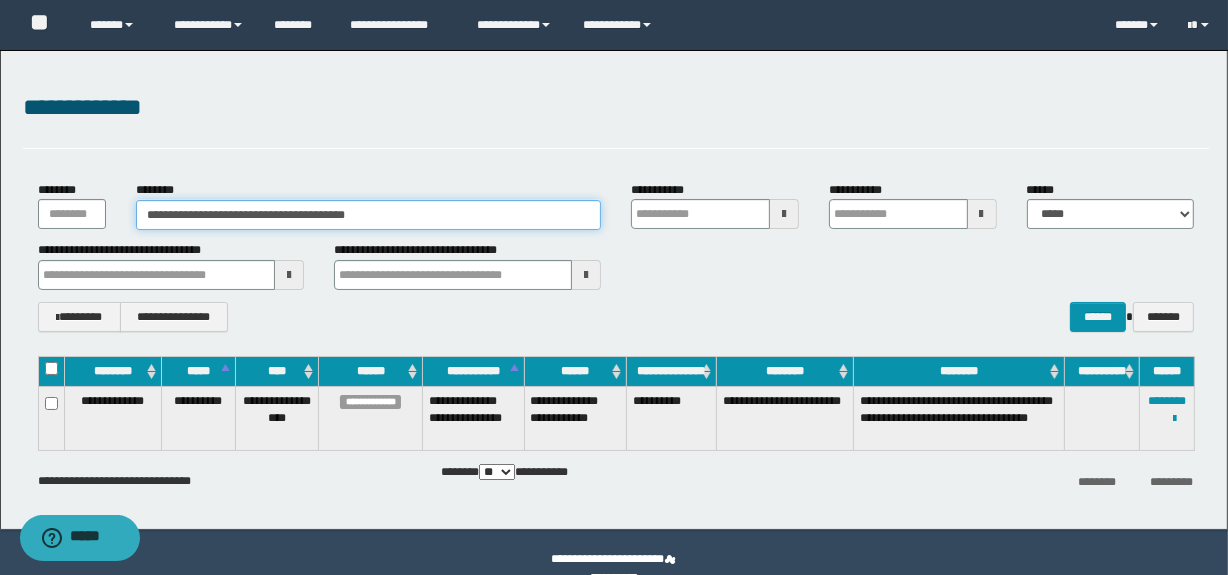 type 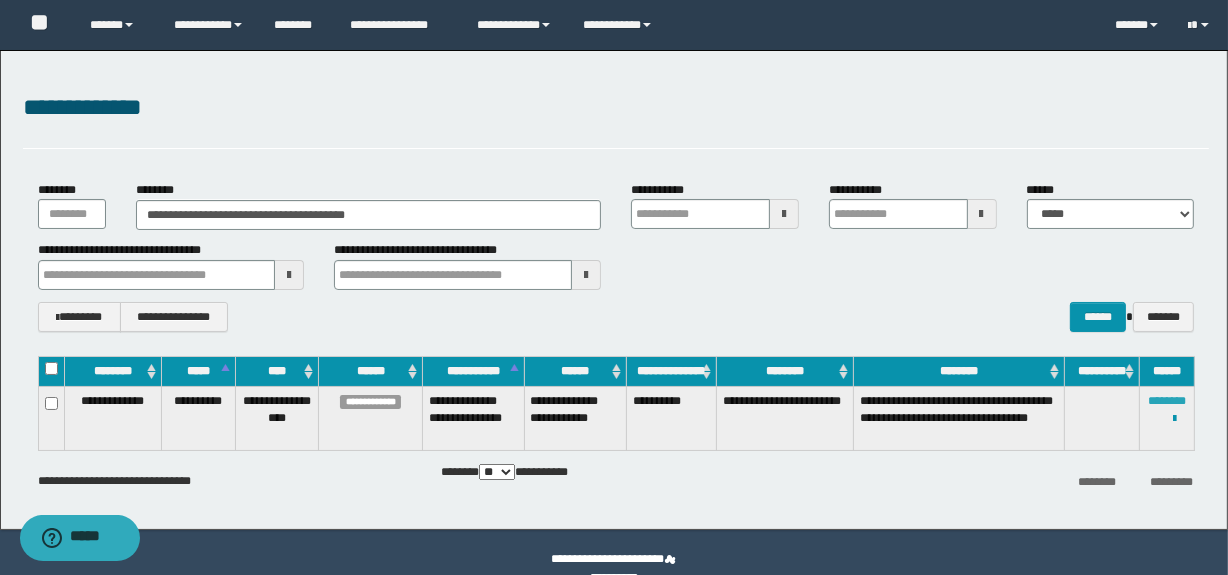 click on "********" at bounding box center [1167, 401] 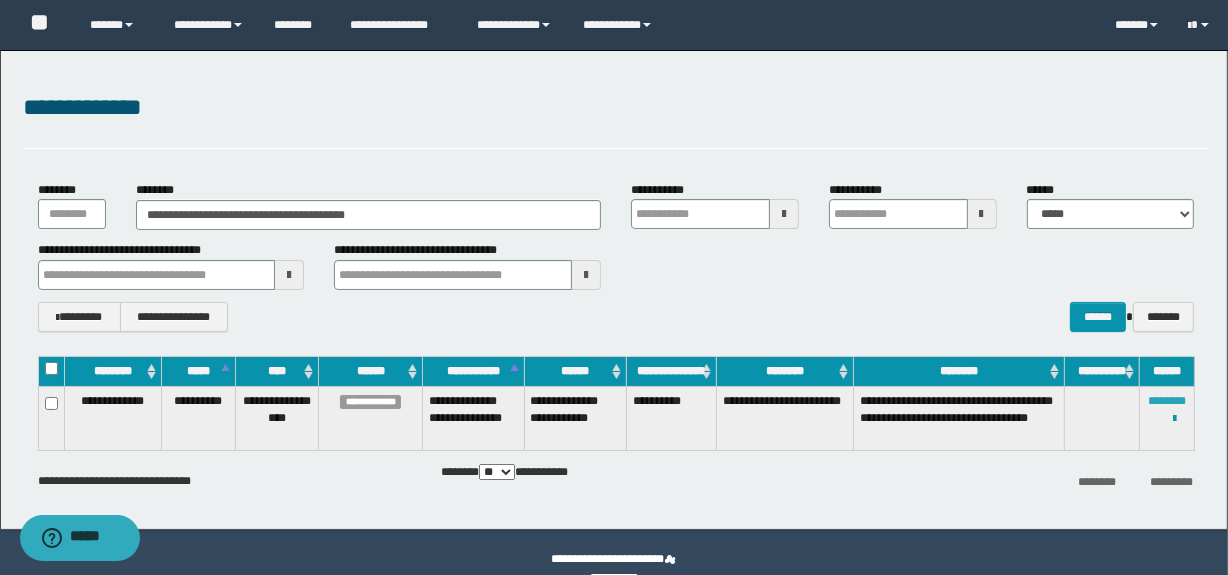 type 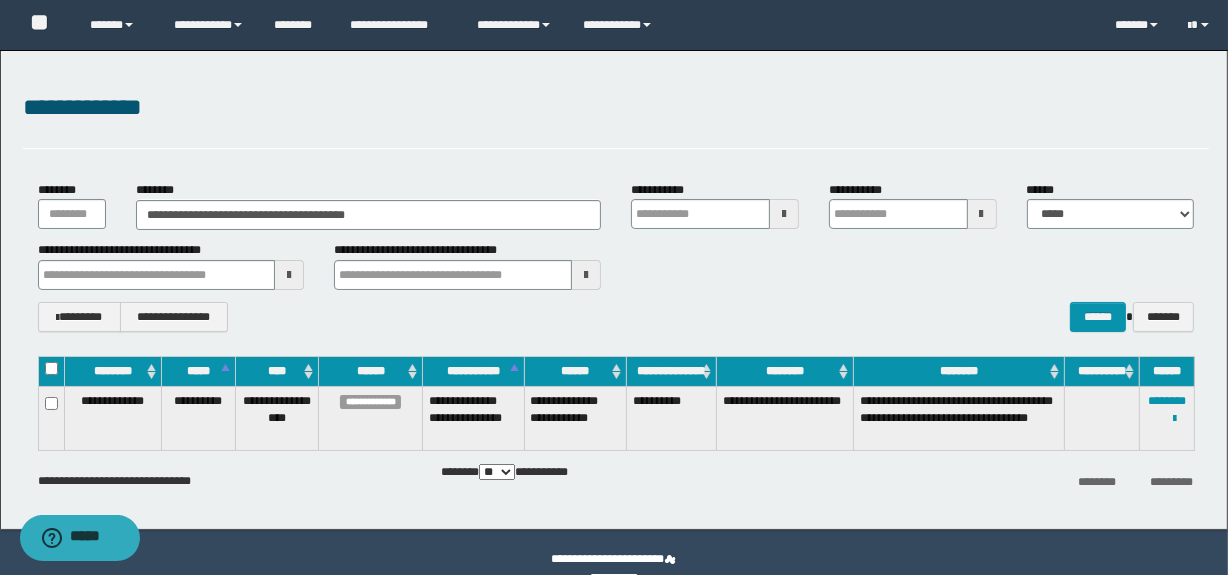 type 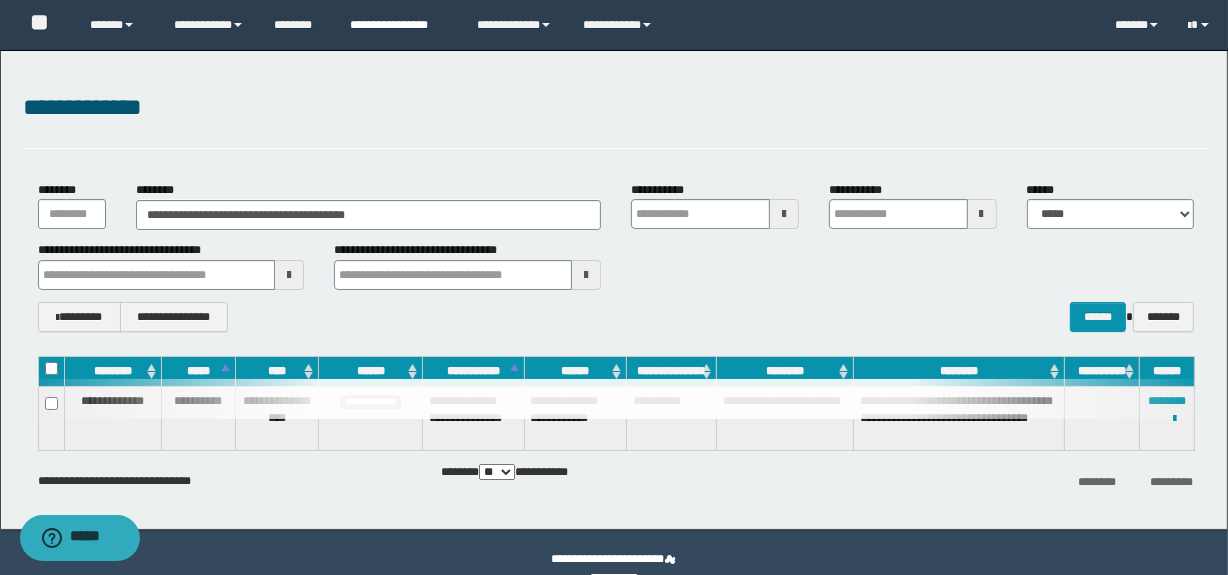 type 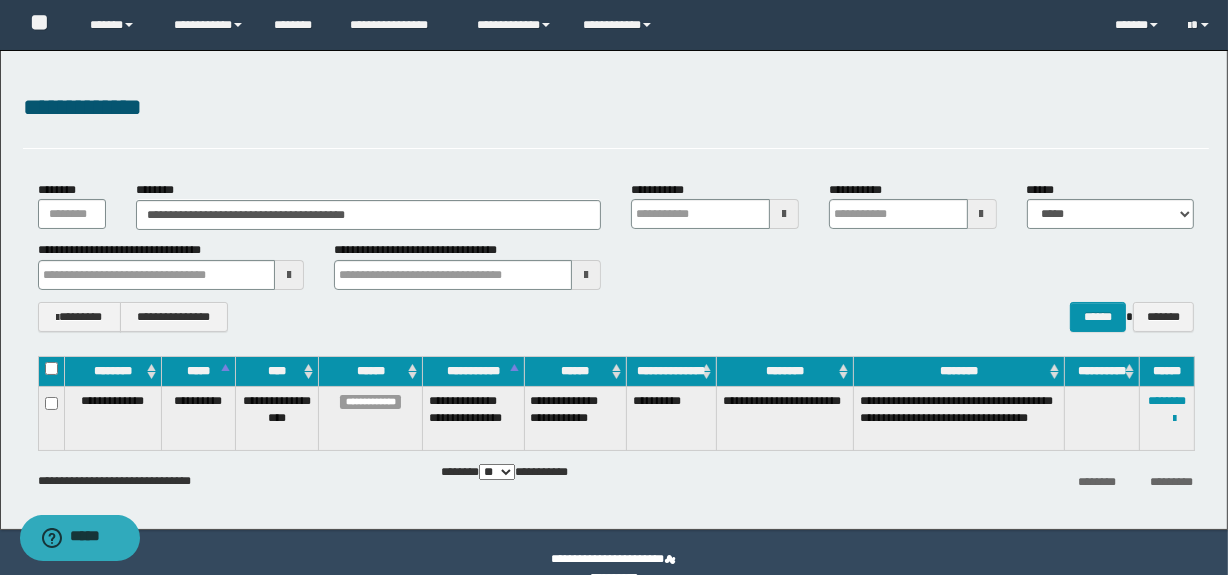 type 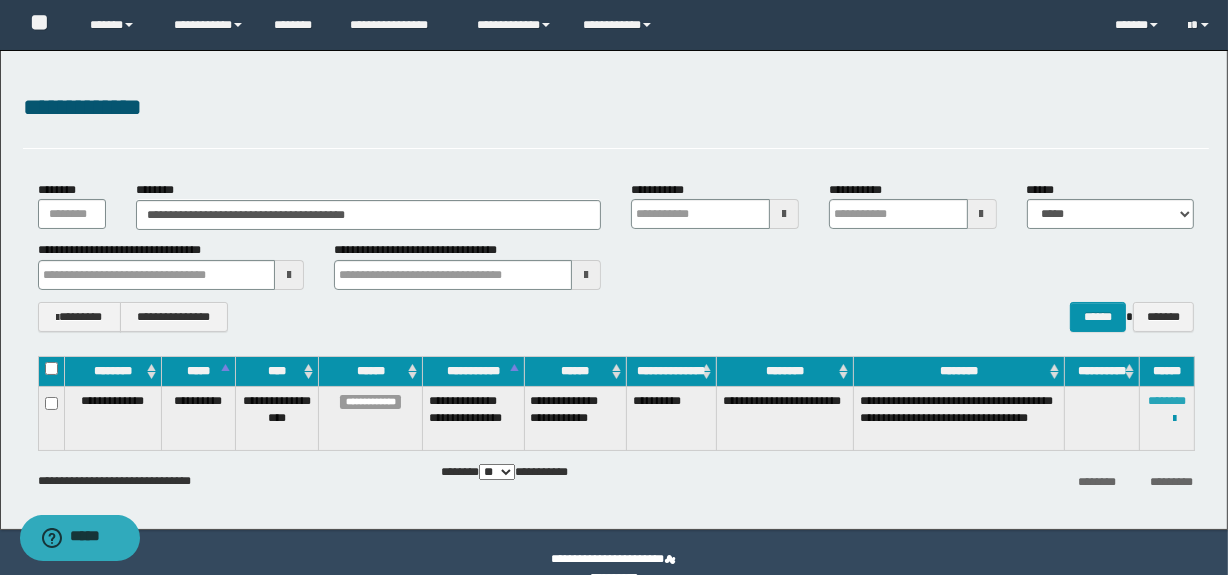 click on "********" at bounding box center (1167, 401) 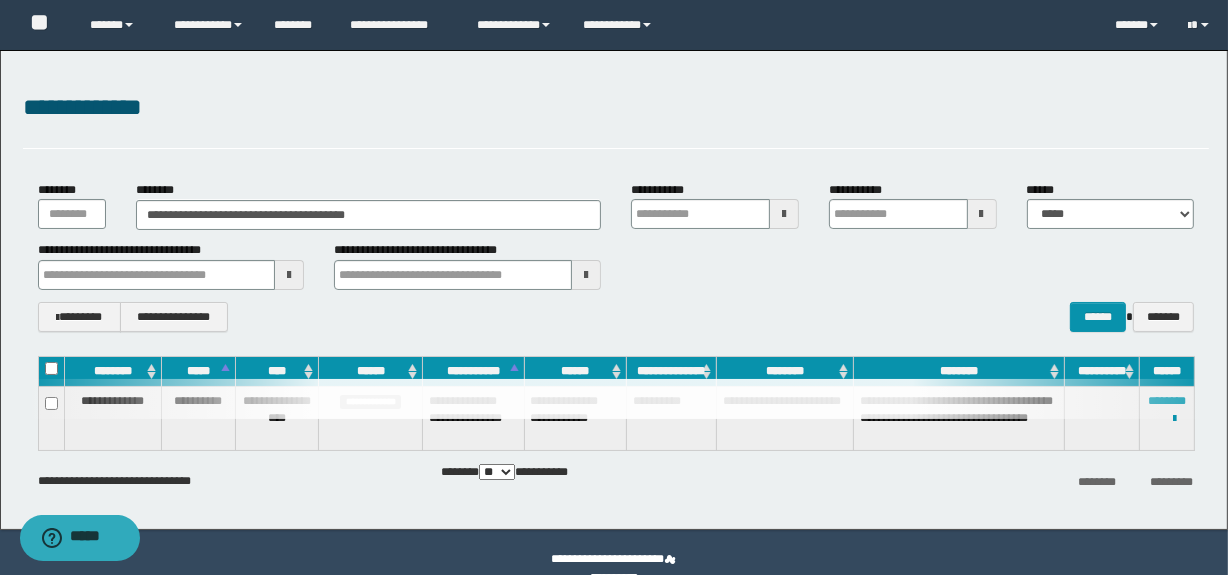 type 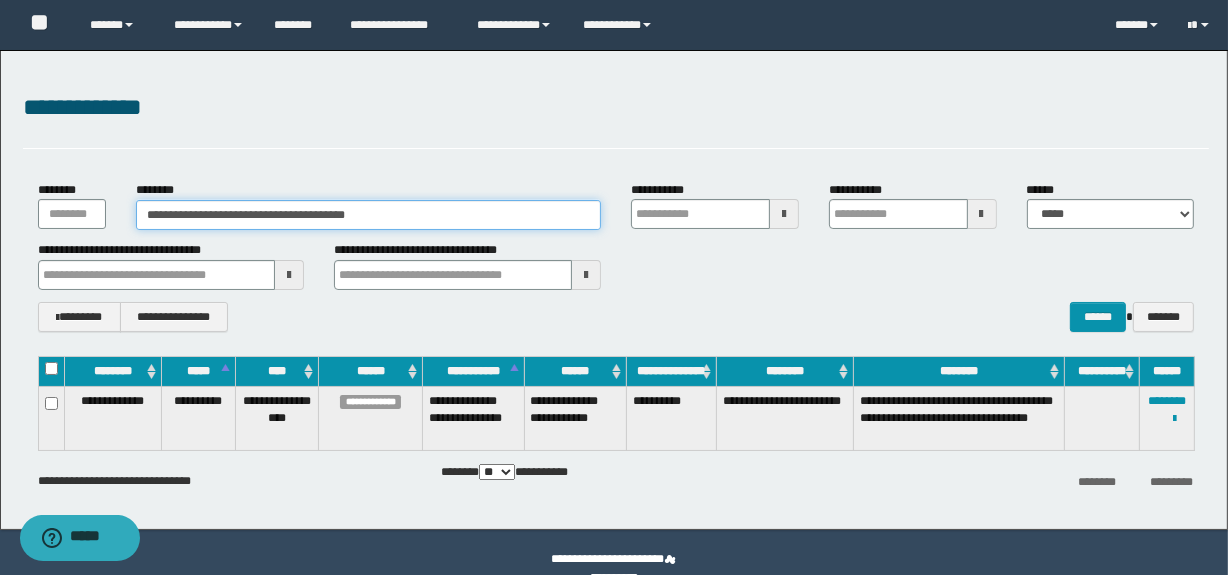 drag, startPoint x: 400, startPoint y: 212, endPoint x: 145, endPoint y: 210, distance: 255.00784 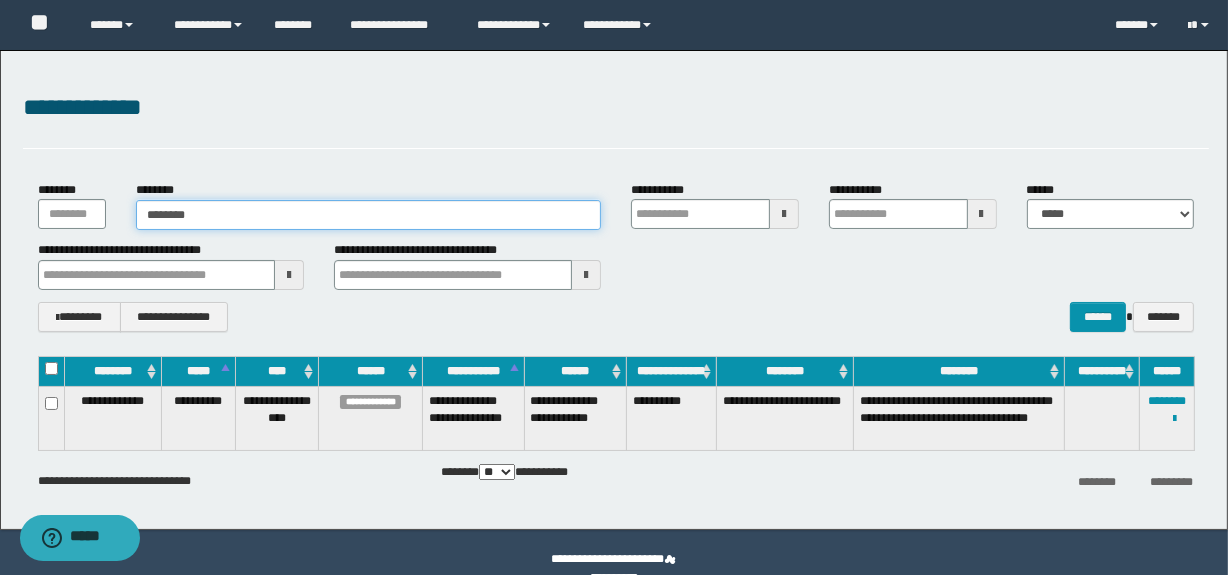 type on "********" 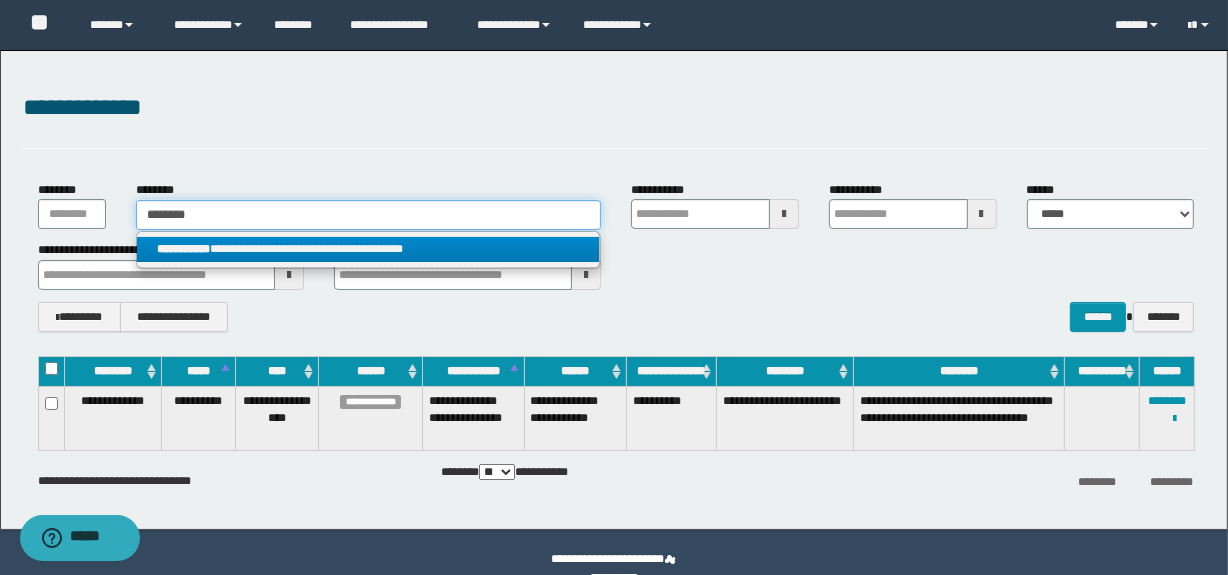 type on "********" 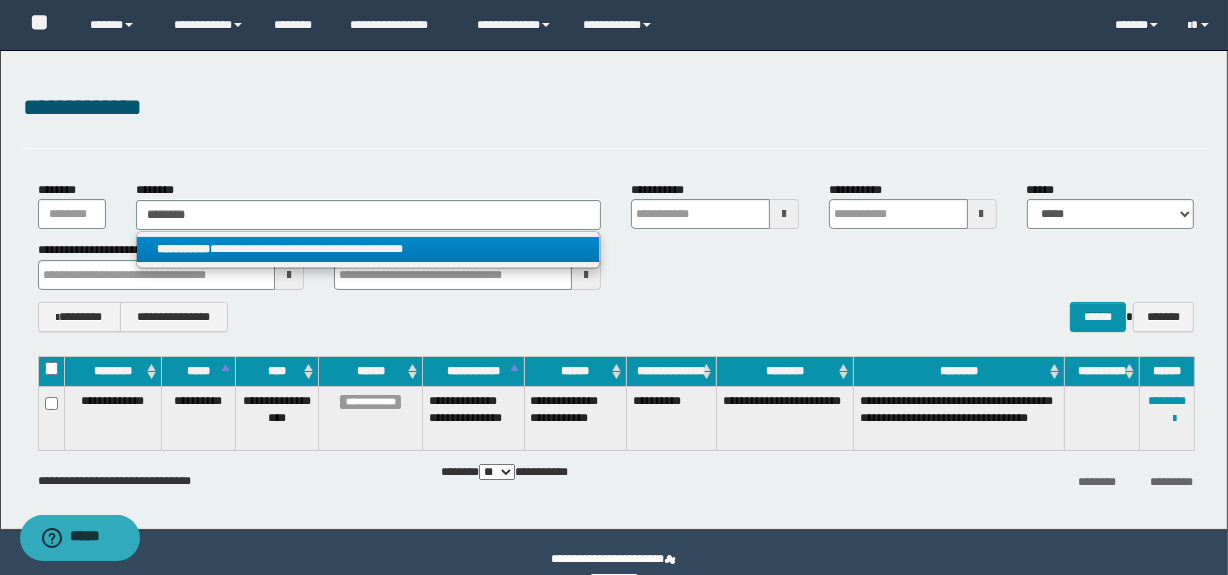 click on "**********" at bounding box center (368, 249) 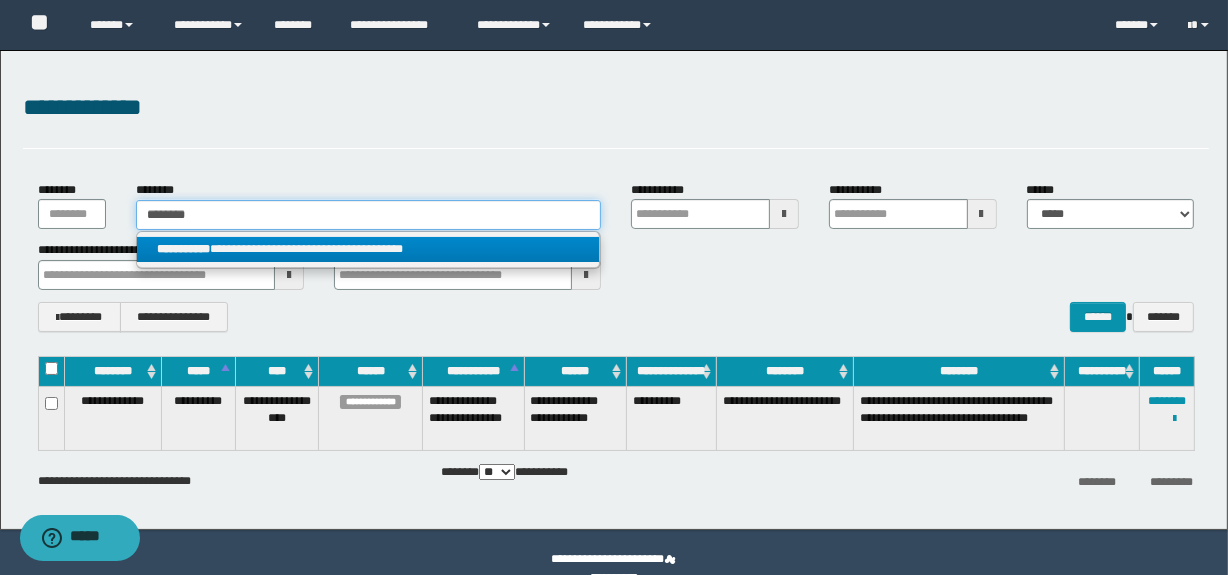 type 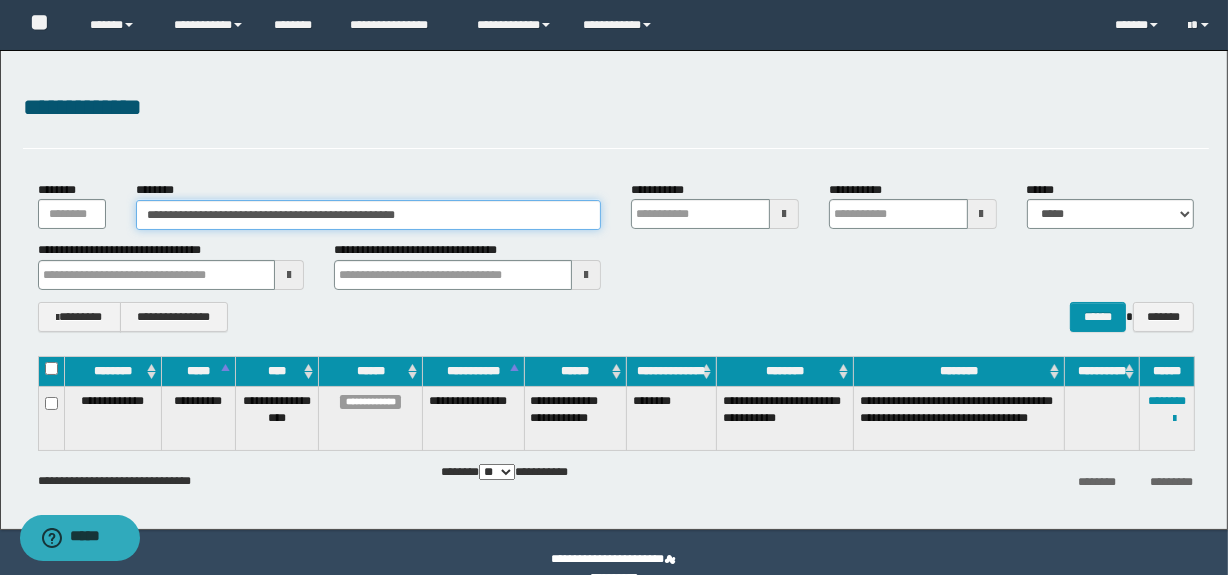 type 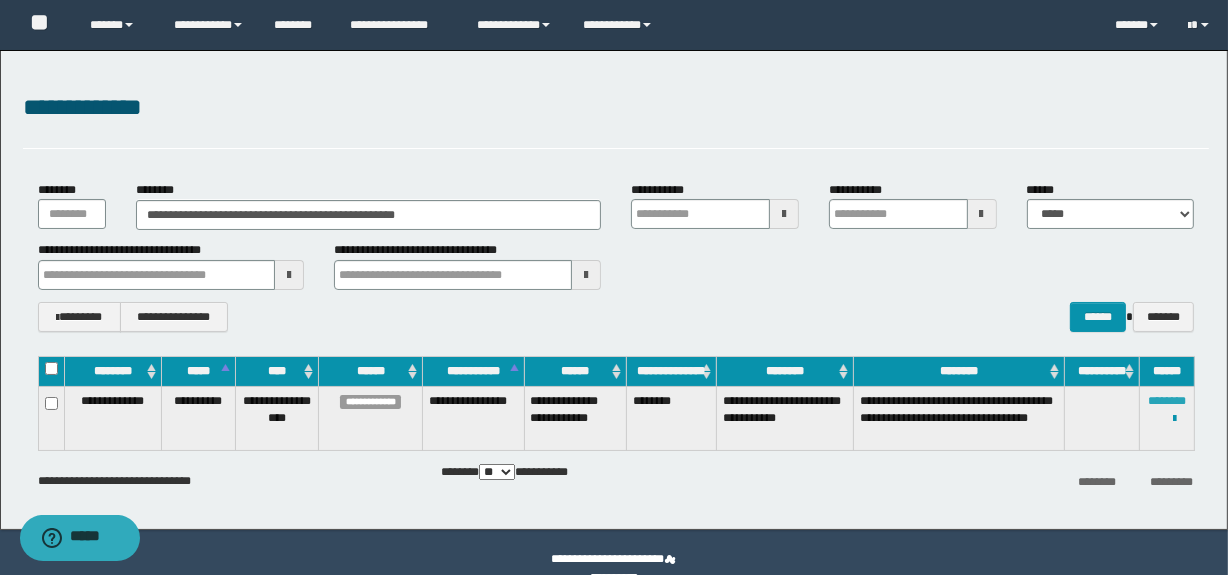 click on "********" at bounding box center [1167, 401] 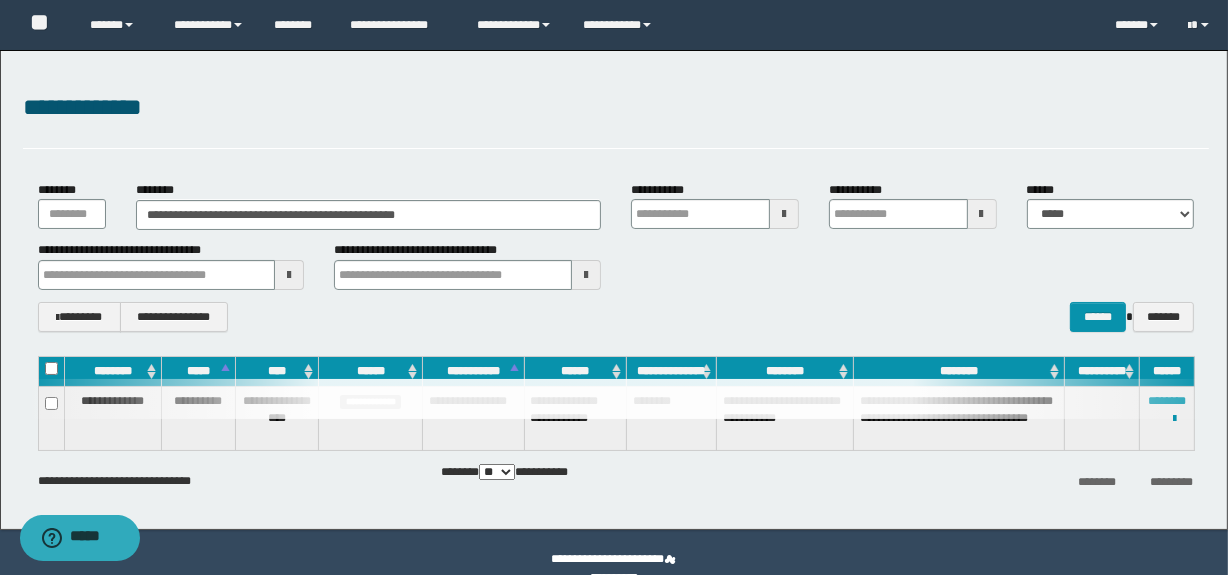 type 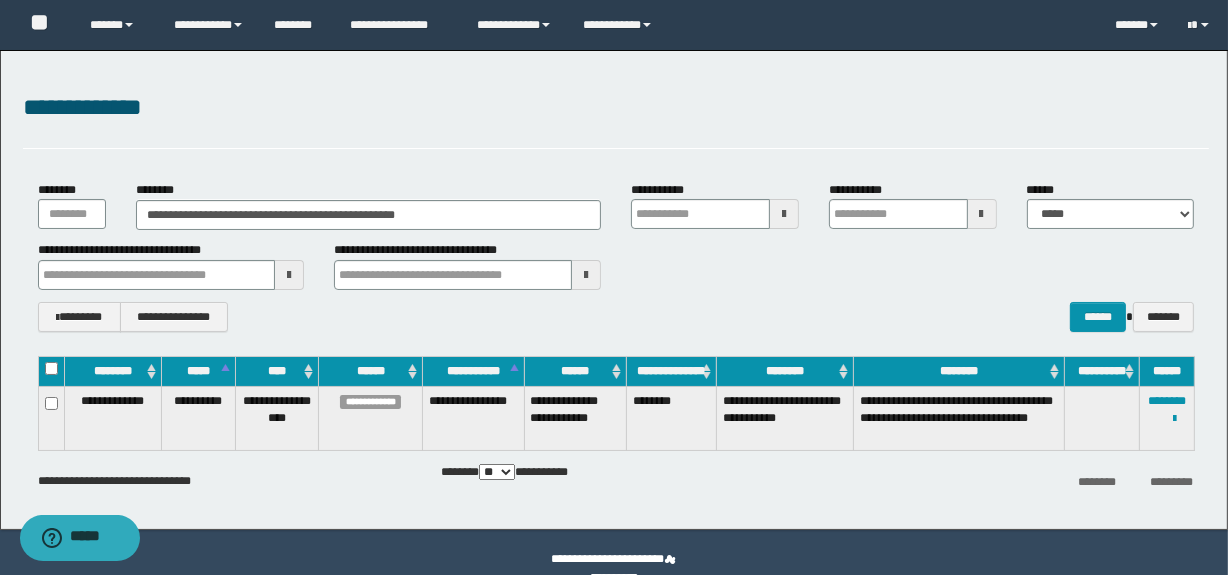 type 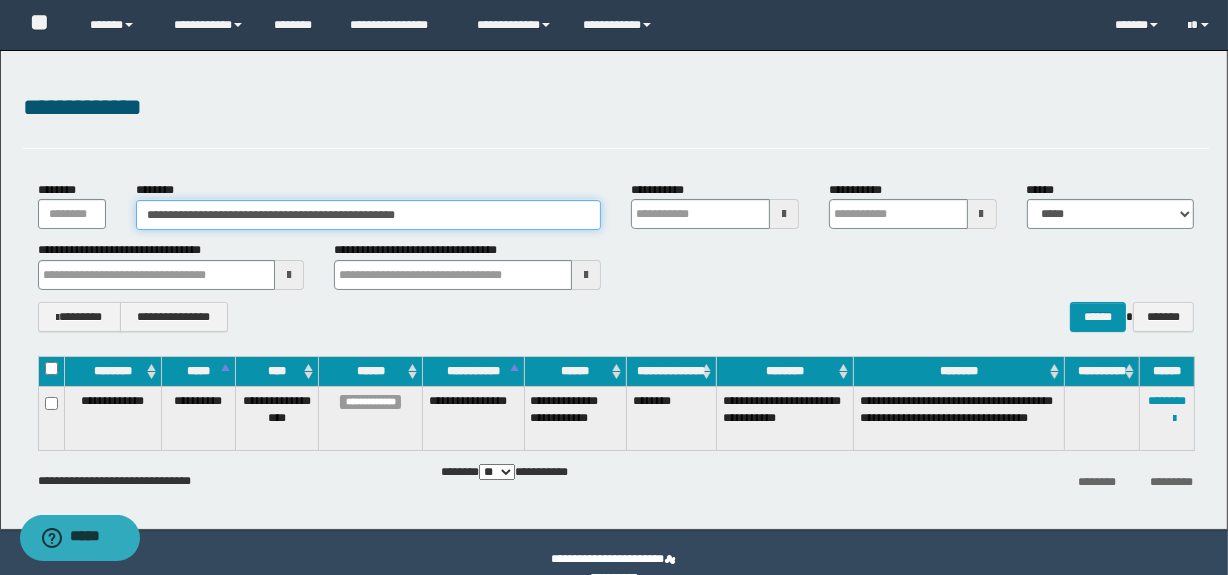 drag, startPoint x: 469, startPoint y: 214, endPoint x: 142, endPoint y: 196, distance: 327.49503 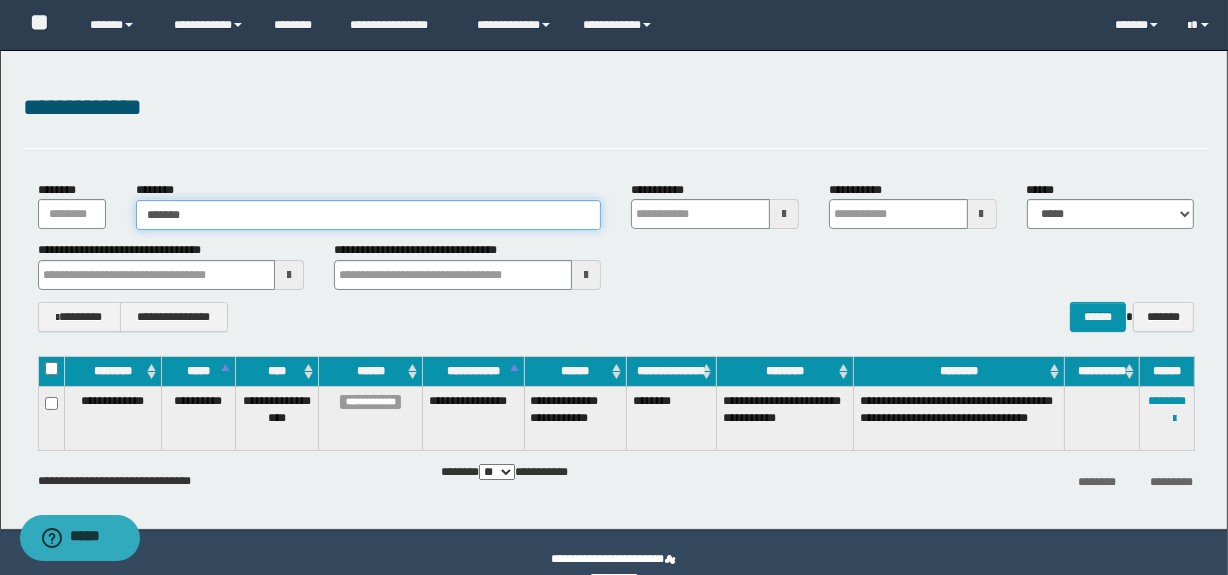 type on "*******" 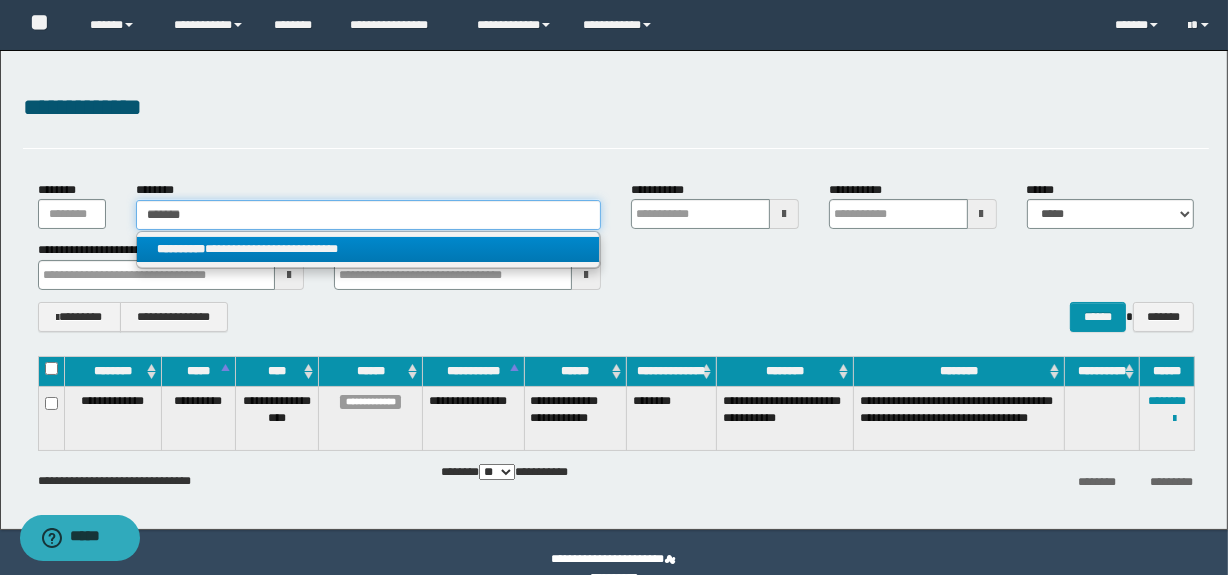 type on "*******" 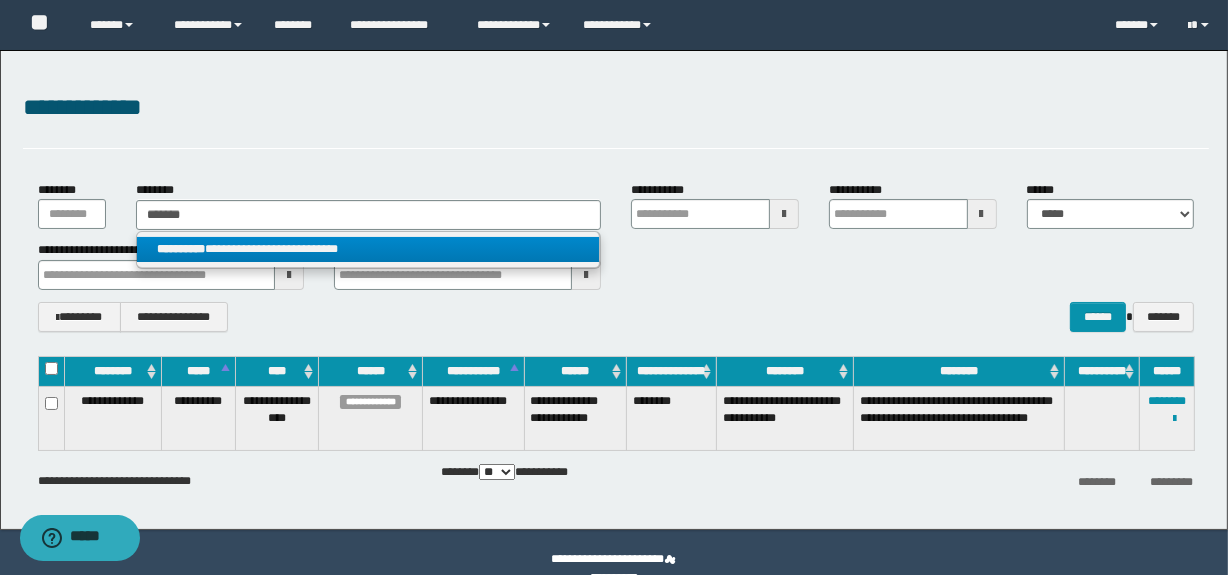 click on "**********" at bounding box center [368, 249] 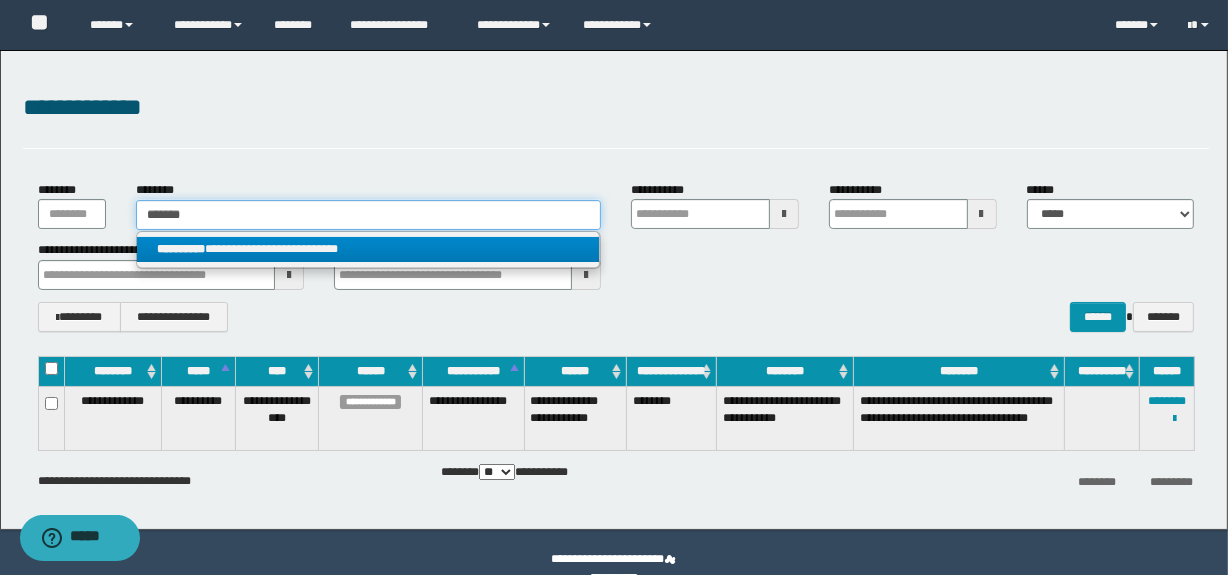 type 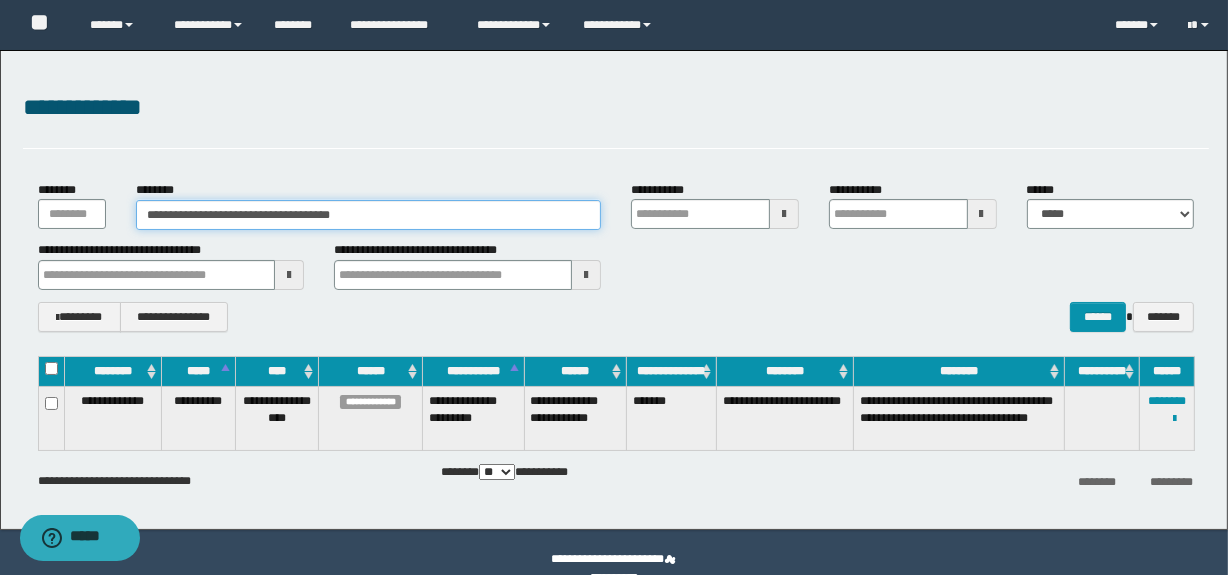 type 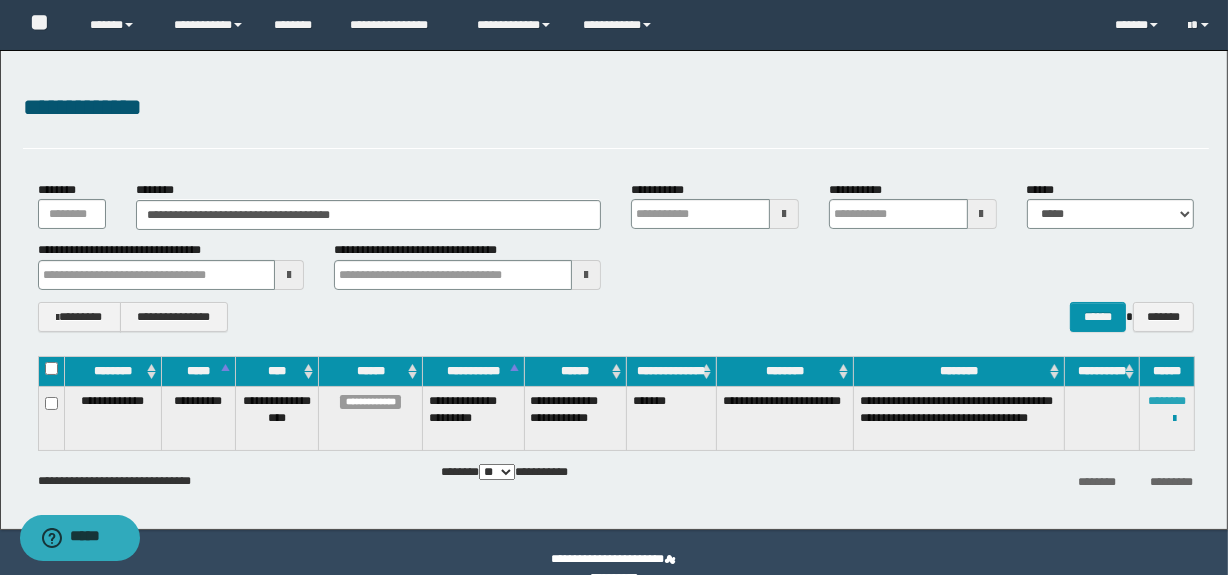 click on "********" at bounding box center [1167, 401] 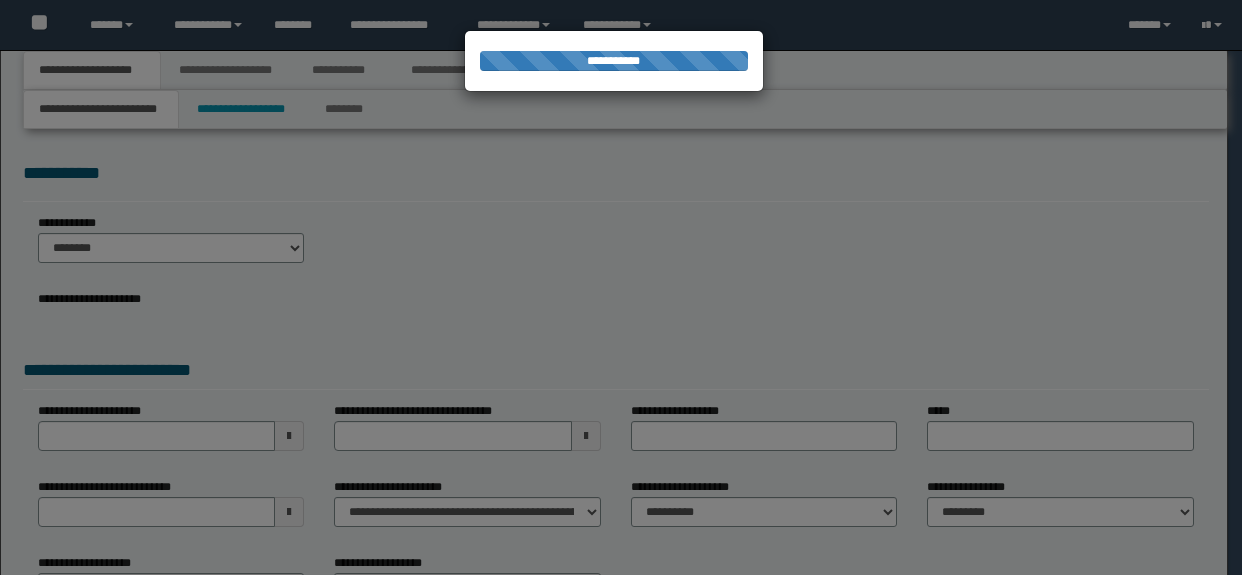 scroll, scrollTop: 0, scrollLeft: 0, axis: both 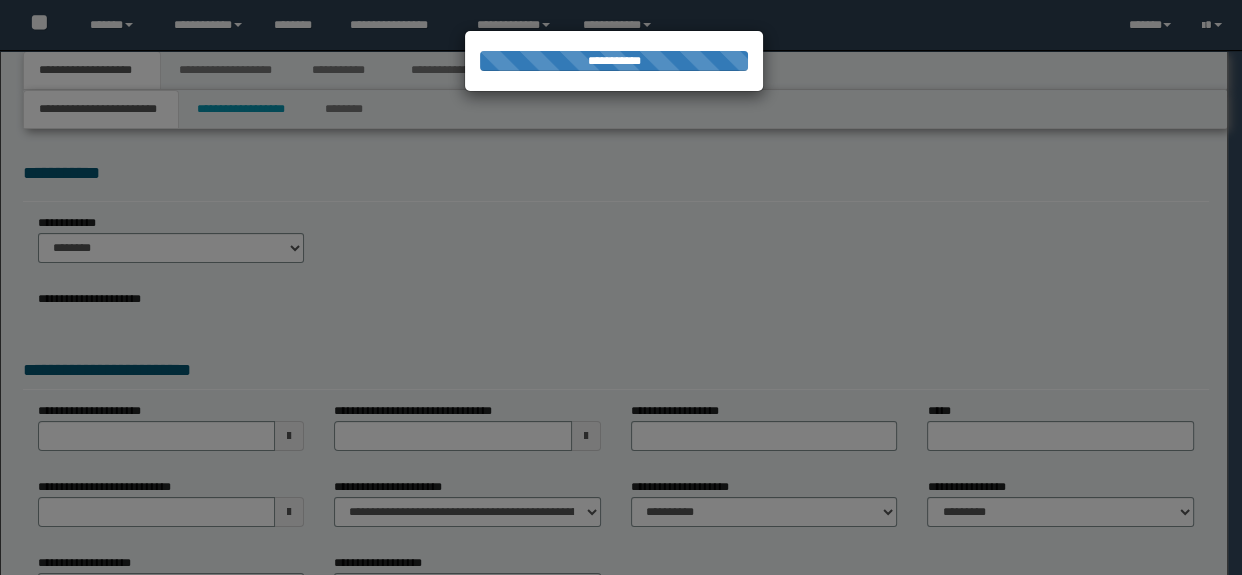 select on "**" 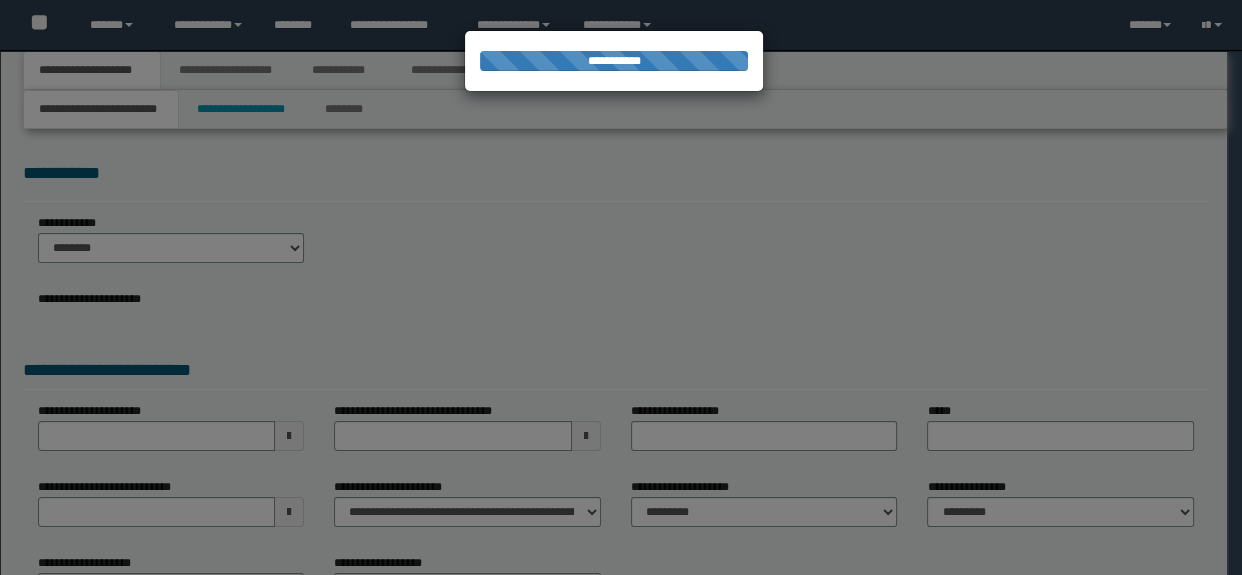 scroll, scrollTop: 0, scrollLeft: 0, axis: both 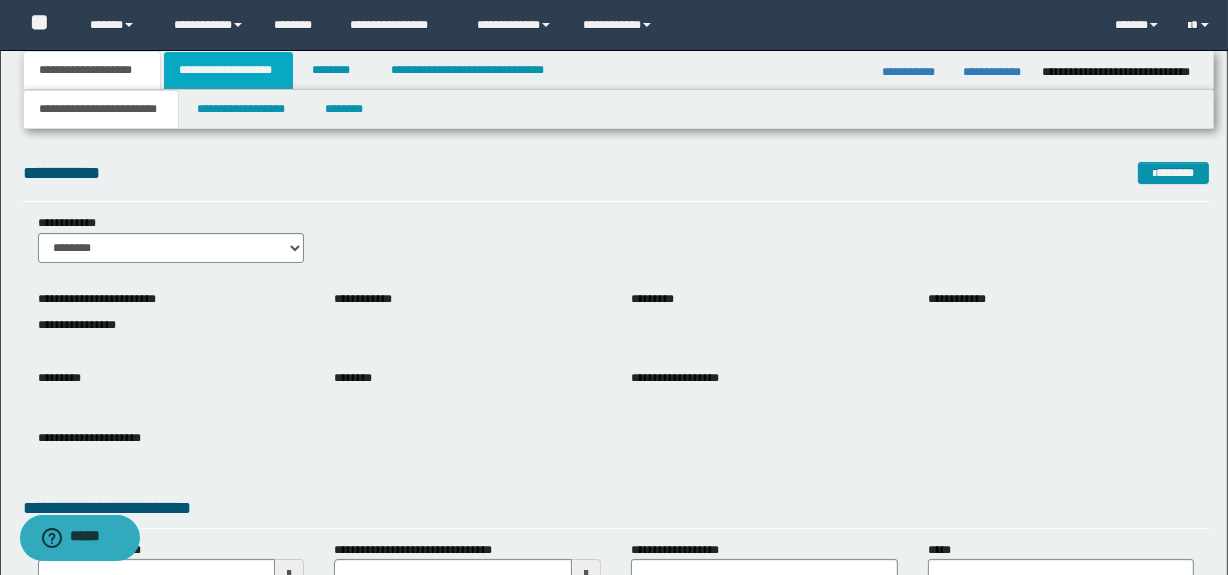 click on "**********" at bounding box center (228, 70) 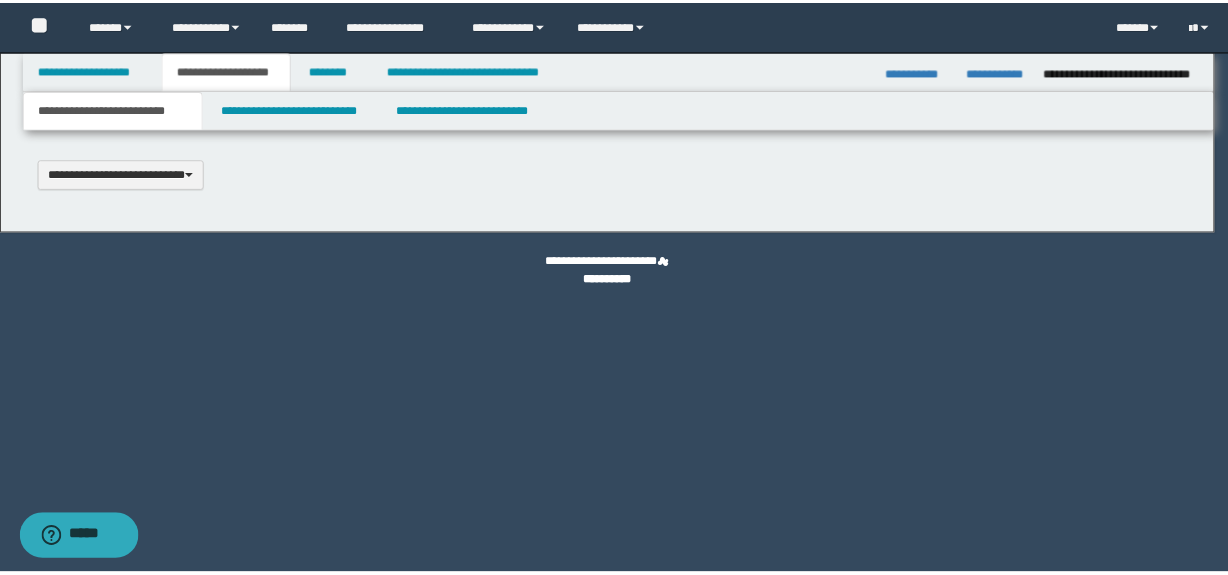 scroll, scrollTop: 0, scrollLeft: 0, axis: both 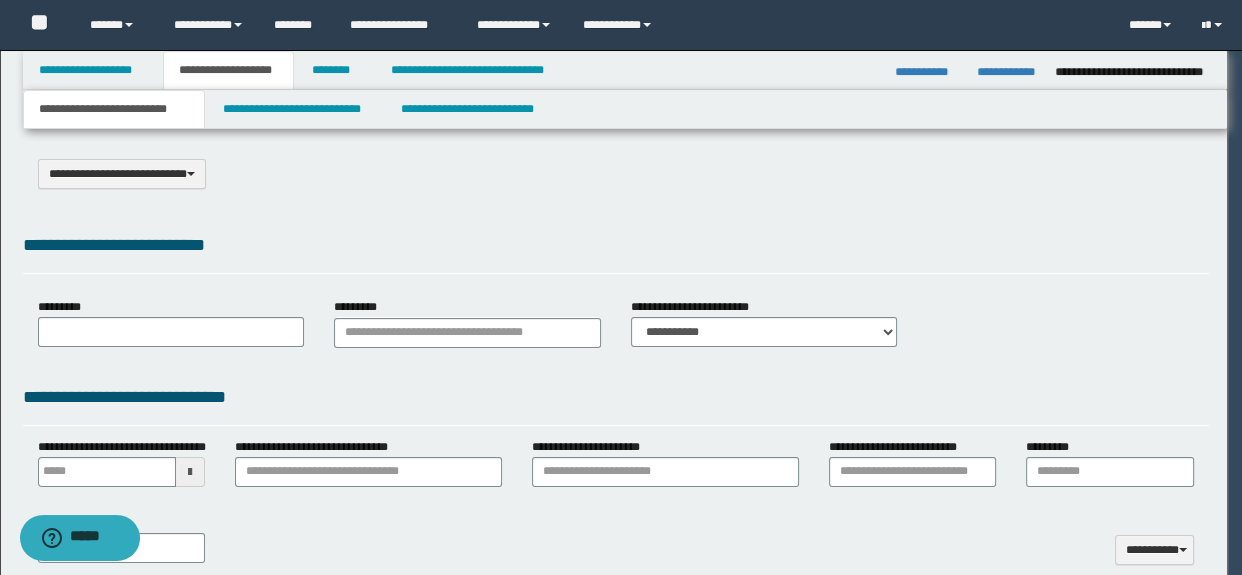 select on "*" 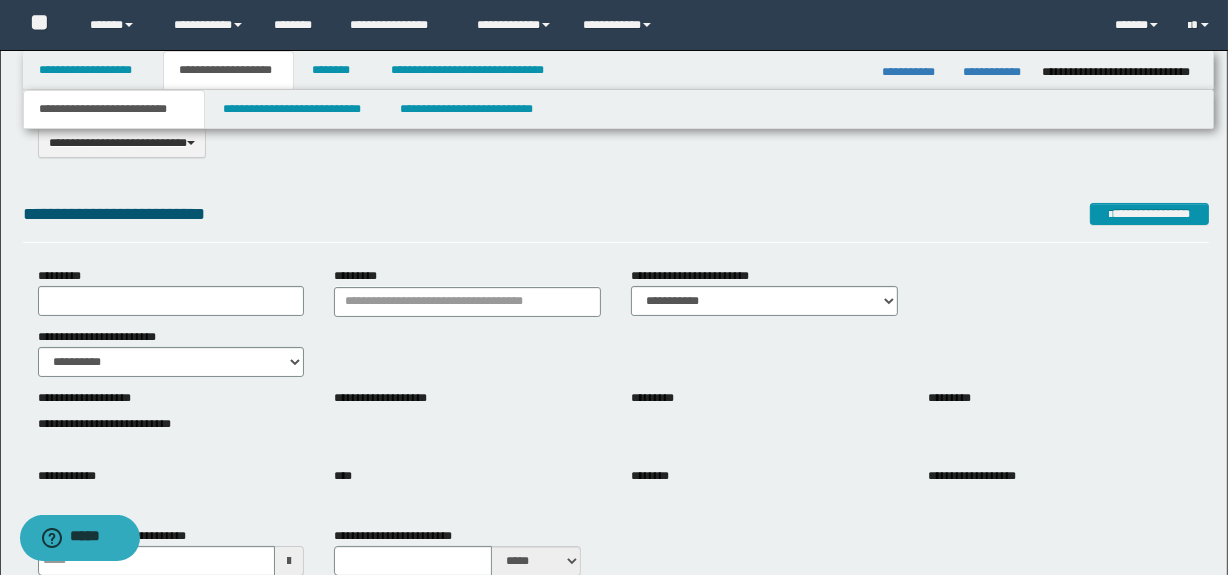 scroll, scrollTop: 0, scrollLeft: 0, axis: both 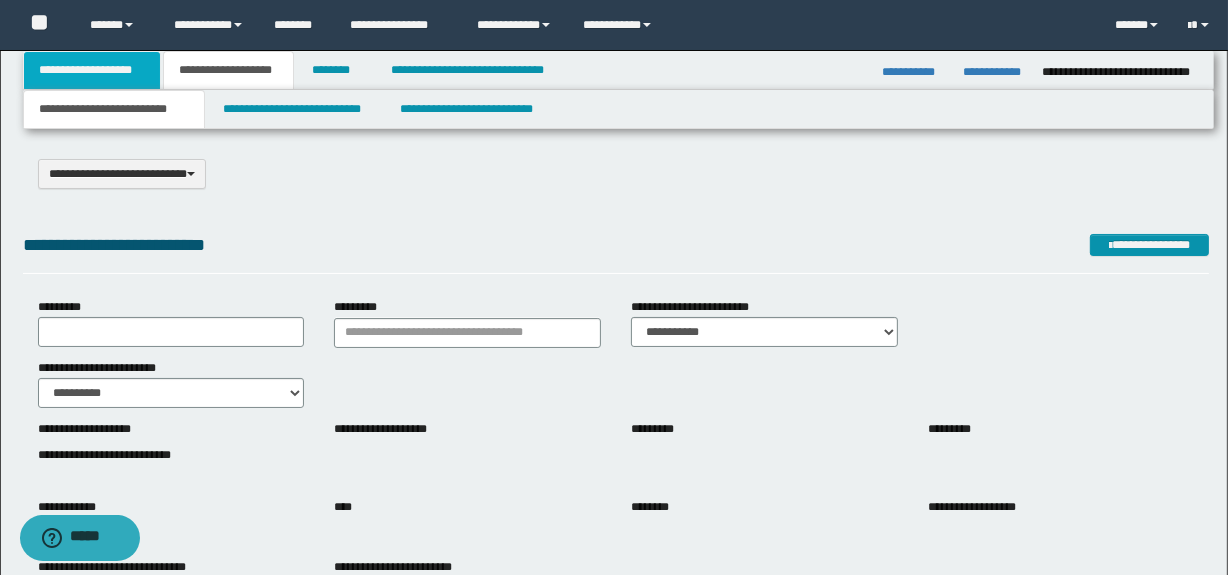 click on "**********" at bounding box center (92, 70) 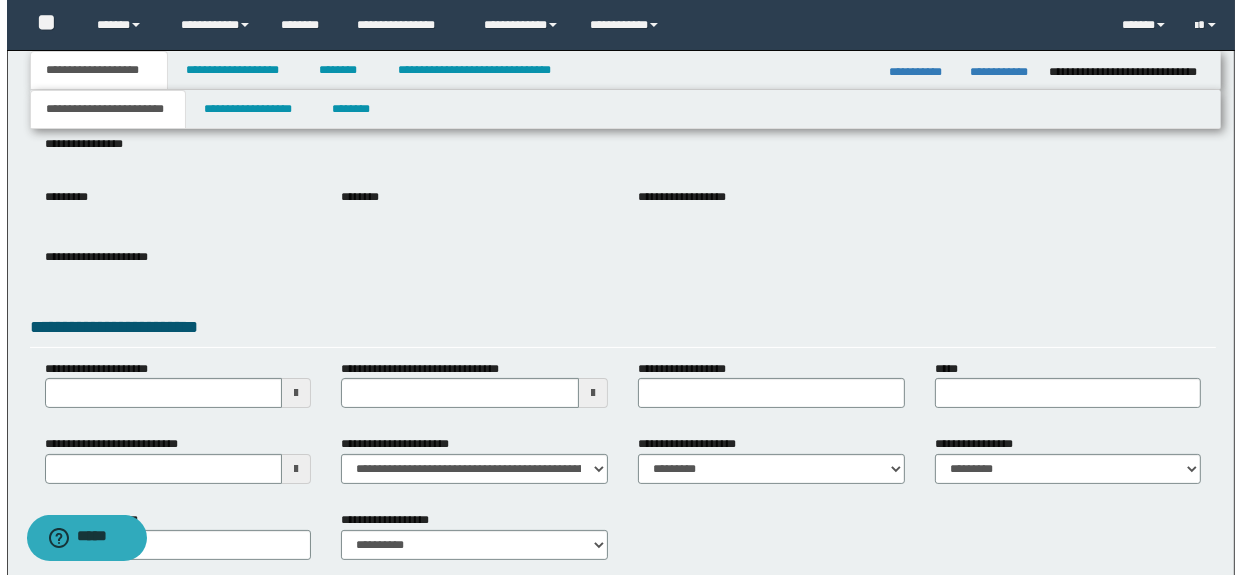 scroll, scrollTop: 0, scrollLeft: 0, axis: both 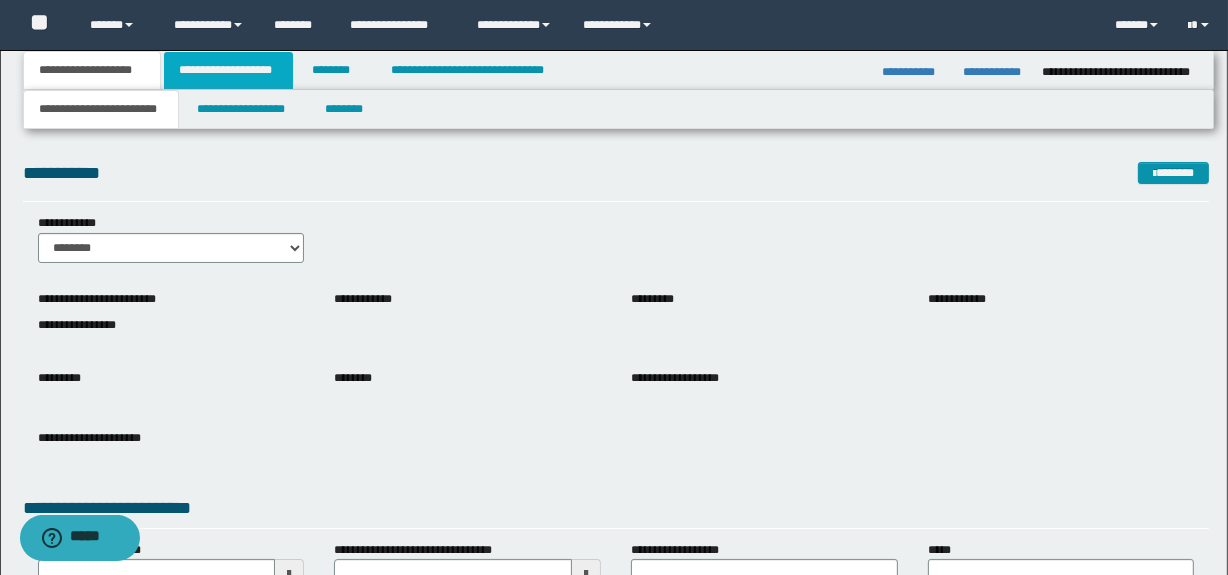 click on "**********" at bounding box center (228, 70) 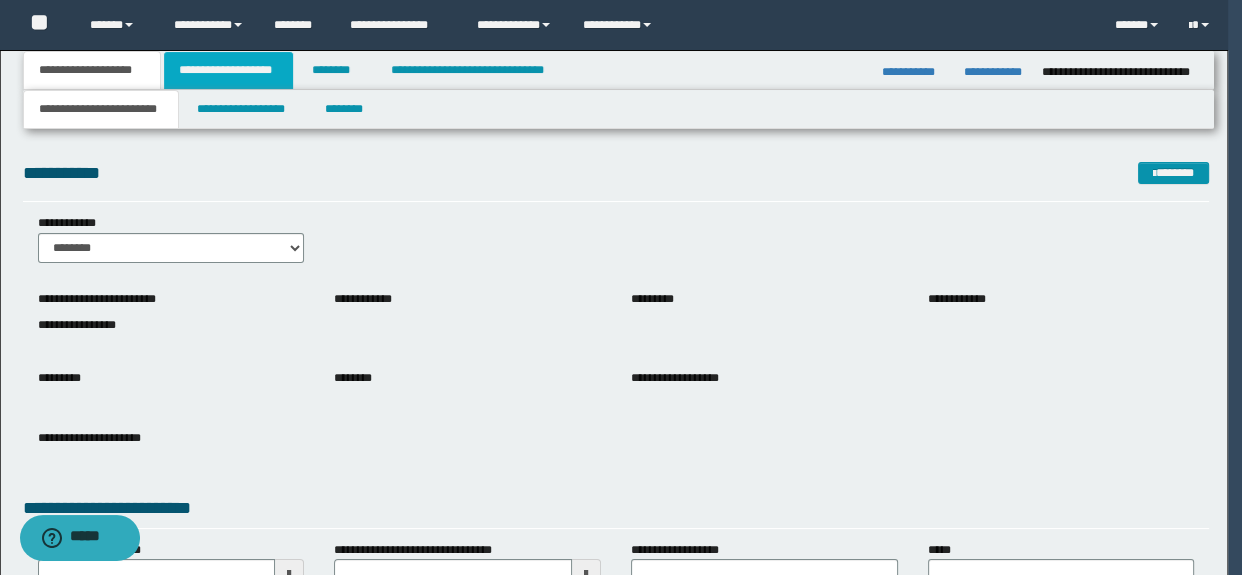 type 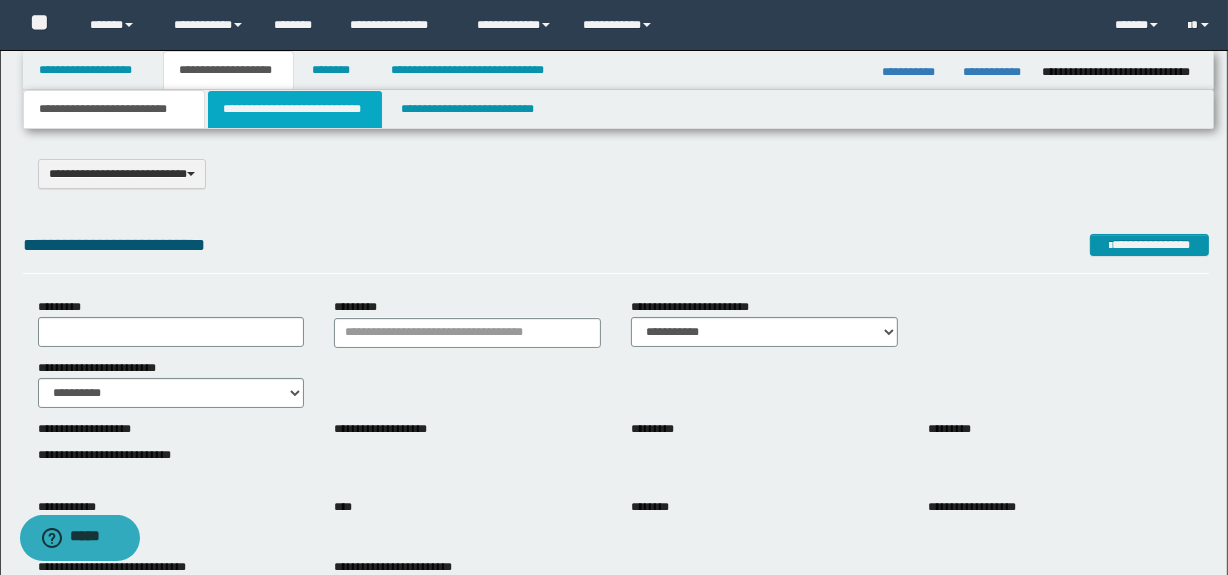 click on "**********" at bounding box center [294, 109] 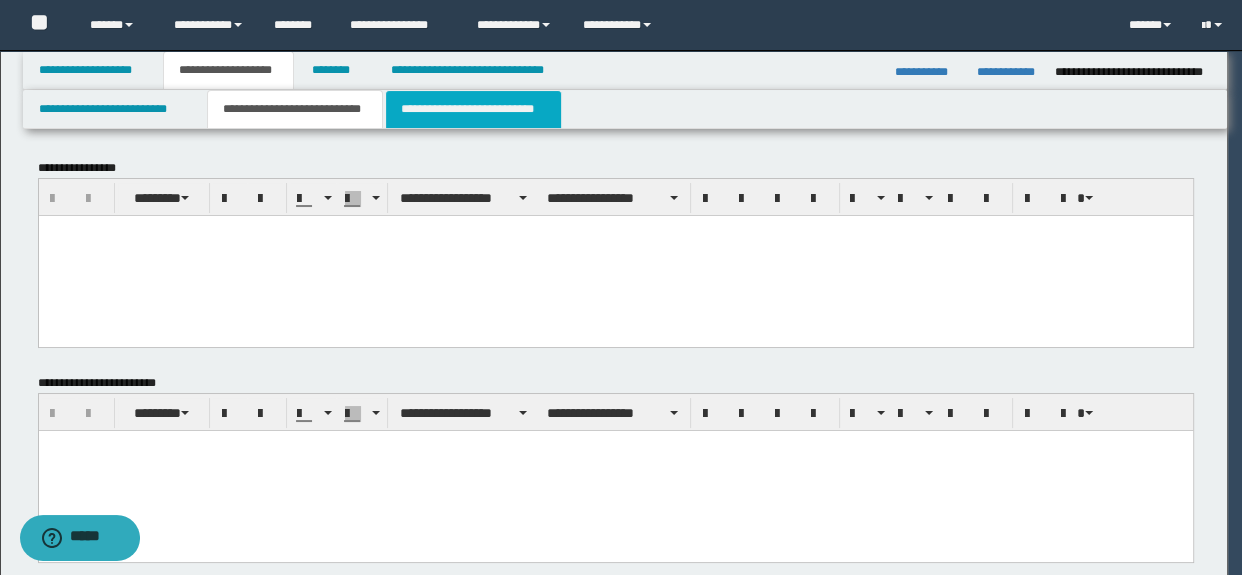 scroll, scrollTop: 0, scrollLeft: 0, axis: both 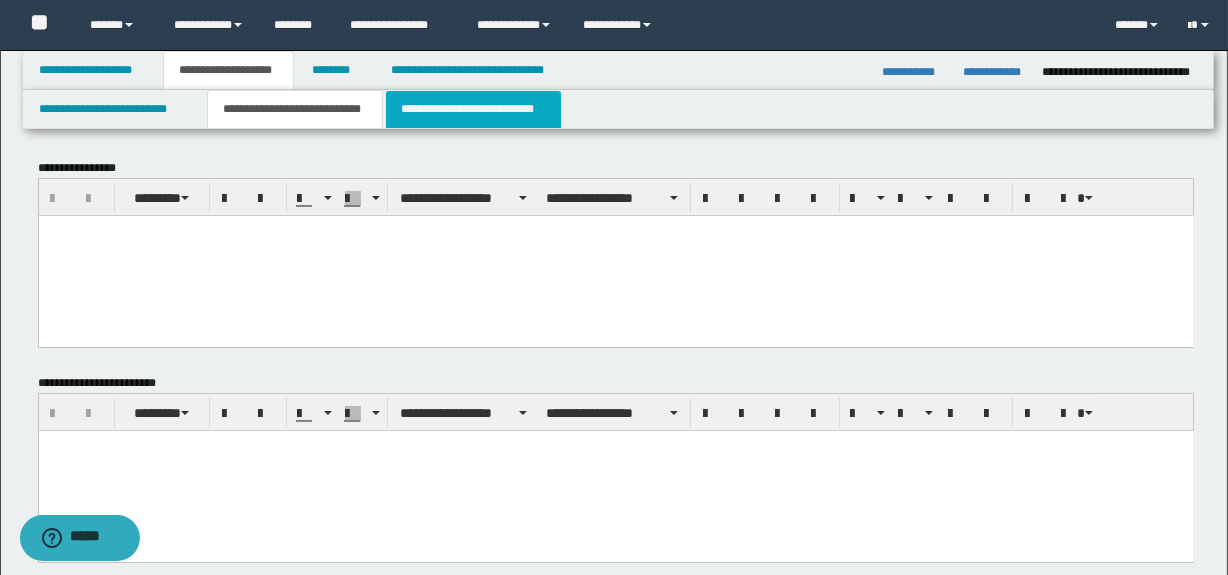 click on "**********" at bounding box center [473, 109] 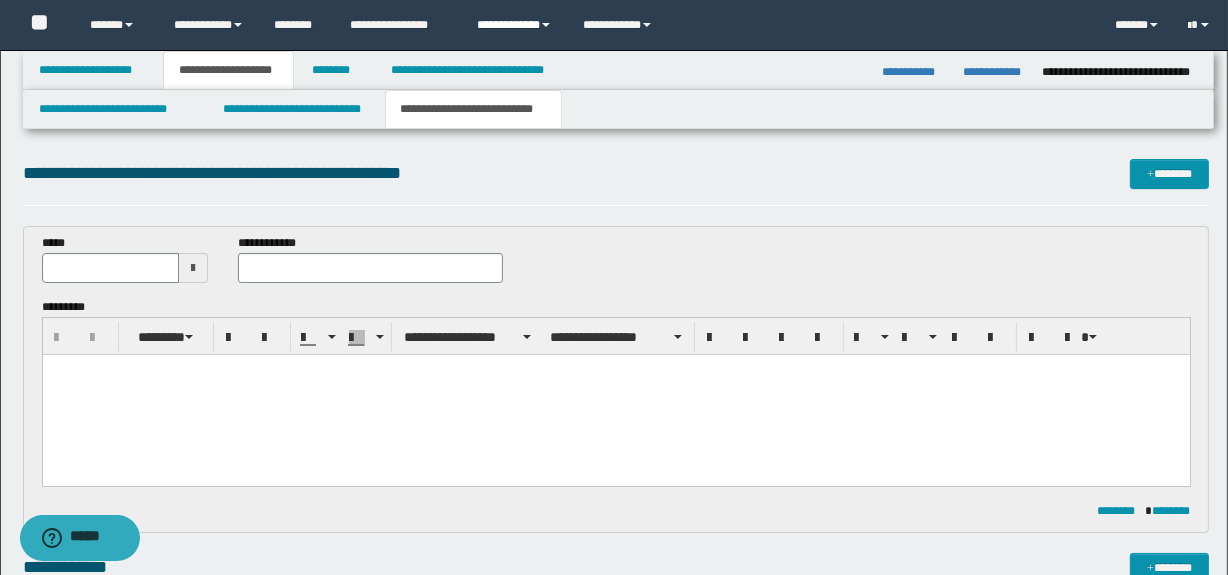 scroll, scrollTop: 0, scrollLeft: 0, axis: both 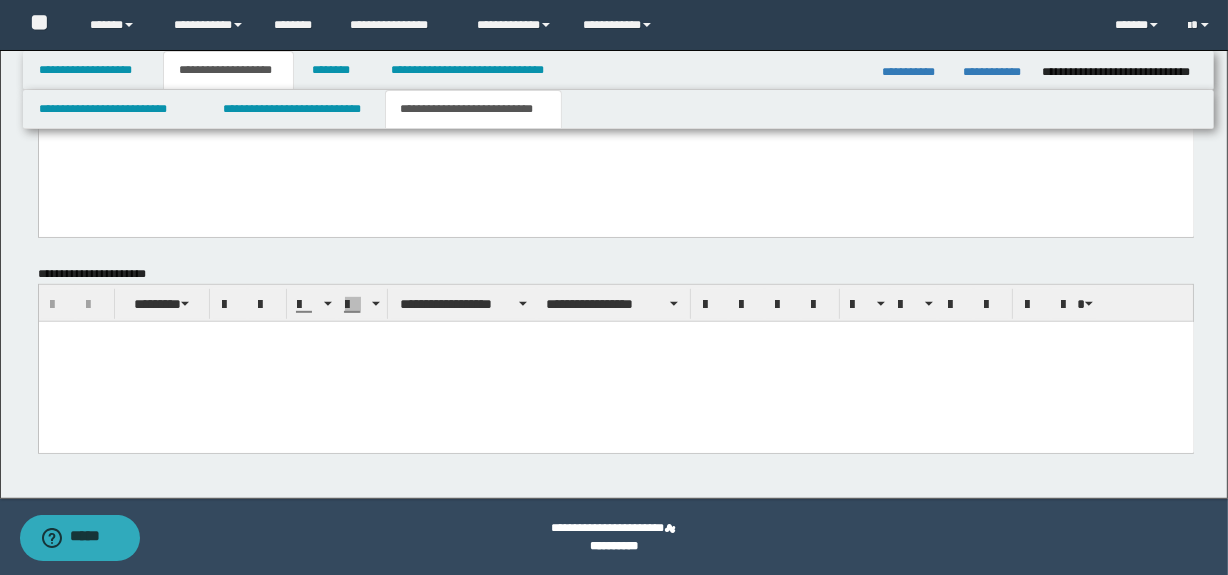 click at bounding box center (615, 361) 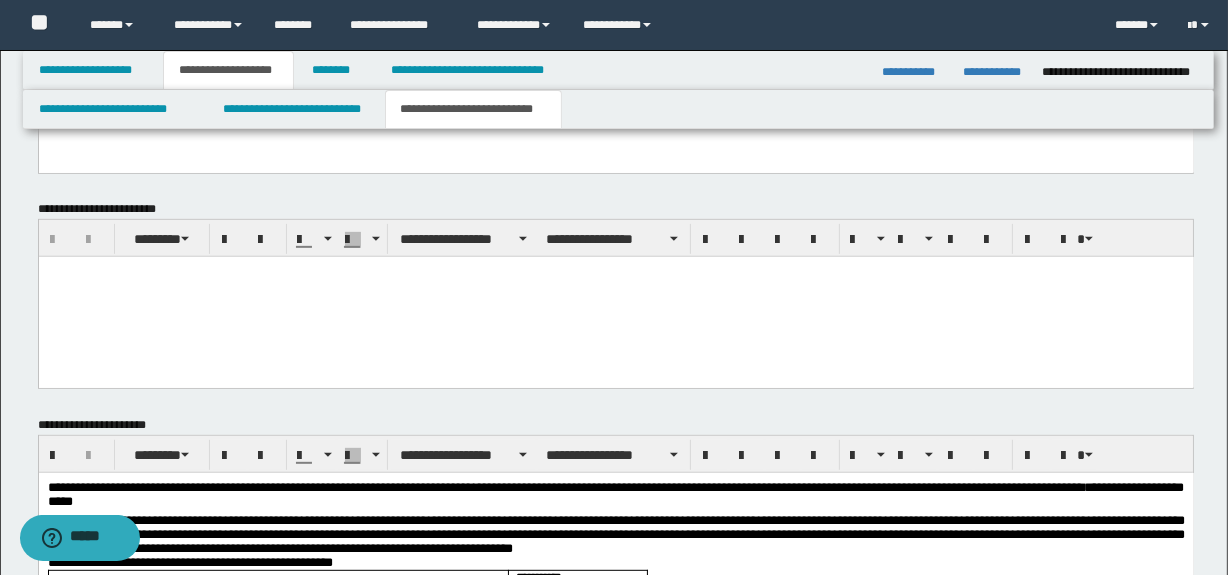 scroll, scrollTop: 753, scrollLeft: 0, axis: vertical 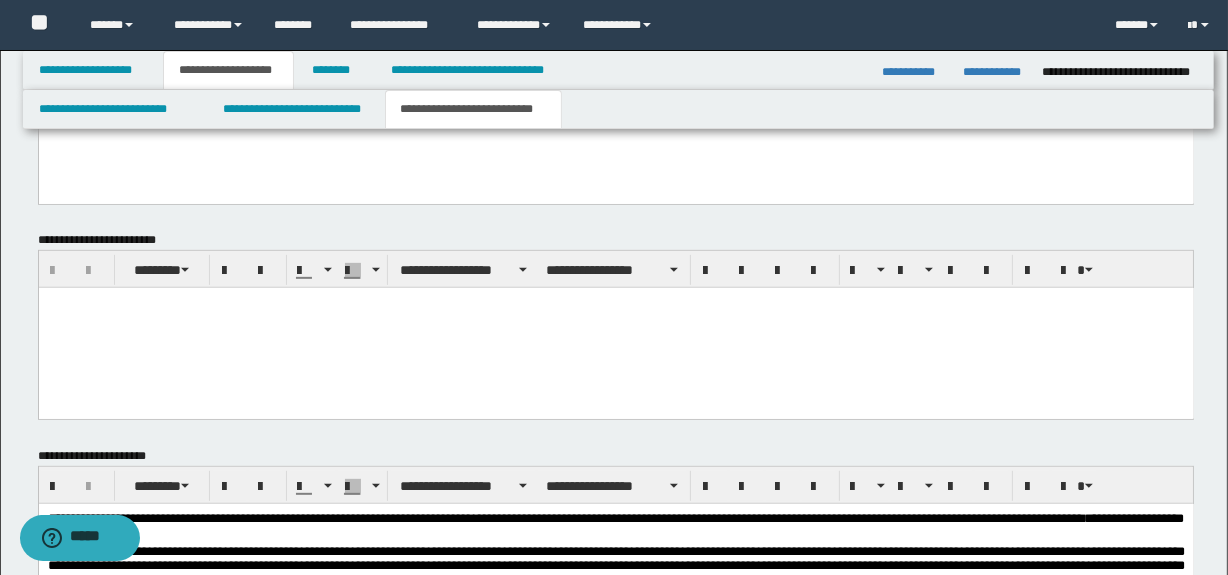 click at bounding box center (615, 303) 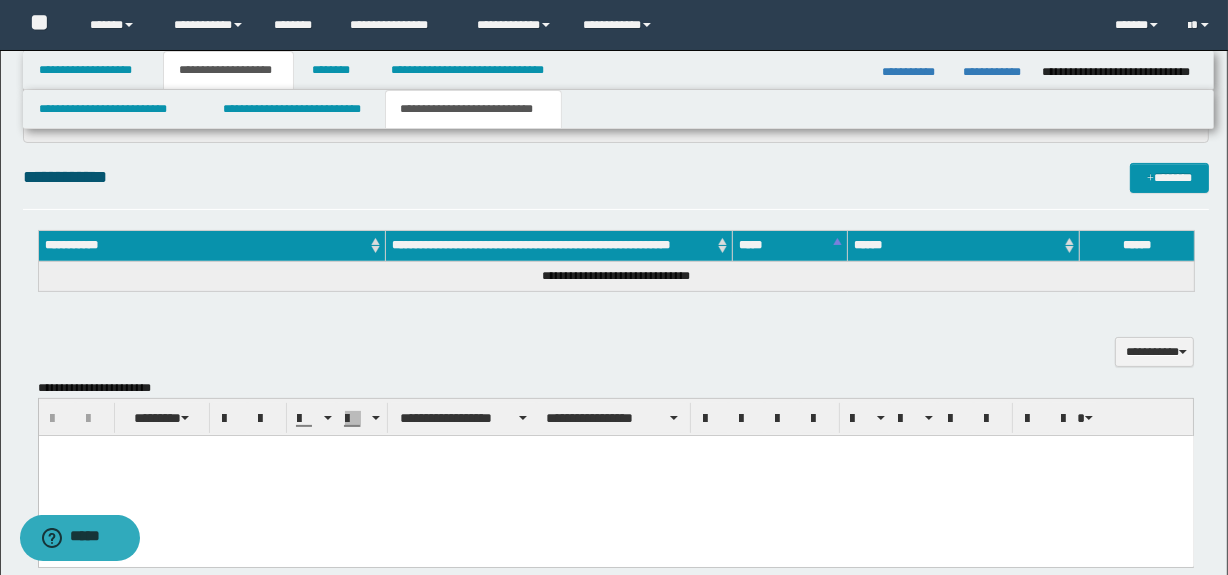 scroll, scrollTop: 390, scrollLeft: 0, axis: vertical 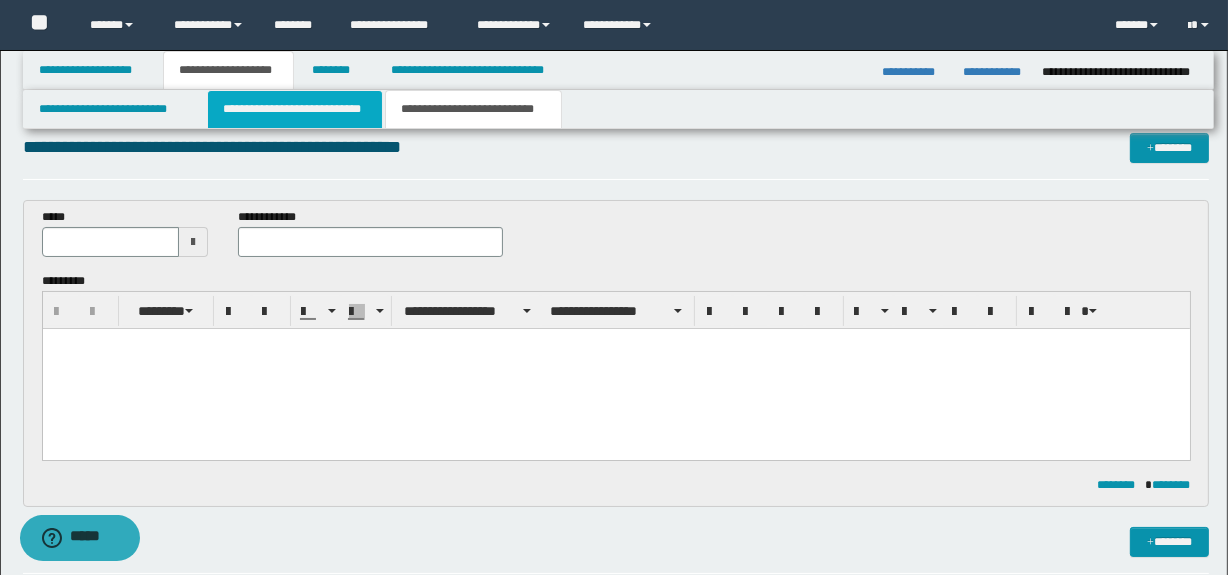 click on "**********" at bounding box center [294, 109] 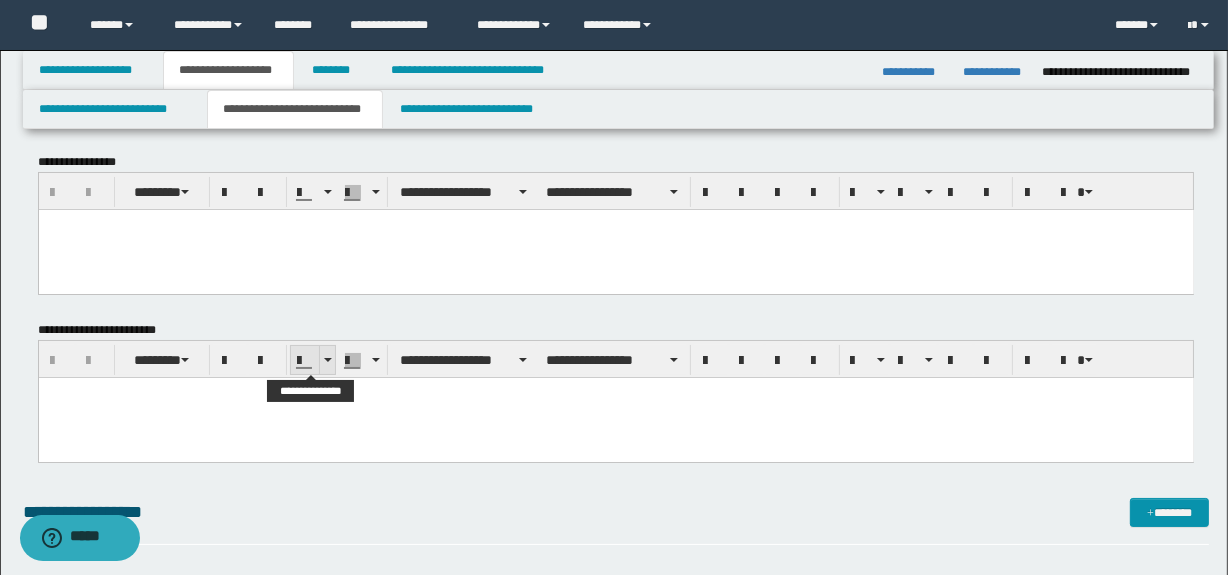 scroll, scrollTop: 0, scrollLeft: 0, axis: both 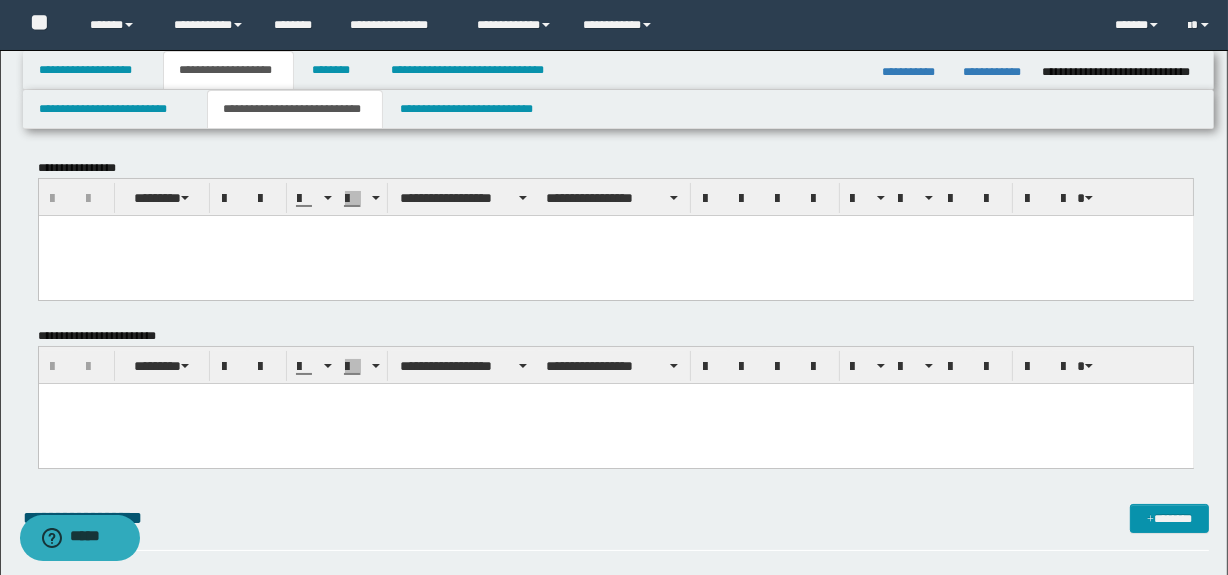 click at bounding box center [615, 424] 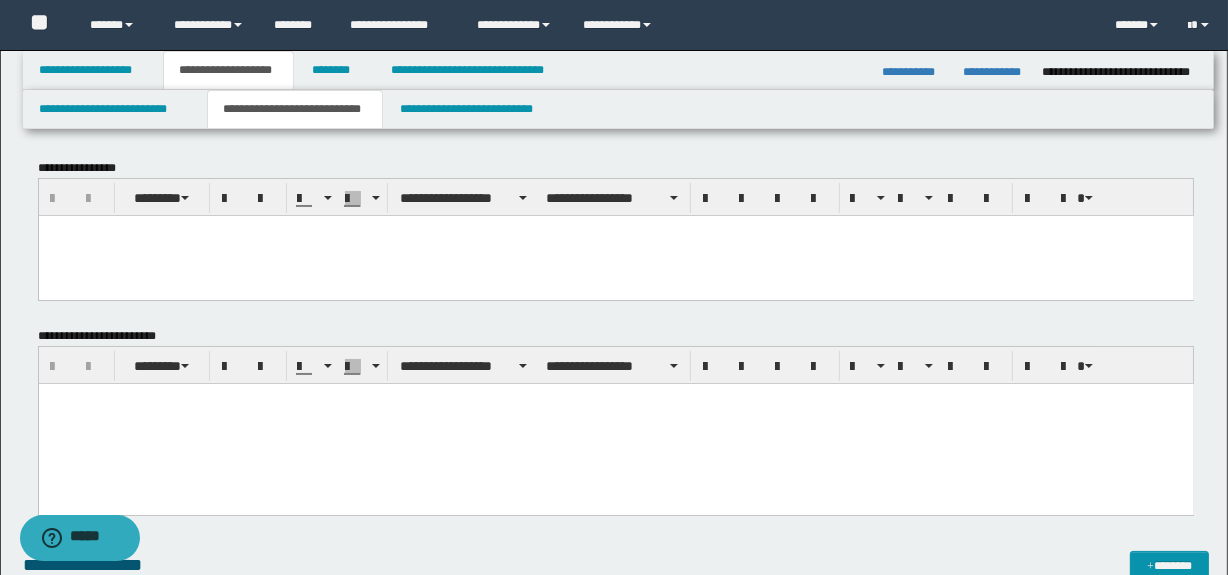 paste 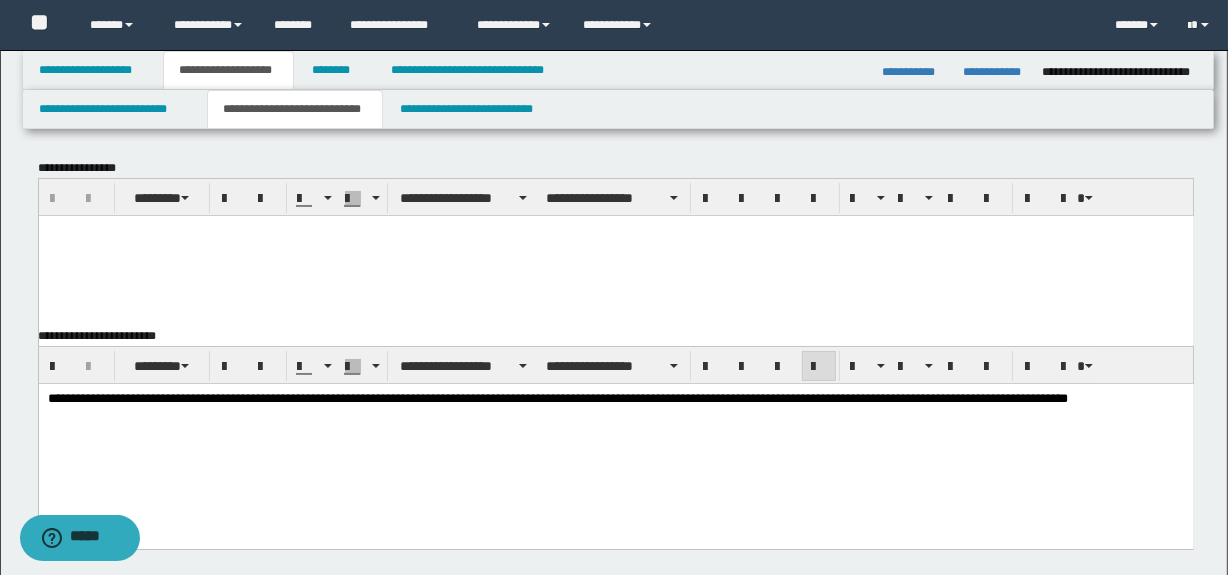 click at bounding box center [615, 255] 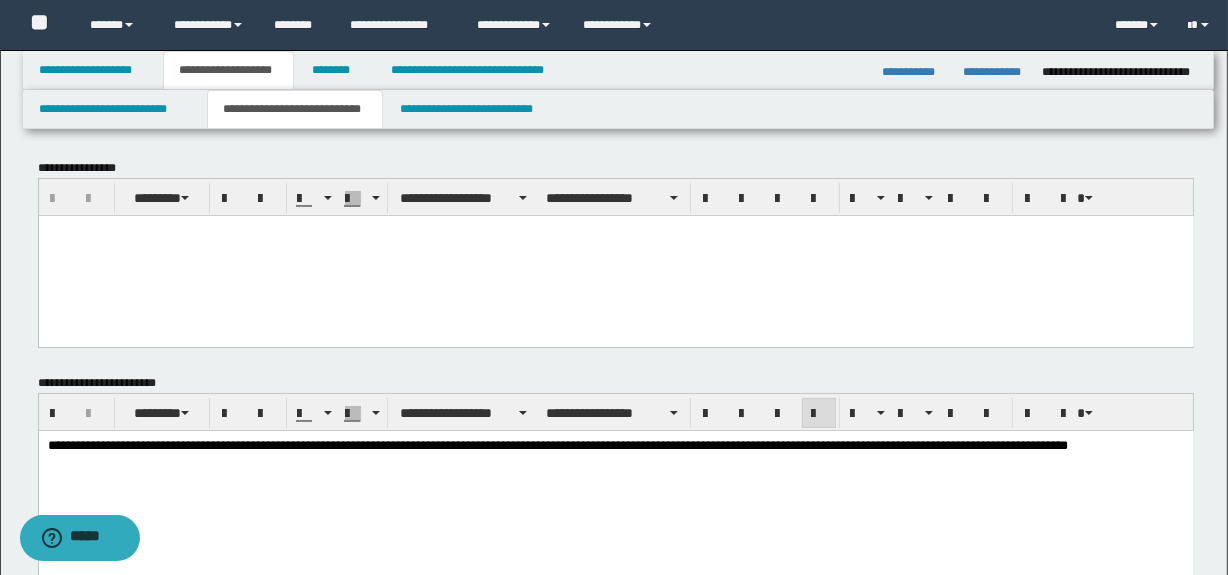 click at bounding box center [615, 255] 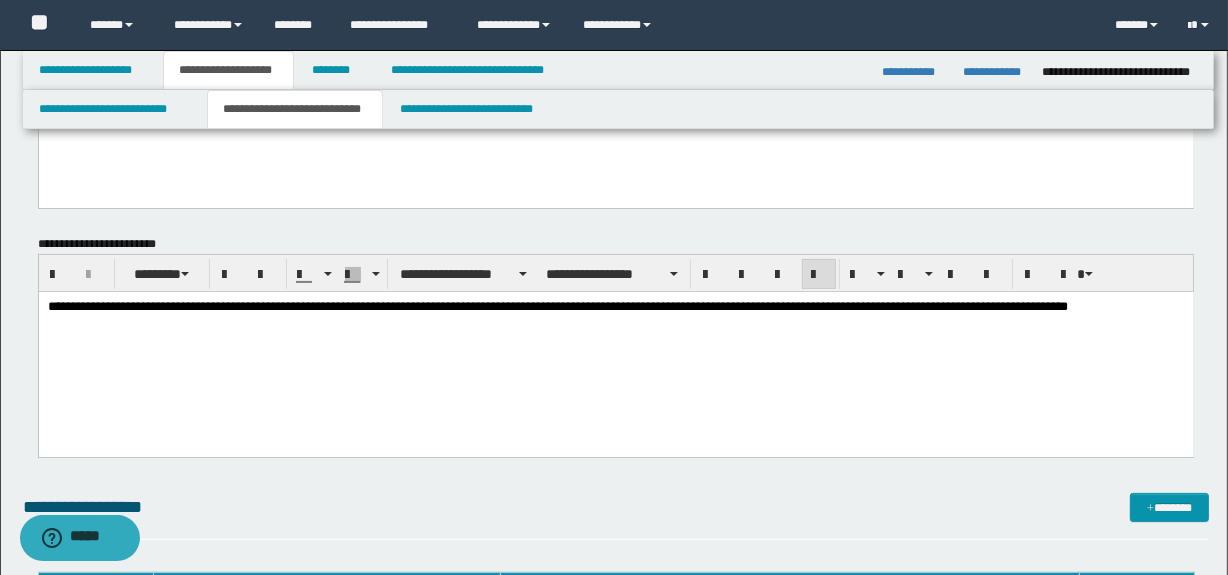scroll, scrollTop: 363, scrollLeft: 0, axis: vertical 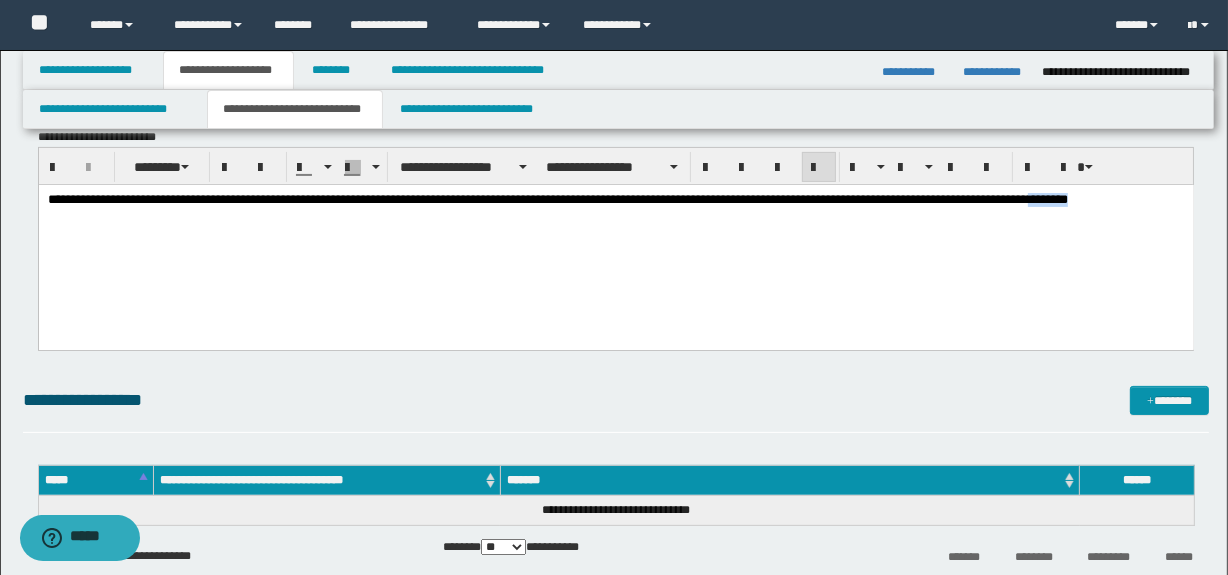 drag, startPoint x: 135, startPoint y: 220, endPoint x: 16, endPoint y: 219, distance: 119.0042 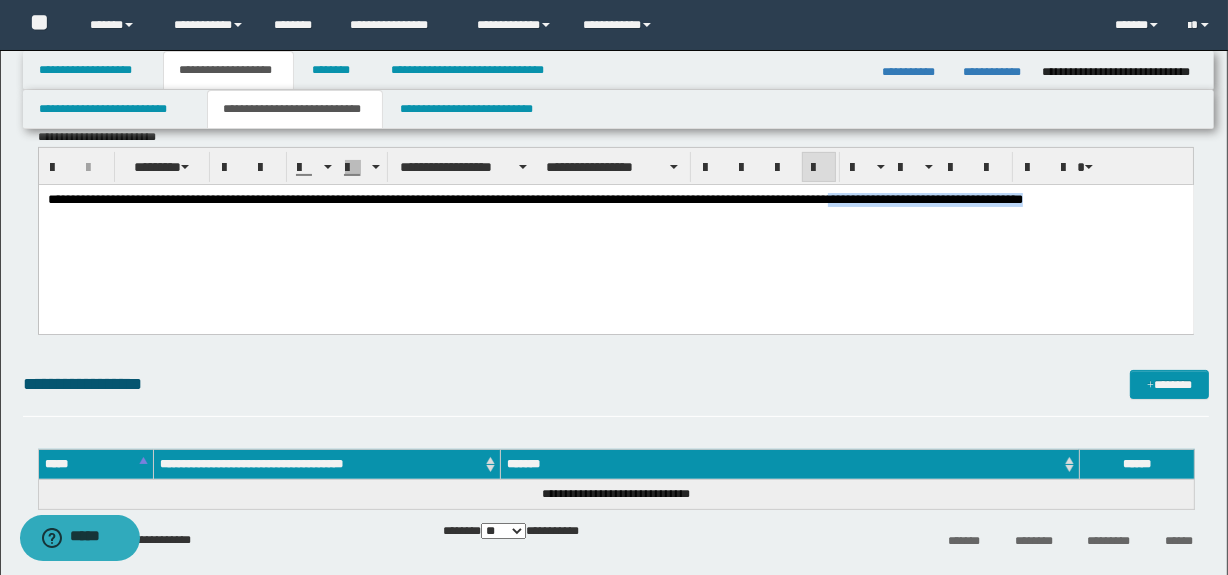 drag, startPoint x: 1183, startPoint y: 201, endPoint x: 942, endPoint y: 197, distance: 241.03319 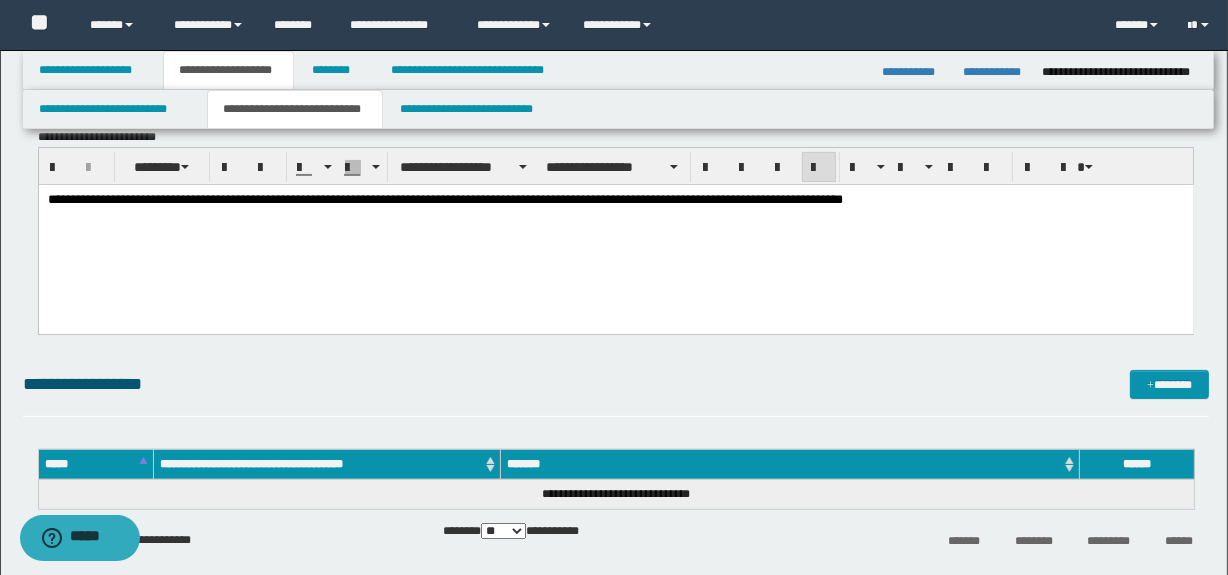click on "******** ***" at bounding box center [814, 199] 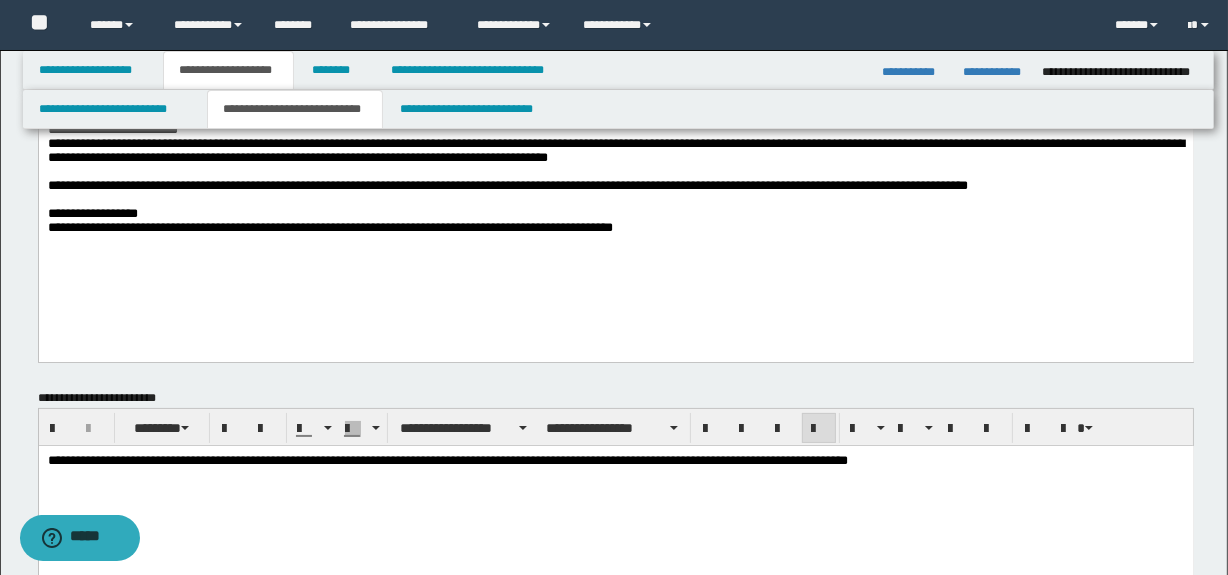 scroll, scrollTop: 0, scrollLeft: 0, axis: both 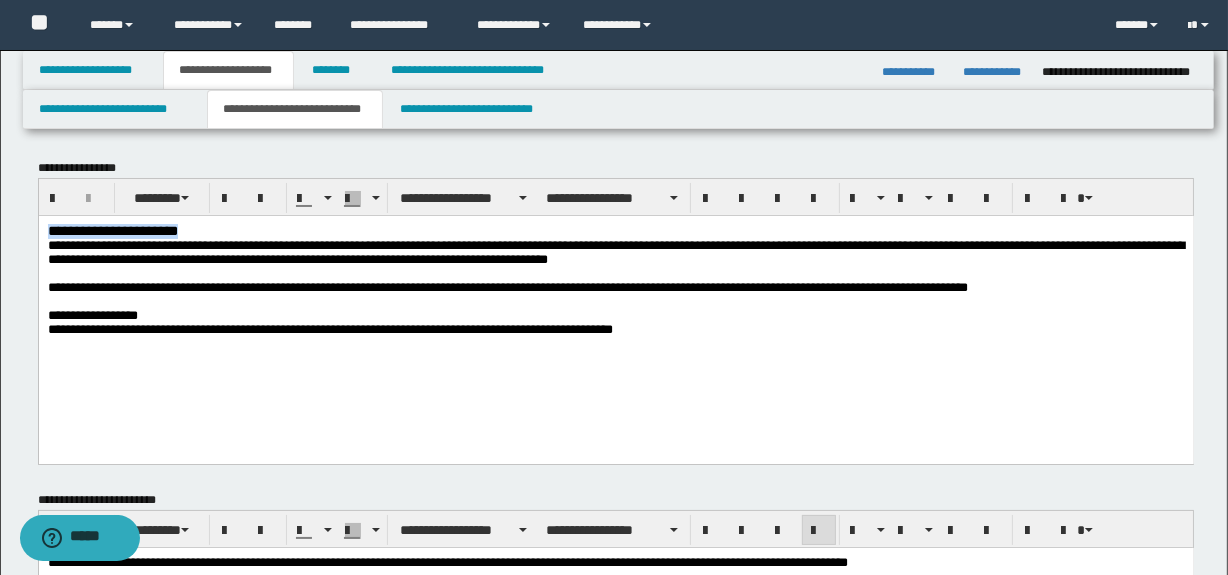 drag, startPoint x: 232, startPoint y: 223, endPoint x: 29, endPoint y: 222, distance: 203.00246 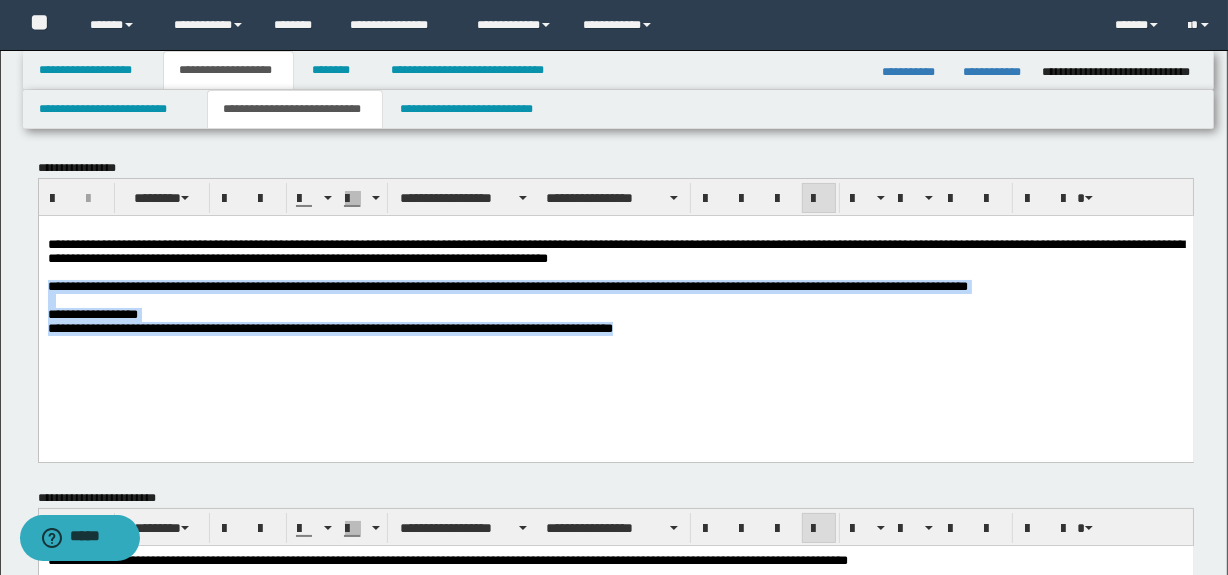 drag, startPoint x: 46, startPoint y: 291, endPoint x: 1002, endPoint y: 440, distance: 967.54175 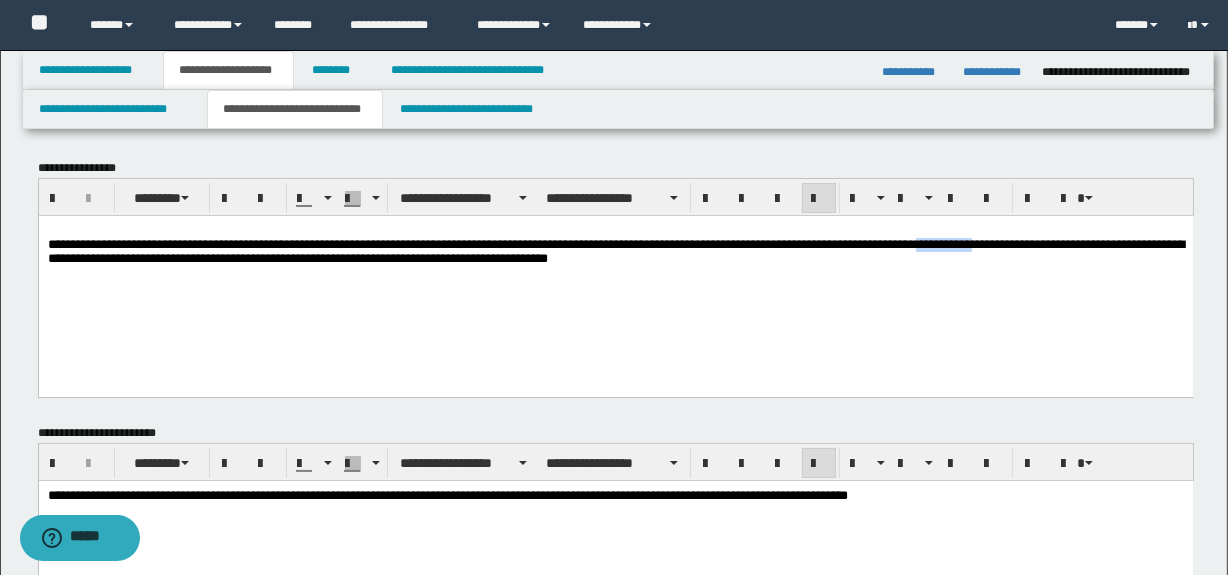 drag, startPoint x: 1105, startPoint y: 246, endPoint x: 1186, endPoint y: 250, distance: 81.09871 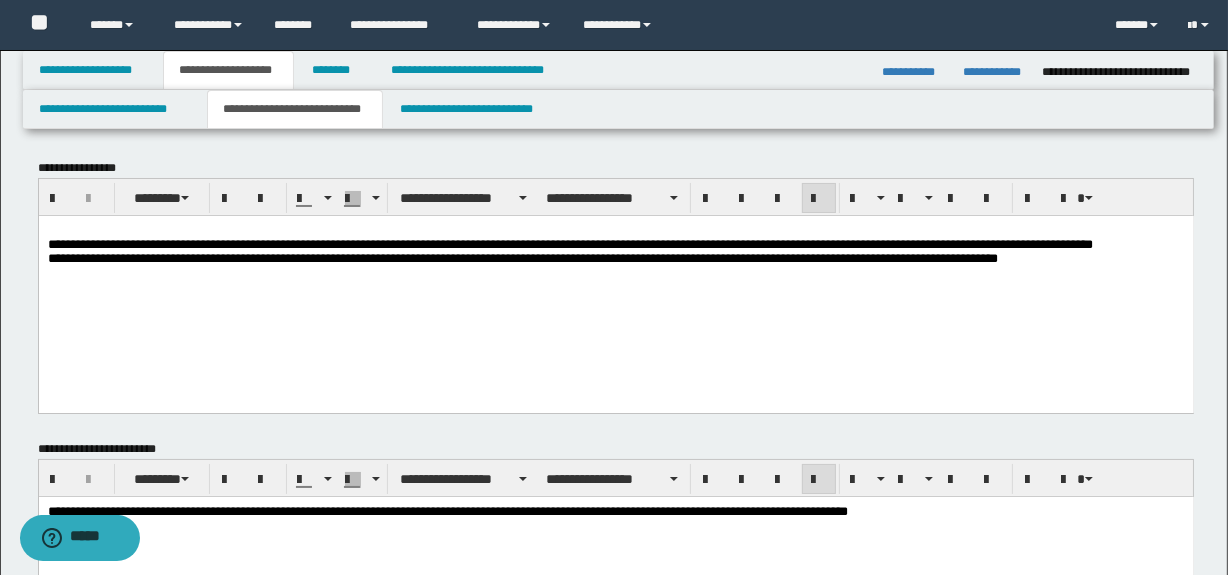 click on "**********" at bounding box center (569, 250) 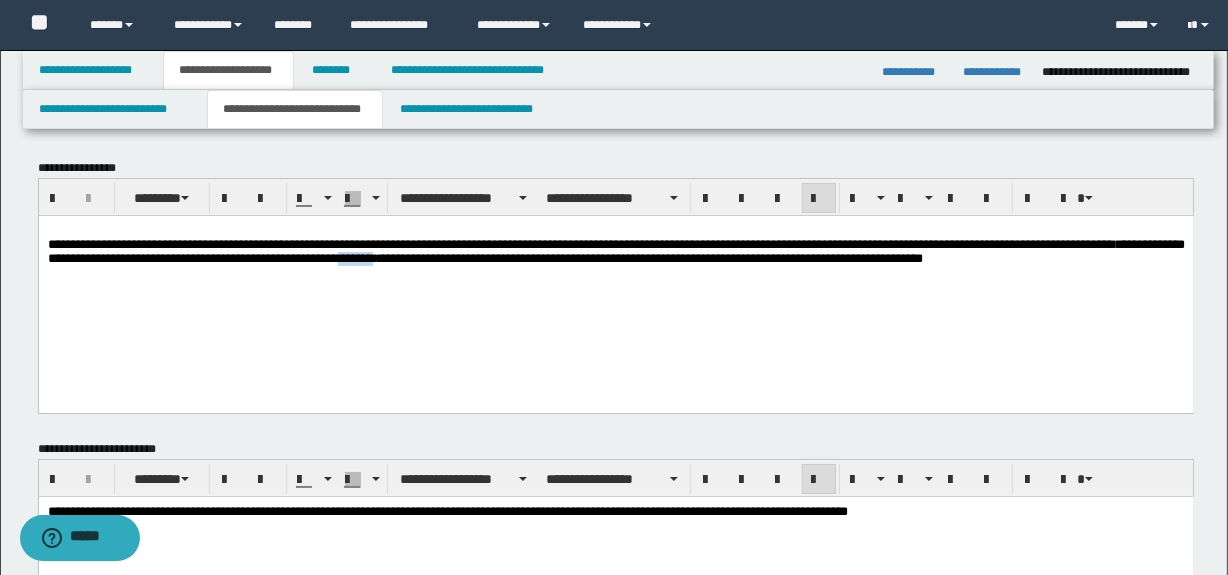 drag, startPoint x: 685, startPoint y: 259, endPoint x: 641, endPoint y: 257, distance: 44.04543 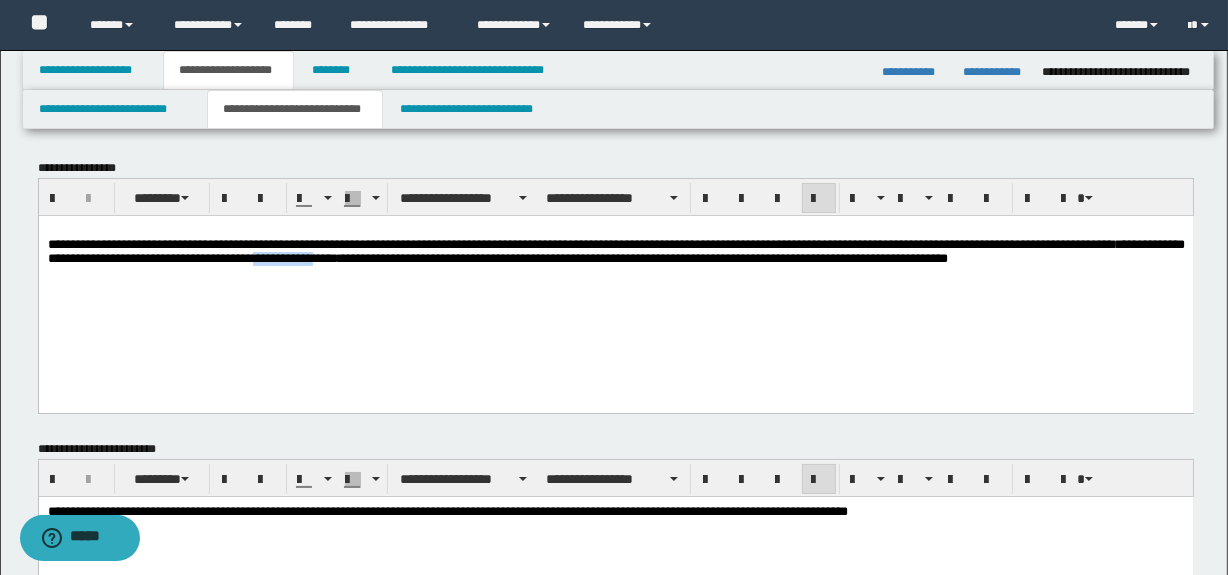 drag, startPoint x: 613, startPoint y: 262, endPoint x: 545, endPoint y: 267, distance: 68.18358 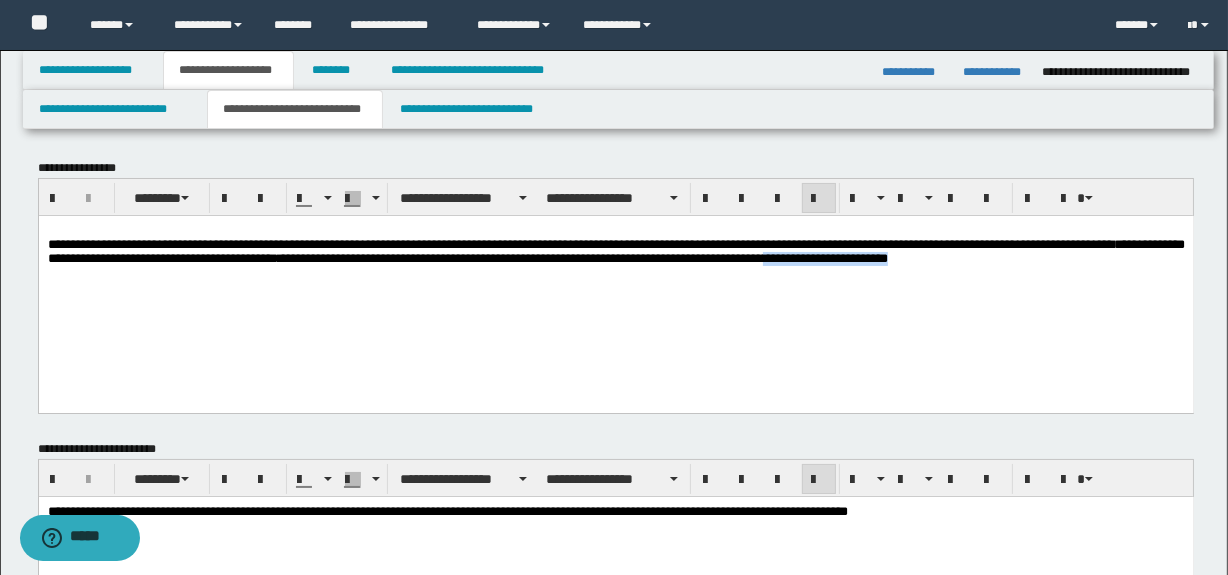 drag, startPoint x: 213, startPoint y: 285, endPoint x: 43, endPoint y: 285, distance: 170 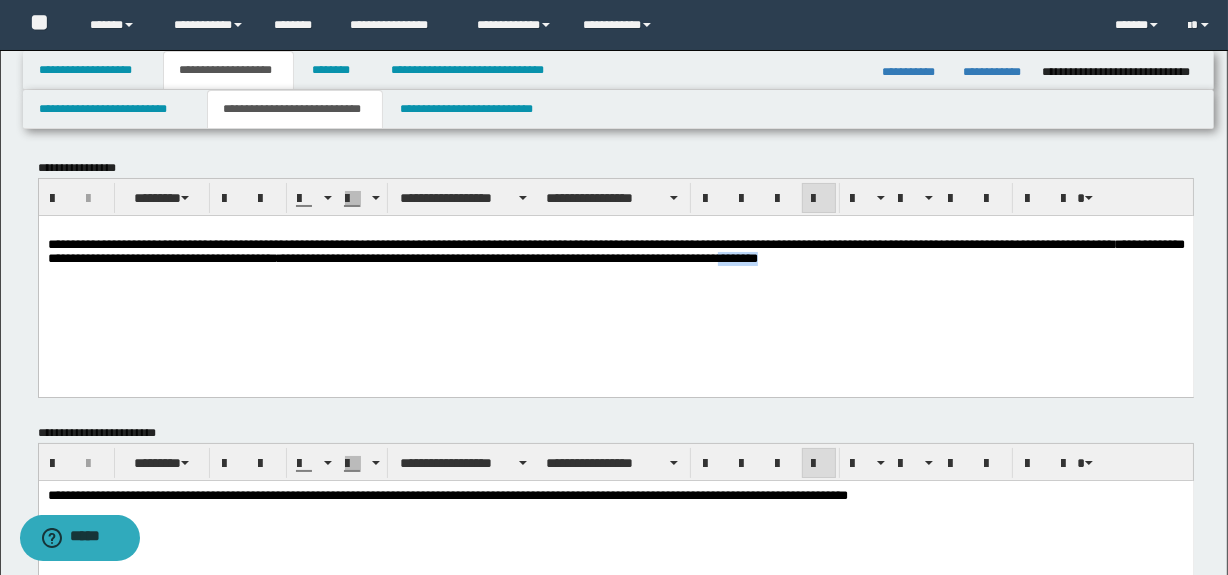 drag, startPoint x: 1165, startPoint y: 257, endPoint x: 1102, endPoint y: 261, distance: 63.126858 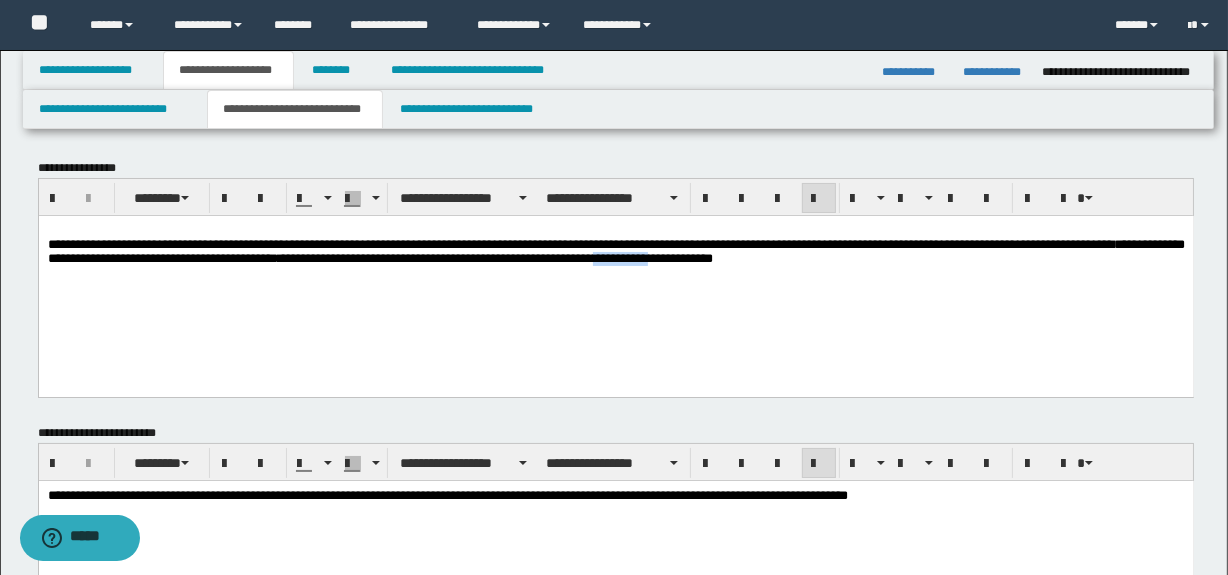 drag, startPoint x: 1026, startPoint y: 263, endPoint x: 959, endPoint y: 261, distance: 67.02985 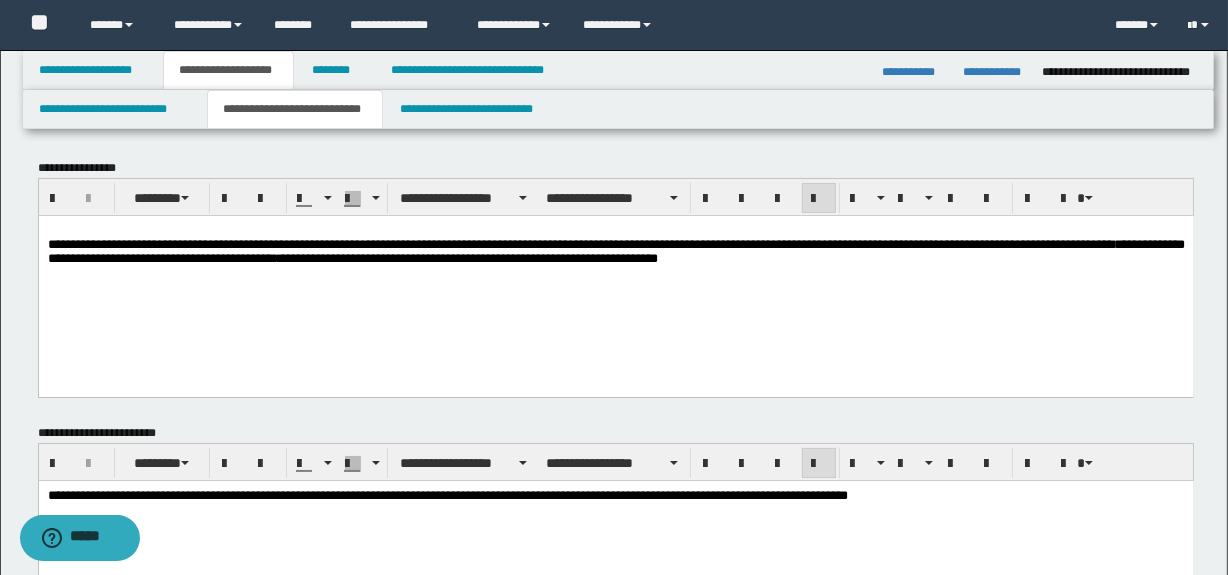 click on "**********" at bounding box center [615, 251] 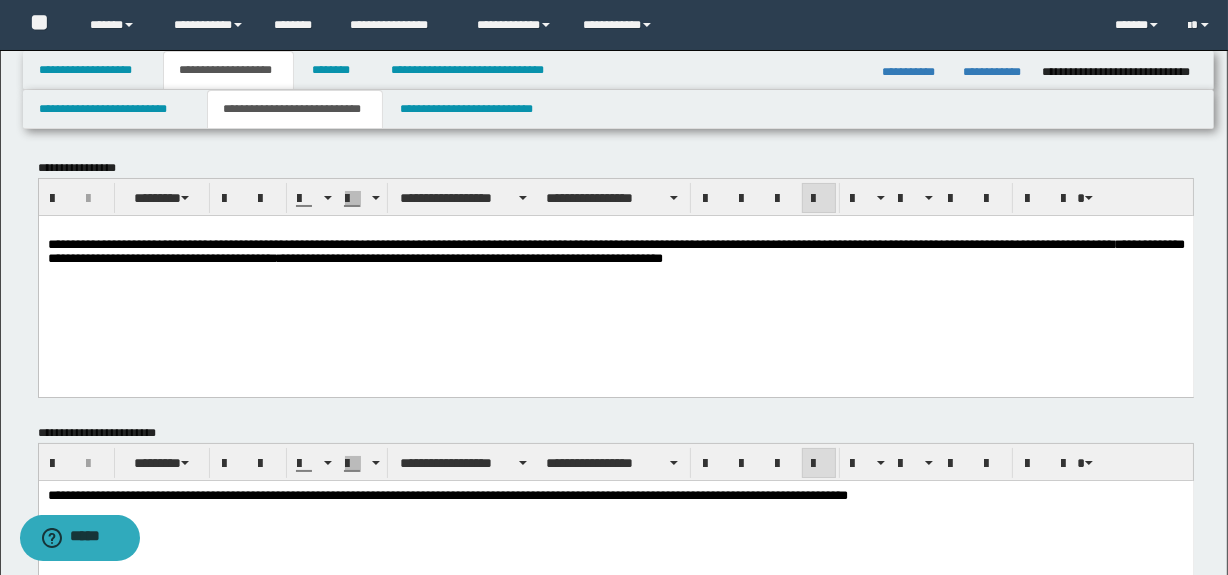 click on "**********" at bounding box center (326, 243) 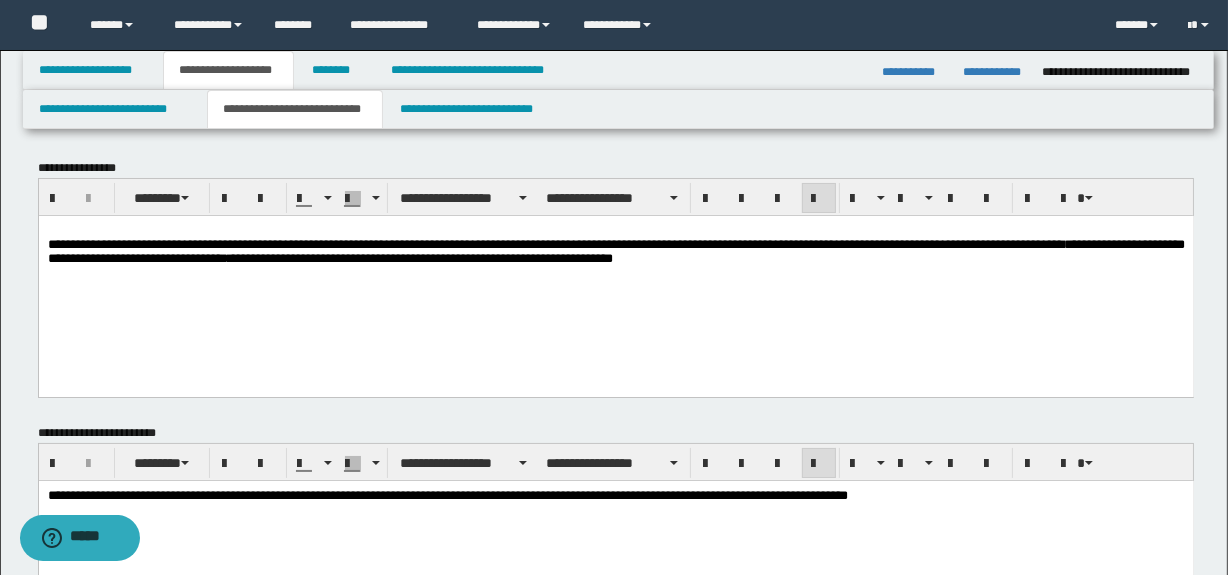 click on "**********" at bounding box center [302, 243] 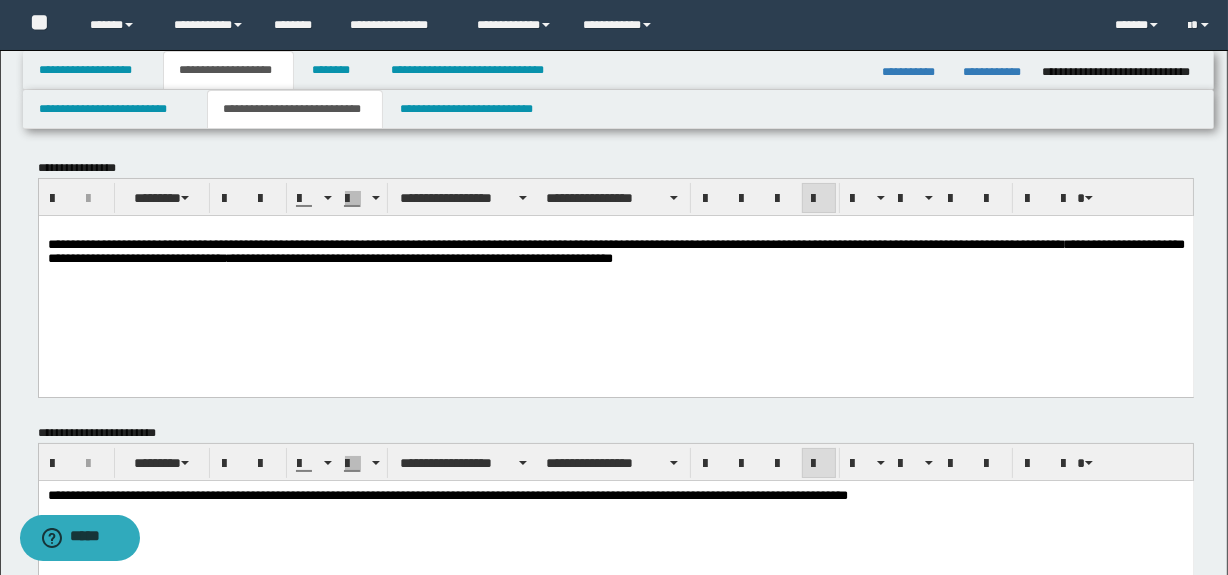 click on "**********" at bounding box center [615, 251] 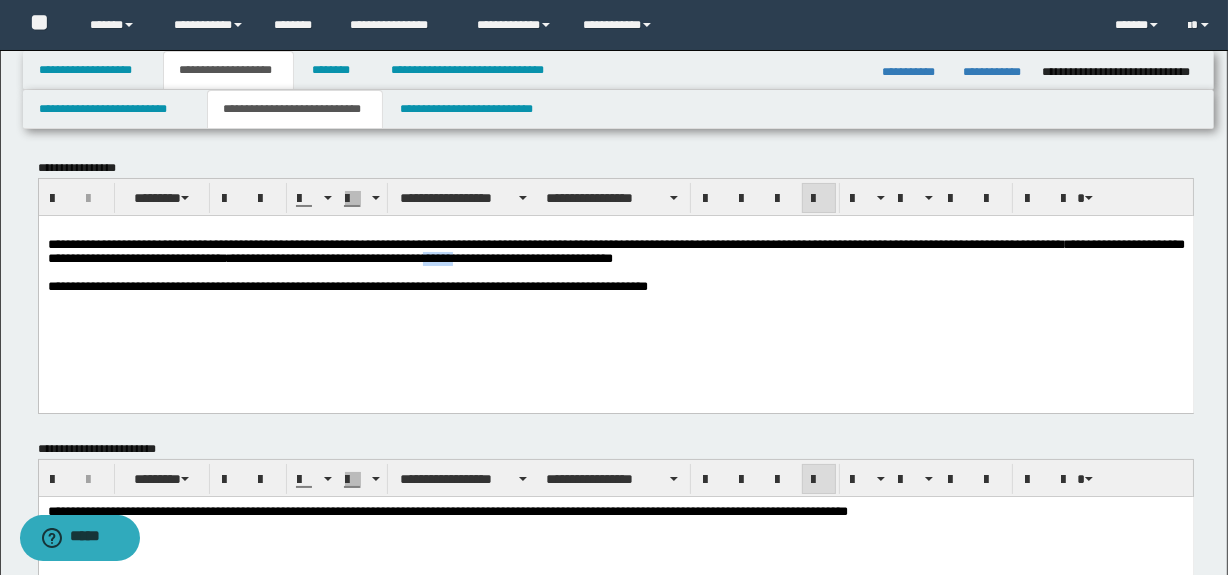 drag, startPoint x: 786, startPoint y: 262, endPoint x: 747, endPoint y: 263, distance: 39.012817 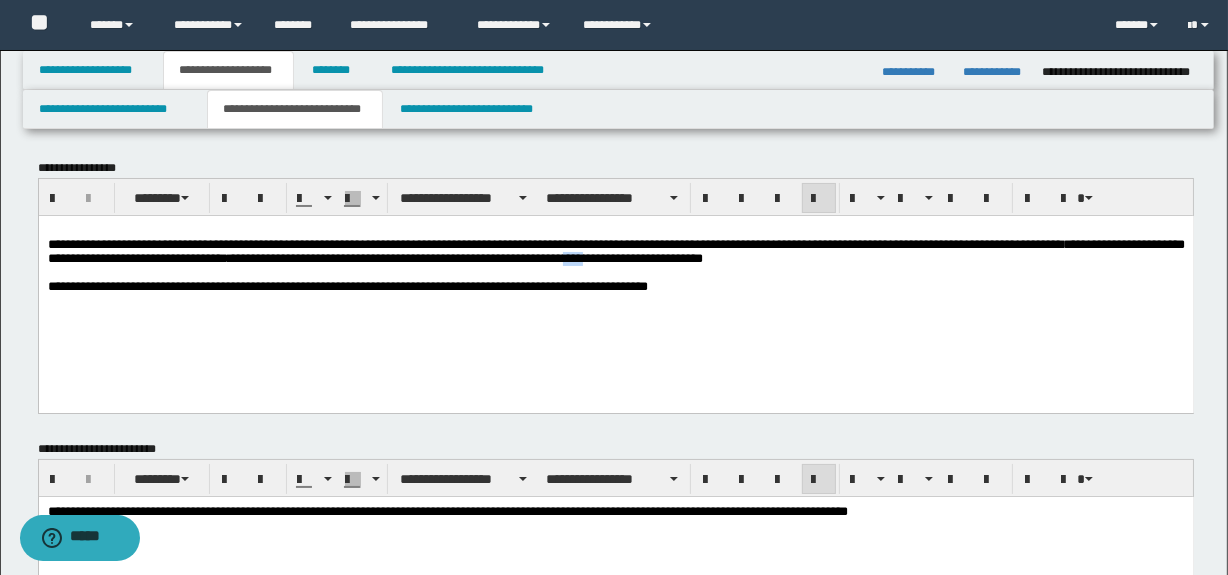 drag, startPoint x: 965, startPoint y: 266, endPoint x: 940, endPoint y: 270, distance: 25.317978 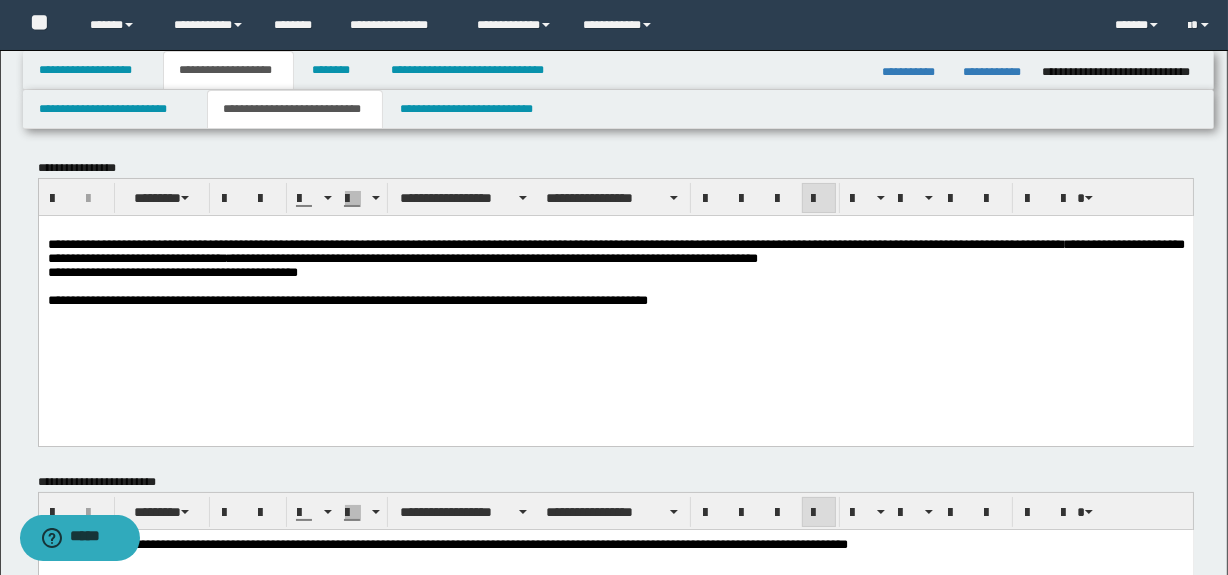 click on "**********" at bounding box center (402, 264) 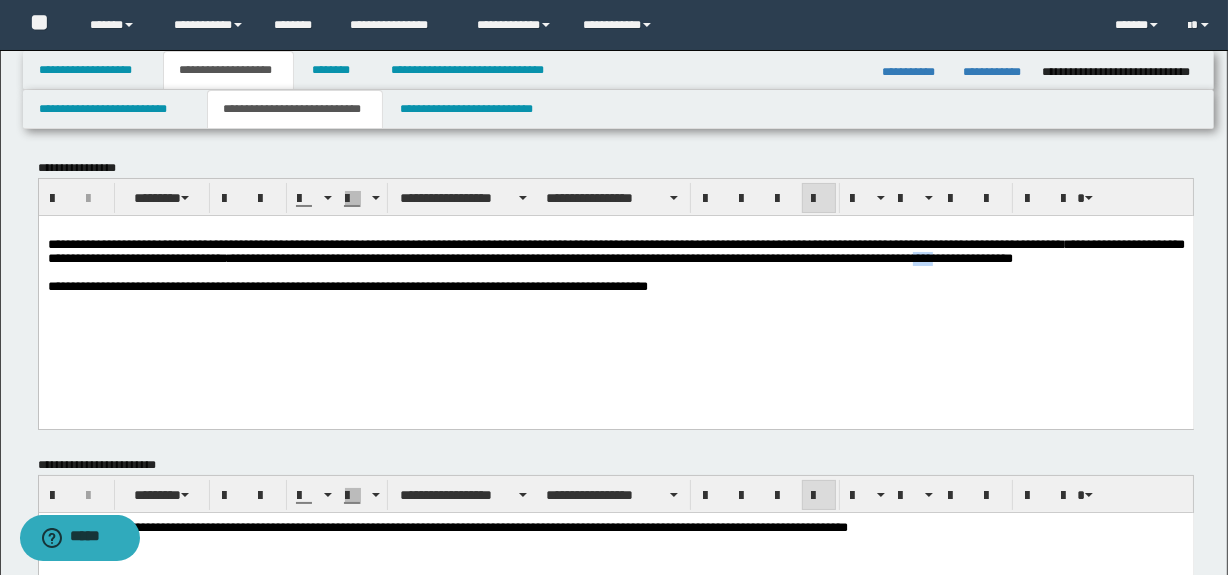 drag, startPoint x: 356, startPoint y: 282, endPoint x: 328, endPoint y: 280, distance: 28.071337 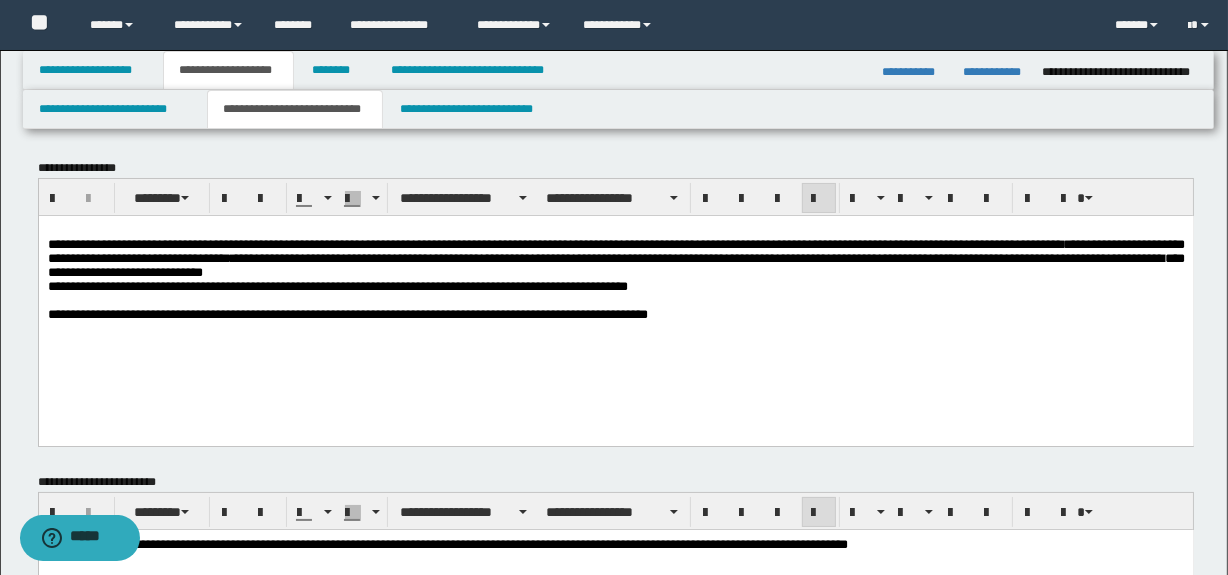 click on "**********" at bounding box center [615, 271] 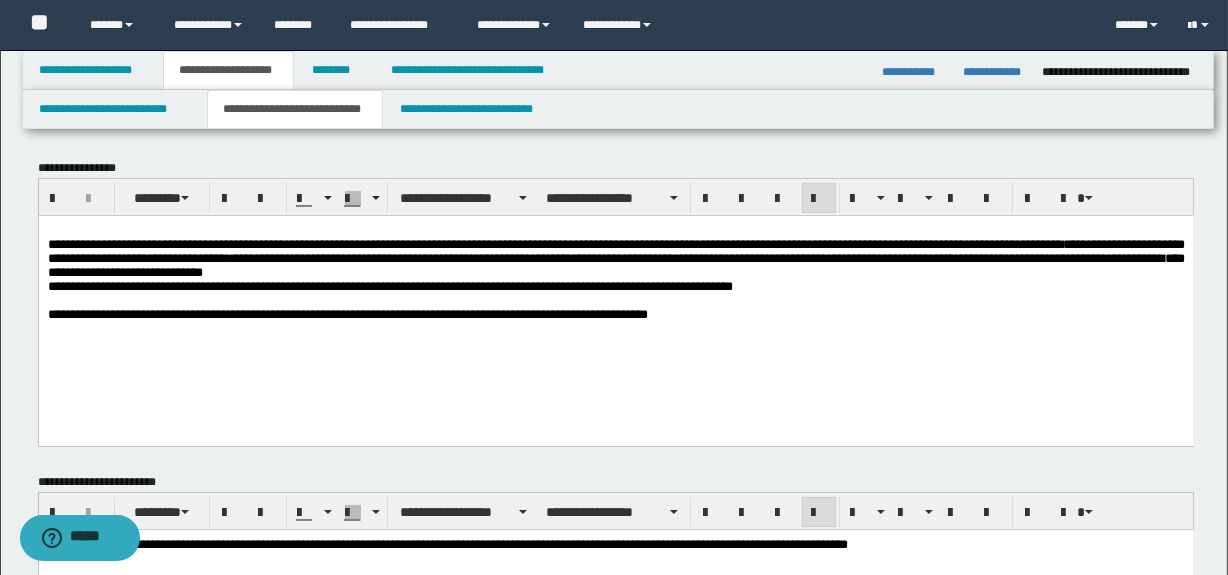 click on "**********" at bounding box center [615, 297] 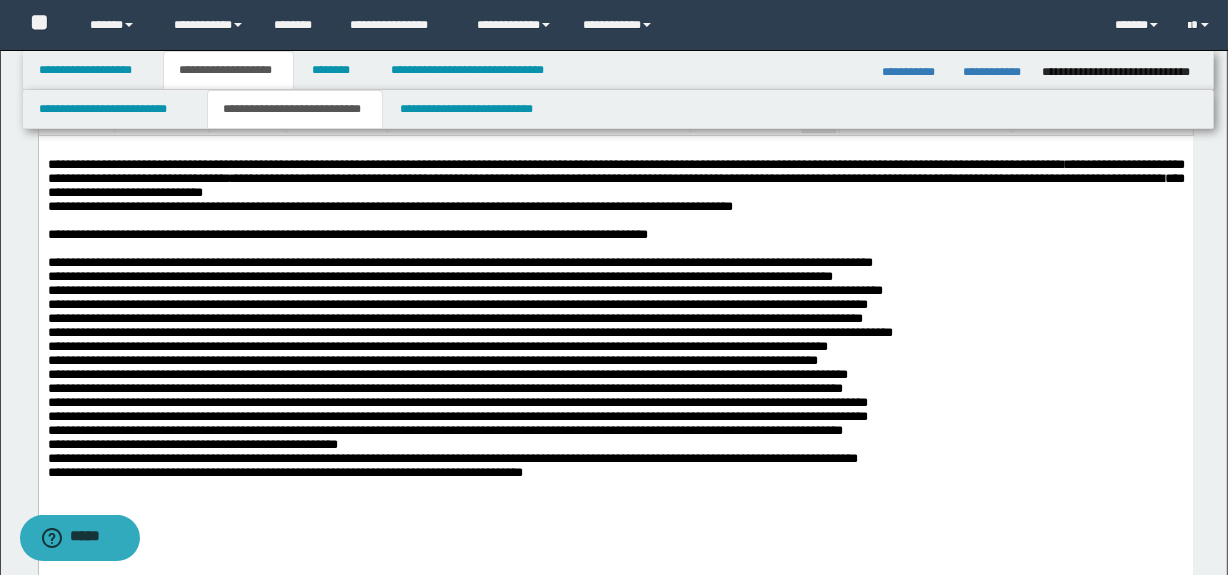 scroll, scrollTop: 181, scrollLeft: 0, axis: vertical 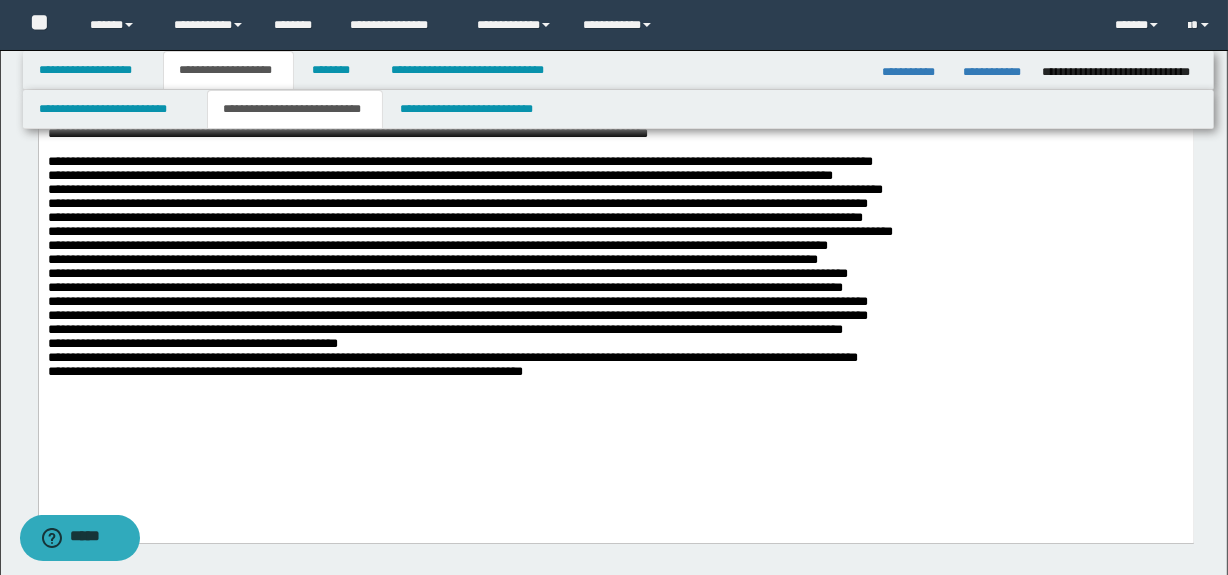 click on "**********" at bounding box center (469, 265) 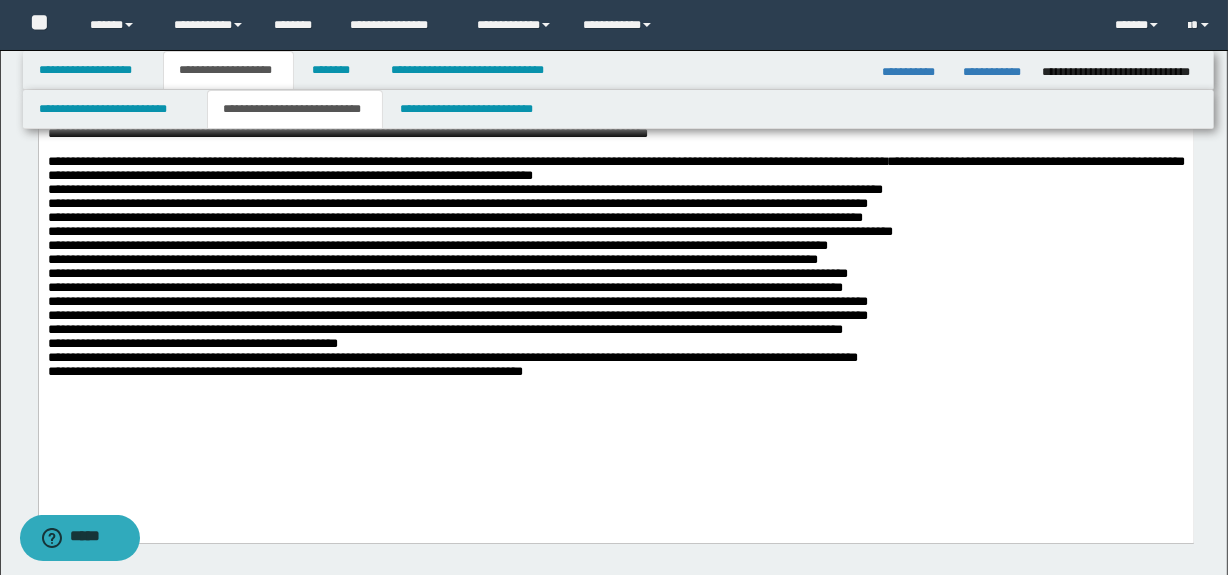 click on "**********" at bounding box center (615, 265) 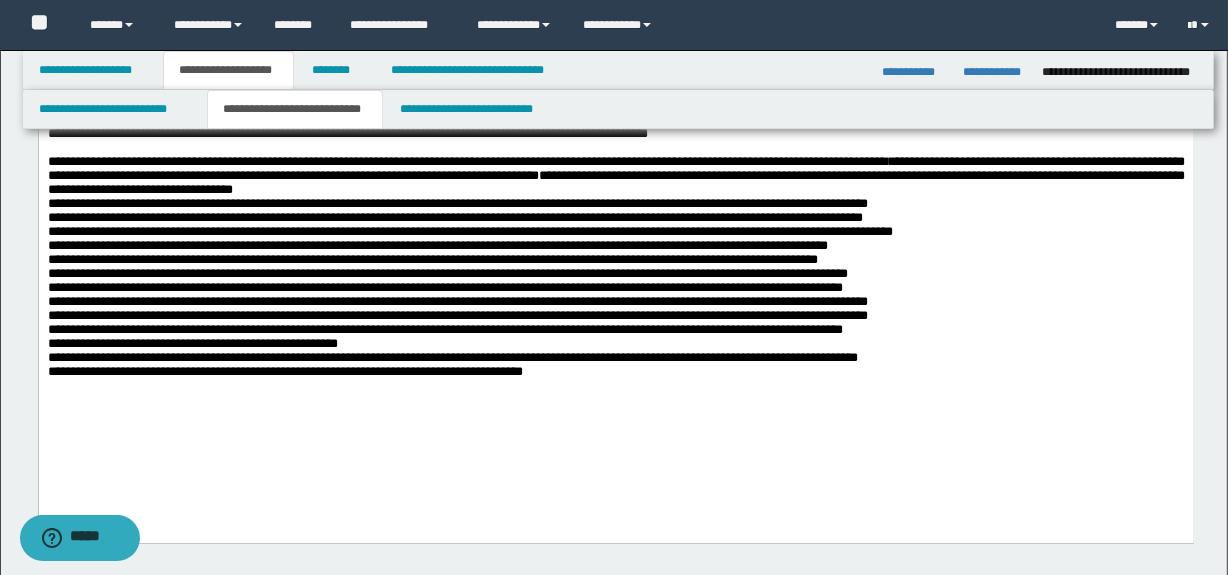 click on "**********" at bounding box center [615, 235] 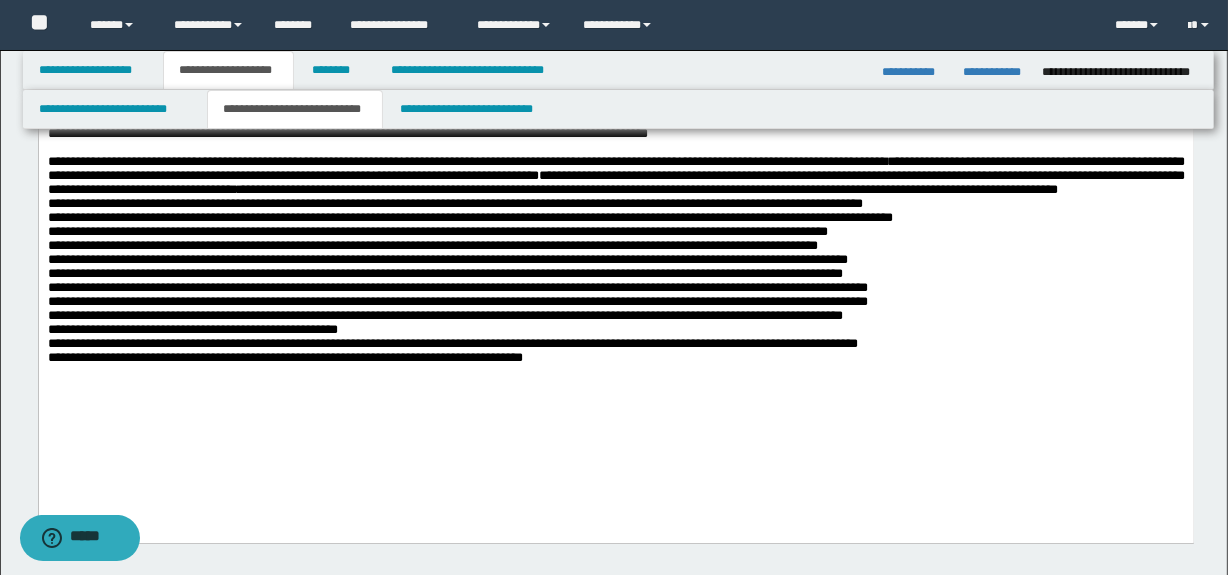 click on "**********" at bounding box center [615, 228] 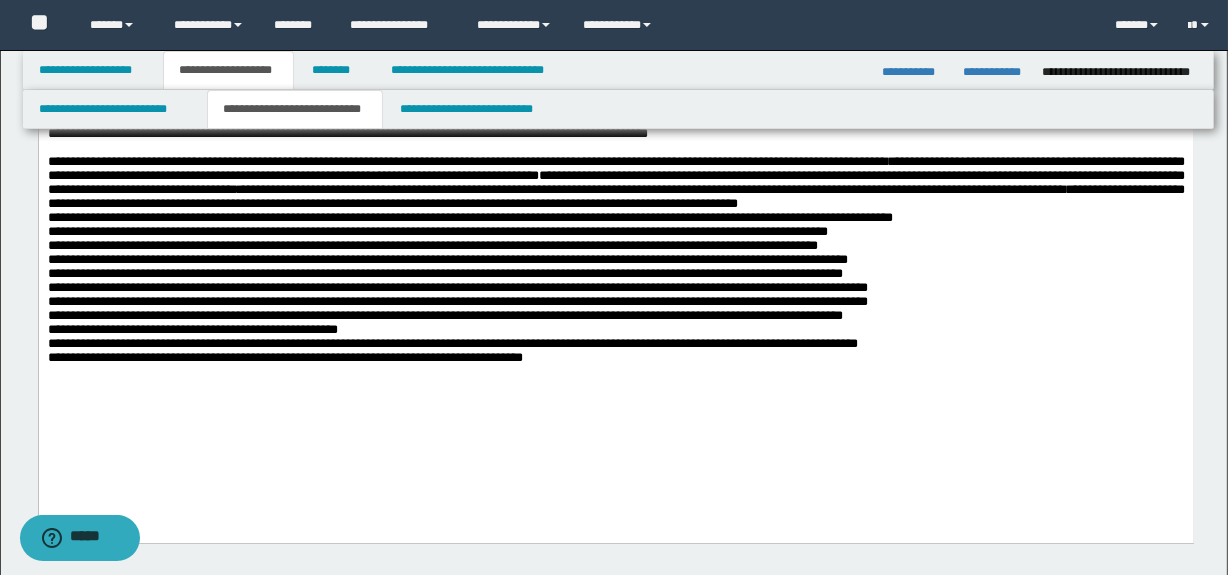 click on "**********" at bounding box center [615, 228] 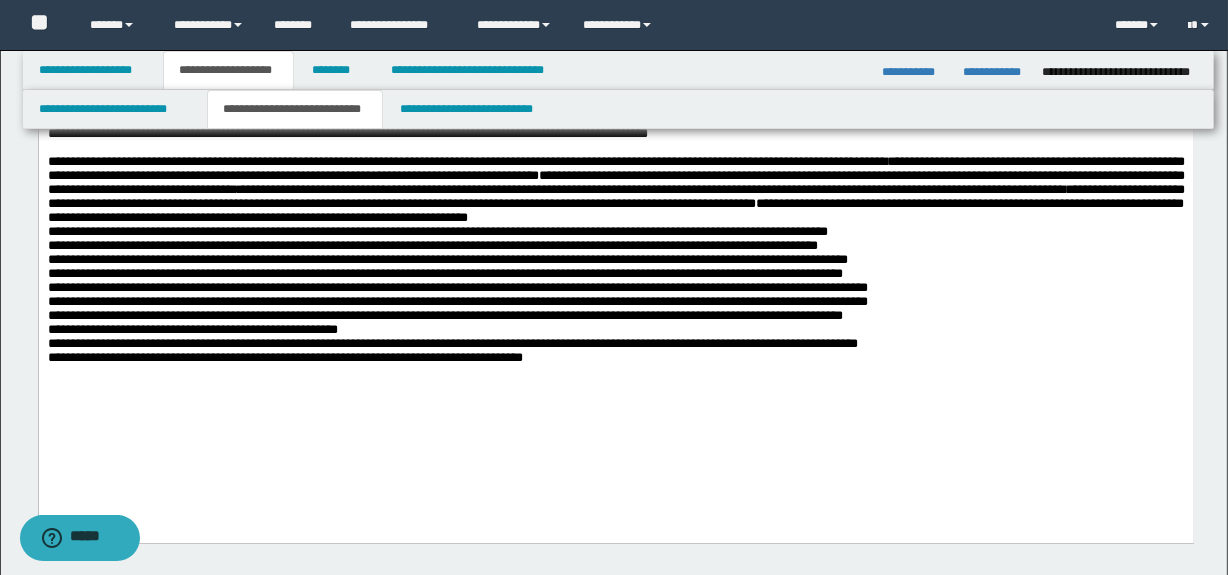 click on "**********" at bounding box center [615, 258] 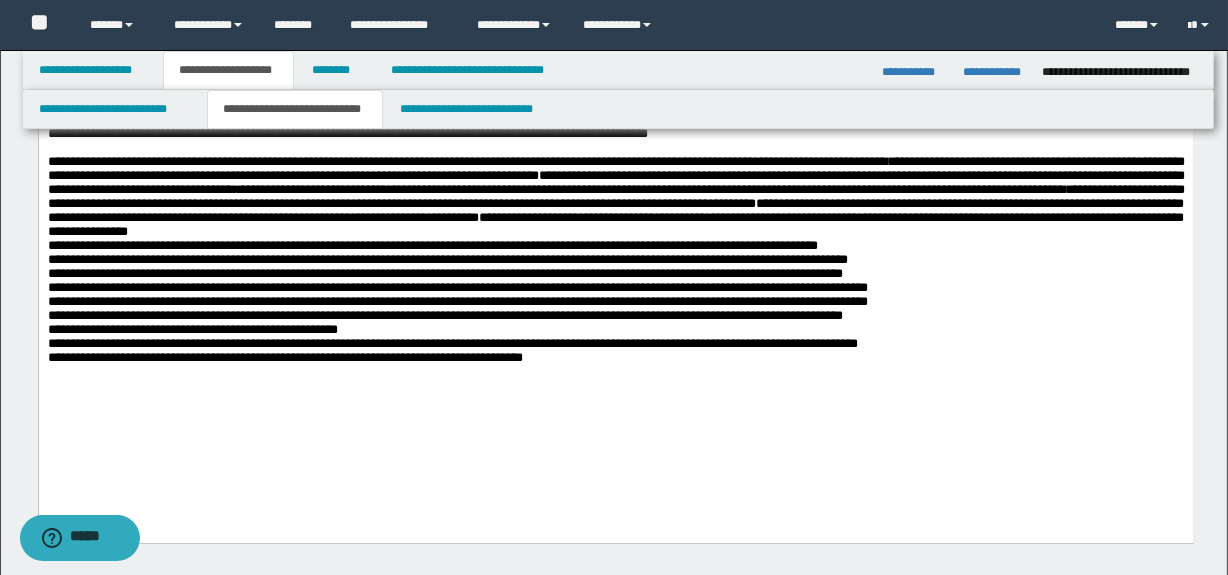 click on "**********" at bounding box center (615, 258) 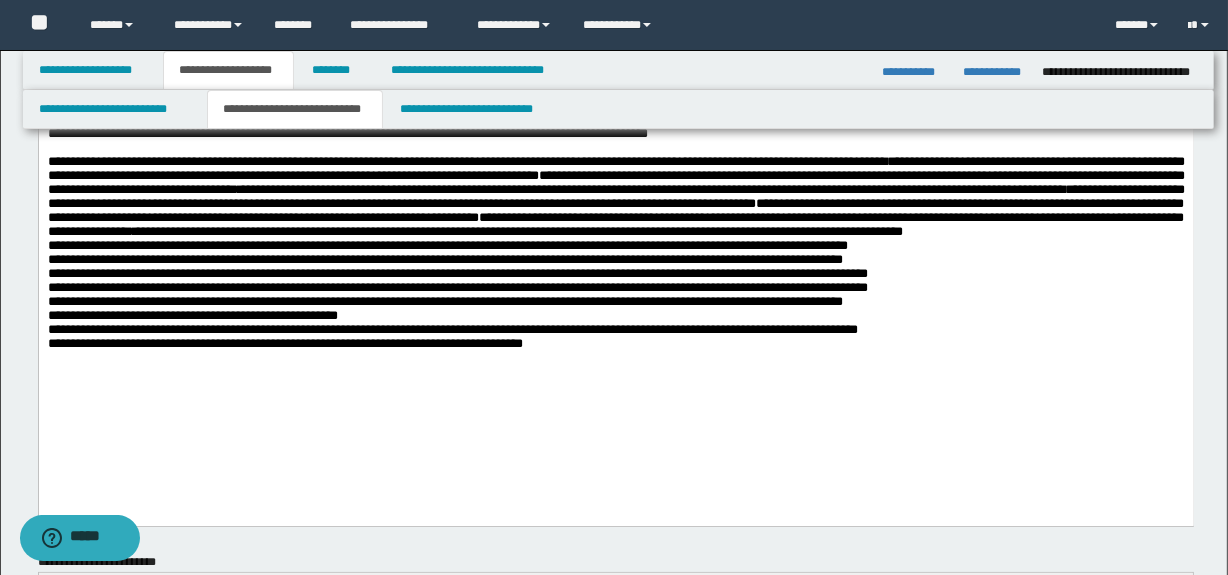 click on "**********" at bounding box center (615, 251) 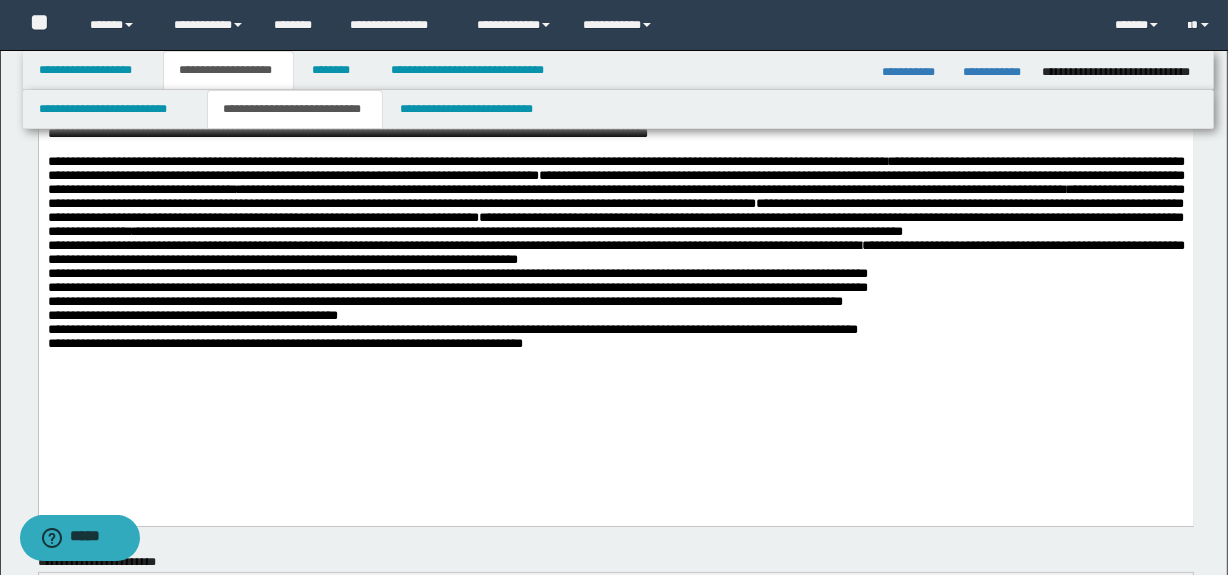 click on "**********" at bounding box center (615, 251) 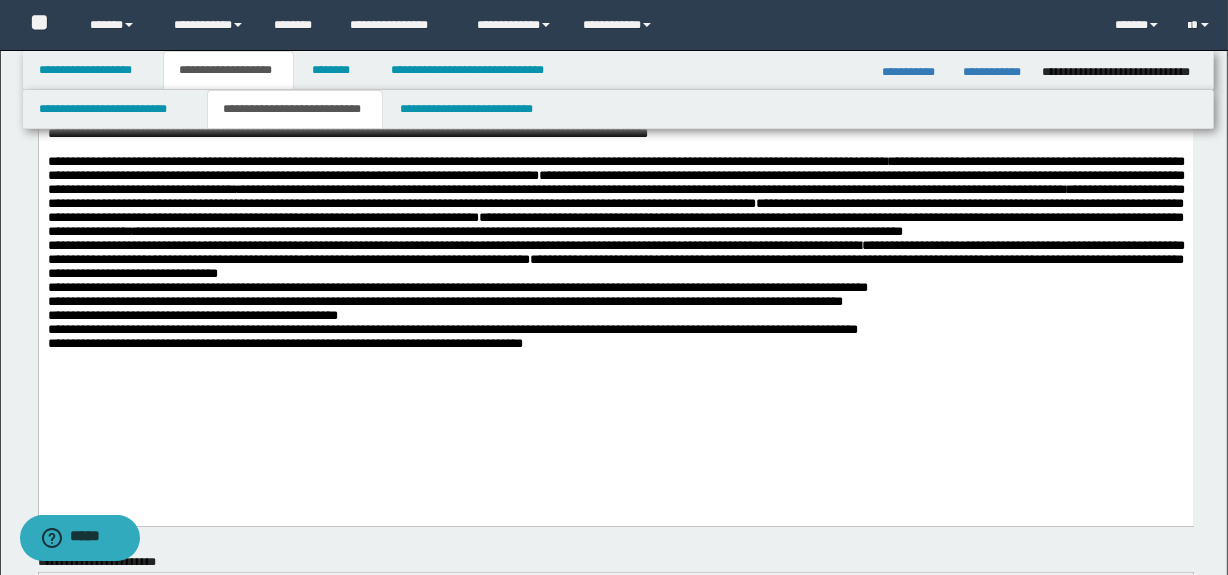 click on "**********" at bounding box center (615, 221) 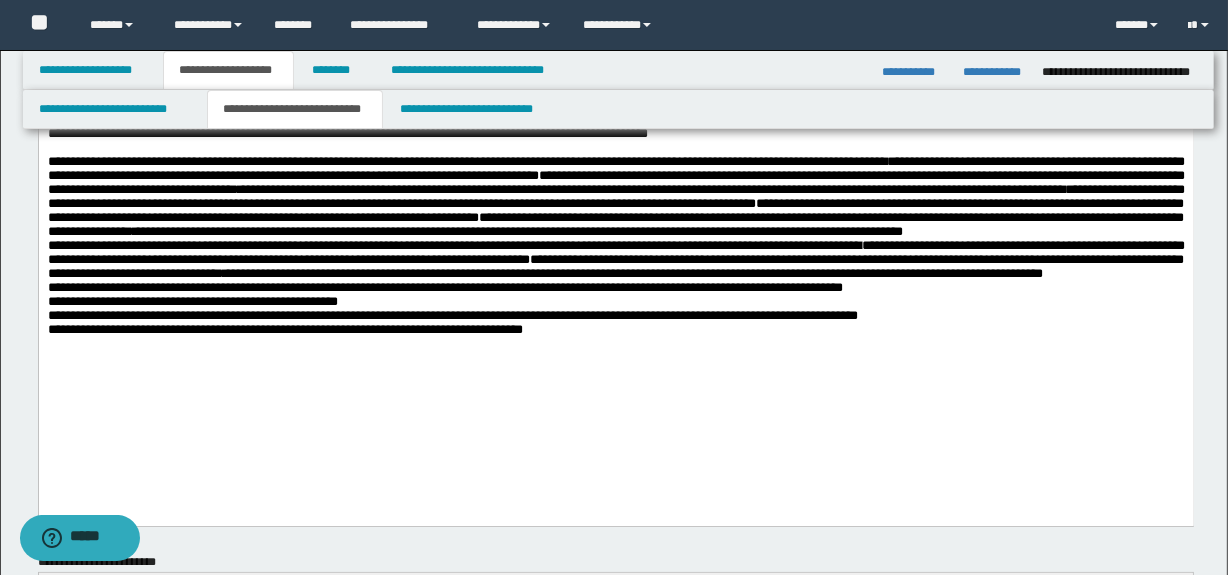 click on "**********" at bounding box center [615, 214] 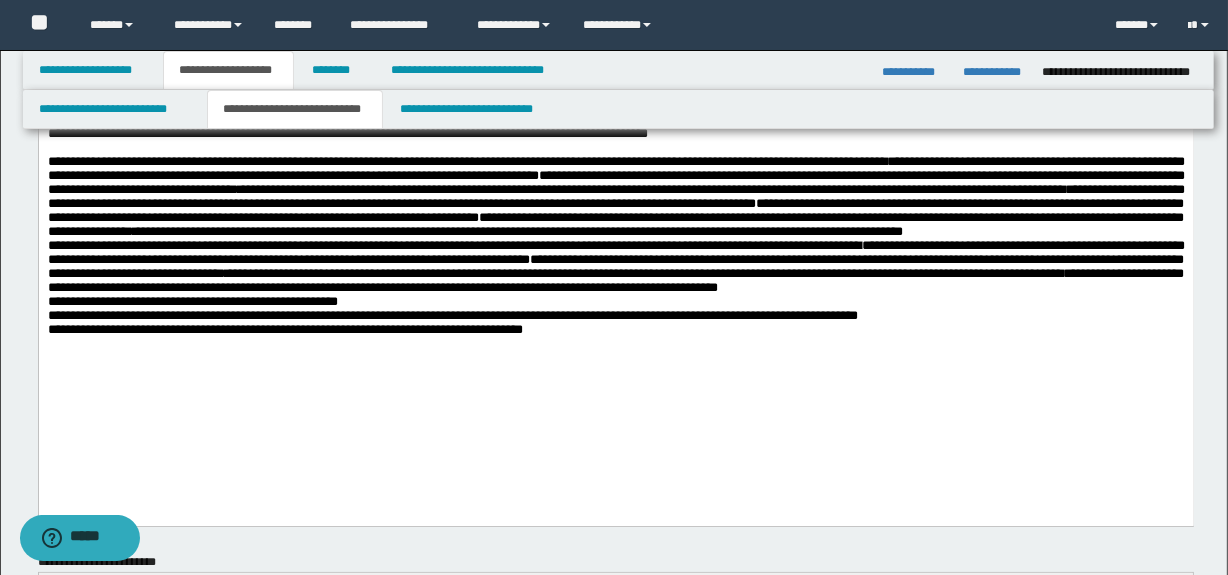 click on "**********" at bounding box center (615, 244) 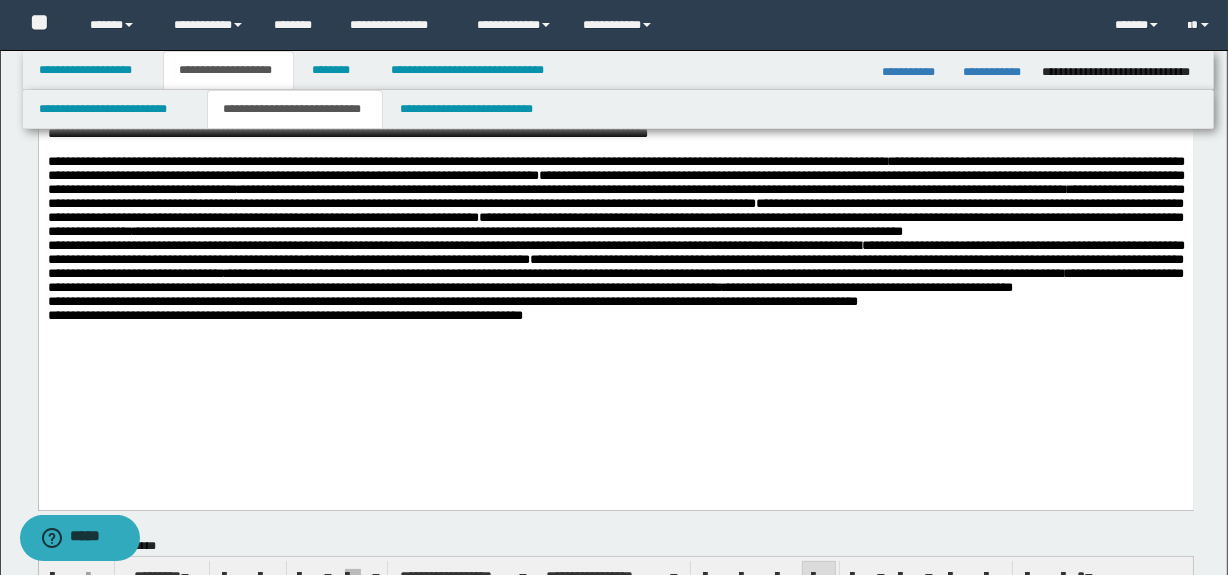 click on "**********" at bounding box center [615, 237] 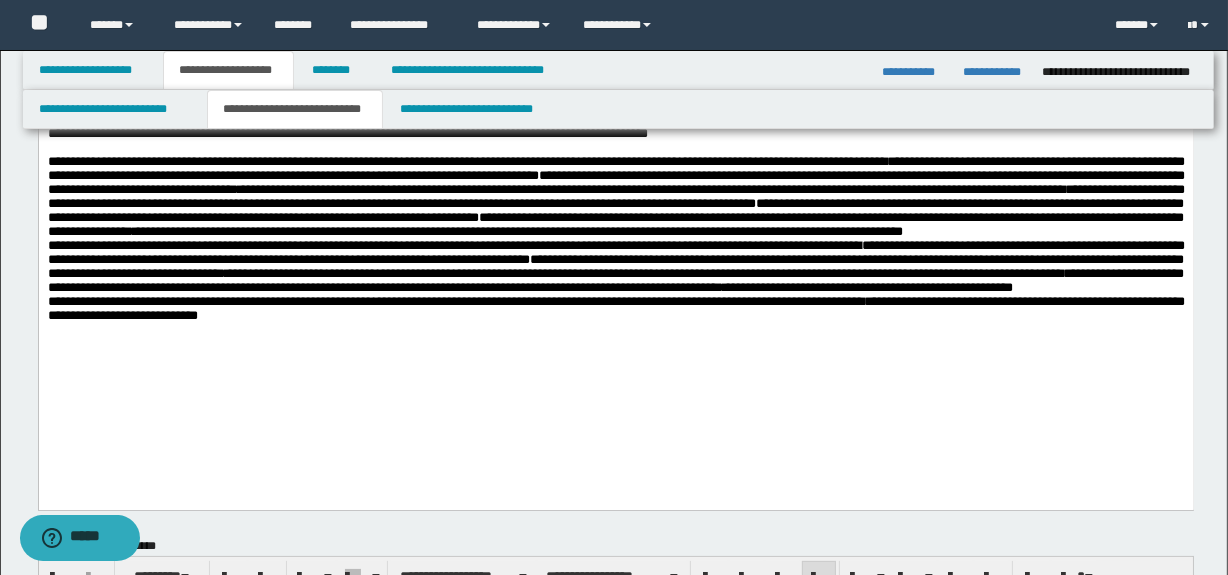 scroll, scrollTop: 0, scrollLeft: 0, axis: both 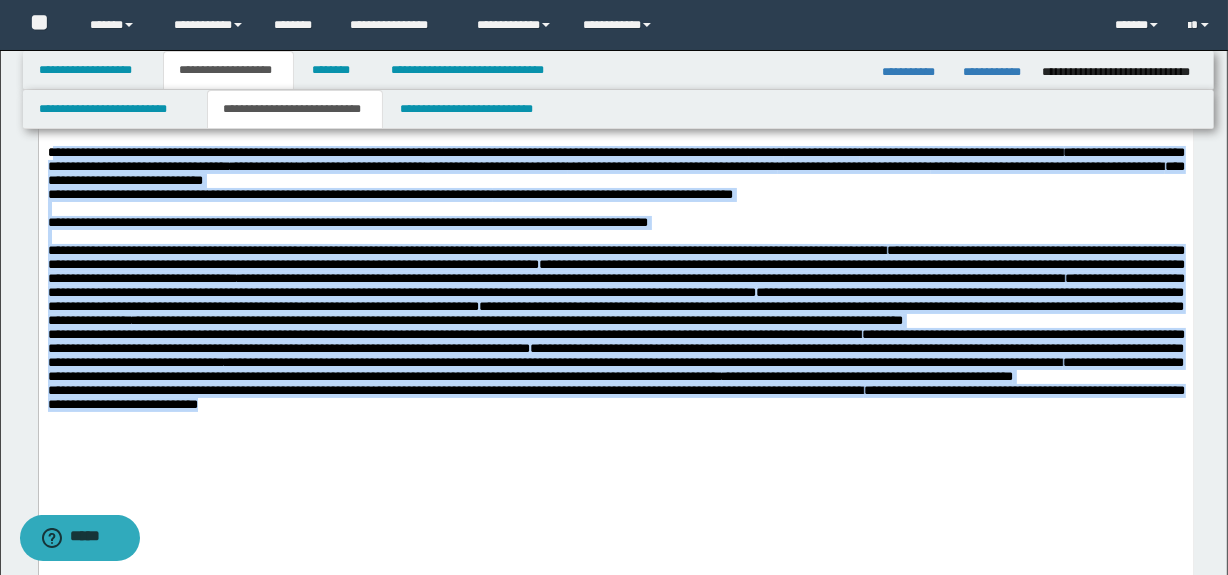 drag, startPoint x: 52, startPoint y: 151, endPoint x: 1098, endPoint y: 508, distance: 1105.2443 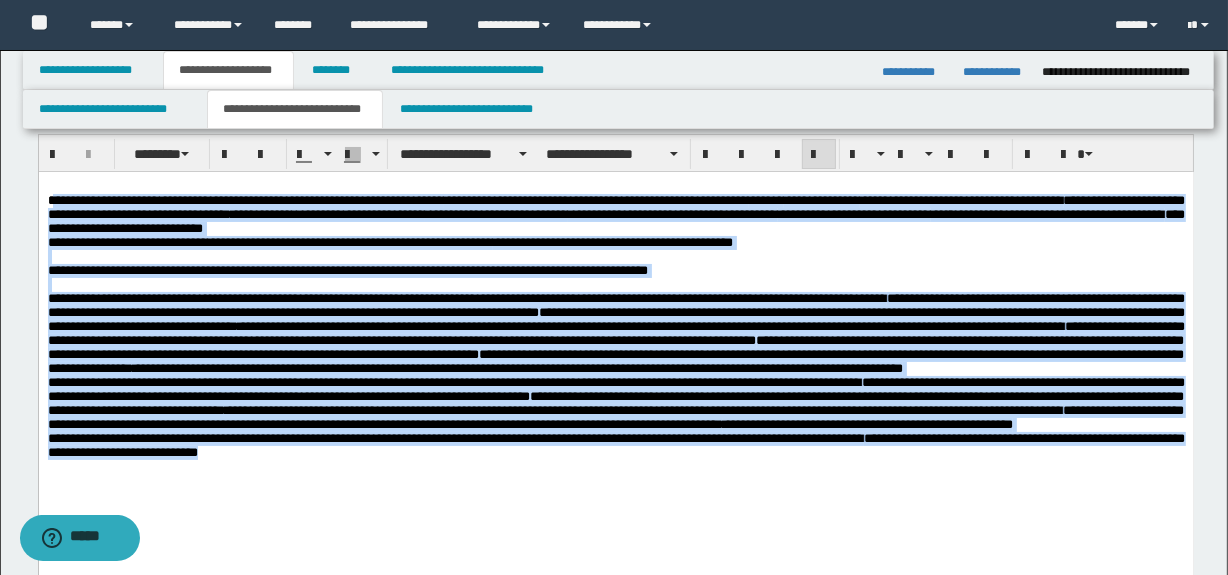 scroll, scrollTop: 0, scrollLeft: 0, axis: both 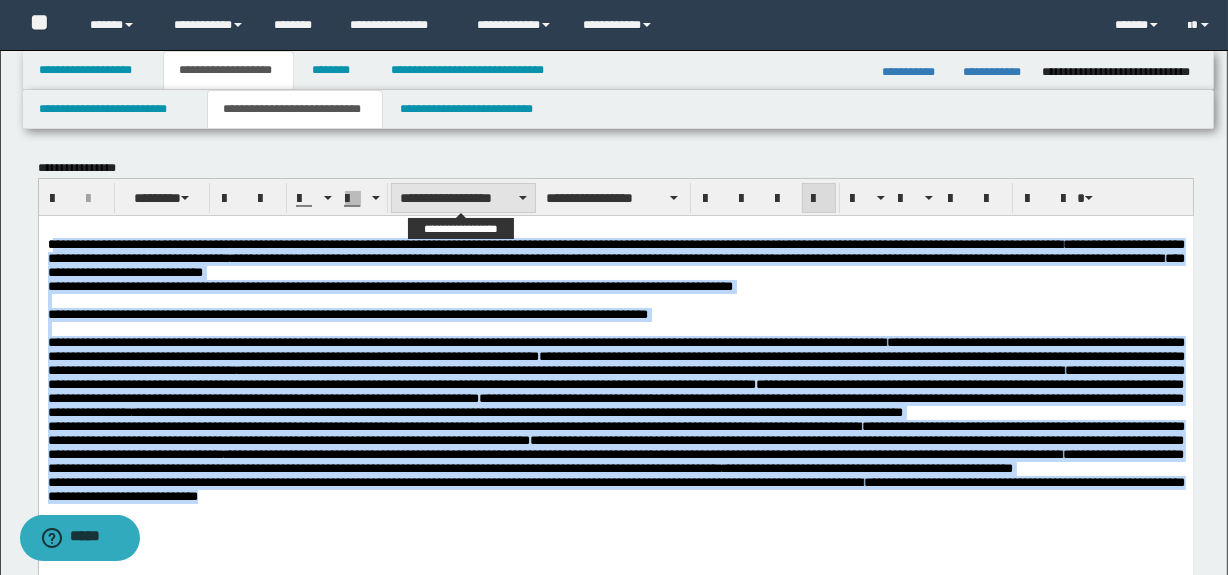 click on "**********" at bounding box center [463, 198] 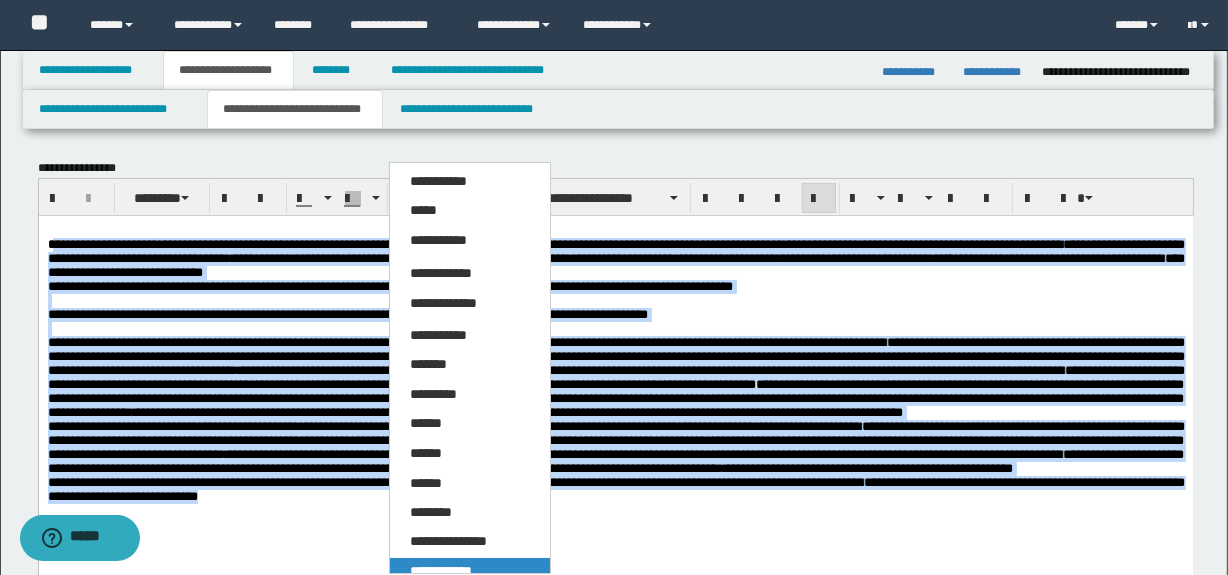 click on "**********" at bounding box center [470, 572] 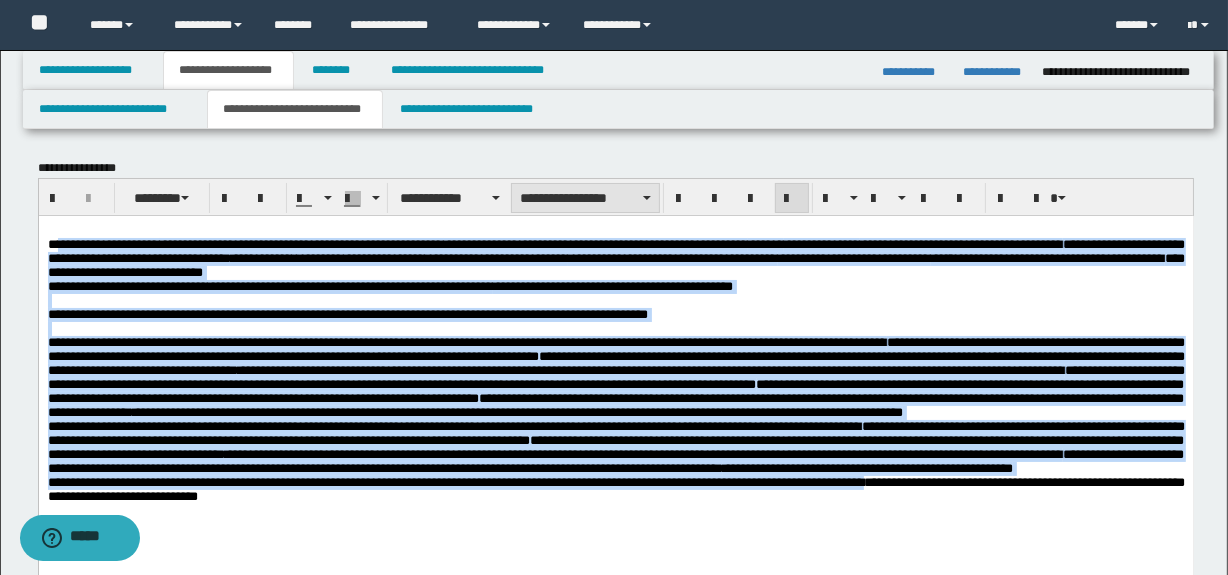 click on "**********" at bounding box center (585, 198) 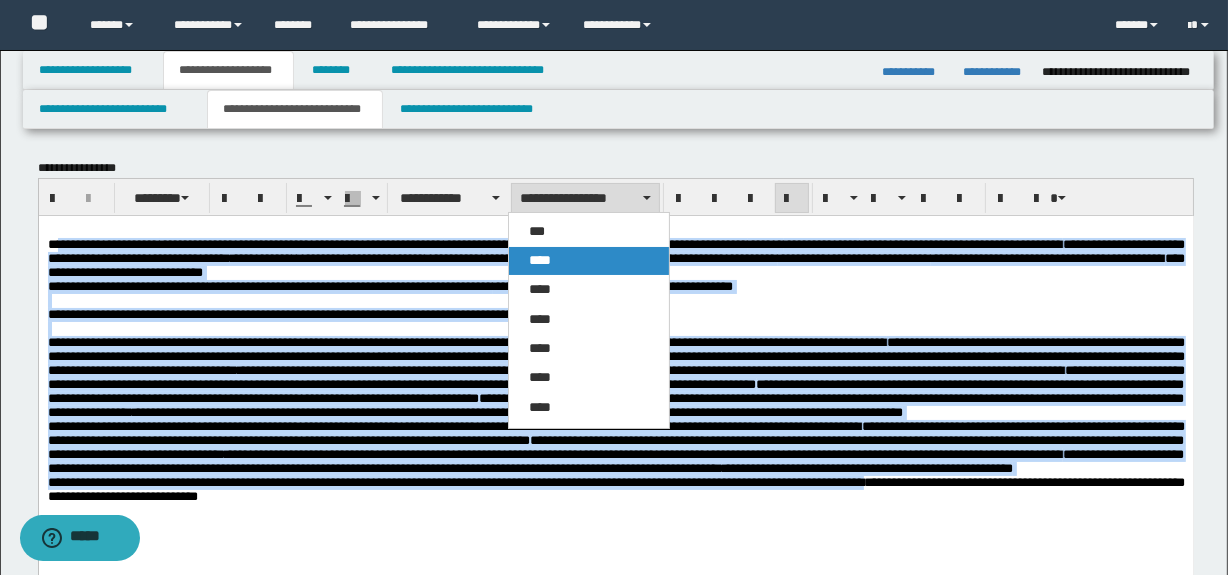click on "****" at bounding box center [589, 261] 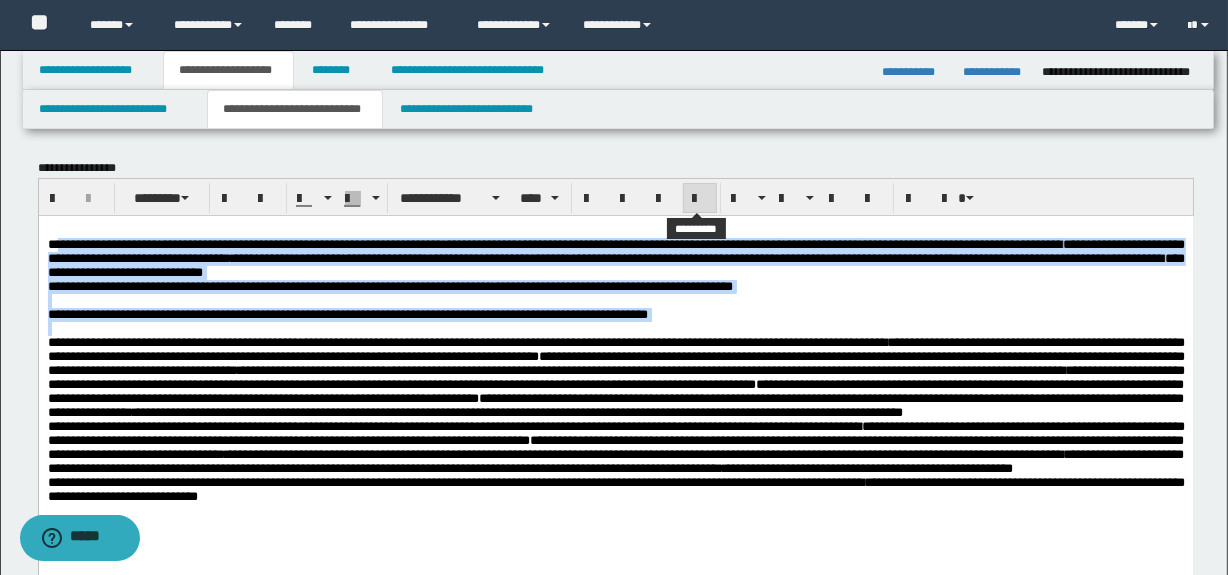 click at bounding box center (700, 199) 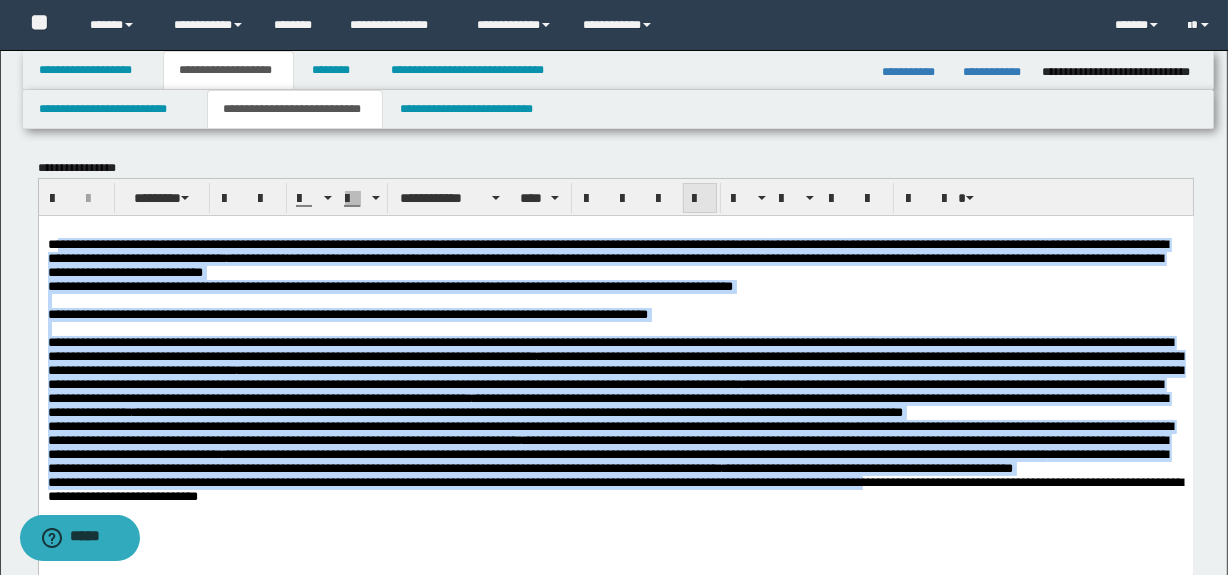 click at bounding box center [700, 199] 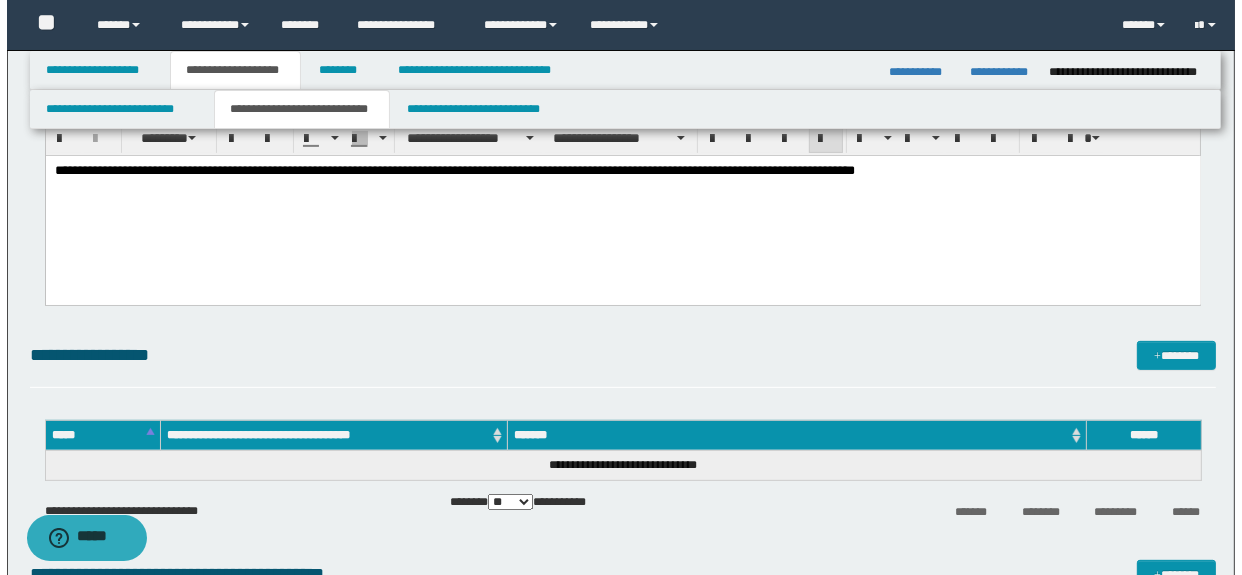 scroll, scrollTop: 727, scrollLeft: 0, axis: vertical 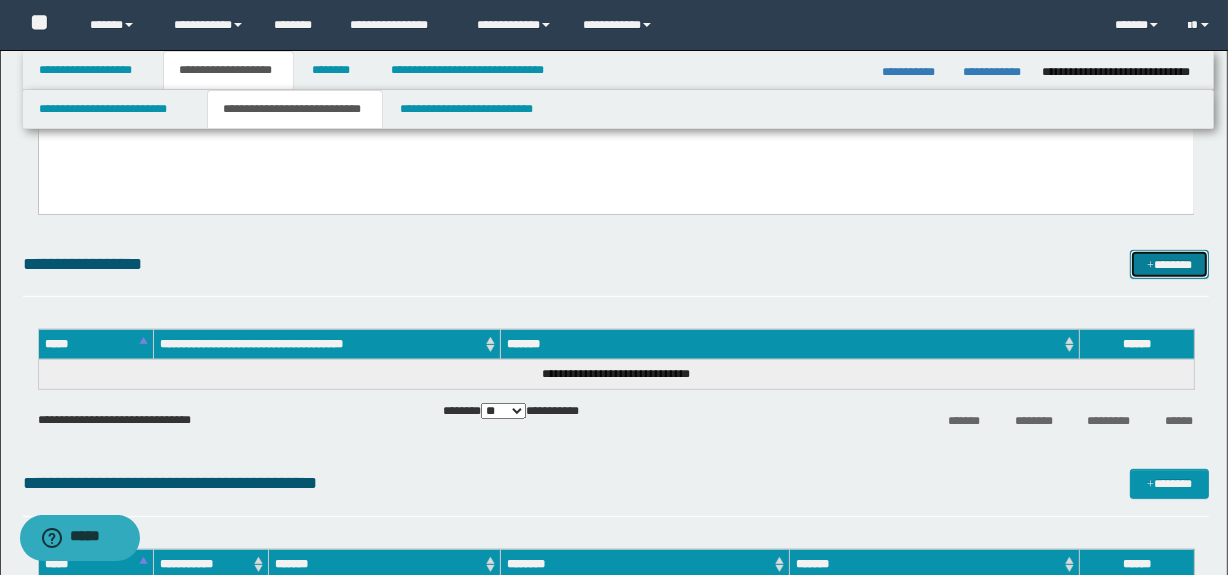 click on "*******" at bounding box center (1170, 265) 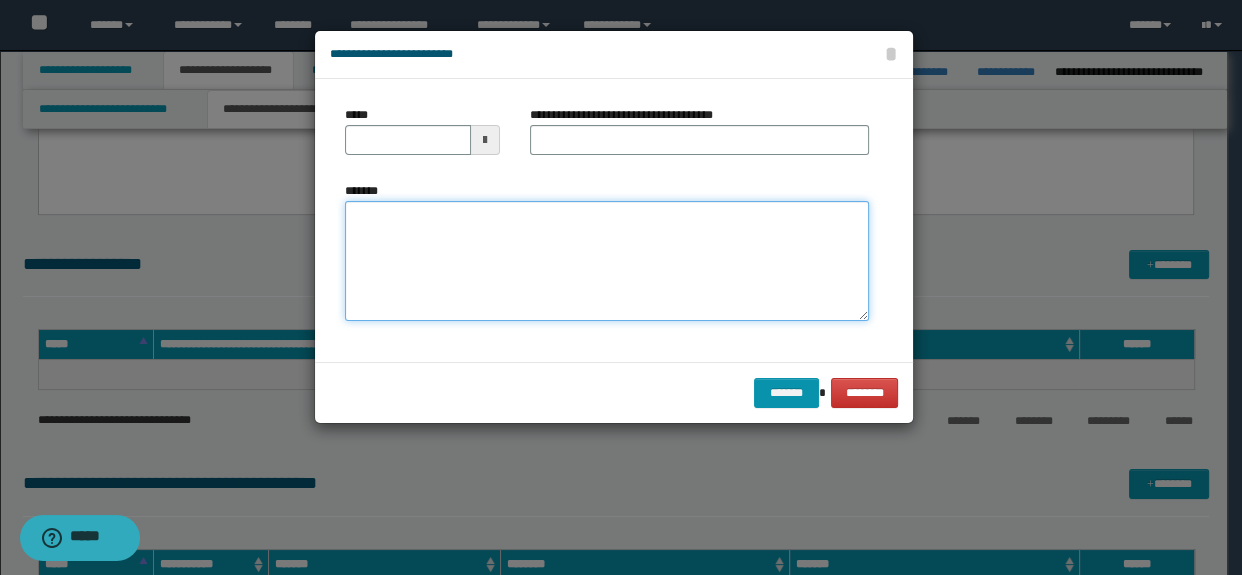 click on "*******" at bounding box center (607, 261) 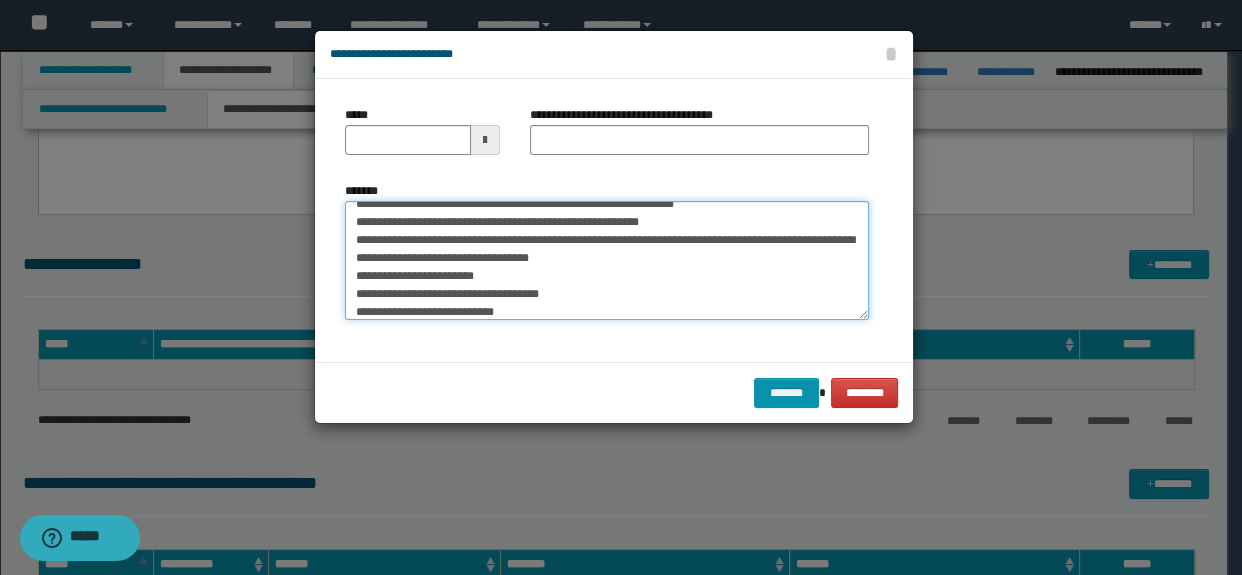 scroll, scrollTop: 0, scrollLeft: 0, axis: both 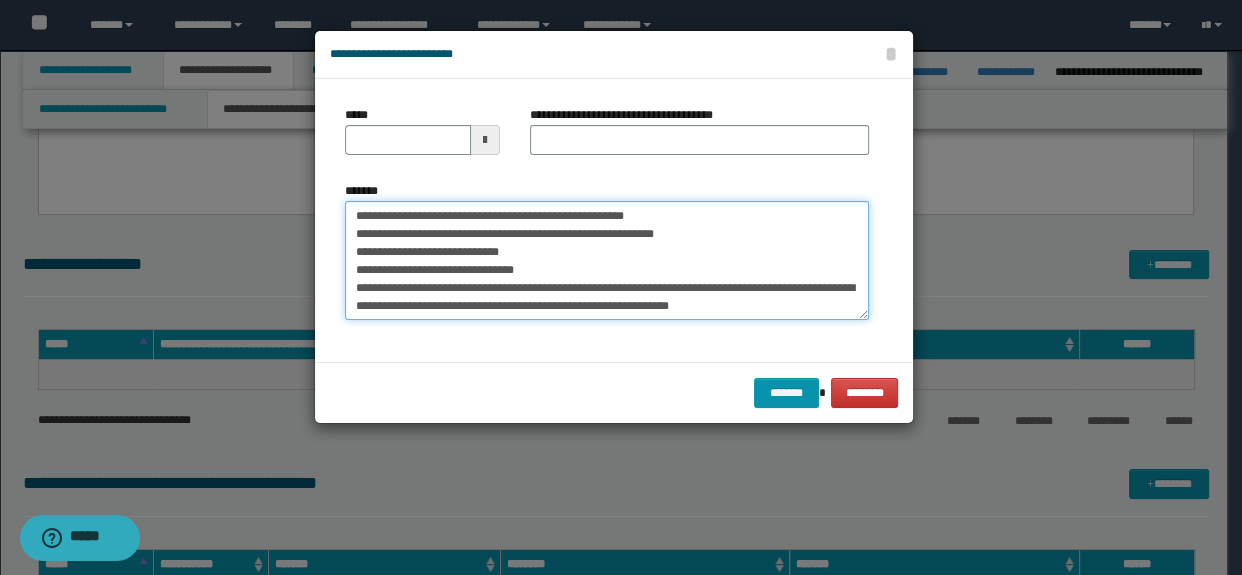 type 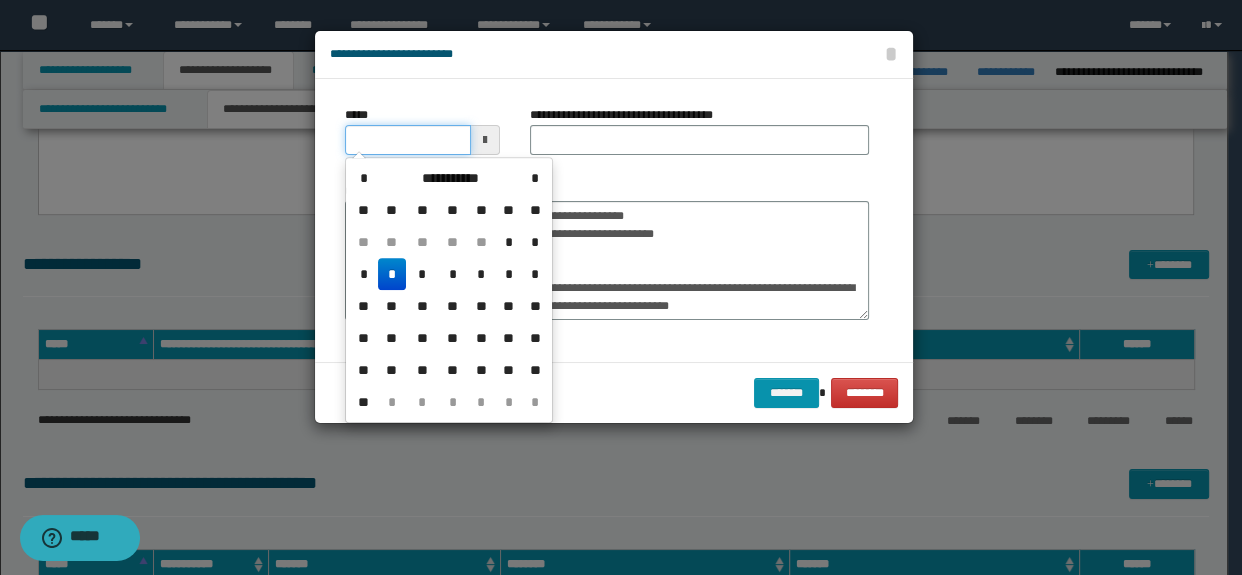 click on "*****" at bounding box center [408, 140] 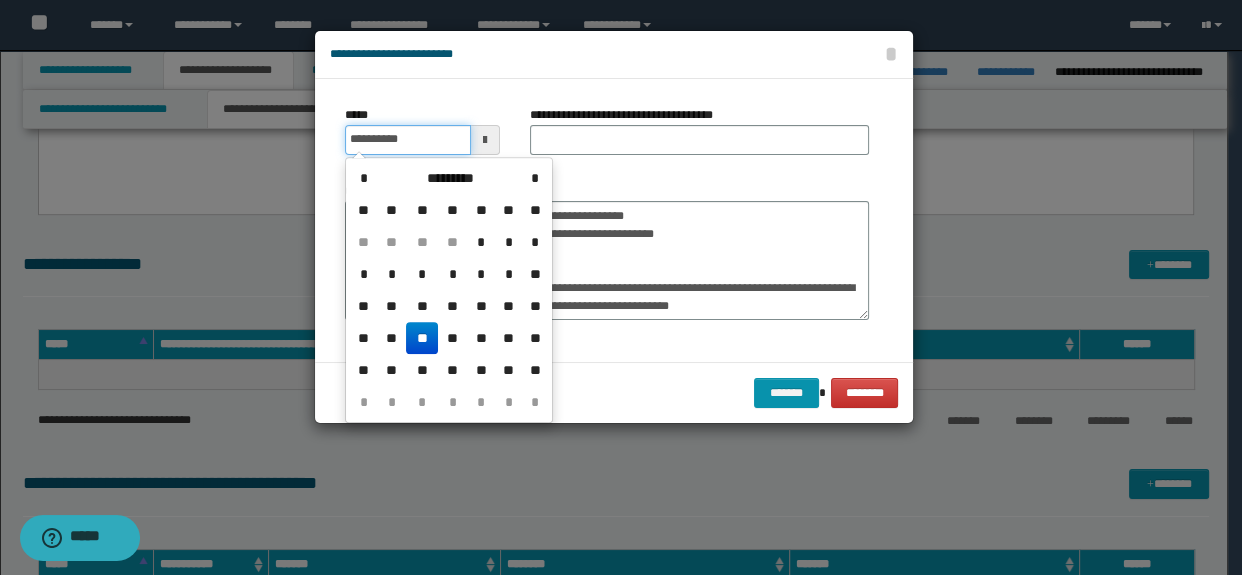 type on "**********" 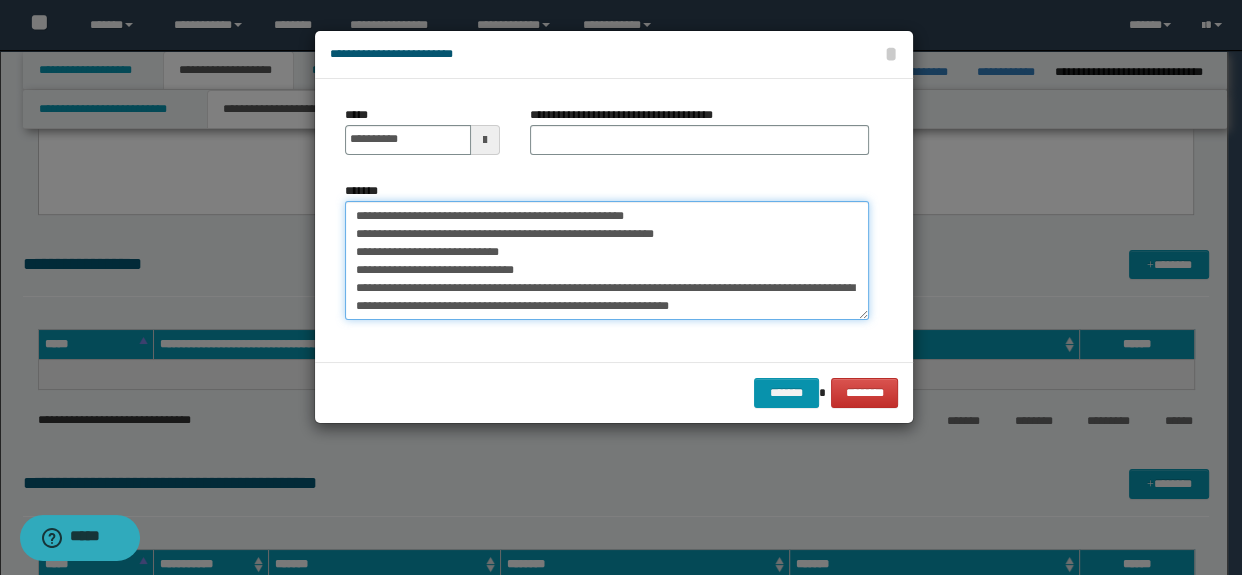 drag, startPoint x: 509, startPoint y: 216, endPoint x: 735, endPoint y: 233, distance: 226.63847 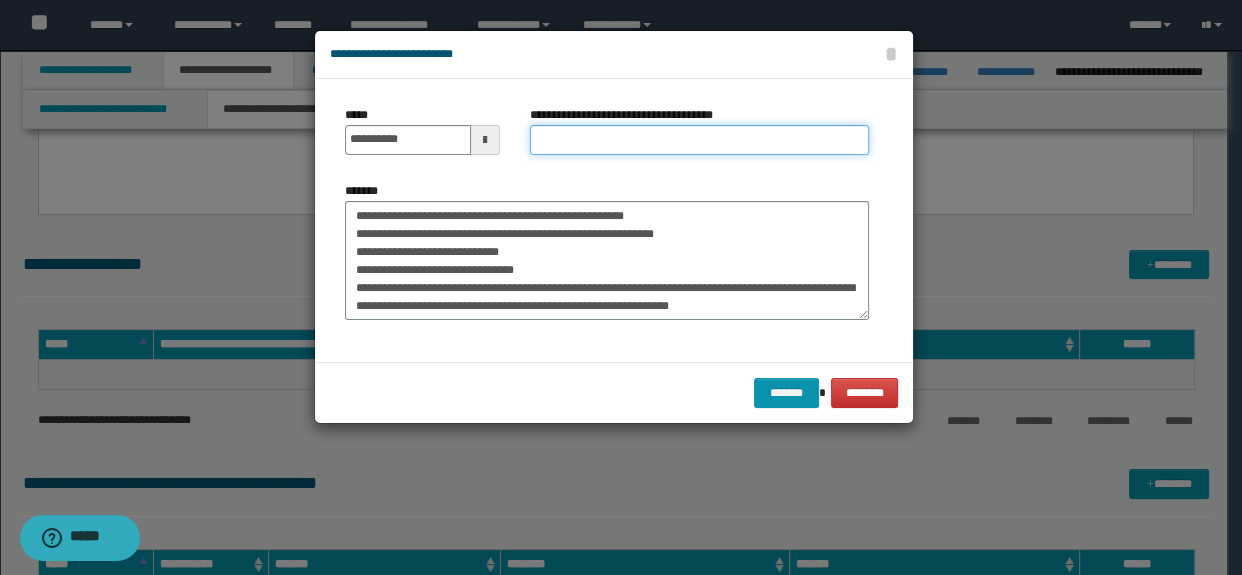 click on "**********" at bounding box center [700, 140] 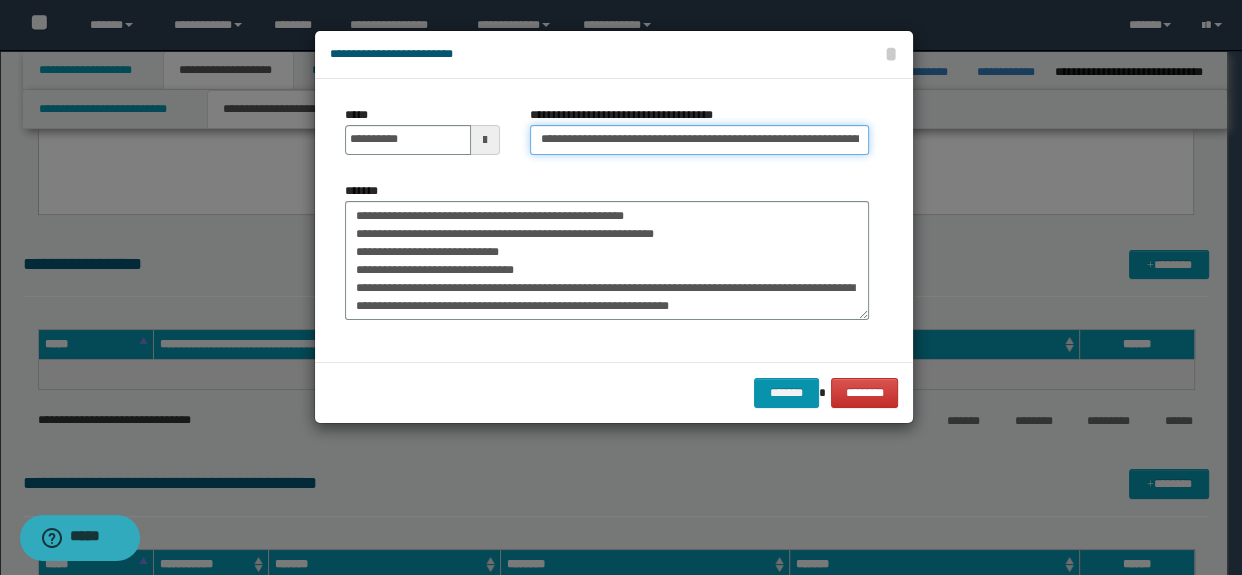 scroll, scrollTop: 0, scrollLeft: 220, axis: horizontal 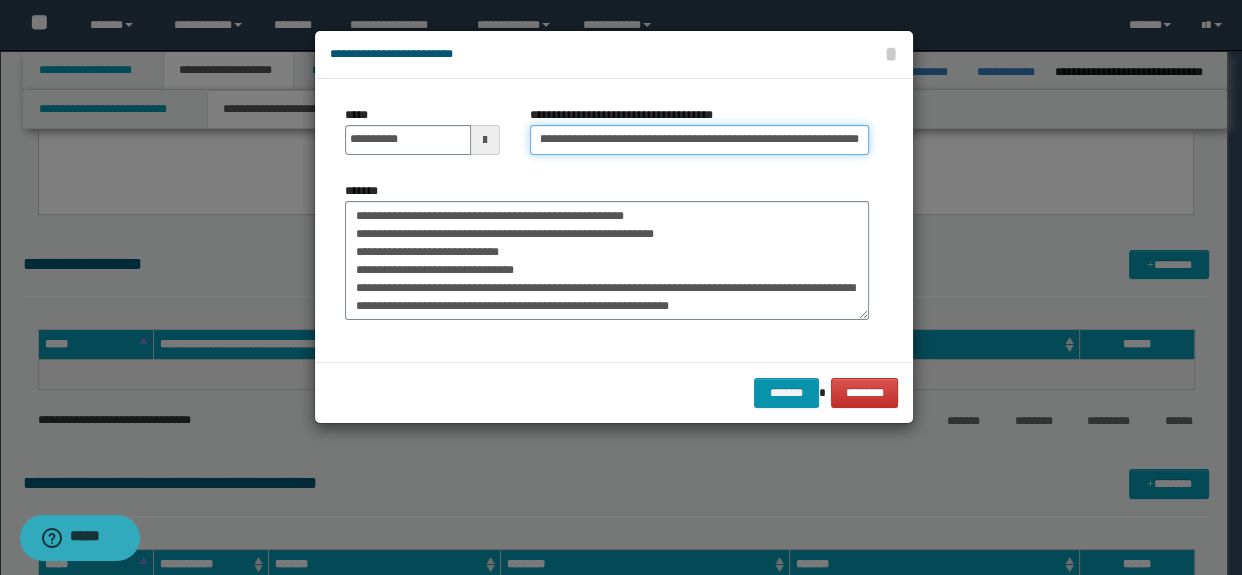 type on "**********" 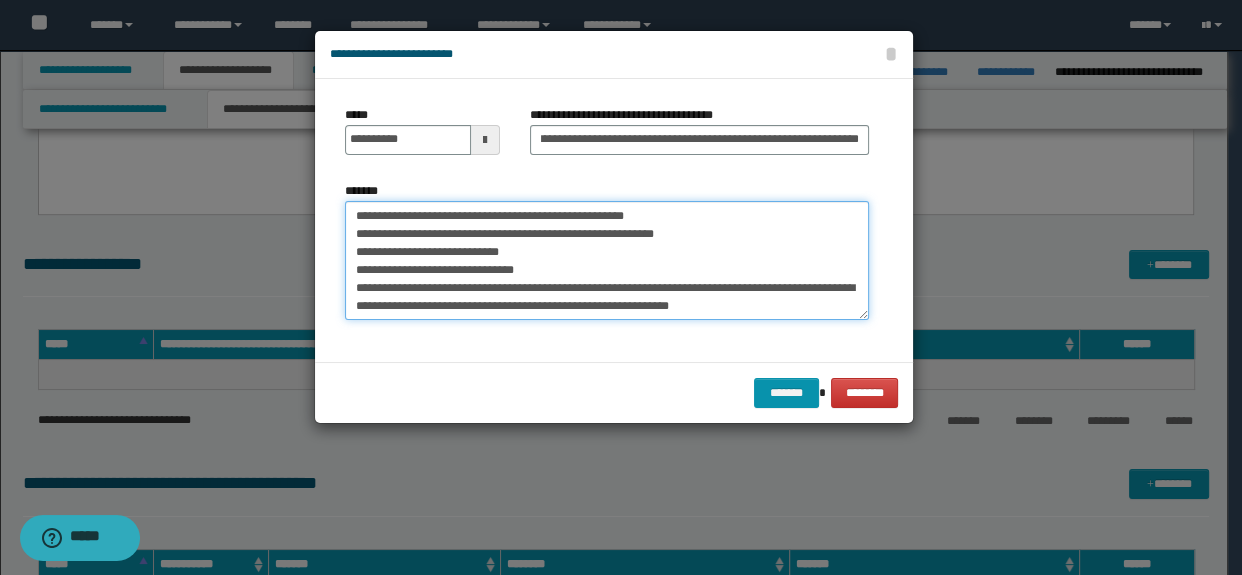 scroll, scrollTop: 0, scrollLeft: 0, axis: both 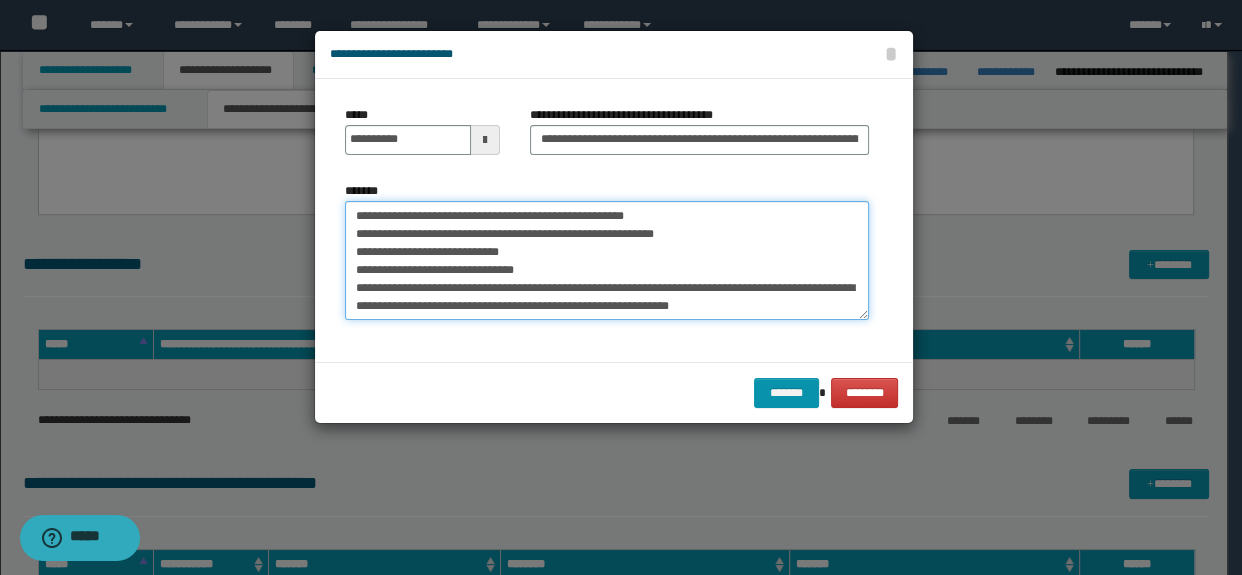 drag, startPoint x: 352, startPoint y: 212, endPoint x: 762, endPoint y: 237, distance: 410.76147 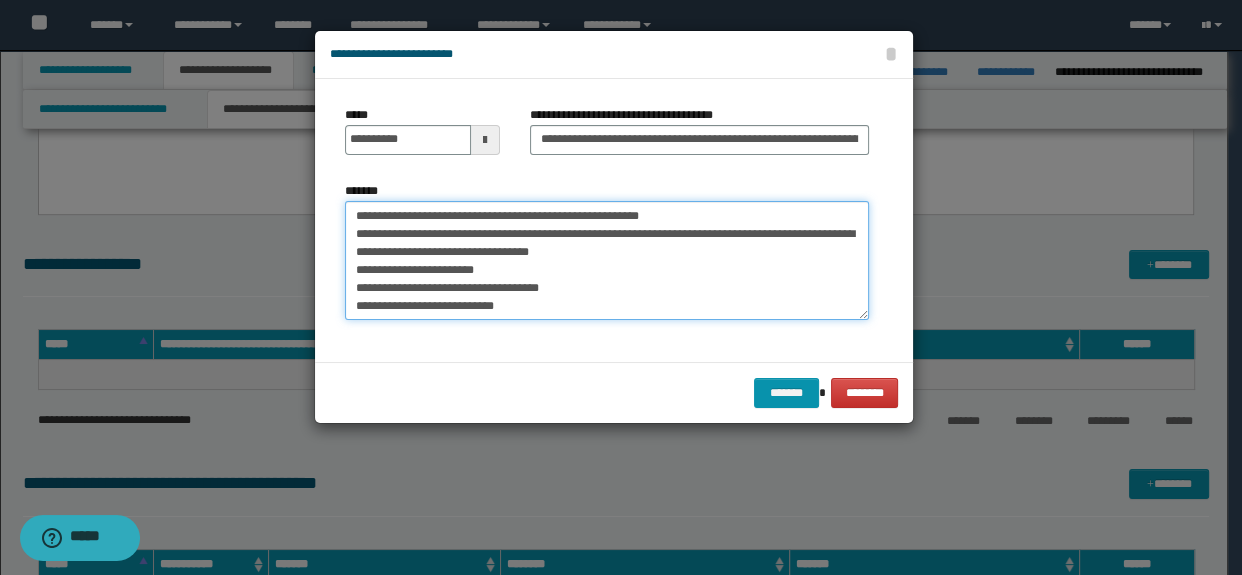 scroll, scrollTop: 251, scrollLeft: 0, axis: vertical 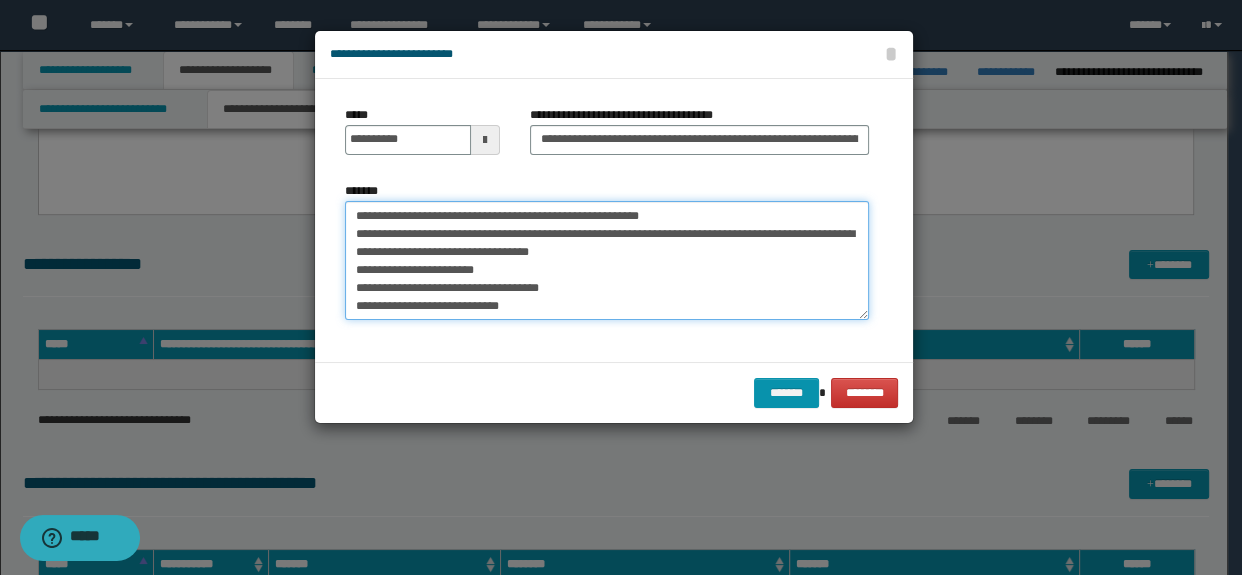 paste on "**********" 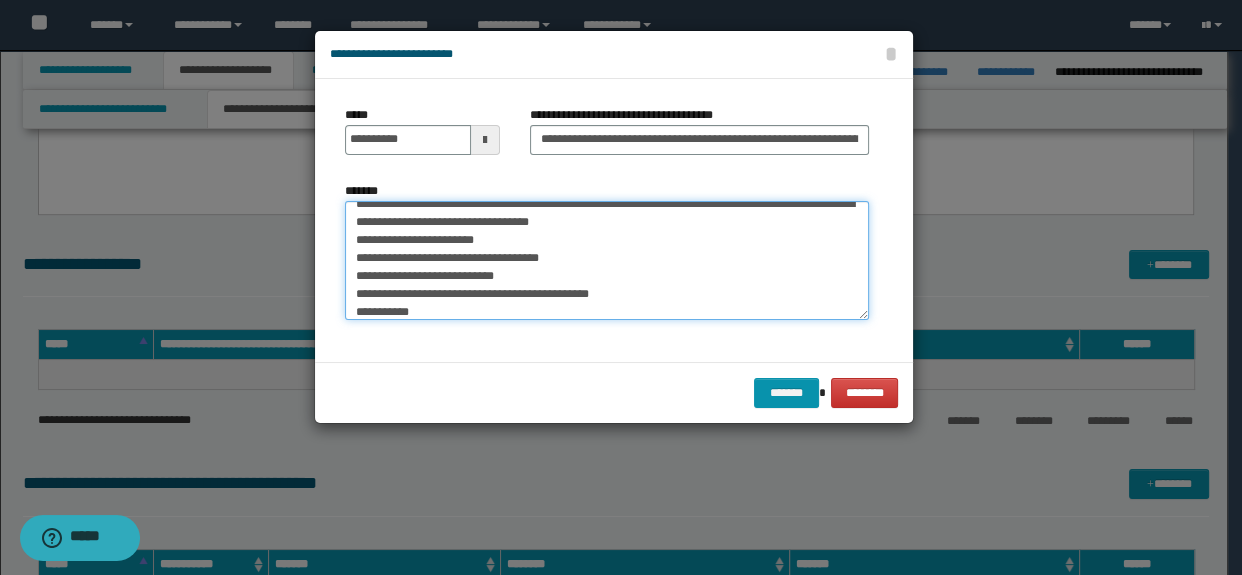 scroll, scrollTop: 1001, scrollLeft: 0, axis: vertical 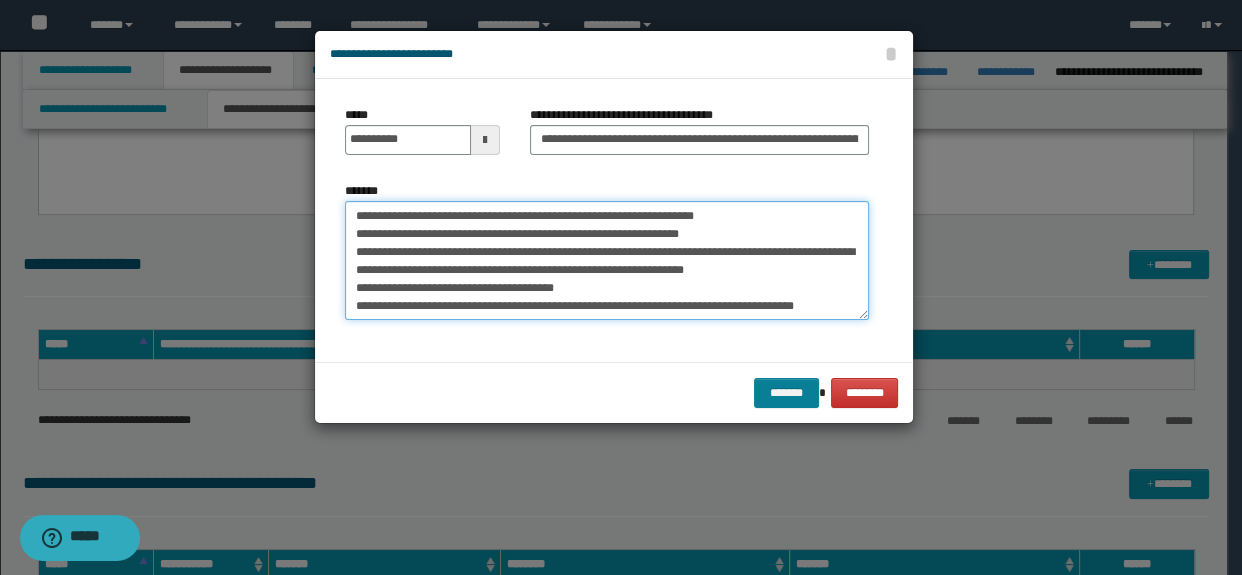 type on "**********" 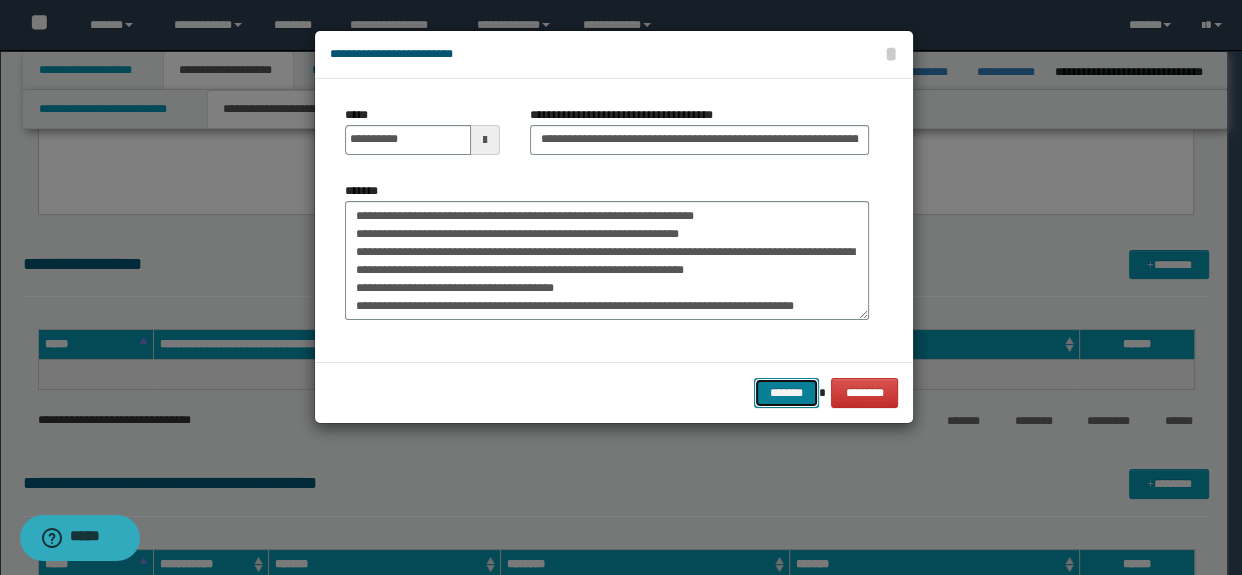 click on "*******" at bounding box center (786, 393) 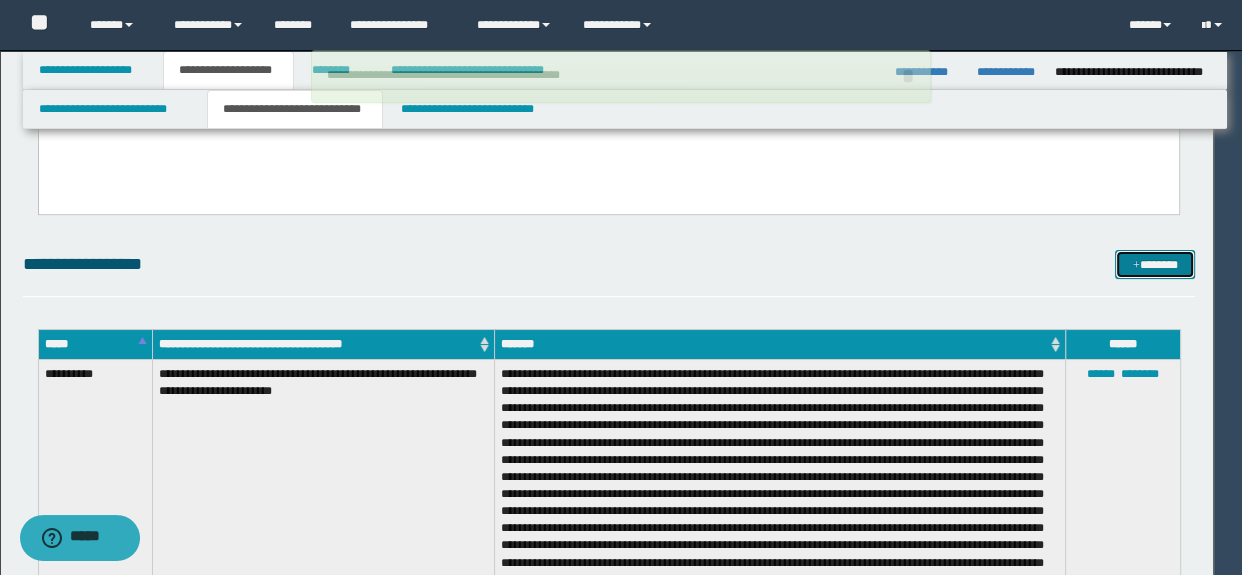 type 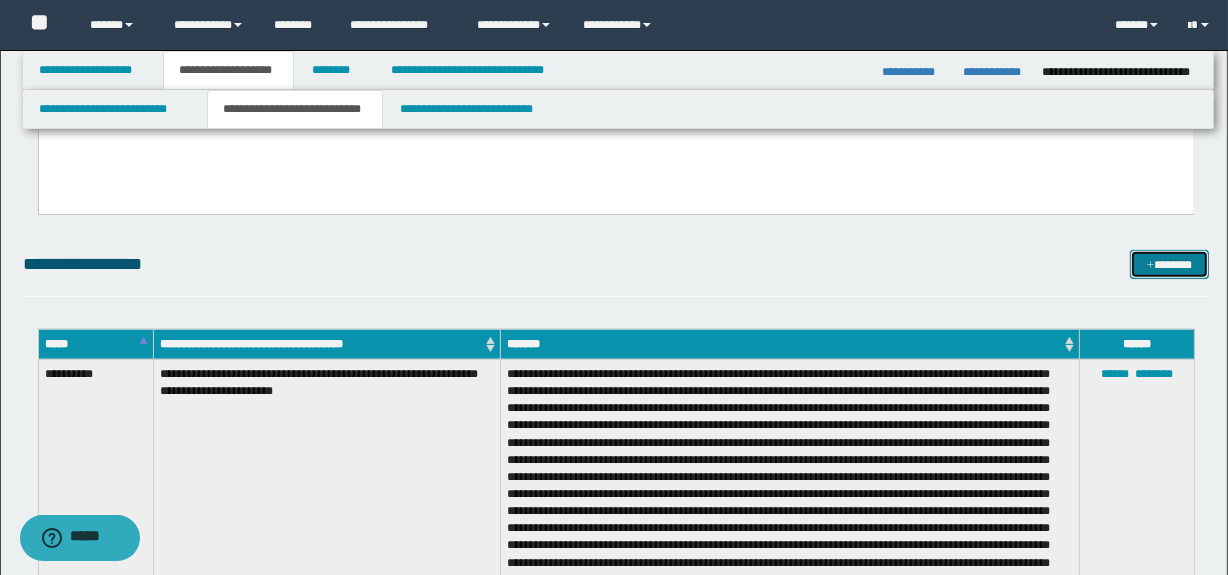click on "*******" at bounding box center (1170, 265) 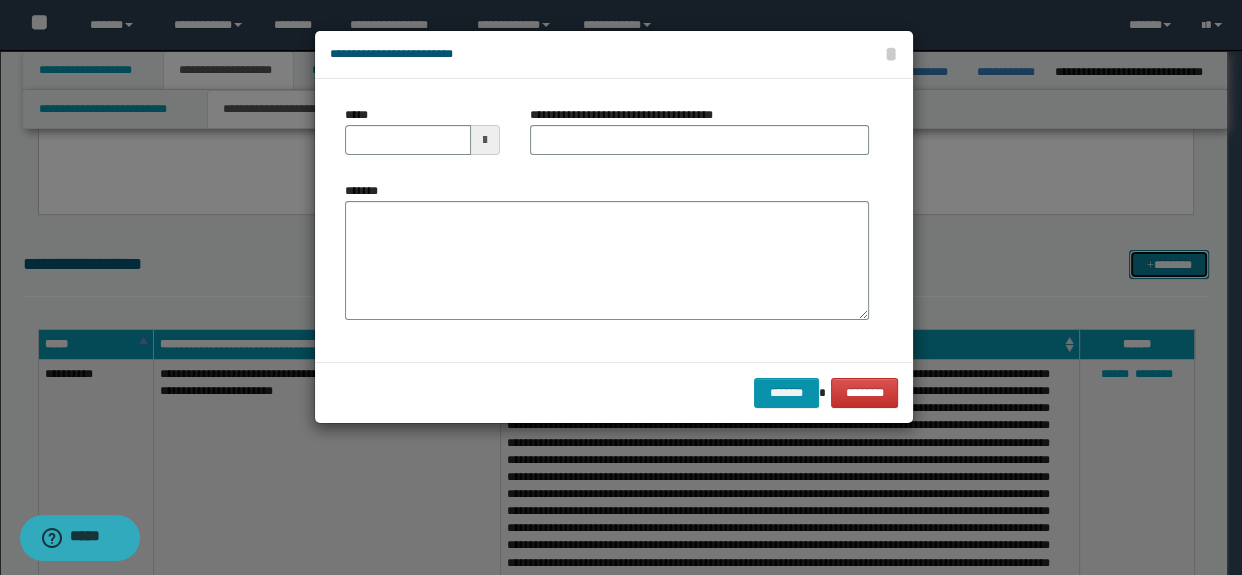 scroll, scrollTop: 0, scrollLeft: 0, axis: both 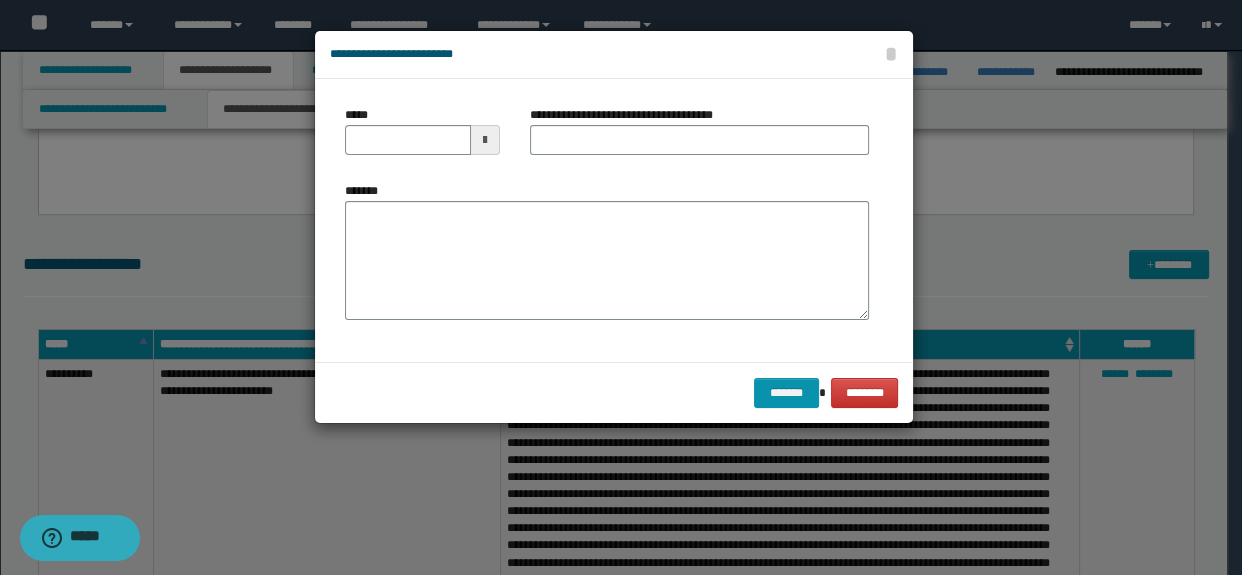 type 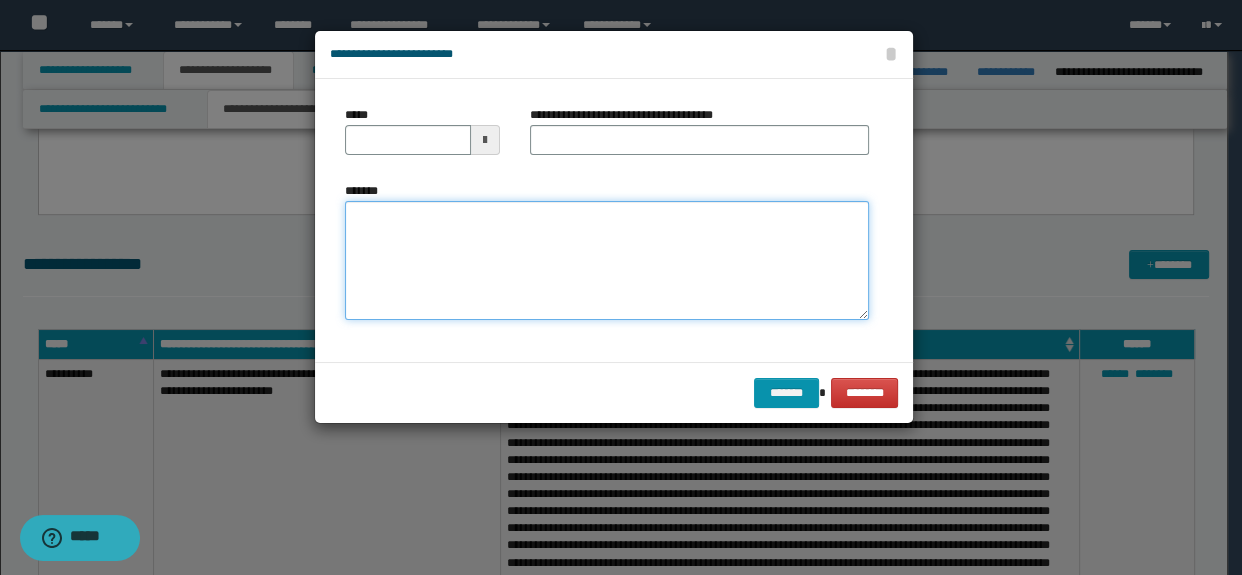 click on "*******" at bounding box center [607, 261] 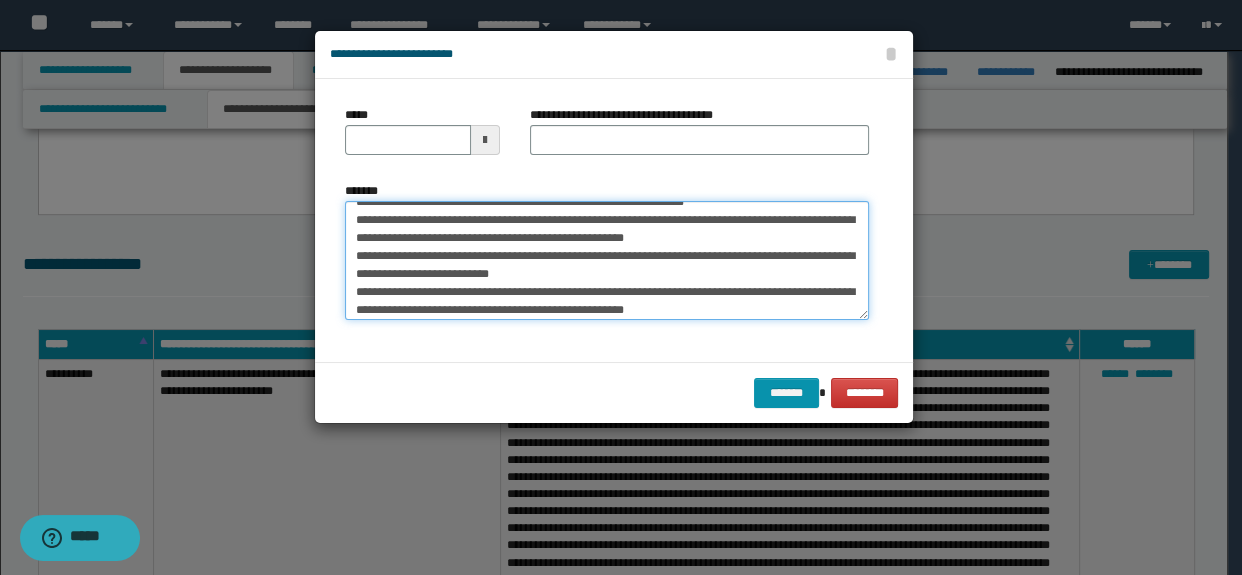 scroll, scrollTop: 0, scrollLeft: 0, axis: both 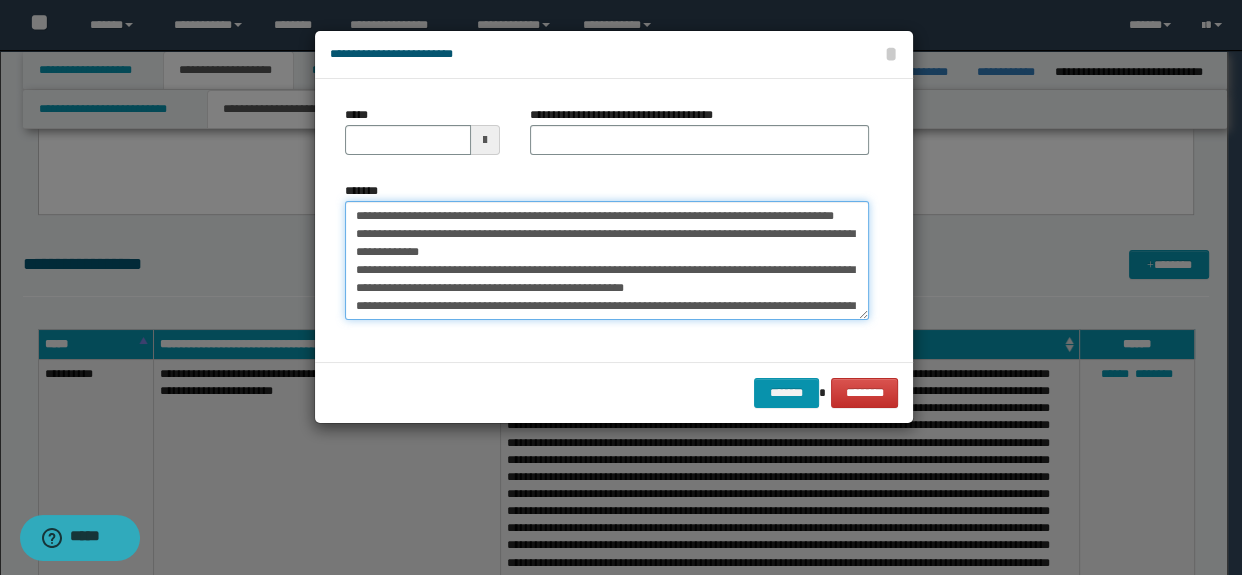 drag, startPoint x: 499, startPoint y: 210, endPoint x: 531, endPoint y: 229, distance: 37.215588 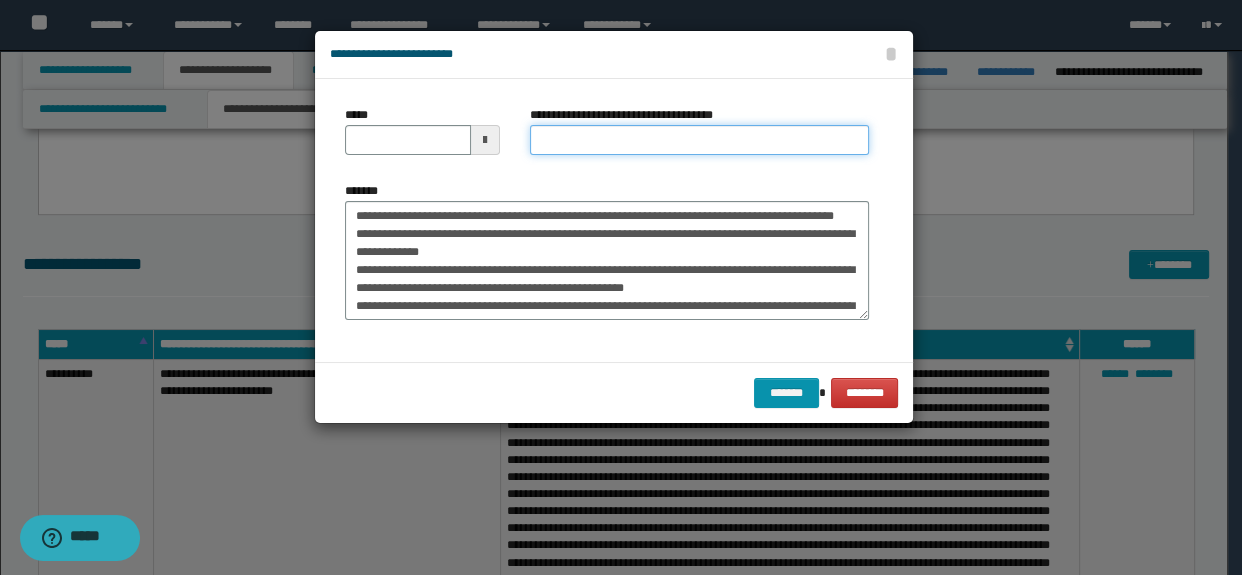 click on "**********" at bounding box center [700, 140] 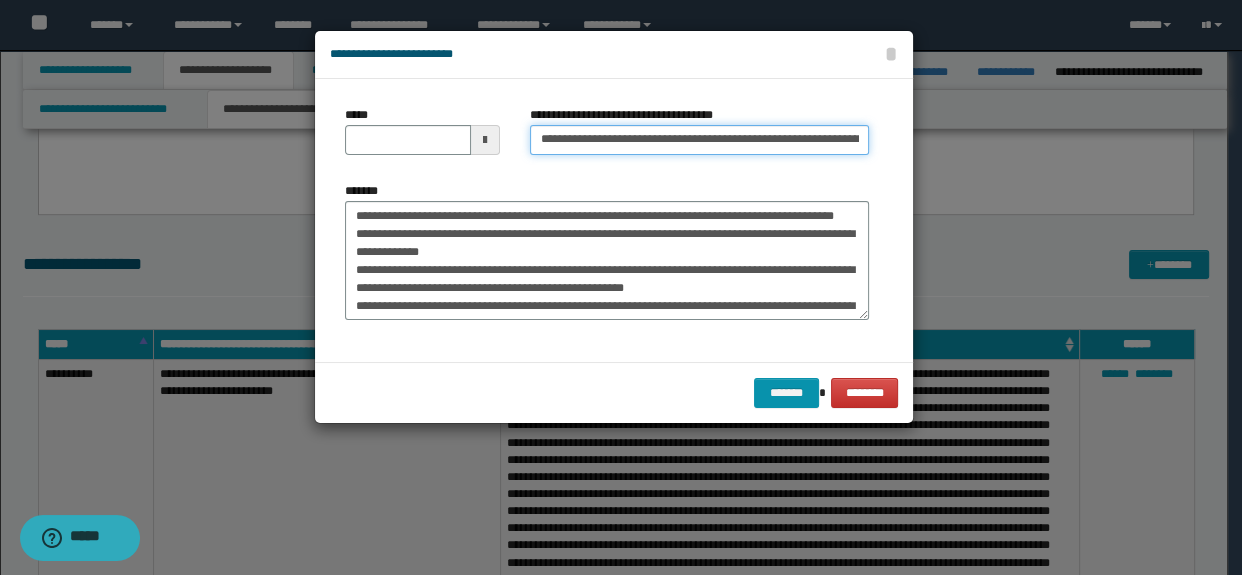 scroll, scrollTop: 0, scrollLeft: 74, axis: horizontal 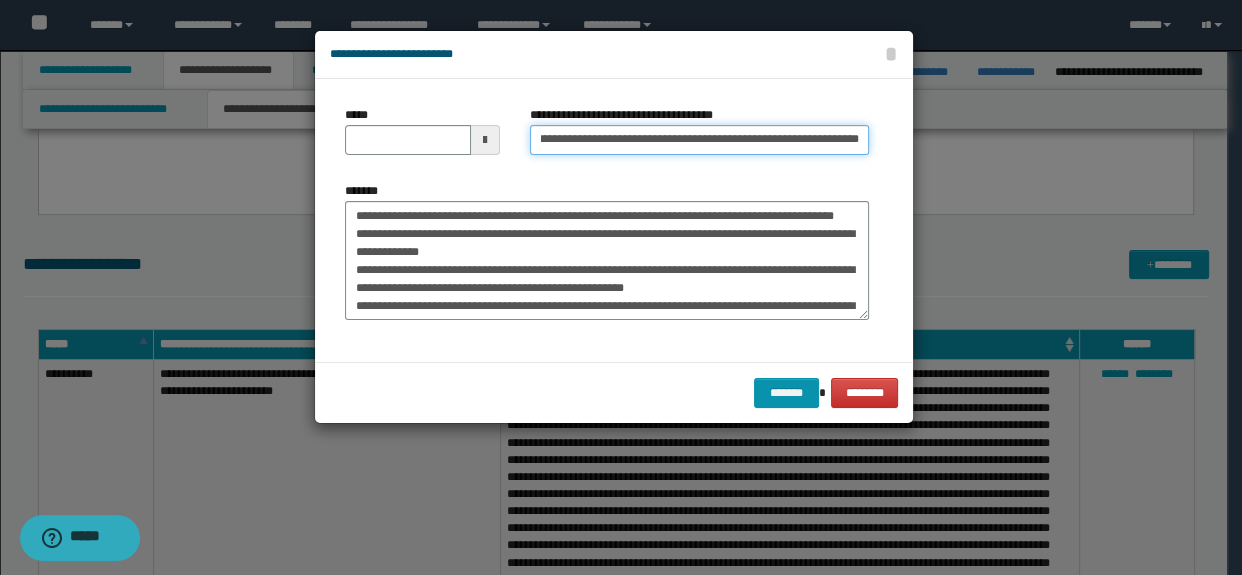 type 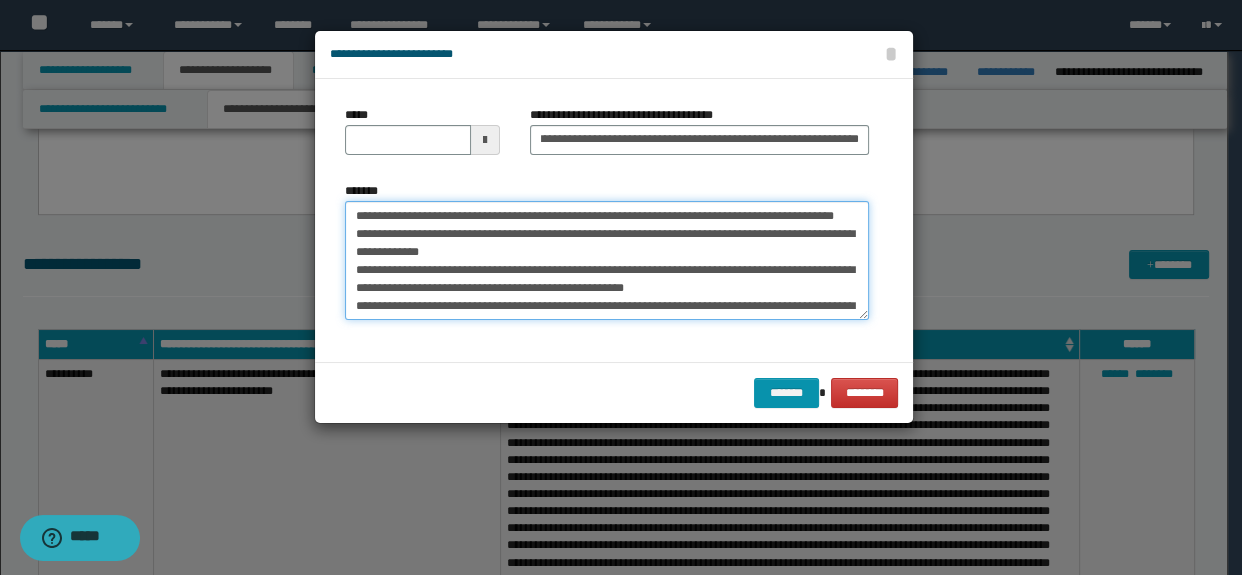 scroll, scrollTop: 0, scrollLeft: 0, axis: both 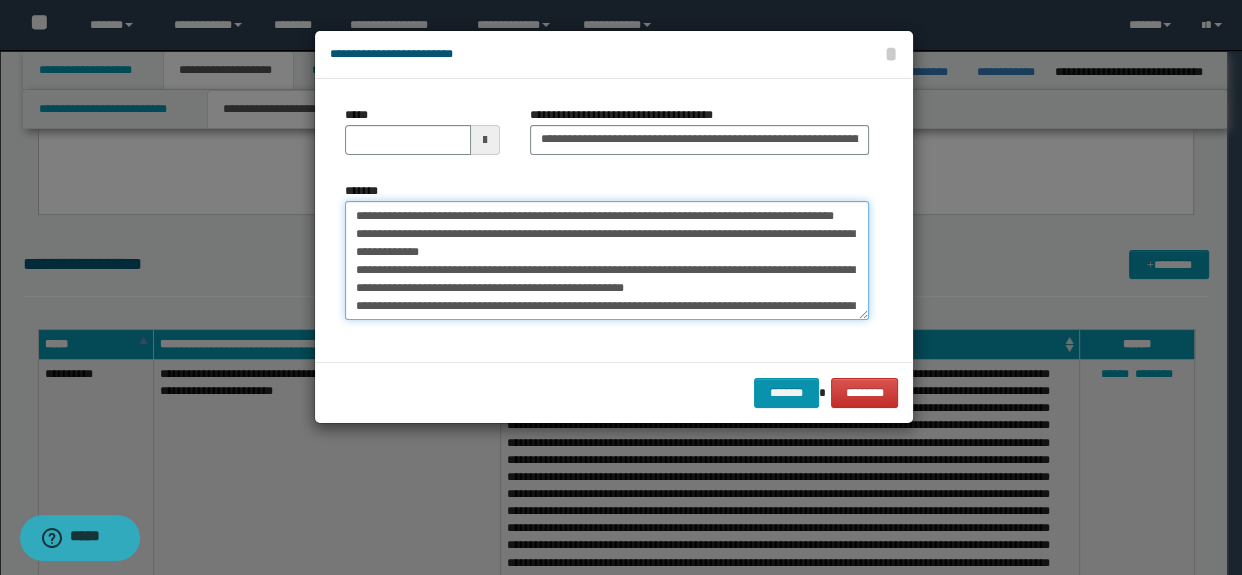 drag, startPoint x: 426, startPoint y: 215, endPoint x: 346, endPoint y: 218, distance: 80.05623 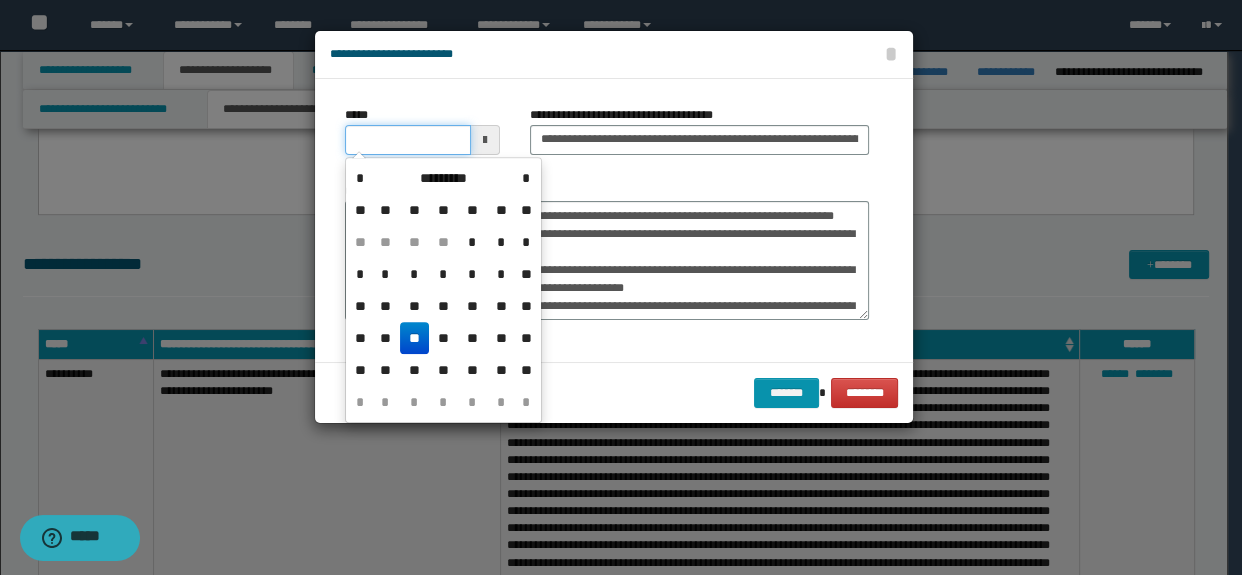 click on "*****" at bounding box center (408, 140) 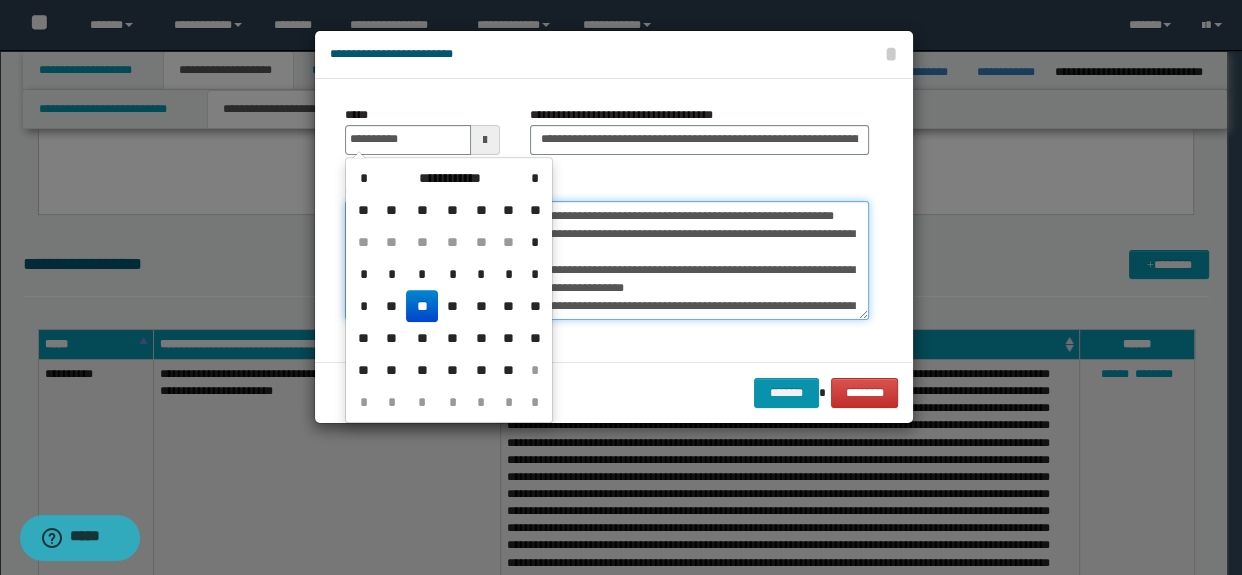 click on "*******" at bounding box center (607, 261) 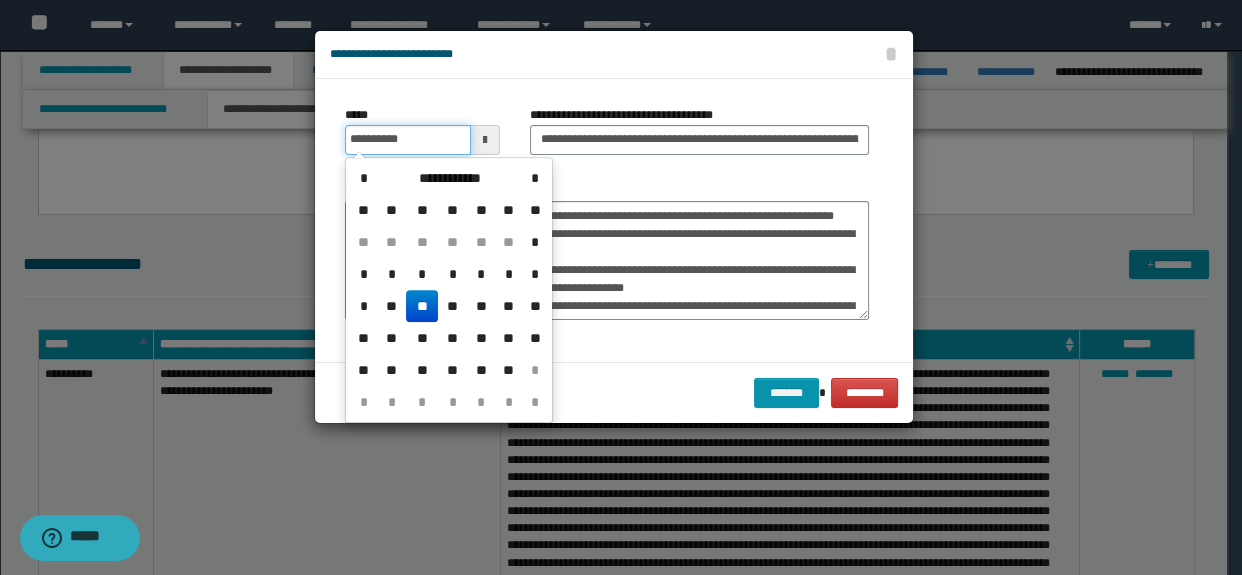 click on "**********" at bounding box center [408, 140] 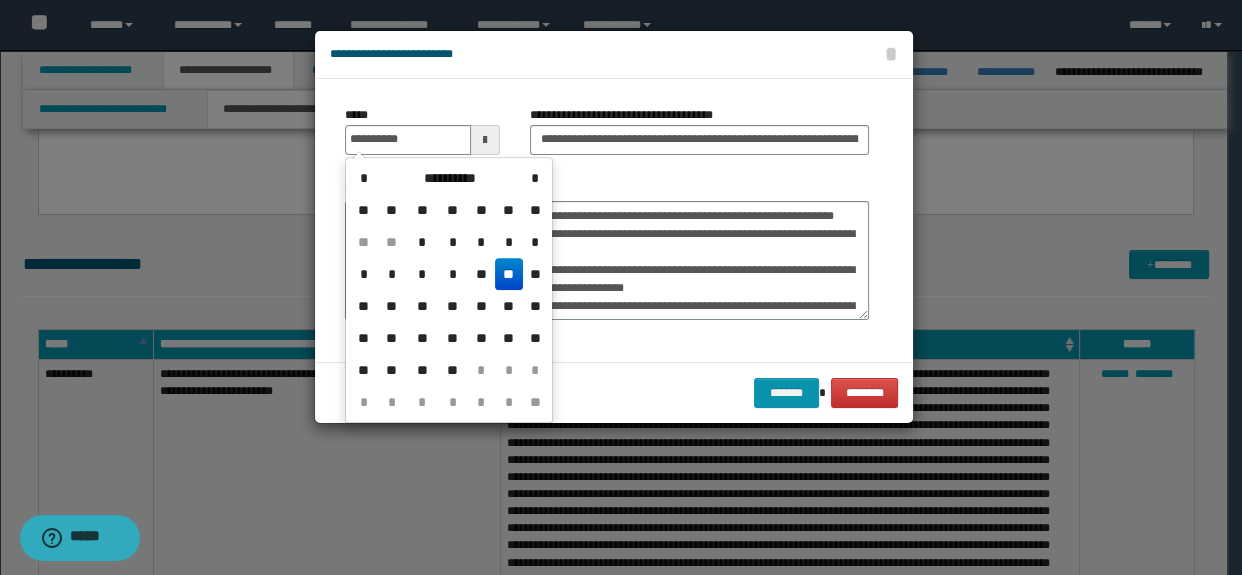 type on "**********" 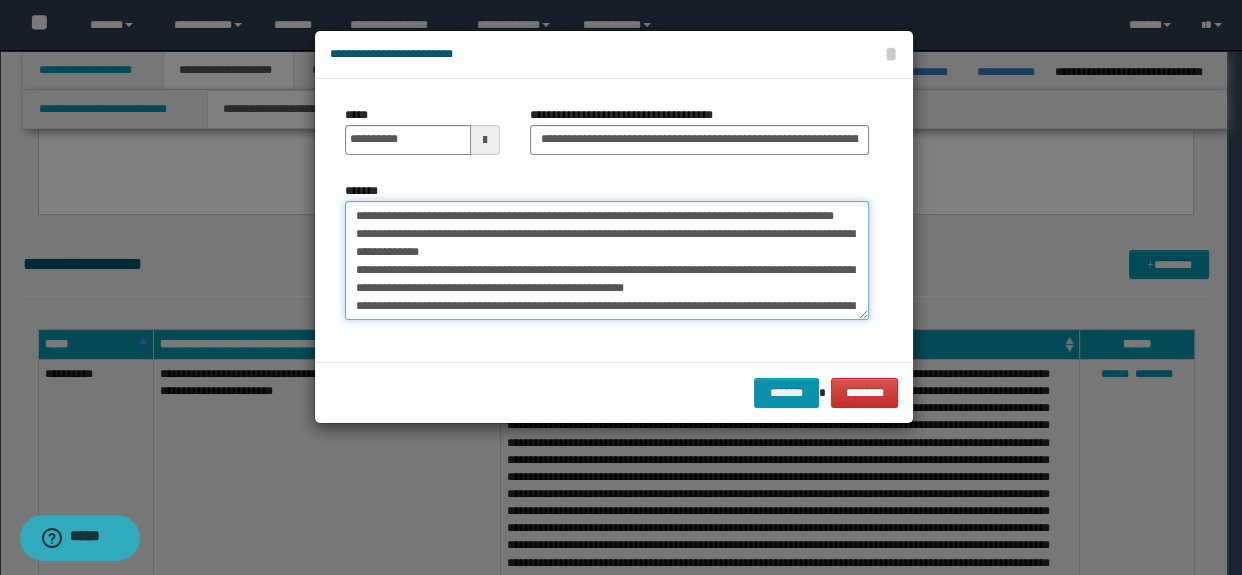 drag, startPoint x: 356, startPoint y: 212, endPoint x: 434, endPoint y: 229, distance: 79.83107 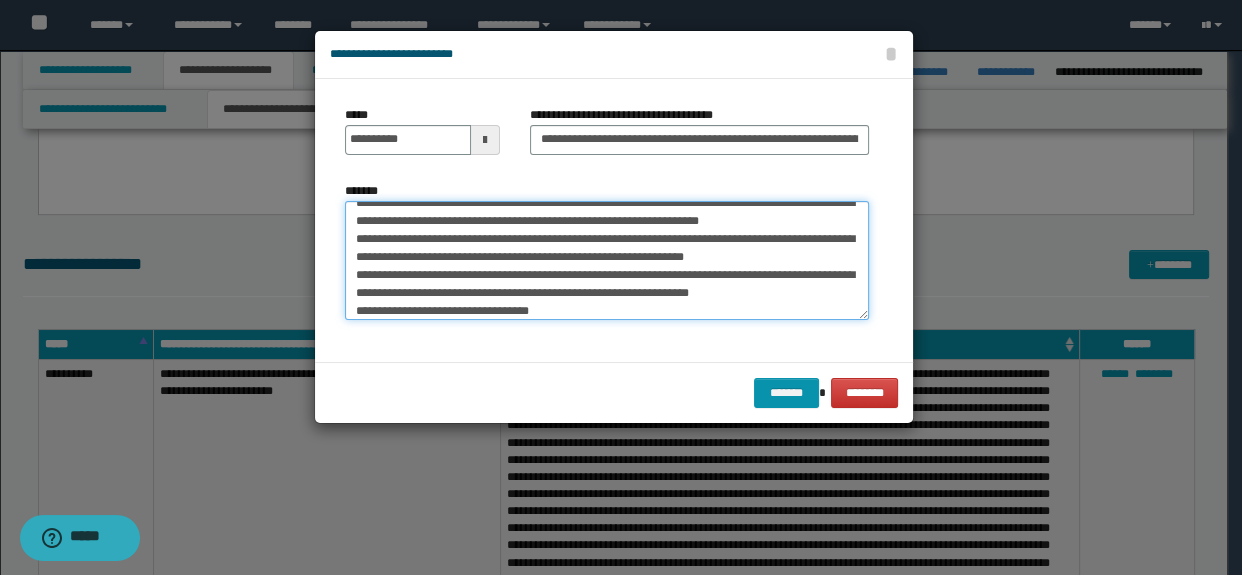 scroll, scrollTop: 971, scrollLeft: 0, axis: vertical 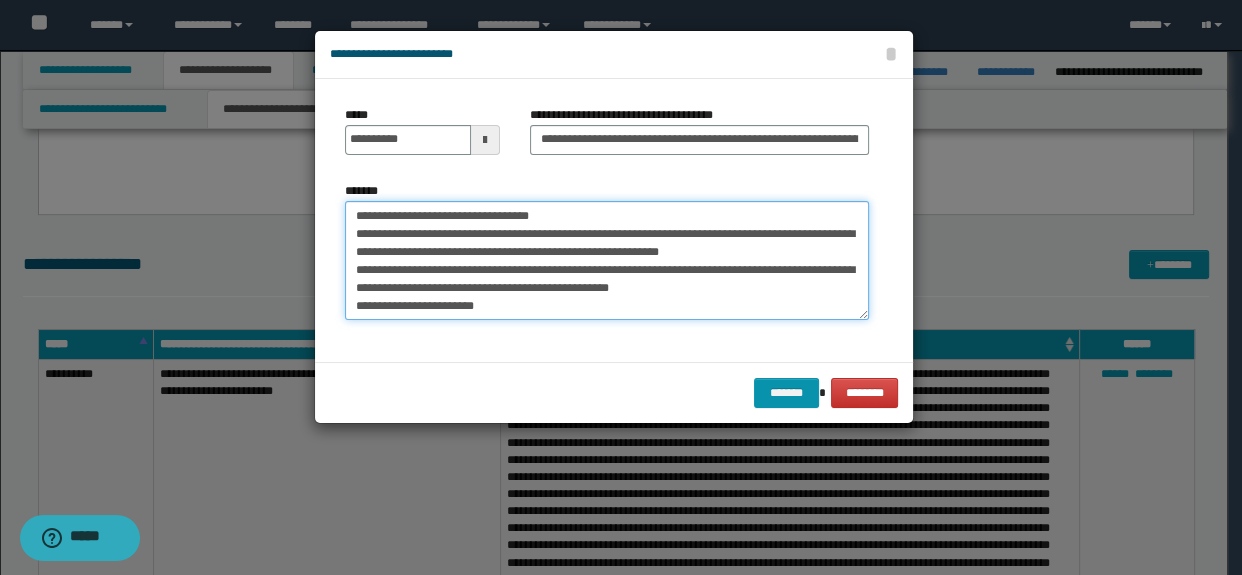 type on "**********" 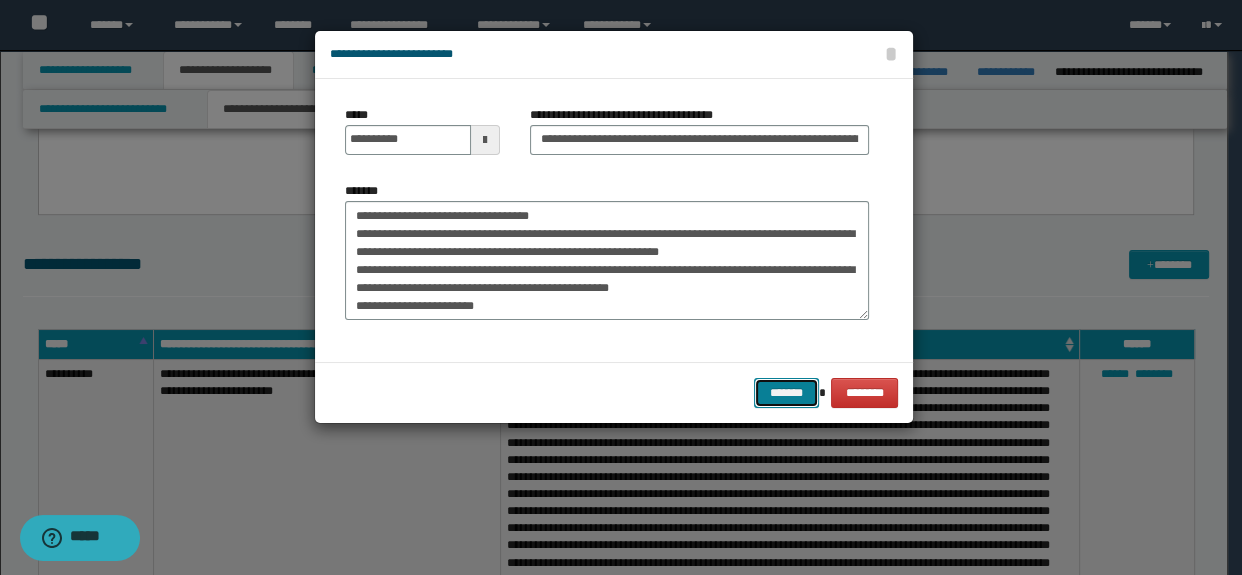 click on "*******" at bounding box center (786, 393) 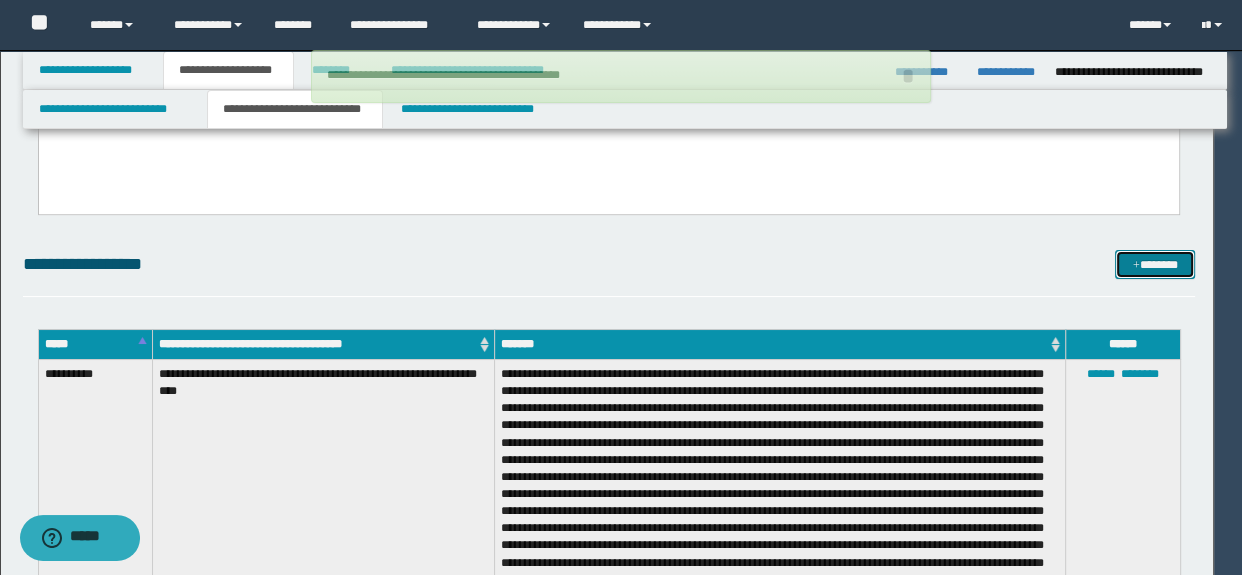 type 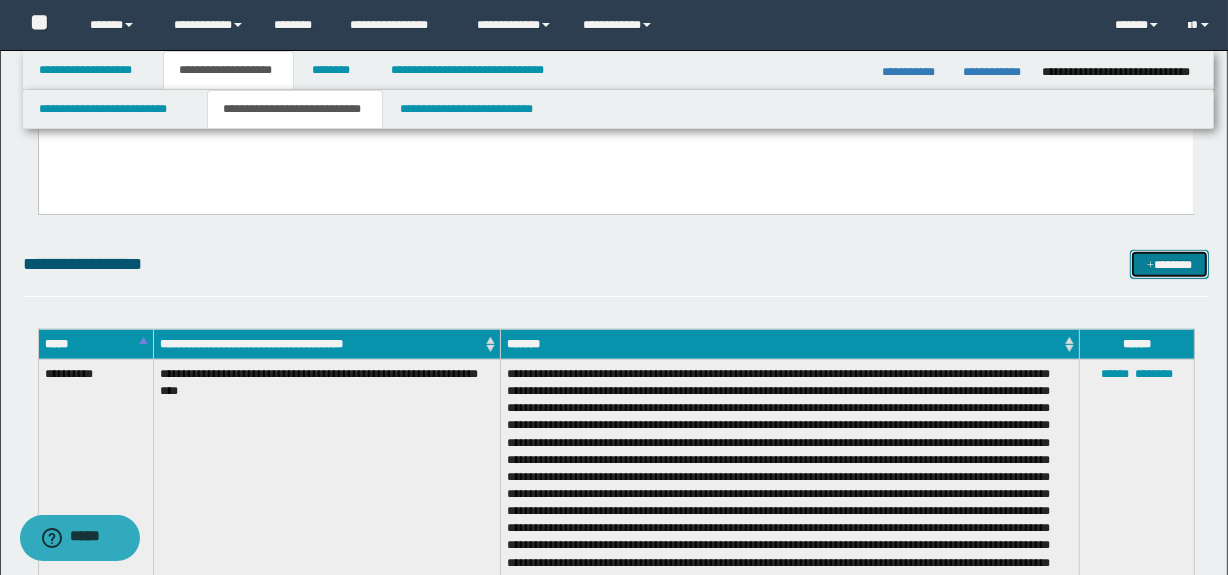 click on "*******" at bounding box center [1170, 265] 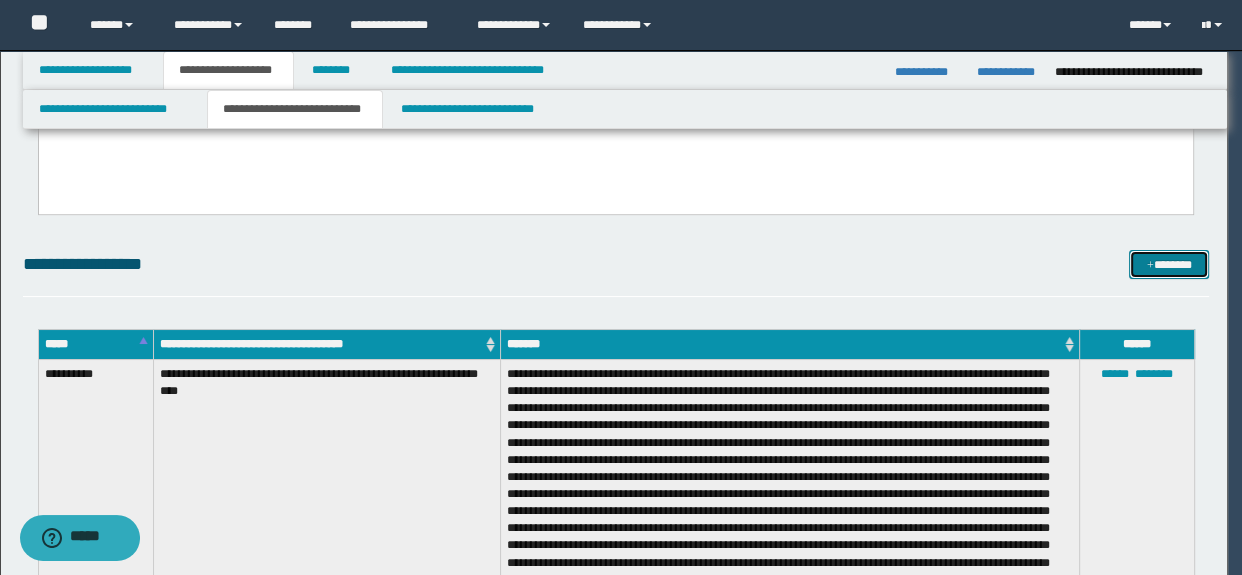 scroll, scrollTop: 0, scrollLeft: 0, axis: both 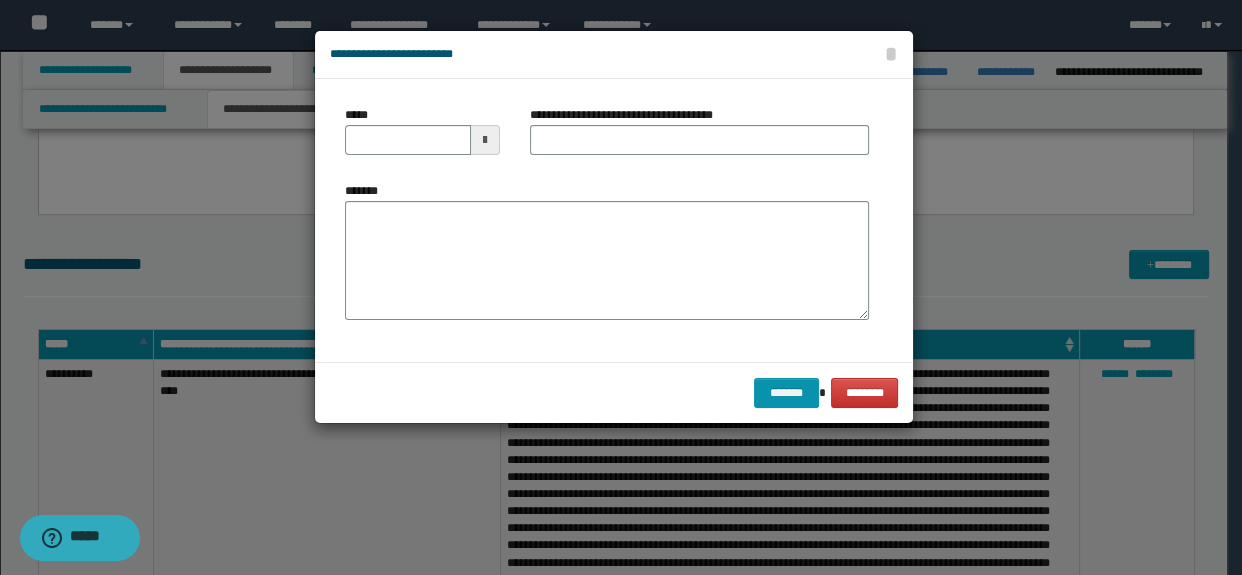 type 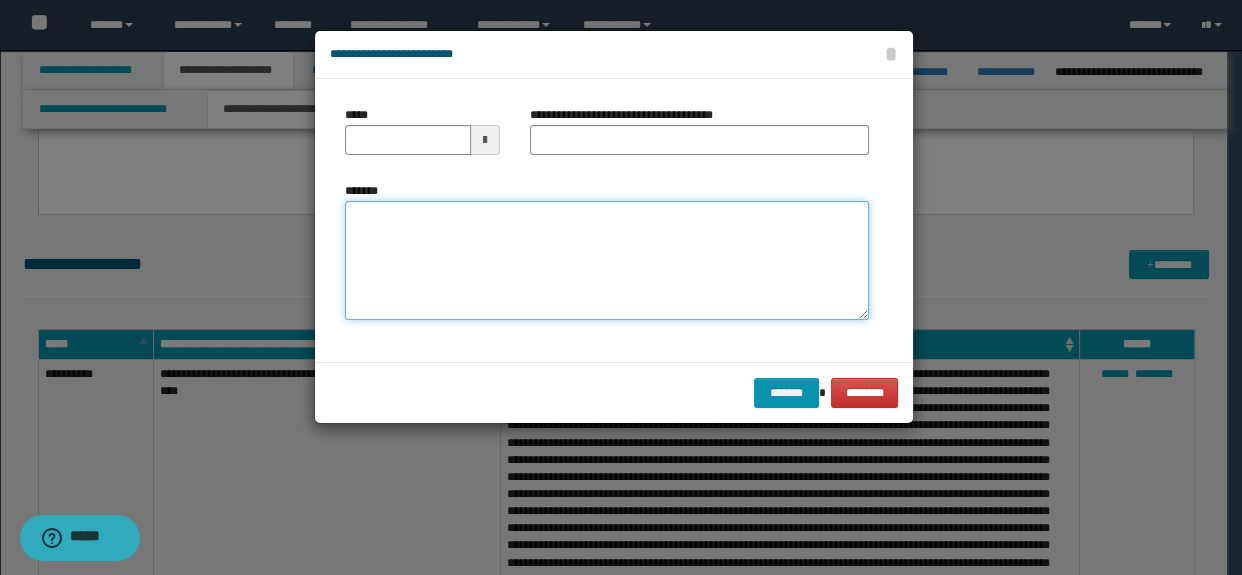 click on "*******" at bounding box center (607, 261) 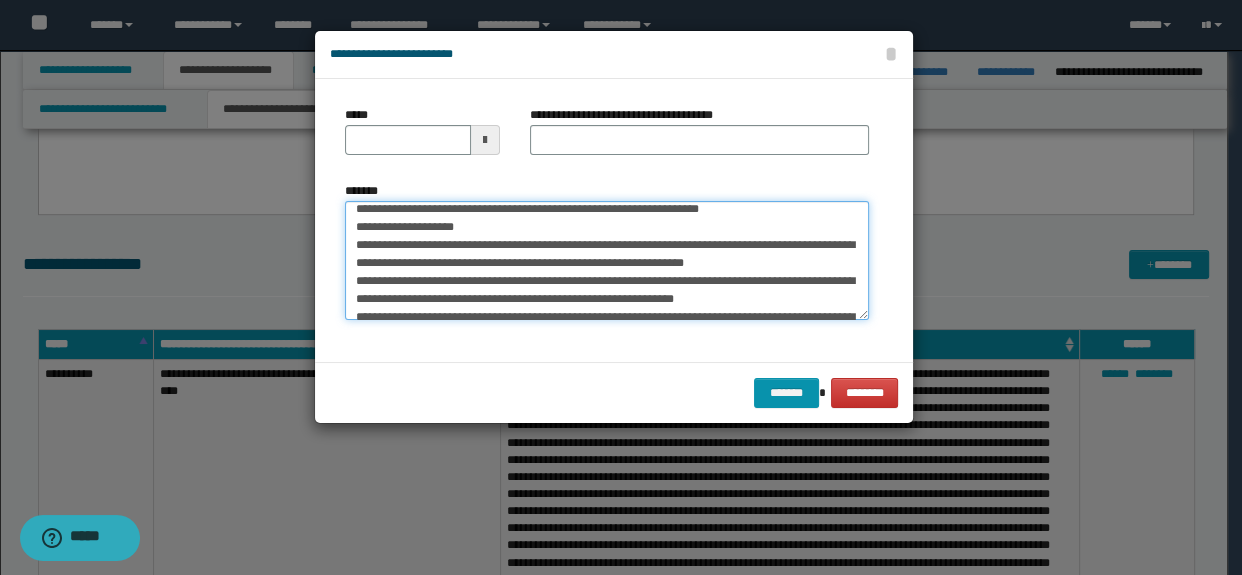 scroll, scrollTop: 0, scrollLeft: 0, axis: both 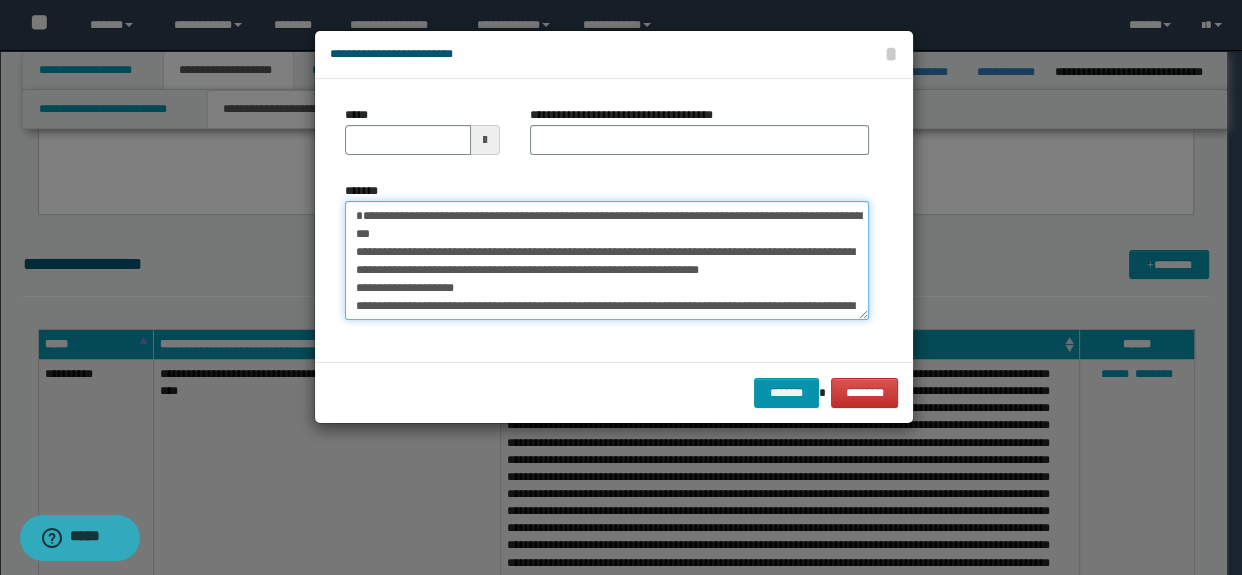 drag, startPoint x: 512, startPoint y: 216, endPoint x: 544, endPoint y: 235, distance: 37.215588 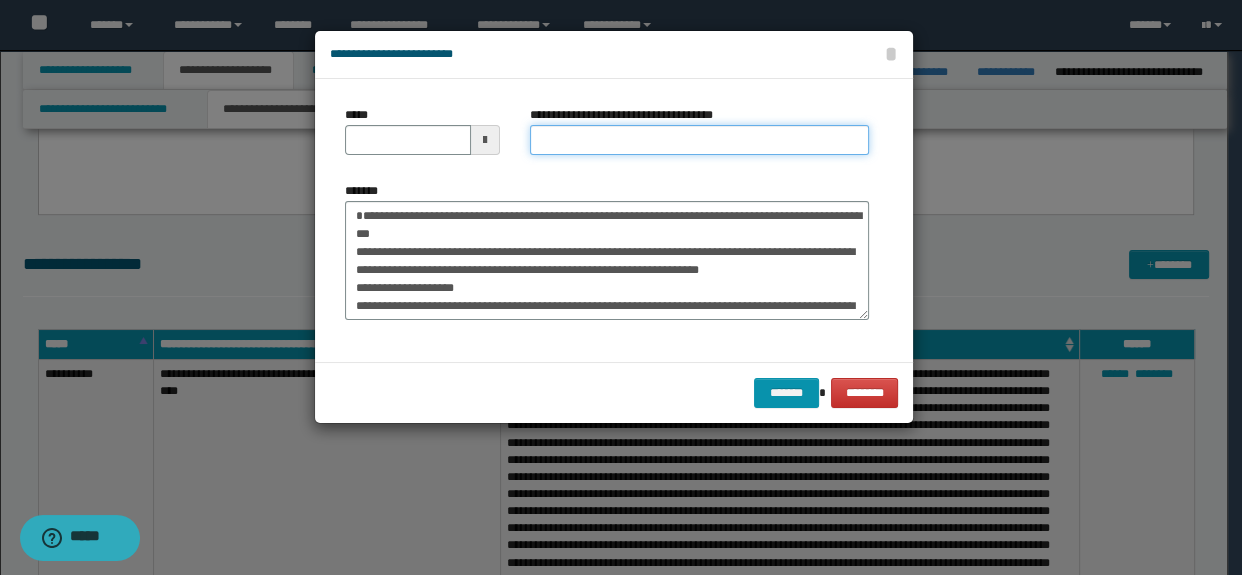 click on "**********" at bounding box center (700, 140) 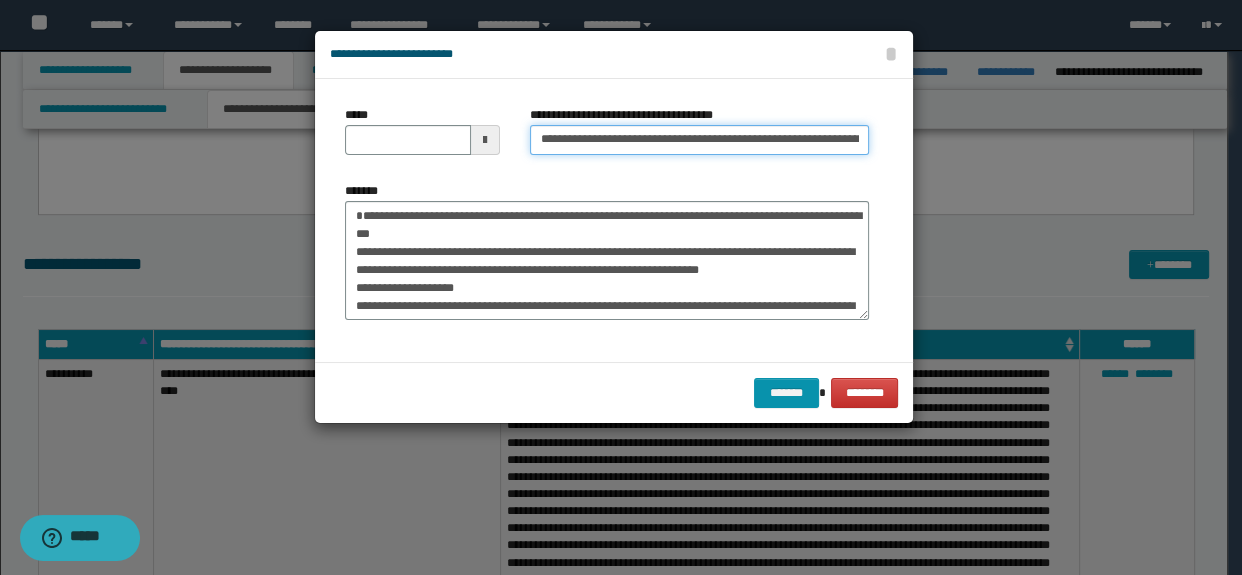 scroll, scrollTop: 0, scrollLeft: 126, axis: horizontal 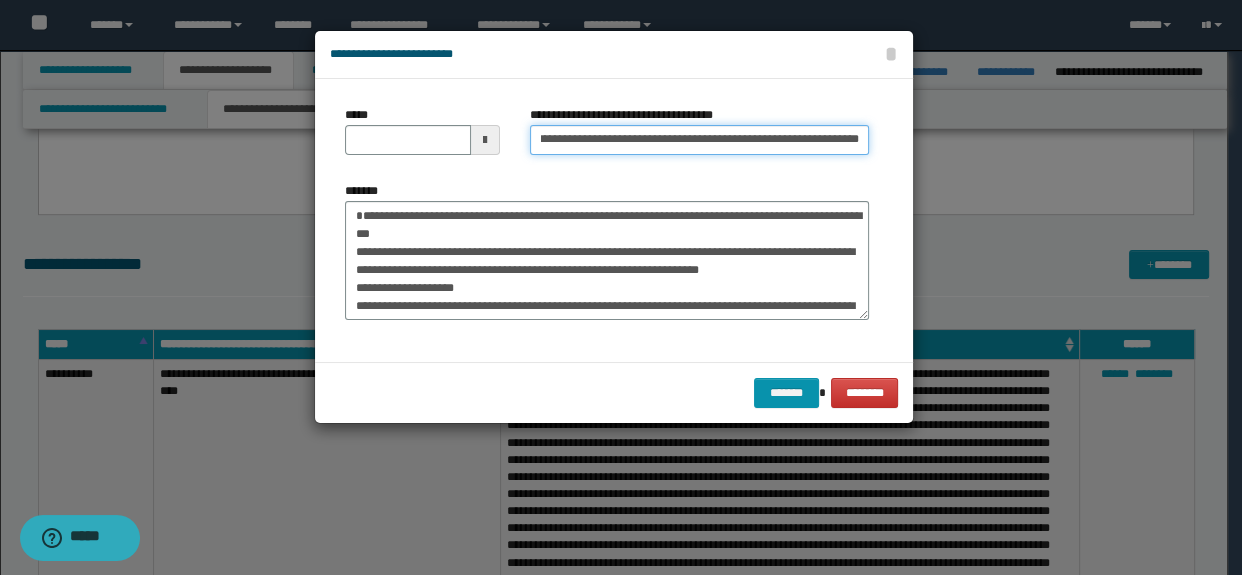 type 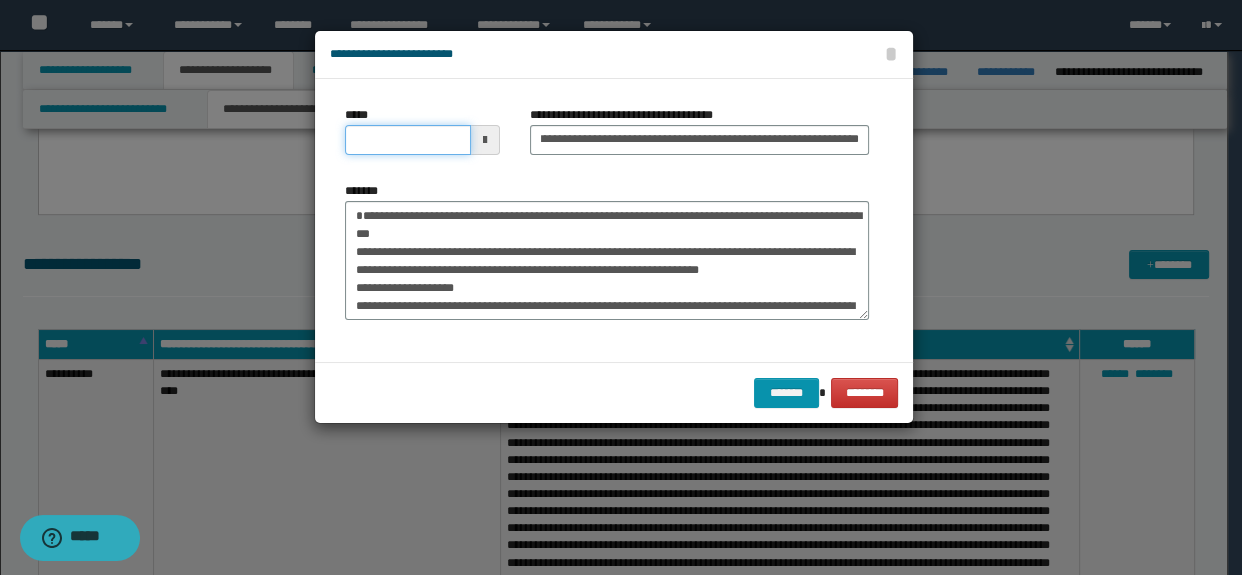 scroll, scrollTop: 0, scrollLeft: 0, axis: both 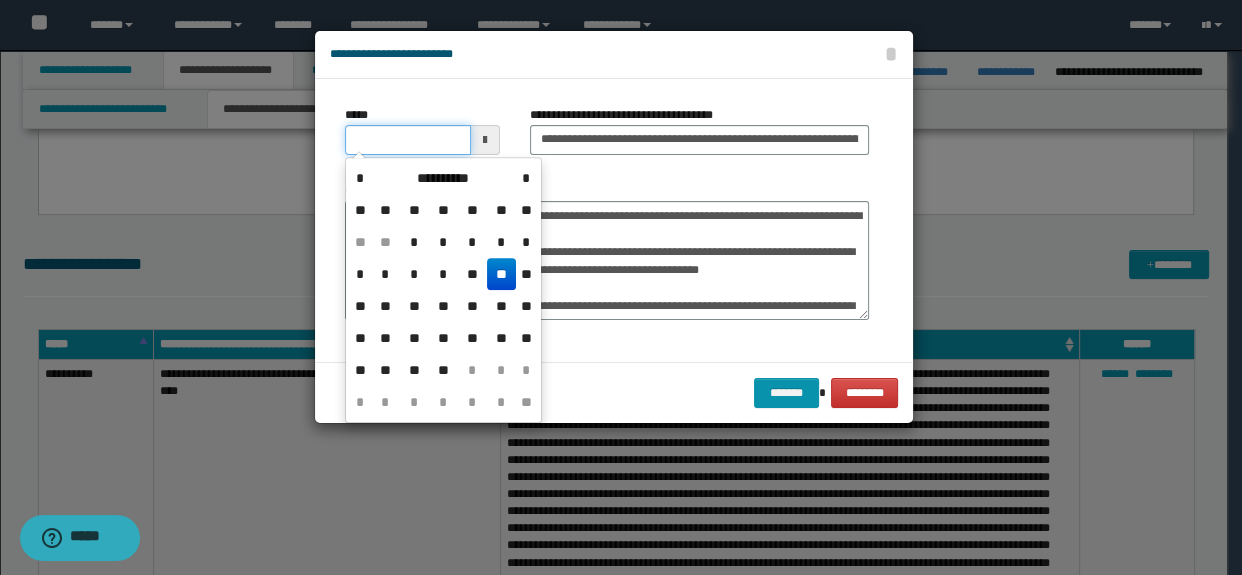 click on "*****" at bounding box center (408, 140) 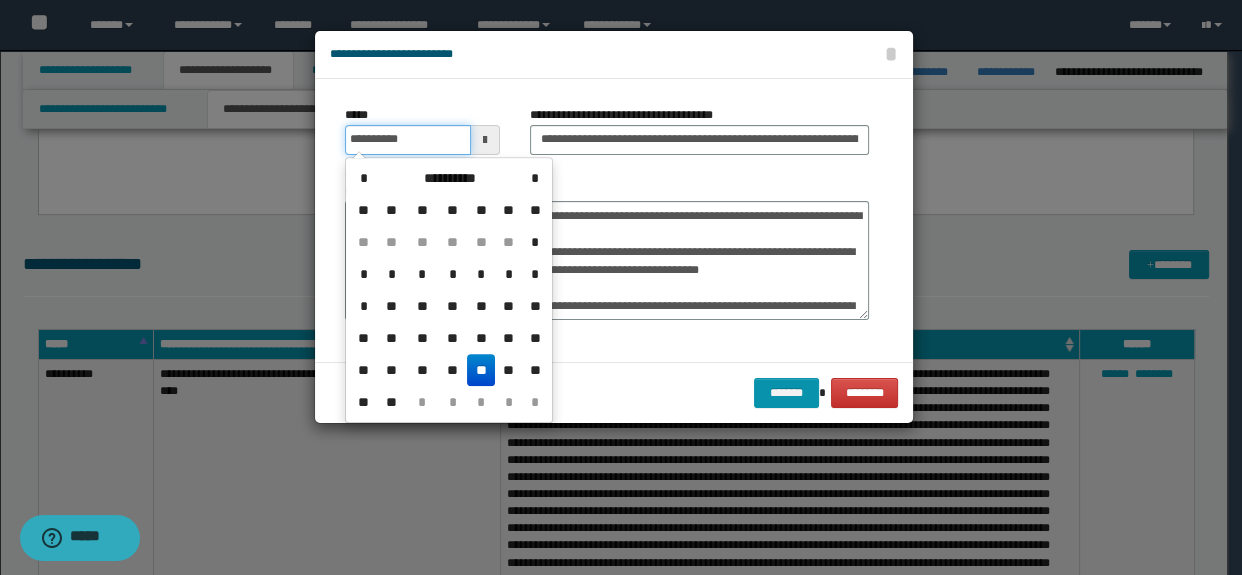 type on "**********" 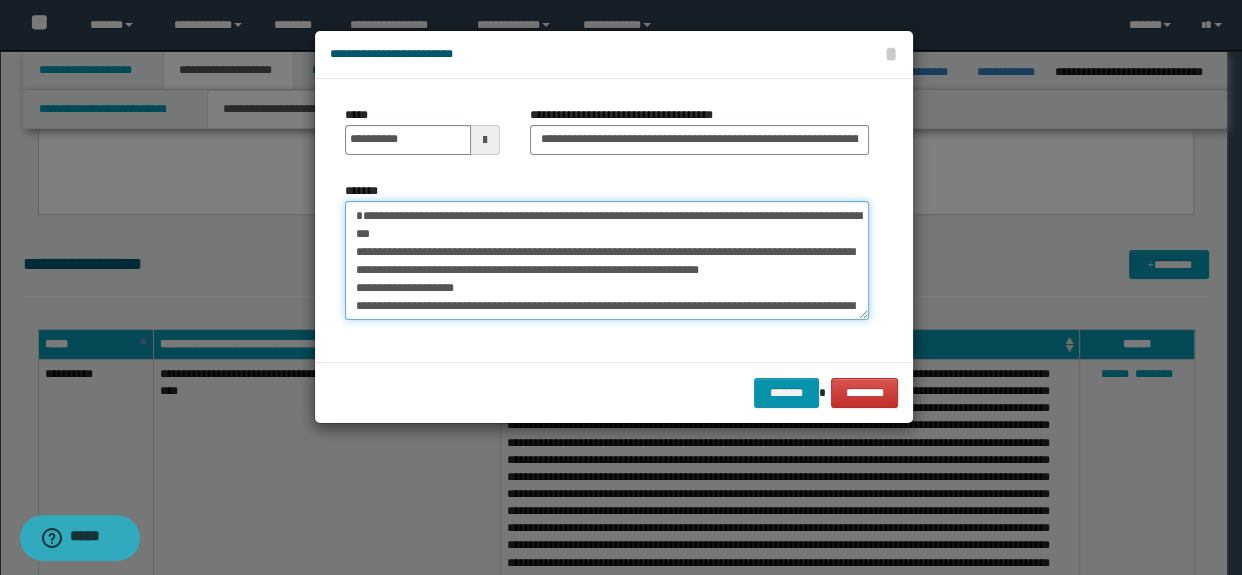 drag, startPoint x: 347, startPoint y: 214, endPoint x: 474, endPoint y: 235, distance: 128.72452 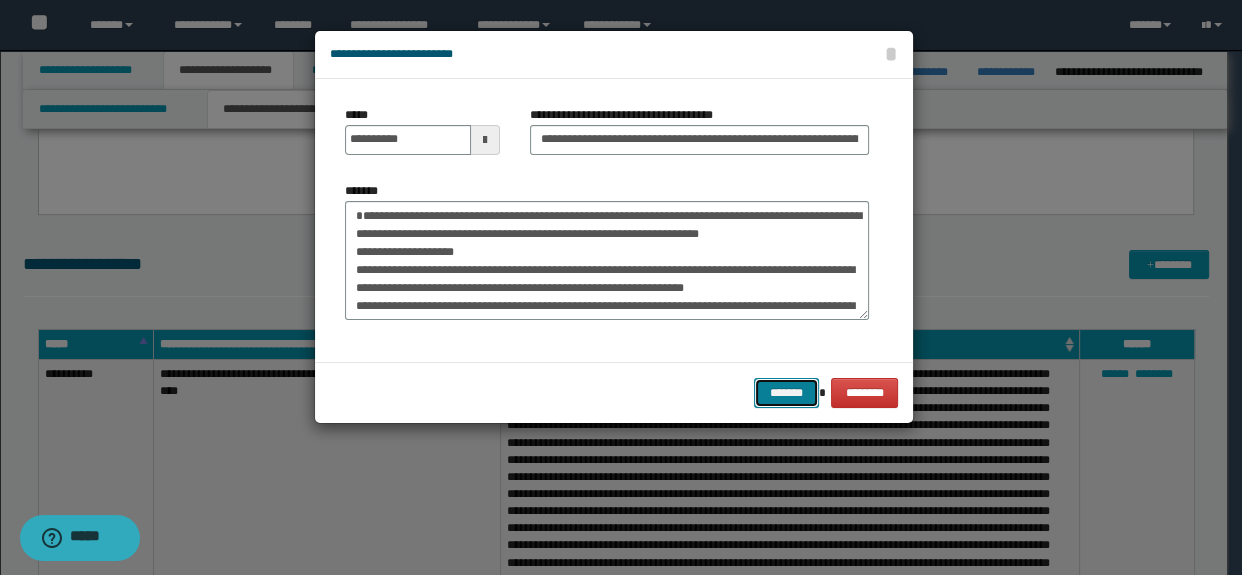 click on "*******" at bounding box center [786, 393] 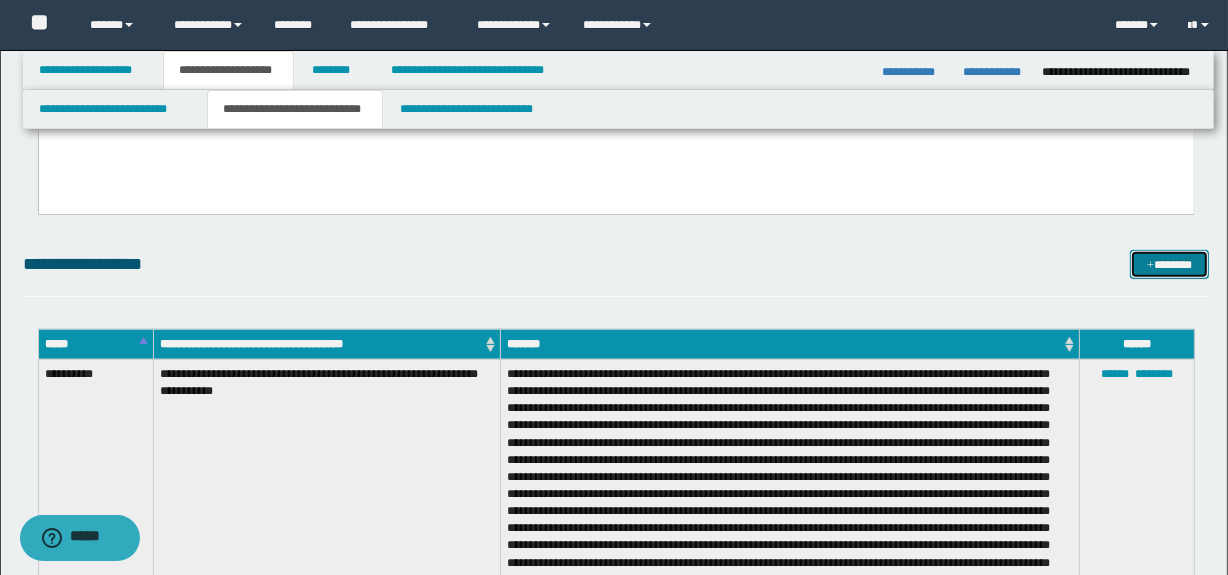 click on "*******" at bounding box center (1170, 265) 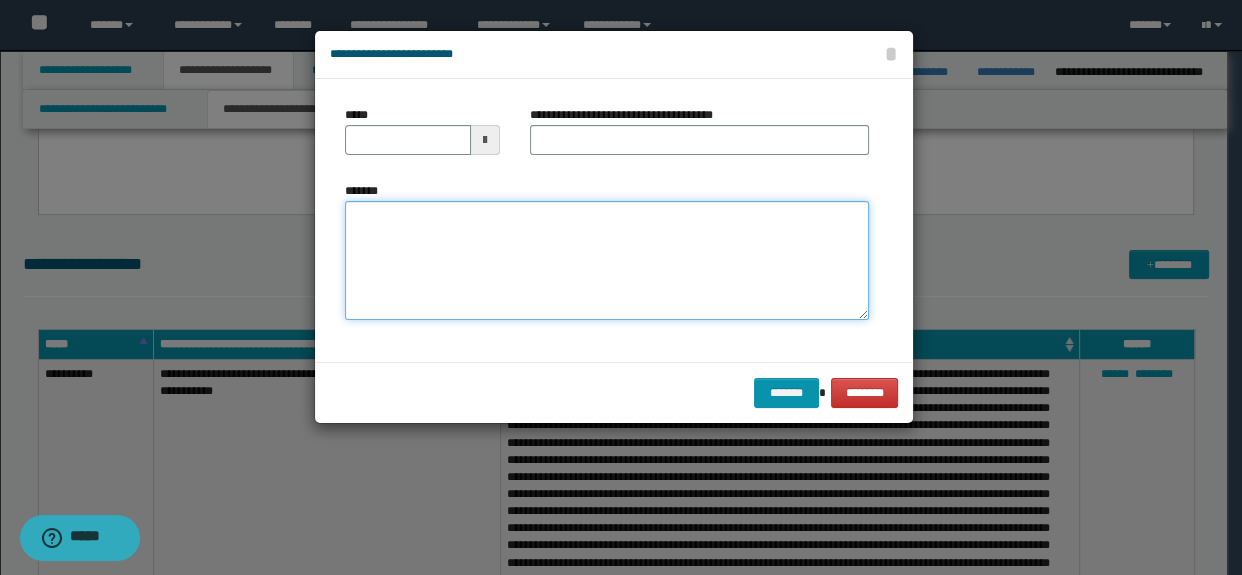 click on "*******" at bounding box center (607, 261) 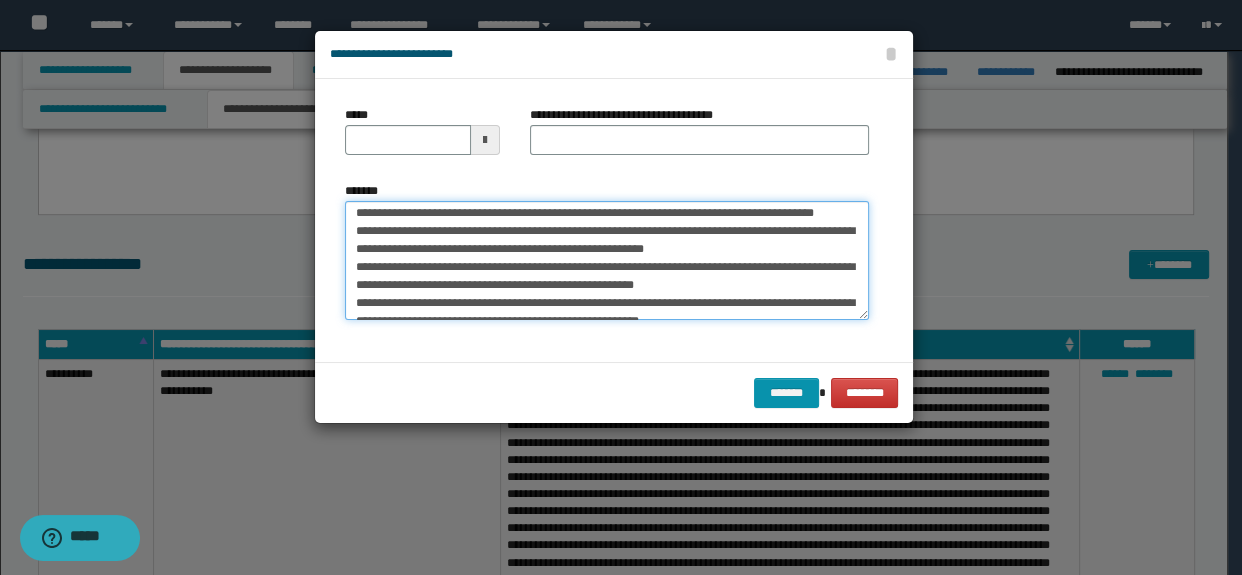 scroll, scrollTop: 0, scrollLeft: 0, axis: both 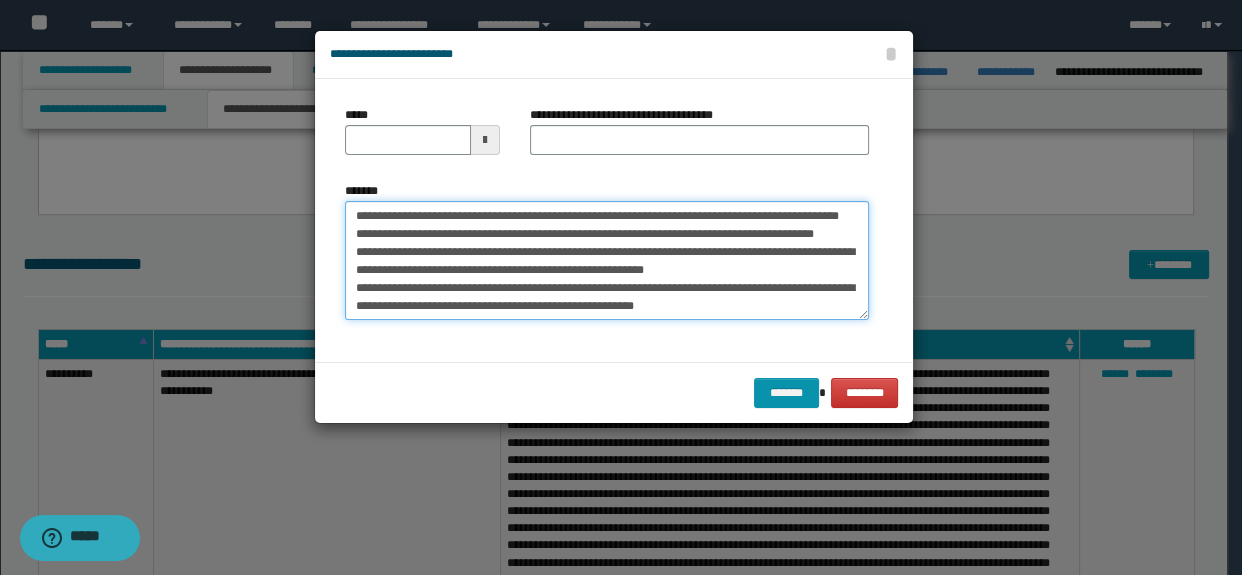 drag, startPoint x: 515, startPoint y: 214, endPoint x: 551, endPoint y: 231, distance: 39.812057 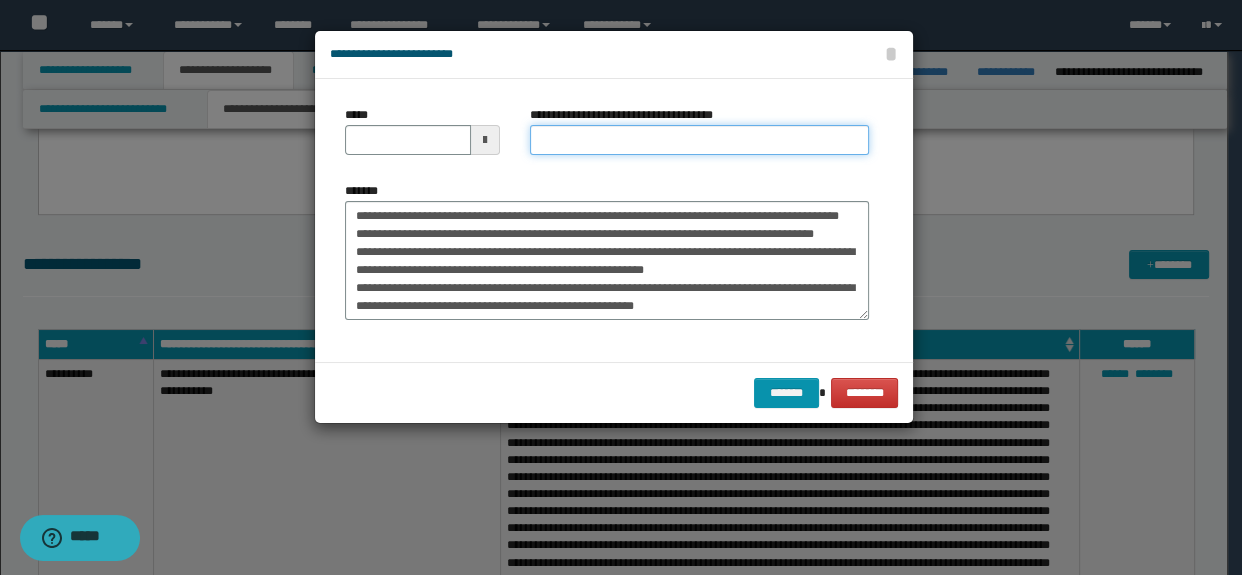 click on "**********" at bounding box center [700, 140] 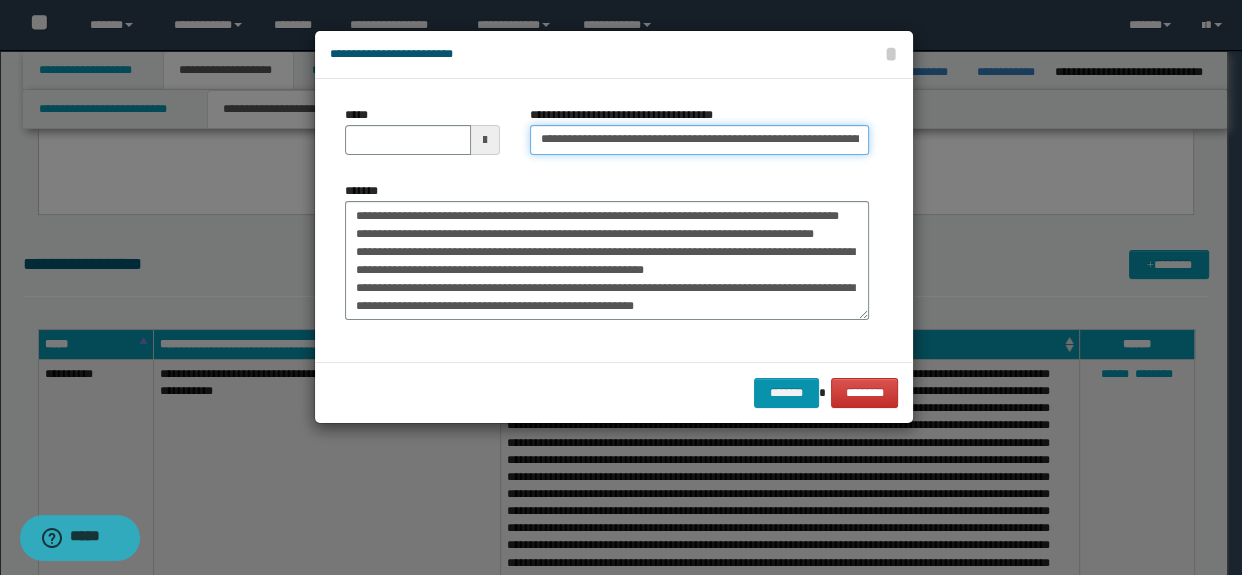 scroll, scrollTop: 0, scrollLeft: 71, axis: horizontal 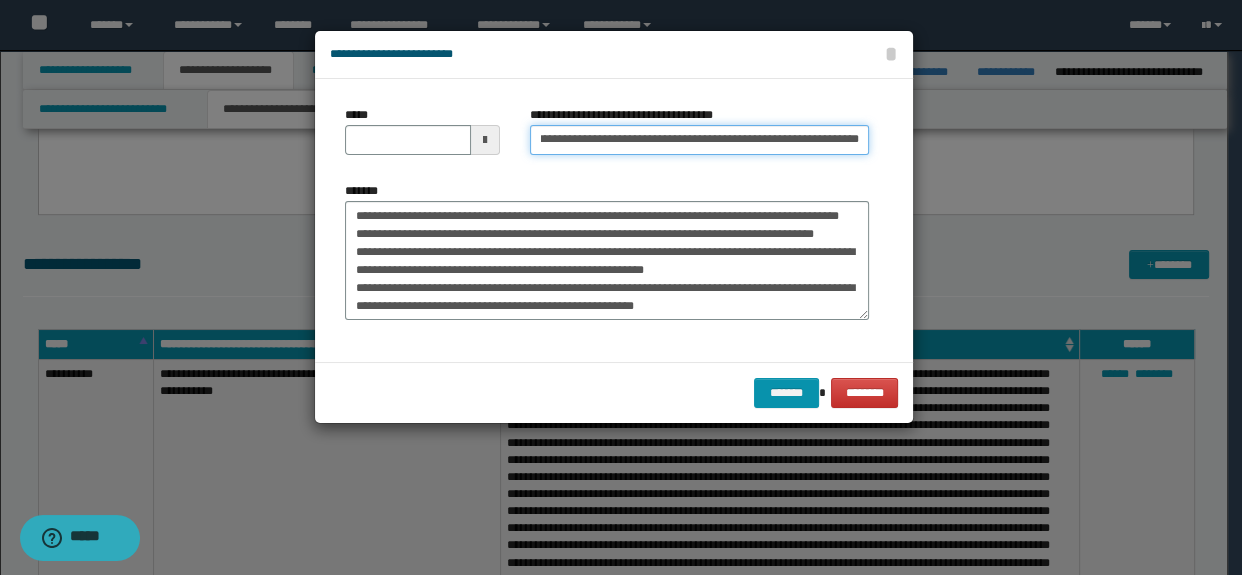 type 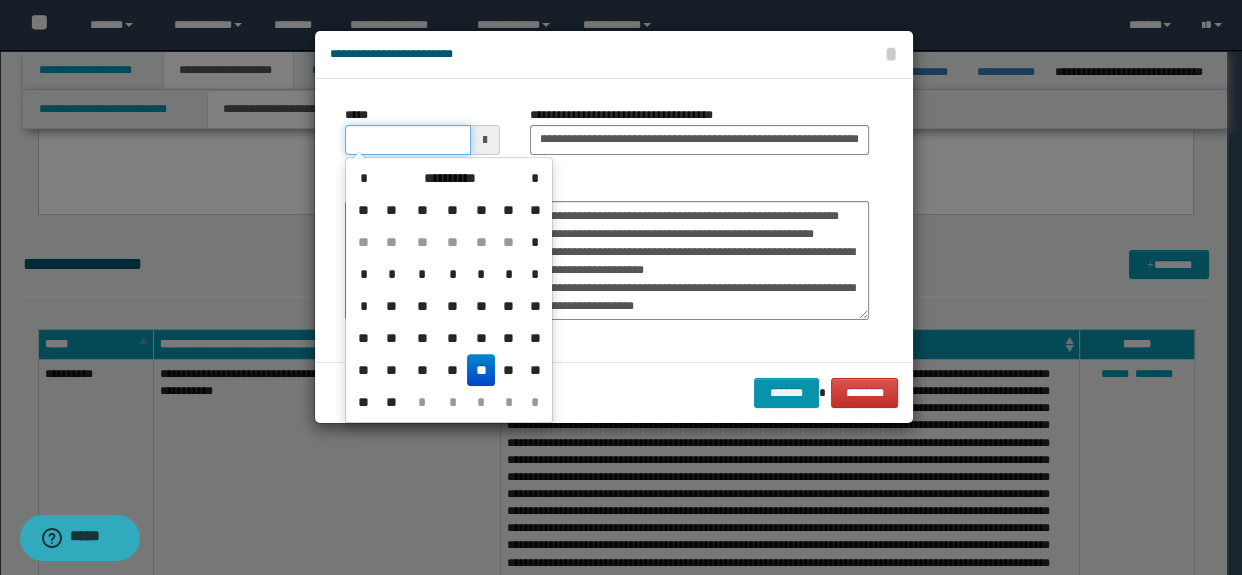 scroll, scrollTop: 0, scrollLeft: 0, axis: both 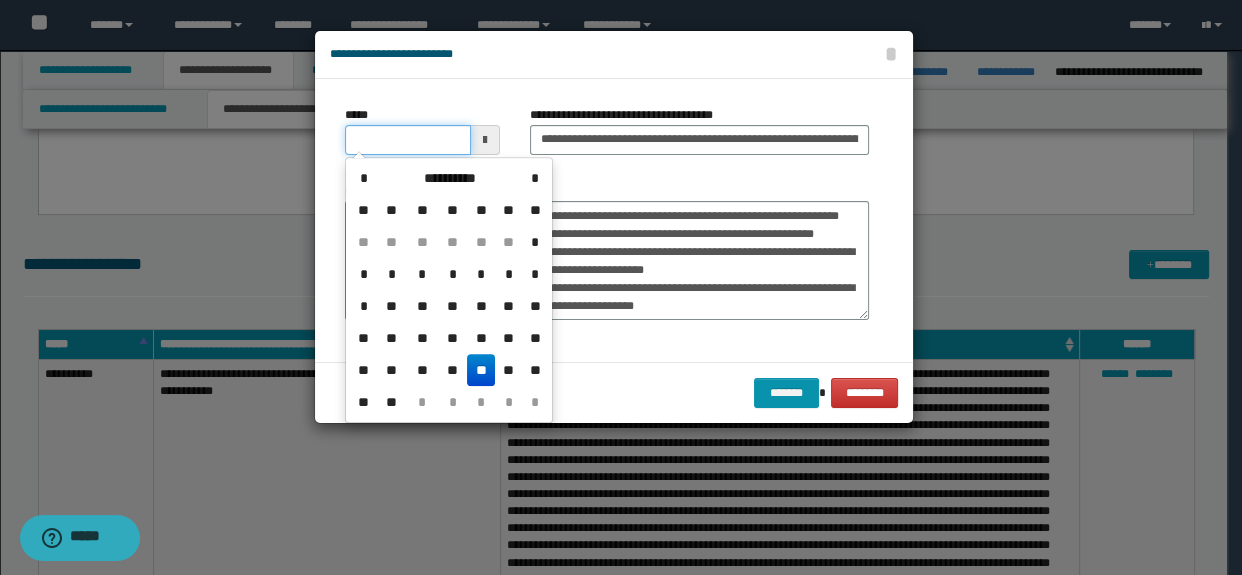 click on "*****" at bounding box center [408, 140] 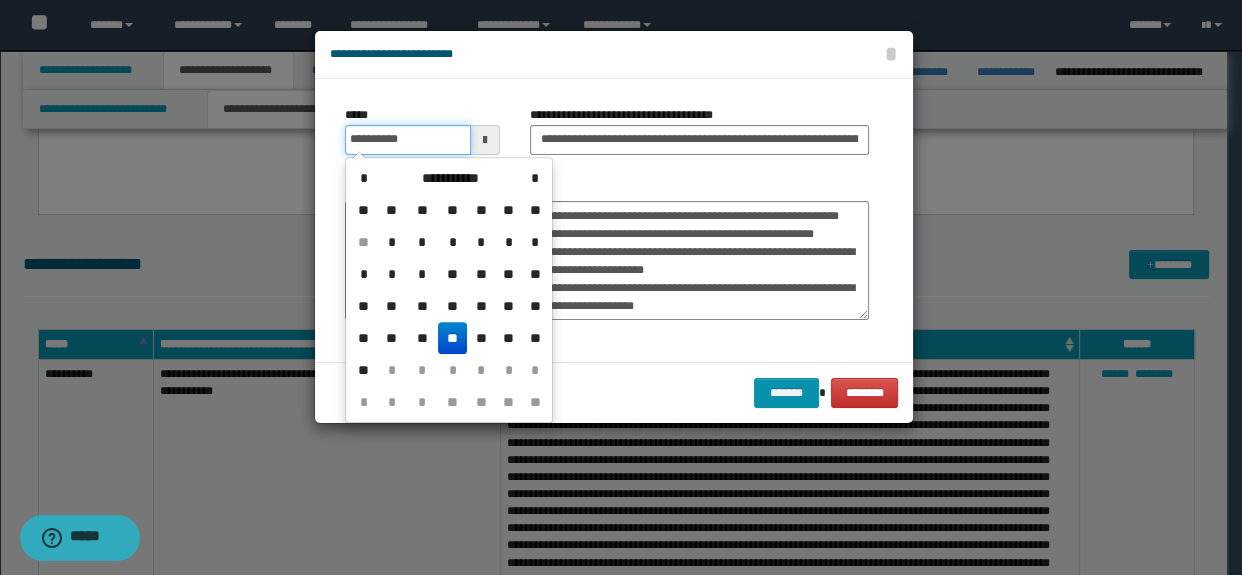 type on "**********" 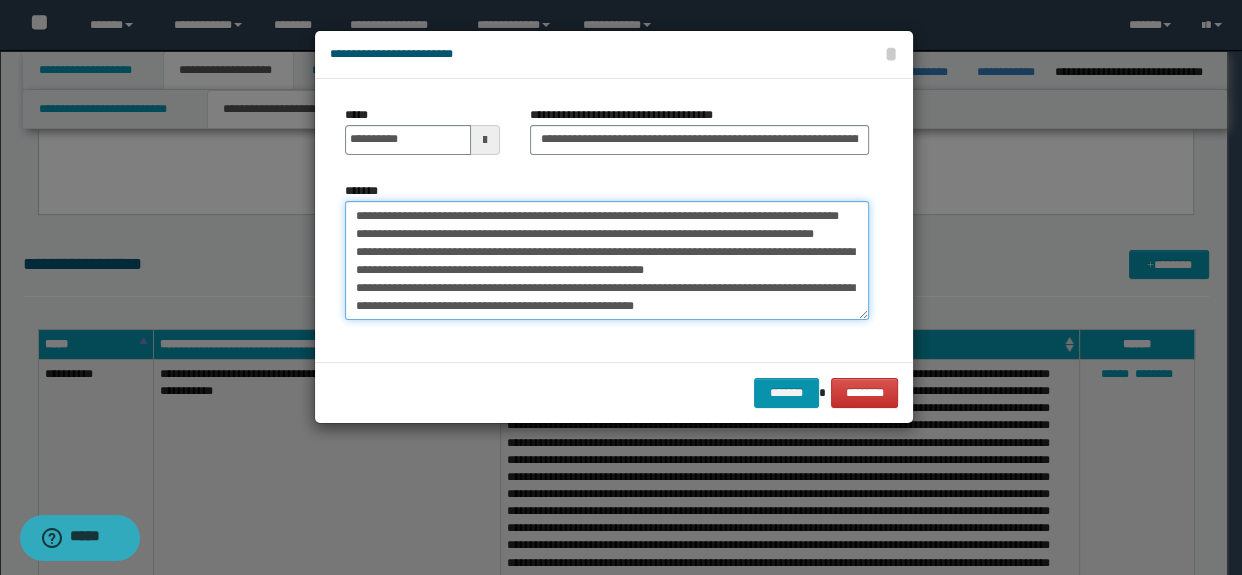 drag, startPoint x: 353, startPoint y: 213, endPoint x: 439, endPoint y: 236, distance: 89.02247 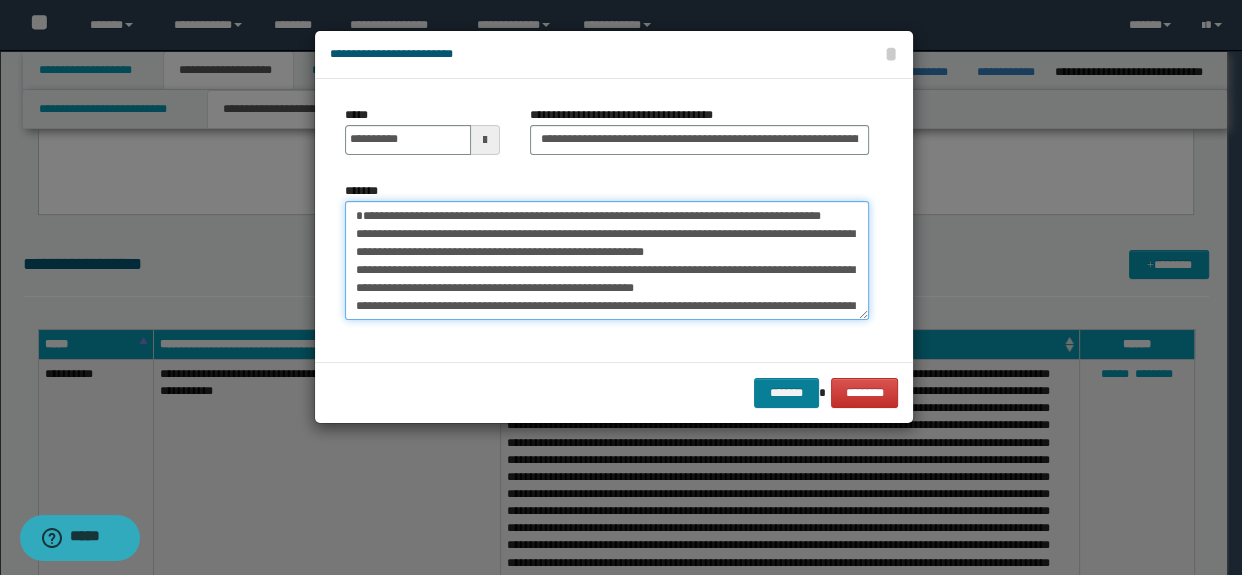 type on "**********" 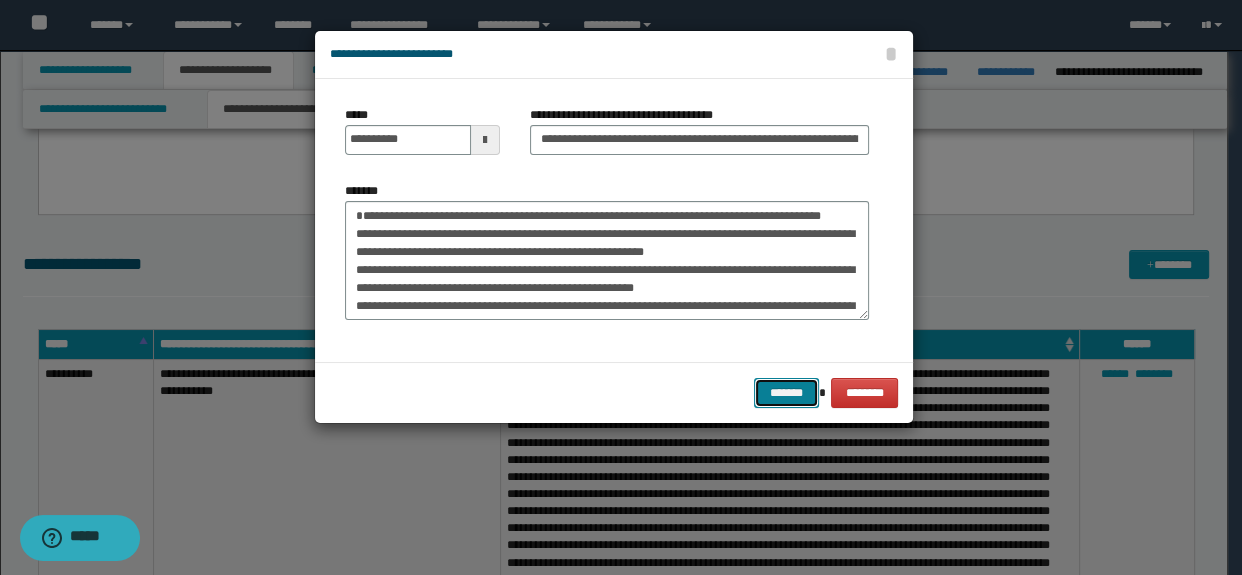 click on "*******" at bounding box center [786, 393] 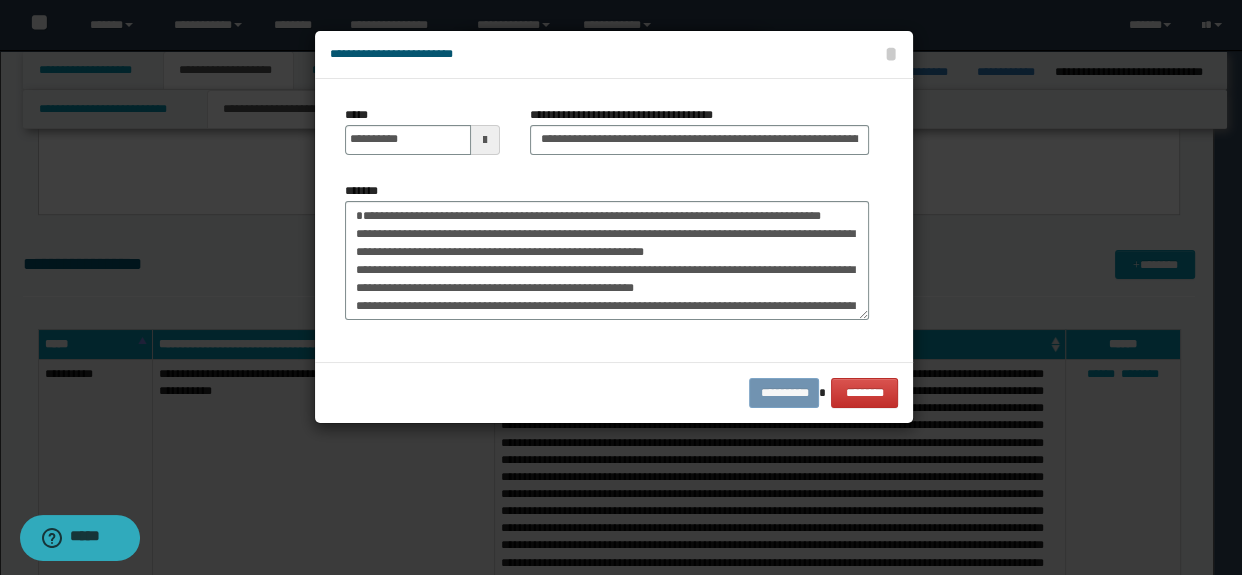 click on "**********" at bounding box center (614, 392) 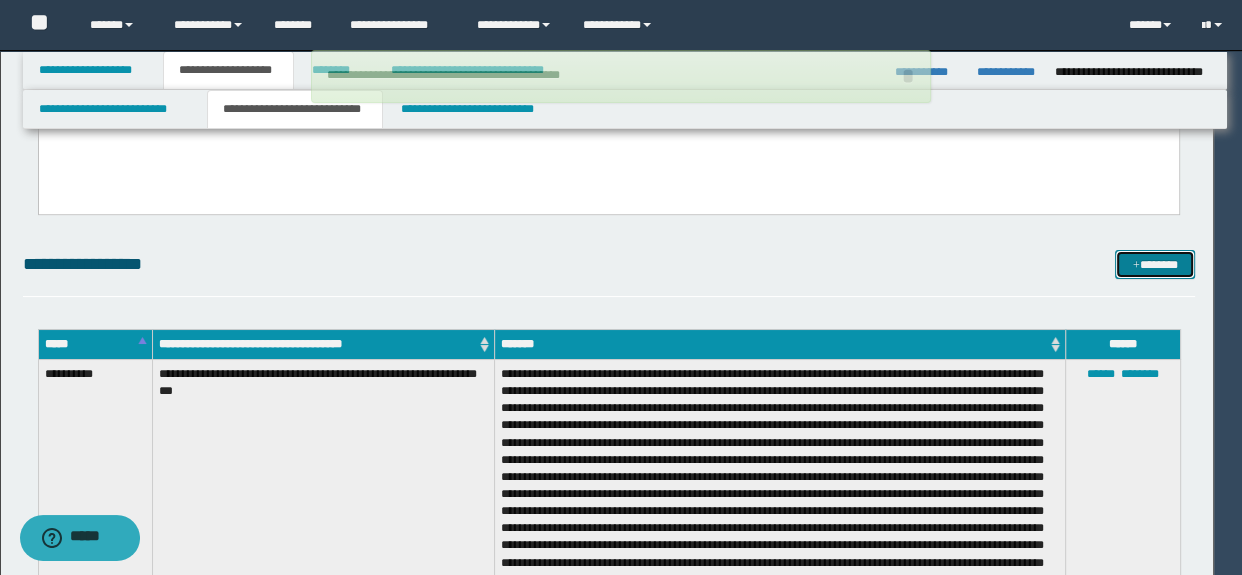 type 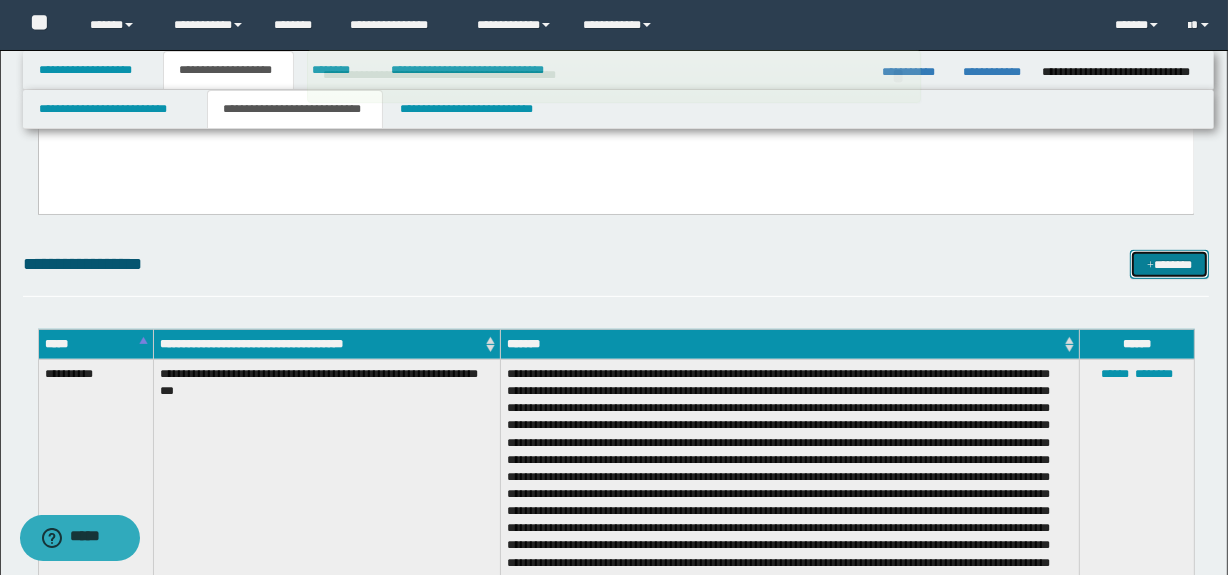 click on "*******" at bounding box center (1170, 265) 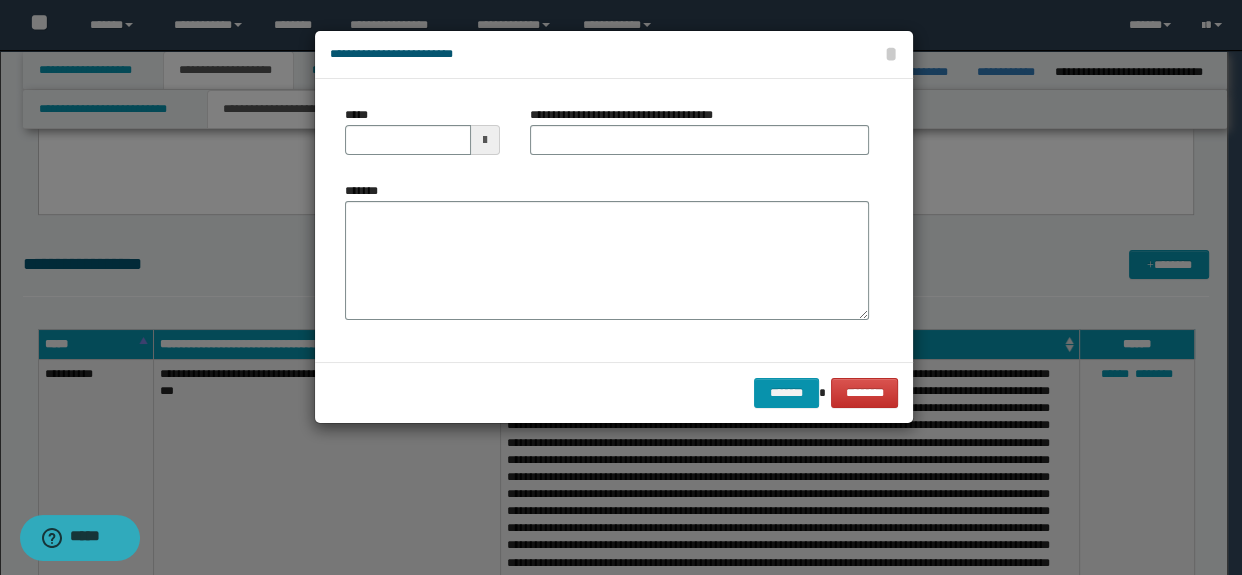 type 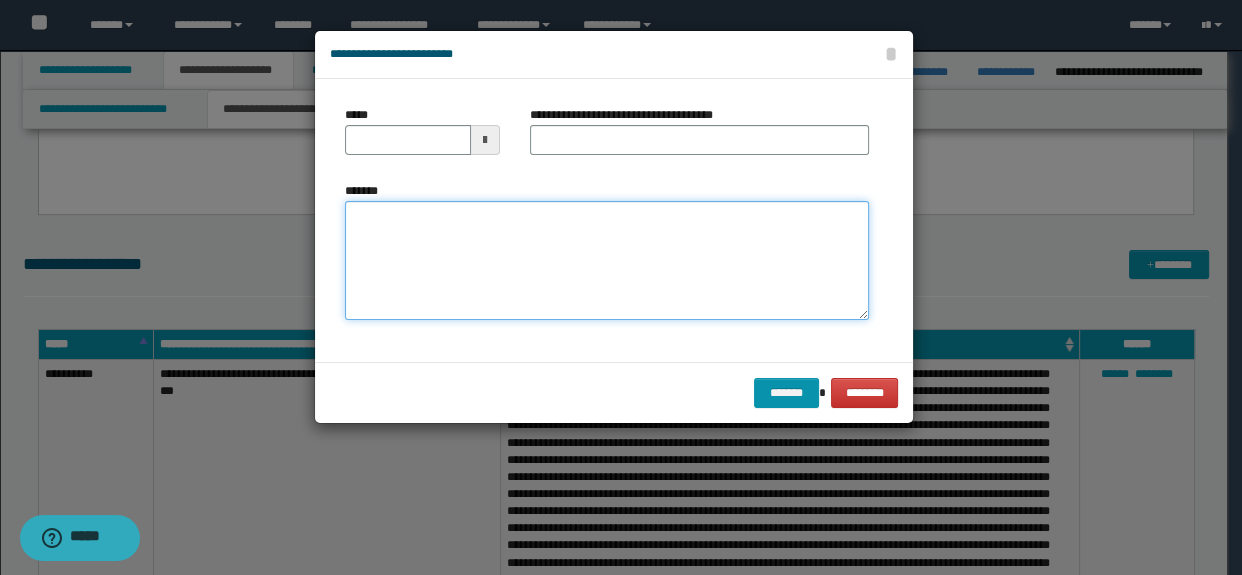 click on "*******" at bounding box center (607, 261) 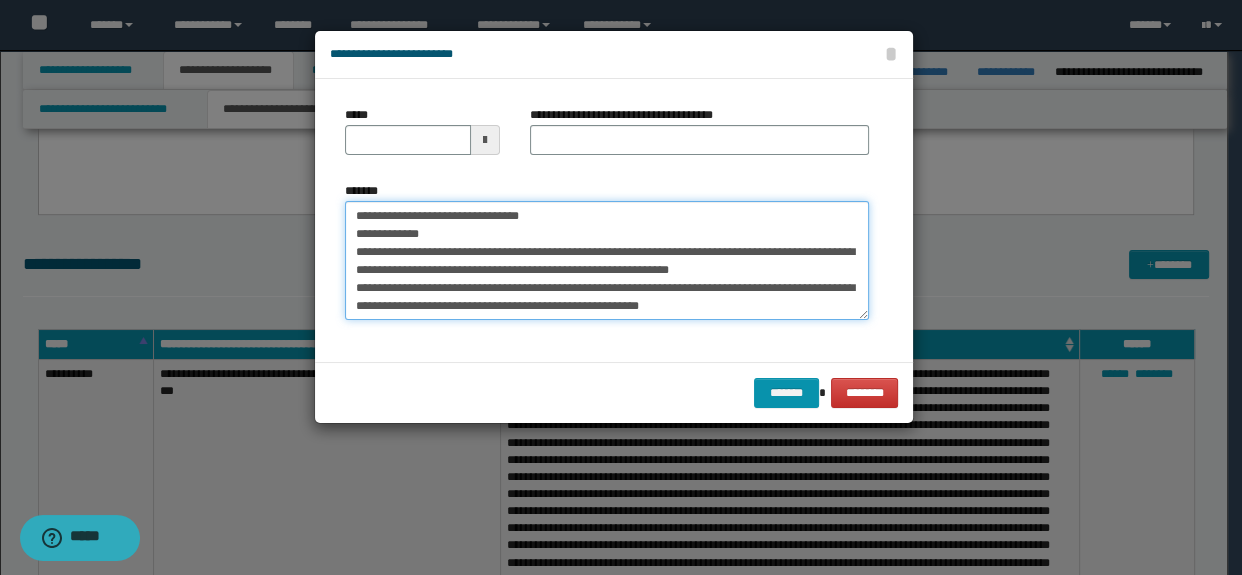 scroll, scrollTop: 395, scrollLeft: 0, axis: vertical 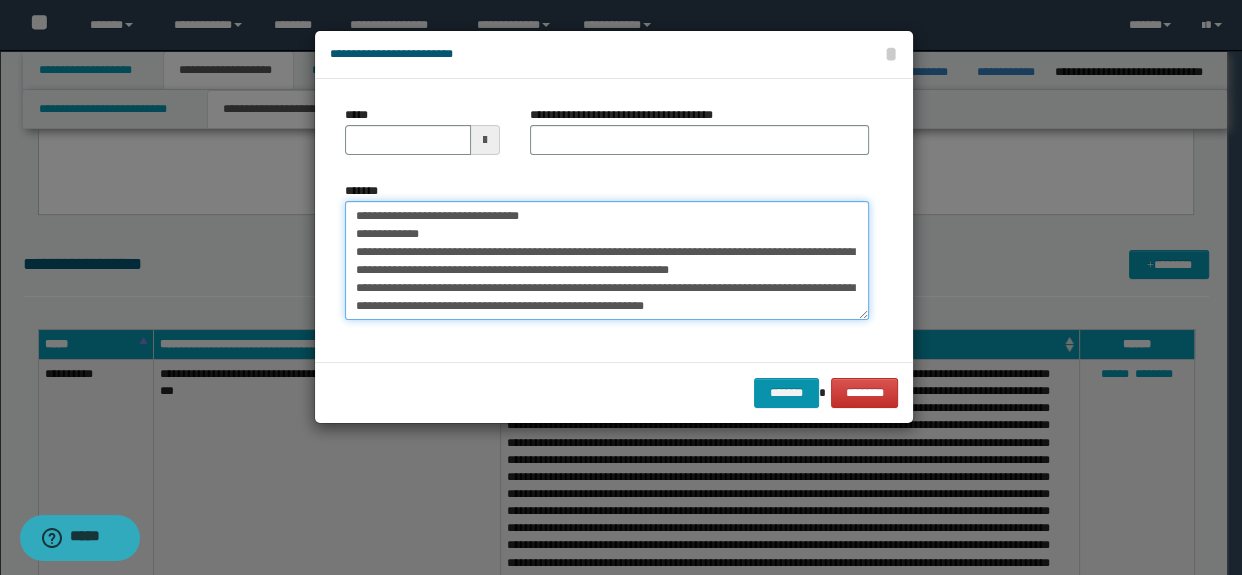 type 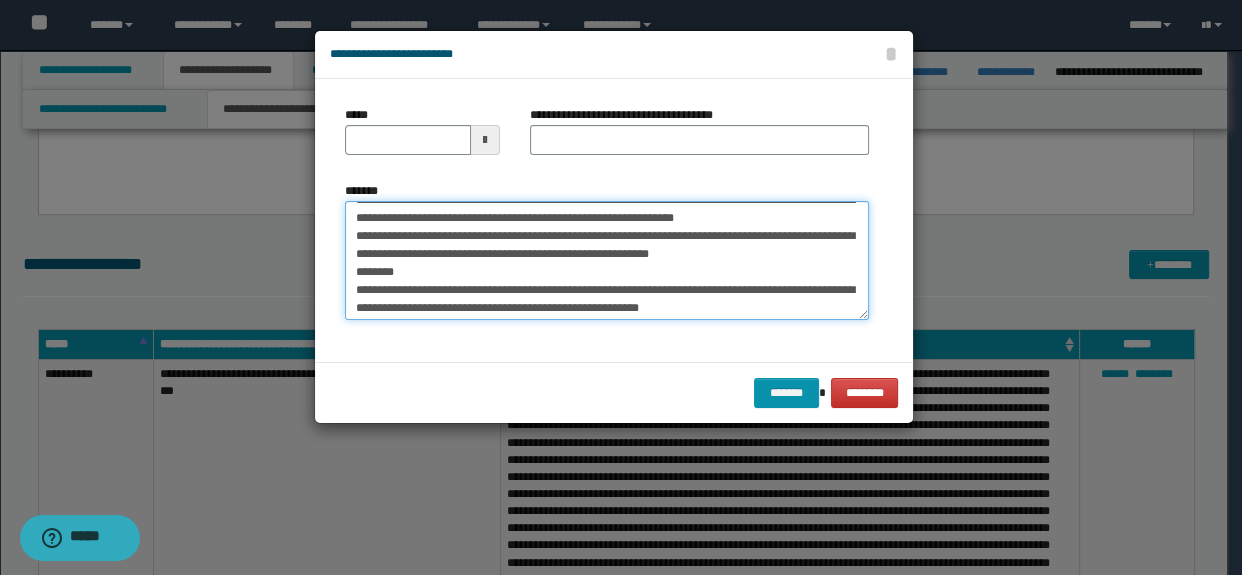scroll, scrollTop: 0, scrollLeft: 0, axis: both 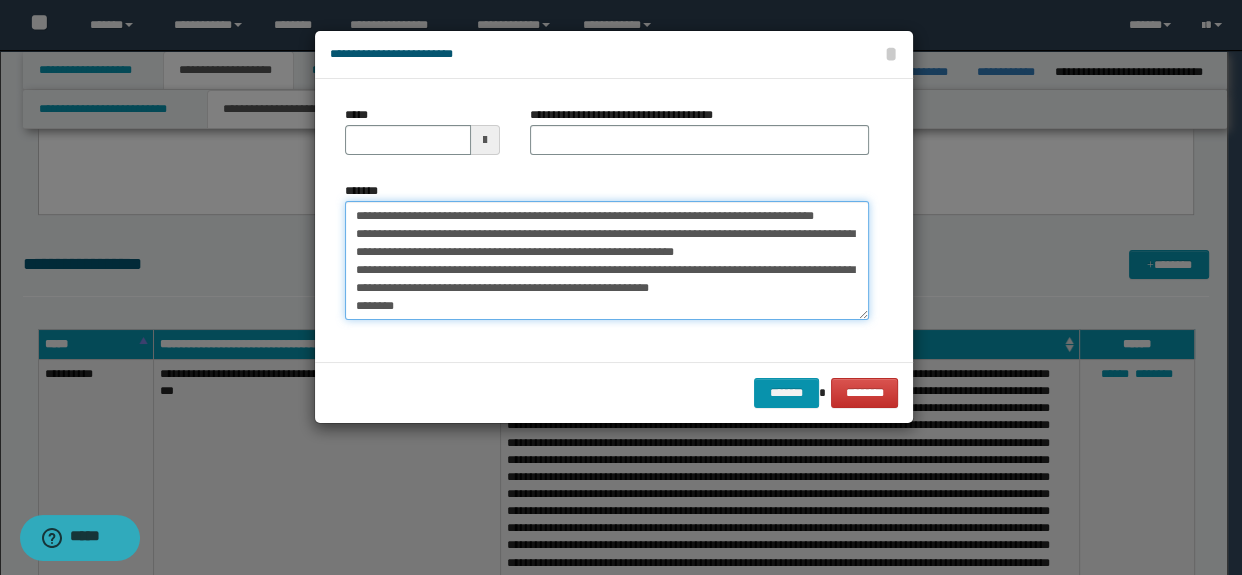 drag, startPoint x: 513, startPoint y: 212, endPoint x: 536, endPoint y: 239, distance: 35.468296 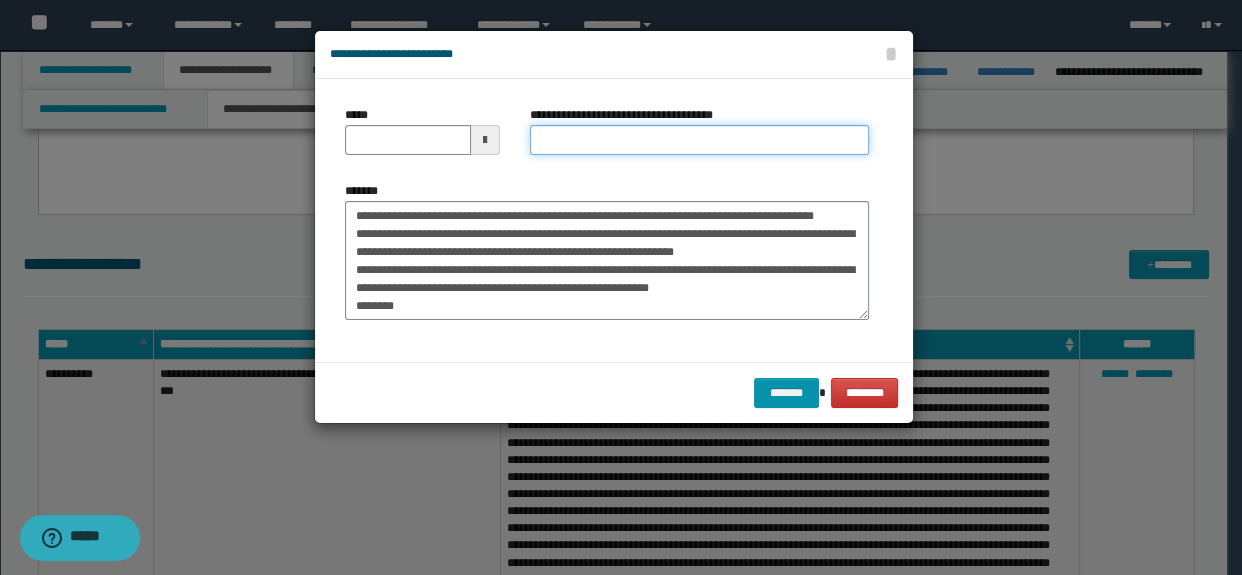 click on "**********" at bounding box center [700, 140] 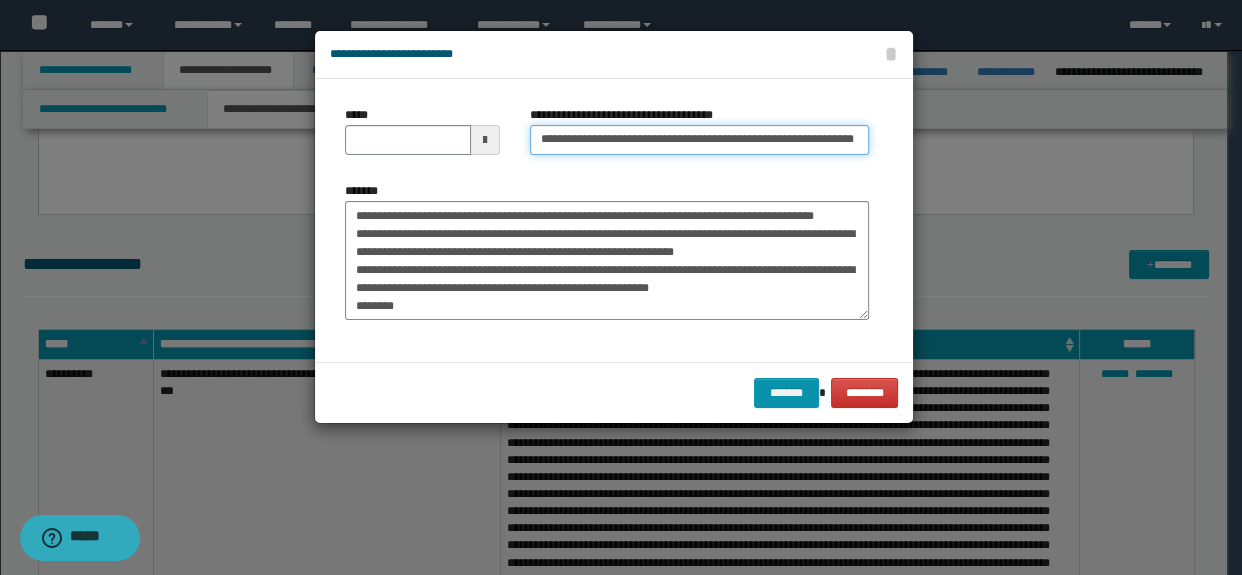 scroll, scrollTop: 0, scrollLeft: 46, axis: horizontal 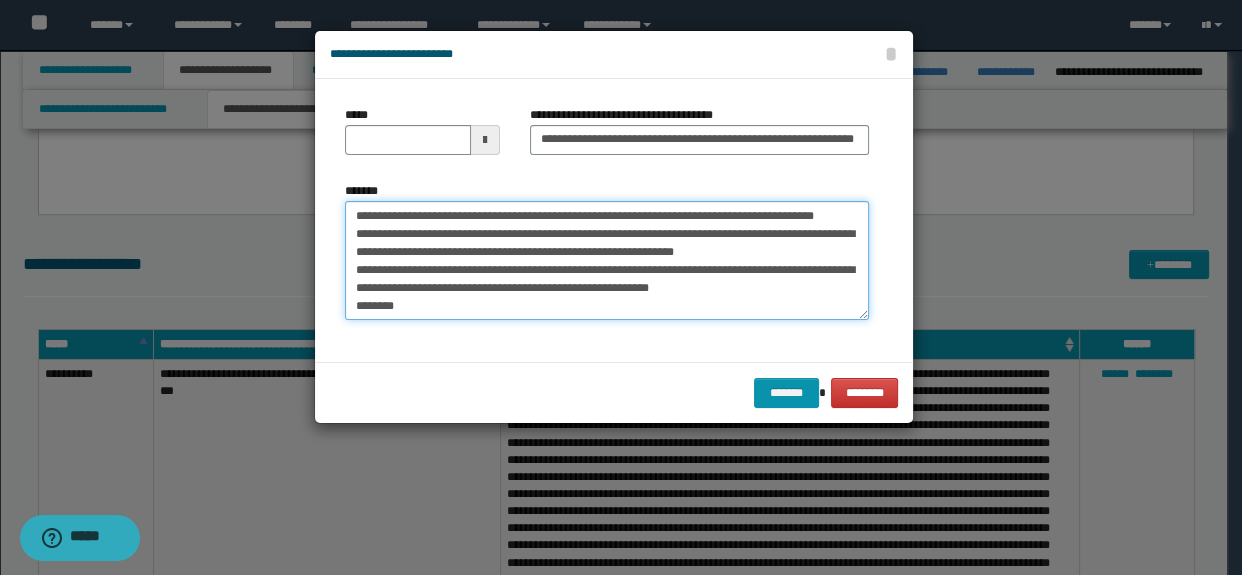 drag, startPoint x: 352, startPoint y: 210, endPoint x: 443, endPoint y: 213, distance: 91.04944 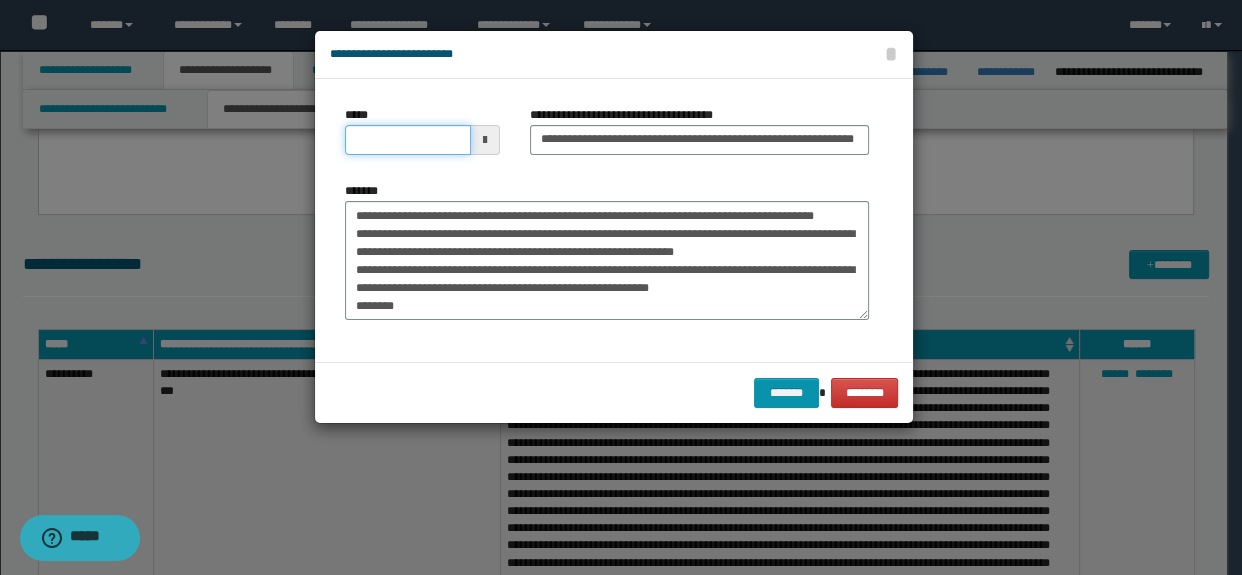 click on "*****" at bounding box center [408, 140] 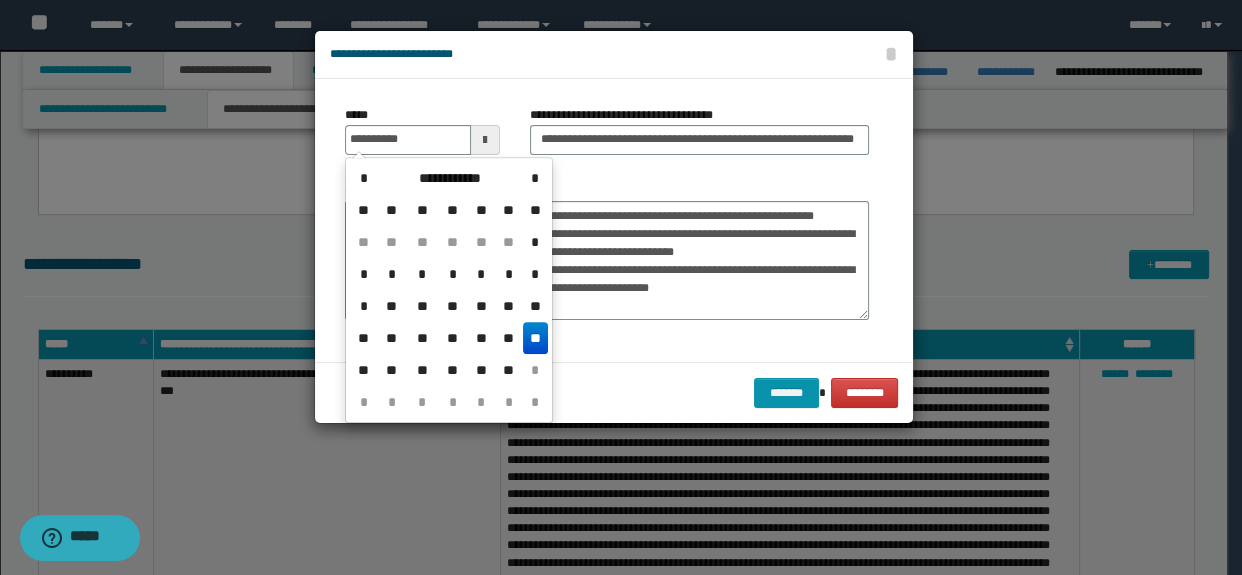 type on "**********" 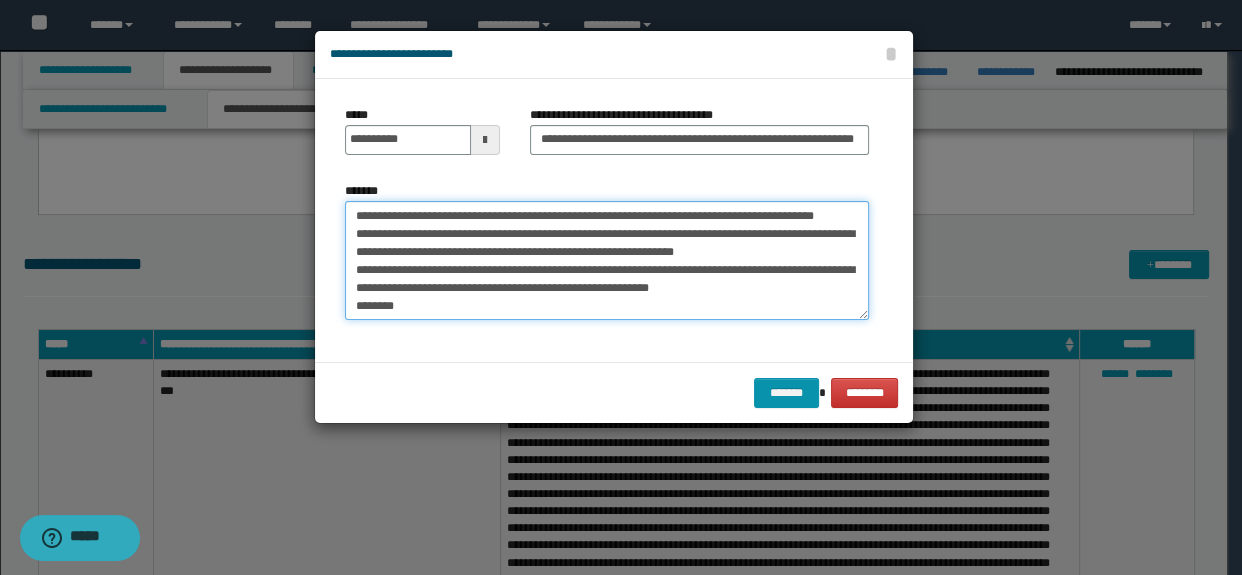 drag, startPoint x: 347, startPoint y: 216, endPoint x: 408, endPoint y: 229, distance: 62.369865 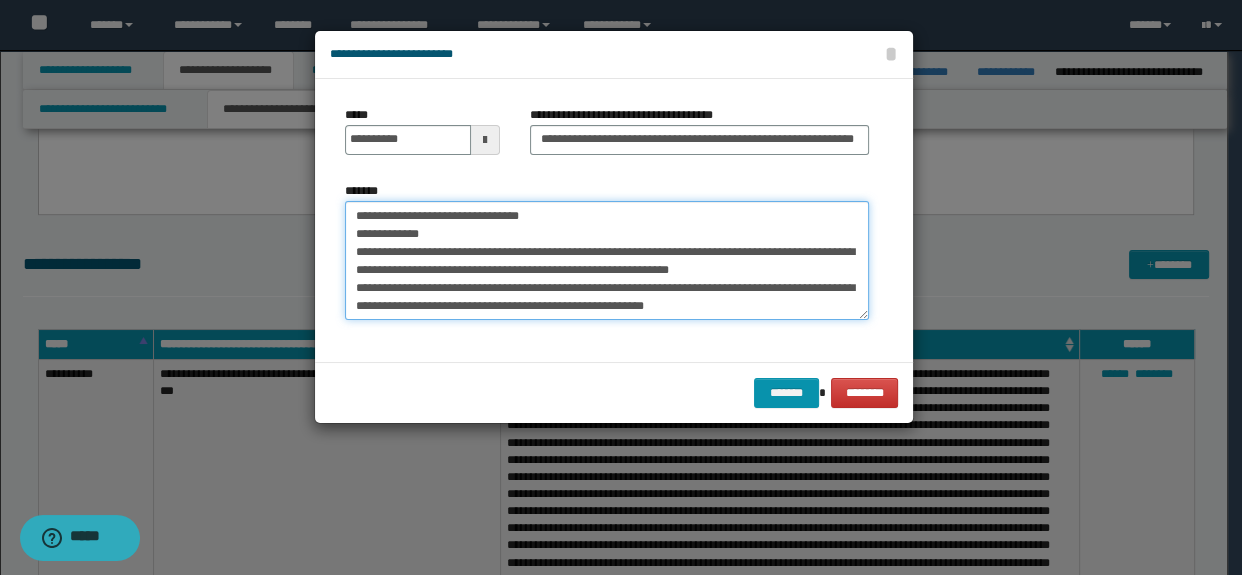 scroll, scrollTop: 378, scrollLeft: 0, axis: vertical 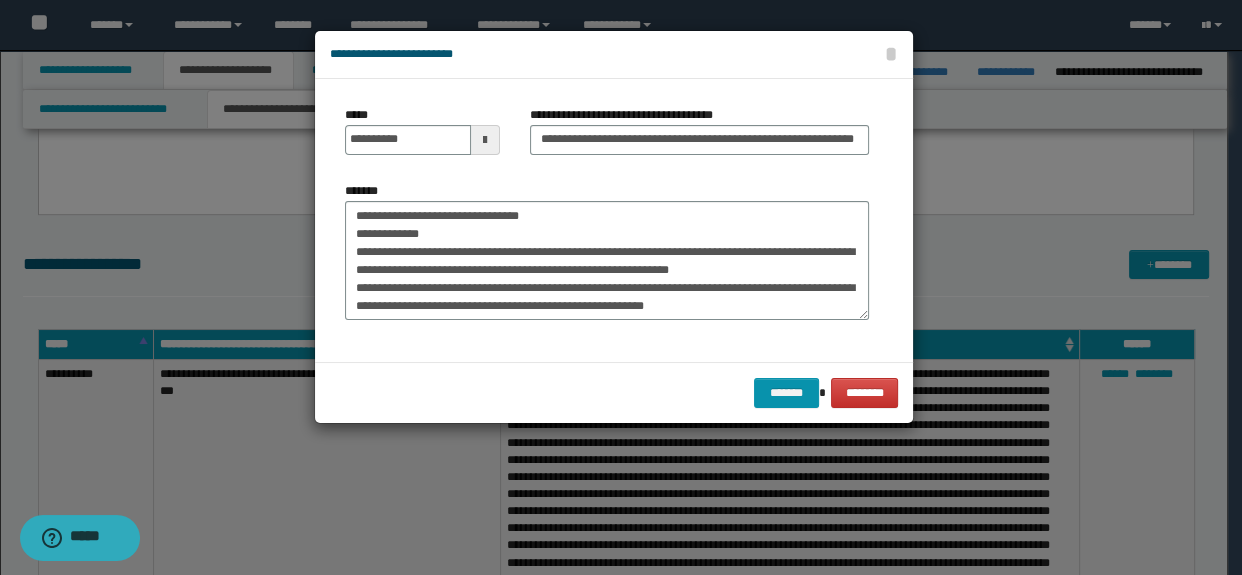 click on "*******
********" at bounding box center [614, 392] 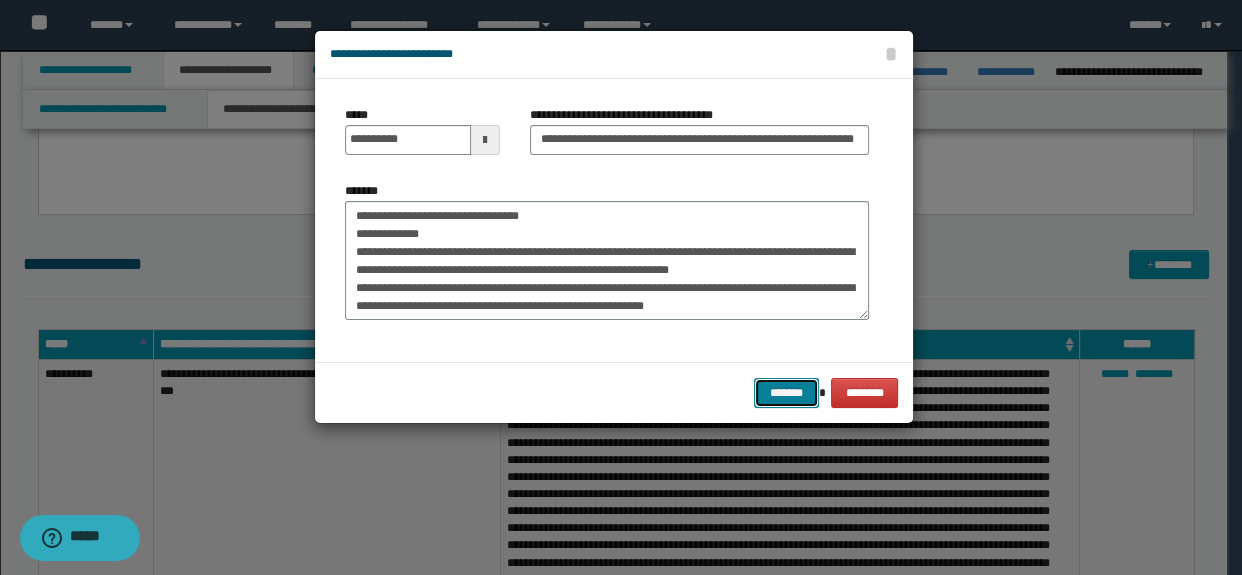 click on "*******" at bounding box center (786, 393) 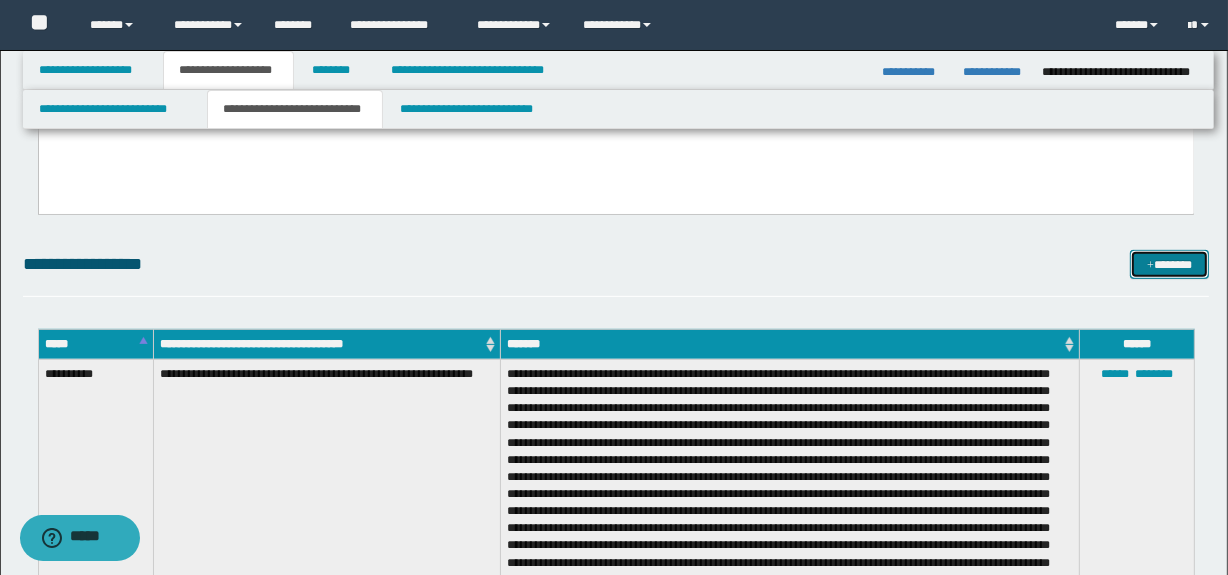 click on "*******" at bounding box center (1170, 265) 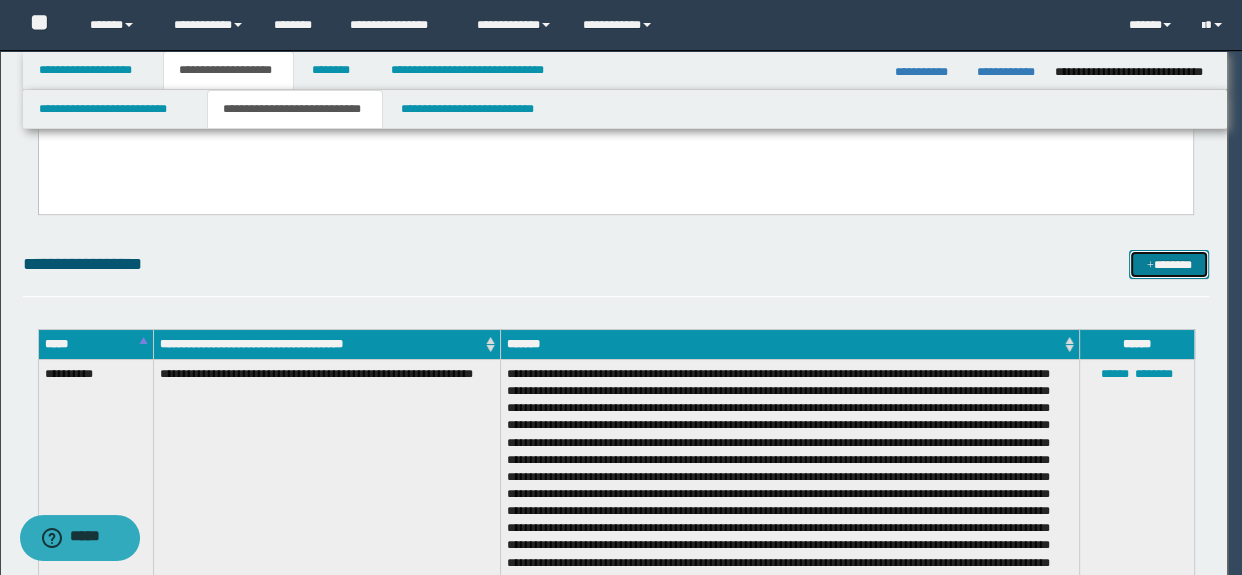 scroll, scrollTop: 0, scrollLeft: 0, axis: both 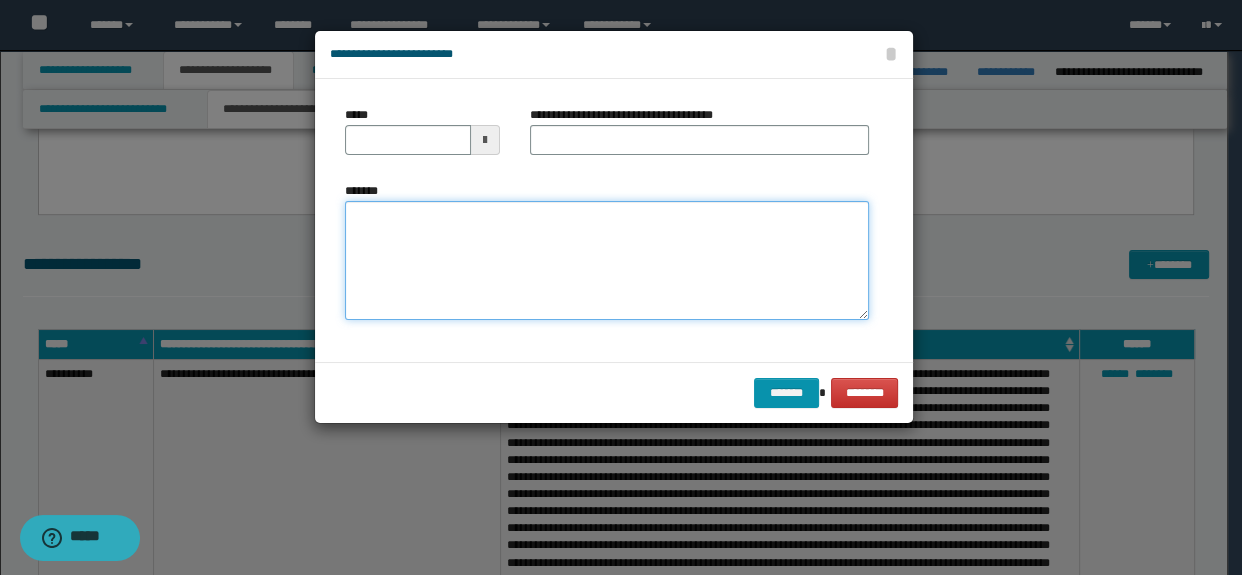 click on "*******" at bounding box center (607, 261) 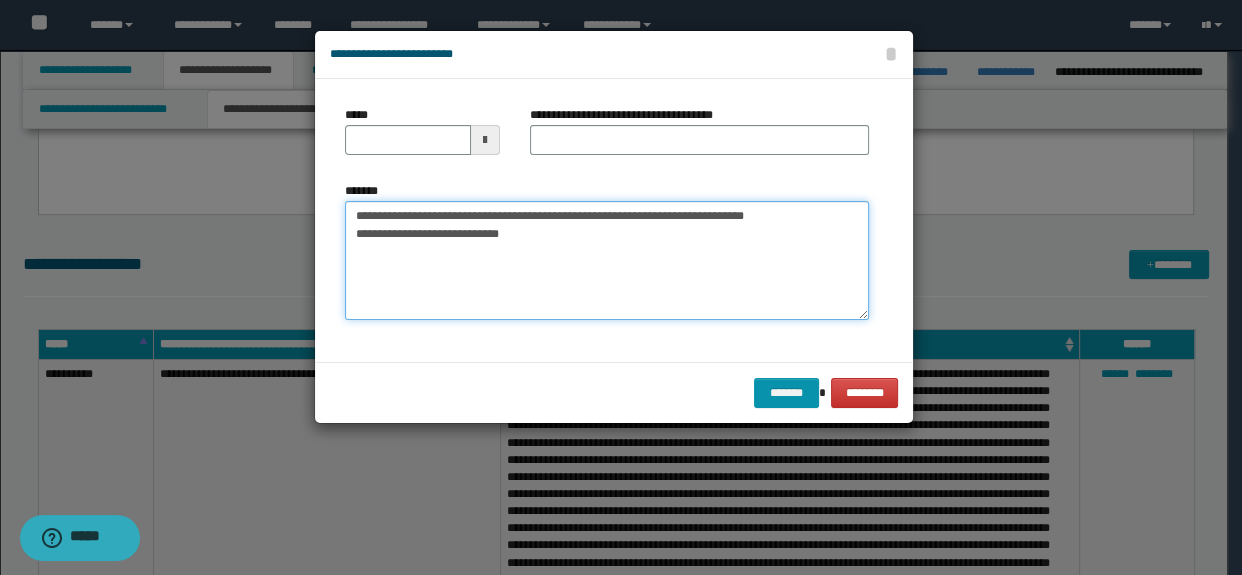 paste on "**********" 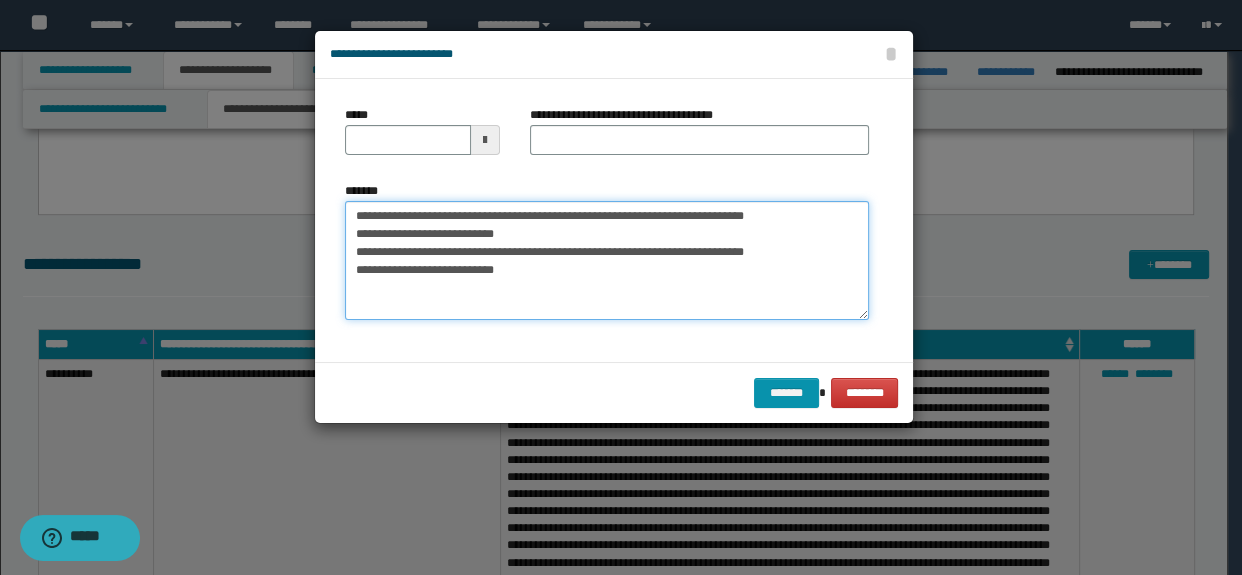 drag, startPoint x: 512, startPoint y: 212, endPoint x: 816, endPoint y: 221, distance: 304.1332 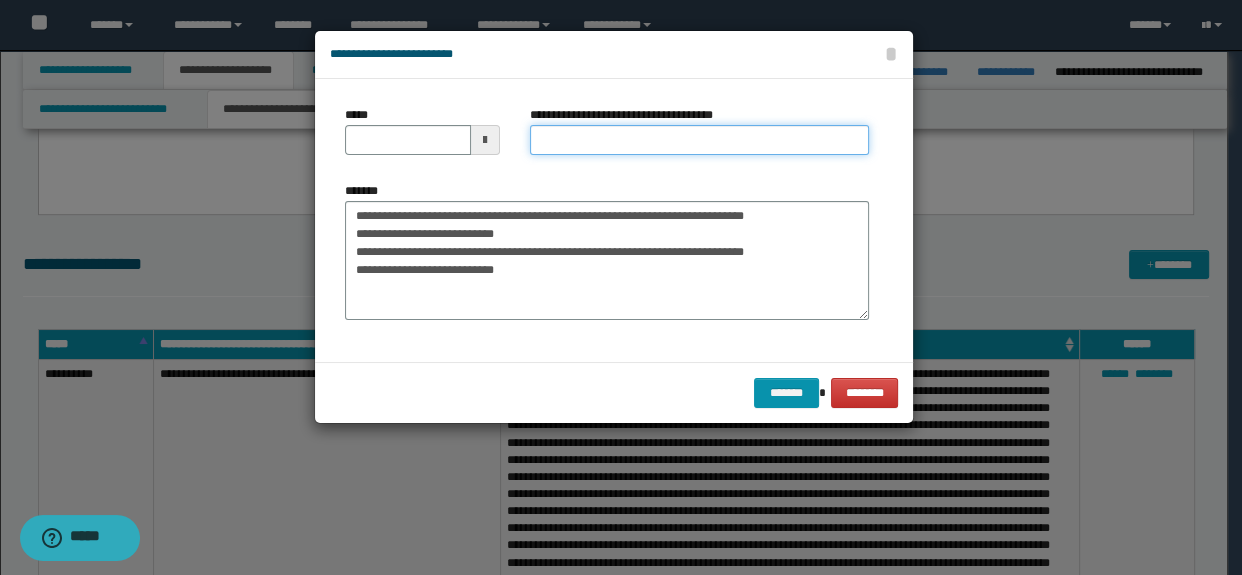 click on "**********" at bounding box center [700, 140] 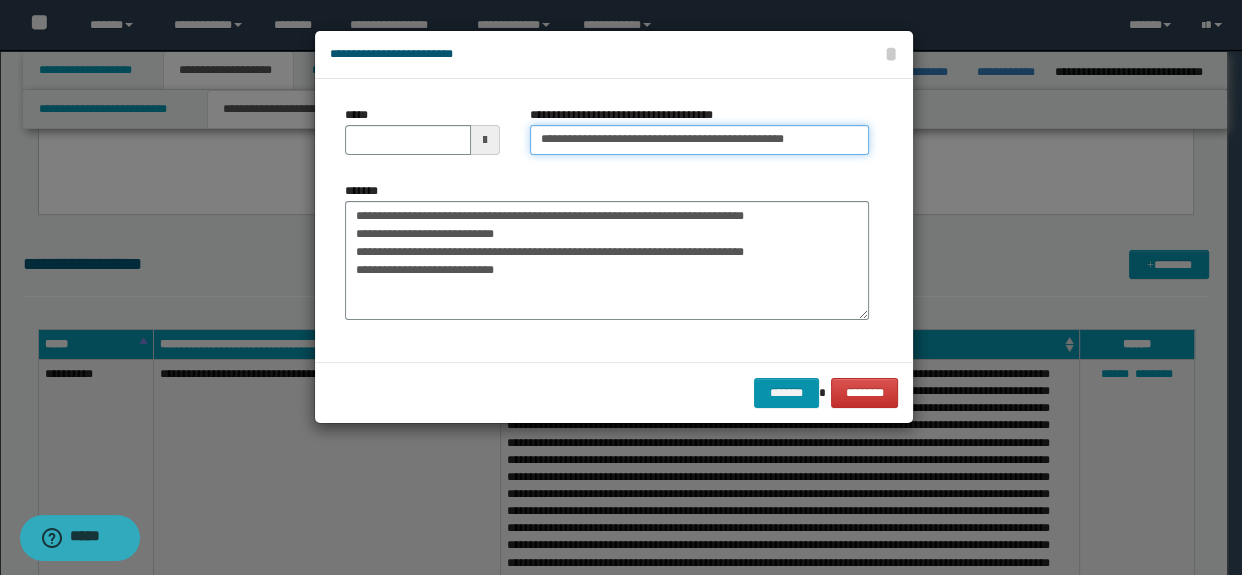 type on "**********" 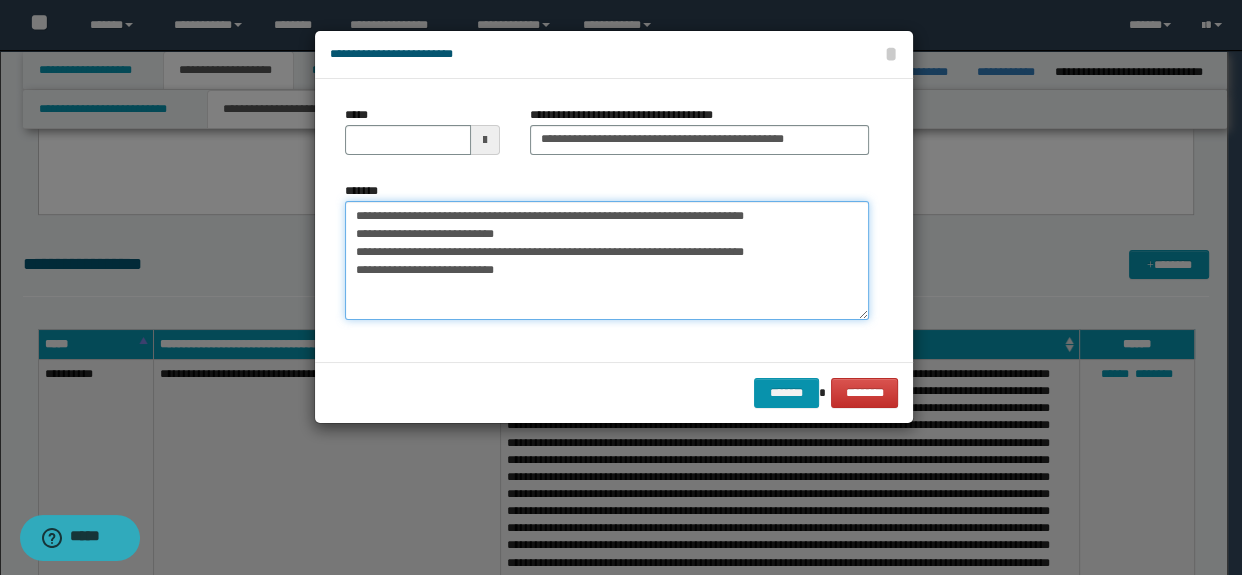 drag, startPoint x: 444, startPoint y: 212, endPoint x: 350, endPoint y: 224, distance: 94.76286 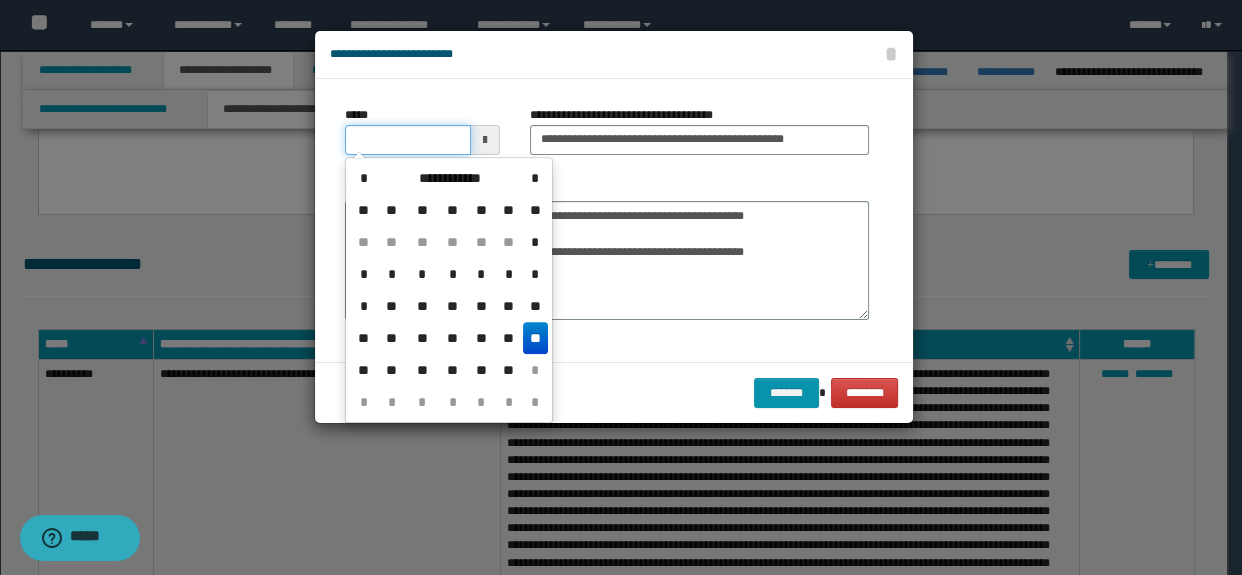 click on "*****" at bounding box center [408, 140] 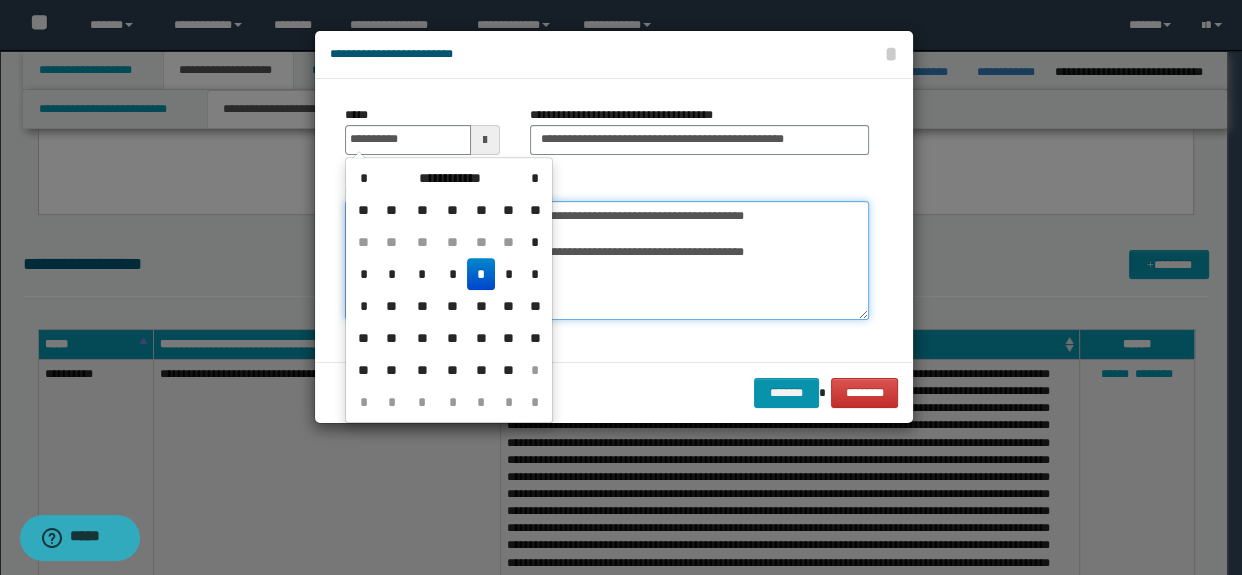 type on "**********" 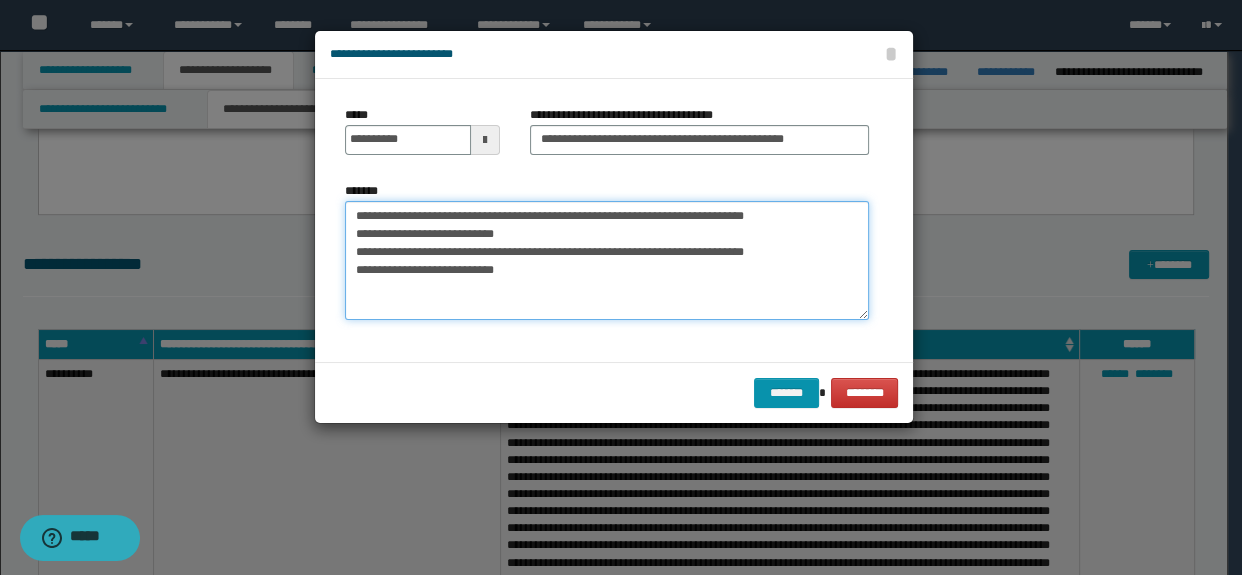drag, startPoint x: 357, startPoint y: 216, endPoint x: 790, endPoint y: 219, distance: 433.0104 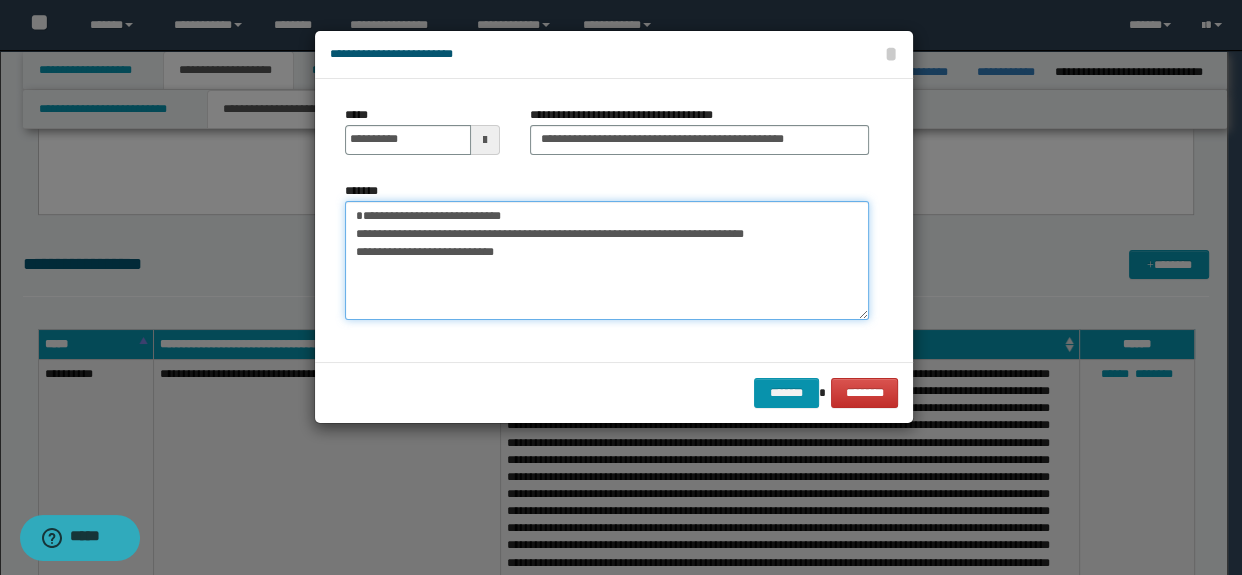 drag, startPoint x: 354, startPoint y: 236, endPoint x: 799, endPoint y: 253, distance: 445.32462 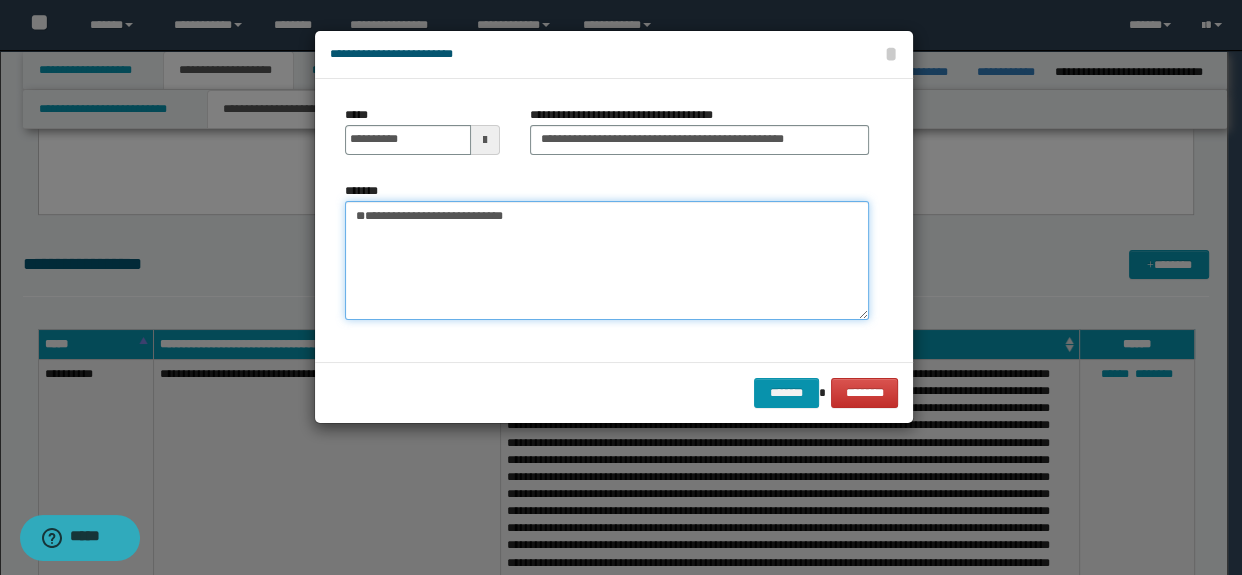 click on "**********" at bounding box center (607, 261) 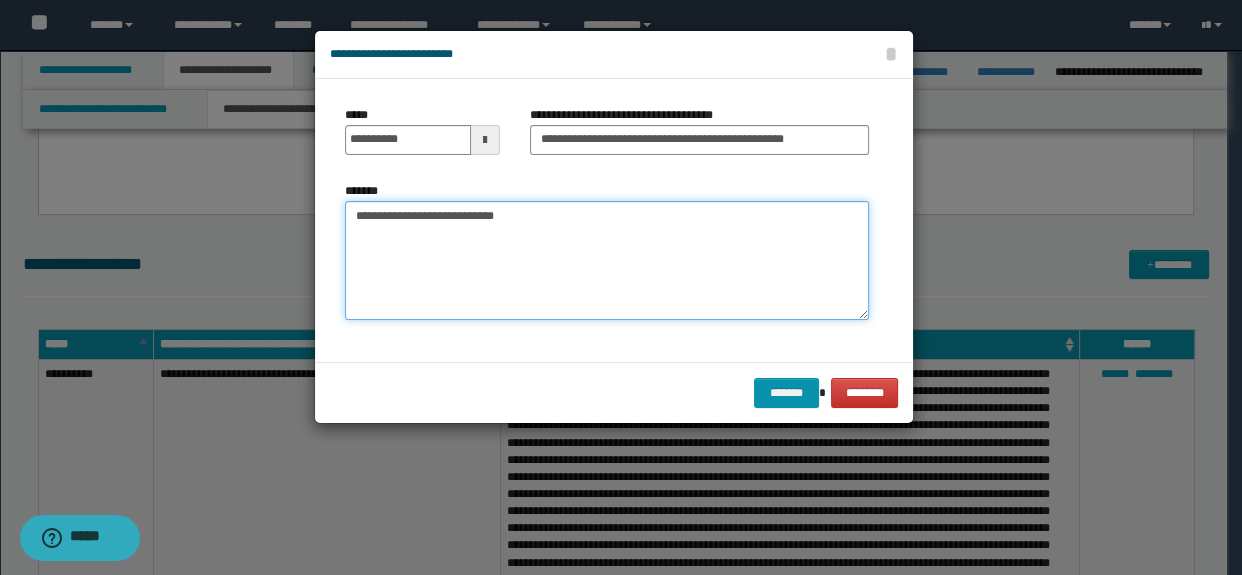 click on "**********" at bounding box center (607, 261) 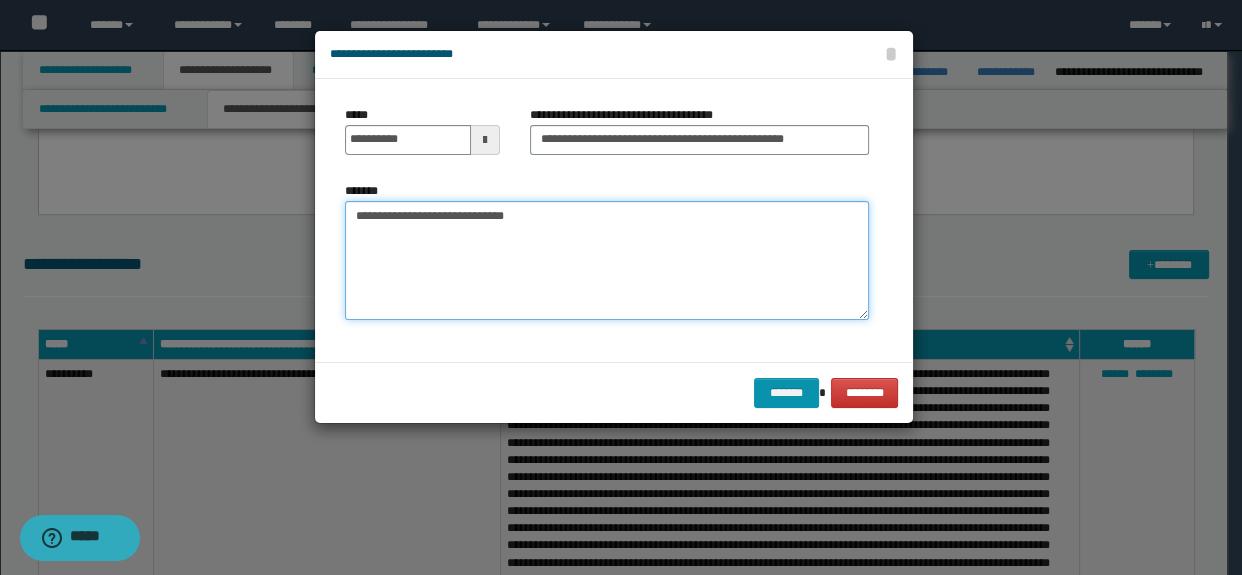 paste on "**********" 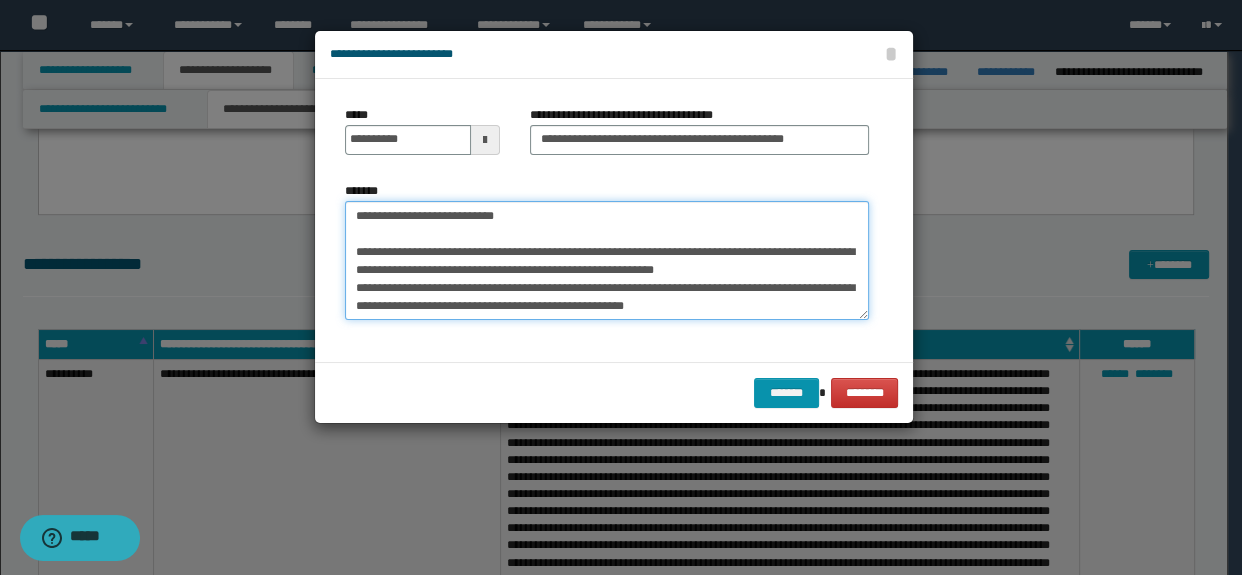 scroll, scrollTop: 696, scrollLeft: 0, axis: vertical 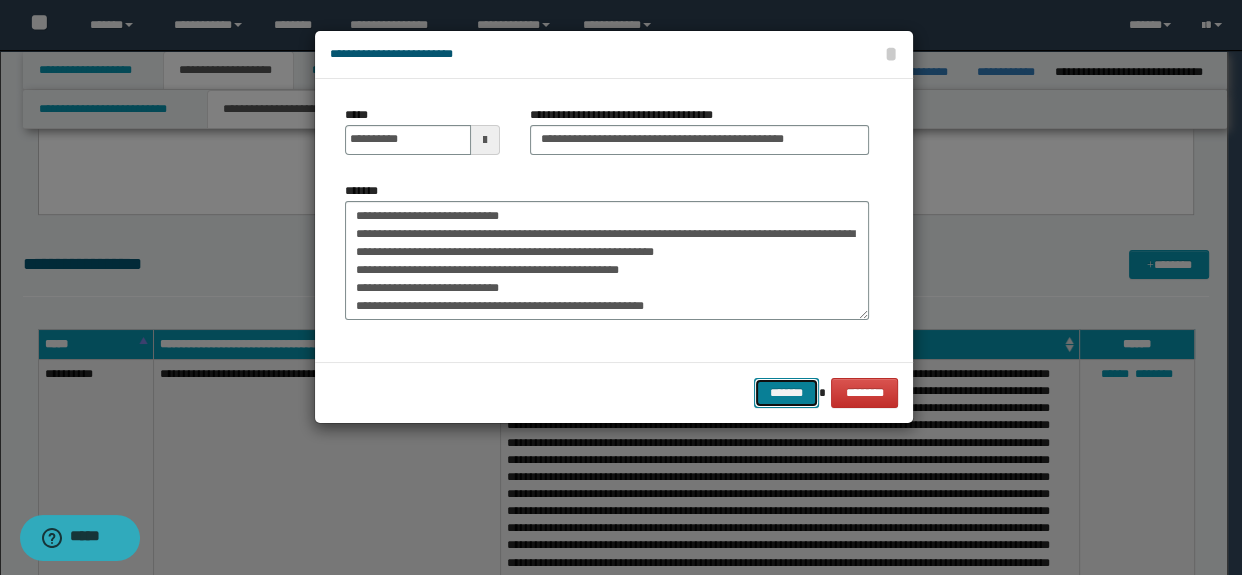 click on "*******" at bounding box center (786, 393) 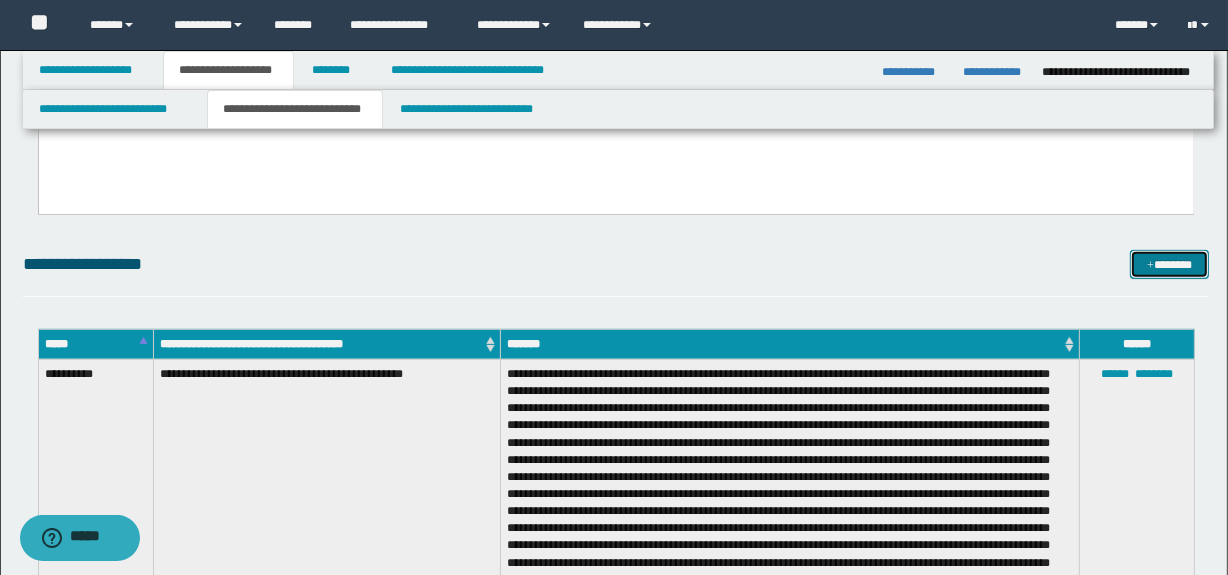 click on "*******" at bounding box center [1170, 265] 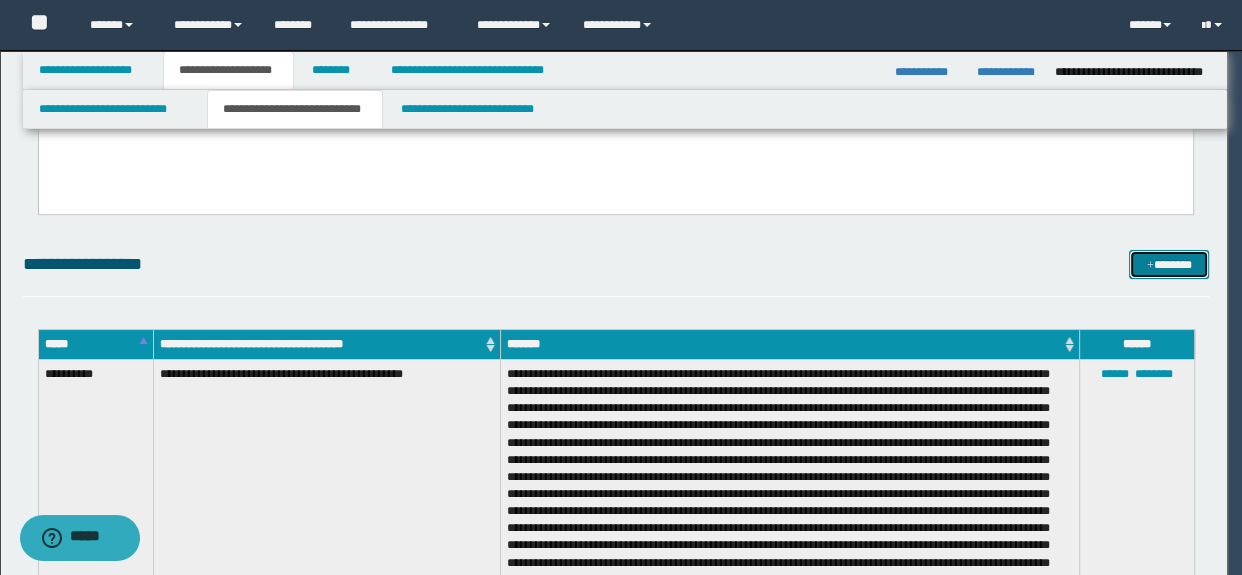scroll, scrollTop: 0, scrollLeft: 0, axis: both 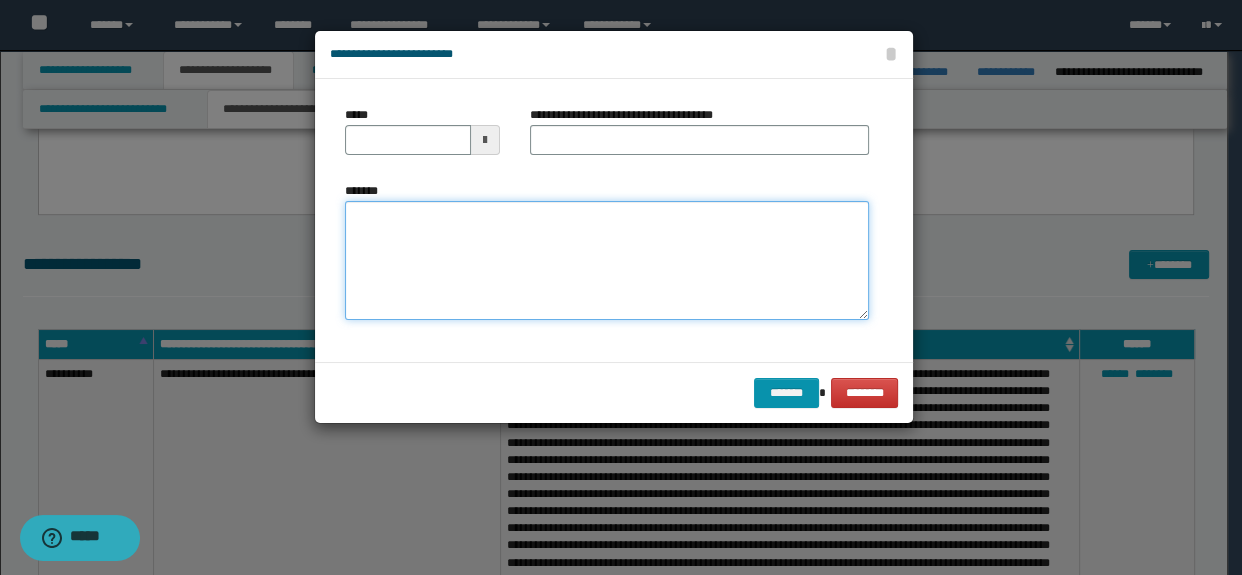 click on "*******" at bounding box center (607, 261) 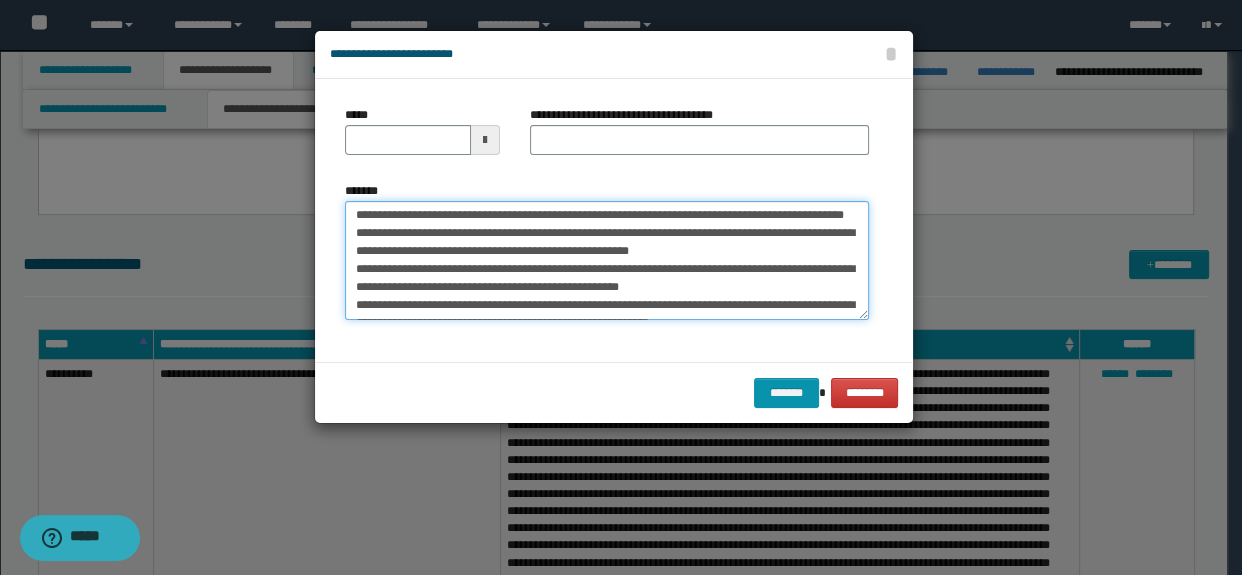 scroll, scrollTop: 0, scrollLeft: 0, axis: both 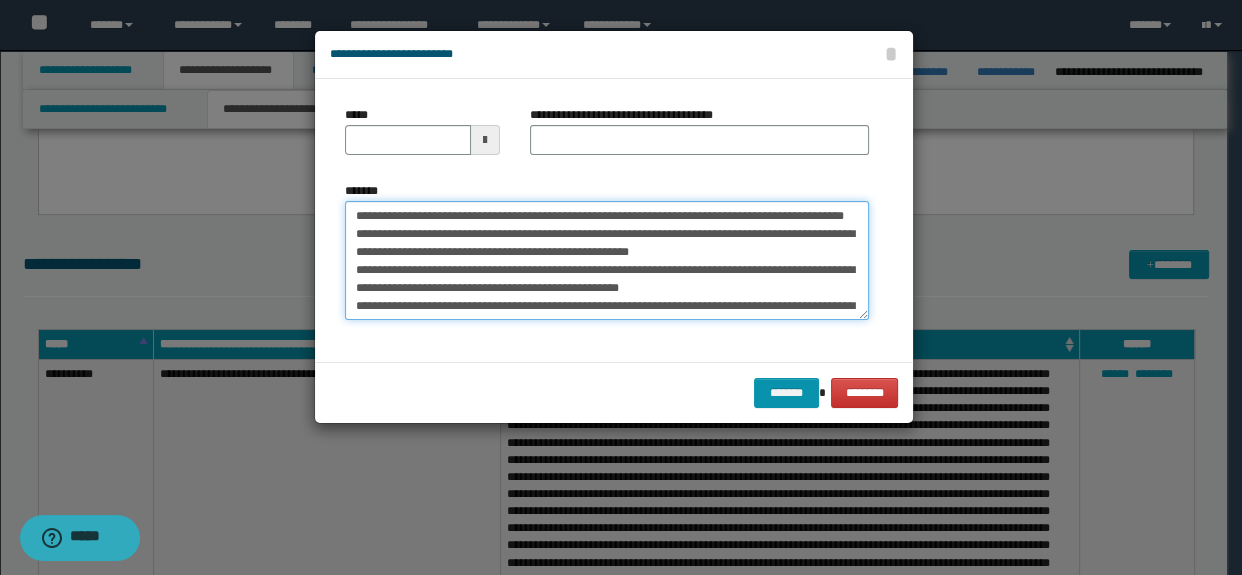 drag, startPoint x: 535, startPoint y: 215, endPoint x: 574, endPoint y: 229, distance: 41.4367 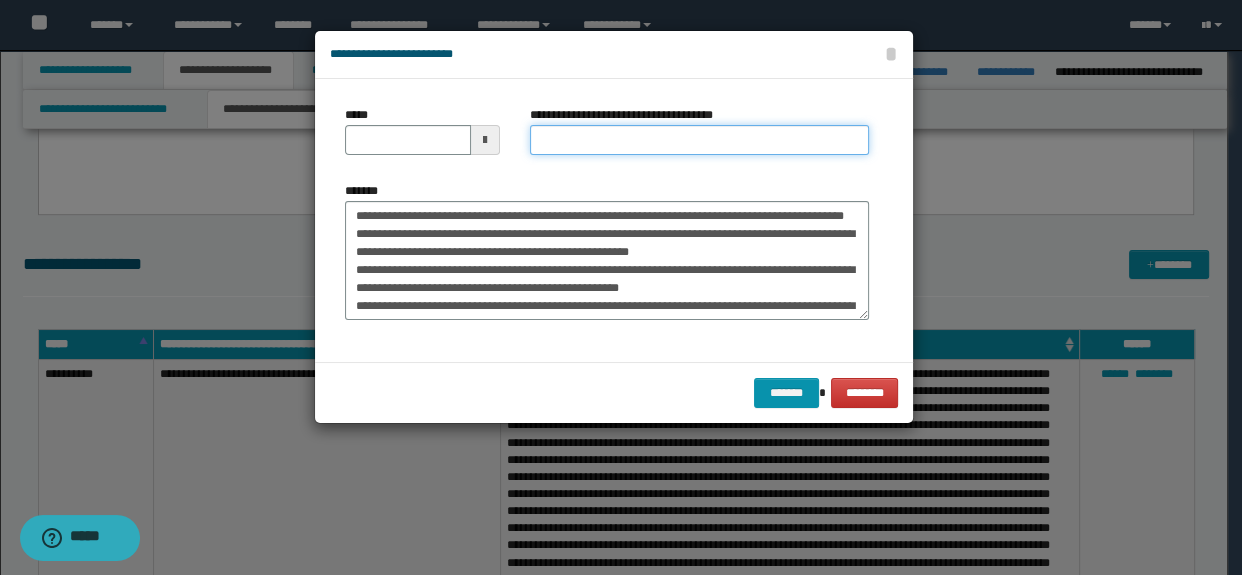 click on "**********" at bounding box center (700, 140) 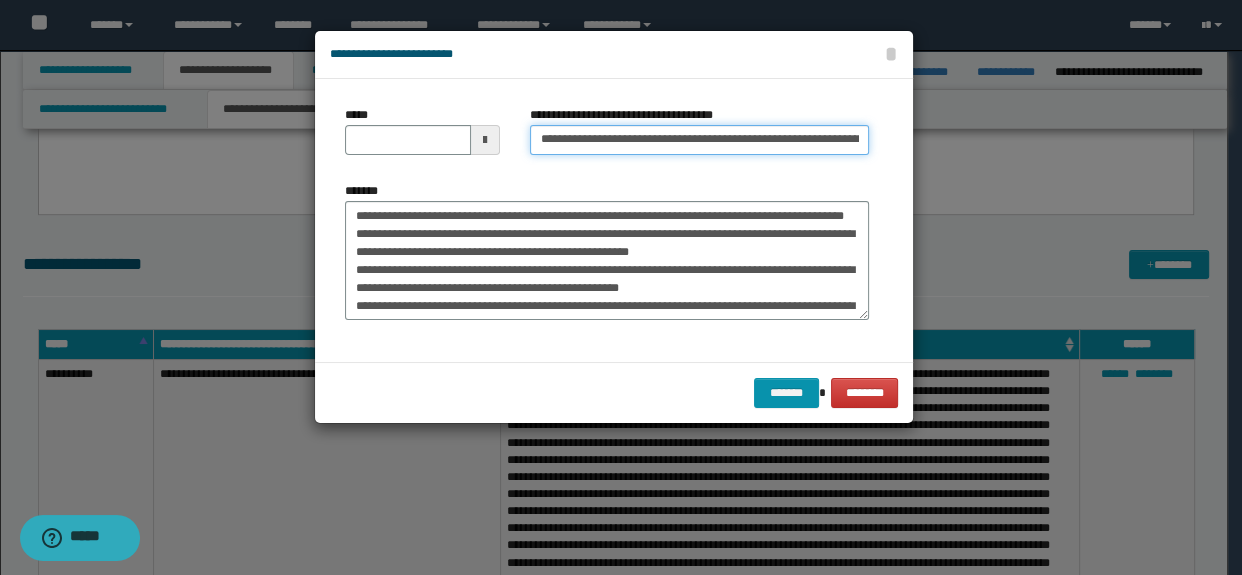 scroll, scrollTop: 0, scrollLeft: 78, axis: horizontal 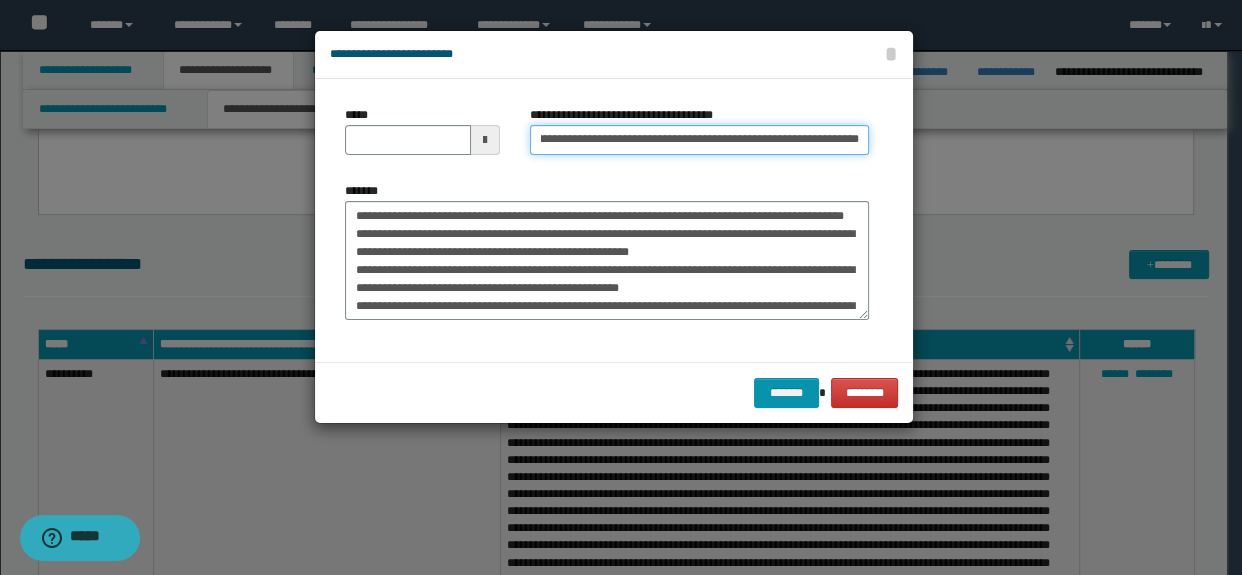 type 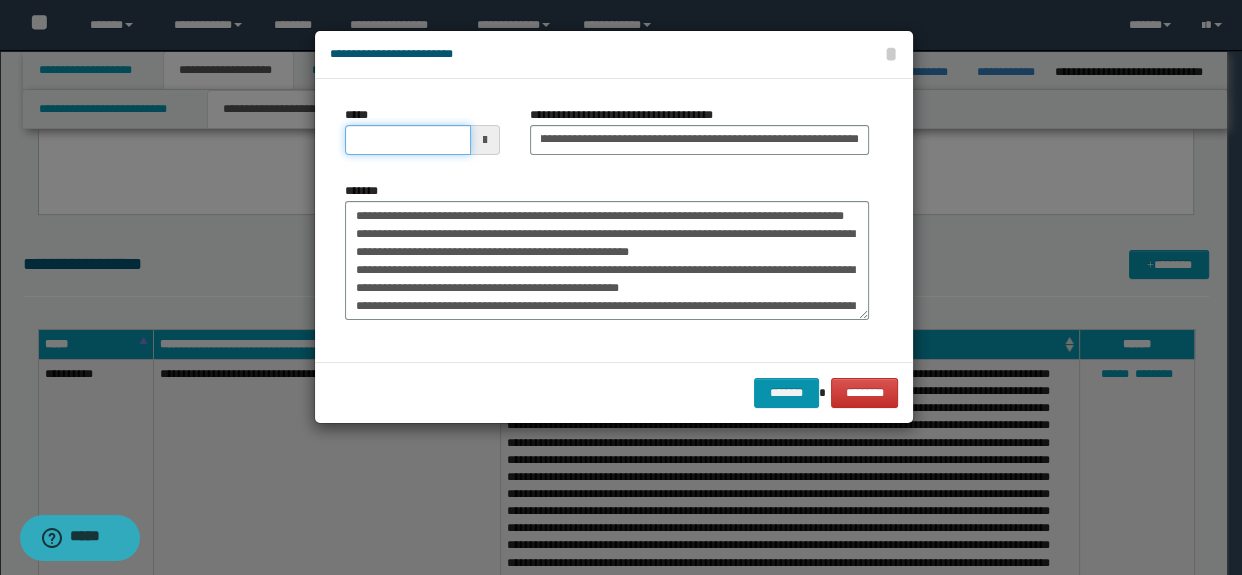 scroll, scrollTop: 0, scrollLeft: 0, axis: both 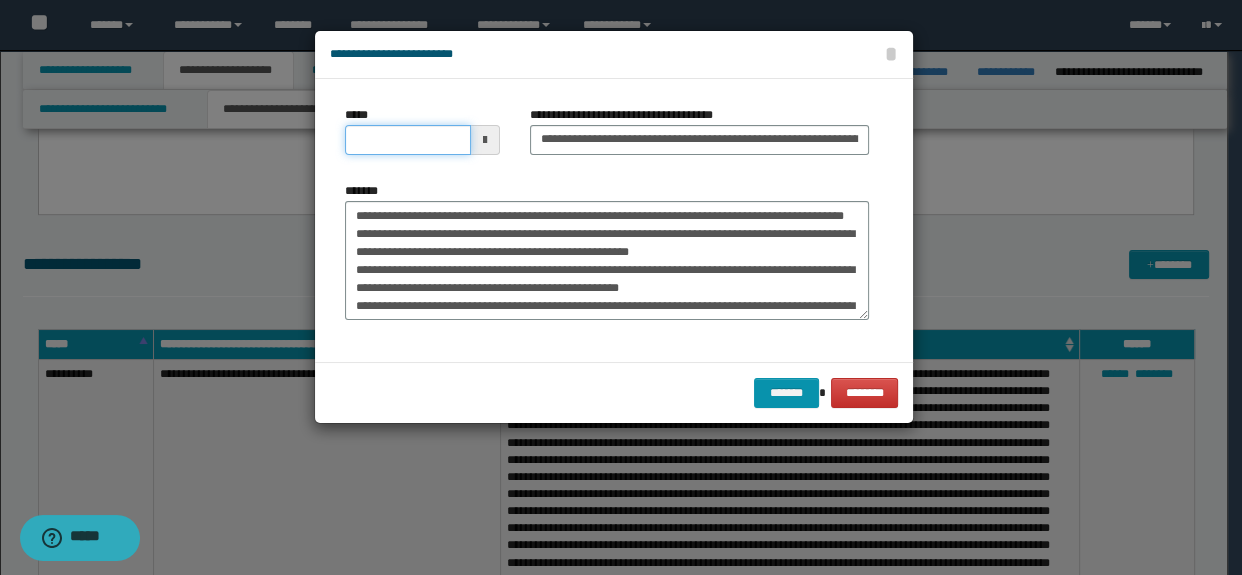 click on "*****" at bounding box center [408, 140] 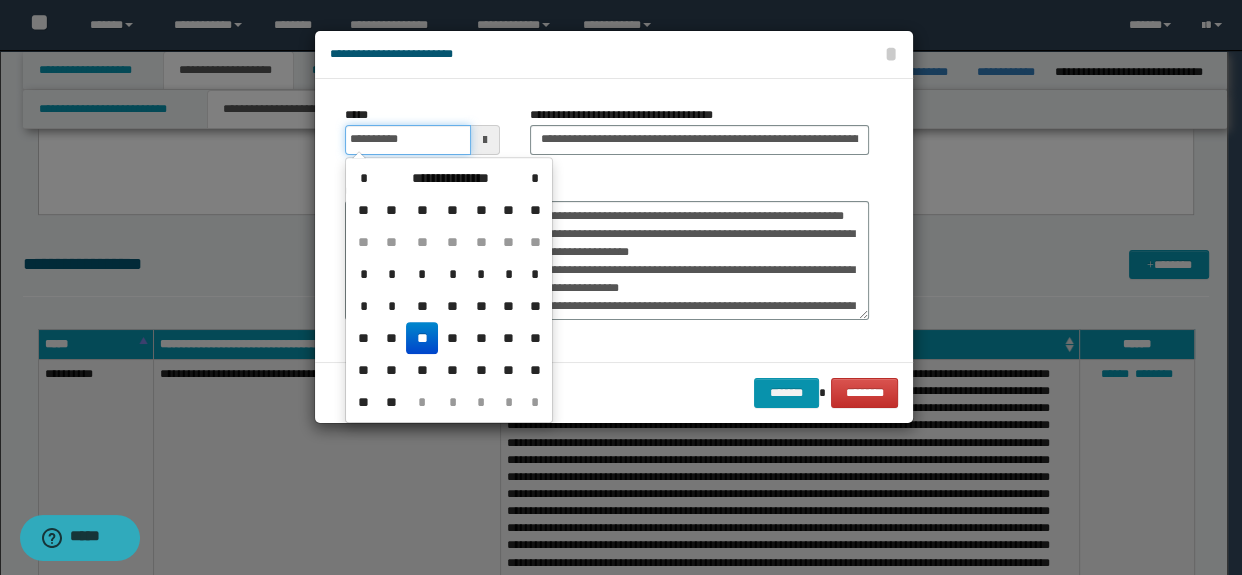 type on "**********" 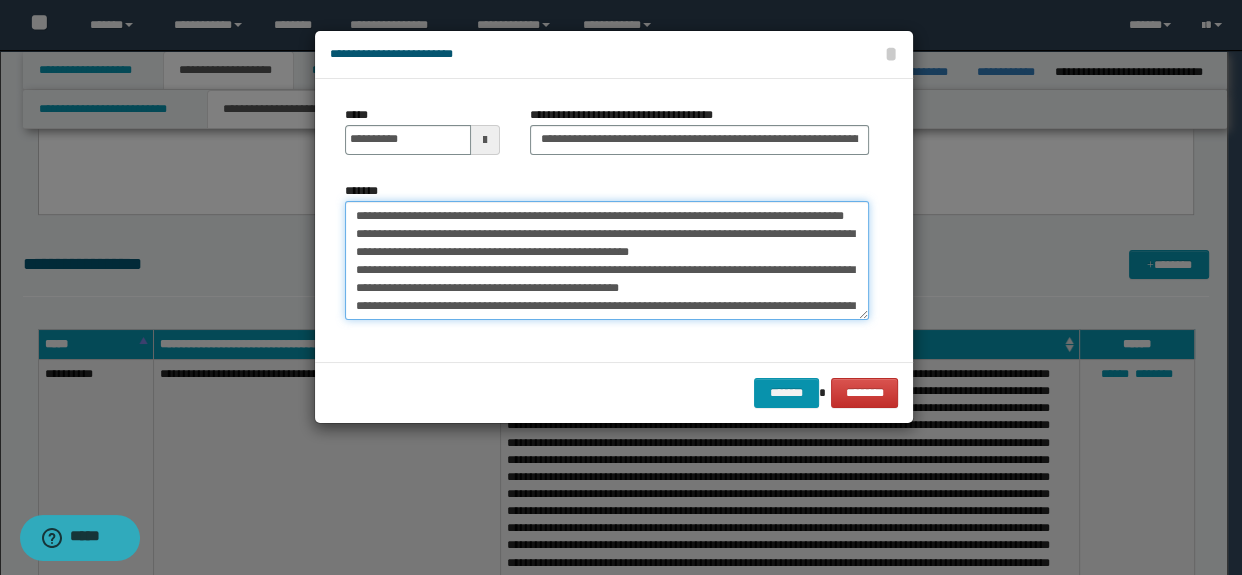 drag, startPoint x: 357, startPoint y: 214, endPoint x: 502, endPoint y: 231, distance: 145.99315 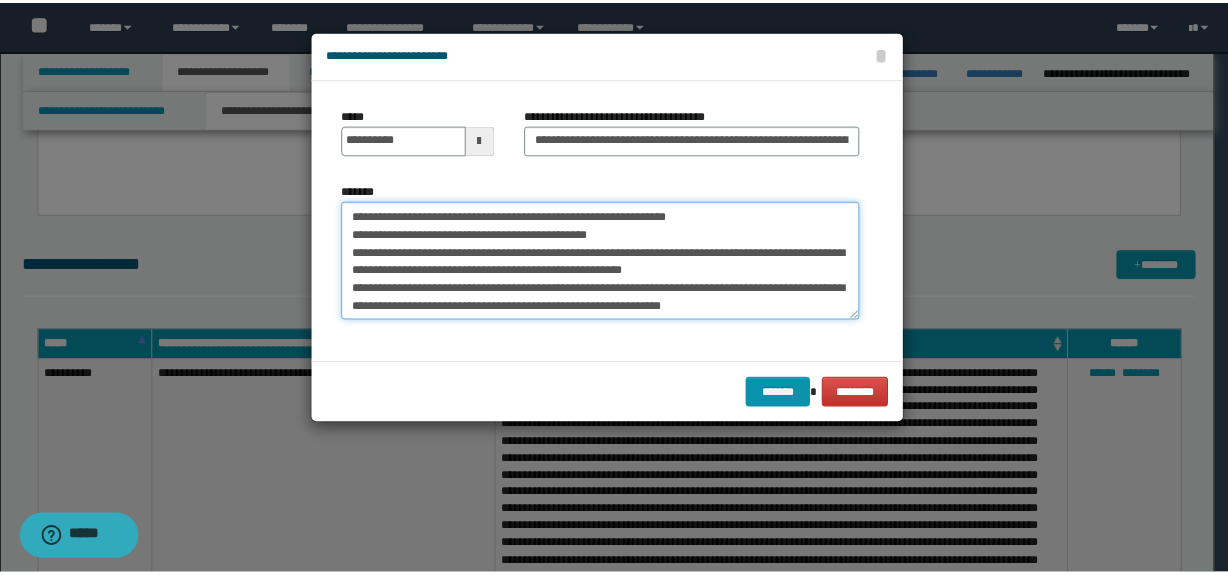 scroll, scrollTop: 990, scrollLeft: 0, axis: vertical 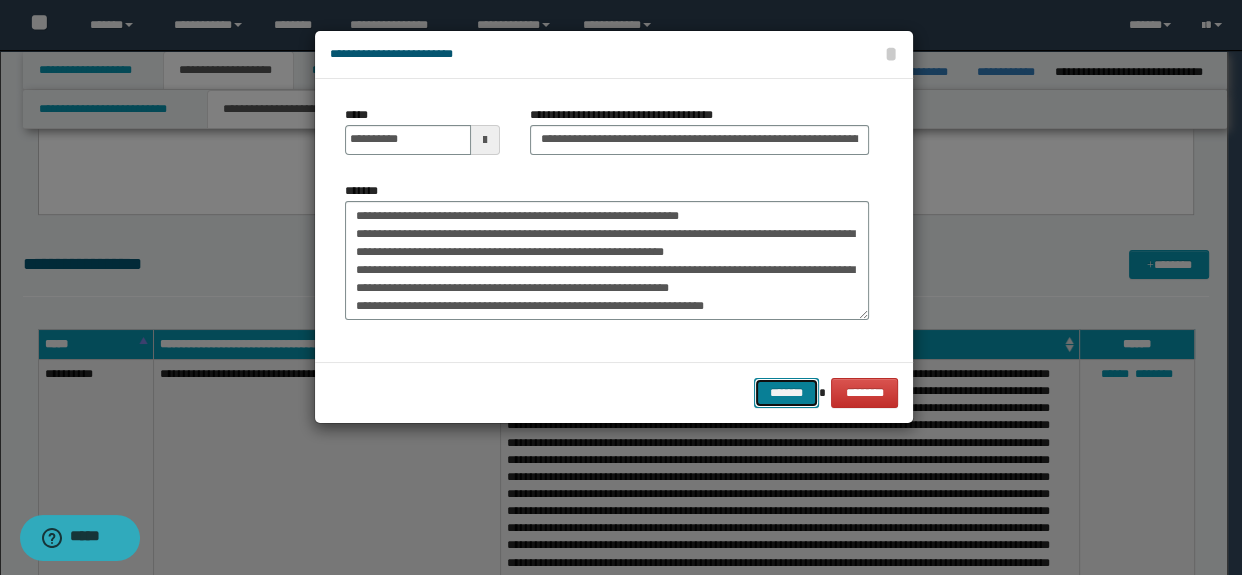 click on "*******" at bounding box center [786, 393] 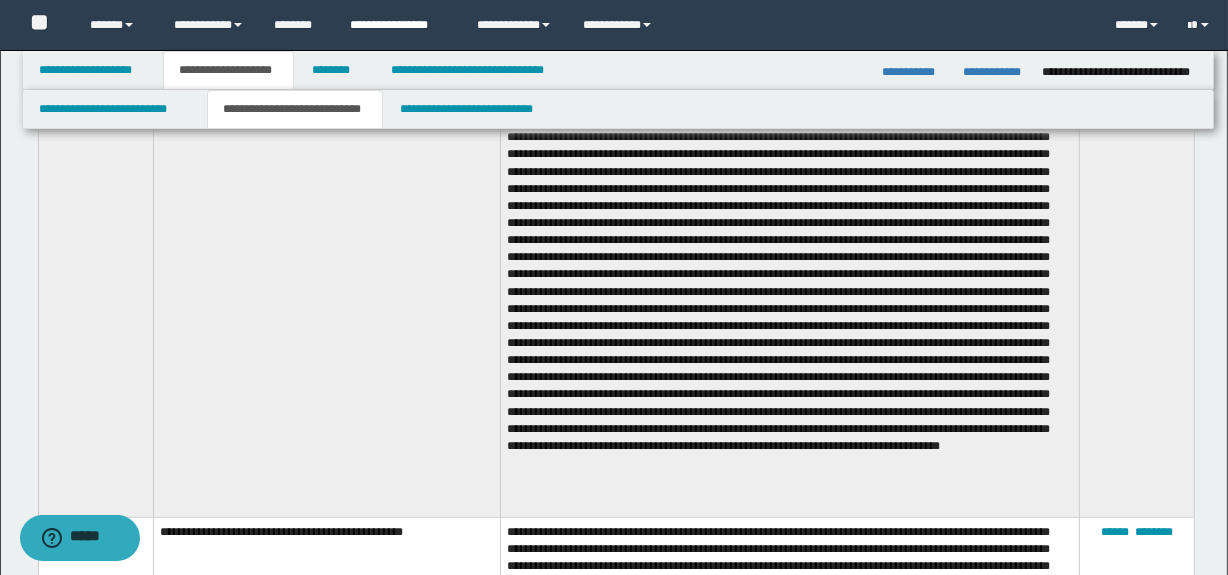 scroll, scrollTop: 1363, scrollLeft: 0, axis: vertical 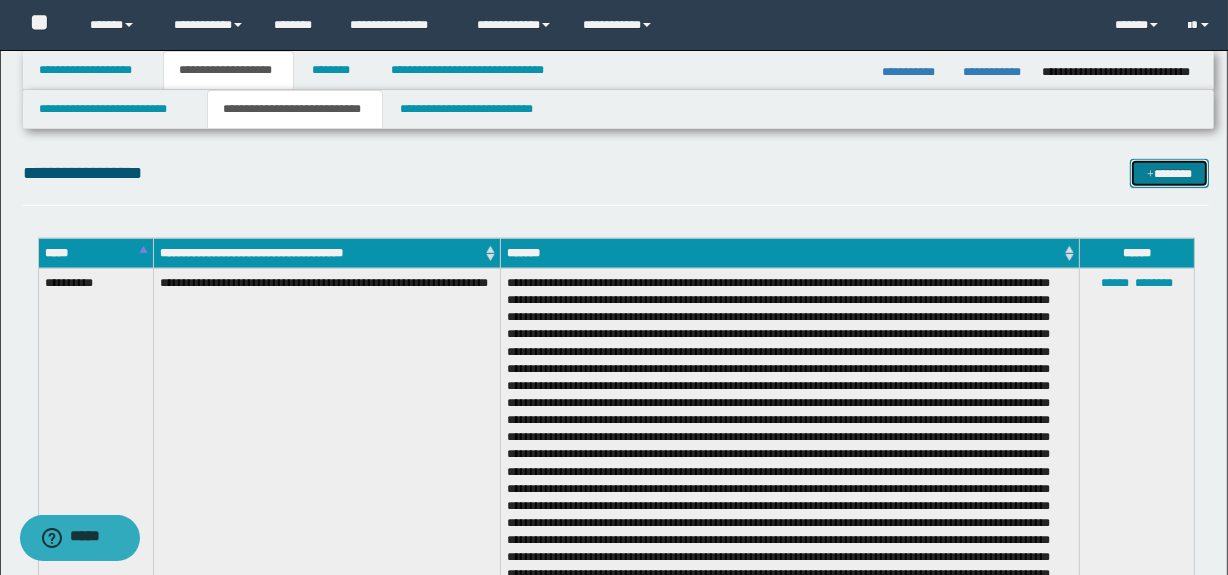click on "*******" at bounding box center [1170, 174] 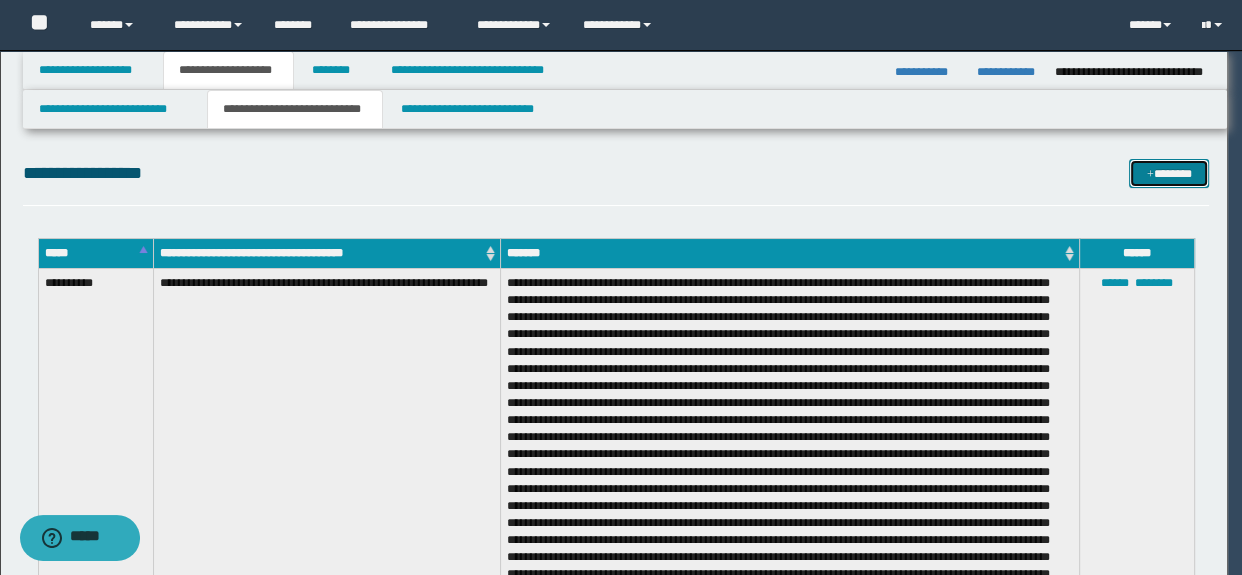 scroll, scrollTop: 0, scrollLeft: 0, axis: both 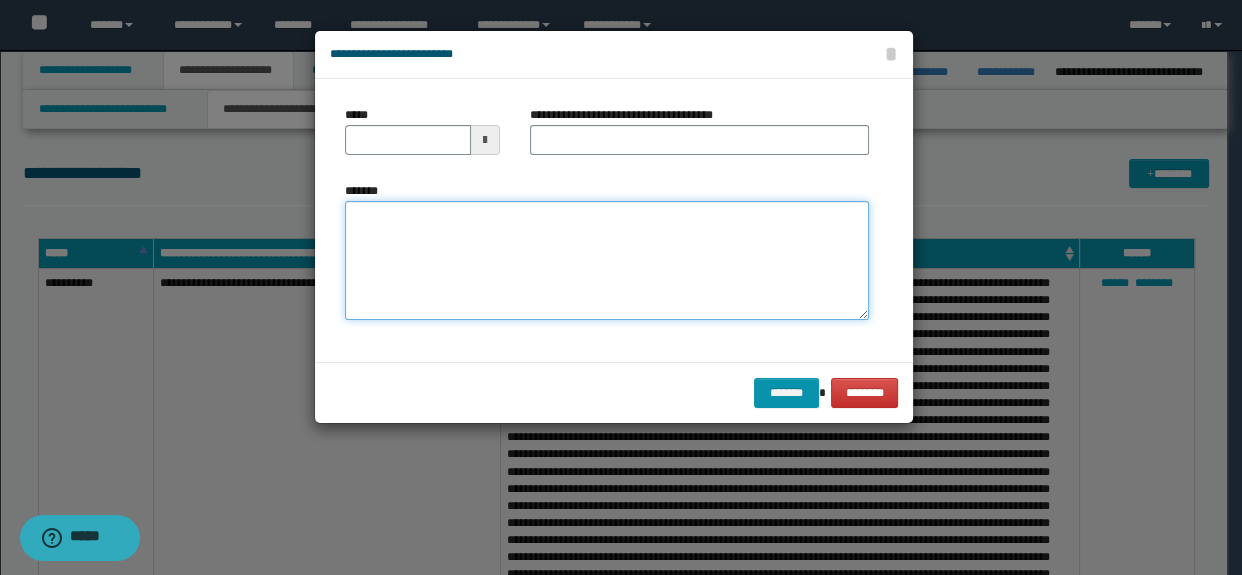 click on "*******" at bounding box center [607, 261] 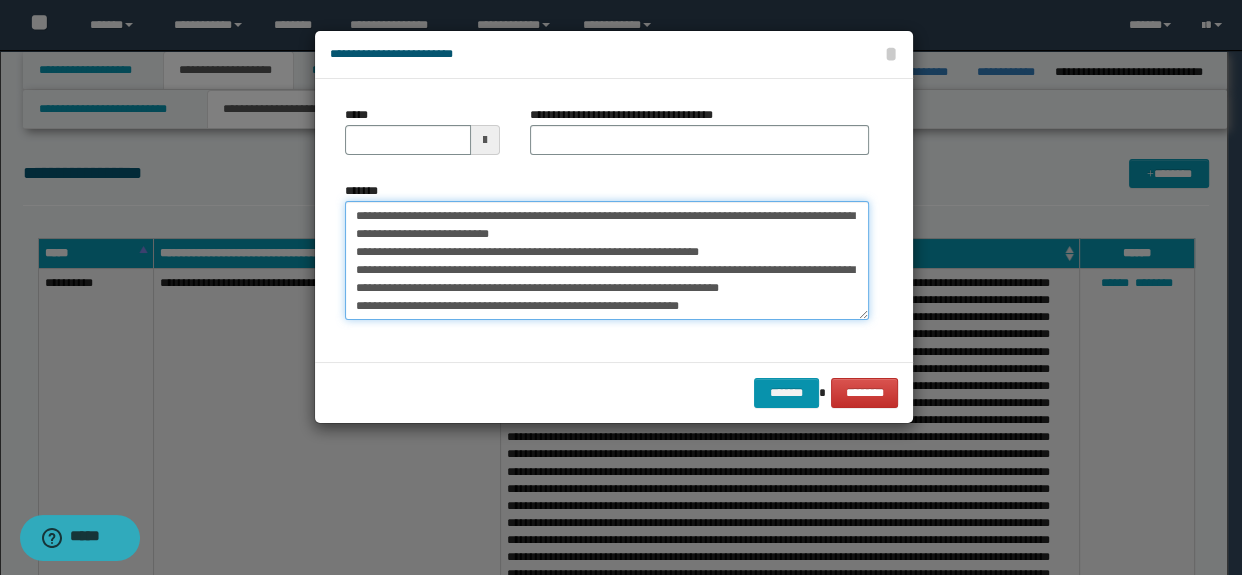 scroll, scrollTop: 138, scrollLeft: 0, axis: vertical 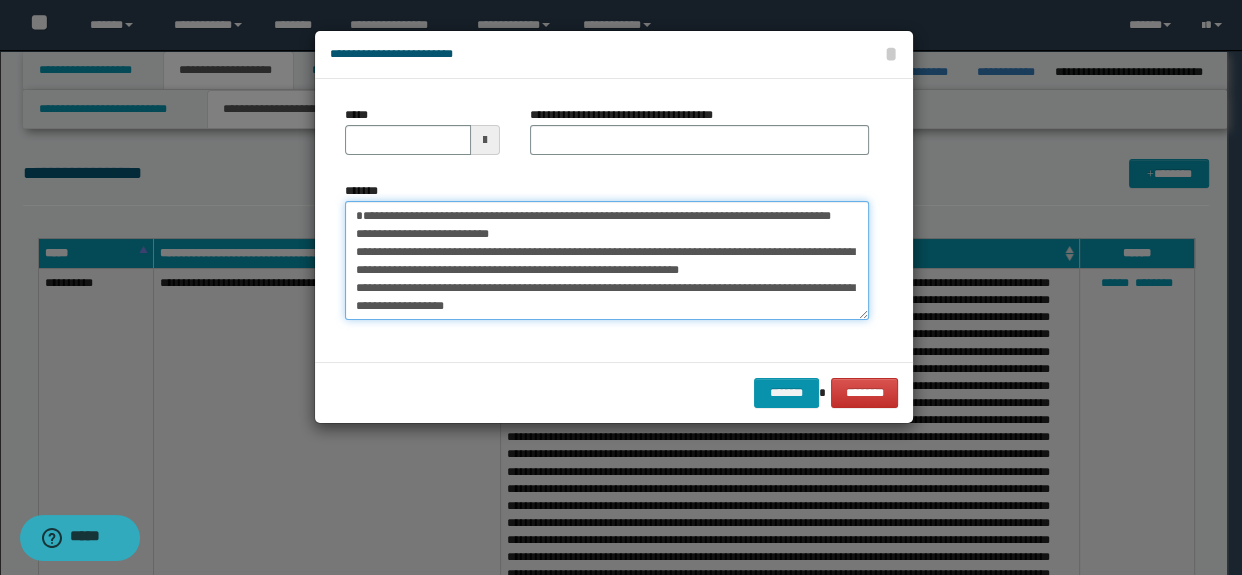 drag, startPoint x: 508, startPoint y: 215, endPoint x: 547, endPoint y: 234, distance: 43.382023 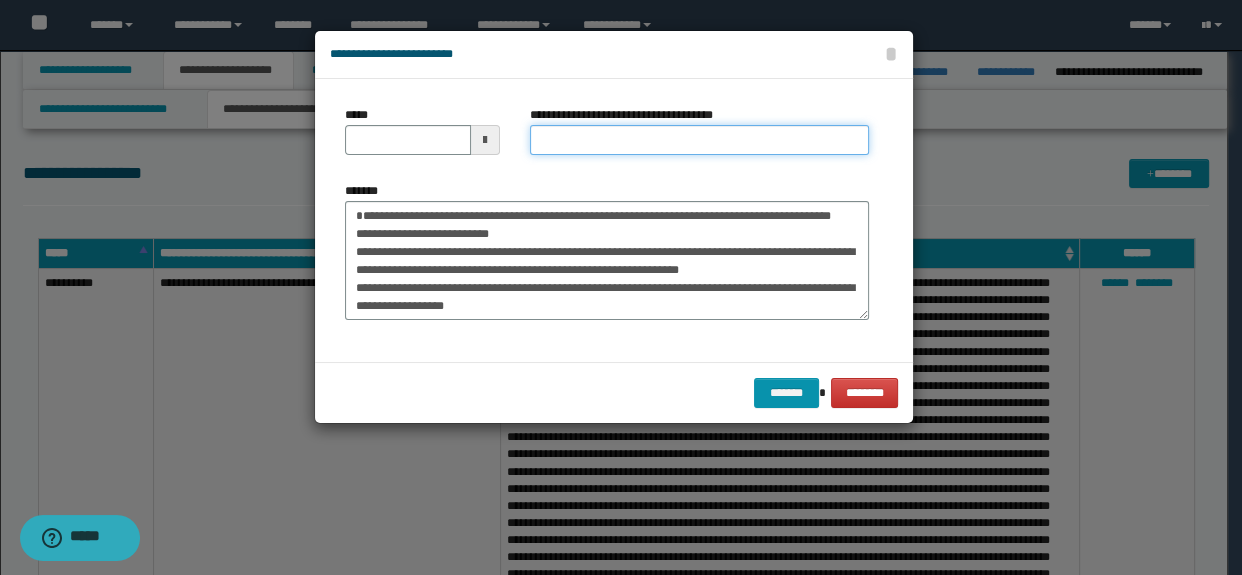 click on "**********" at bounding box center (700, 140) 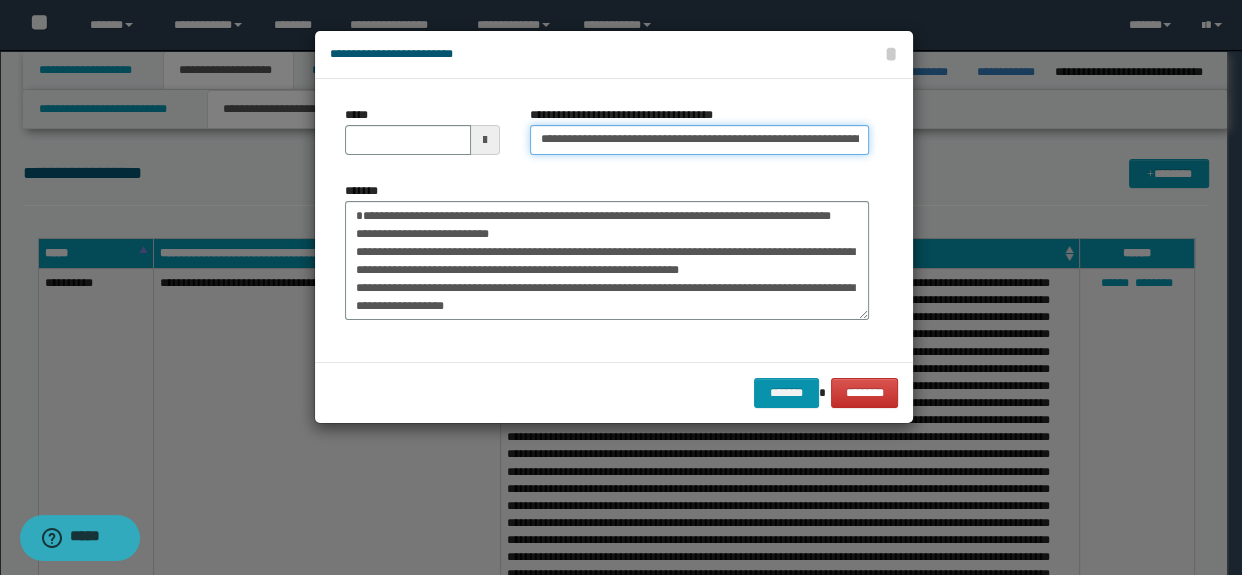 scroll, scrollTop: 0, scrollLeft: 55, axis: horizontal 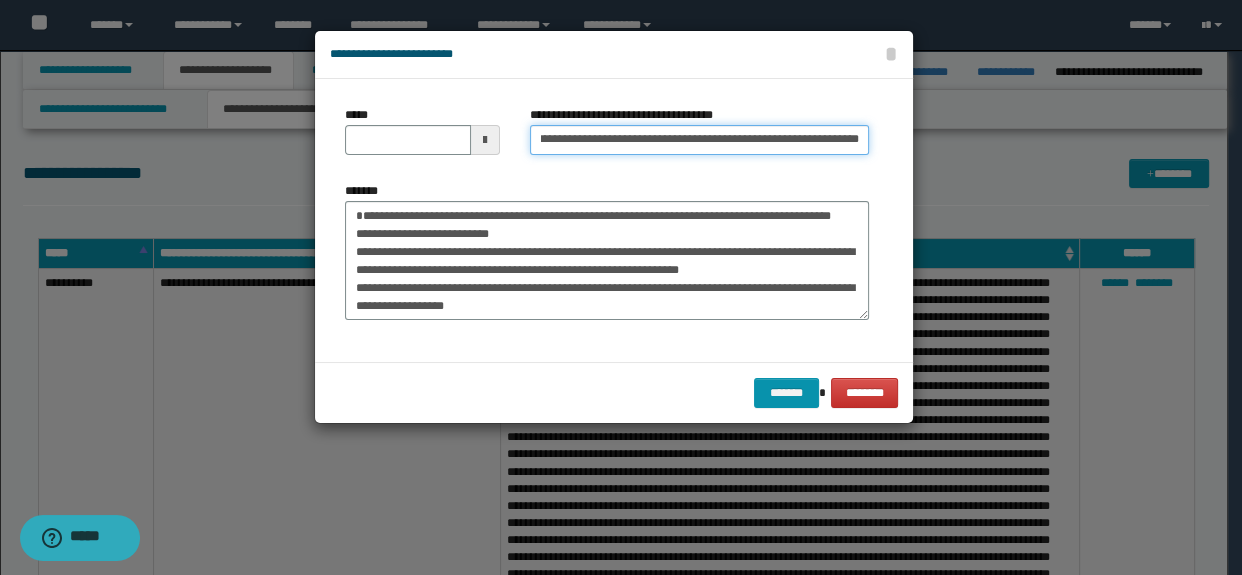 type on "**********" 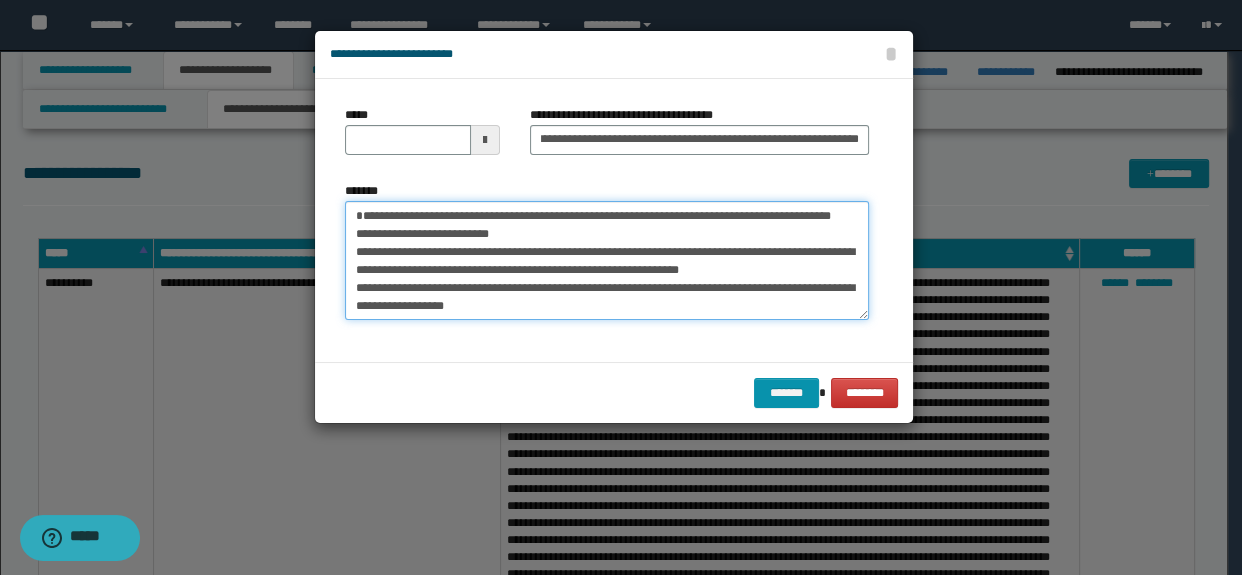 scroll, scrollTop: 0, scrollLeft: 0, axis: both 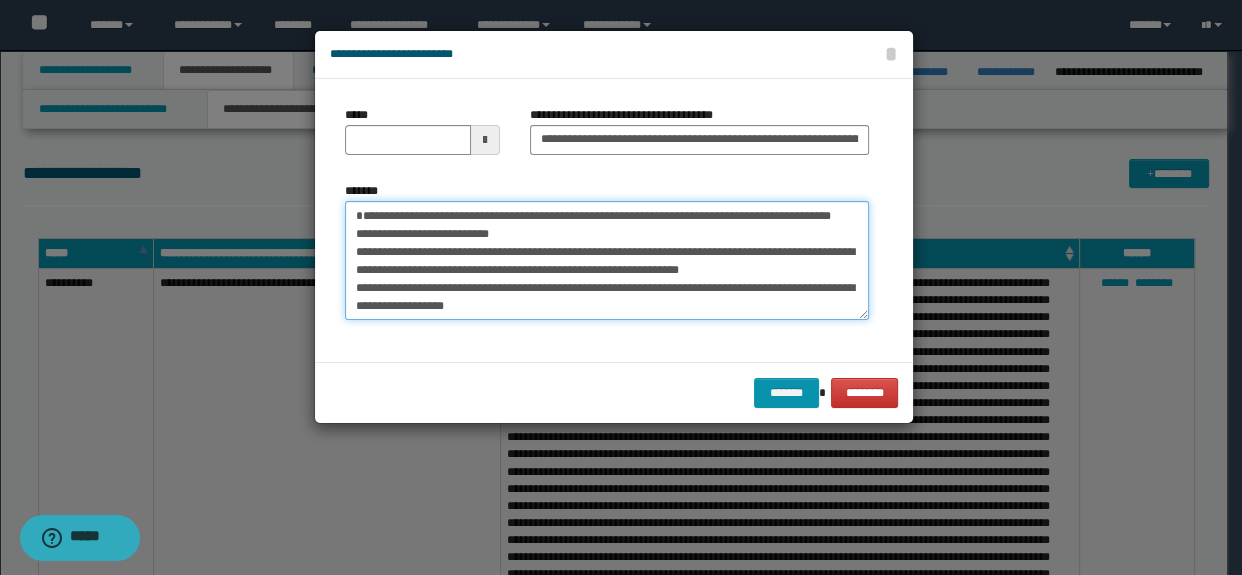 drag, startPoint x: 439, startPoint y: 212, endPoint x: 344, endPoint y: 212, distance: 95 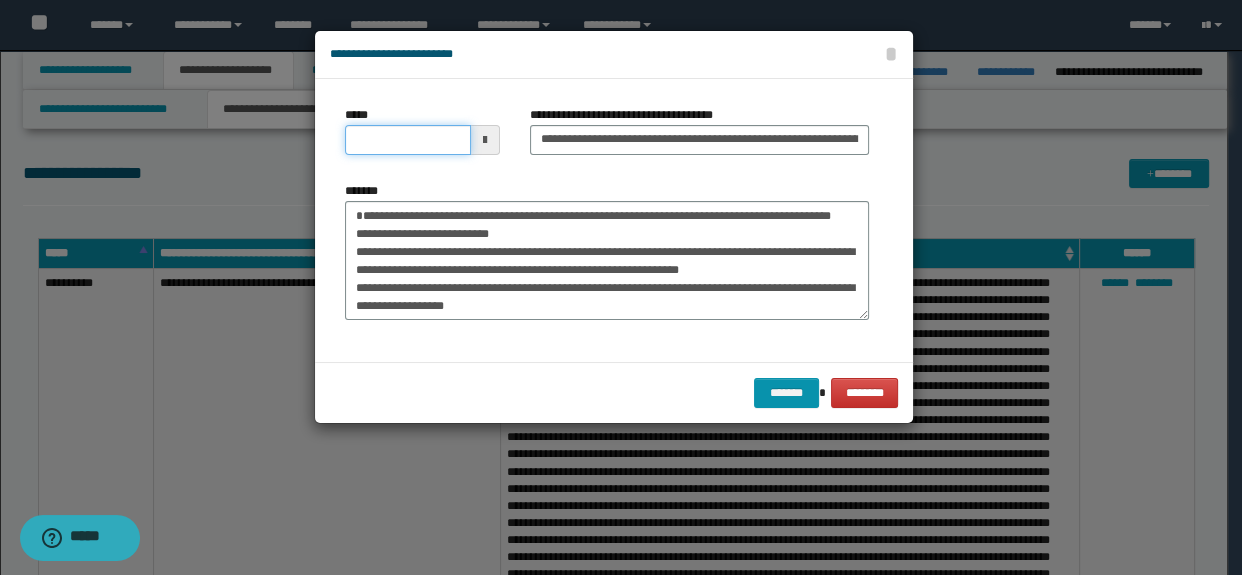 click on "*****" at bounding box center (408, 140) 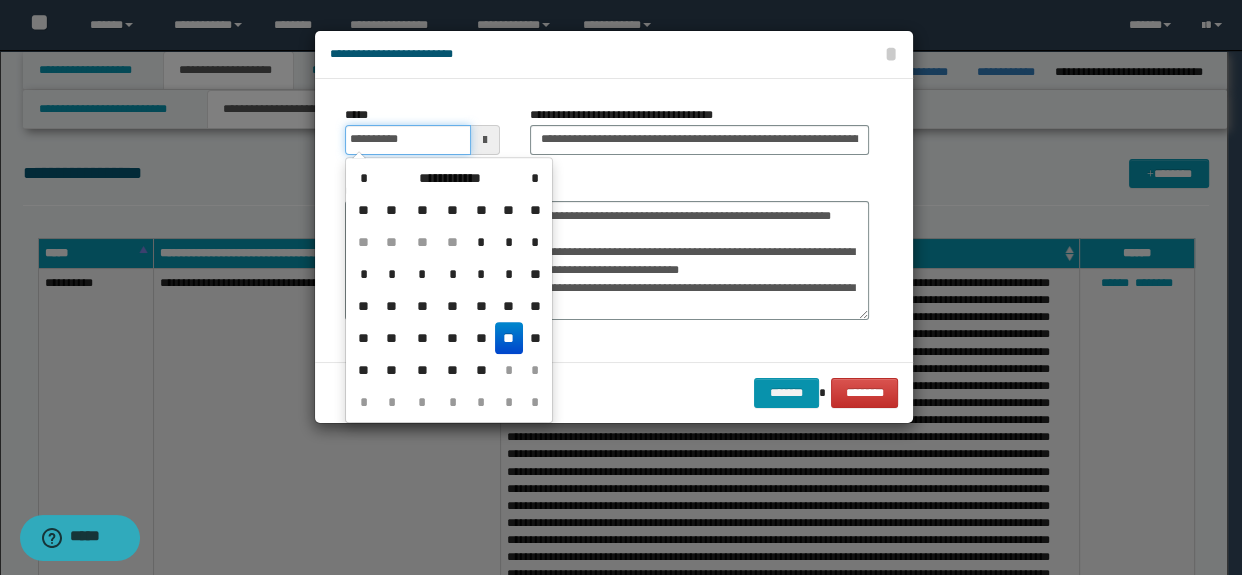 click on "**********" at bounding box center (408, 140) 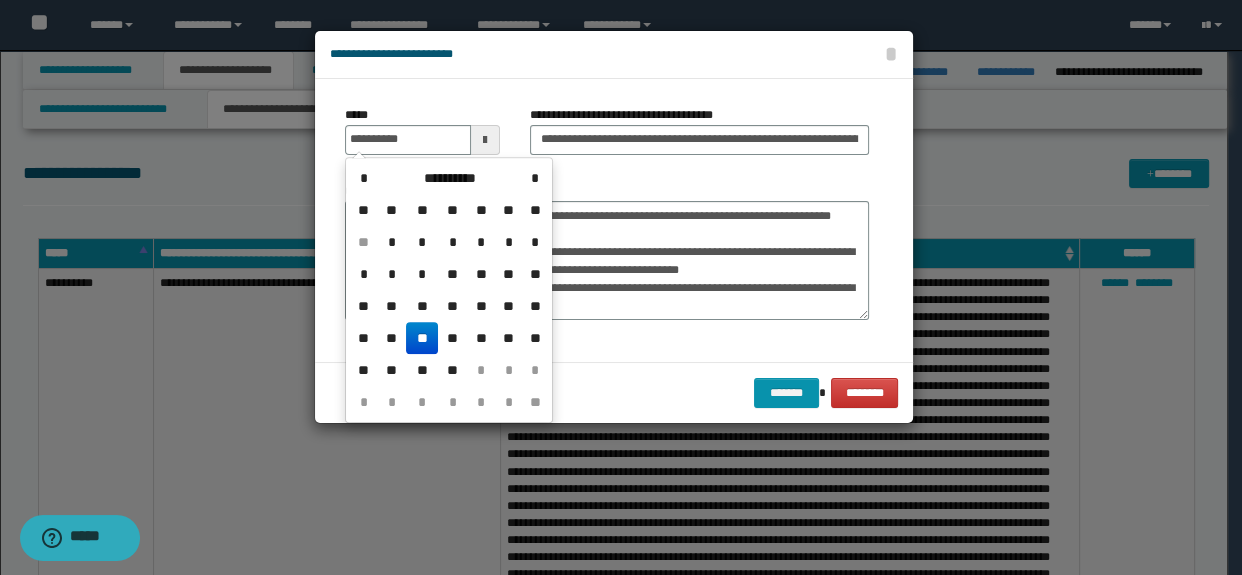 type on "**********" 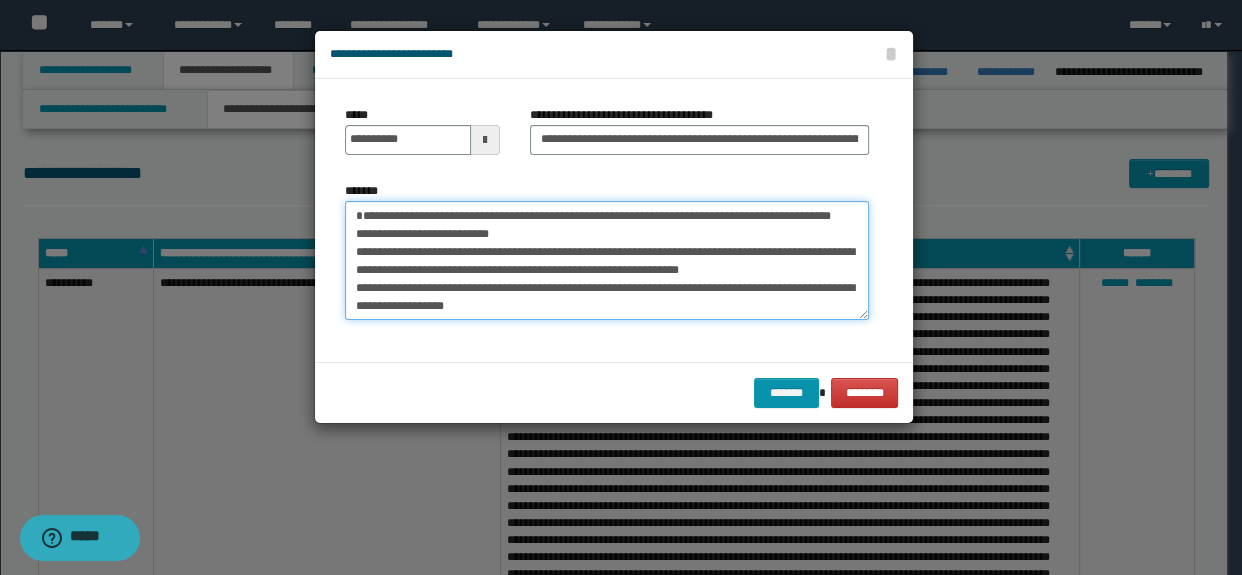 drag, startPoint x: 358, startPoint y: 210, endPoint x: 417, endPoint y: 235, distance: 64.07808 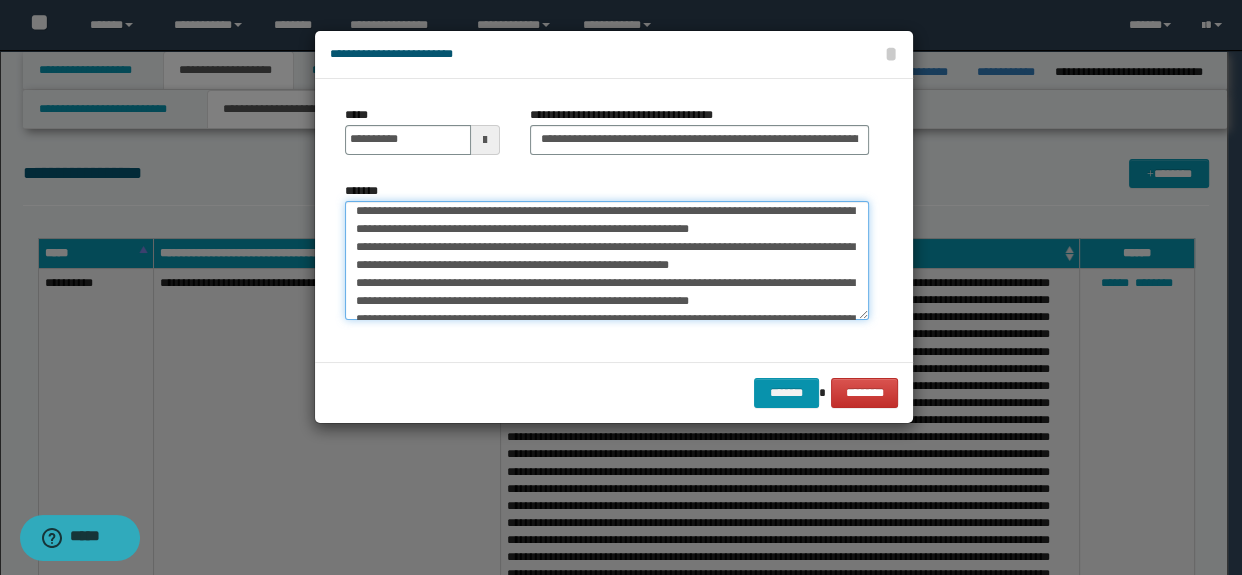 scroll, scrollTop: 272, scrollLeft: 0, axis: vertical 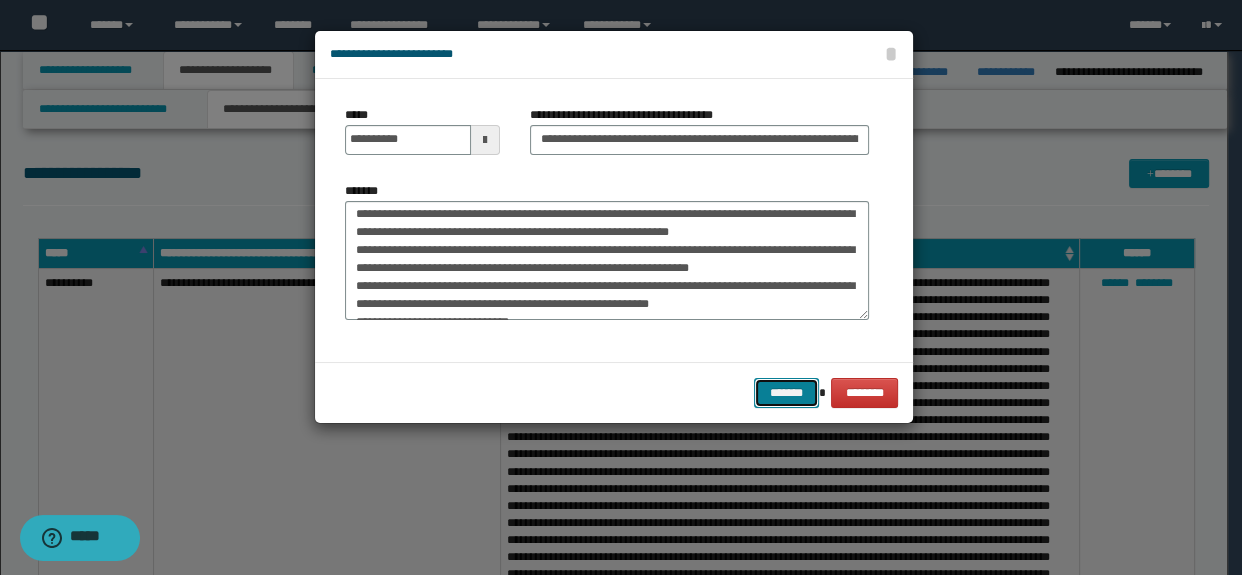 click on "*******" at bounding box center [786, 393] 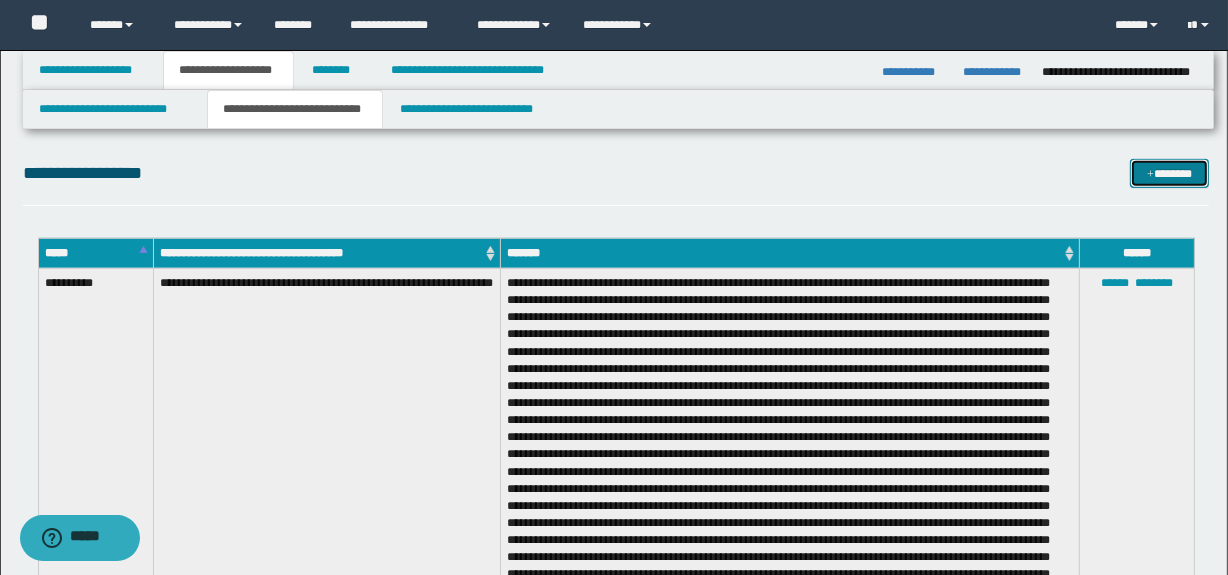 click on "*******" at bounding box center (1170, 174) 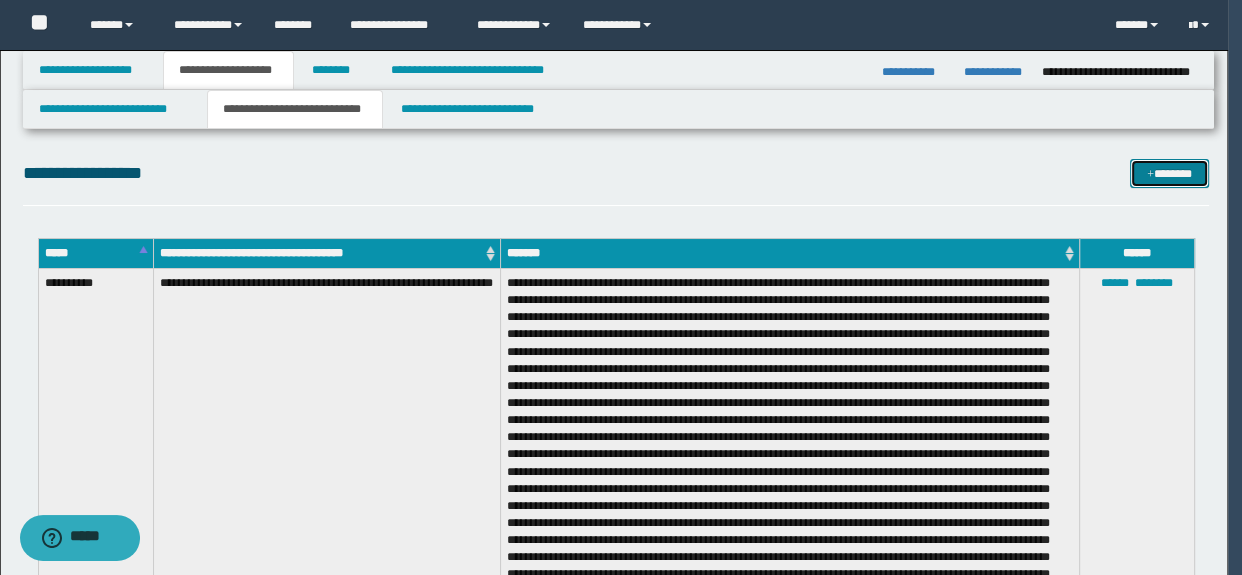 scroll, scrollTop: 0, scrollLeft: 0, axis: both 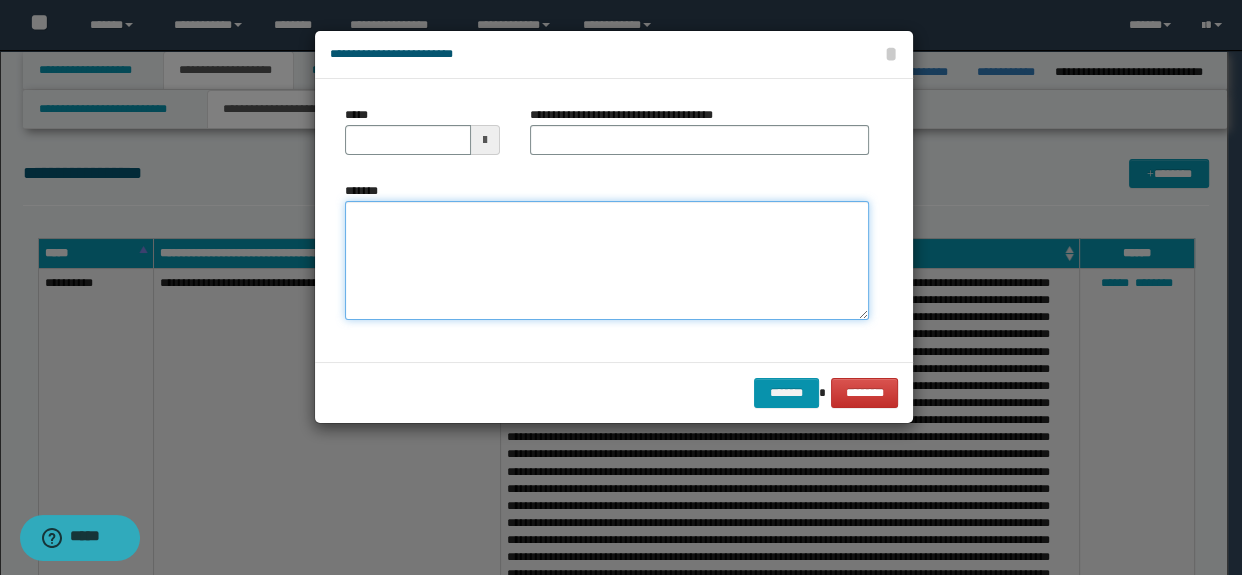 click on "*******" at bounding box center (607, 261) 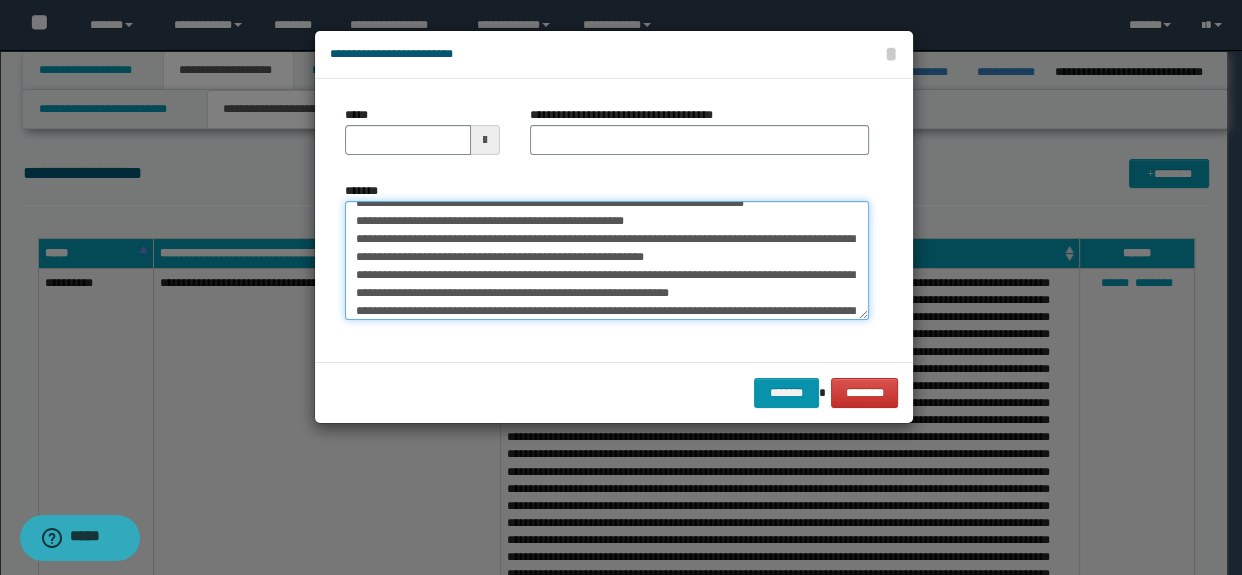 scroll, scrollTop: 0, scrollLeft: 0, axis: both 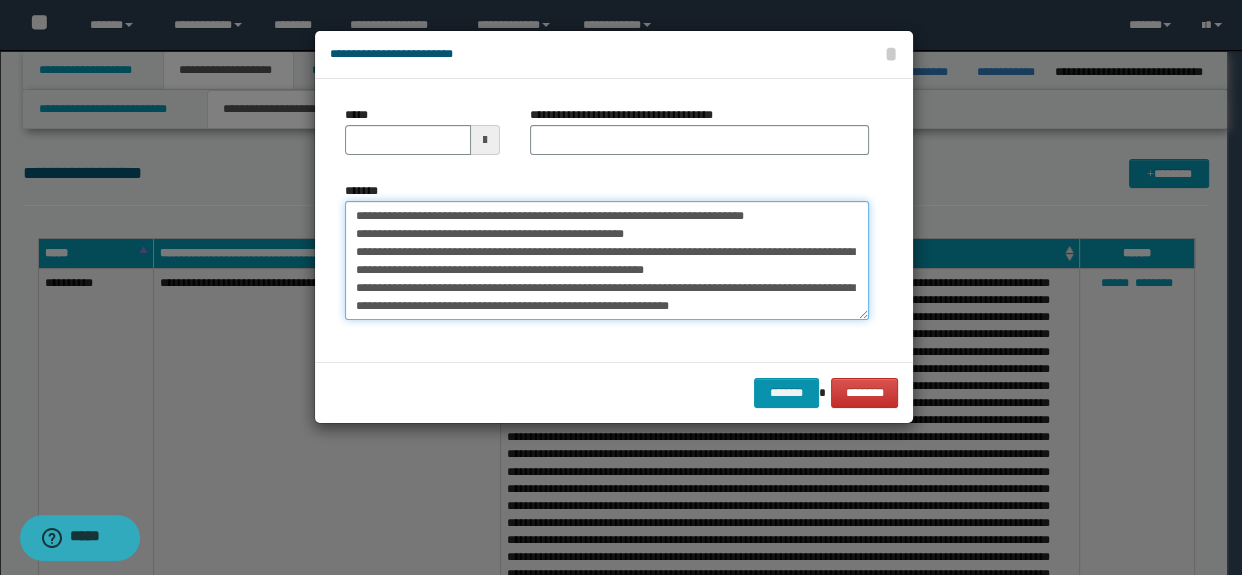 drag, startPoint x: 515, startPoint y: 214, endPoint x: 784, endPoint y: 217, distance: 269.01672 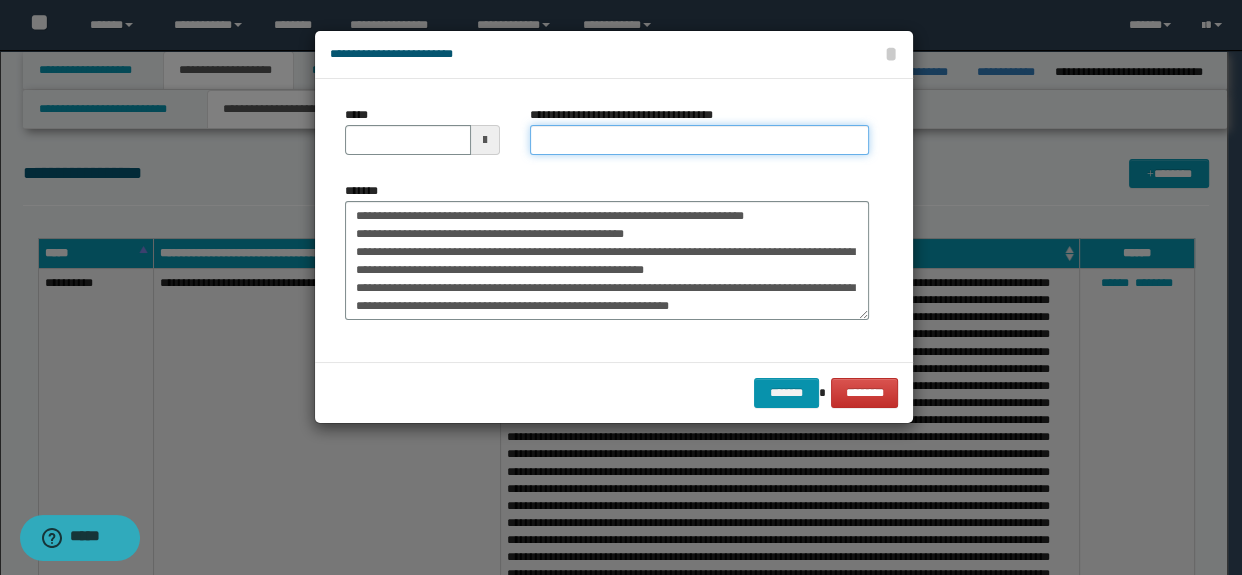 click on "**********" at bounding box center (700, 140) 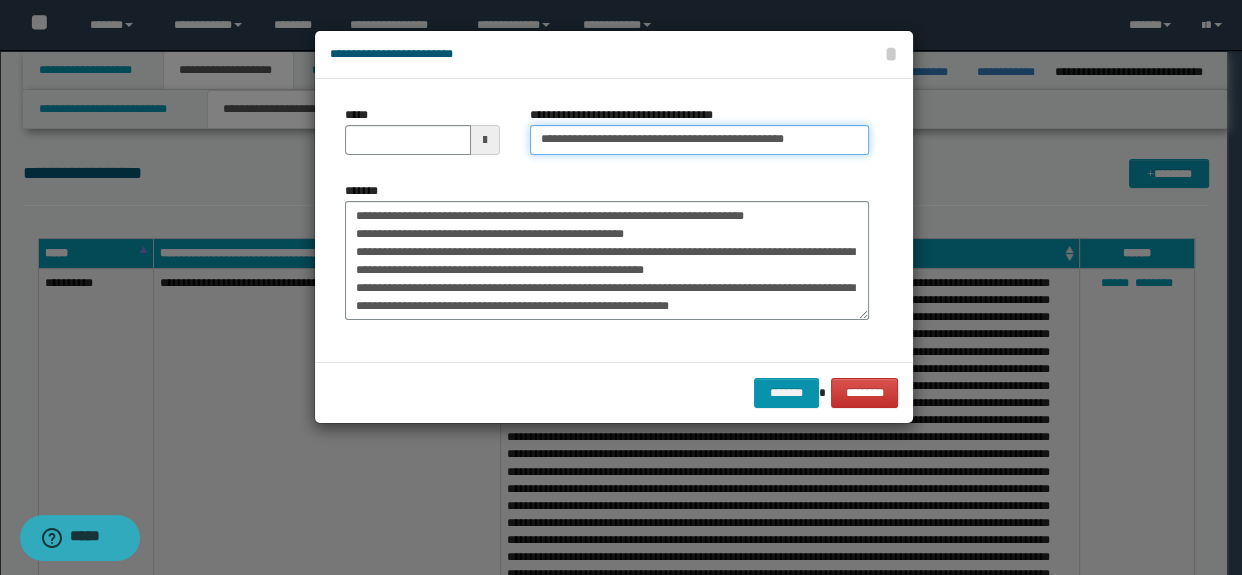 type on "**********" 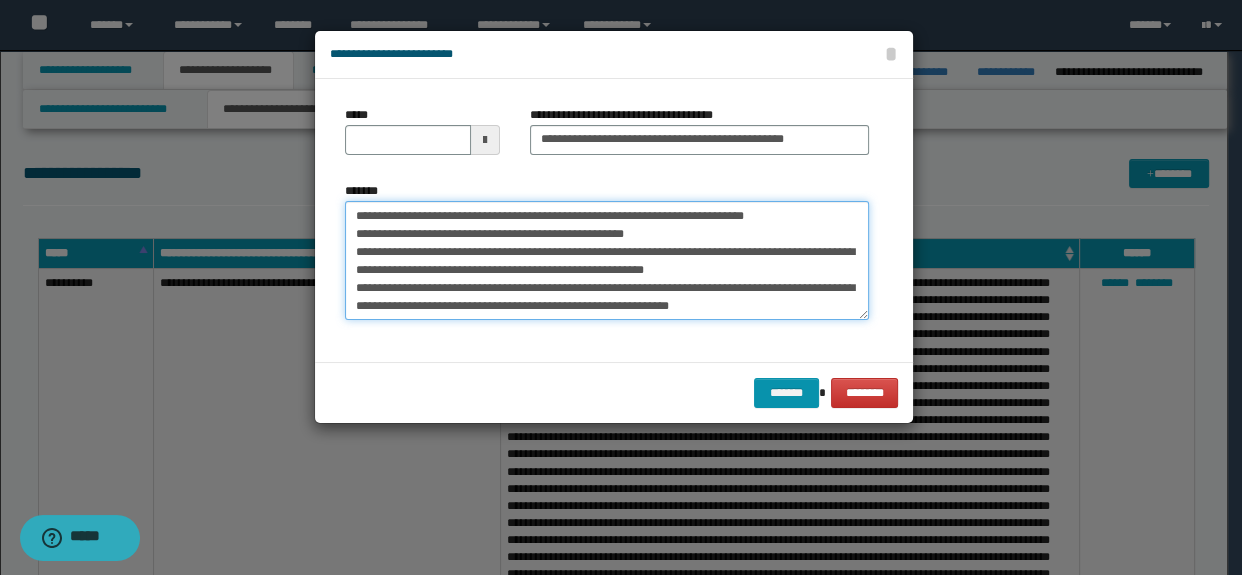 drag, startPoint x: 442, startPoint y: 214, endPoint x: 344, endPoint y: 218, distance: 98.0816 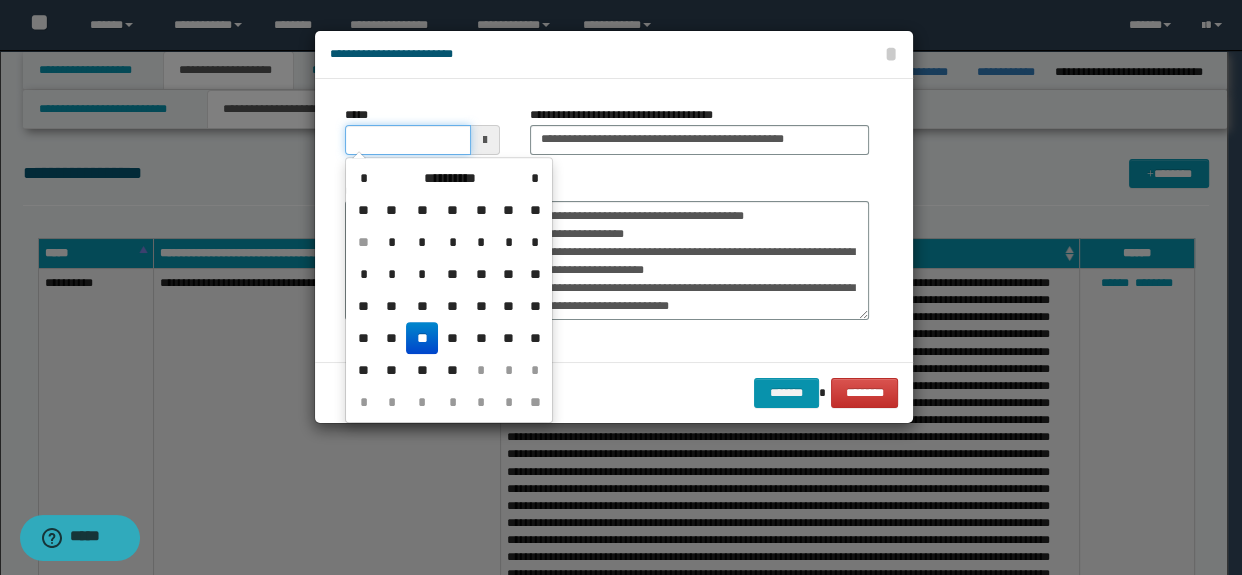 click on "*****" at bounding box center [408, 140] 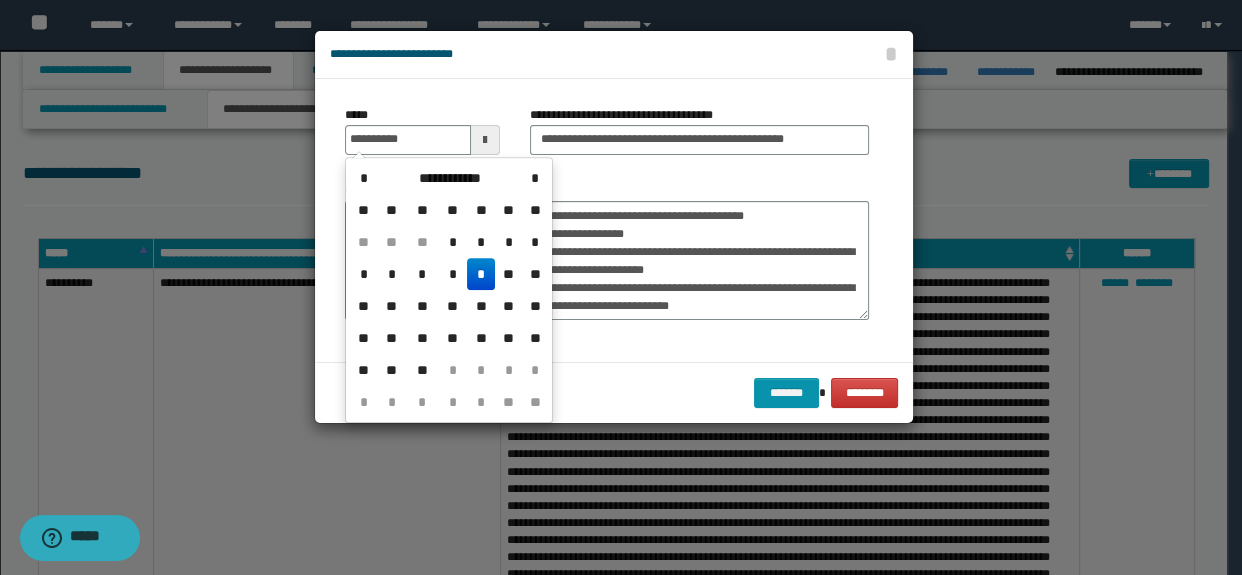 type on "**********" 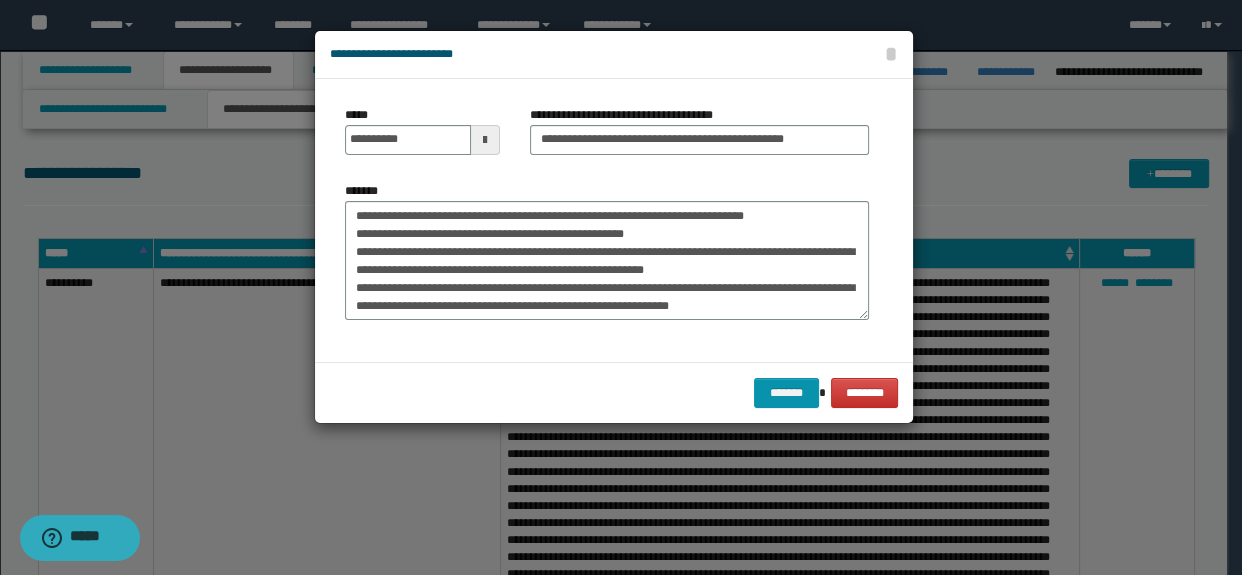 click on "*******" at bounding box center [607, 251] 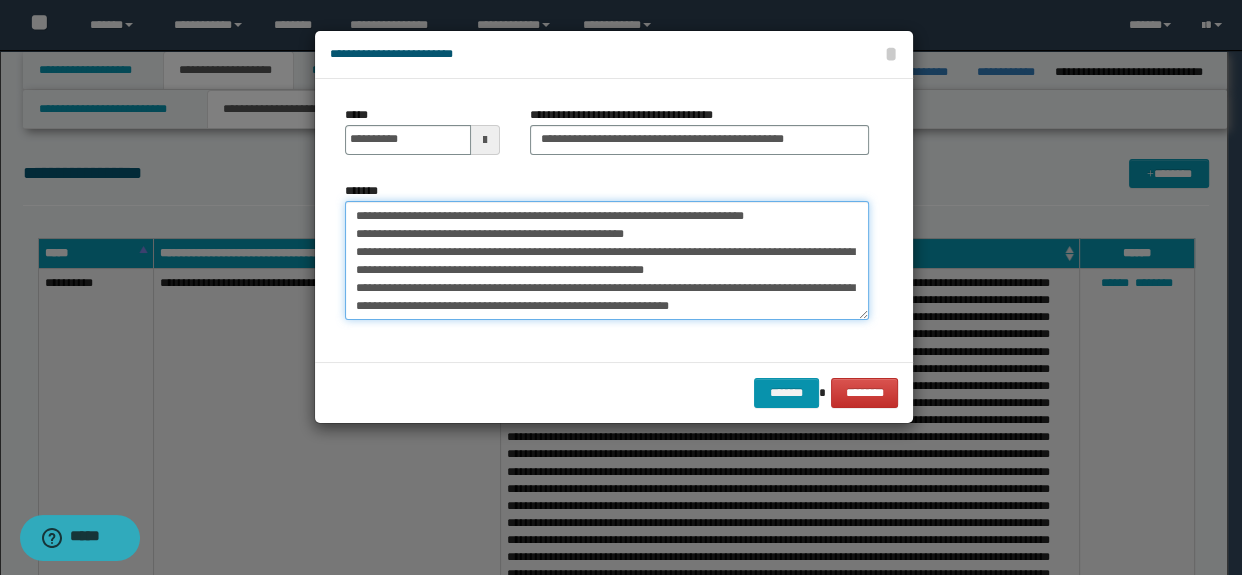 drag, startPoint x: 388, startPoint y: 219, endPoint x: 825, endPoint y: 215, distance: 437.0183 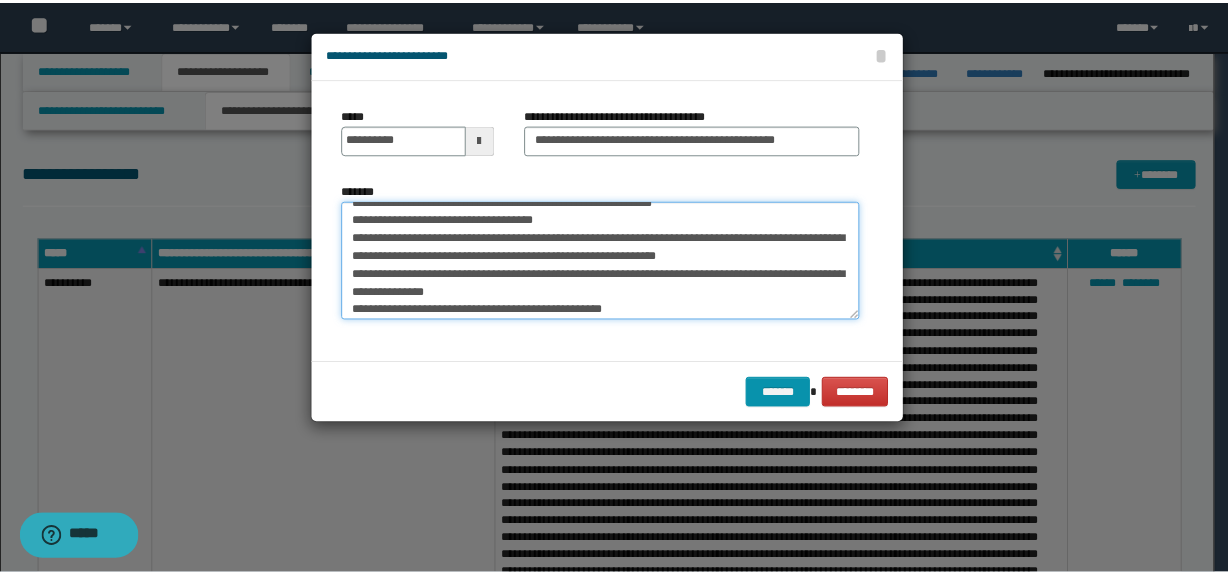 scroll, scrollTop: 1043, scrollLeft: 0, axis: vertical 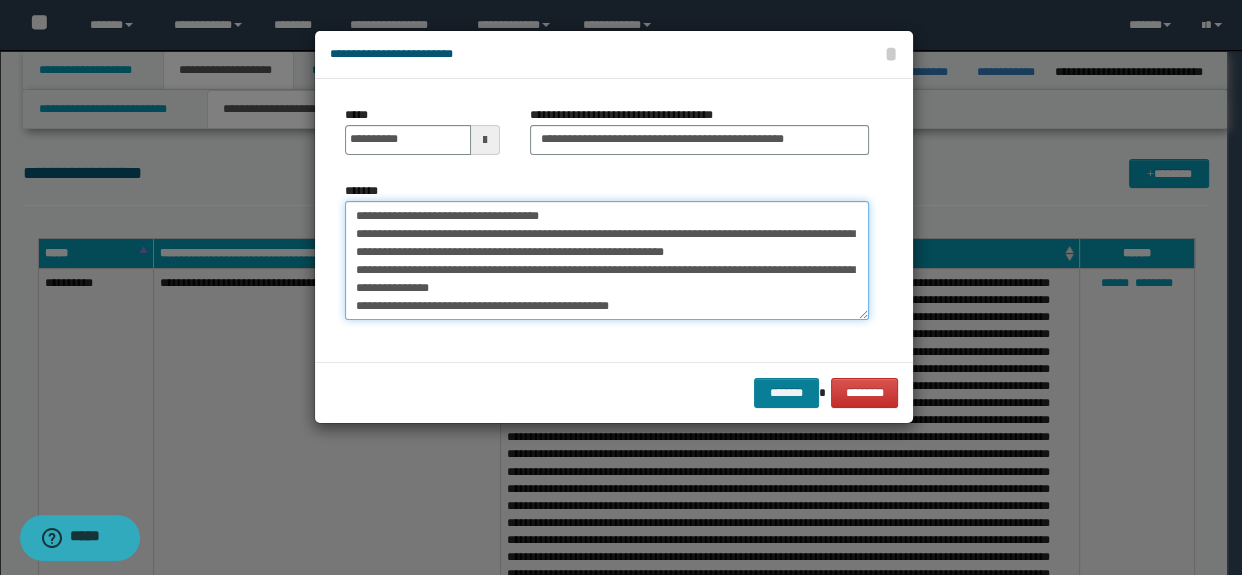 type on "**********" 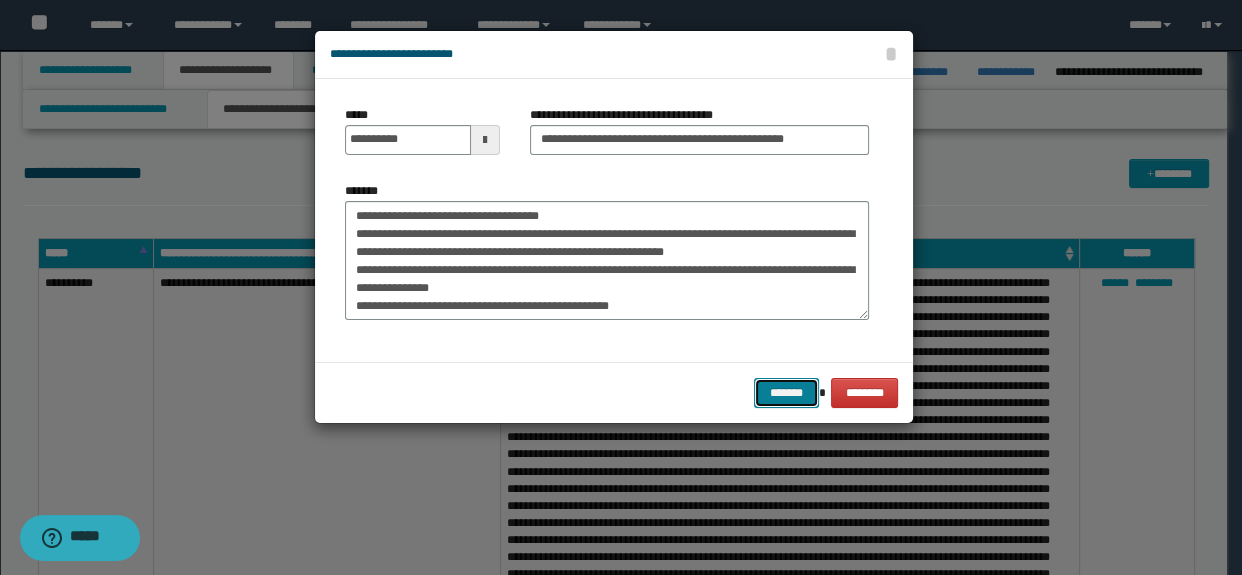 click on "*******" at bounding box center [786, 393] 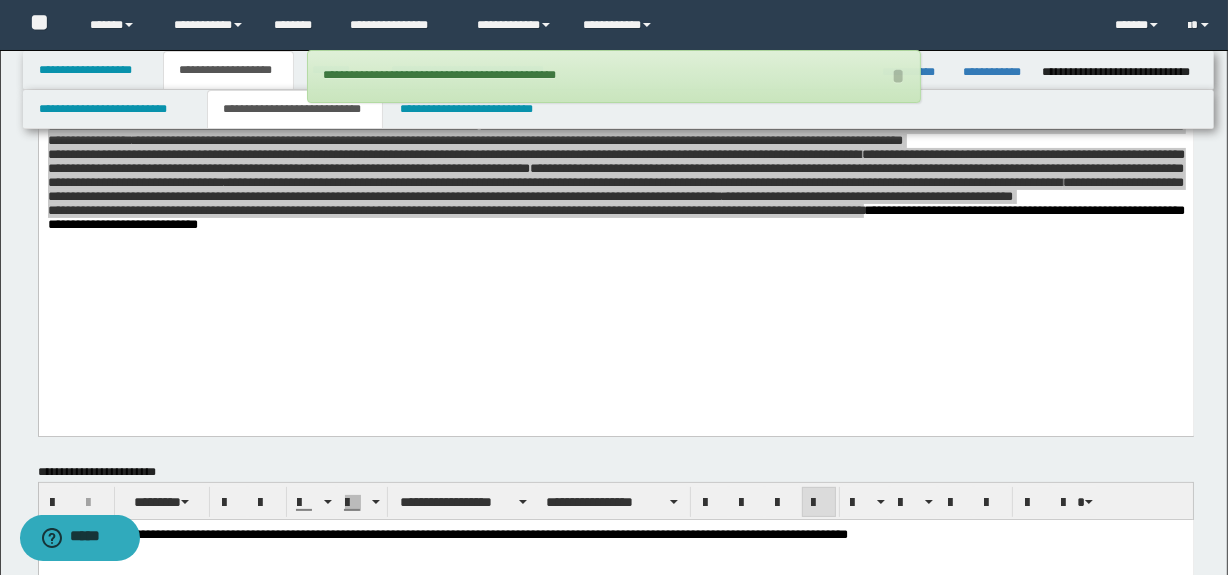 scroll, scrollTop: 0, scrollLeft: 0, axis: both 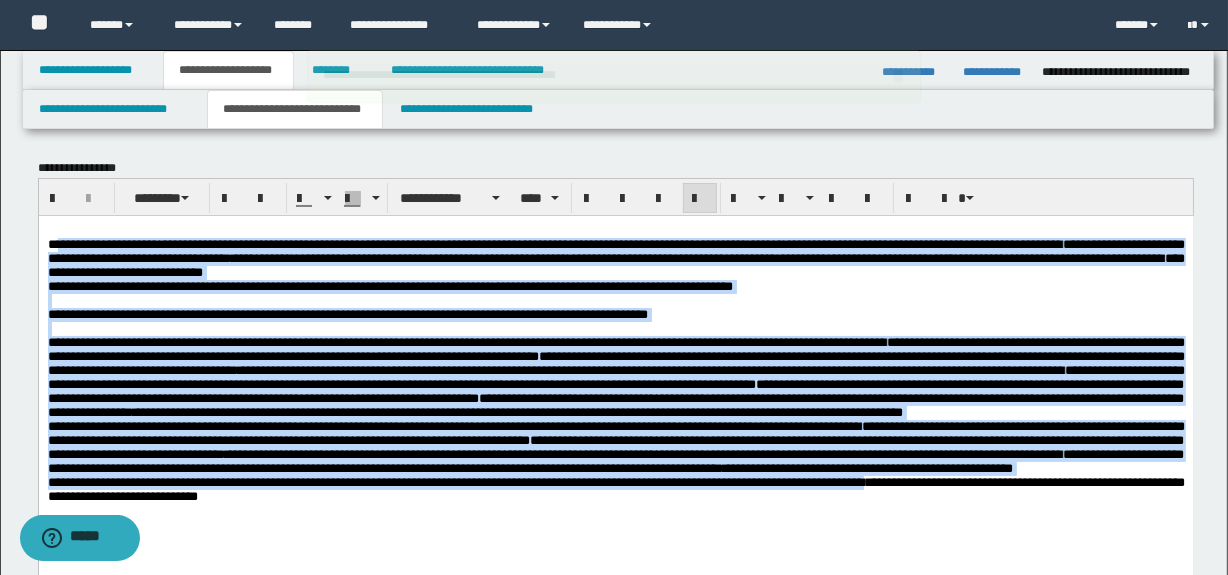 click at bounding box center [615, 328] 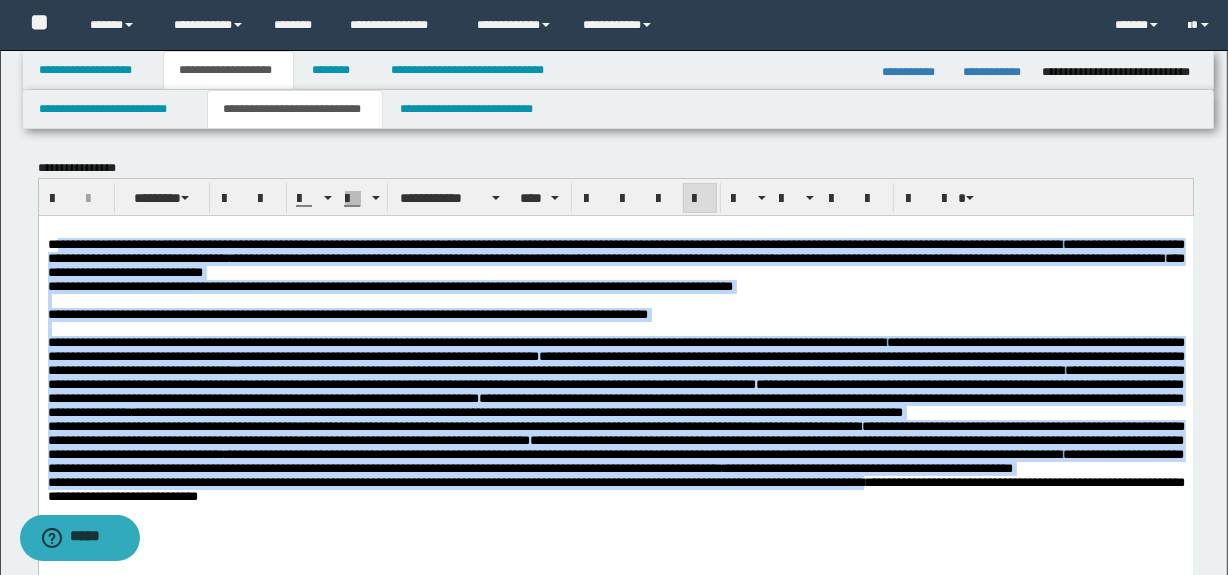 click on "**********" at bounding box center [615, 314] 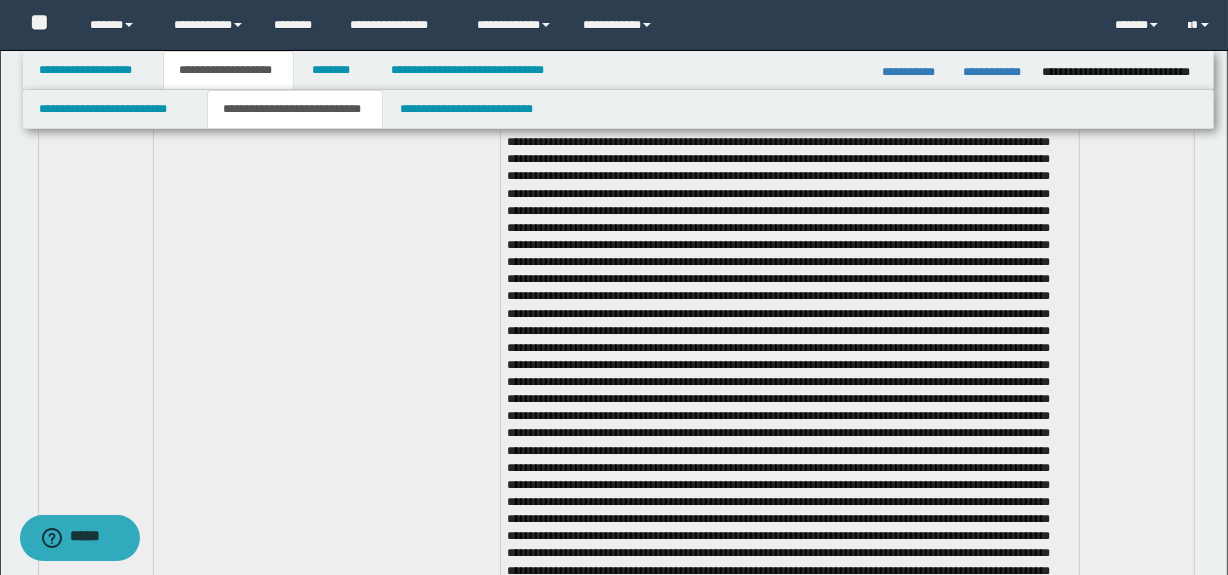 scroll, scrollTop: 1272, scrollLeft: 0, axis: vertical 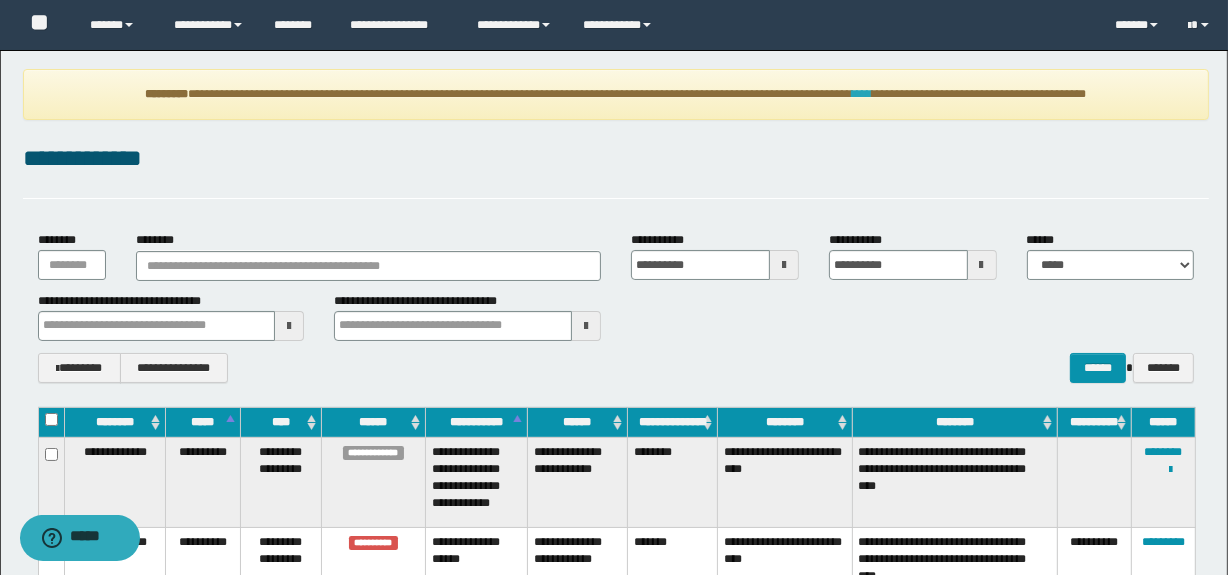 click on "****" at bounding box center (862, 94) 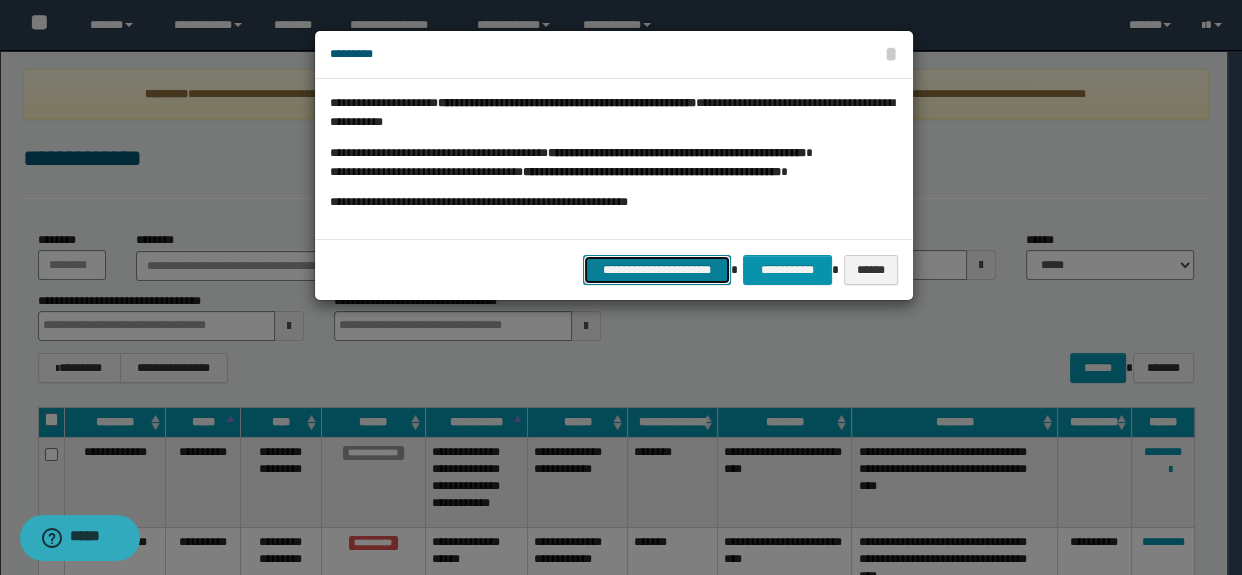 click on "**********" at bounding box center [657, 270] 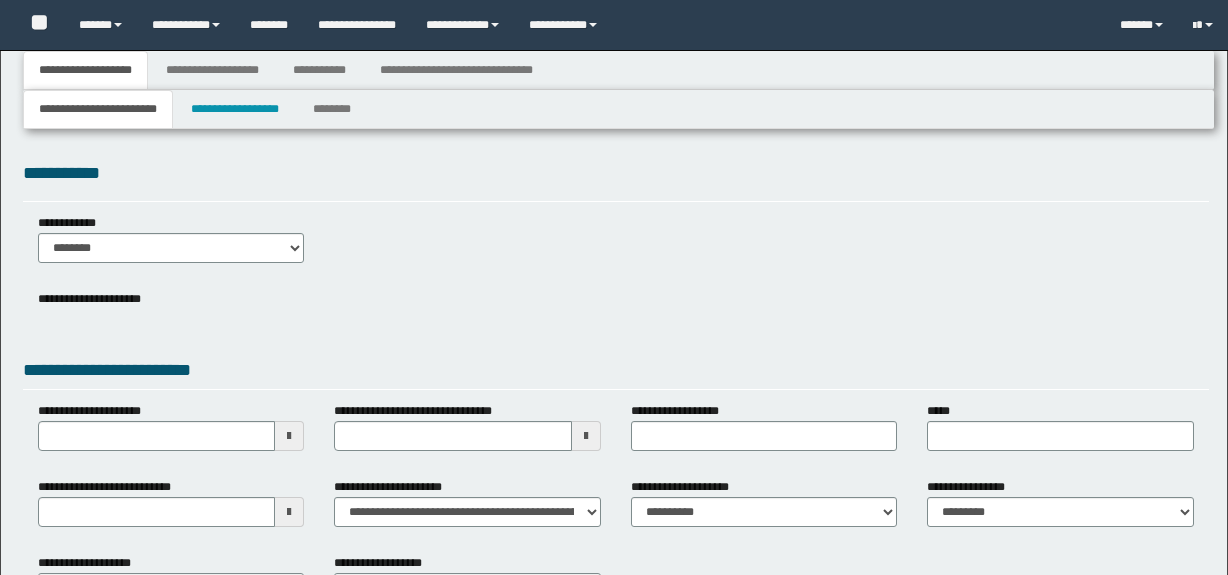type 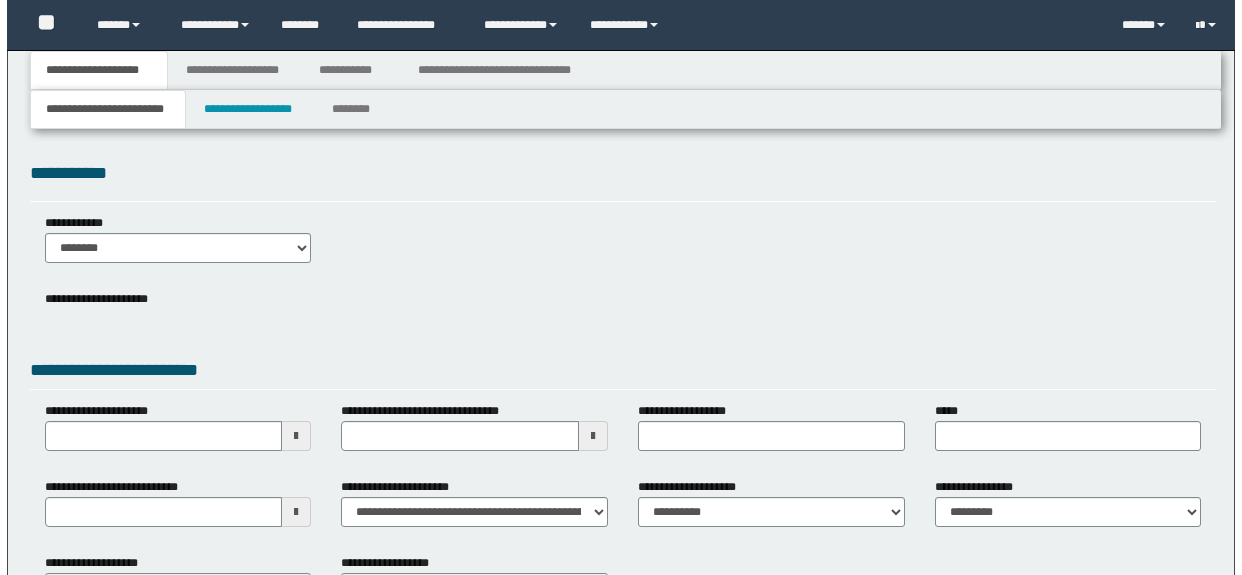 scroll, scrollTop: 0, scrollLeft: 0, axis: both 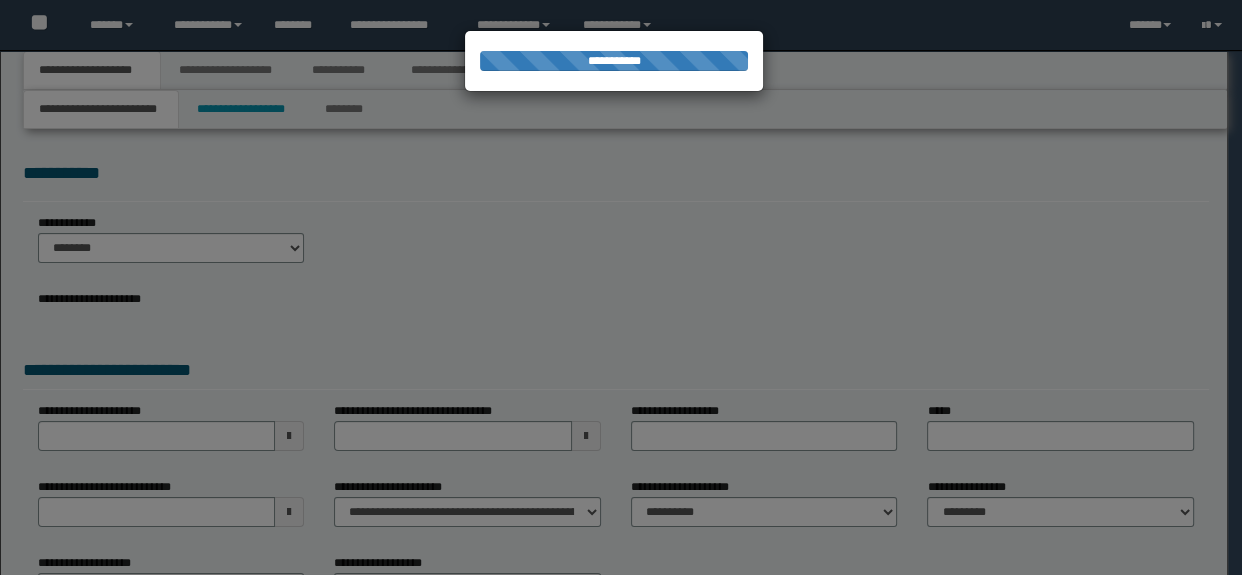 type on "**********" 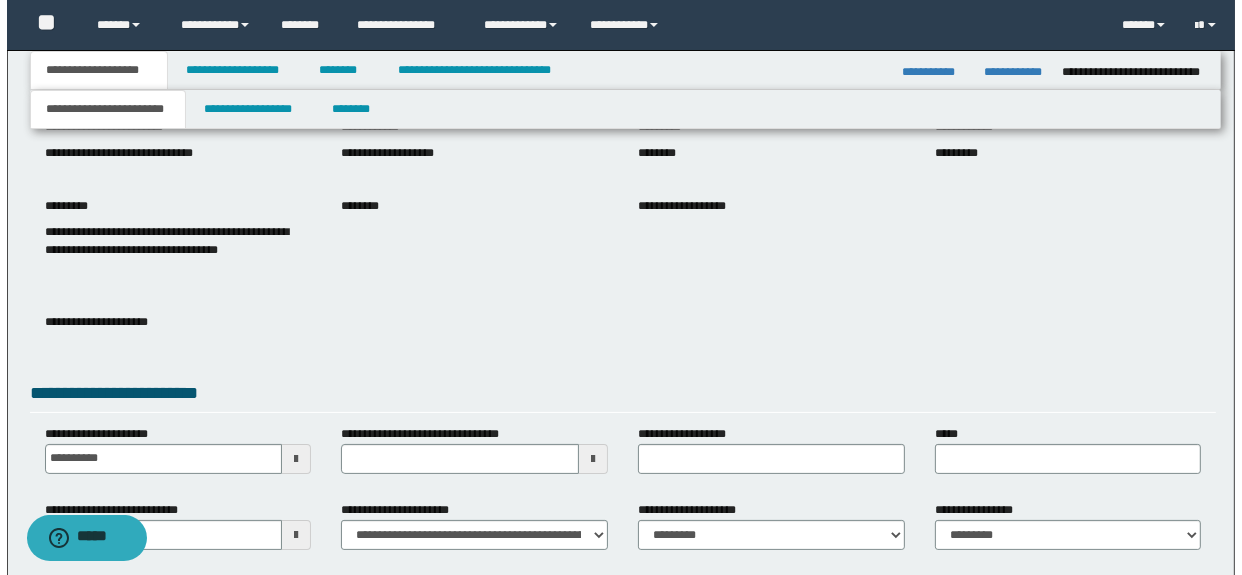 scroll, scrollTop: 0, scrollLeft: 0, axis: both 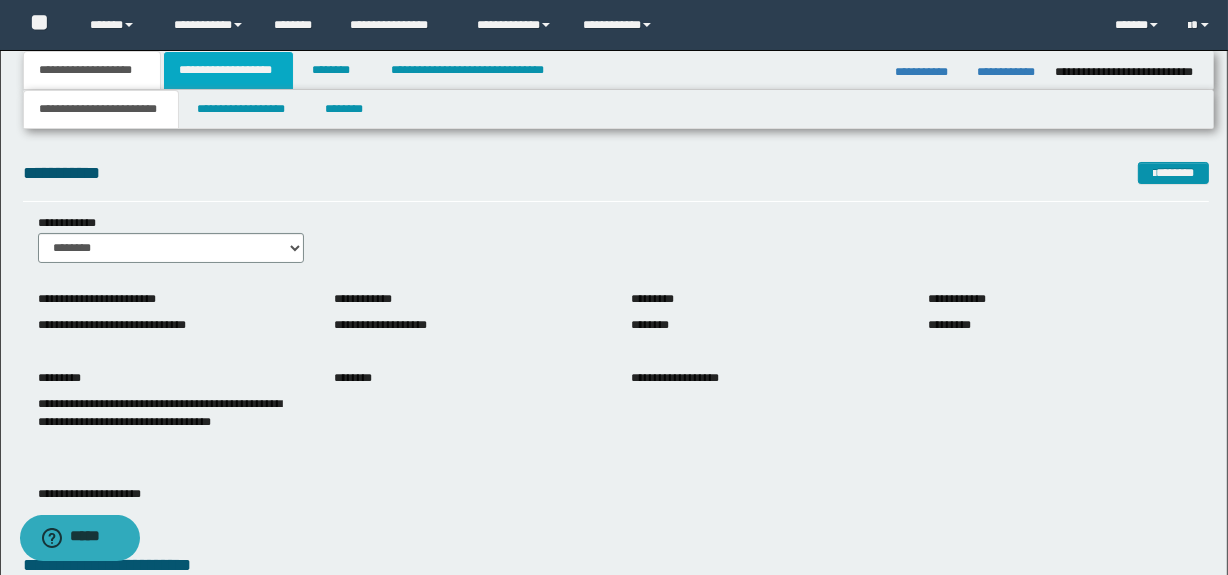 click on "**********" at bounding box center (228, 70) 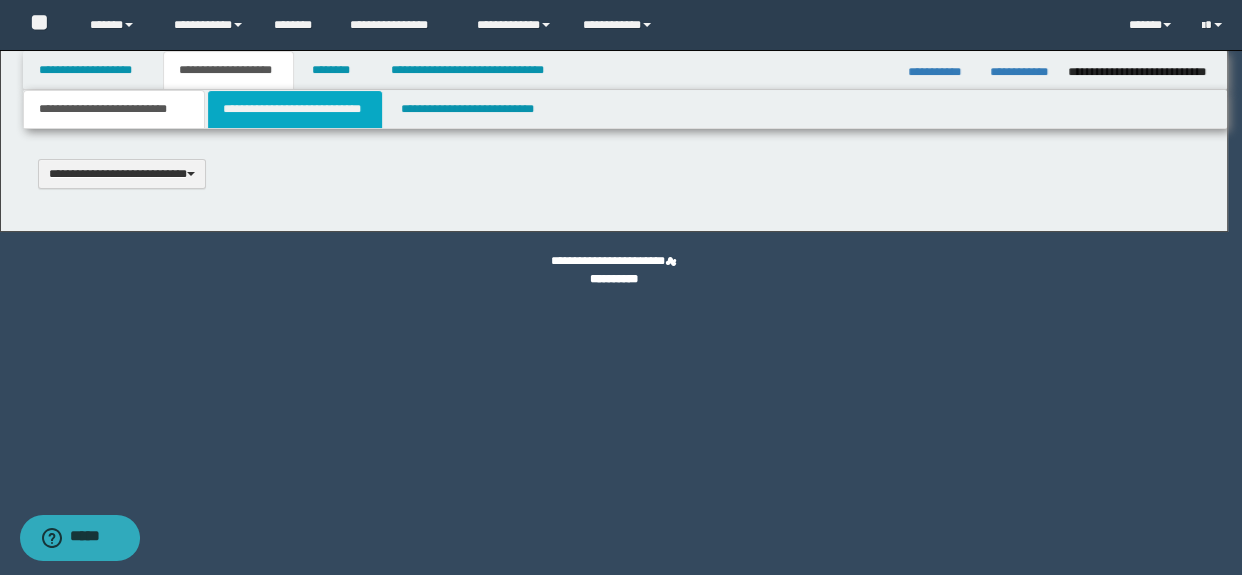 type 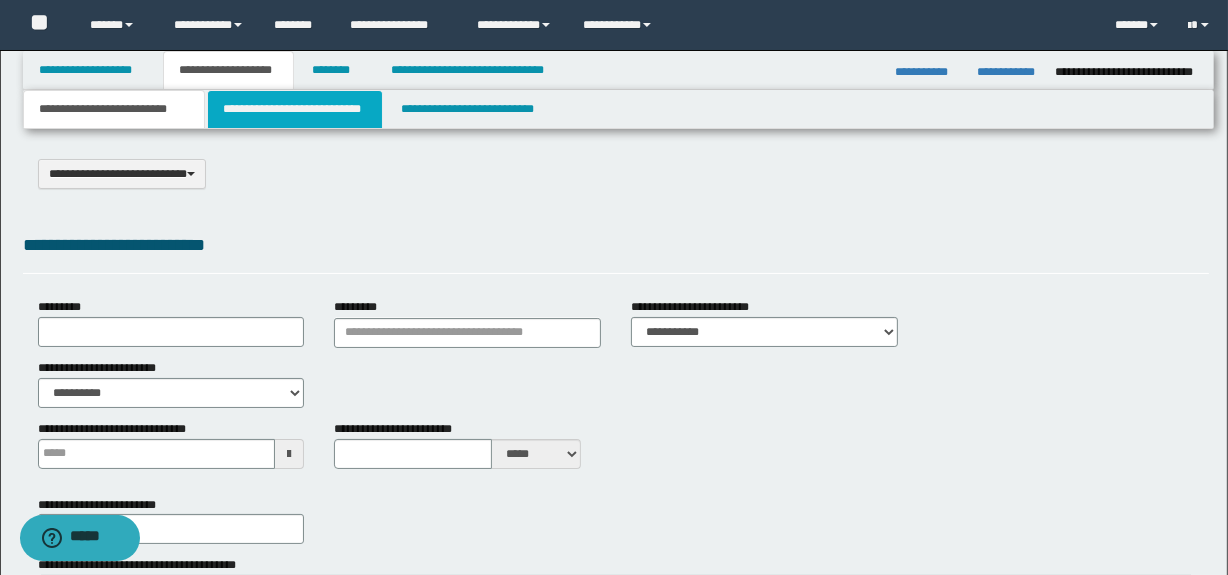 click on "**********" at bounding box center (294, 109) 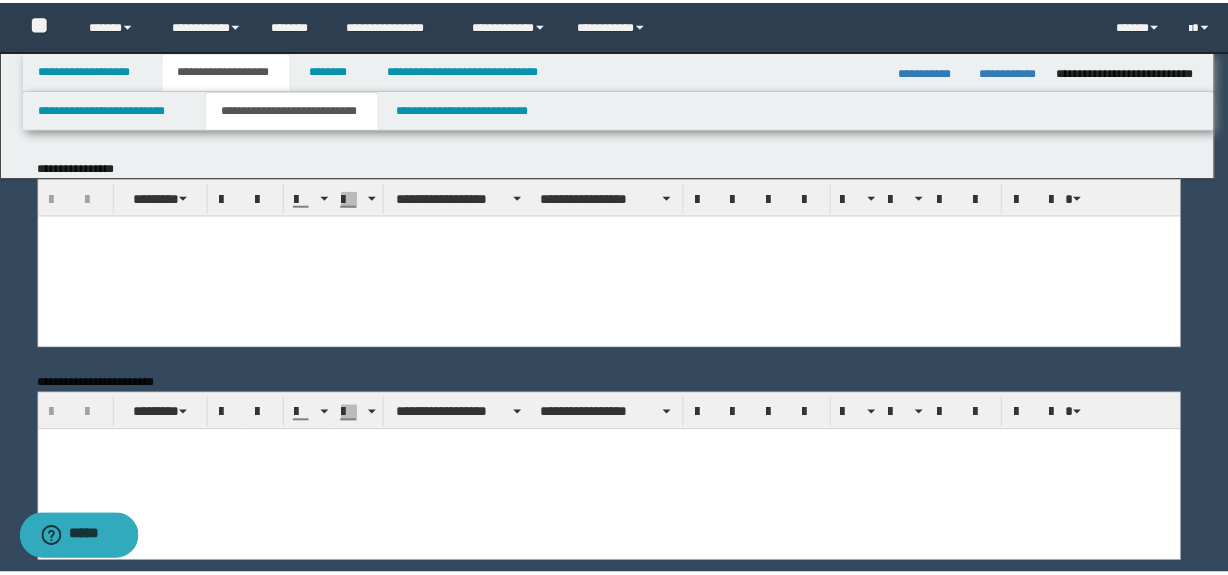 scroll, scrollTop: 0, scrollLeft: 0, axis: both 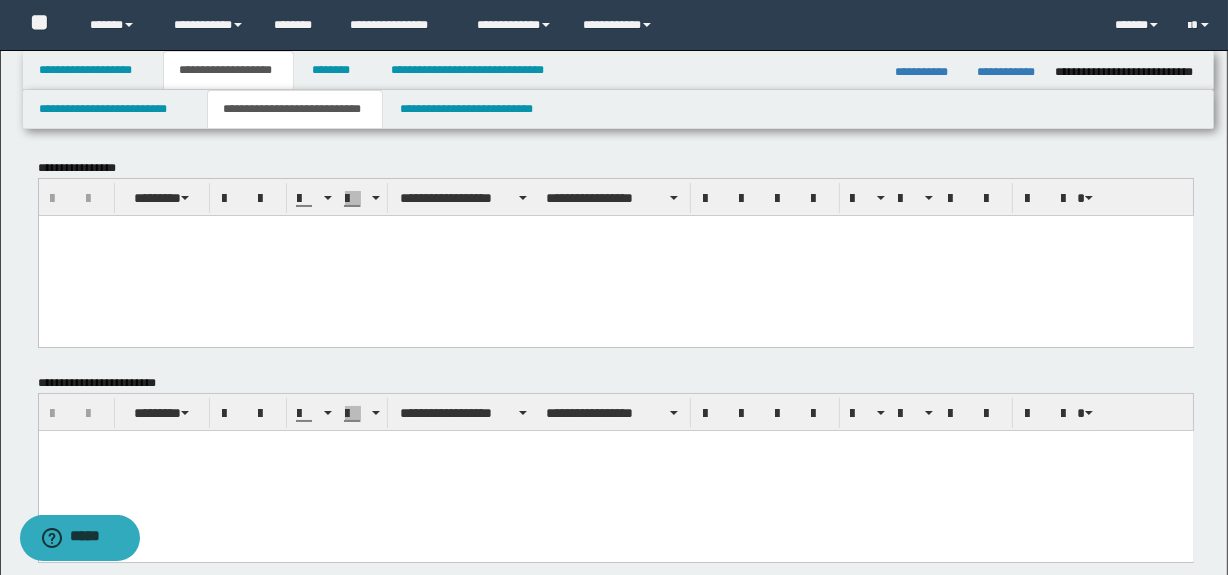 click at bounding box center [615, 255] 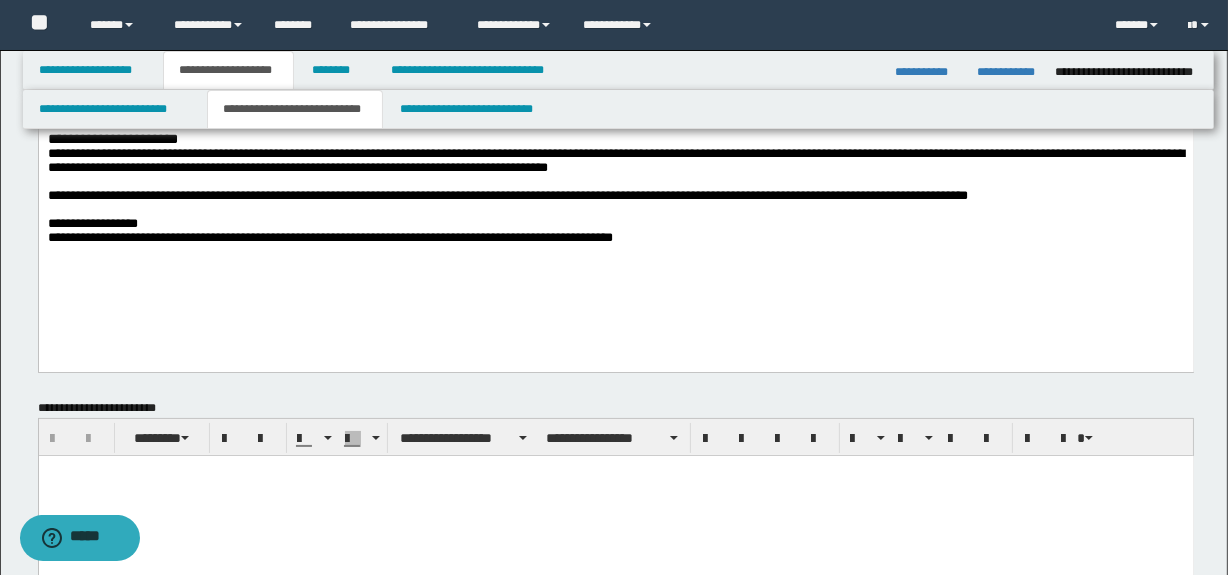 scroll, scrollTop: 272, scrollLeft: 0, axis: vertical 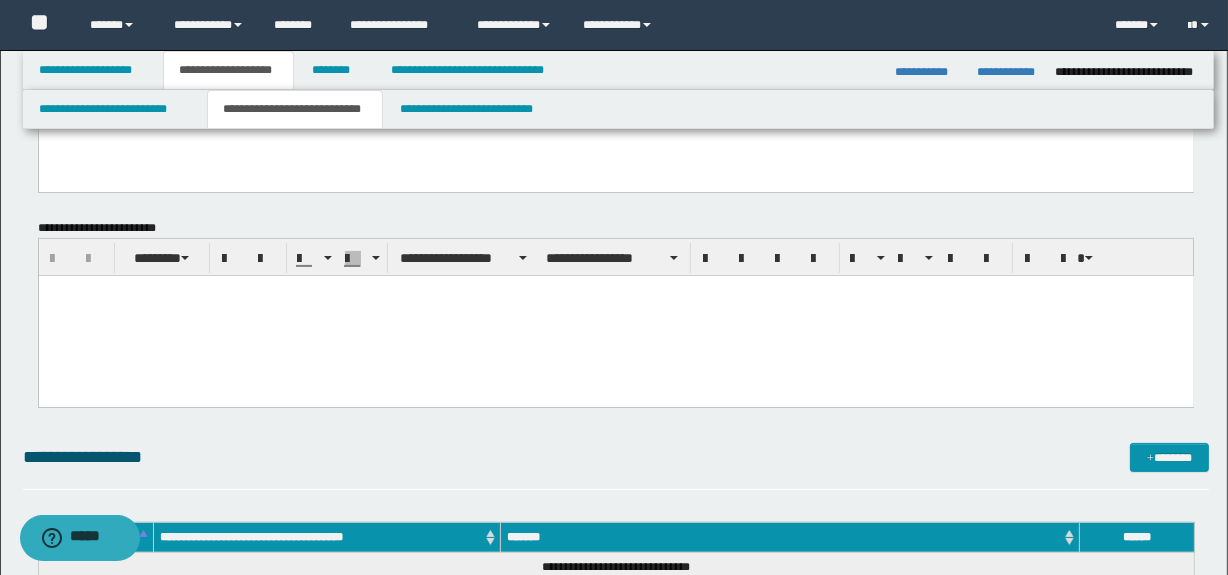 drag, startPoint x: 525, startPoint y: 360, endPoint x: 535, endPoint y: 367, distance: 12.206555 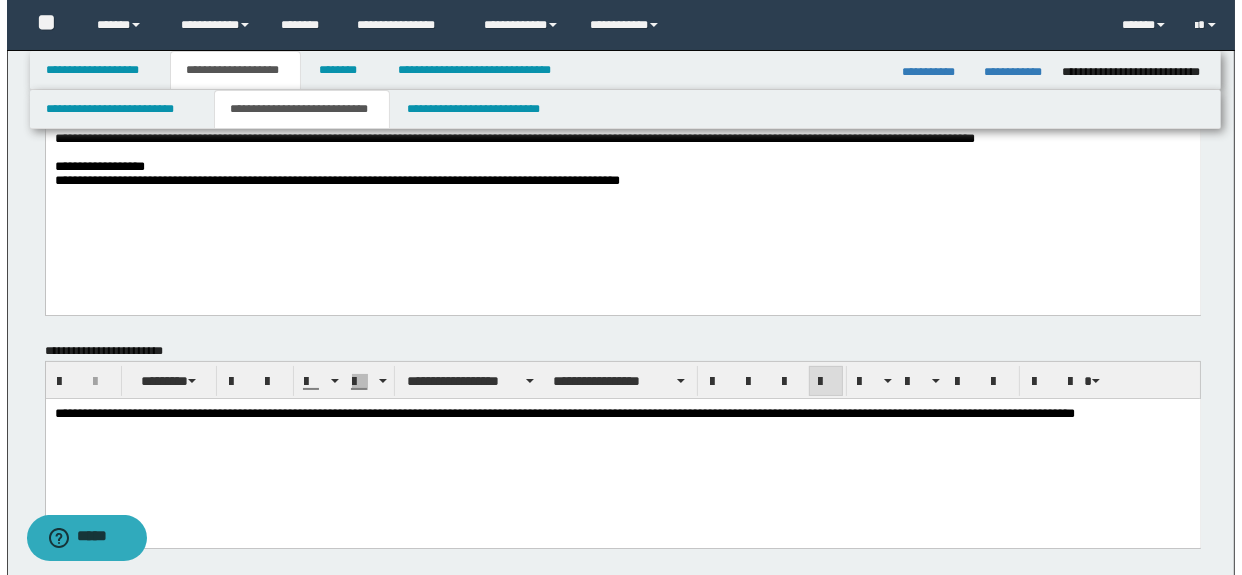 scroll, scrollTop: 0, scrollLeft: 0, axis: both 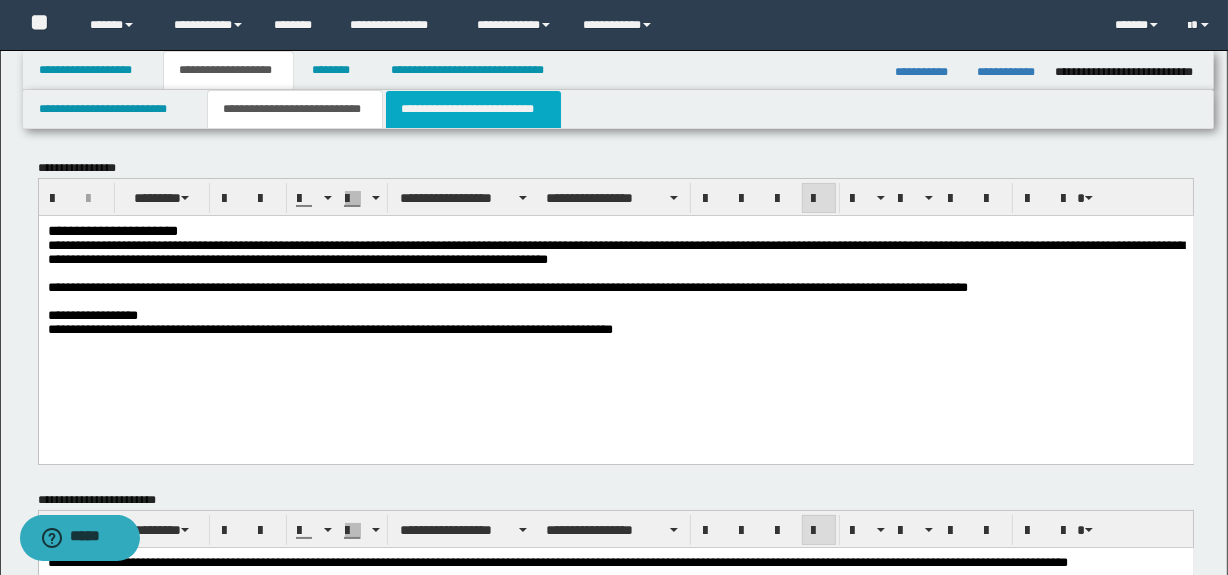 click on "**********" at bounding box center [473, 109] 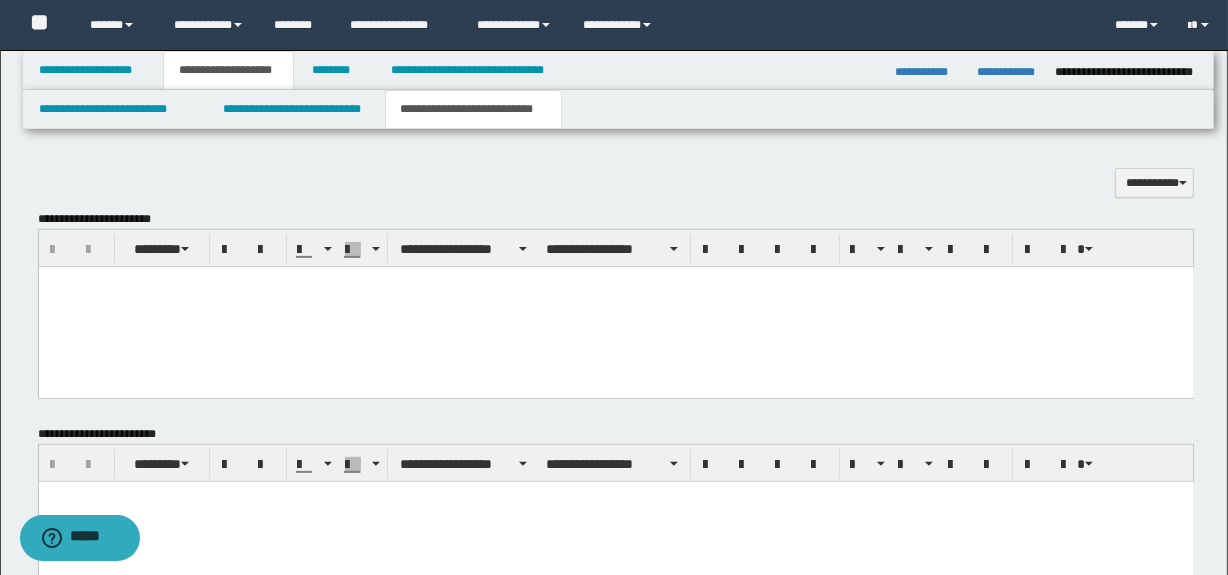 scroll, scrollTop: 636, scrollLeft: 0, axis: vertical 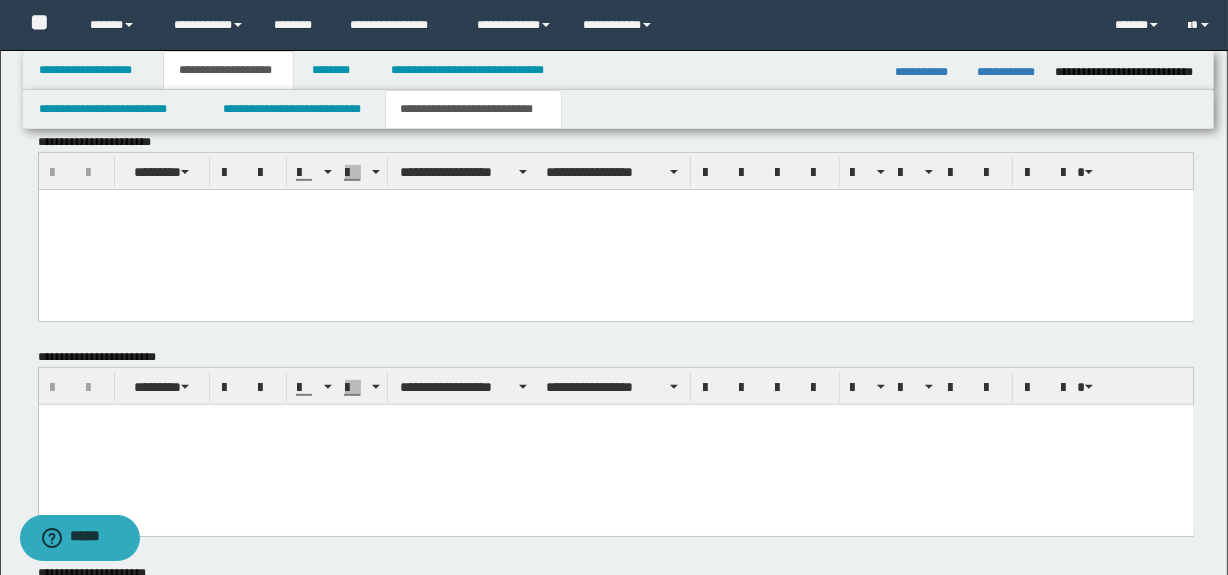 click at bounding box center [615, 229] 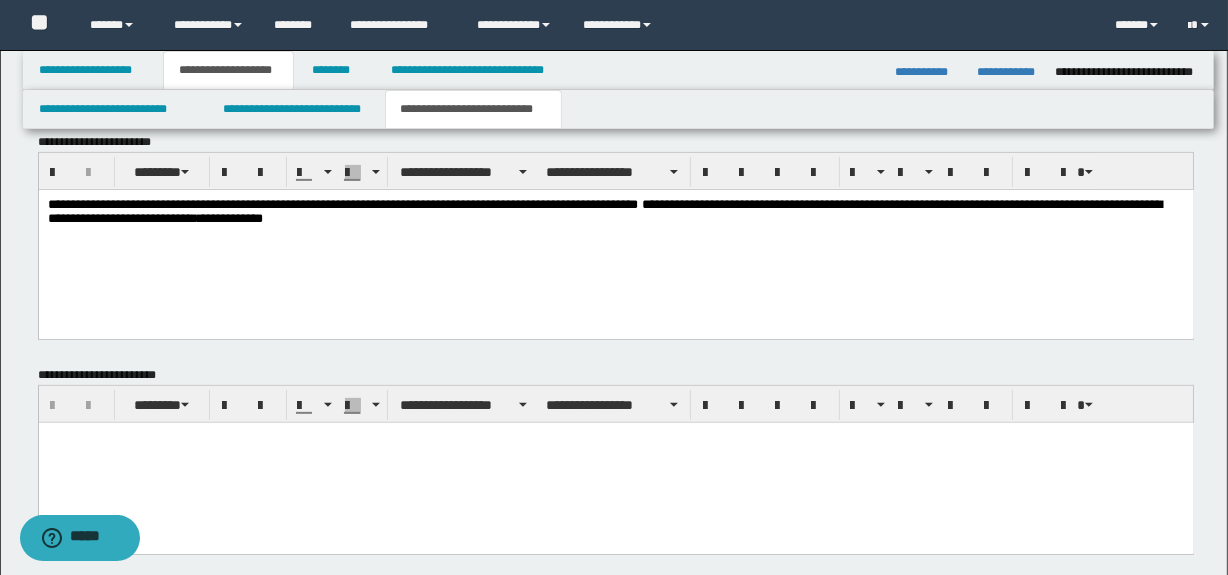 click at bounding box center [615, 463] 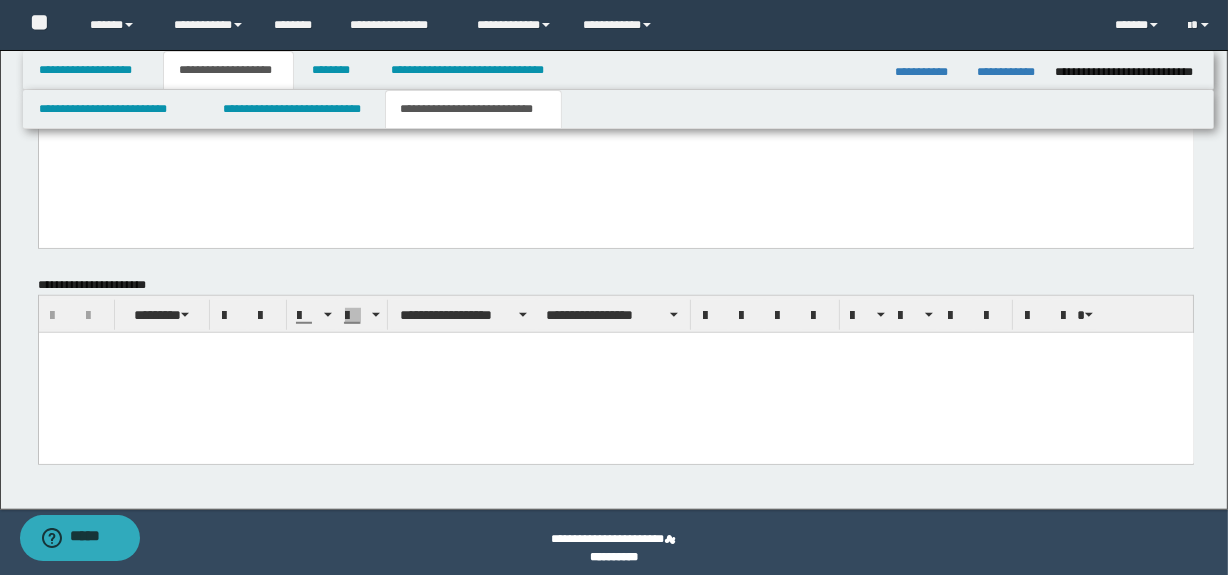 scroll, scrollTop: 1325, scrollLeft: 0, axis: vertical 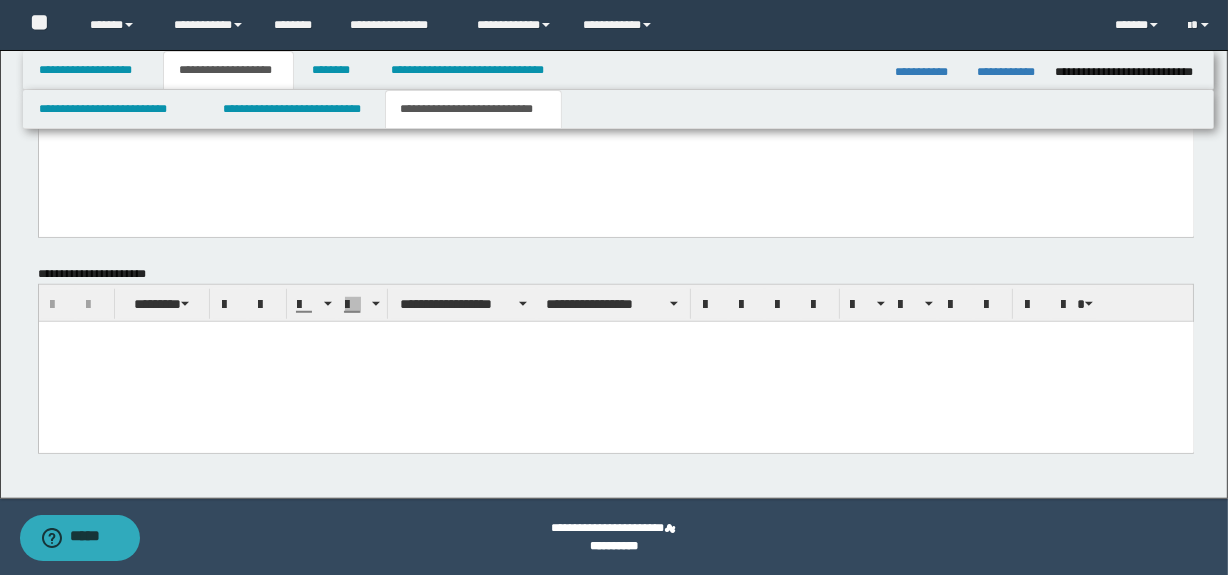 click at bounding box center (615, 361) 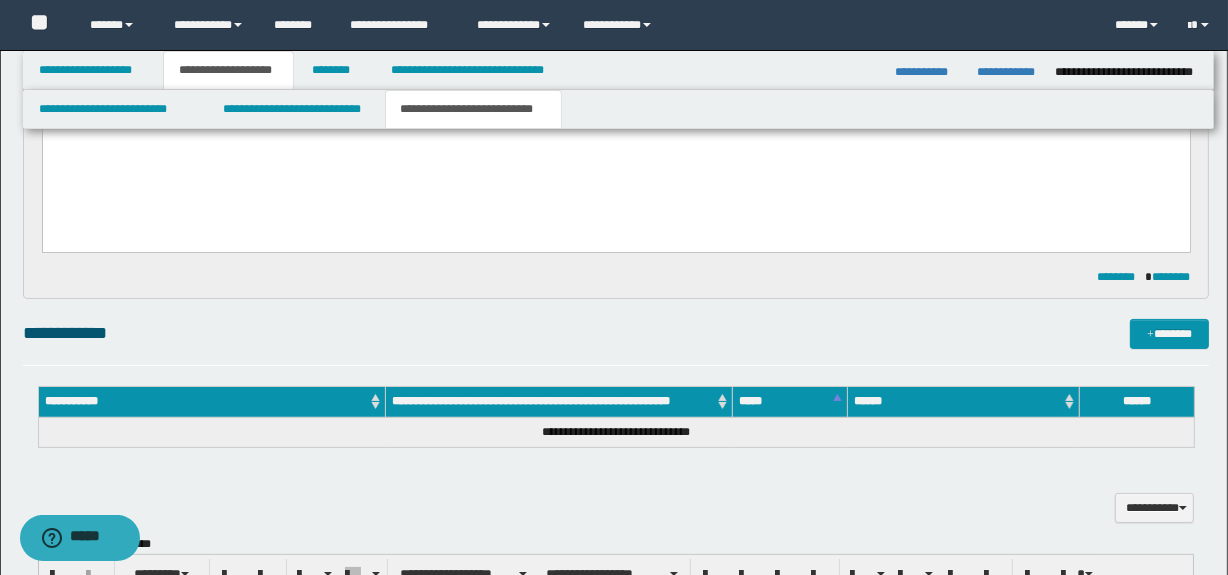 scroll, scrollTop: 0, scrollLeft: 0, axis: both 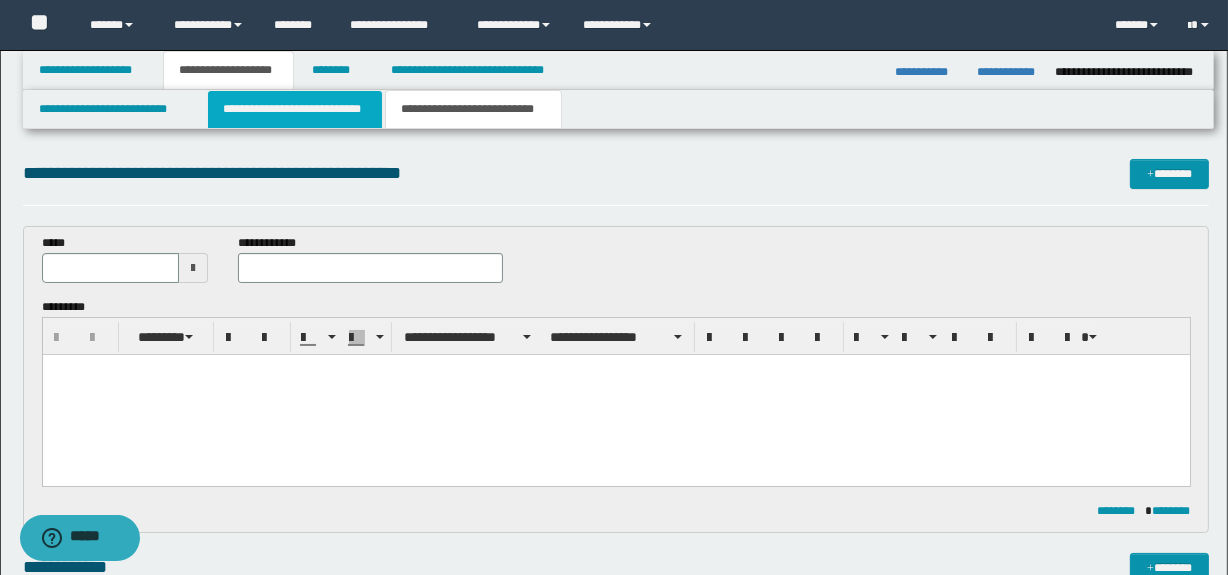 click on "**********" at bounding box center (294, 109) 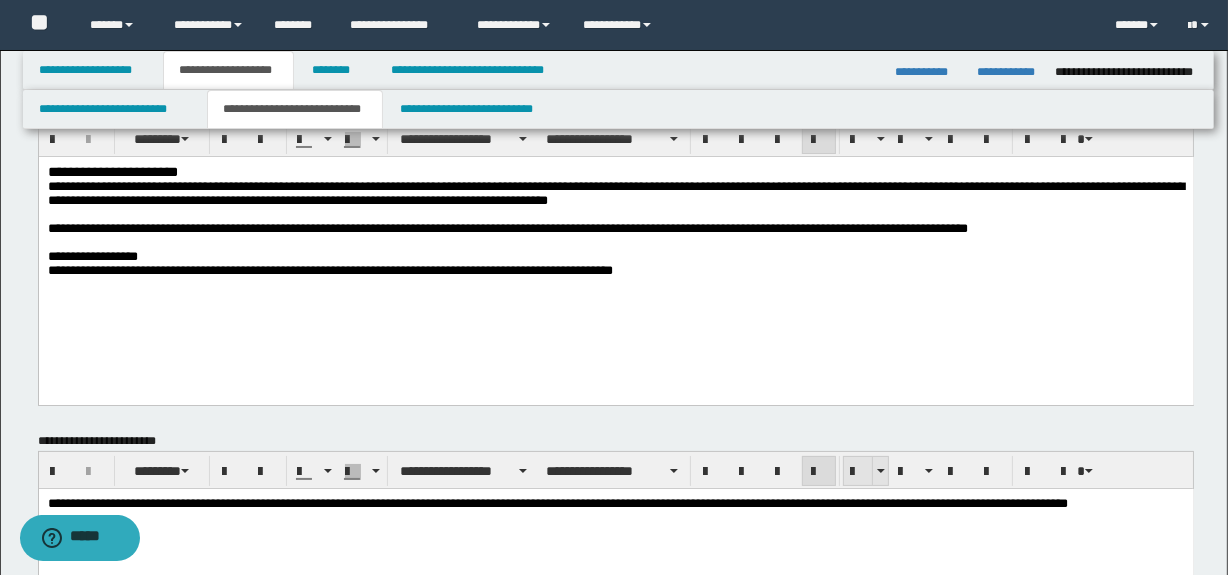 scroll, scrollTop: 90, scrollLeft: 0, axis: vertical 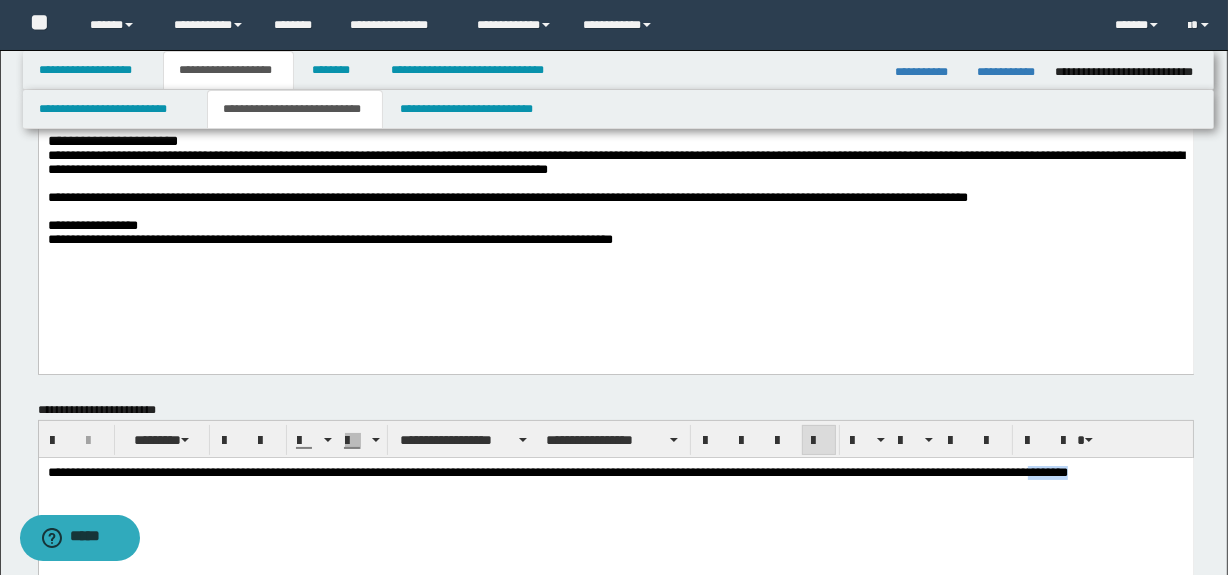 drag, startPoint x: 110, startPoint y: 492, endPoint x: 58, endPoint y: 941, distance: 452.0011 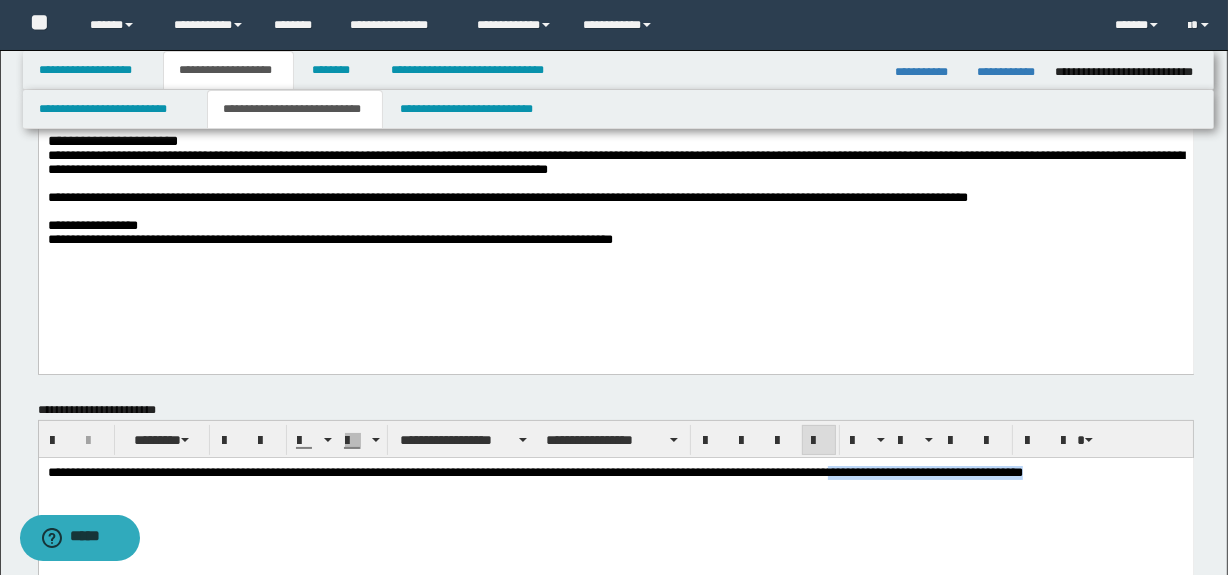 drag, startPoint x: 1178, startPoint y: 469, endPoint x: 945, endPoint y: 466, distance: 233.01932 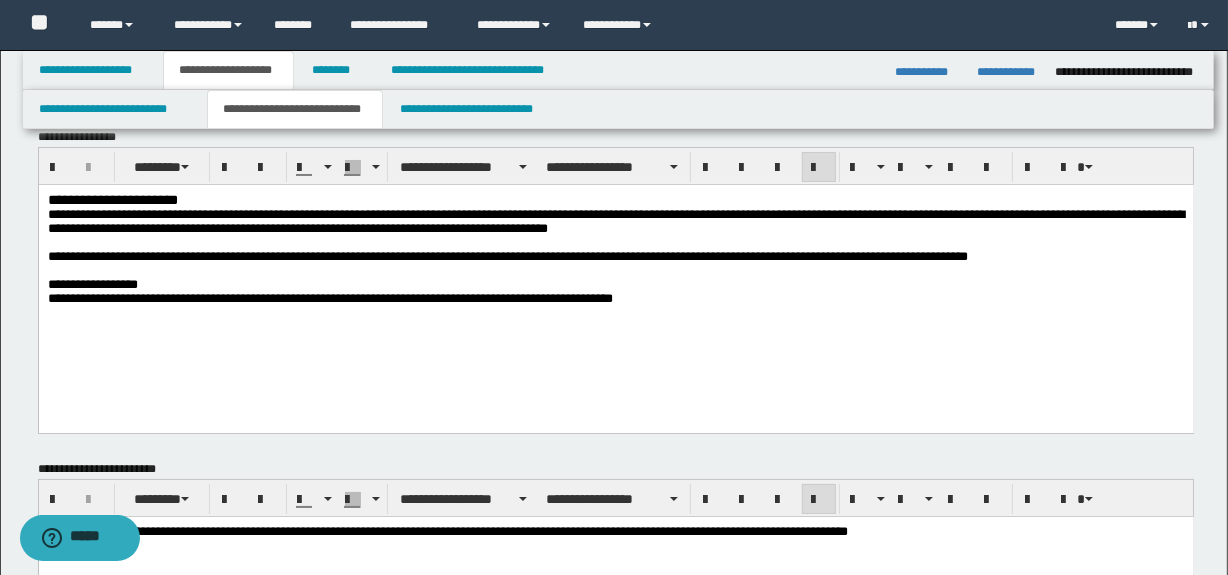 scroll, scrollTop: 0, scrollLeft: 0, axis: both 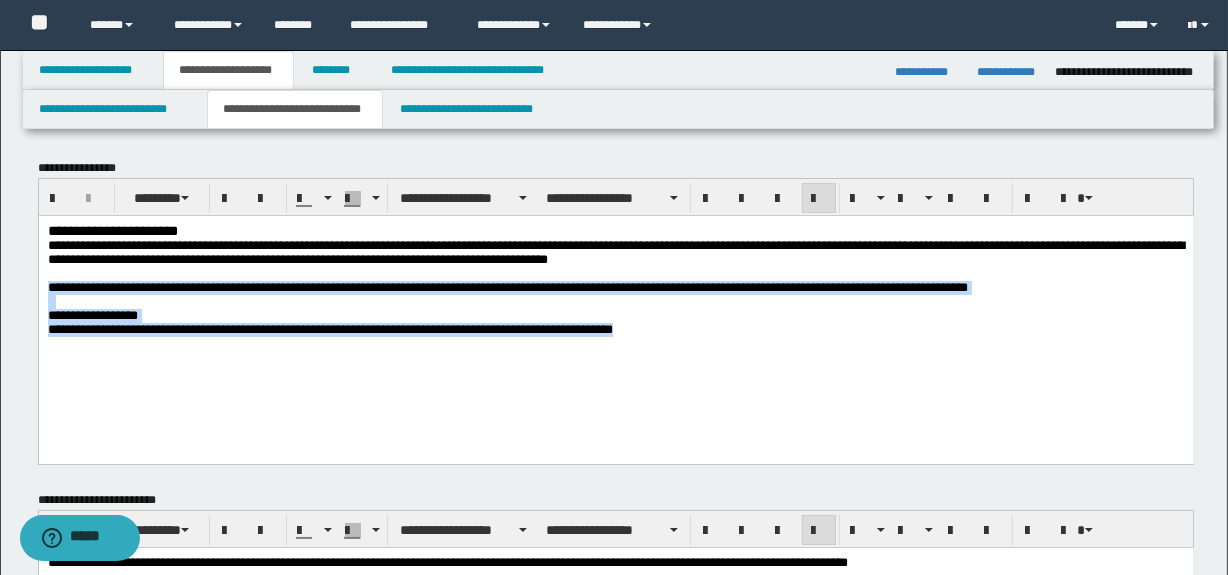 drag, startPoint x: 46, startPoint y: 290, endPoint x: 1045, endPoint y: 456, distance: 1012.6979 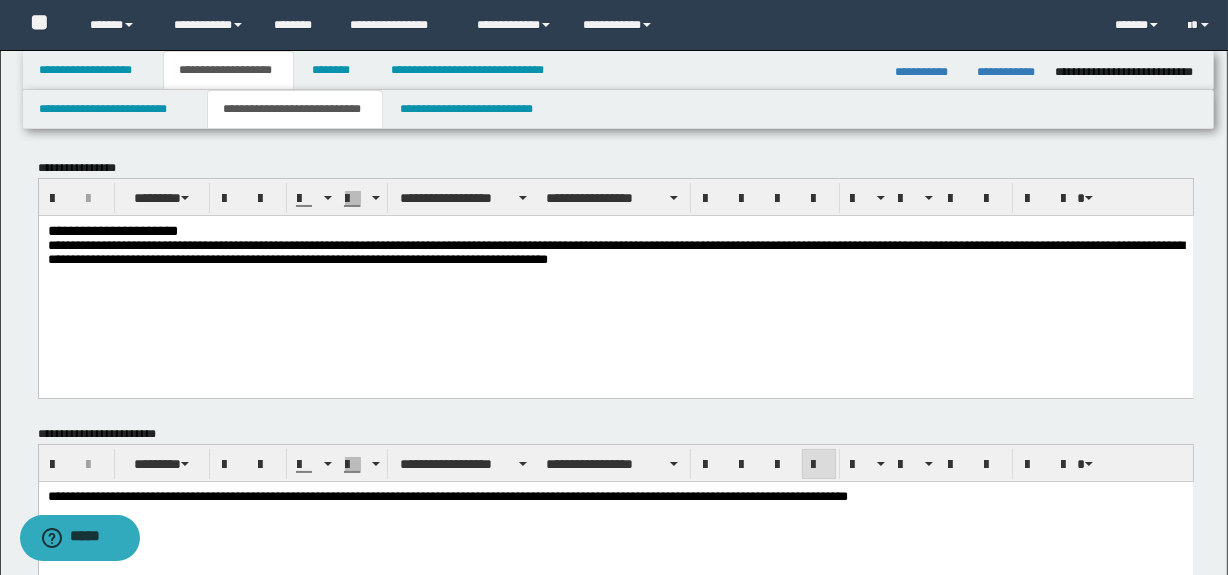 drag, startPoint x: 221, startPoint y: 221, endPoint x: 205, endPoint y: 224, distance: 16.27882 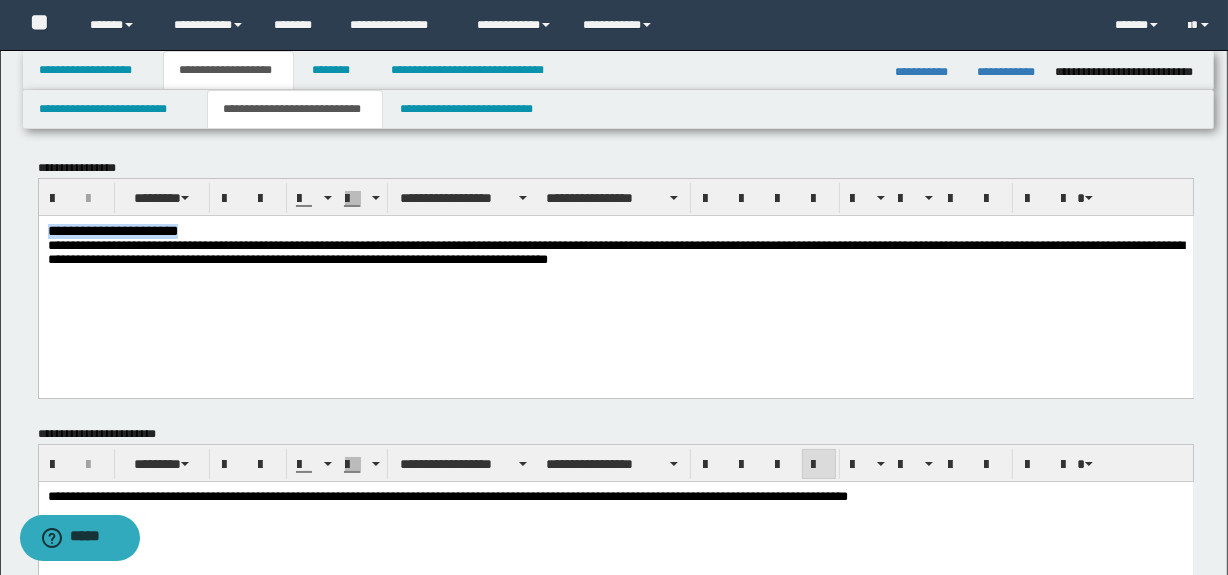 drag, startPoint x: 230, startPoint y: 226, endPoint x: 18, endPoint y: 212, distance: 212.46176 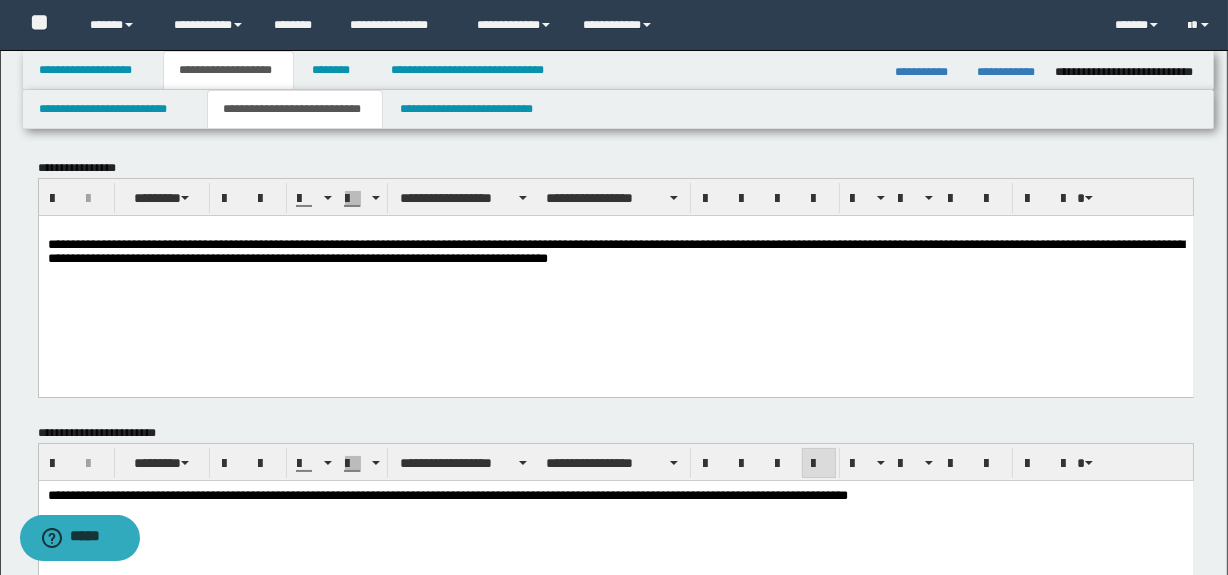 click on "**********" at bounding box center (326, 243) 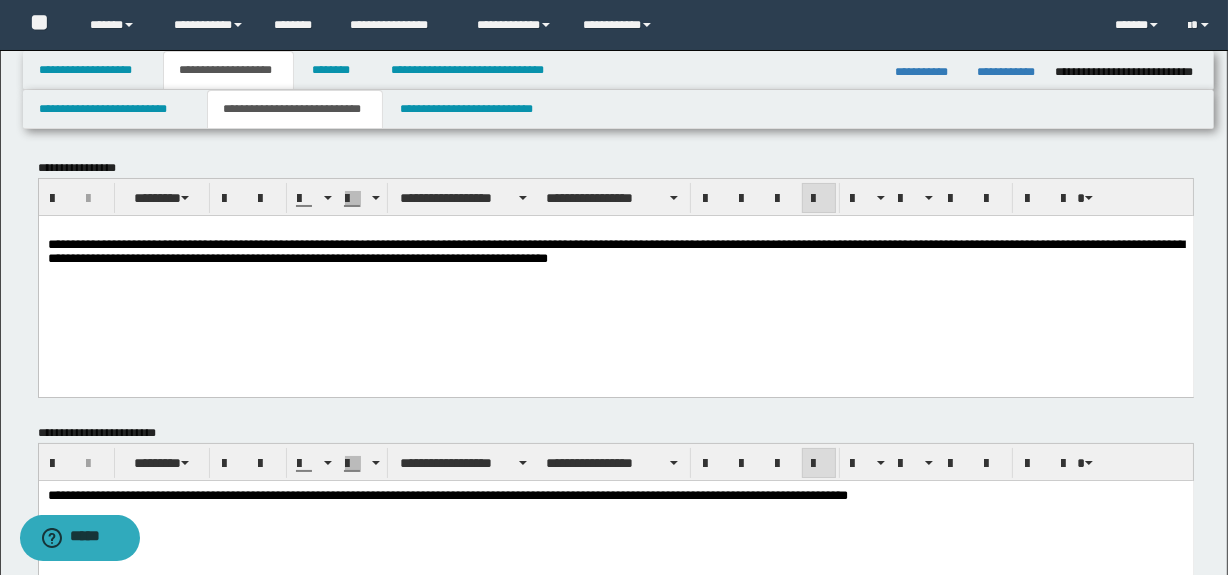 click on "**********" at bounding box center (326, 243) 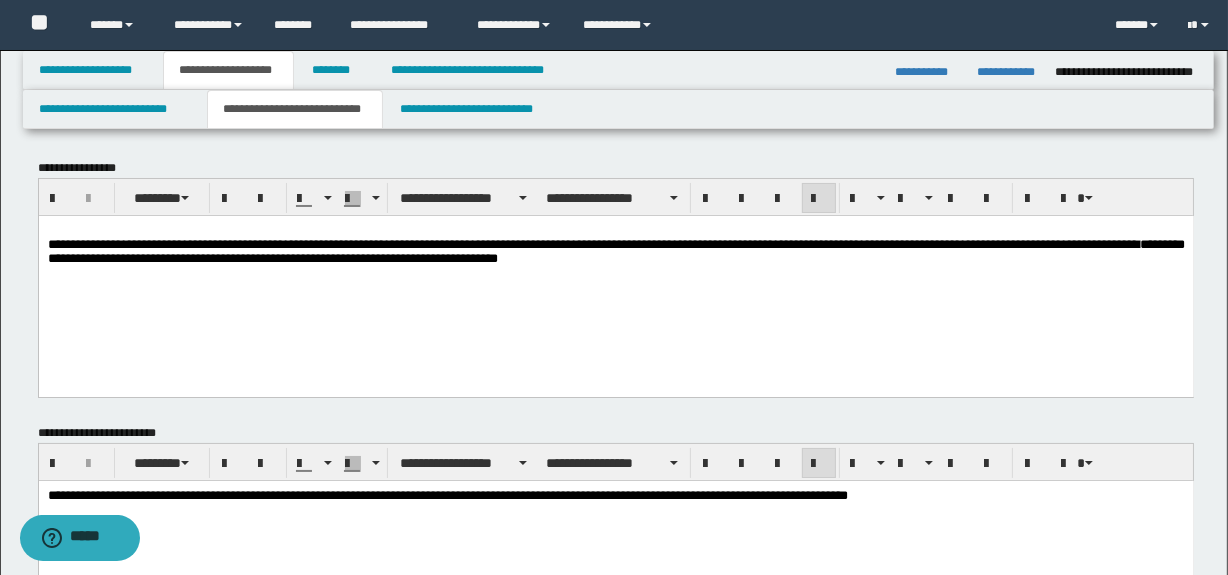 click on "**********" at bounding box center (302, 243) 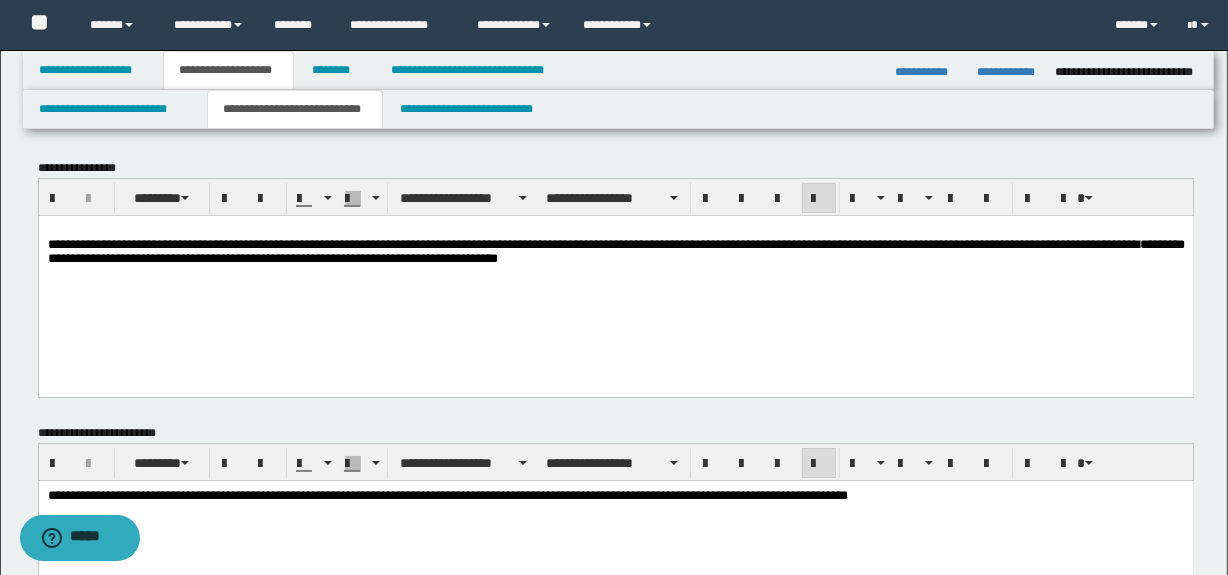 click on "*******" at bounding box center [1116, 243] 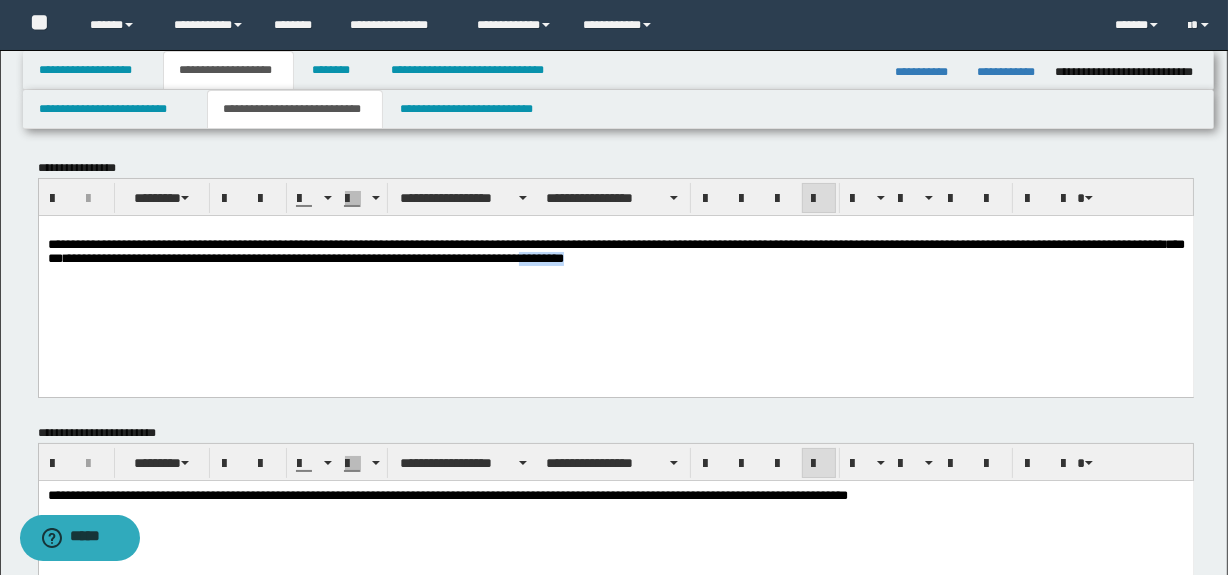 drag, startPoint x: 940, startPoint y: 262, endPoint x: 882, endPoint y: 267, distance: 58.21512 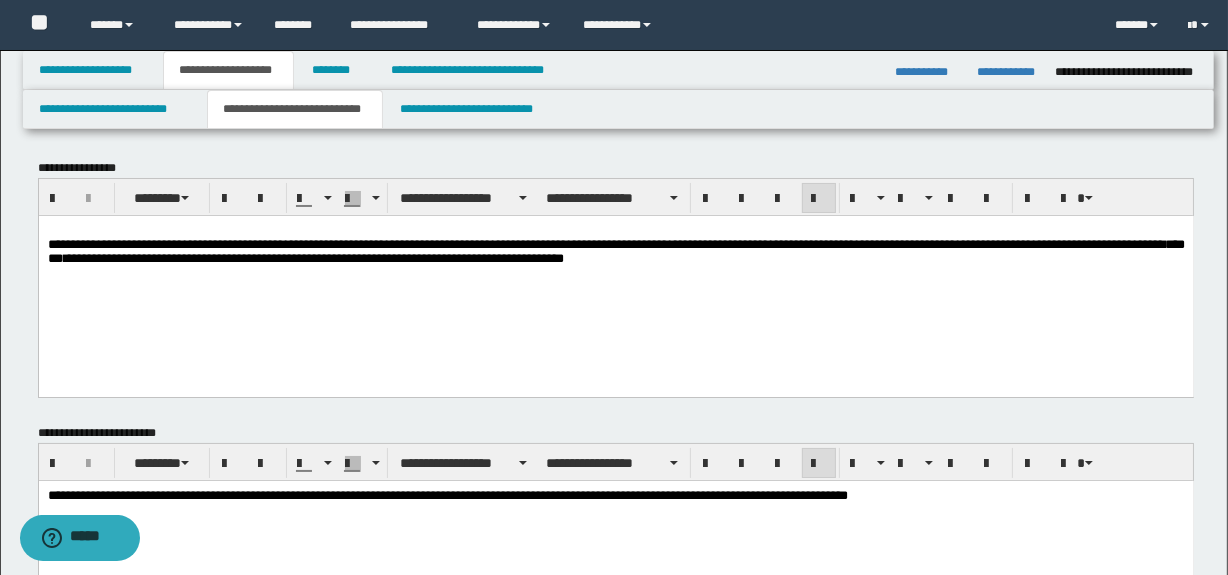 click on "**********" at bounding box center [313, 257] 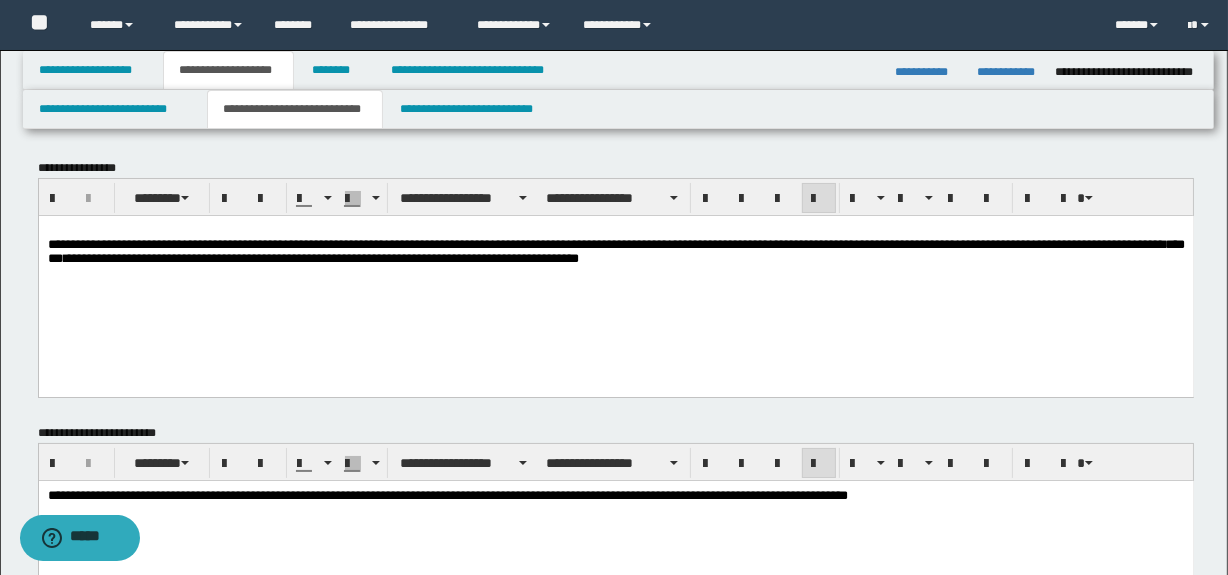 click on "**********" at bounding box center [320, 257] 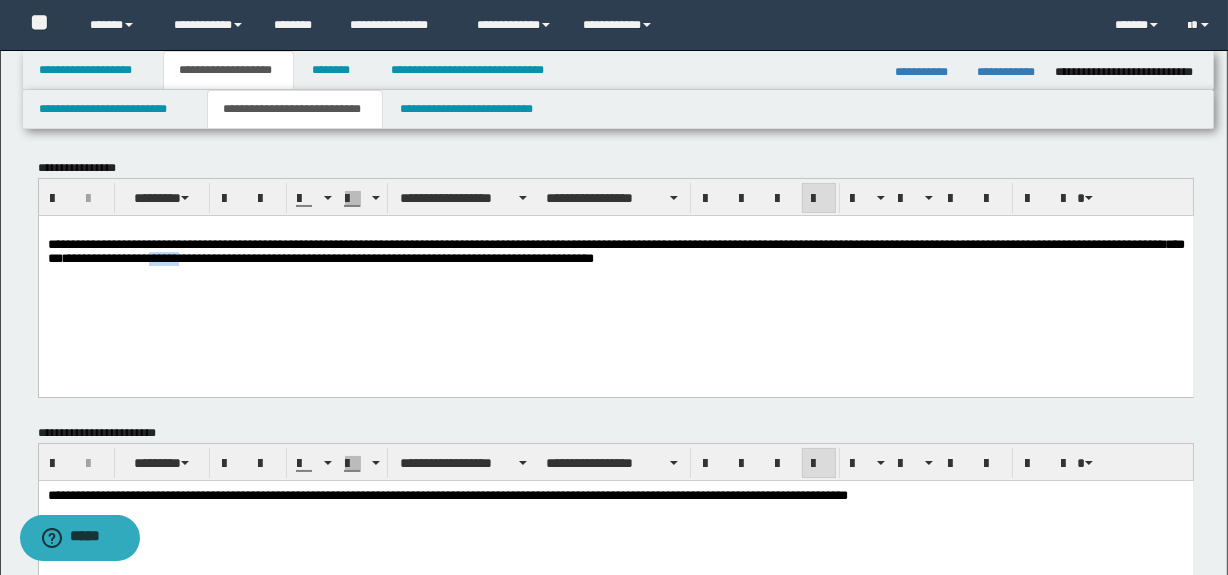 drag, startPoint x: 489, startPoint y: 263, endPoint x: 450, endPoint y: 267, distance: 39.20459 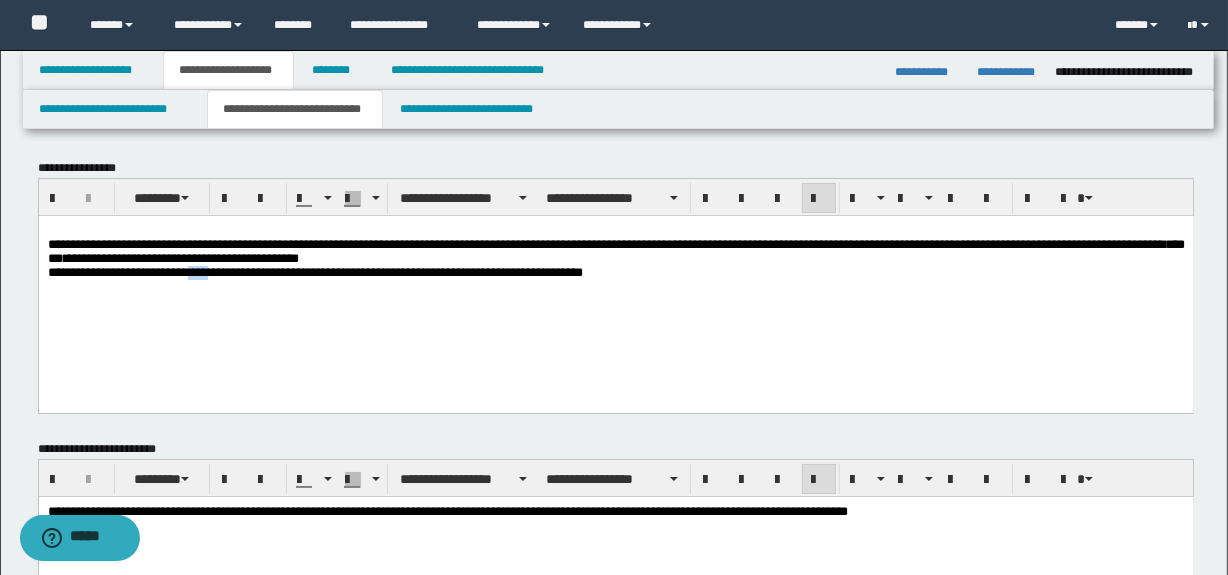 drag, startPoint x: 268, startPoint y: 278, endPoint x: 243, endPoint y: 276, distance: 25.079872 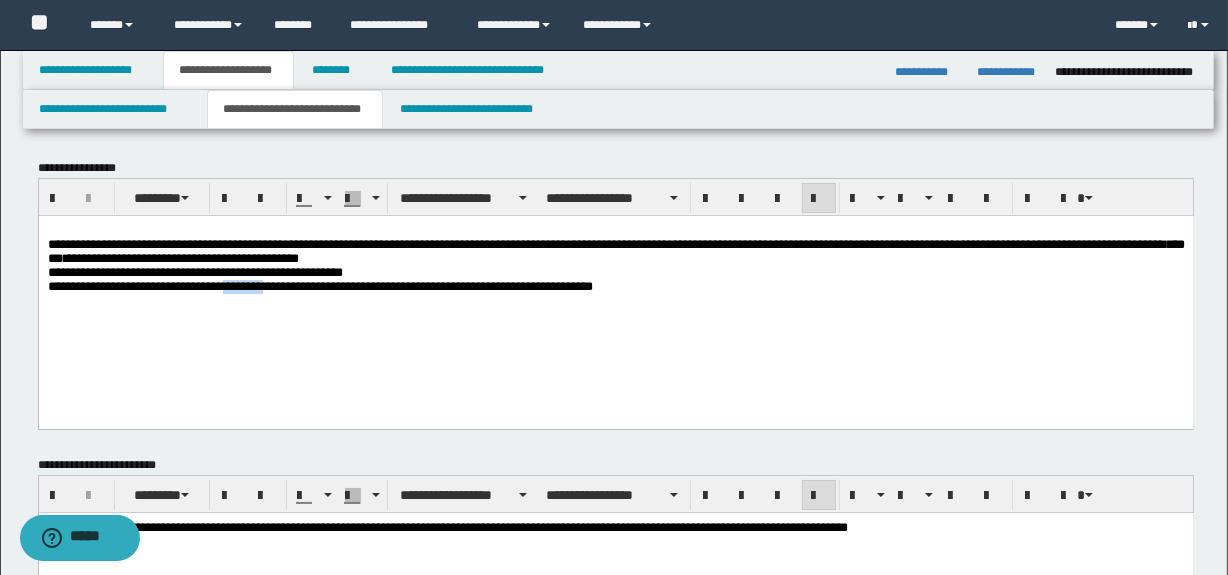 drag, startPoint x: 321, startPoint y: 296, endPoint x: 277, endPoint y: 291, distance: 44.28318 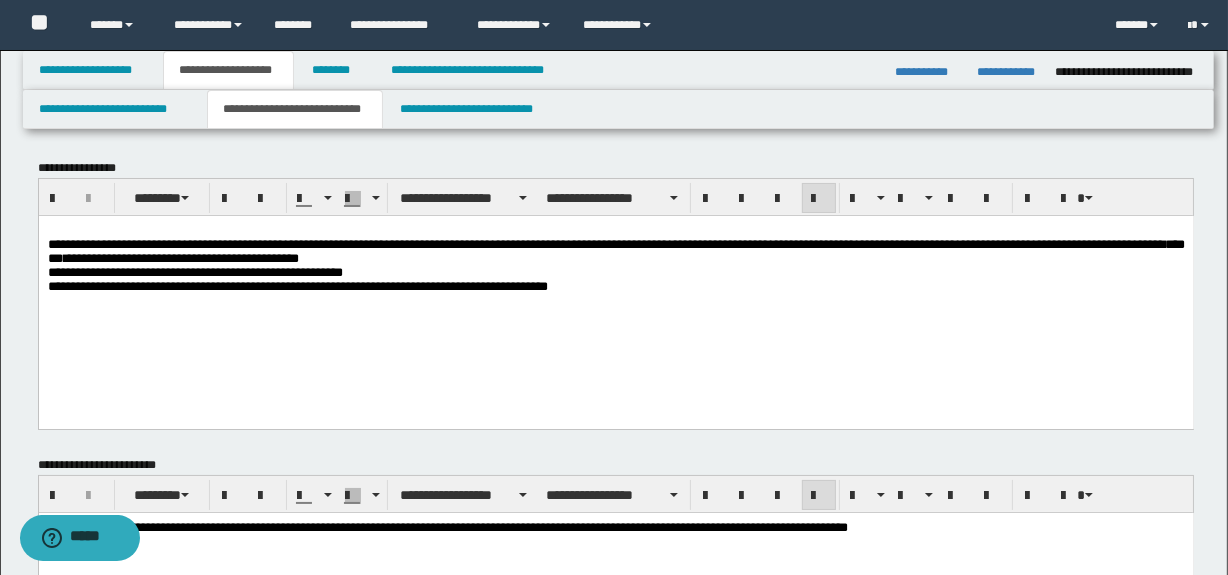 click on "**********" at bounding box center [297, 271] 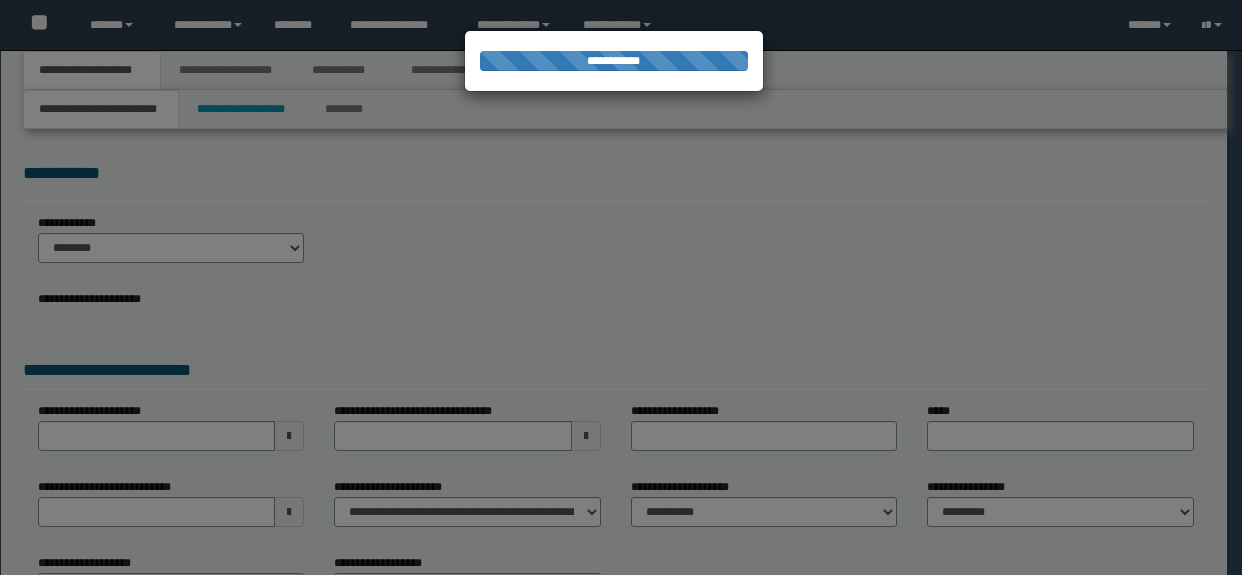 scroll, scrollTop: 0, scrollLeft: 0, axis: both 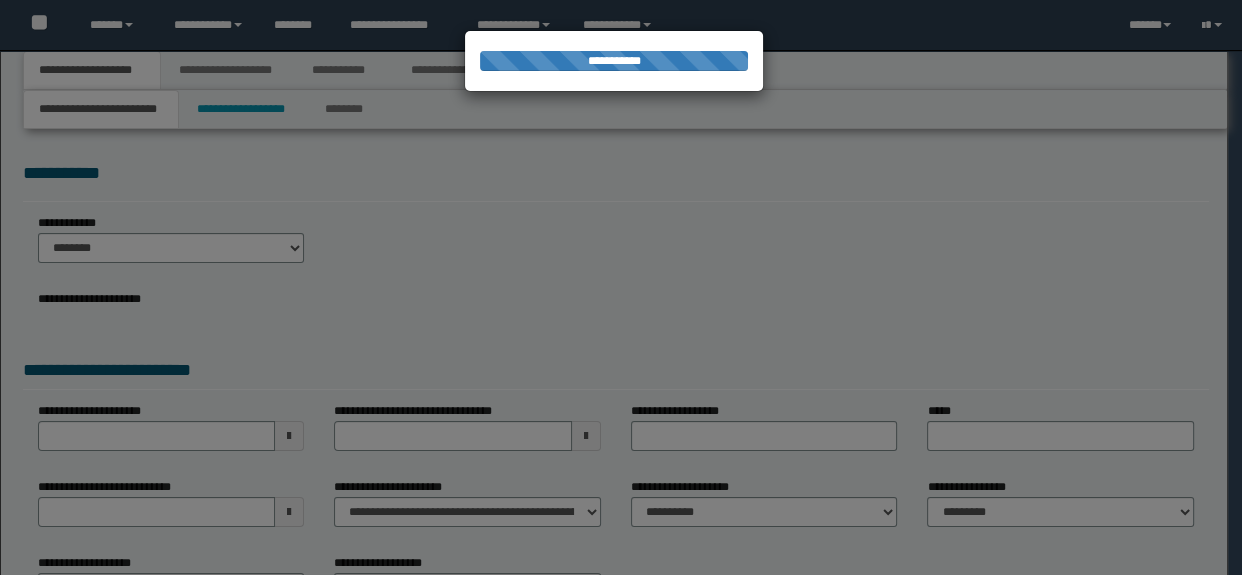 select on "*" 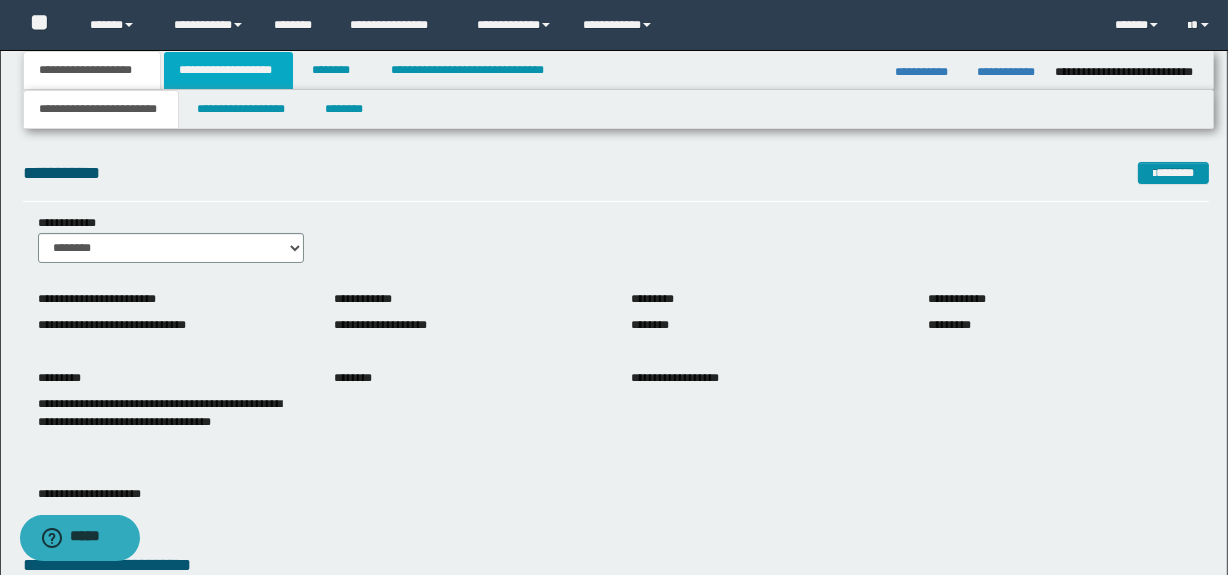 click on "**********" at bounding box center [228, 70] 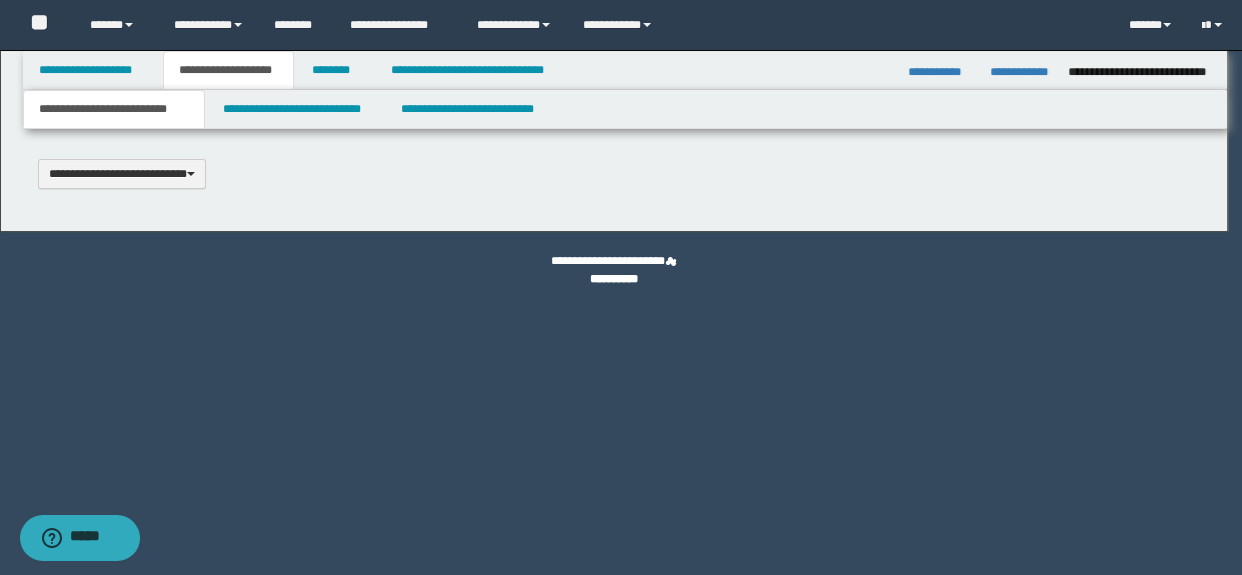 type 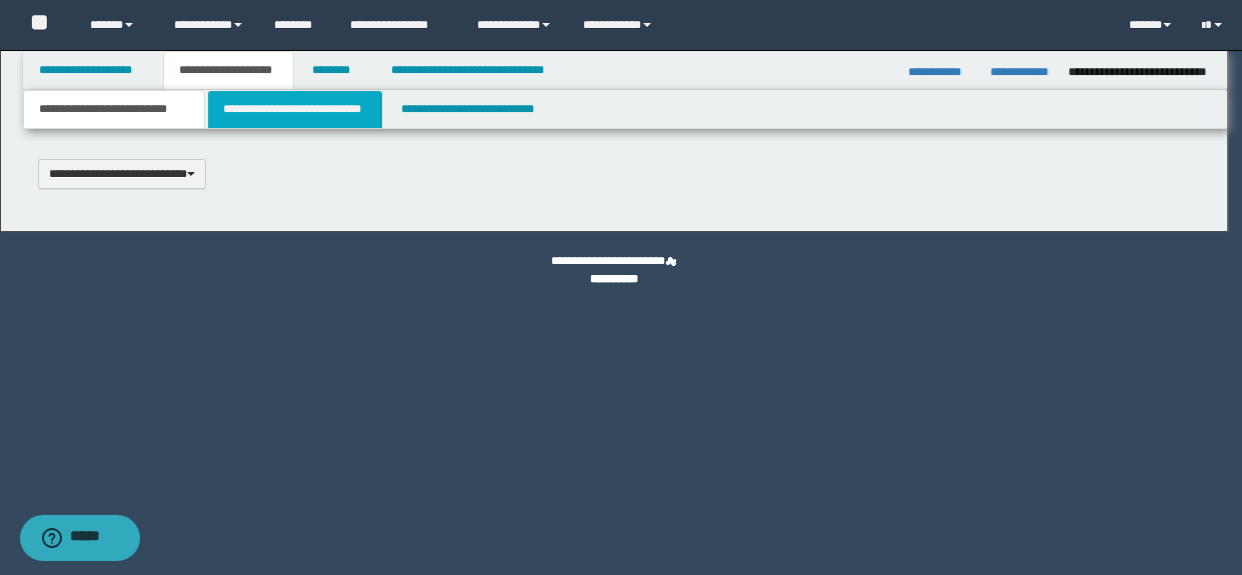 select on "*" 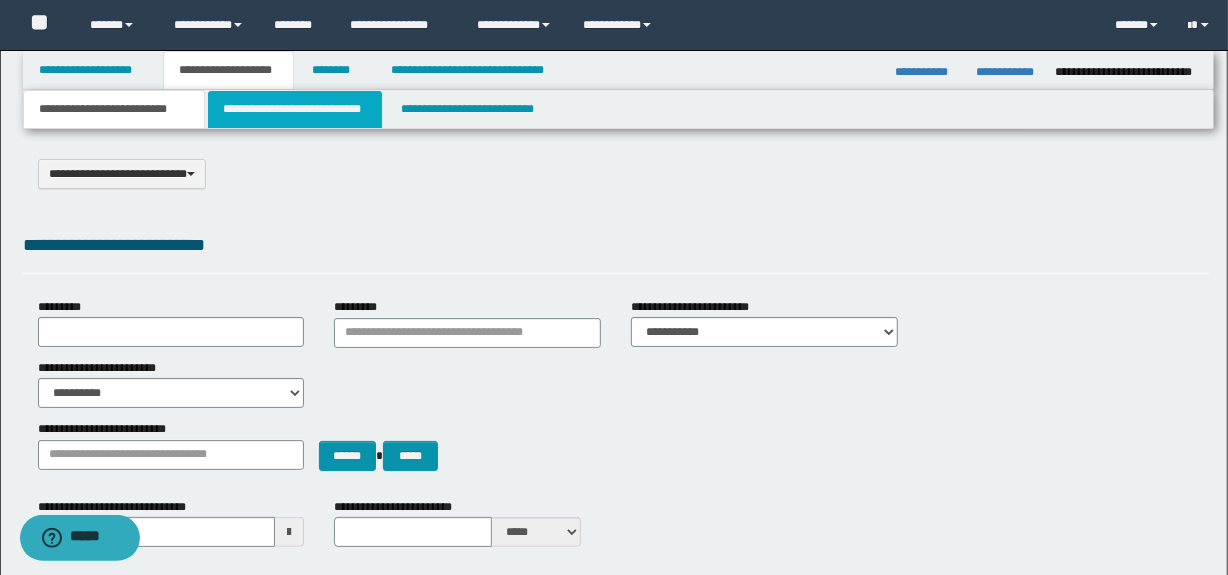 click on "**********" at bounding box center [294, 109] 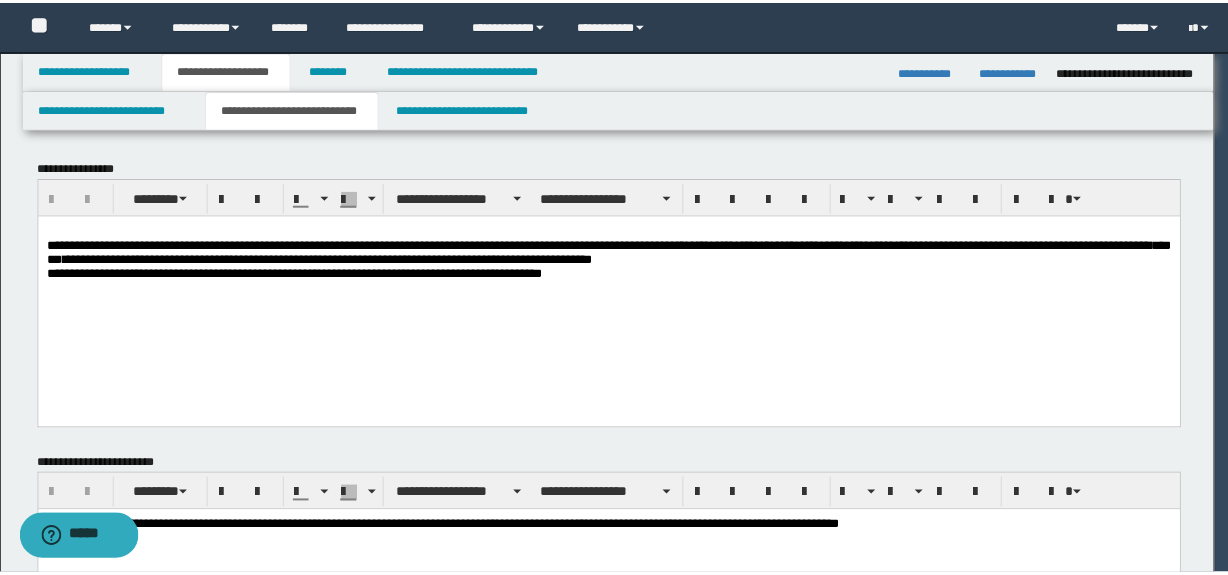 scroll, scrollTop: 0, scrollLeft: 0, axis: both 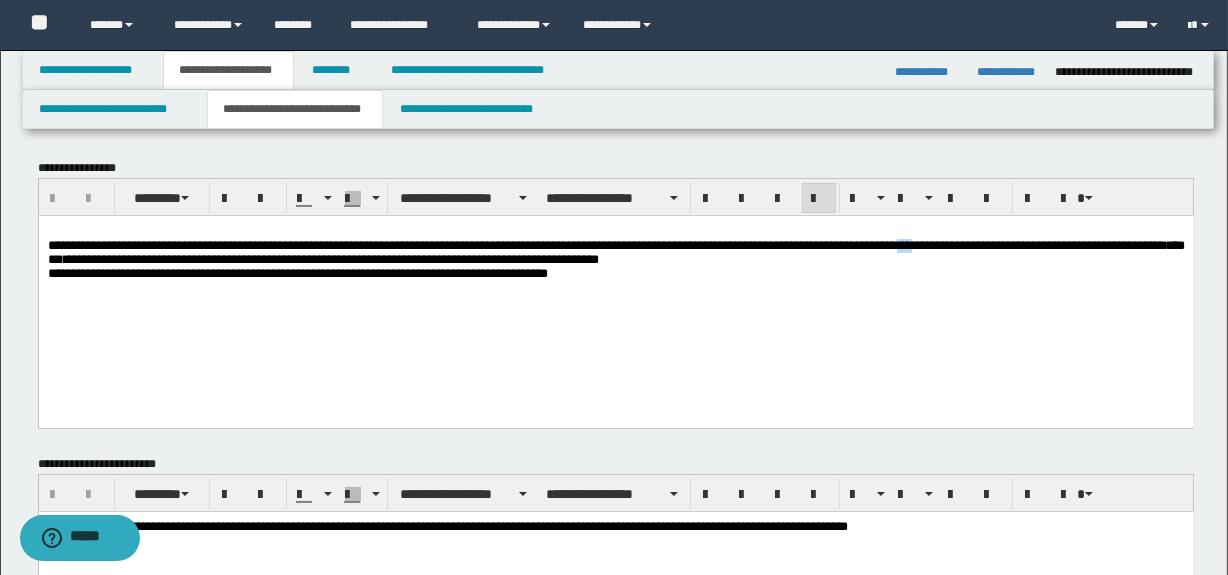 drag, startPoint x: 1116, startPoint y: 246, endPoint x: 1092, endPoint y: 241, distance: 24.5153 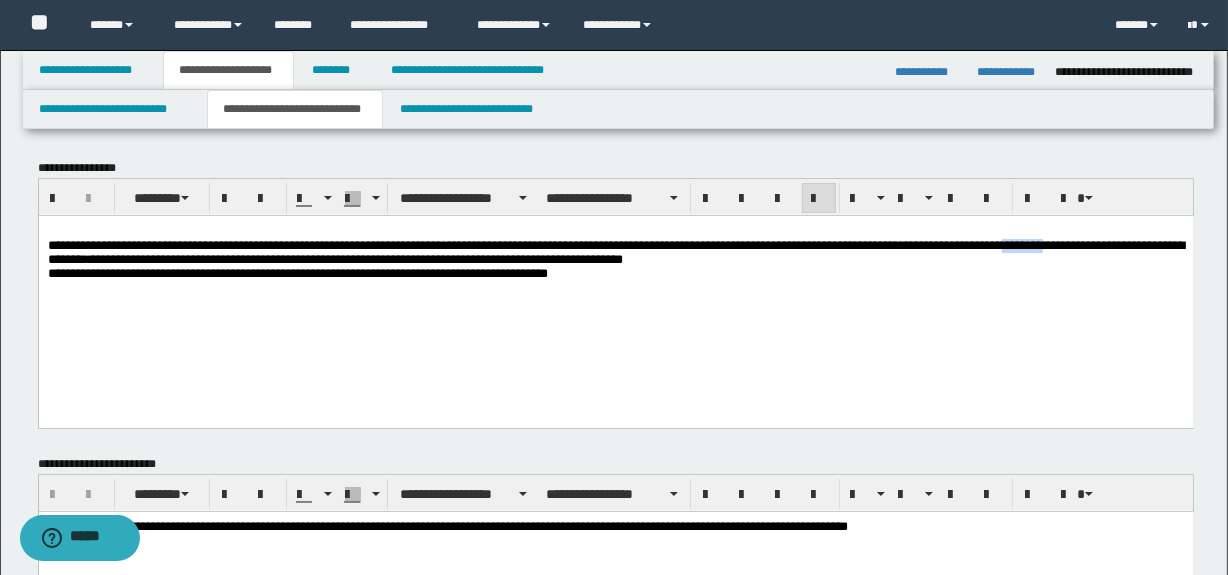 drag, startPoint x: 97, startPoint y: 259, endPoint x: 48, endPoint y: 260, distance: 49.010204 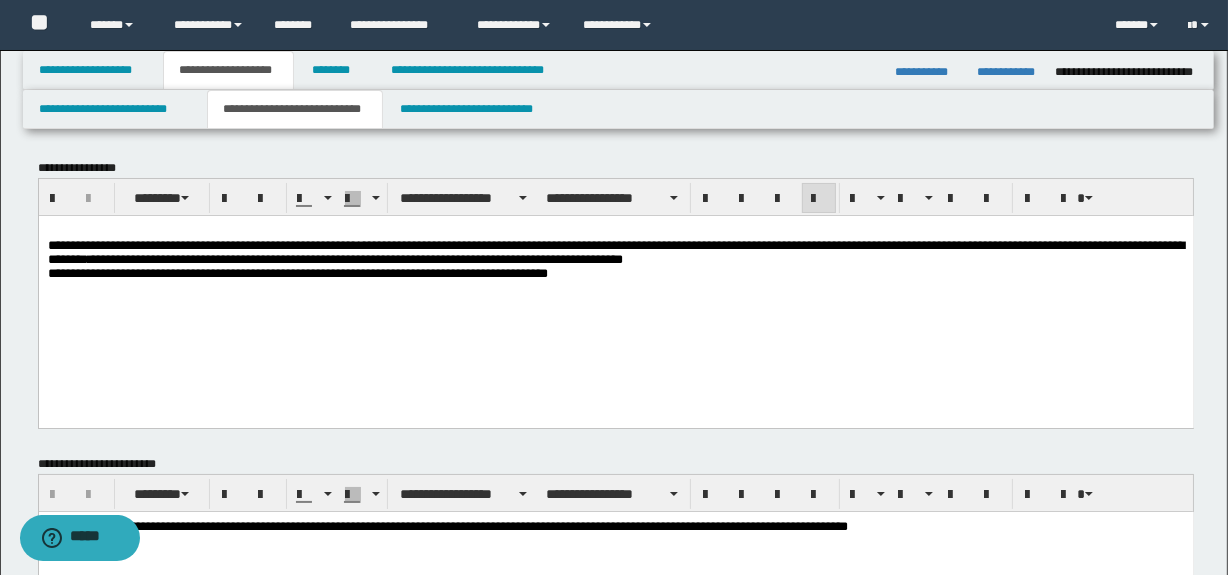 click on "**********" at bounding box center [615, 259] 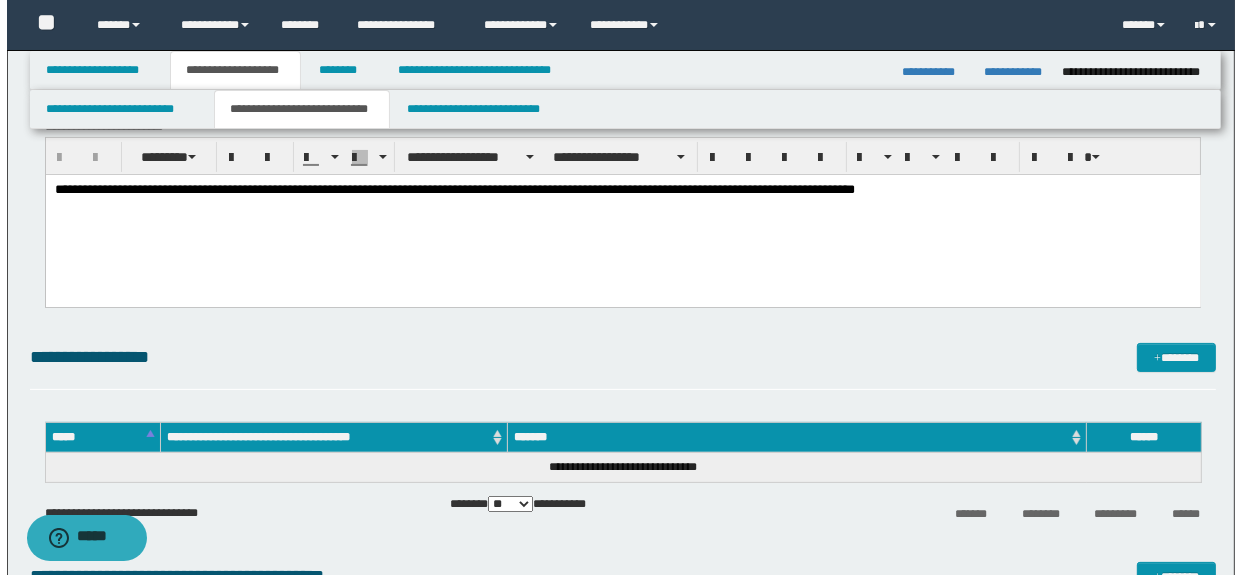 scroll, scrollTop: 363, scrollLeft: 0, axis: vertical 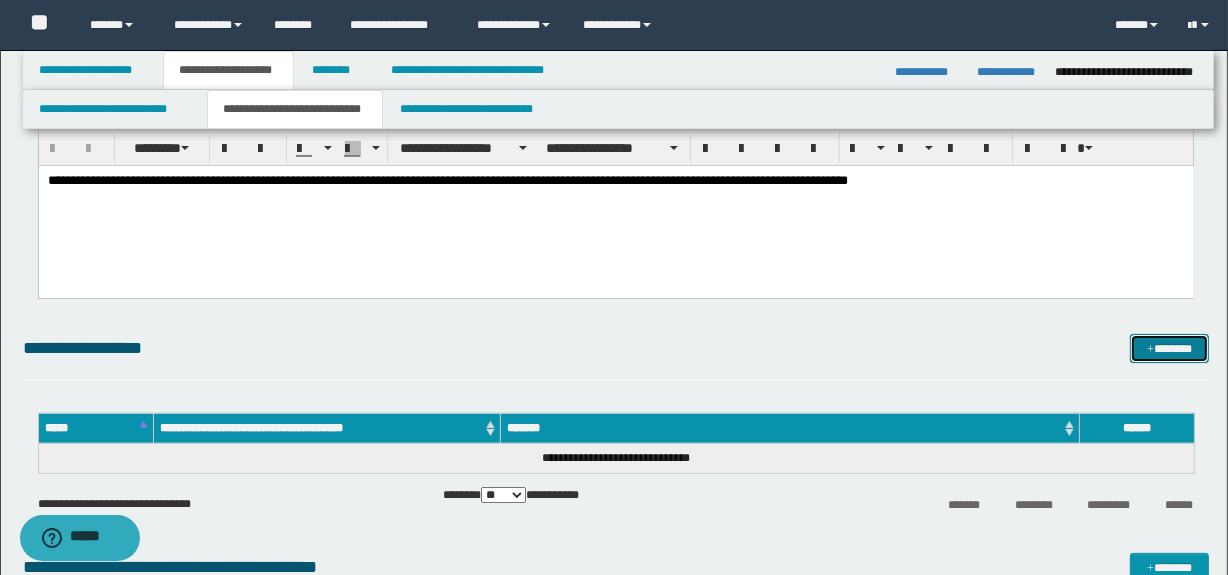 click on "*******" at bounding box center [1170, 349] 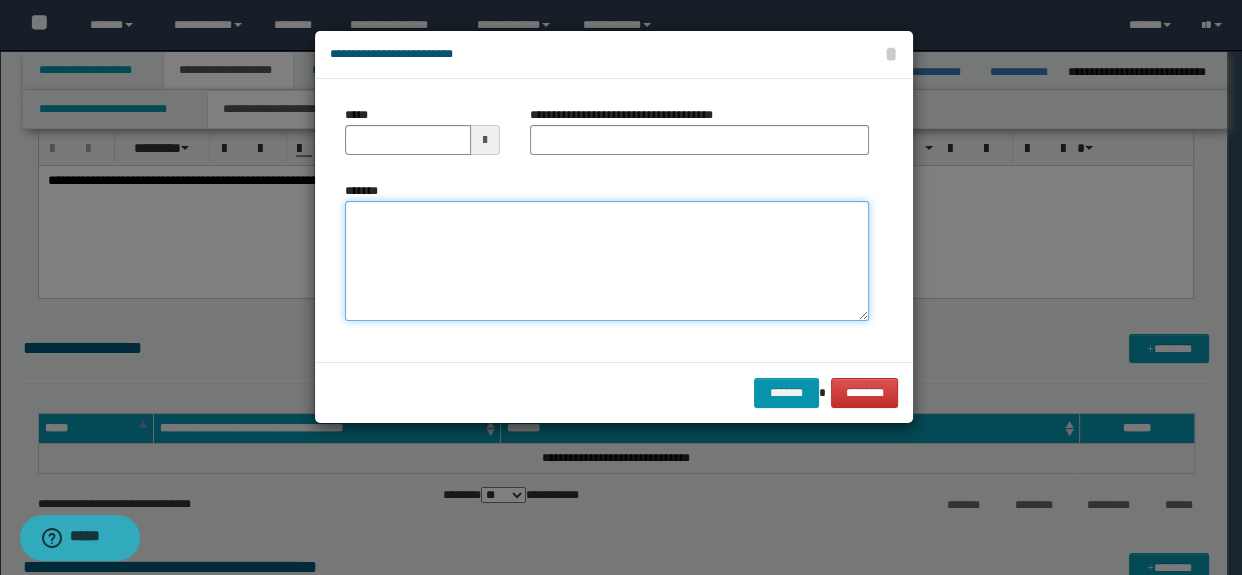 click on "*******" at bounding box center [607, 261] 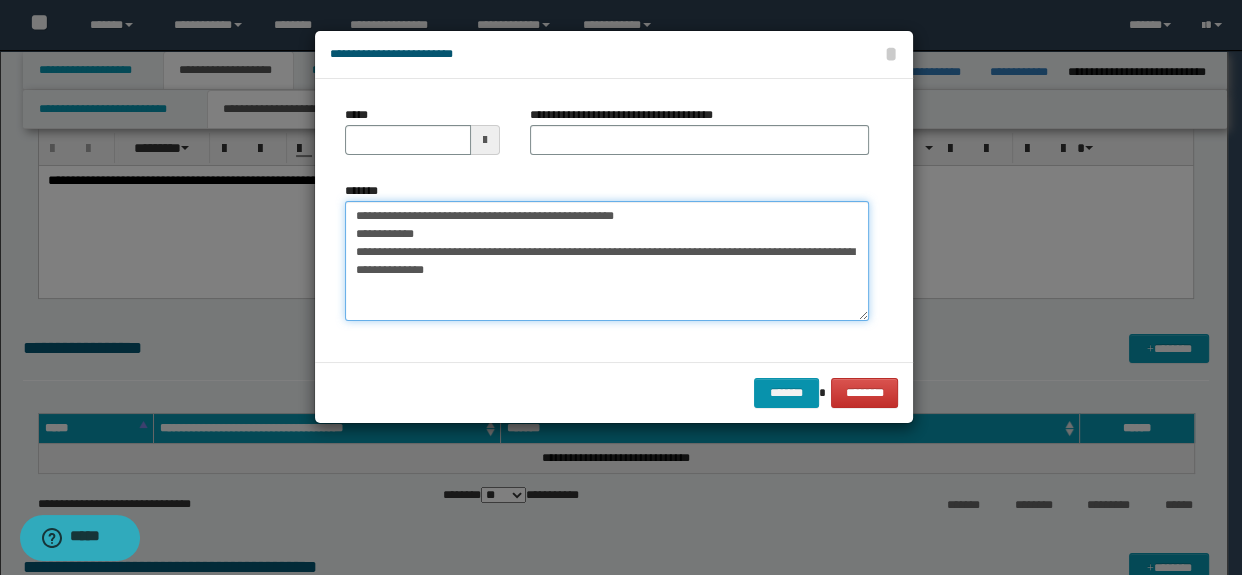 drag, startPoint x: 417, startPoint y: 214, endPoint x: 352, endPoint y: 210, distance: 65.12296 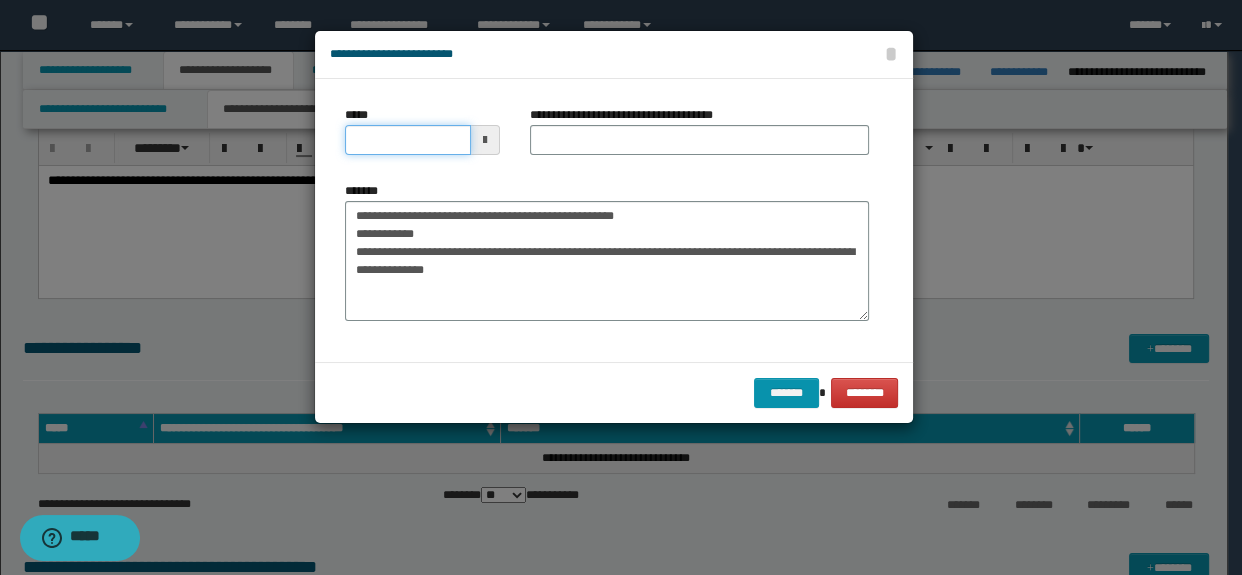 click on "*****" at bounding box center (408, 140) 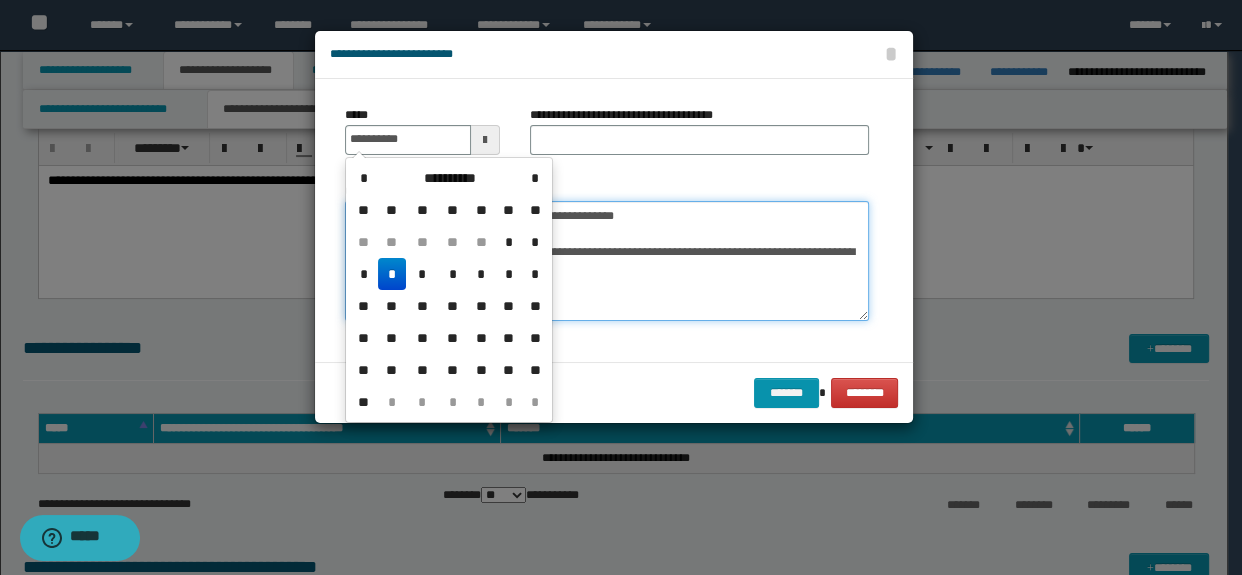 type on "**********" 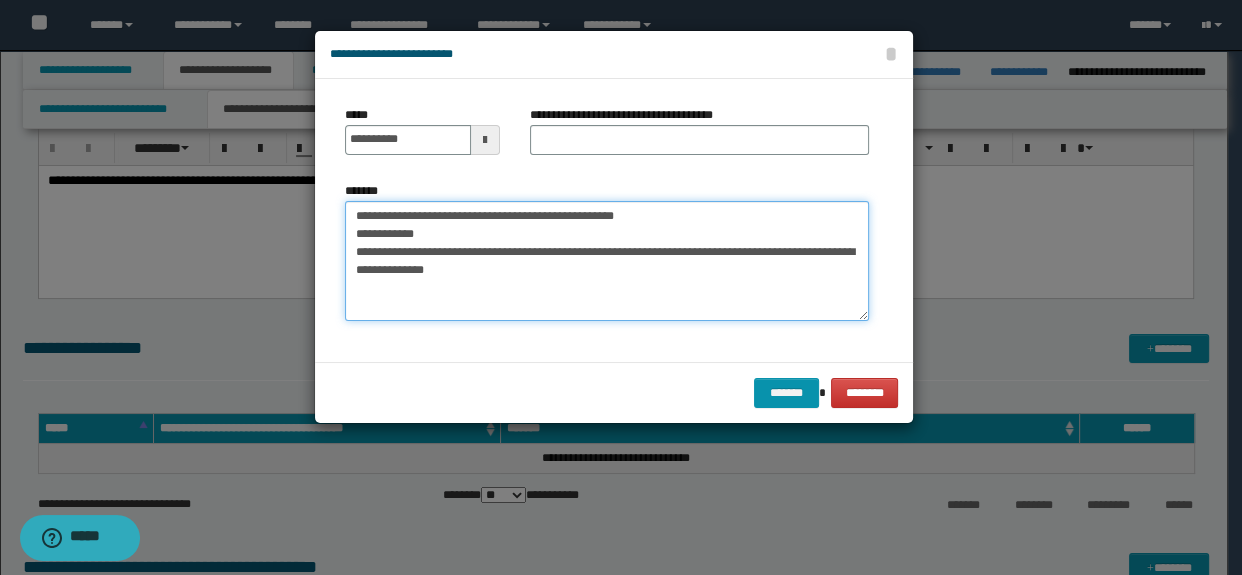 drag, startPoint x: 558, startPoint y: 214, endPoint x: 734, endPoint y: 221, distance: 176.13914 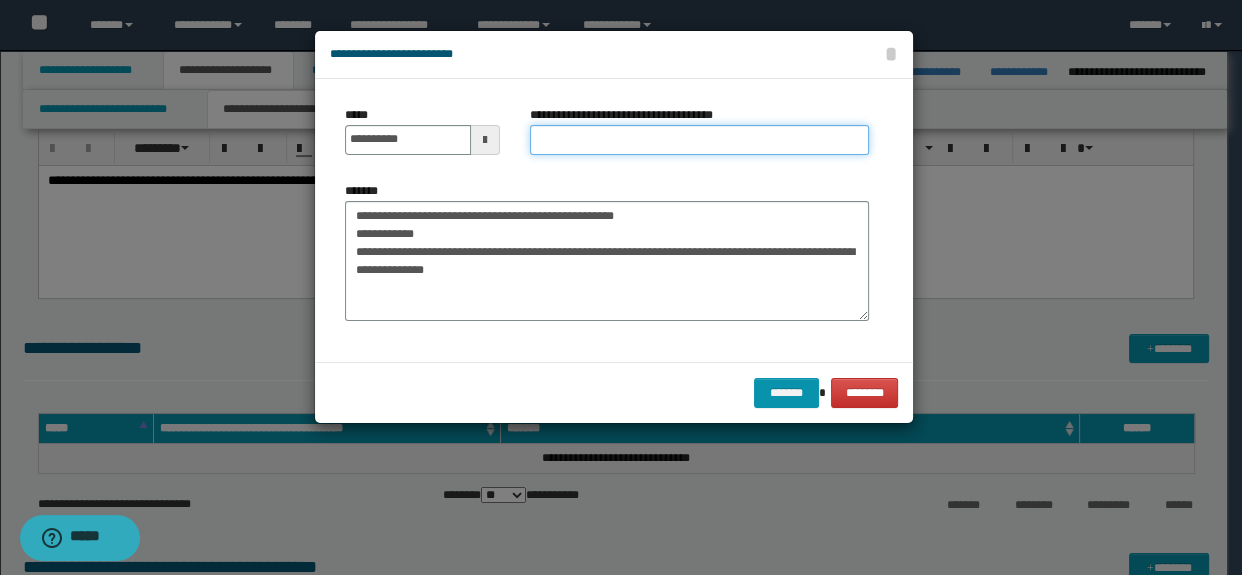 click on "**********" at bounding box center (700, 140) 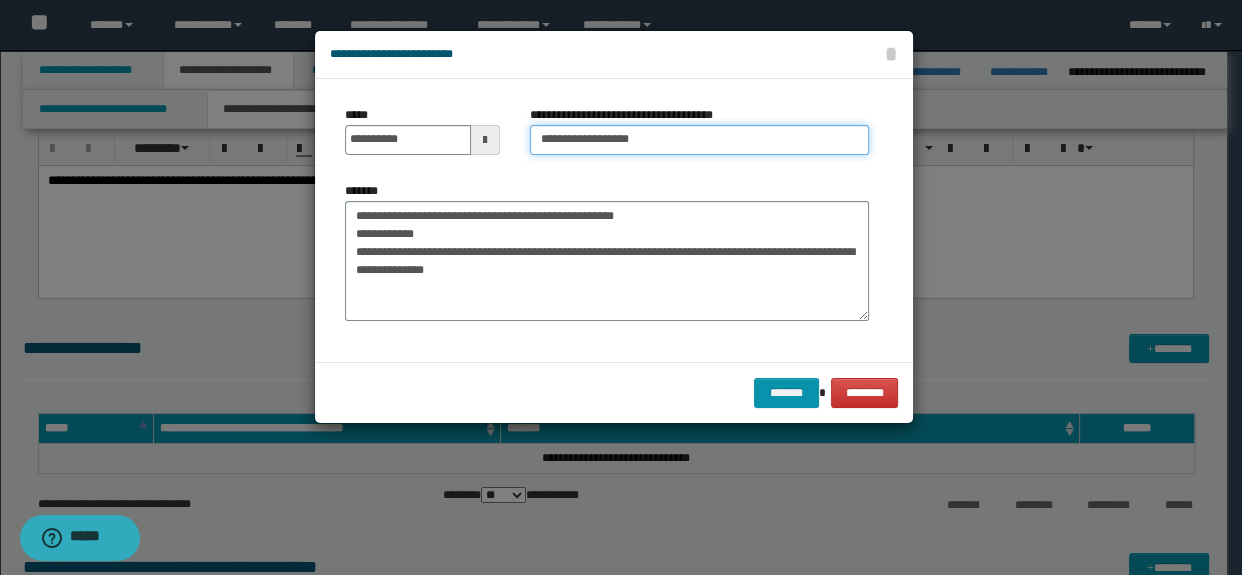 type on "**********" 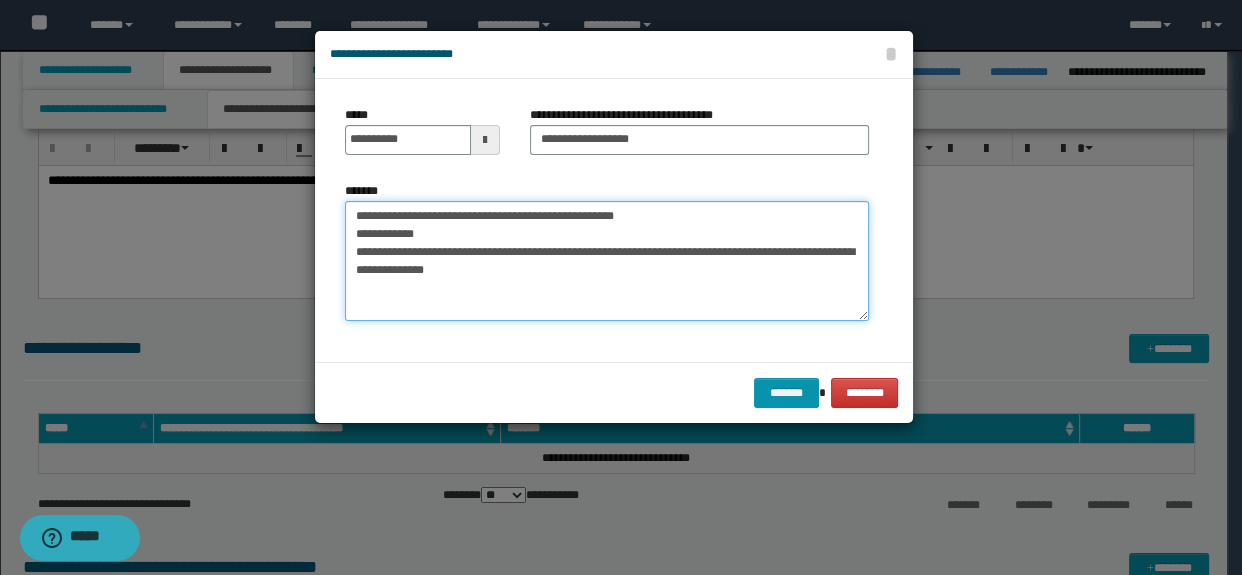 drag, startPoint x: 353, startPoint y: 210, endPoint x: 436, endPoint y: 228, distance: 84.92938 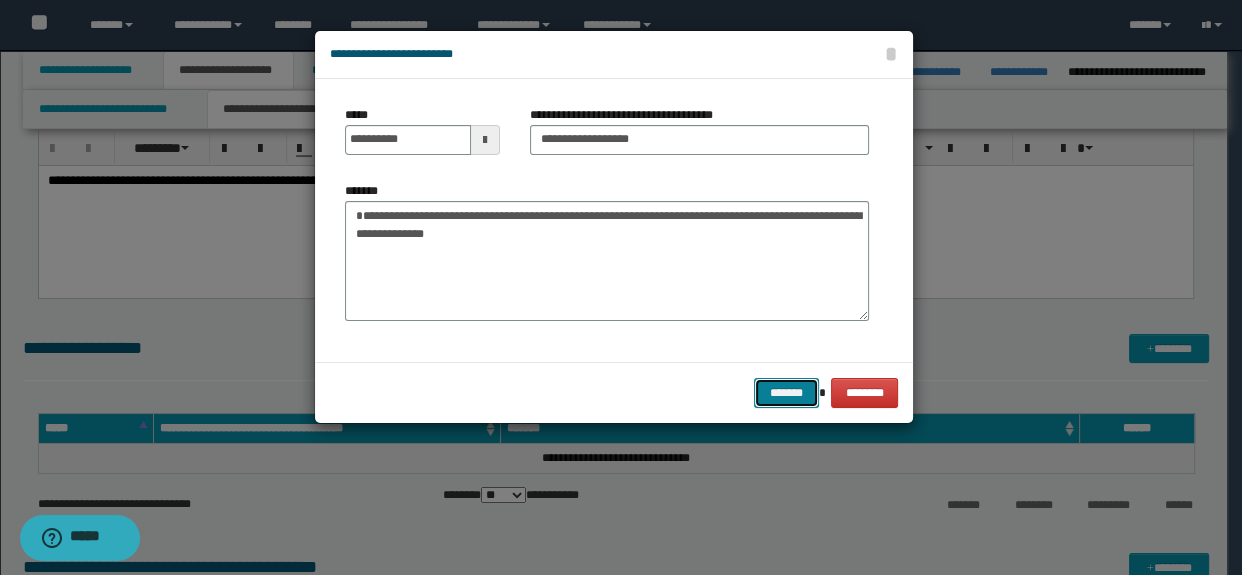 click on "*******" at bounding box center (786, 393) 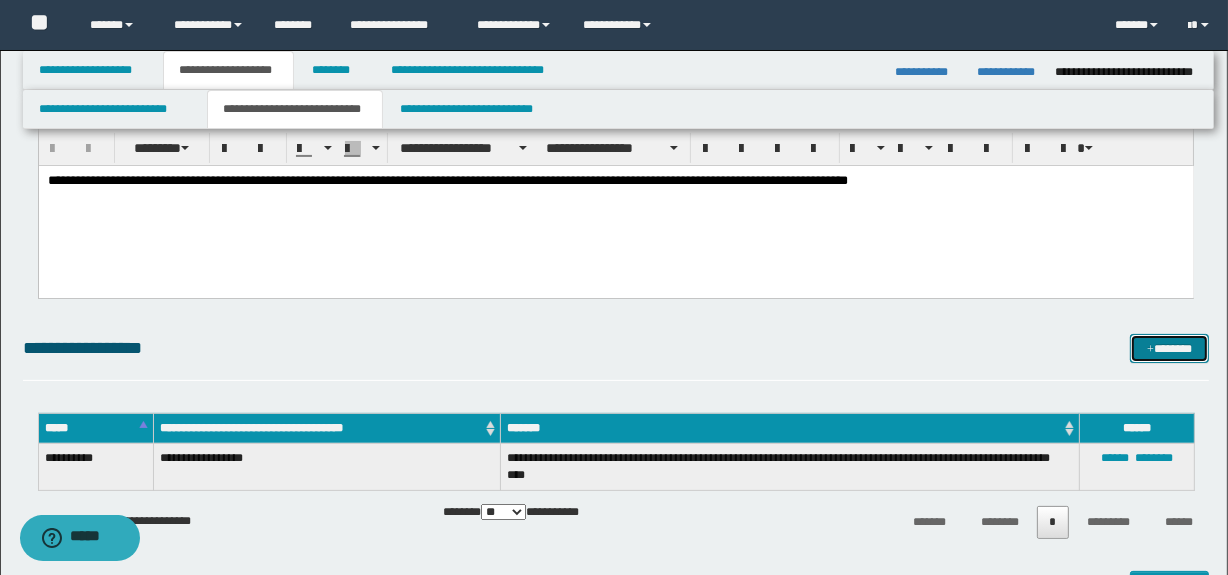 click on "*******" at bounding box center (1170, 349) 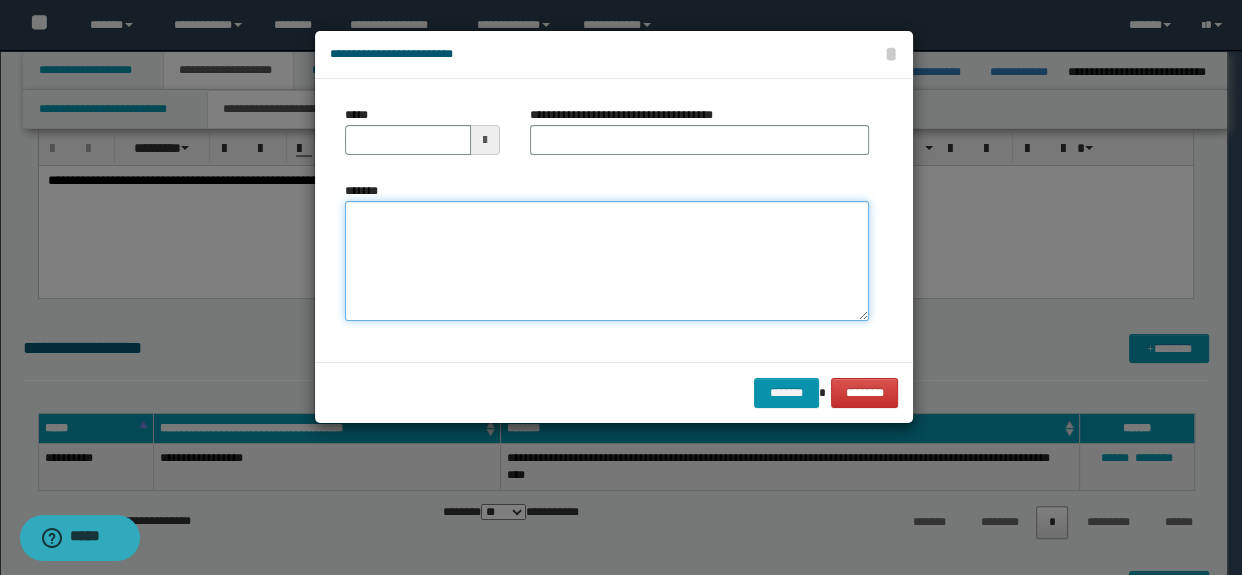 click on "*******" at bounding box center [607, 261] 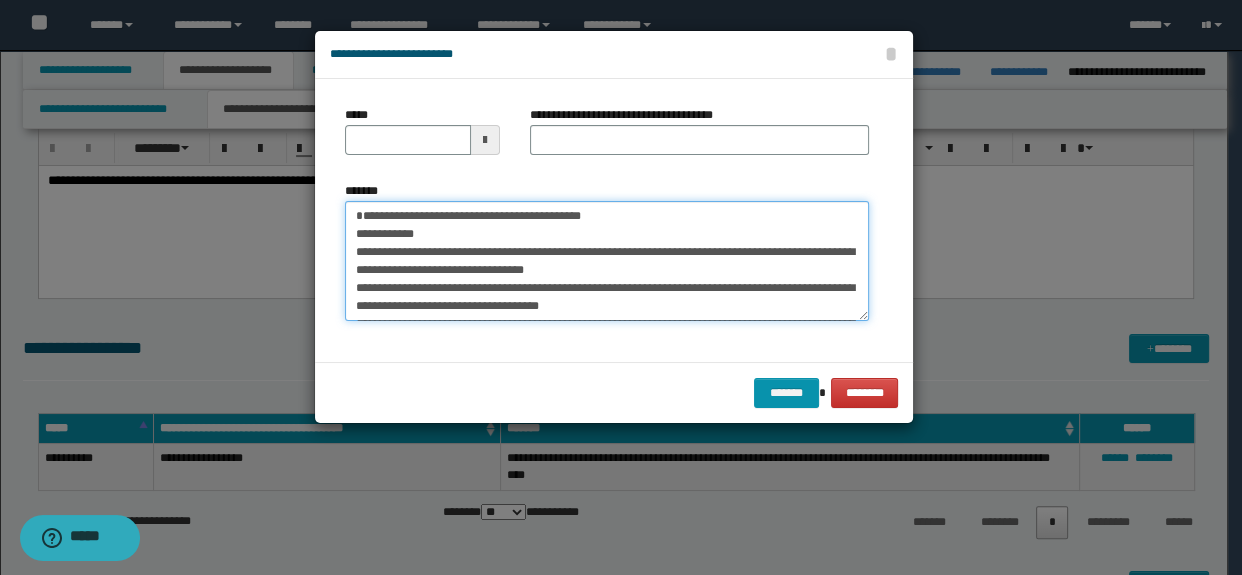 scroll, scrollTop: 300, scrollLeft: 0, axis: vertical 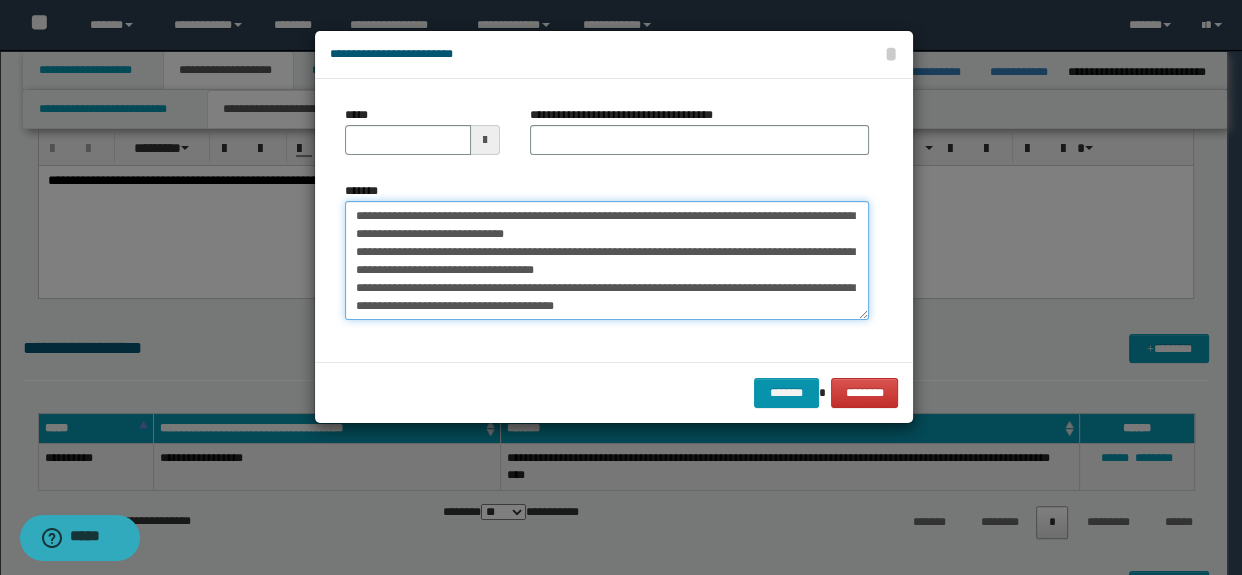 type on "**********" 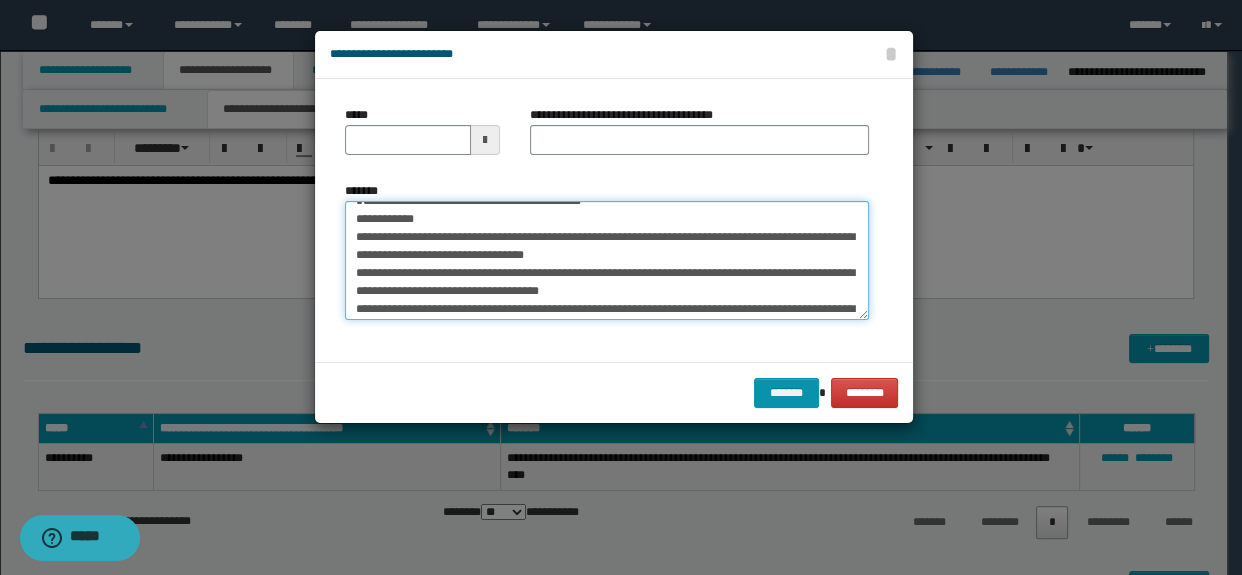 scroll, scrollTop: 0, scrollLeft: 0, axis: both 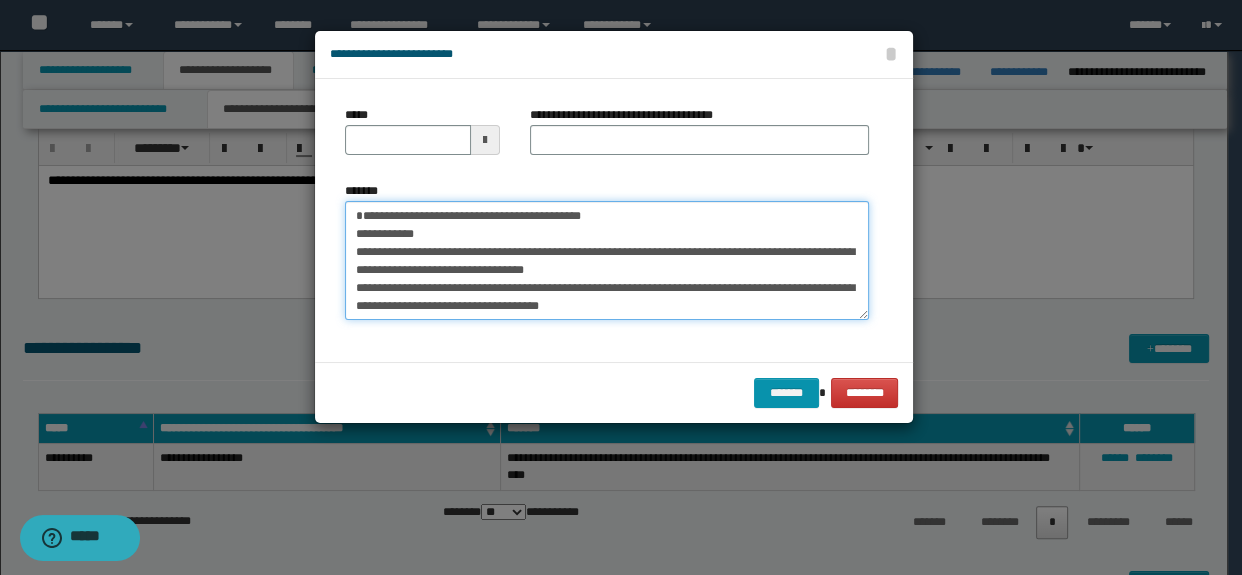 drag, startPoint x: 418, startPoint y: 220, endPoint x: 349, endPoint y: 213, distance: 69.354164 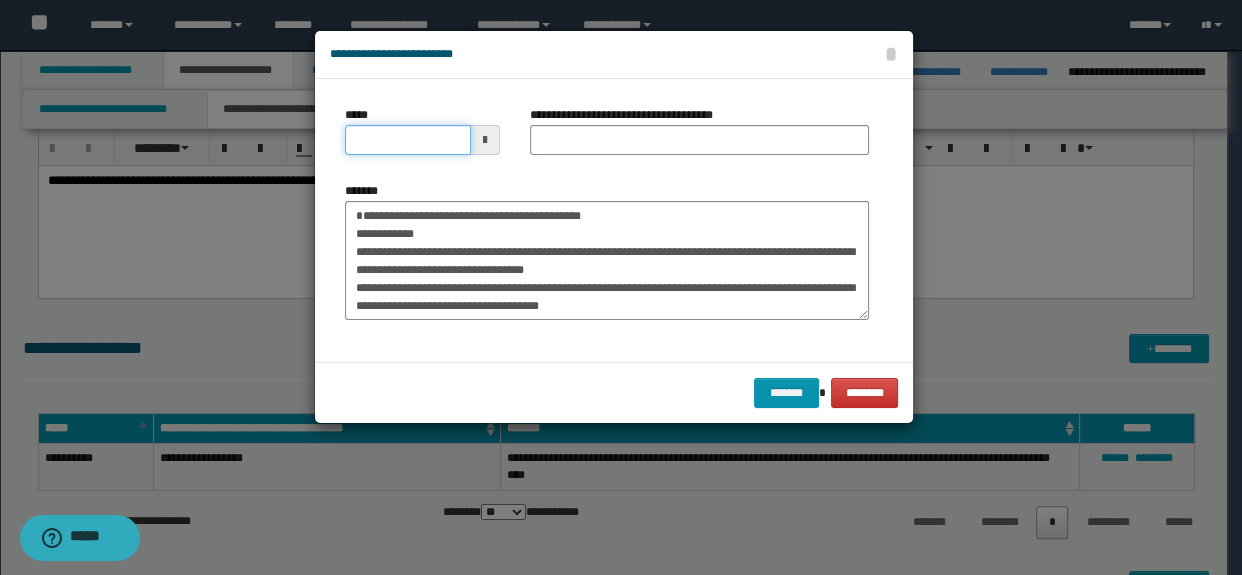 click on "*****" at bounding box center [408, 140] 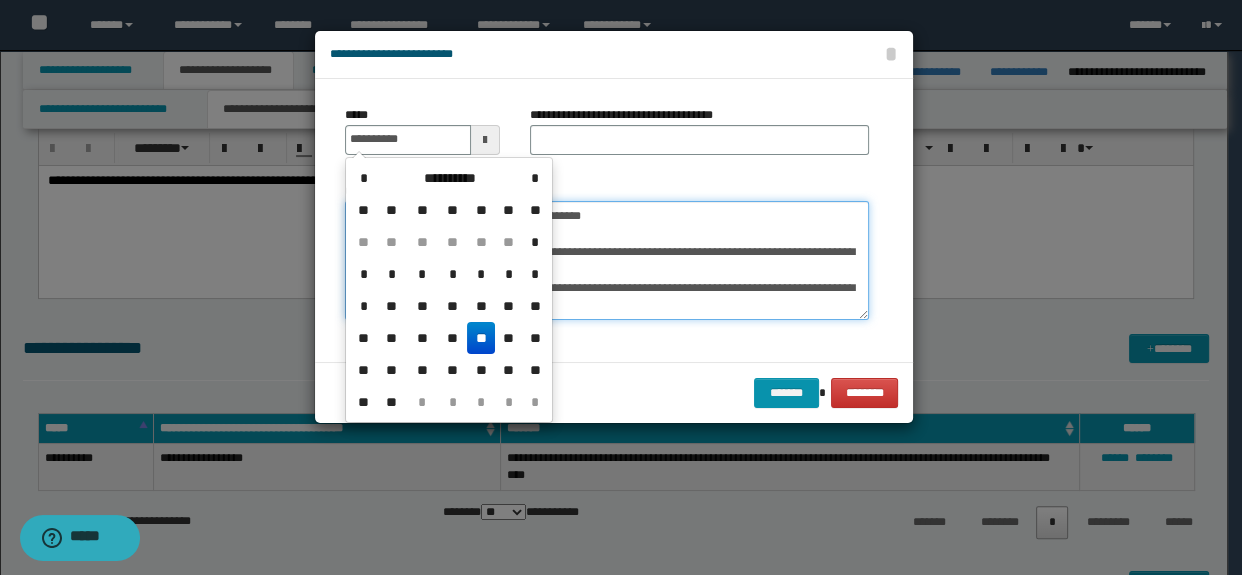 type on "**********" 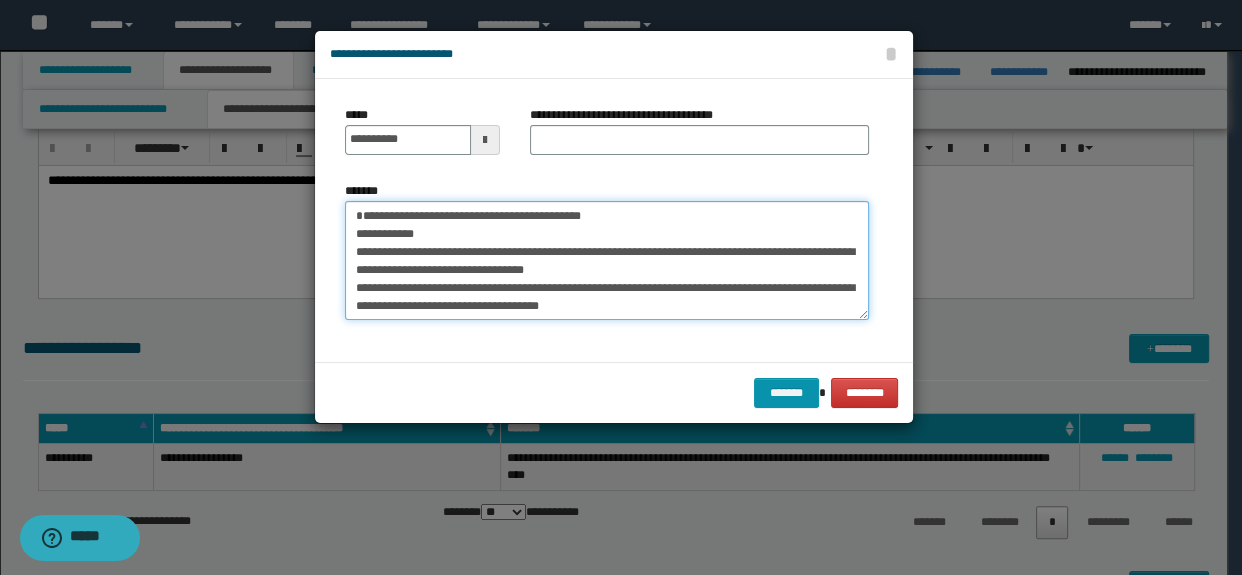 click on "*******" at bounding box center [607, 261] 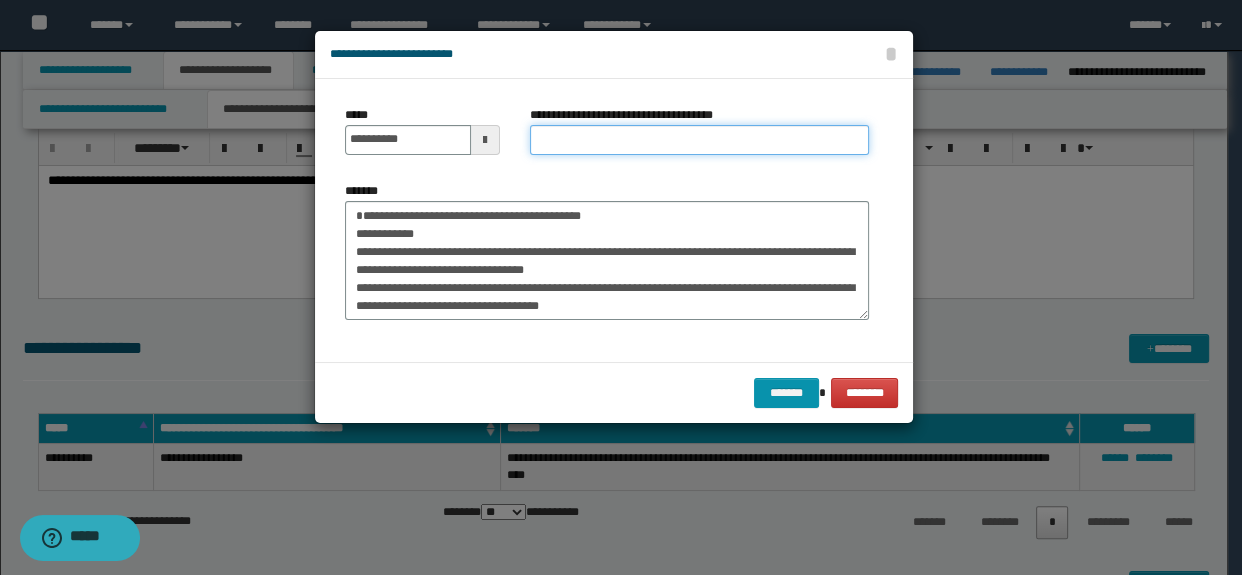 click on "**********" at bounding box center (700, 140) 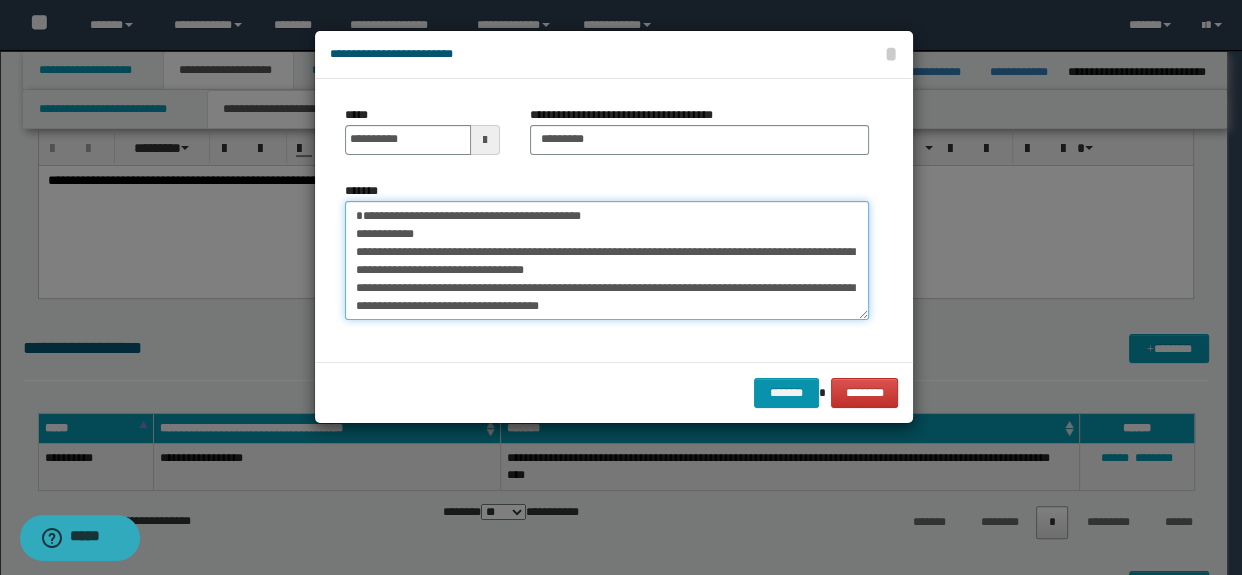 click on "*******" at bounding box center [607, 261] 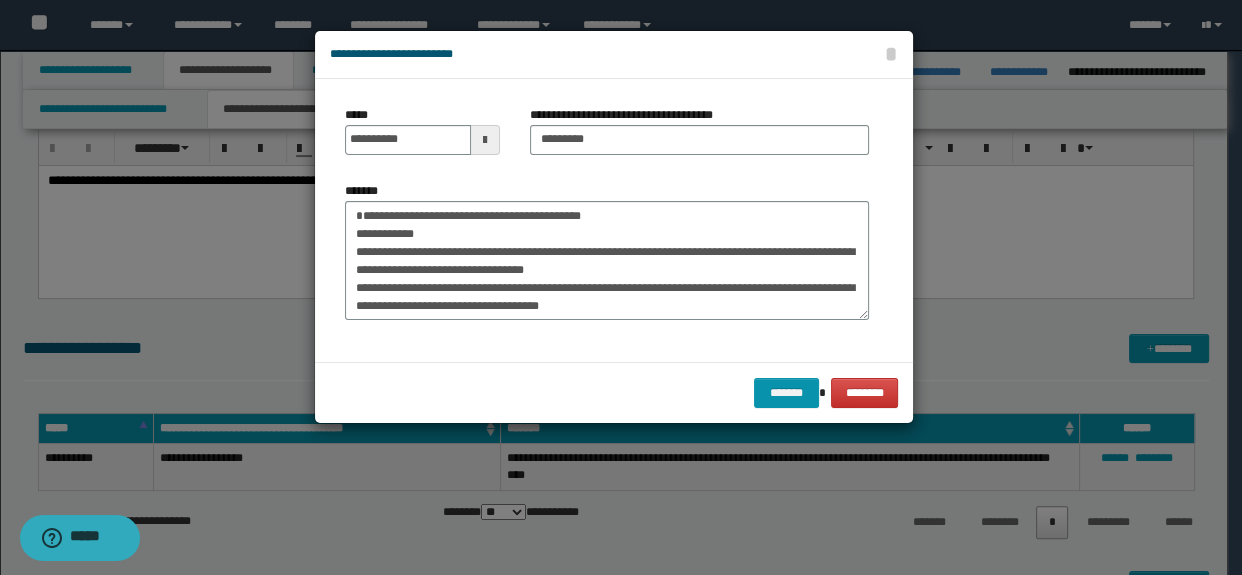 click on "**********" at bounding box center (629, 115) 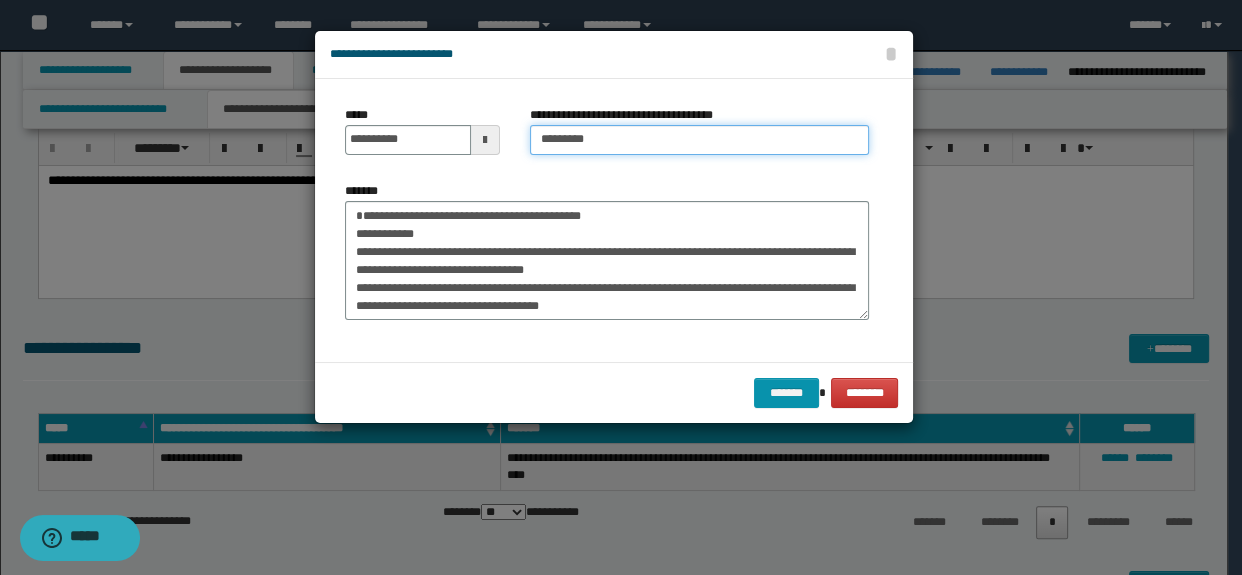 click on "*********" at bounding box center (700, 140) 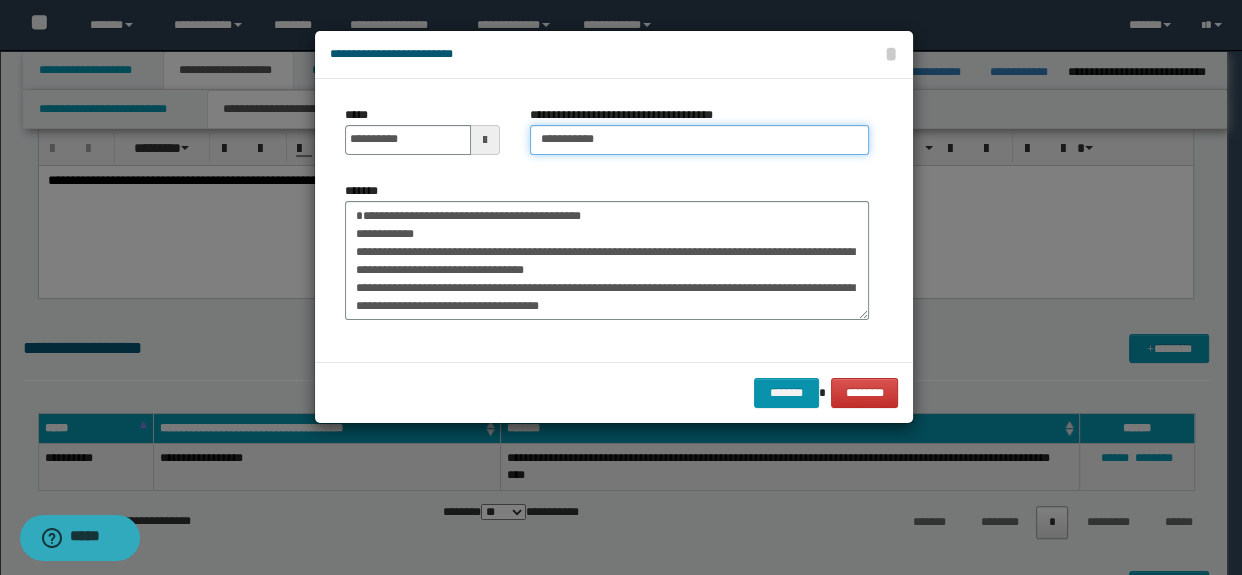 paste on "**********" 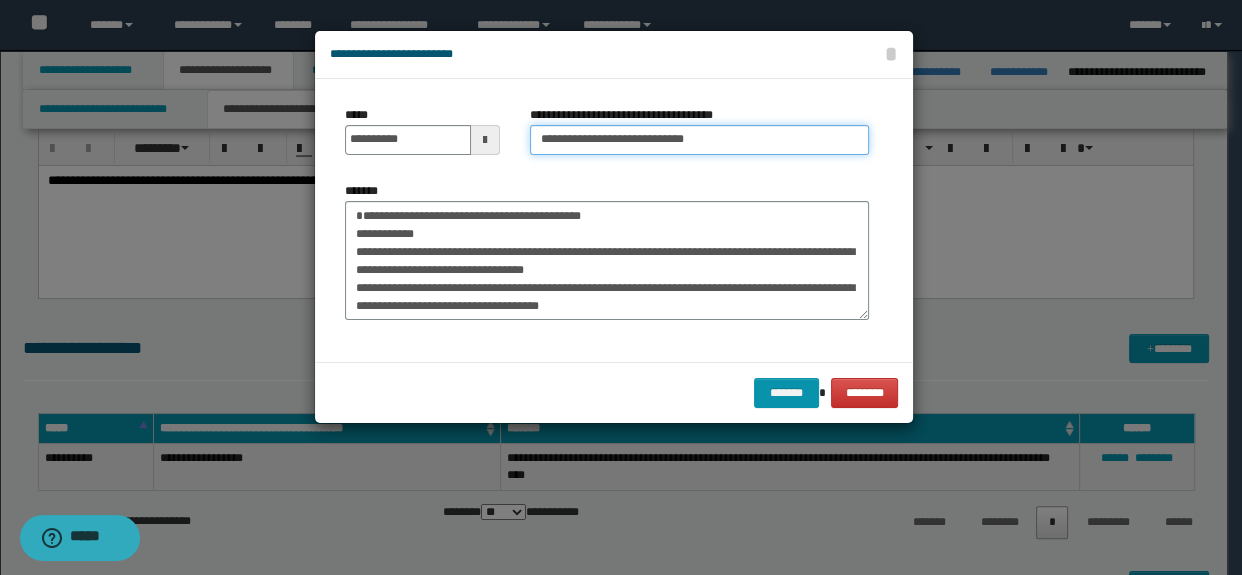 type on "**********" 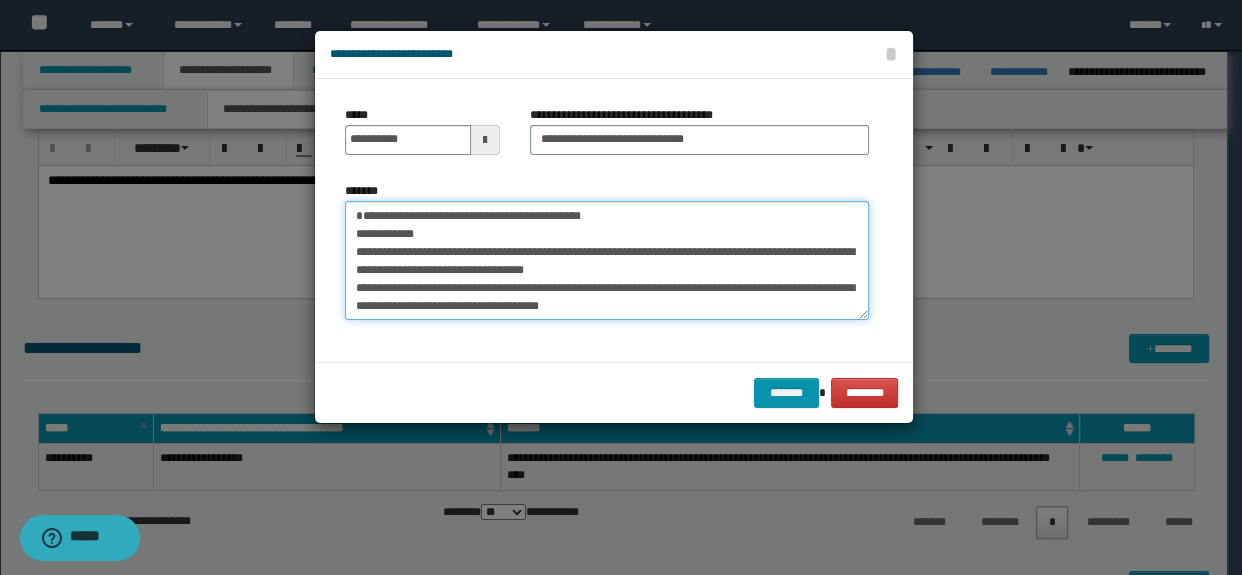 drag, startPoint x: 358, startPoint y: 215, endPoint x: 467, endPoint y: 260, distance: 117.923706 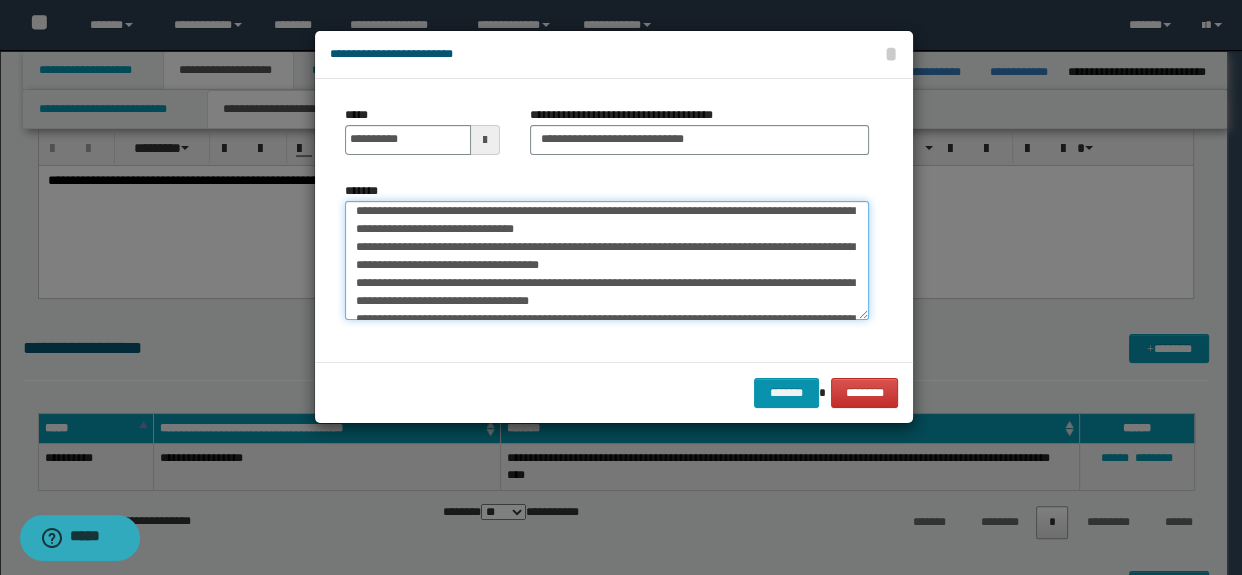 scroll, scrollTop: 647, scrollLeft: 0, axis: vertical 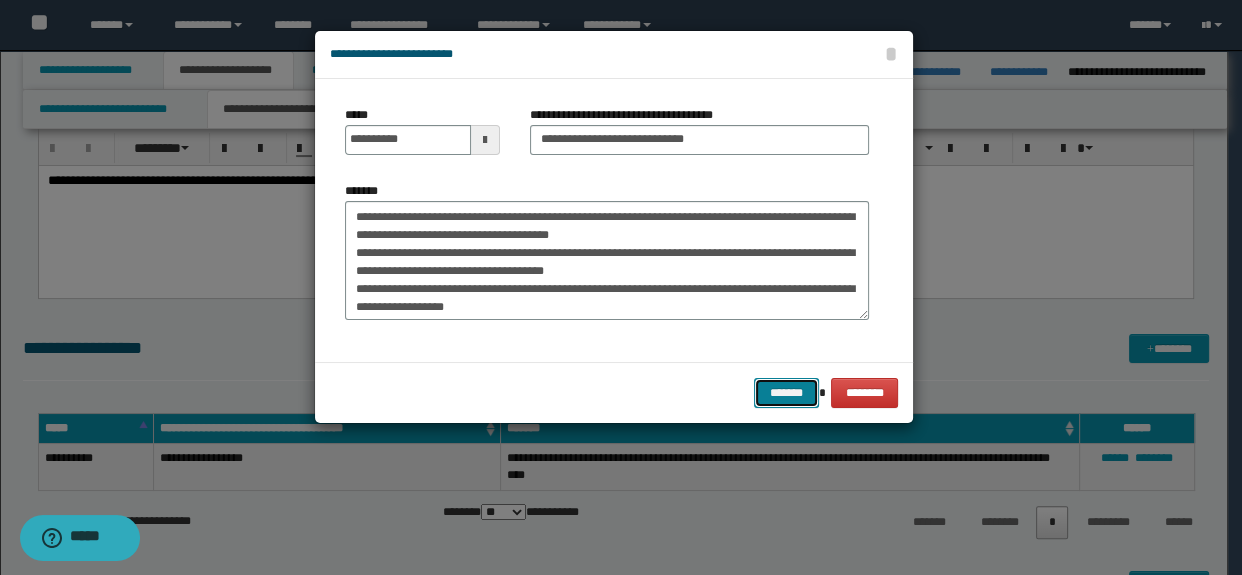 click on "*******" at bounding box center (786, 393) 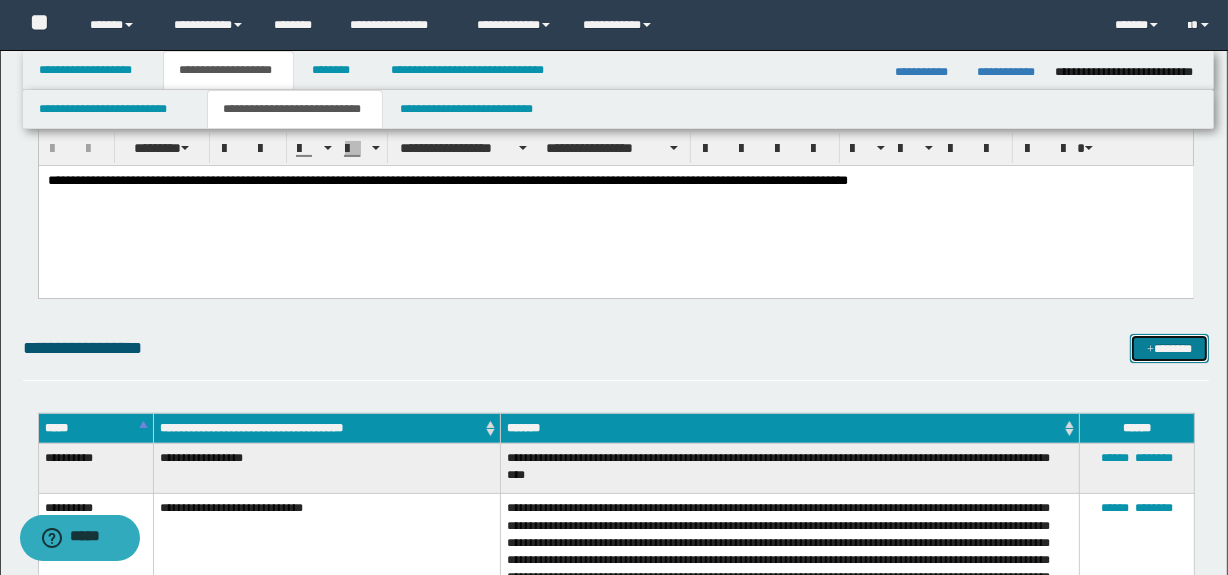 drag, startPoint x: 1170, startPoint y: 347, endPoint x: 1152, endPoint y: 338, distance: 20.12461 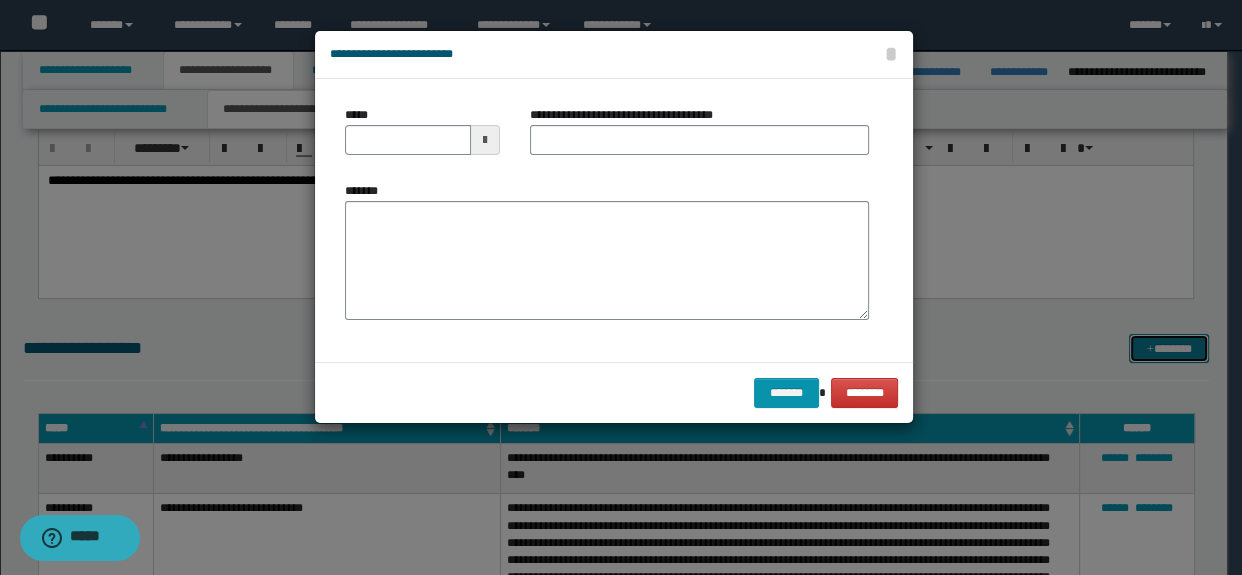scroll, scrollTop: 0, scrollLeft: 0, axis: both 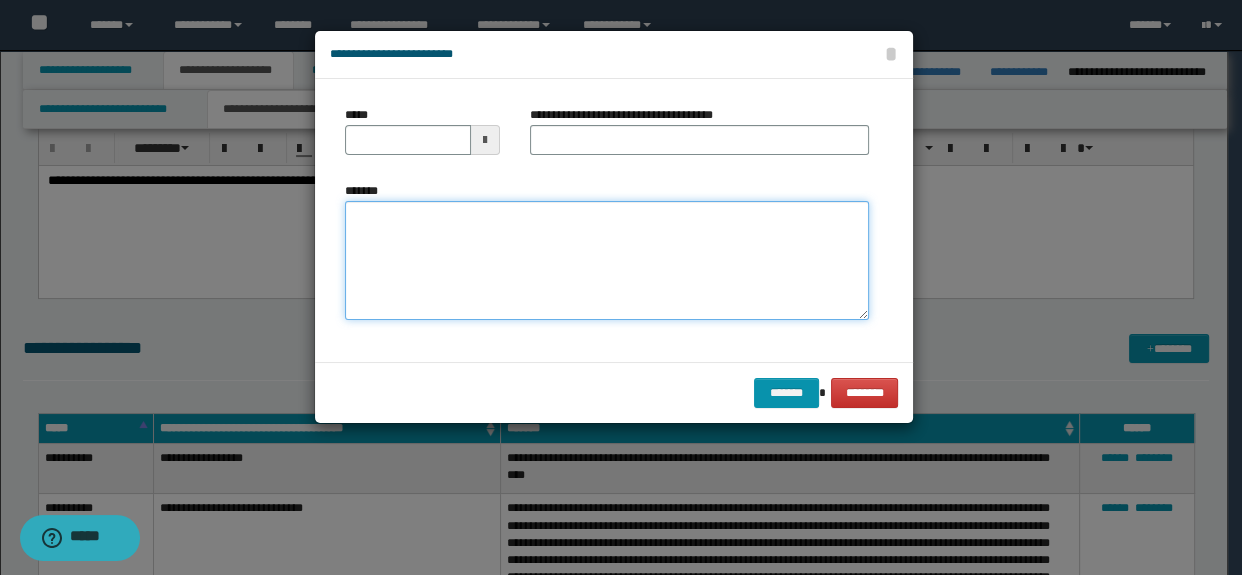 click on "*******" at bounding box center (607, 261) 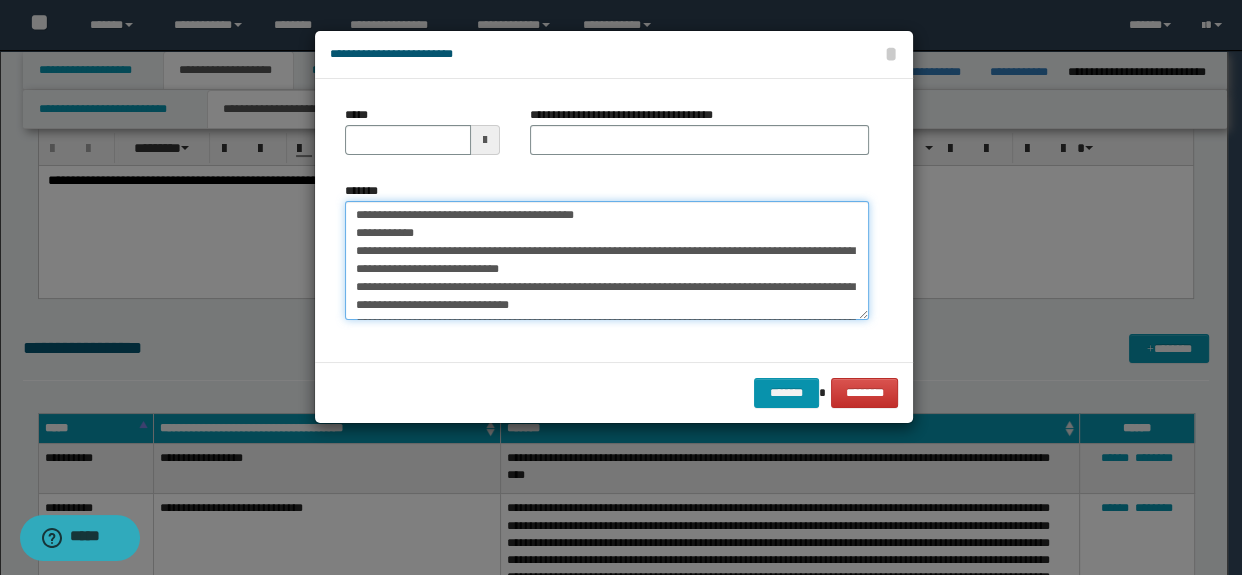 scroll, scrollTop: 0, scrollLeft: 0, axis: both 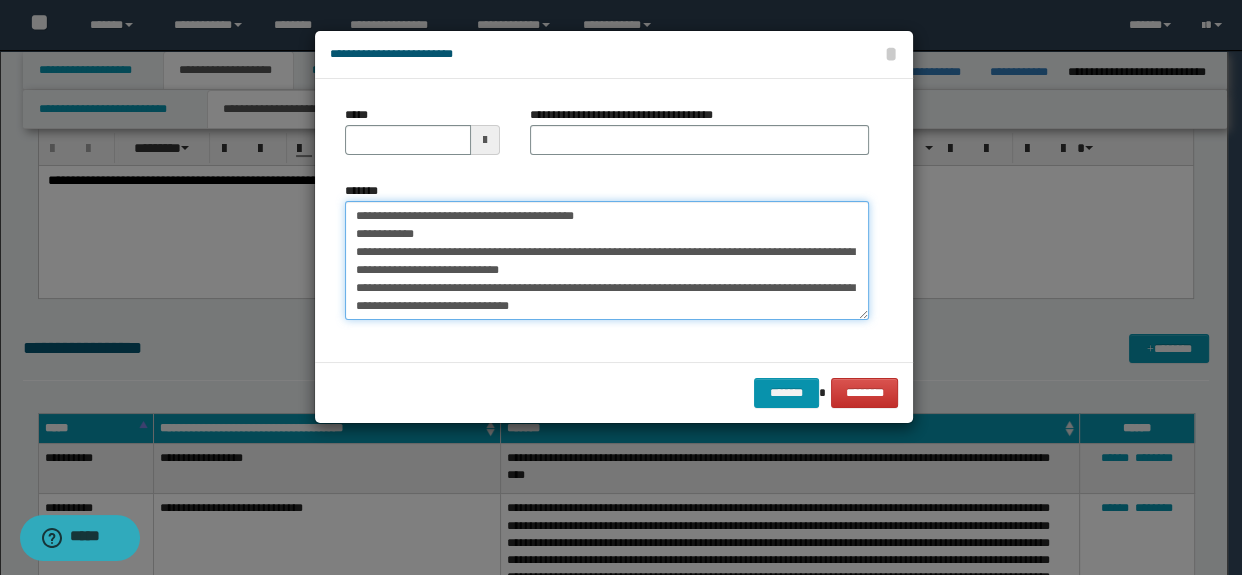 drag, startPoint x: 560, startPoint y: 213, endPoint x: 647, endPoint y: 217, distance: 87.0919 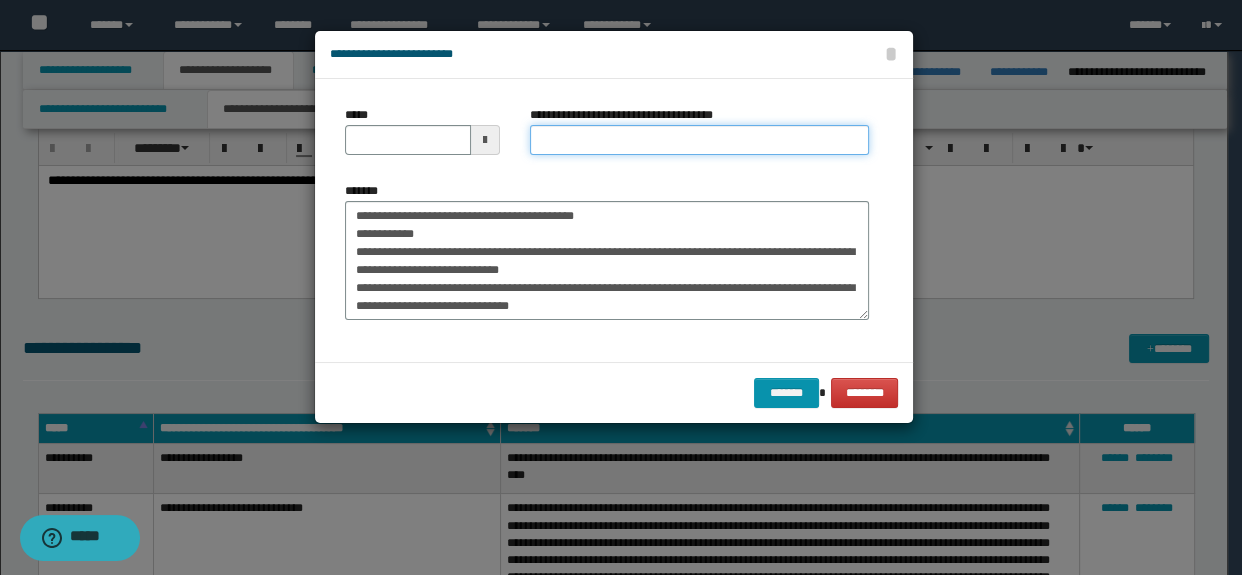 click on "**********" at bounding box center (700, 140) 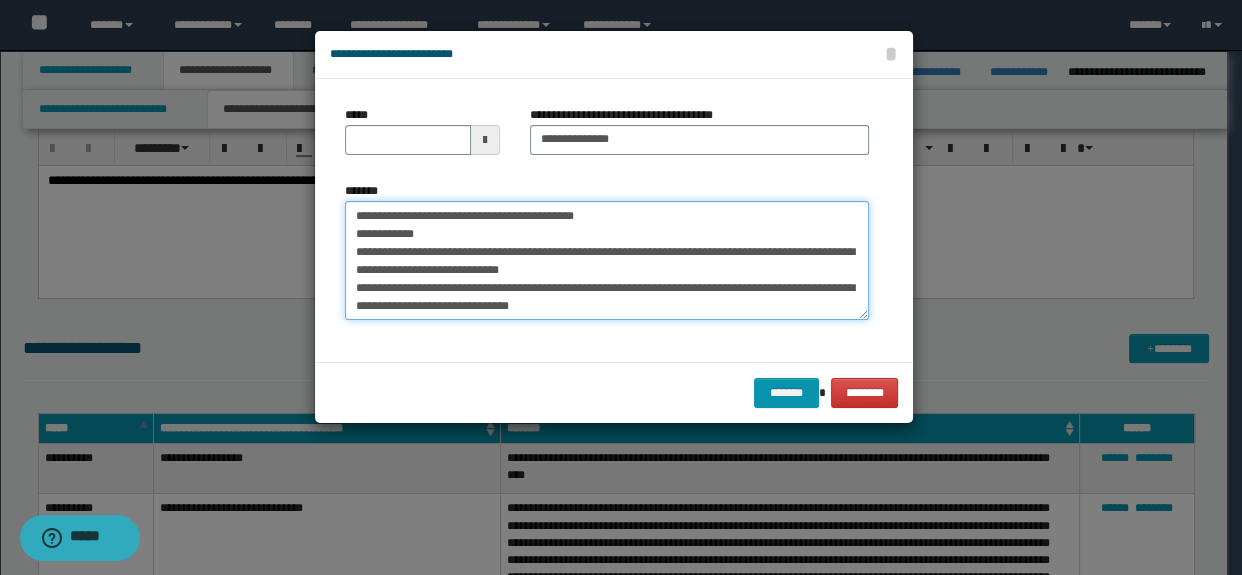 drag, startPoint x: 439, startPoint y: 249, endPoint x: 354, endPoint y: 251, distance: 85.02353 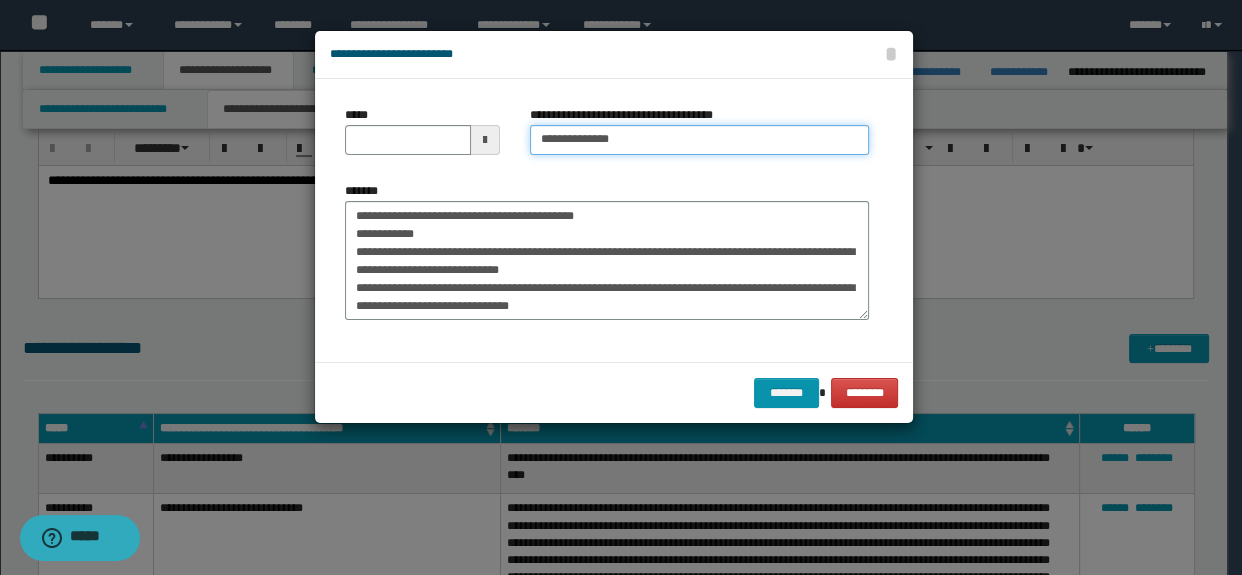 click on "*********" at bounding box center [700, 140] 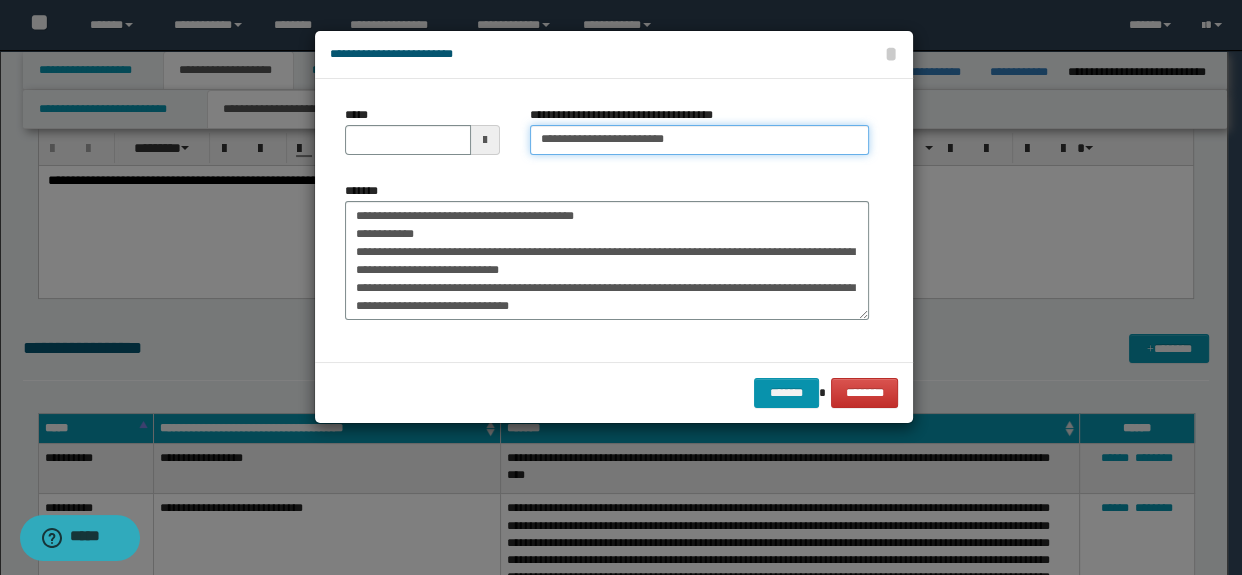 type on "**********" 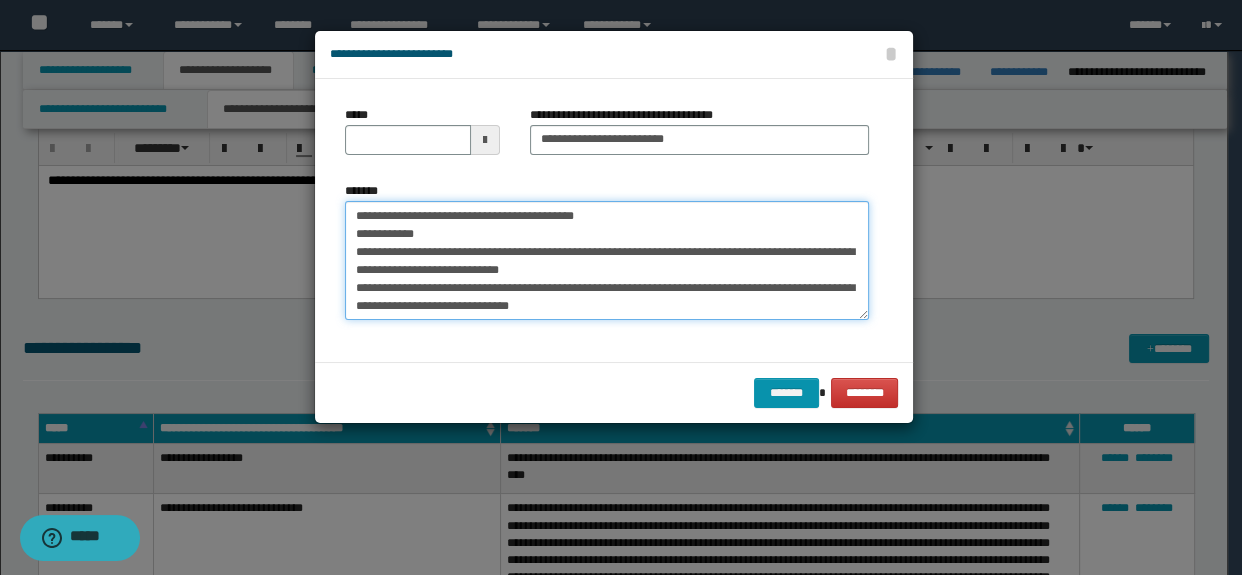 drag, startPoint x: 417, startPoint y: 211, endPoint x: 348, endPoint y: 213, distance: 69.02898 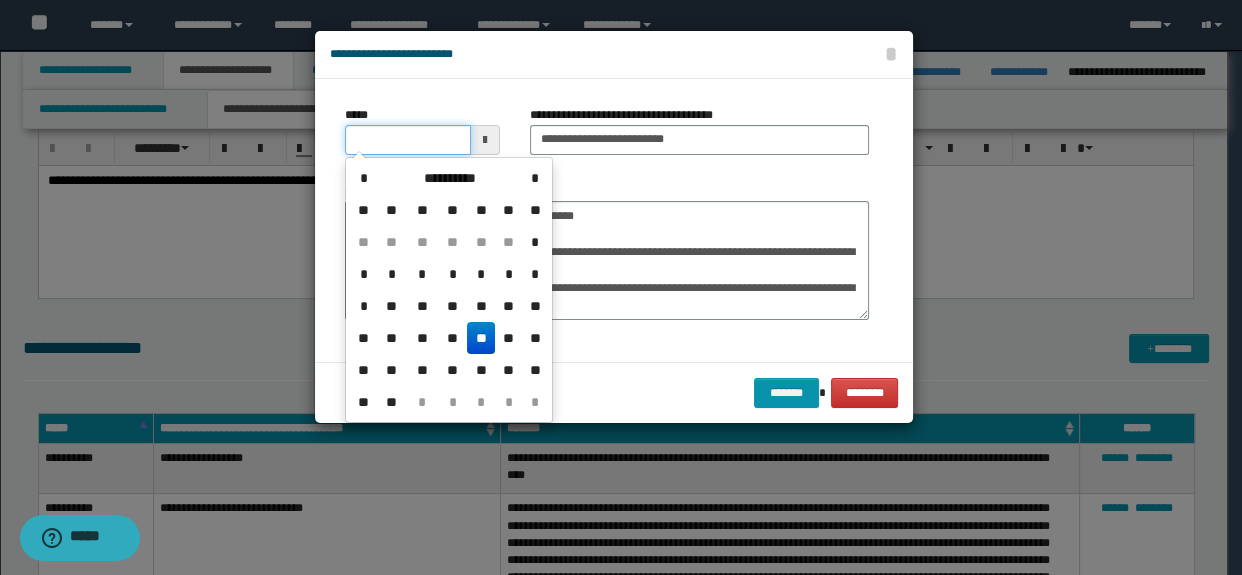 click on "*****" at bounding box center (408, 140) 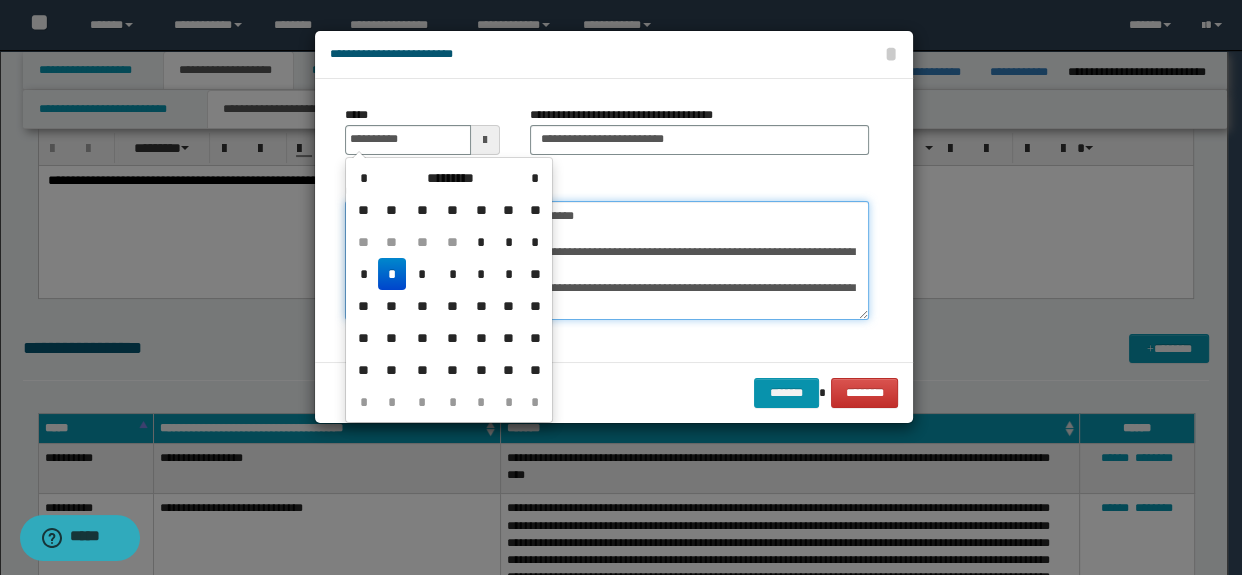 type on "**********" 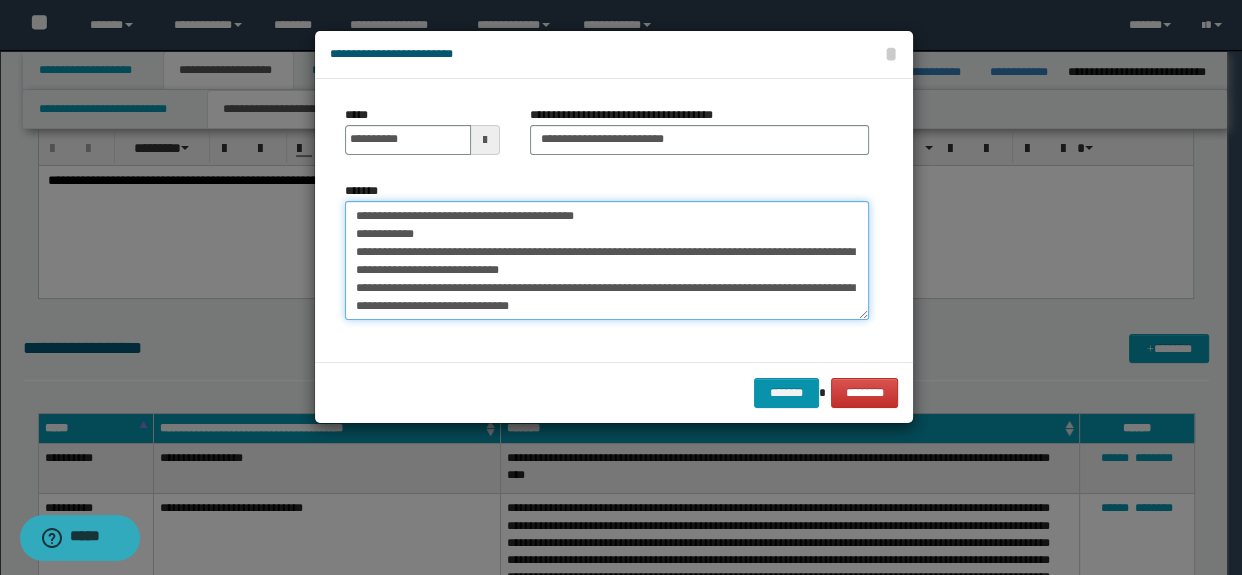 click on "**********" at bounding box center [607, 261] 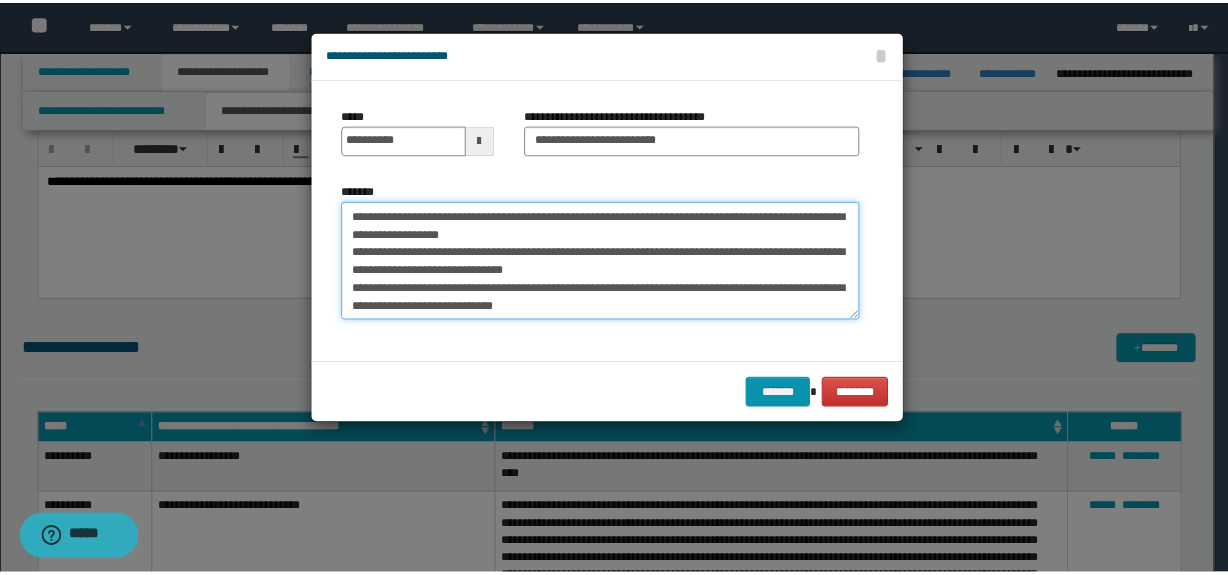 scroll, scrollTop: 90, scrollLeft: 0, axis: vertical 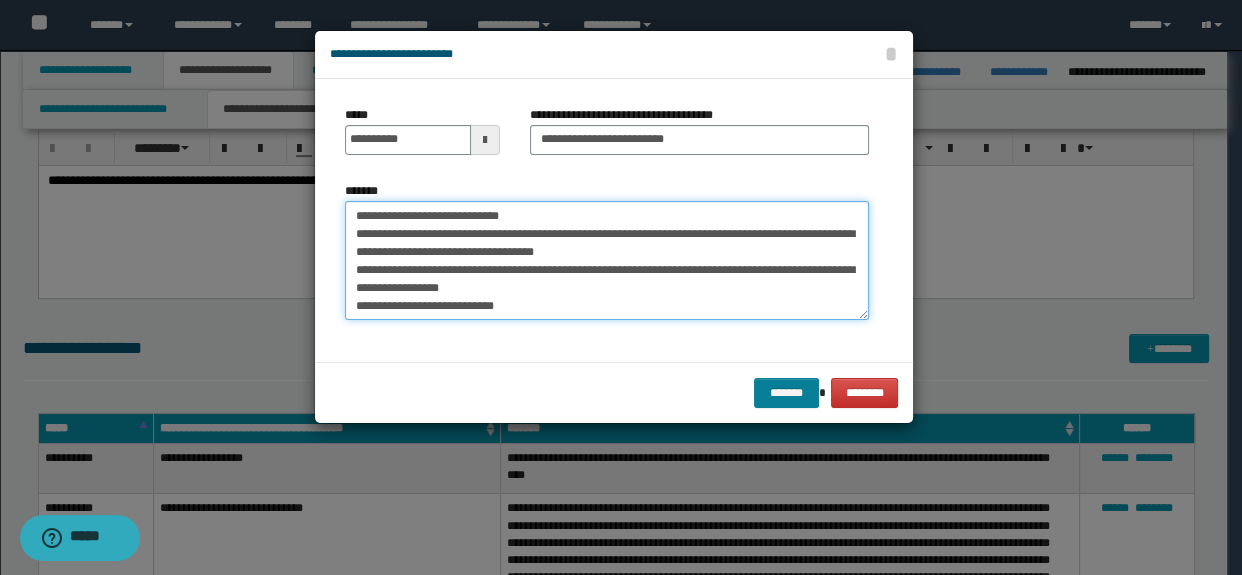 type on "**********" 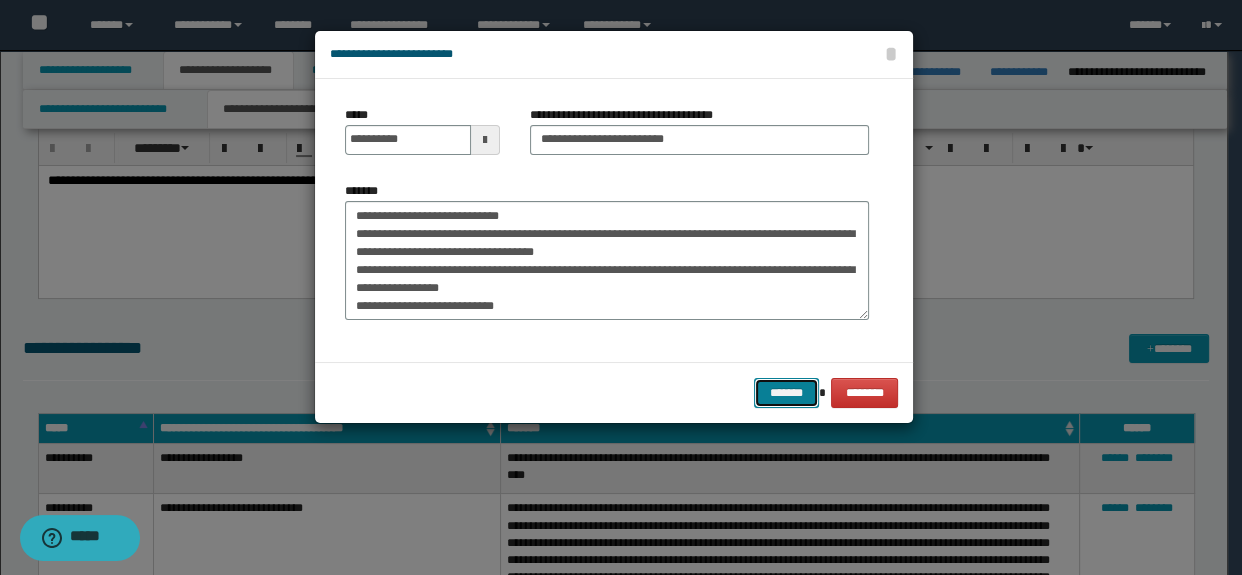 click on "*******" at bounding box center [786, 393] 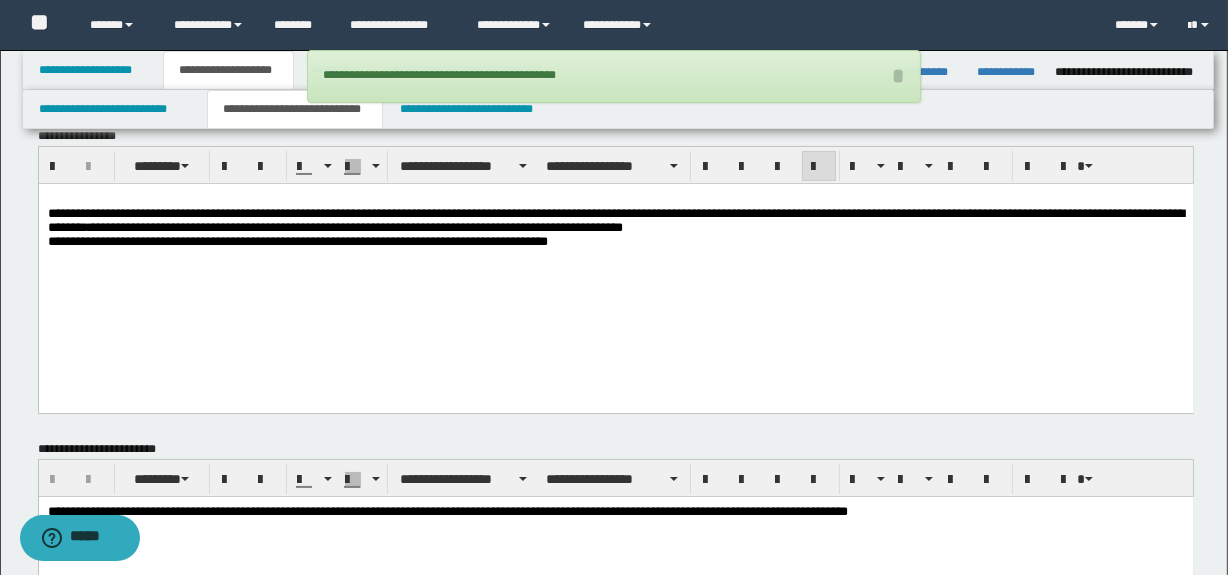 scroll, scrollTop: 0, scrollLeft: 0, axis: both 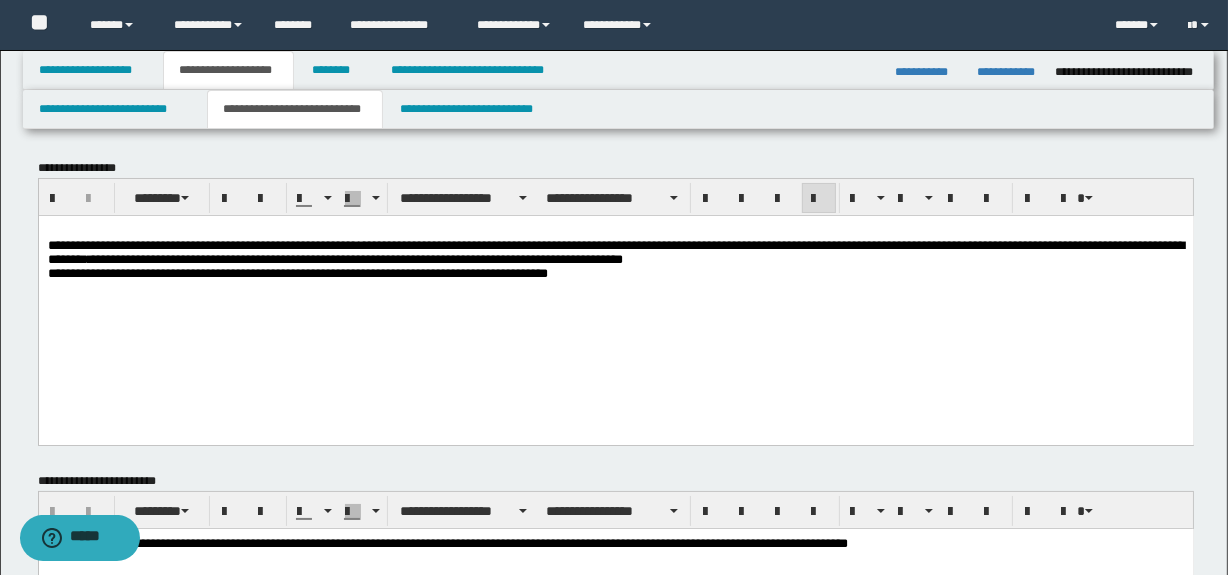 click on "**********" at bounding box center (615, 259) 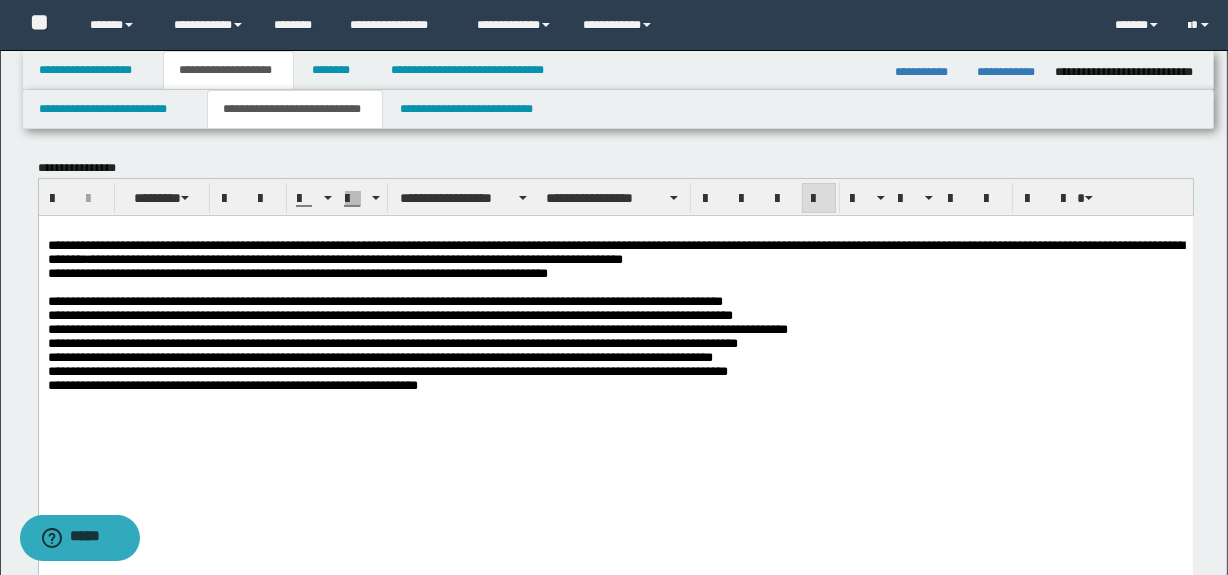 click on "**********" at bounding box center (417, 342) 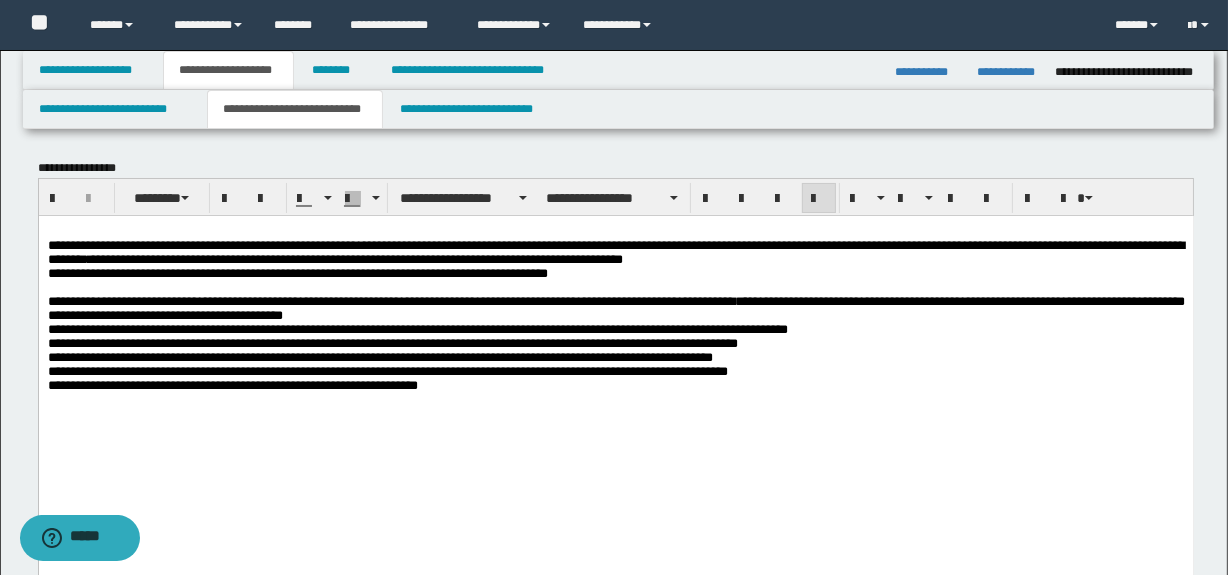 drag, startPoint x: 49, startPoint y: 346, endPoint x: 96, endPoint y: 343, distance: 47.095646 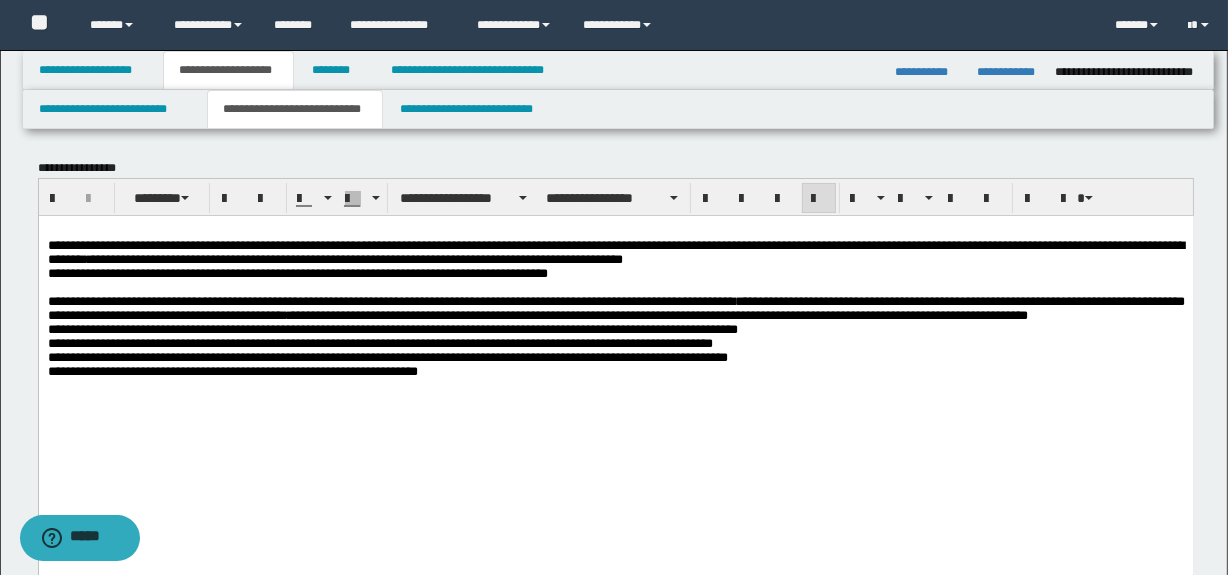 click on "**********" at bounding box center (615, 335) 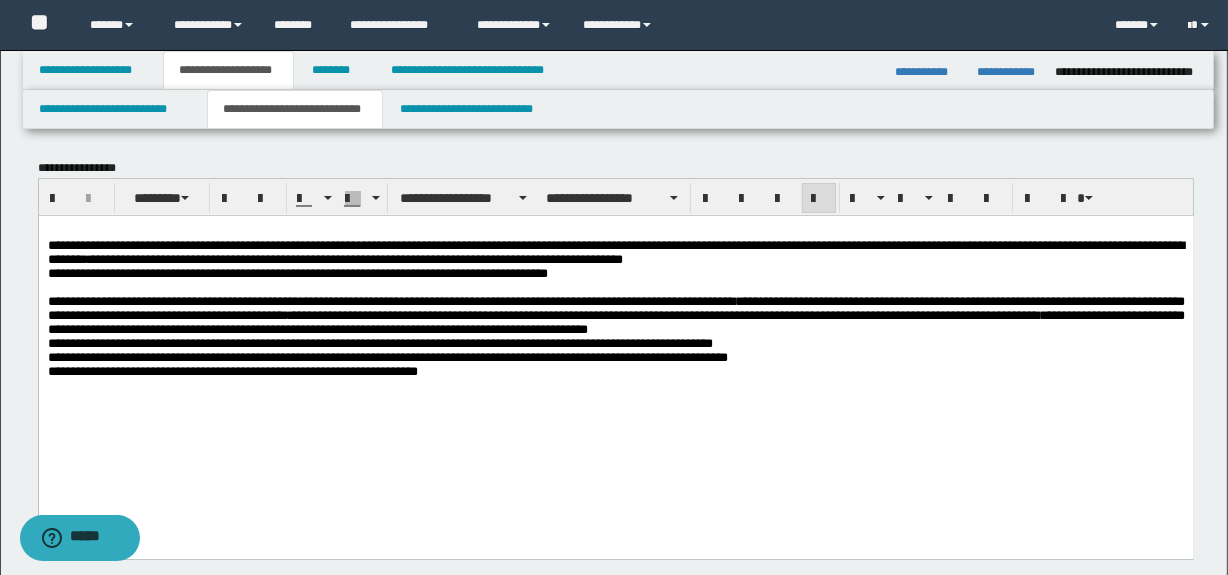 click on "**********" at bounding box center [615, 335] 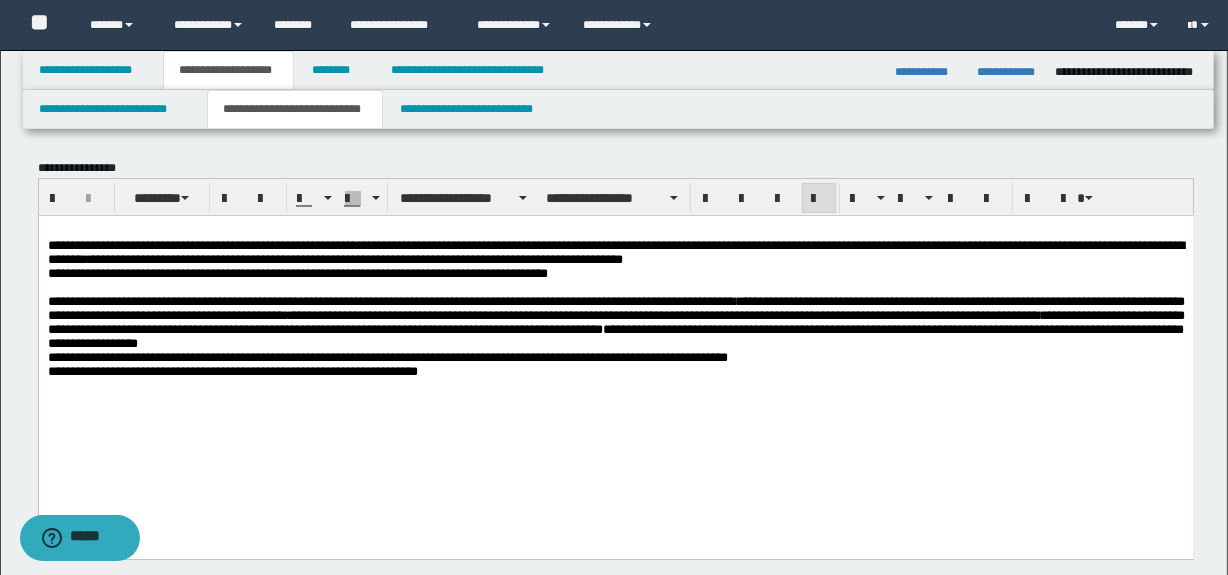 click on "**********" at bounding box center [615, 347] 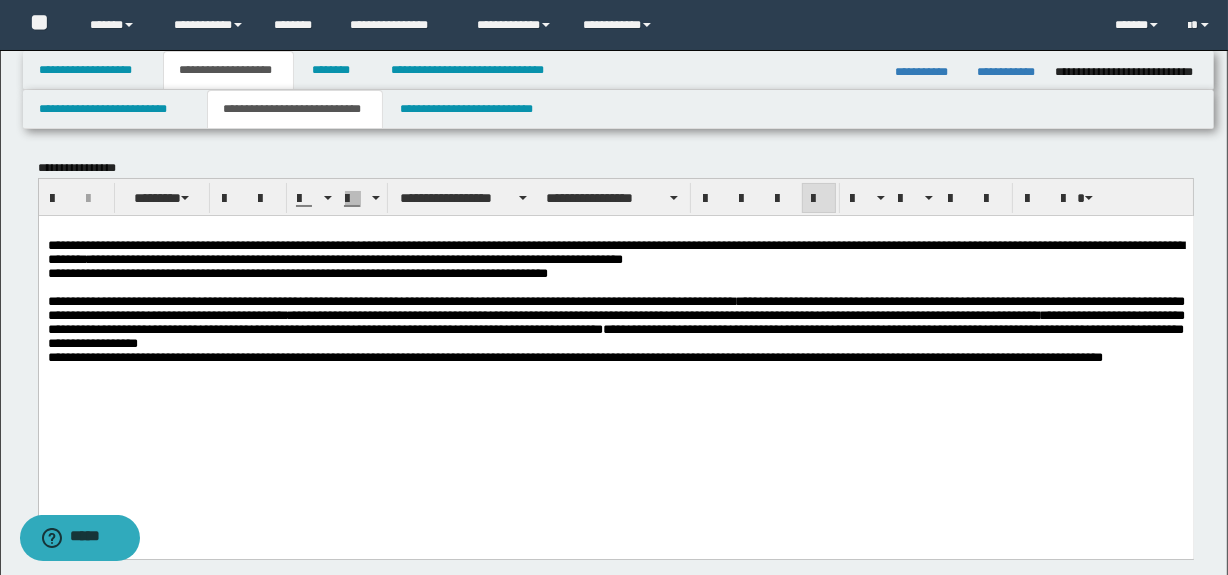 drag, startPoint x: 44, startPoint y: 247, endPoint x: 134, endPoint y: 349, distance: 136.0294 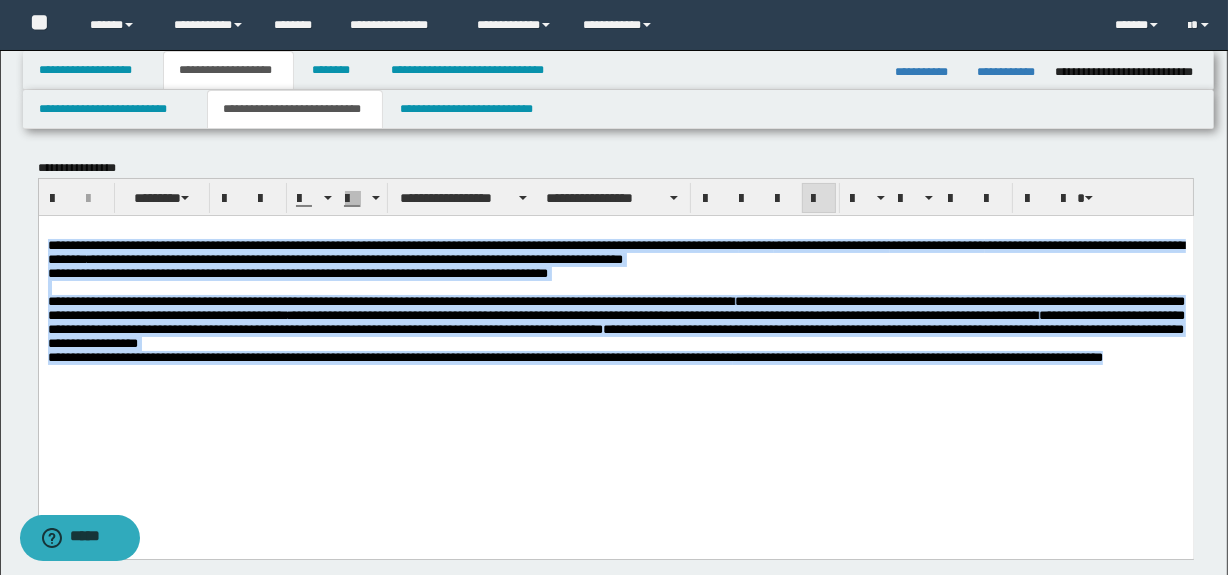 drag, startPoint x: 49, startPoint y: 241, endPoint x: 187, endPoint y: 390, distance: 203.08865 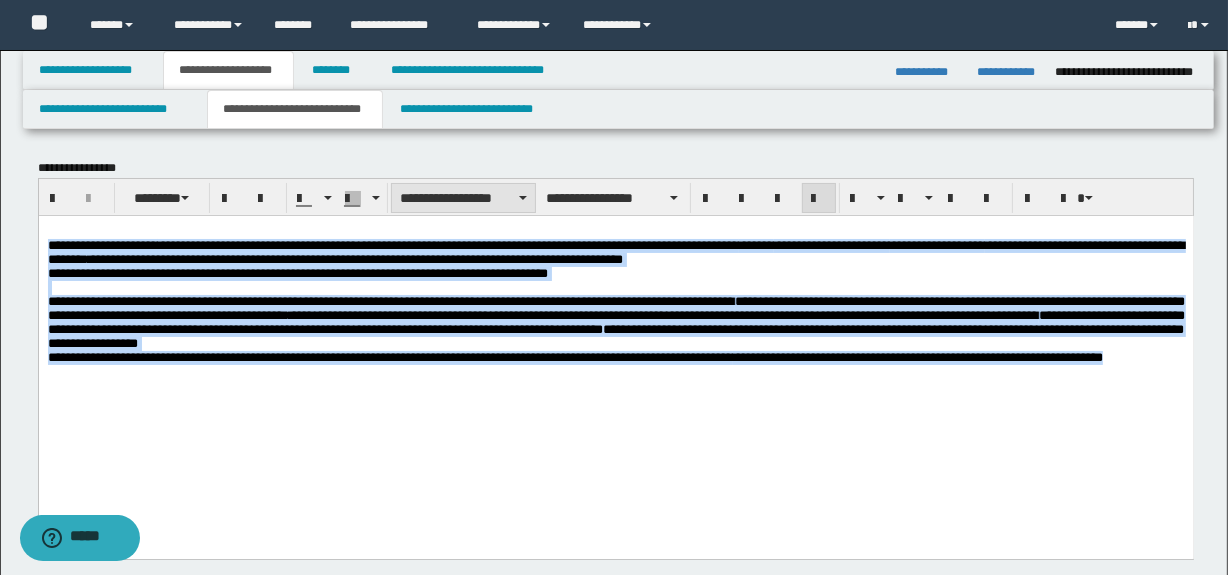 click on "**********" at bounding box center (463, 198) 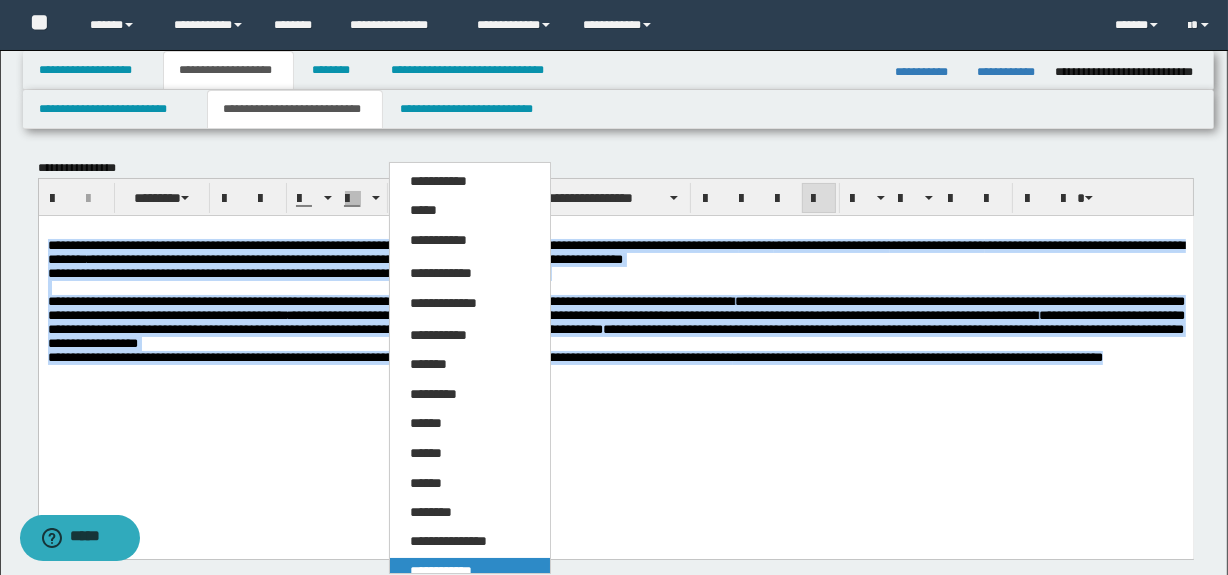 click on "**********" at bounding box center (470, 572) 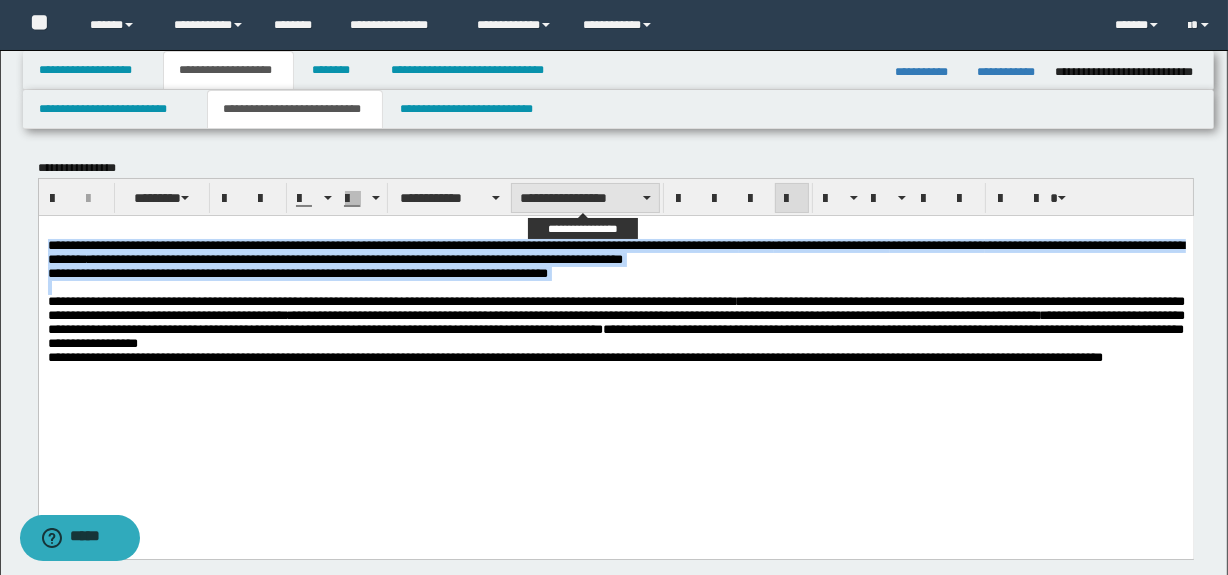 click on "**********" at bounding box center [585, 198] 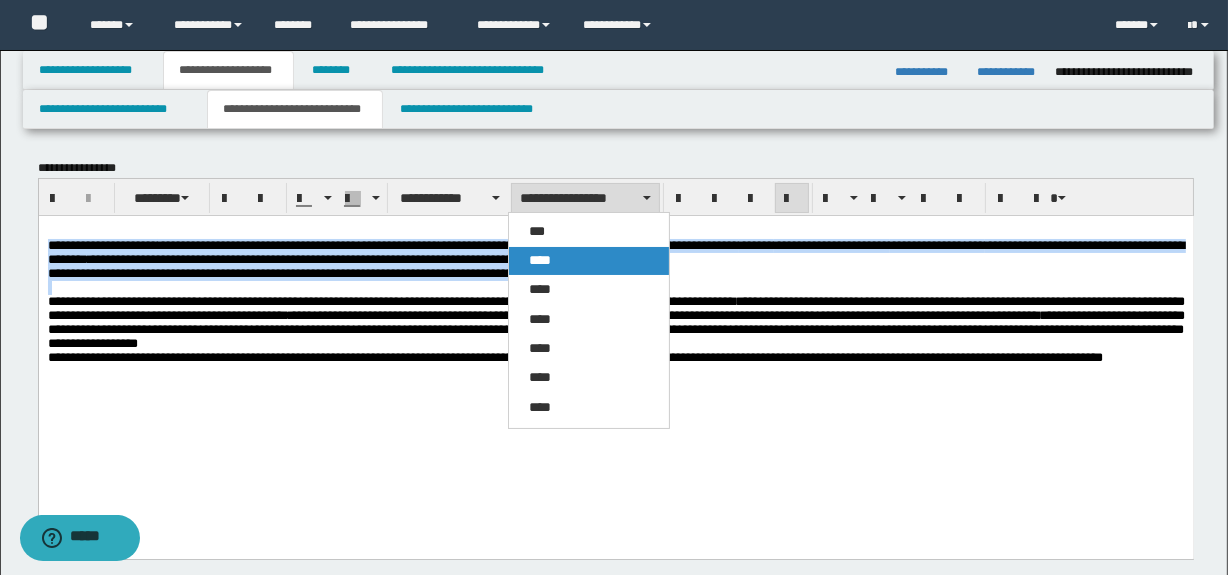 click on "****" at bounding box center (540, 260) 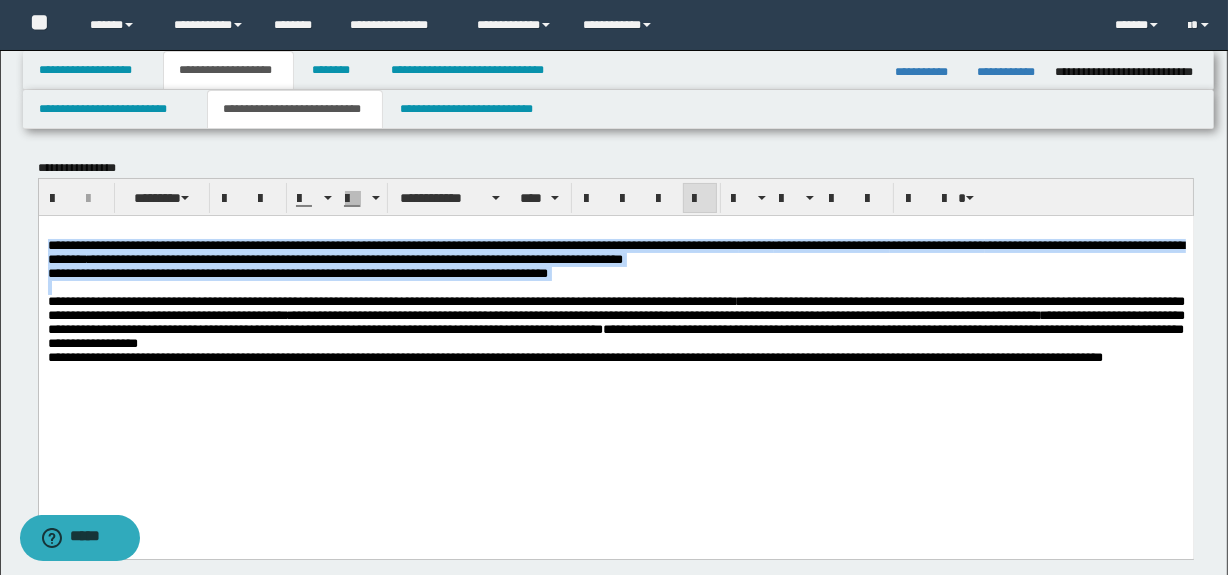 click at bounding box center (700, 199) 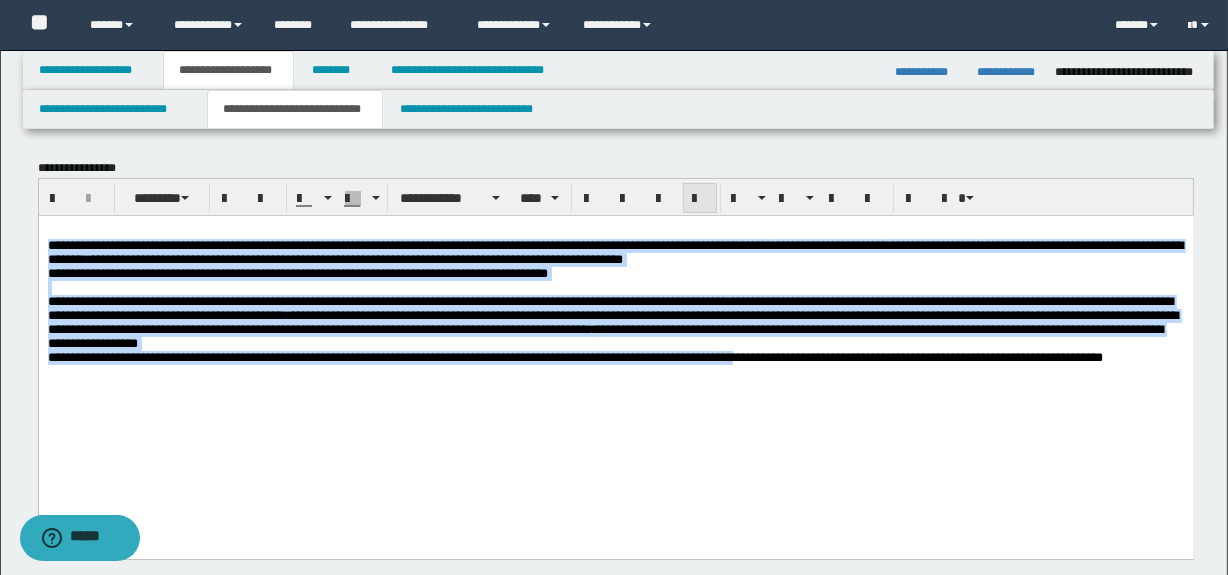 click at bounding box center [700, 199] 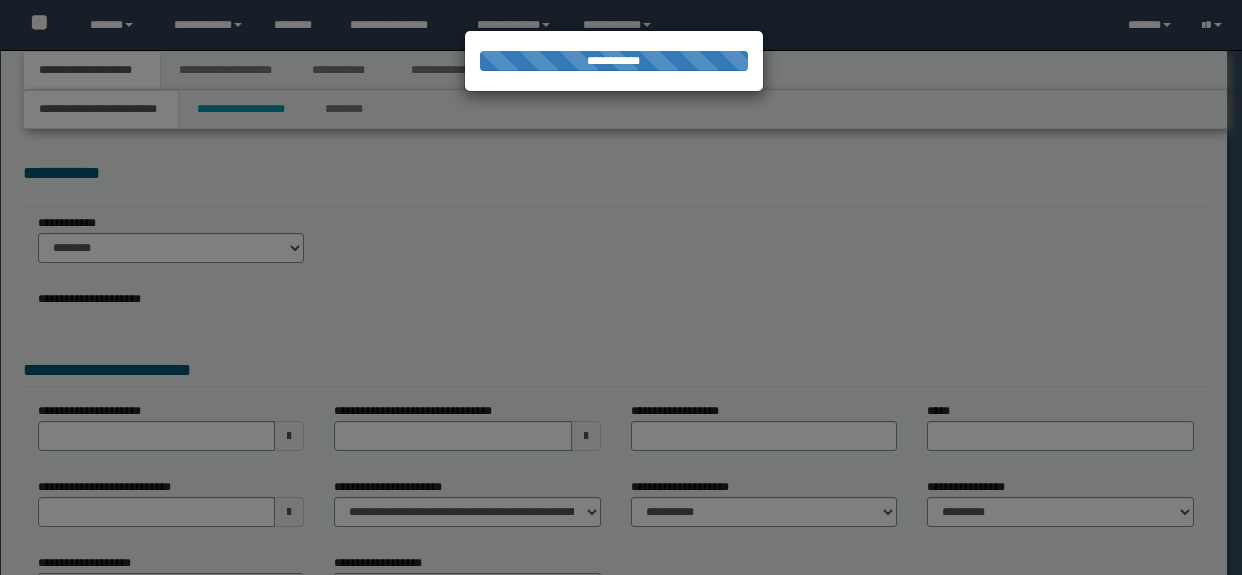 scroll, scrollTop: 0, scrollLeft: 0, axis: both 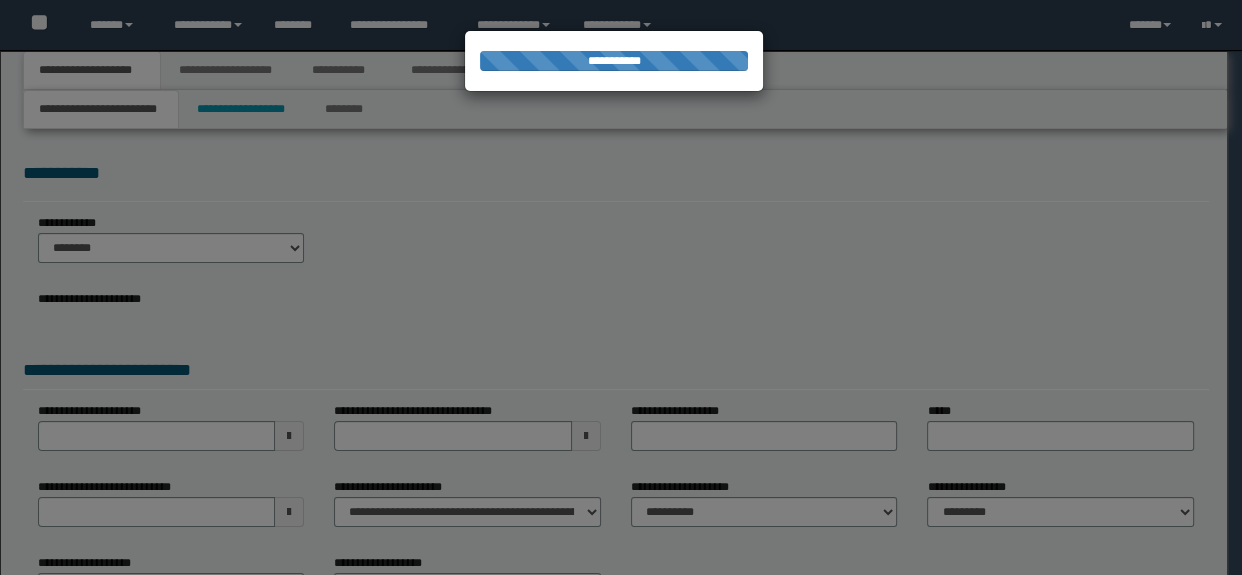 select on "*" 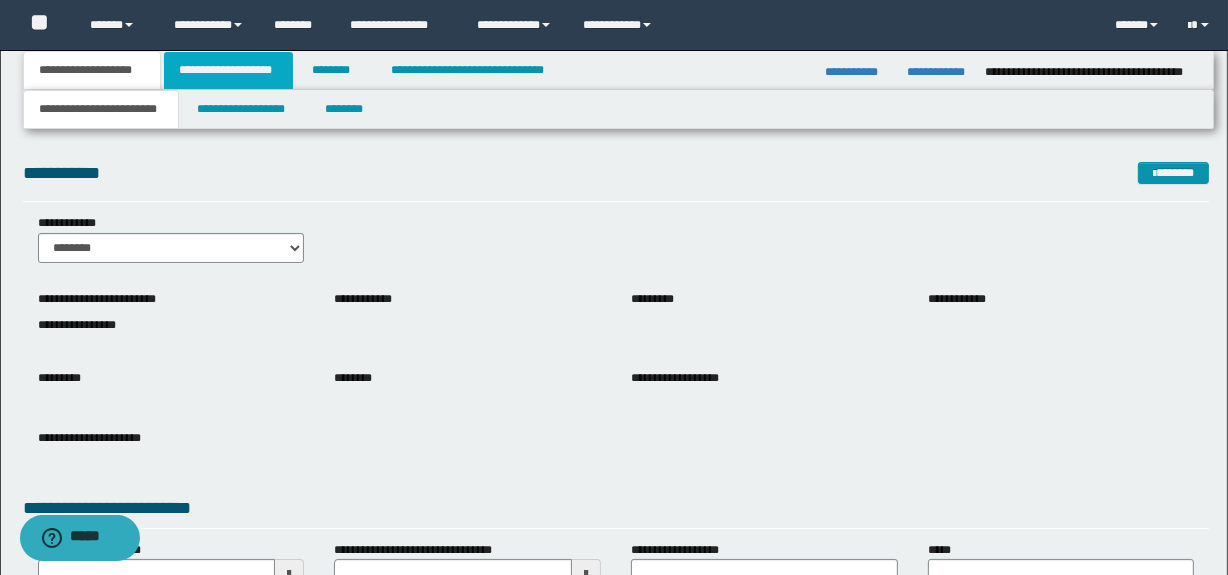 click on "**********" at bounding box center [228, 70] 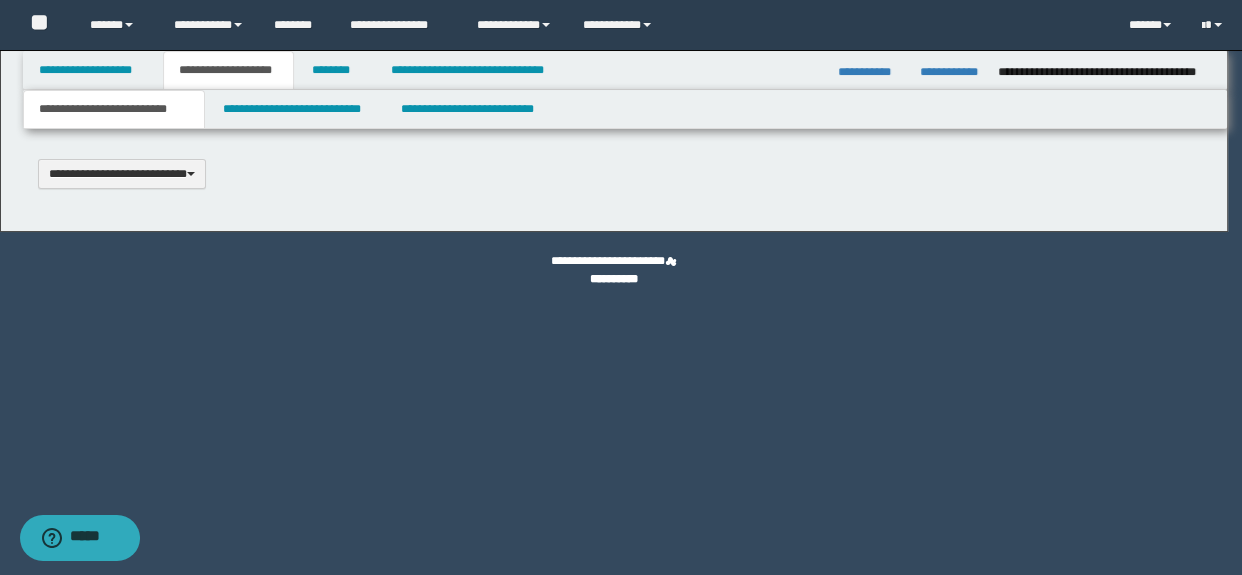 scroll, scrollTop: 0, scrollLeft: 0, axis: both 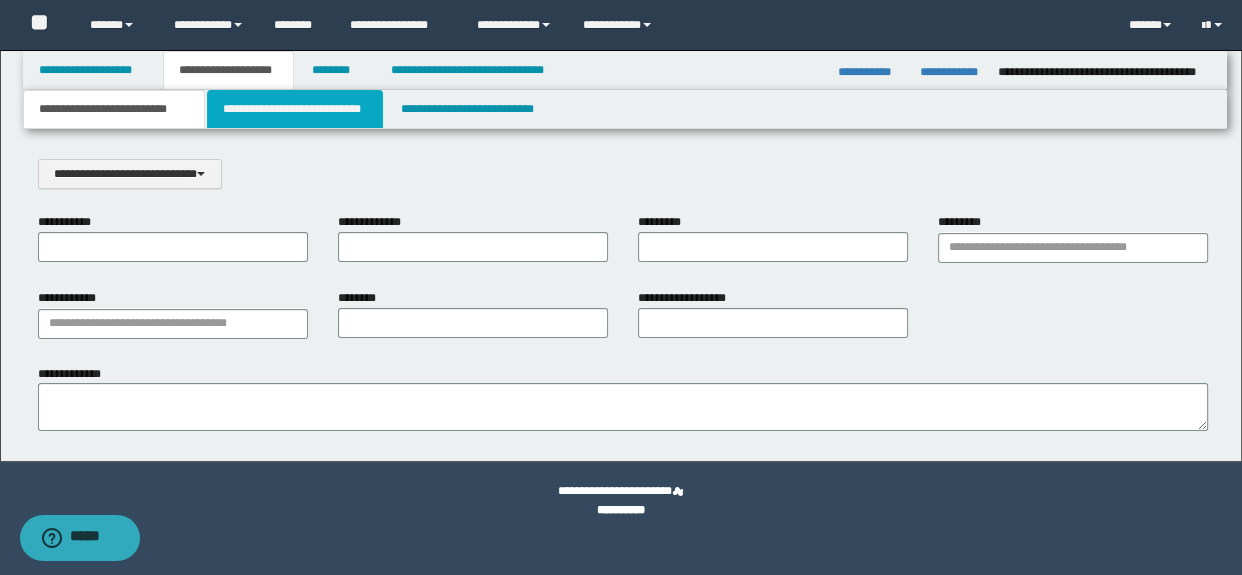 click on "**********" at bounding box center (294, 109) 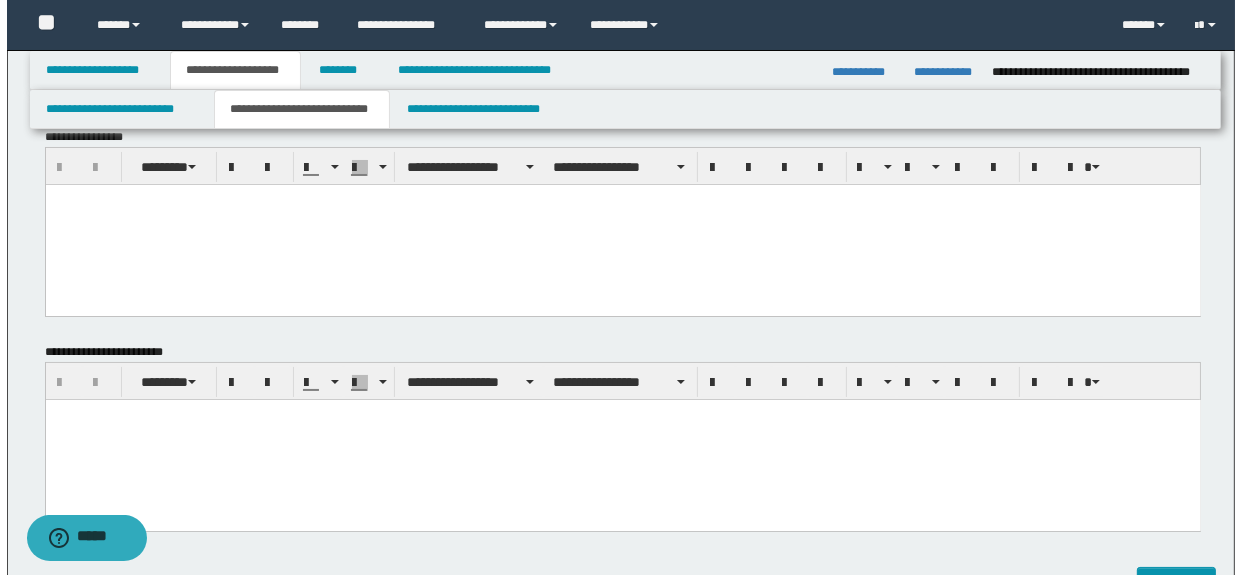scroll, scrollTop: 0, scrollLeft: 0, axis: both 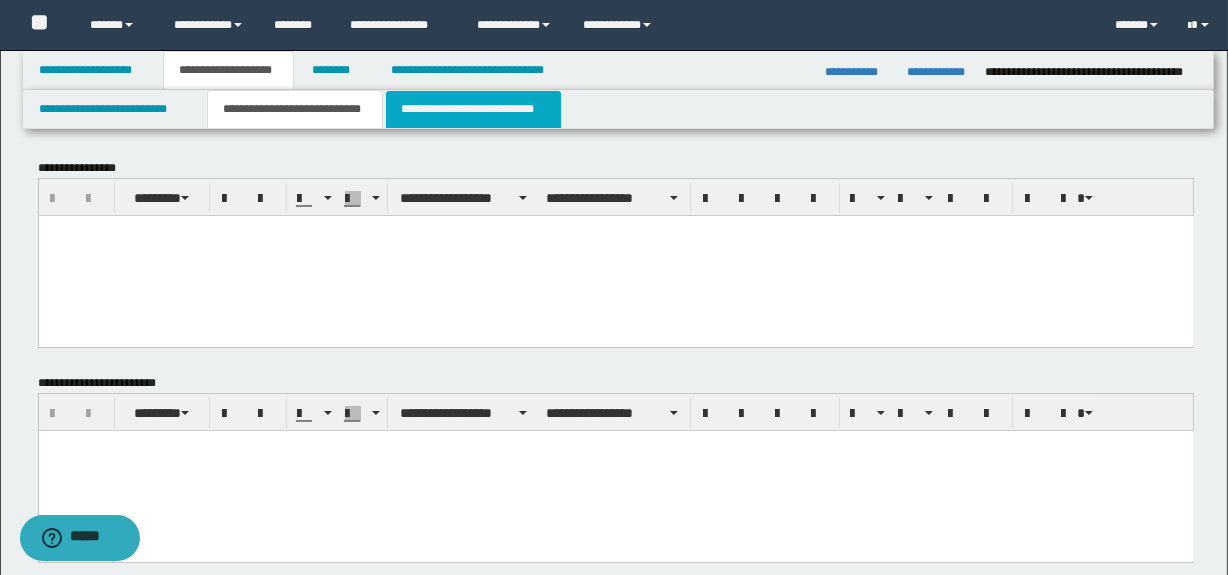 click on "**********" at bounding box center [473, 109] 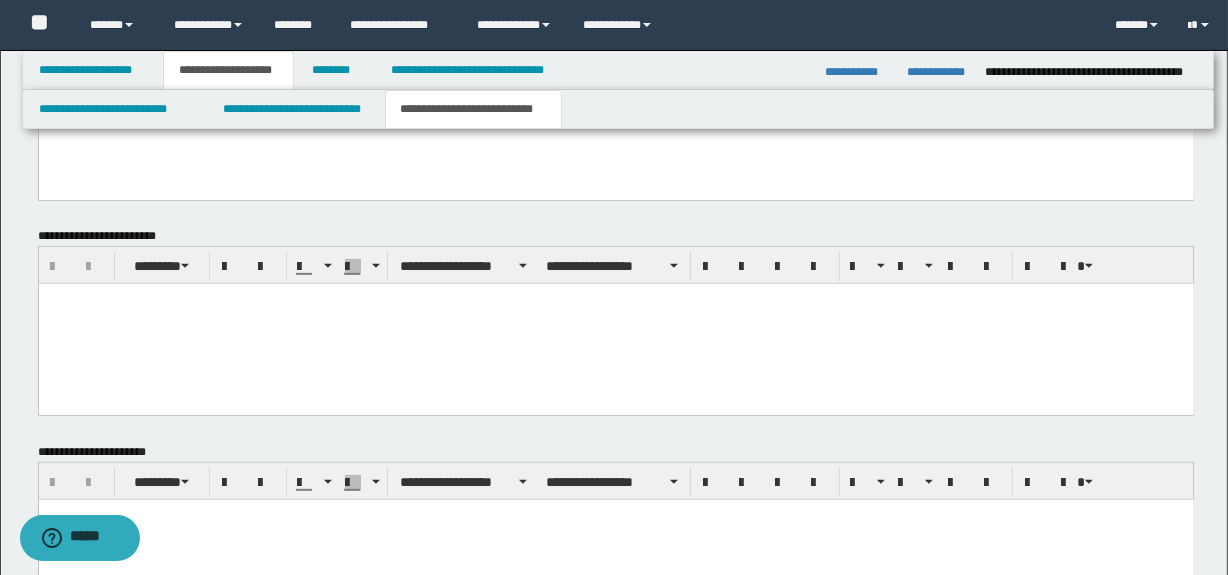 scroll, scrollTop: 935, scrollLeft: 0, axis: vertical 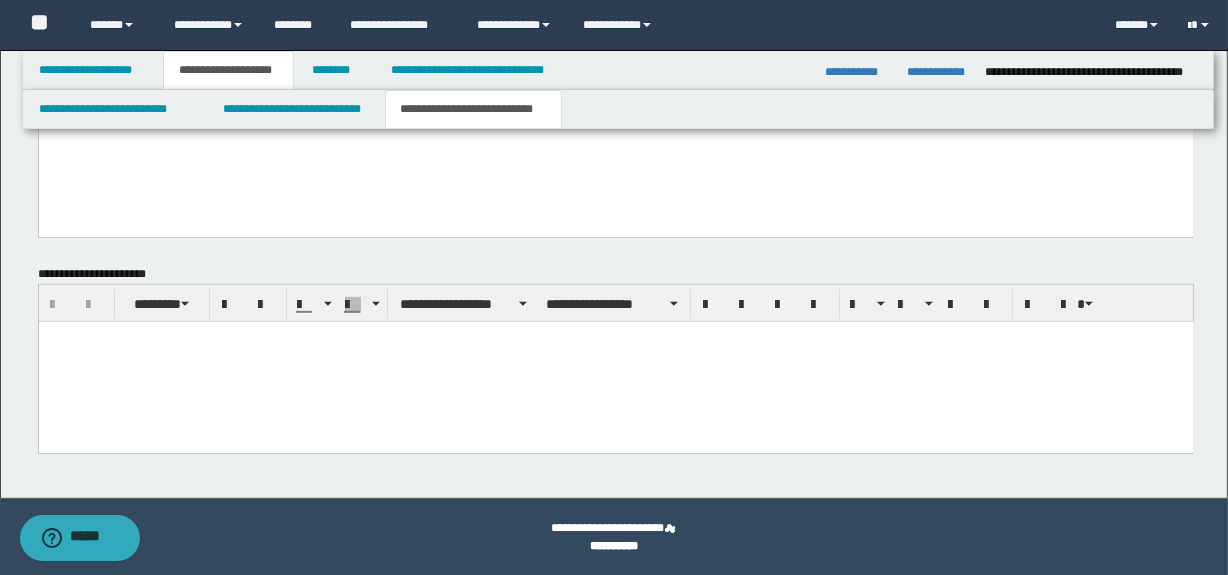 click at bounding box center [615, 361] 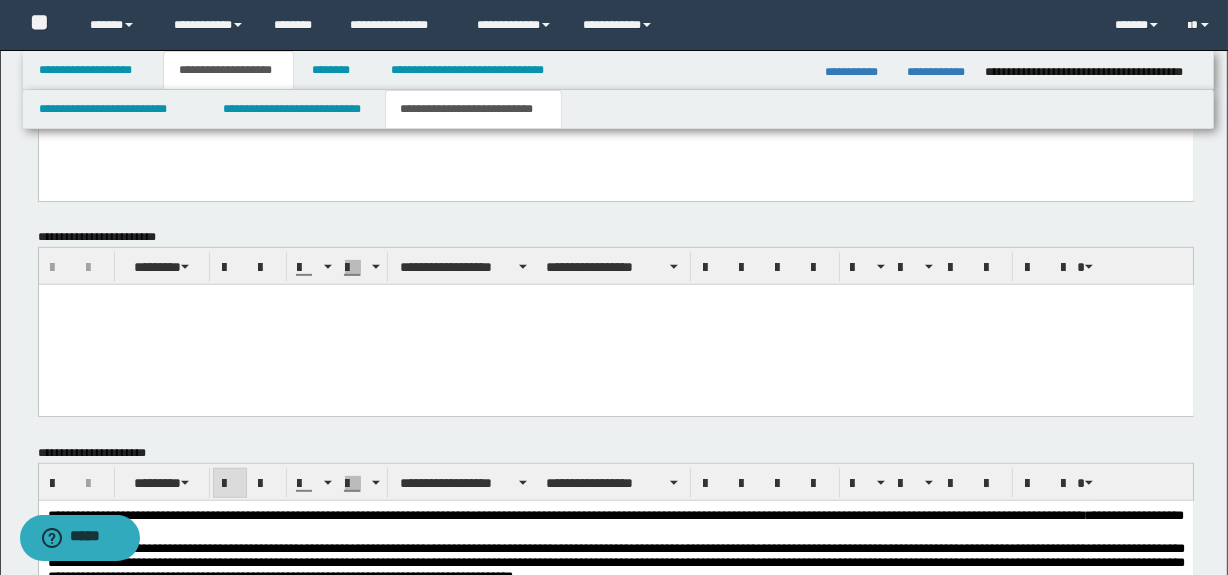scroll, scrollTop: 753, scrollLeft: 0, axis: vertical 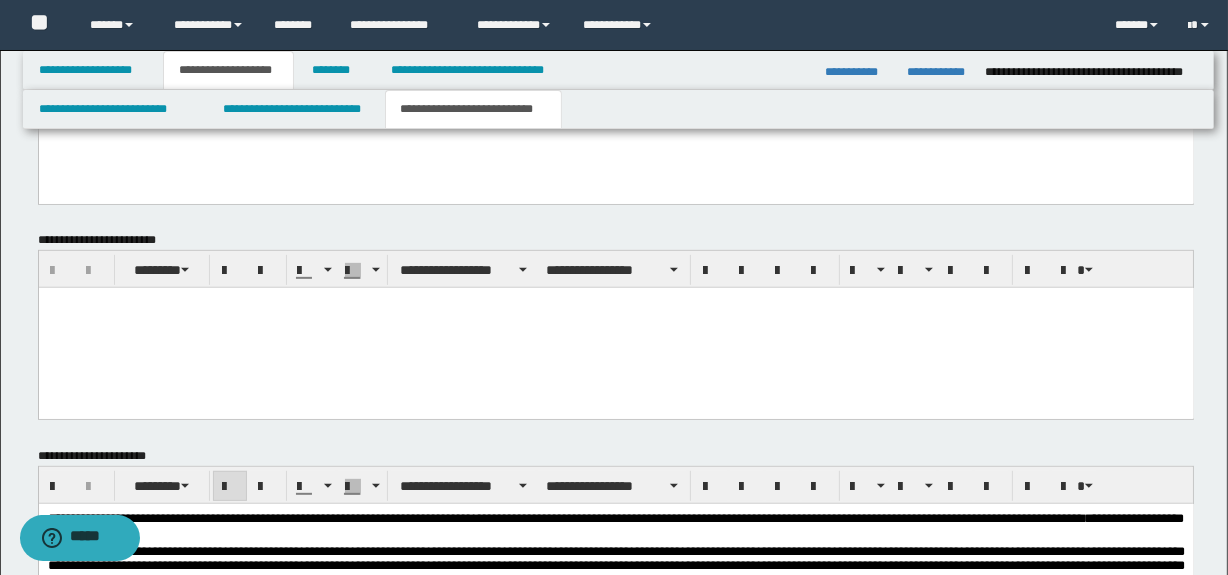 drag, startPoint x: 109, startPoint y: 326, endPoint x: 720, endPoint y: 353, distance: 611.59625 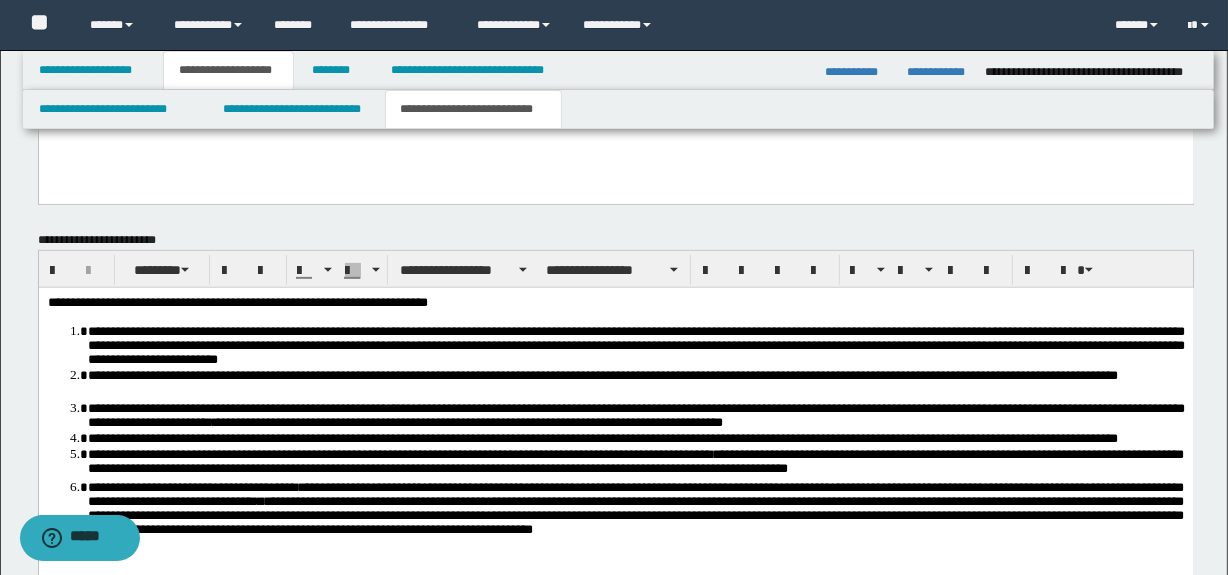 scroll, scrollTop: 480, scrollLeft: 0, axis: vertical 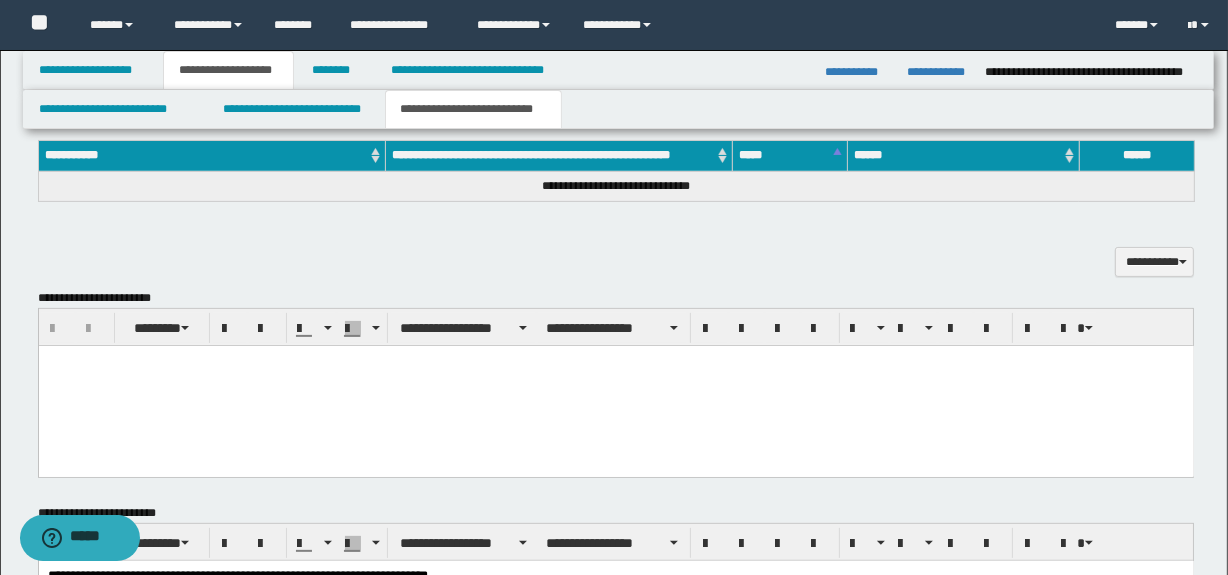 click at bounding box center [615, 385] 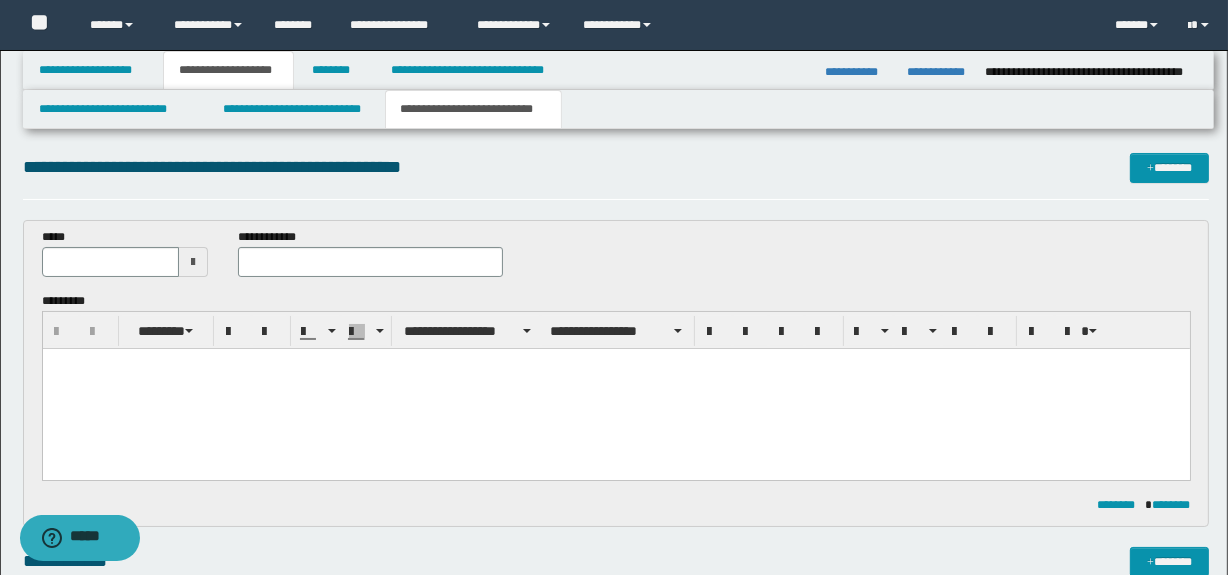 scroll, scrollTop: 0, scrollLeft: 0, axis: both 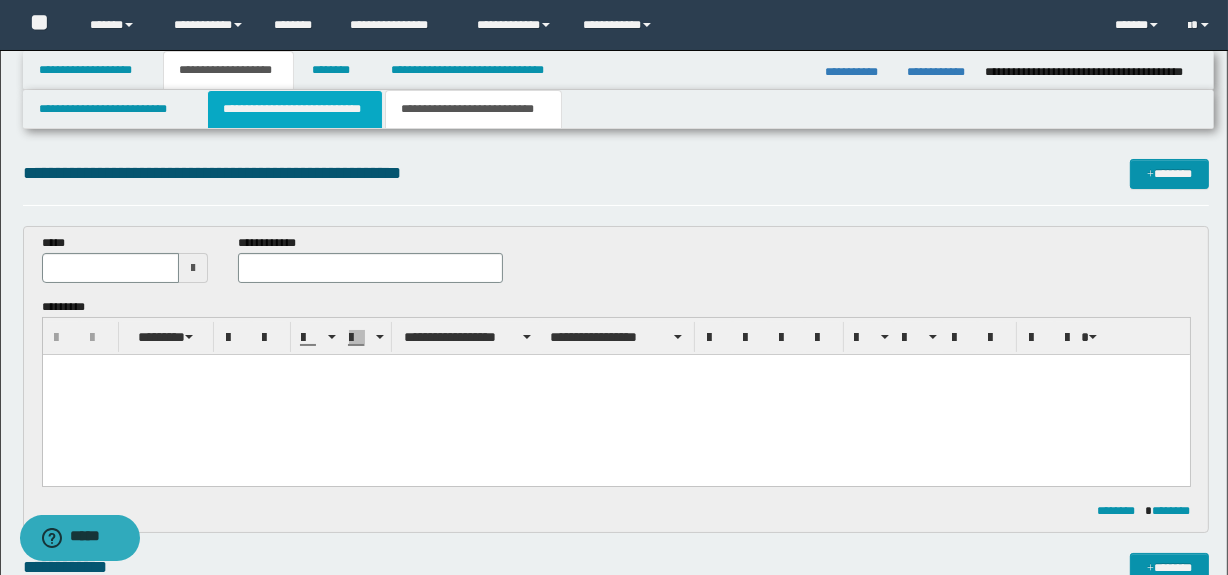 click on "**********" at bounding box center [294, 109] 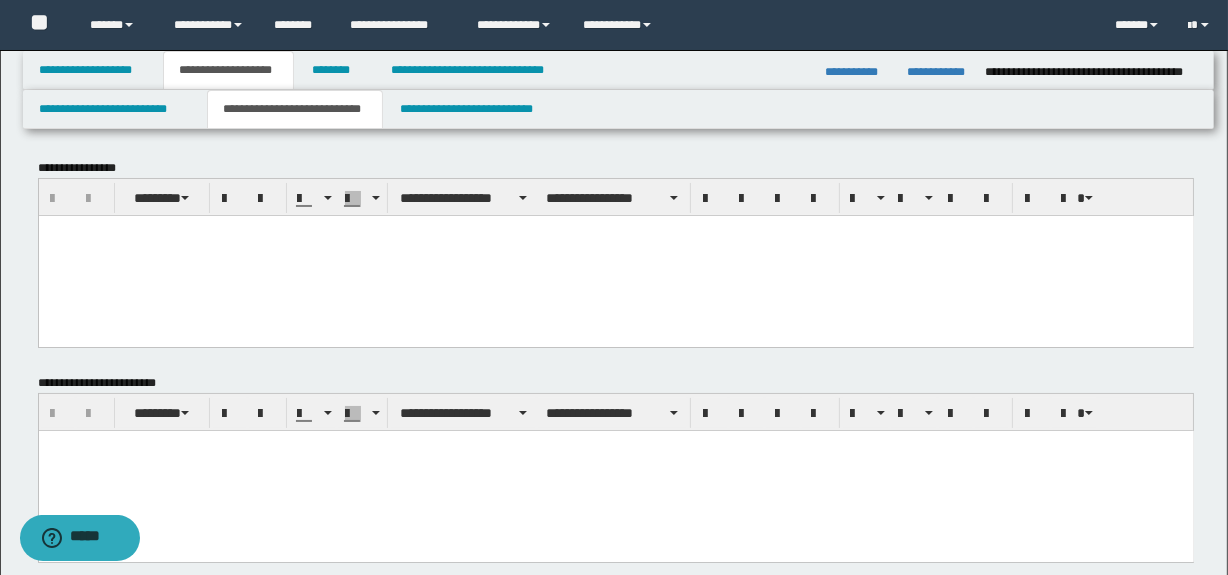 click at bounding box center [615, 471] 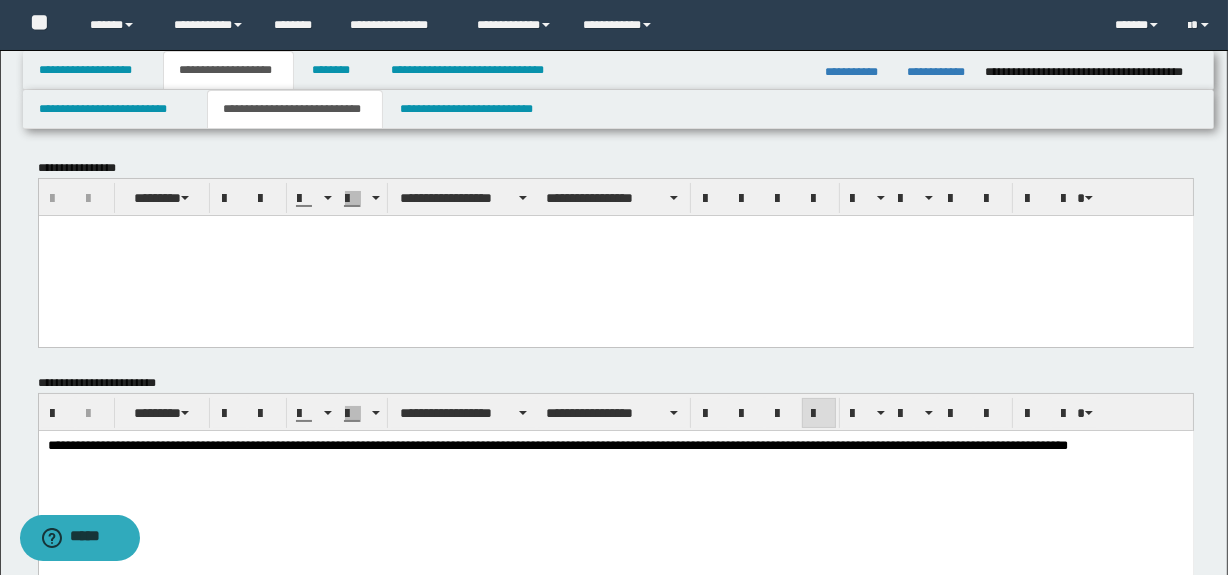 drag, startPoint x: 41, startPoint y: 463, endPoint x: 120, endPoint y: 479, distance: 80.60397 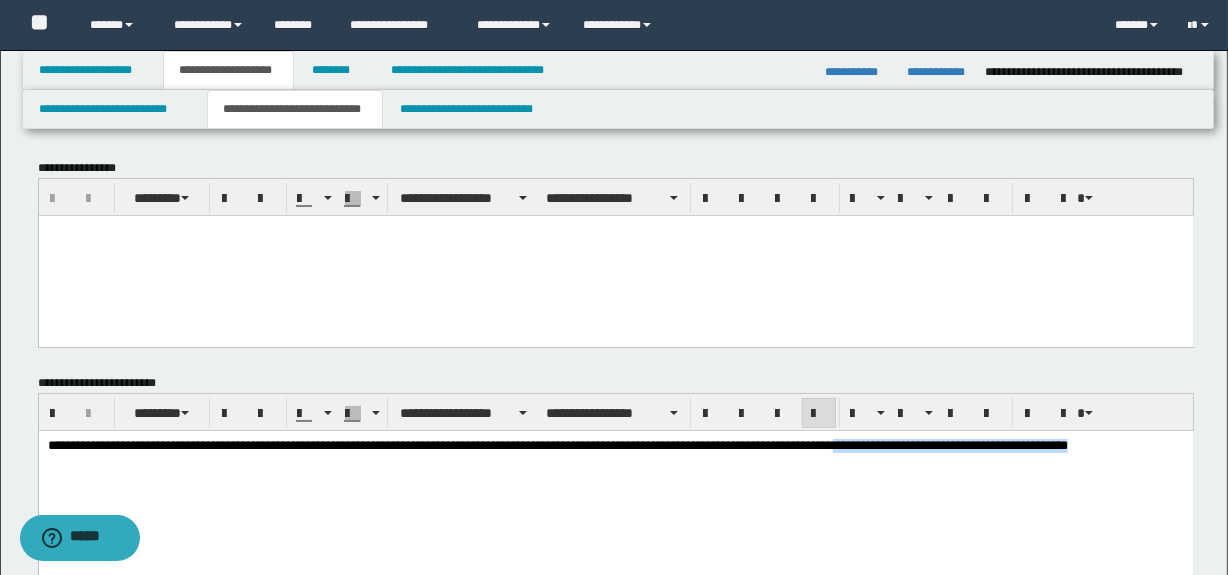 drag, startPoint x: 955, startPoint y: 445, endPoint x: 1052, endPoint y: 484, distance: 104.54664 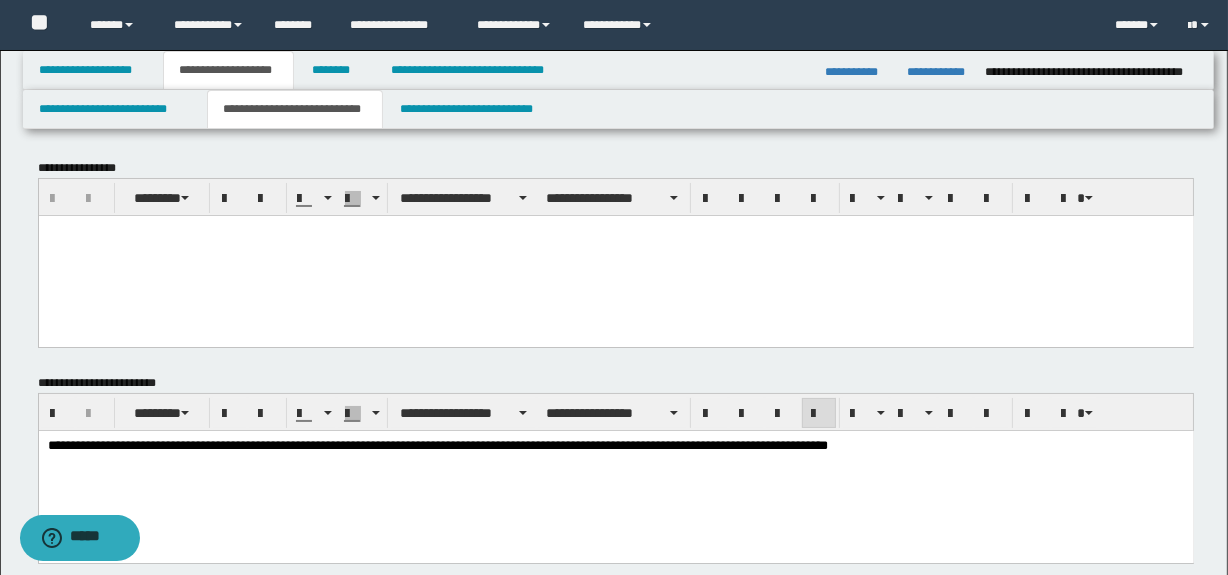 click at bounding box center (615, 255) 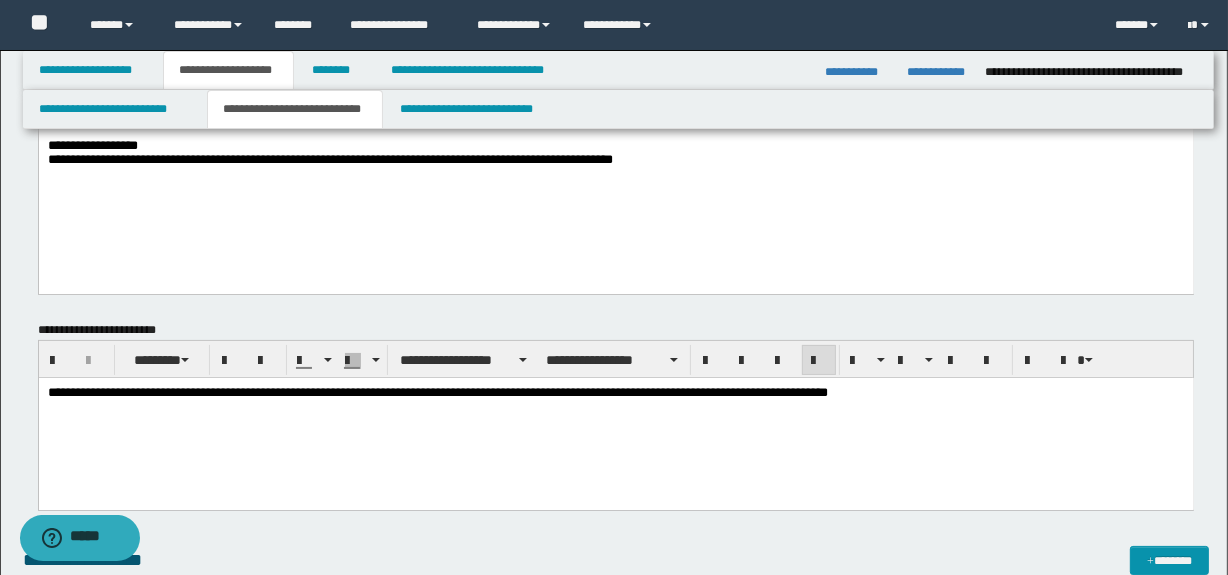 scroll, scrollTop: 181, scrollLeft: 0, axis: vertical 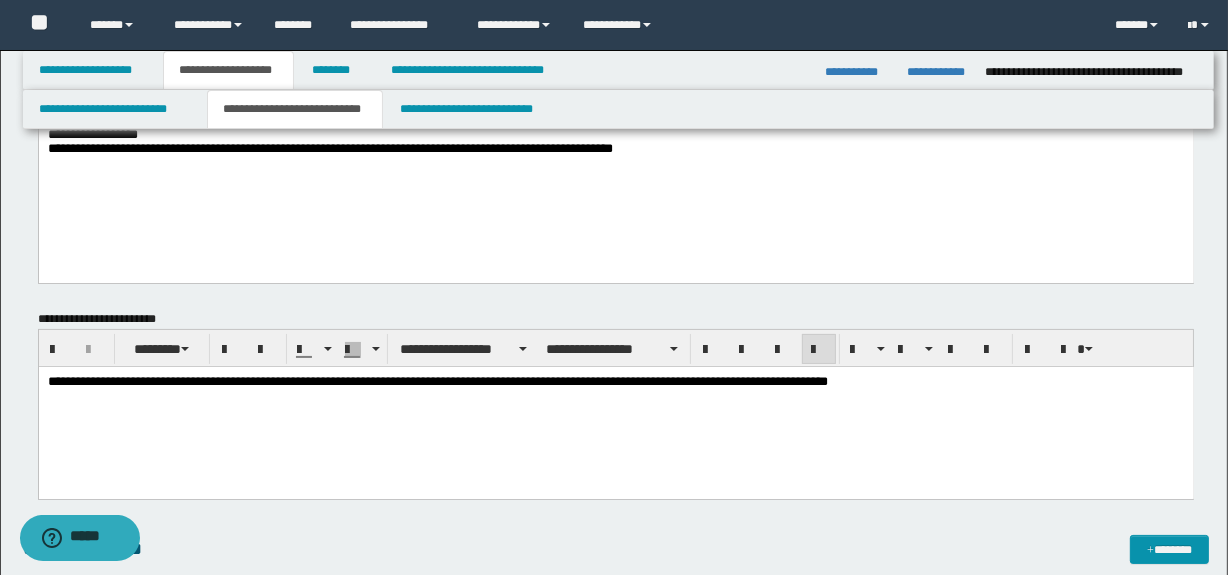 click on "**********" at bounding box center [615, 382] 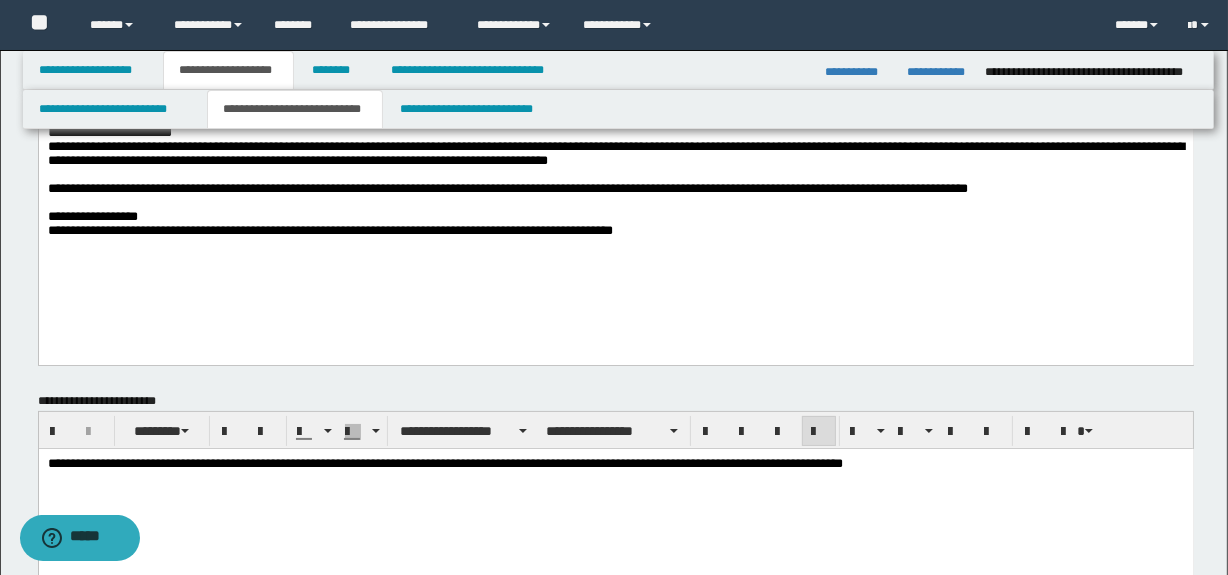 scroll, scrollTop: 0, scrollLeft: 0, axis: both 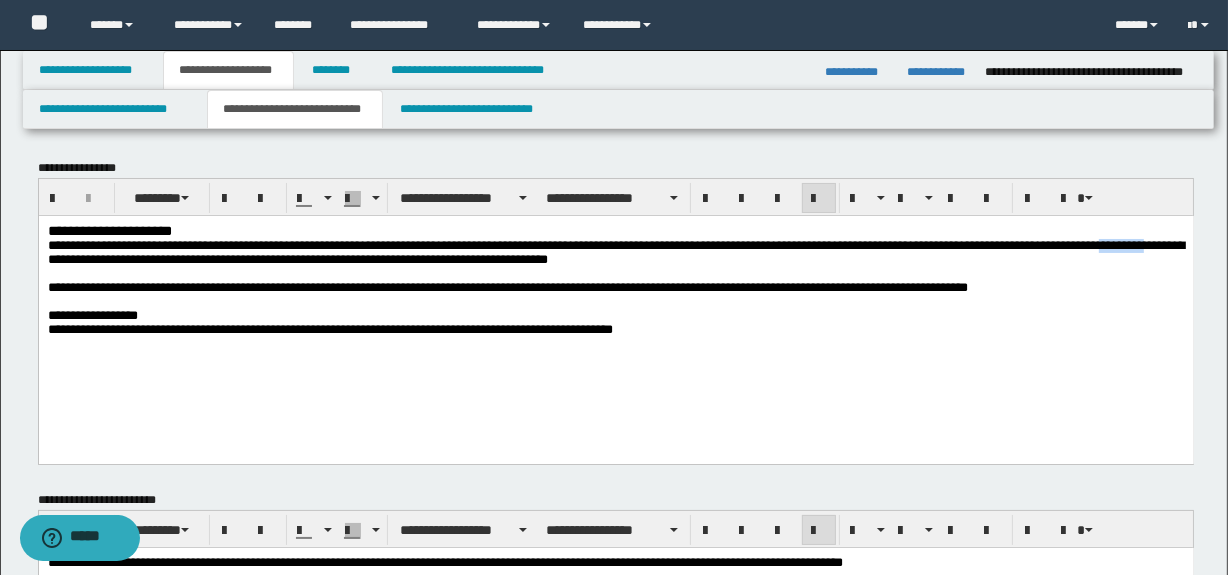 drag, startPoint x: 241, startPoint y: 263, endPoint x: 220, endPoint y: 263, distance: 21 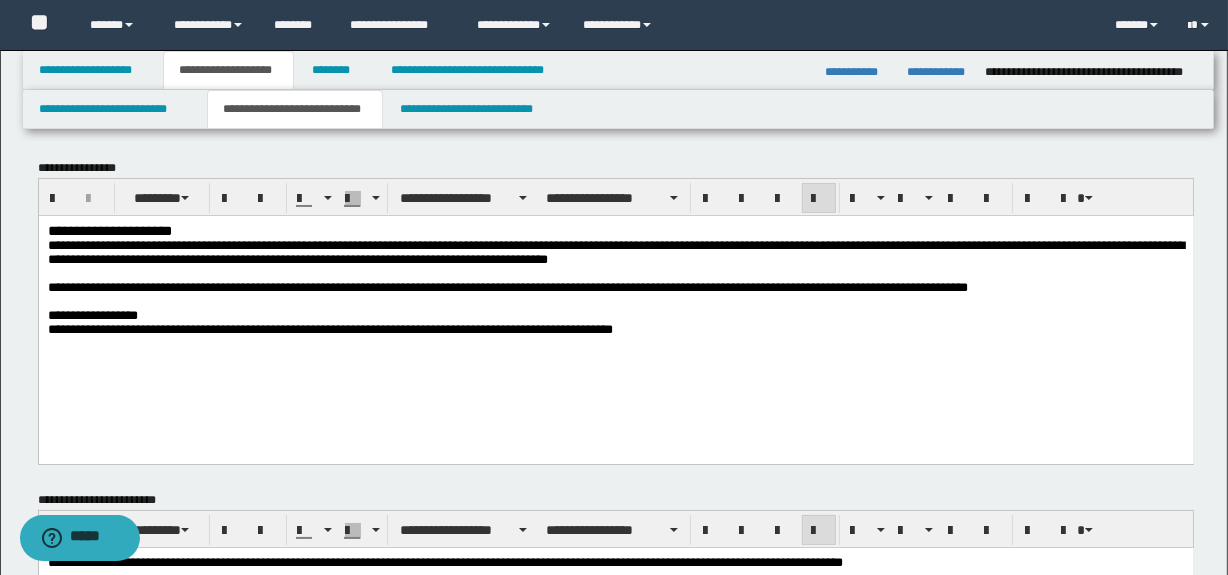 click on "**********" at bounding box center [988, 244] 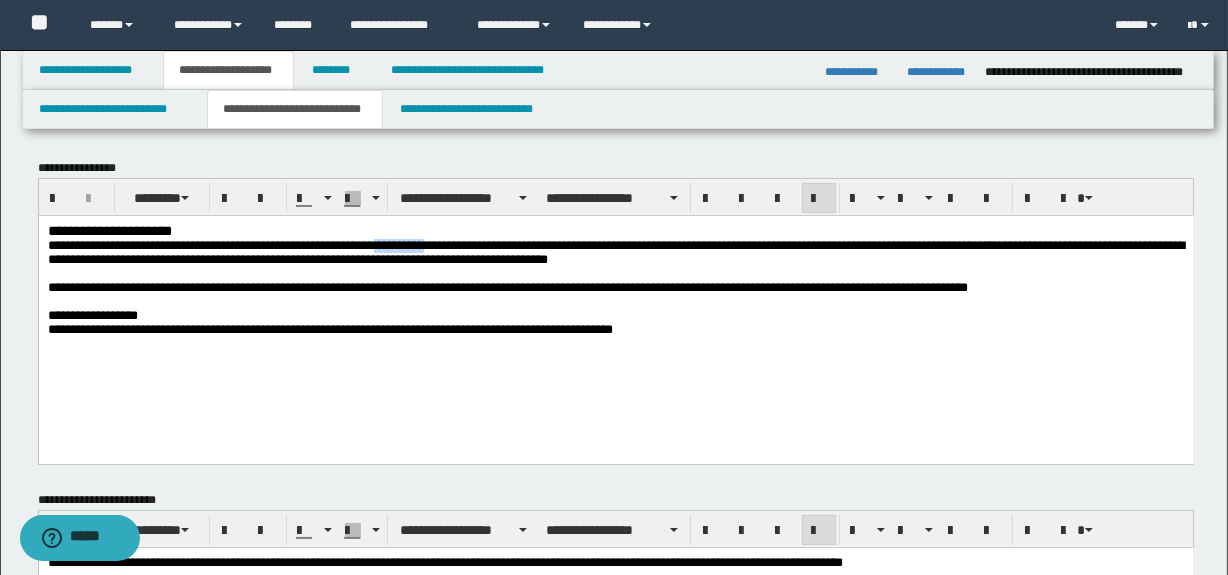 drag, startPoint x: 510, startPoint y: 248, endPoint x: 445, endPoint y: 246, distance: 65.03076 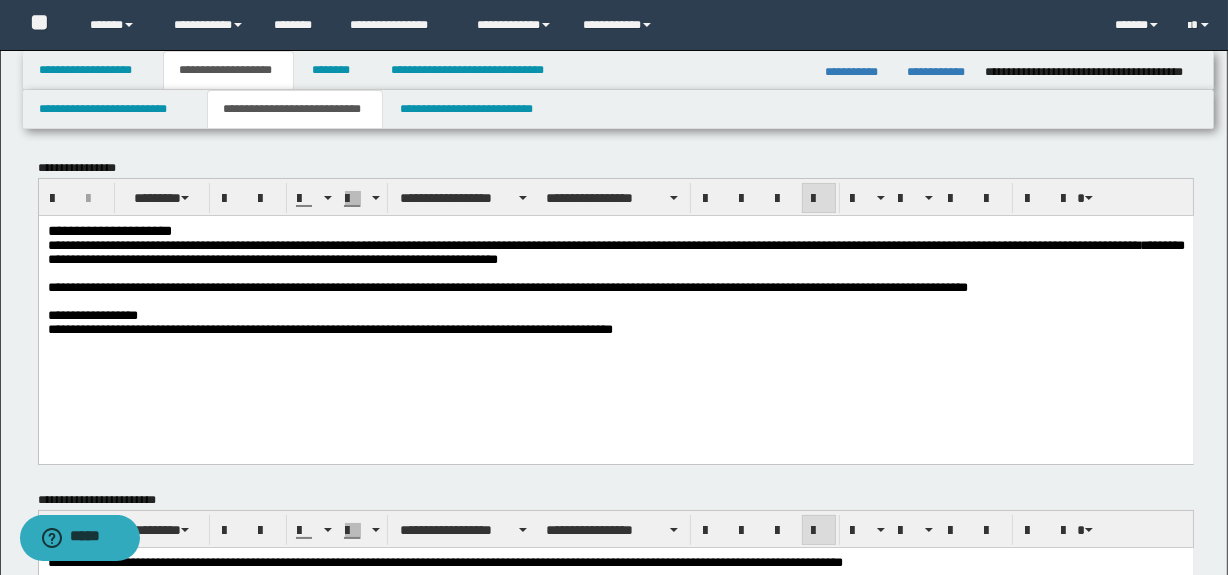 click on "**********" at bounding box center (297, 244) 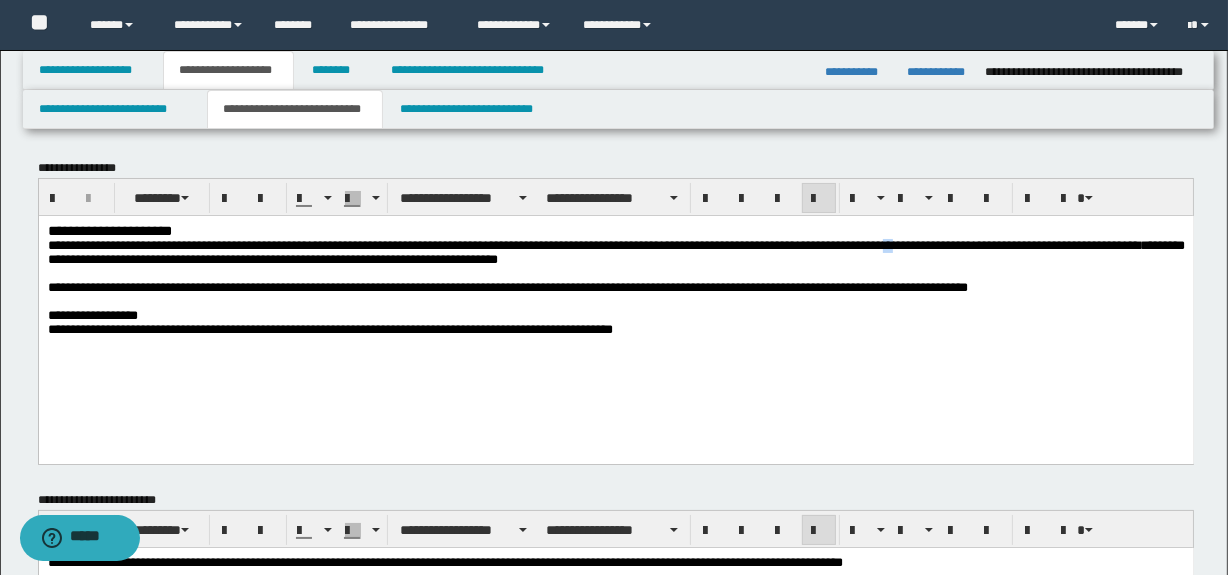 drag, startPoint x: 1085, startPoint y: 246, endPoint x: 1097, endPoint y: 246, distance: 12 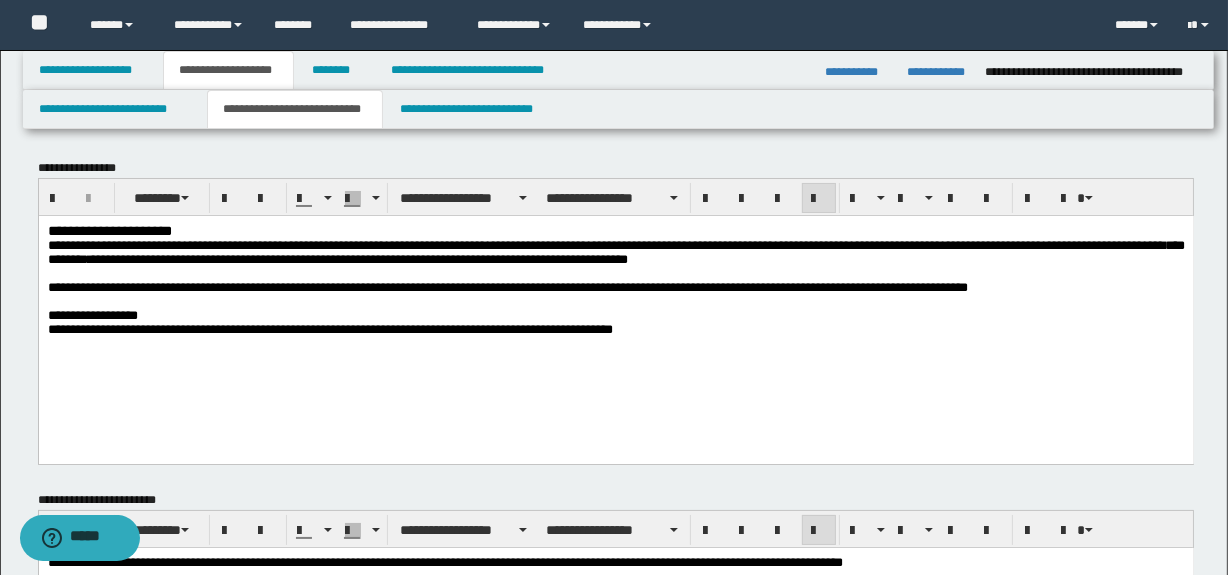 drag, startPoint x: 143, startPoint y: 264, endPoint x: 117, endPoint y: 264, distance: 26 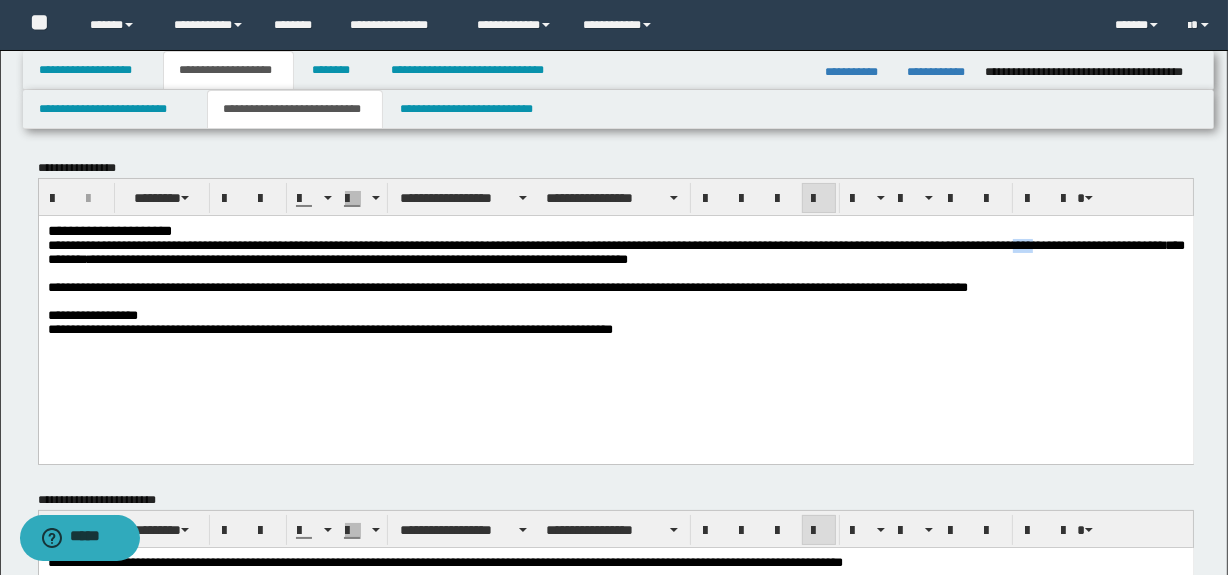 drag, startPoint x: 112, startPoint y: 261, endPoint x: 138, endPoint y: 265, distance: 26.305893 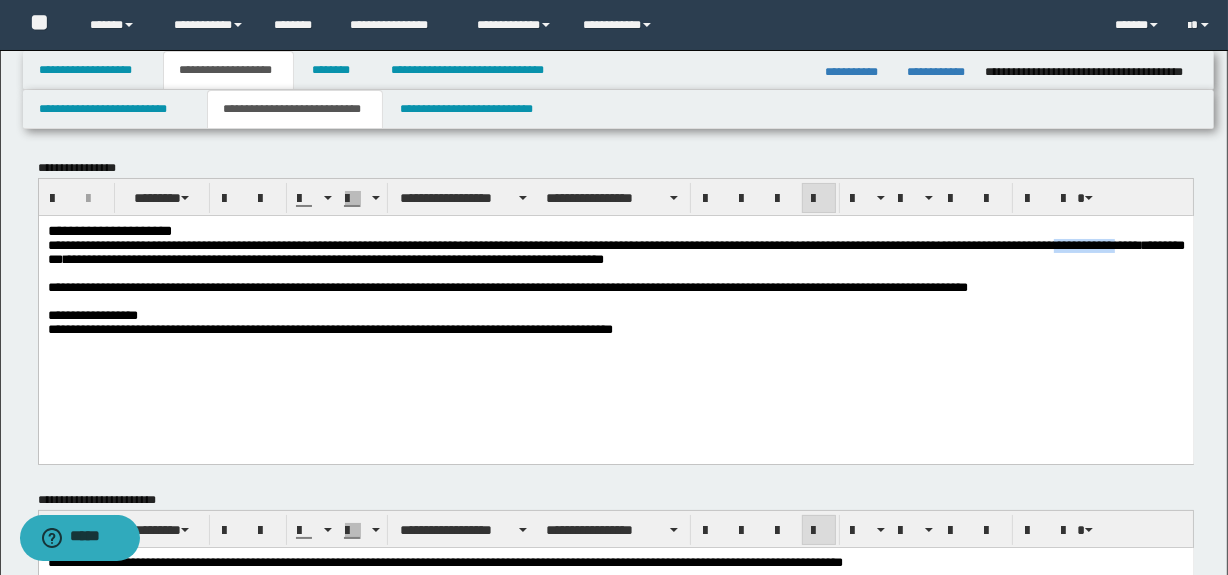 drag, startPoint x: 234, startPoint y: 259, endPoint x: 165, endPoint y: 272, distance: 70.21396 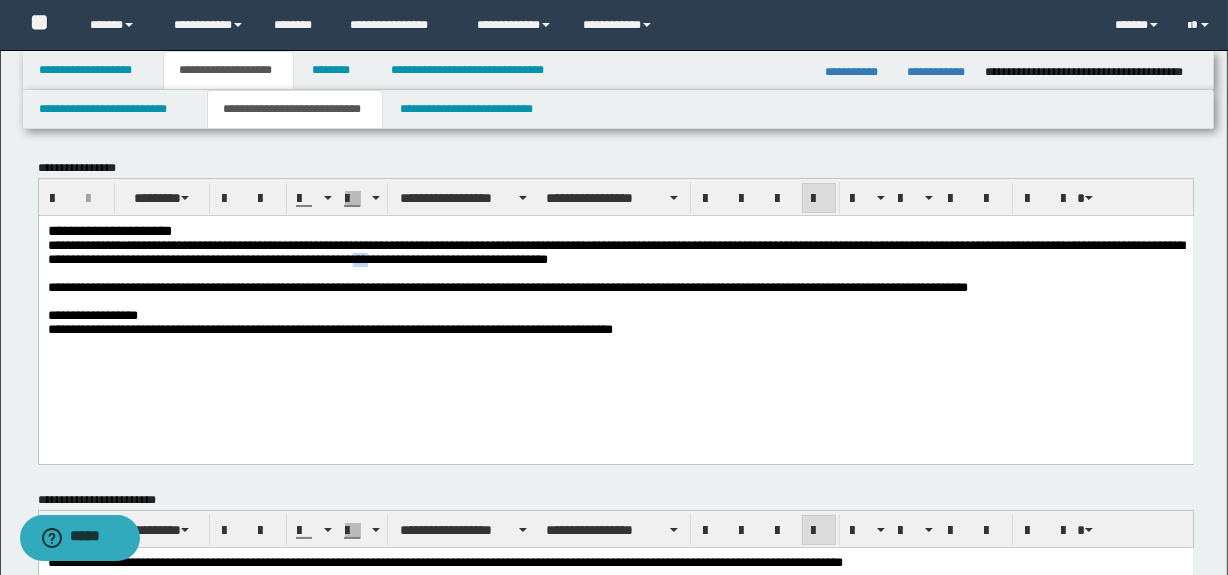 drag, startPoint x: 722, startPoint y: 265, endPoint x: 699, endPoint y: 261, distance: 23.345236 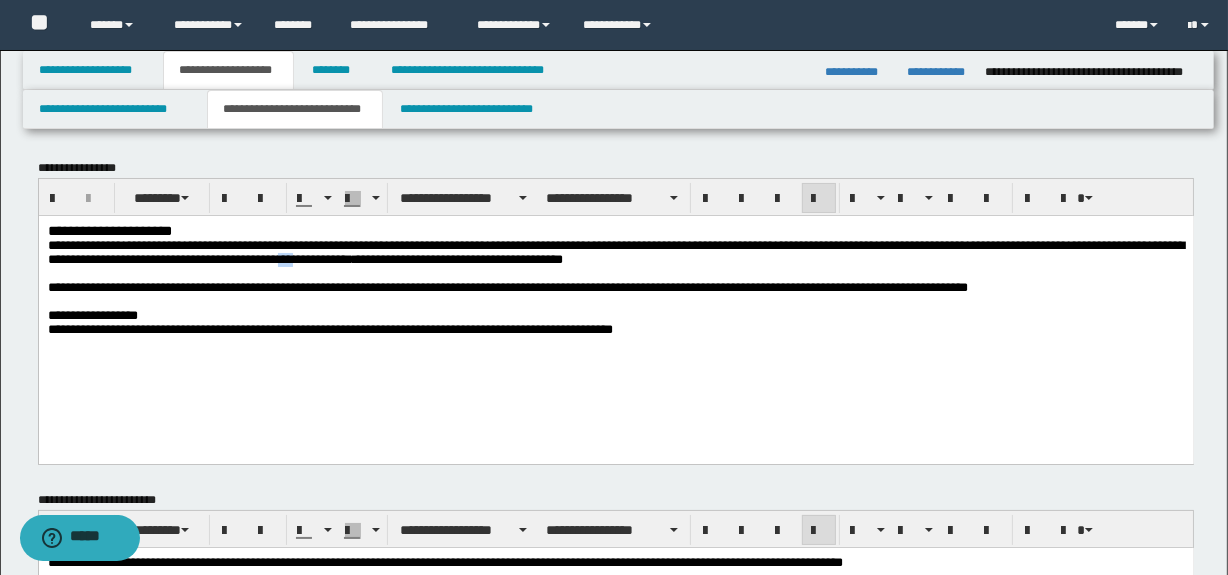 drag, startPoint x: 636, startPoint y: 265, endPoint x: 615, endPoint y: 261, distance: 21.377558 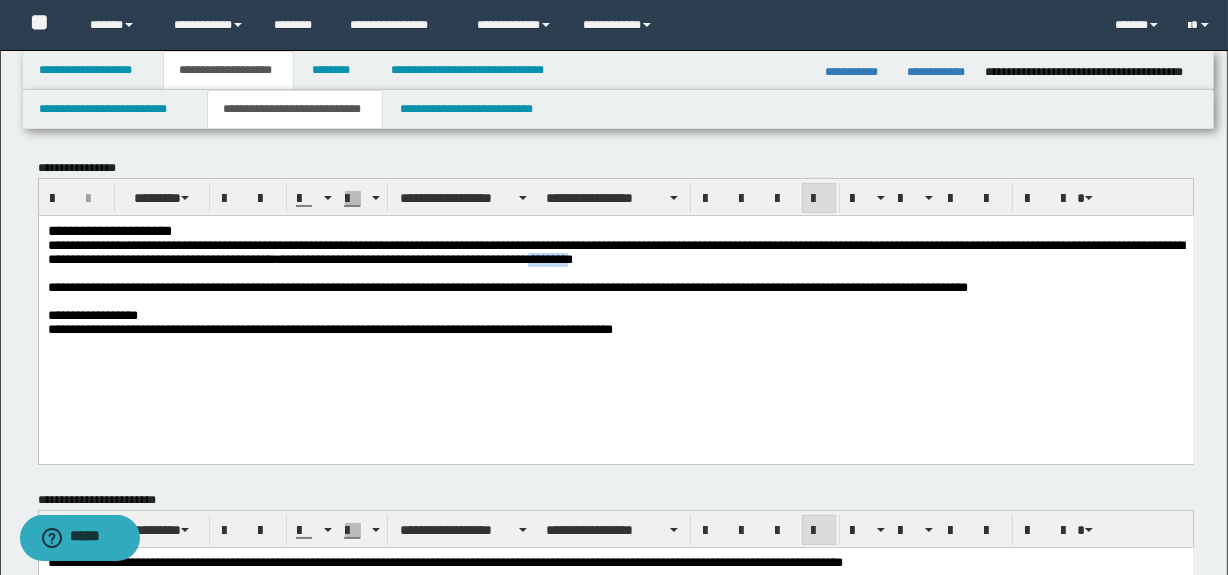 drag, startPoint x: 968, startPoint y: 266, endPoint x: 916, endPoint y: 258, distance: 52.611786 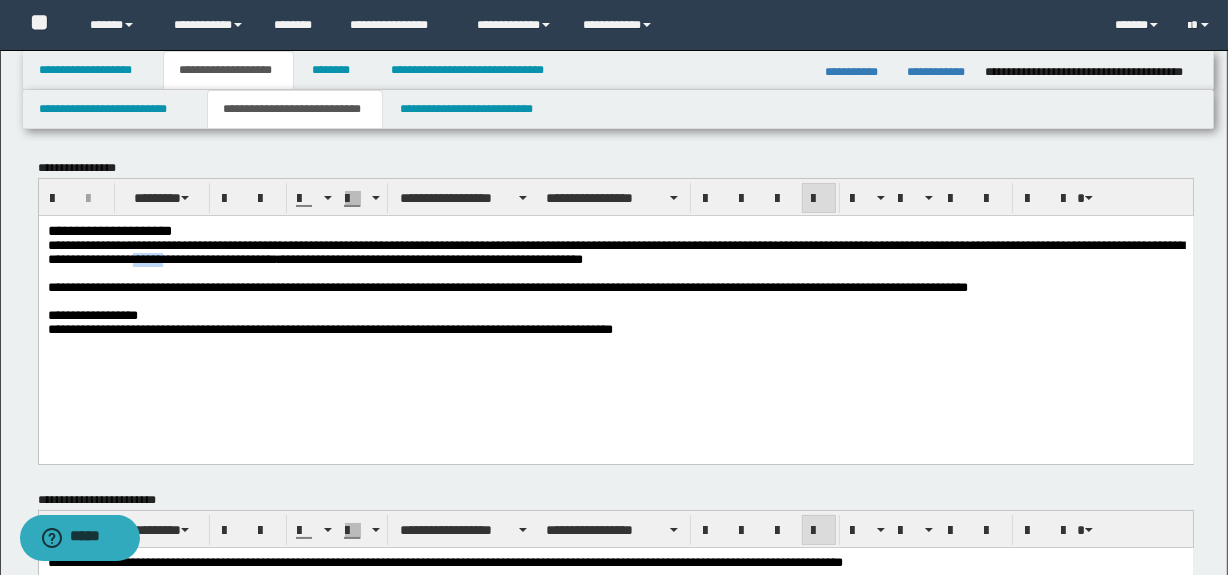 drag, startPoint x: 442, startPoint y: 265, endPoint x: 483, endPoint y: 261, distance: 41.19466 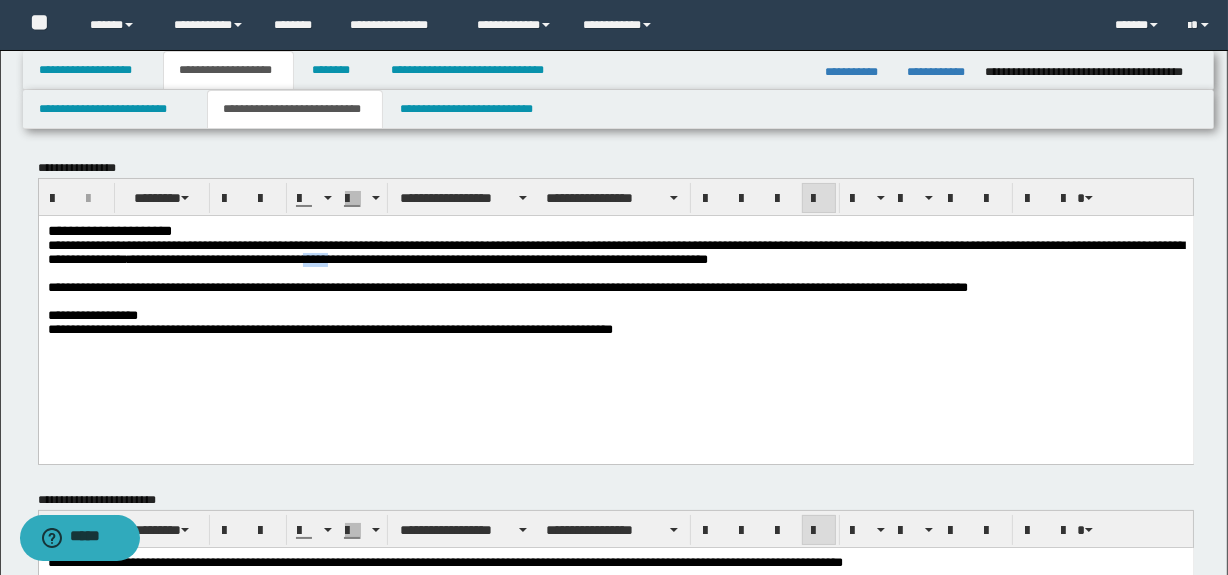 drag, startPoint x: 681, startPoint y: 263, endPoint x: 710, endPoint y: 261, distance: 29.068884 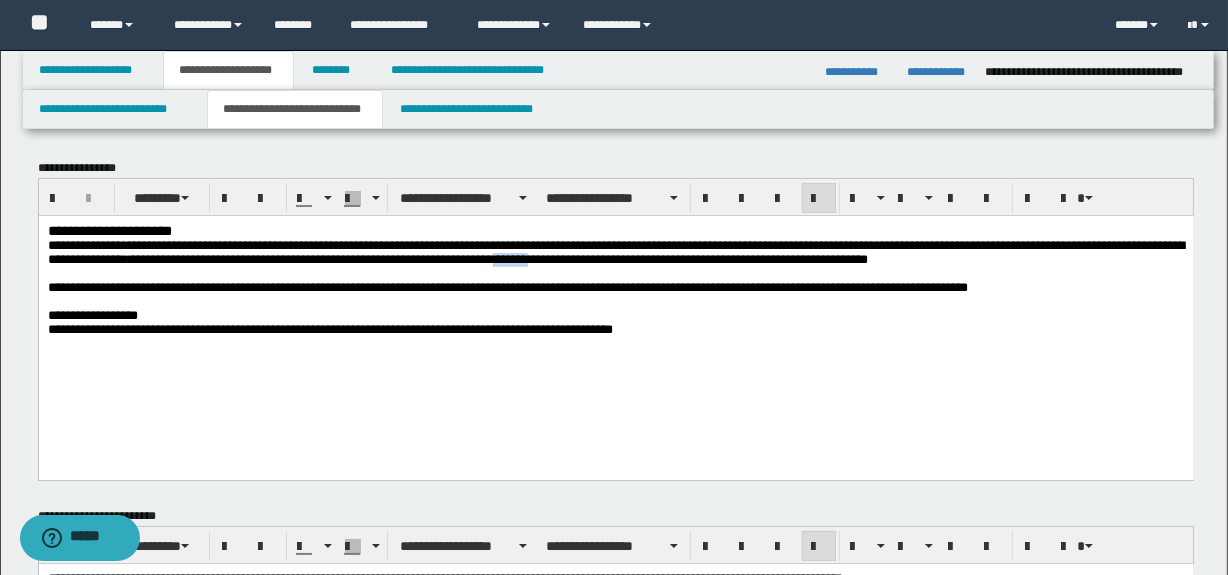 drag, startPoint x: 996, startPoint y: 262, endPoint x: 954, endPoint y: 261, distance: 42.0119 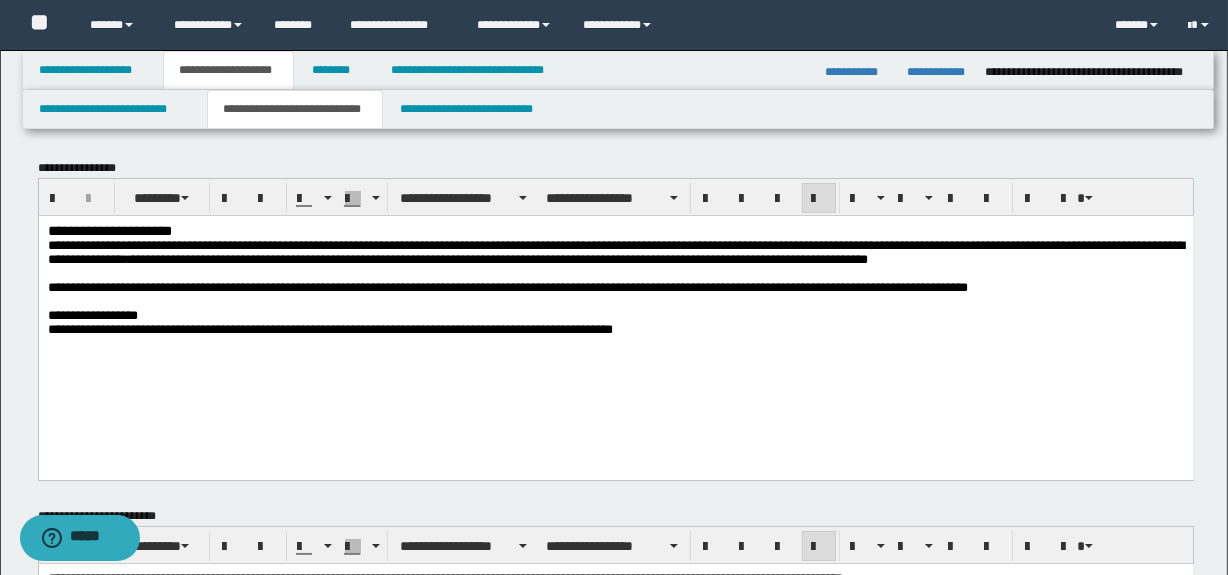 click on "**********" at bounding box center [297, 244] 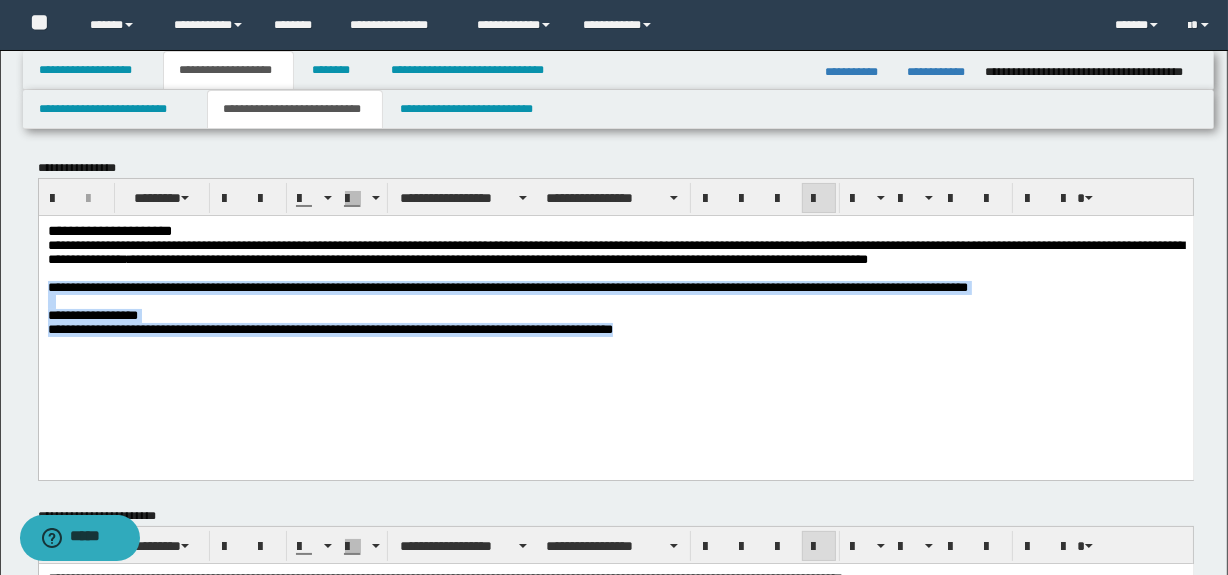 drag, startPoint x: 46, startPoint y: 311, endPoint x: 787, endPoint y: 420, distance: 748.97394 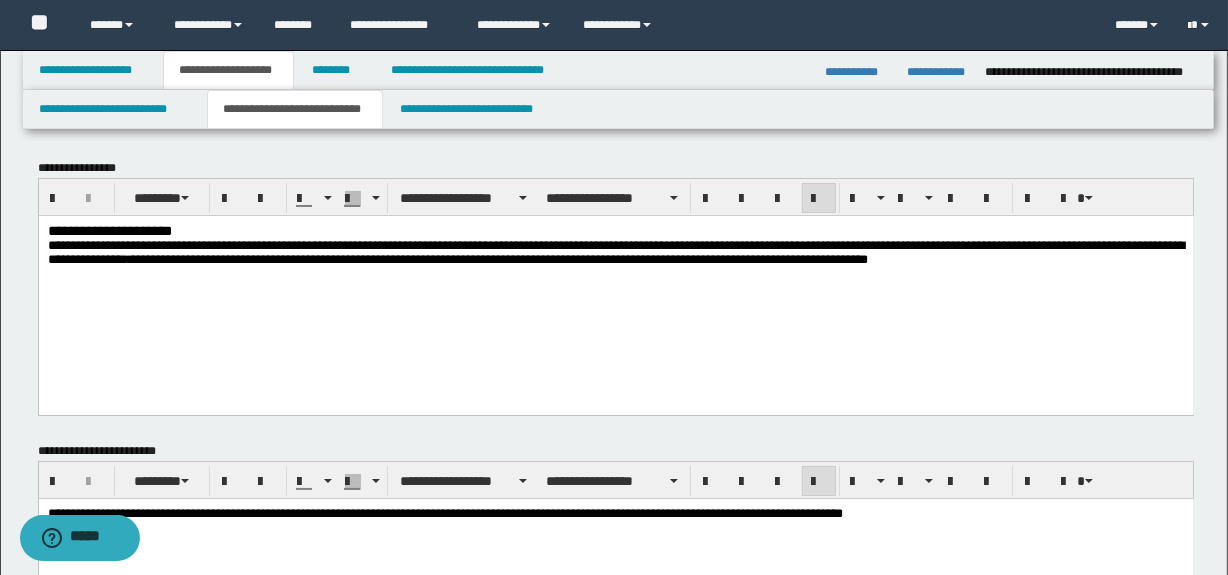 click on "**********" at bounding box center (615, 252) 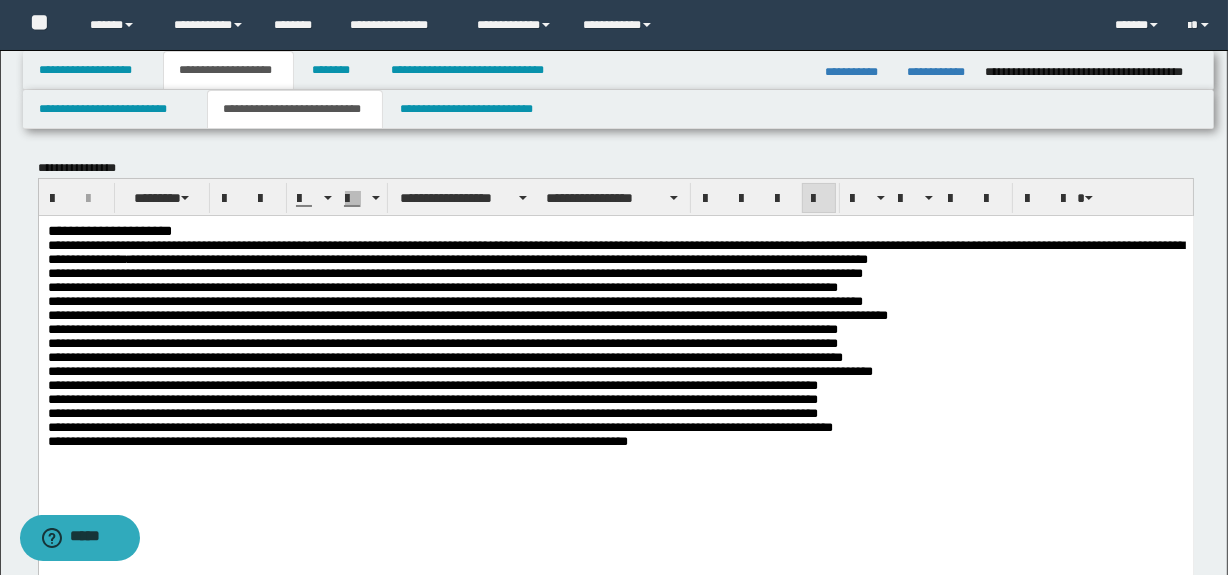 click on "**********" at bounding box center (467, 356) 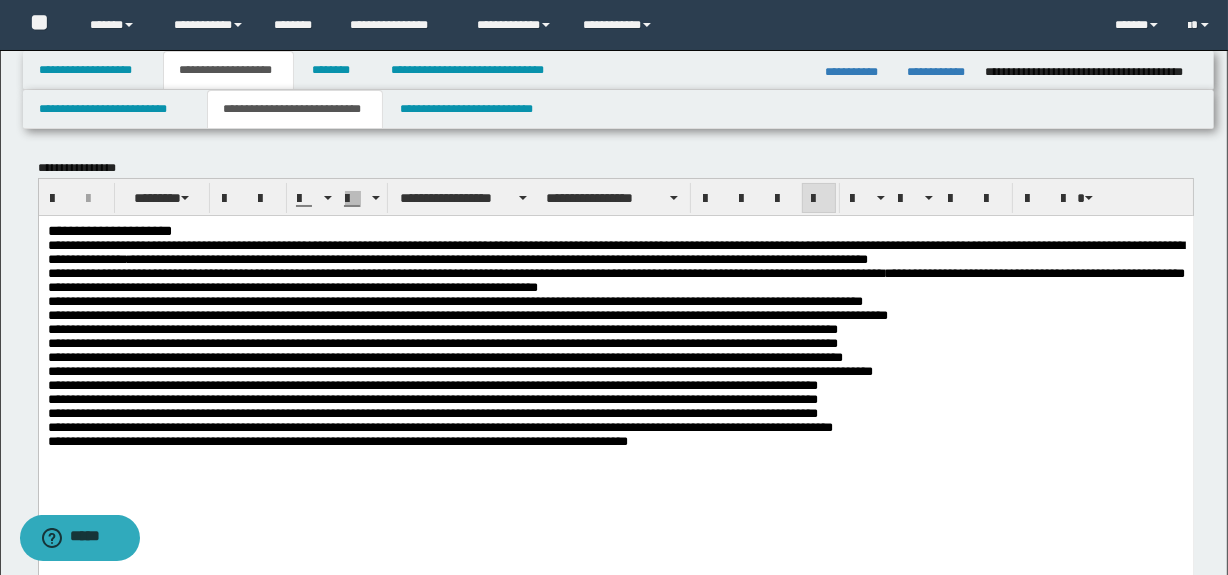 click on "**********" at bounding box center (615, 367) 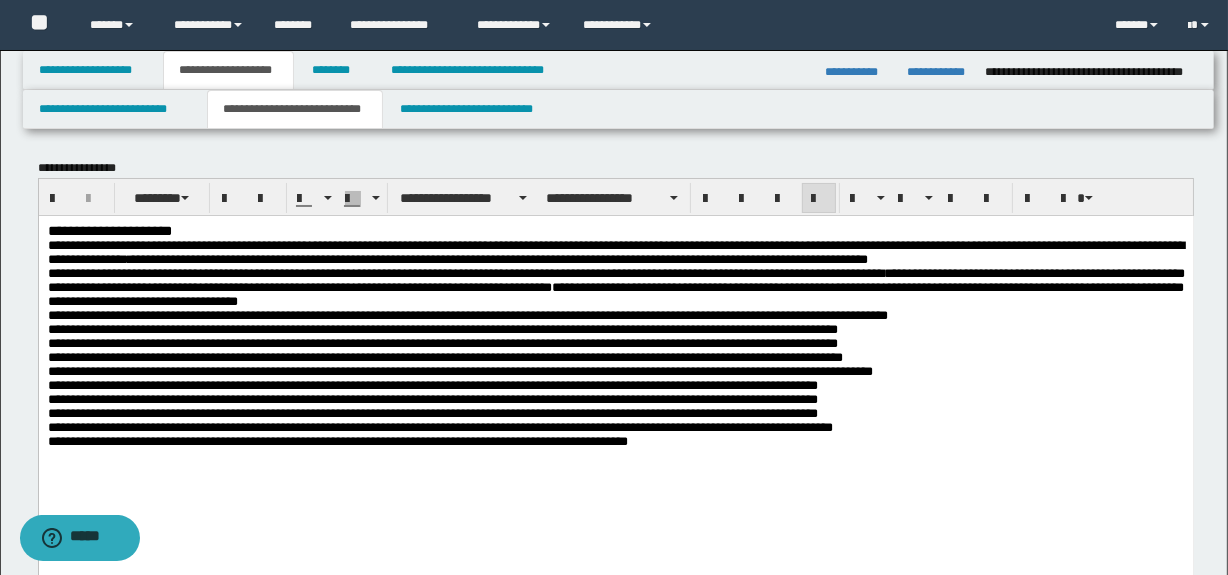 click on "**********" at bounding box center [615, 356] 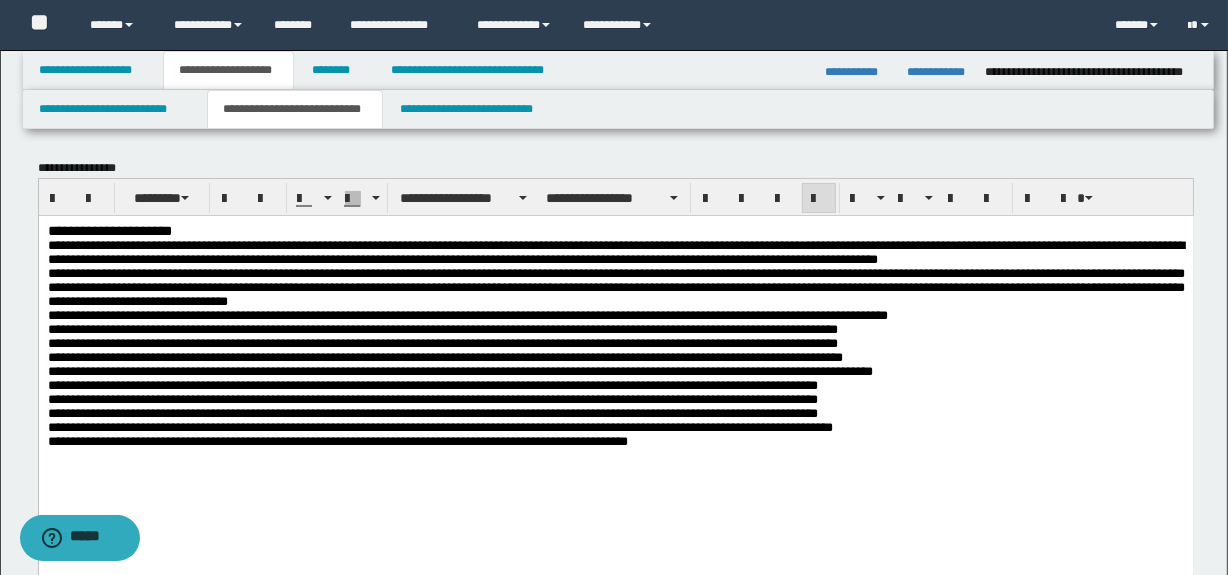 click on "**********" at bounding box center (615, 367) 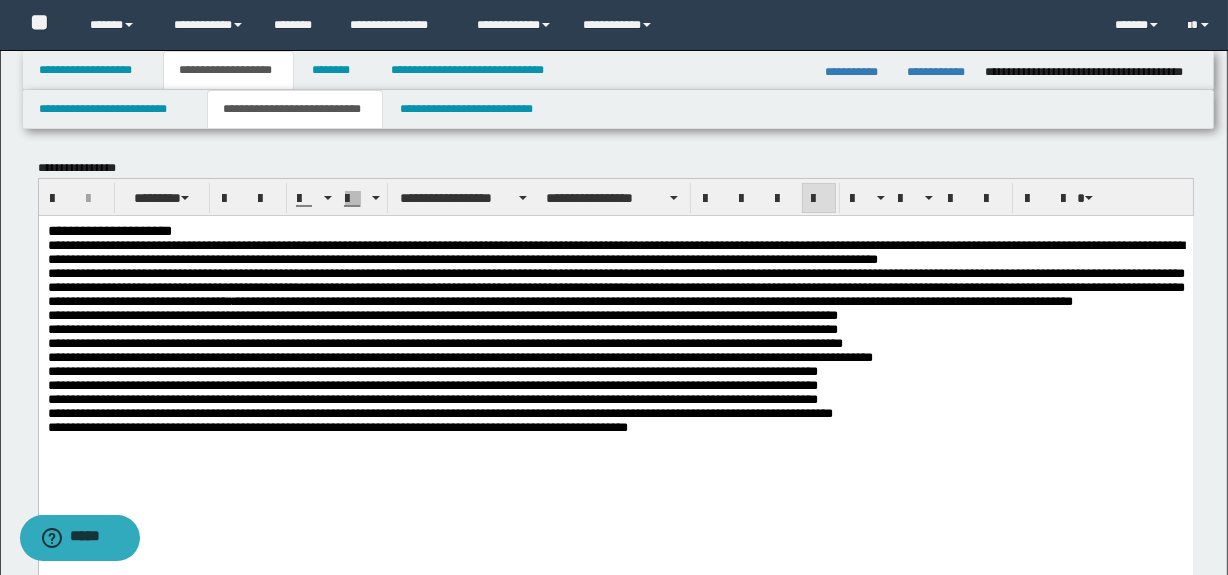 click on "**********" at bounding box center [615, 349] 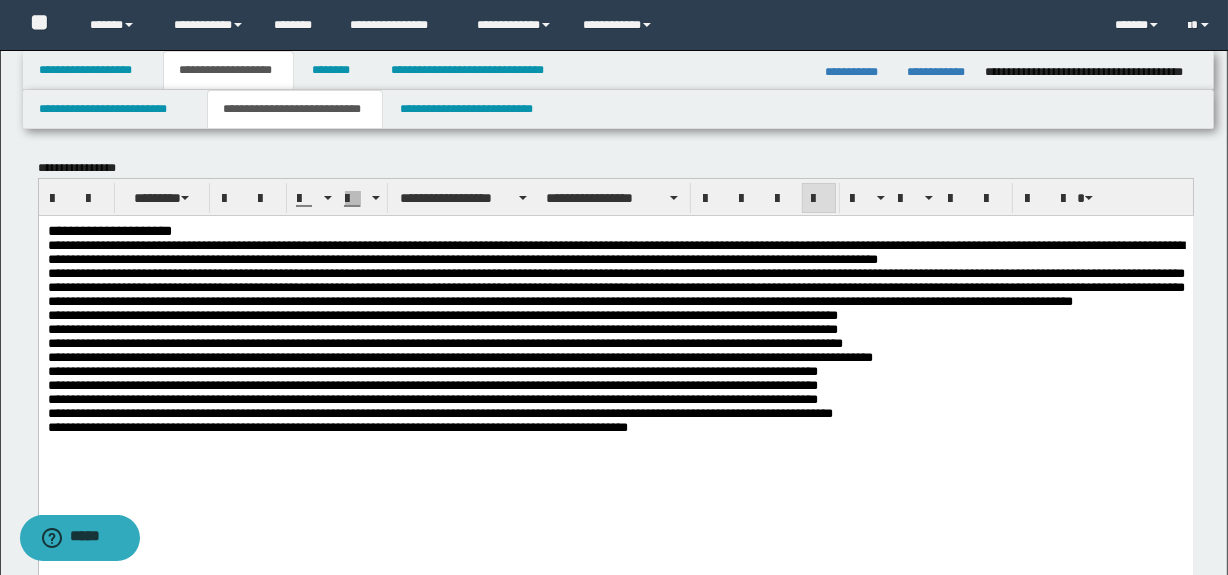 click on "**********" at bounding box center (615, 360) 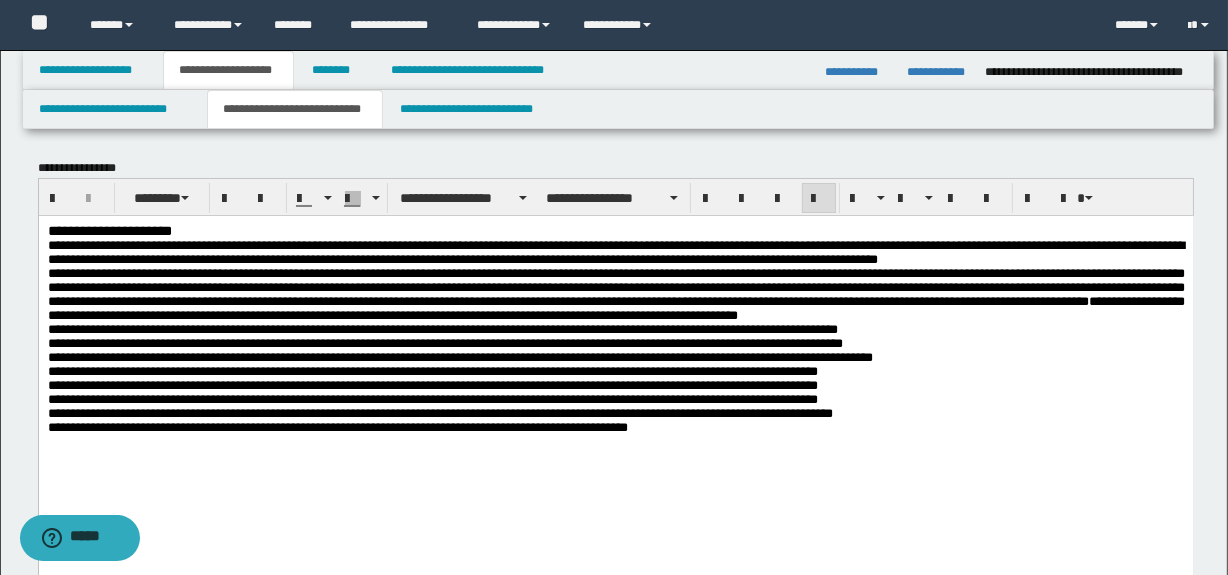 click on "**********" at bounding box center (615, 360) 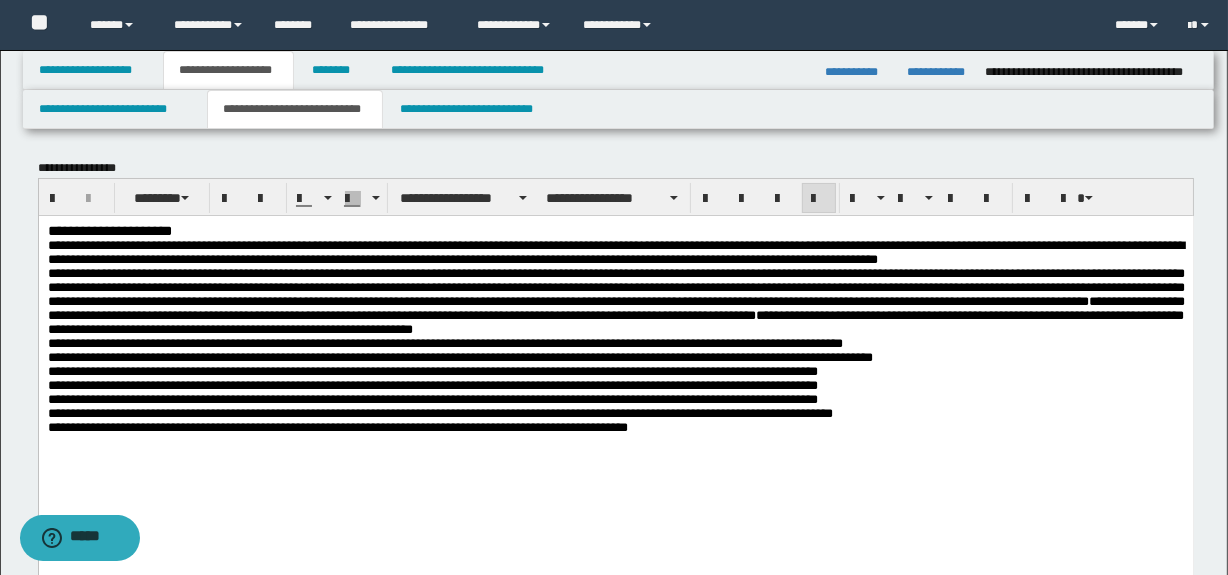 click on "**********" at bounding box center (615, 360) 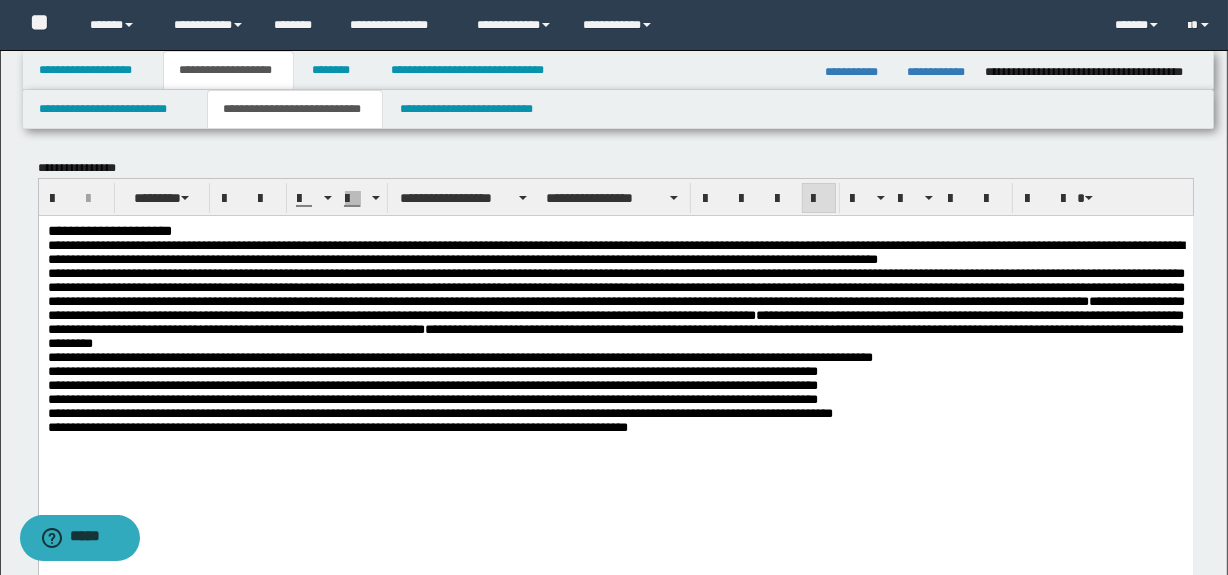 click on "**********" at bounding box center (615, 360) 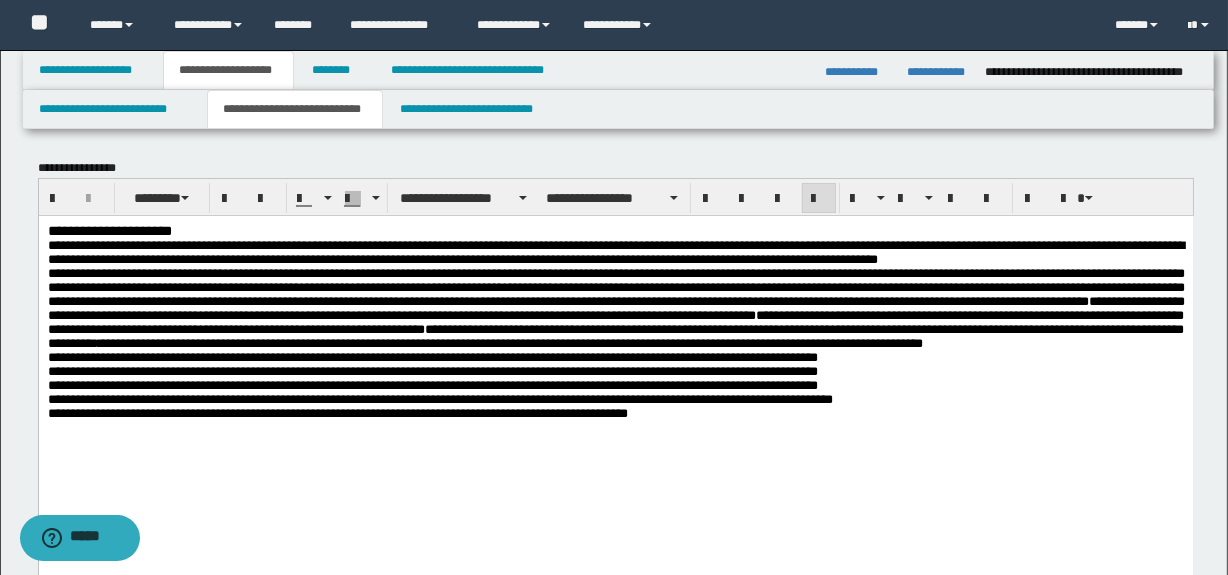 click on "**********" at bounding box center [615, 342] 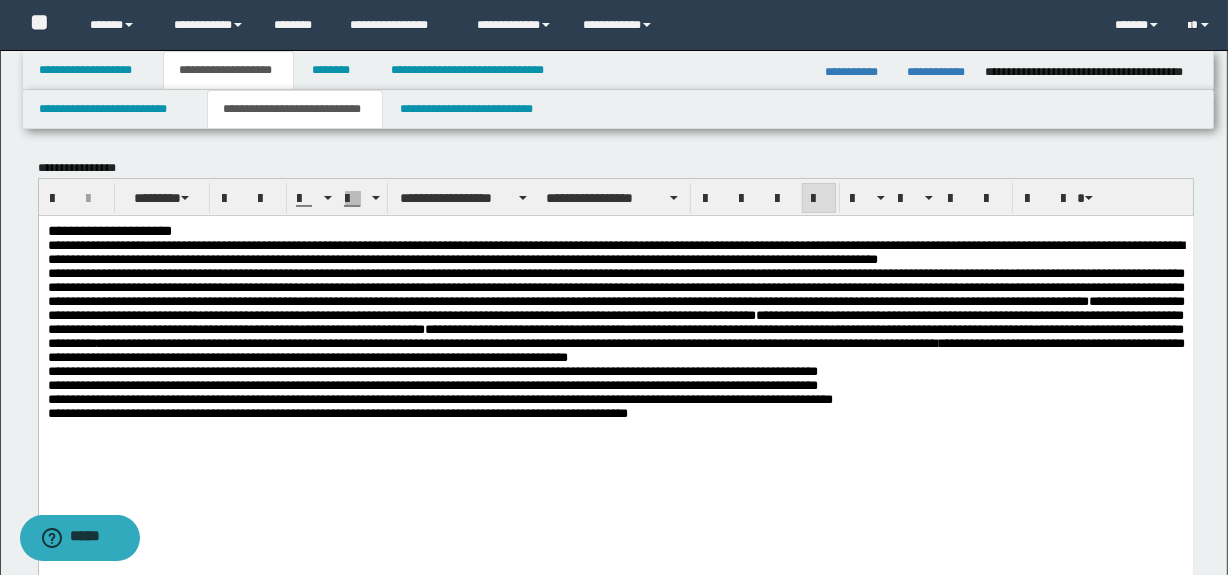 click on "**********" at bounding box center (615, 342) 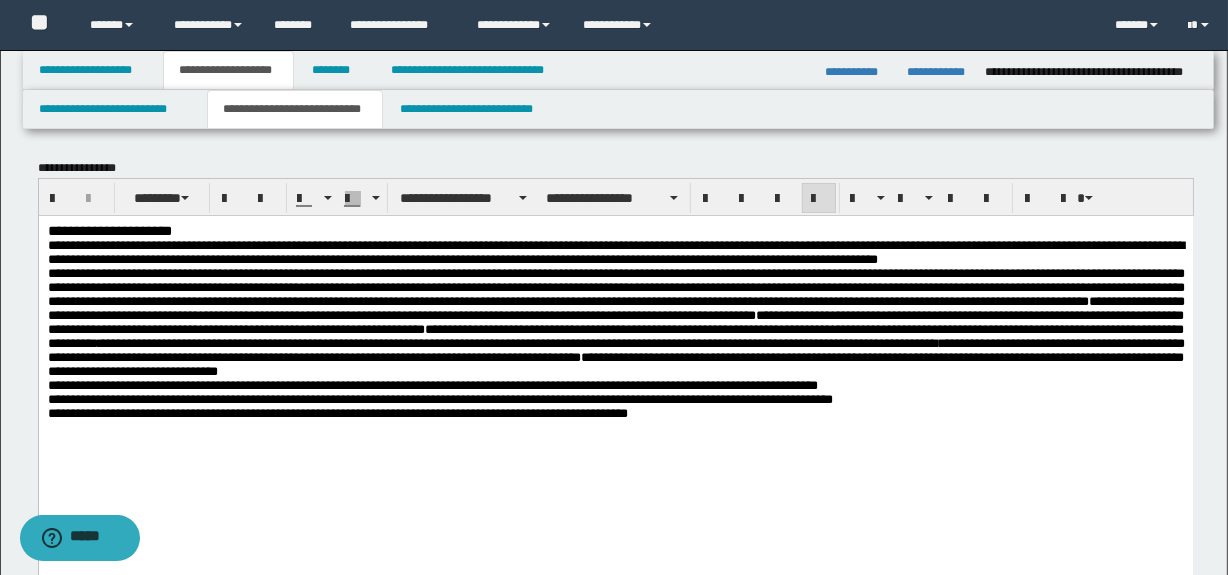 click on "**********" at bounding box center (615, 342) 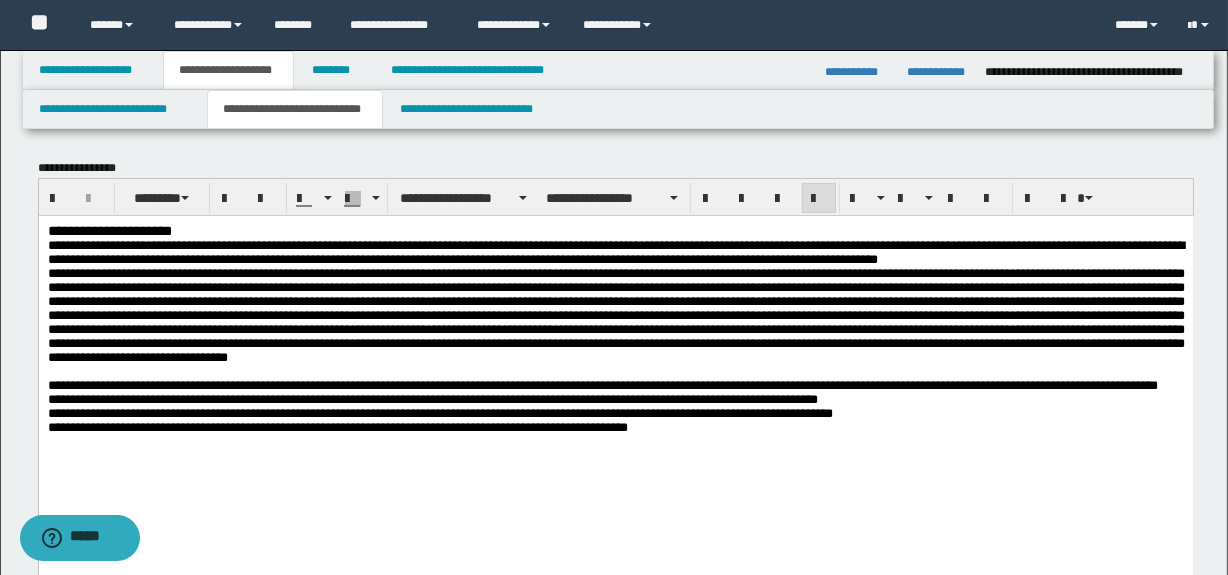 scroll, scrollTop: 90, scrollLeft: 0, axis: vertical 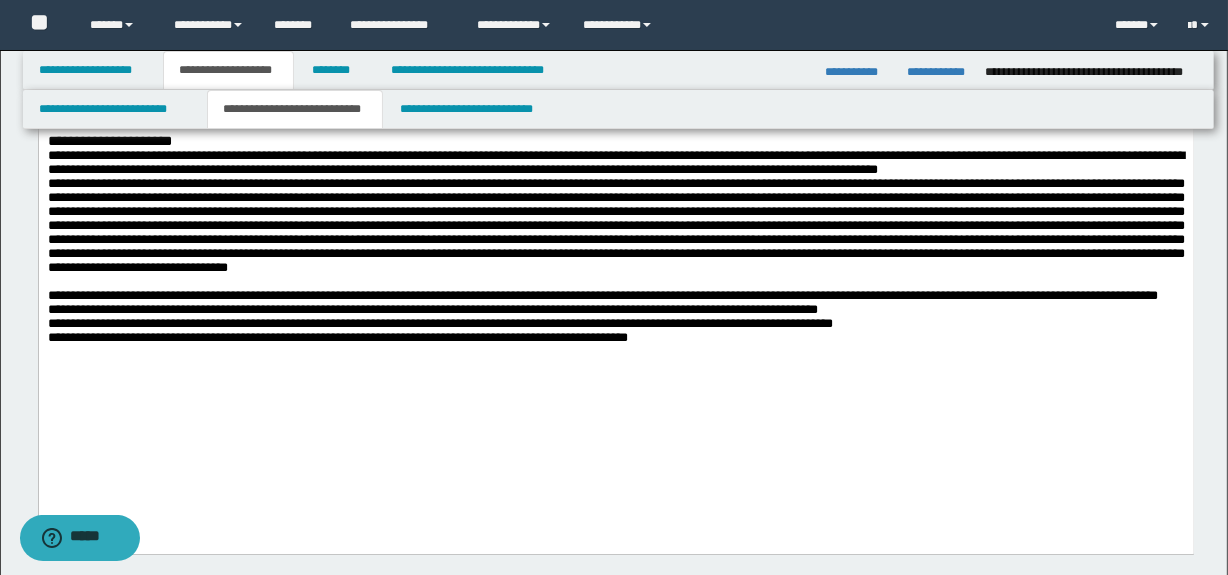 click on "**********" at bounding box center (602, 315) 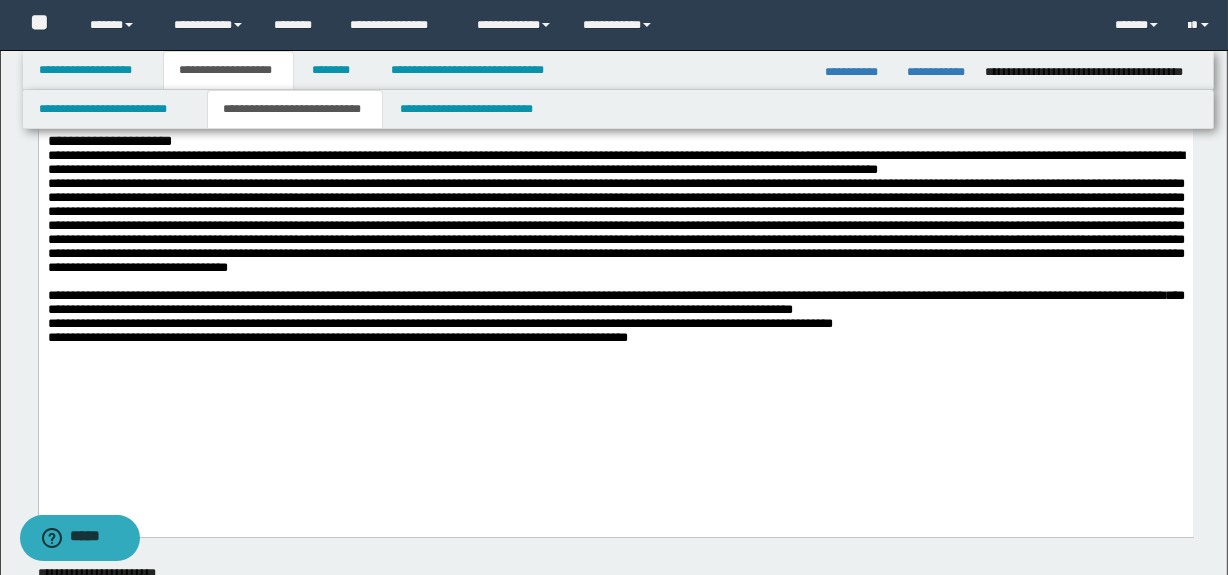 click on "**********" at bounding box center [615, 315] 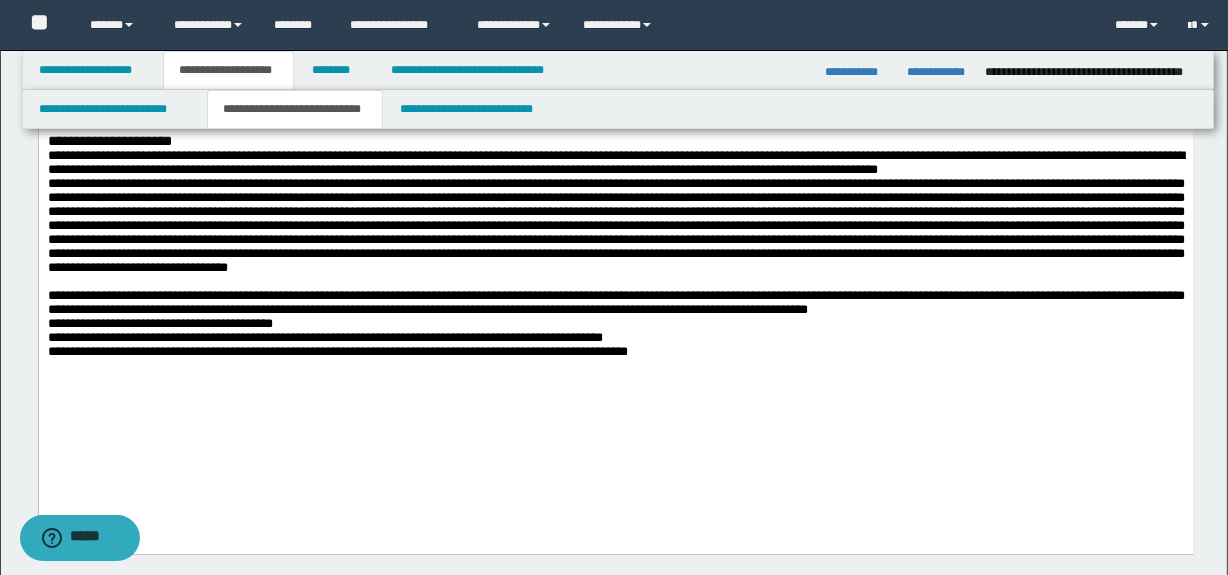click on "**********" at bounding box center [615, 277] 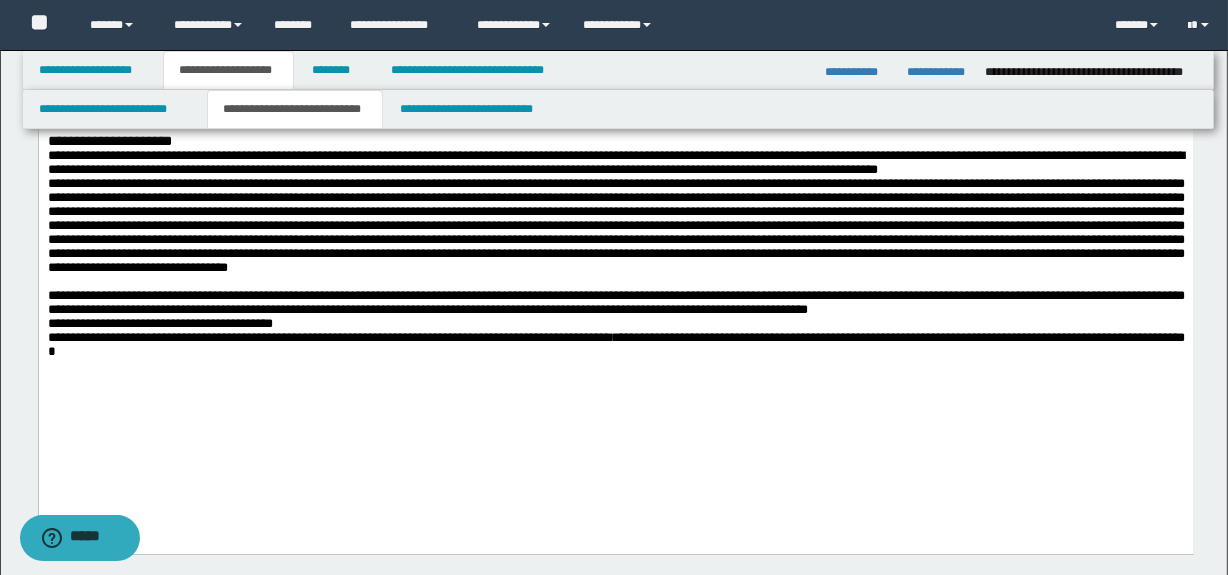 scroll, scrollTop: 0, scrollLeft: 0, axis: both 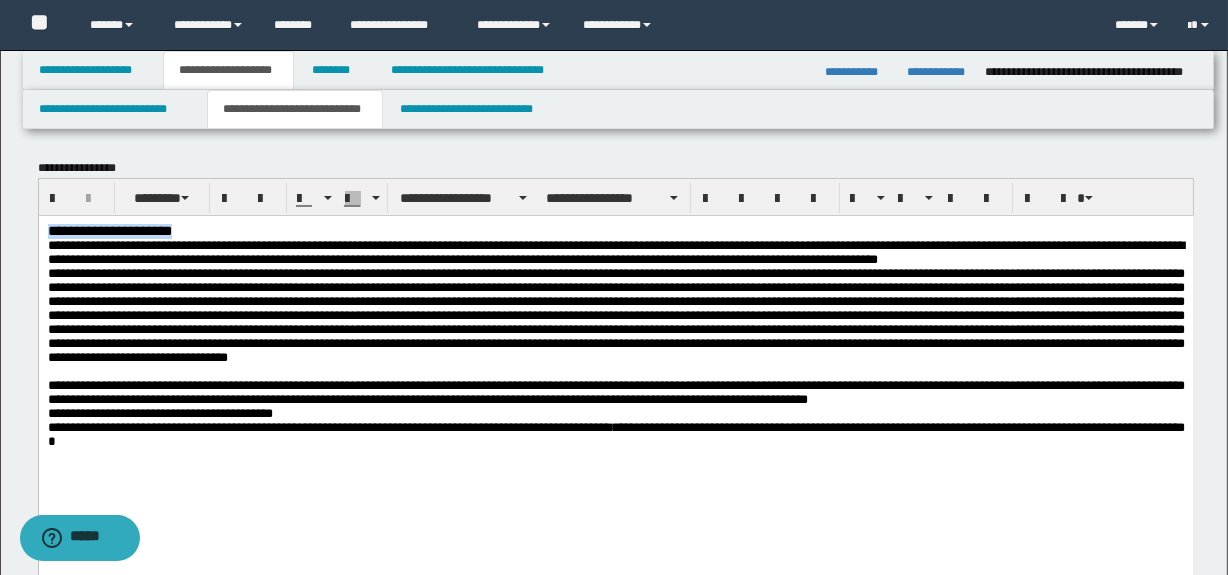 drag, startPoint x: 219, startPoint y: 229, endPoint x: 39, endPoint y: 439, distance: 276.58633 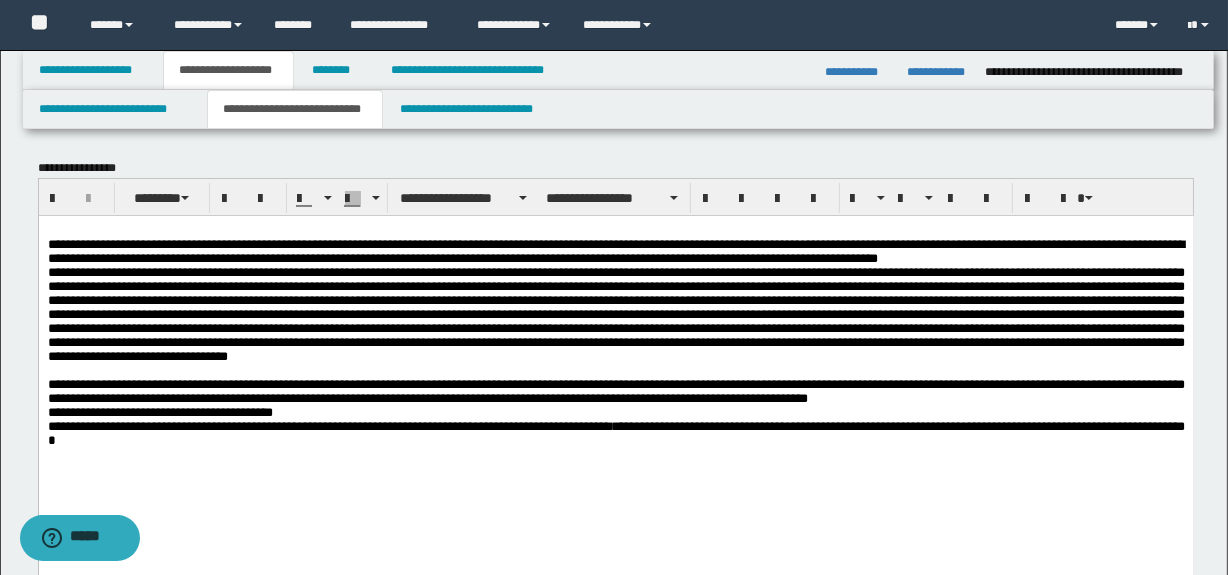 scroll, scrollTop: 90, scrollLeft: 0, axis: vertical 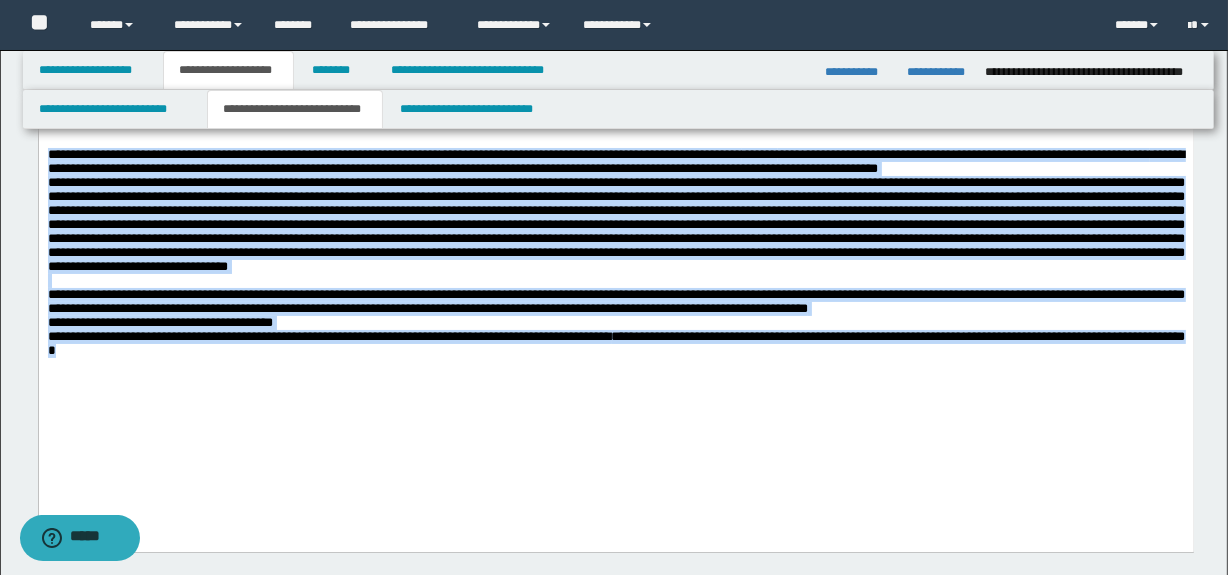 drag, startPoint x: 46, startPoint y: 151, endPoint x: 321, endPoint y: 424, distance: 387.4971 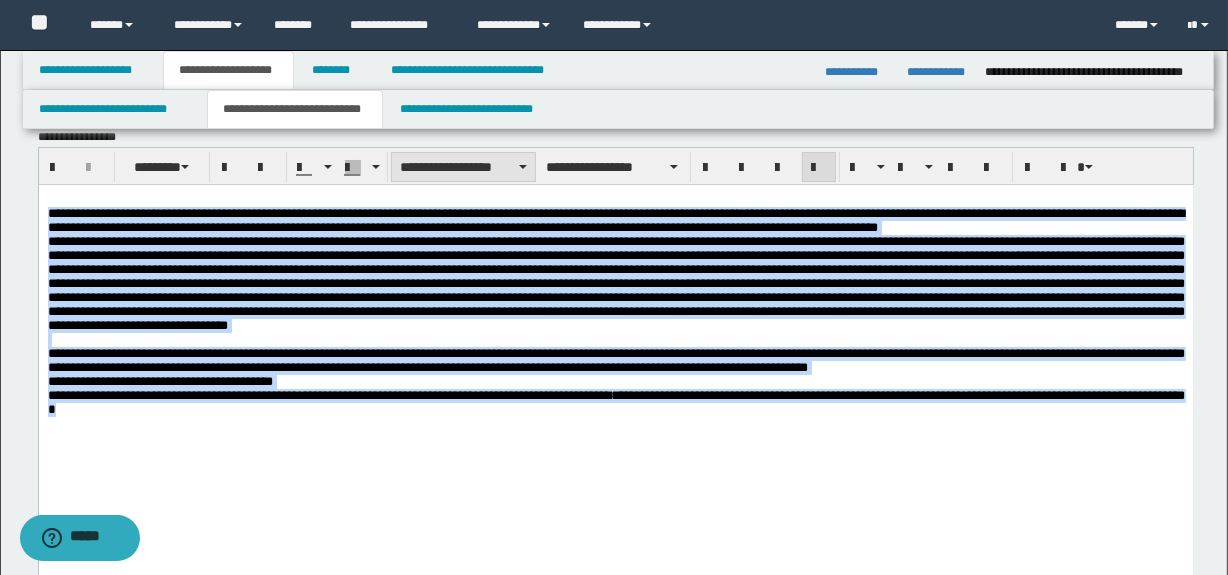 scroll, scrollTop: 0, scrollLeft: 0, axis: both 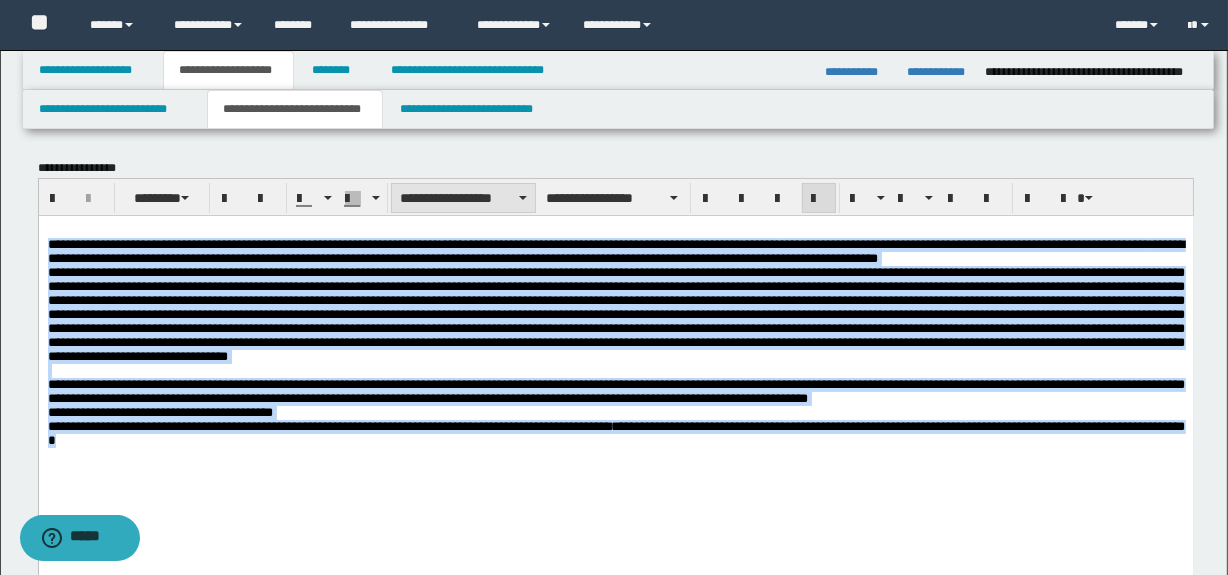 click on "**********" at bounding box center [463, 198] 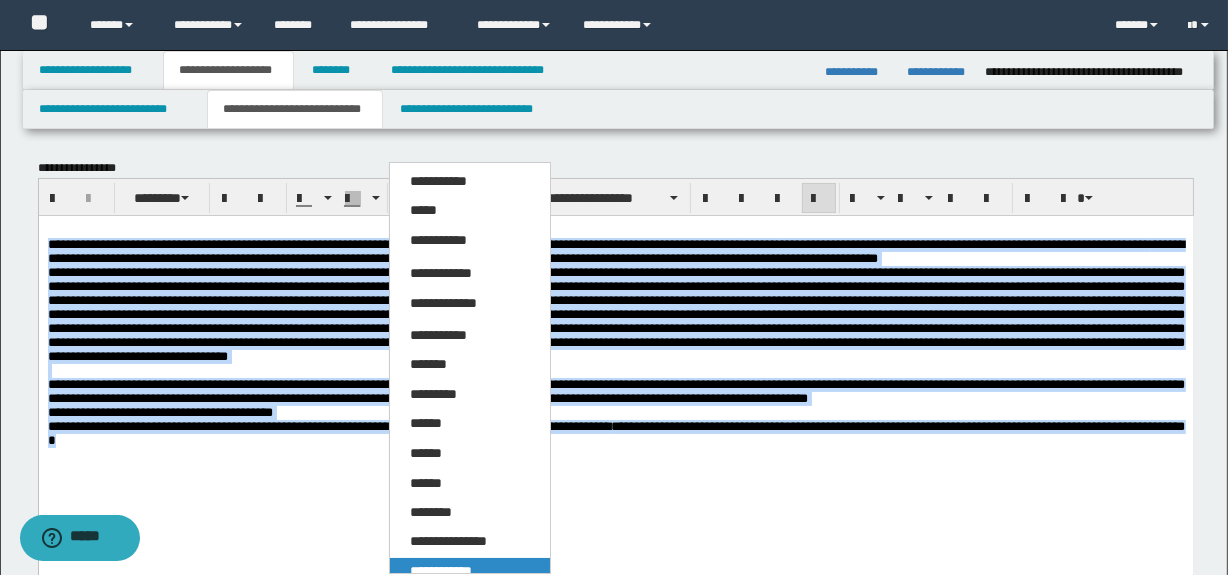 click on "**********" at bounding box center (441, 571) 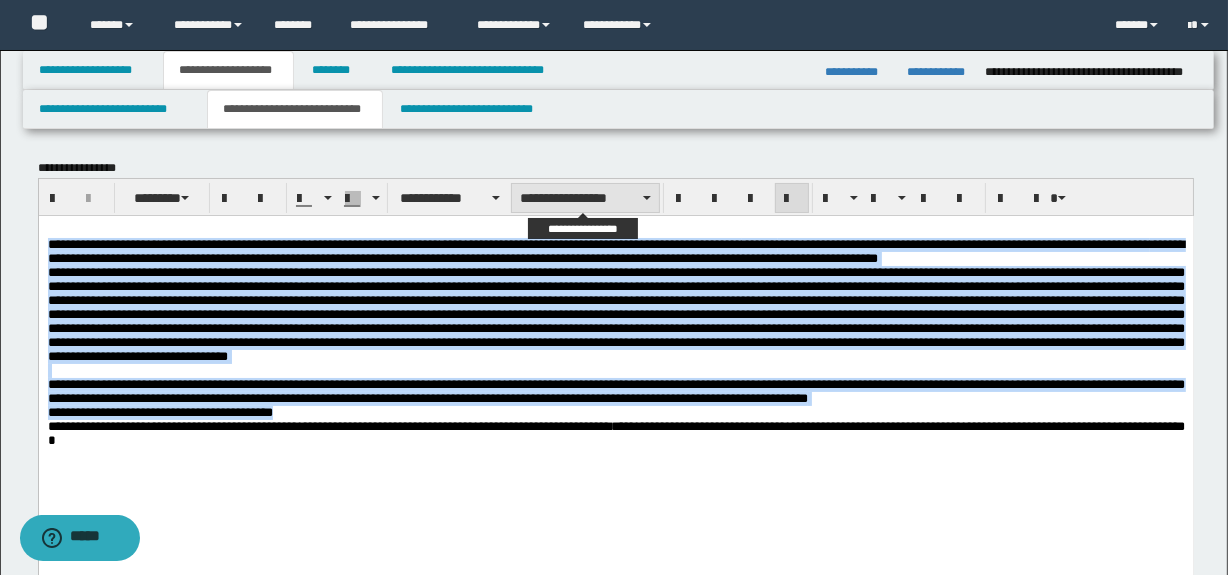 click on "**********" at bounding box center (585, 198) 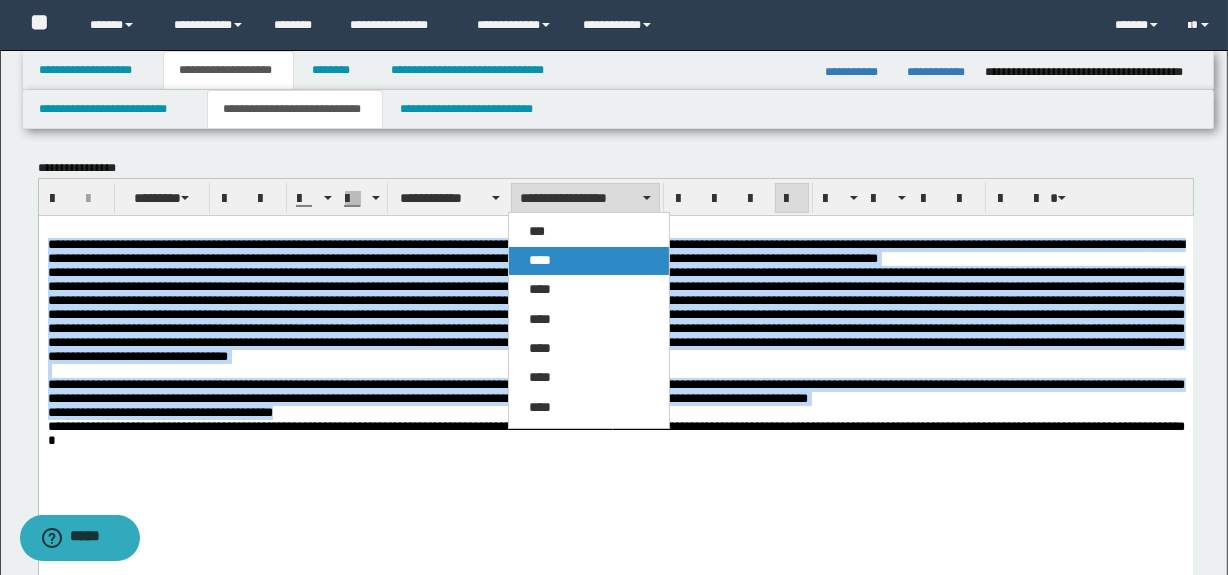 click on "****" at bounding box center (589, 261) 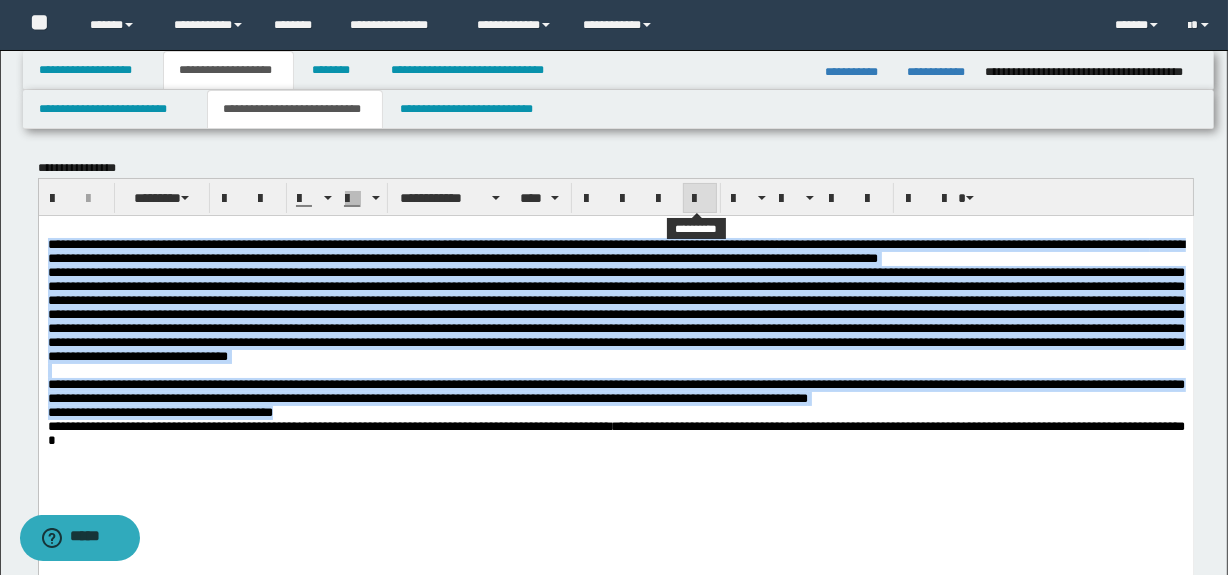 click at bounding box center [700, 199] 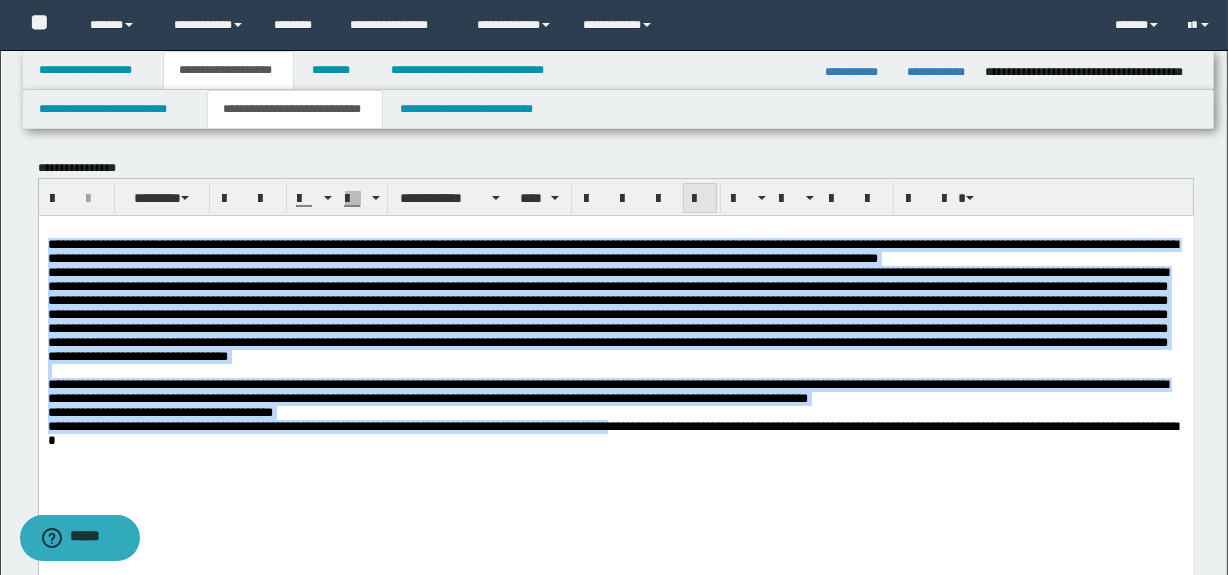 click at bounding box center [700, 199] 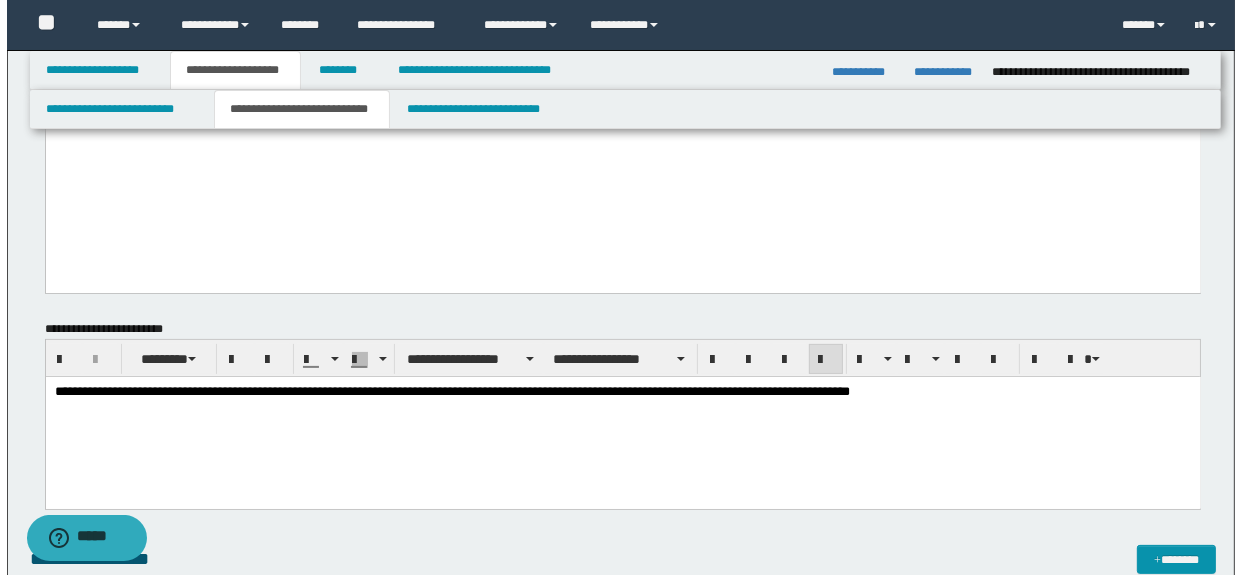 scroll, scrollTop: 454, scrollLeft: 0, axis: vertical 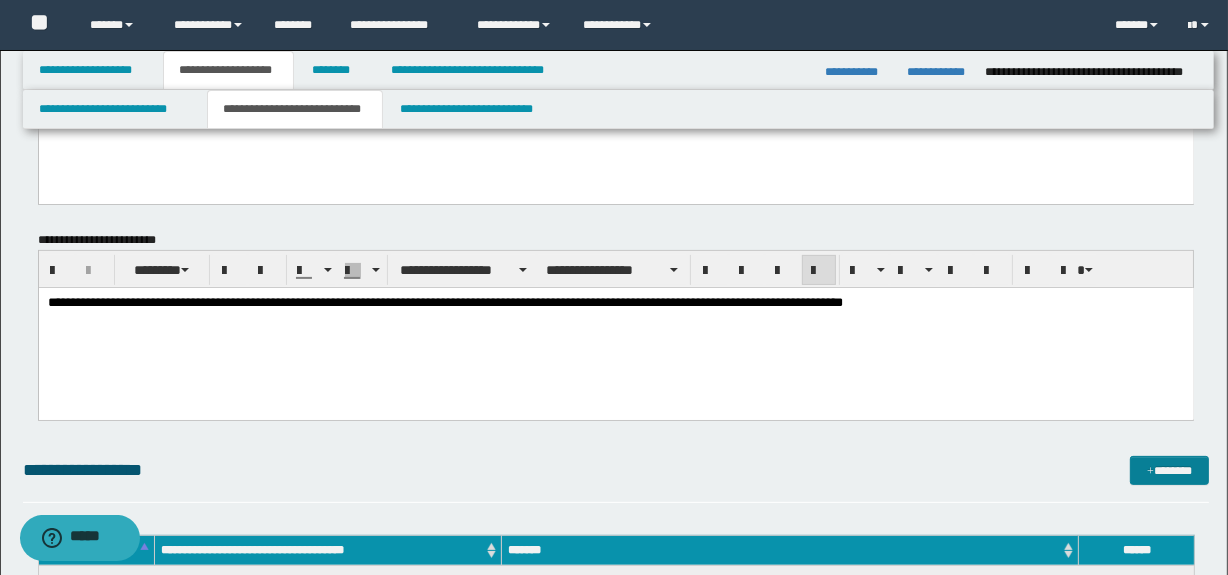 click on "*******" at bounding box center [1170, 471] 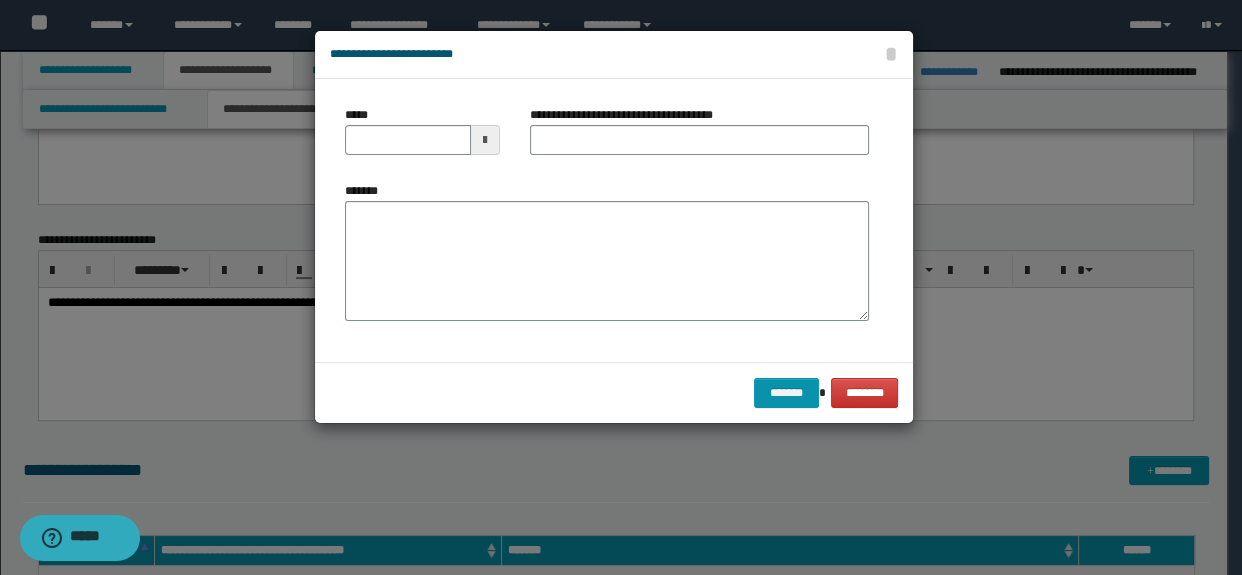 type 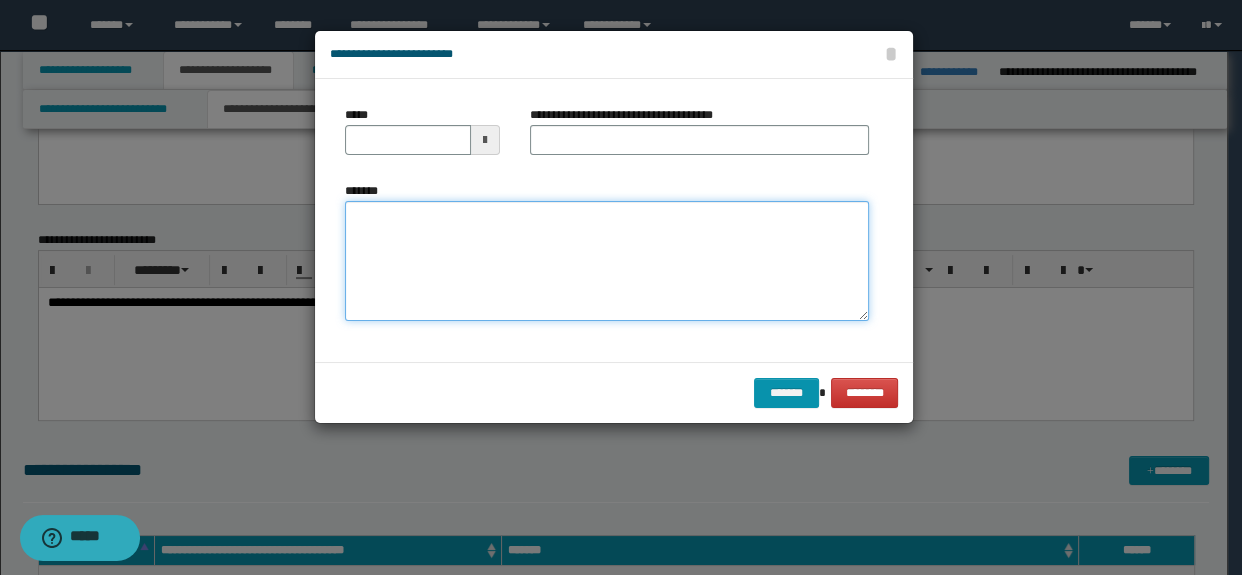 click on "*******" at bounding box center [607, 261] 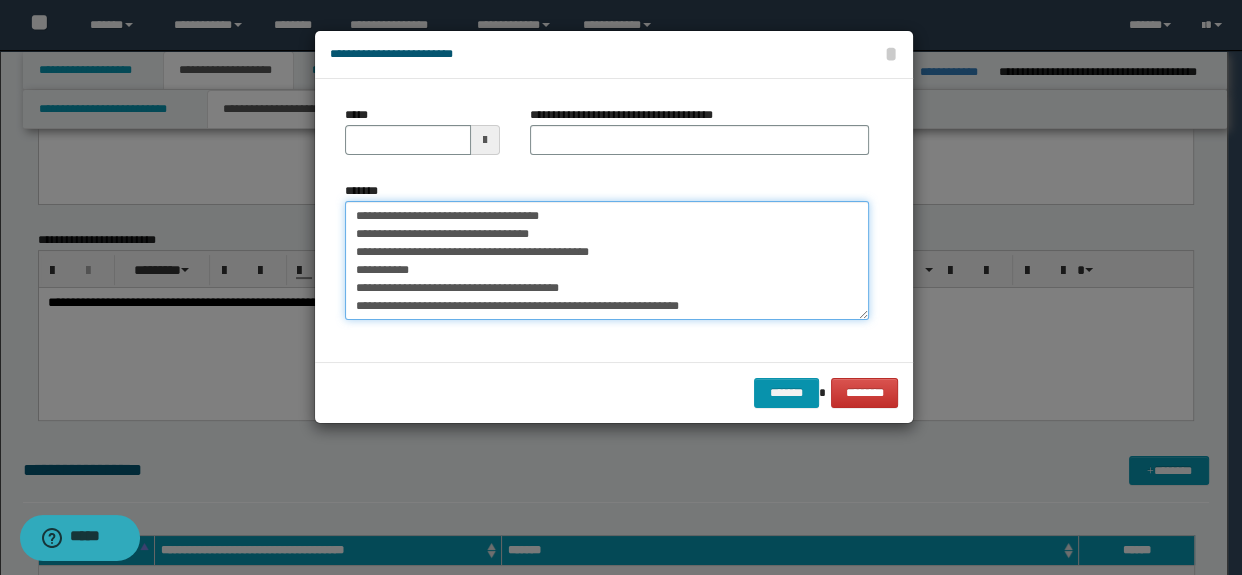 scroll, scrollTop: 264, scrollLeft: 0, axis: vertical 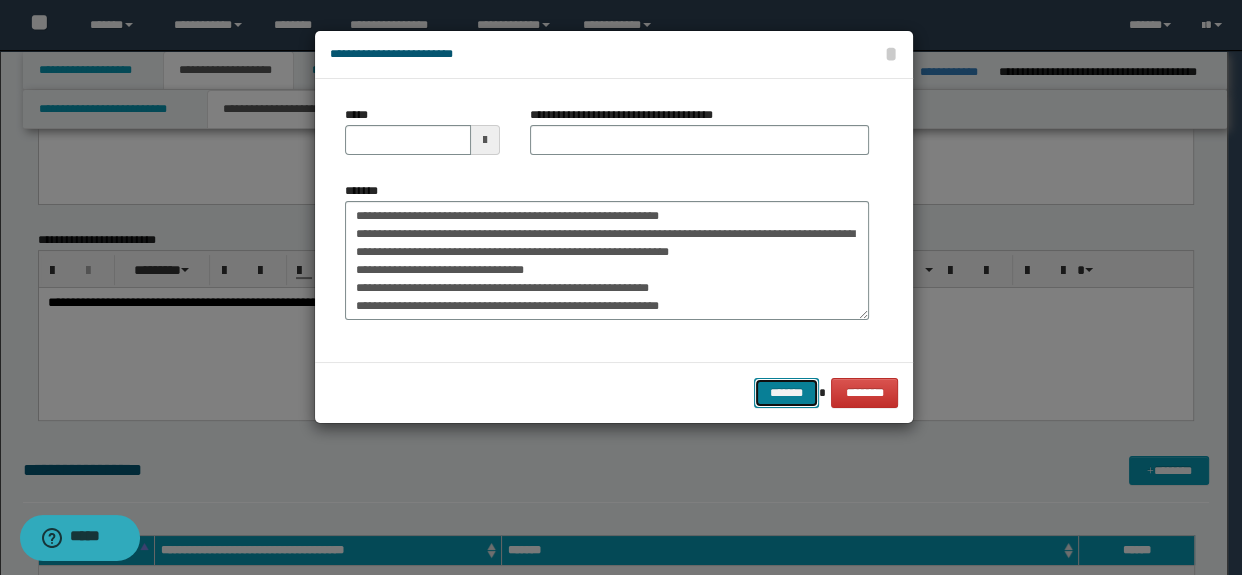click on "*******" at bounding box center [786, 393] 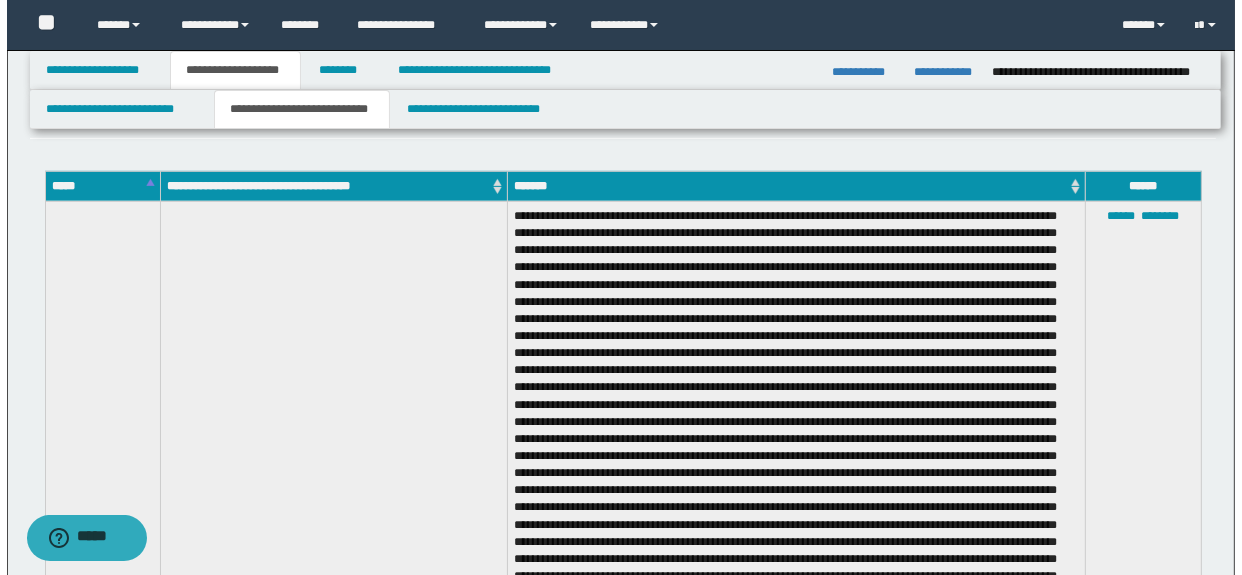 scroll, scrollTop: 636, scrollLeft: 0, axis: vertical 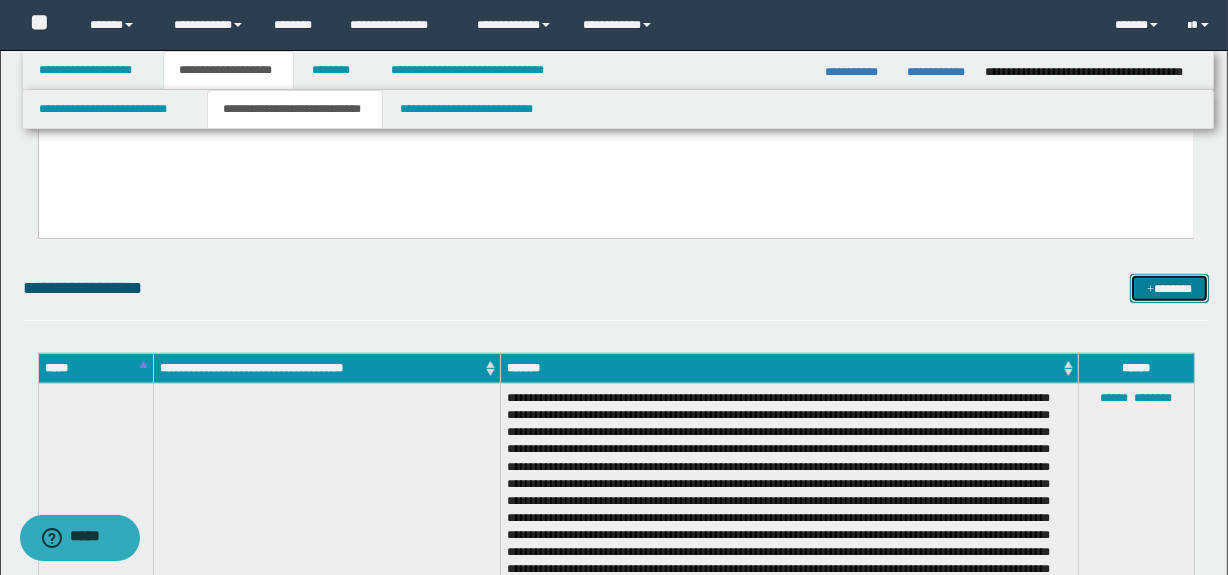 click on "*******" at bounding box center [1170, 289] 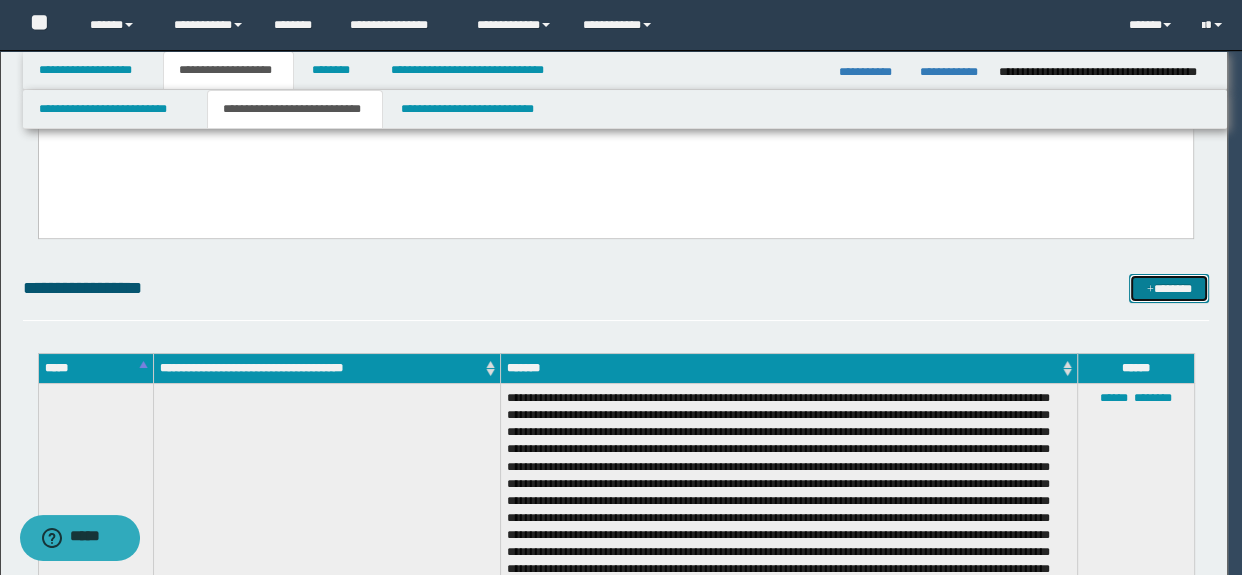 scroll, scrollTop: 0, scrollLeft: 0, axis: both 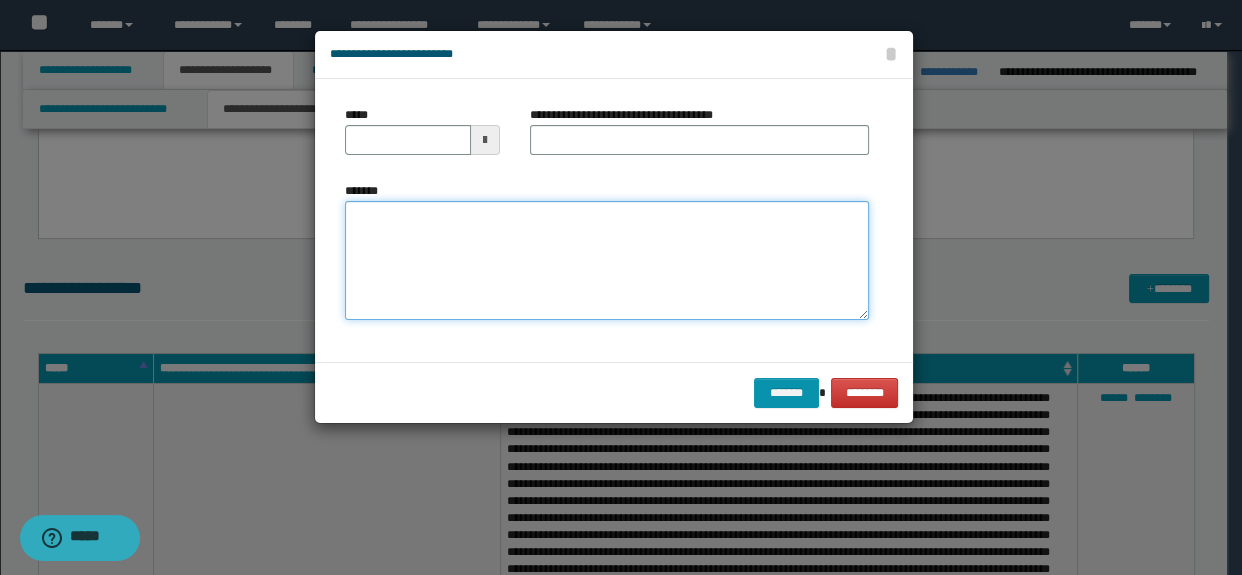 click on "*******" at bounding box center [607, 261] 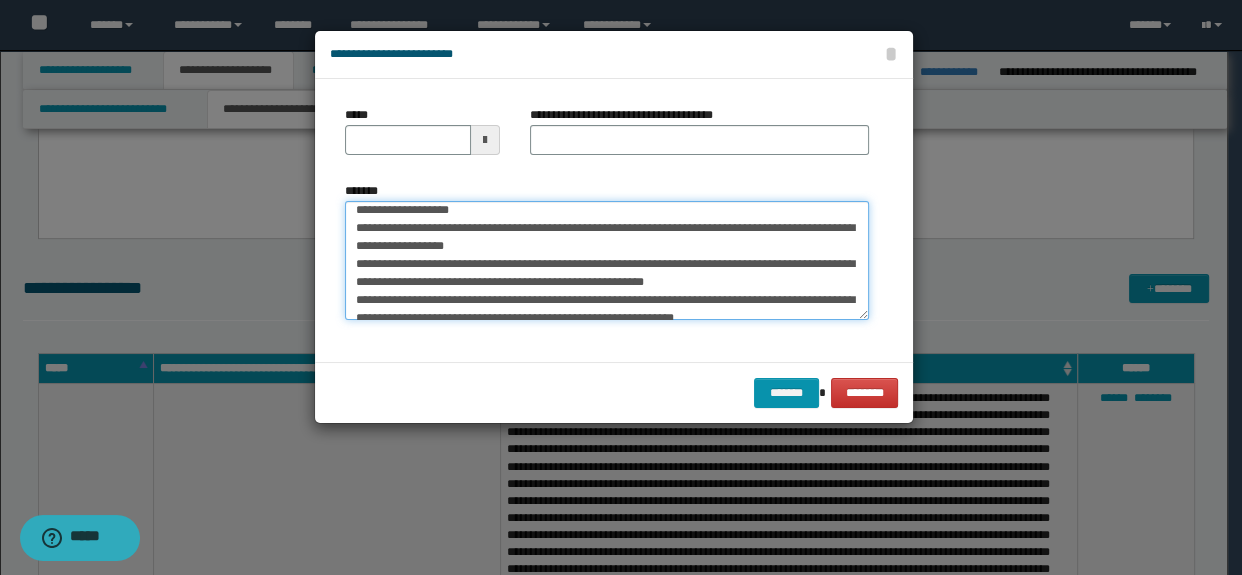 scroll, scrollTop: 0, scrollLeft: 0, axis: both 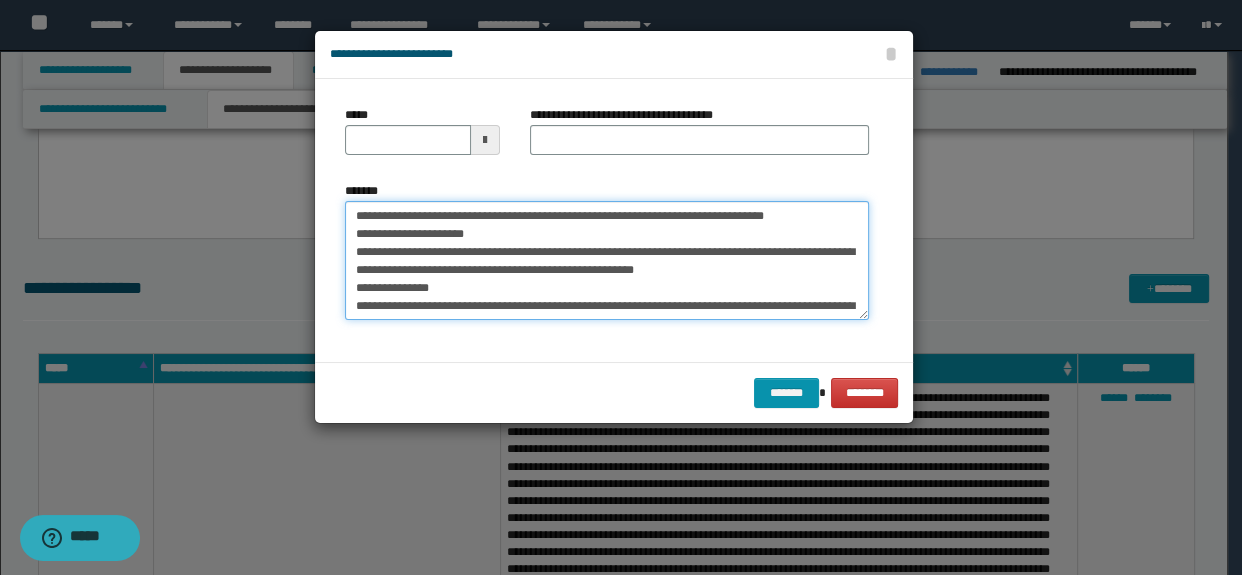 drag, startPoint x: 505, startPoint y: 216, endPoint x: 831, endPoint y: 214, distance: 326.00613 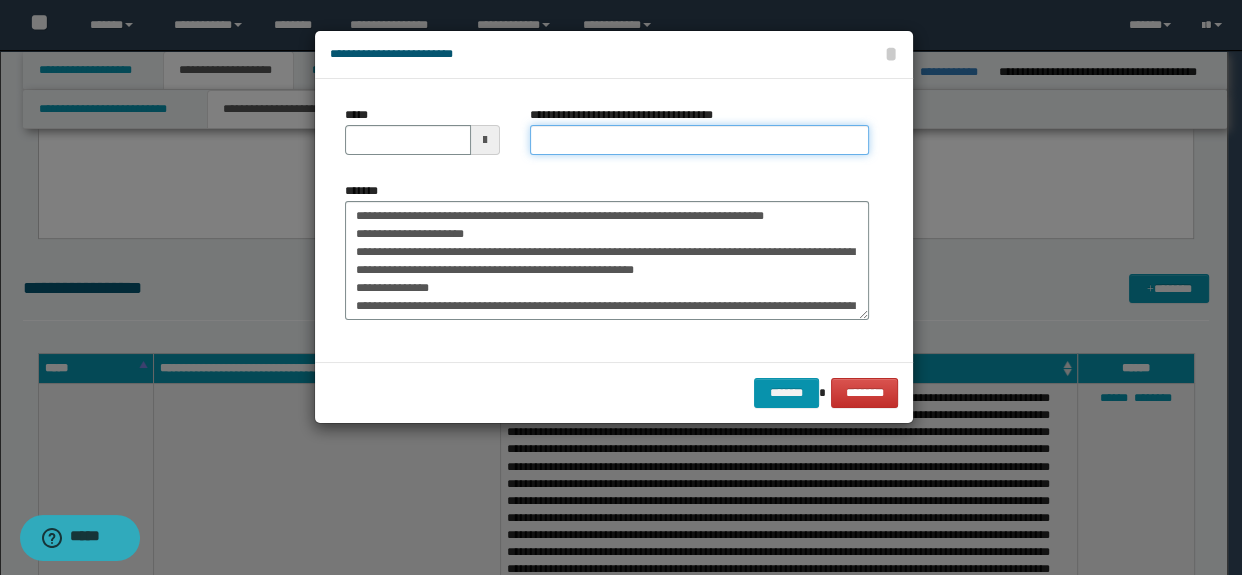 click on "**********" at bounding box center [700, 140] 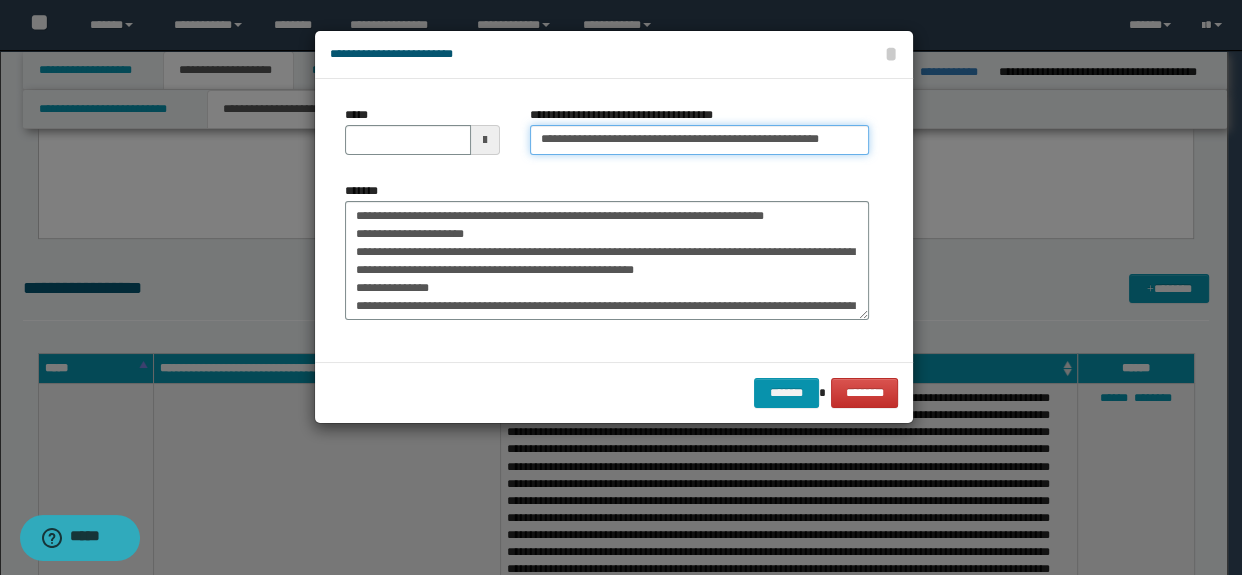 scroll, scrollTop: 0, scrollLeft: 8, axis: horizontal 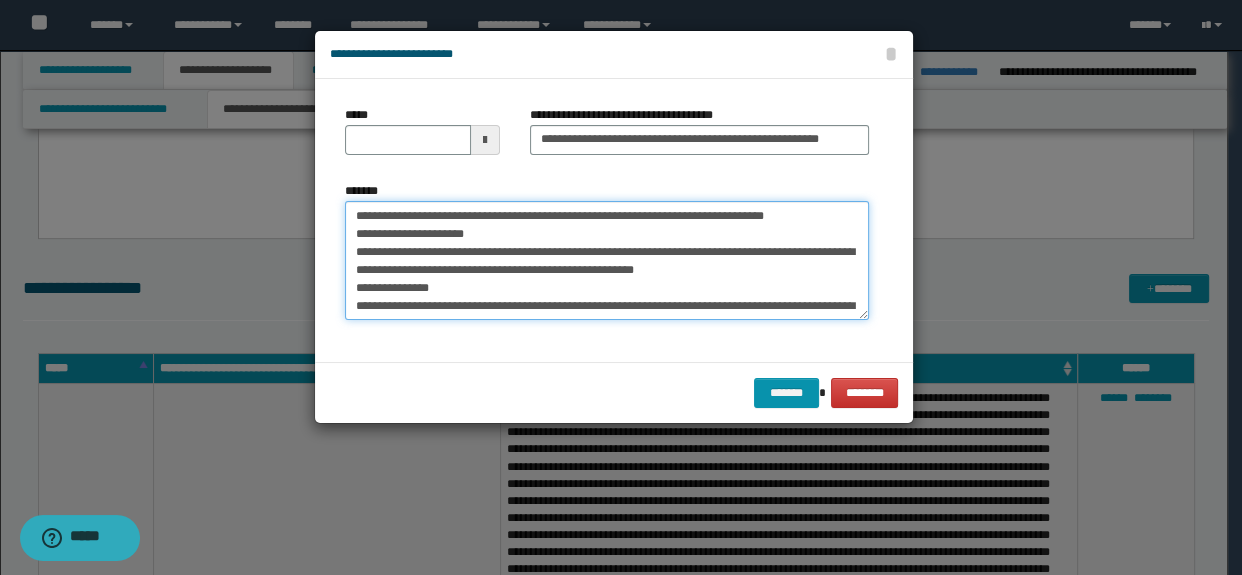 drag, startPoint x: 435, startPoint y: 214, endPoint x: 349, endPoint y: 210, distance: 86.09297 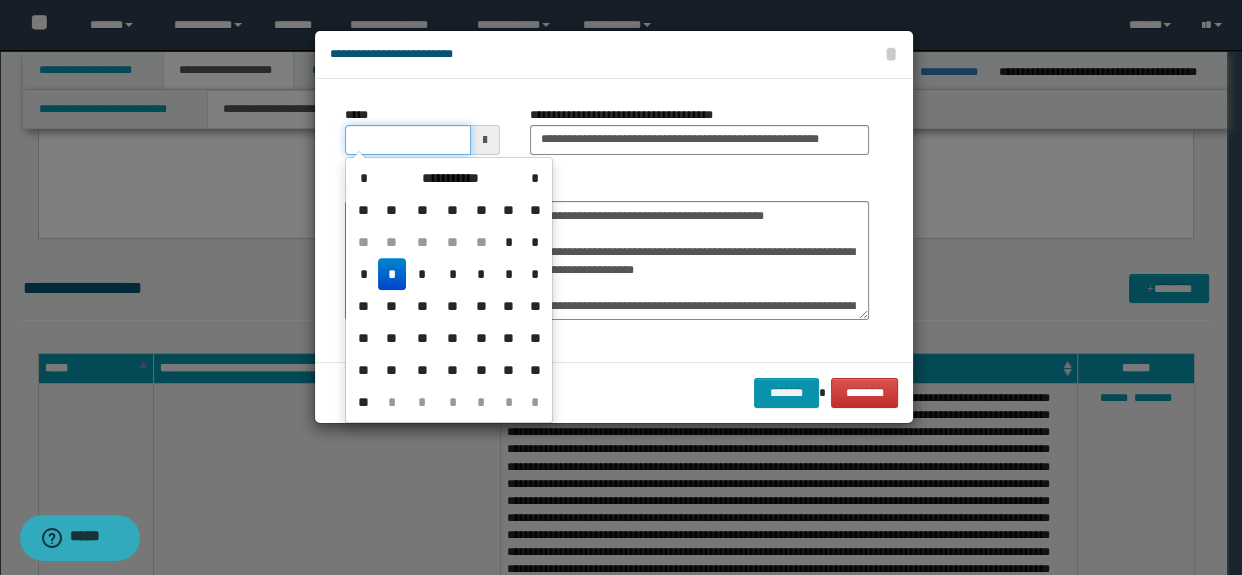 click on "*****" at bounding box center (408, 140) 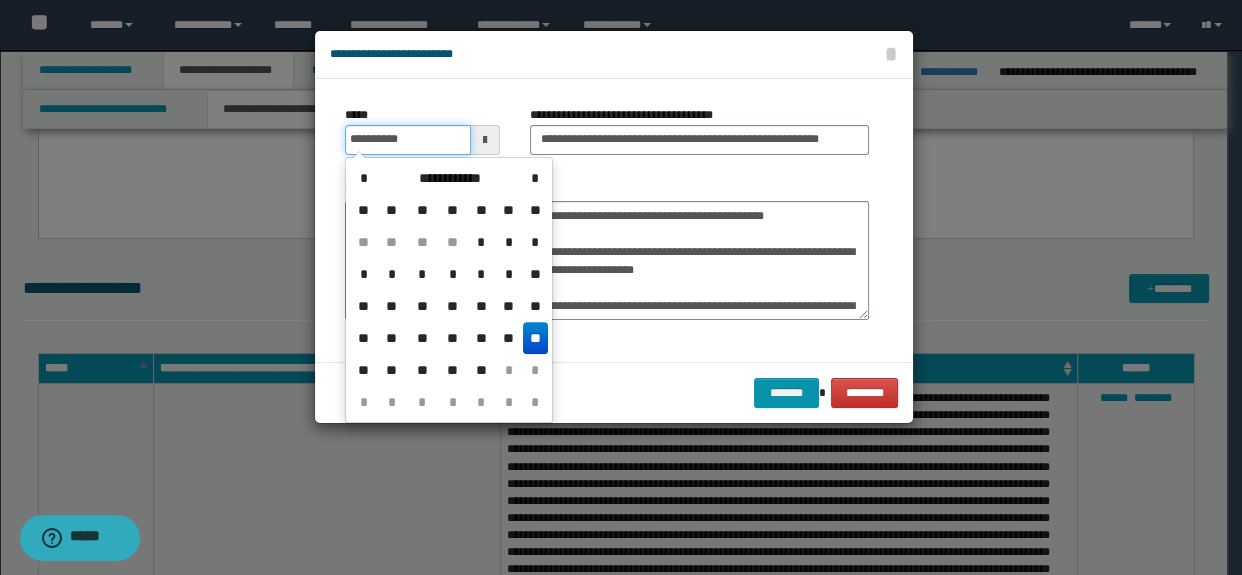 click on "**********" at bounding box center (408, 140) 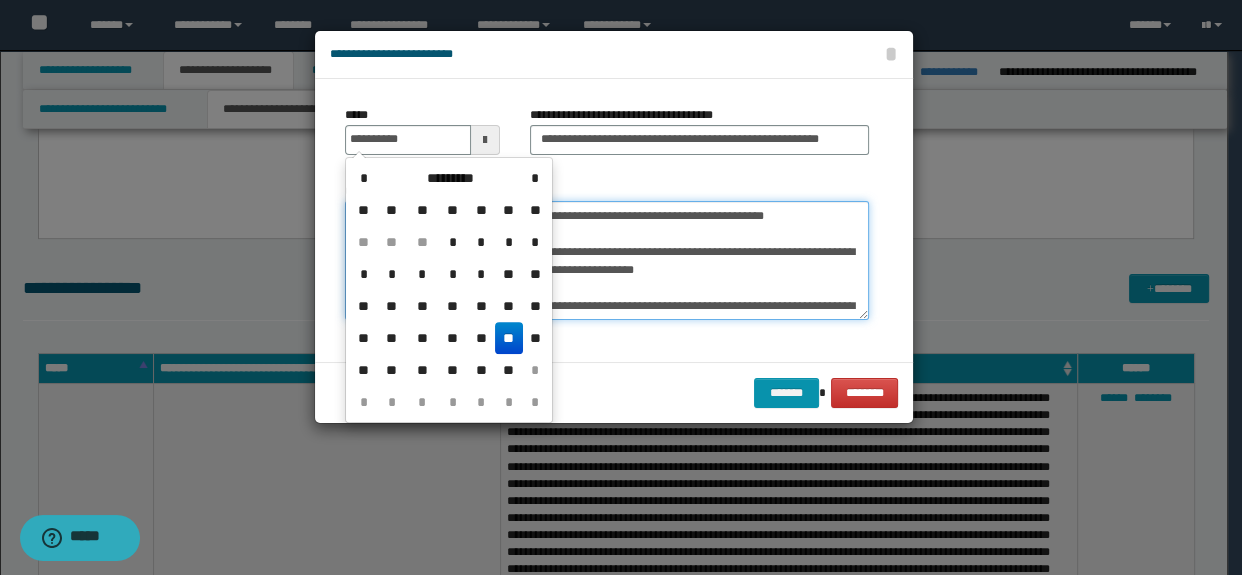 type on "**********" 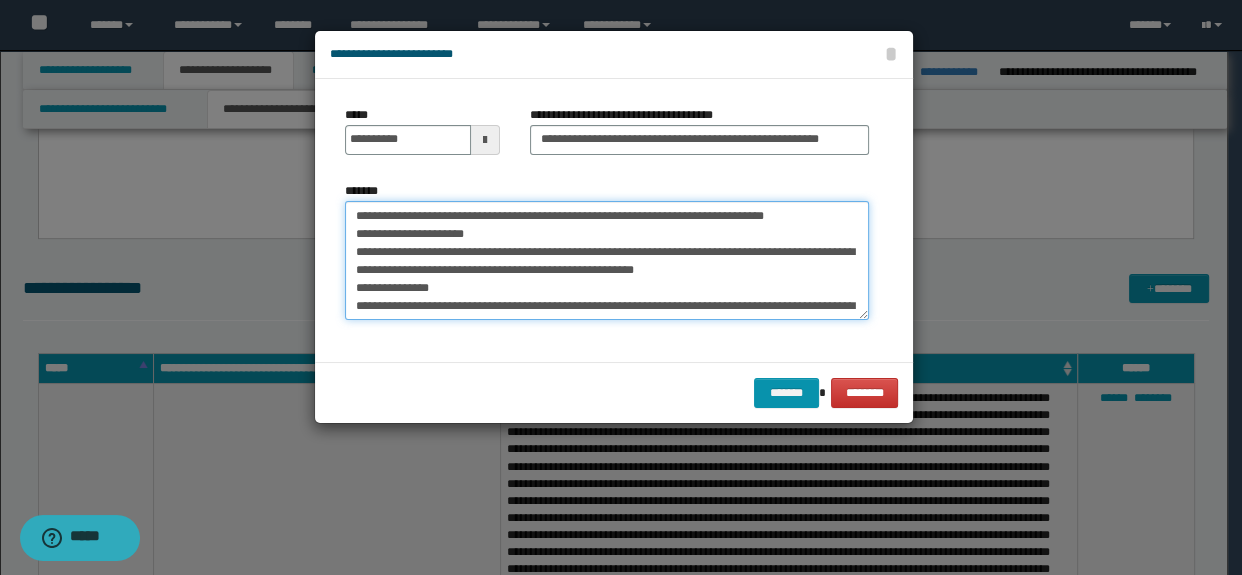 click on "*******" at bounding box center (607, 261) 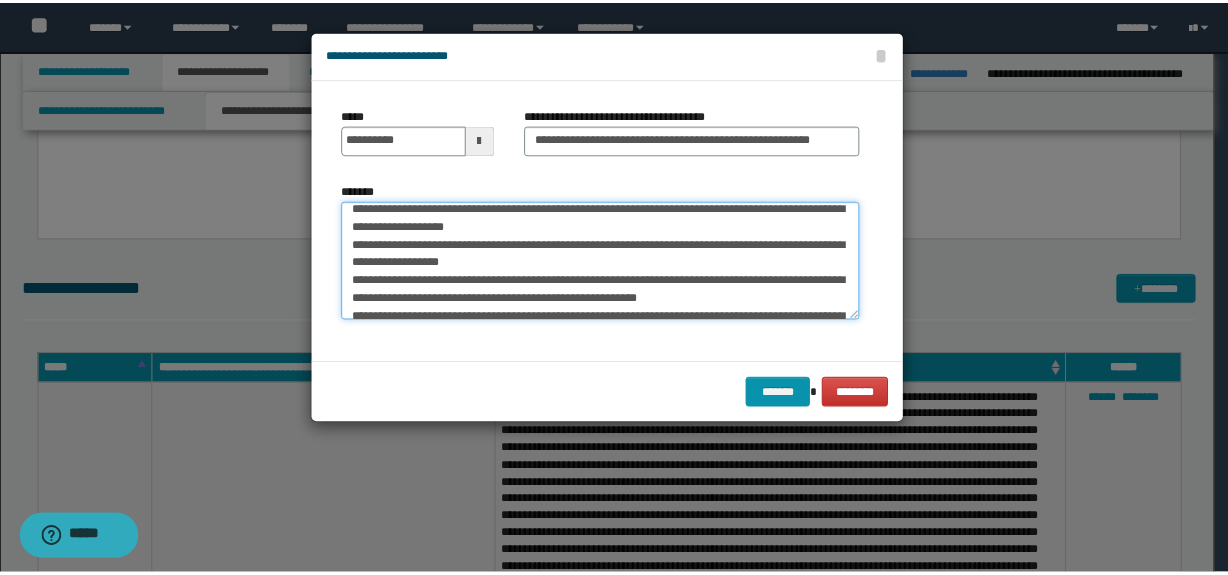 scroll, scrollTop: 215, scrollLeft: 0, axis: vertical 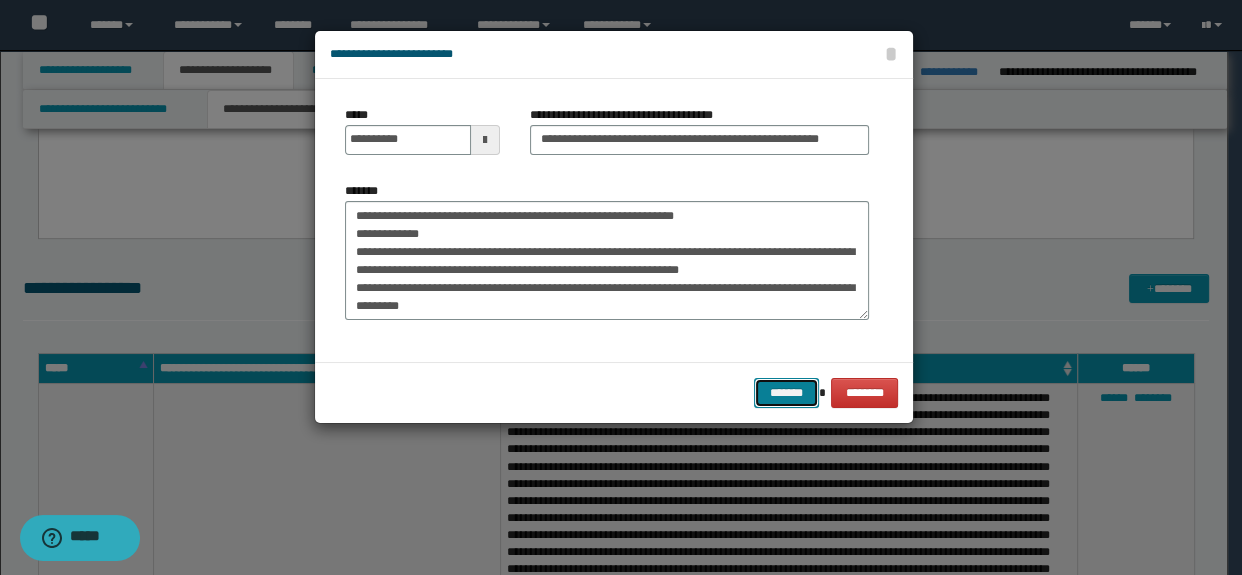 click on "*******" at bounding box center [786, 393] 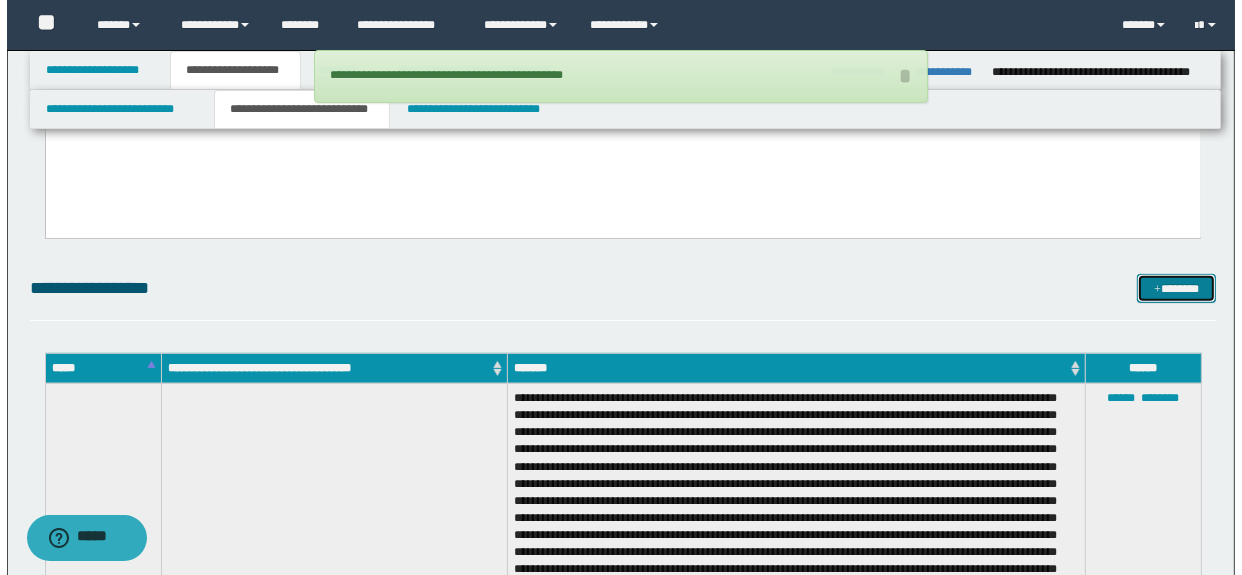 scroll, scrollTop: 727, scrollLeft: 0, axis: vertical 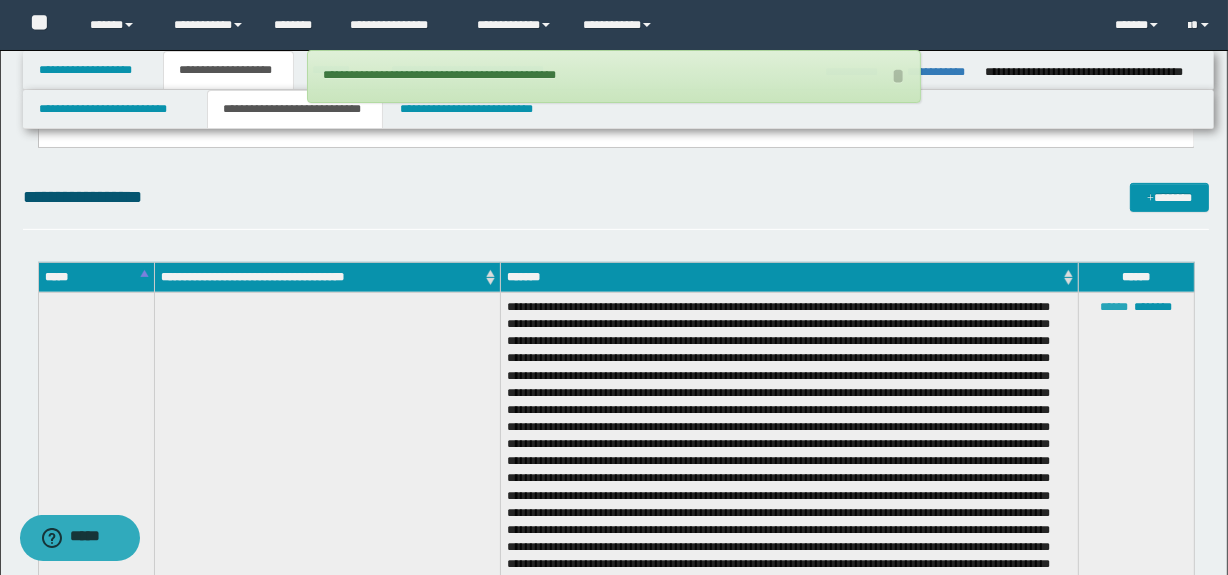 click on "******" at bounding box center (1115, 307) 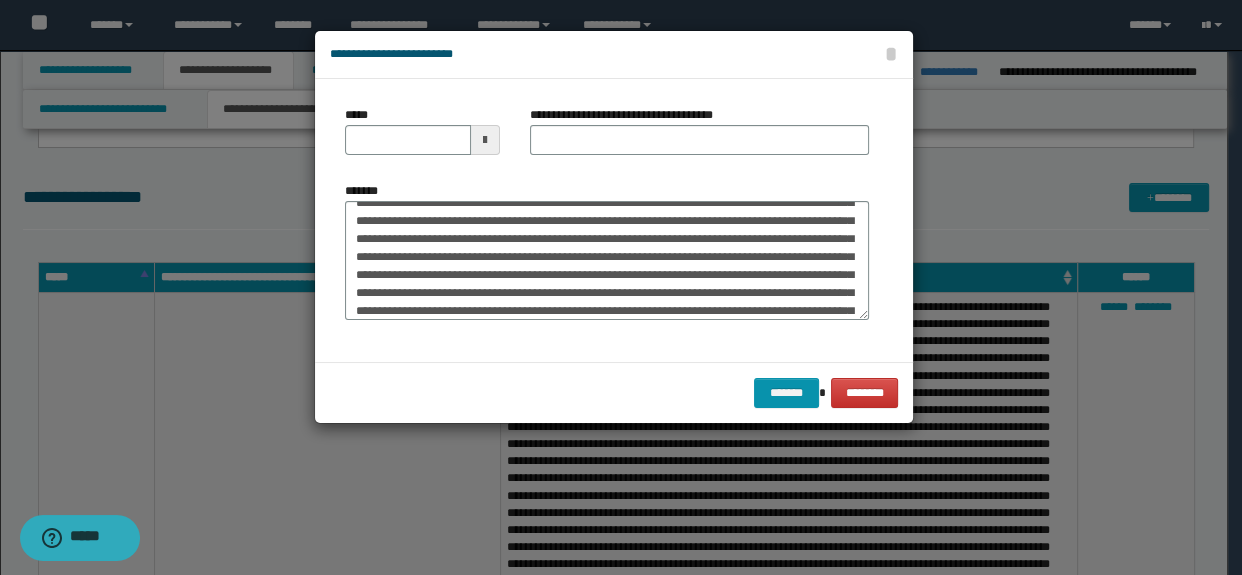 scroll, scrollTop: 0, scrollLeft: 0, axis: both 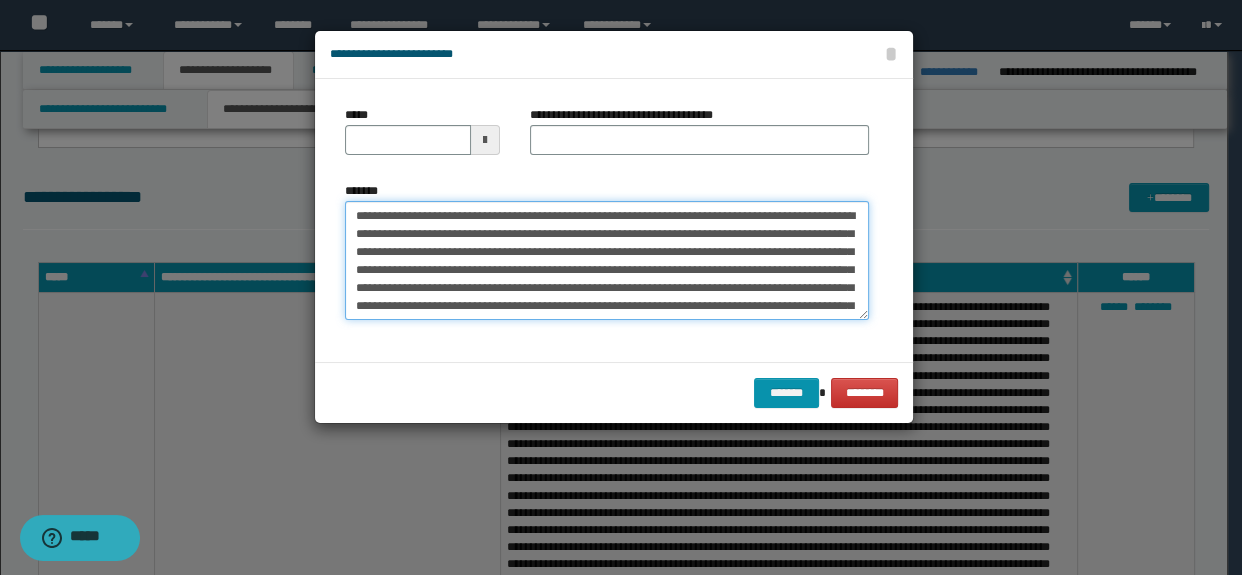 drag, startPoint x: 504, startPoint y: 214, endPoint x: 511, endPoint y: 232, distance: 19.313208 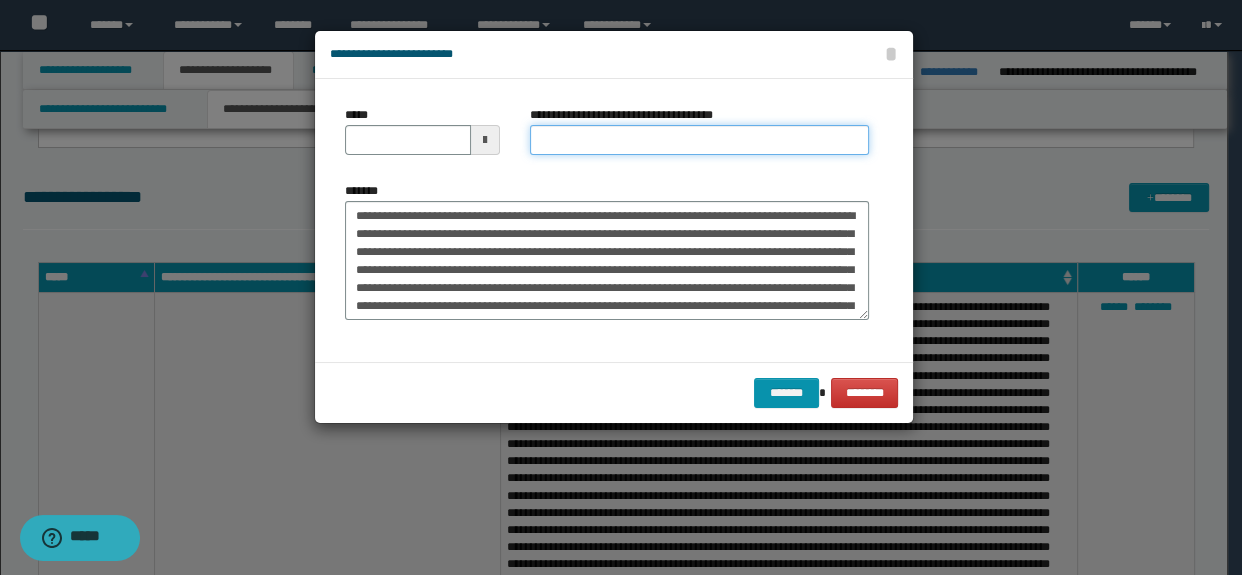 click on "**********" at bounding box center [700, 140] 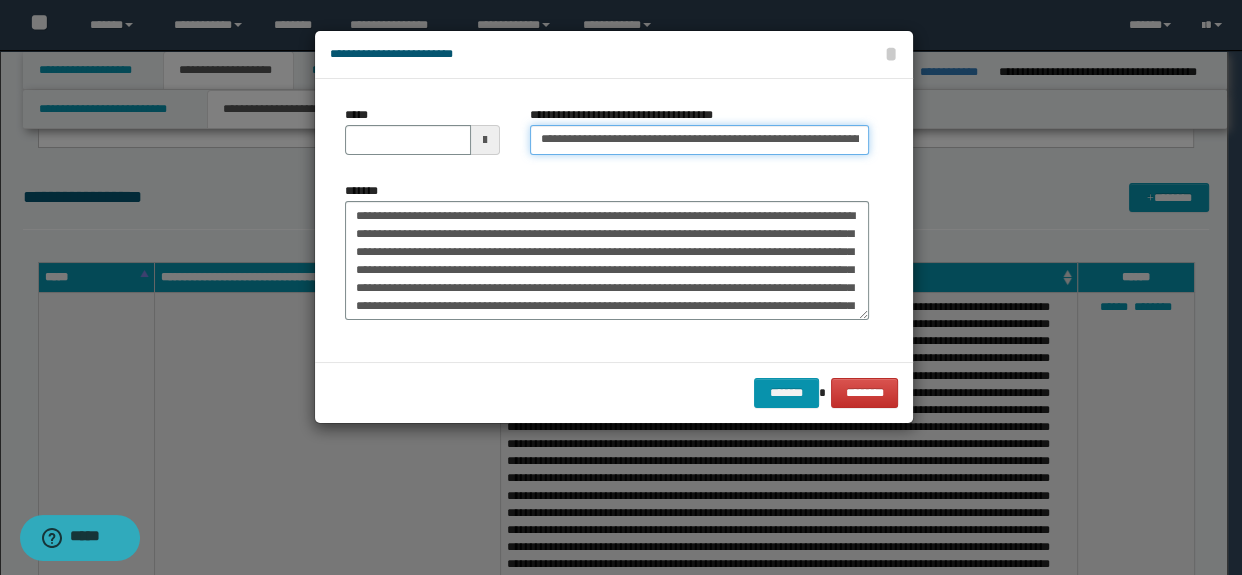 scroll, scrollTop: 0, scrollLeft: 172, axis: horizontal 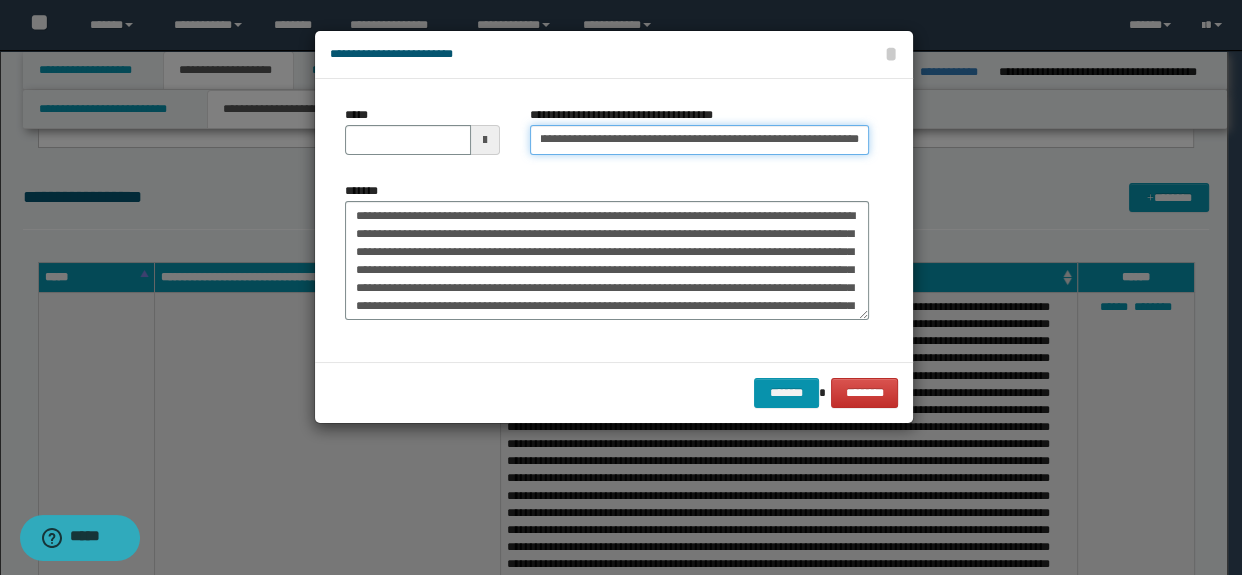 type on "**********" 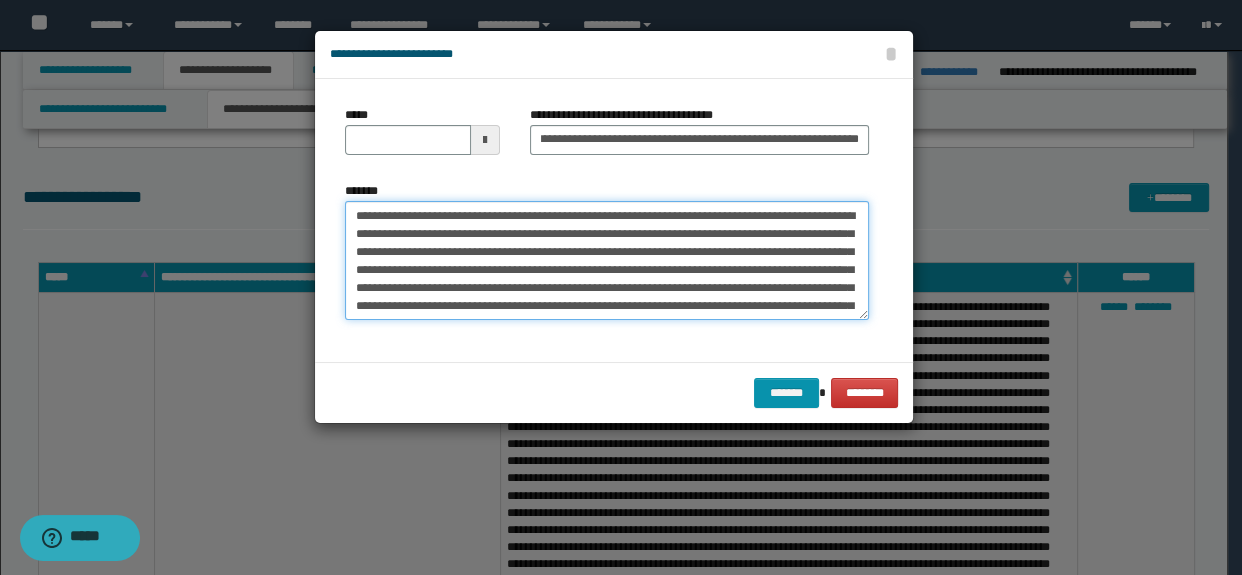 scroll, scrollTop: 0, scrollLeft: 0, axis: both 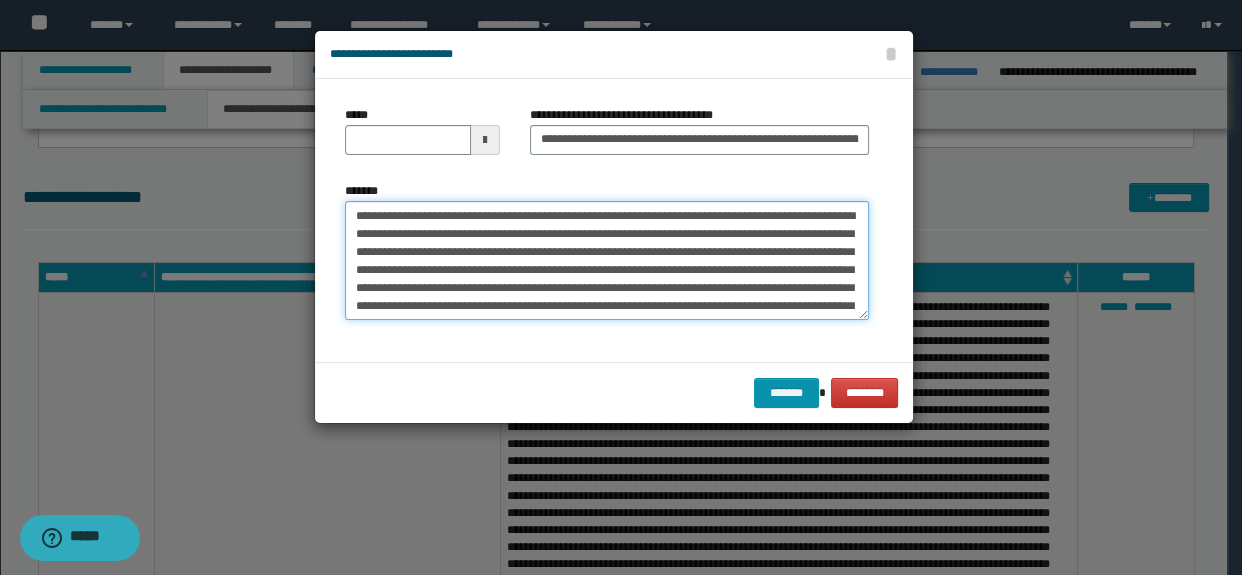 drag, startPoint x: 436, startPoint y: 214, endPoint x: 350, endPoint y: 213, distance: 86.00581 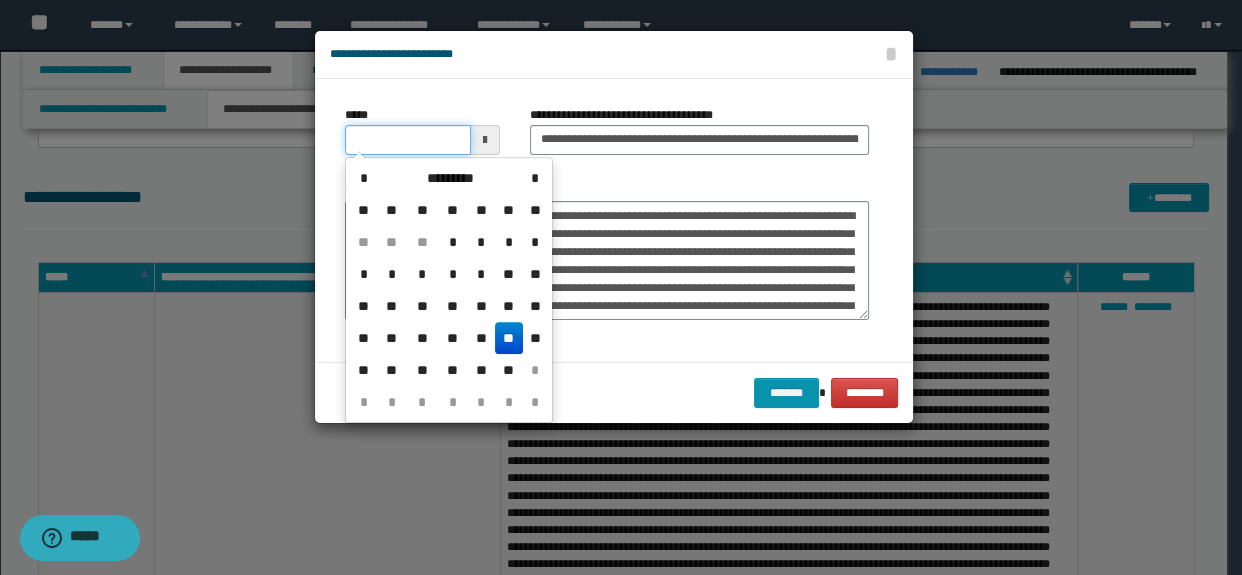 click on "*****" at bounding box center (408, 140) 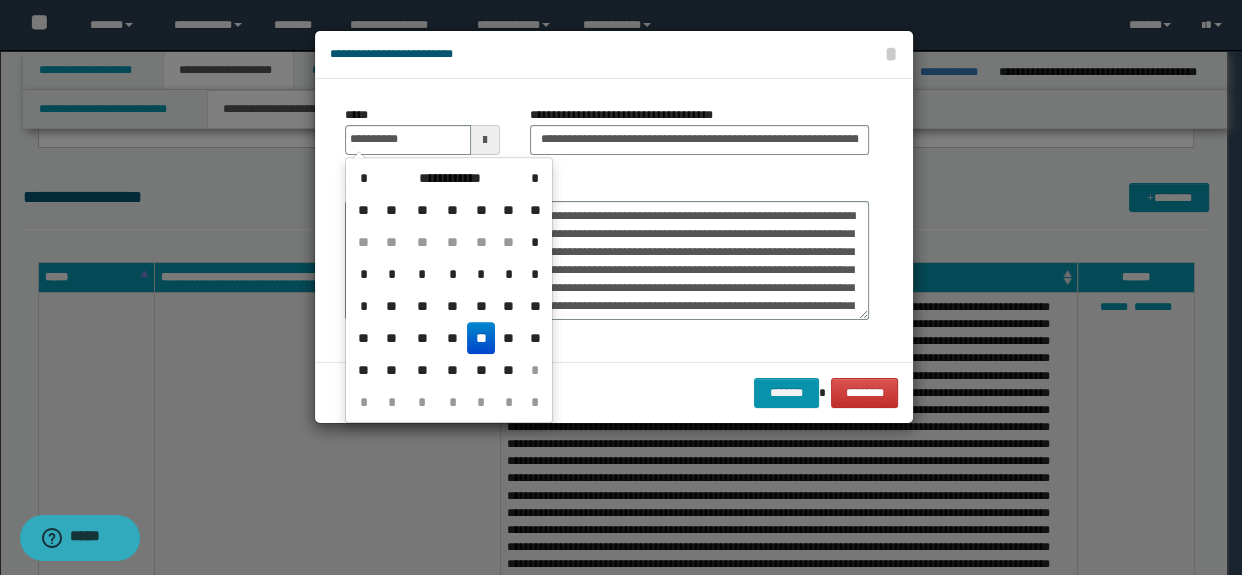 click on "*******" at bounding box center (607, 251) 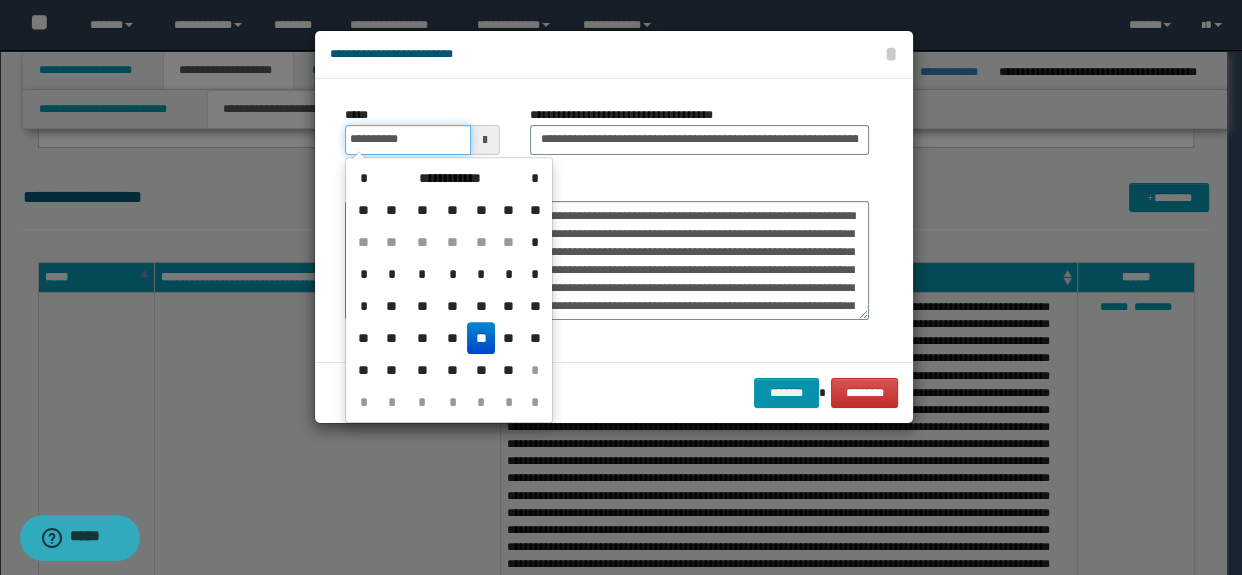 click on "**********" at bounding box center (408, 140) 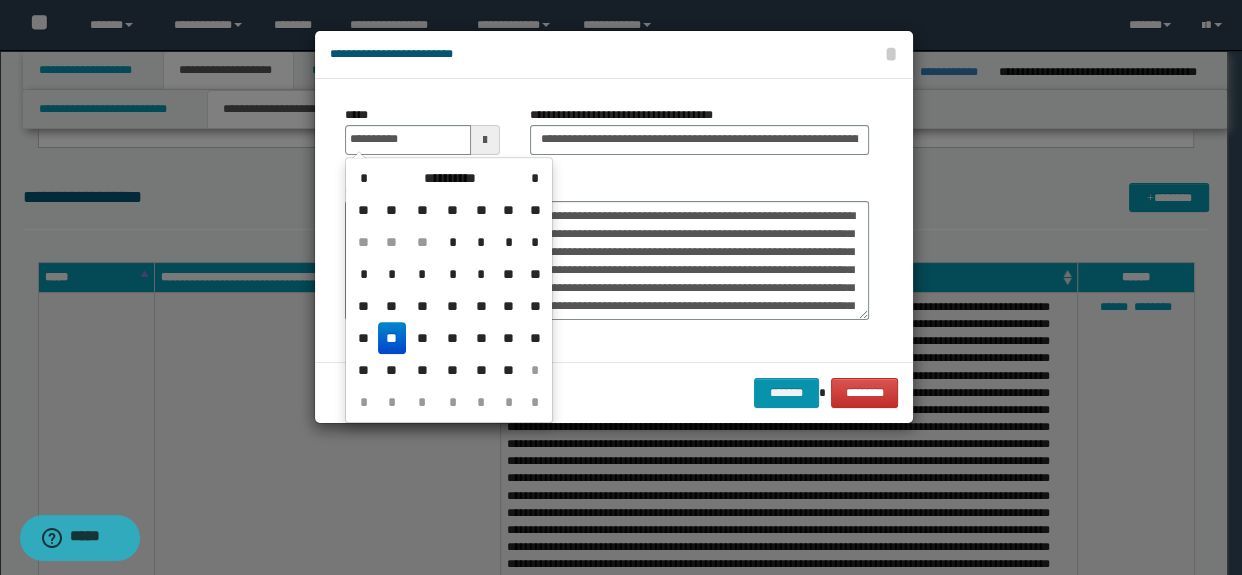 type on "**********" 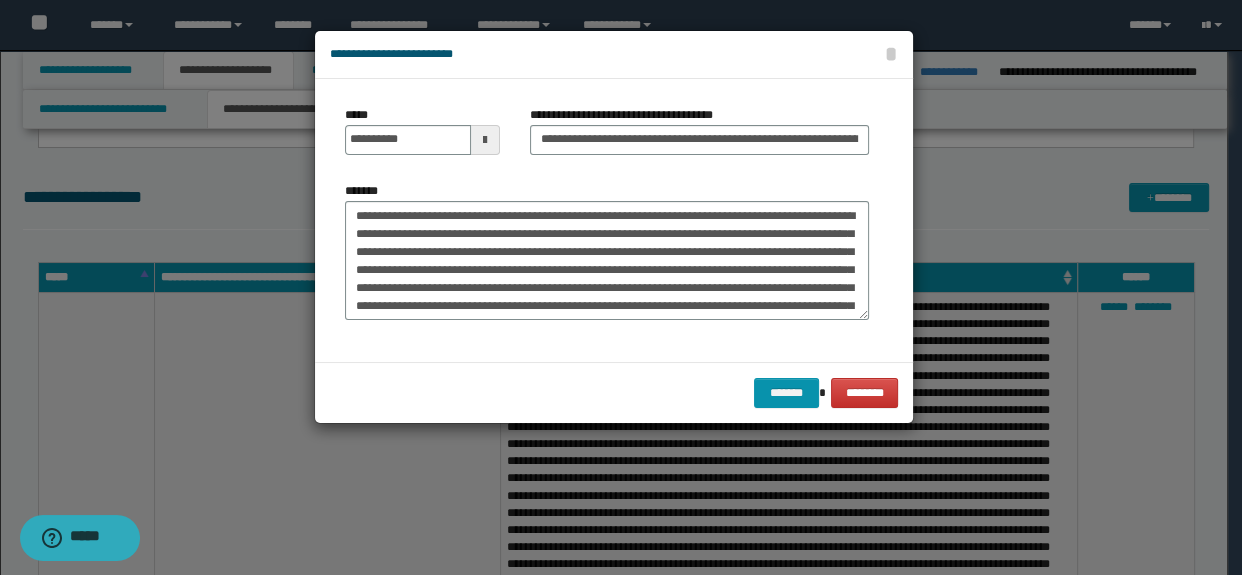 click on "*******" at bounding box center (607, 251) 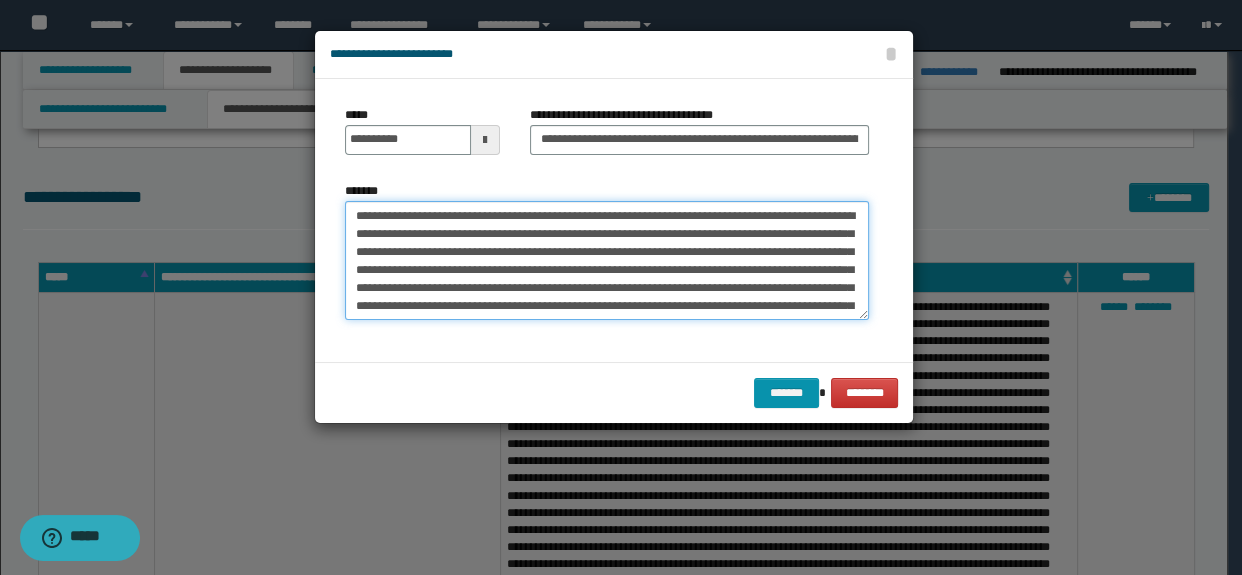 drag, startPoint x: 355, startPoint y: 218, endPoint x: 440, endPoint y: 232, distance: 86.145226 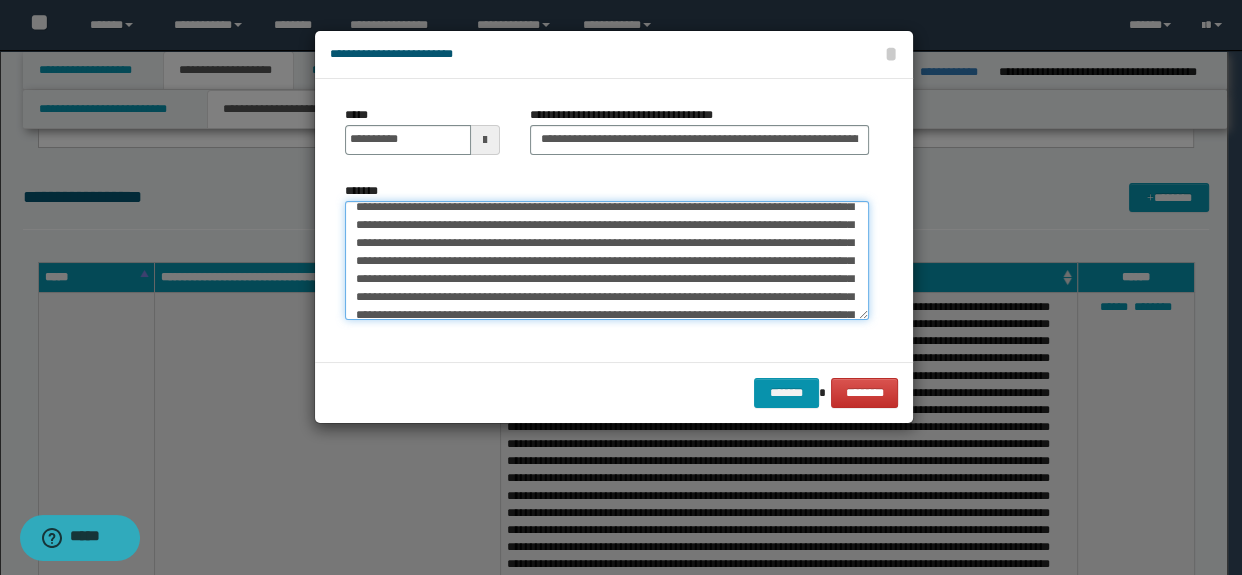 scroll, scrollTop: 431, scrollLeft: 0, axis: vertical 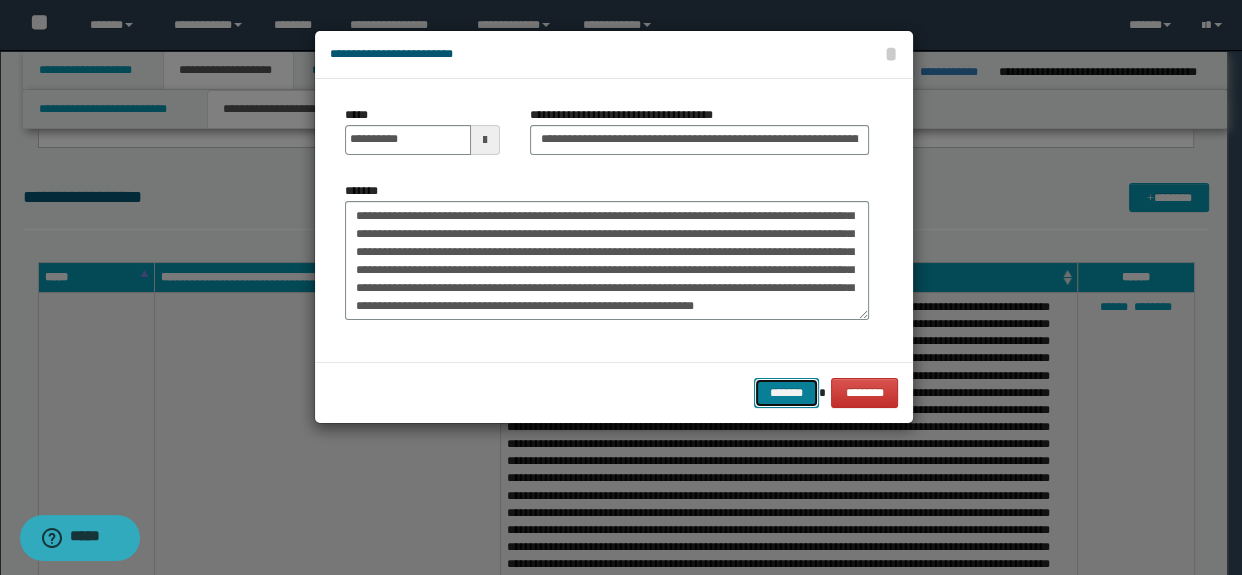click on "*******" at bounding box center [786, 393] 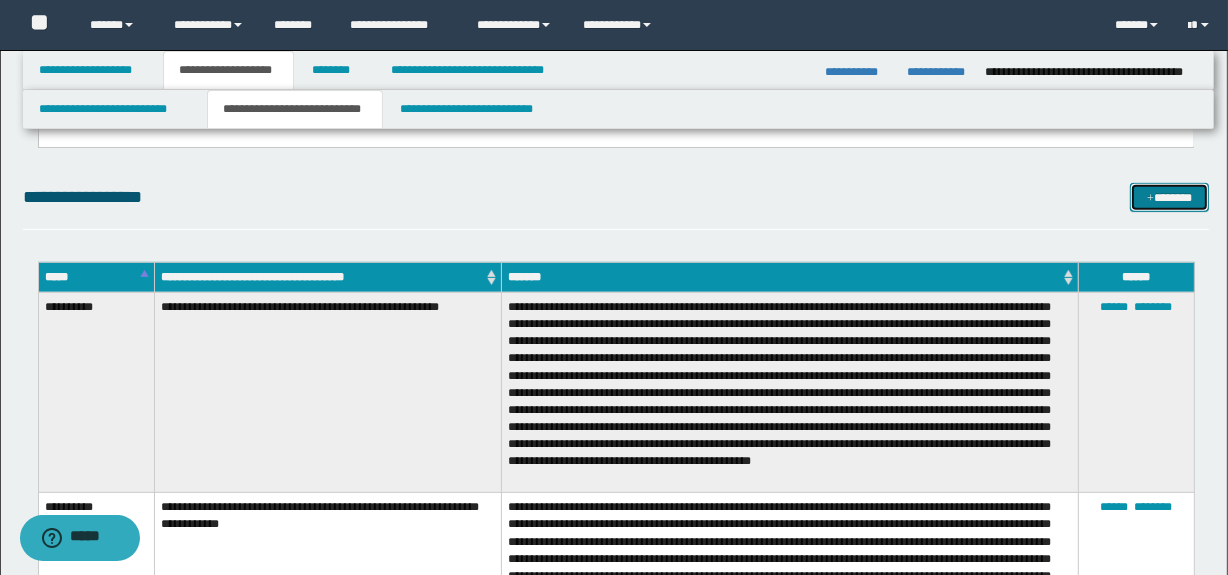 click on "*******" at bounding box center (1170, 198) 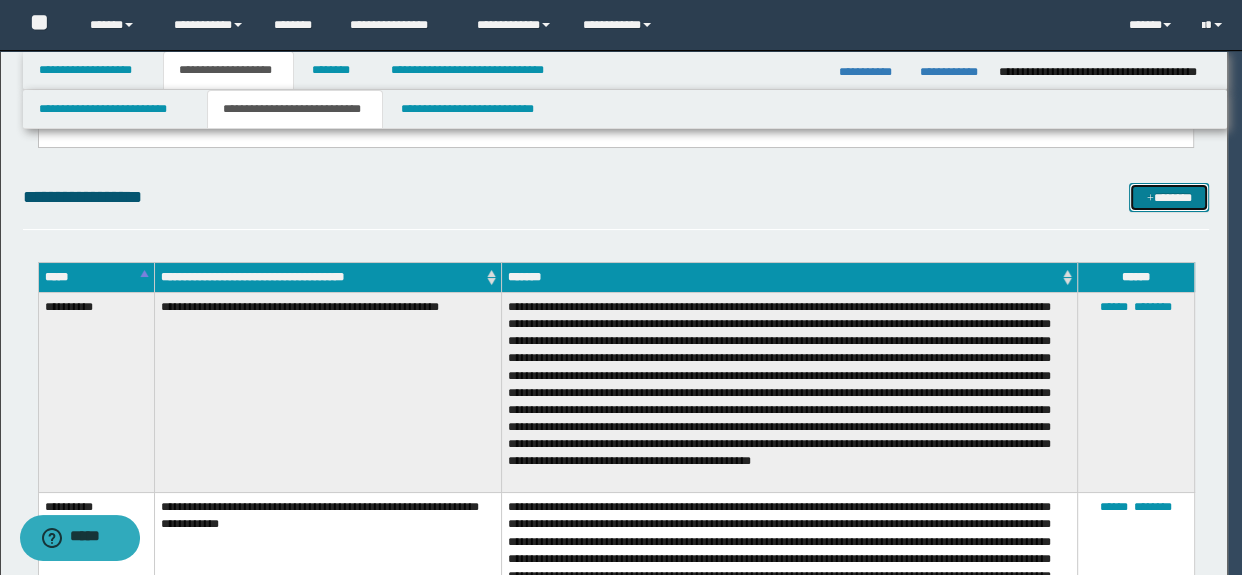 scroll, scrollTop: 0, scrollLeft: 0, axis: both 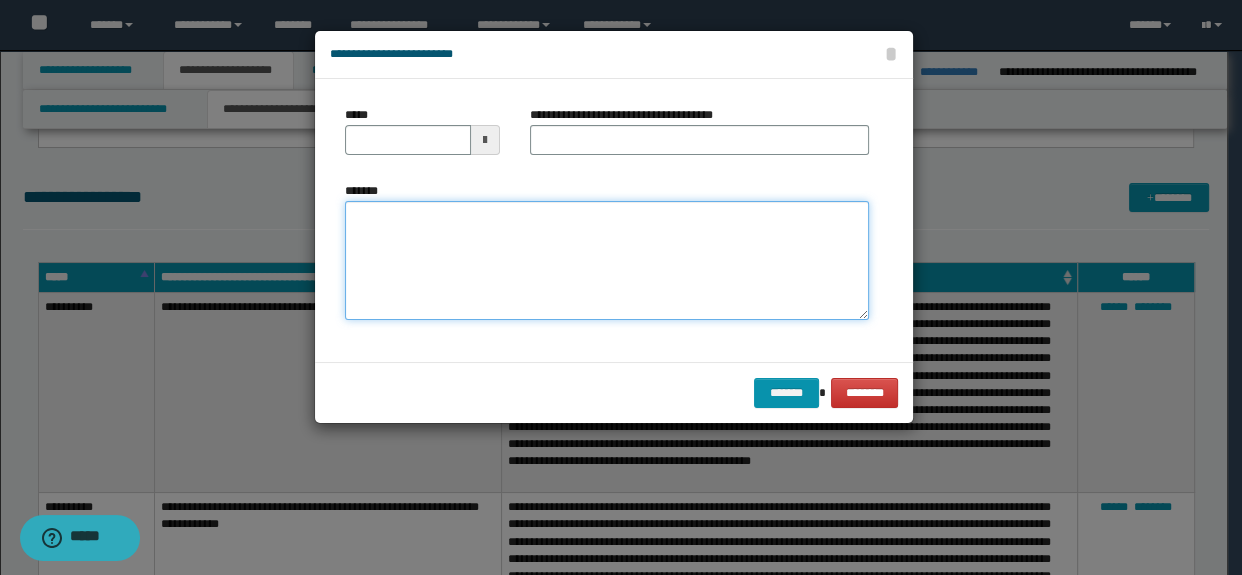 click on "*******" at bounding box center (607, 261) 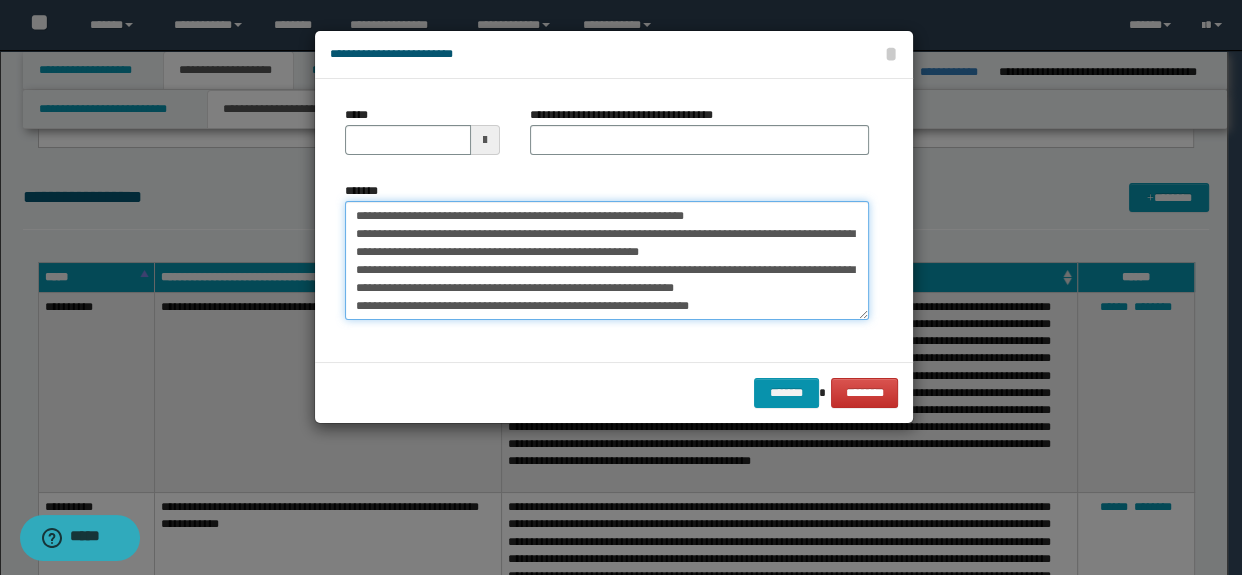 scroll, scrollTop: 0, scrollLeft: 0, axis: both 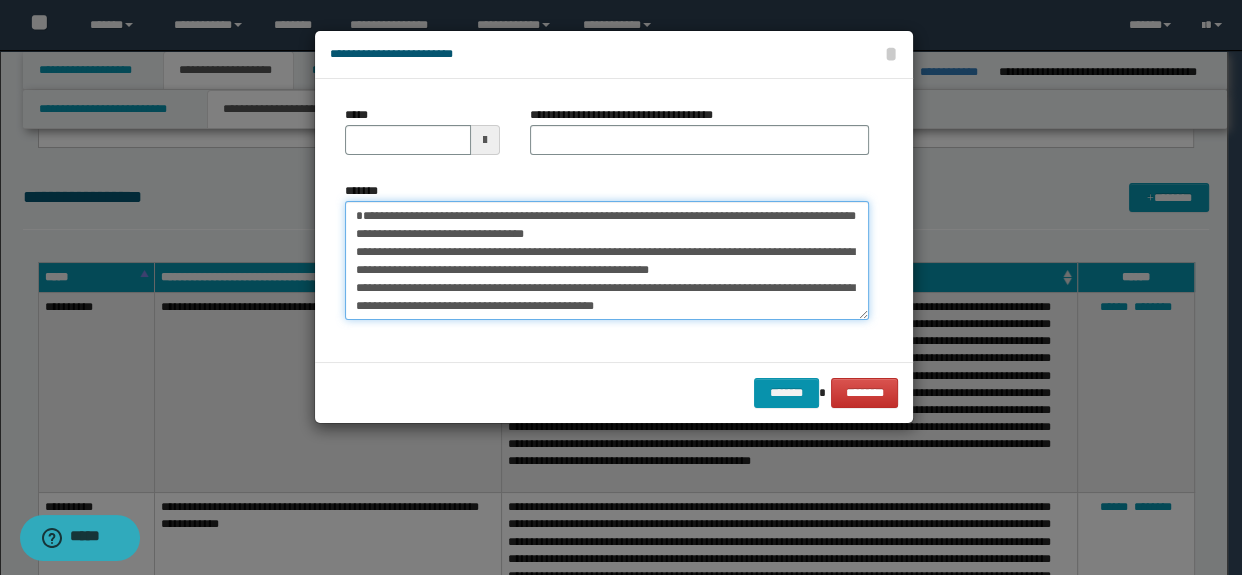 drag, startPoint x: 504, startPoint y: 214, endPoint x: 530, endPoint y: 245, distance: 40.459858 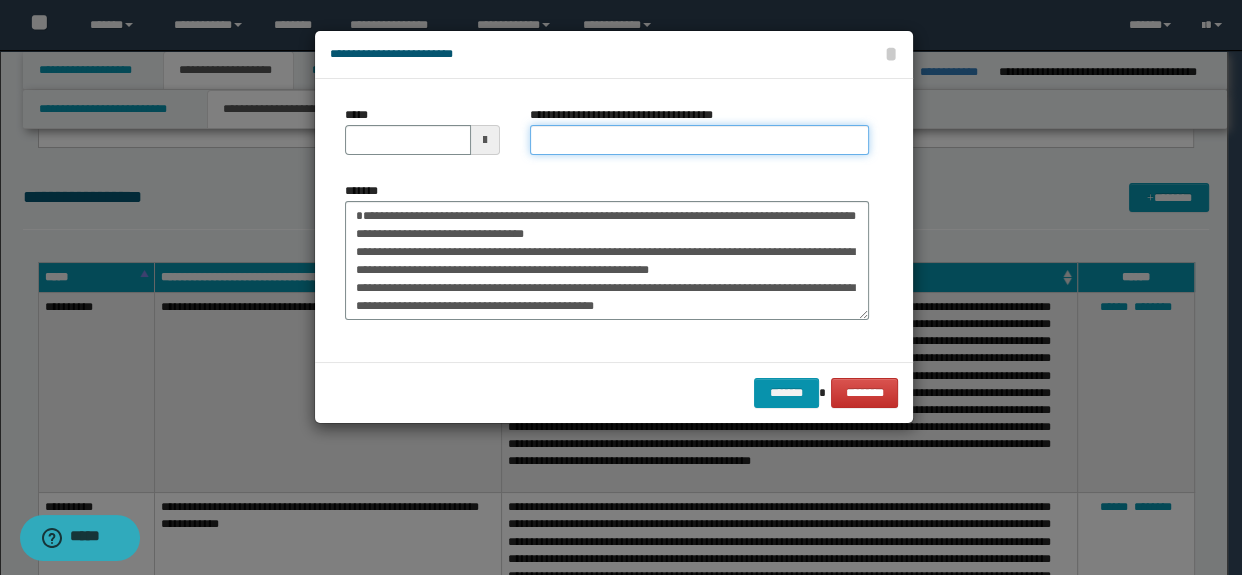 click on "**********" at bounding box center (700, 140) 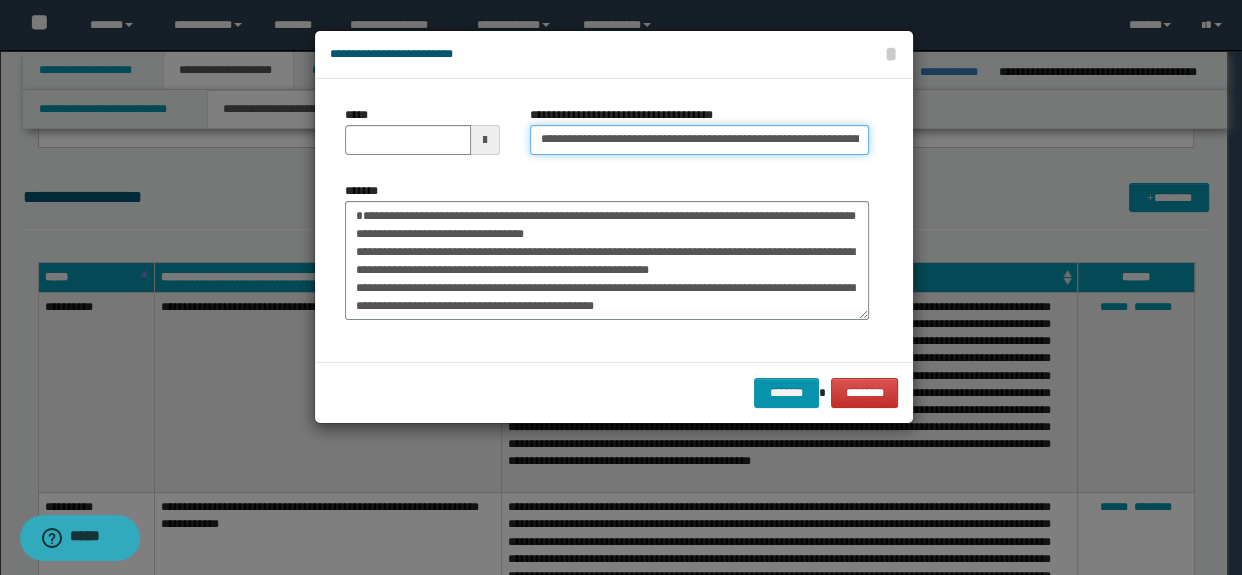 scroll, scrollTop: 0, scrollLeft: 129, axis: horizontal 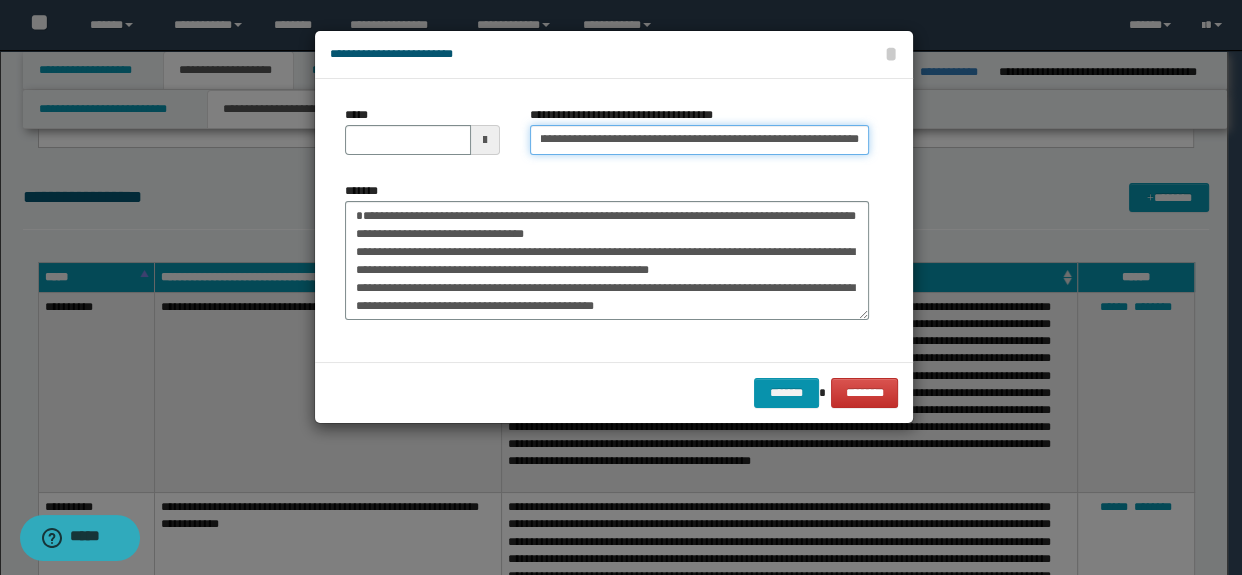 type on "**********" 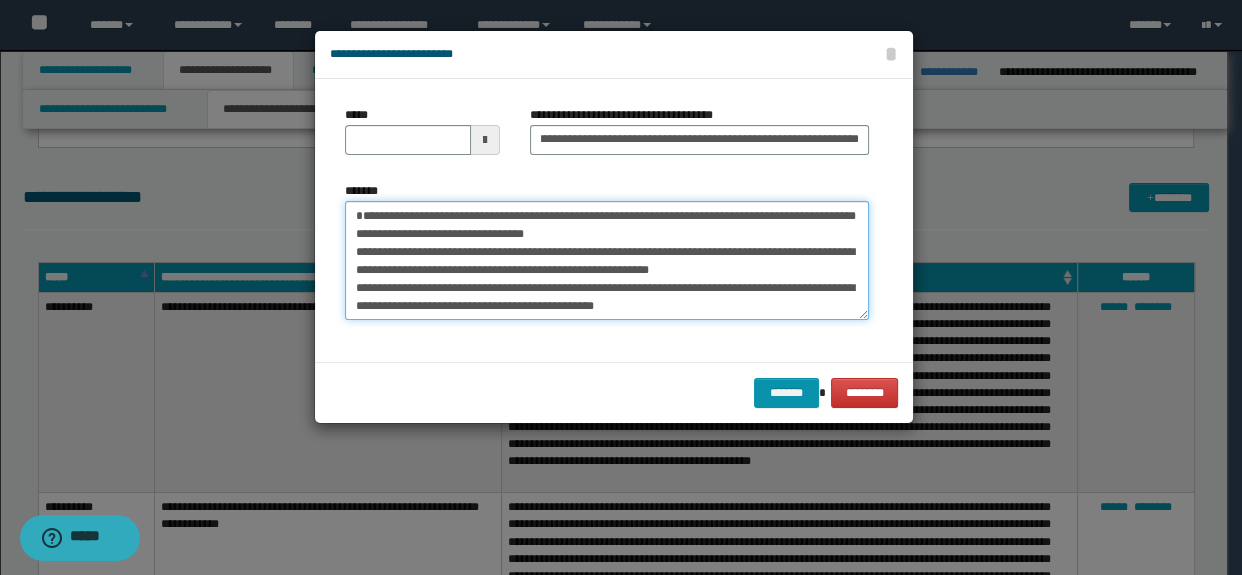 scroll, scrollTop: 0, scrollLeft: 0, axis: both 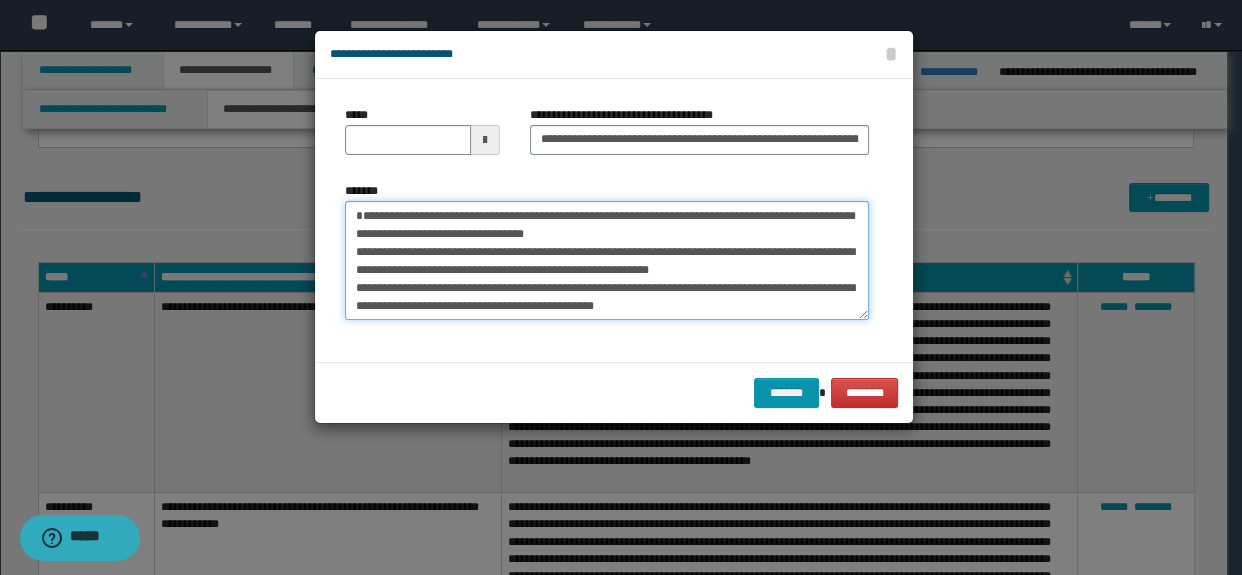 drag, startPoint x: 436, startPoint y: 216, endPoint x: 357, endPoint y: 209, distance: 79.30952 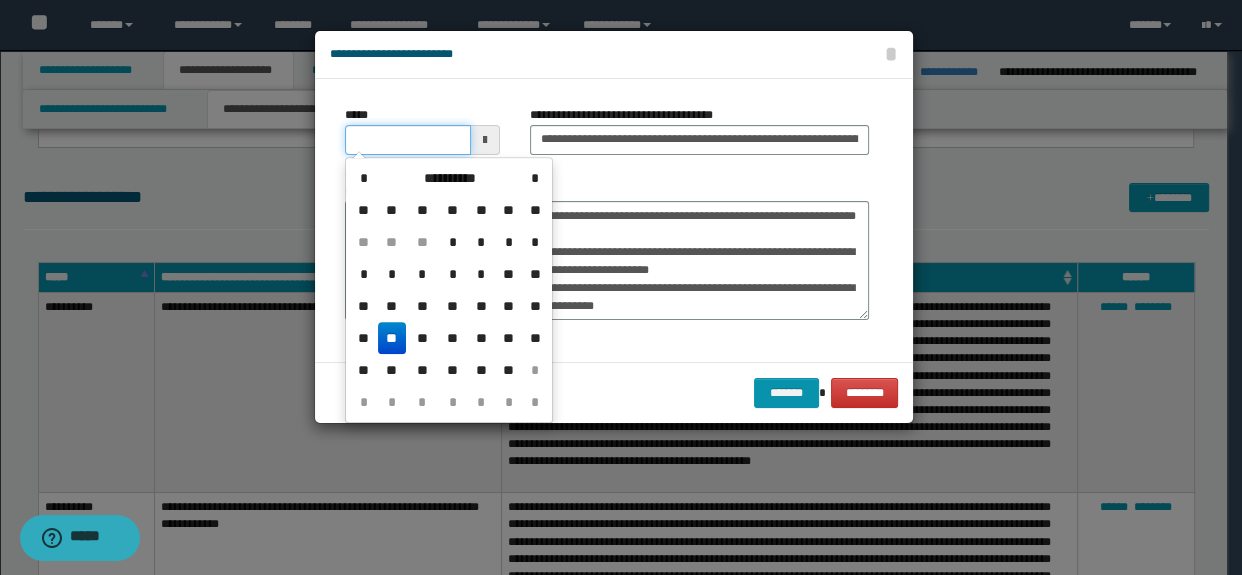 click on "*****" at bounding box center (408, 140) 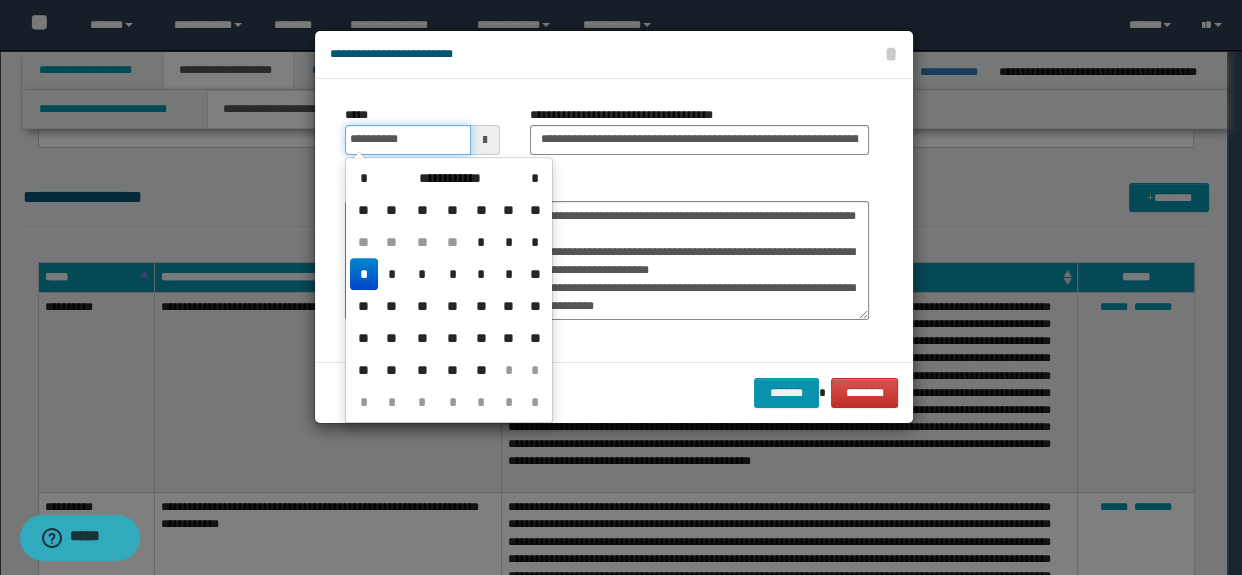 click on "**********" at bounding box center (408, 140) 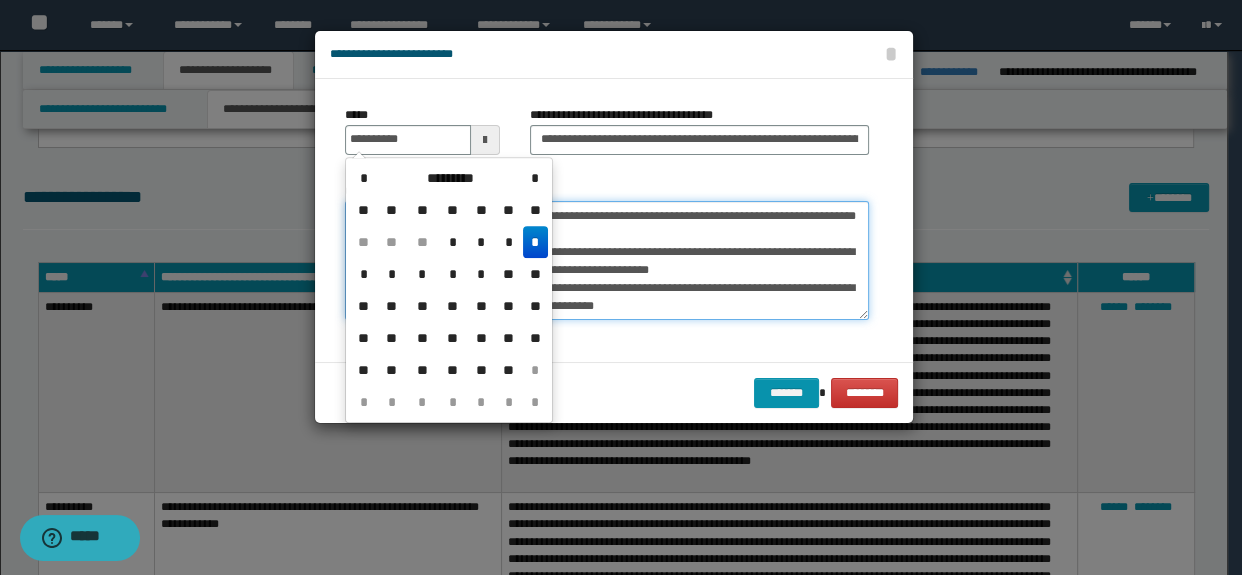 type on "**********" 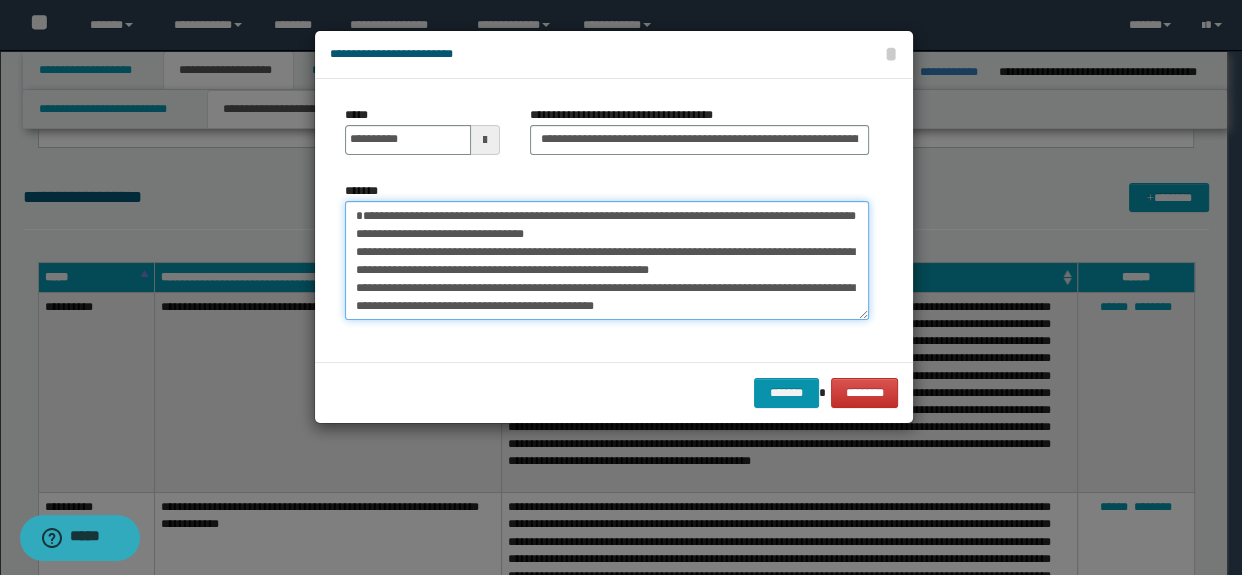 drag, startPoint x: 360, startPoint y: 211, endPoint x: 510, endPoint y: 236, distance: 152.06906 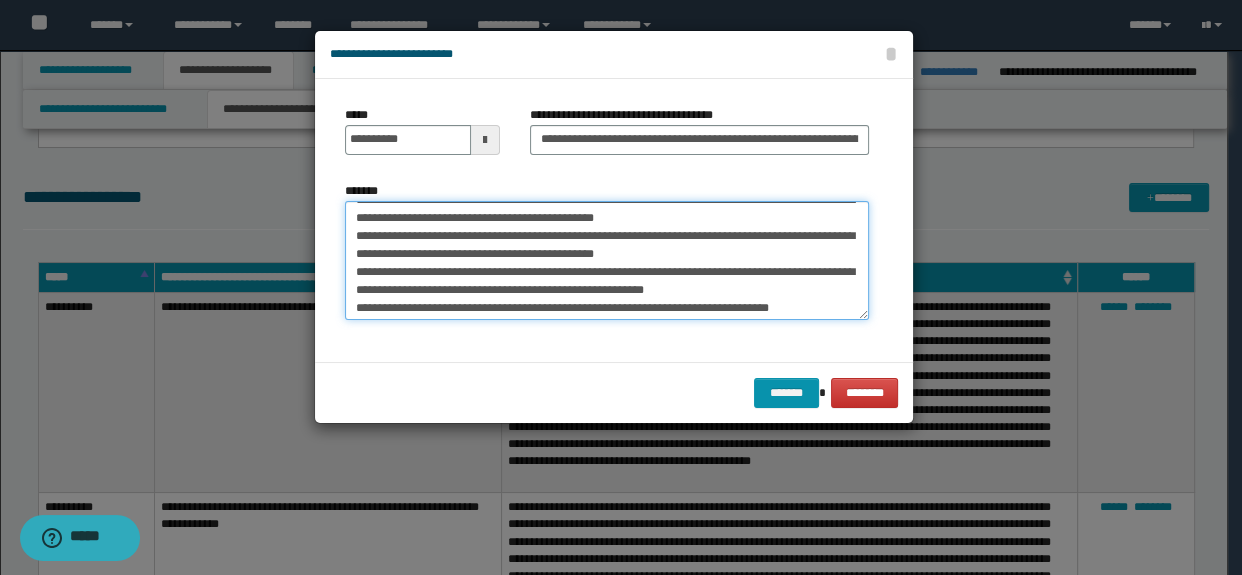 scroll, scrollTop: 341, scrollLeft: 0, axis: vertical 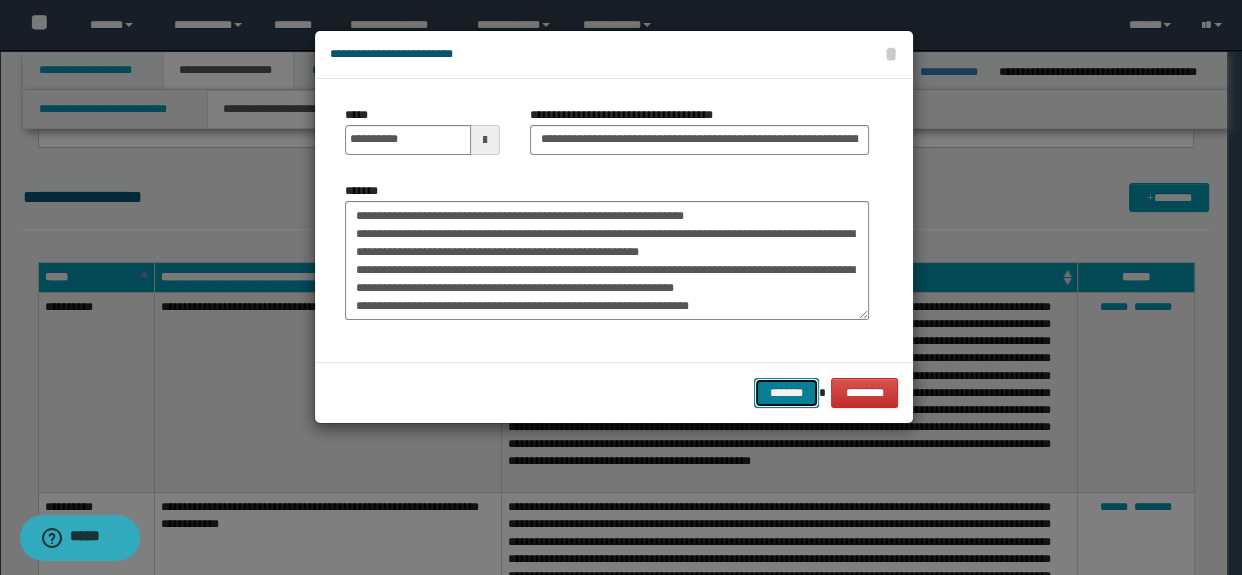 click on "*******" at bounding box center (786, 393) 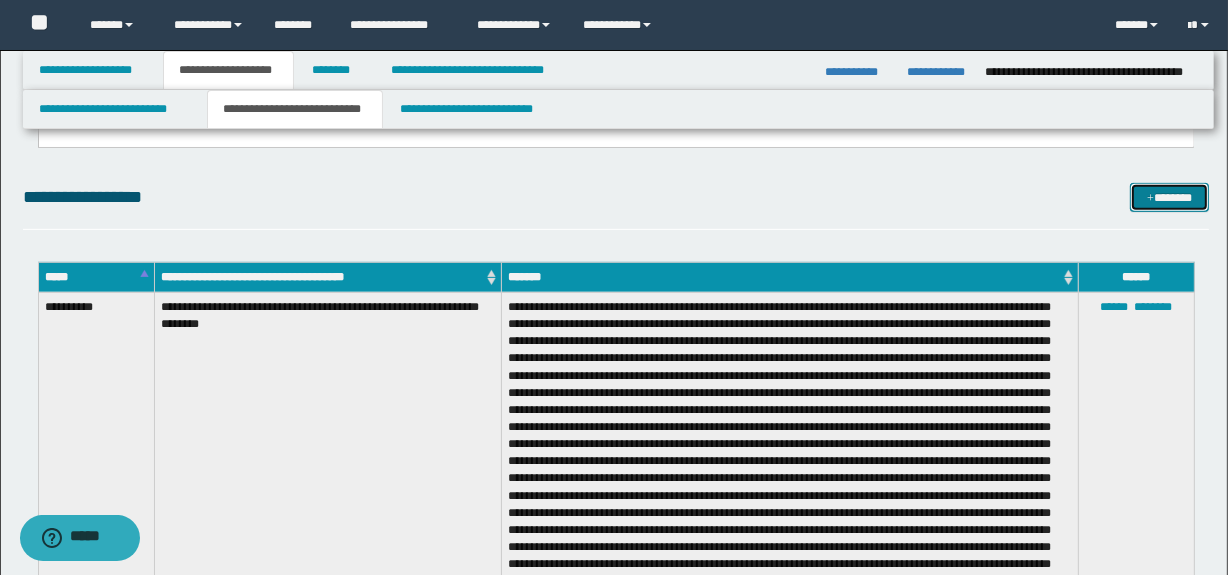 click on "*******" at bounding box center [1170, 198] 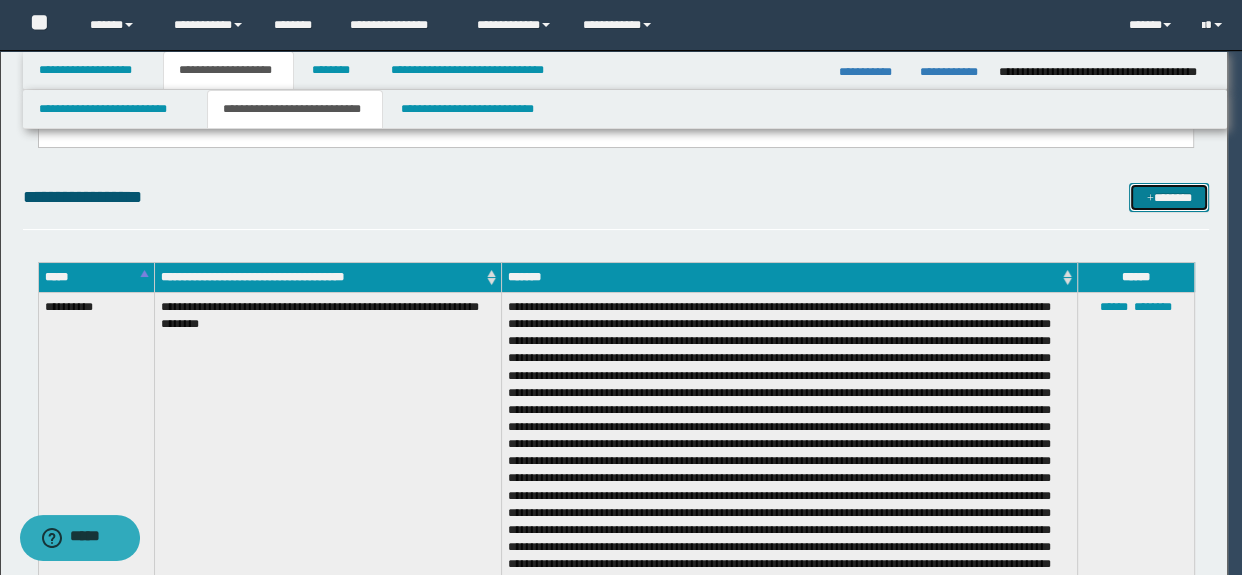 scroll, scrollTop: 0, scrollLeft: 0, axis: both 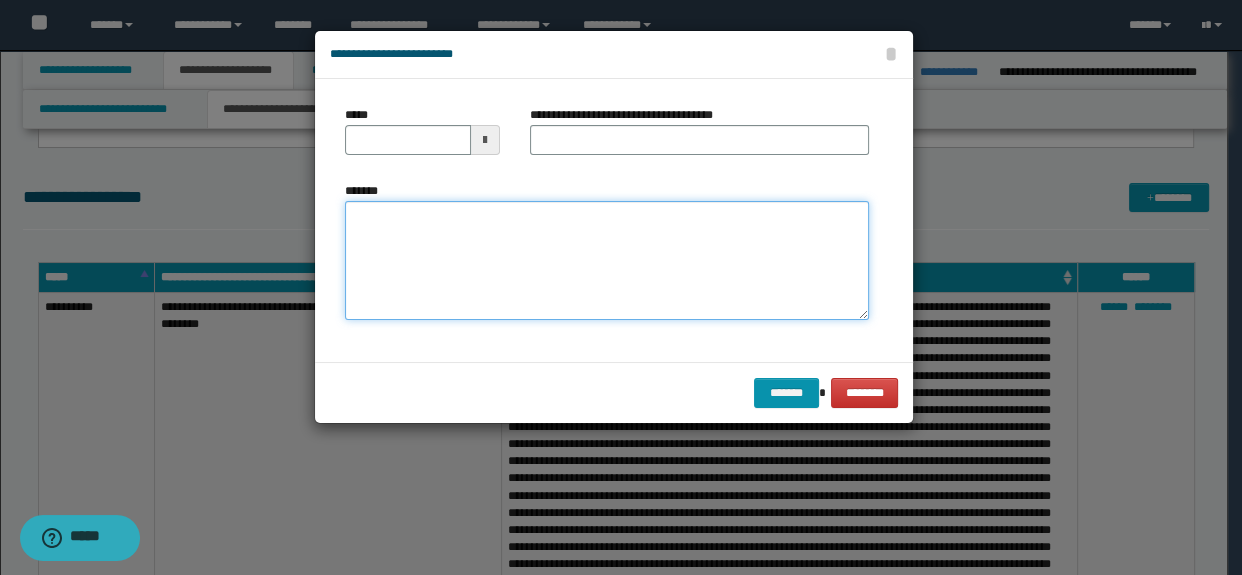 click on "*******" at bounding box center (607, 261) 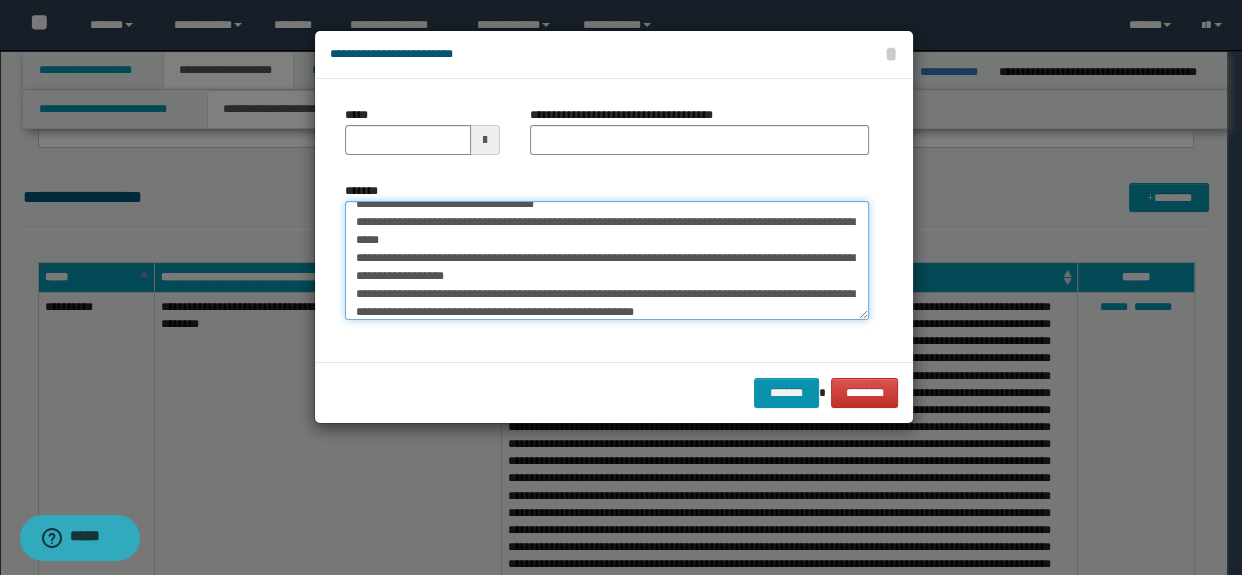 scroll, scrollTop: 0, scrollLeft: 0, axis: both 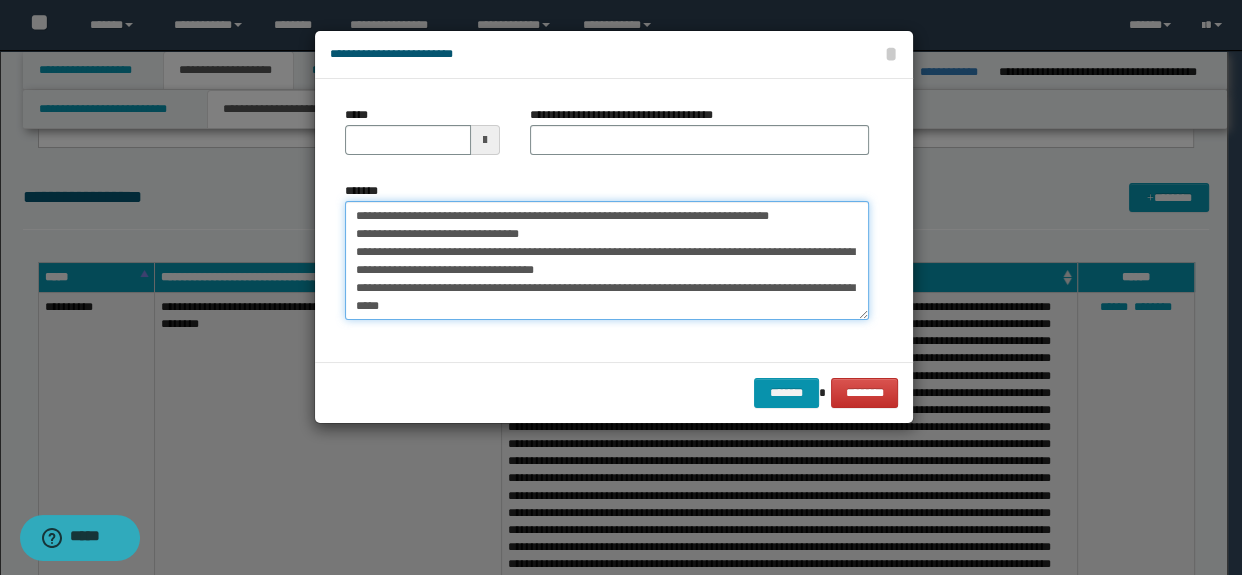 drag, startPoint x: 498, startPoint y: 213, endPoint x: 840, endPoint y: 221, distance: 342.09357 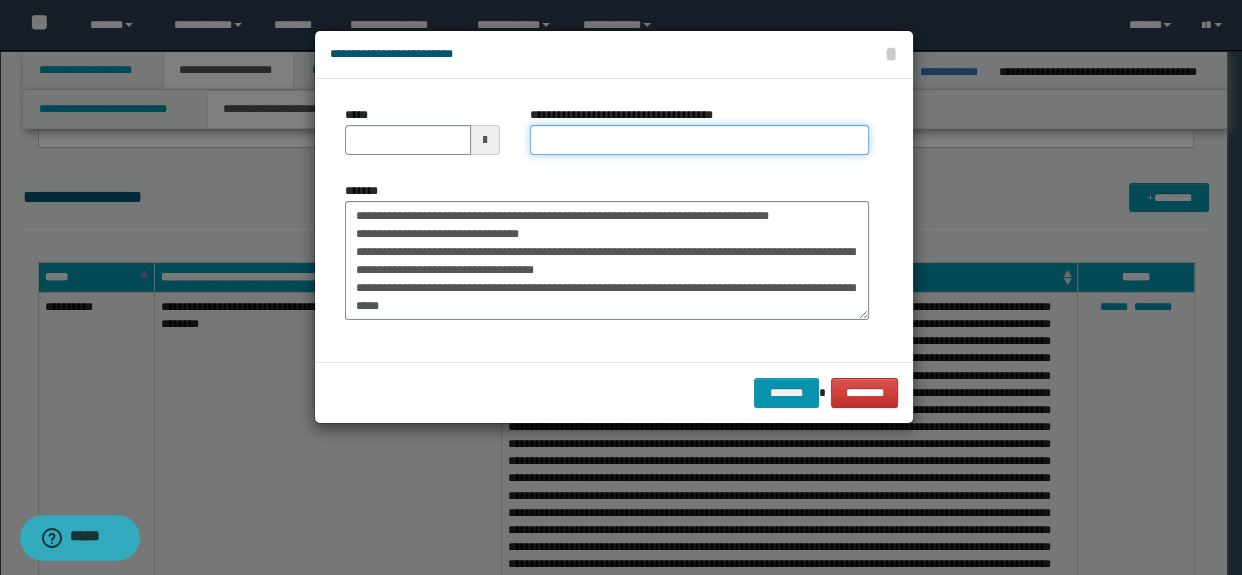 click on "**********" at bounding box center [700, 140] 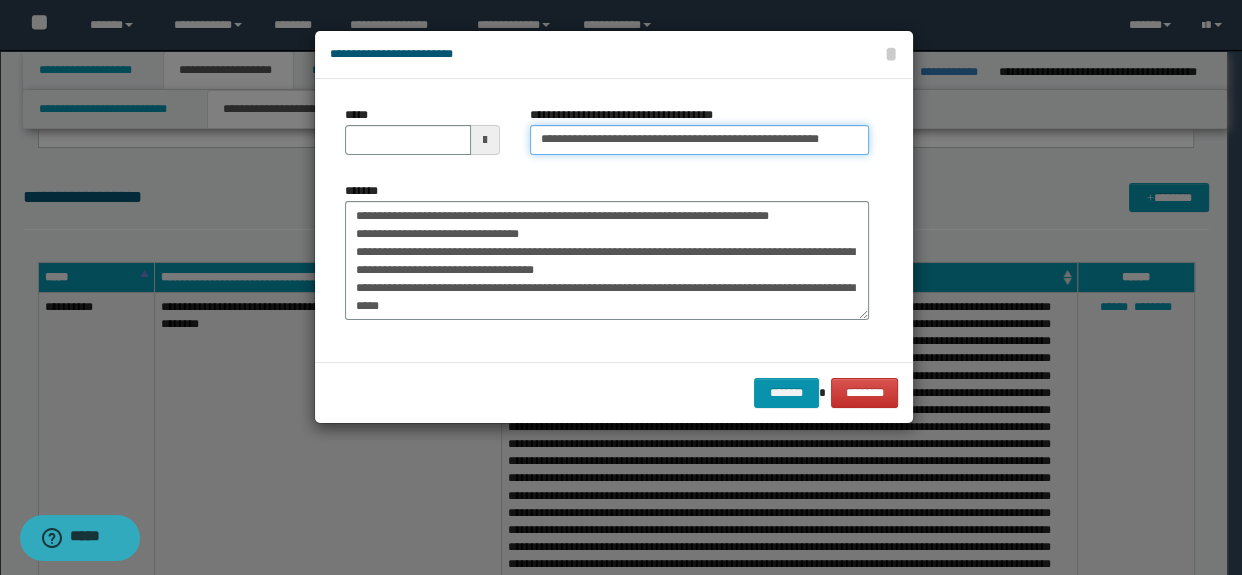 scroll, scrollTop: 0, scrollLeft: 8, axis: horizontal 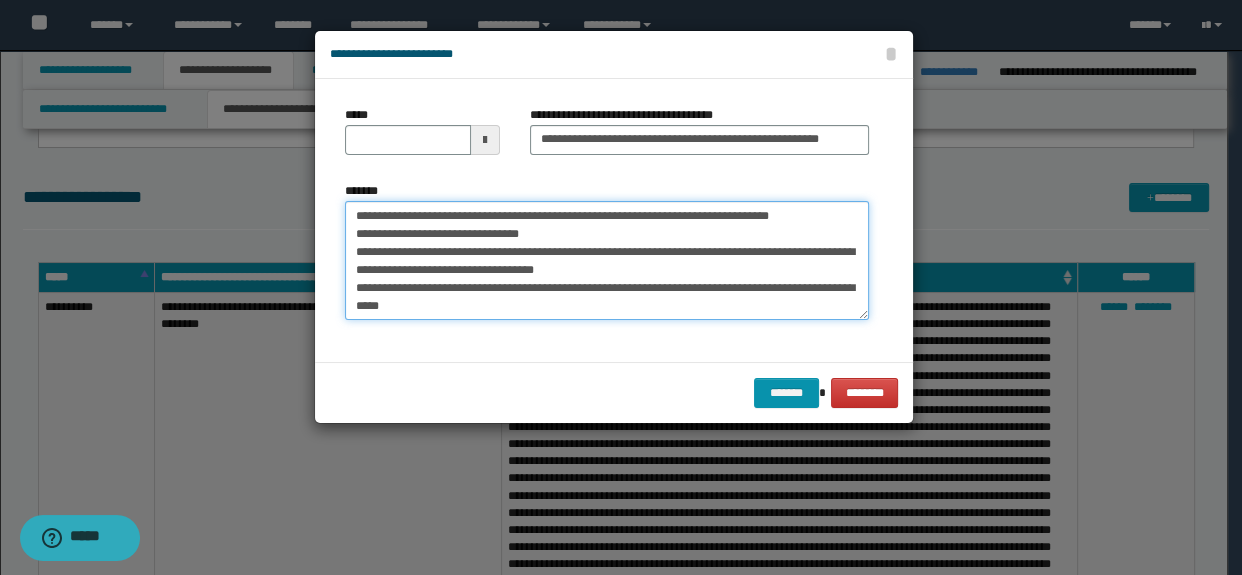 drag, startPoint x: 429, startPoint y: 214, endPoint x: 353, endPoint y: 210, distance: 76.105194 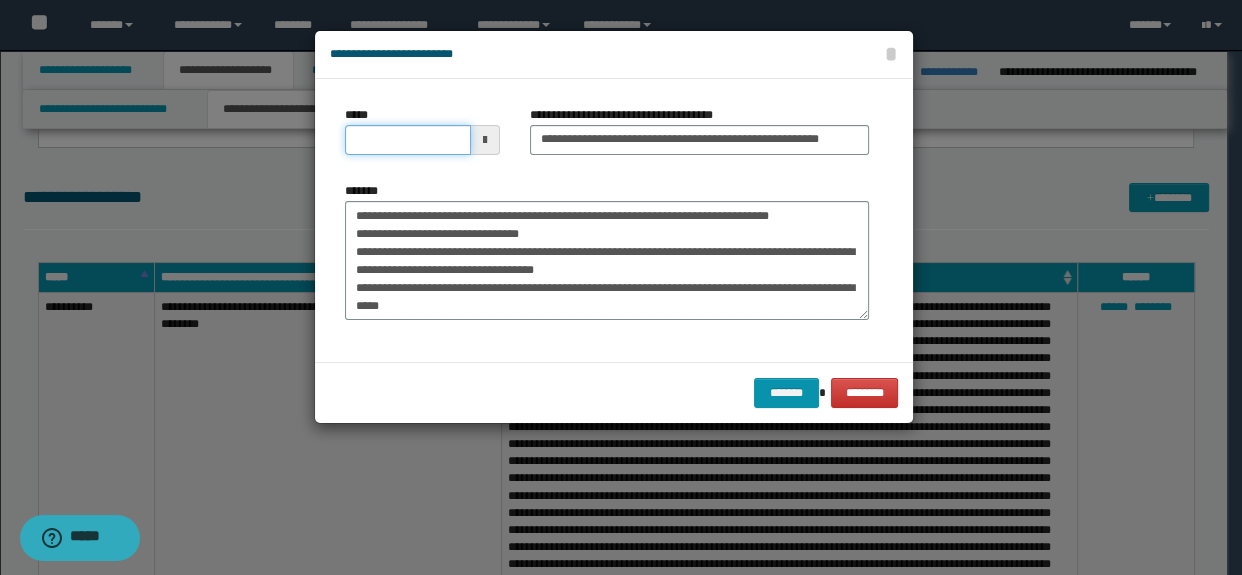 click on "*****" at bounding box center [408, 140] 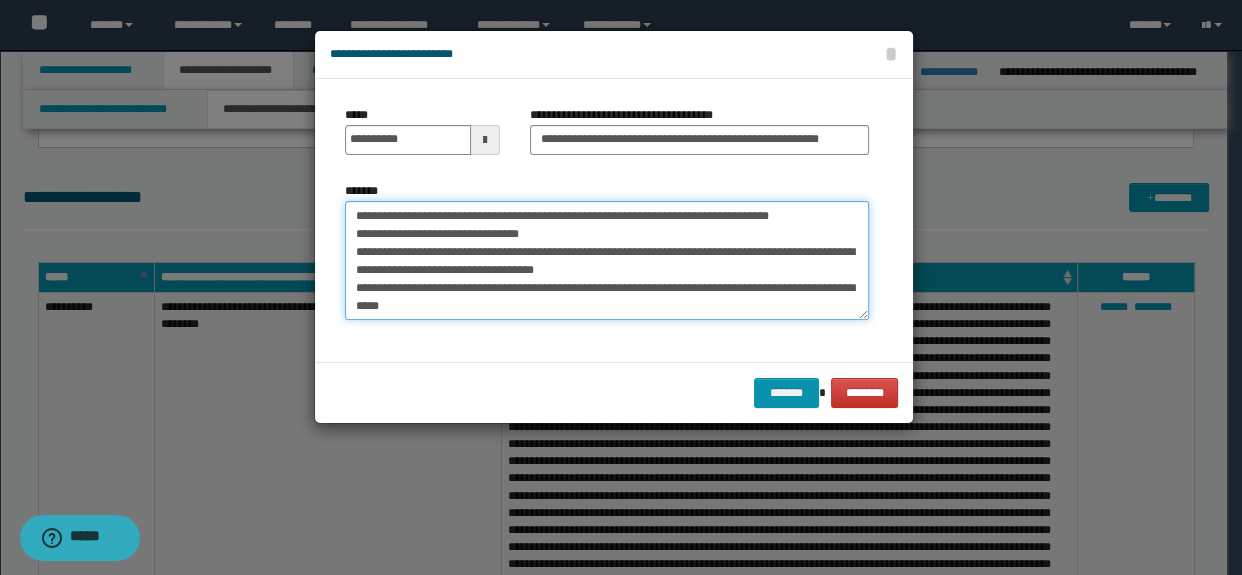 click on "**********" at bounding box center [607, 261] 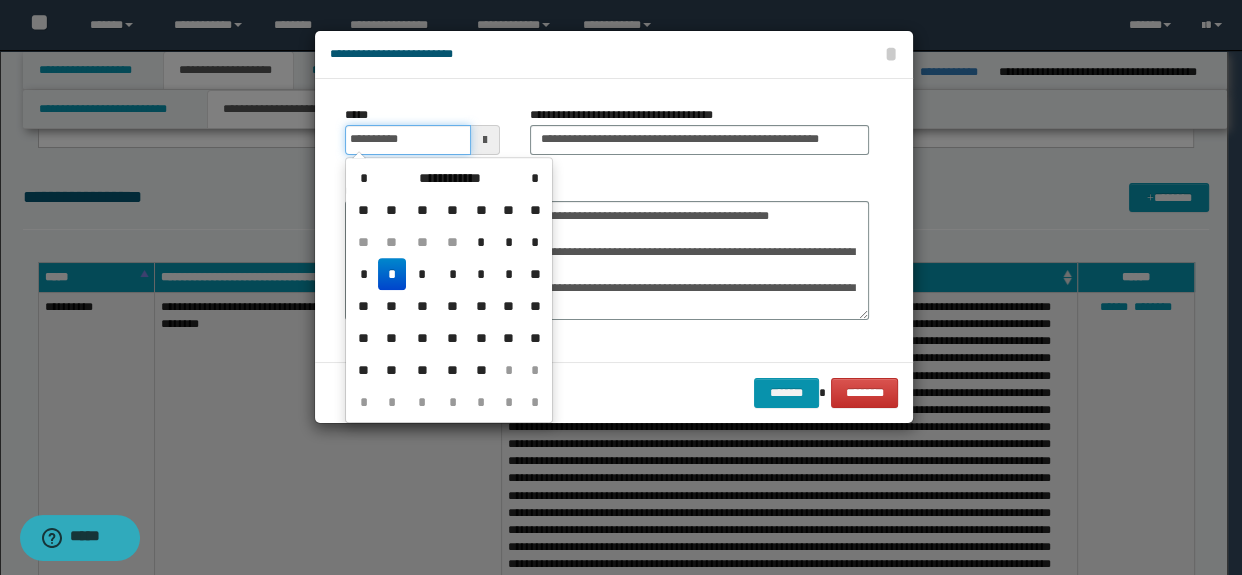 click on "**********" at bounding box center [408, 140] 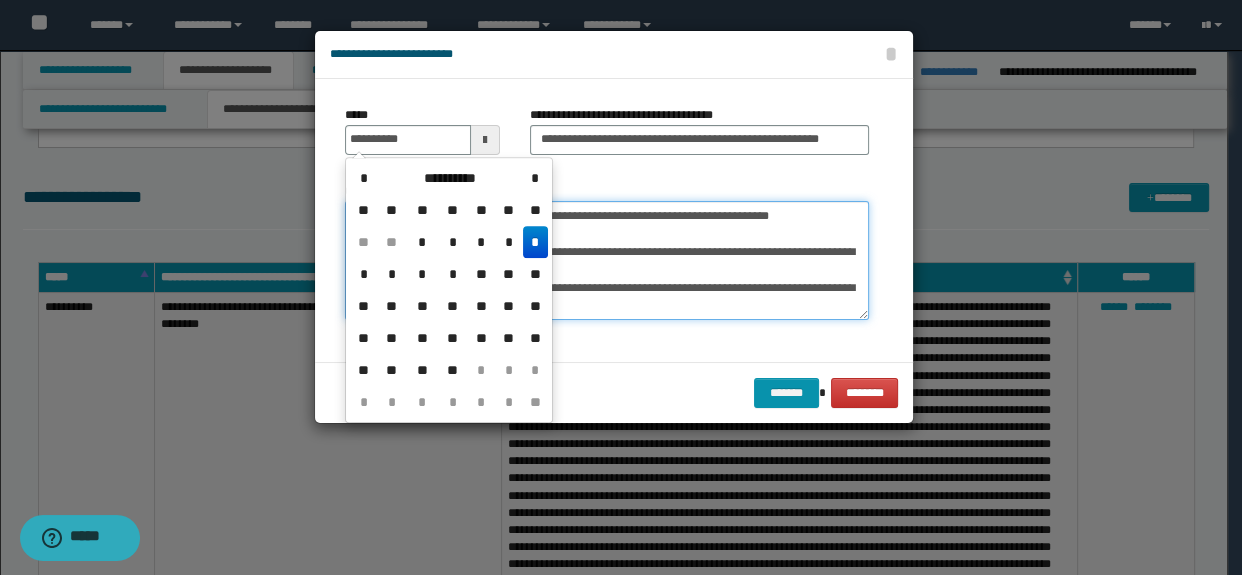 type on "**********" 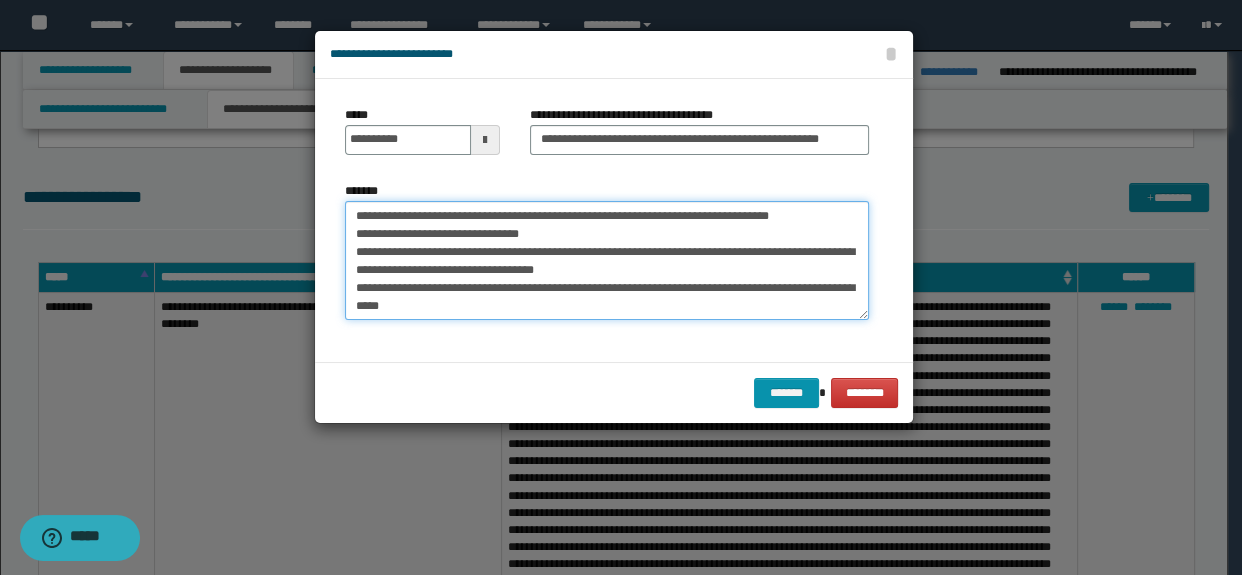 click on "**********" at bounding box center [607, 261] 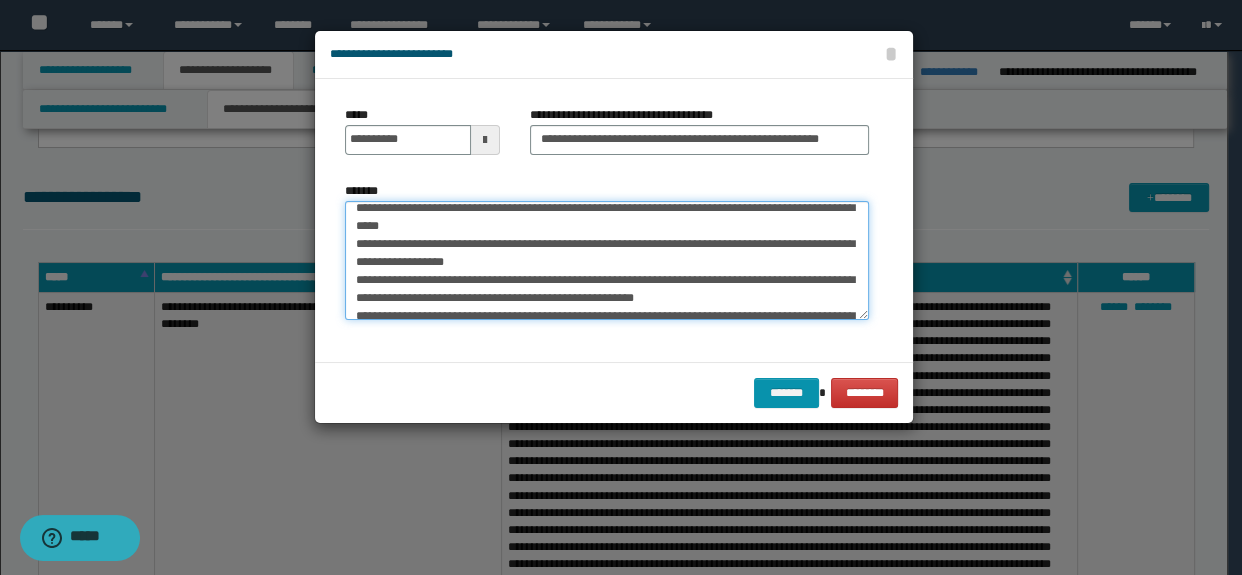 scroll, scrollTop: 143, scrollLeft: 0, axis: vertical 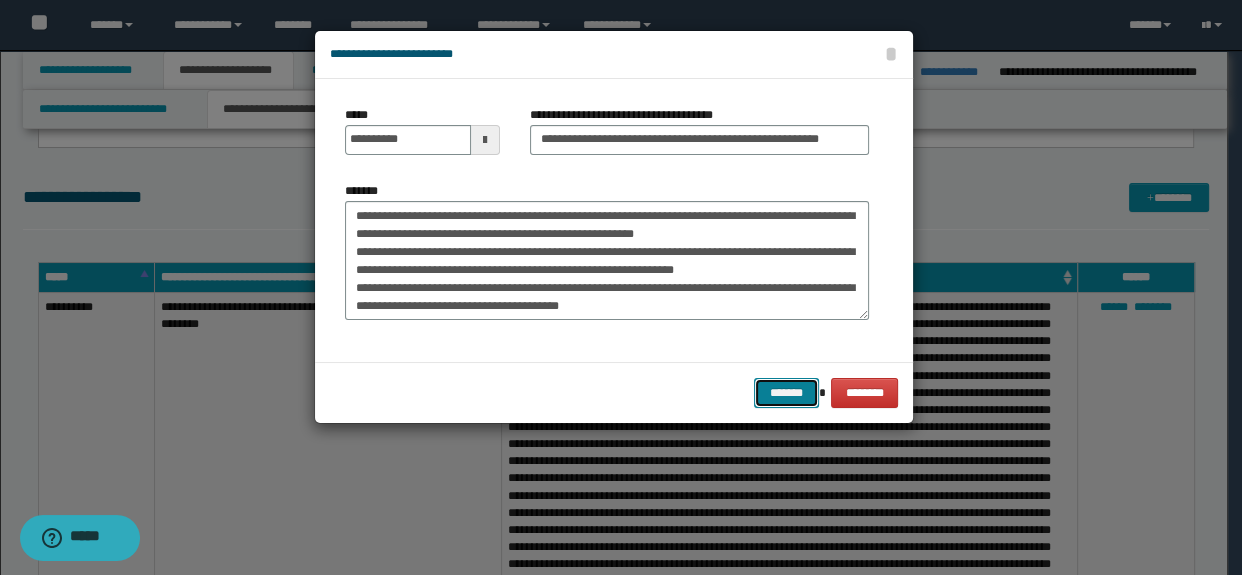 click on "*******" at bounding box center (786, 393) 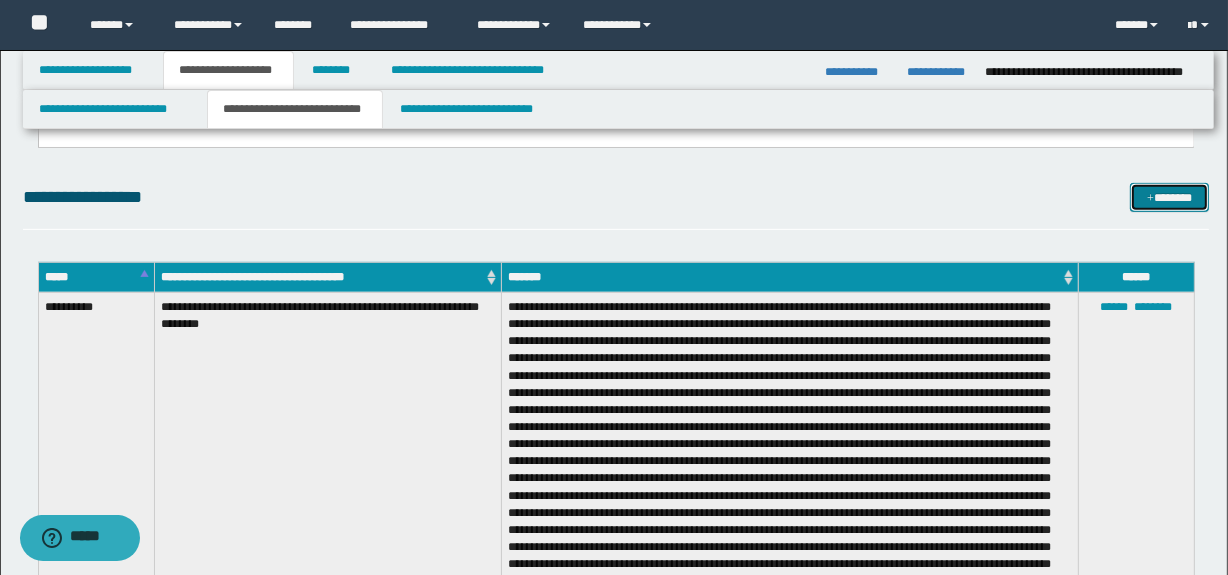 click on "*******" at bounding box center (1170, 198) 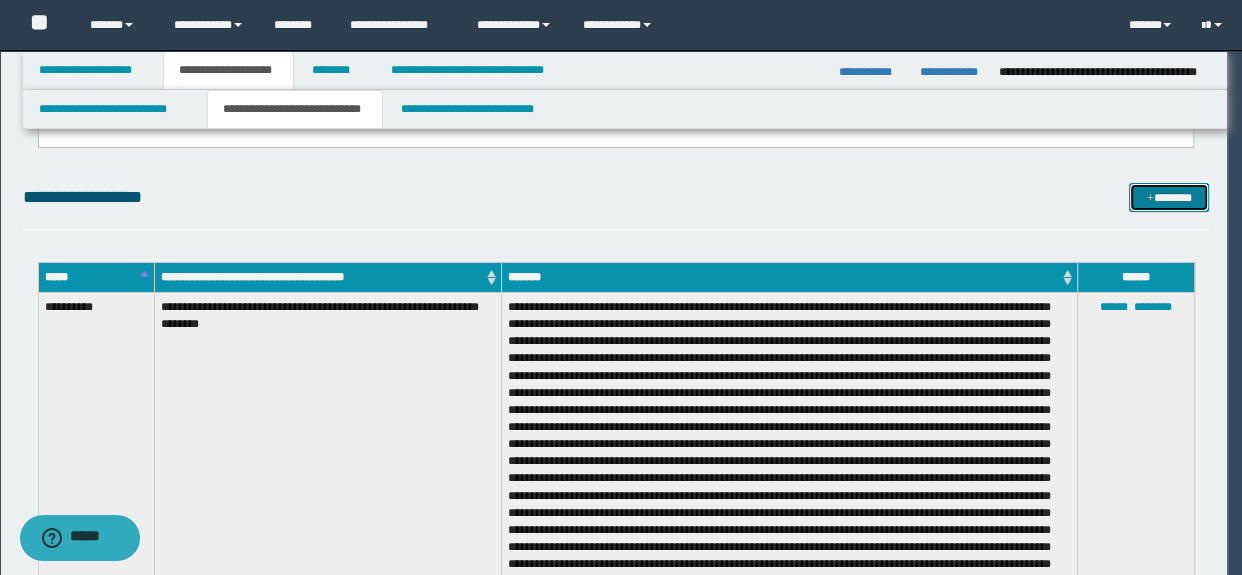 scroll, scrollTop: 0, scrollLeft: 0, axis: both 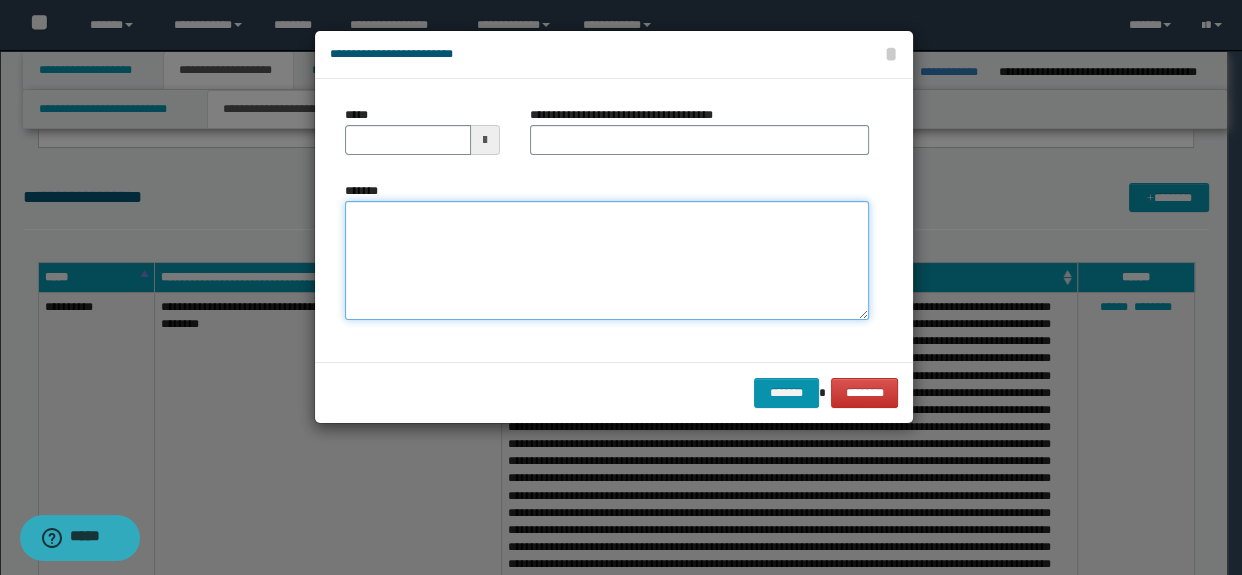 click on "*******" at bounding box center (607, 261) 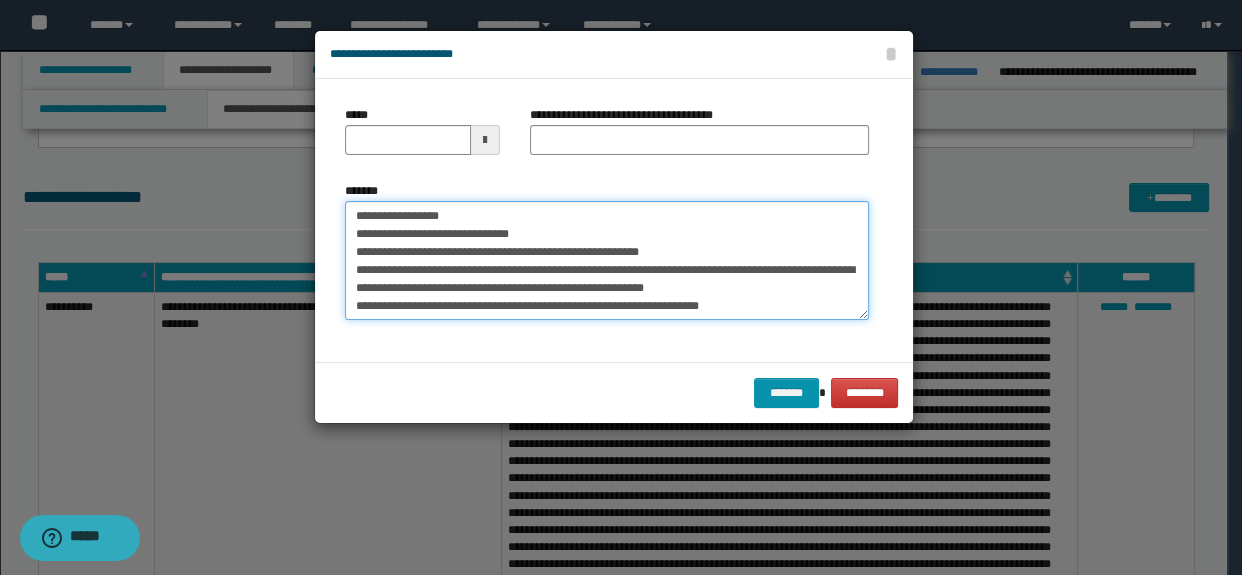 drag, startPoint x: 456, startPoint y: 215, endPoint x: 326, endPoint y: 212, distance: 130.0346 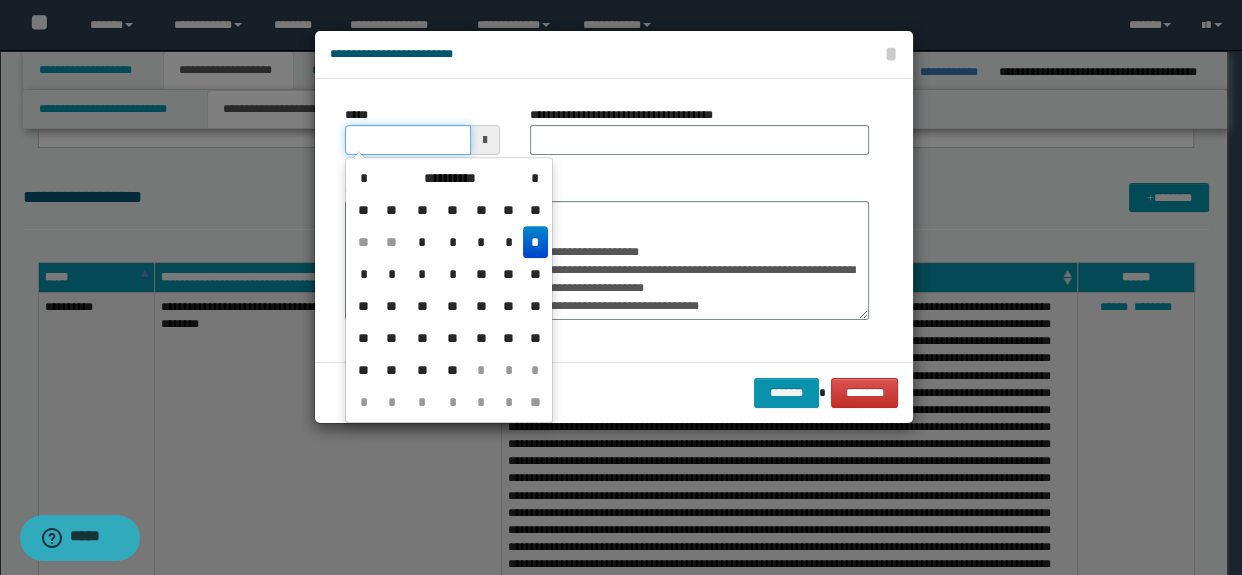 click on "*****" at bounding box center [408, 140] 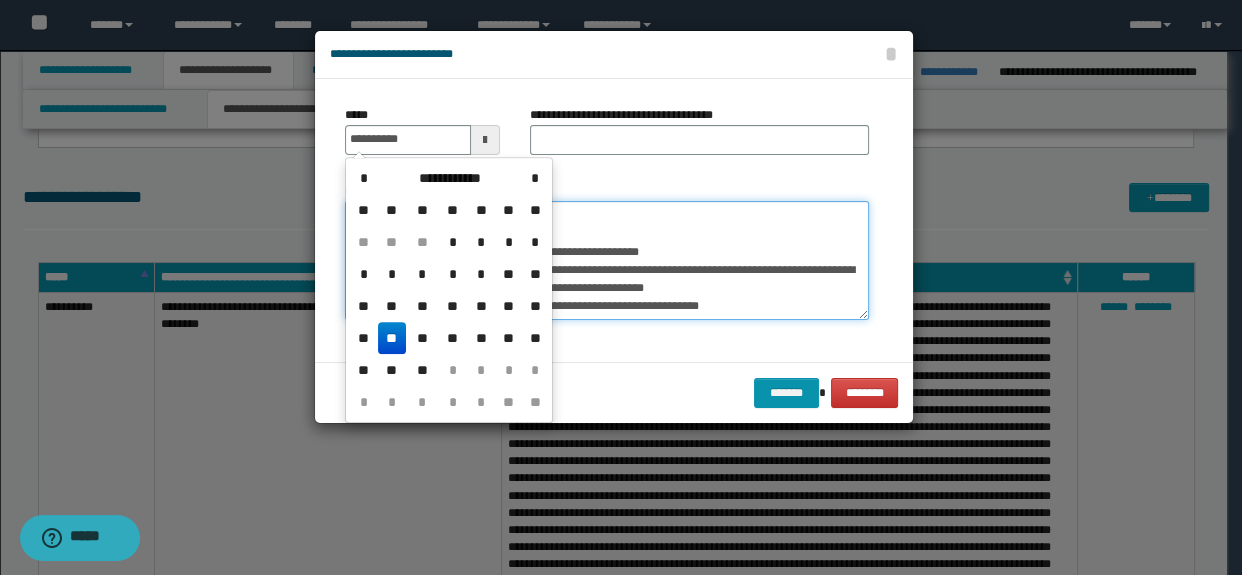 click on "**********" at bounding box center (607, 261) 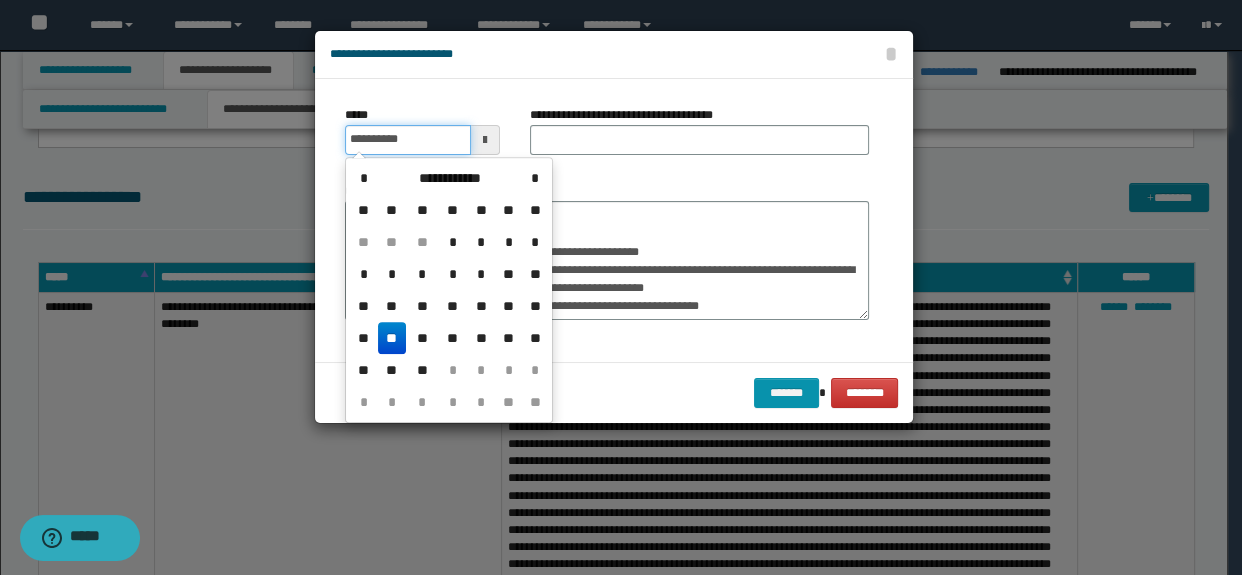 click on "**********" at bounding box center [408, 140] 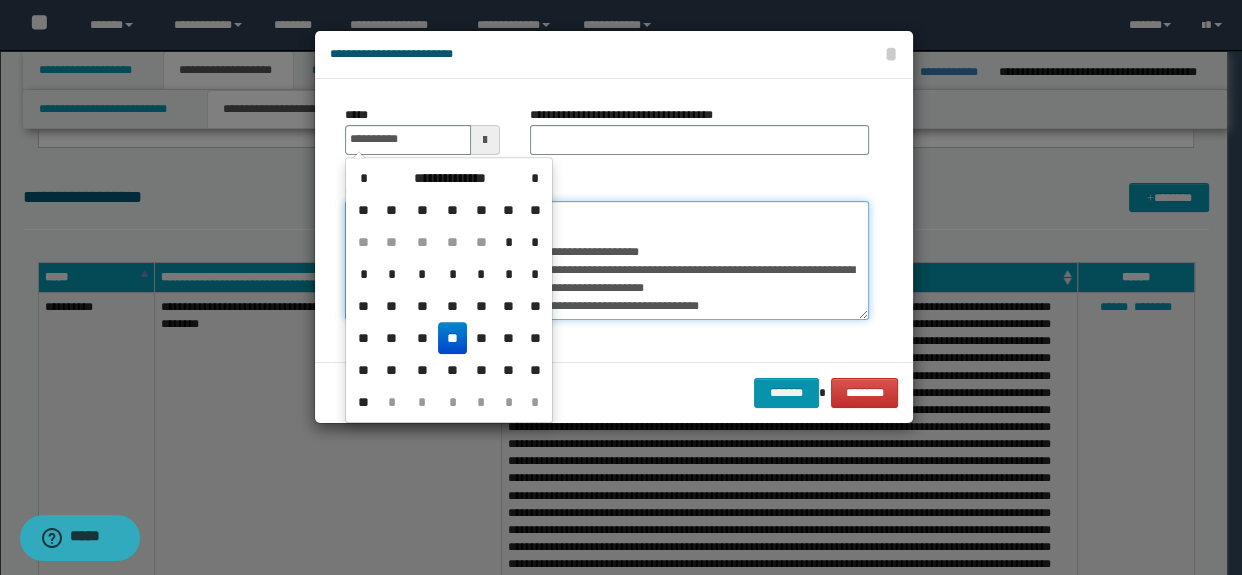 type on "**********" 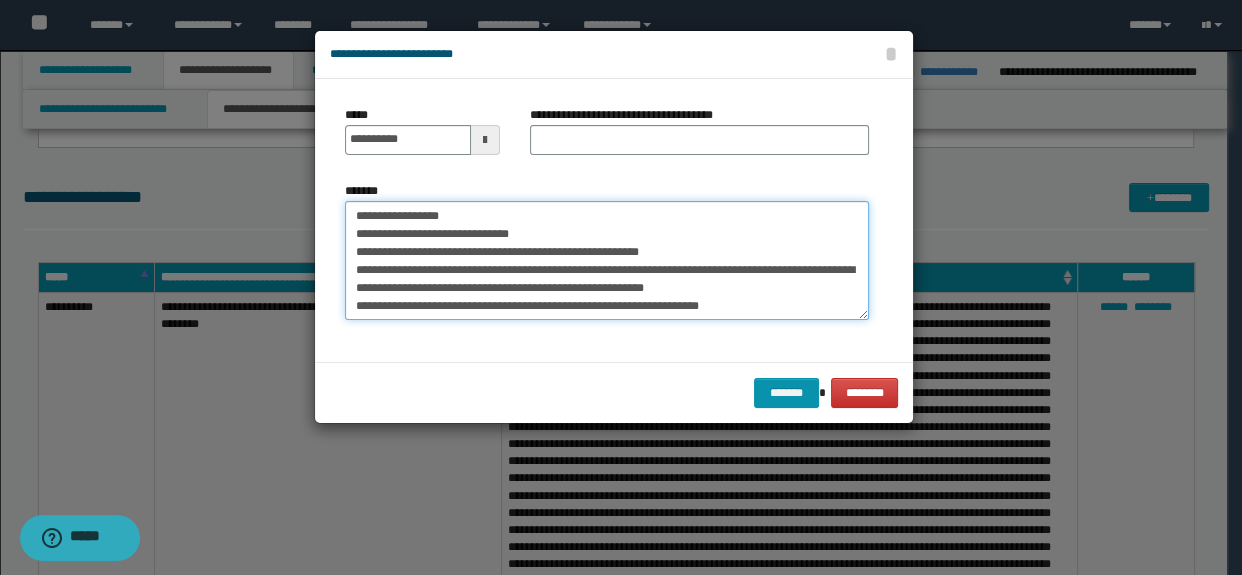 drag, startPoint x: 428, startPoint y: 229, endPoint x: 720, endPoint y: 249, distance: 292.68414 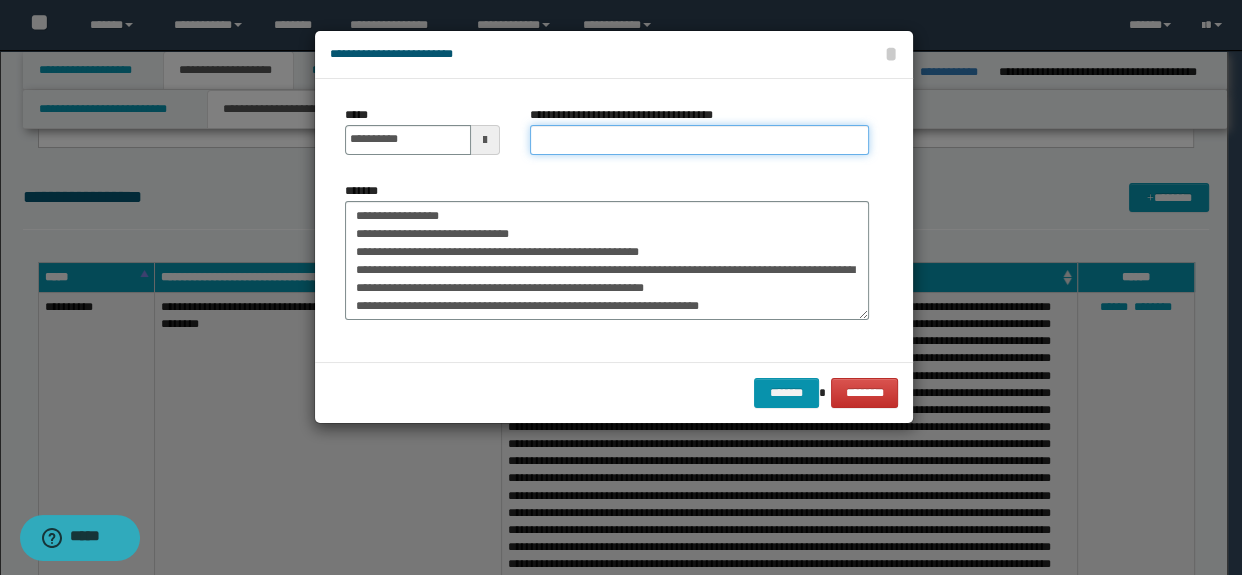 click on "**********" at bounding box center (700, 140) 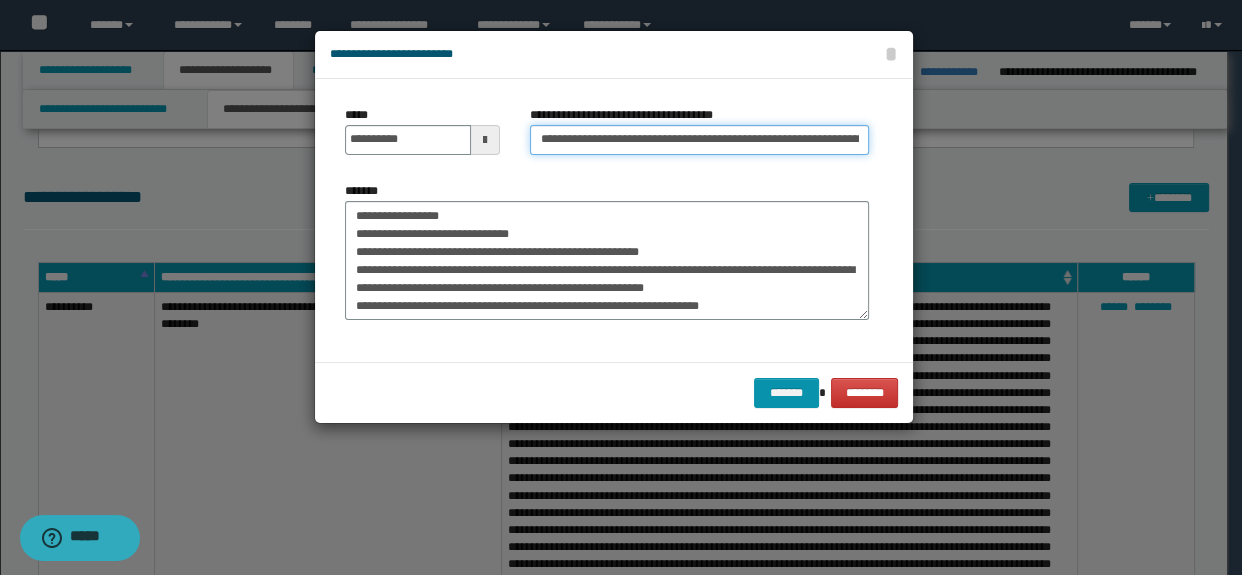 scroll, scrollTop: 0, scrollLeft: 134, axis: horizontal 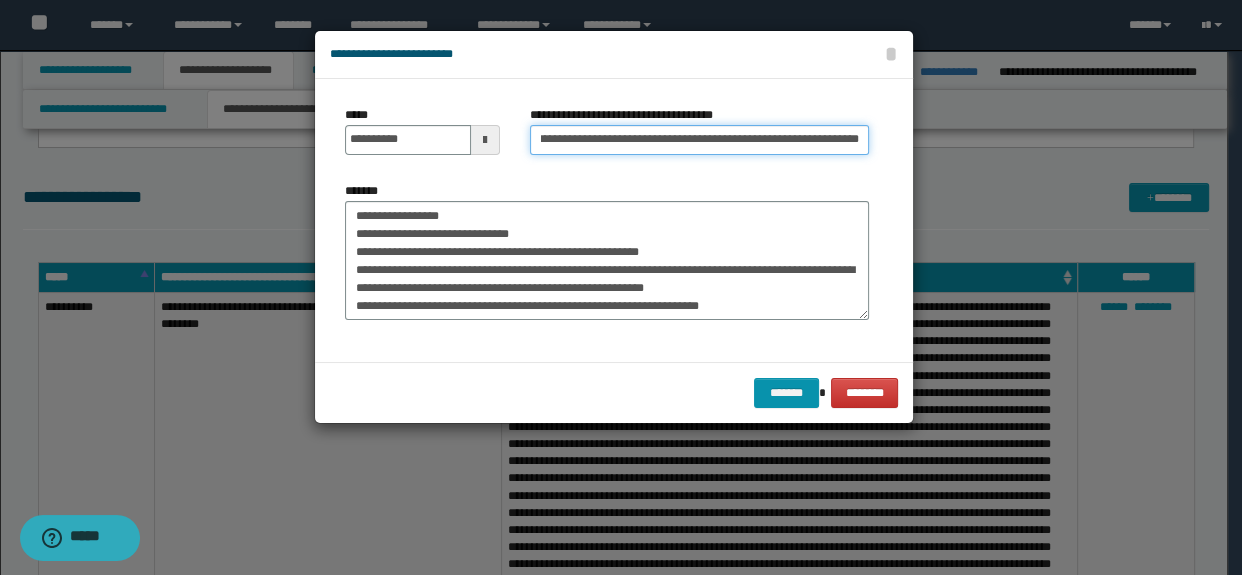 type on "**********" 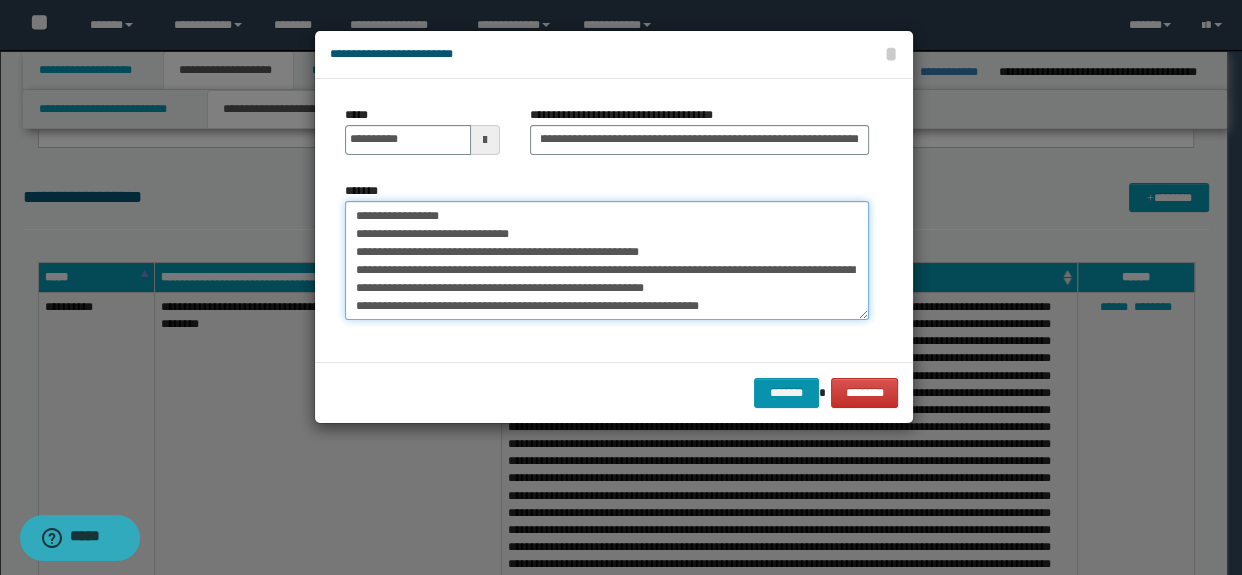 scroll, scrollTop: 0, scrollLeft: 0, axis: both 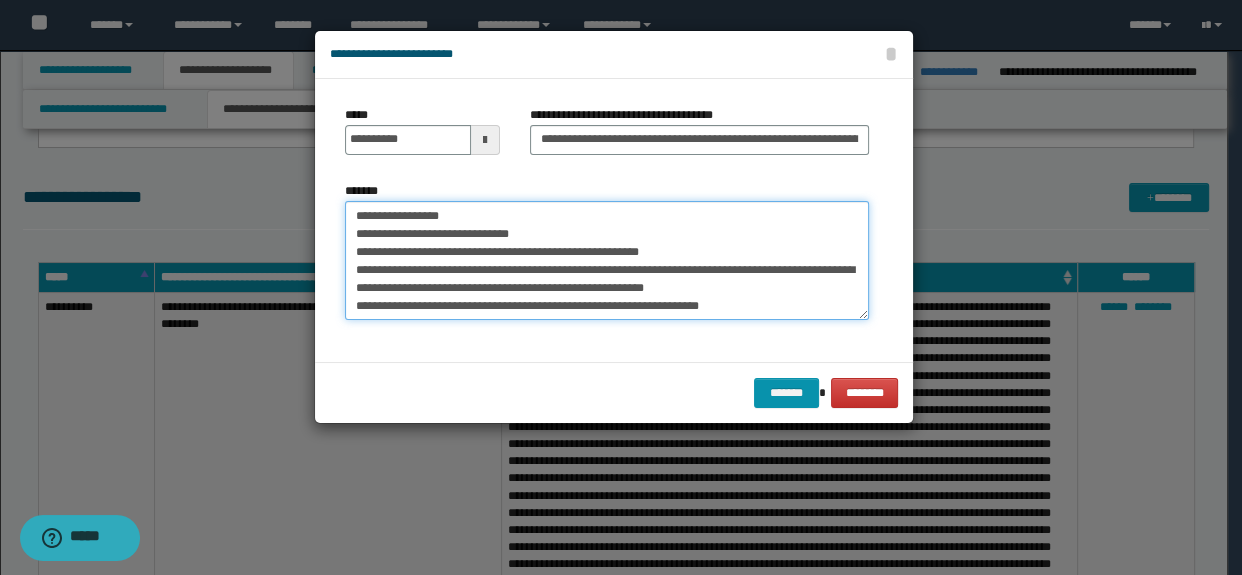 drag, startPoint x: 353, startPoint y: 210, endPoint x: 695, endPoint y: 243, distance: 343.5884 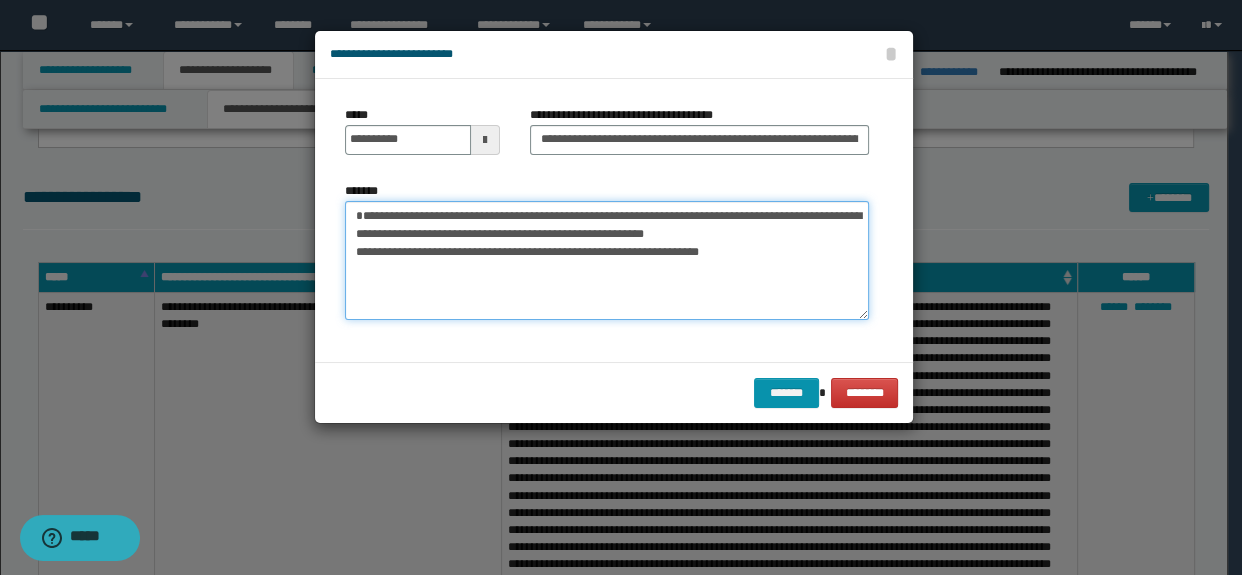 type on "**********" 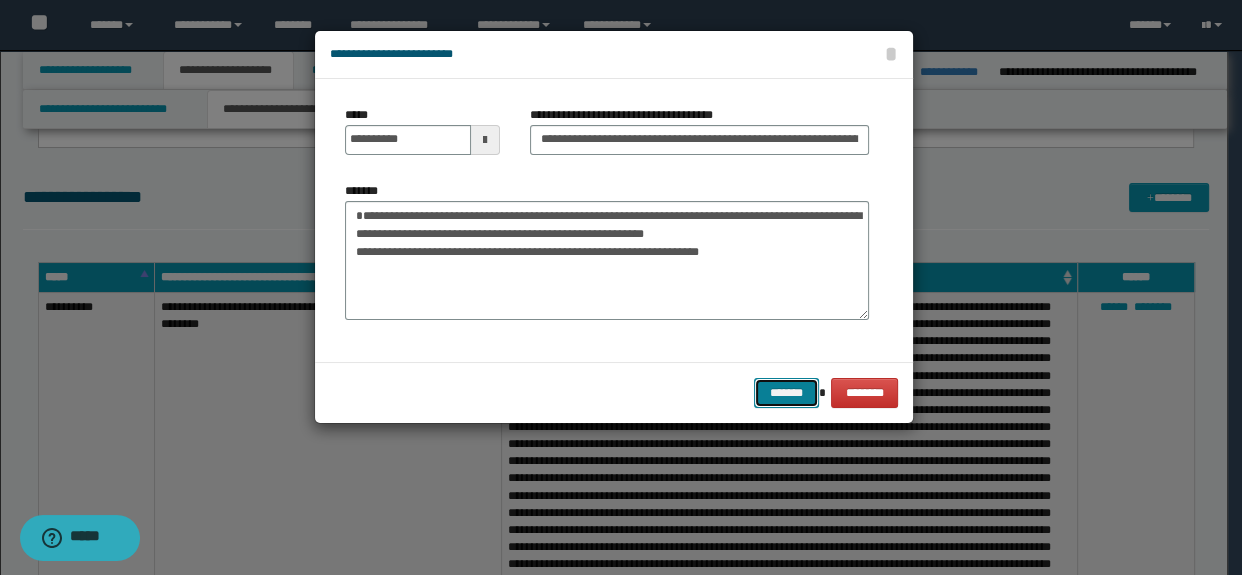click on "*******" at bounding box center (786, 393) 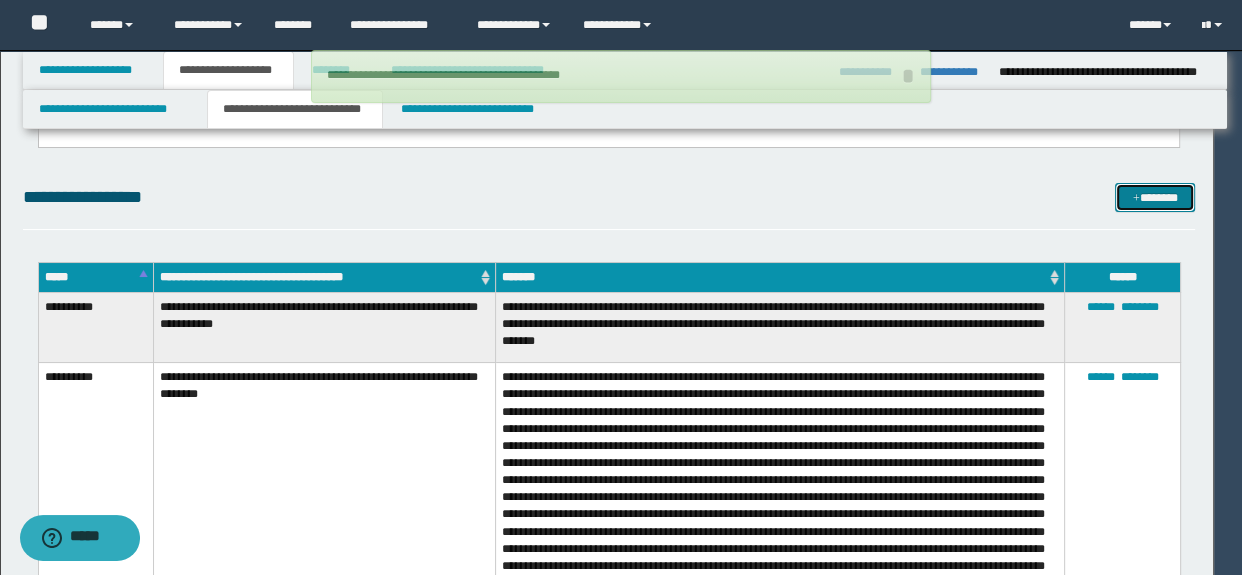 type 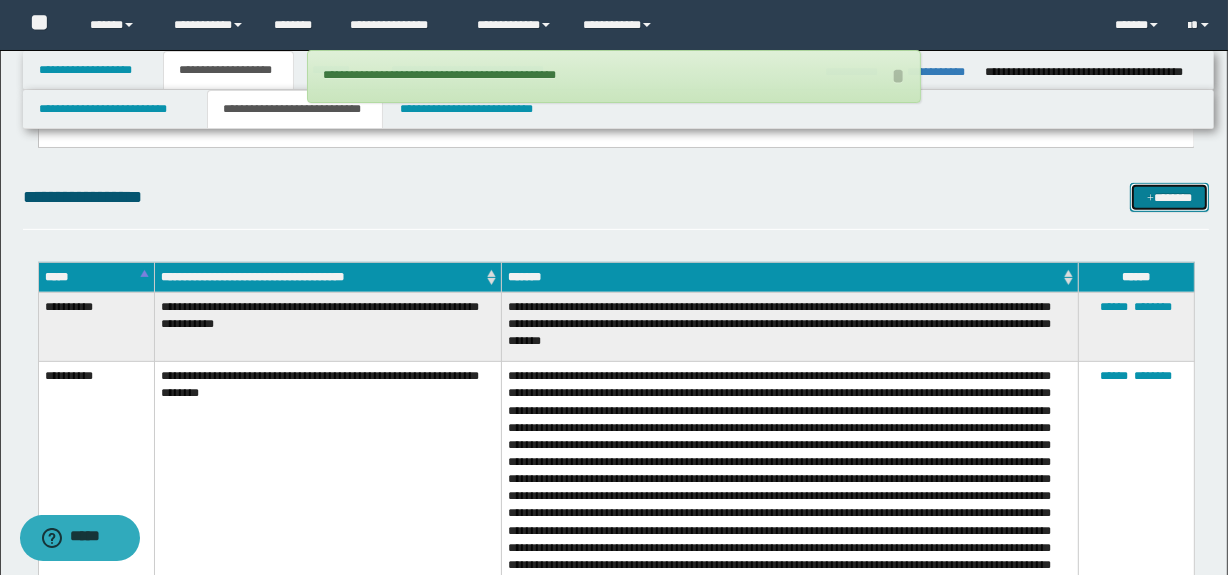 click on "*******" at bounding box center (1170, 198) 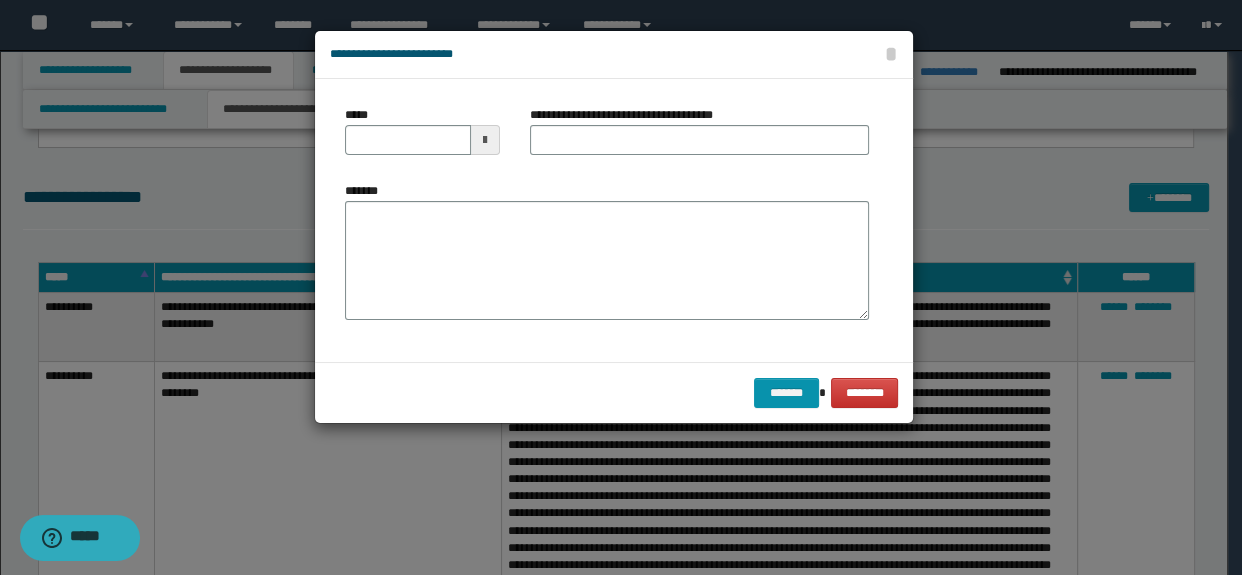 type 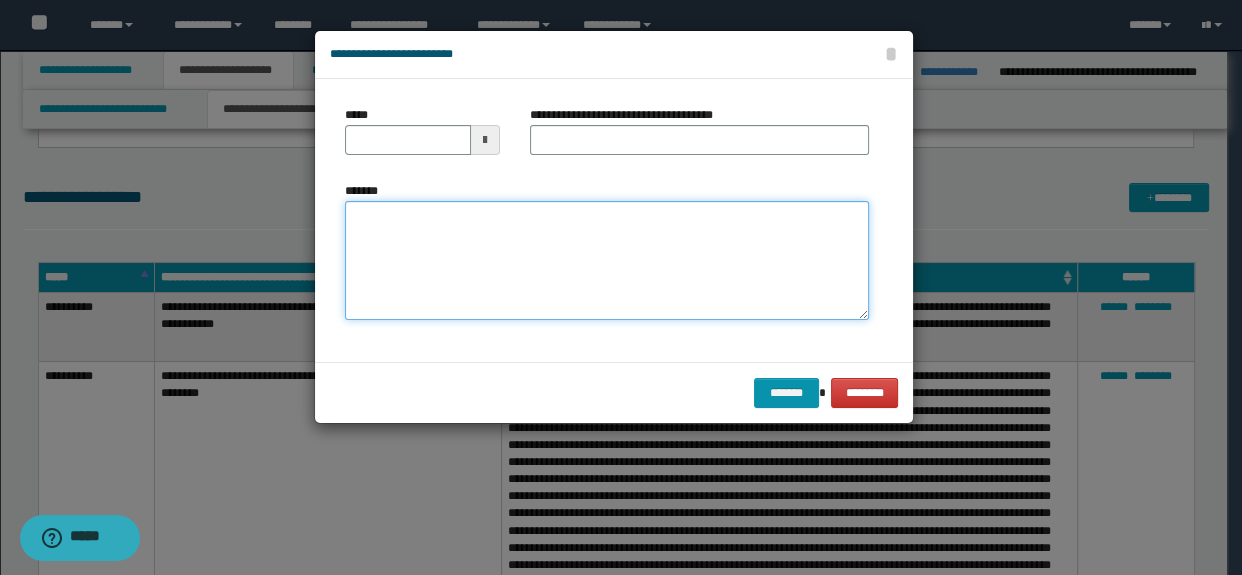 click on "*******" at bounding box center (607, 261) 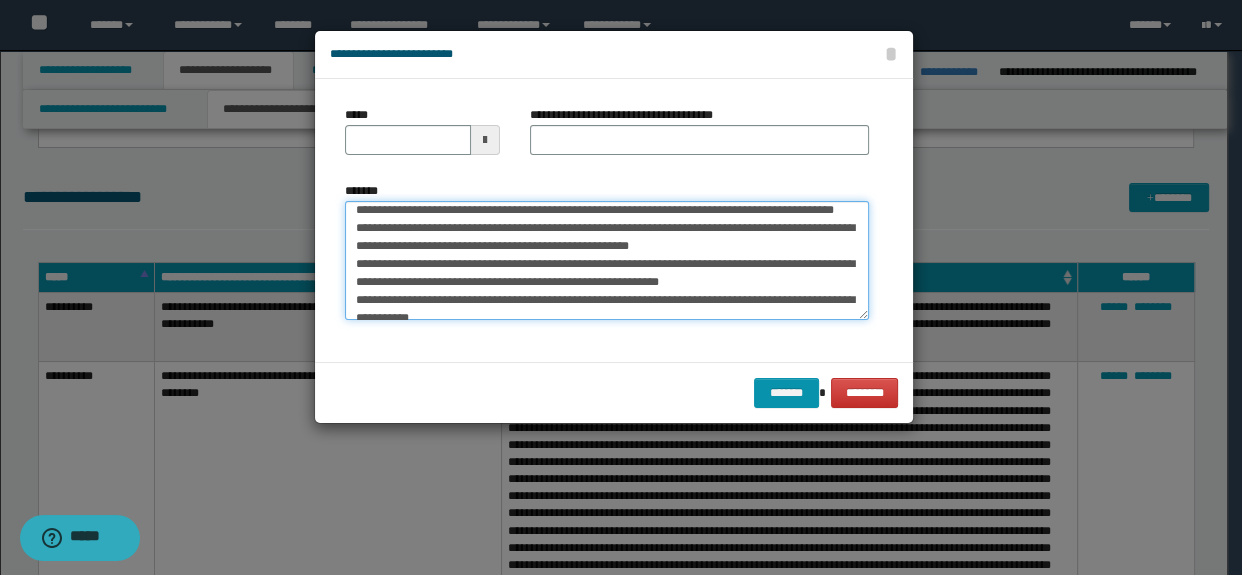scroll, scrollTop: 0, scrollLeft: 0, axis: both 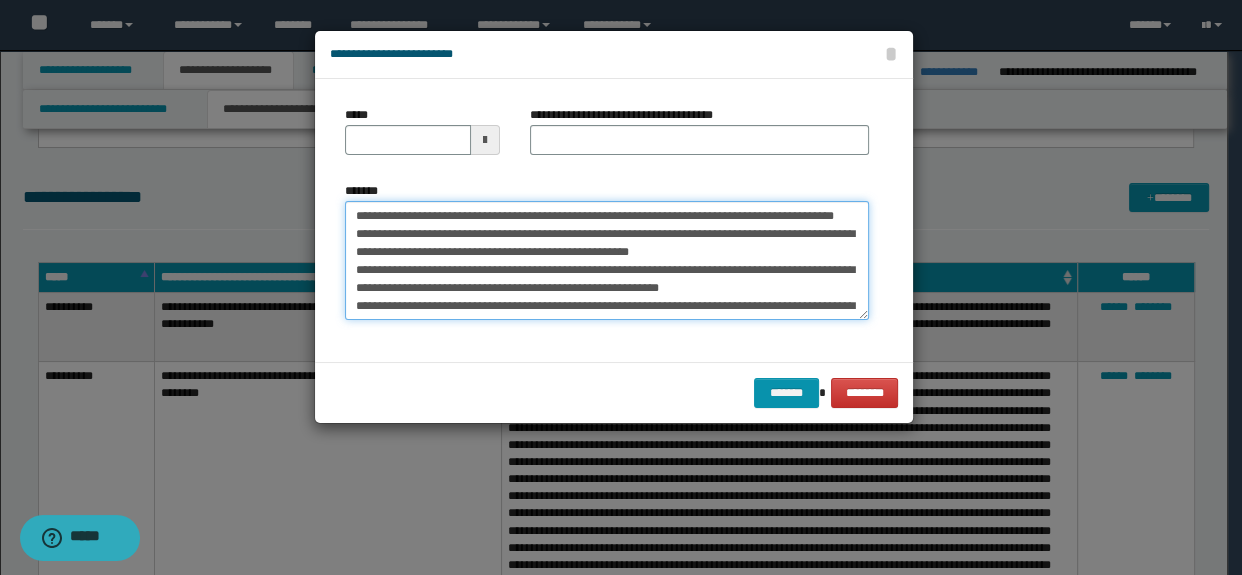drag, startPoint x: 534, startPoint y: 214, endPoint x: 550, endPoint y: 229, distance: 21.931713 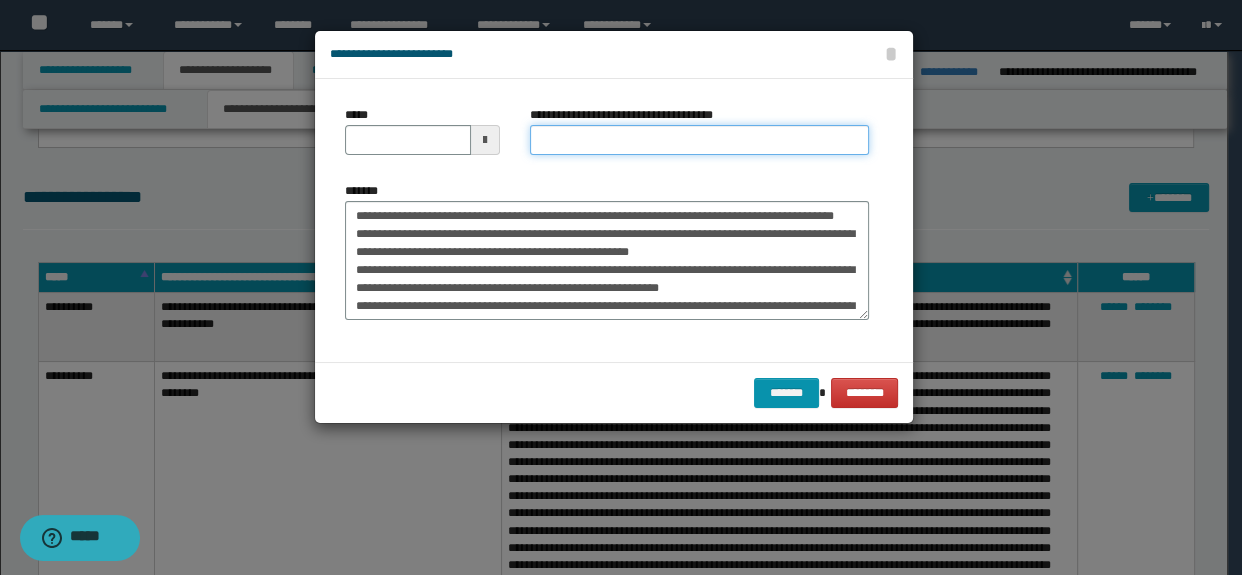 click on "**********" at bounding box center (700, 140) 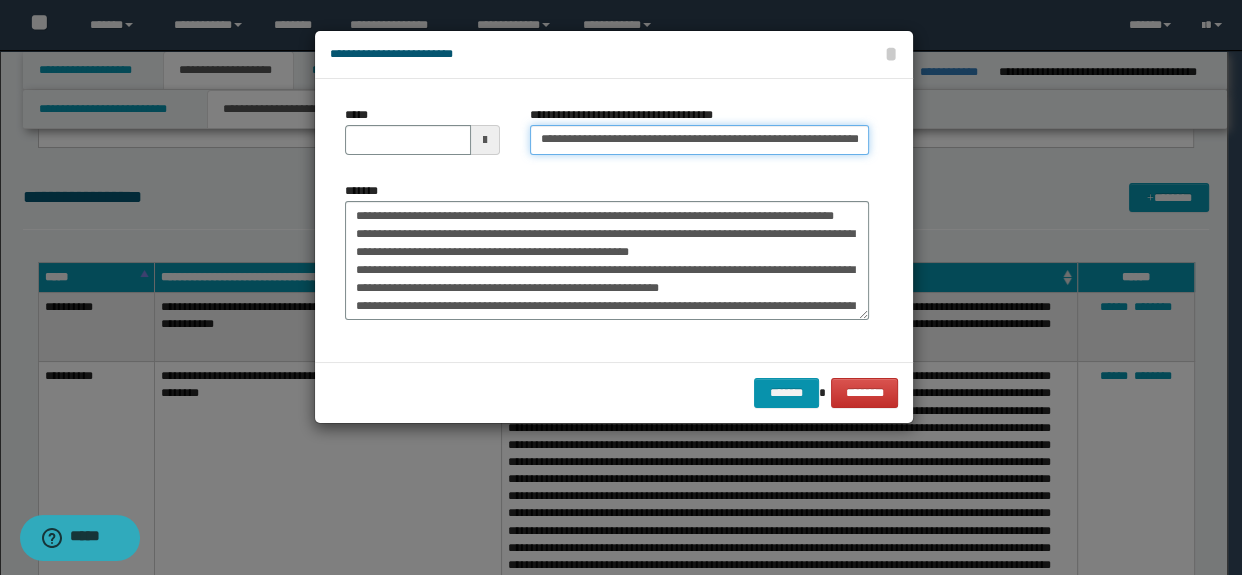scroll, scrollTop: 0, scrollLeft: 52, axis: horizontal 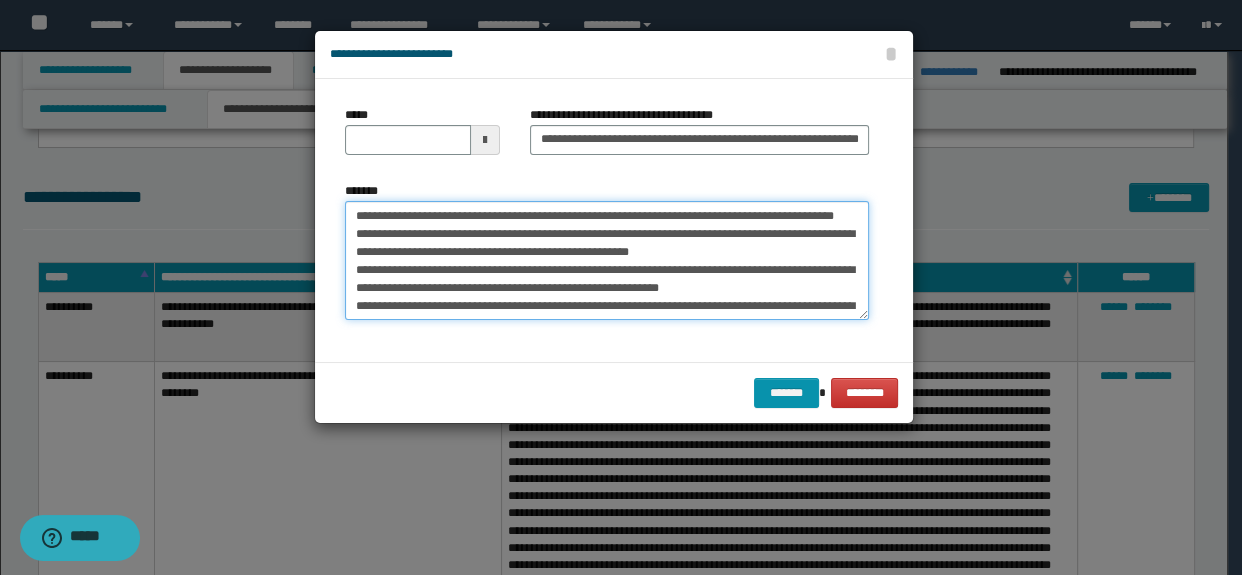 drag, startPoint x: 464, startPoint y: 212, endPoint x: 350, endPoint y: 208, distance: 114.07015 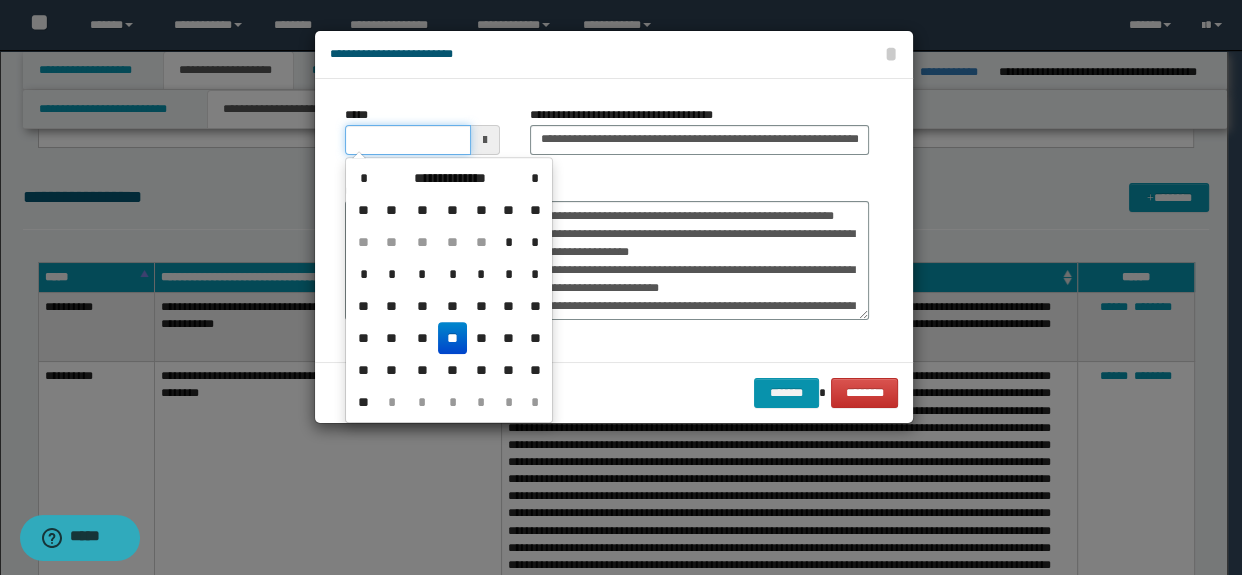click on "*****" at bounding box center (408, 140) 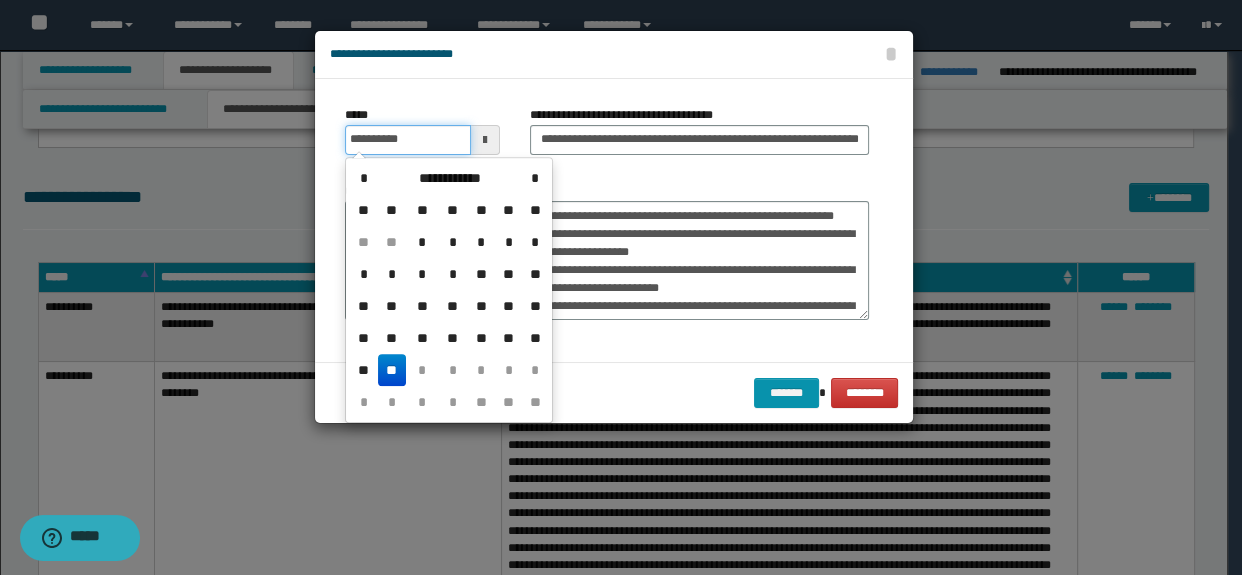 click on "**********" at bounding box center (408, 140) 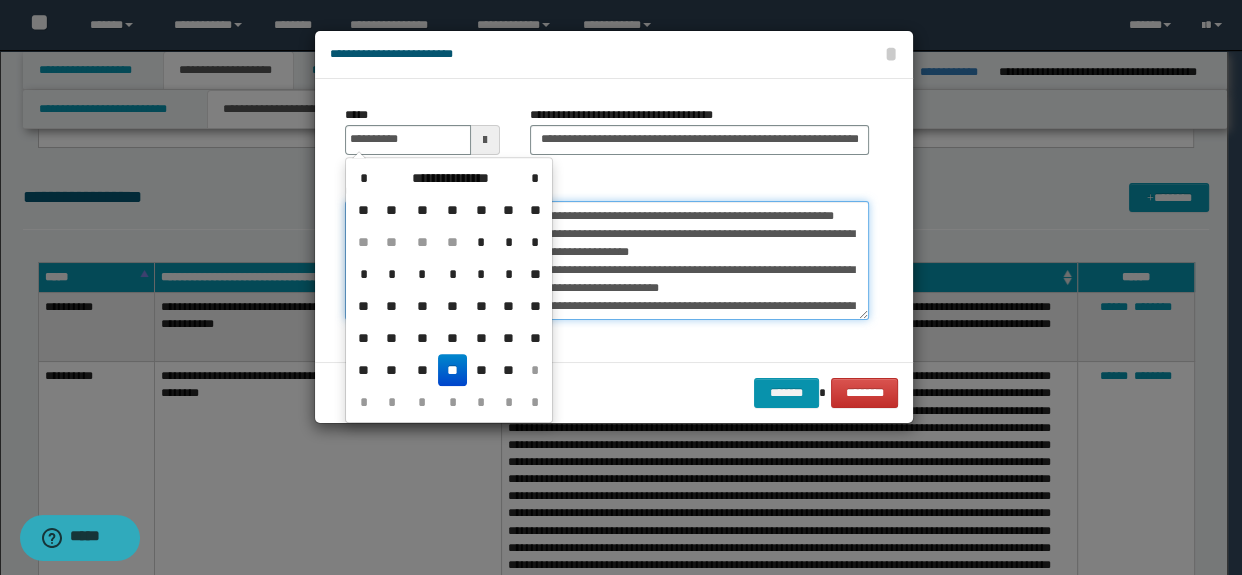 type on "**********" 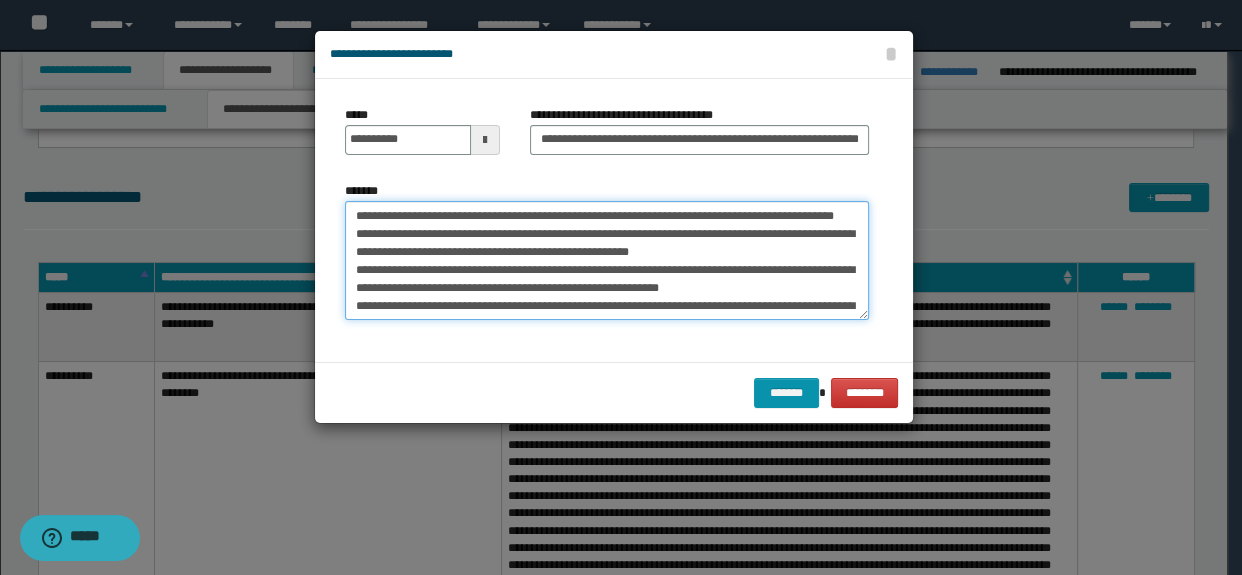 click on "**********" at bounding box center [607, 261] 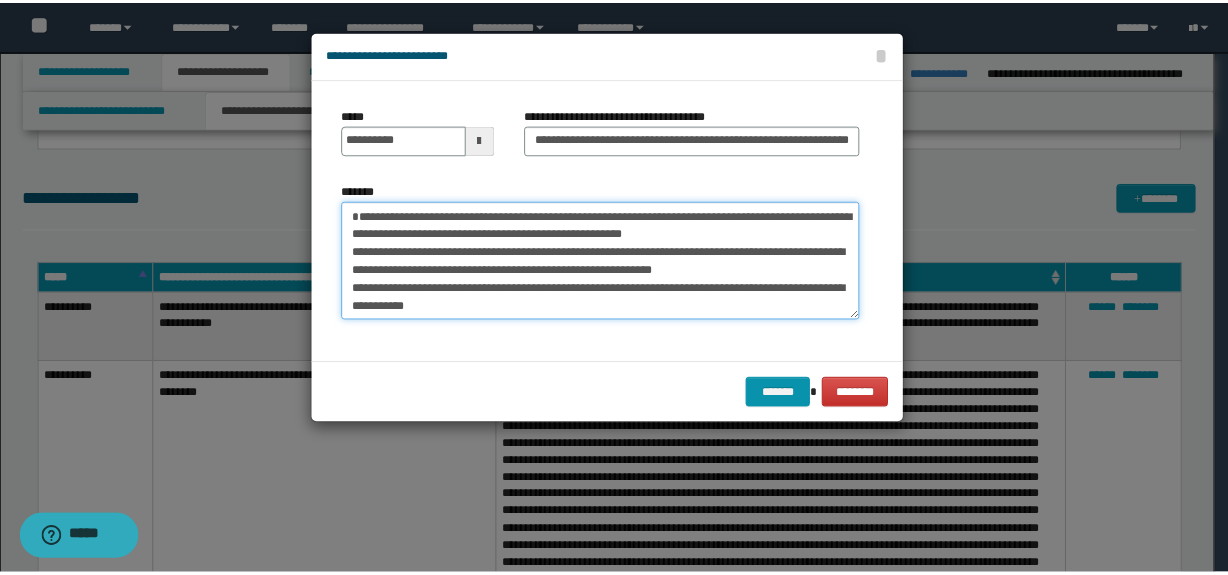 scroll, scrollTop: 18, scrollLeft: 0, axis: vertical 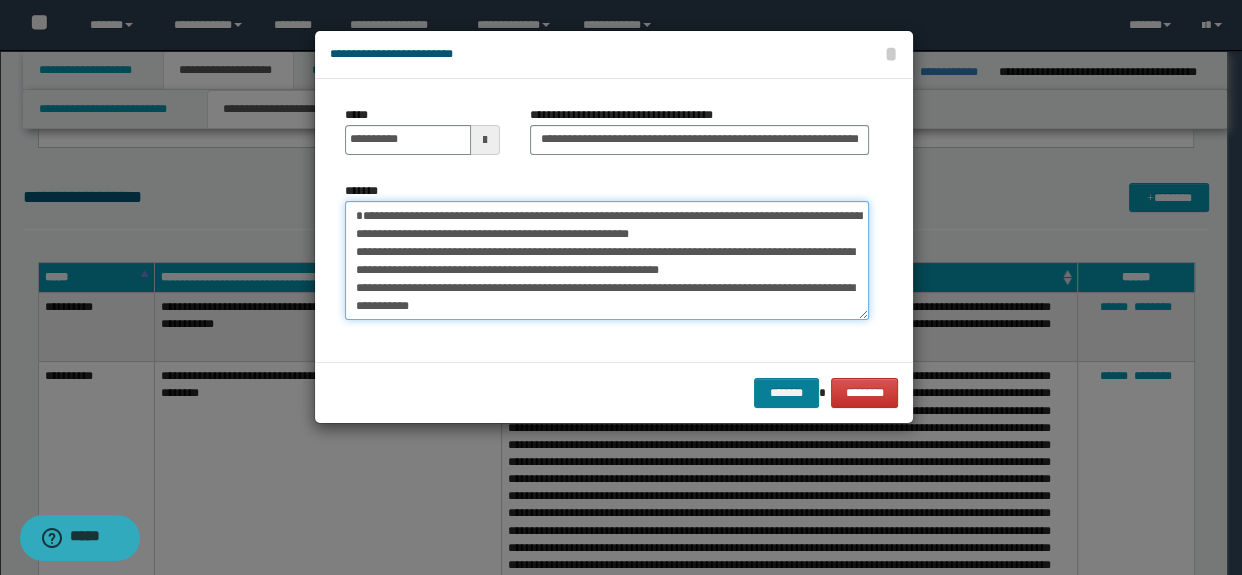 type on "**********" 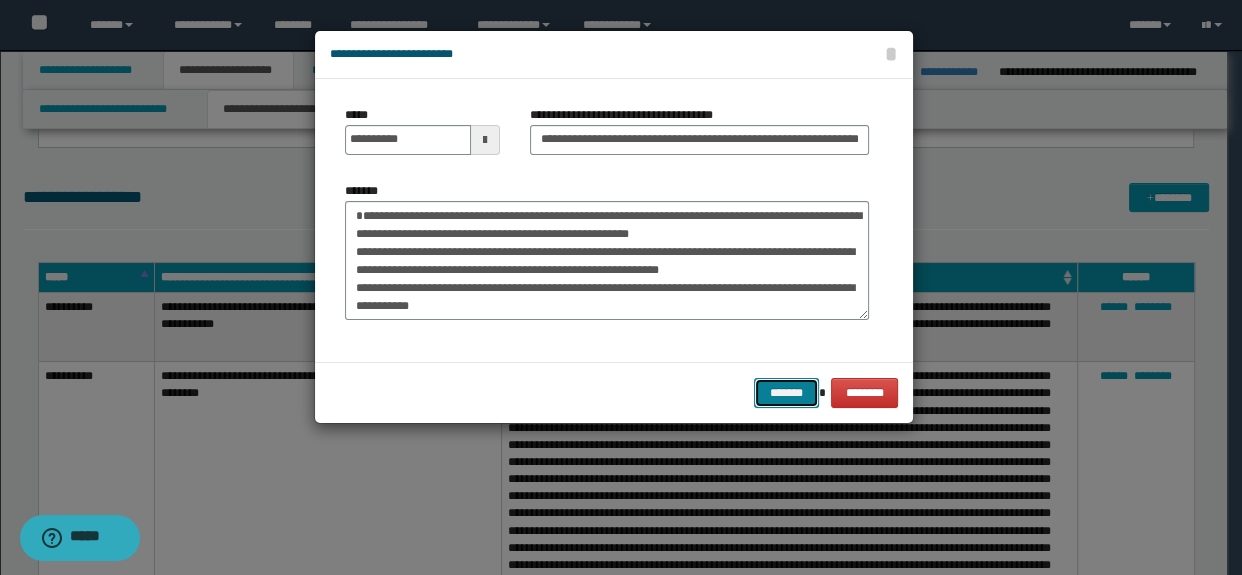 click on "*******" at bounding box center [786, 393] 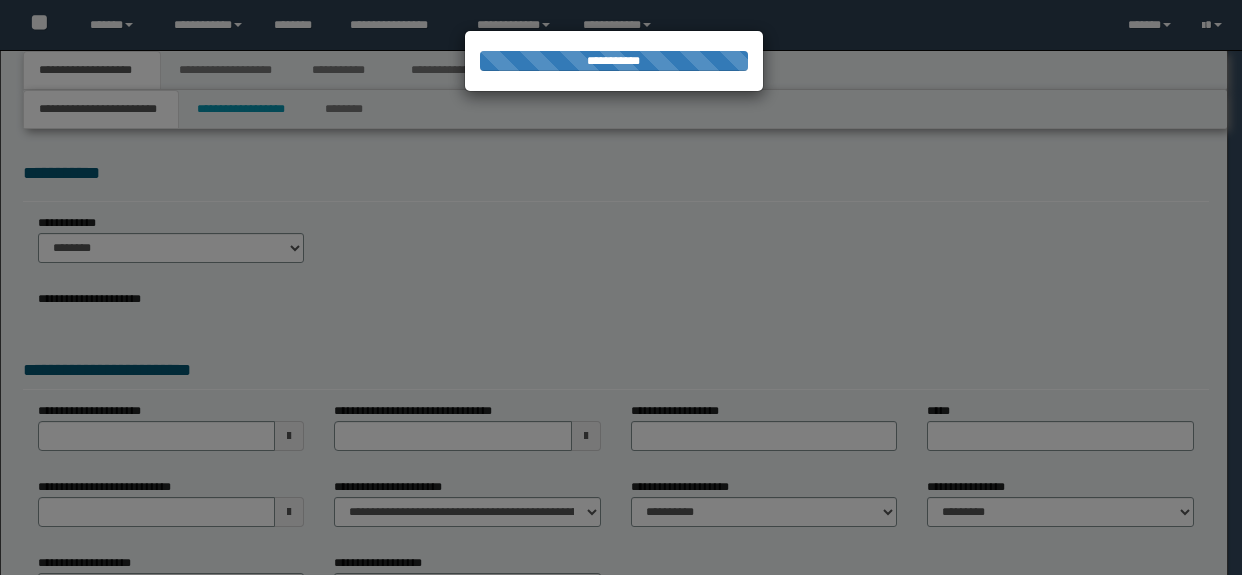 scroll, scrollTop: 0, scrollLeft: 0, axis: both 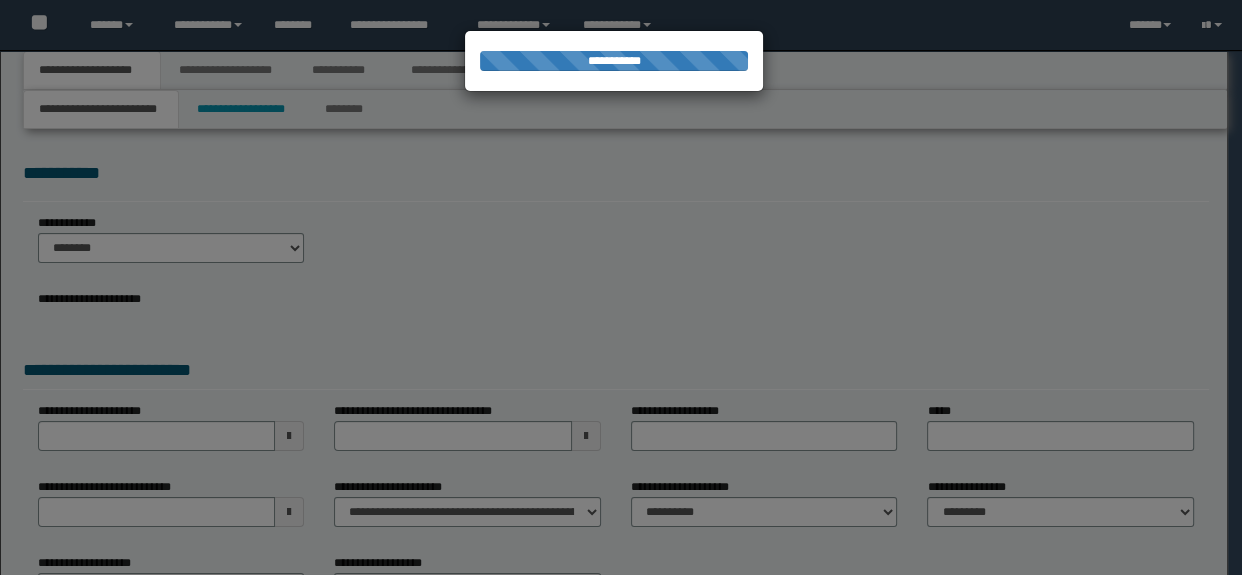select on "*" 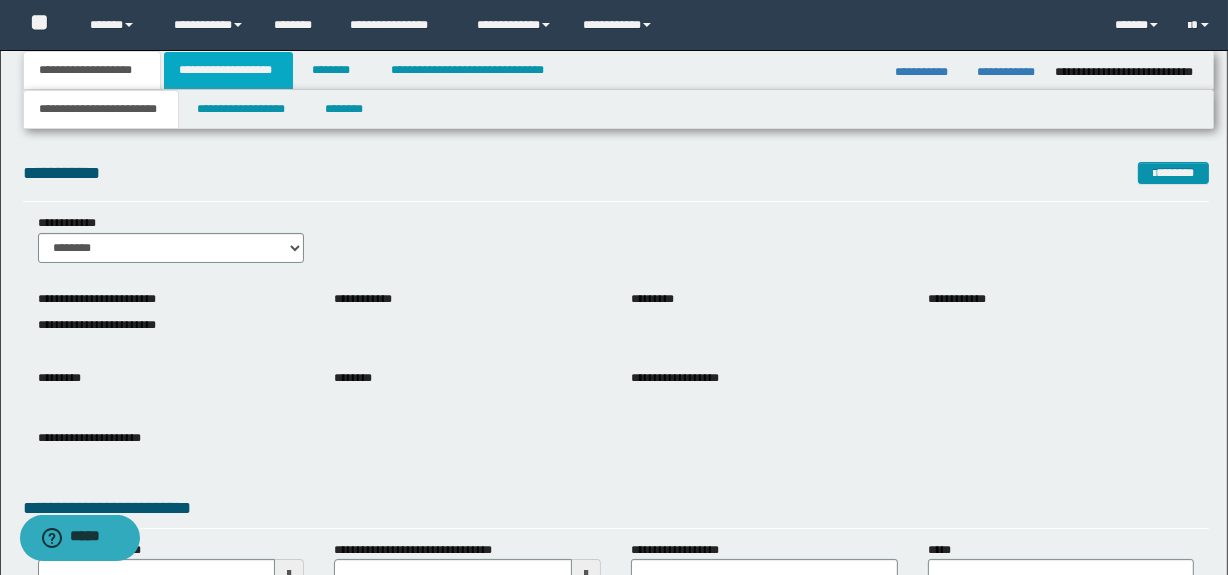click on "**********" at bounding box center [228, 70] 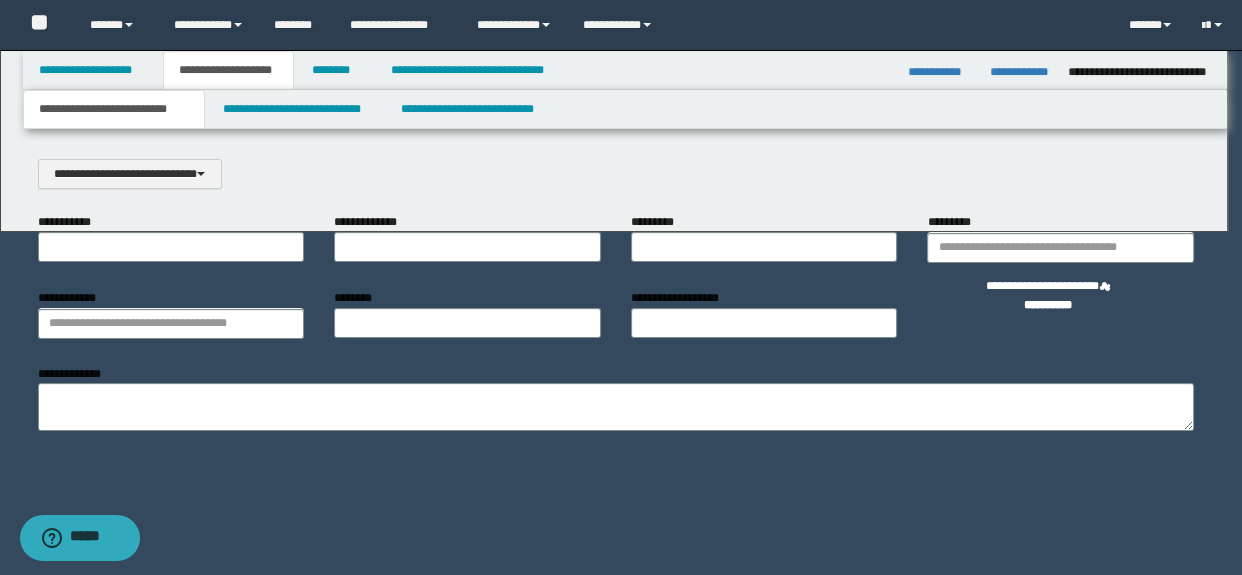 scroll, scrollTop: 0, scrollLeft: 0, axis: both 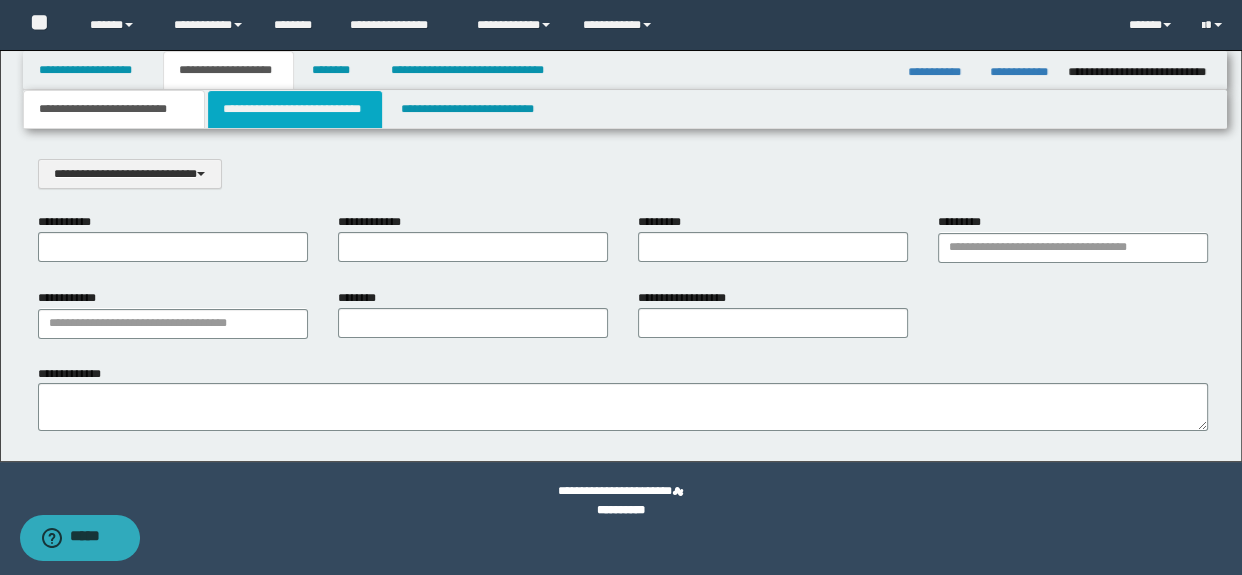 click on "**********" at bounding box center [294, 109] 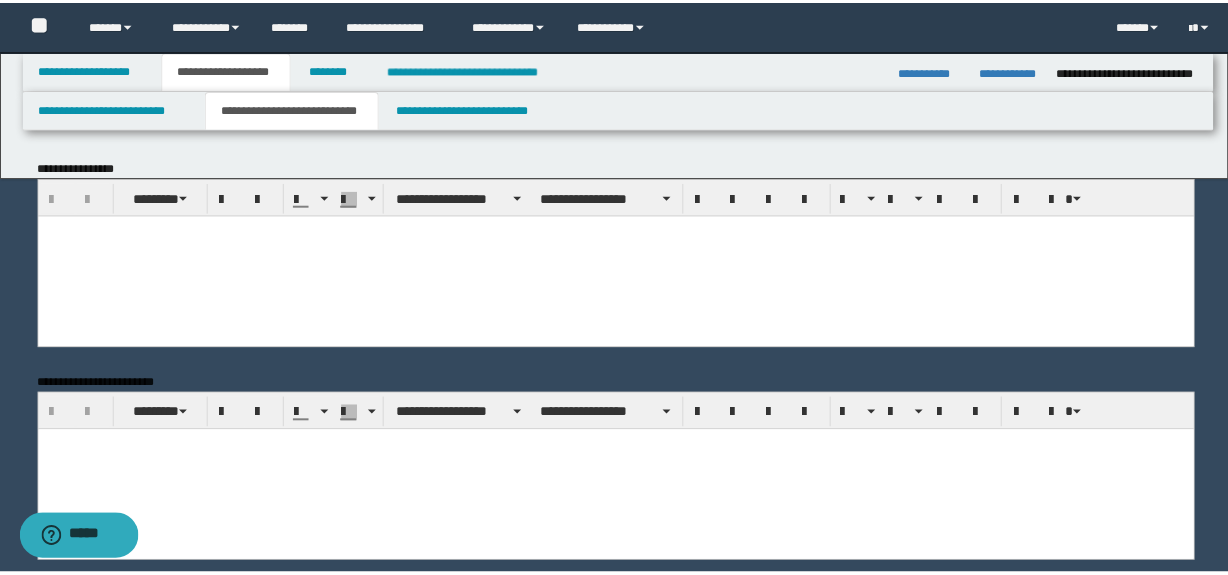 scroll, scrollTop: 0, scrollLeft: 0, axis: both 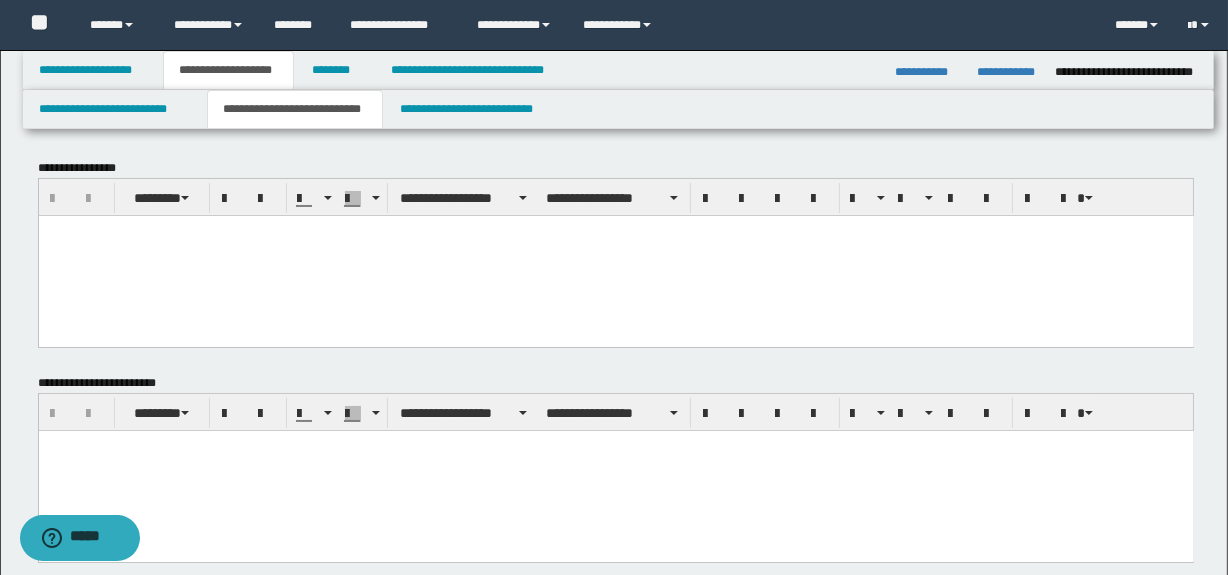 click at bounding box center [615, 255] 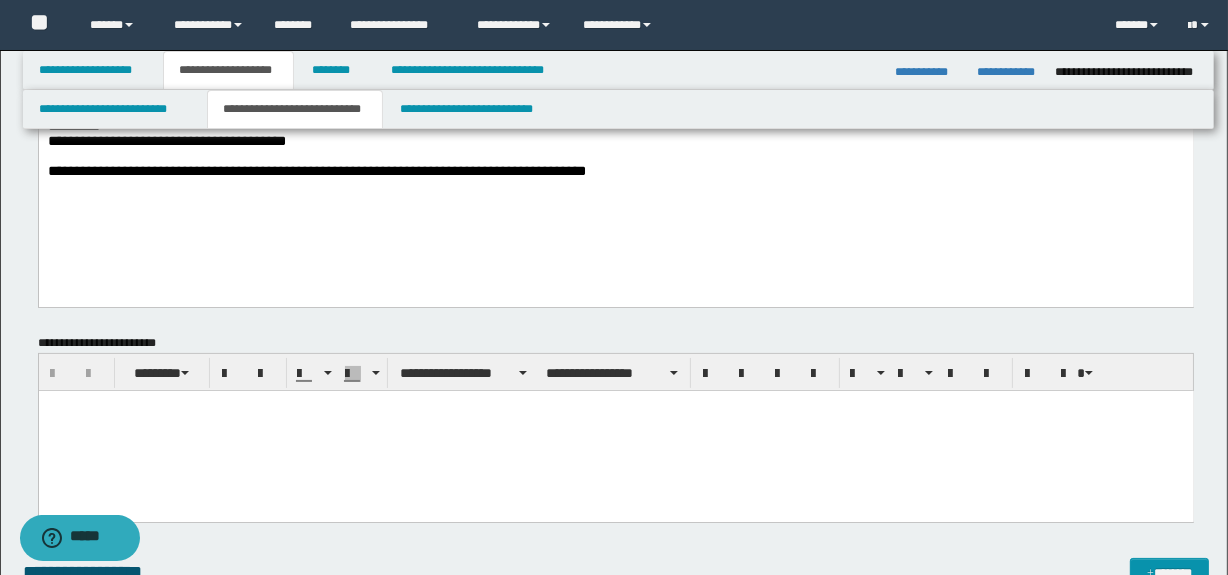 scroll, scrollTop: 272, scrollLeft: 0, axis: vertical 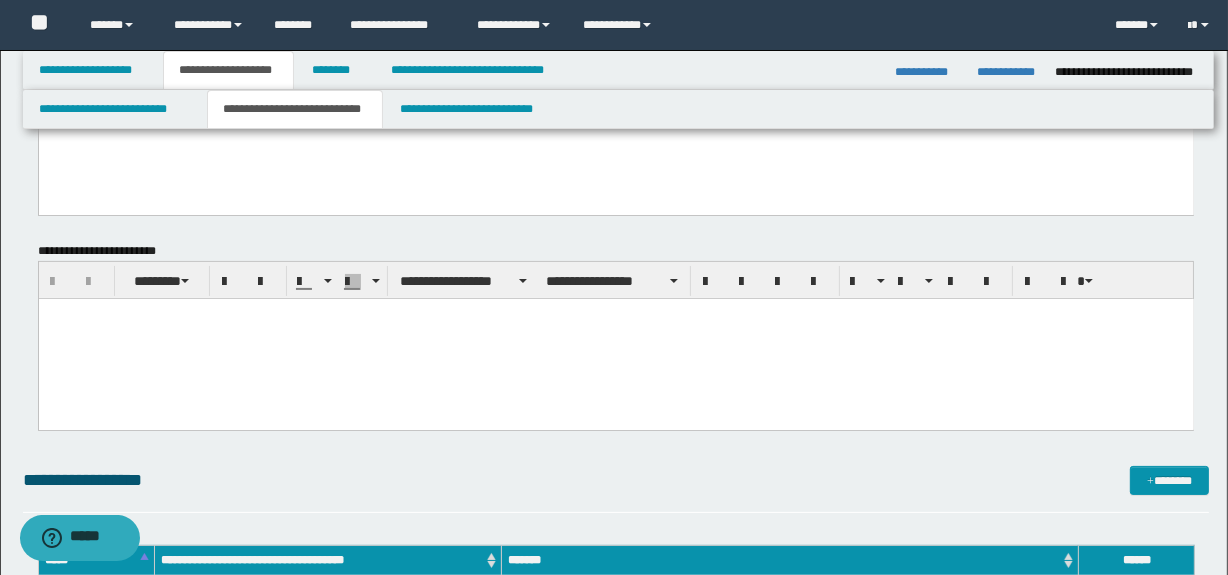 click at bounding box center (615, 339) 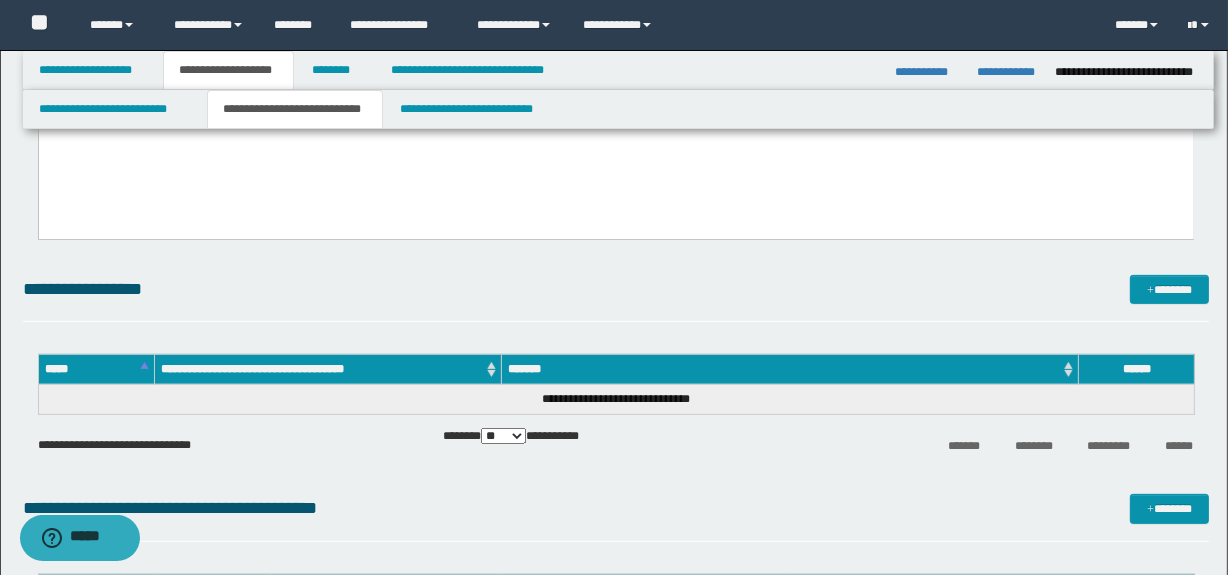 scroll, scrollTop: 545, scrollLeft: 0, axis: vertical 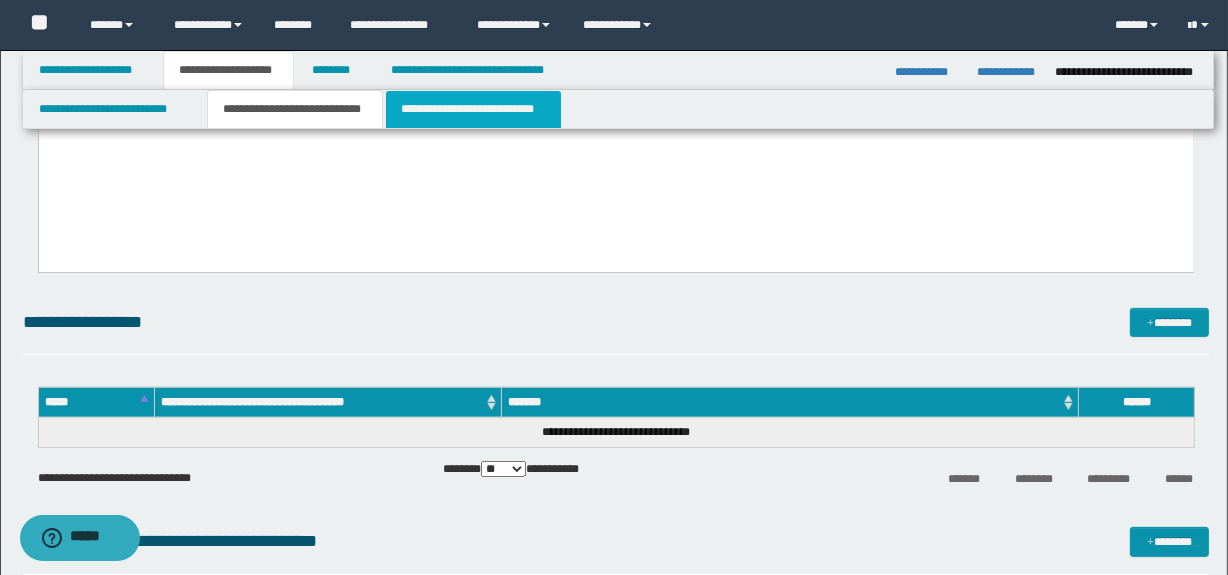 click on "**********" at bounding box center [473, 109] 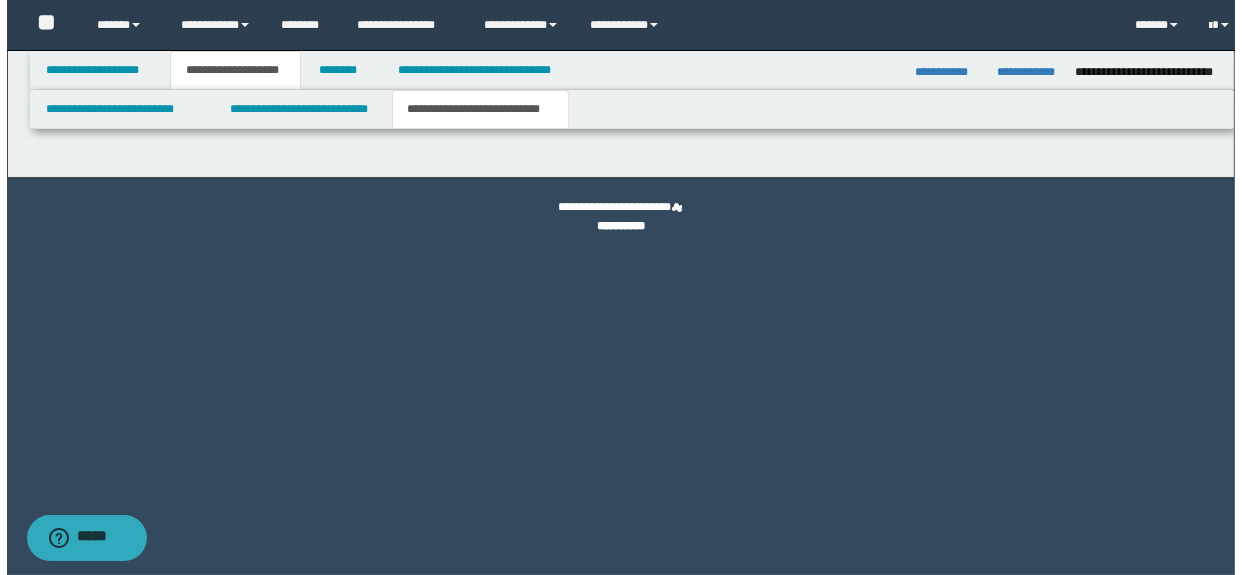scroll, scrollTop: 0, scrollLeft: 0, axis: both 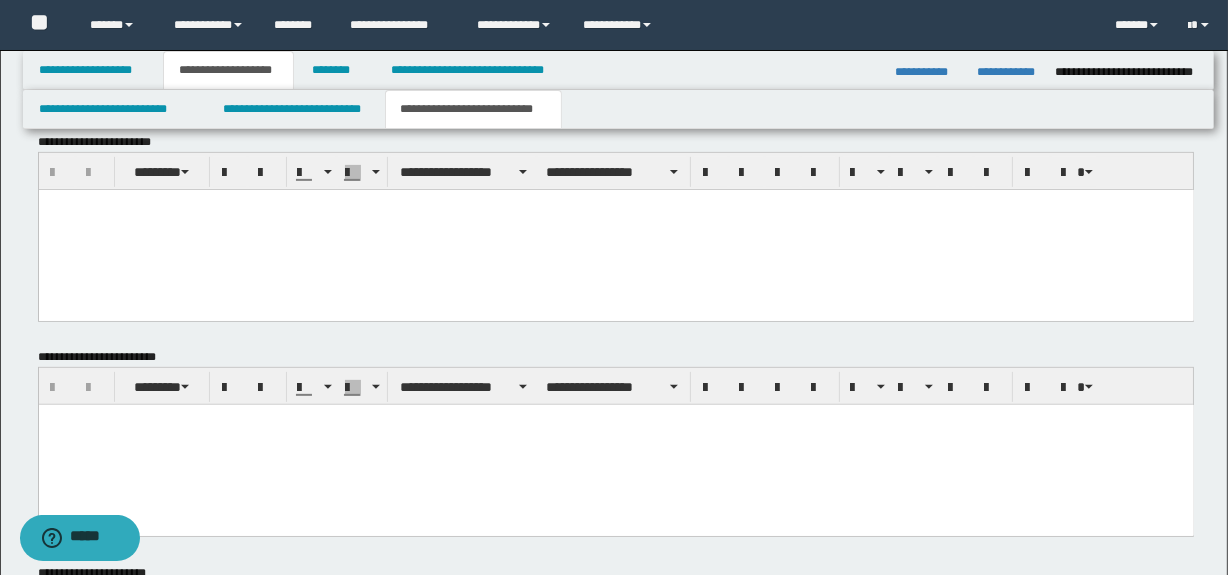 click at bounding box center [615, 229] 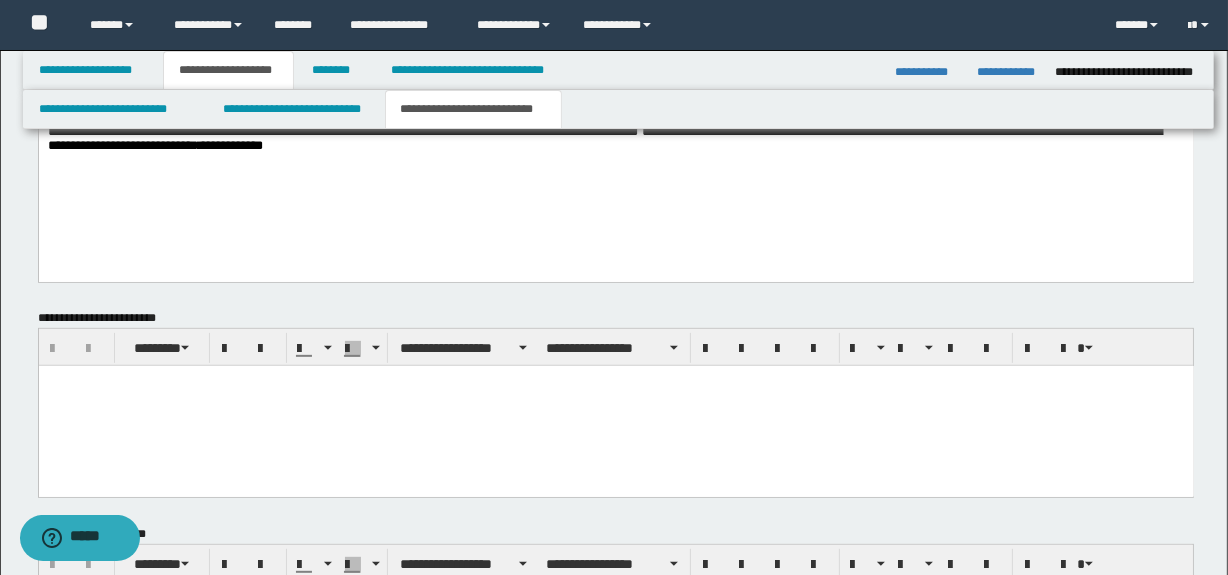 scroll, scrollTop: 818, scrollLeft: 0, axis: vertical 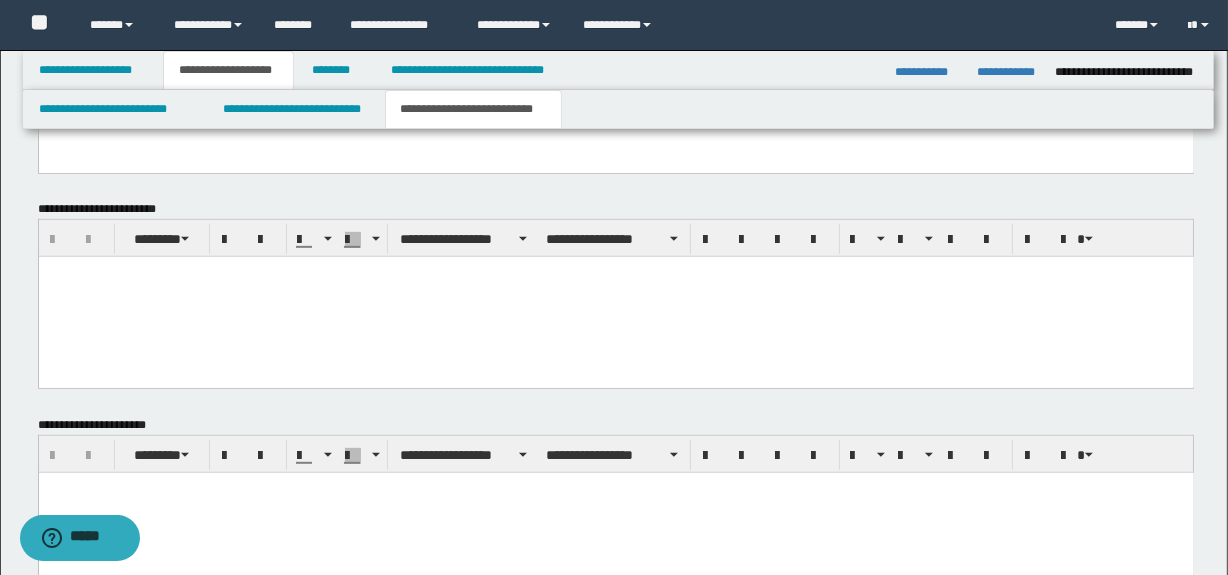 drag, startPoint x: 220, startPoint y: 286, endPoint x: 623, endPoint y: 284, distance: 403.00497 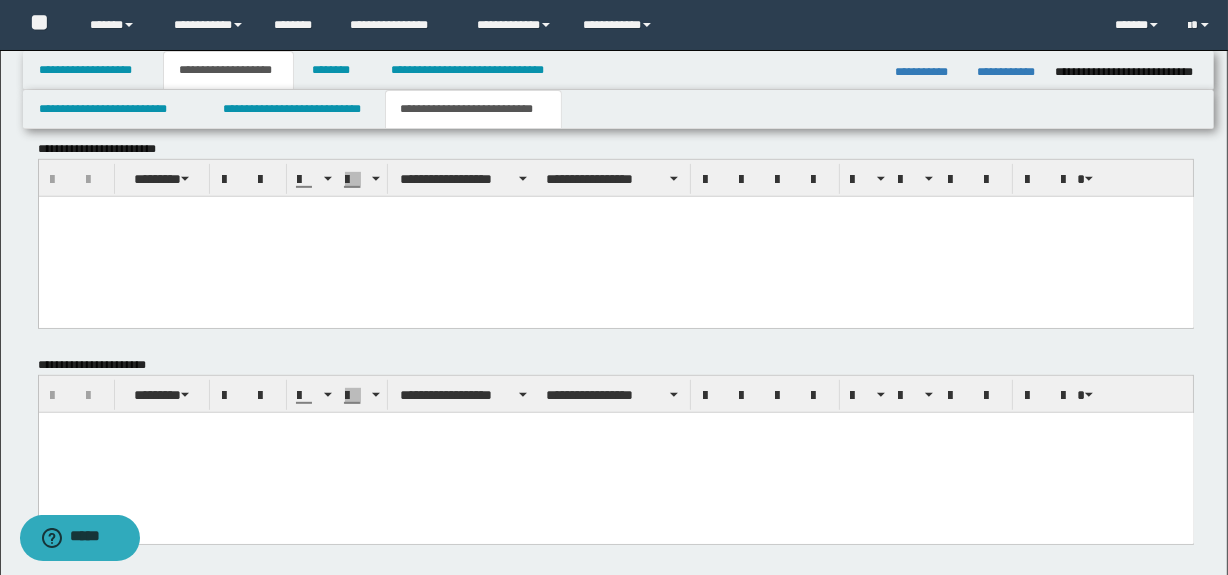 scroll, scrollTop: 697, scrollLeft: 0, axis: vertical 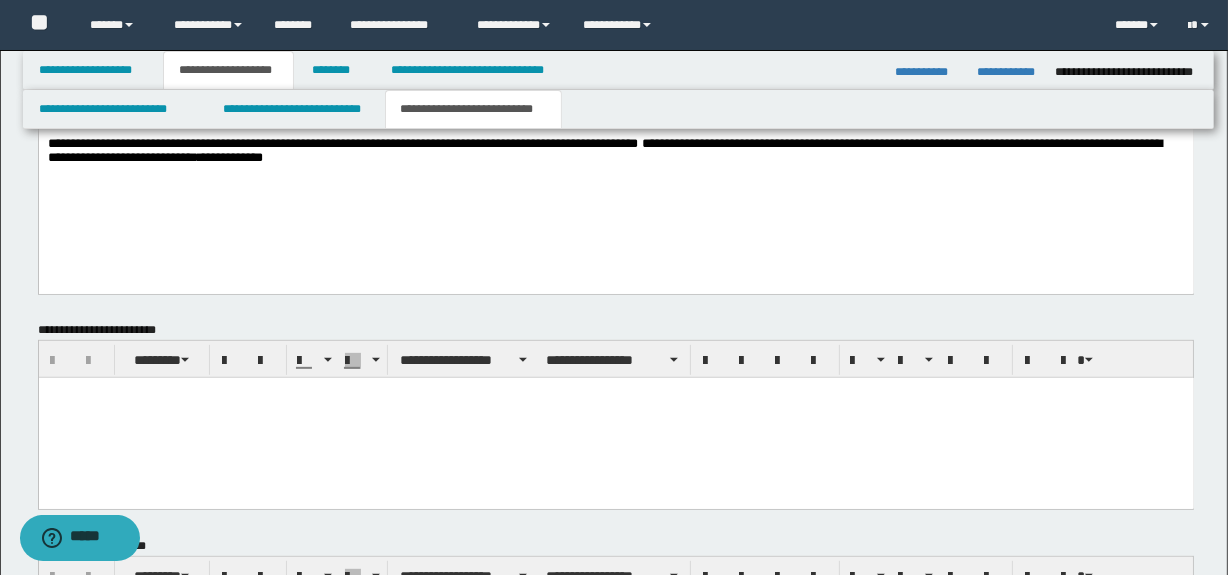 click at bounding box center (615, 418) 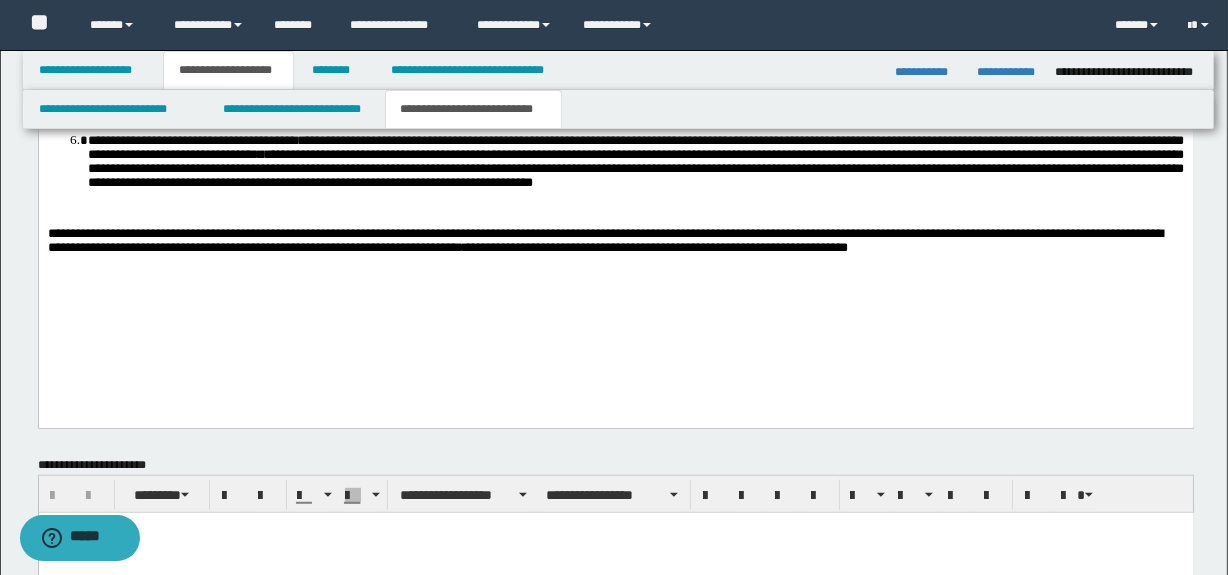 scroll, scrollTop: 1242, scrollLeft: 0, axis: vertical 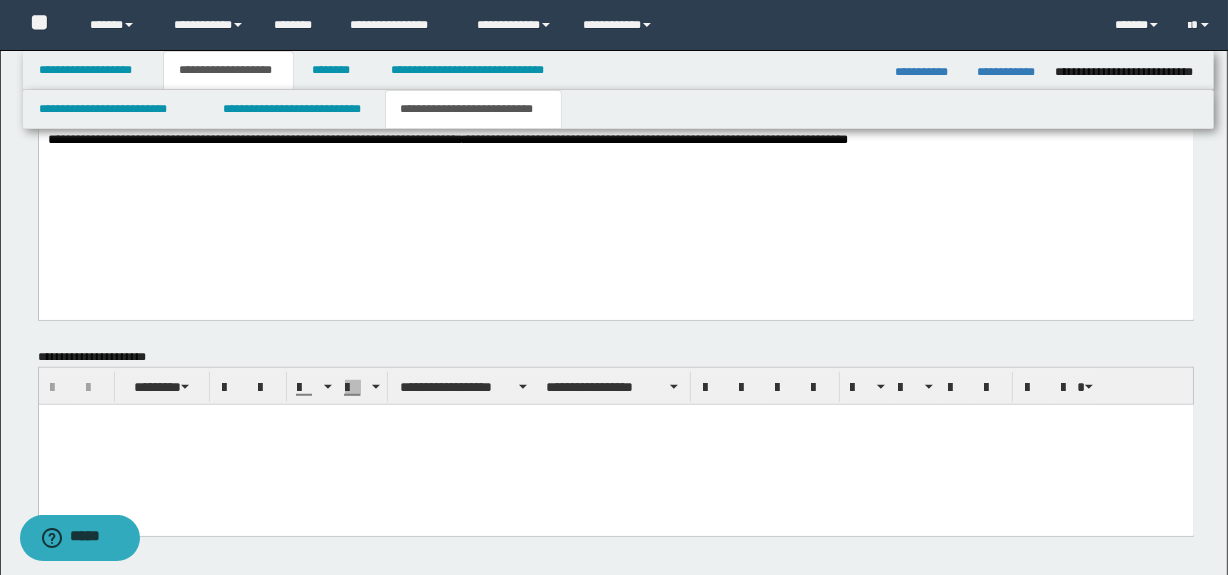click at bounding box center [615, 444] 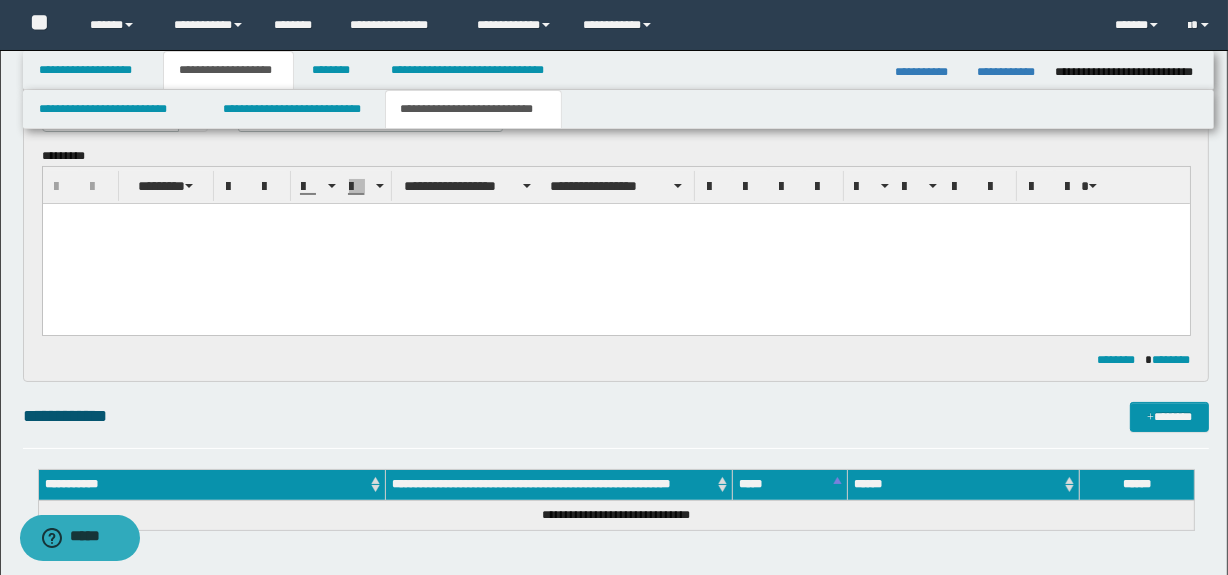 scroll, scrollTop: 0, scrollLeft: 0, axis: both 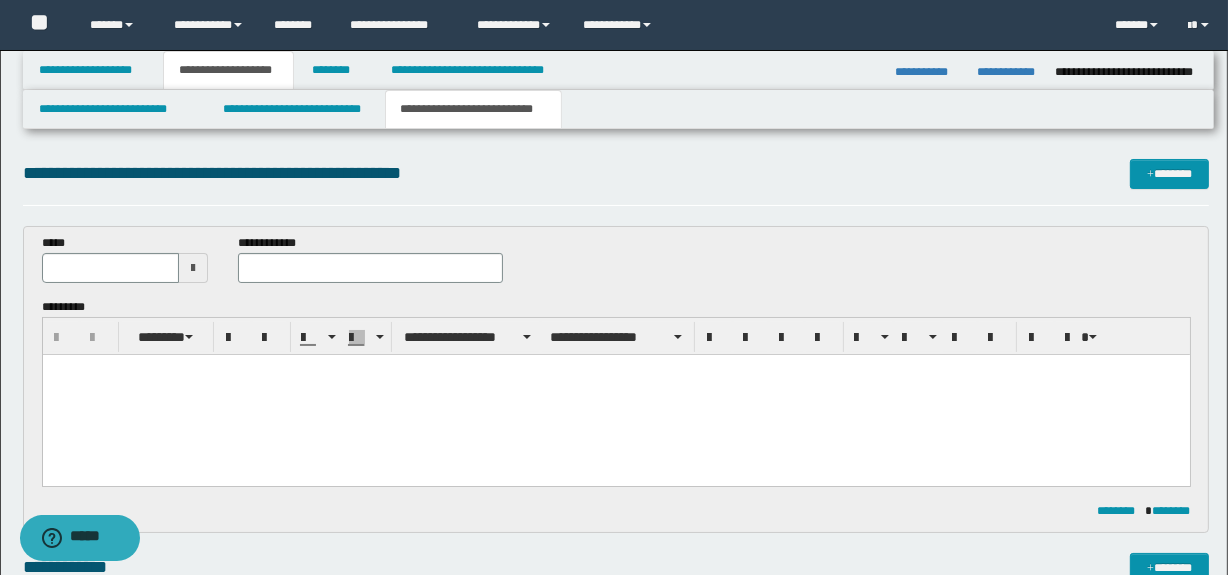 click on "**********" at bounding box center [228, 70] 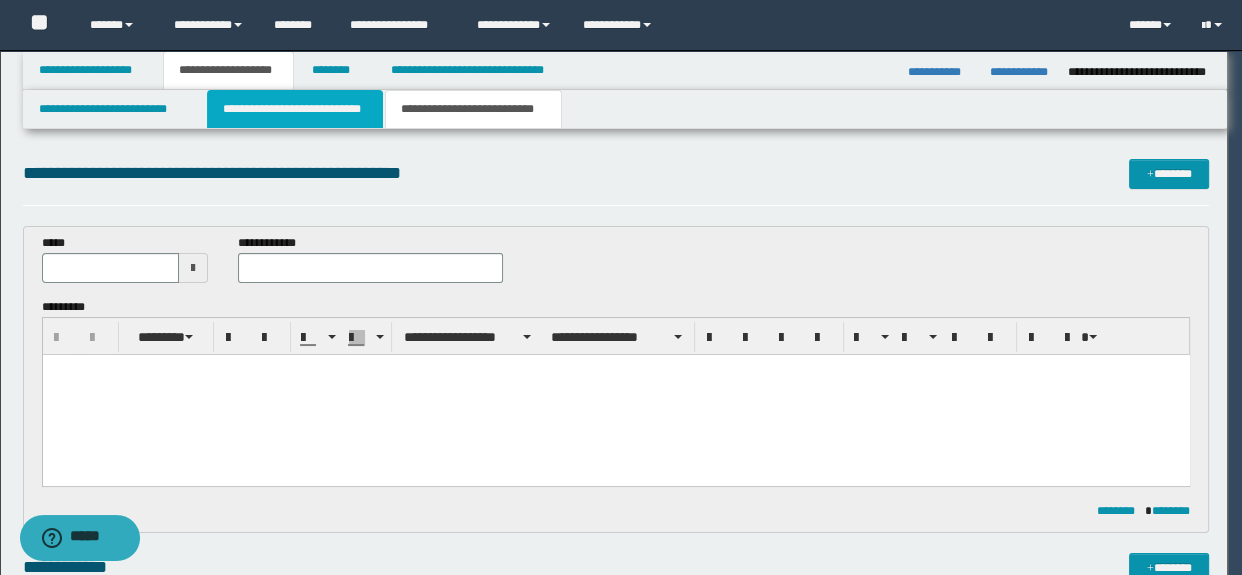 click on "**********" at bounding box center [294, 109] 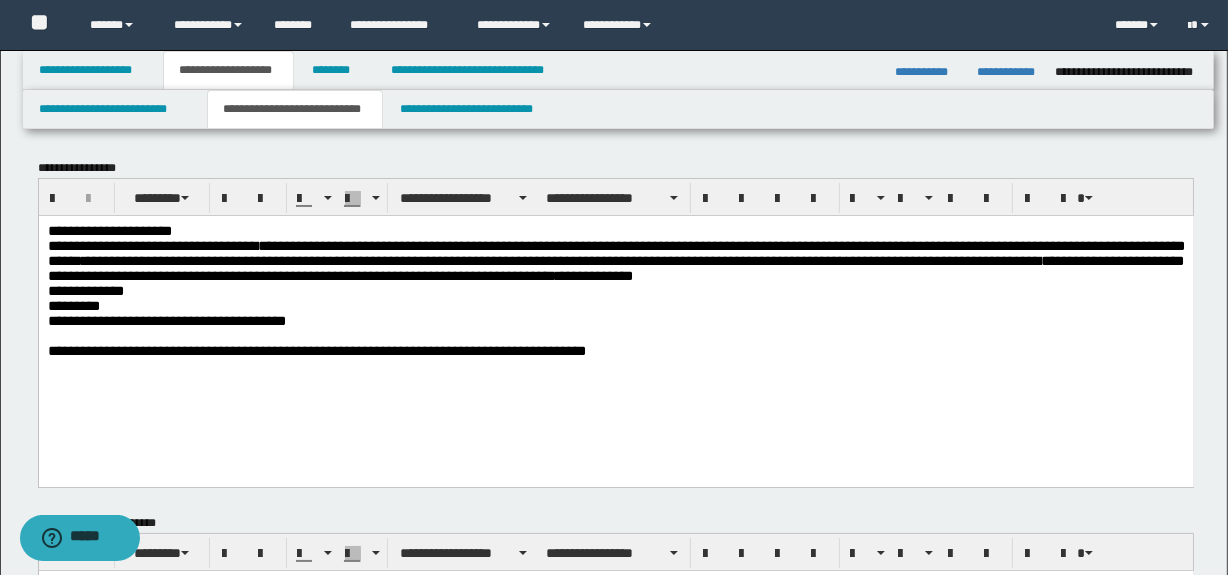 click on "********" at bounding box center [1009, 260] 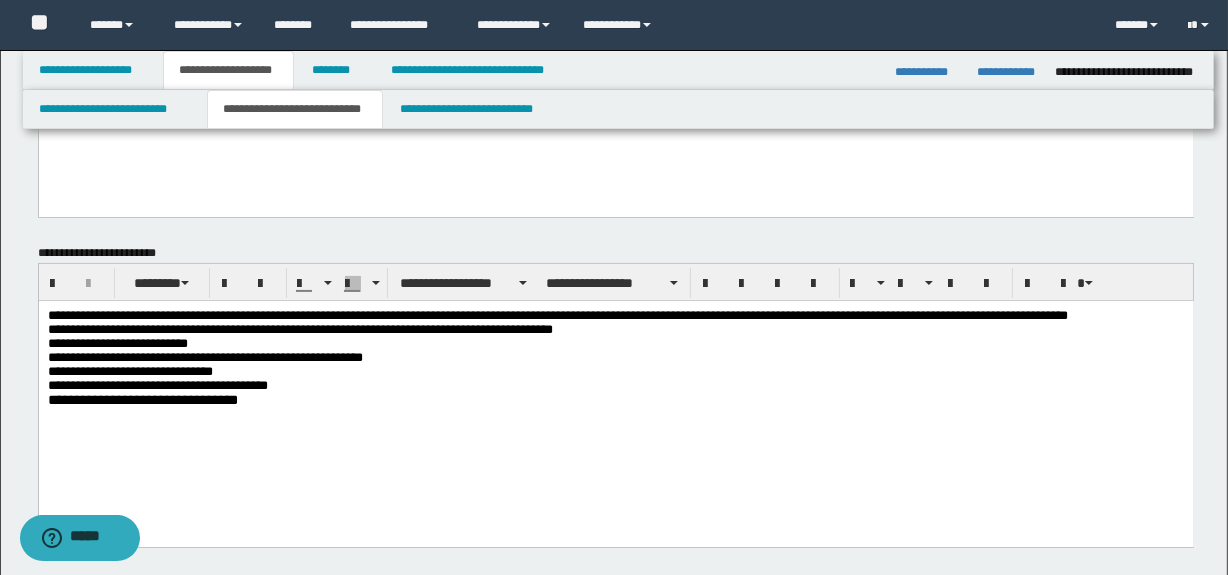 scroll, scrollTop: 272, scrollLeft: 0, axis: vertical 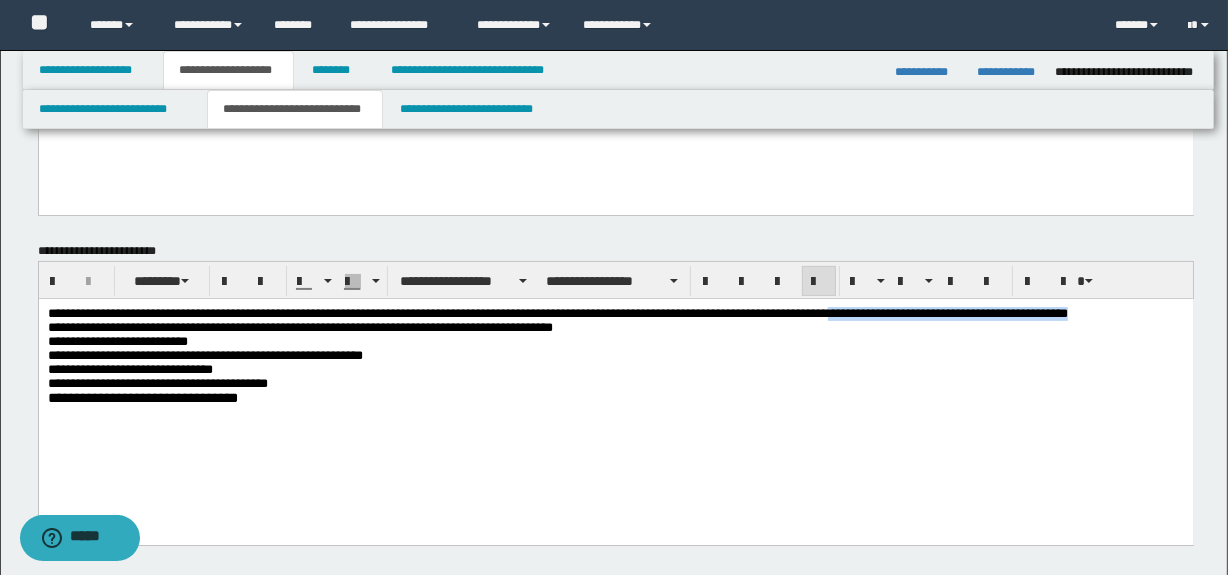 drag, startPoint x: 953, startPoint y: 310, endPoint x: 1025, endPoint y: 330, distance: 74.726166 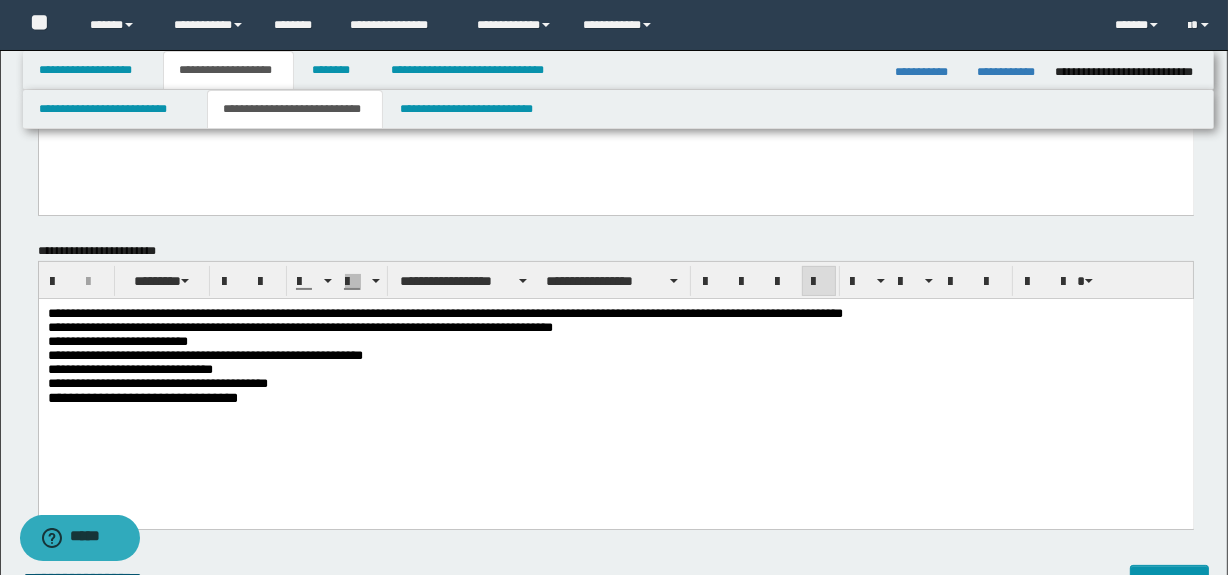 drag, startPoint x: 44, startPoint y: 352, endPoint x: 210, endPoint y: 384, distance: 169.0562 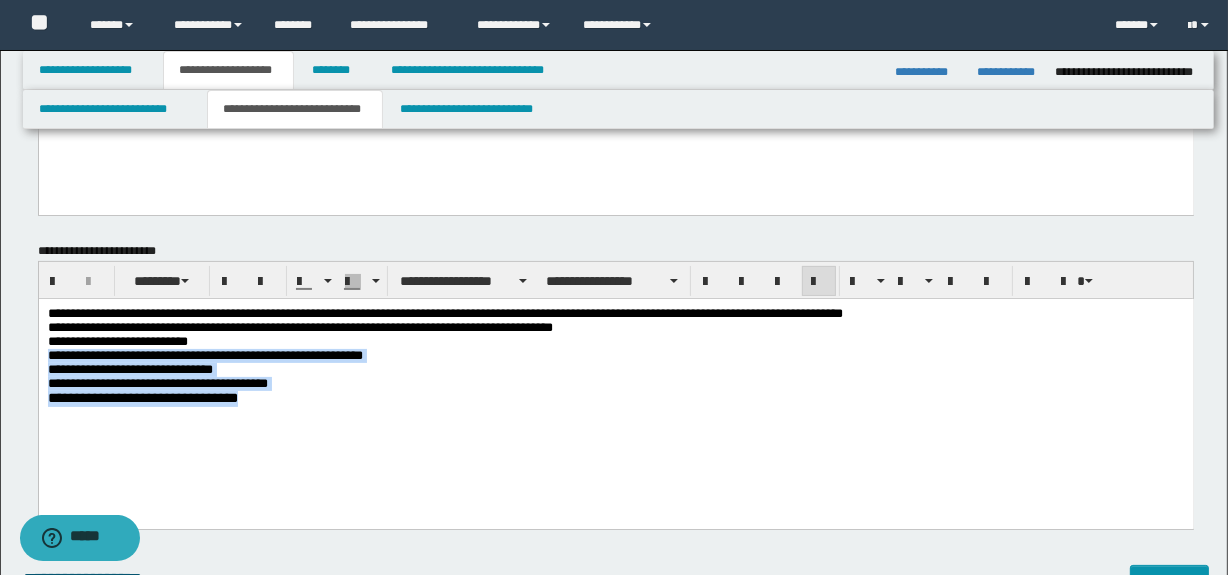 drag, startPoint x: 46, startPoint y: 355, endPoint x: 337, endPoint y: 440, distance: 303.16003 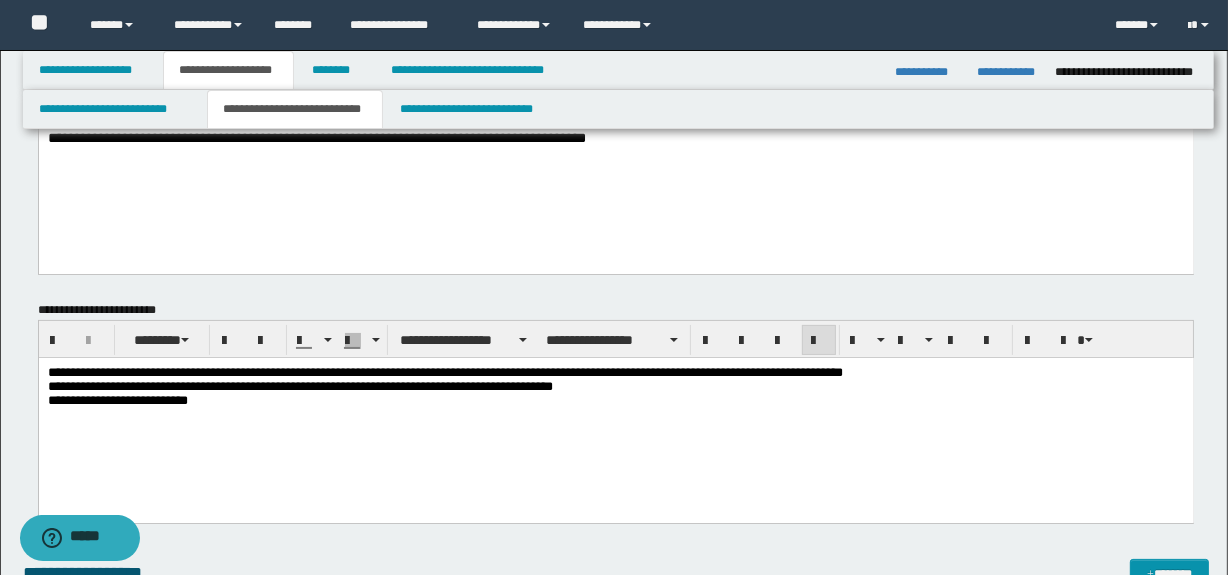 scroll, scrollTop: 181, scrollLeft: 0, axis: vertical 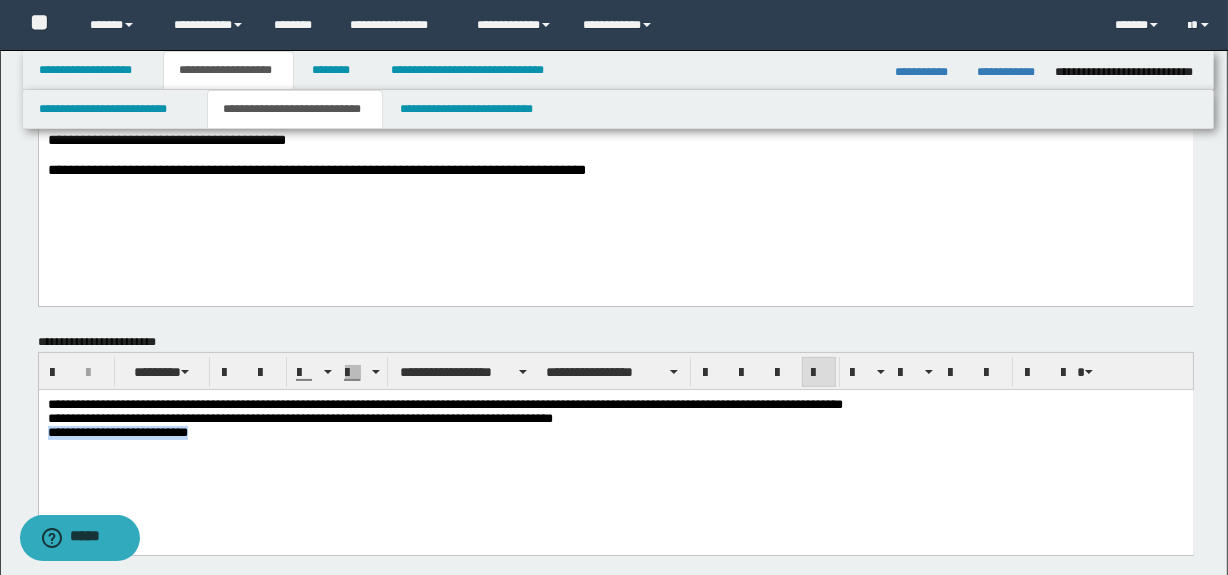 drag, startPoint x: 242, startPoint y: 442, endPoint x: 15, endPoint y: 453, distance: 227.26636 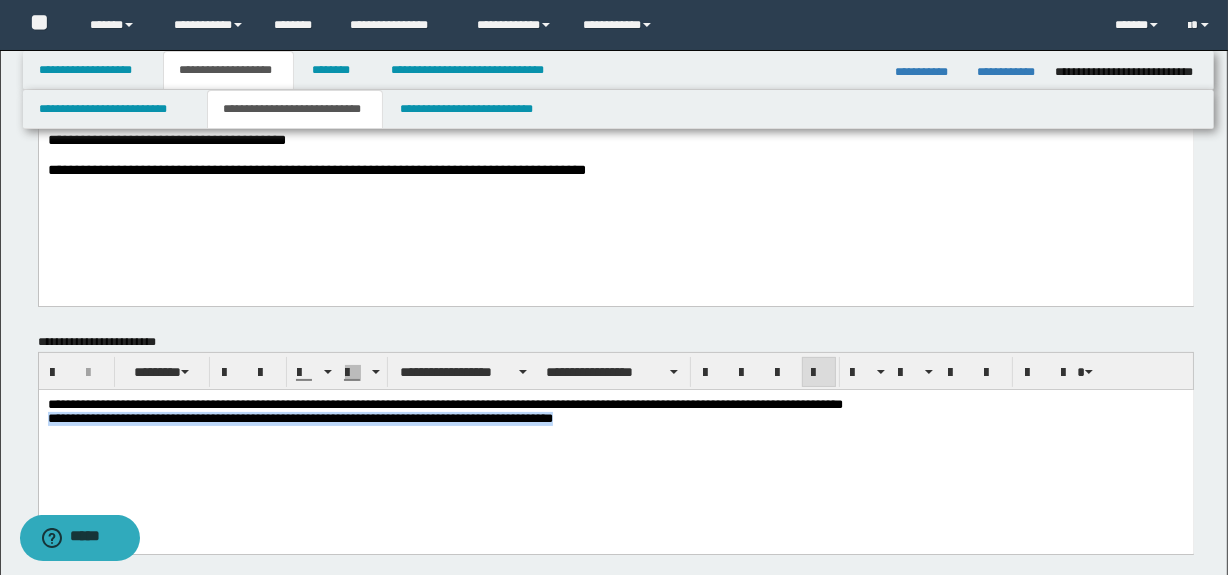 drag, startPoint x: 680, startPoint y: 425, endPoint x: 11, endPoint y: 418, distance: 669.0366 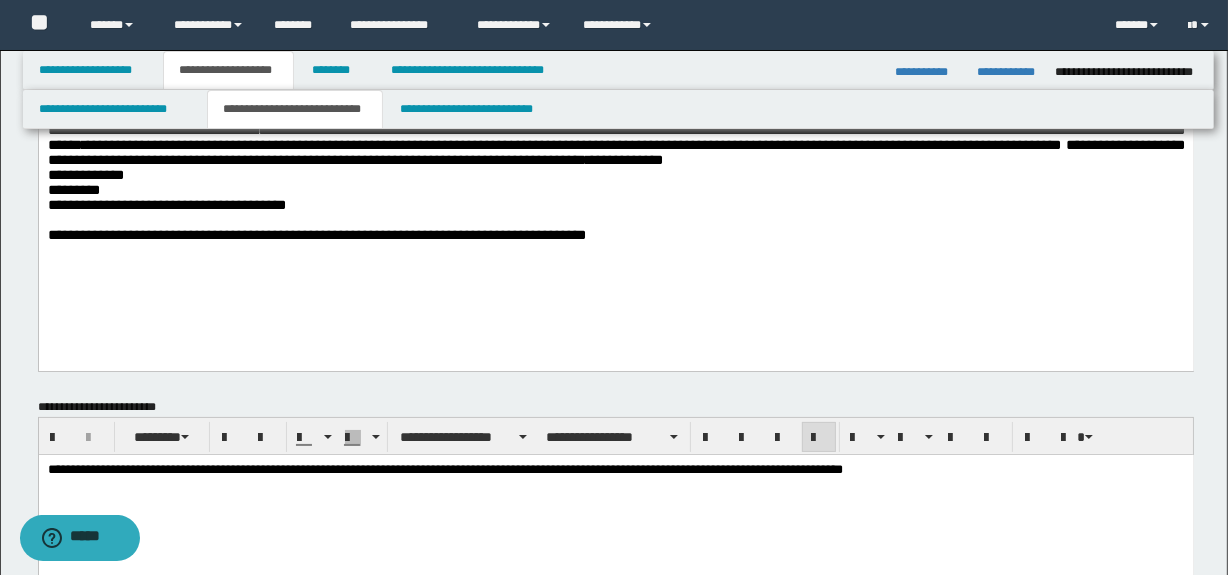 scroll, scrollTop: 0, scrollLeft: 0, axis: both 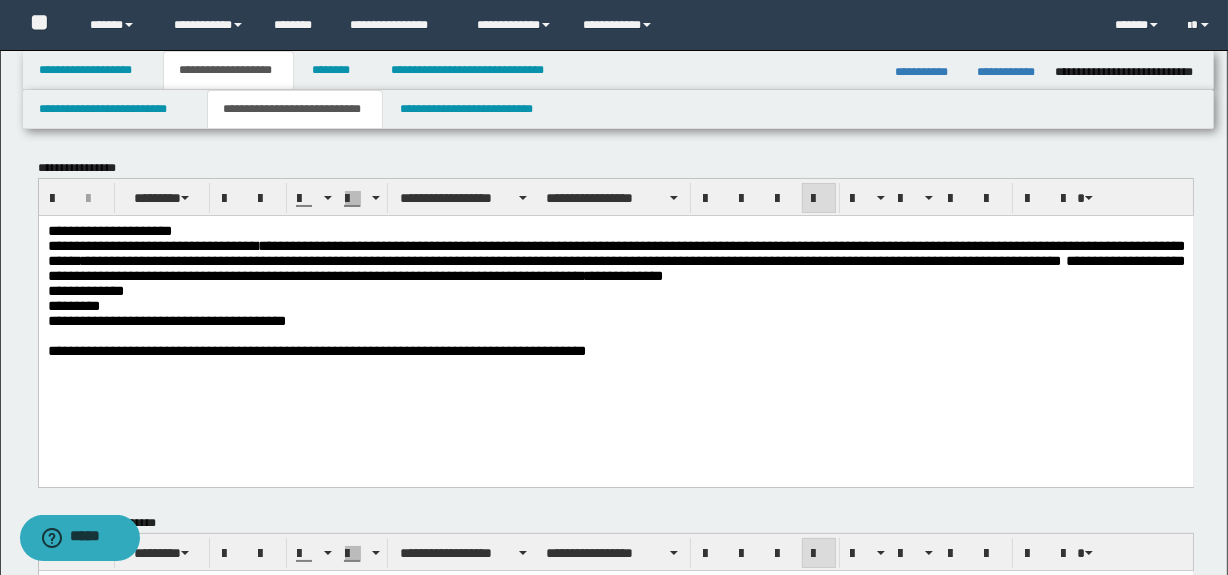 click on "**********" at bounding box center [114, 260] 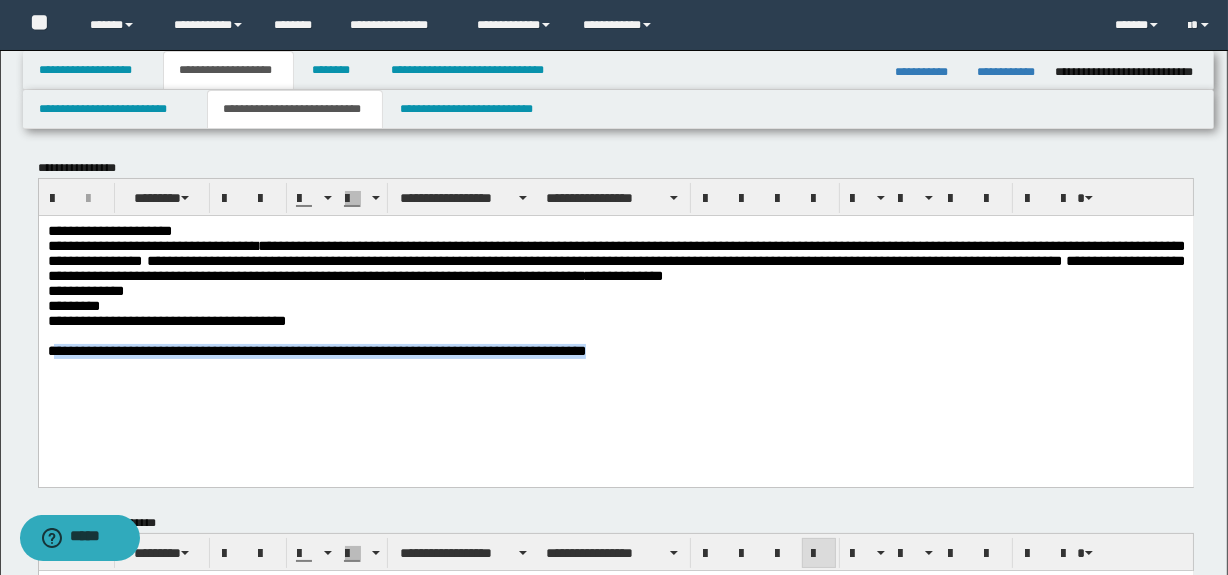 drag, startPoint x: 55, startPoint y: 369, endPoint x: 685, endPoint y: 424, distance: 632.39624 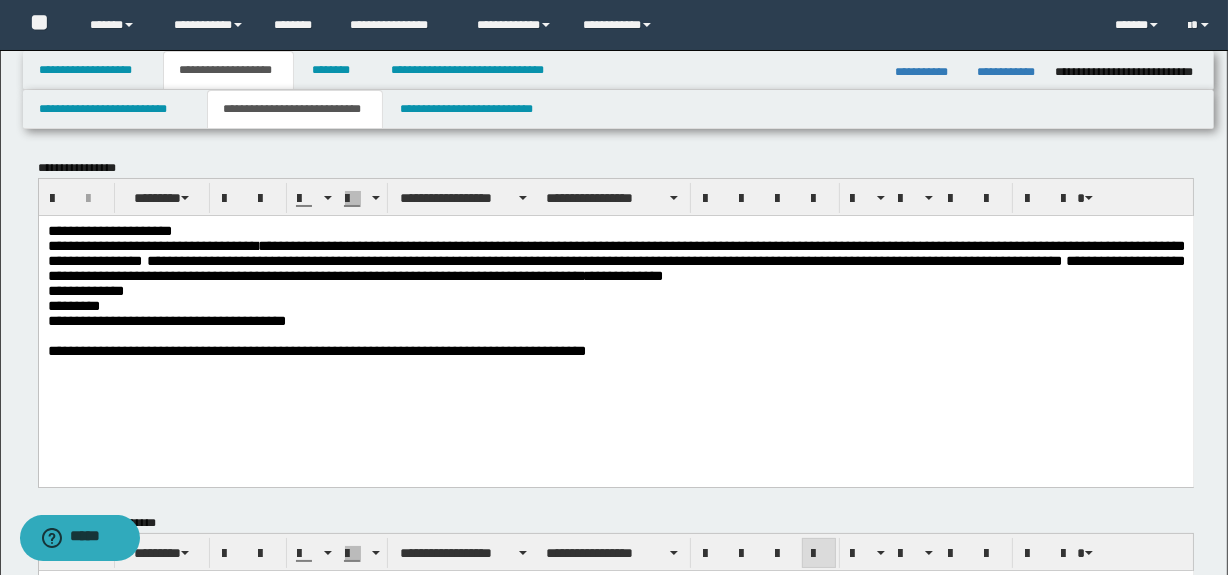 click on "**********" at bounding box center [316, 350] 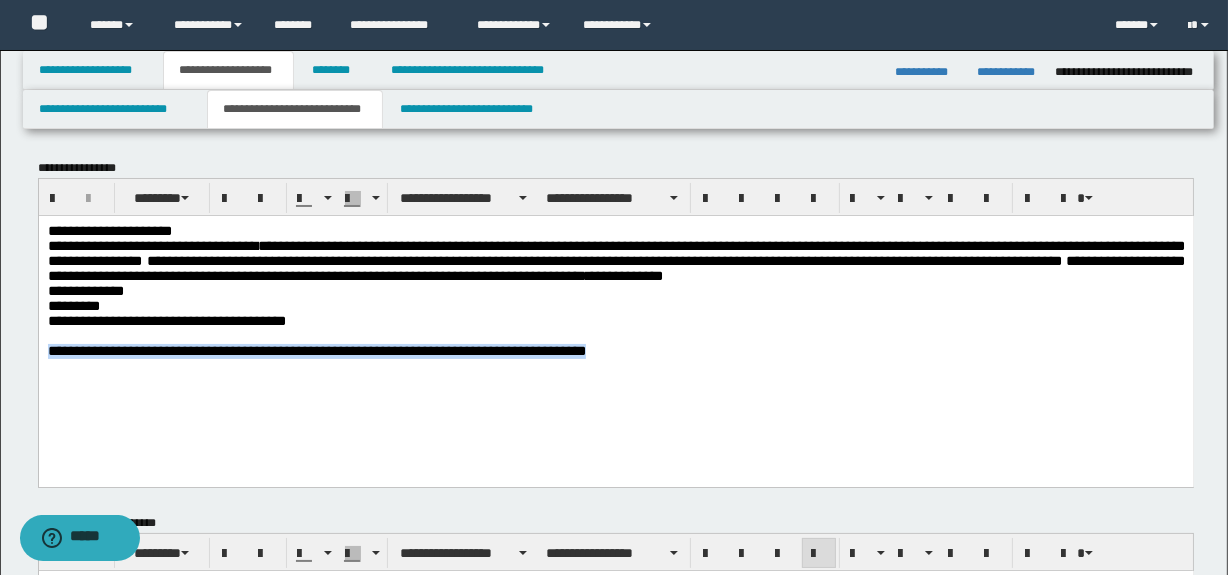 drag, startPoint x: 49, startPoint y: 368, endPoint x: 798, endPoint y: 376, distance: 749.0427 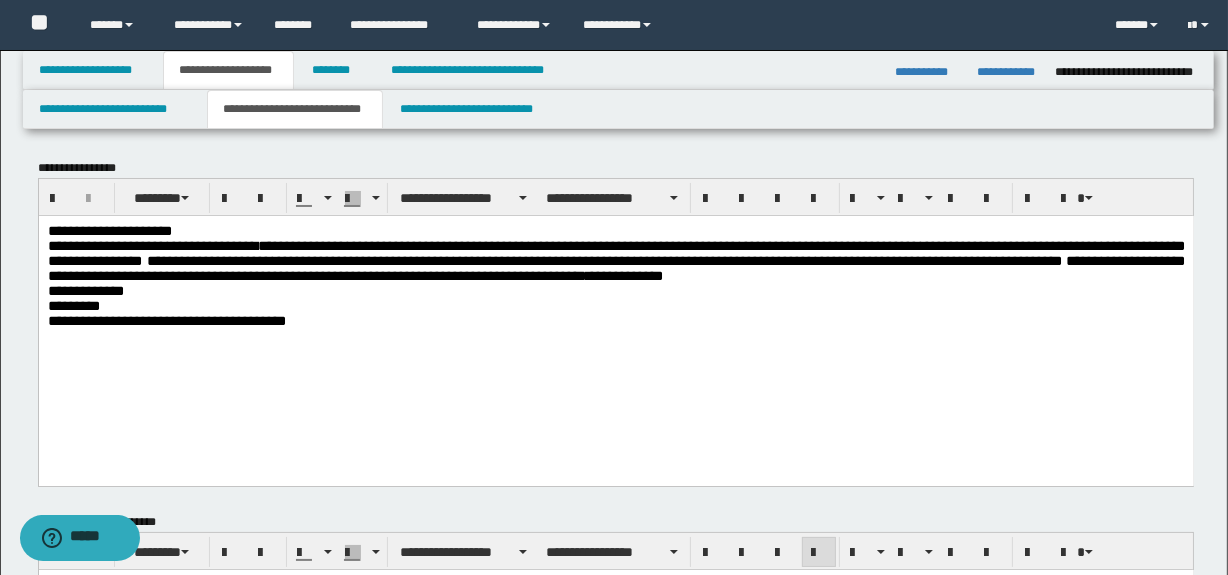 click on "**********" at bounding box center [615, 290] 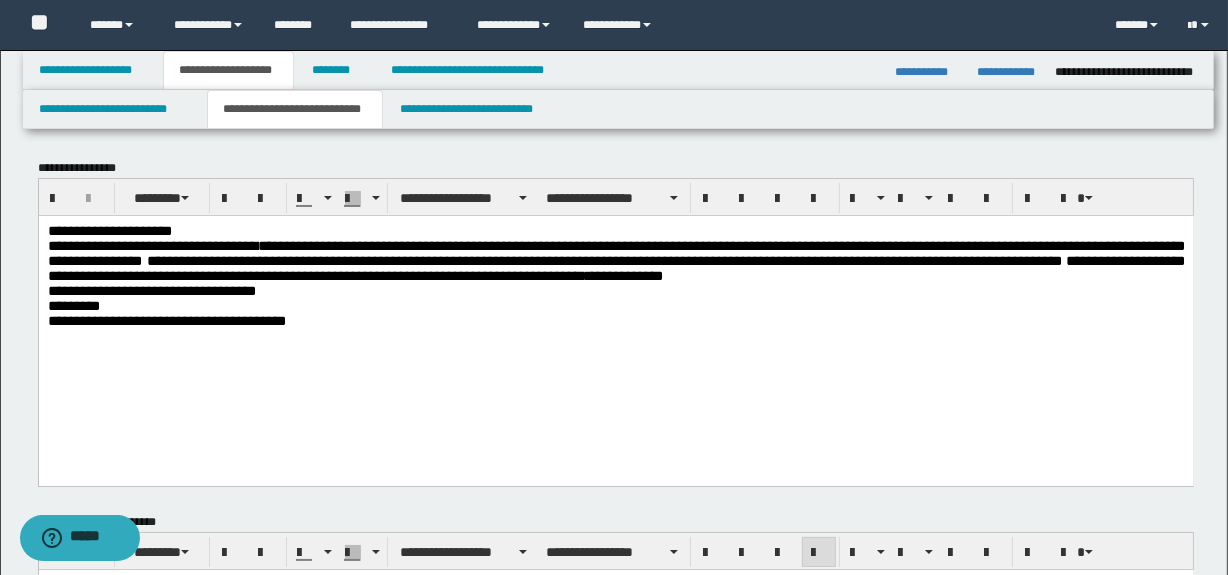 click on "**********" at bounding box center (186, 290) 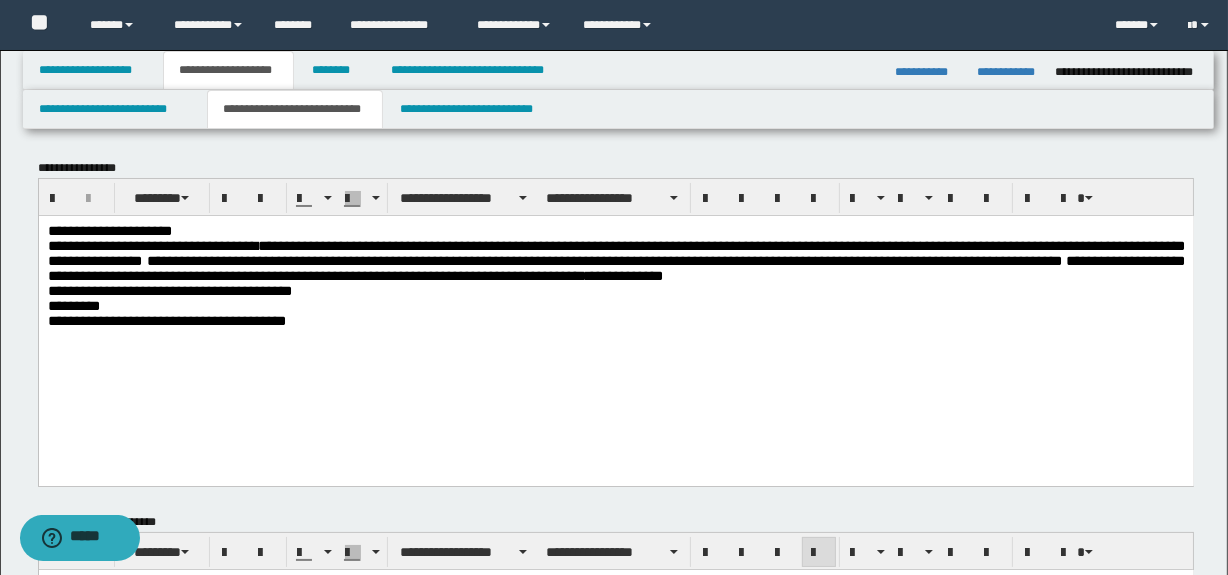 click on "**********" at bounding box center (204, 290) 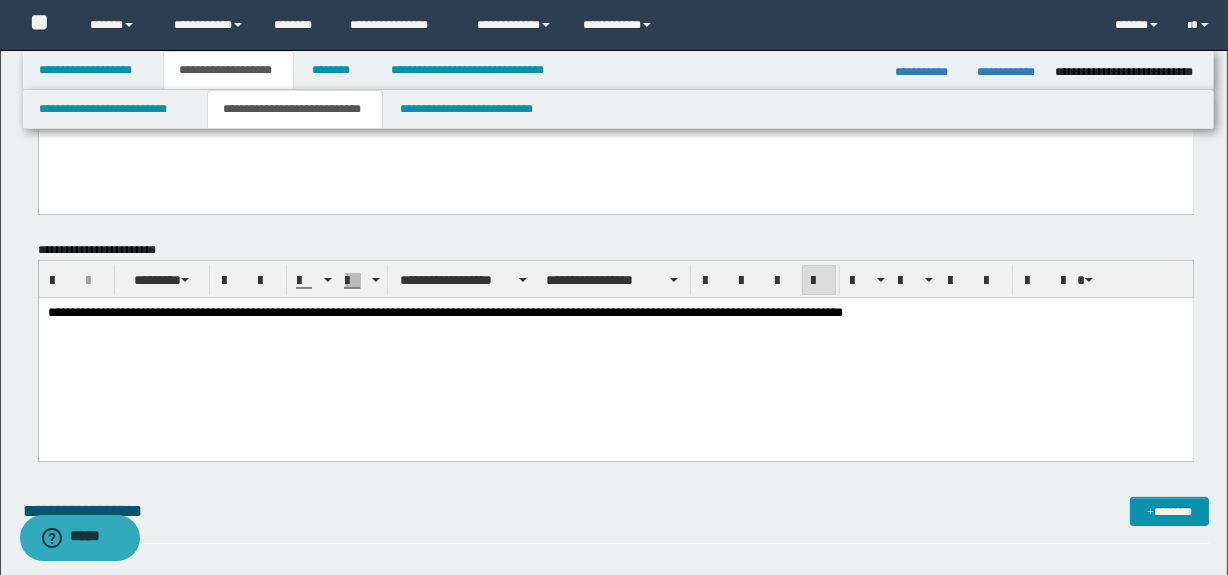 scroll, scrollTop: 363, scrollLeft: 0, axis: vertical 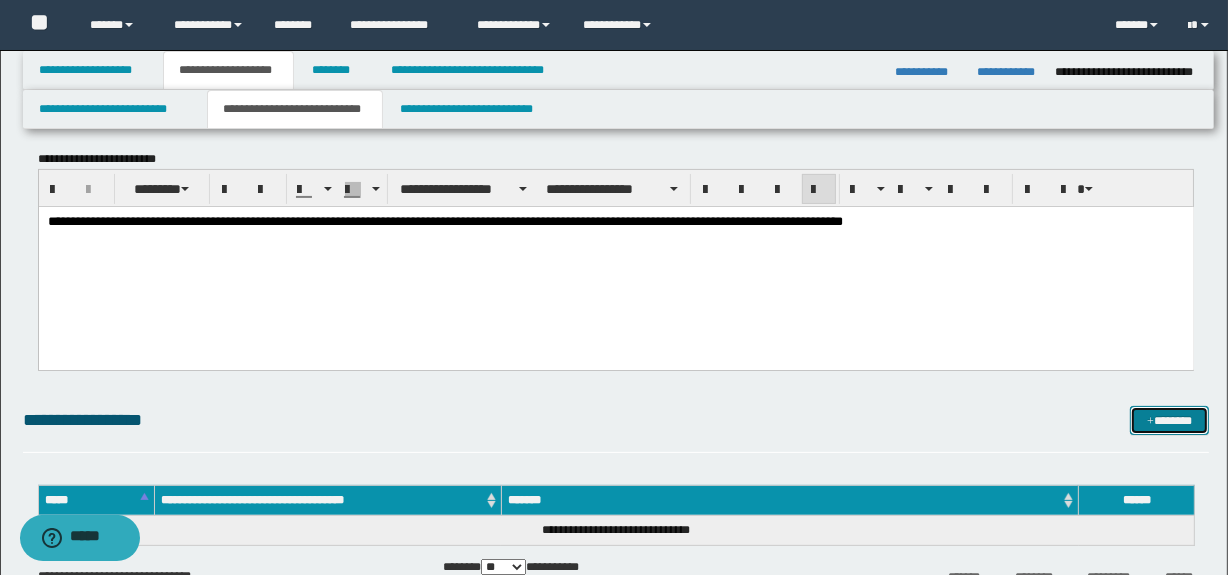 click on "*******" at bounding box center [1170, 421] 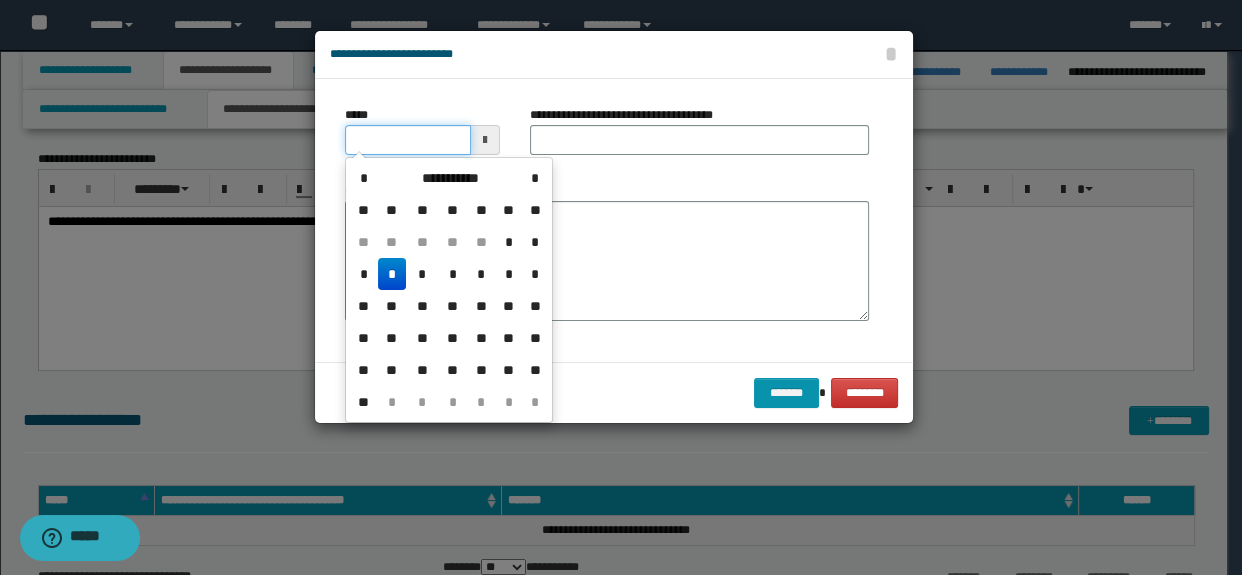 click on "*****" at bounding box center (408, 140) 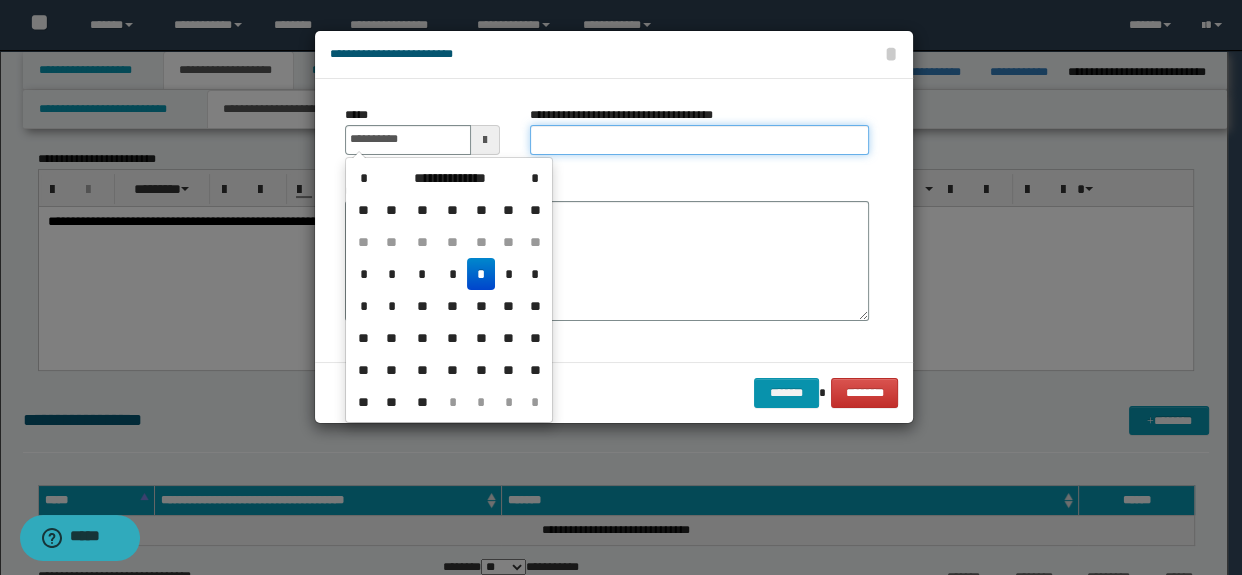 type on "**********" 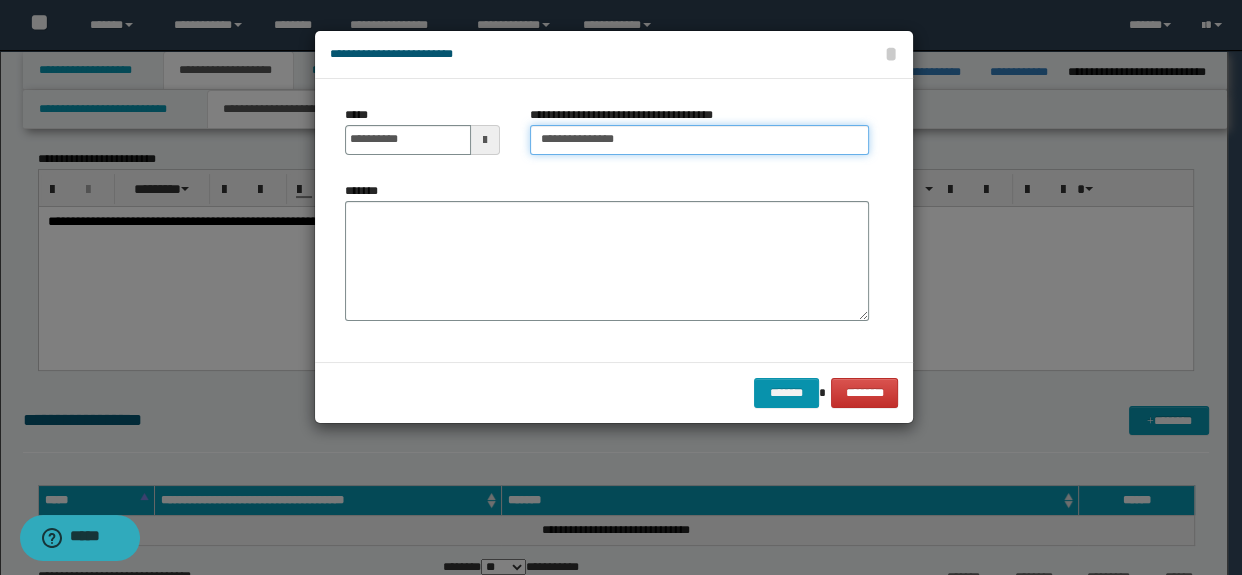 type on "**********" 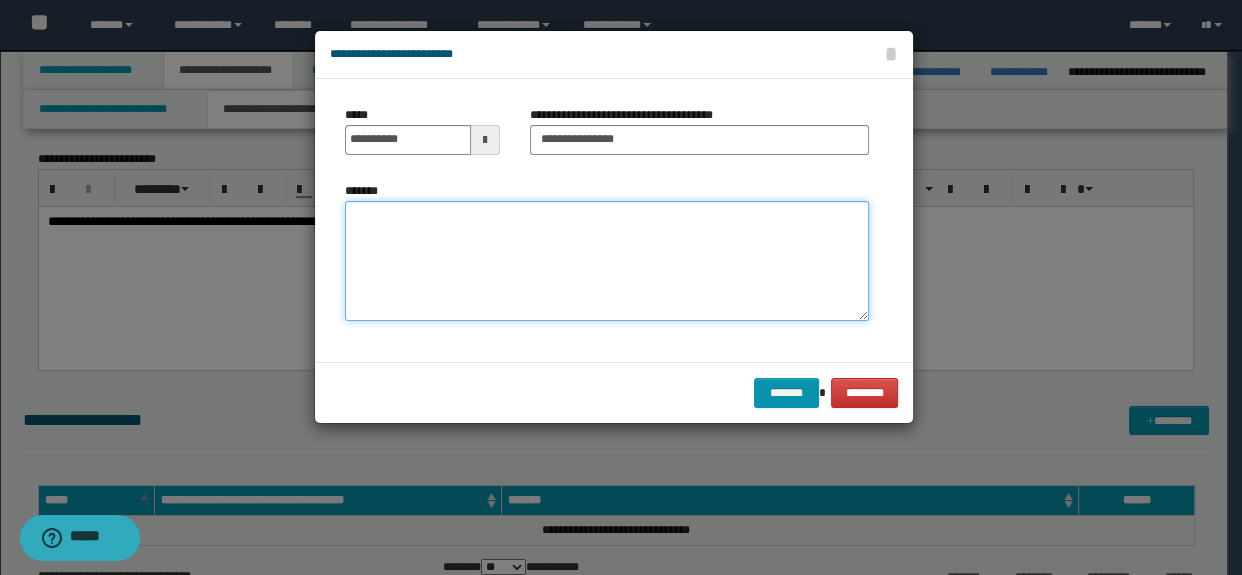 drag, startPoint x: 635, startPoint y: 248, endPoint x: 628, endPoint y: 219, distance: 29.832869 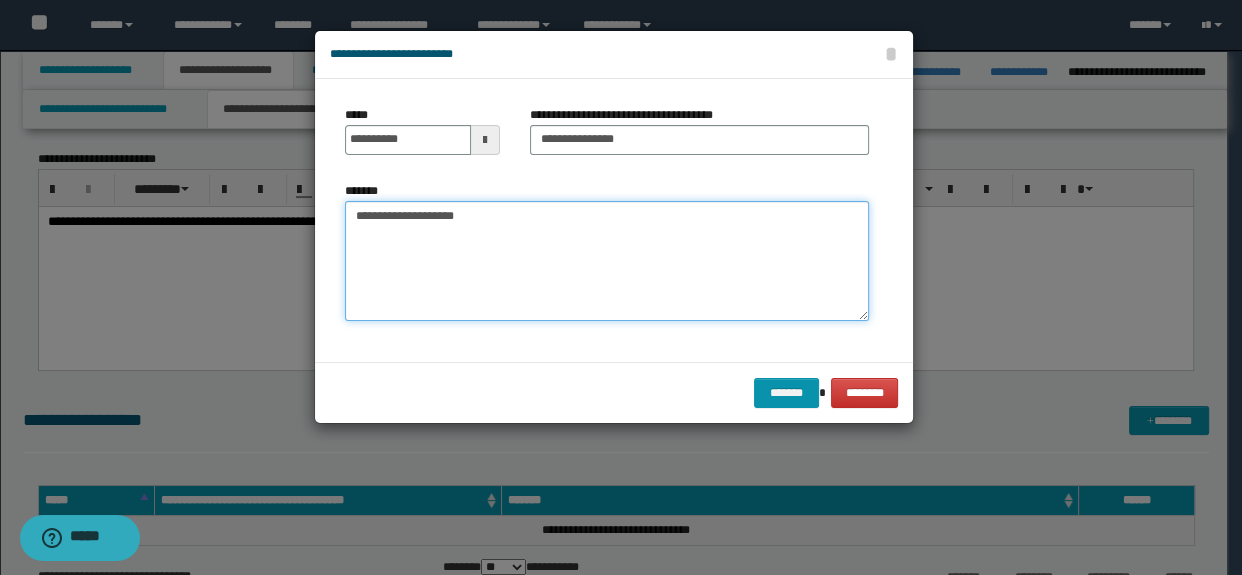type on "**********" 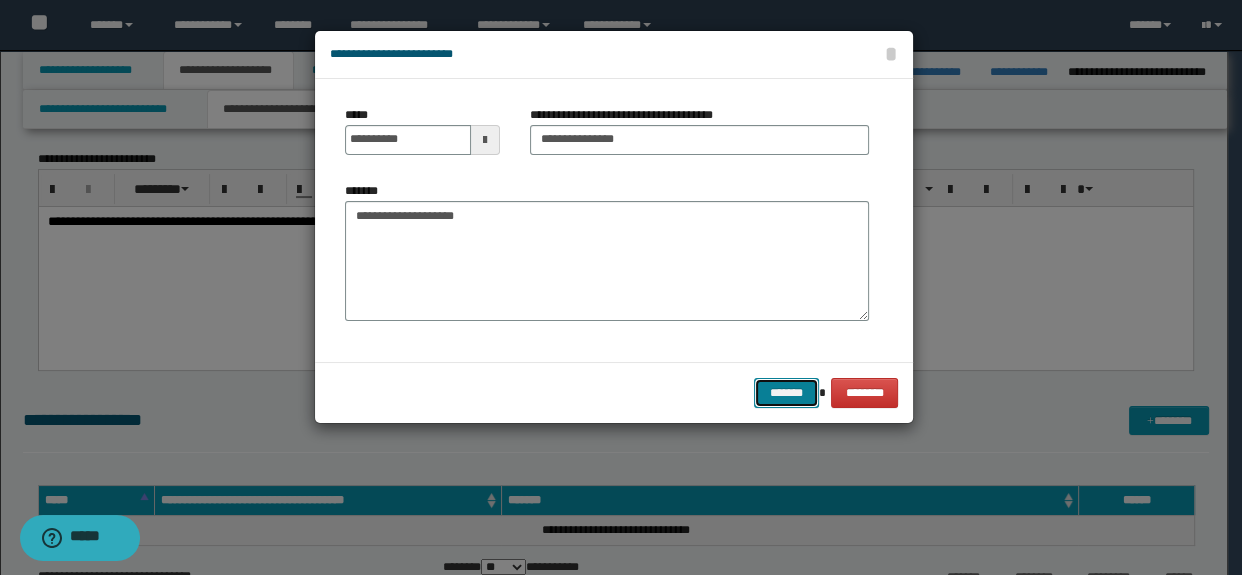 click on "*******" at bounding box center (786, 393) 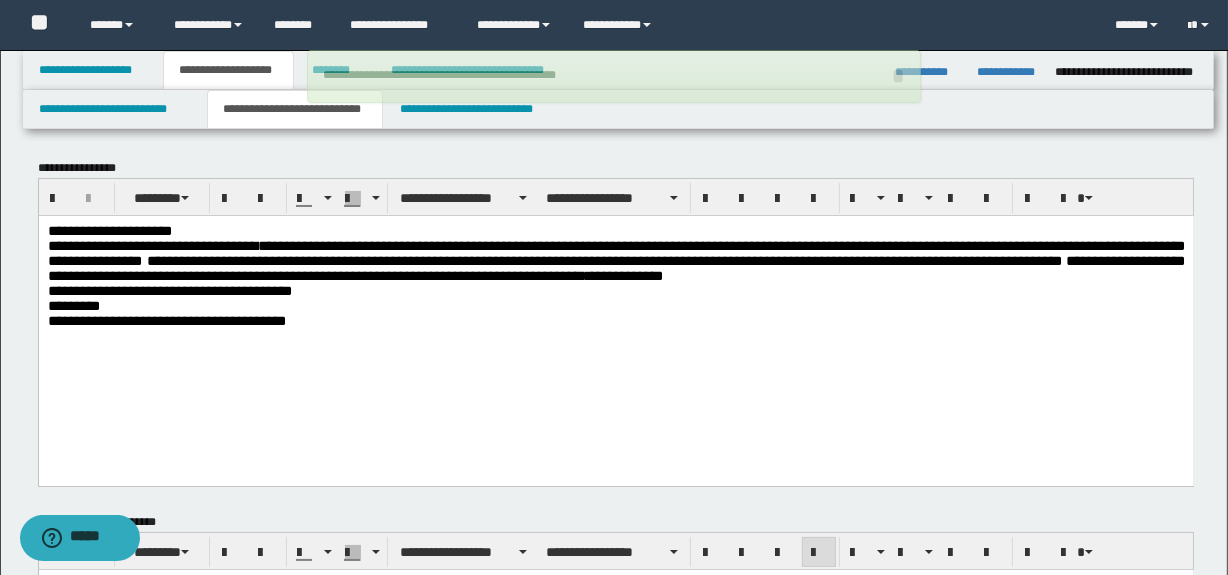 scroll, scrollTop: 0, scrollLeft: 0, axis: both 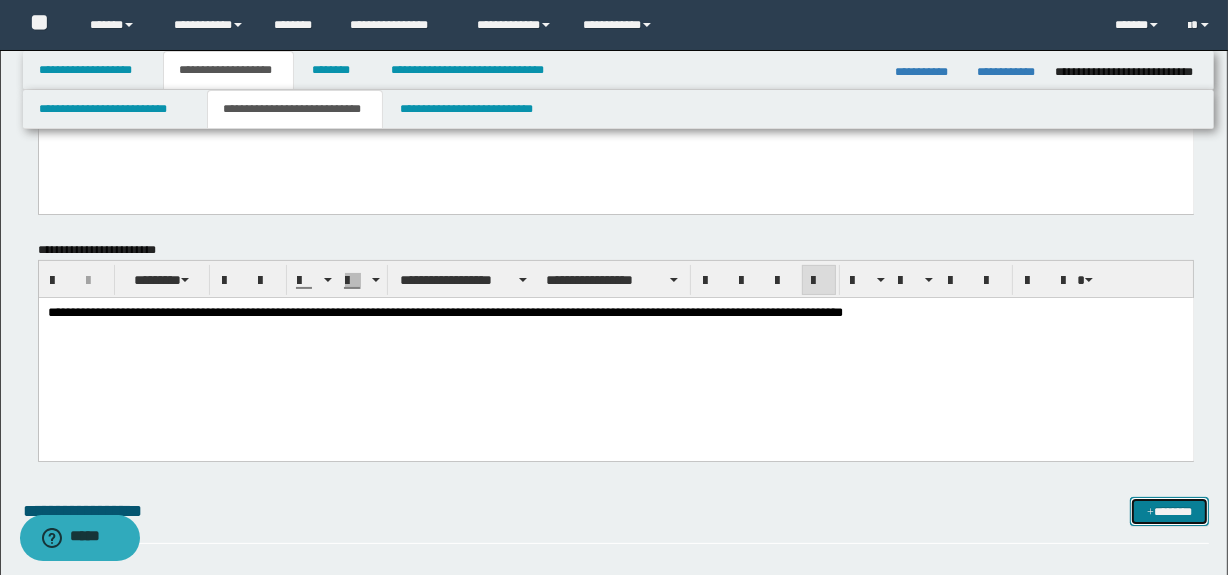 click on "*******" at bounding box center (1170, 512) 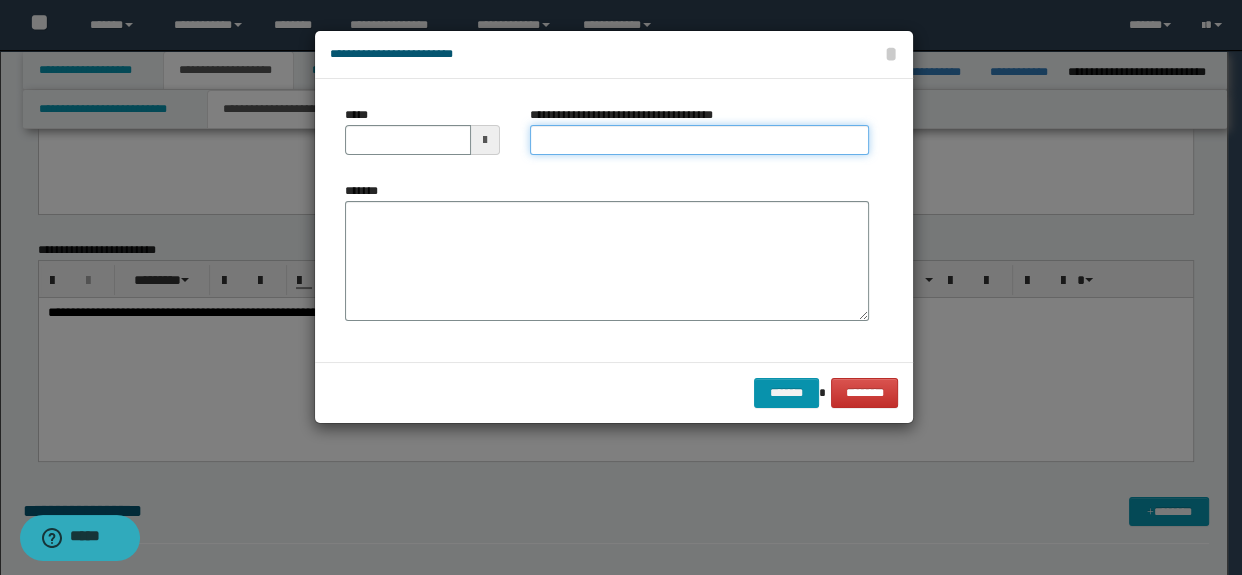 click on "**********" at bounding box center [700, 140] 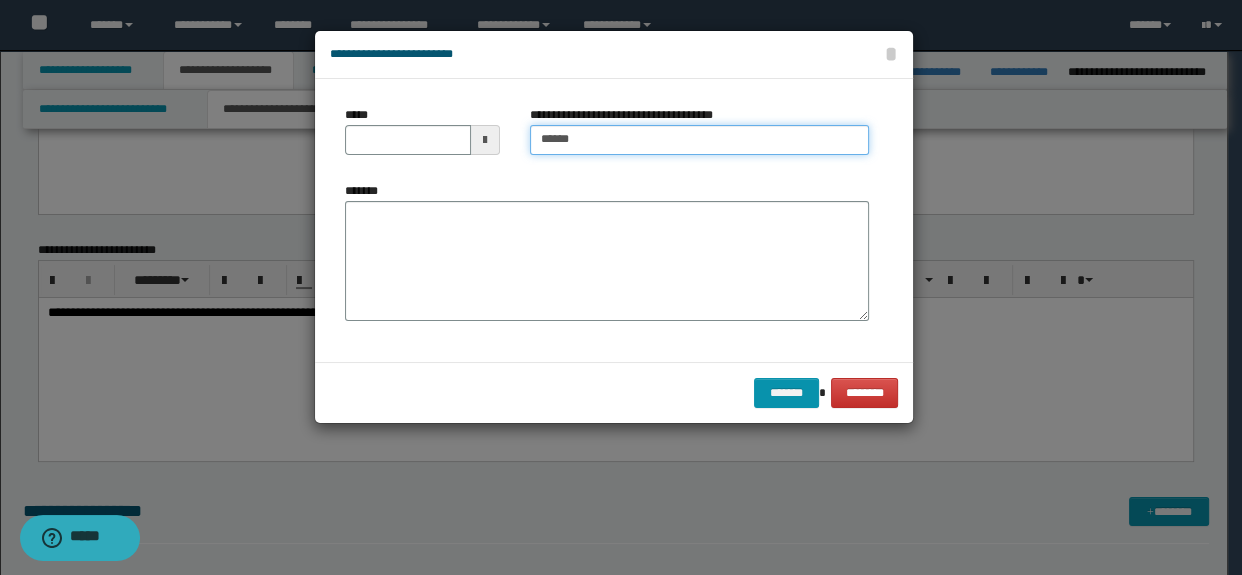 type on "*******" 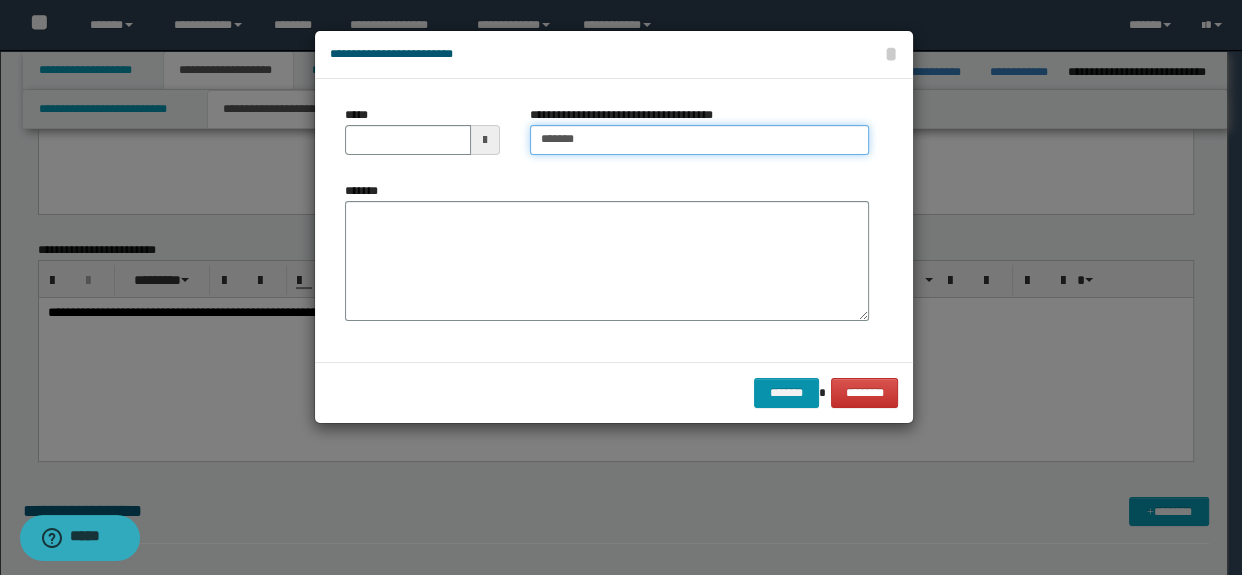 type 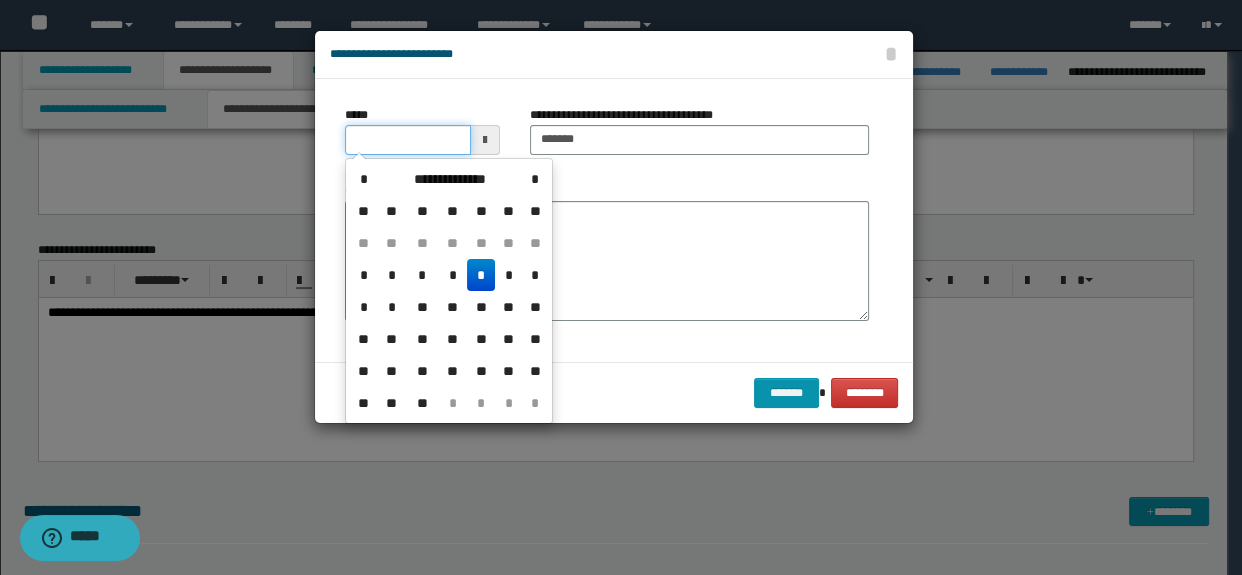 click on "*****" at bounding box center [408, 140] 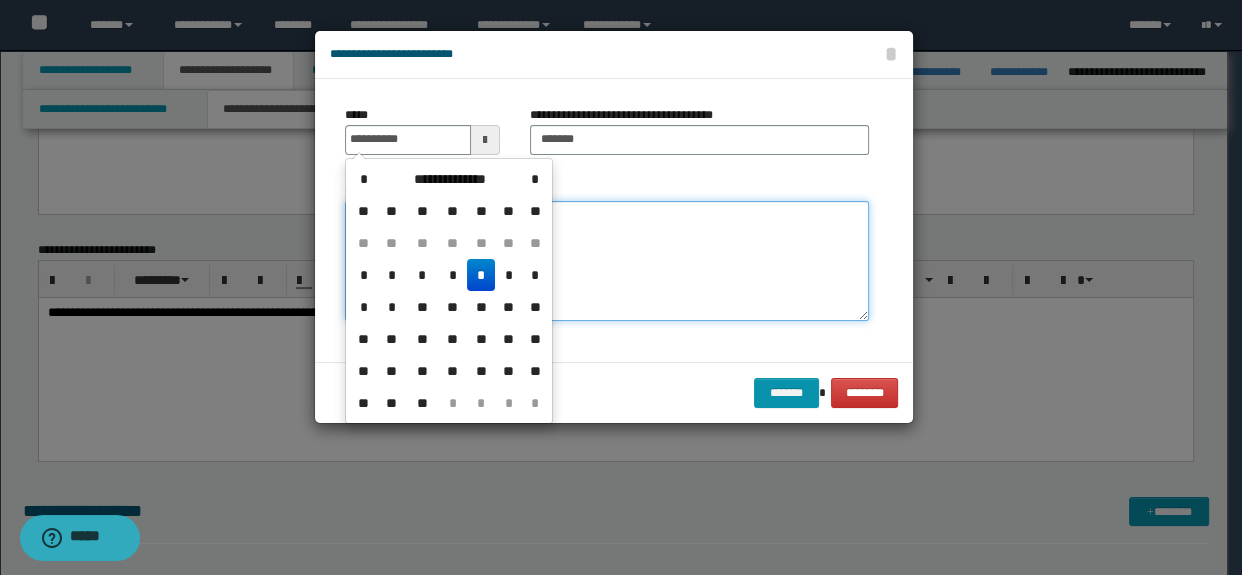 type on "**********" 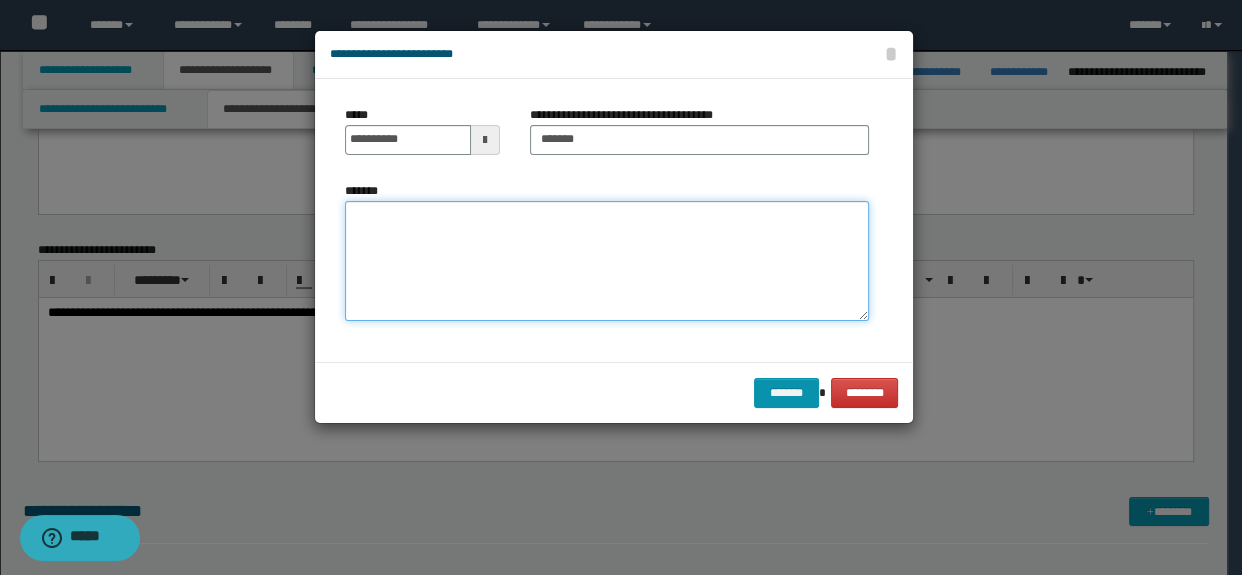 click on "*******" at bounding box center (607, 261) 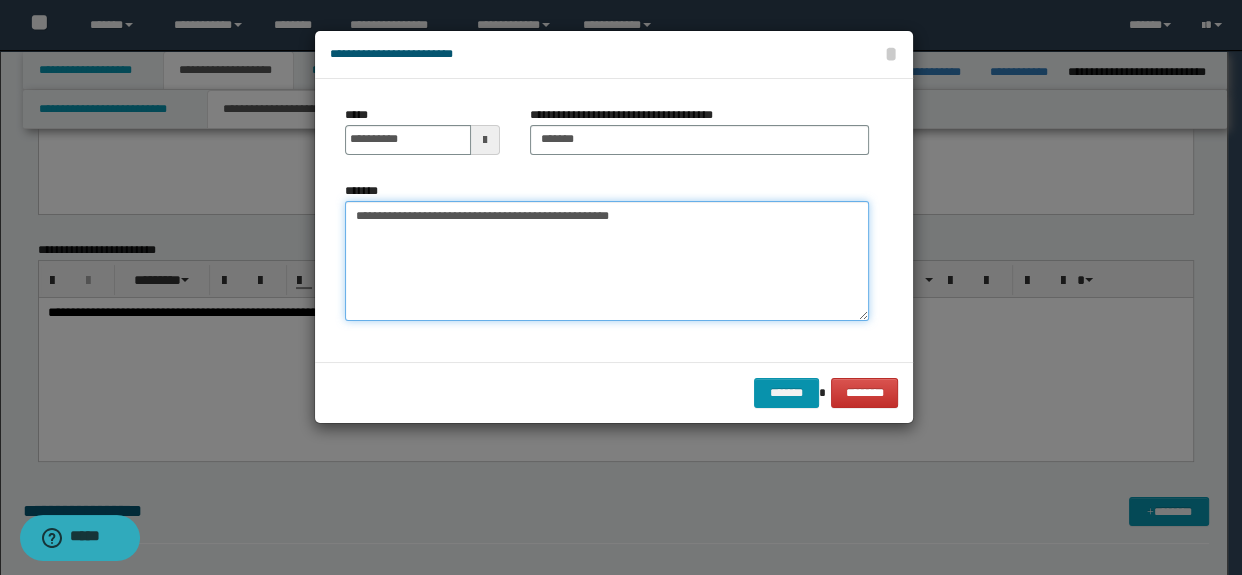type on "**********" 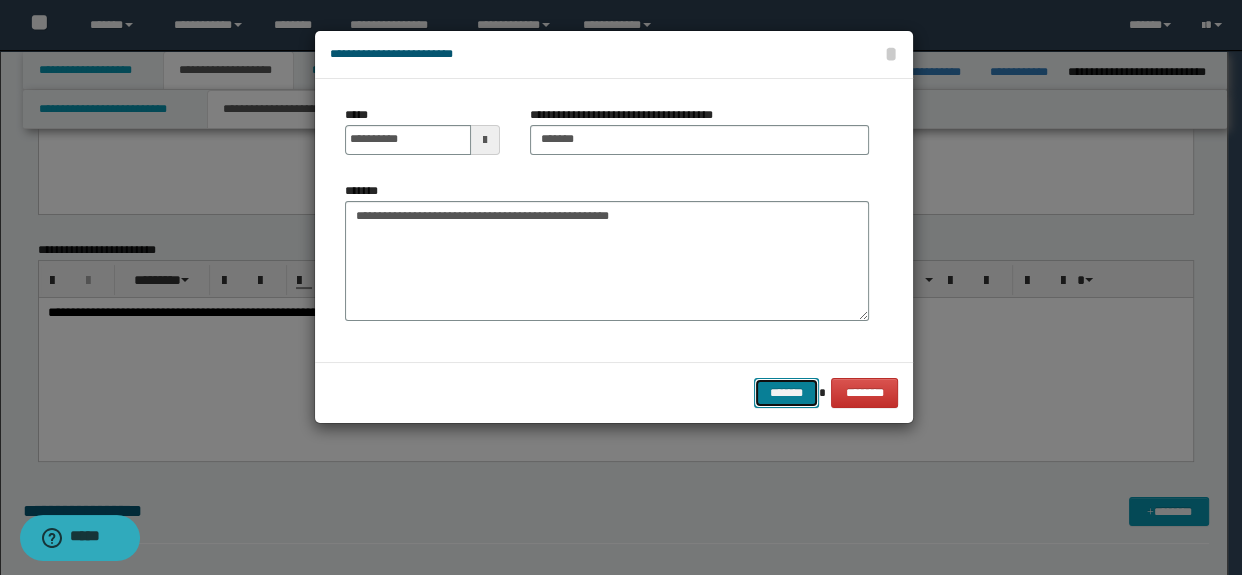 click on "*******" at bounding box center (786, 393) 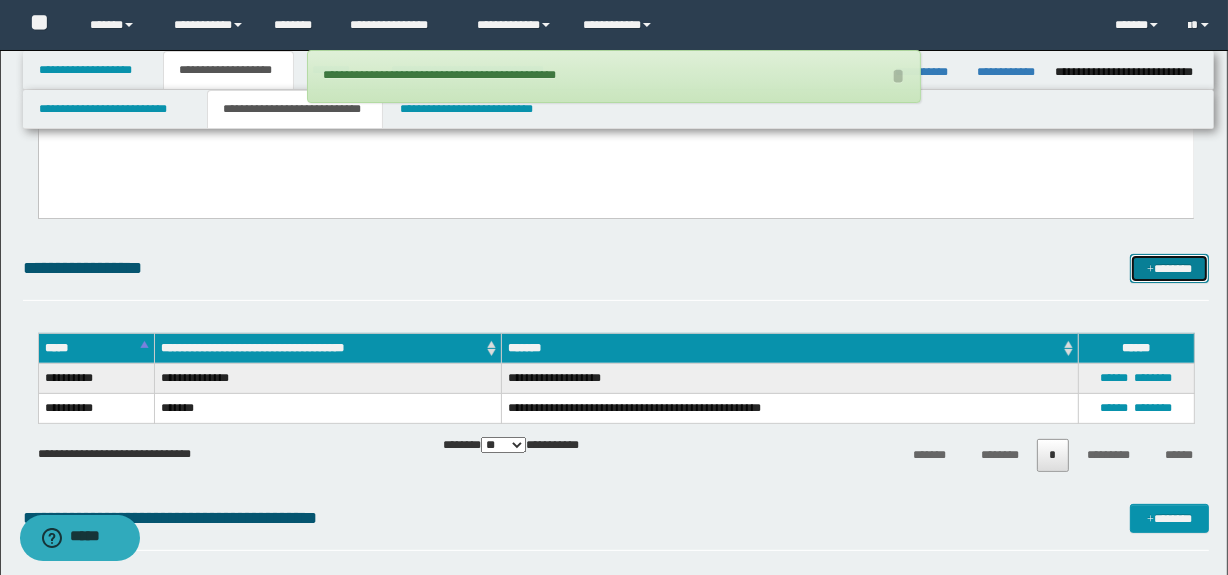 scroll, scrollTop: 545, scrollLeft: 0, axis: vertical 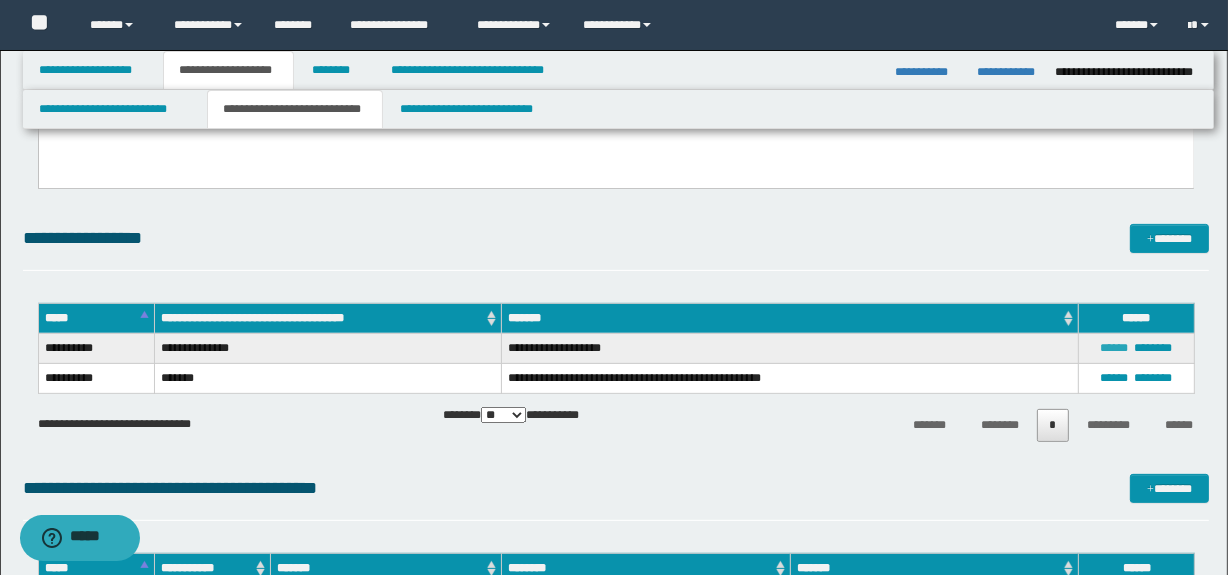 click on "******" at bounding box center (1115, 348) 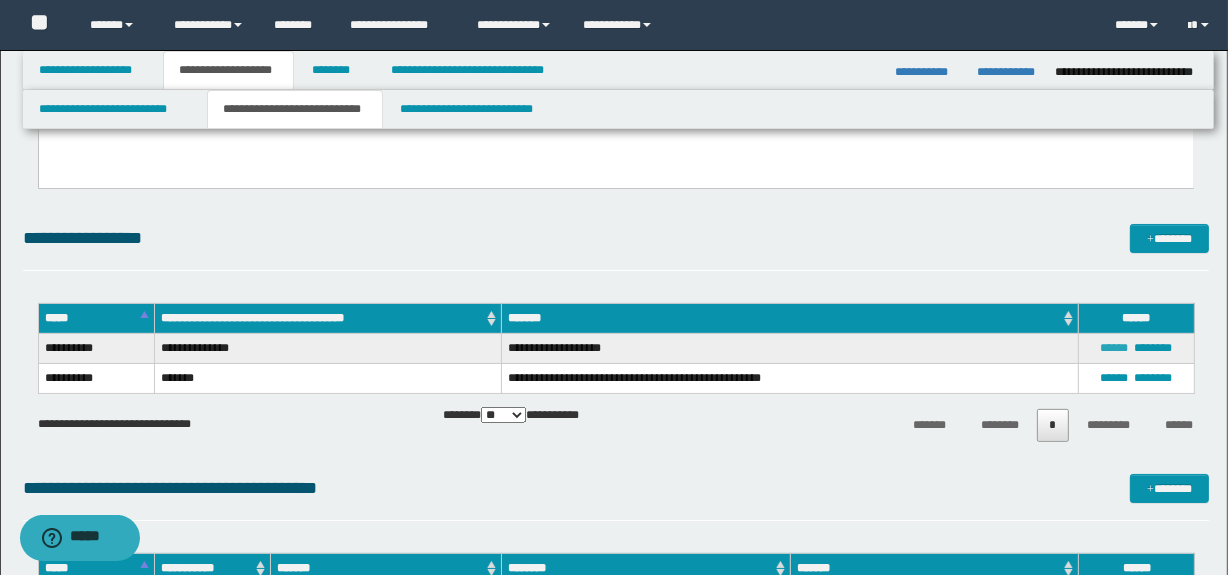 type on "**********" 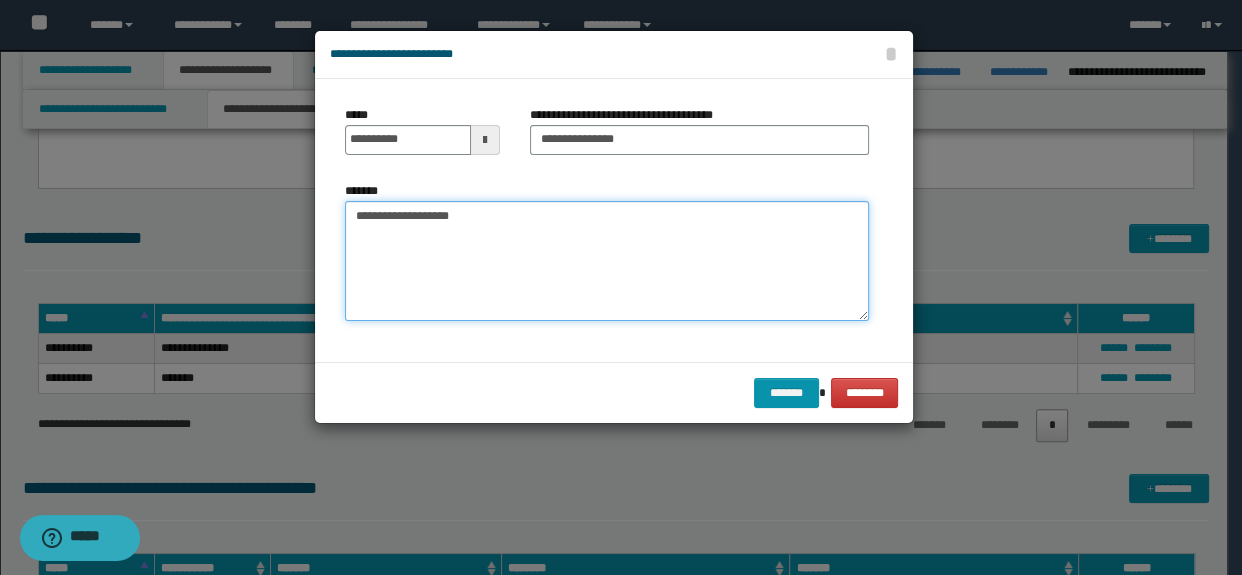click on "**********" at bounding box center (607, 261) 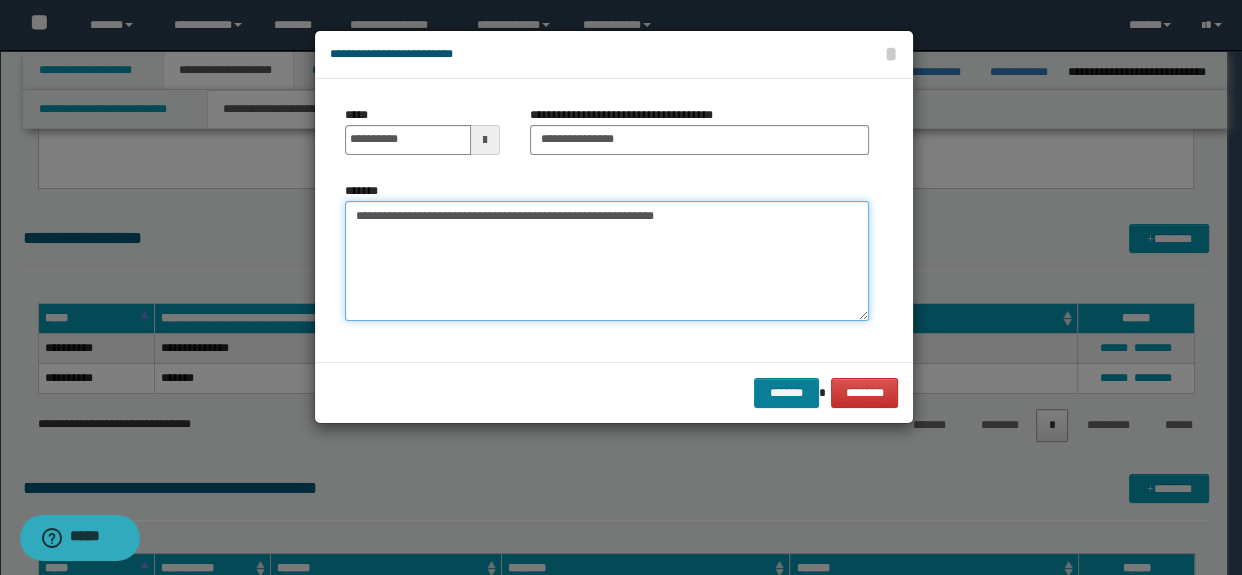 type on "**********" 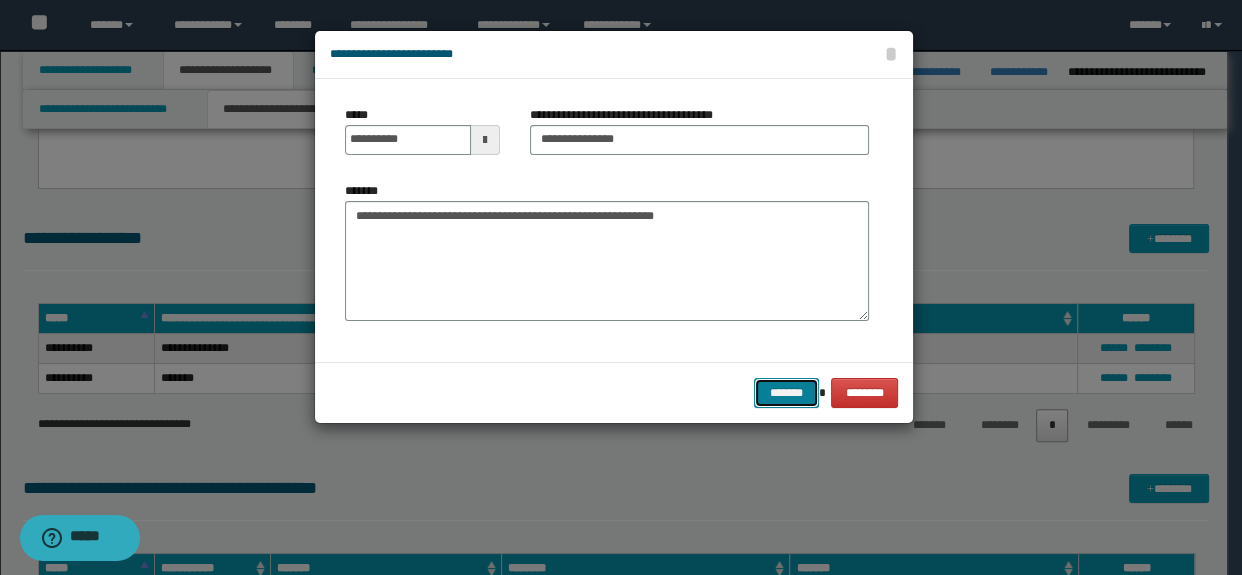click on "*******" at bounding box center (786, 393) 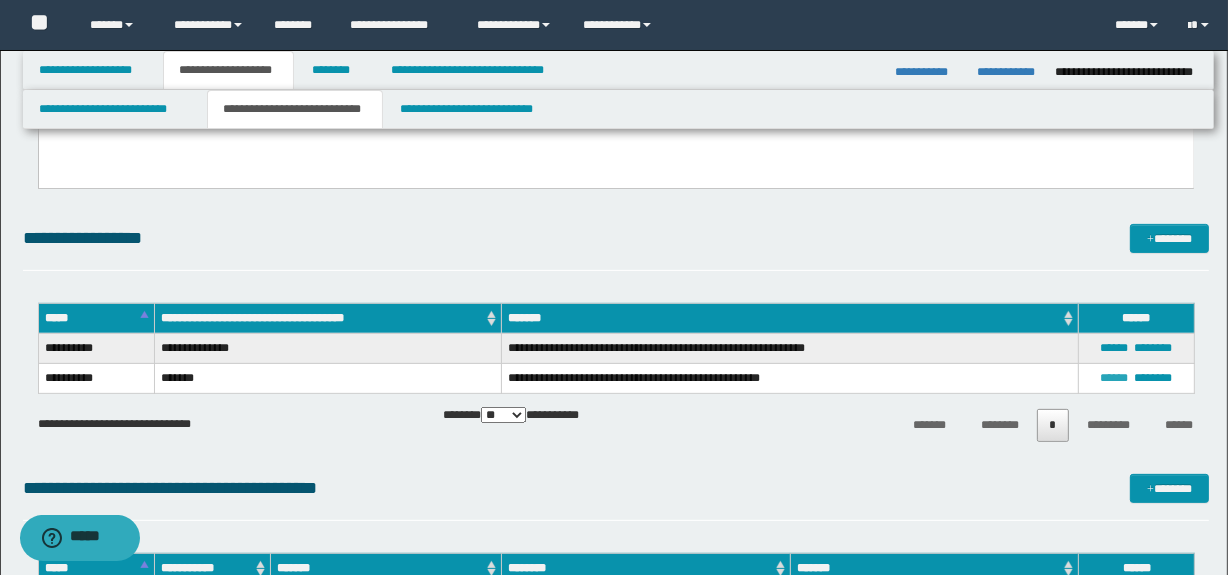 click on "******" at bounding box center (1115, 378) 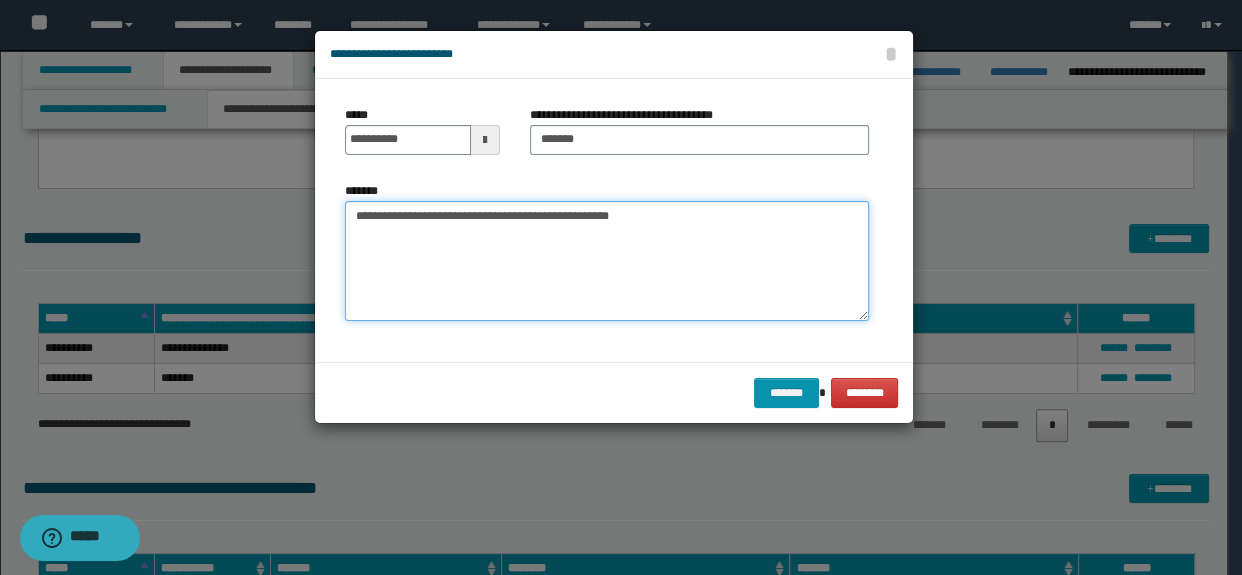click on "**********" at bounding box center (607, 261) 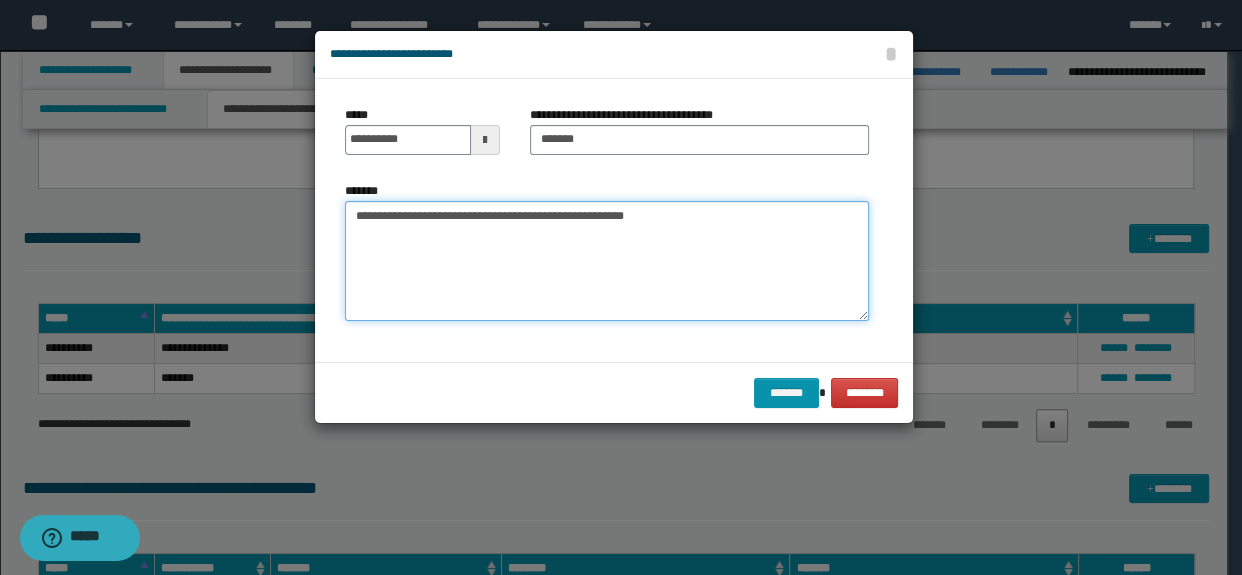 click on "**********" at bounding box center (607, 261) 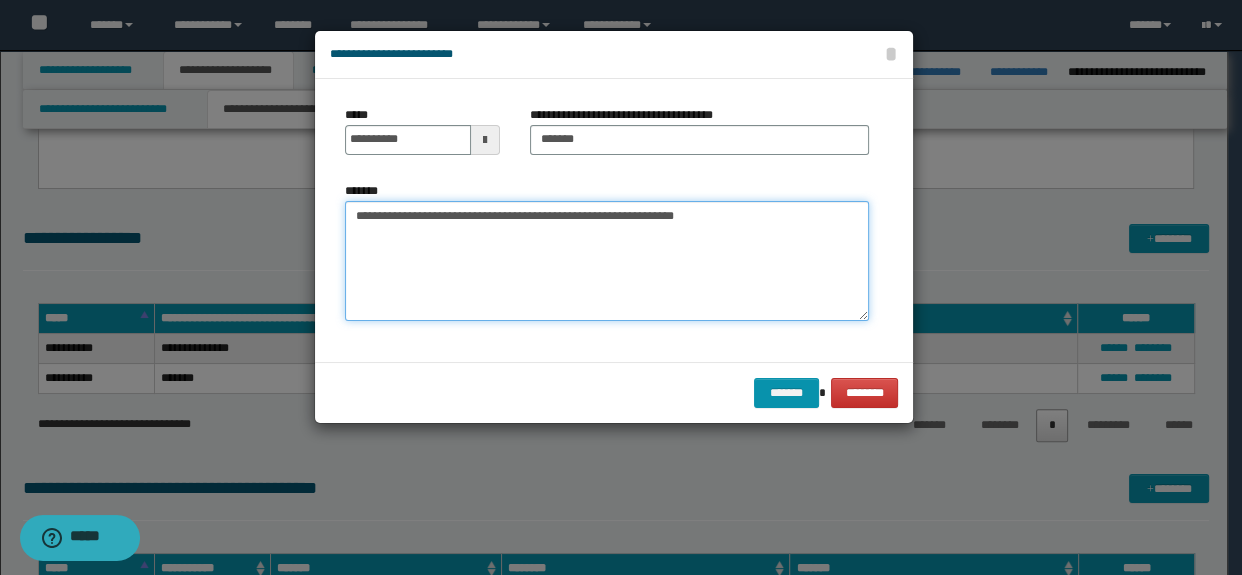 type on "**********" 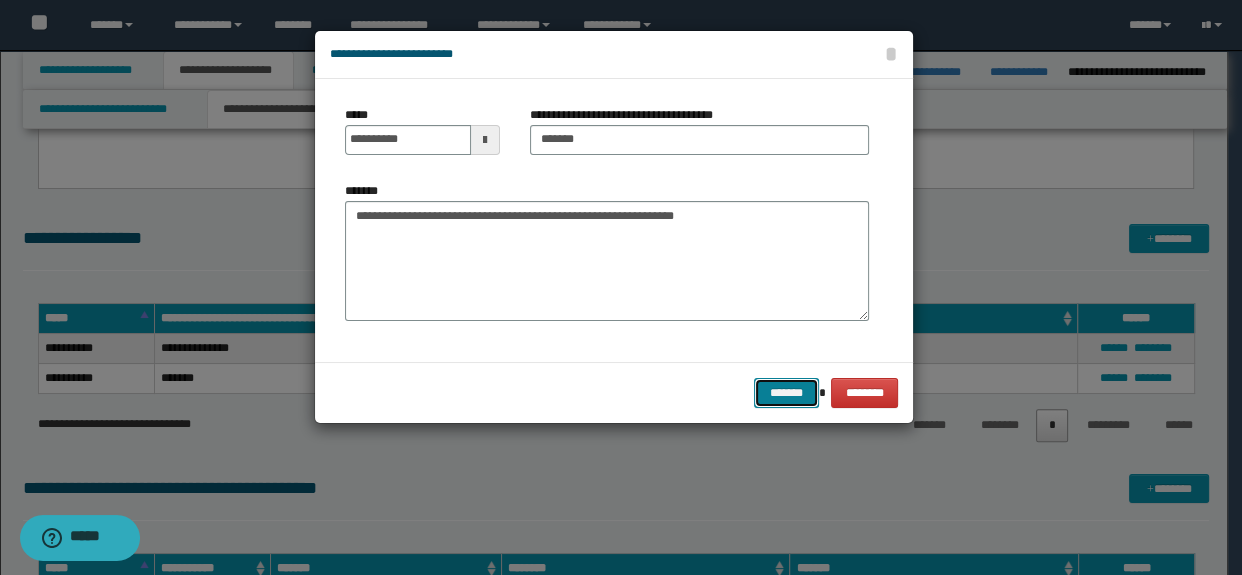 click on "*******" at bounding box center (786, 393) 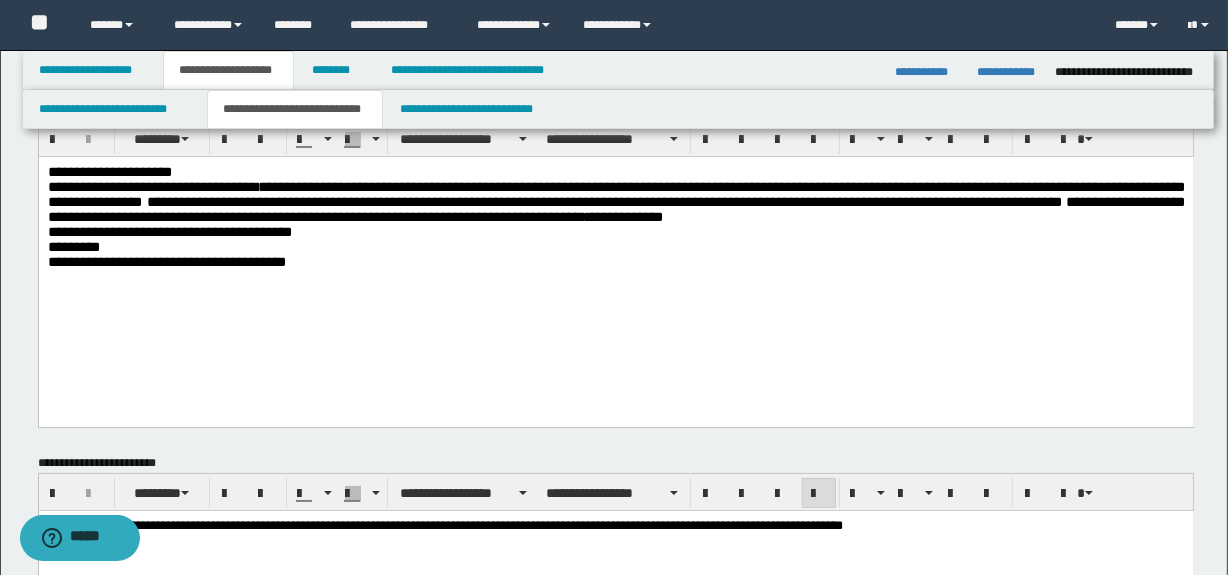 scroll, scrollTop: 0, scrollLeft: 0, axis: both 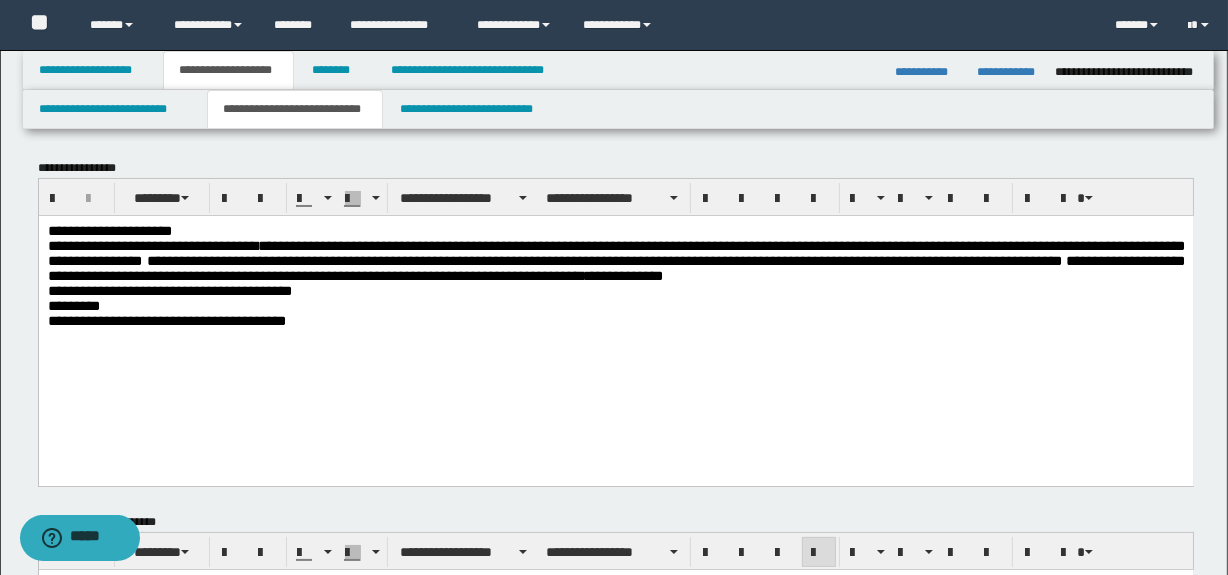 click on "*********" at bounding box center [615, 305] 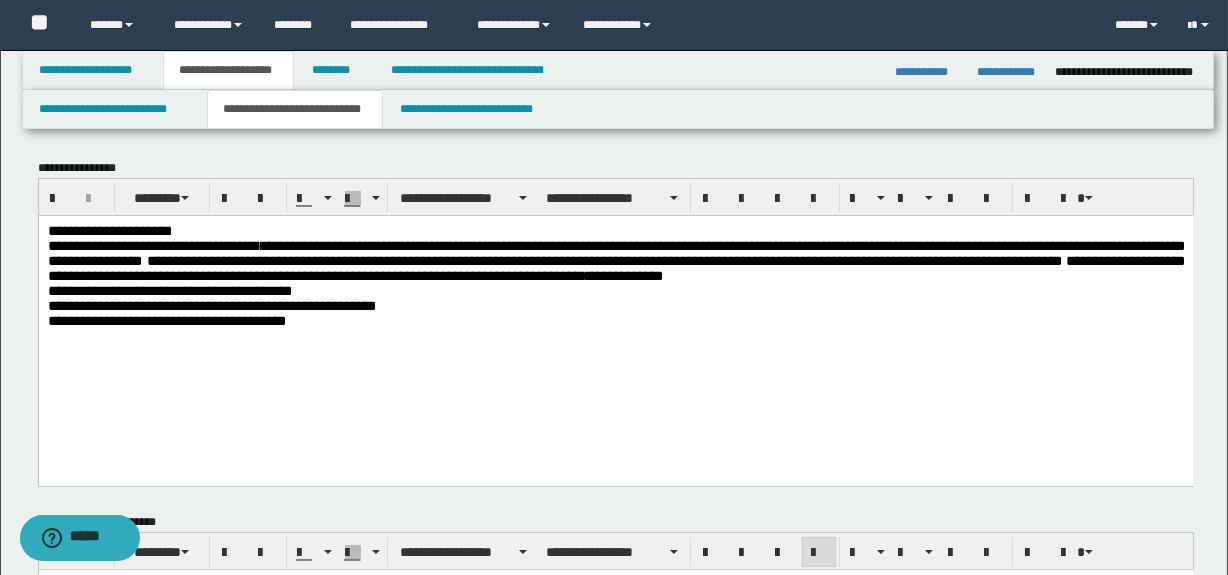 click on "**********" at bounding box center (211, 305) 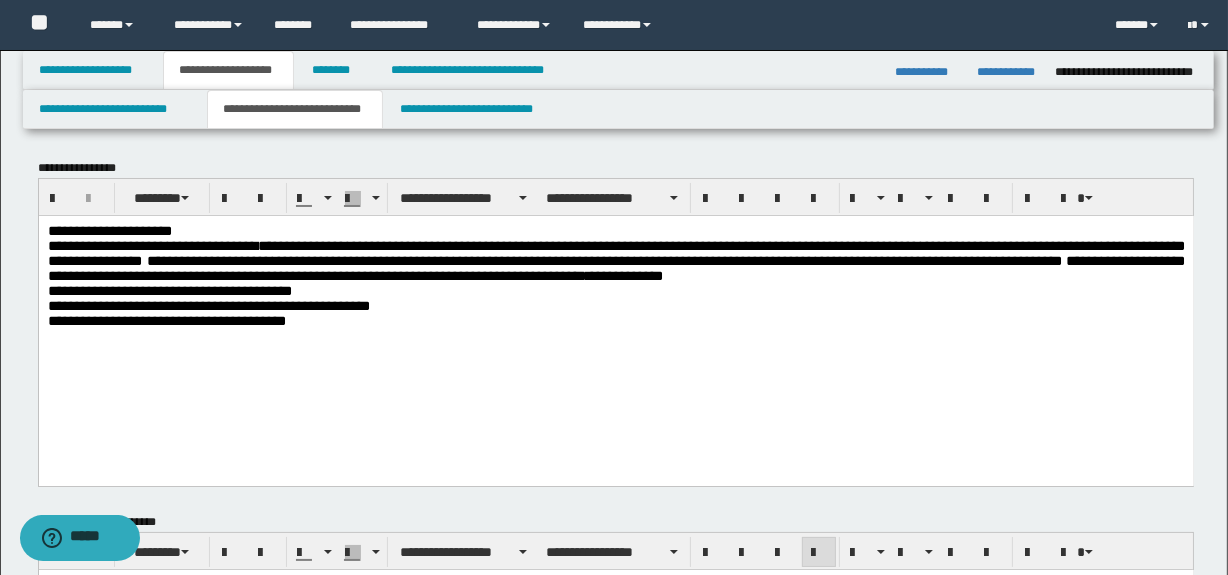 click on "**********" at bounding box center [615, 320] 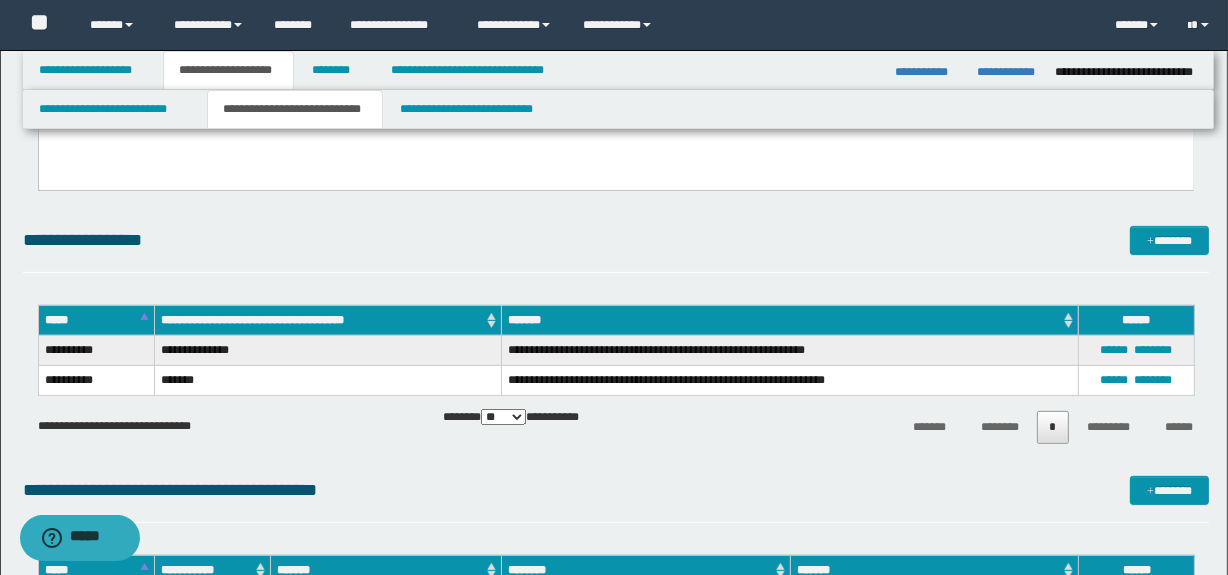 scroll, scrollTop: 545, scrollLeft: 0, axis: vertical 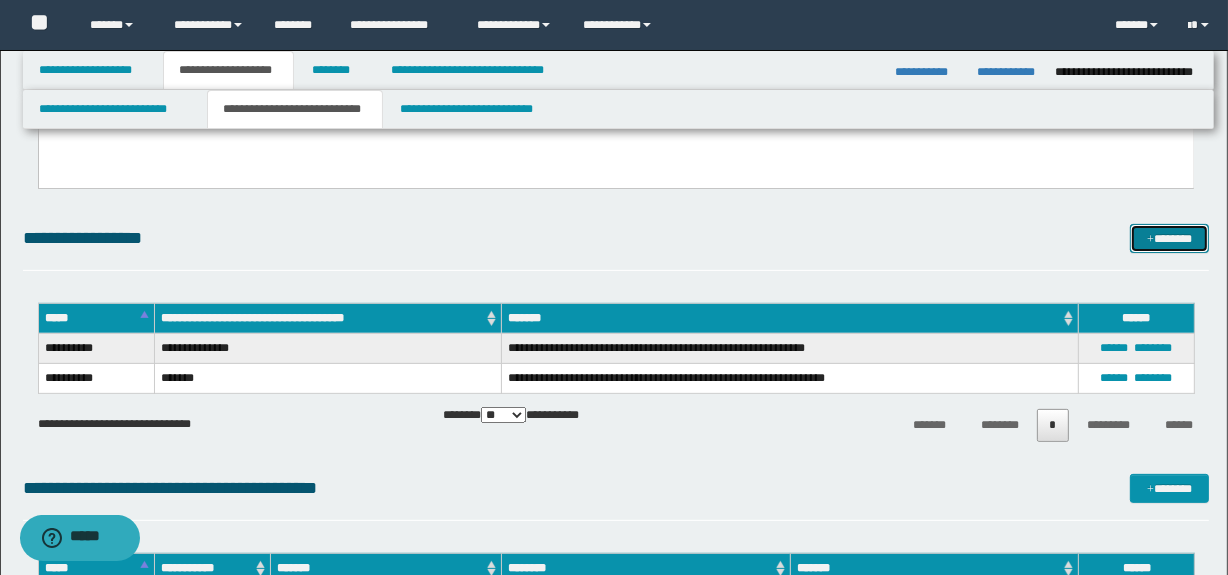 click on "*******" at bounding box center [1170, 239] 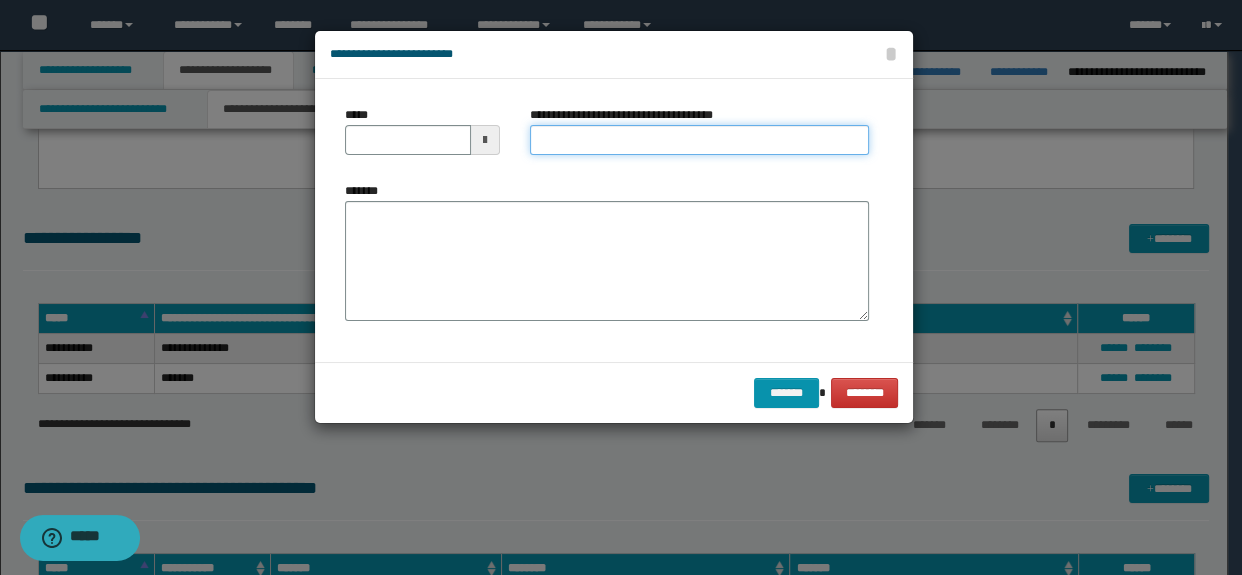 click on "**********" at bounding box center [700, 140] 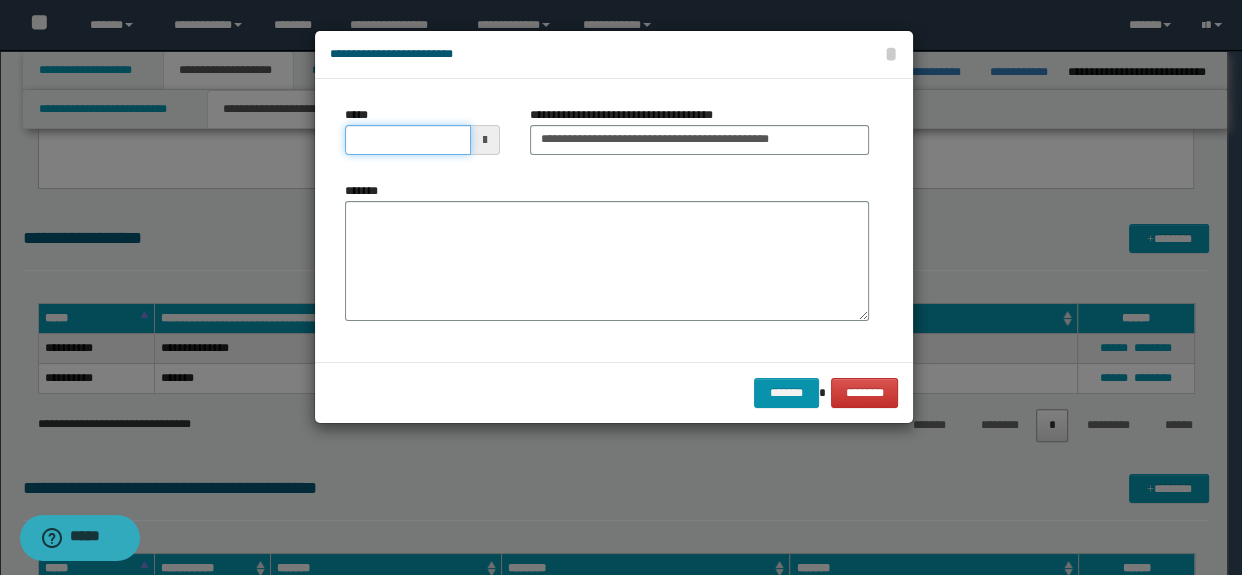click on "*****" at bounding box center [408, 140] 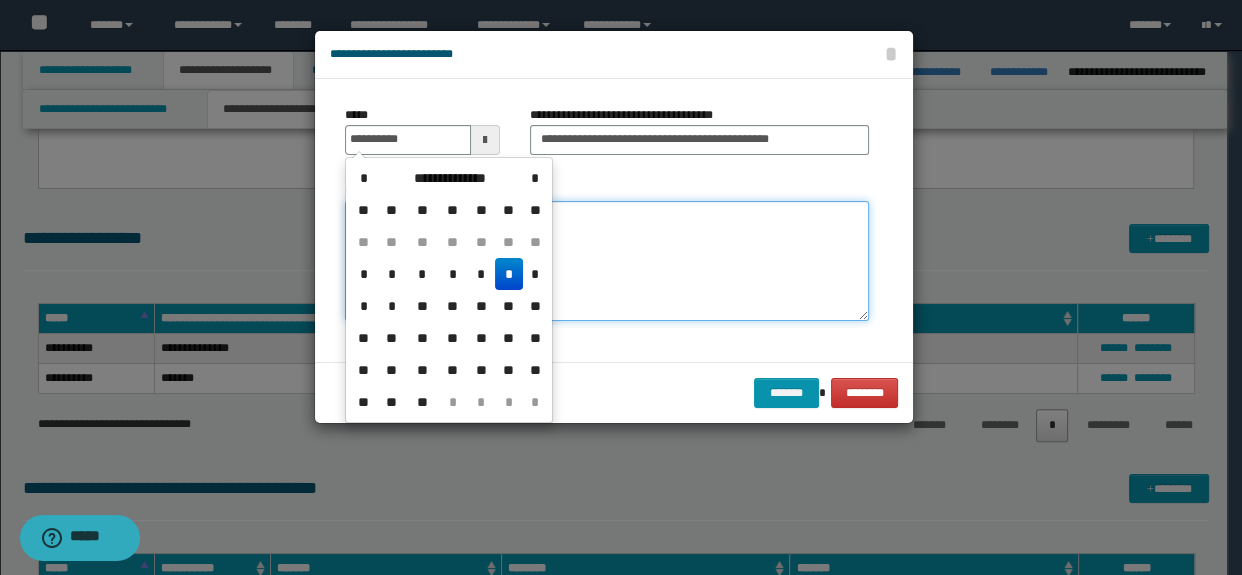 type on "**********" 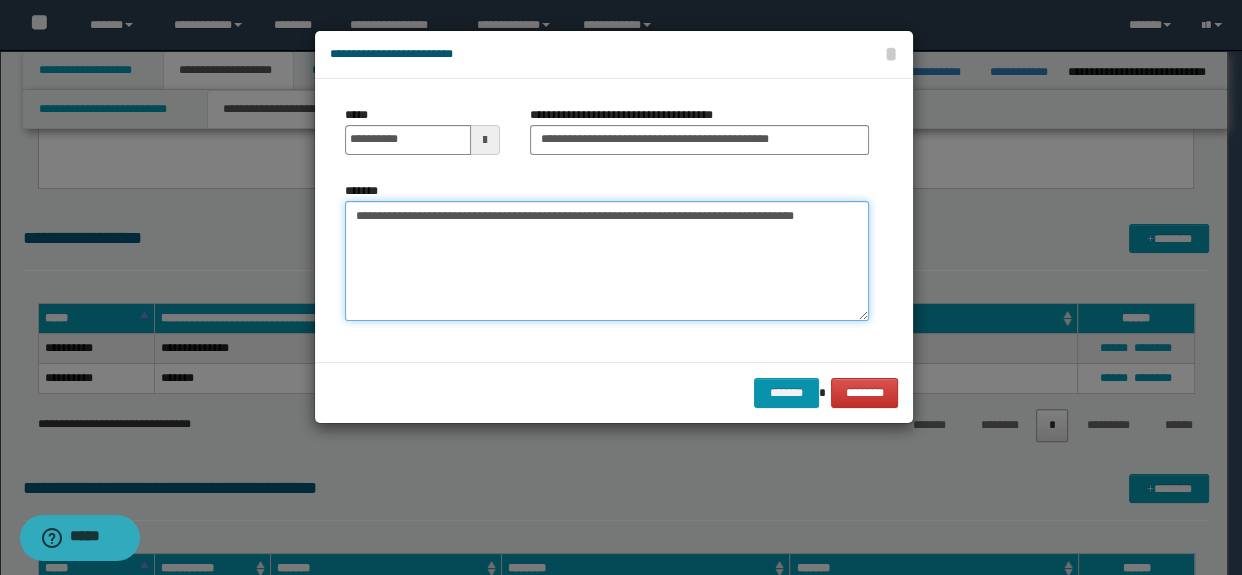 click on "**********" at bounding box center [607, 261] 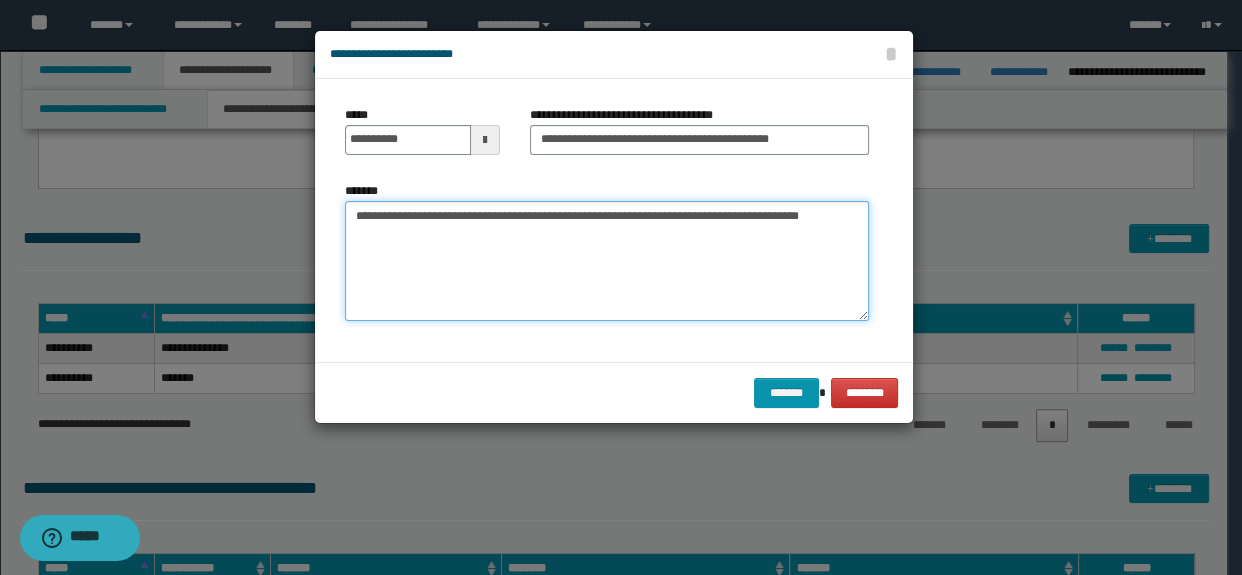 click on "**********" at bounding box center [607, 261] 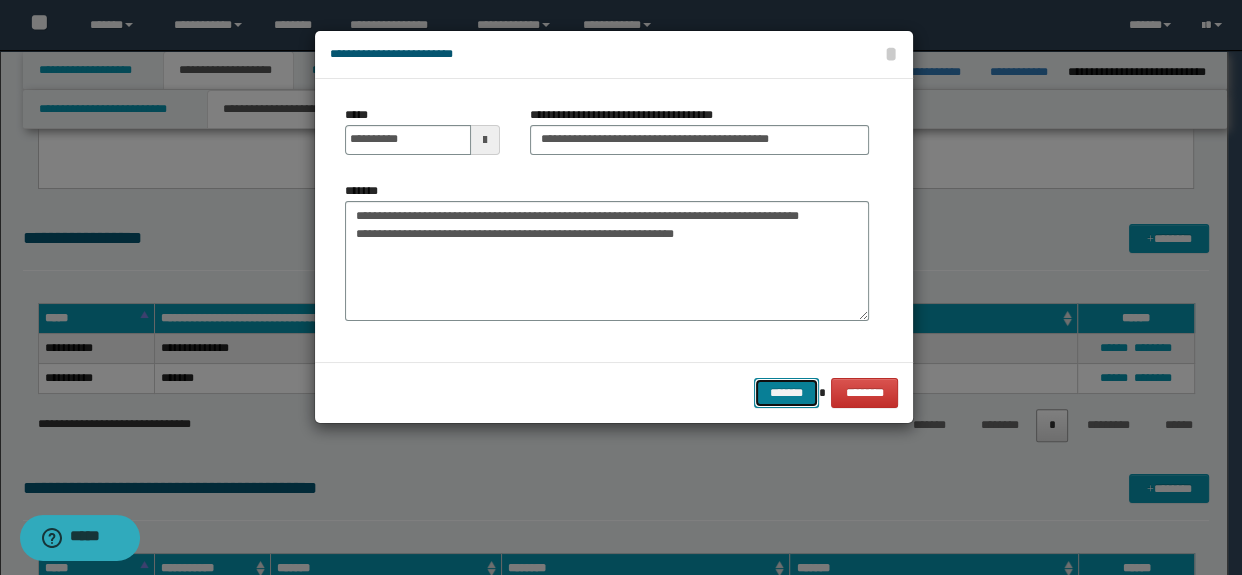 click on "*******" at bounding box center (786, 393) 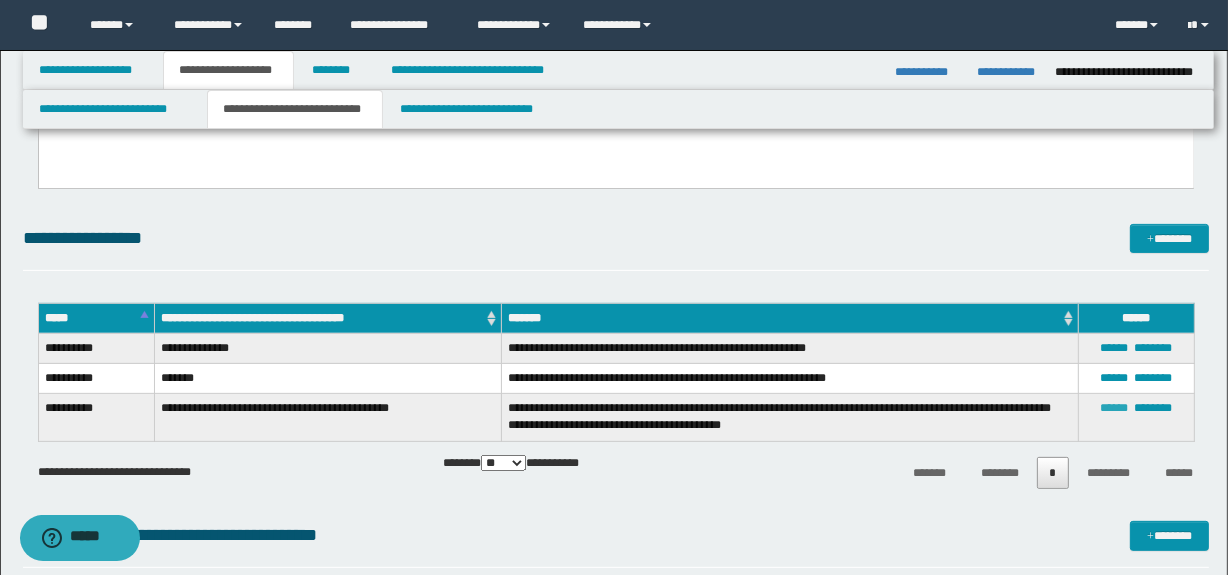 click on "******" at bounding box center [1115, 408] 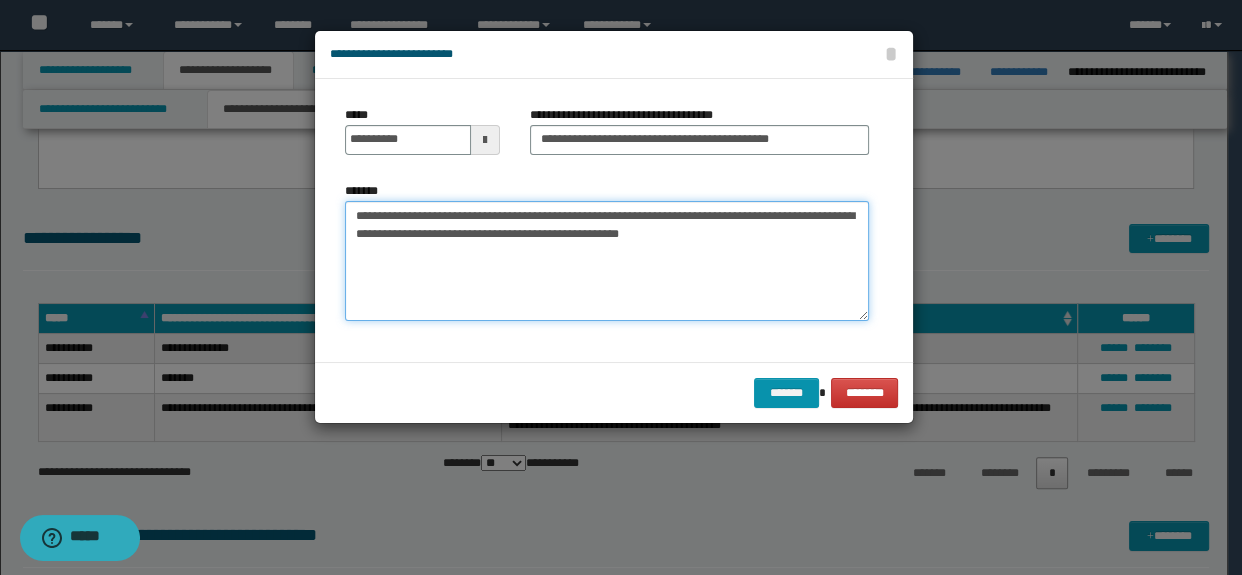 click on "**********" at bounding box center (607, 261) 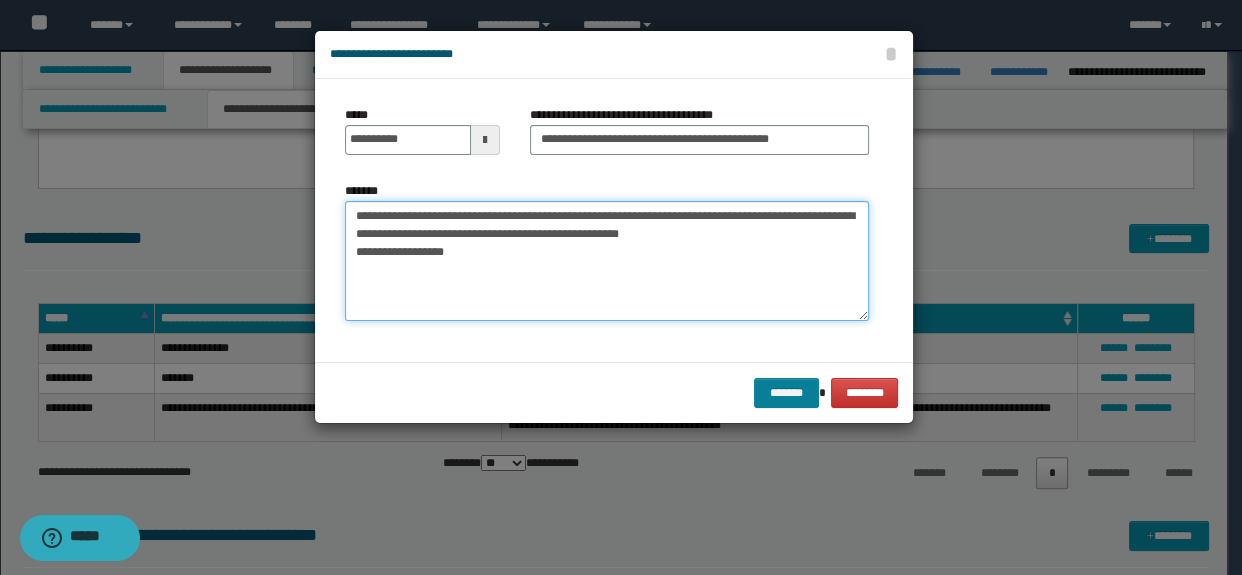 type on "**********" 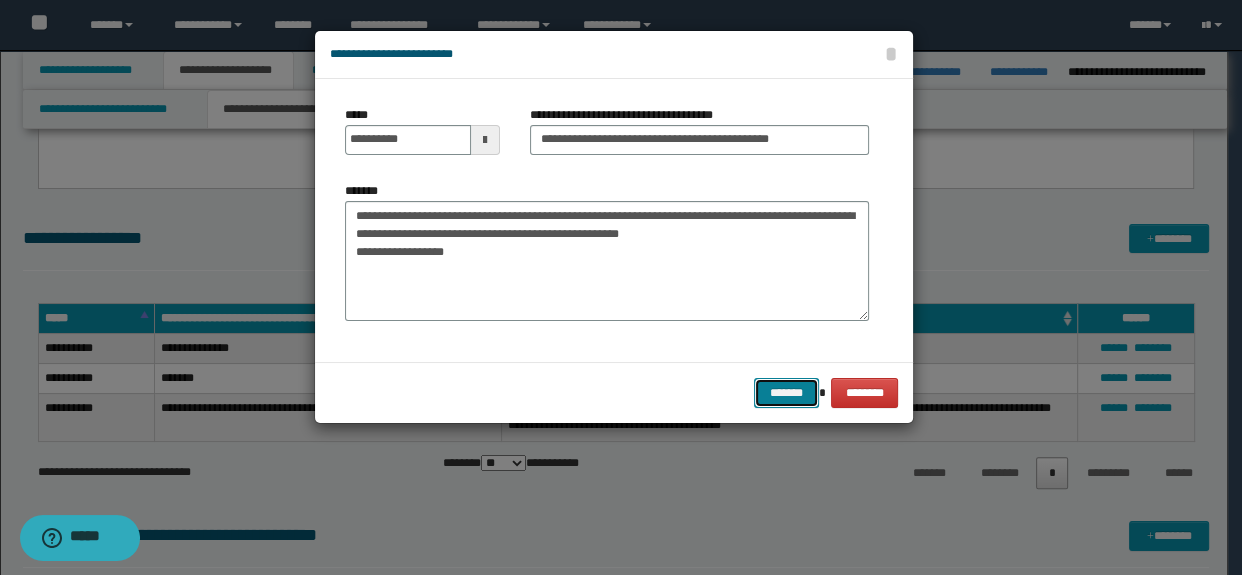 click on "*******" at bounding box center (786, 393) 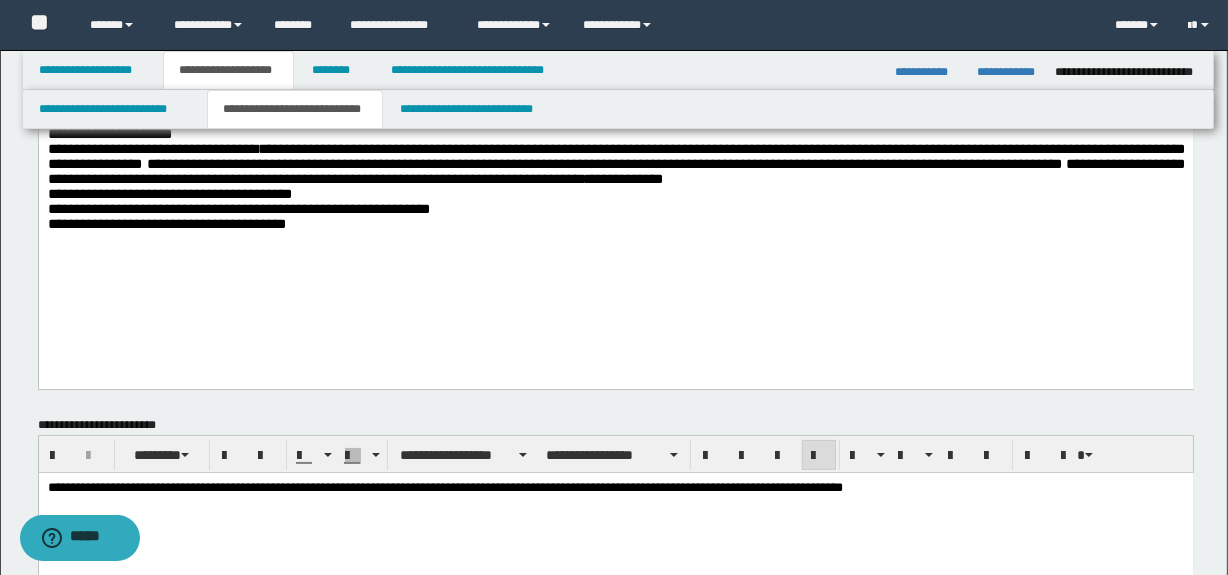 scroll, scrollTop: 0, scrollLeft: 0, axis: both 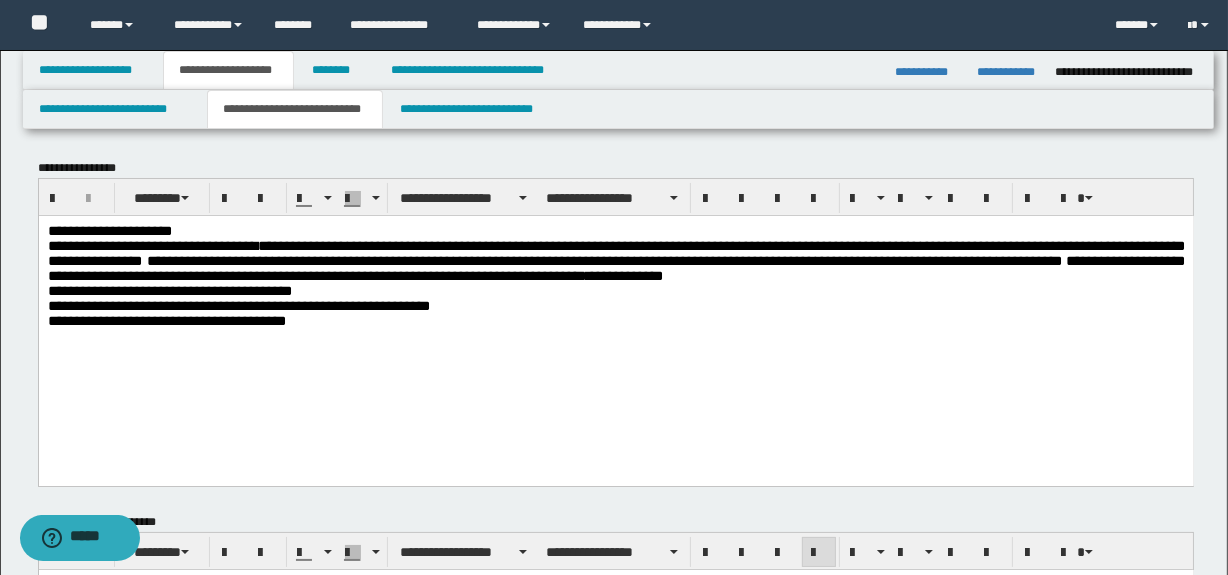 click on "**********" at bounding box center [615, 305] 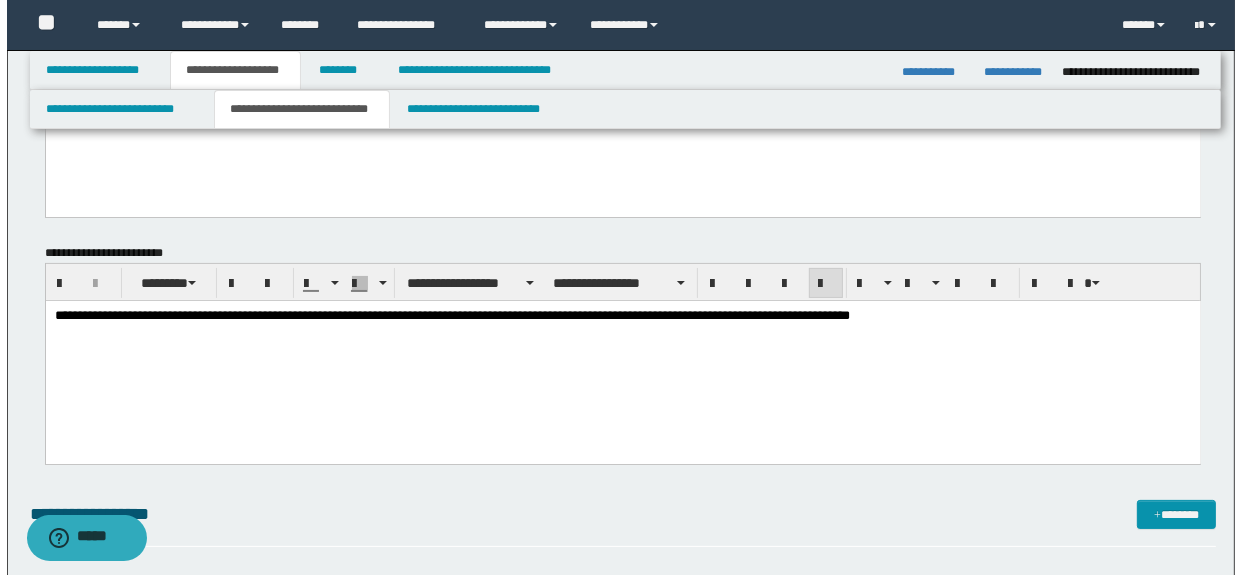 scroll, scrollTop: 272, scrollLeft: 0, axis: vertical 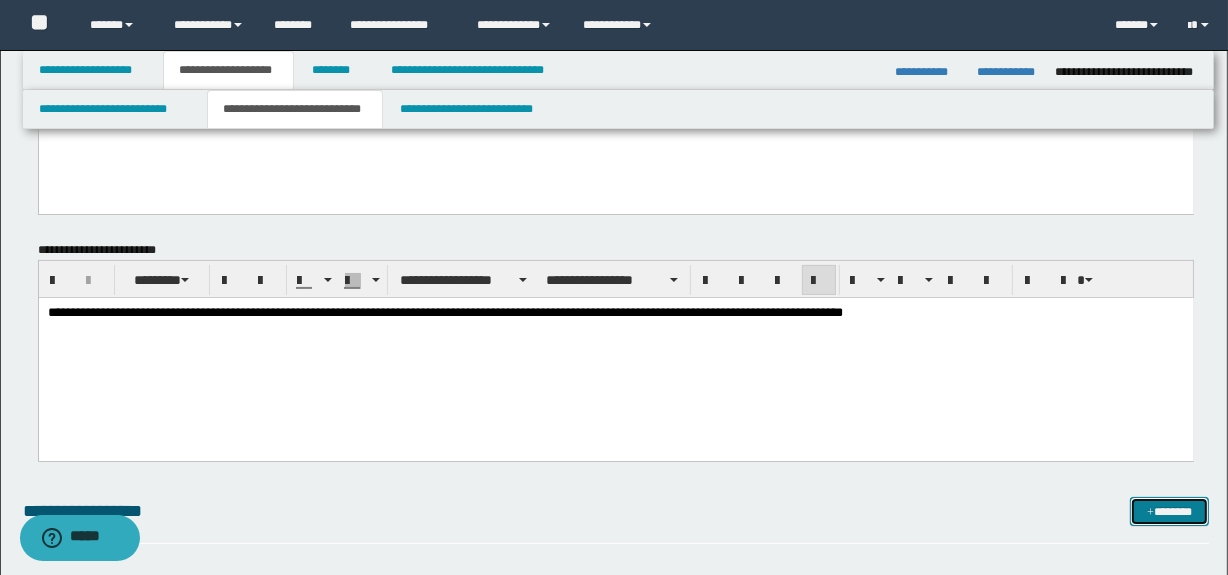 click on "*******" at bounding box center (1170, 512) 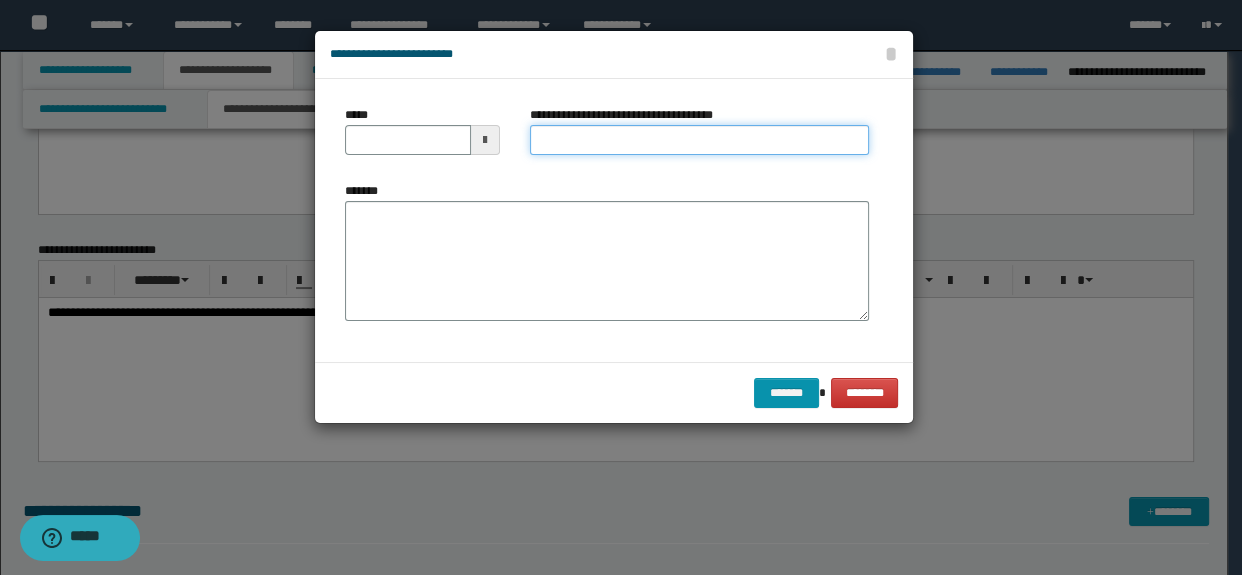 click on "**********" at bounding box center [700, 140] 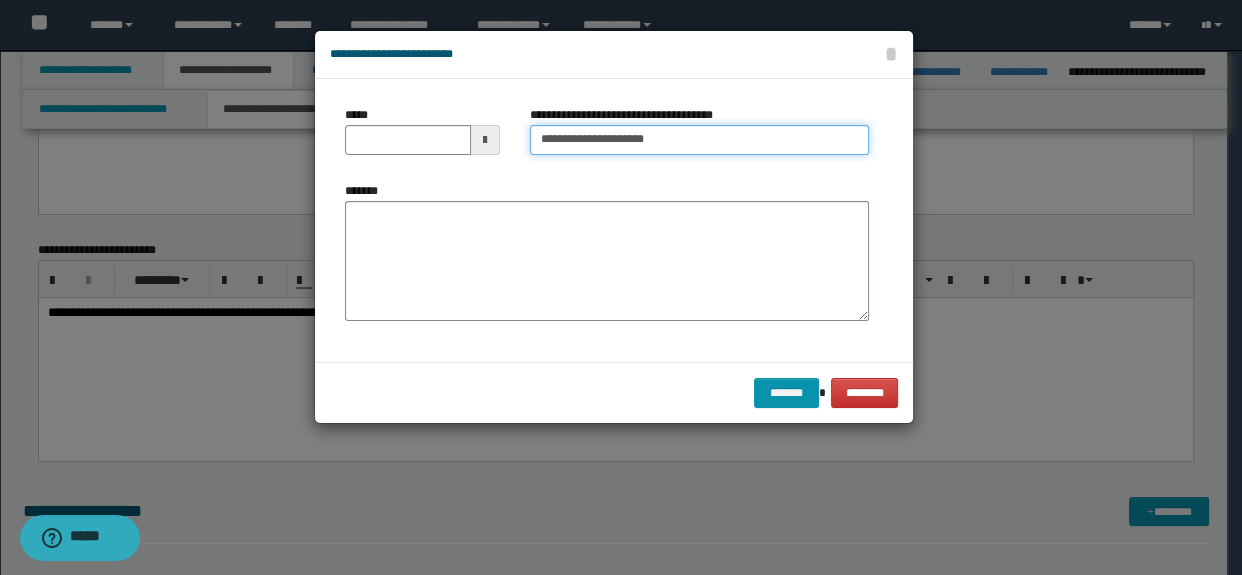click on "**********" at bounding box center [700, 140] 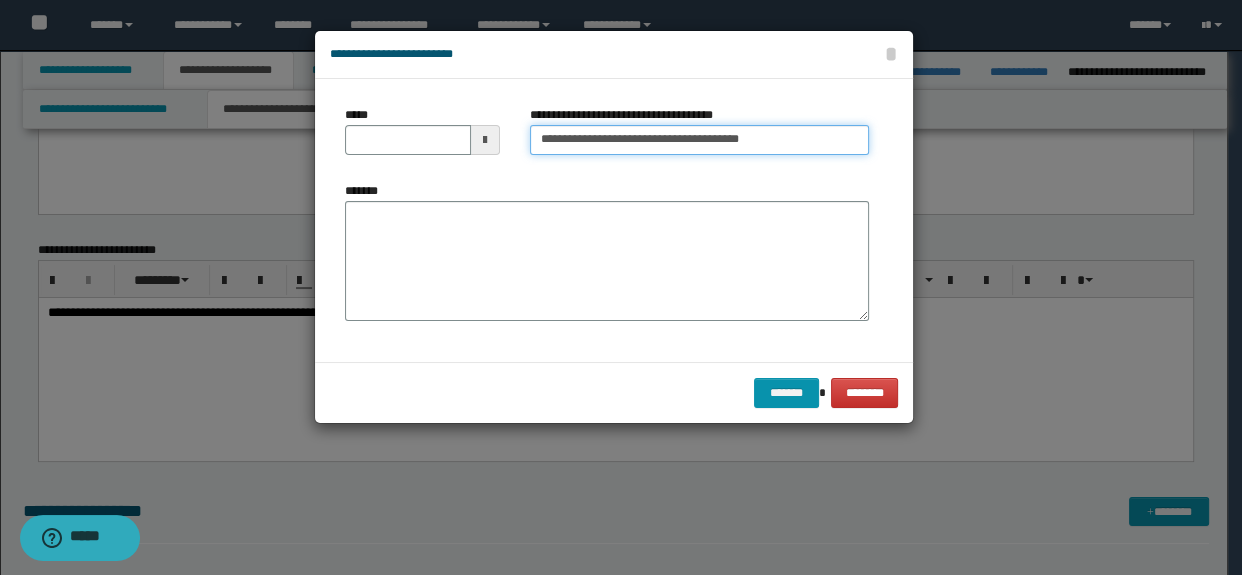 type on "**********" 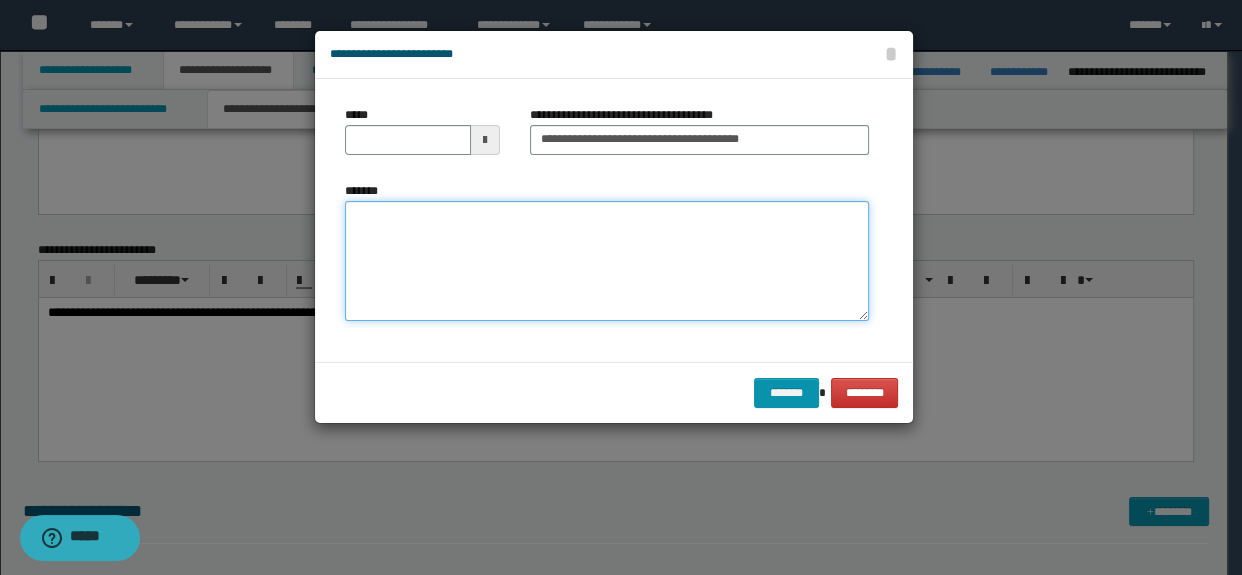 click on "*******" at bounding box center (607, 261) 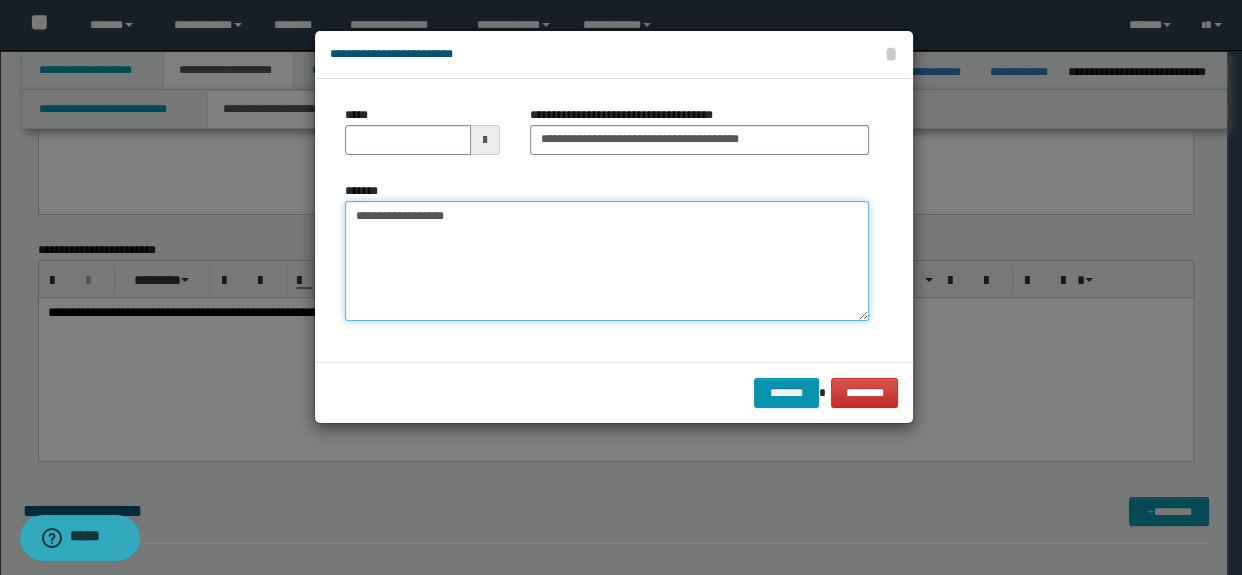 type on "**********" 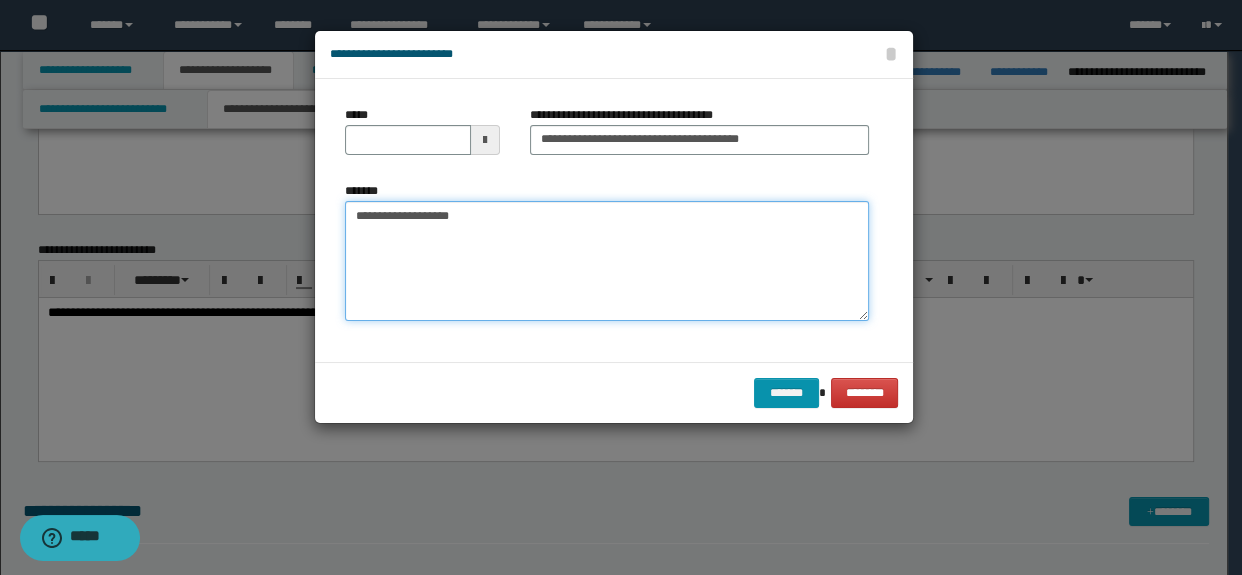 paste on "**********" 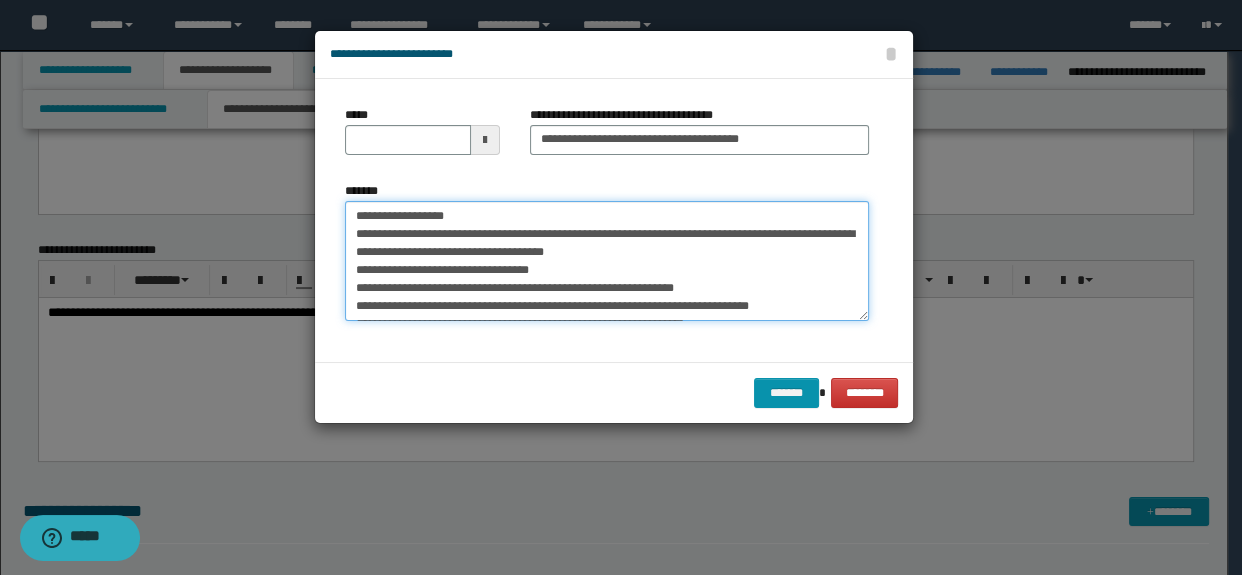 scroll, scrollTop: 48, scrollLeft: 0, axis: vertical 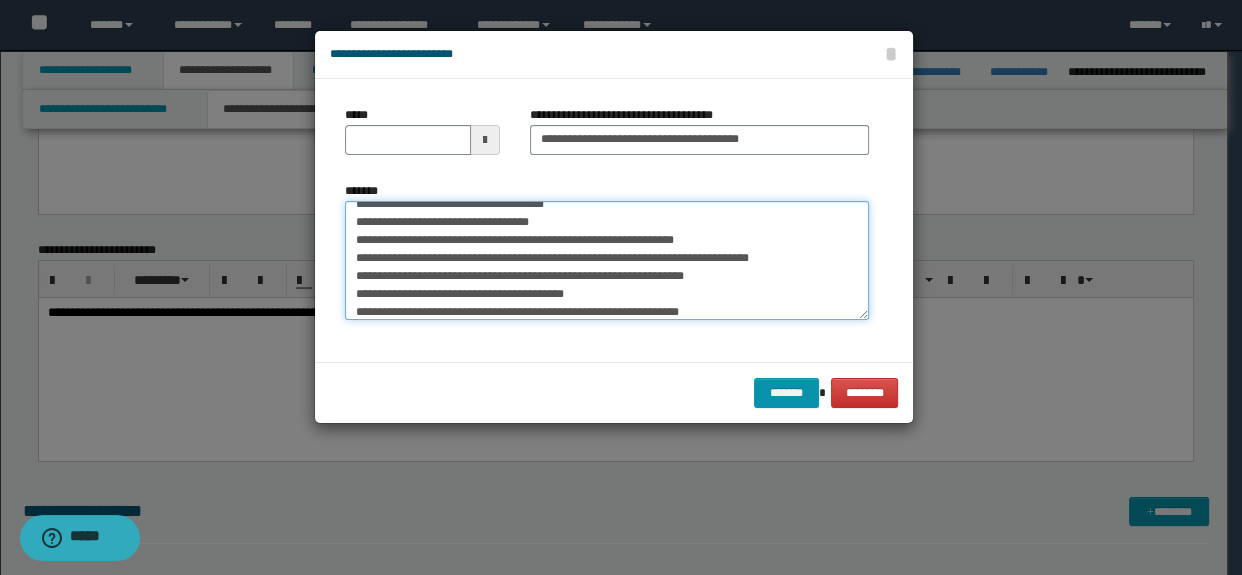 type 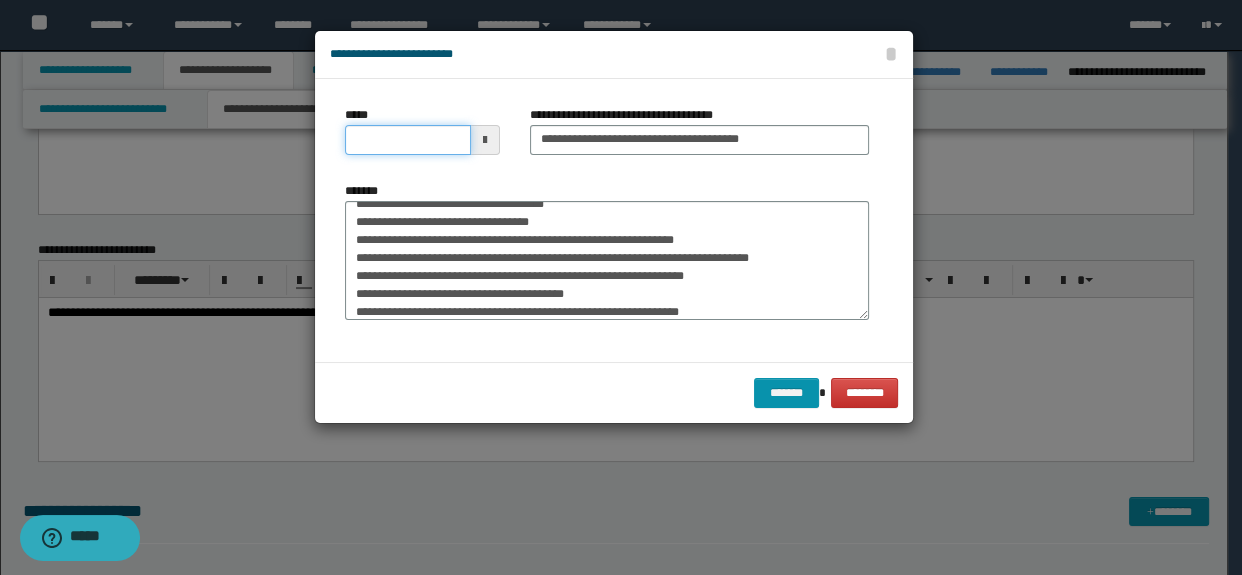 click on "*****" at bounding box center [408, 140] 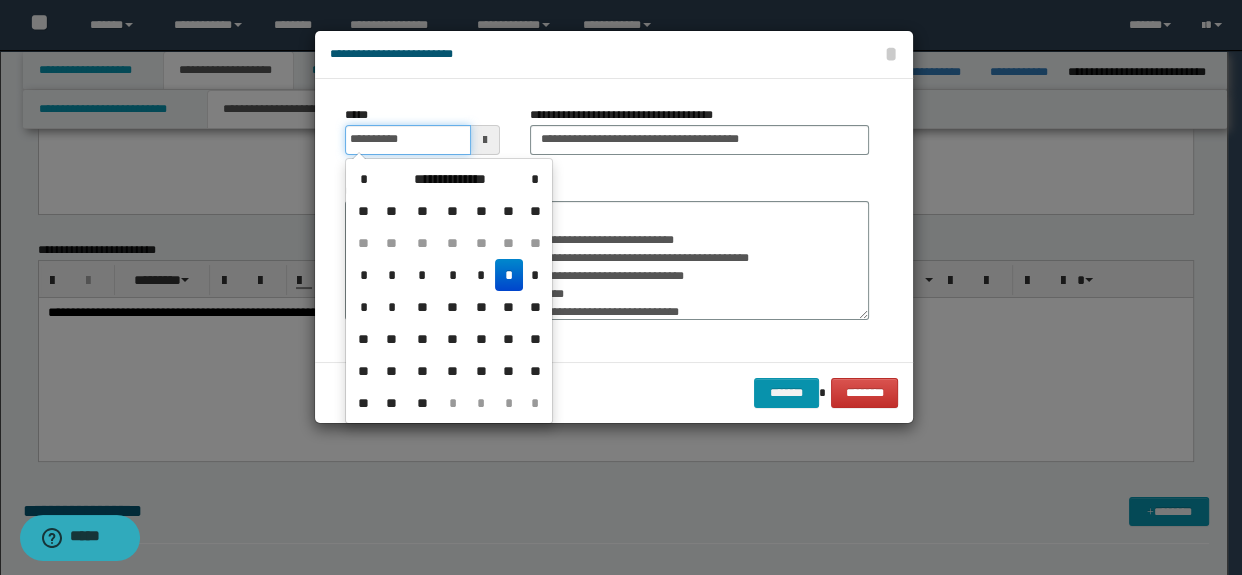 type on "**********" 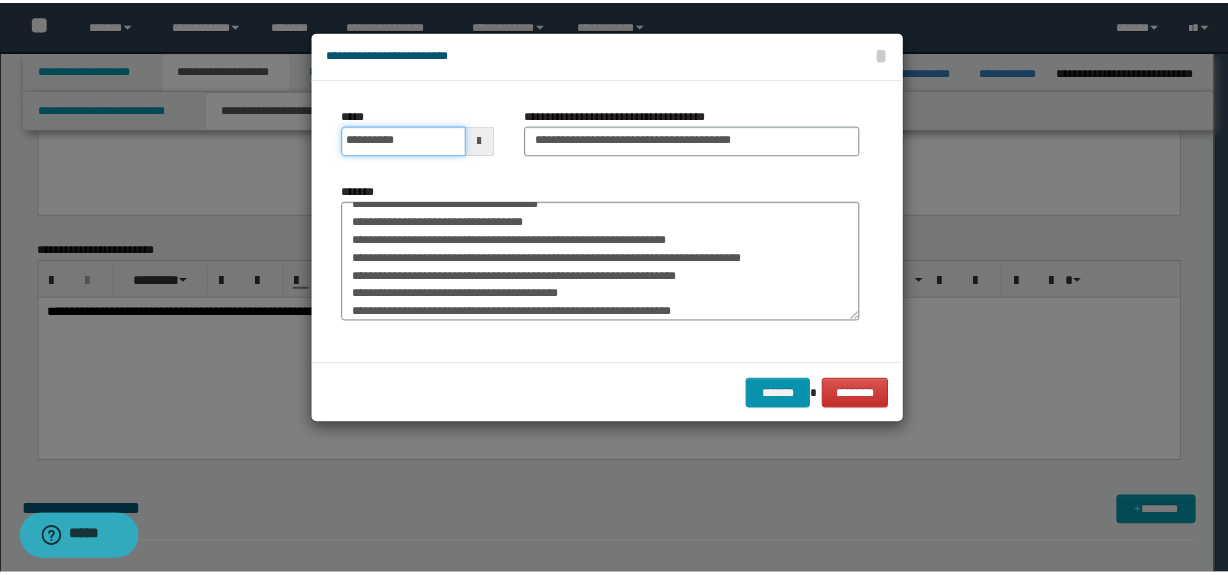 scroll, scrollTop: 0, scrollLeft: 0, axis: both 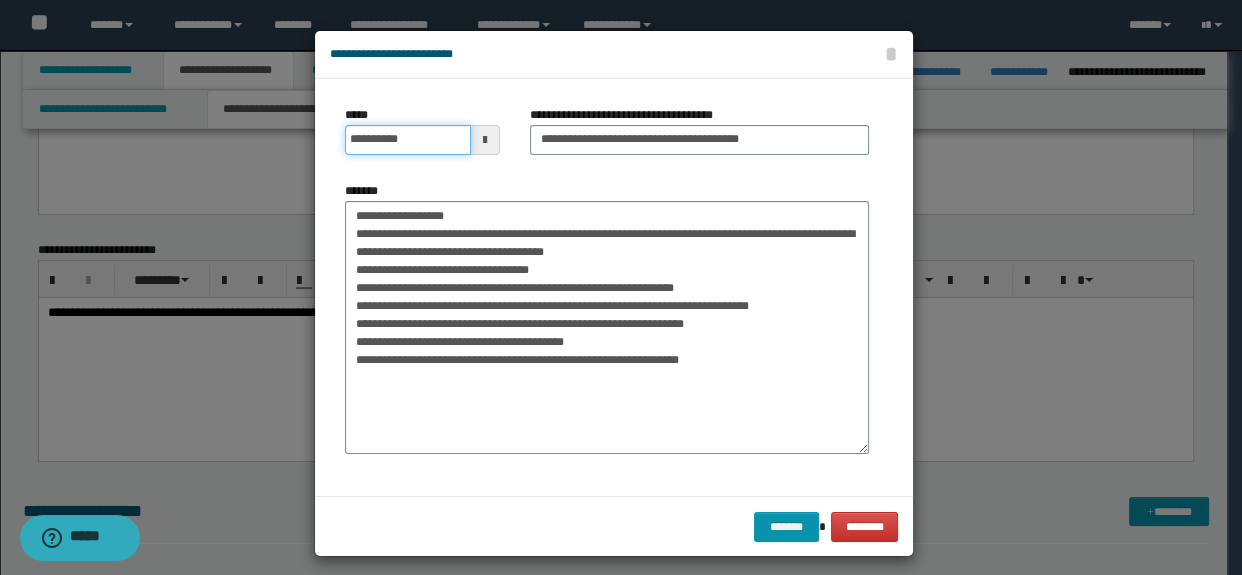 drag, startPoint x: 863, startPoint y: 316, endPoint x: 780, endPoint y: 409, distance: 124.65151 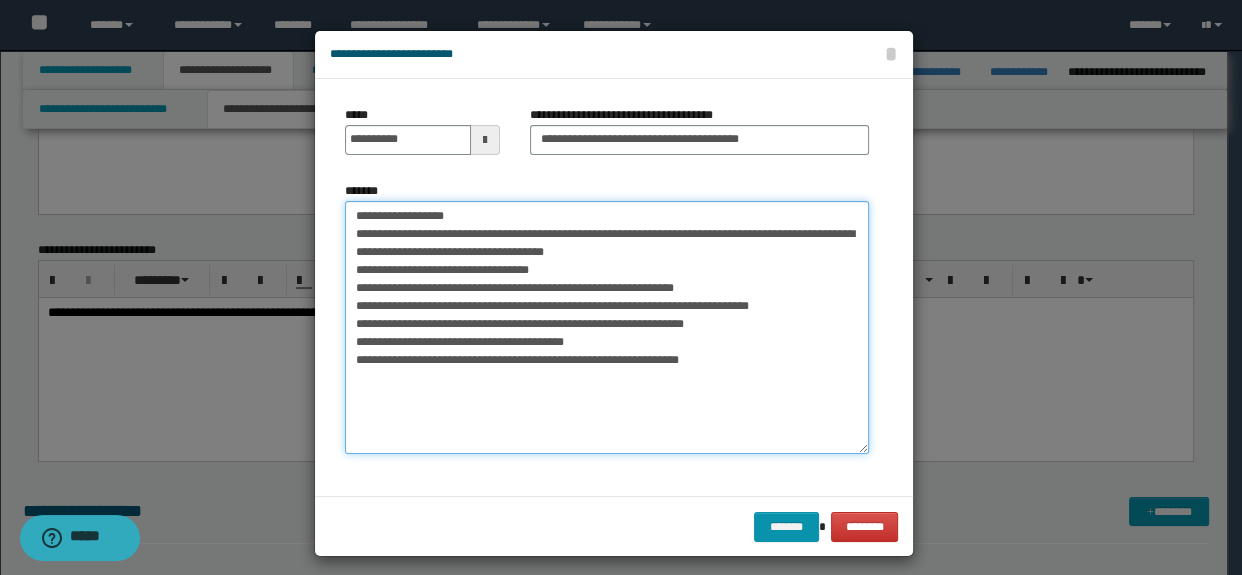 click on "**********" at bounding box center [607, 327] 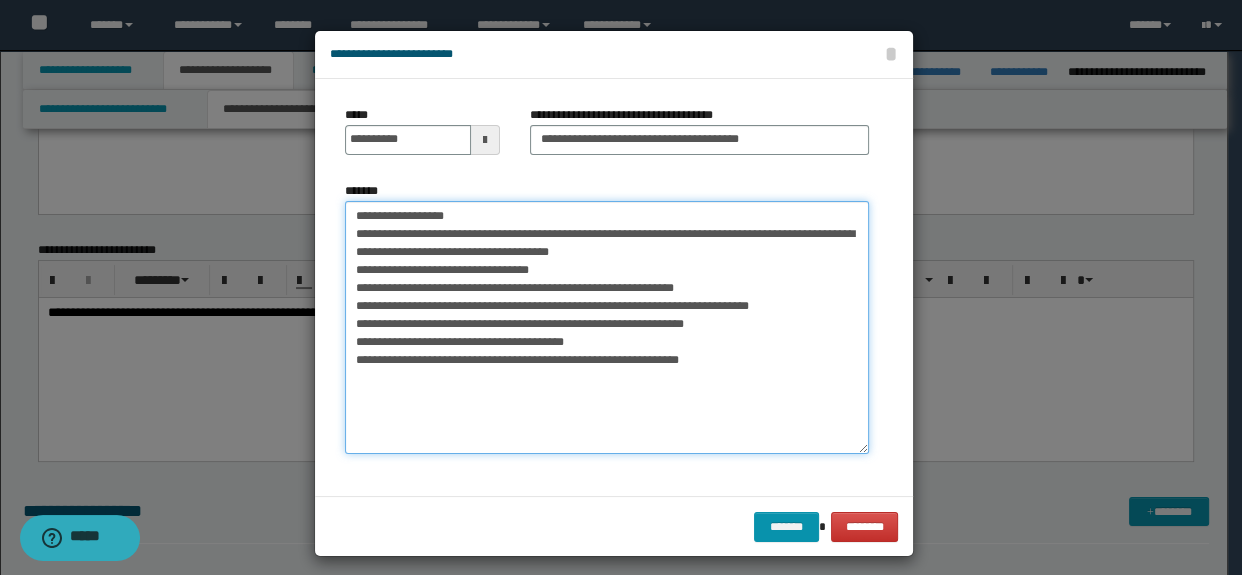 type on "**********" 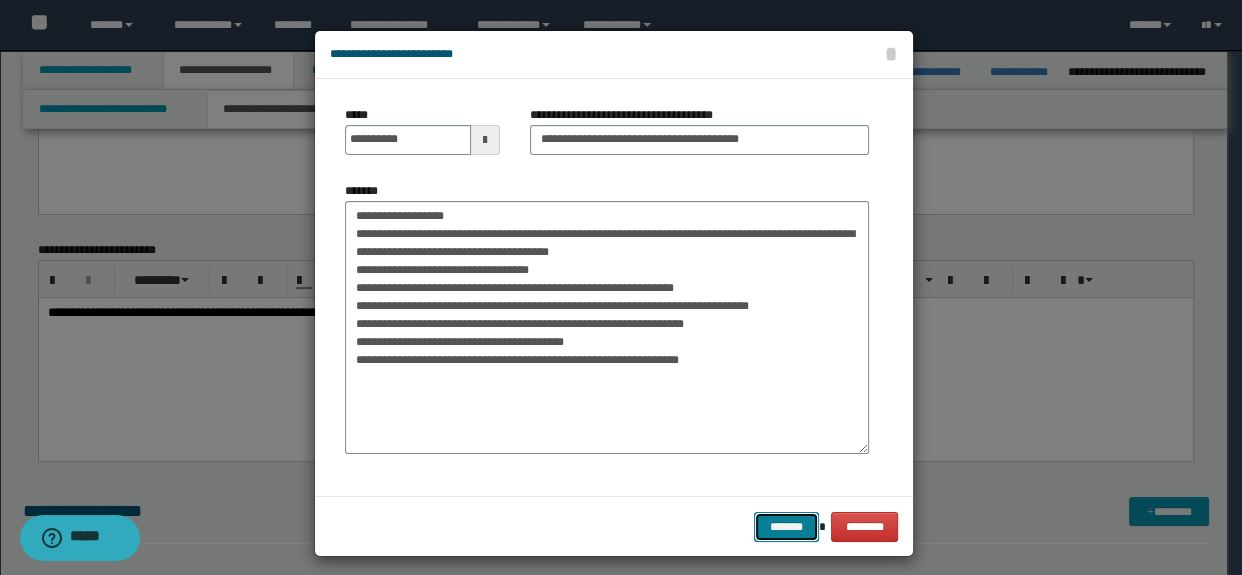 click on "*******" at bounding box center (786, 527) 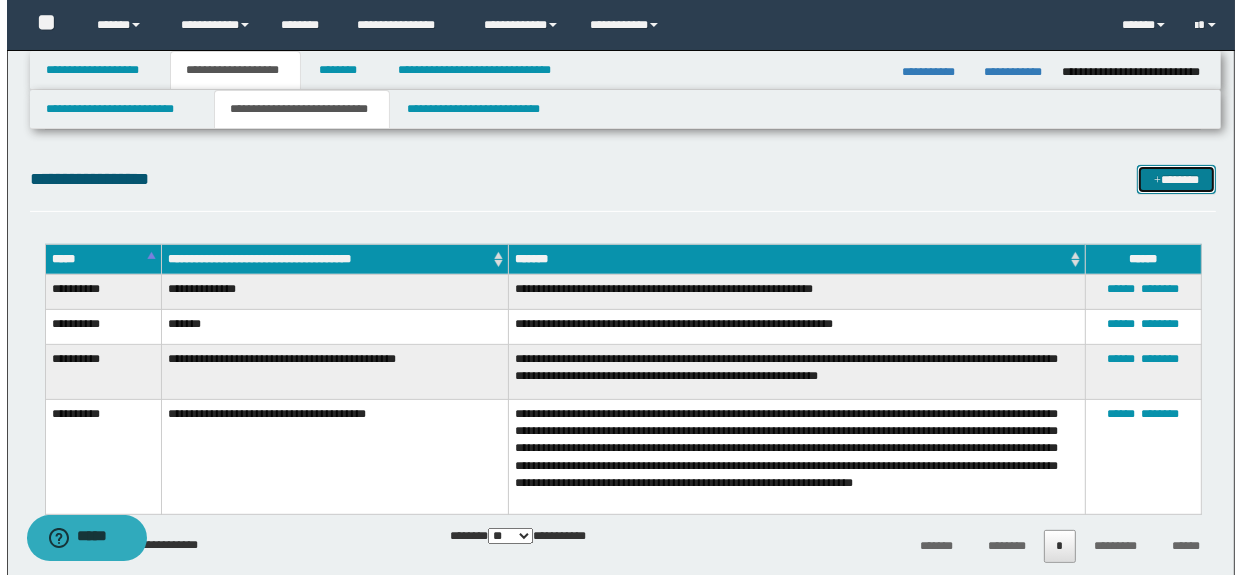 scroll, scrollTop: 636, scrollLeft: 0, axis: vertical 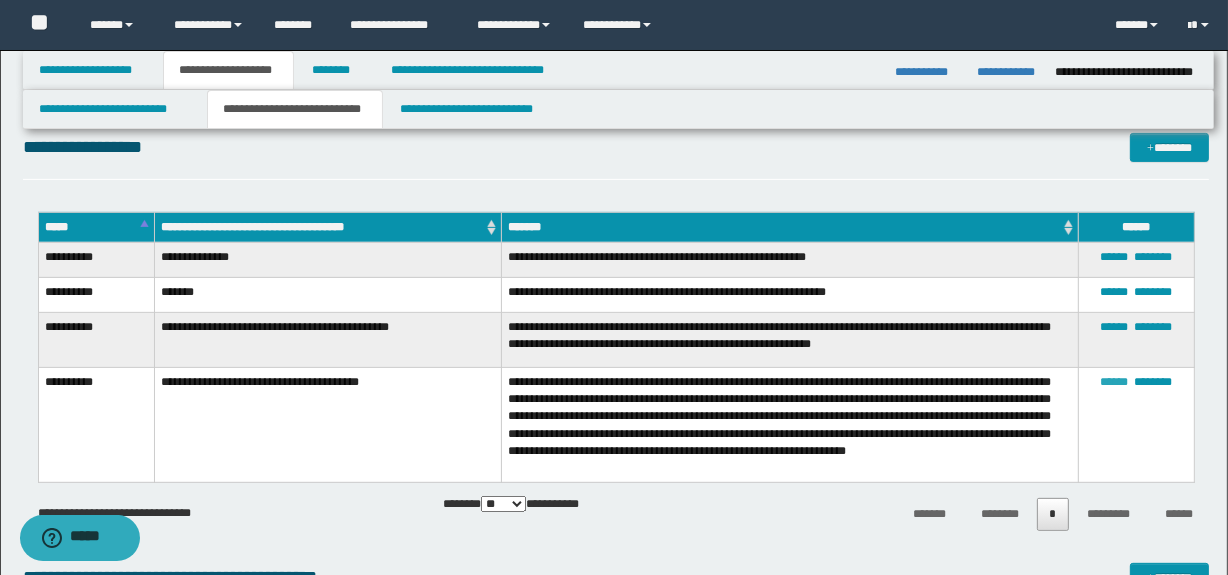 click on "******" at bounding box center [1115, 382] 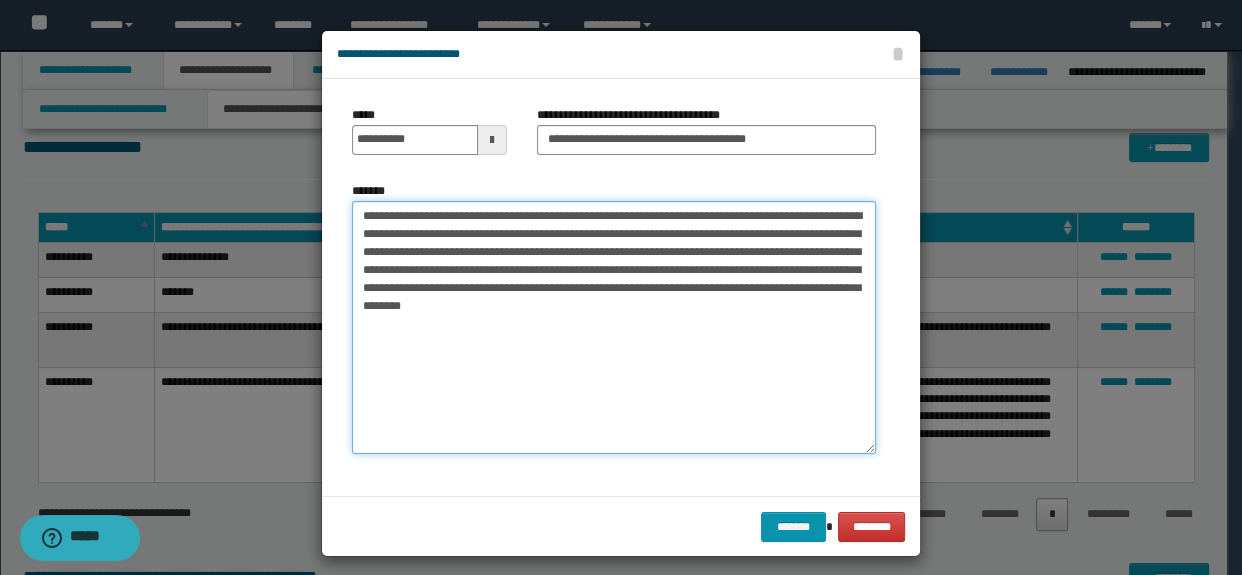 click on "**********" at bounding box center (614, 327) 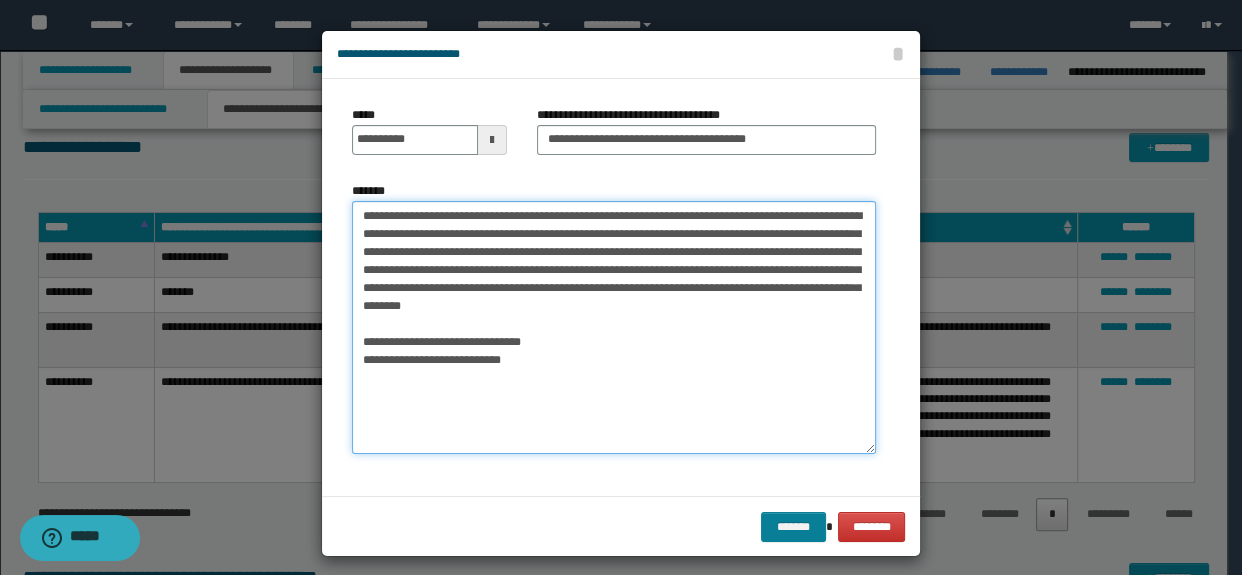 type on "**********" 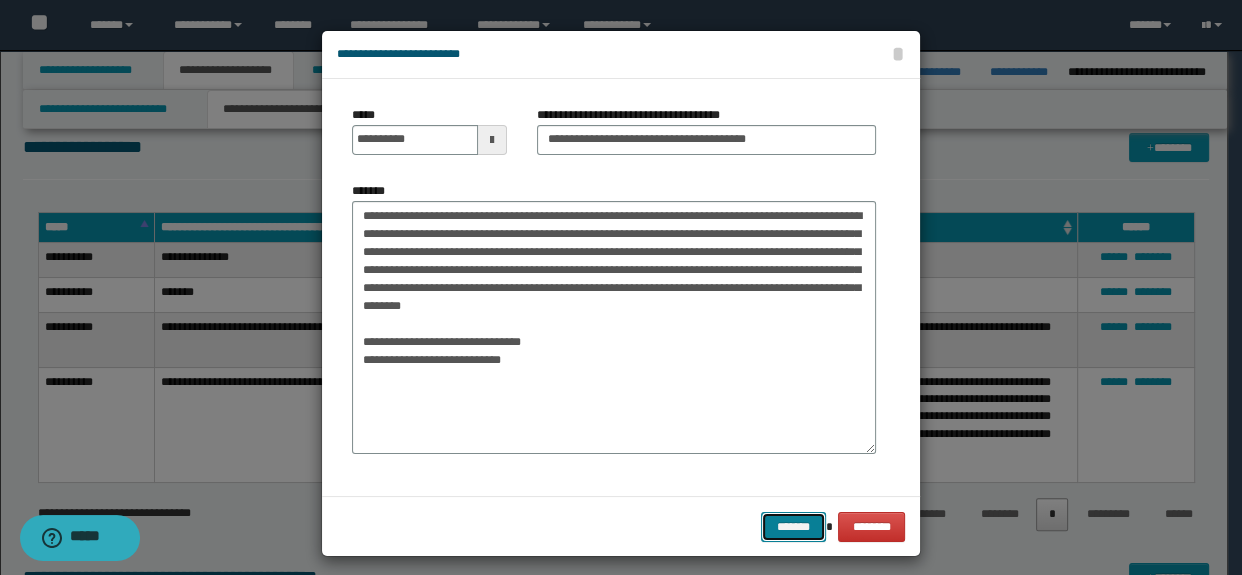 click on "*******" at bounding box center (793, 527) 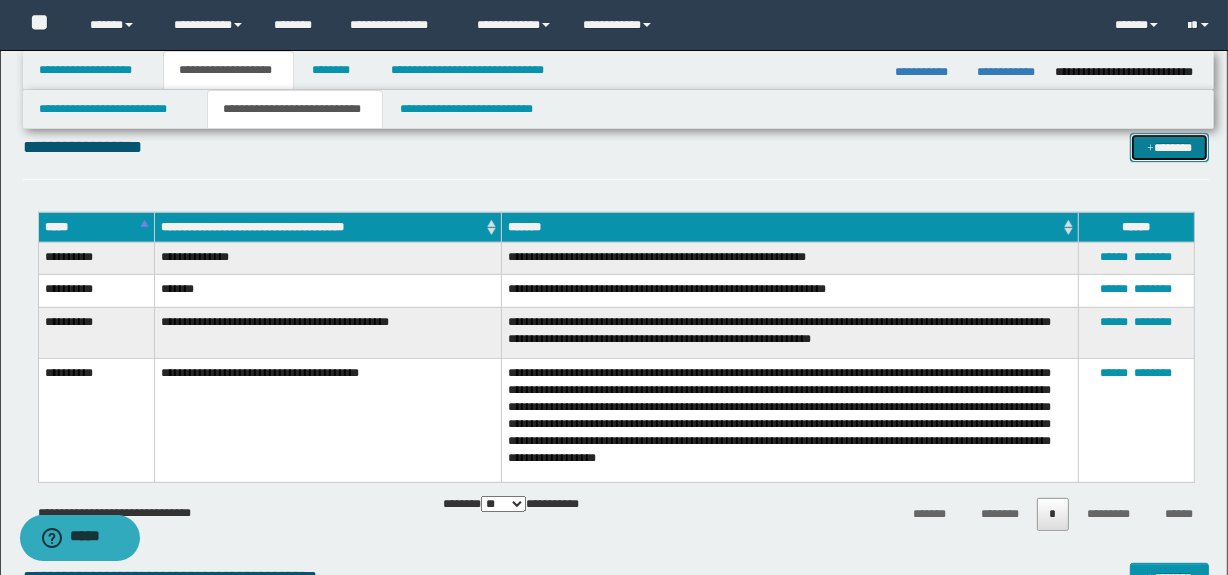 click on "*******" at bounding box center (1170, 148) 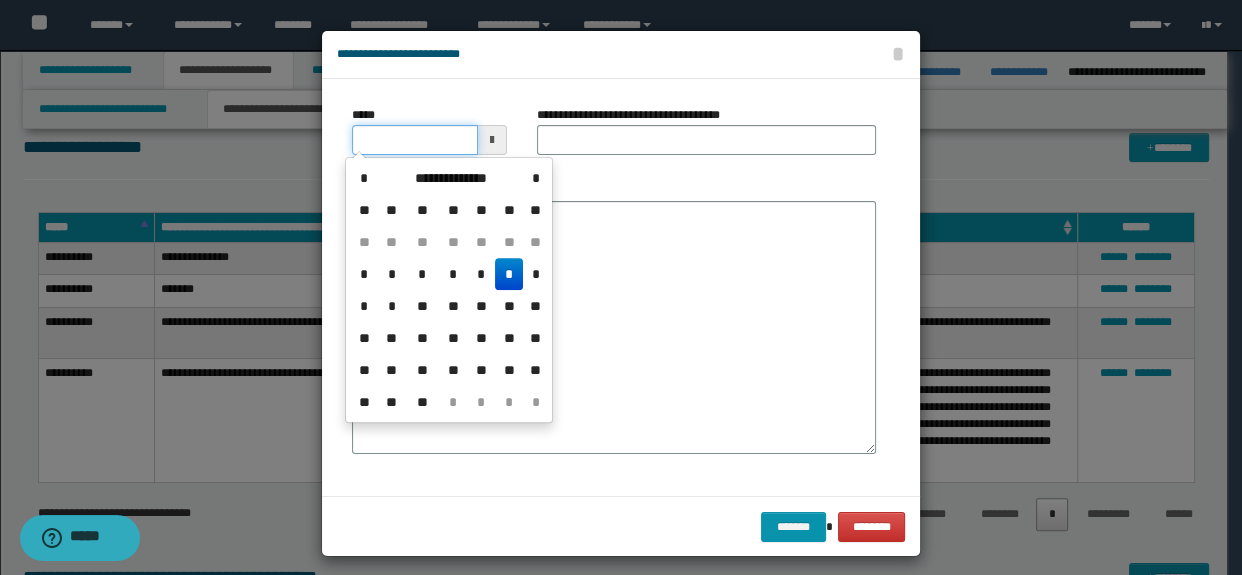 click on "*****" at bounding box center [415, 140] 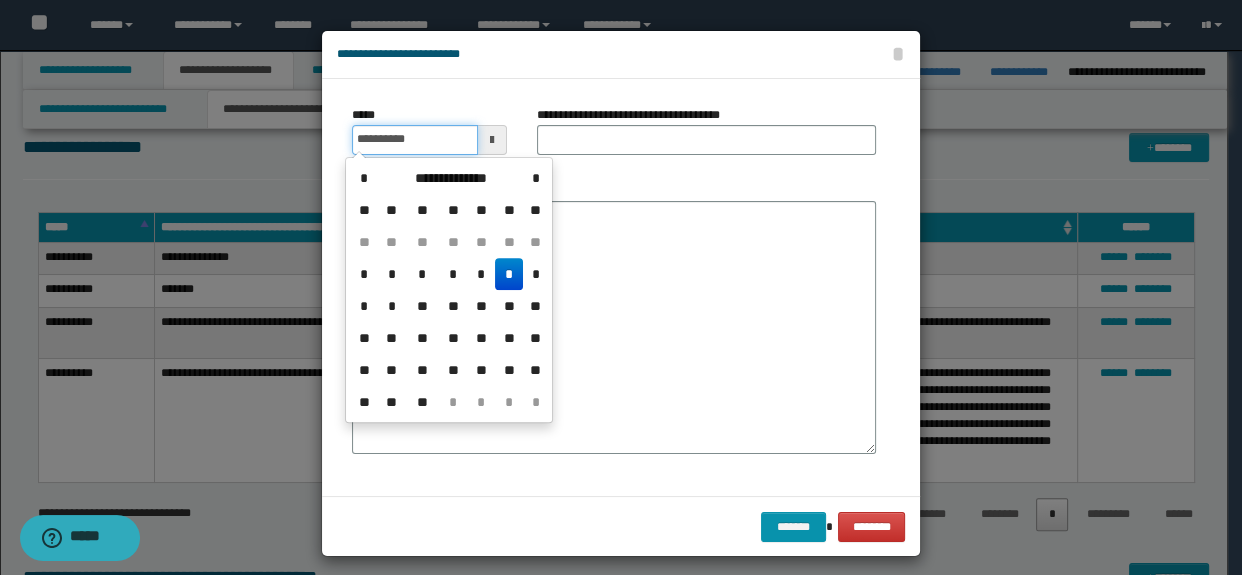 type on "**********" 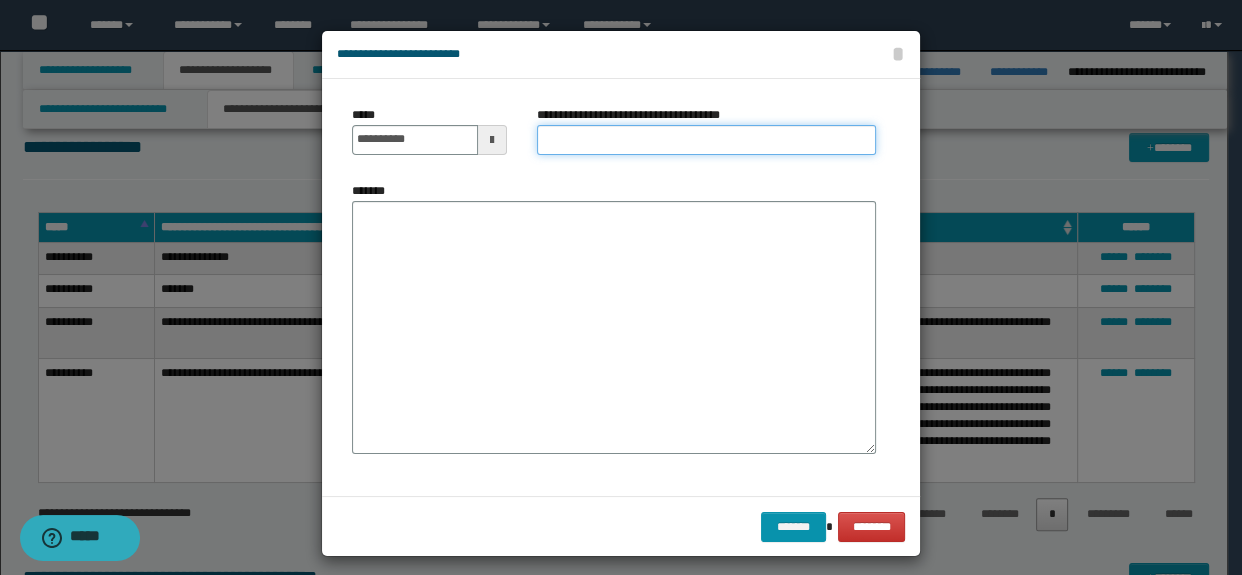 click on "**********" at bounding box center [707, 140] 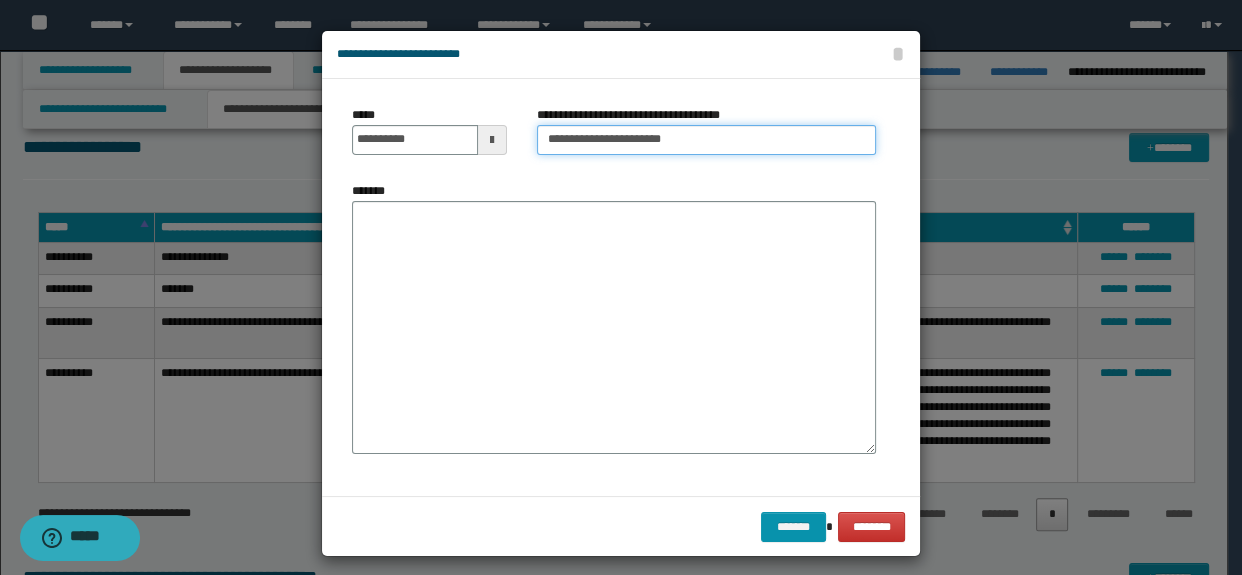 type on "**********" 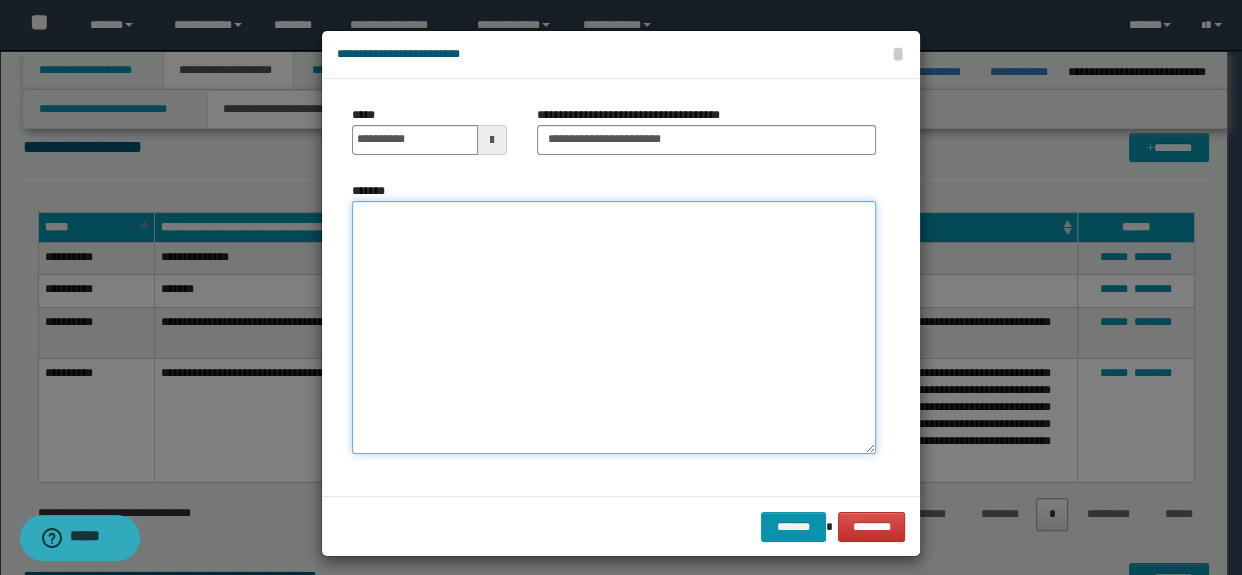 click on "*******" at bounding box center (614, 327) 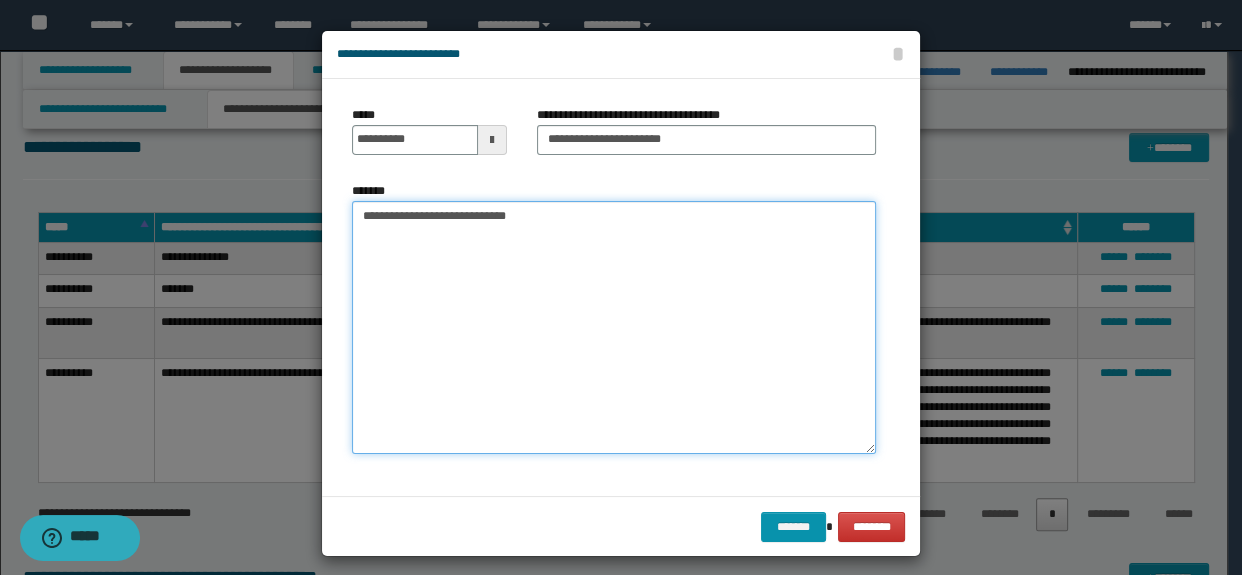 paste on "**********" 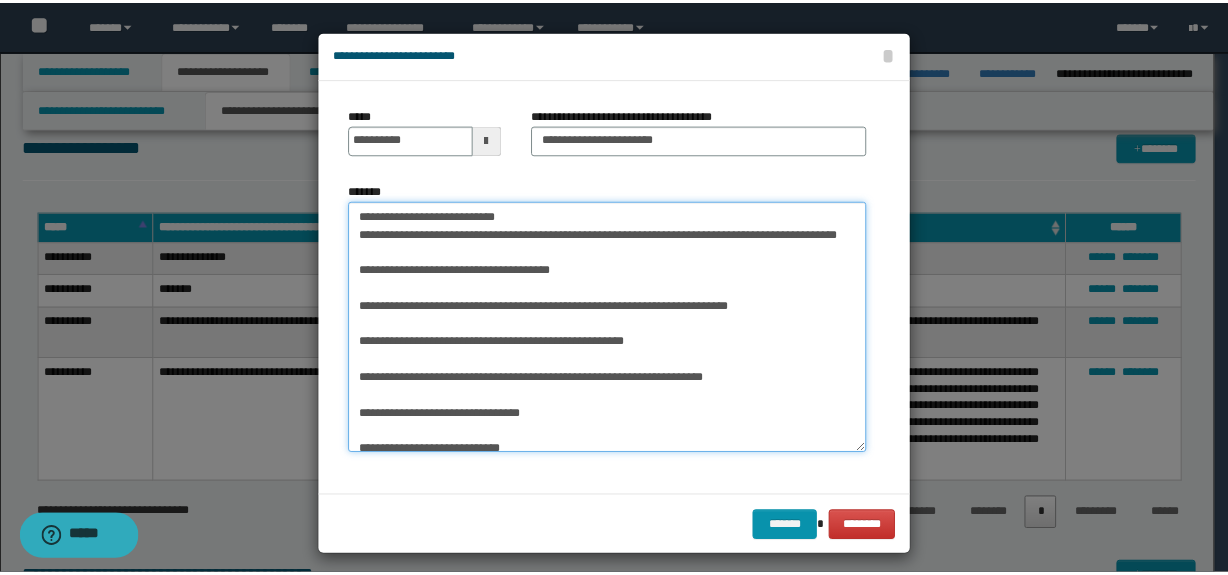scroll, scrollTop: 40, scrollLeft: 0, axis: vertical 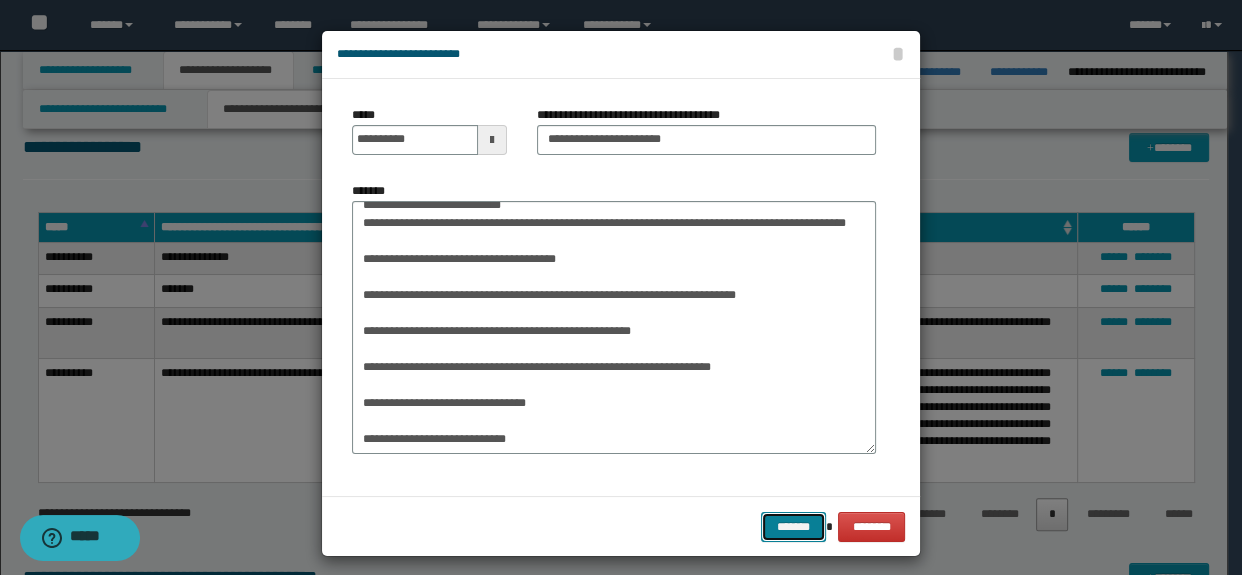 click on "*******" at bounding box center [793, 527] 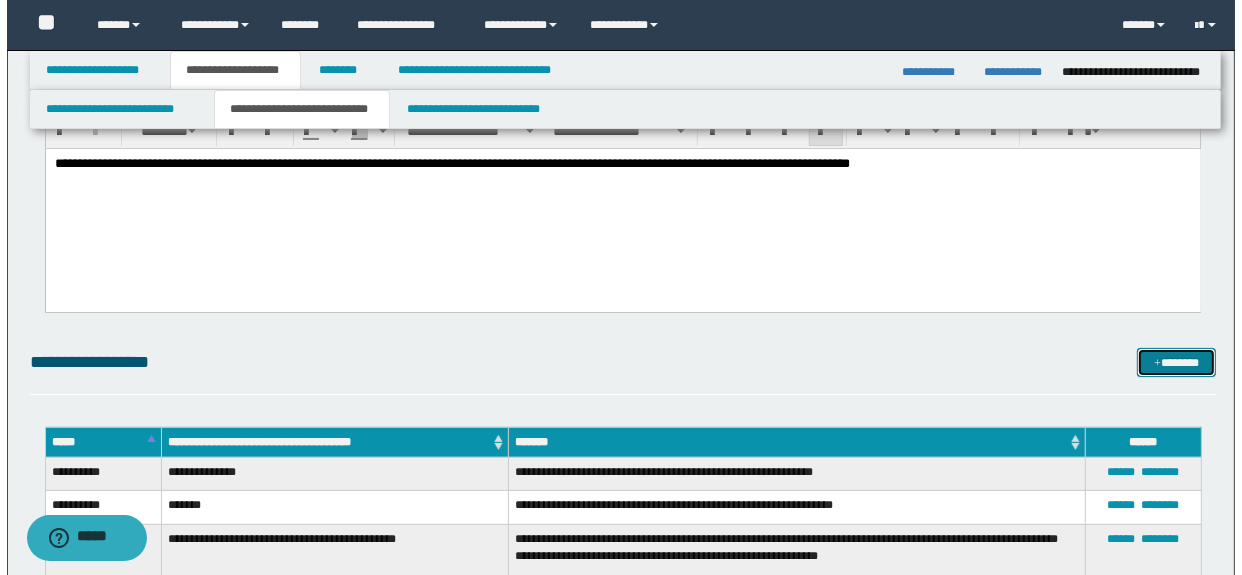 scroll, scrollTop: 454, scrollLeft: 0, axis: vertical 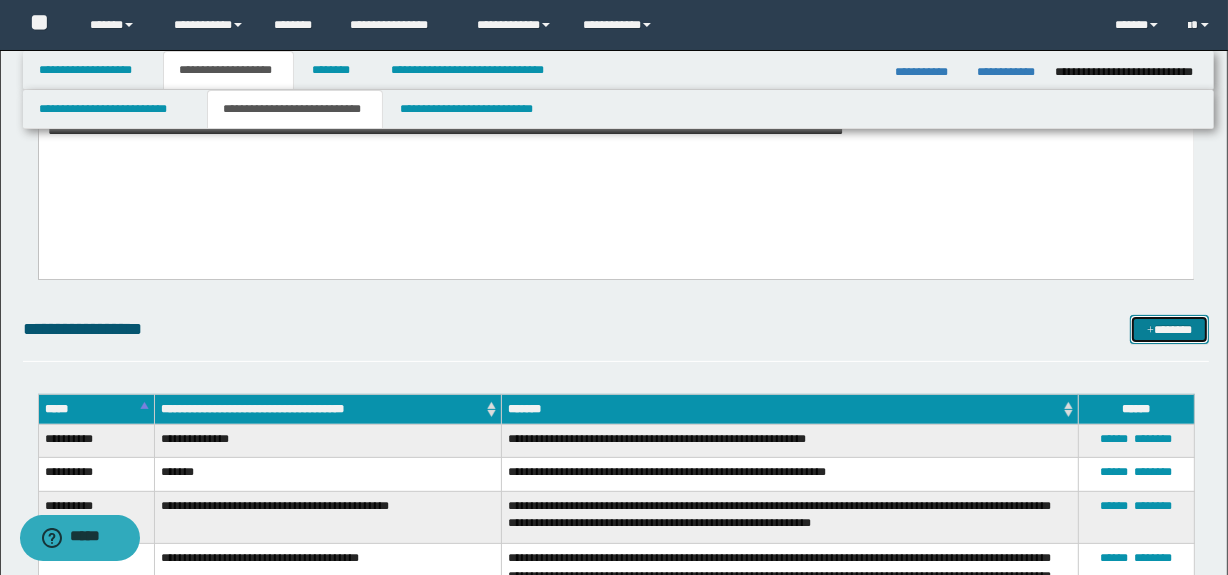 click on "*******" at bounding box center (1170, 330) 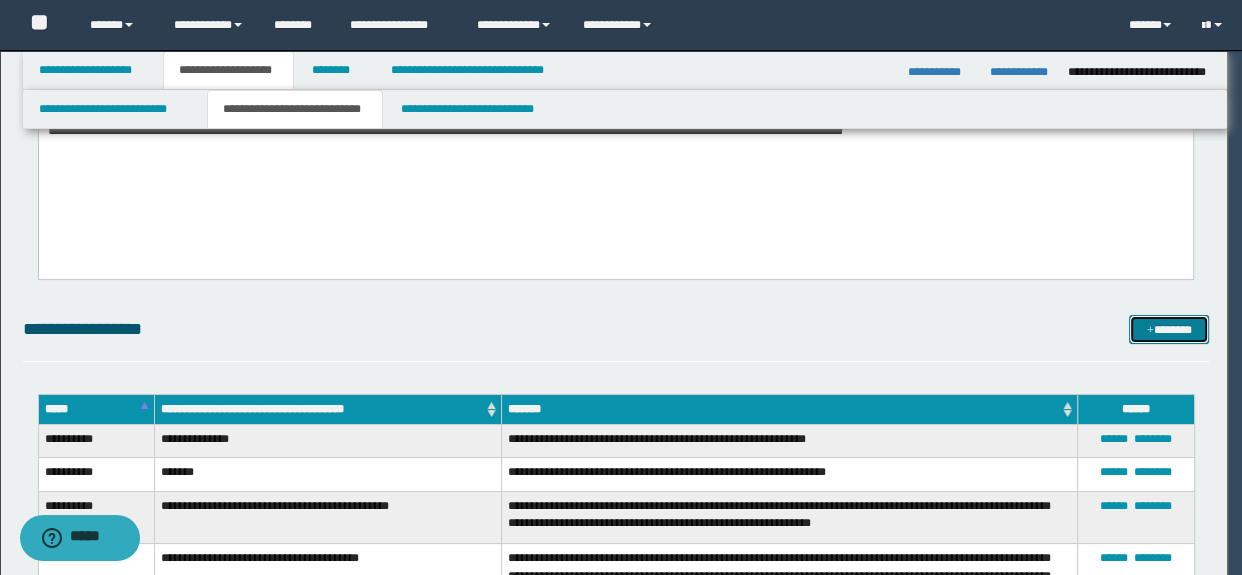 scroll, scrollTop: 0, scrollLeft: 0, axis: both 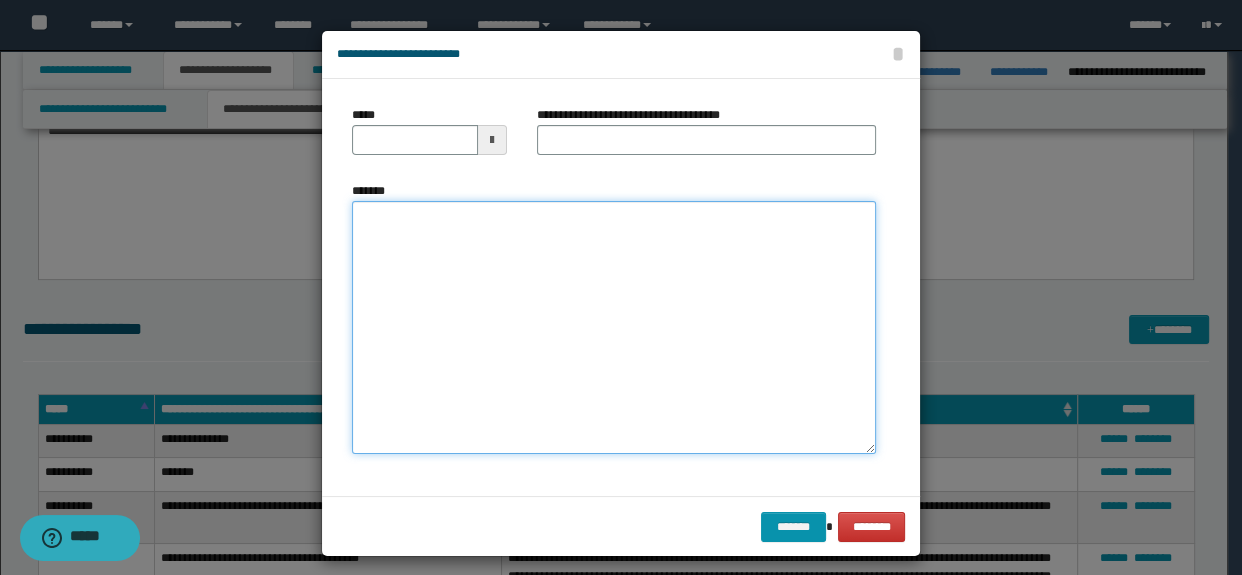 click on "*******" at bounding box center (614, 327) 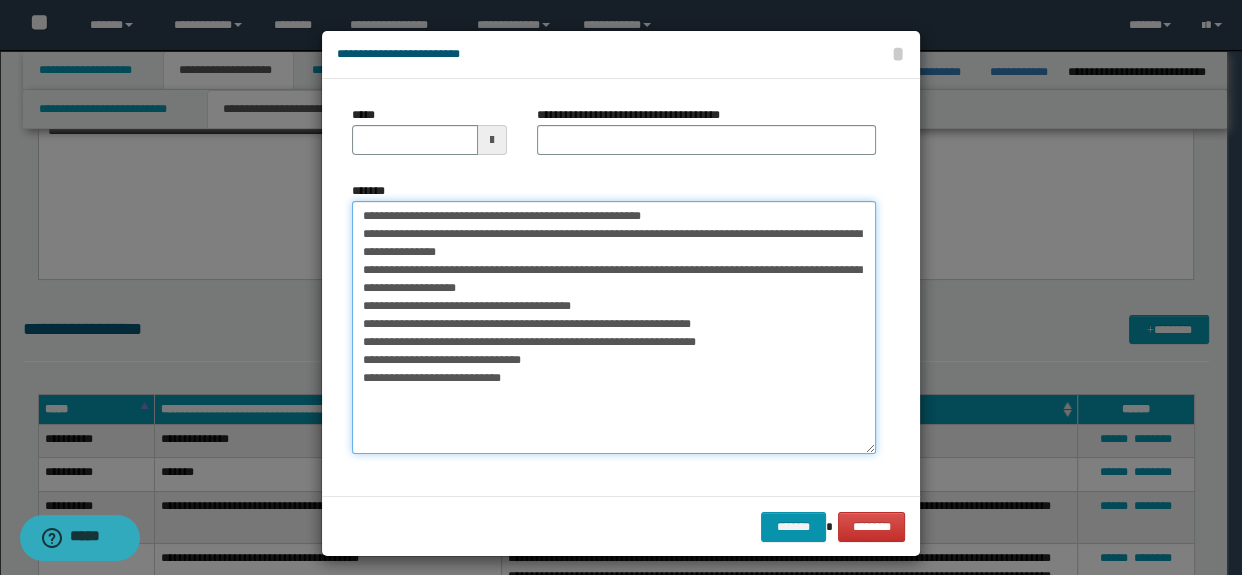 drag, startPoint x: 718, startPoint y: 217, endPoint x: 340, endPoint y: 217, distance: 378 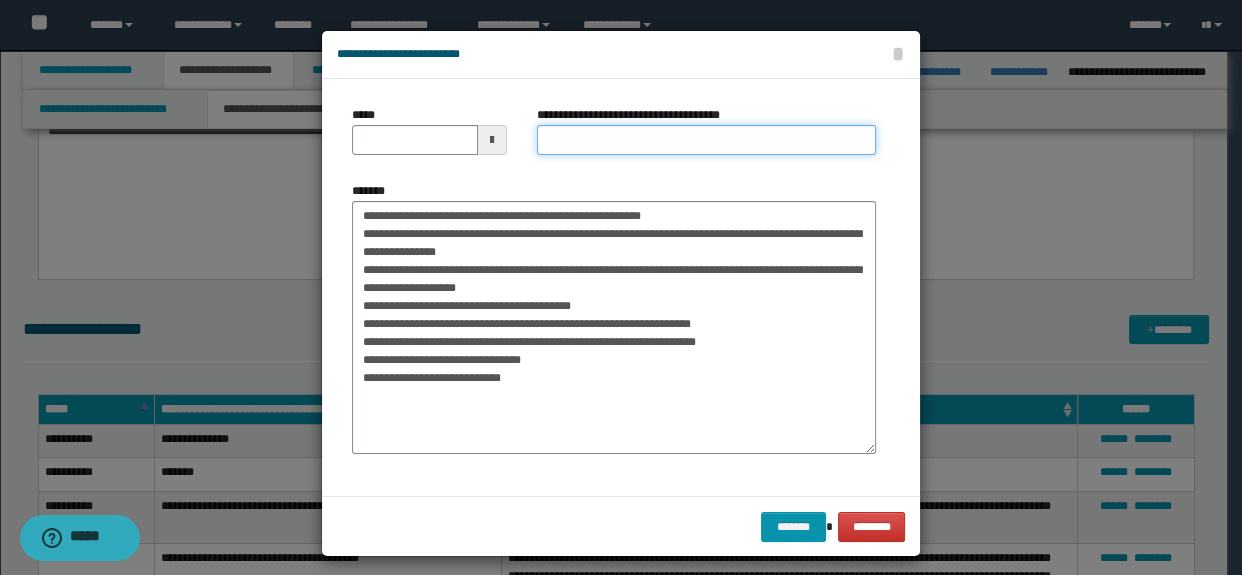 click on "**********" at bounding box center [707, 140] 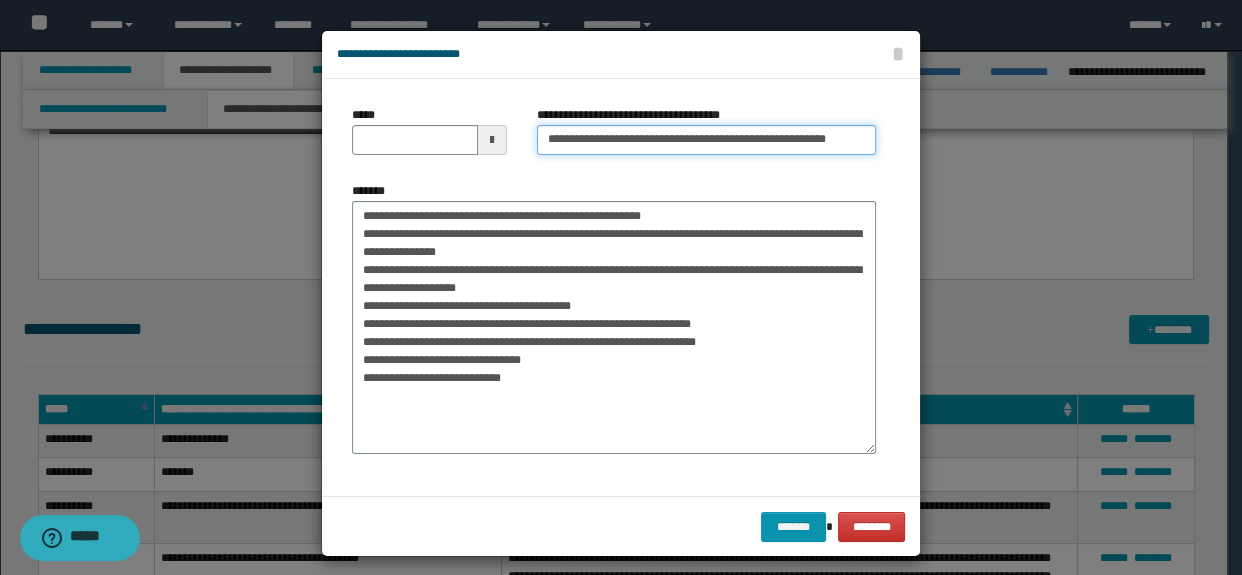 scroll, scrollTop: 0, scrollLeft: 25, axis: horizontal 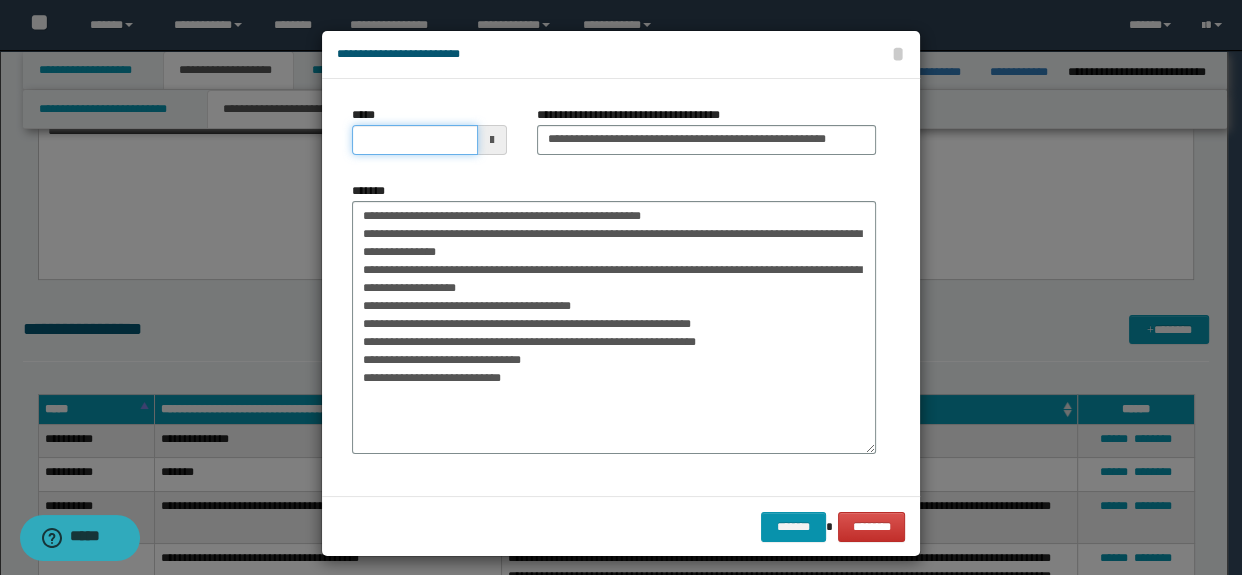 click on "*****" at bounding box center [415, 140] 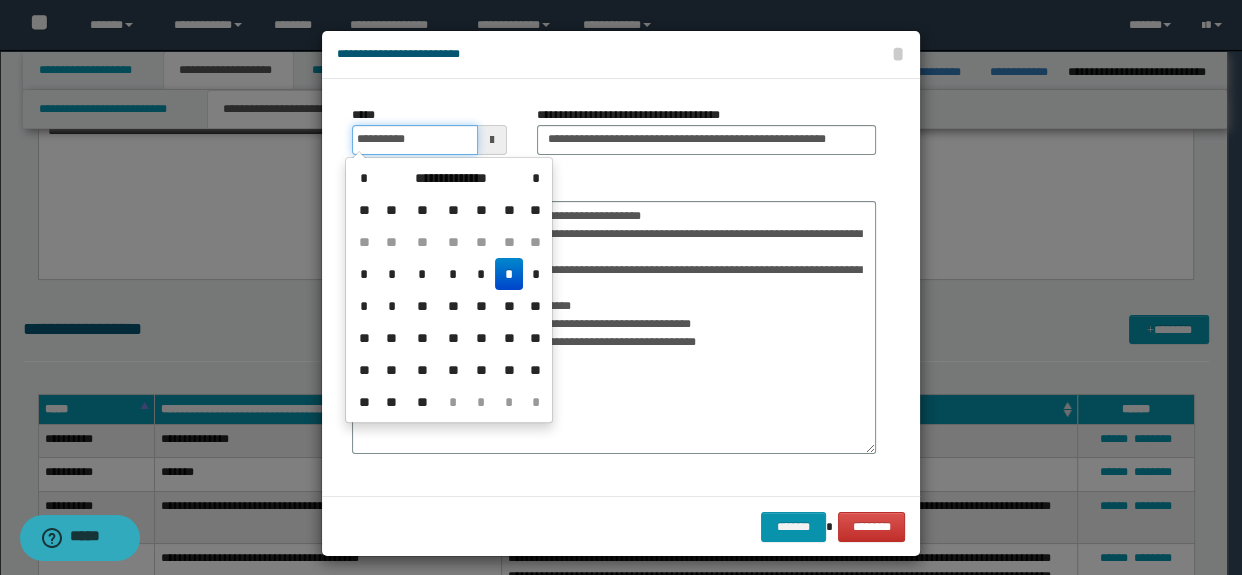 type on "**********" 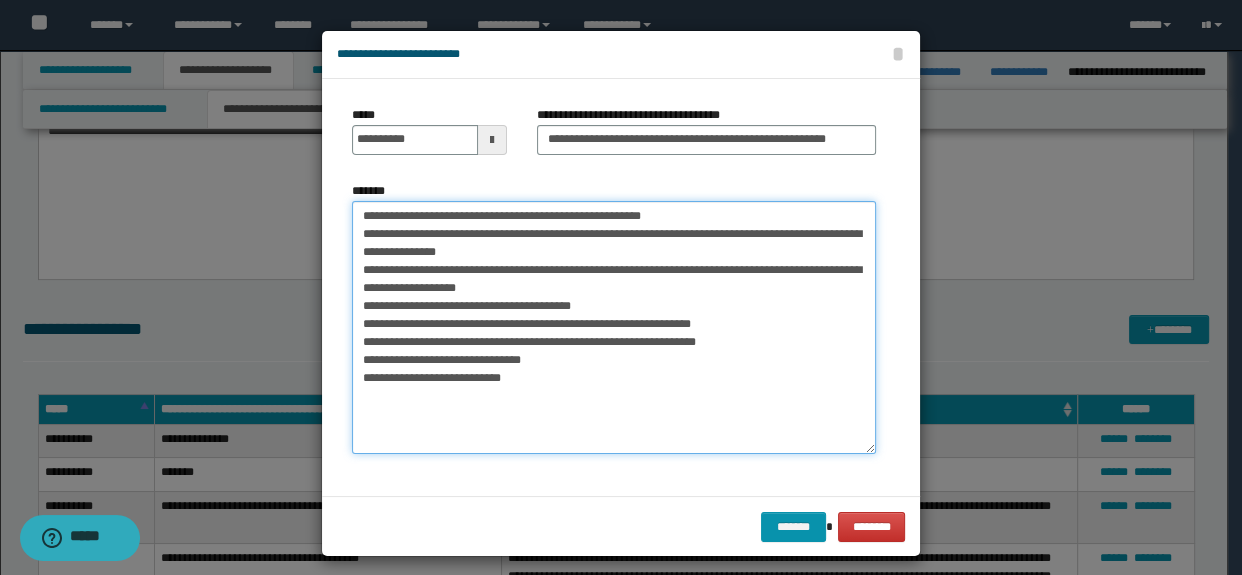 drag, startPoint x: 712, startPoint y: 218, endPoint x: 305, endPoint y: 213, distance: 407.0307 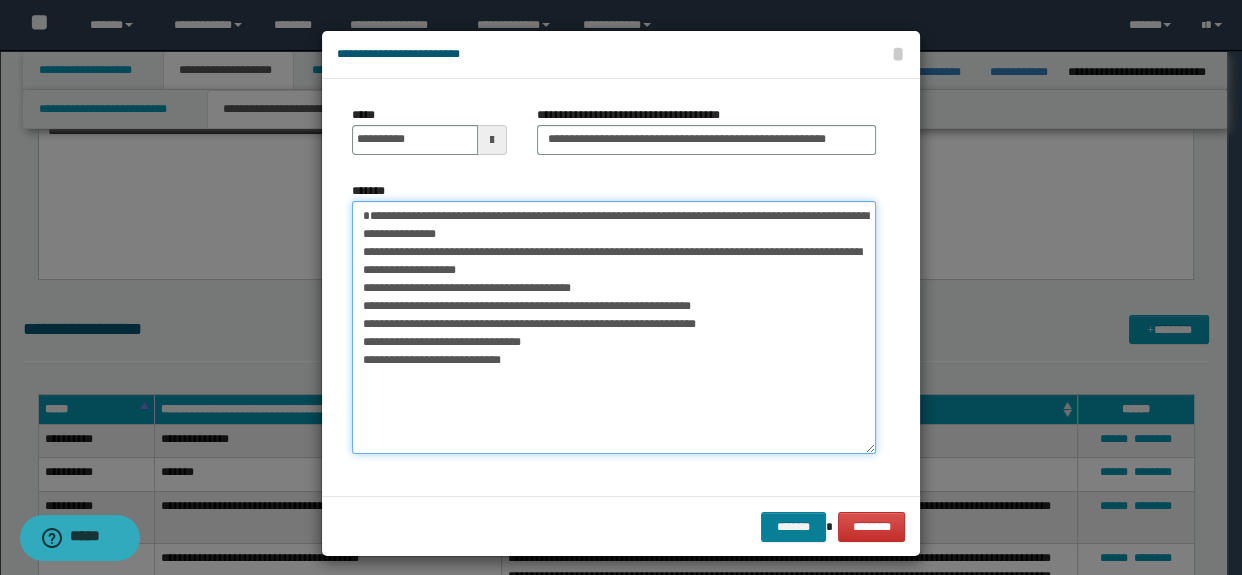 type on "**********" 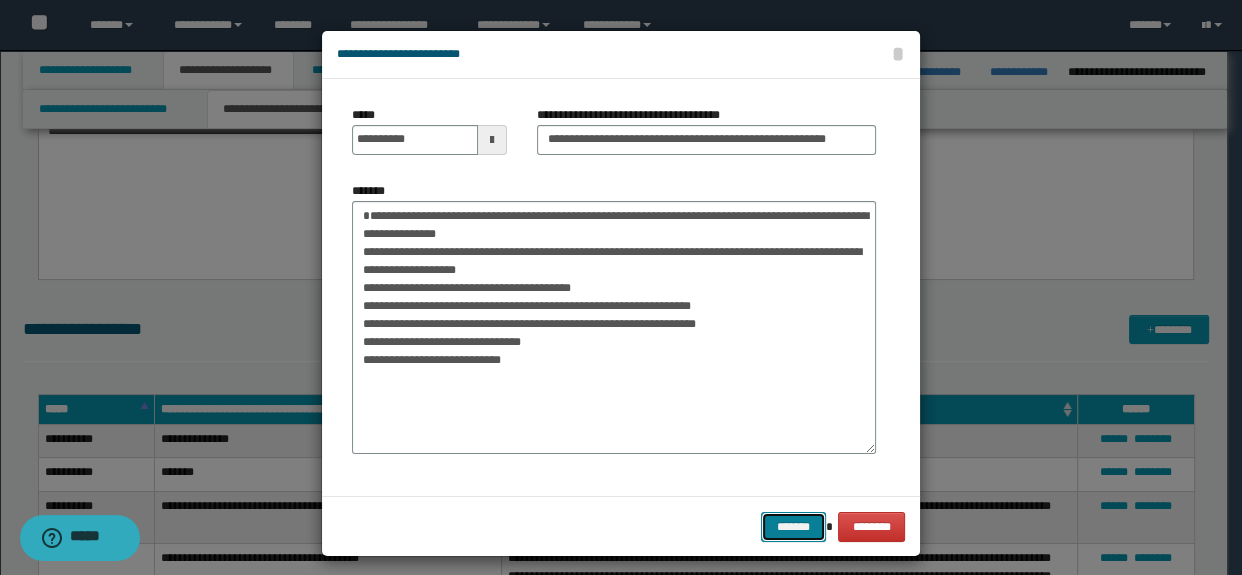 click on "*******" at bounding box center (793, 527) 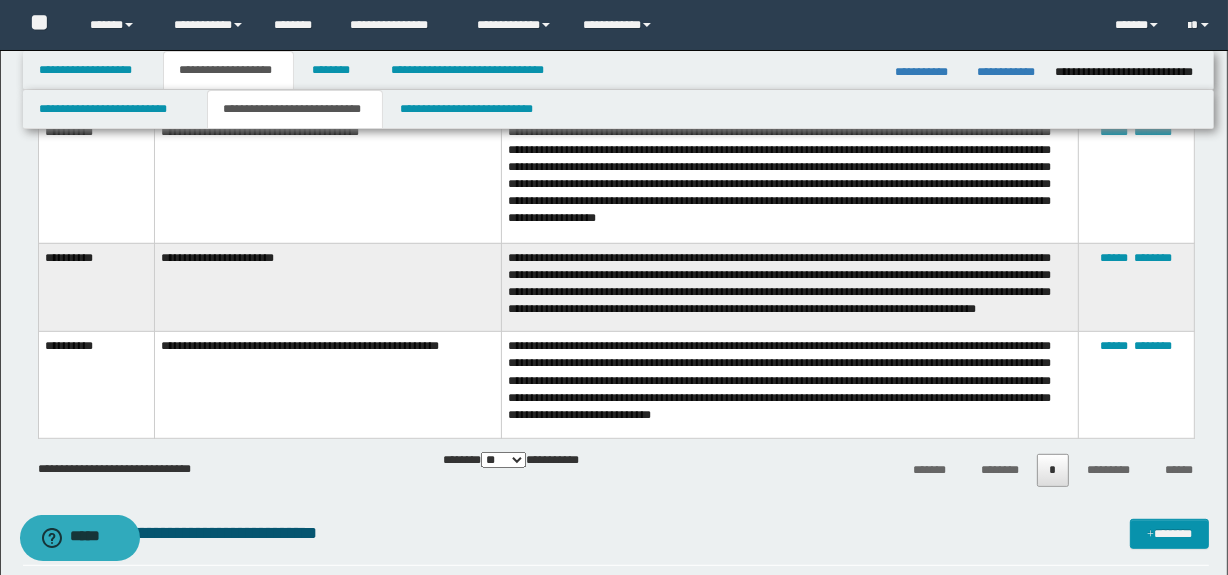 scroll, scrollTop: 909, scrollLeft: 0, axis: vertical 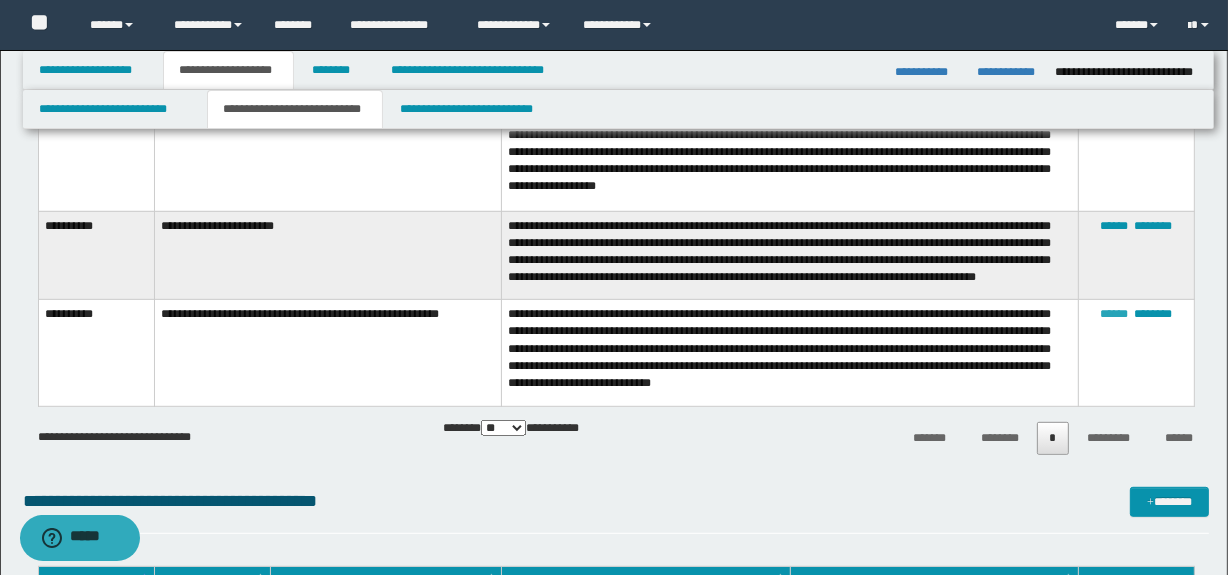 click on "******" at bounding box center [1115, 314] 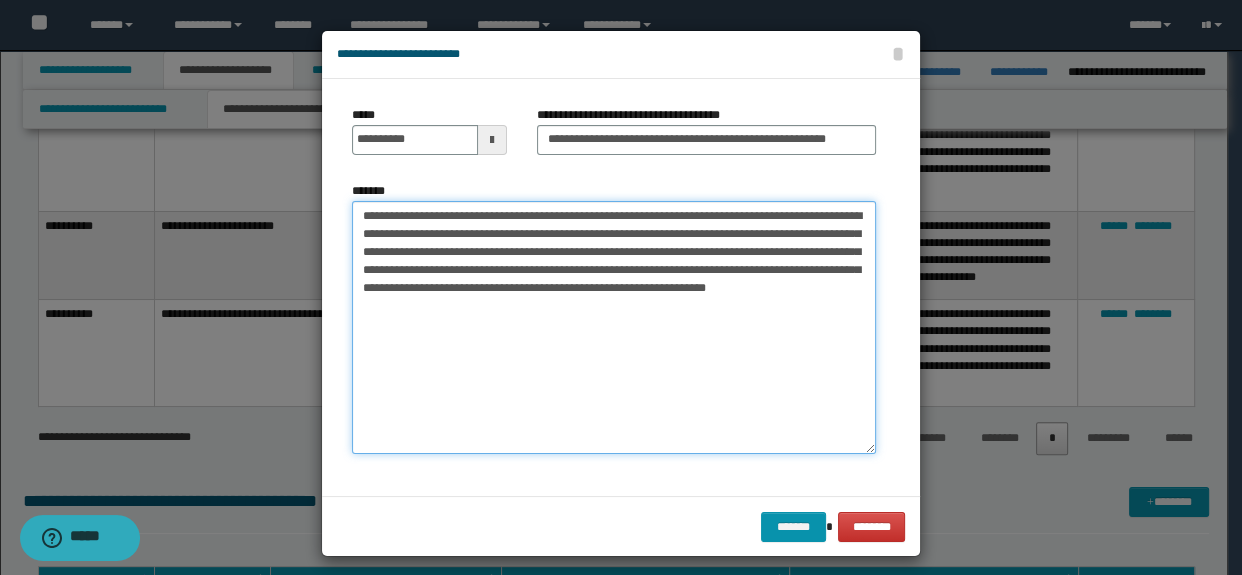 click on "**********" at bounding box center [614, 327] 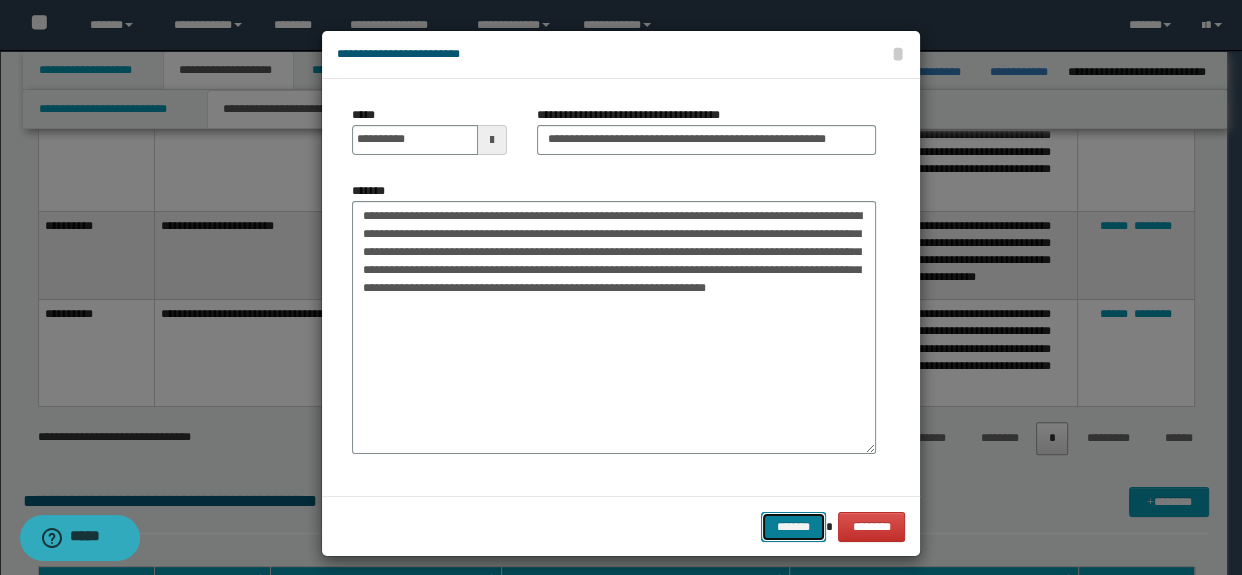 click on "*******" at bounding box center (793, 527) 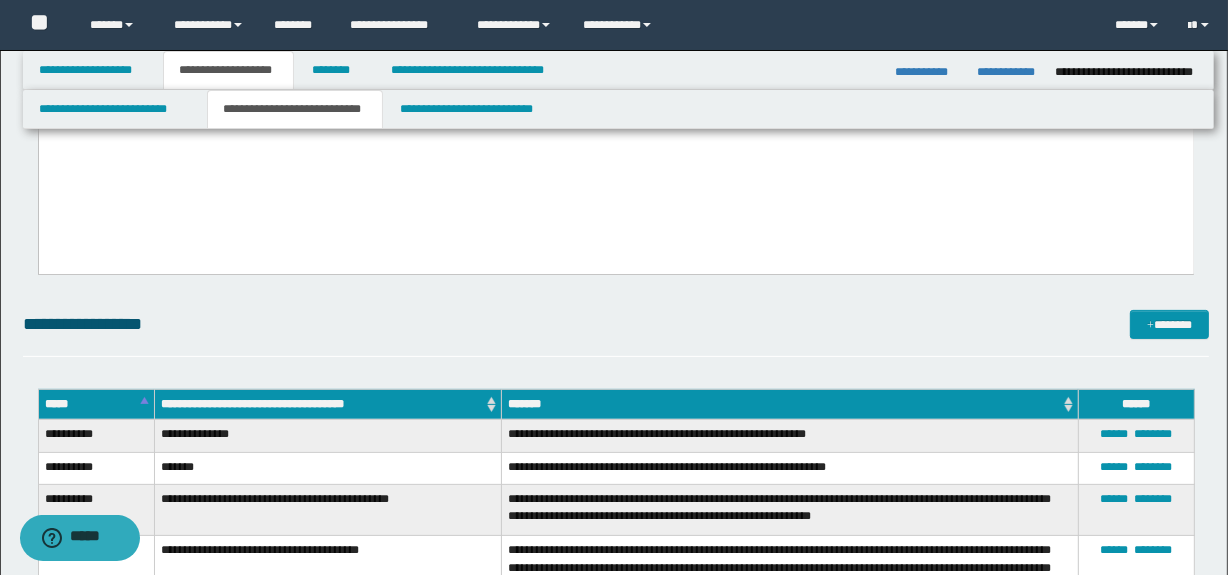 scroll, scrollTop: 454, scrollLeft: 0, axis: vertical 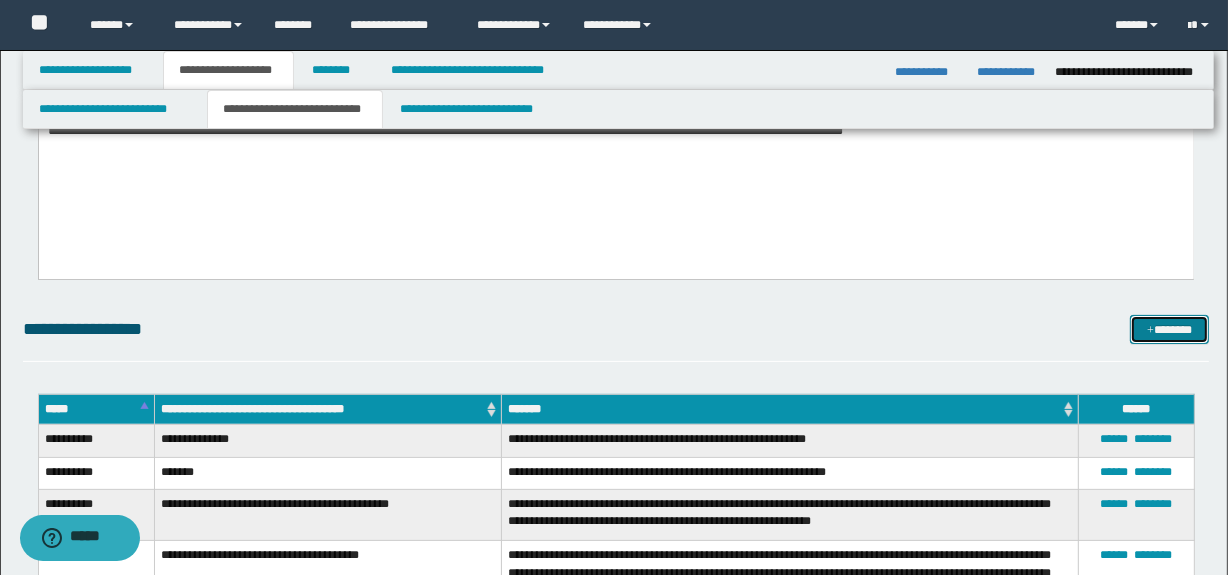 click on "*******" at bounding box center [1170, 330] 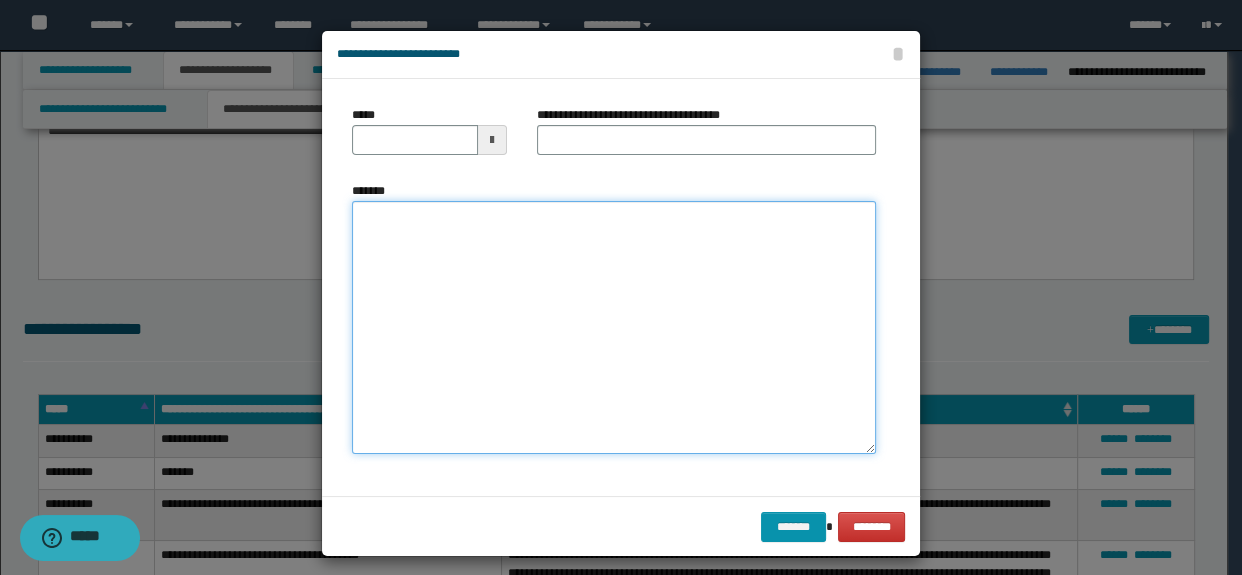 click on "*******" at bounding box center [614, 327] 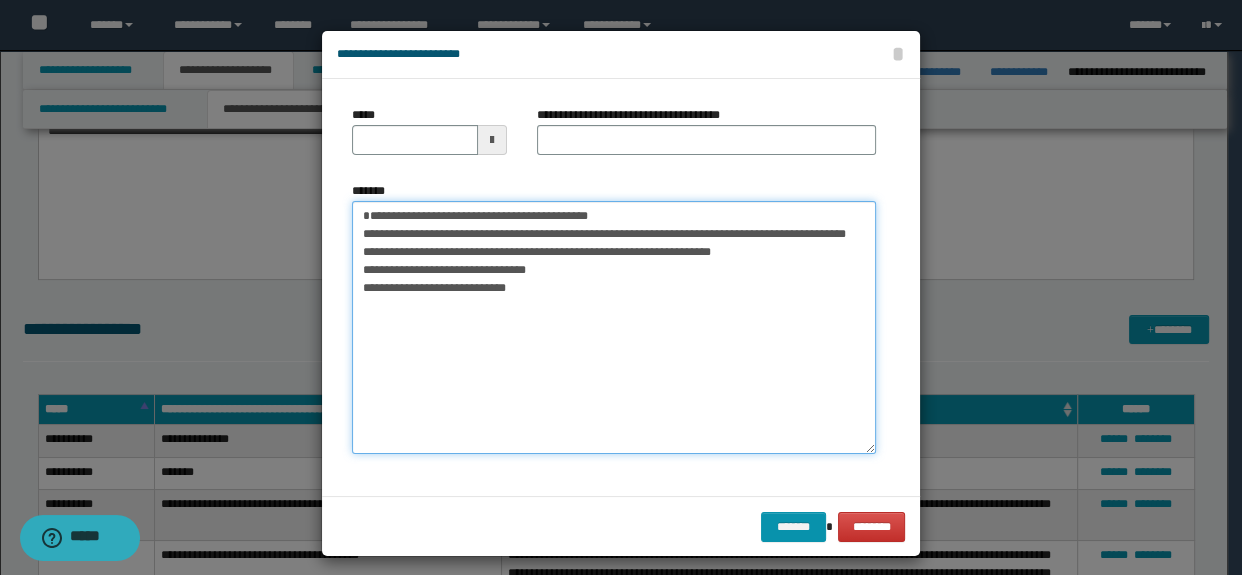 drag, startPoint x: 640, startPoint y: 217, endPoint x: 347, endPoint y: 210, distance: 293.08362 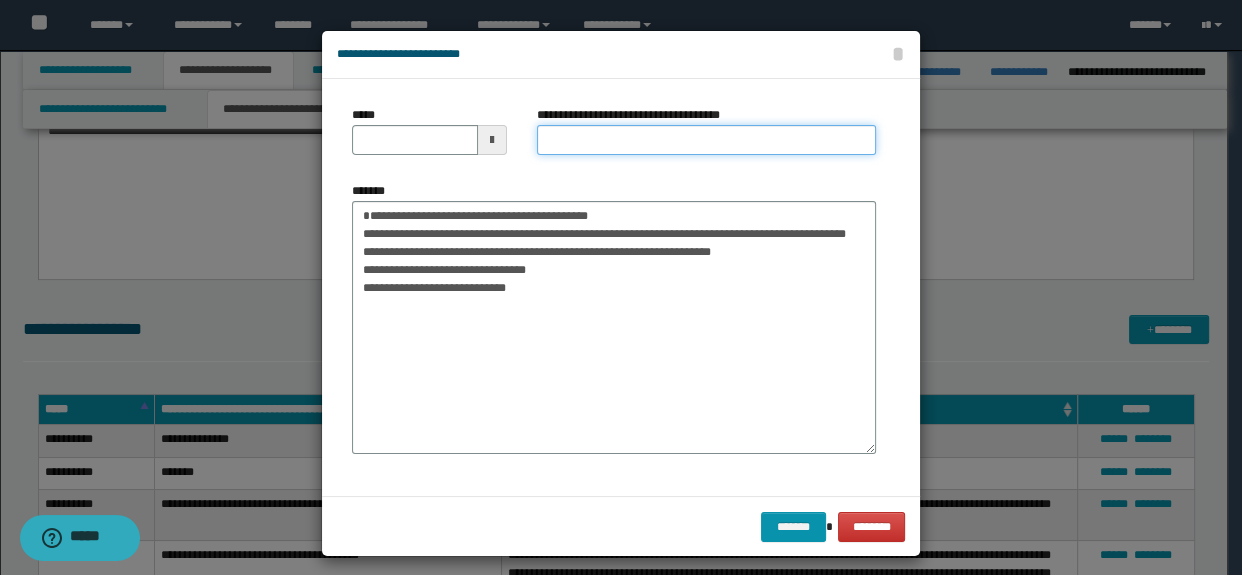 click on "**********" at bounding box center [707, 140] 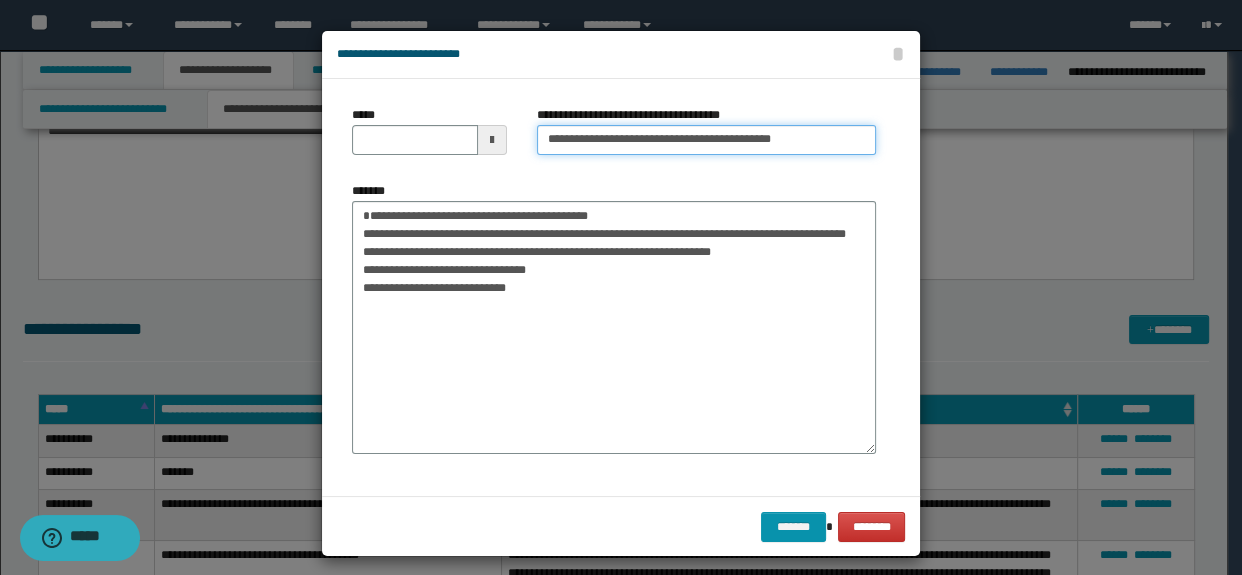 type on "**********" 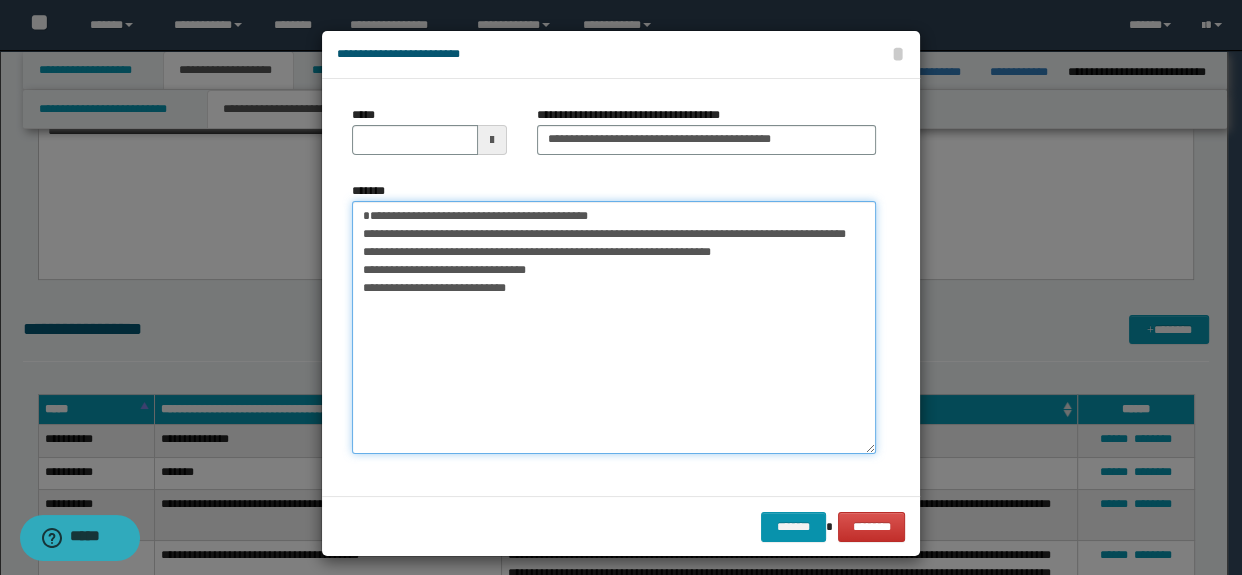 drag, startPoint x: 661, startPoint y: 213, endPoint x: 327, endPoint y: 211, distance: 334.00598 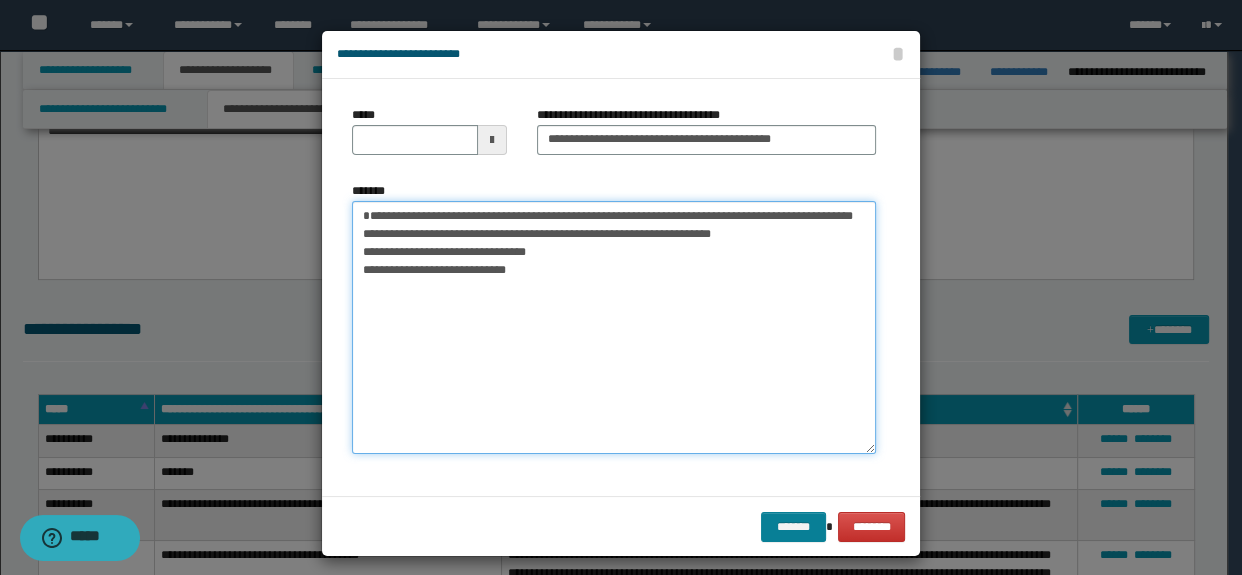 type on "**********" 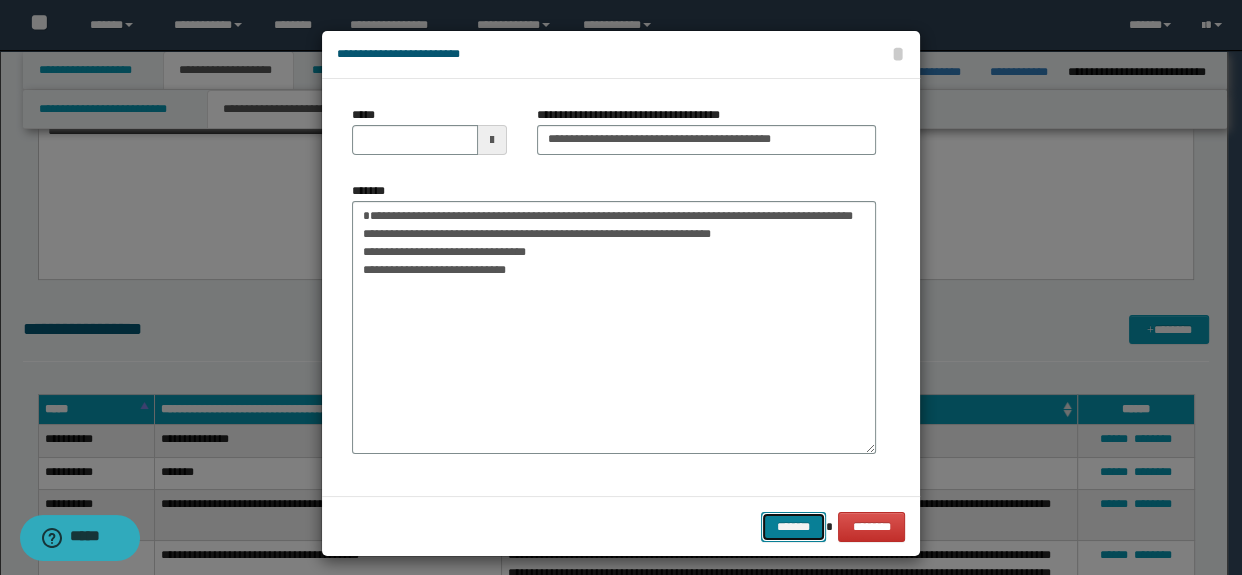 click on "*******" at bounding box center (793, 527) 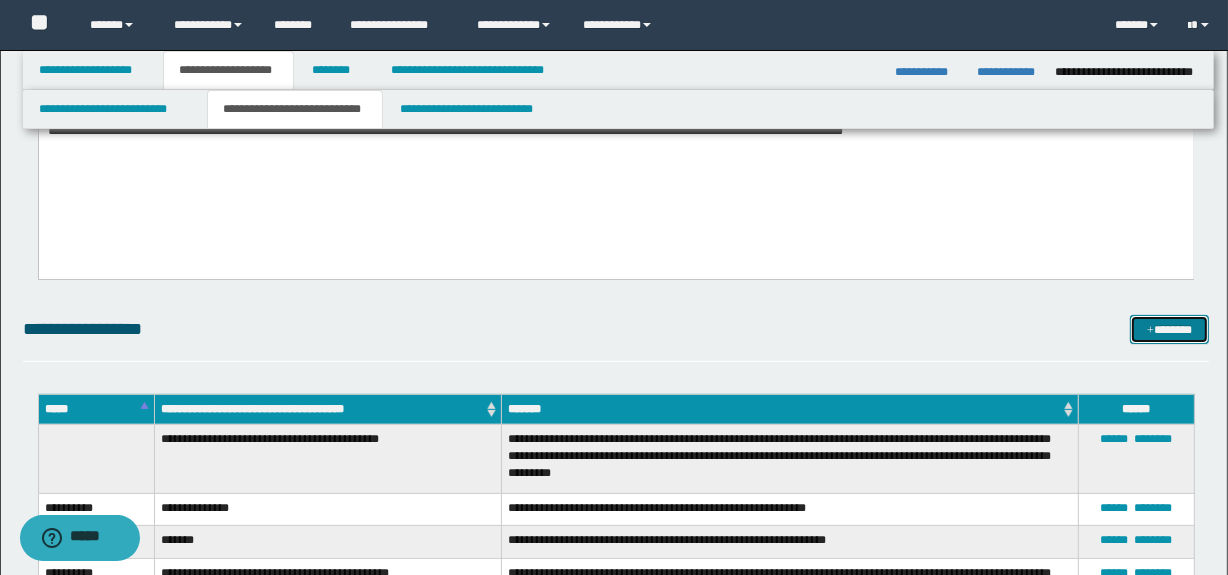 click on "*******" at bounding box center (1170, 330) 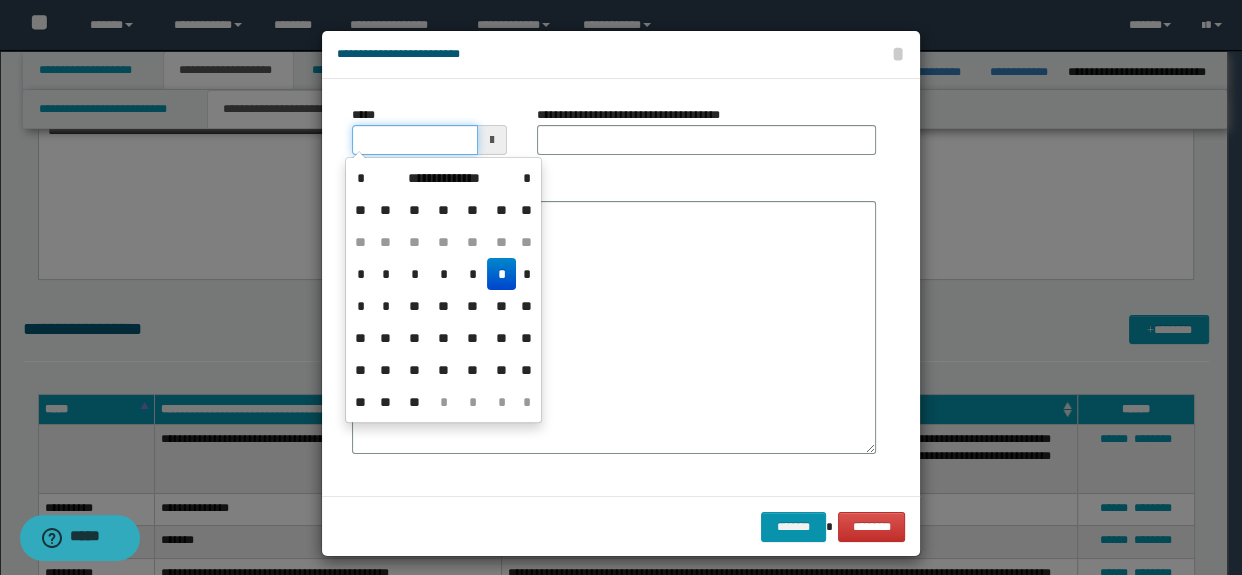 click on "*****" at bounding box center [415, 140] 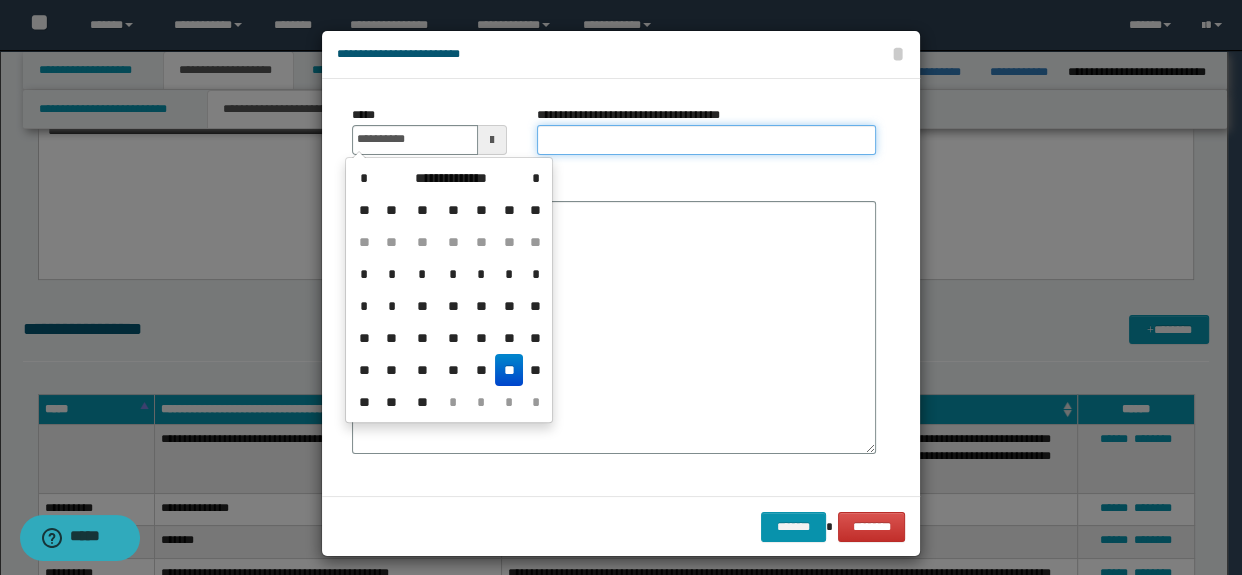 type on "**********" 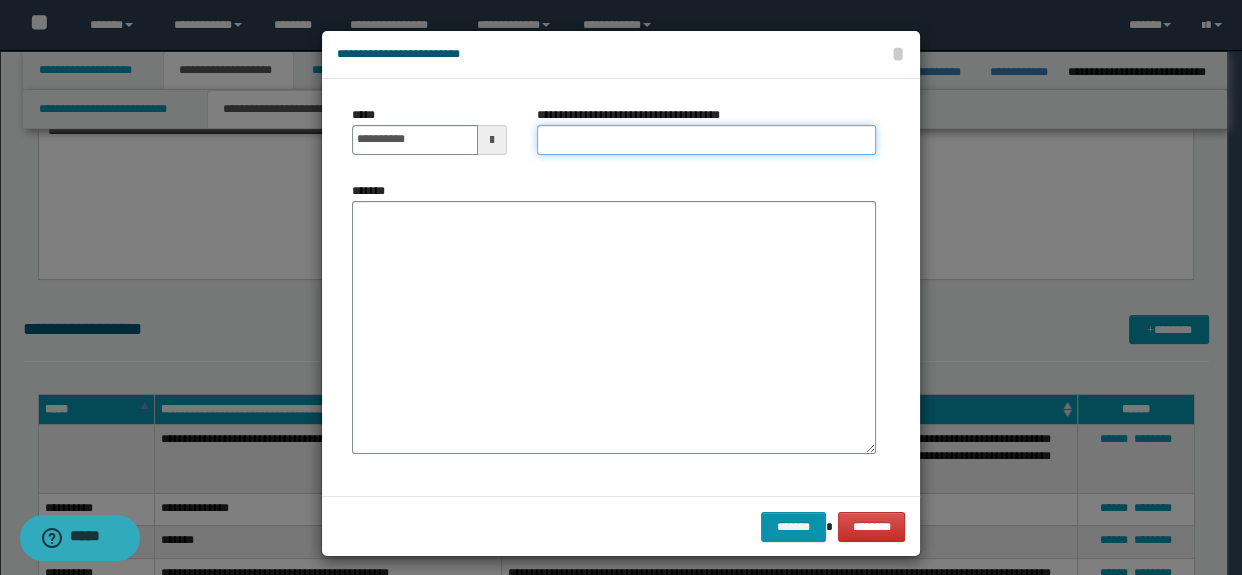 click on "**********" at bounding box center [707, 140] 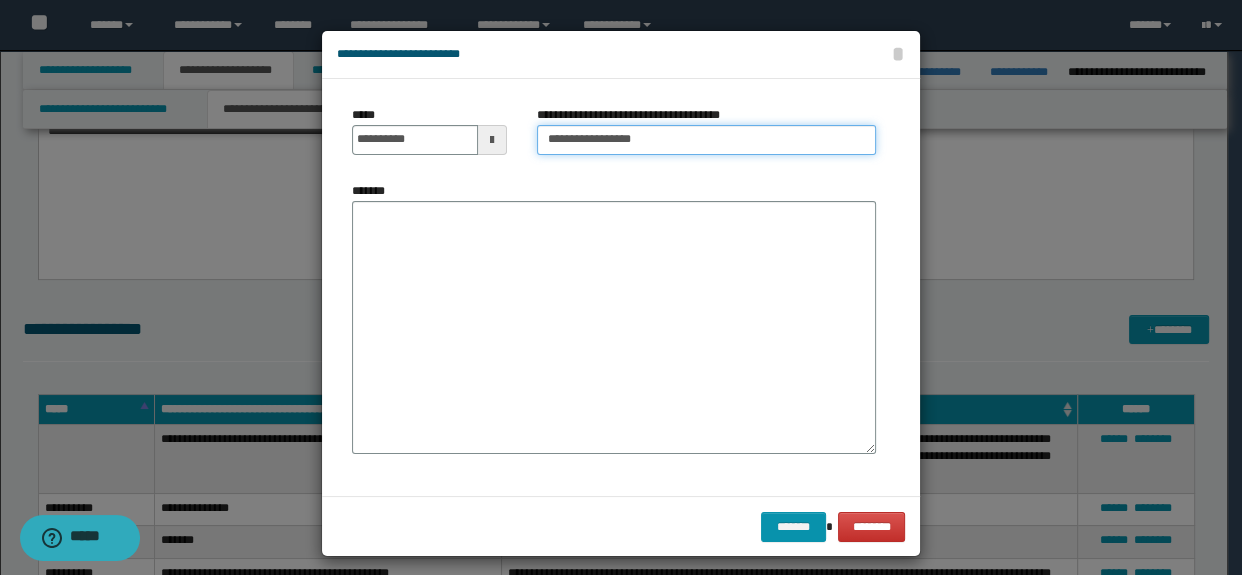 type on "**********" 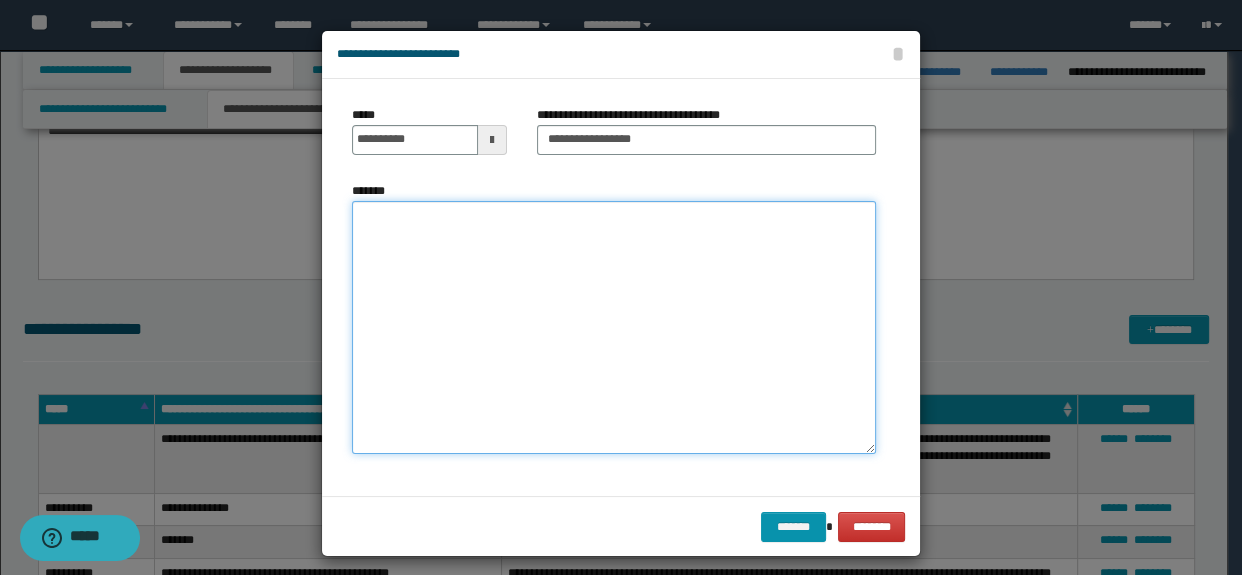 click on "*******" at bounding box center (614, 327) 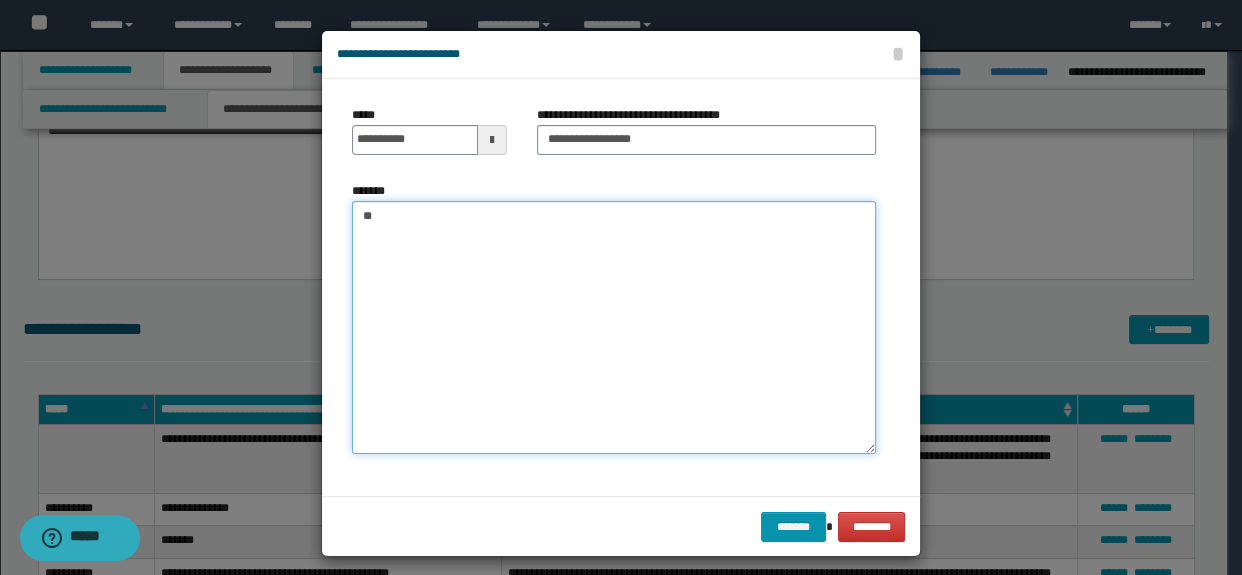 type on "*" 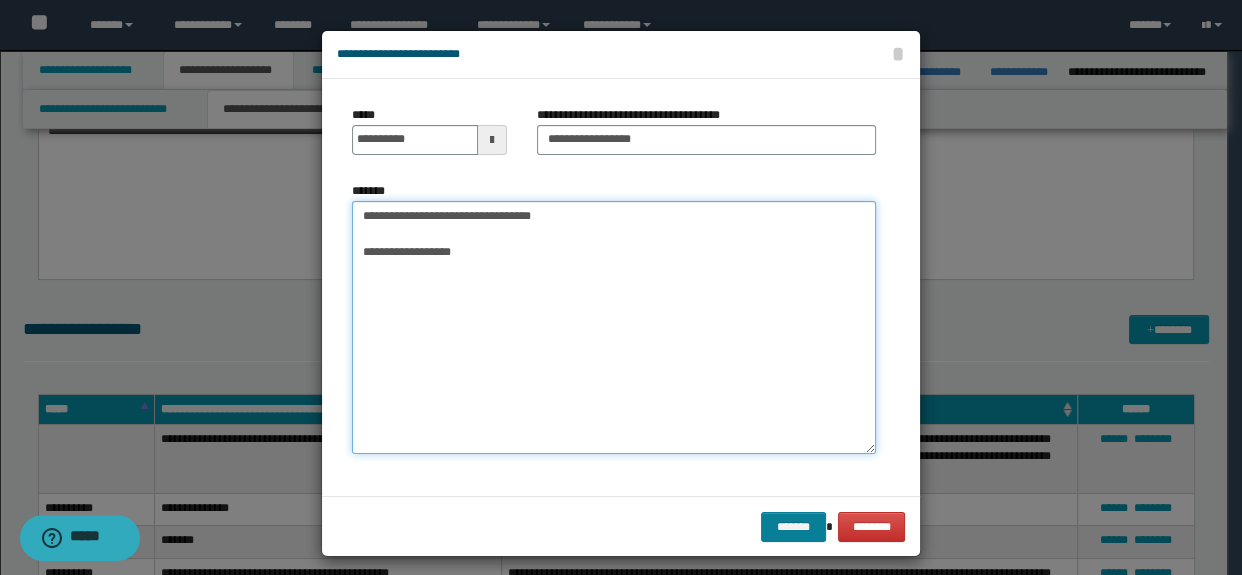 type on "**********" 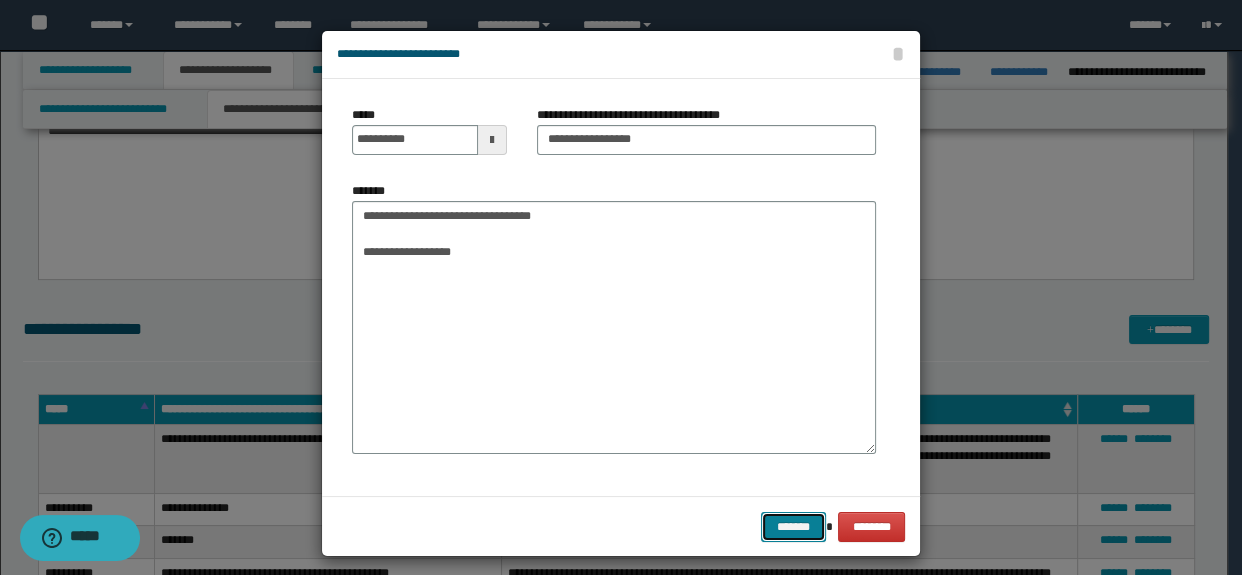 click on "*******" at bounding box center [793, 527] 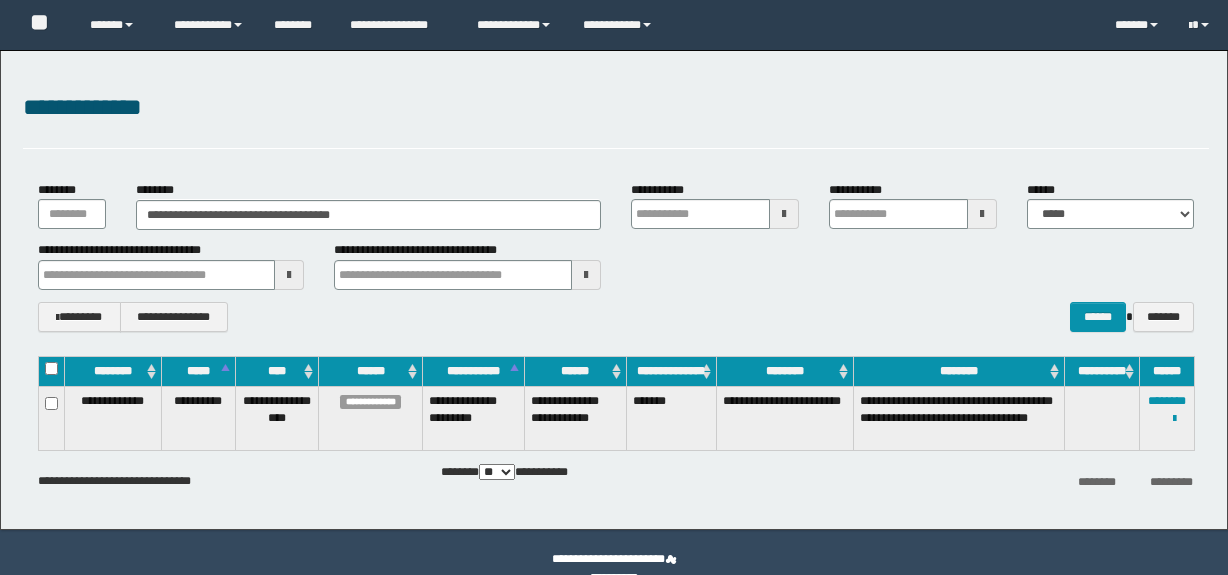 scroll, scrollTop: 0, scrollLeft: 0, axis: both 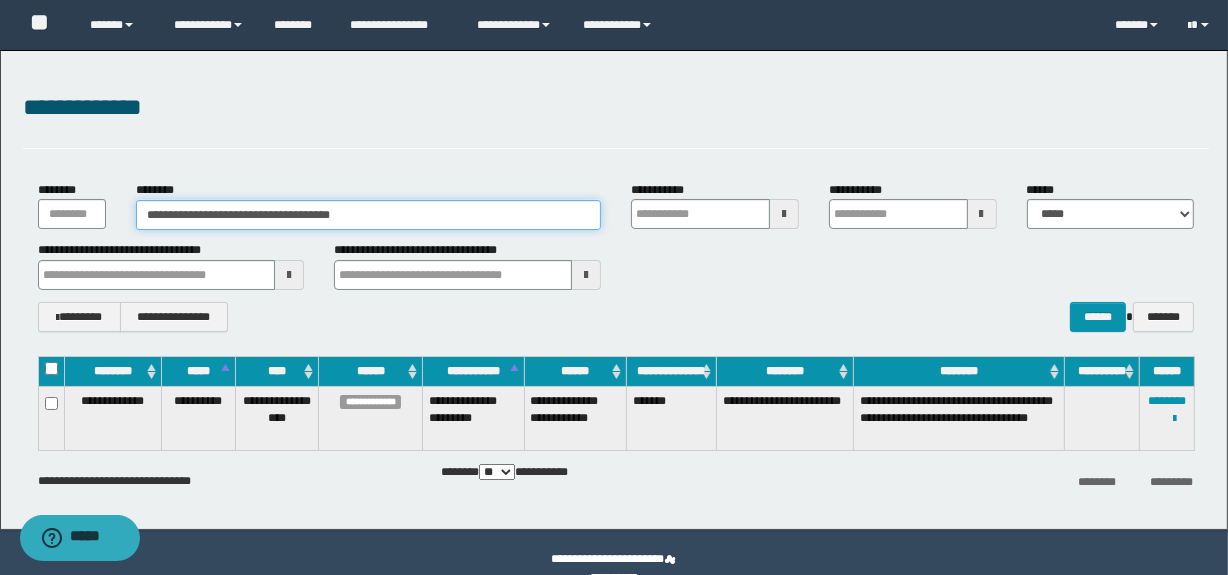 drag, startPoint x: 400, startPoint y: 214, endPoint x: 147, endPoint y: 233, distance: 253.71243 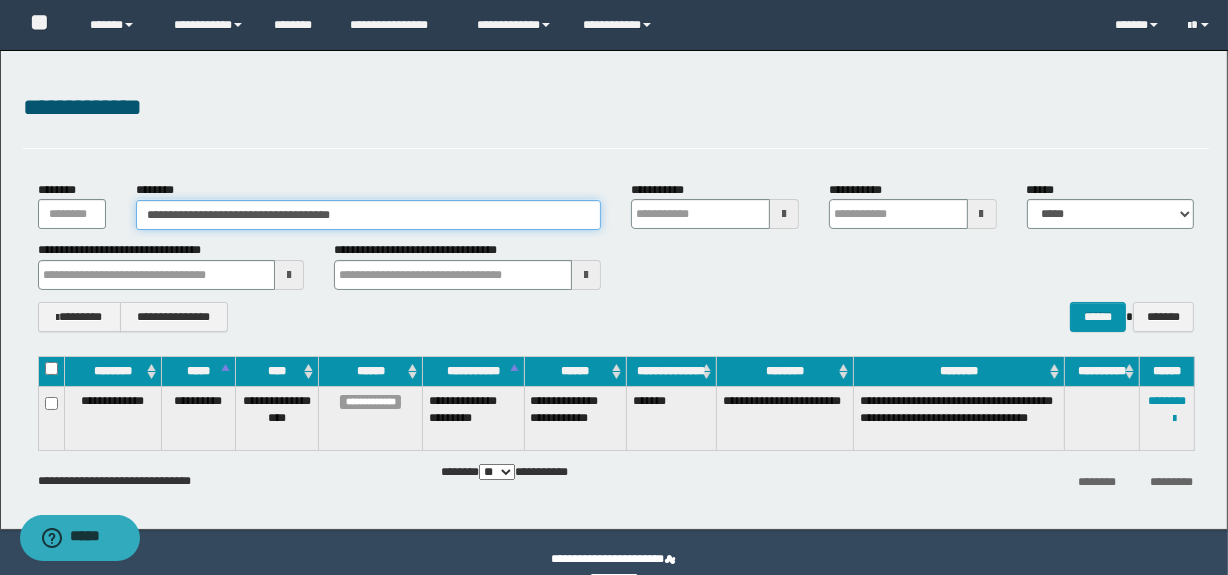 paste 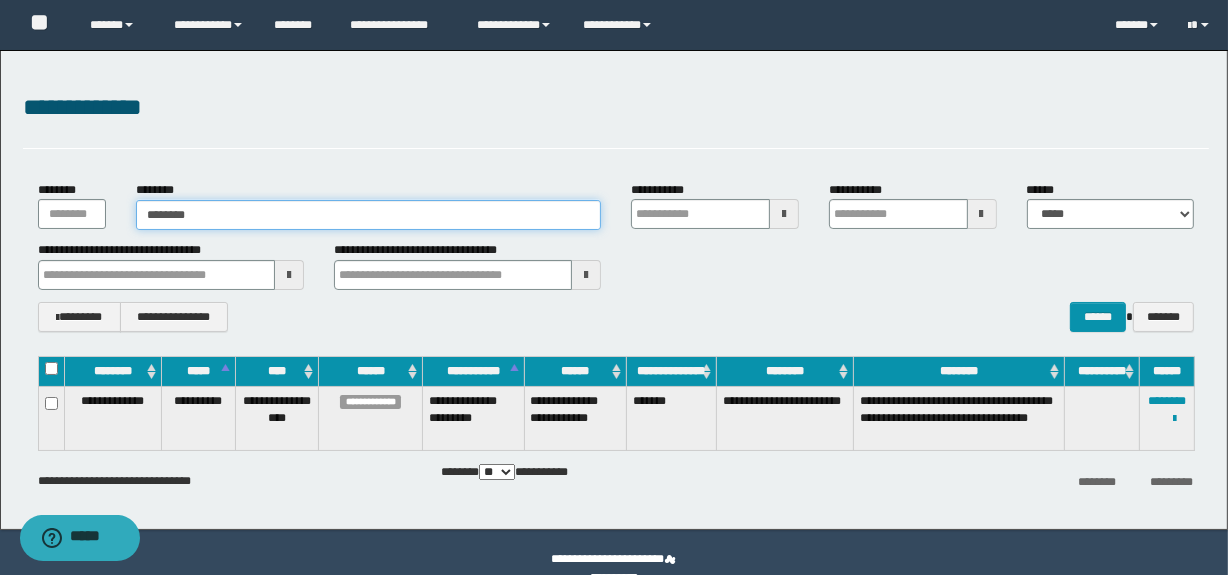 type on "********" 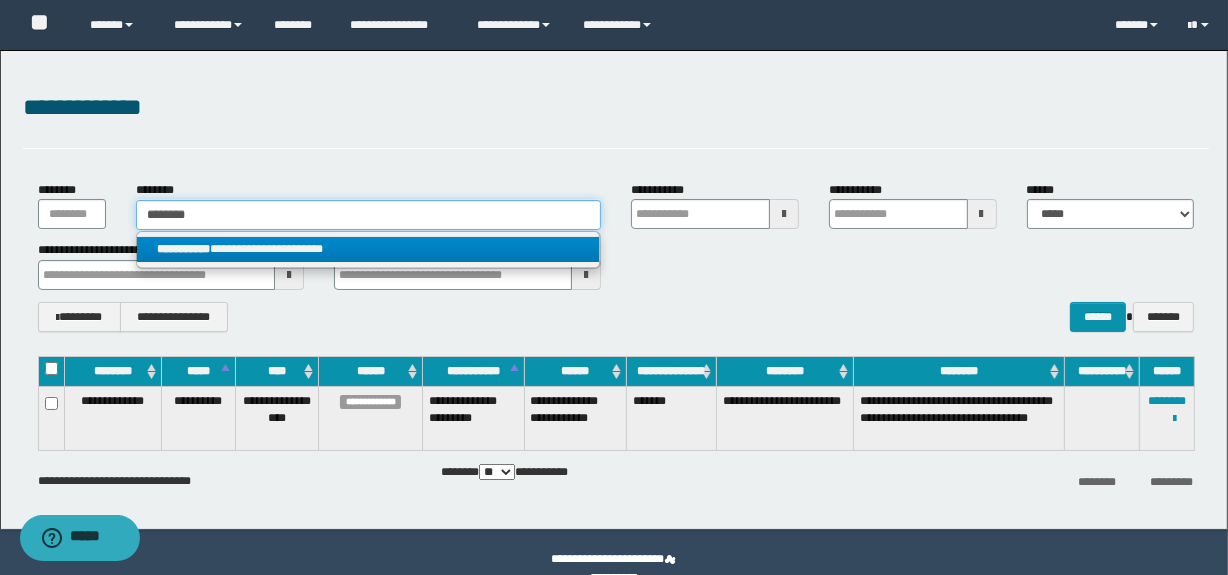 type on "********" 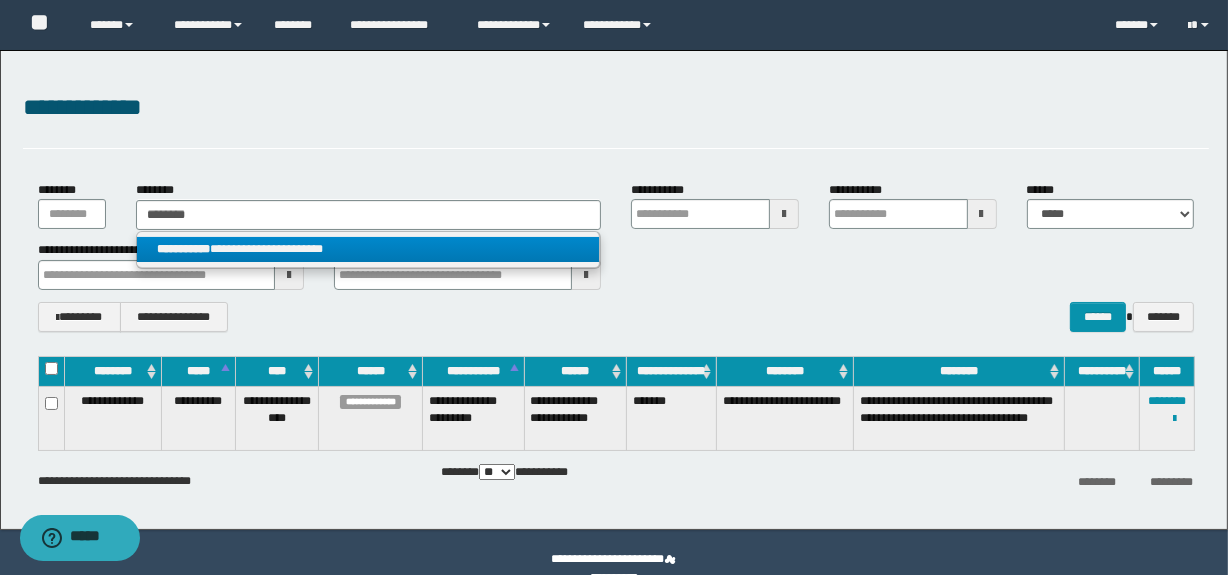 click on "**********" at bounding box center [368, 249] 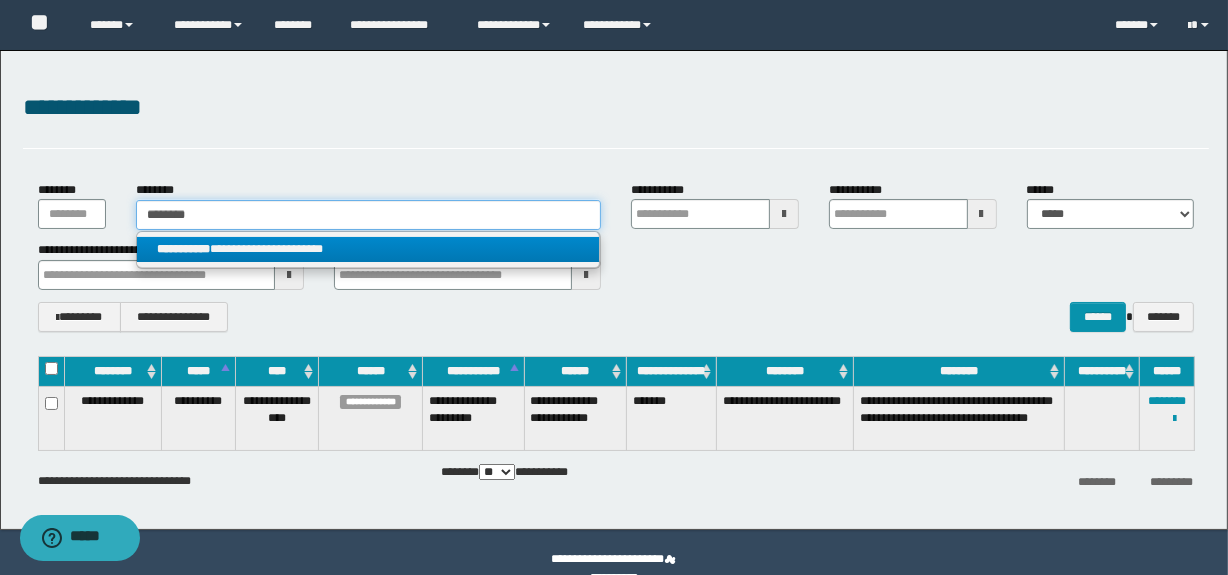 type 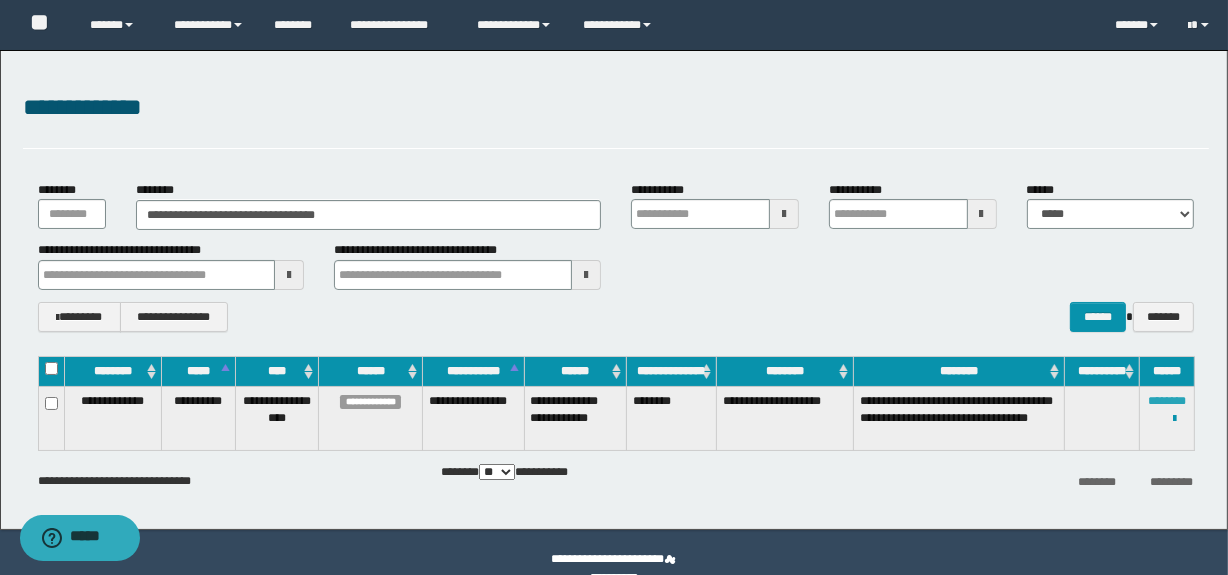 click on "********" at bounding box center (1167, 401) 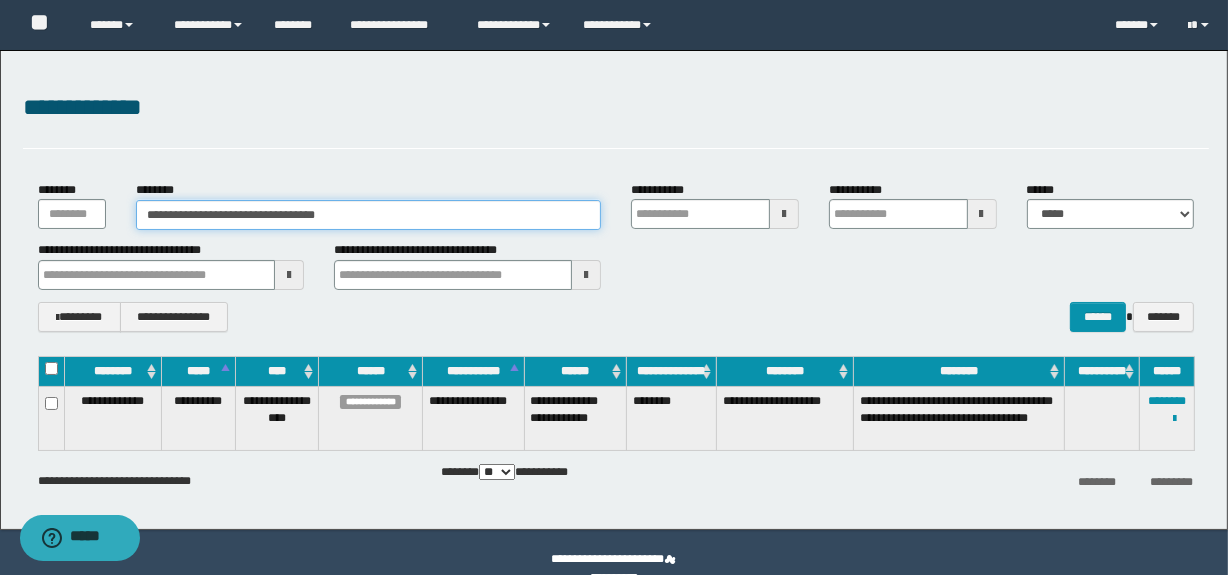 drag, startPoint x: 428, startPoint y: 208, endPoint x: 138, endPoint y: 216, distance: 290.11032 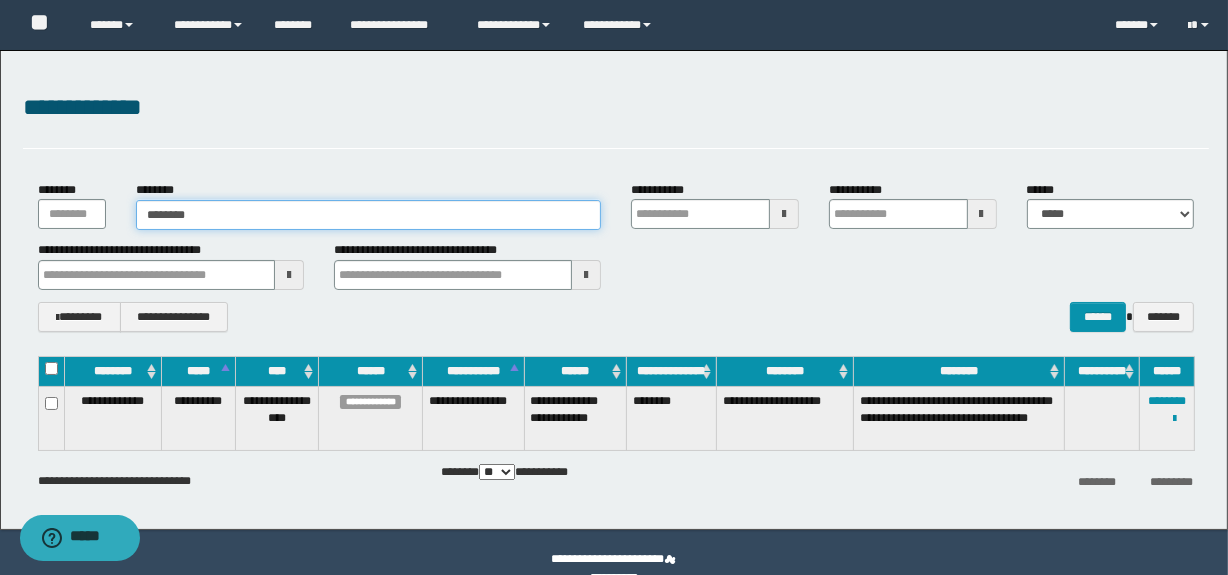 type on "********" 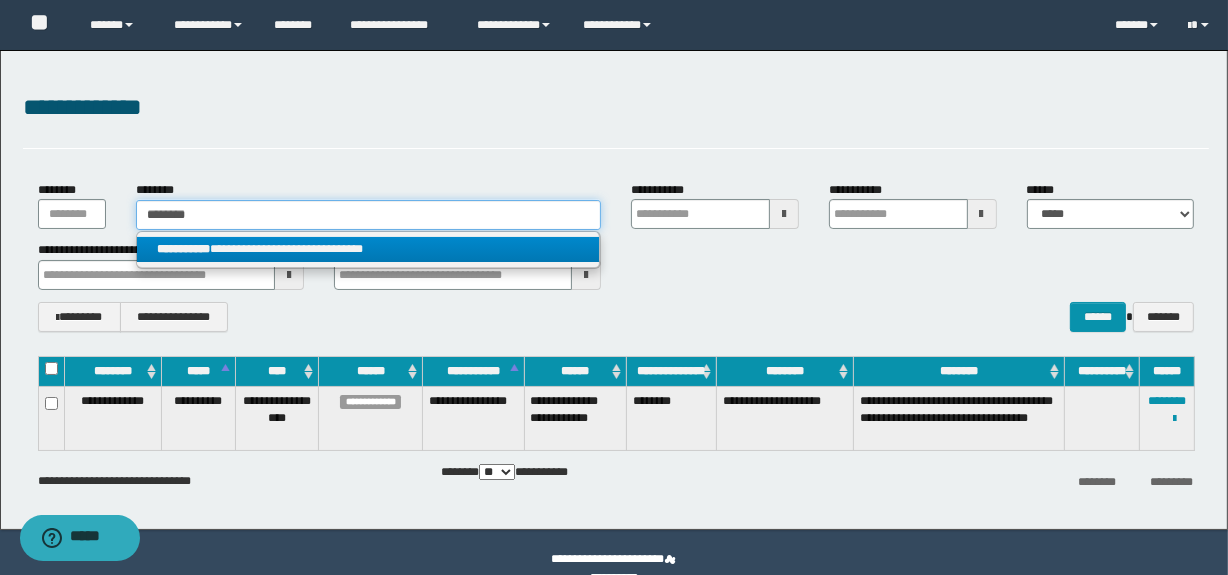 type on "********" 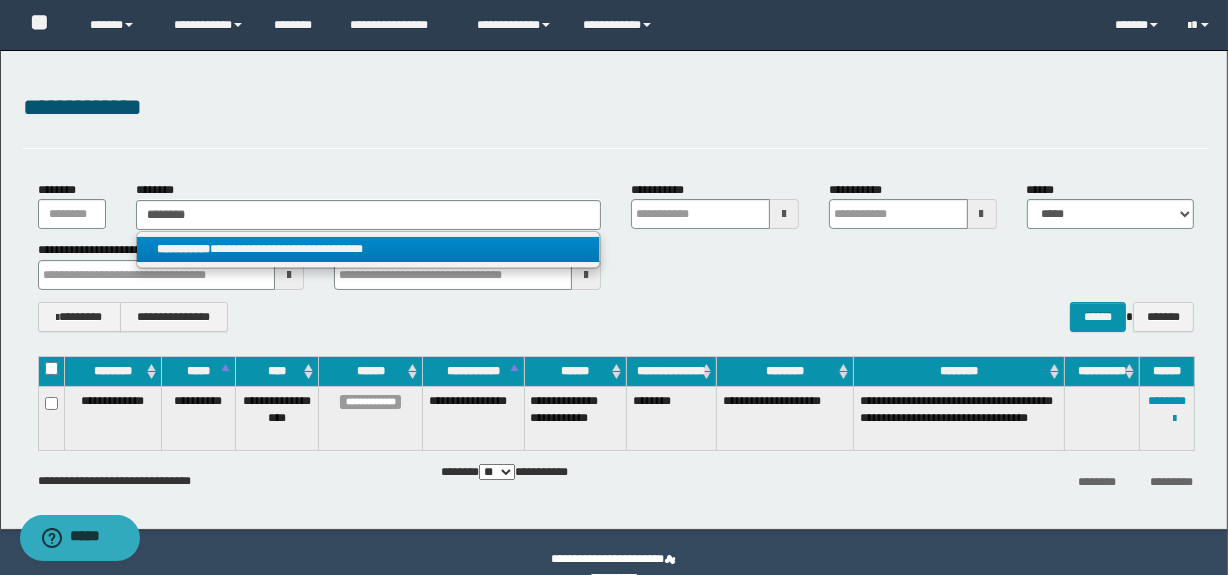click on "**********" at bounding box center [368, 249] 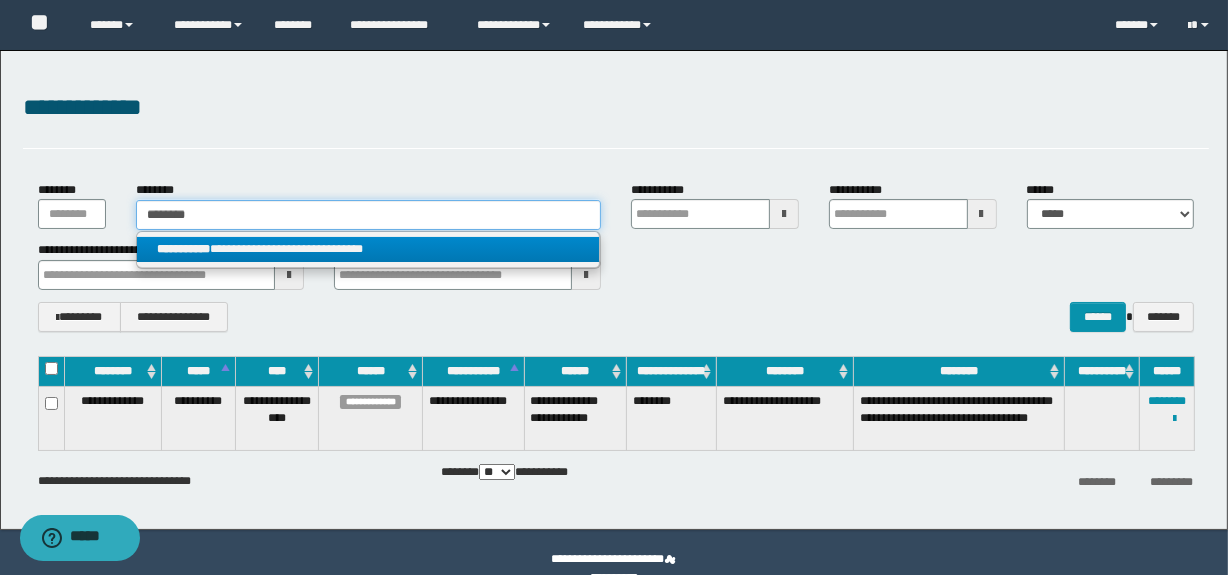 type 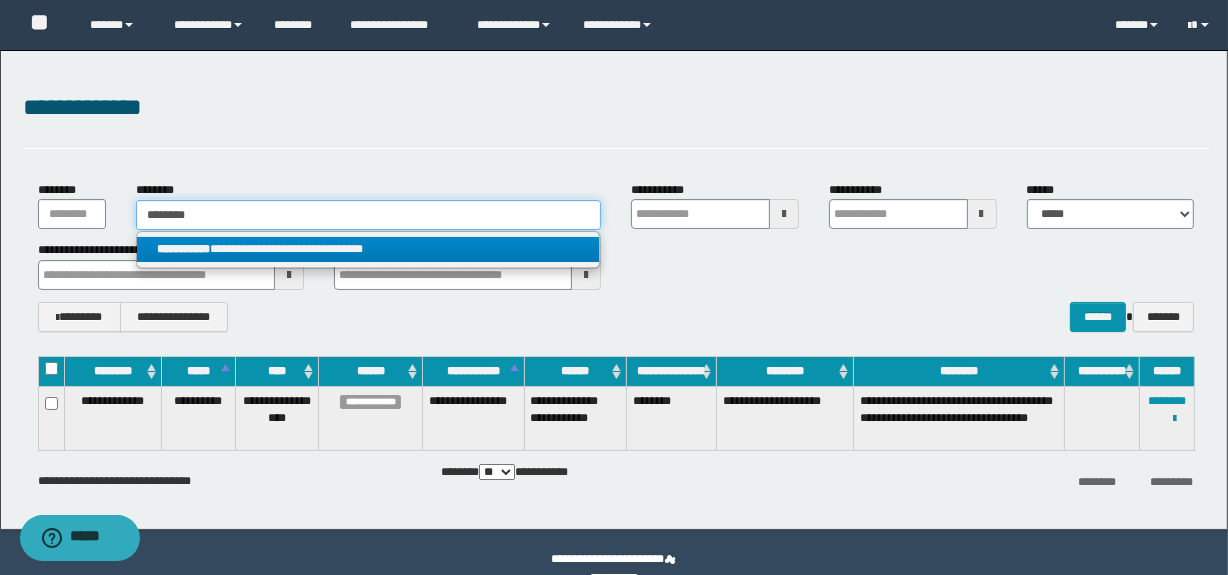 type on "**********" 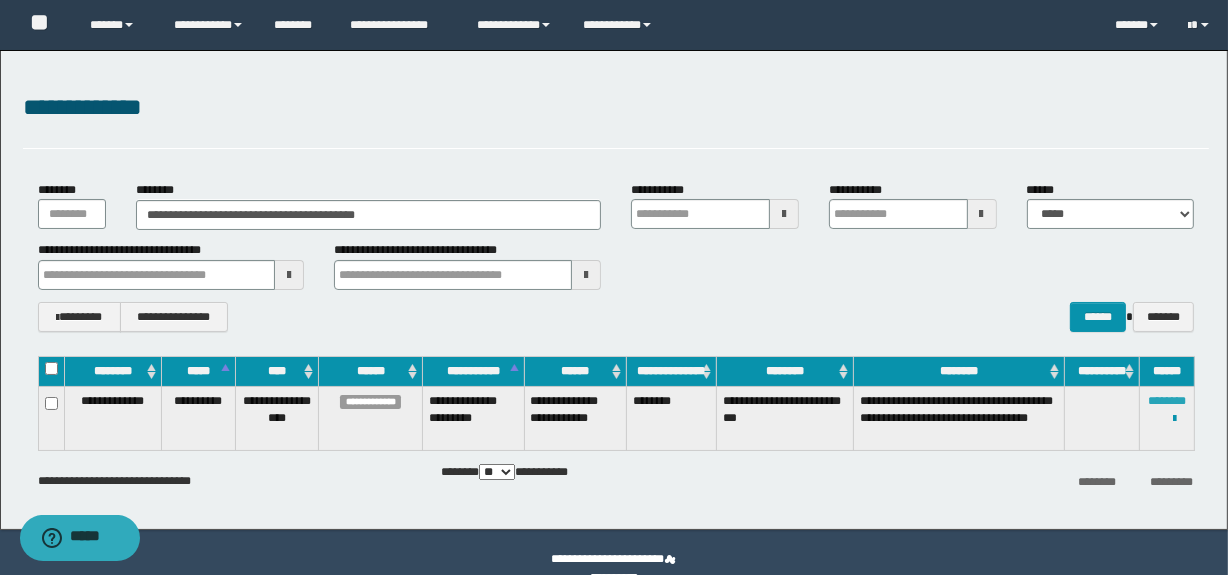 click on "********" at bounding box center (1167, 401) 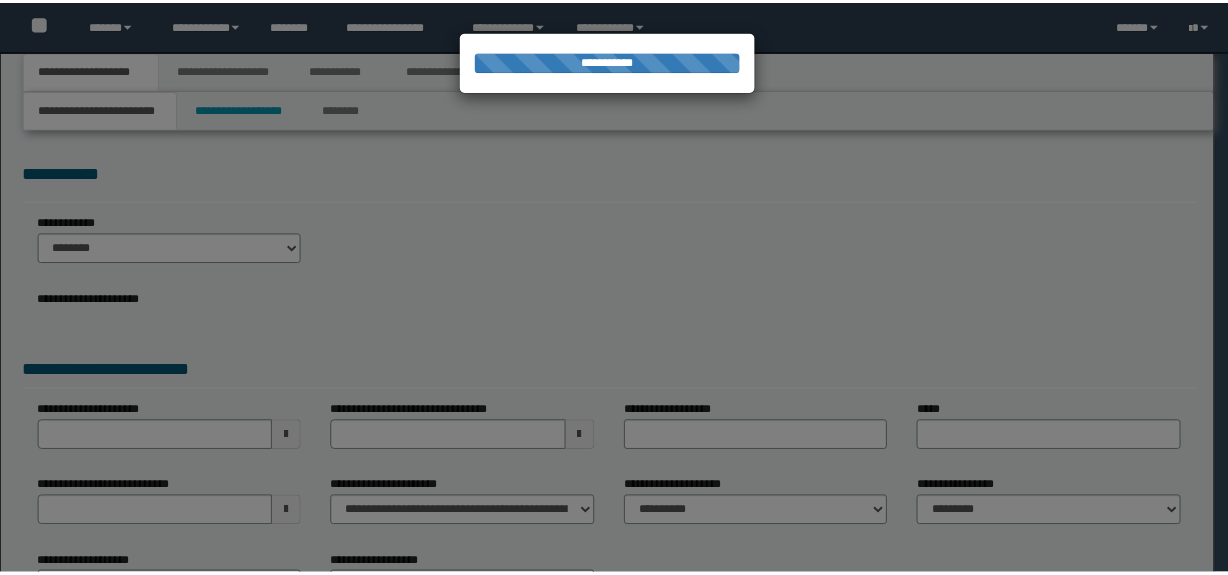 scroll, scrollTop: 0, scrollLeft: 0, axis: both 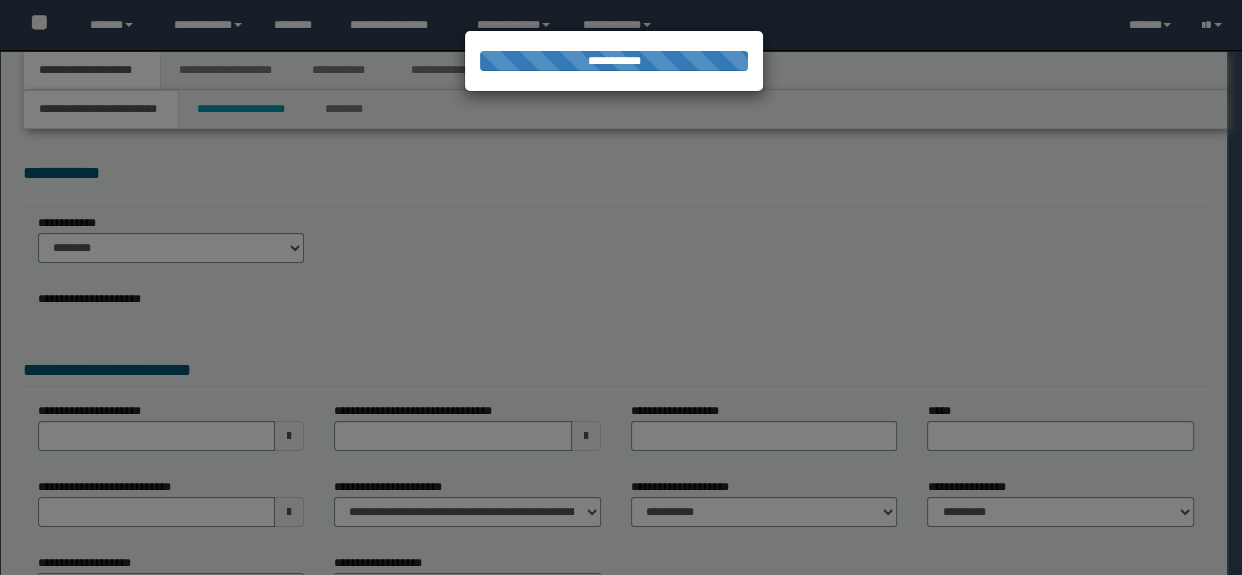 select on "*" 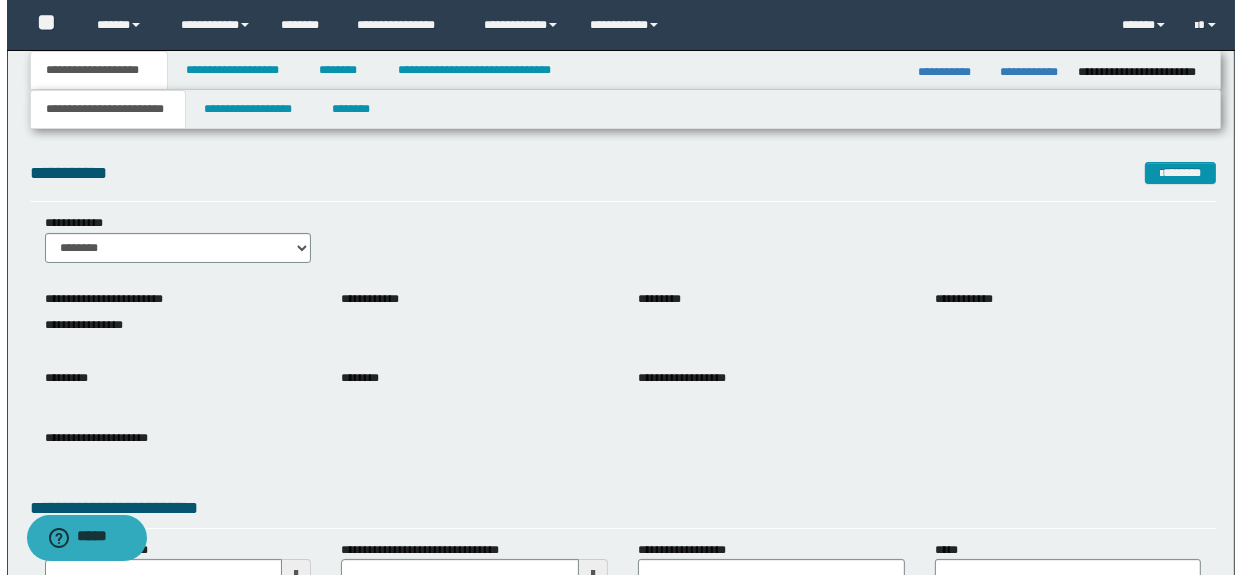 scroll, scrollTop: 0, scrollLeft: 0, axis: both 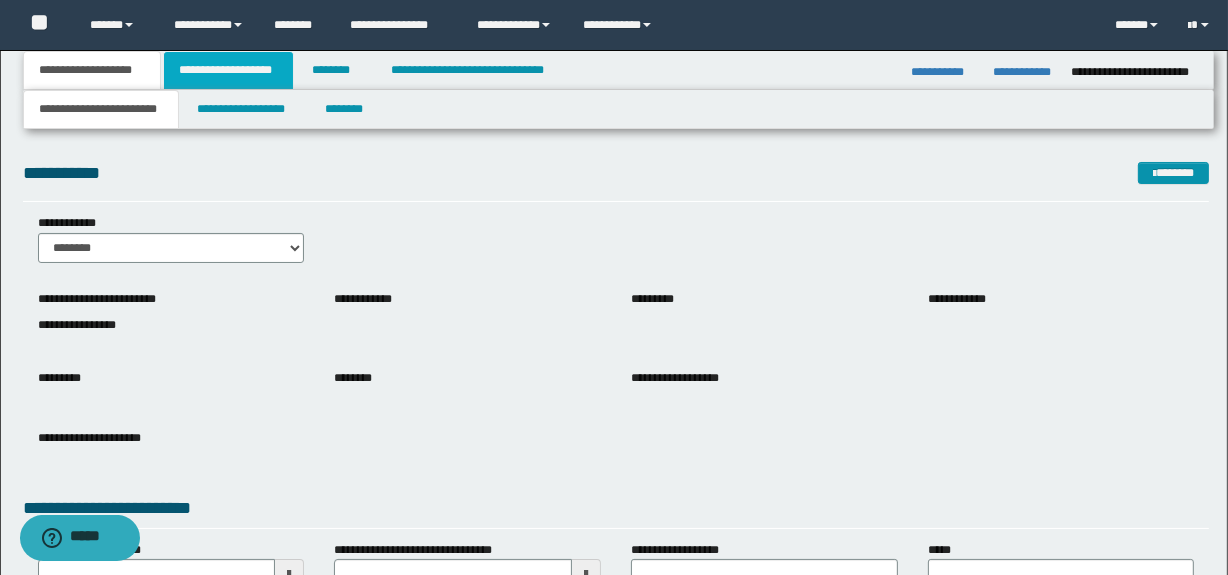 click on "**********" at bounding box center (228, 70) 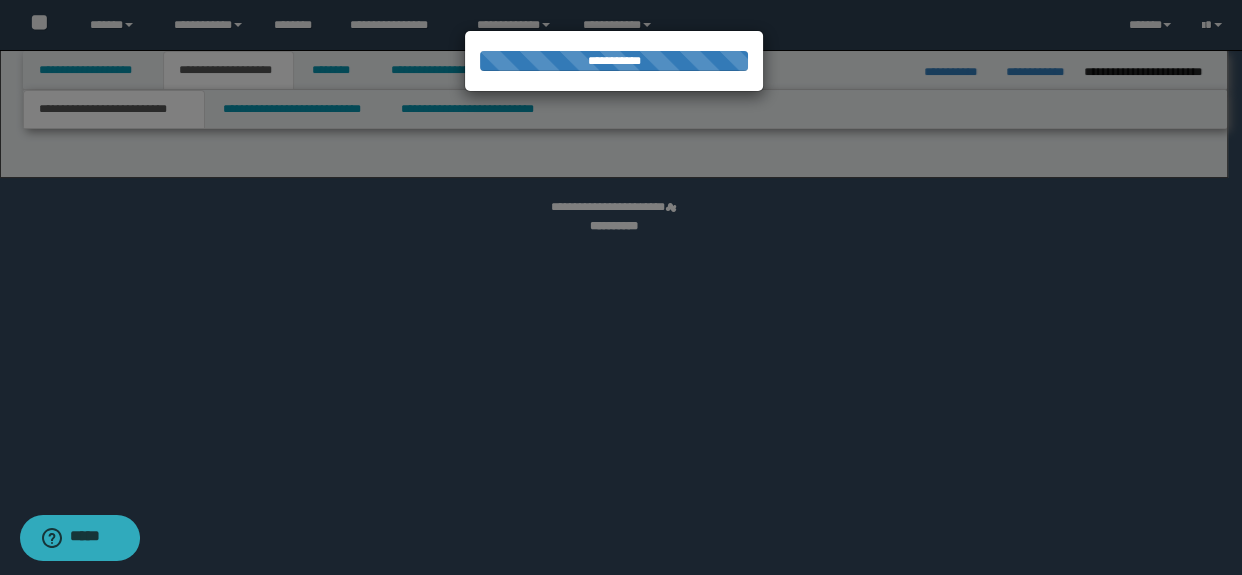 click at bounding box center [621, 287] 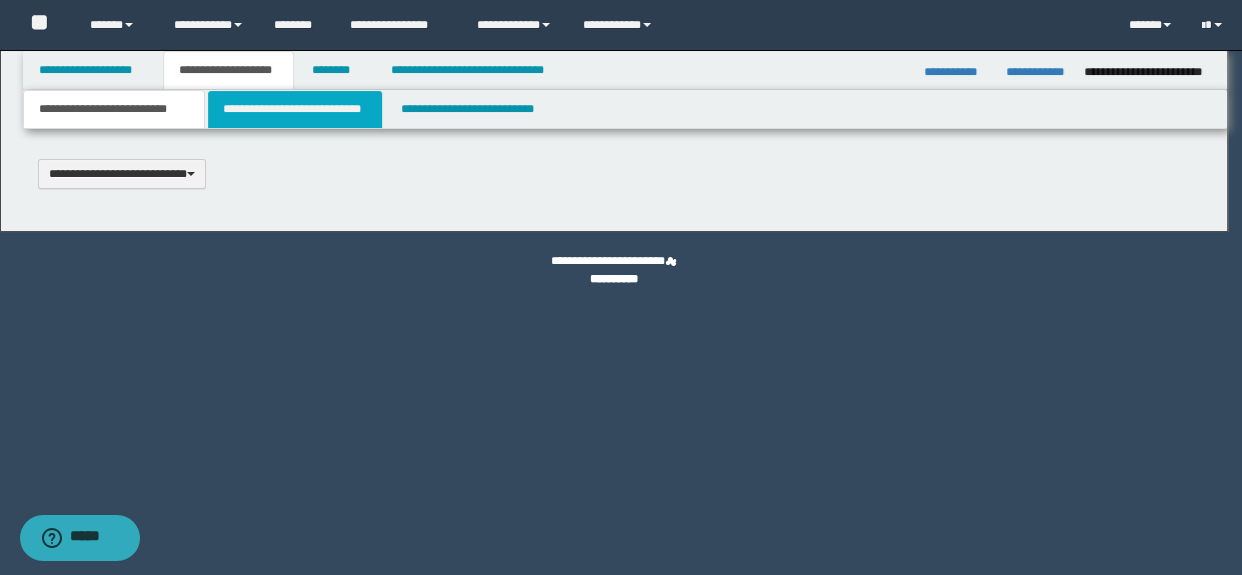scroll, scrollTop: 0, scrollLeft: 0, axis: both 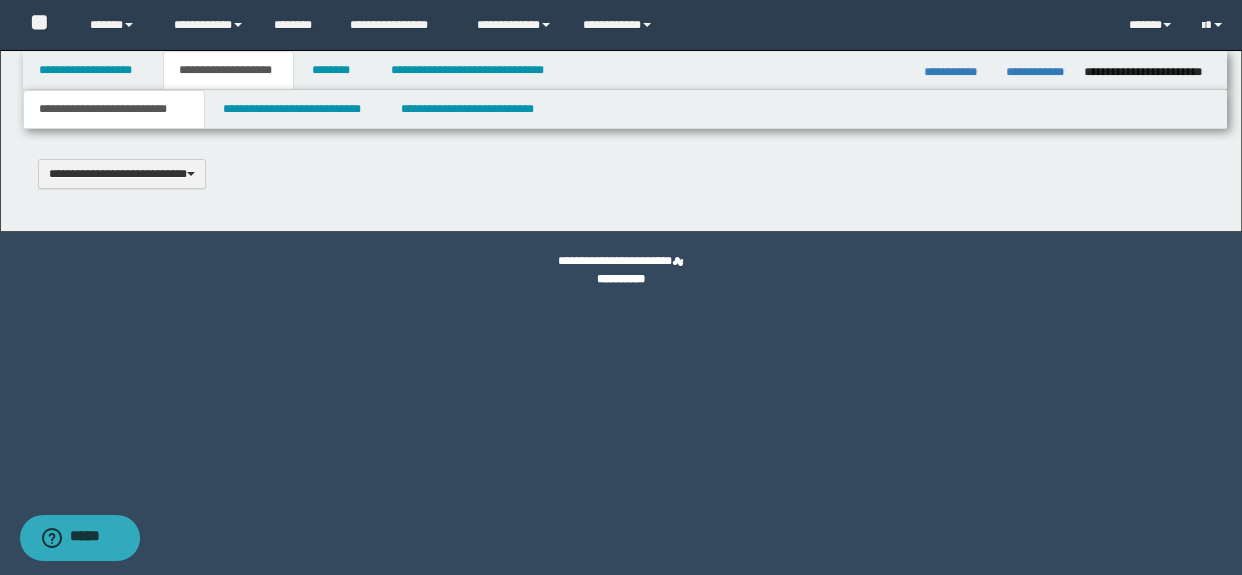 type 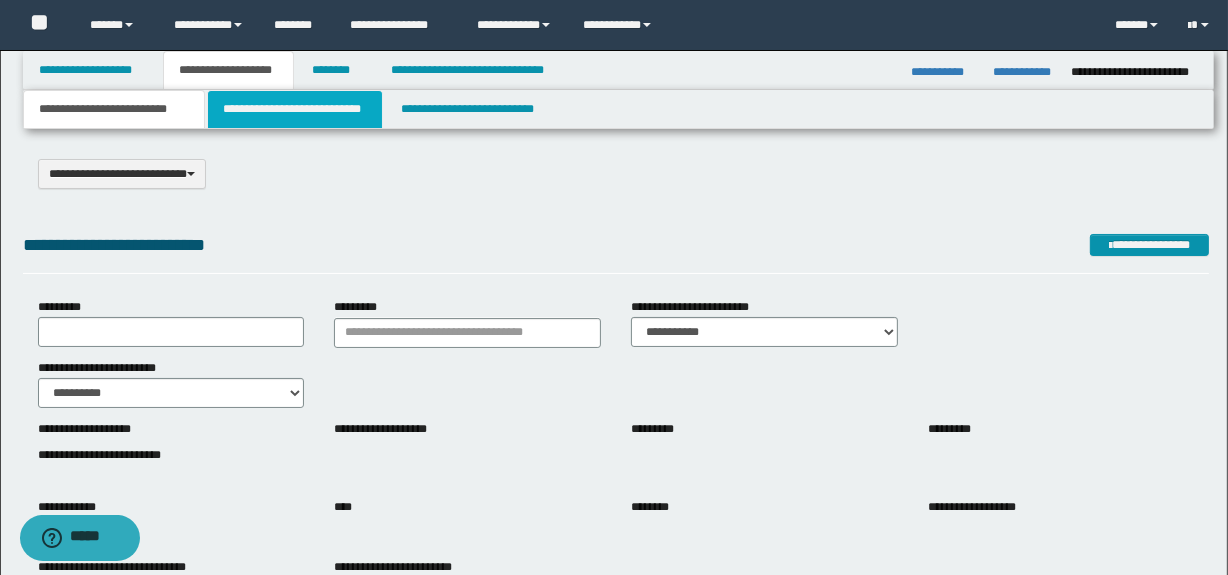 click on "**********" at bounding box center (294, 109) 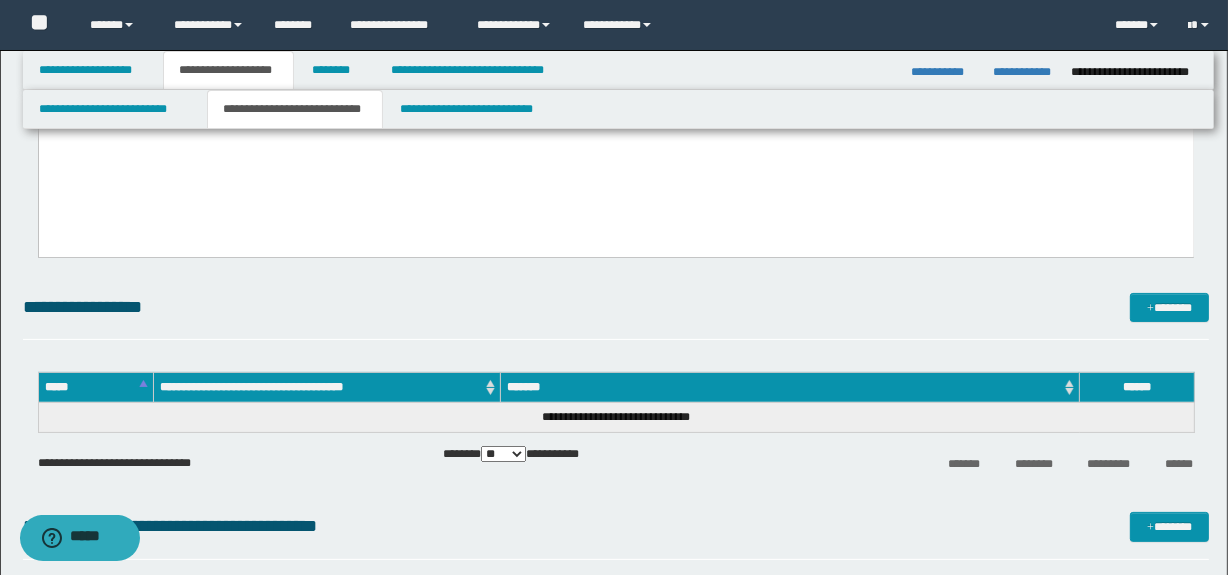 scroll, scrollTop: 0, scrollLeft: 0, axis: both 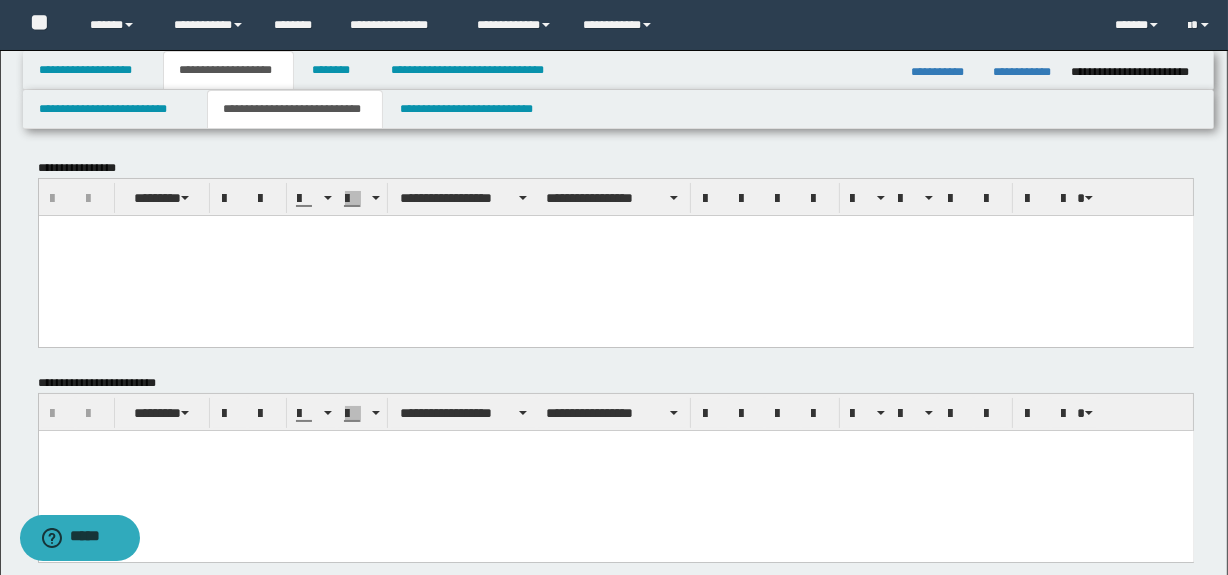 click at bounding box center (615, 255) 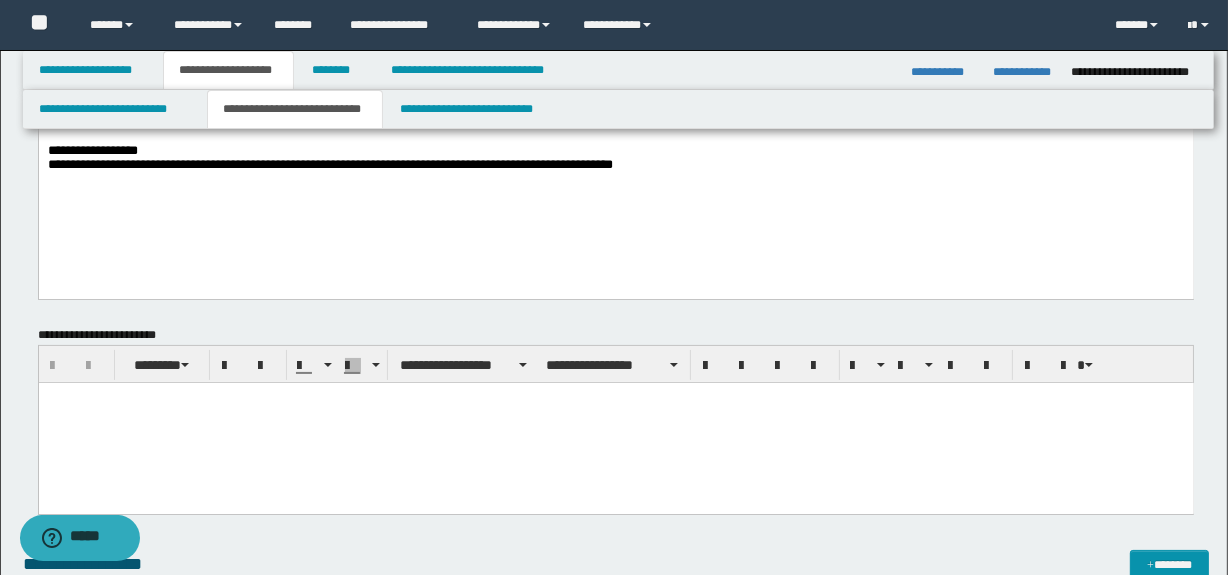 scroll, scrollTop: 181, scrollLeft: 0, axis: vertical 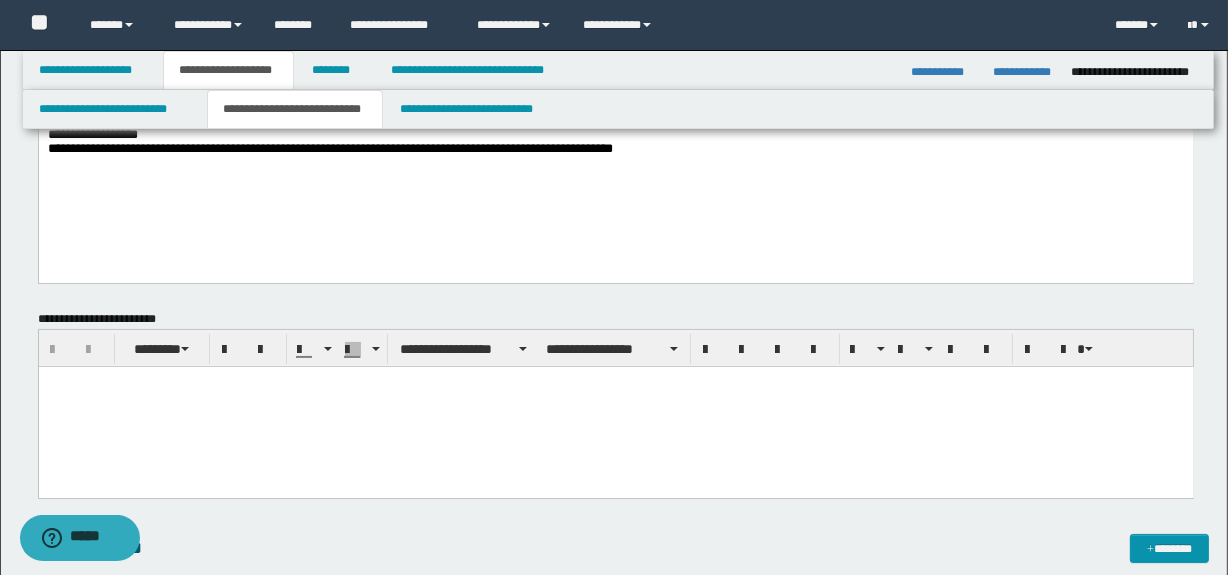 click at bounding box center [615, 407] 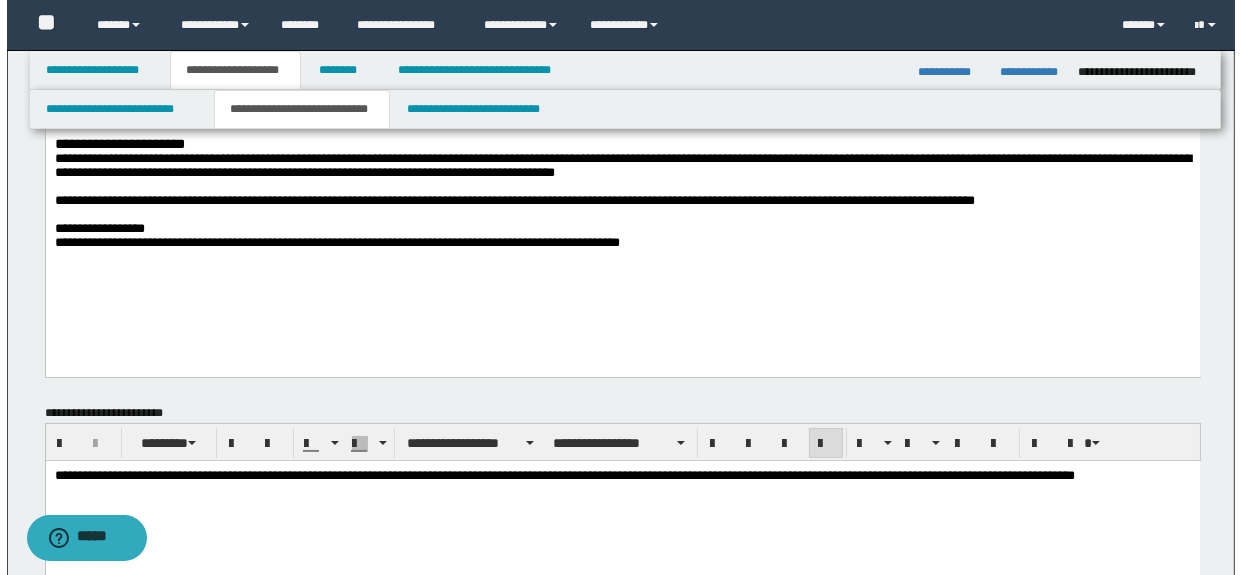 scroll, scrollTop: 0, scrollLeft: 0, axis: both 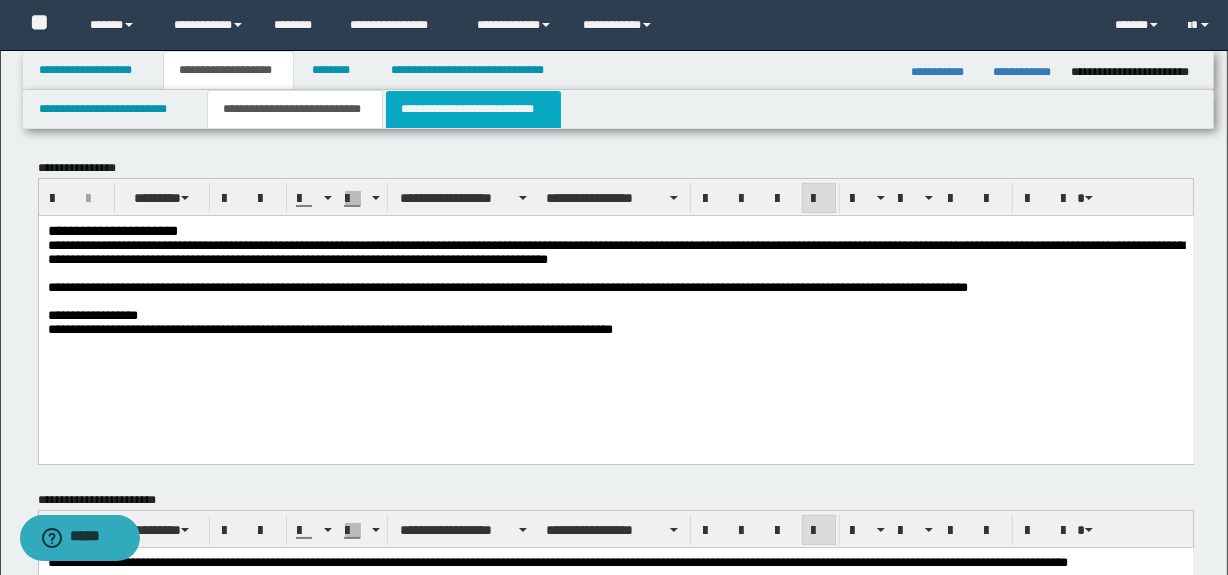 click on "**********" at bounding box center [473, 109] 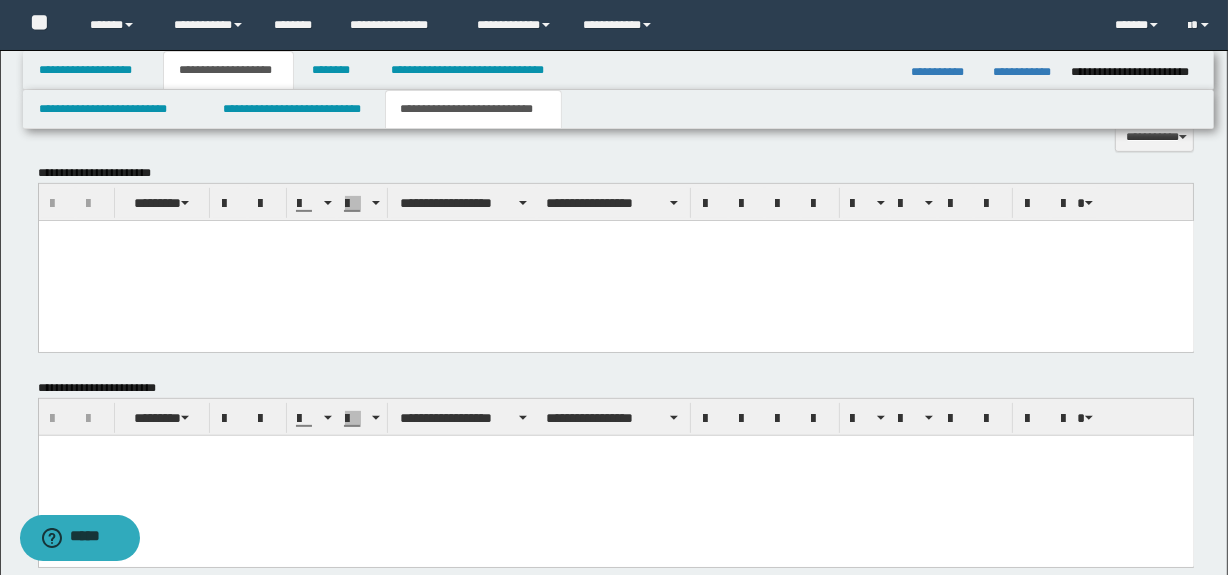 scroll, scrollTop: 636, scrollLeft: 0, axis: vertical 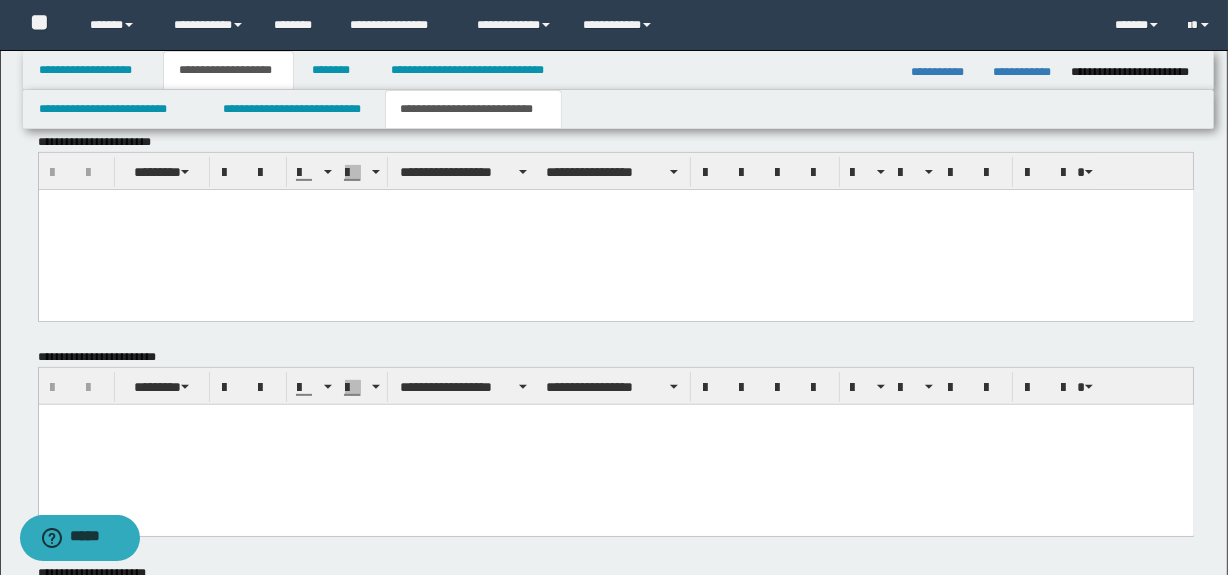 click at bounding box center [615, 229] 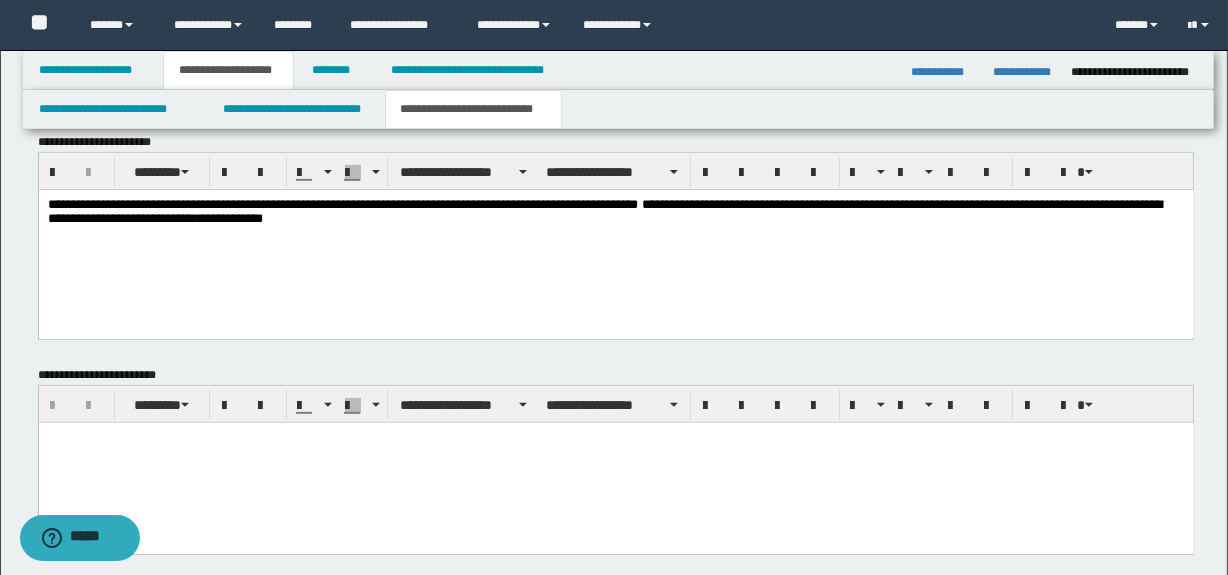 click at bounding box center (615, 463) 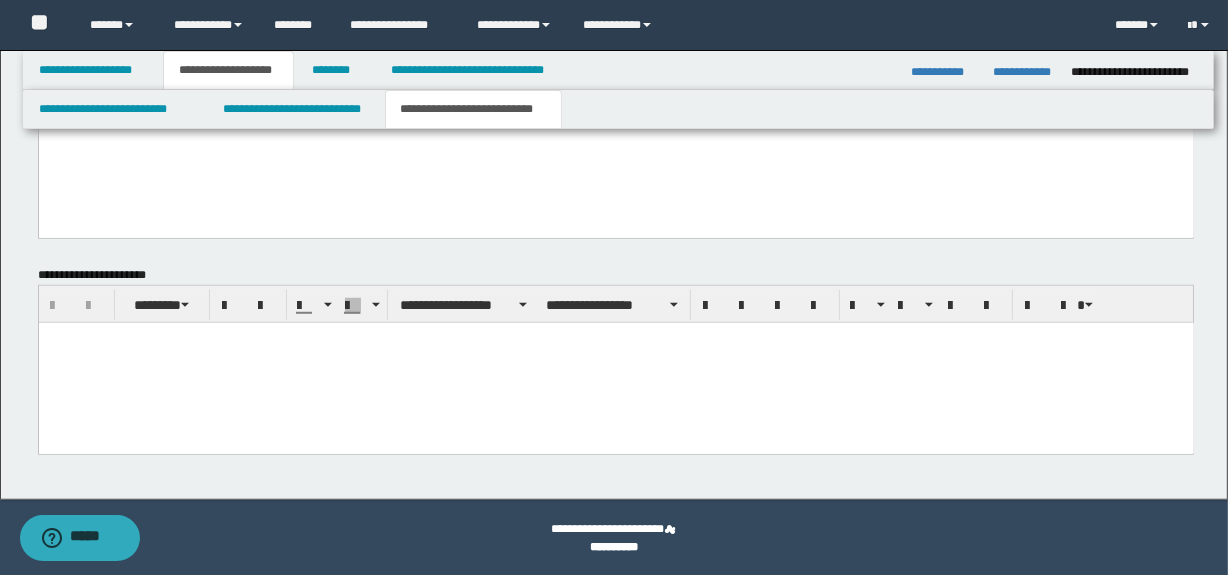 scroll, scrollTop: 1310, scrollLeft: 0, axis: vertical 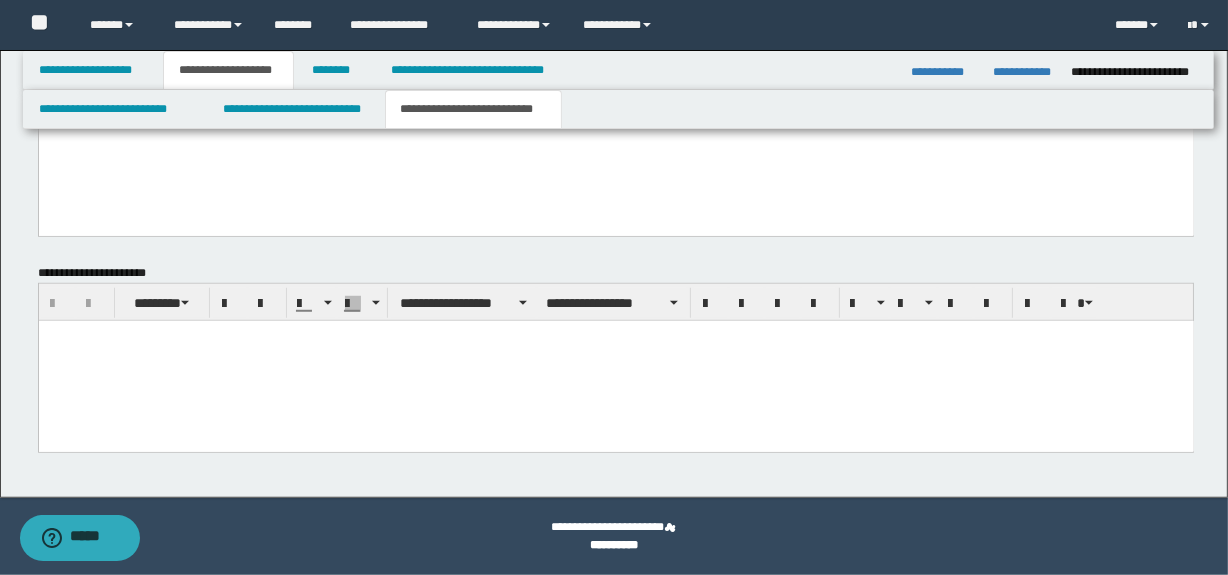 click at bounding box center (615, 360) 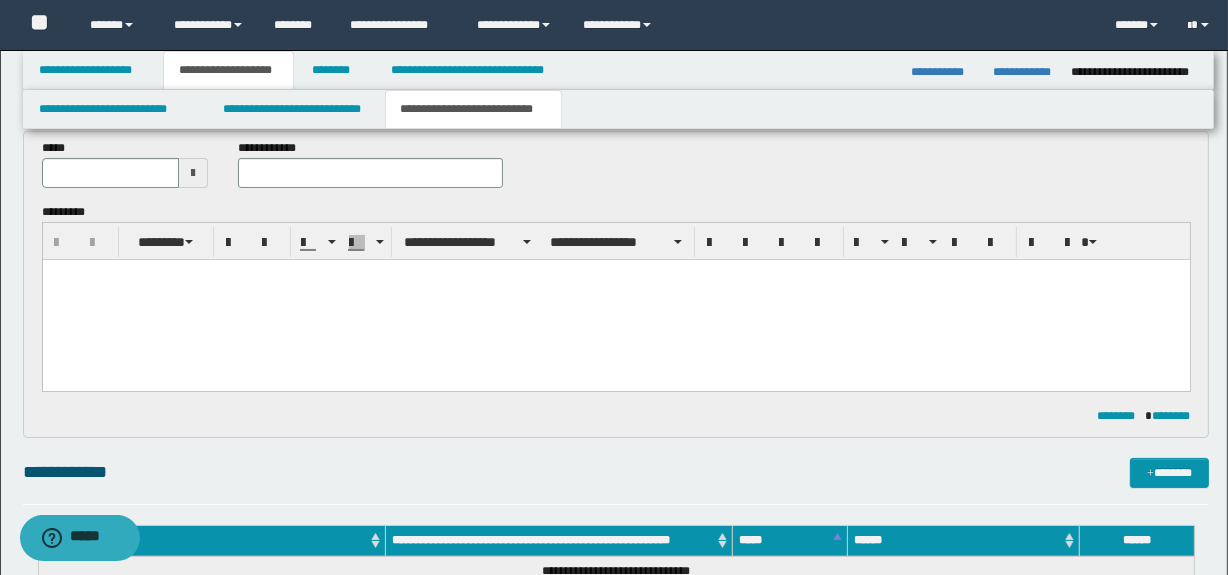 scroll, scrollTop: 37, scrollLeft: 0, axis: vertical 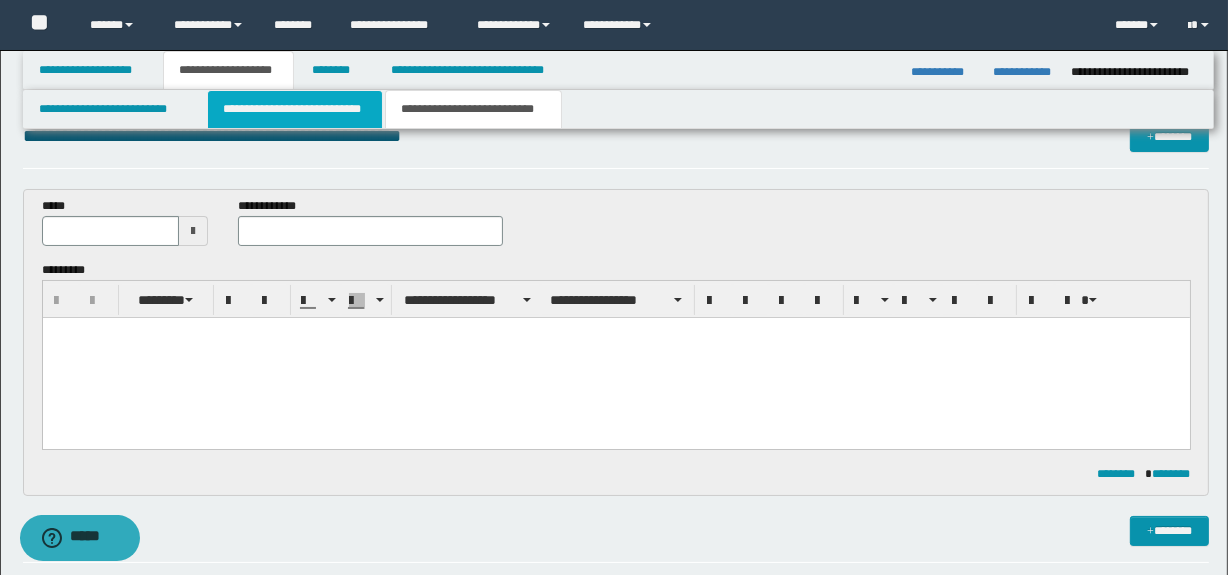 click on "**********" at bounding box center (294, 109) 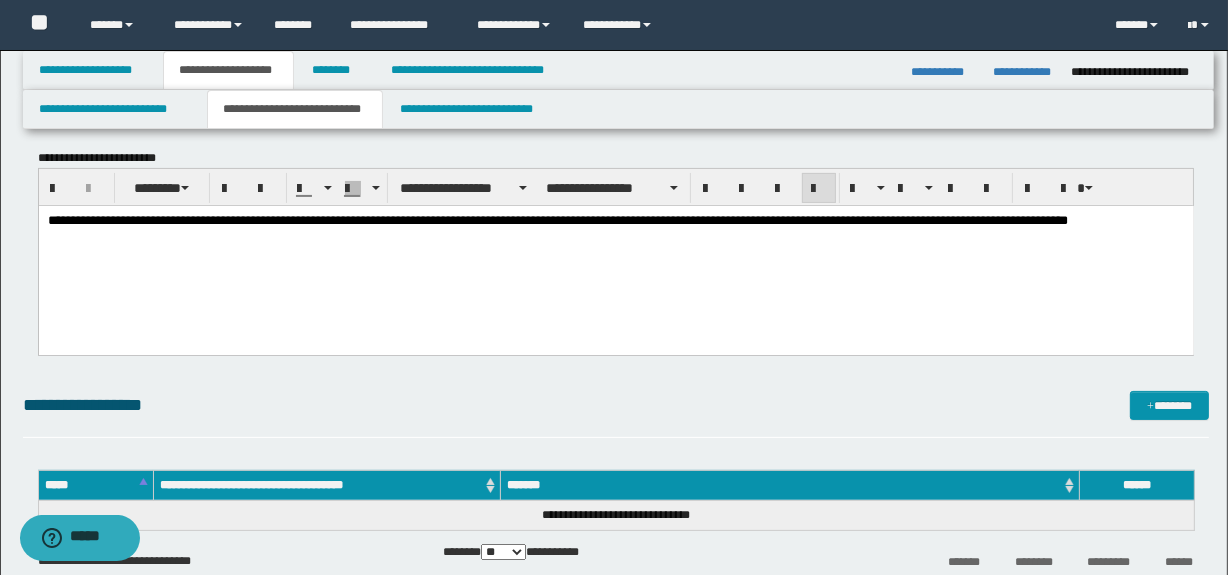 scroll, scrollTop: 400, scrollLeft: 0, axis: vertical 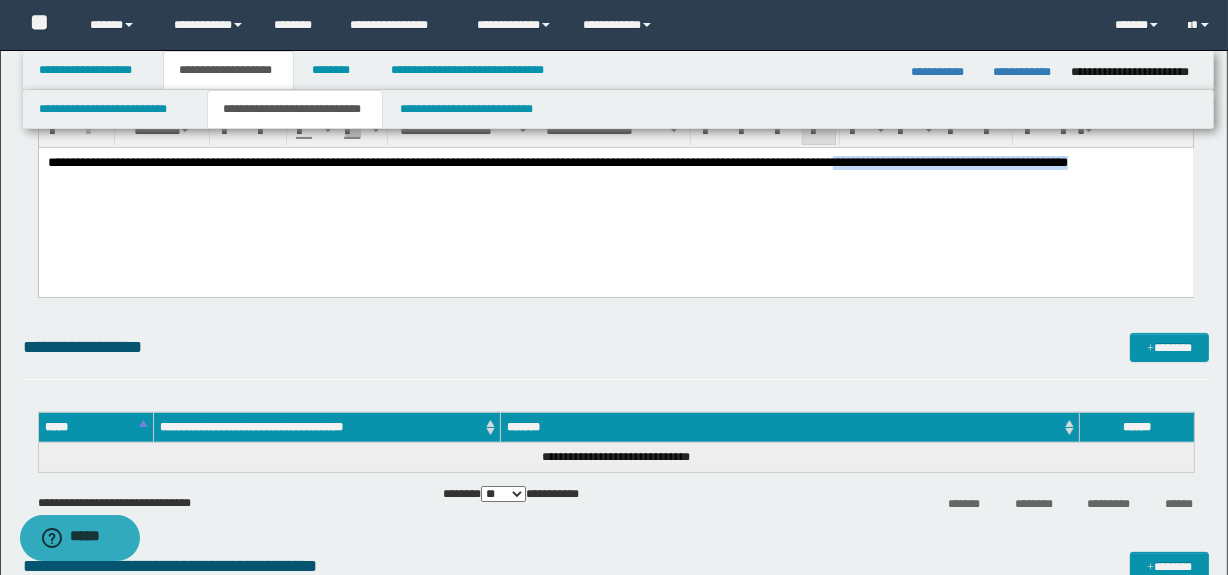 drag, startPoint x: 955, startPoint y: 162, endPoint x: 1166, endPoint y: 191, distance: 212.98357 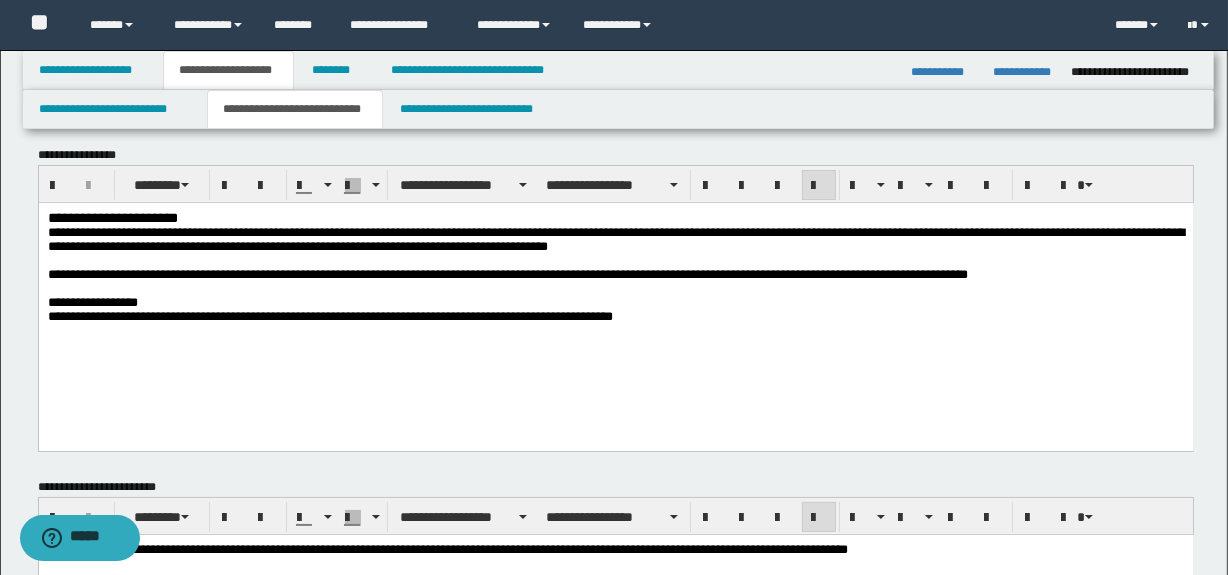 scroll, scrollTop: 0, scrollLeft: 0, axis: both 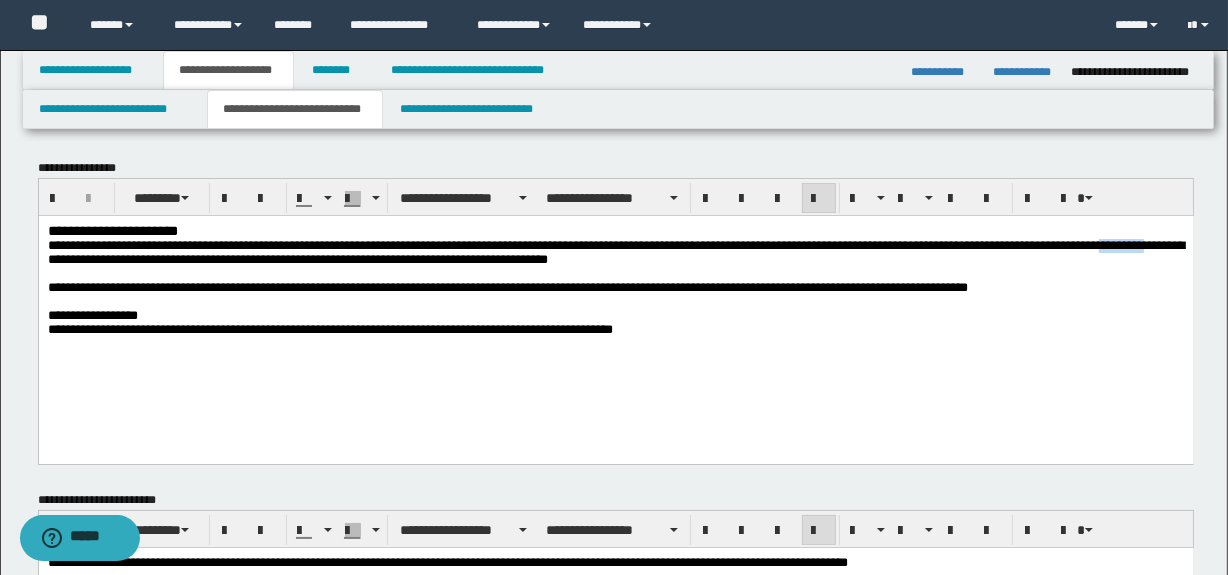 drag, startPoint x: 240, startPoint y: 266, endPoint x: 189, endPoint y: 268, distance: 51.0392 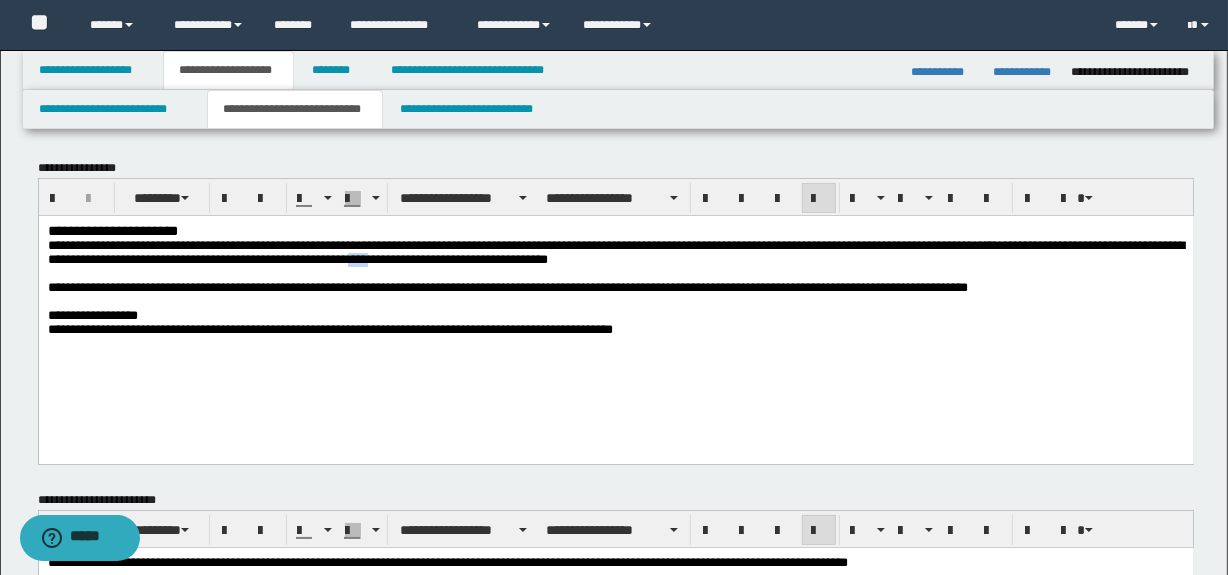 drag, startPoint x: 713, startPoint y: 262, endPoint x: 689, endPoint y: 264, distance: 24.083189 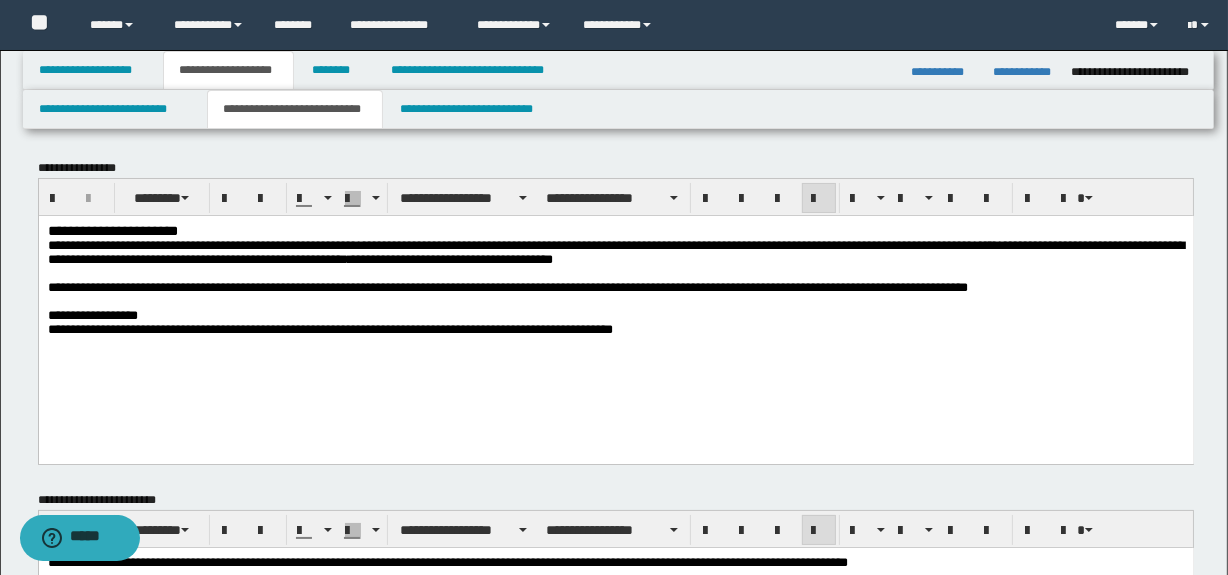 click on "**********" at bounding box center (299, 258) 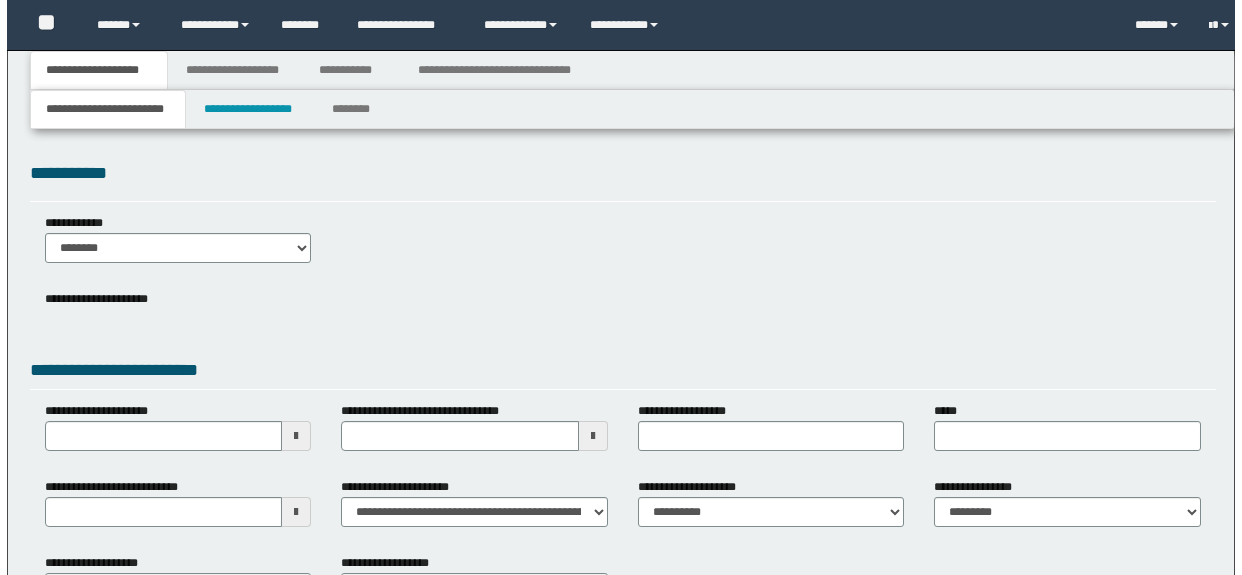 scroll, scrollTop: 0, scrollLeft: 0, axis: both 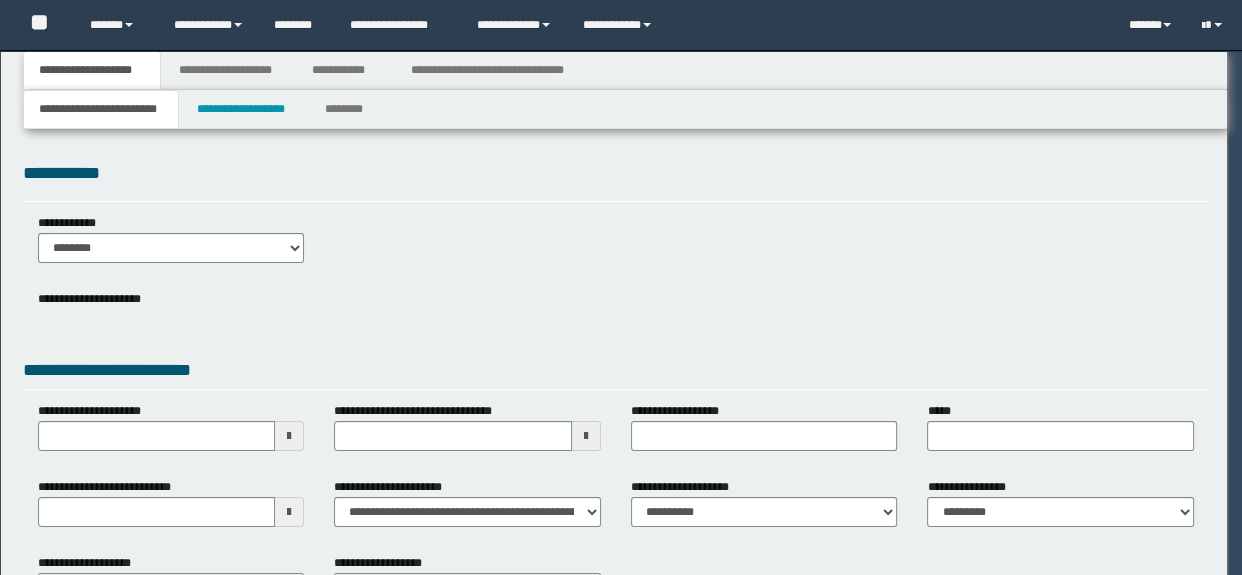 select on "*" 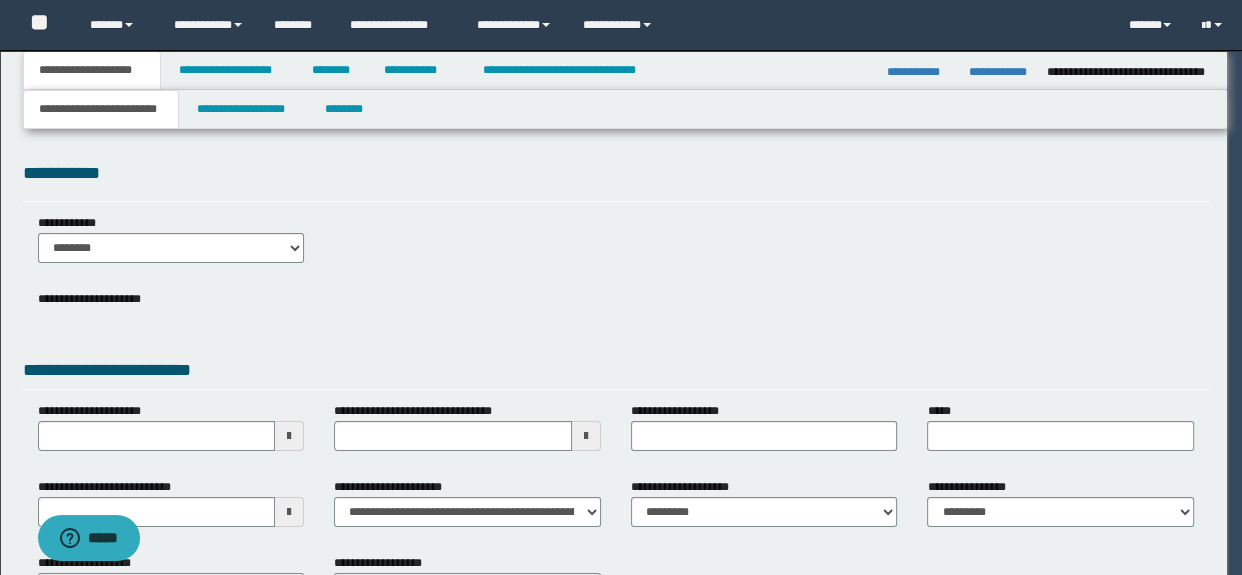scroll, scrollTop: 0, scrollLeft: 0, axis: both 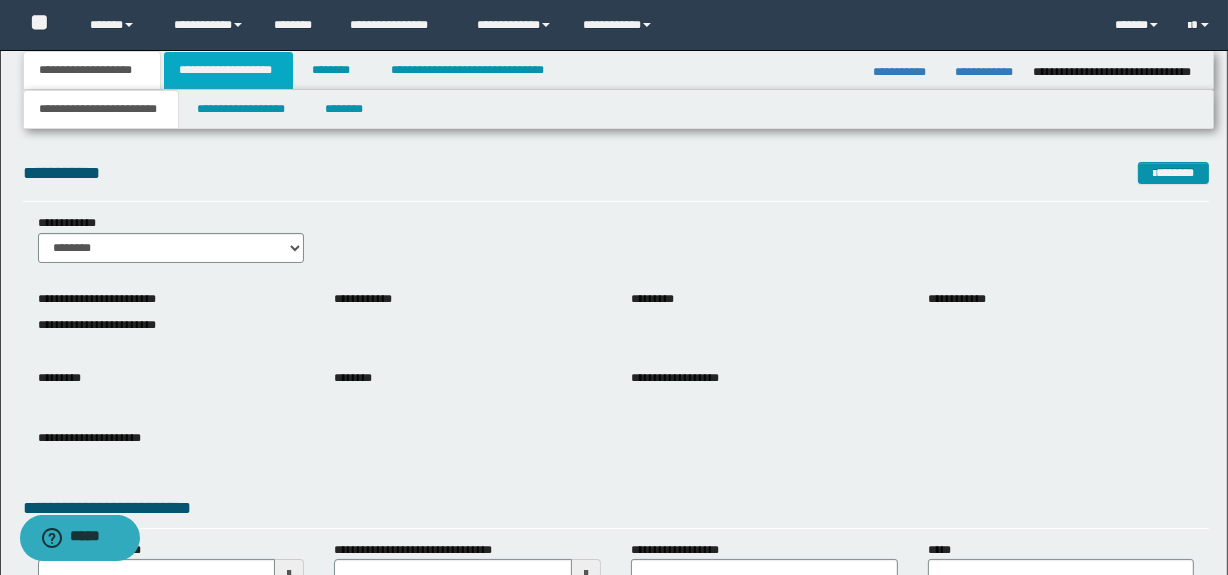 click on "**********" at bounding box center (228, 70) 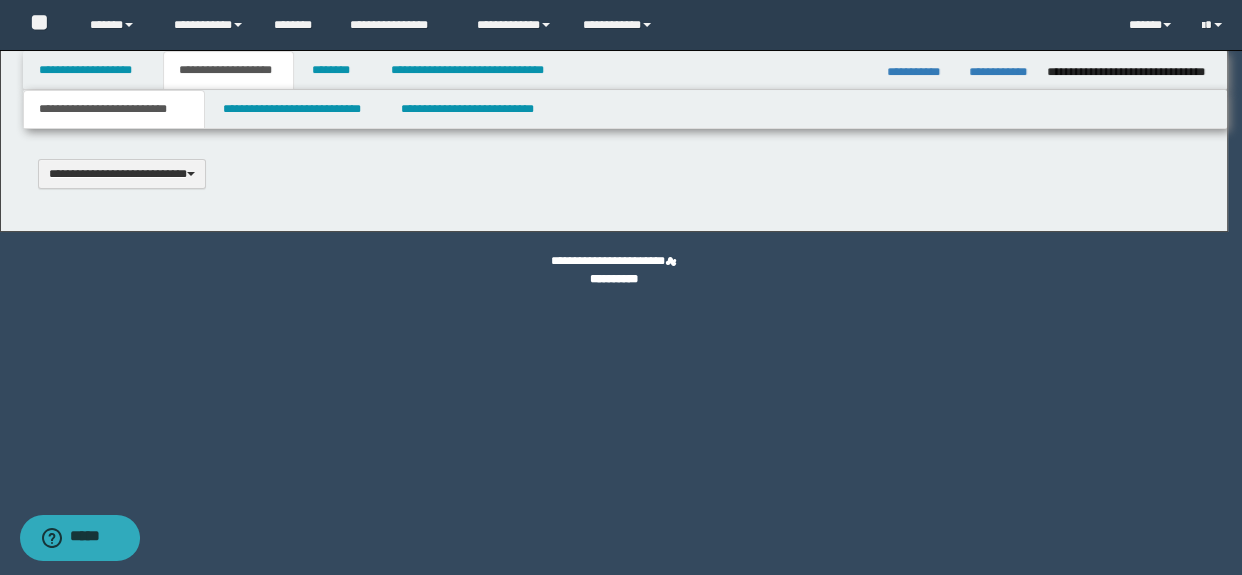 scroll, scrollTop: 0, scrollLeft: 0, axis: both 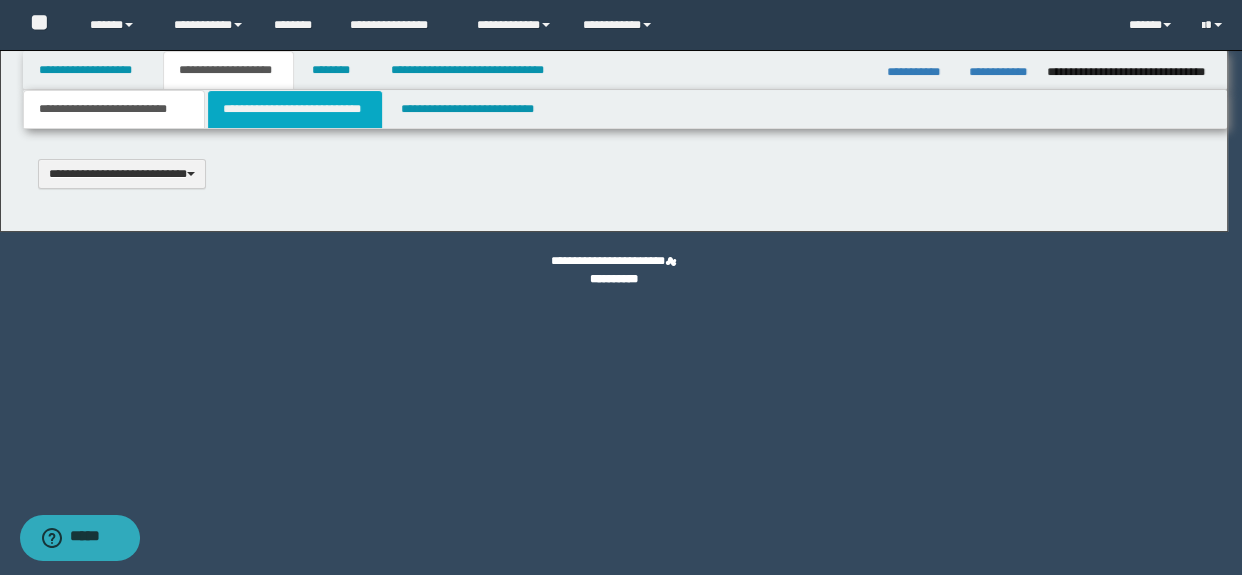 type 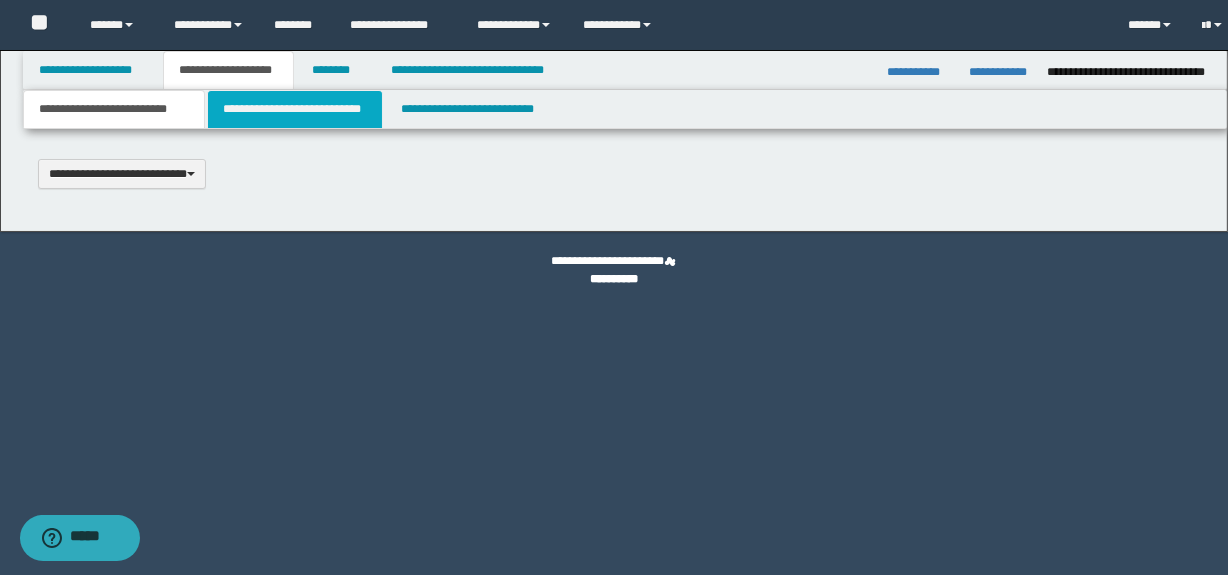 select on "*" 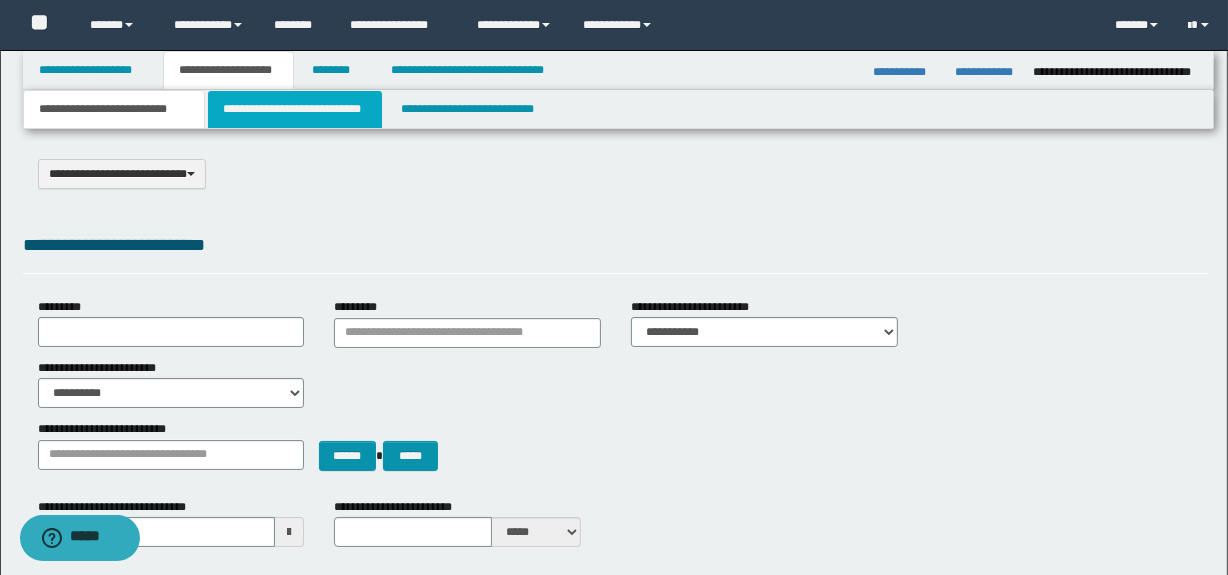 click on "**********" at bounding box center [294, 109] 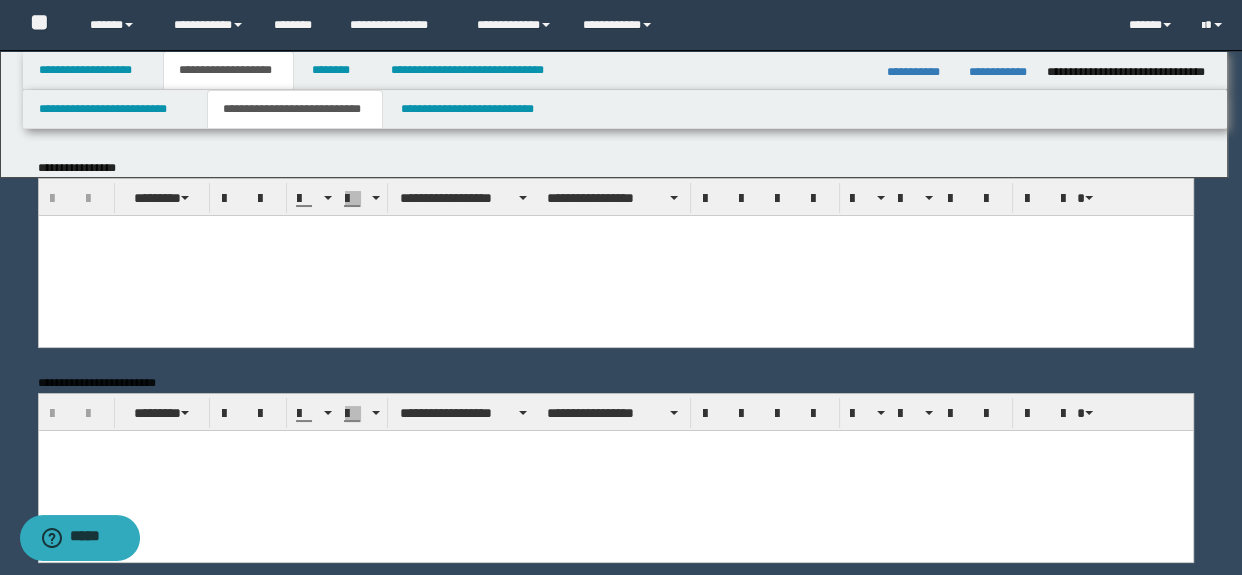 scroll, scrollTop: 0, scrollLeft: 0, axis: both 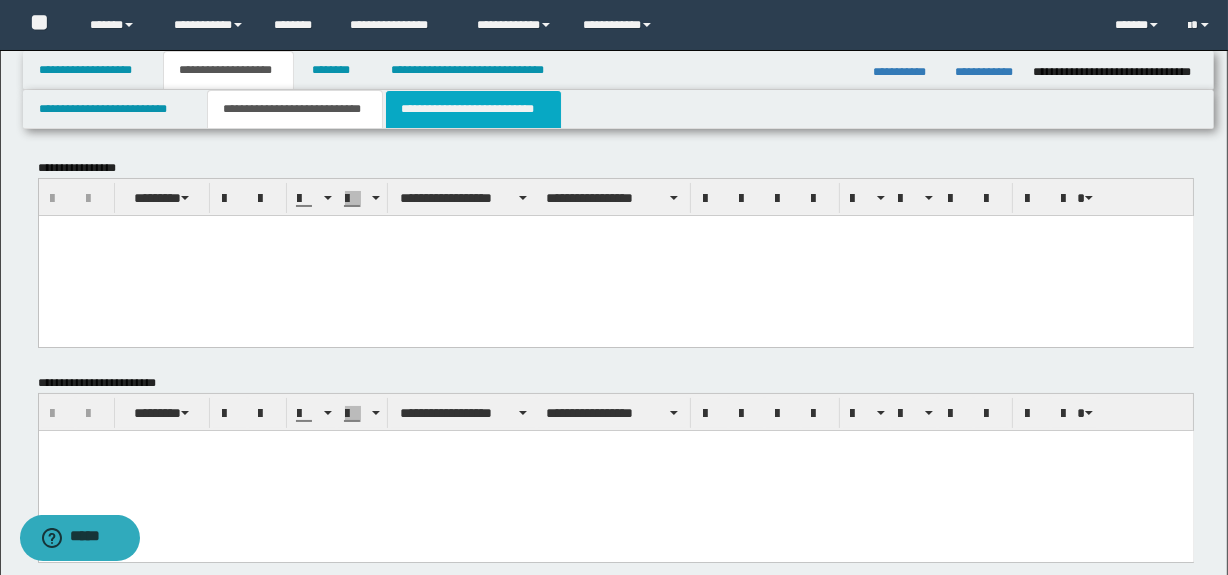 click on "**********" at bounding box center (473, 109) 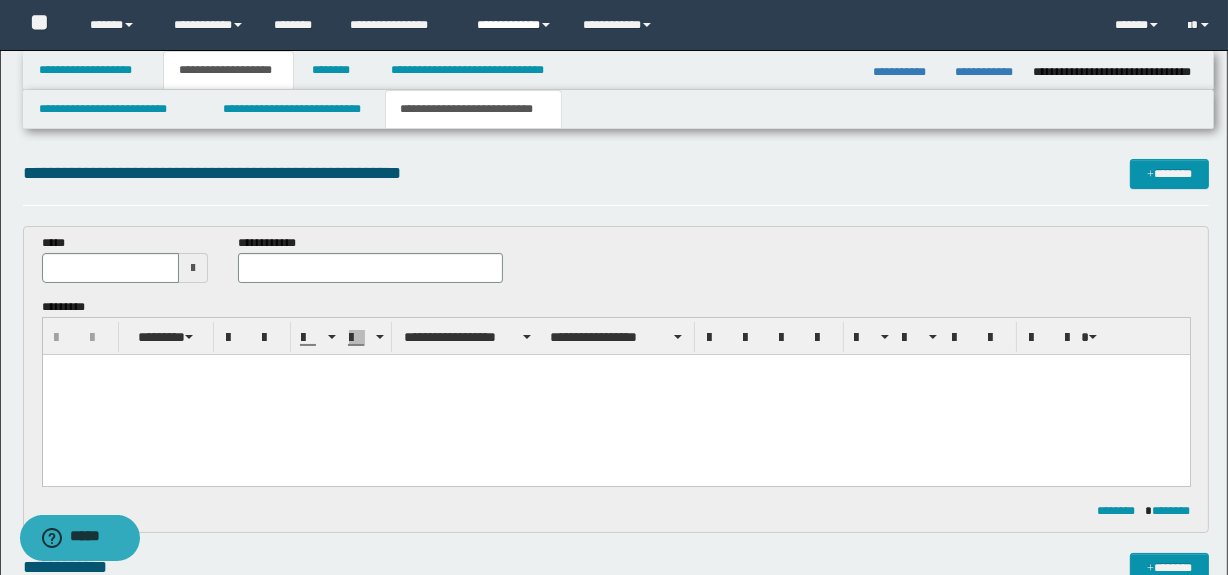 scroll, scrollTop: 0, scrollLeft: 0, axis: both 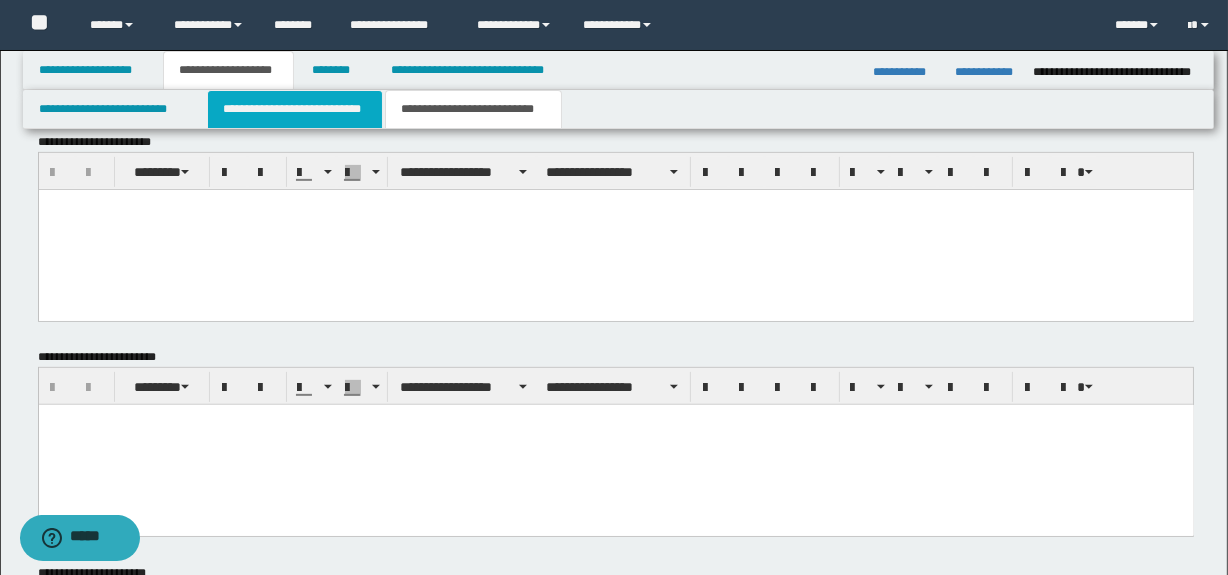 click on "**********" at bounding box center (294, 109) 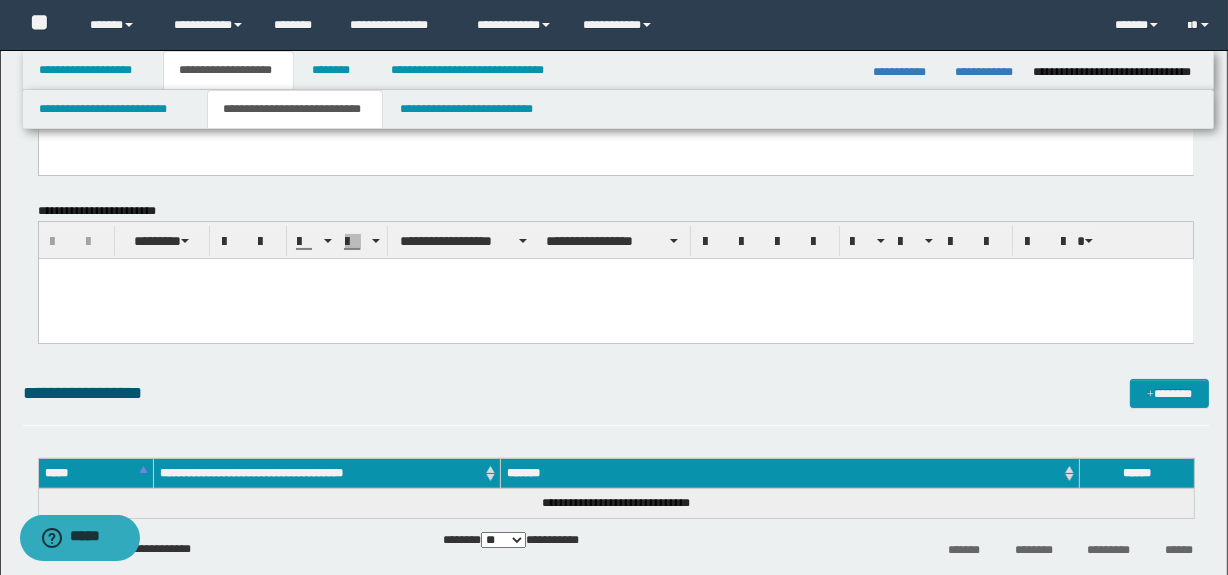 scroll, scrollTop: 0, scrollLeft: 0, axis: both 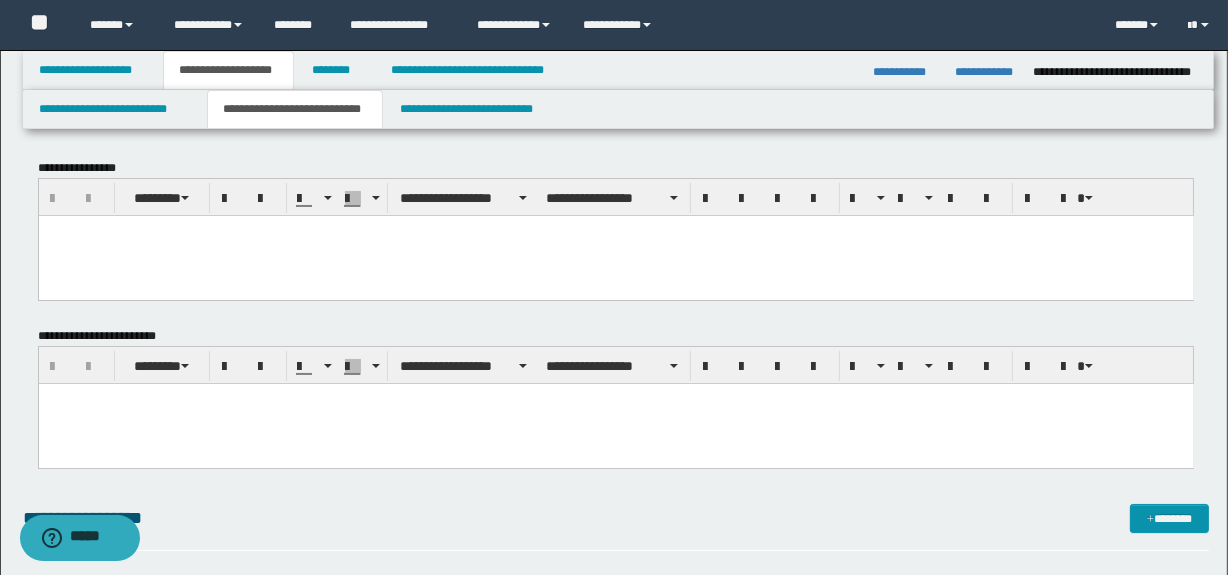 click at bounding box center [615, 255] 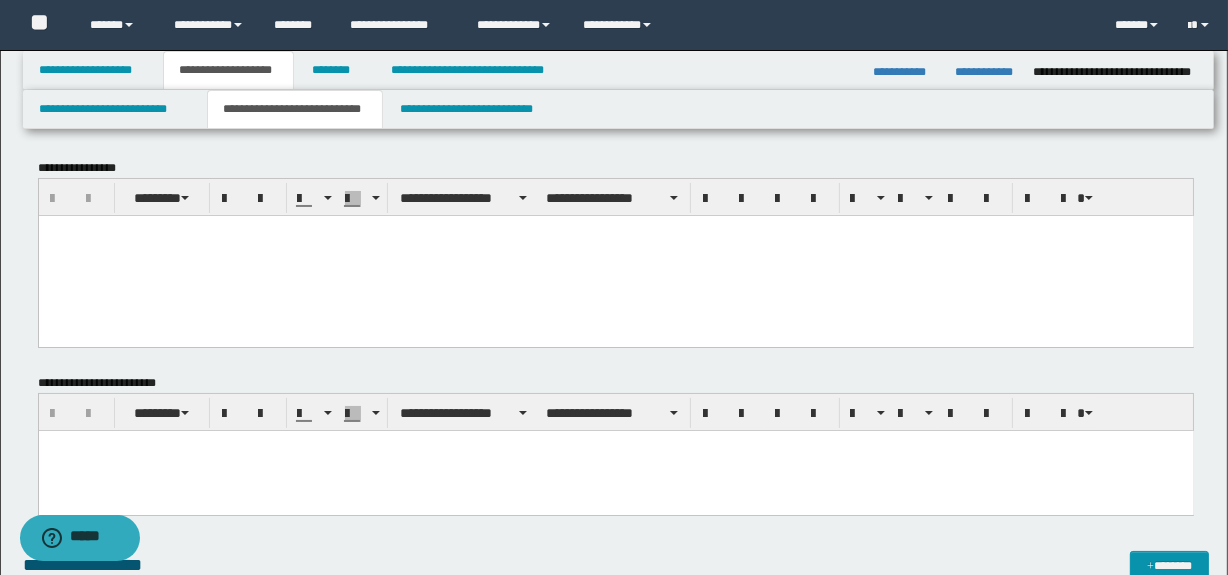 type 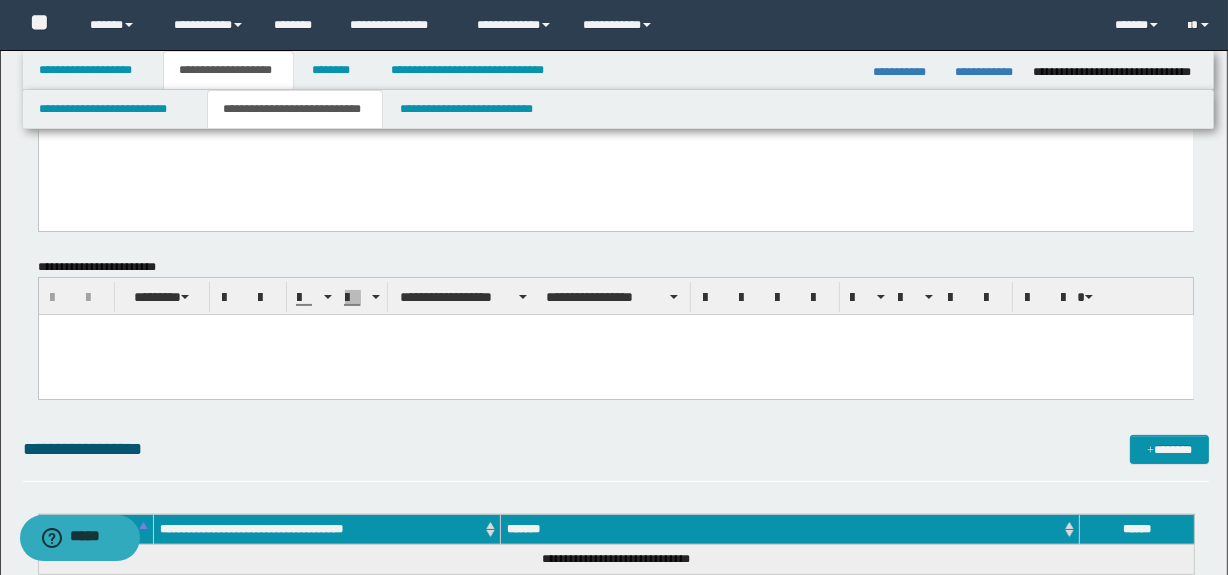 scroll, scrollTop: 272, scrollLeft: 0, axis: vertical 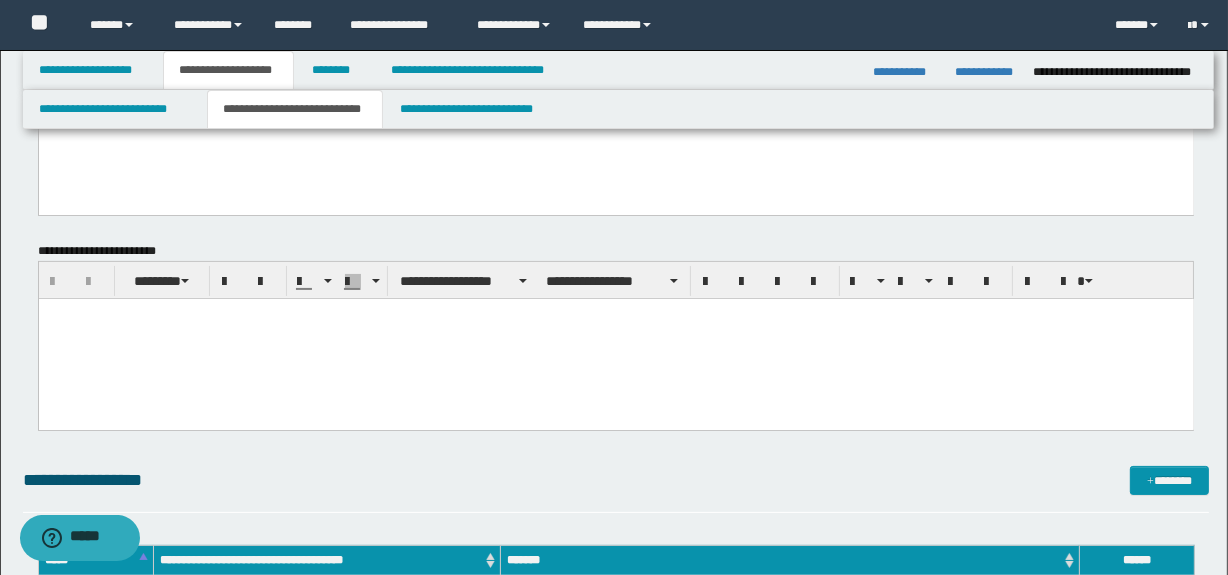 click at bounding box center (615, 339) 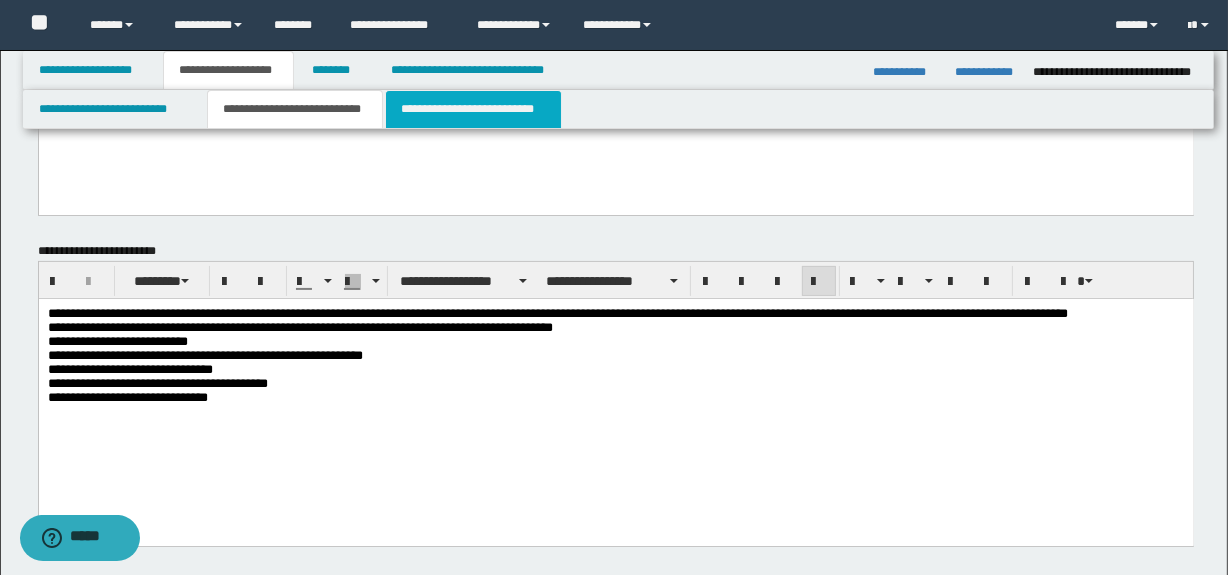 click on "**********" at bounding box center [473, 109] 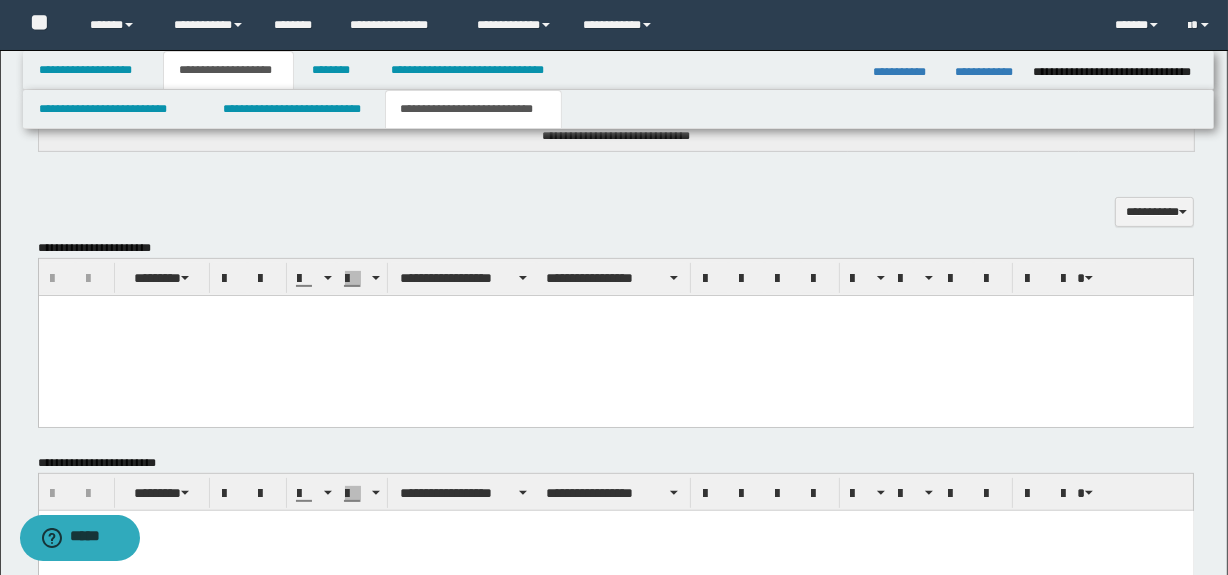 scroll, scrollTop: 636, scrollLeft: 0, axis: vertical 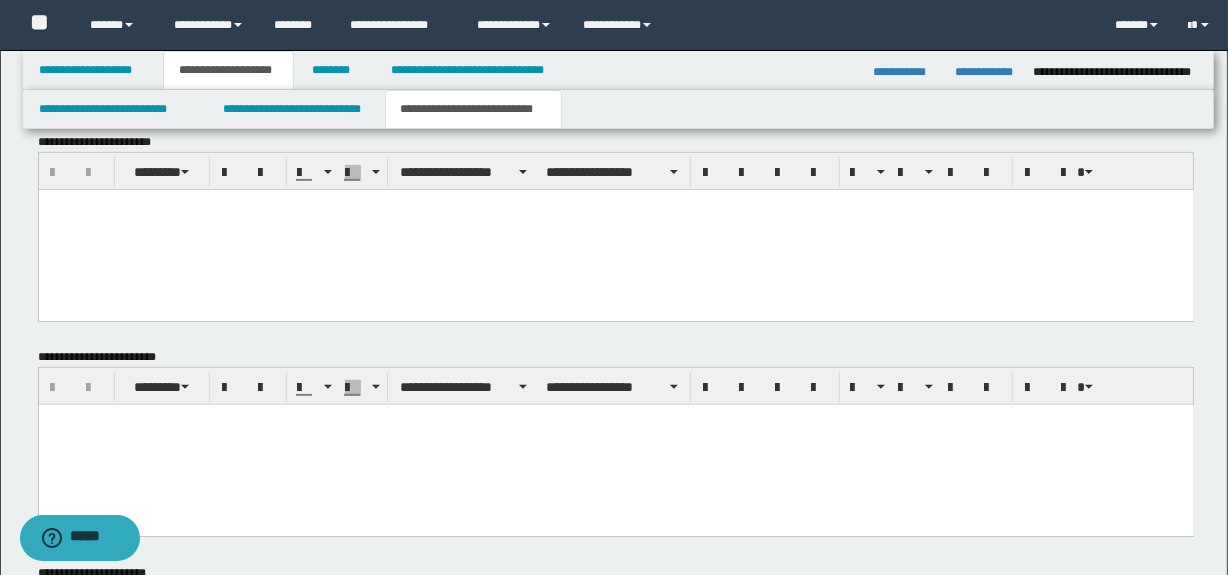 click at bounding box center (615, 229) 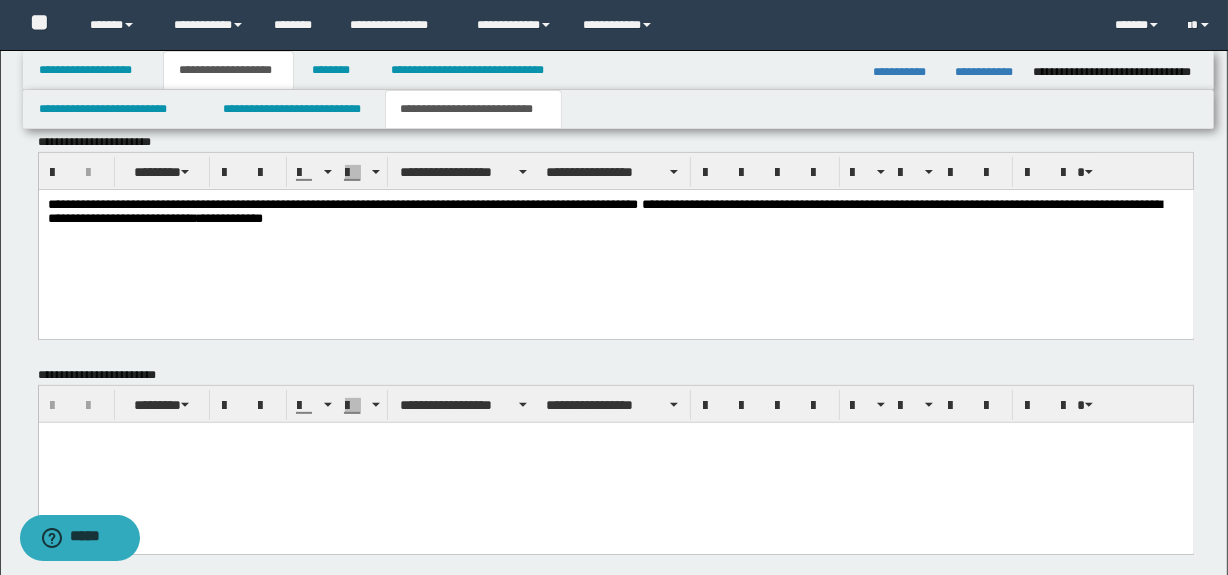 click at bounding box center (615, 463) 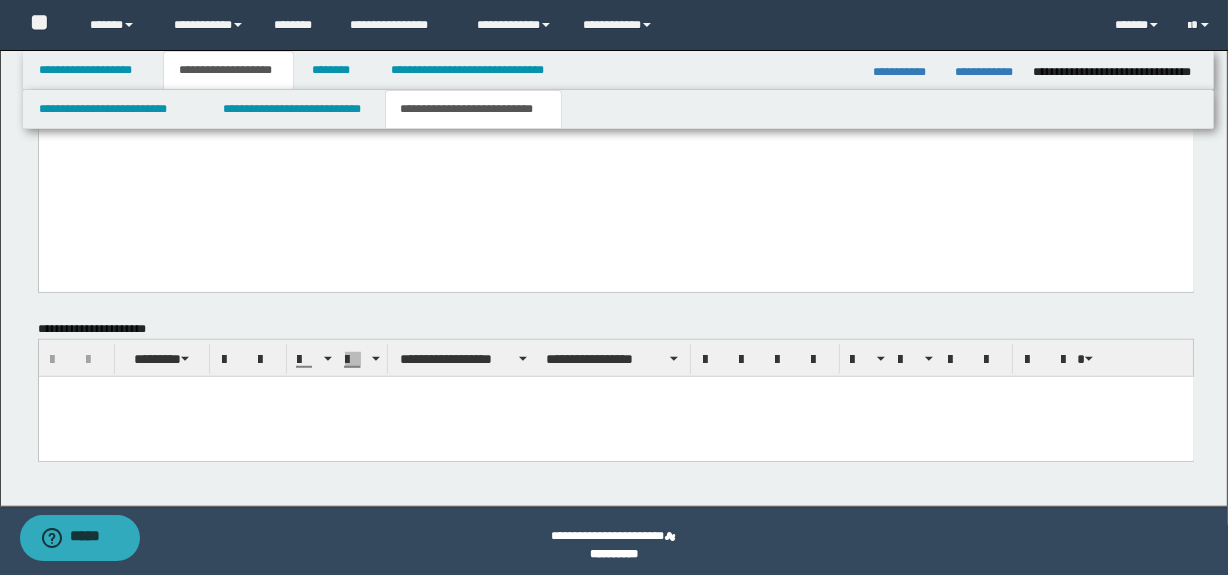 scroll, scrollTop: 1262, scrollLeft: 0, axis: vertical 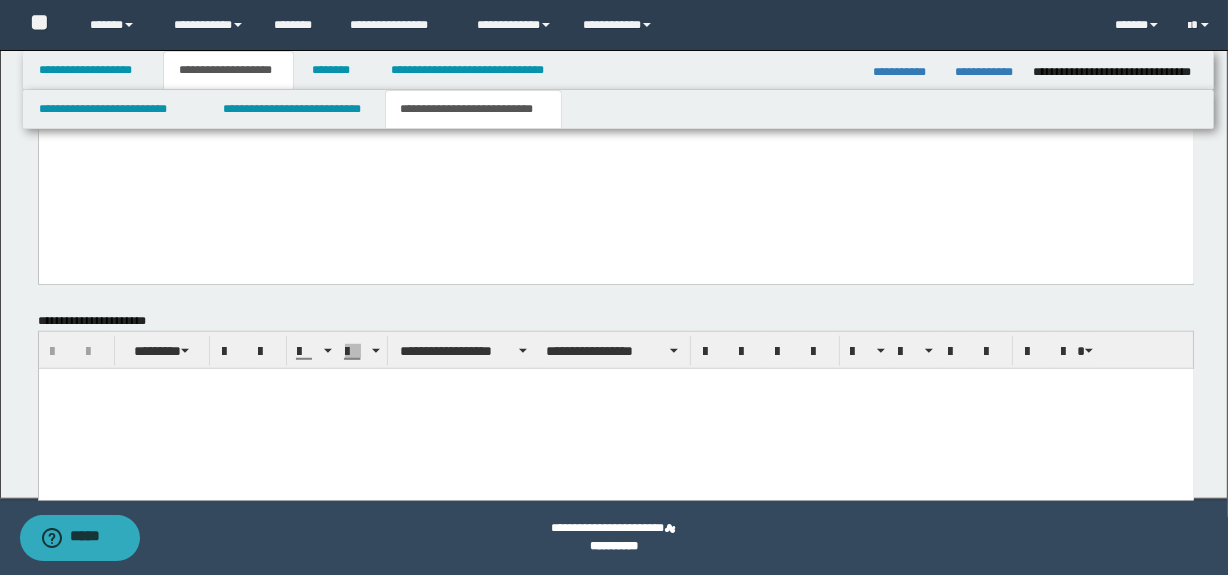 click at bounding box center [615, 408] 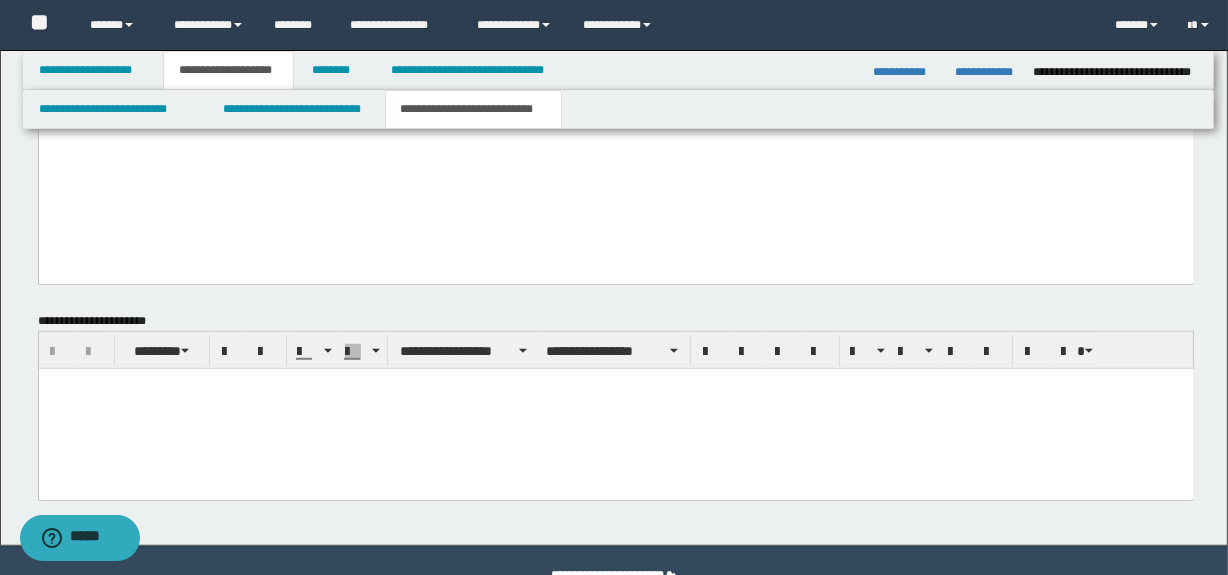 click at bounding box center [615, 408] 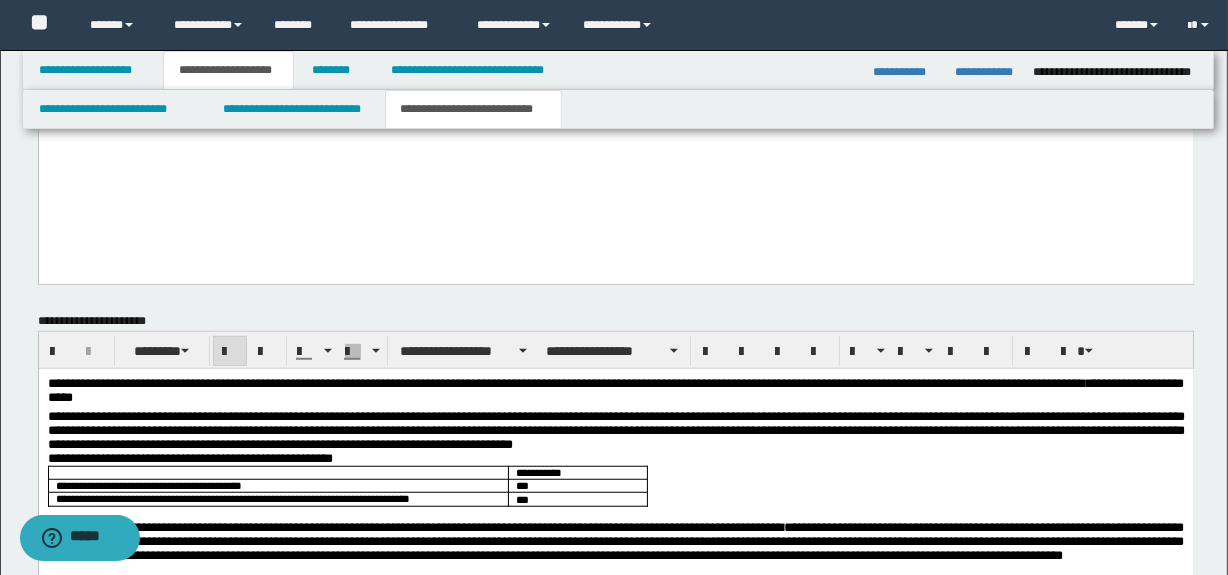 scroll, scrollTop: 899, scrollLeft: 0, axis: vertical 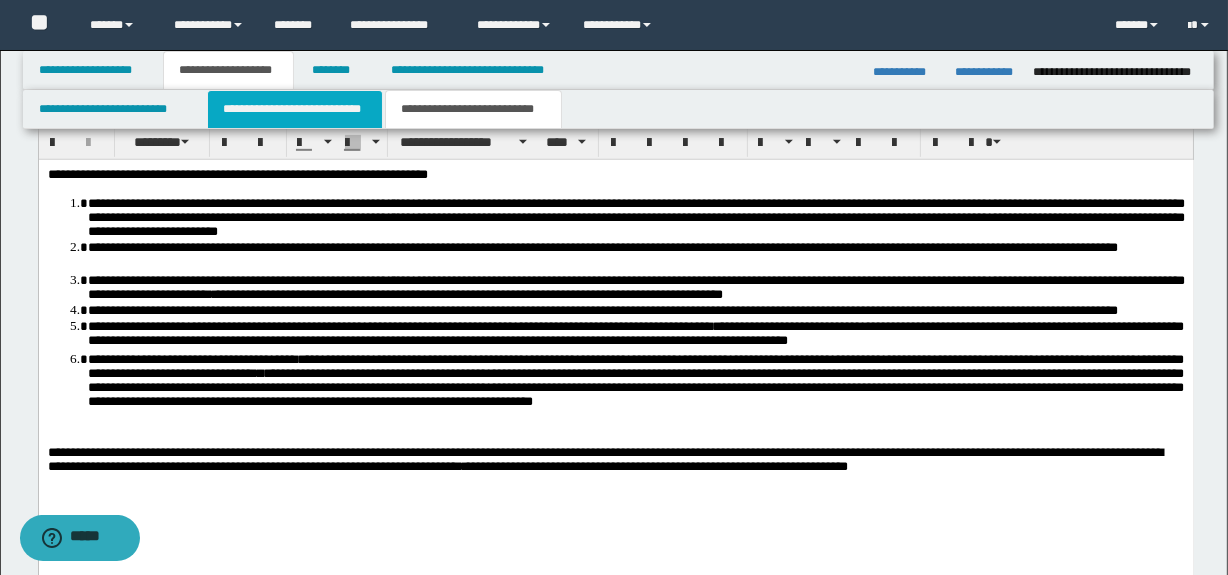 click on "**********" at bounding box center (294, 109) 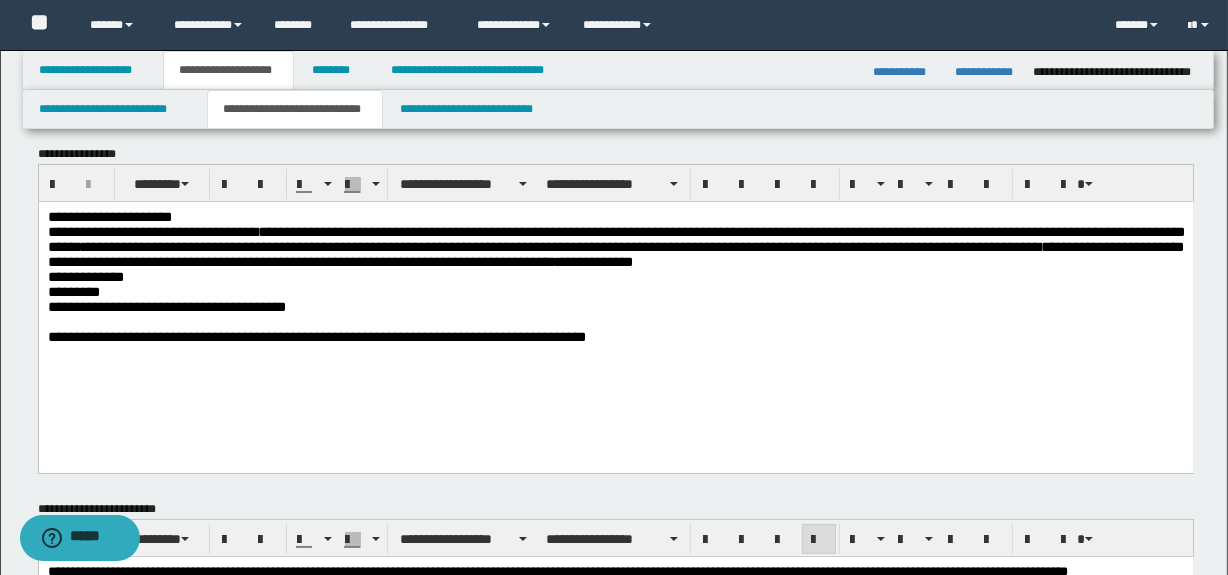 scroll, scrollTop: 0, scrollLeft: 0, axis: both 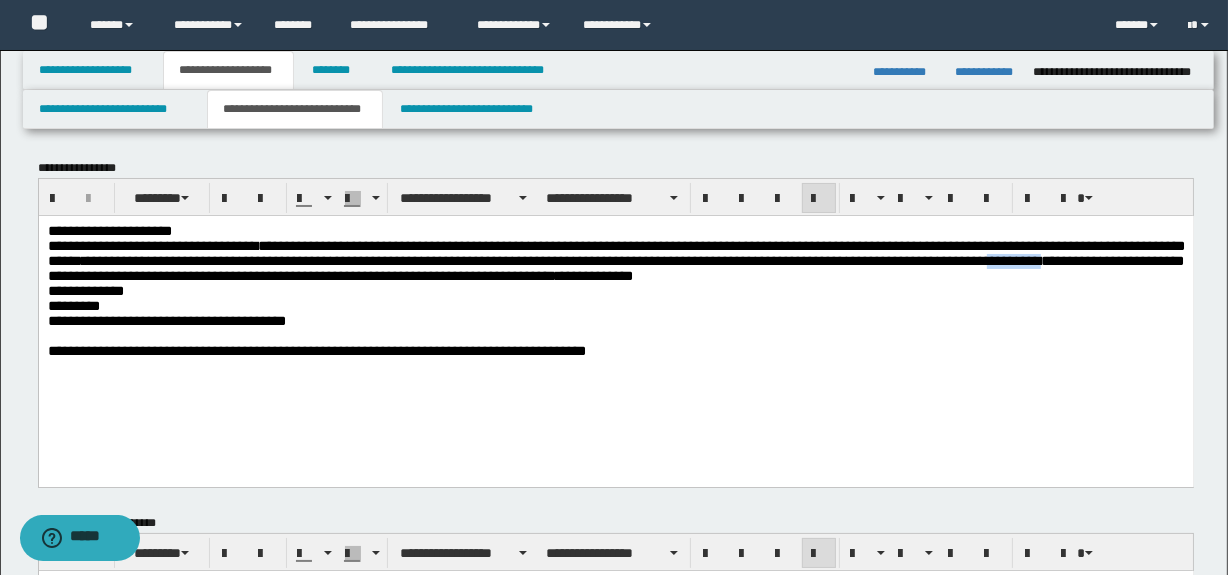 drag, startPoint x: 119, startPoint y: 284, endPoint x: 29, endPoint y: 286, distance: 90.02222 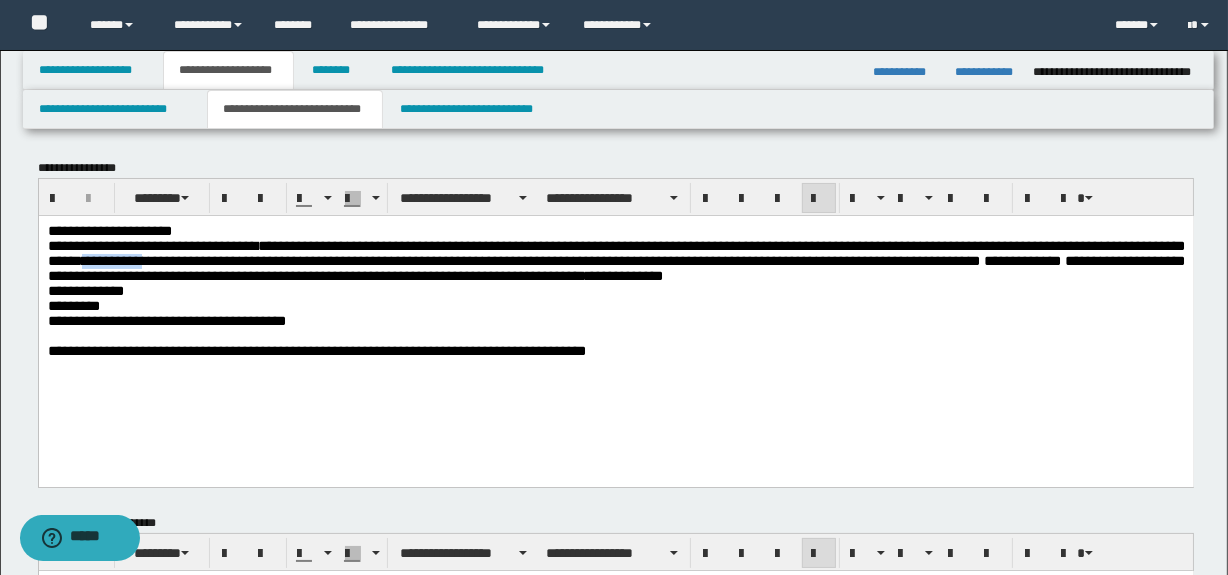 drag, startPoint x: 283, startPoint y: 265, endPoint x: 205, endPoint y: 274, distance: 78.51752 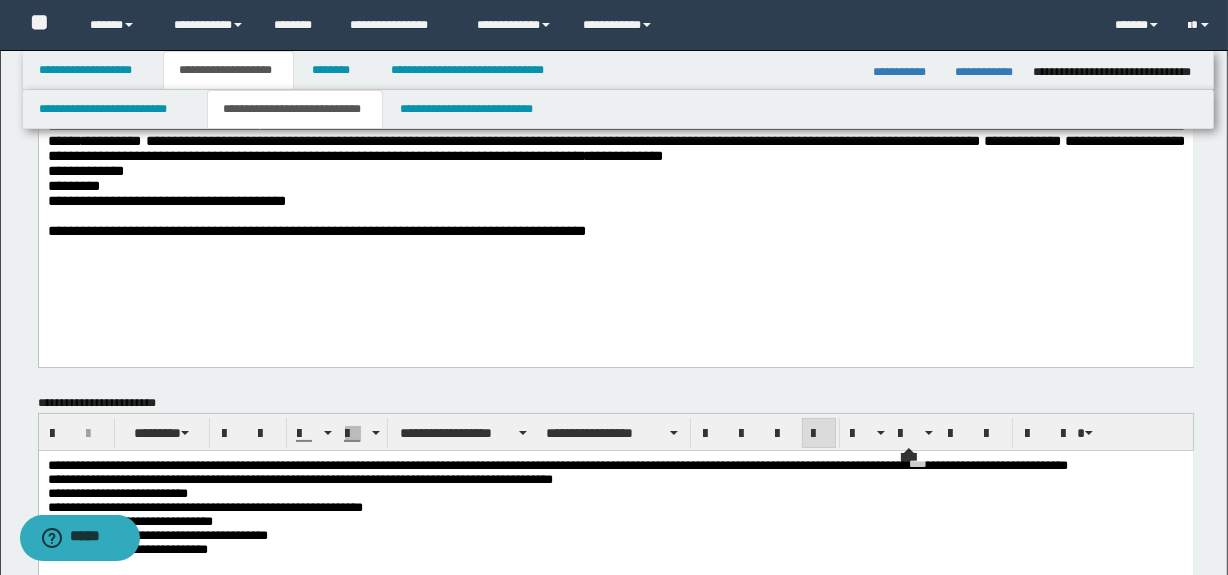 scroll, scrollTop: 272, scrollLeft: 0, axis: vertical 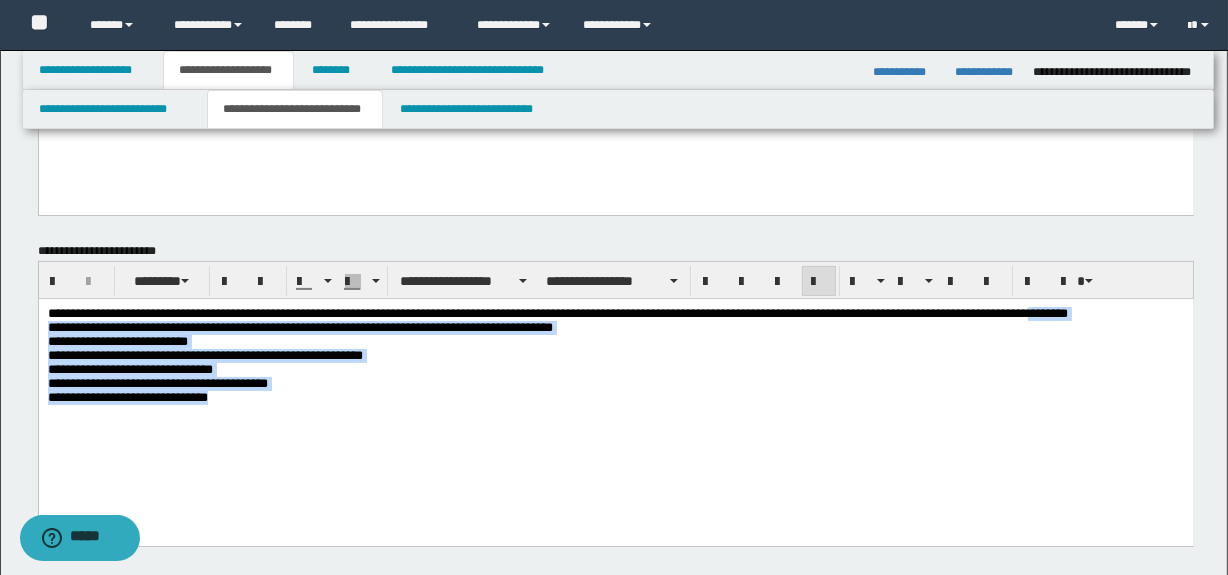 drag, startPoint x: 46, startPoint y: 330, endPoint x: 397, endPoint y: 457, distance: 373.26935 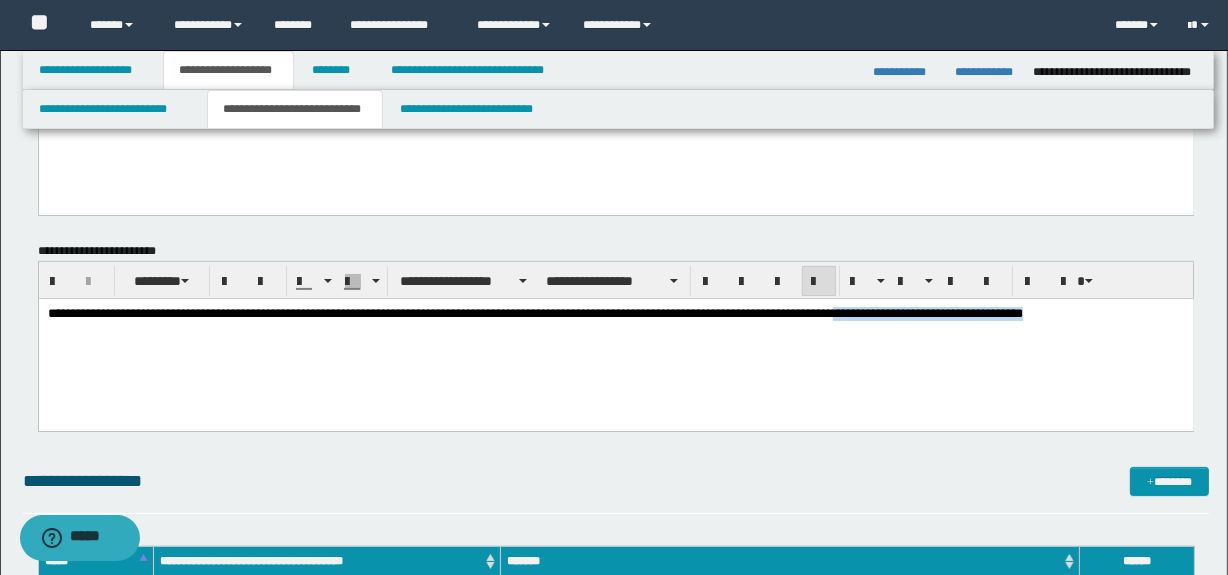 drag, startPoint x: 1182, startPoint y: 313, endPoint x: 948, endPoint y: 311, distance: 234.00854 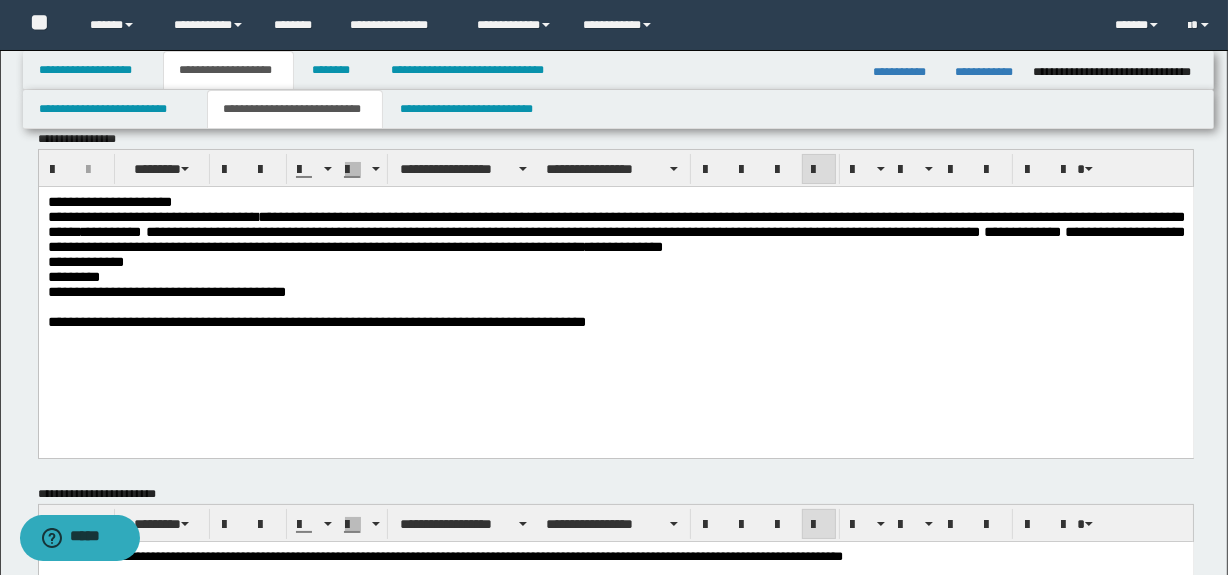 scroll, scrollTop: 0, scrollLeft: 0, axis: both 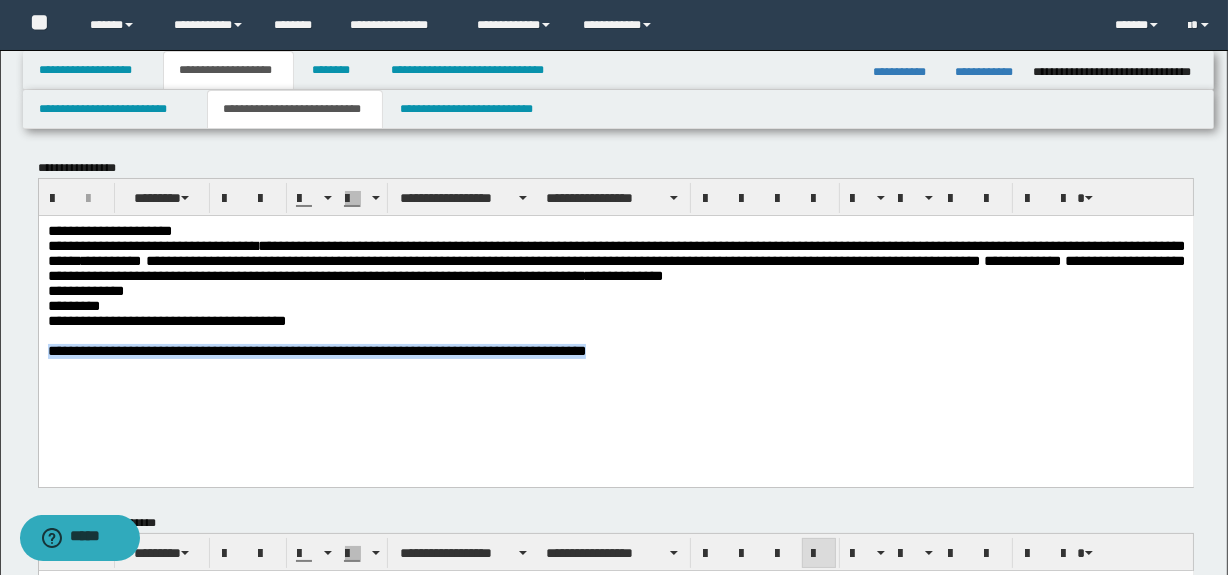 drag, startPoint x: 685, startPoint y: 369, endPoint x: 38, endPoint y: 635, distance: 699.54626 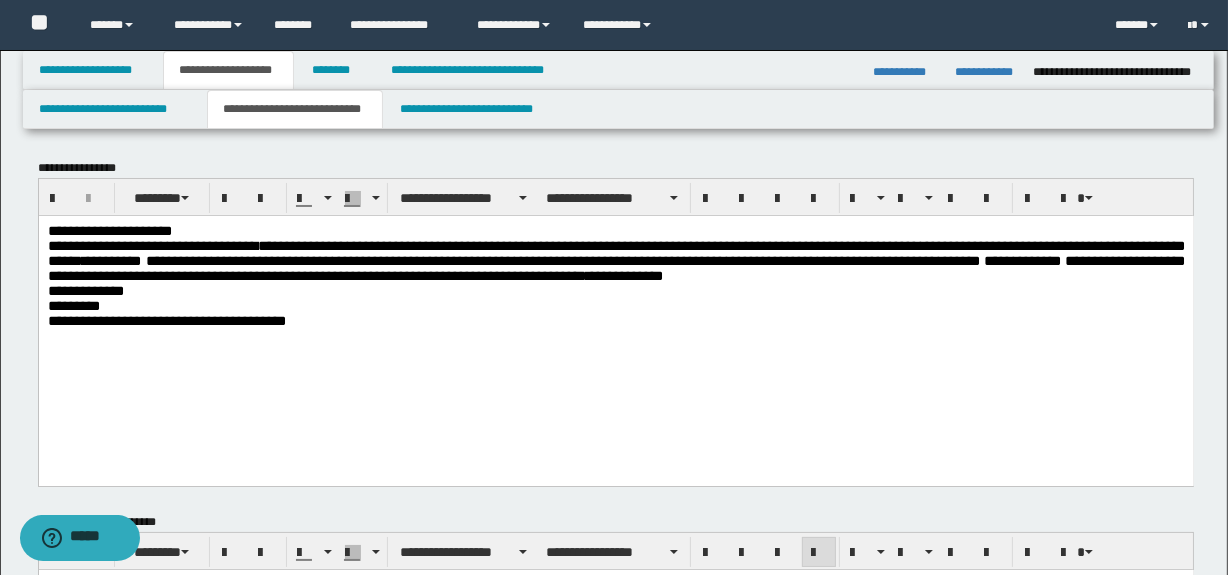 click on "**********" at bounding box center [615, 290] 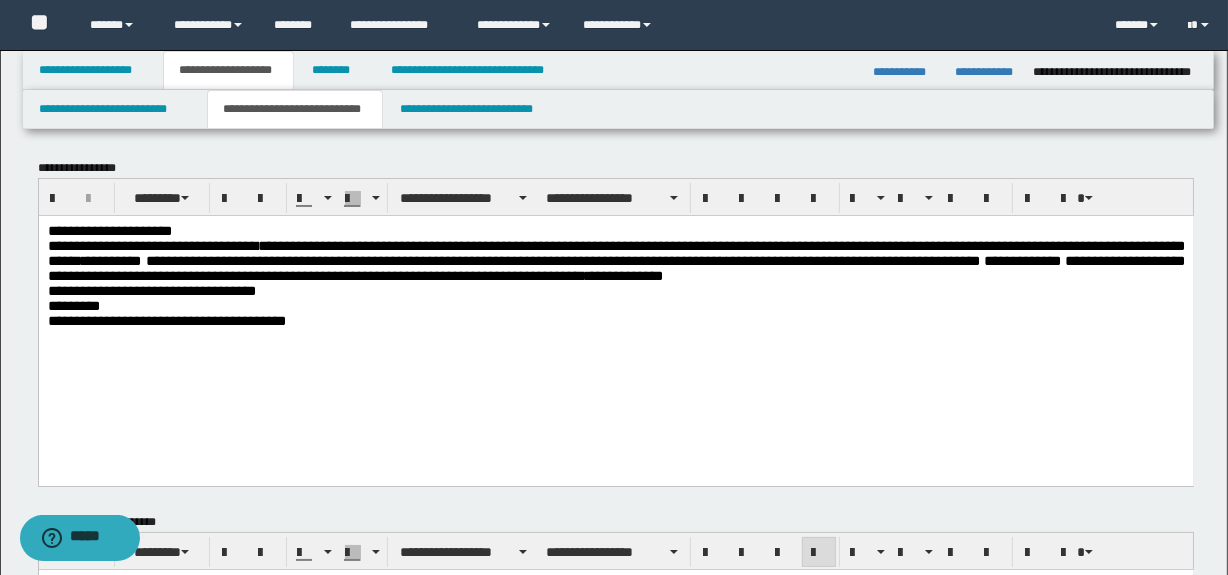 click on "**********" at bounding box center (186, 290) 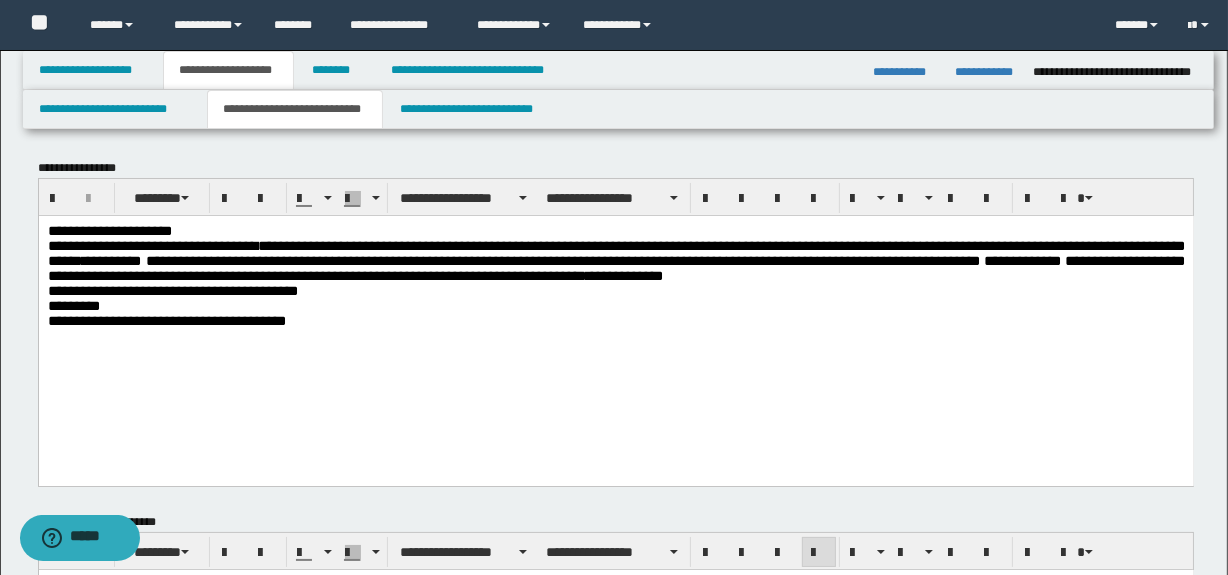 click on "**********" at bounding box center [207, 290] 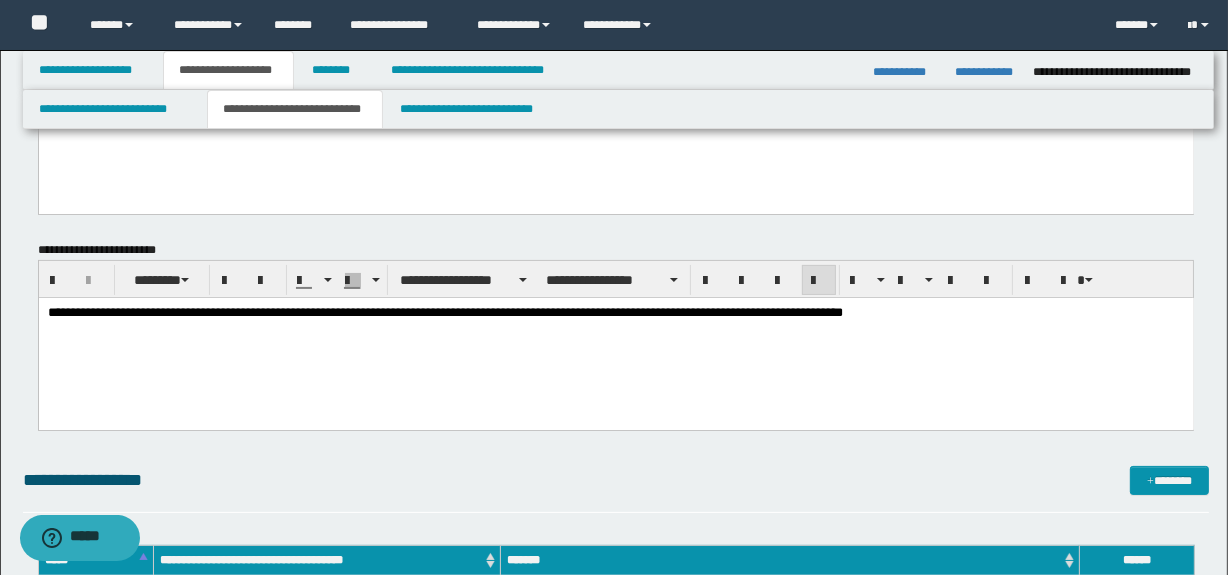 scroll, scrollTop: 363, scrollLeft: 0, axis: vertical 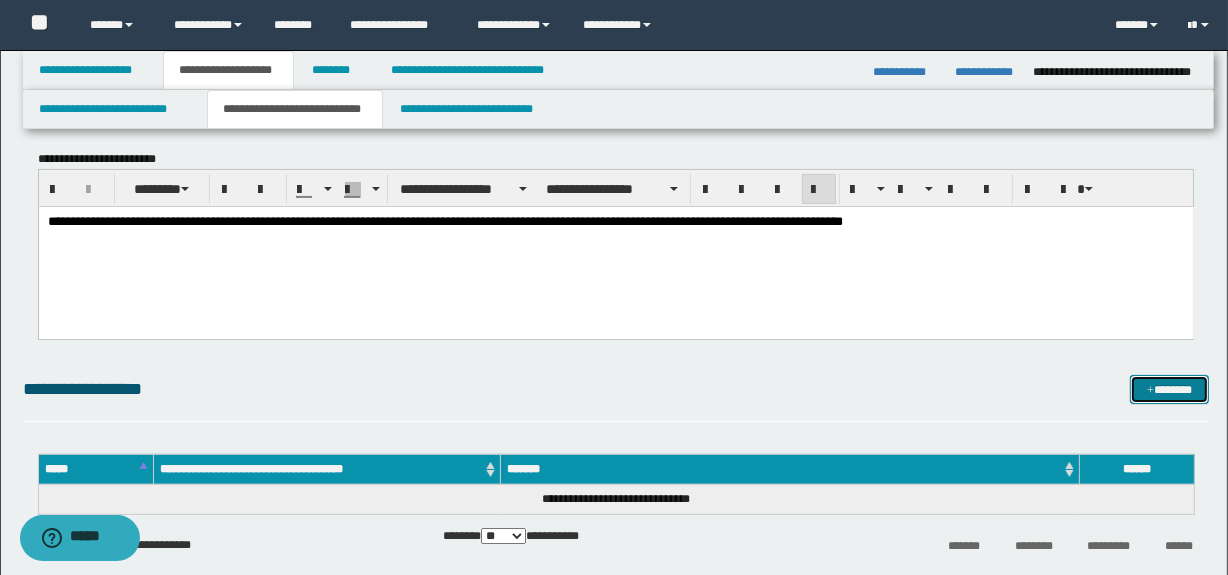 click on "*******" at bounding box center [1170, 390] 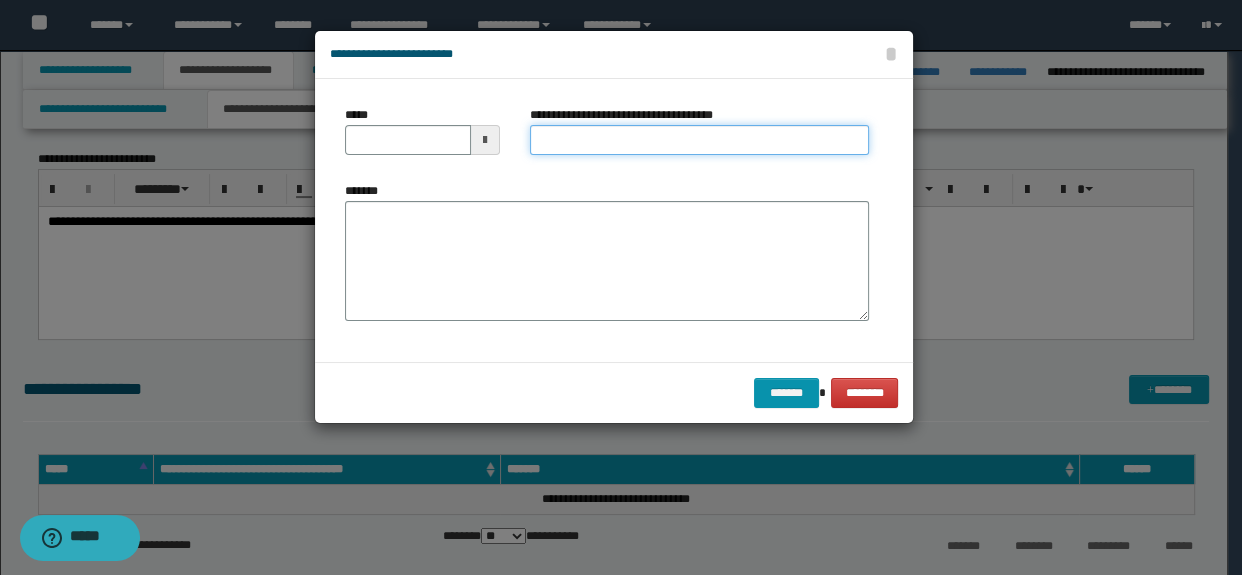 click on "**********" at bounding box center [700, 140] 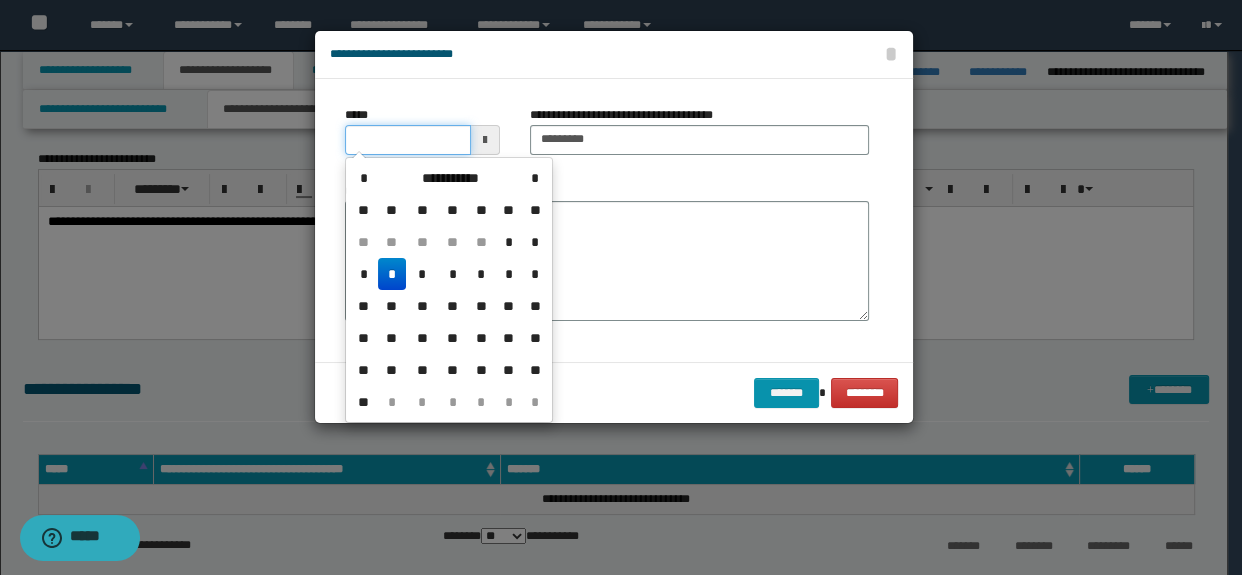 click on "*****" at bounding box center (408, 140) 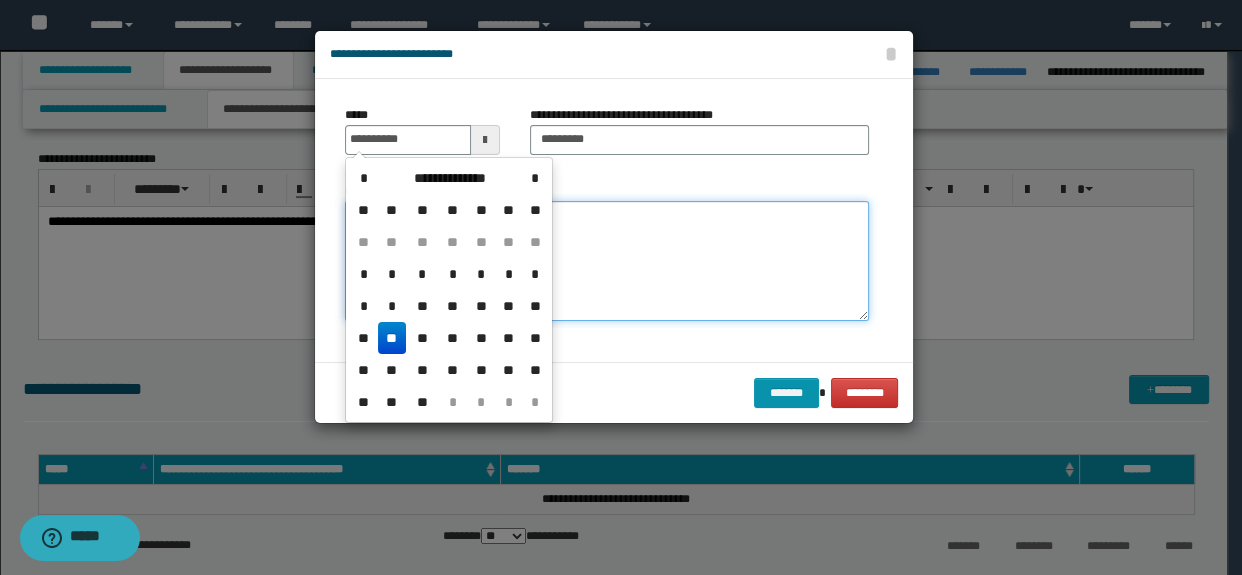 type on "**********" 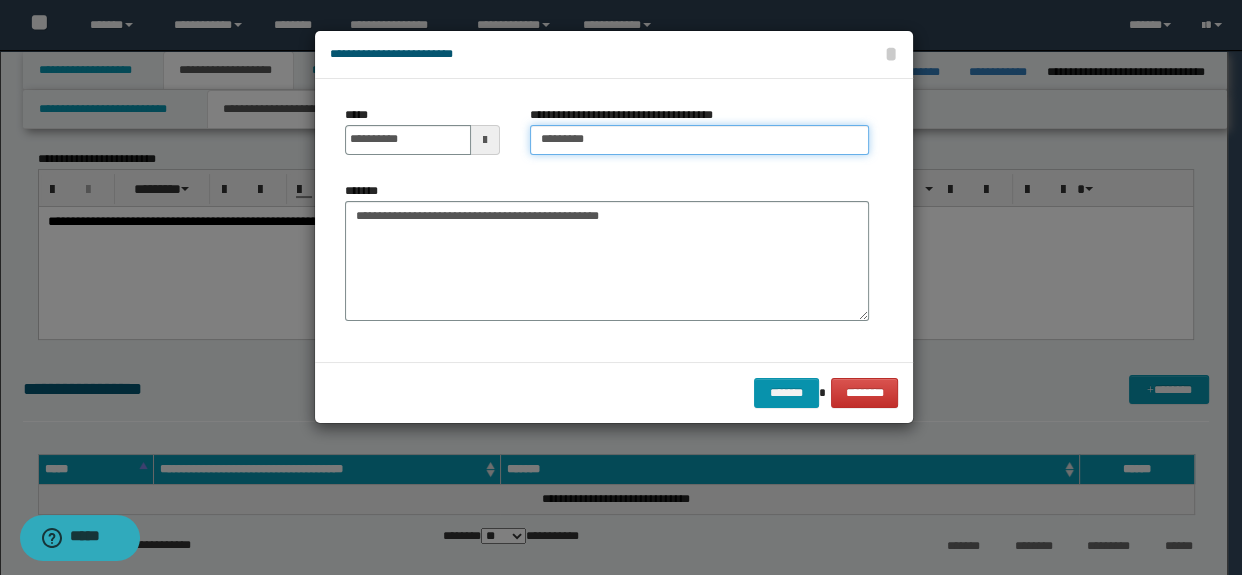 click on "*********" at bounding box center [700, 140] 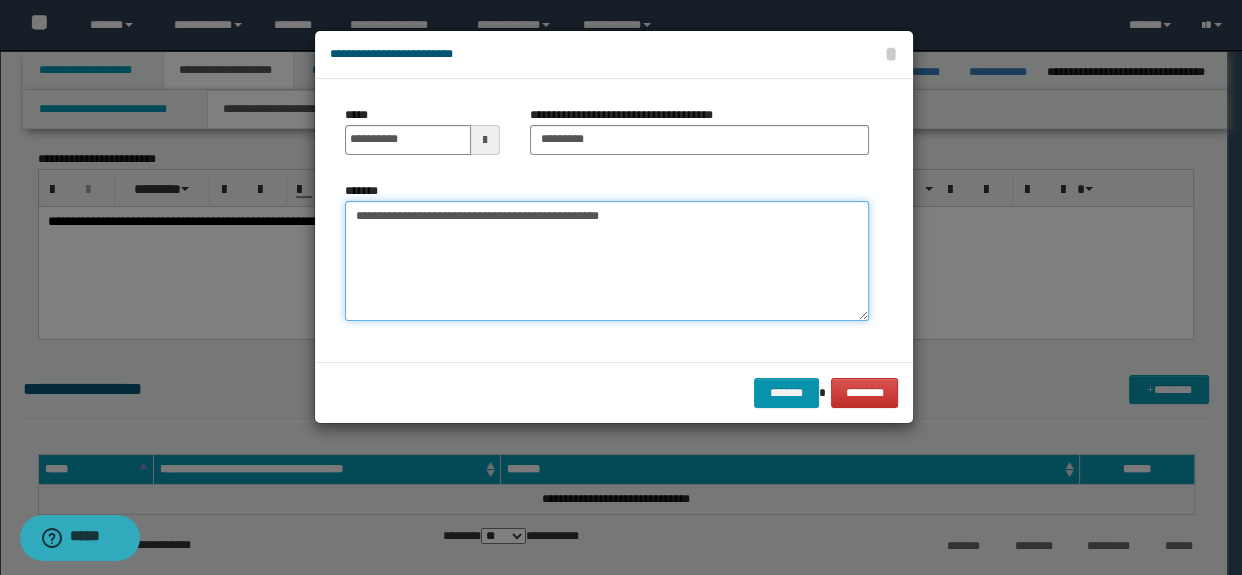 click on "**********" at bounding box center (607, 261) 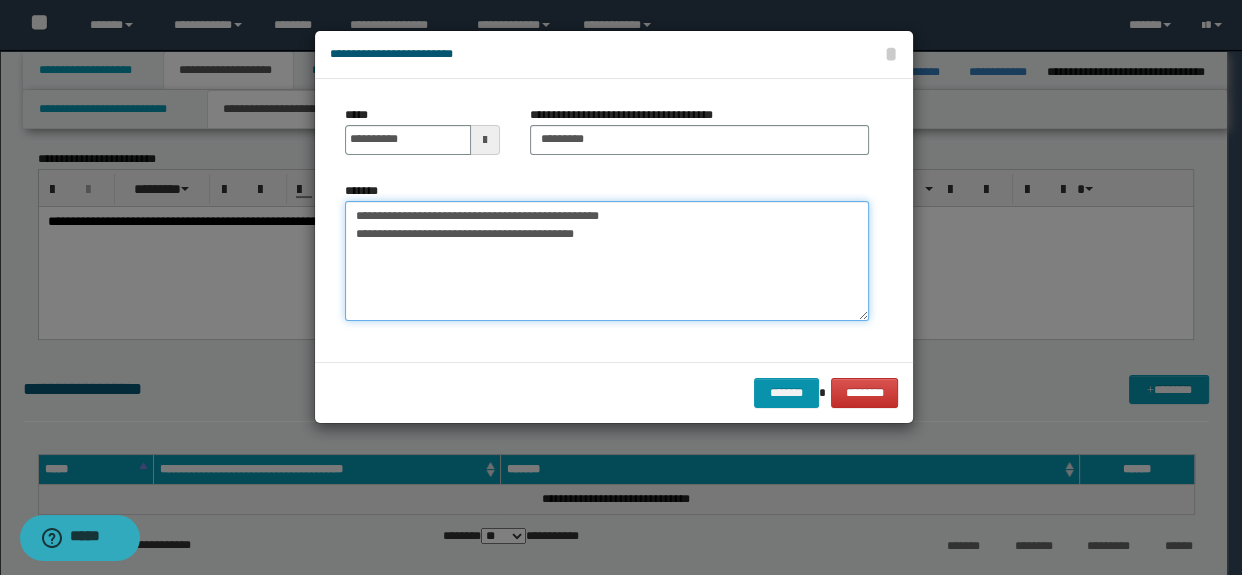 type on "**********" 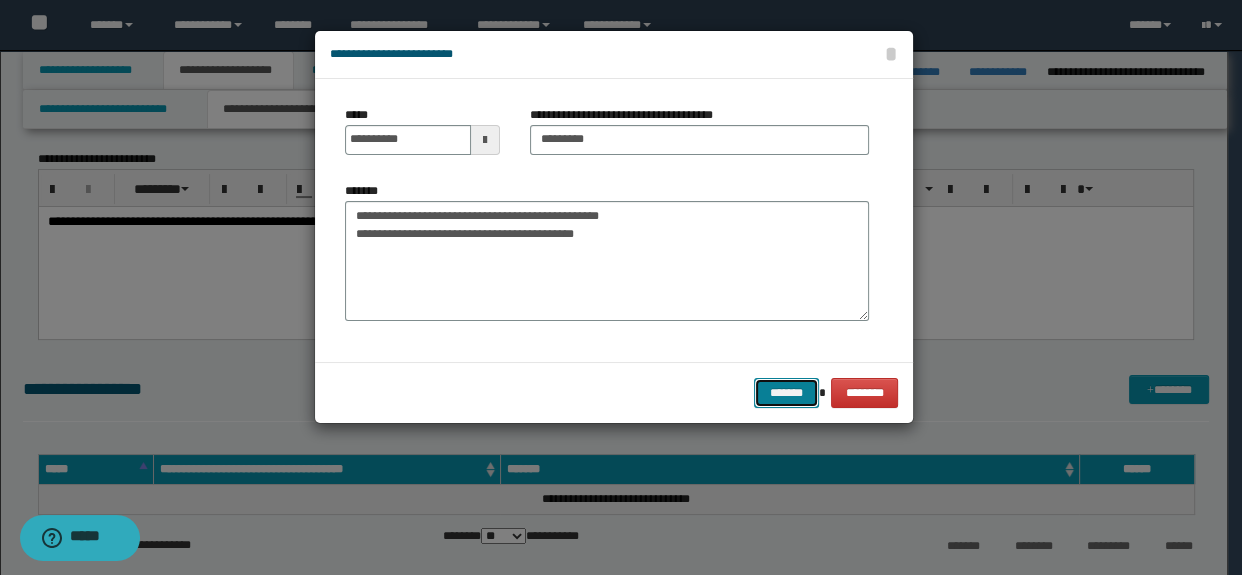 click on "*******" at bounding box center [786, 393] 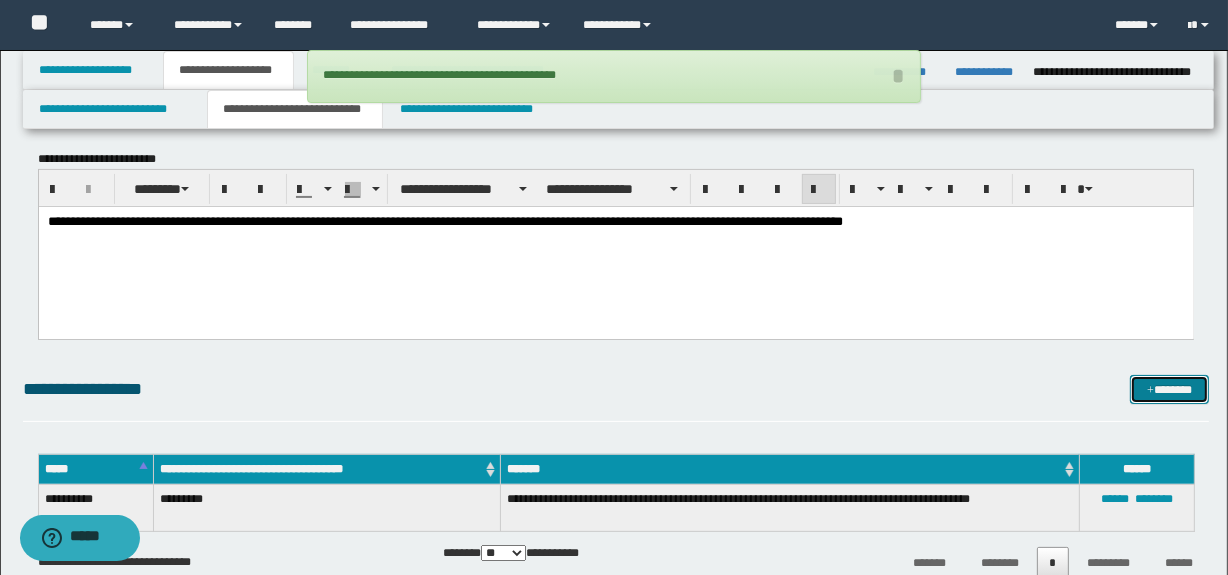click on "*******" at bounding box center (1170, 390) 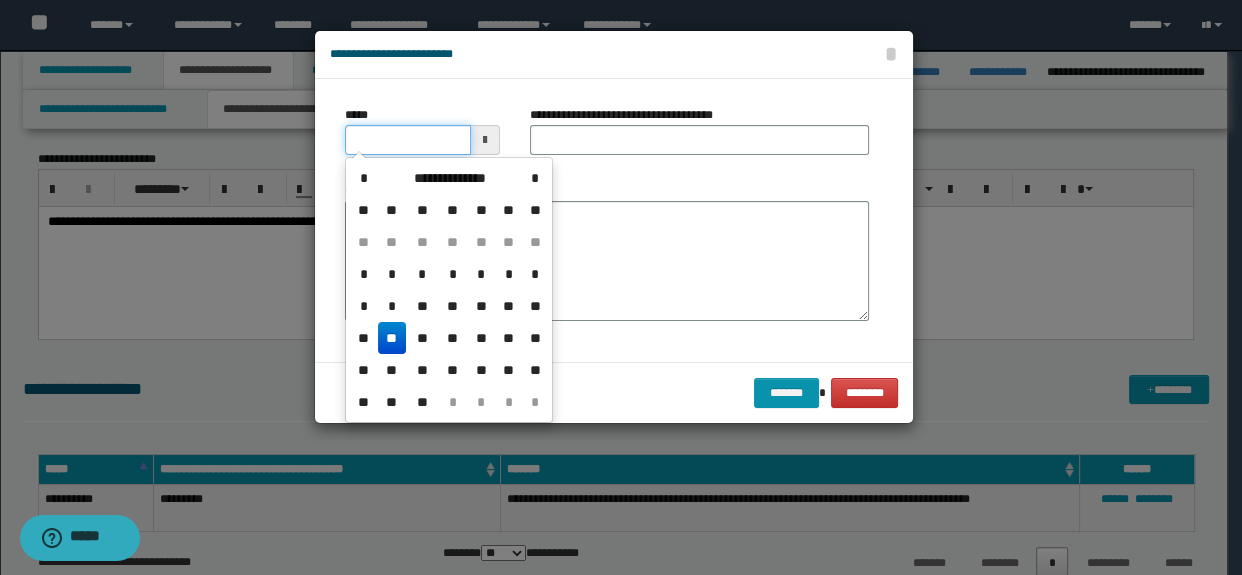 click on "*****" at bounding box center [408, 140] 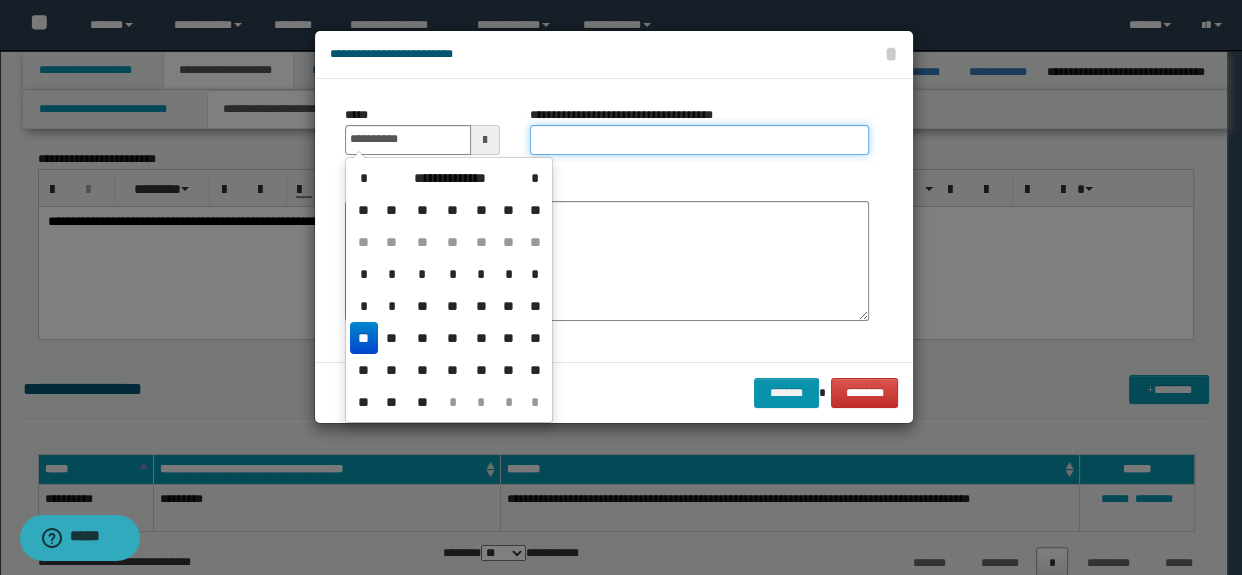 type on "**********" 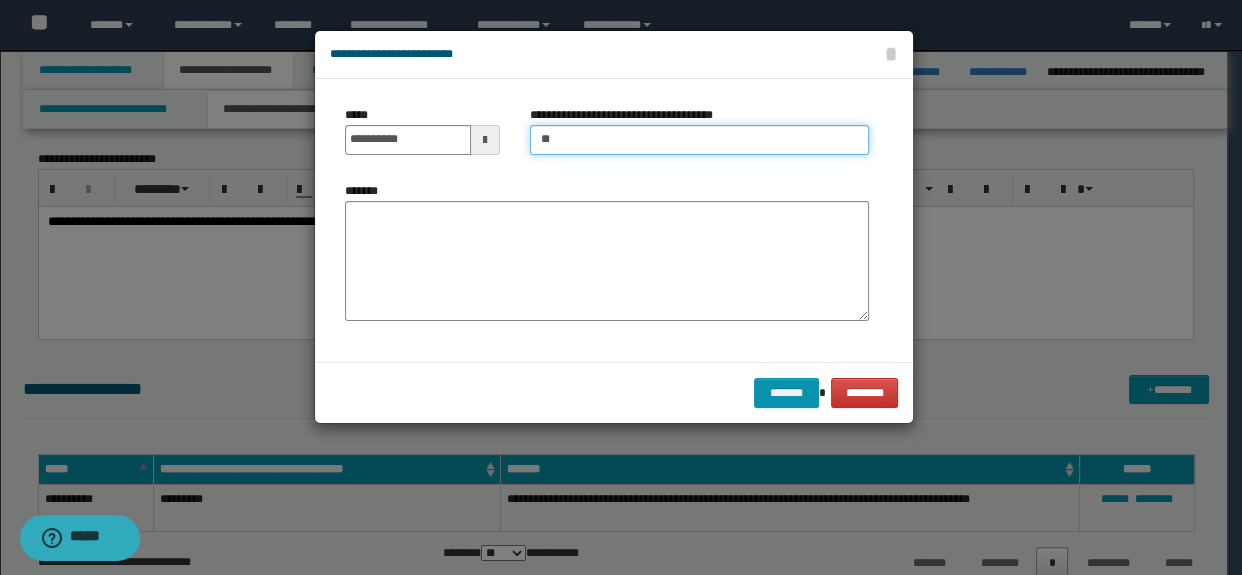 type on "*" 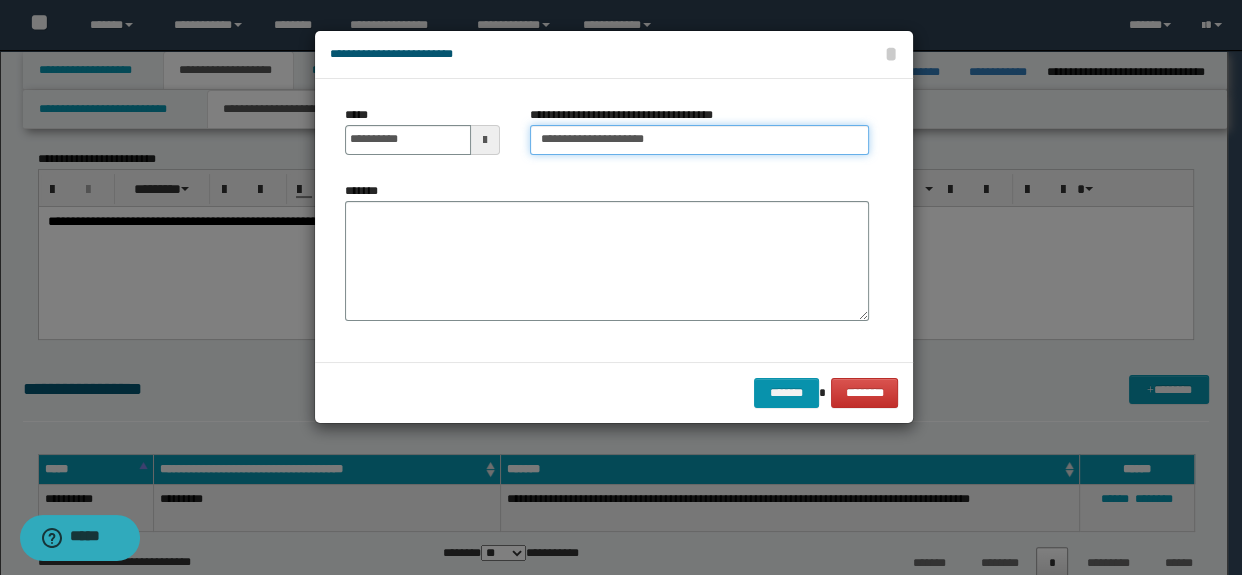 type on "**********" 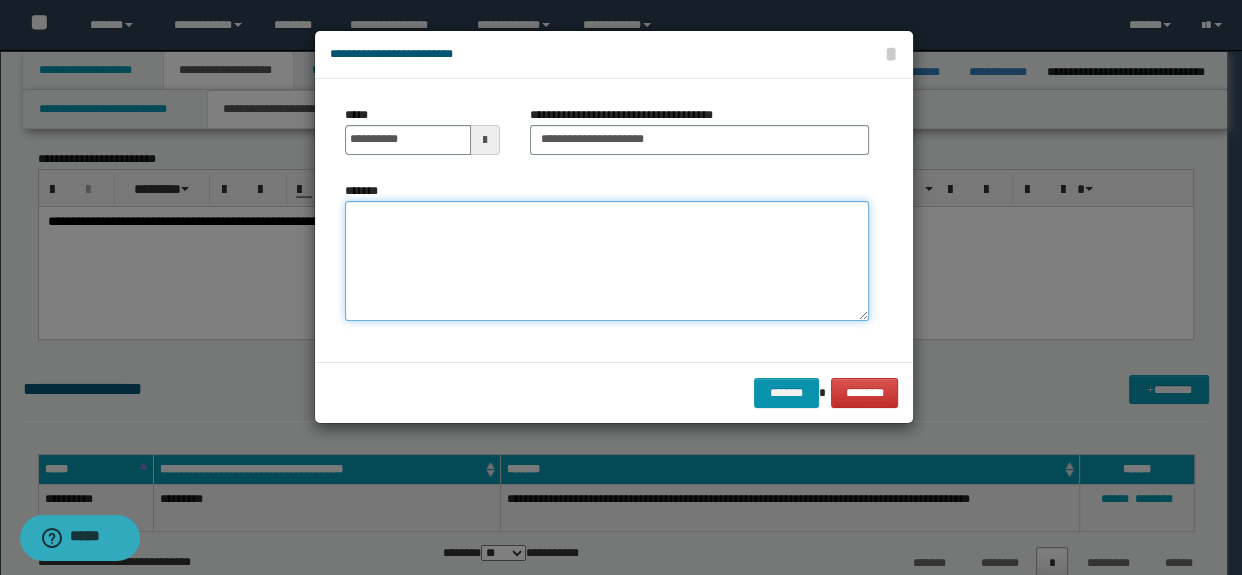 click on "*******" at bounding box center (607, 261) 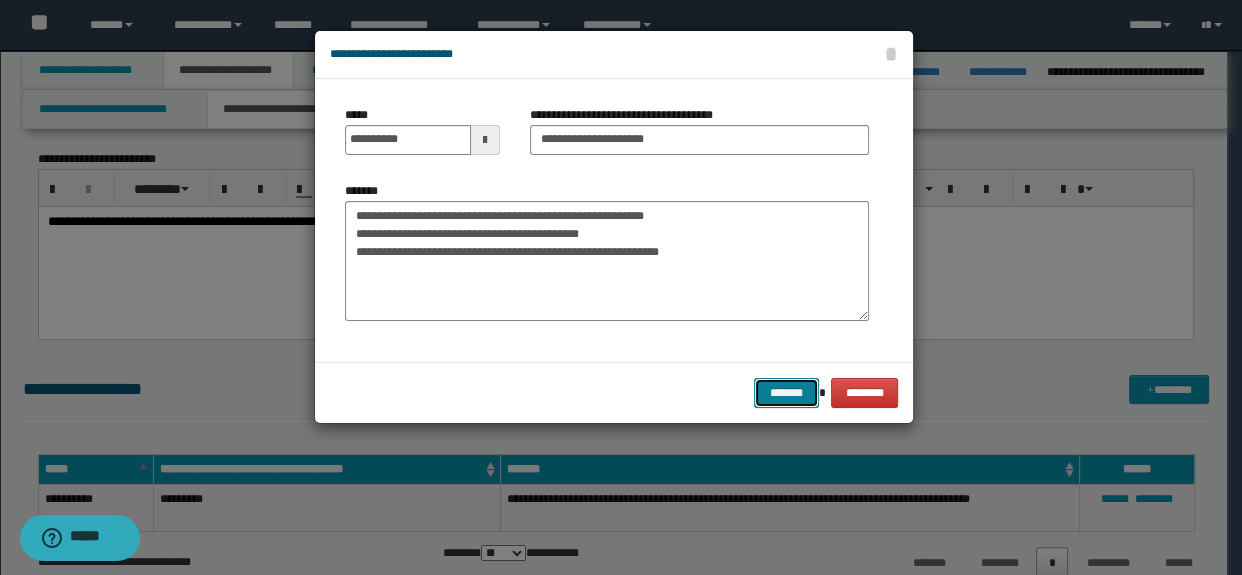 click on "*******" at bounding box center (786, 393) 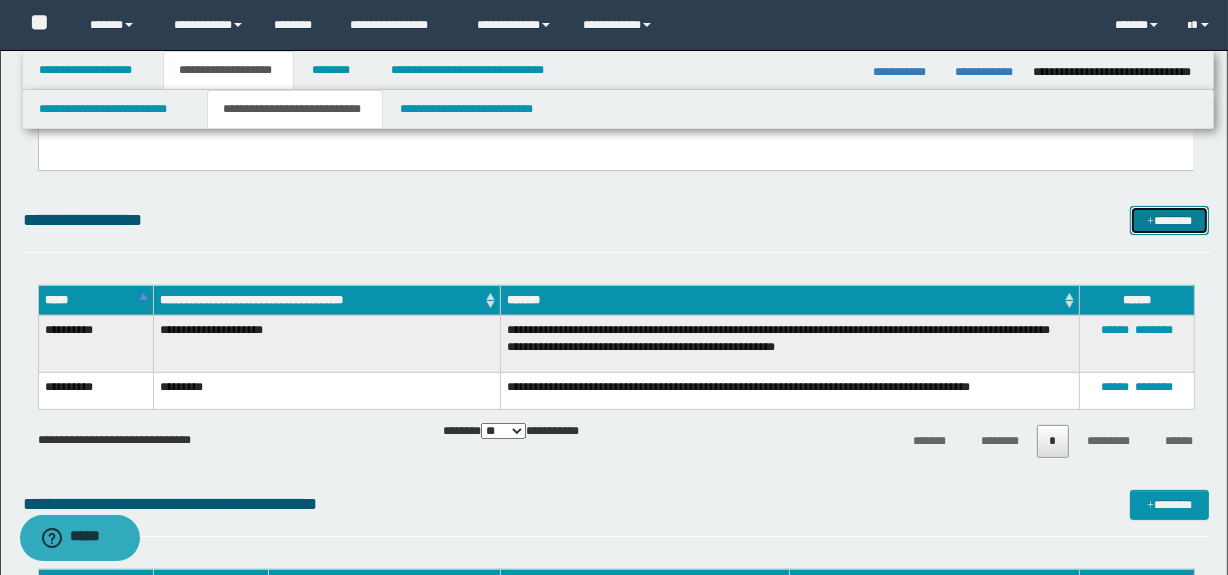 scroll, scrollTop: 545, scrollLeft: 0, axis: vertical 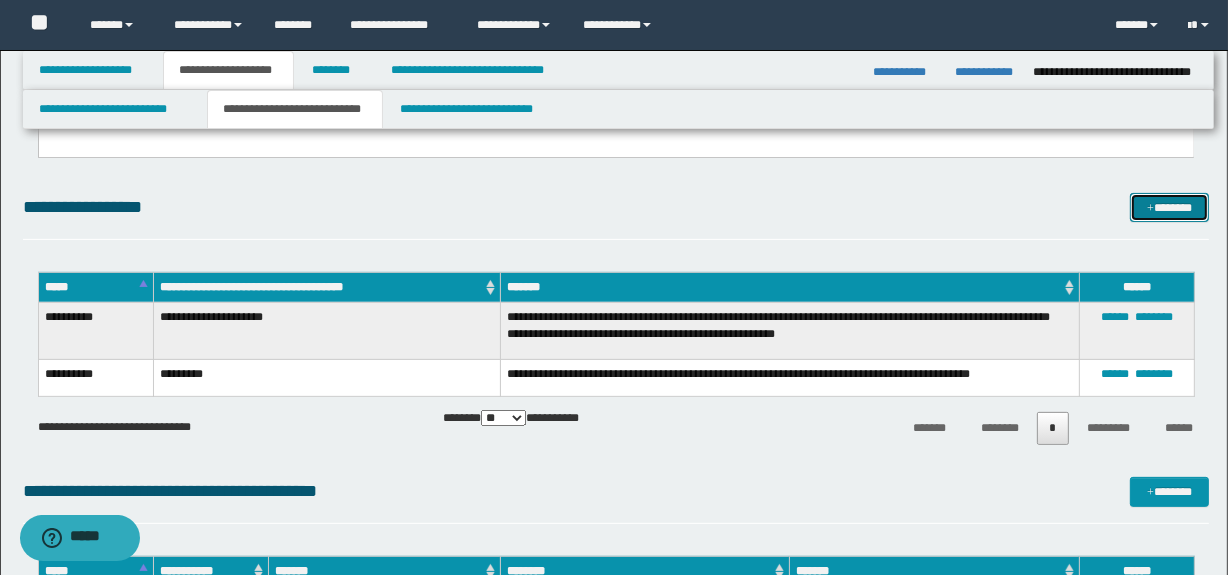 click on "*******" at bounding box center (1170, 208) 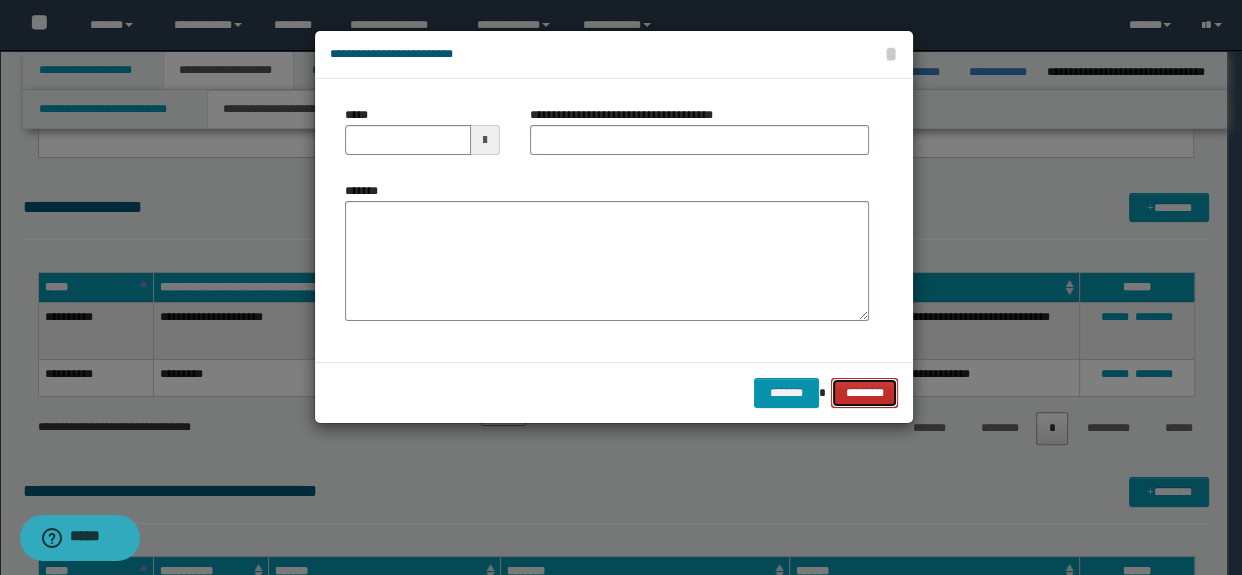 click on "********" at bounding box center [864, 393] 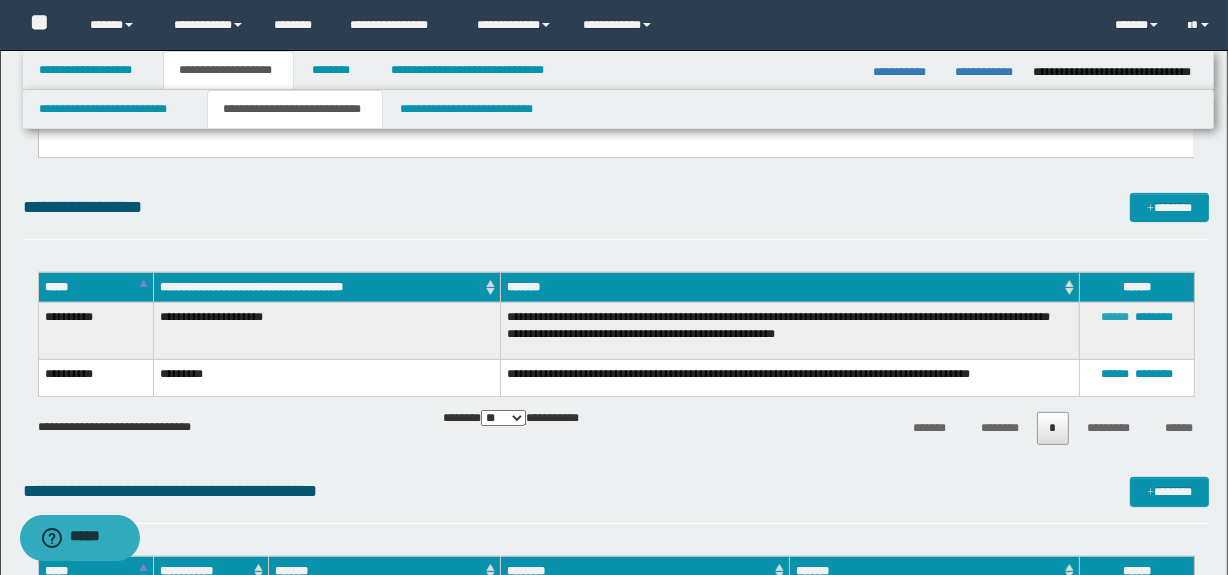 click on "******" at bounding box center (1115, 317) 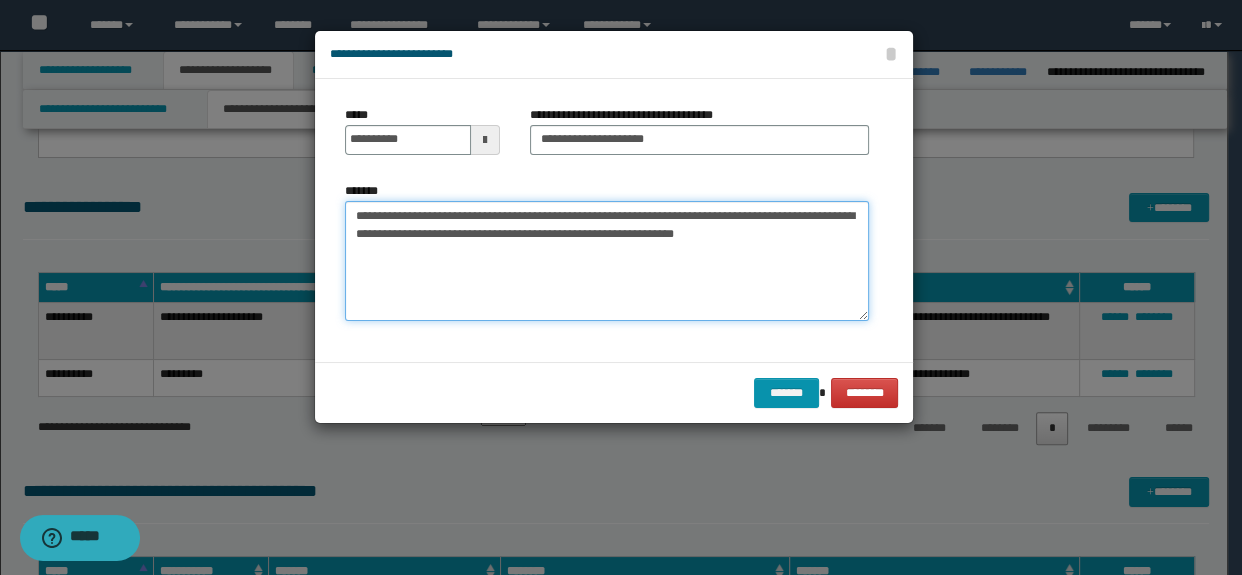 click on "**********" at bounding box center [607, 261] 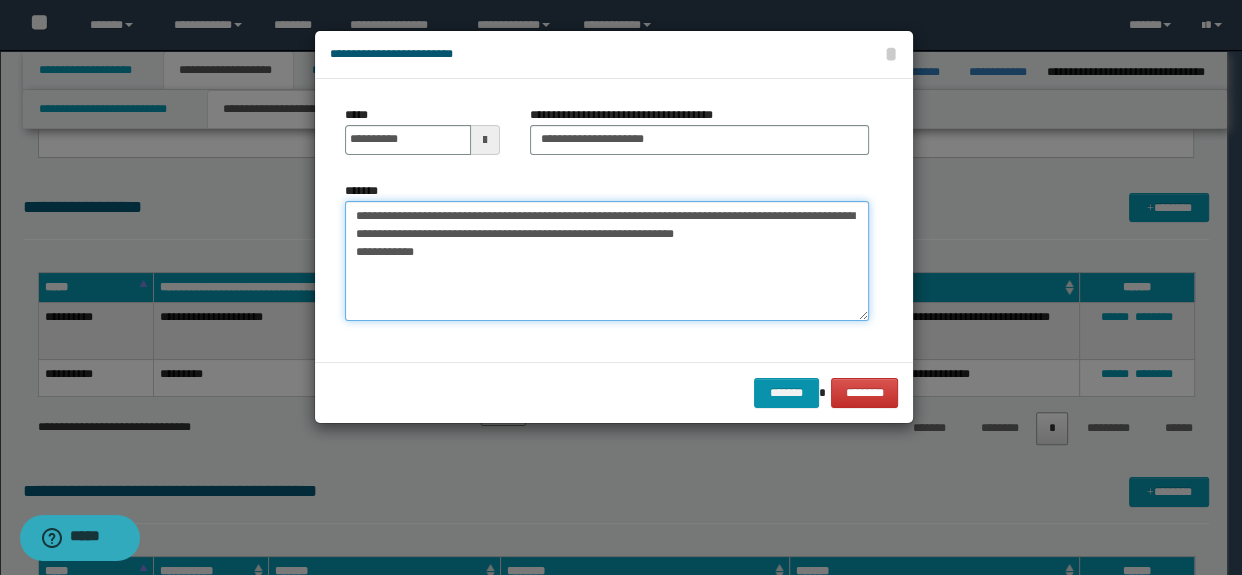 click on "**********" at bounding box center [607, 261] 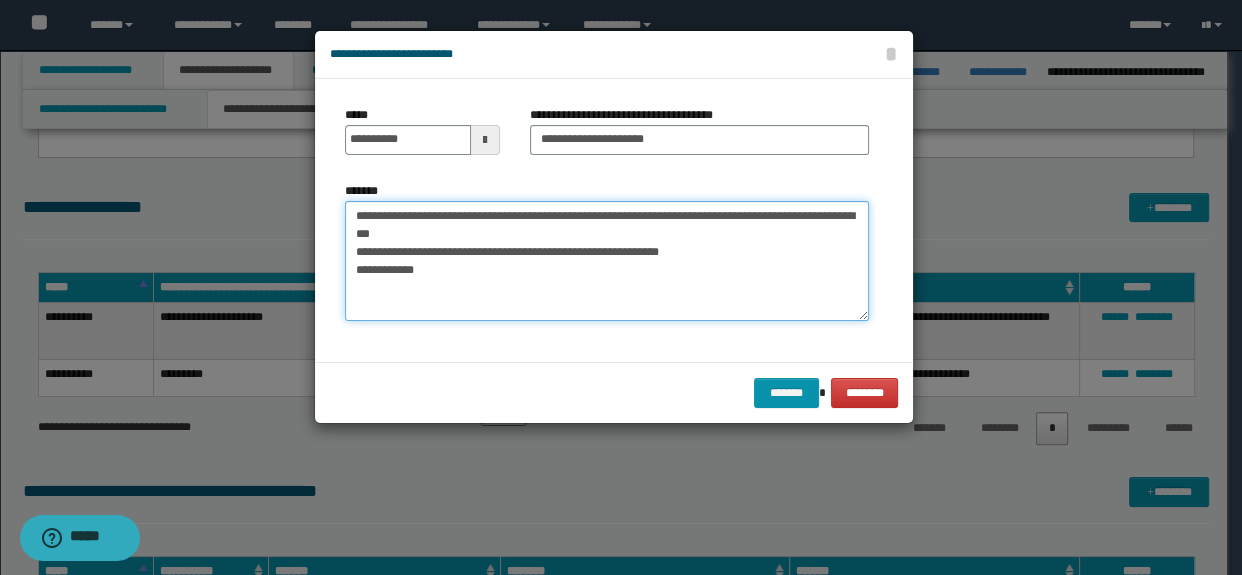 click on "**********" at bounding box center [607, 261] 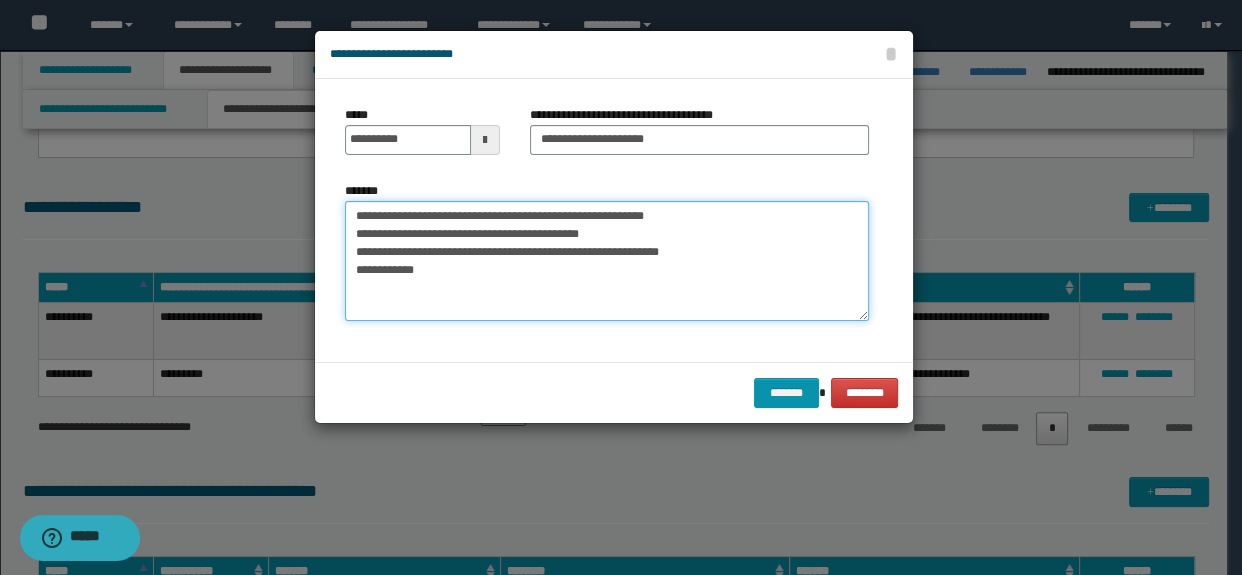 click on "**********" at bounding box center (607, 261) 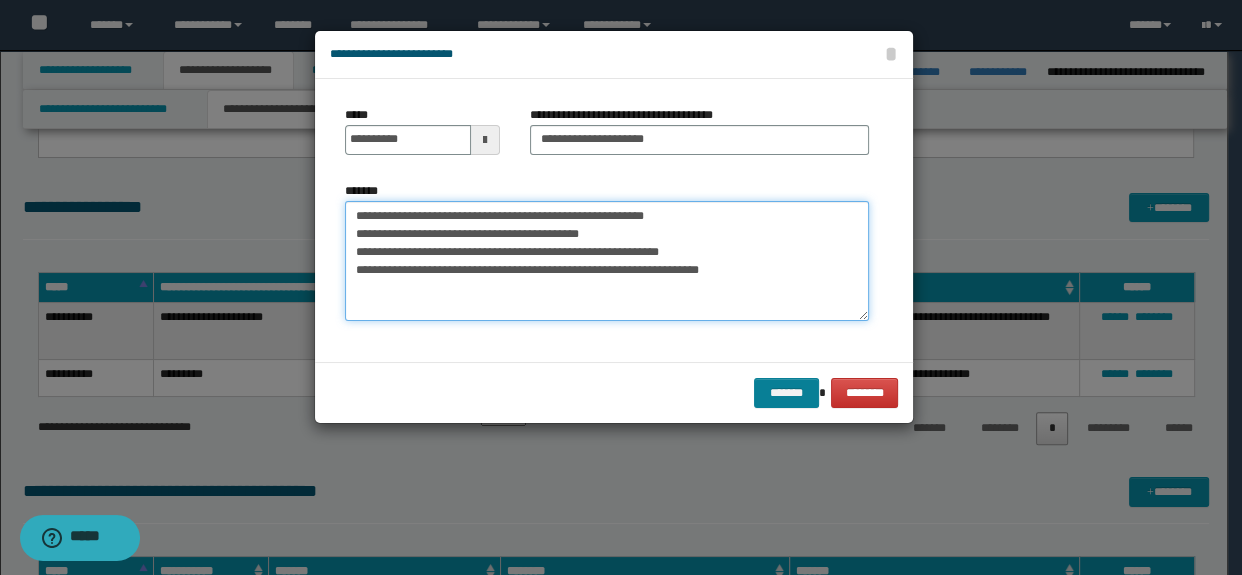 type on "**********" 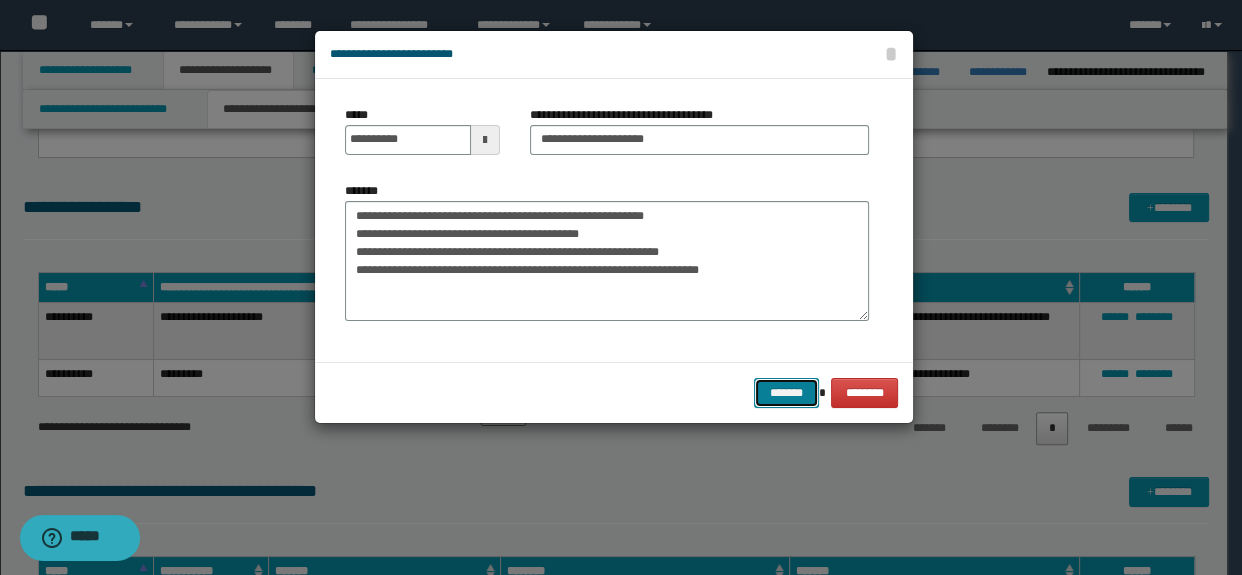 click on "*******" at bounding box center (786, 393) 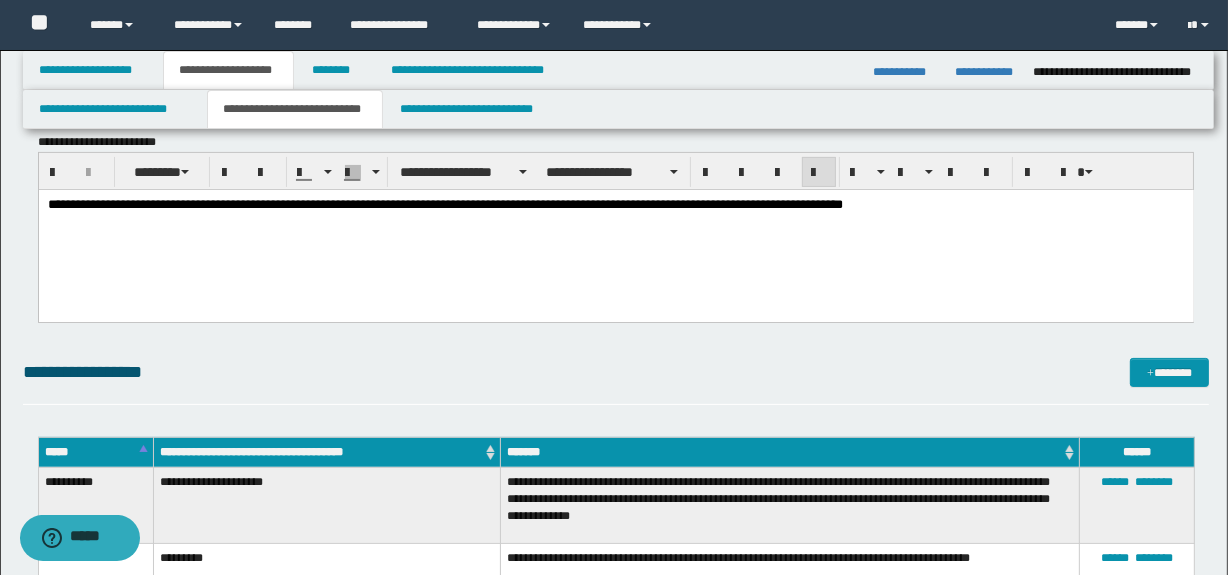 scroll, scrollTop: 363, scrollLeft: 0, axis: vertical 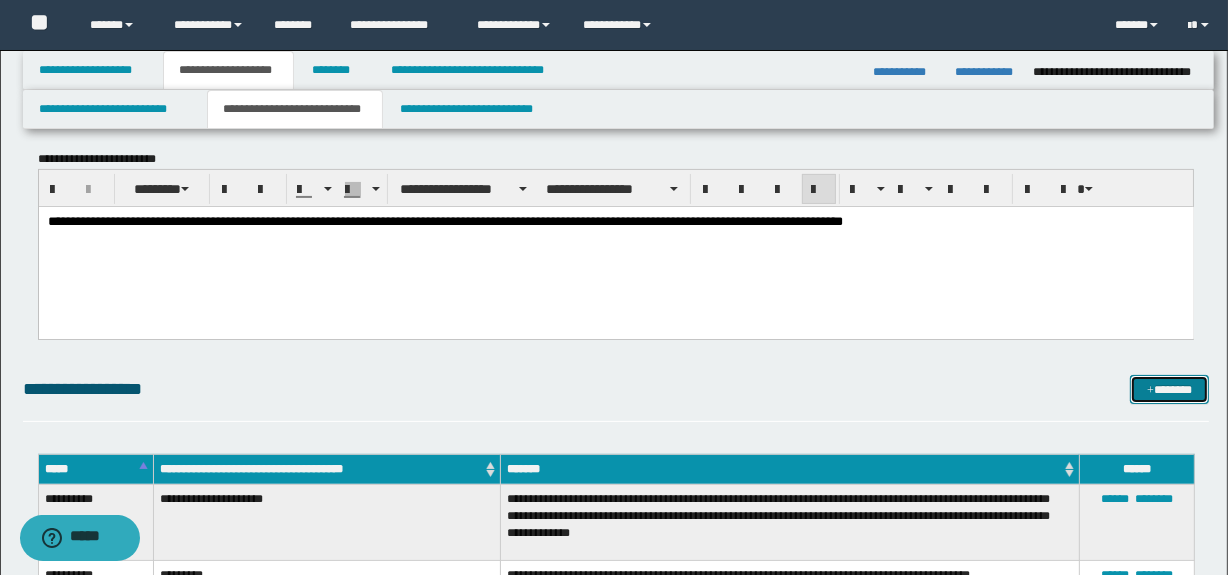 click on "*******" at bounding box center [1170, 390] 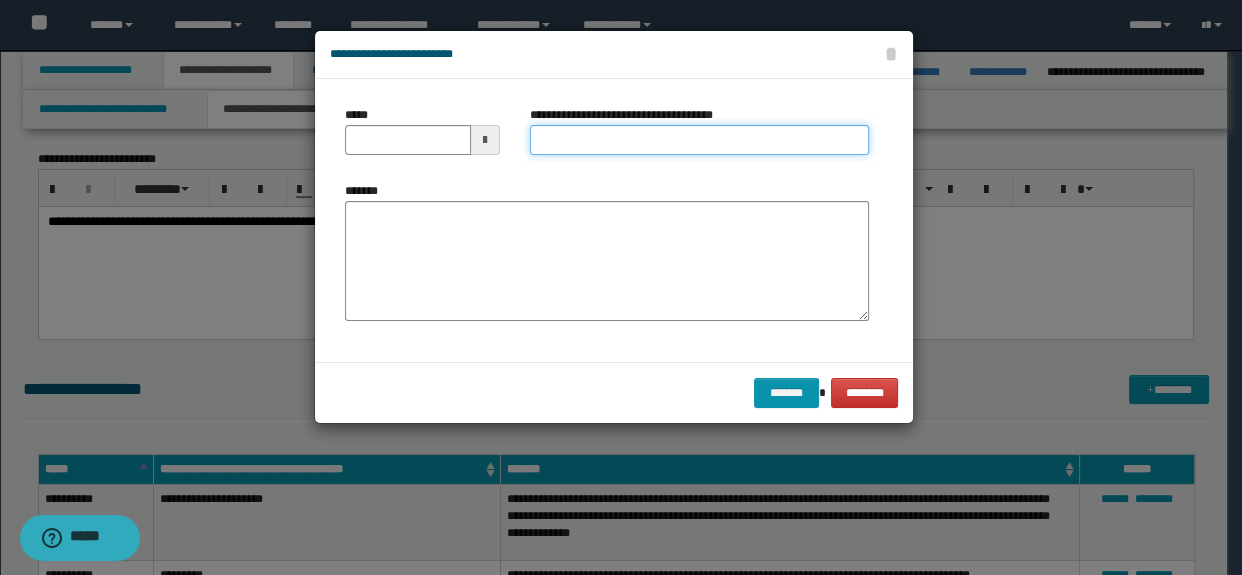 click on "**********" at bounding box center (700, 140) 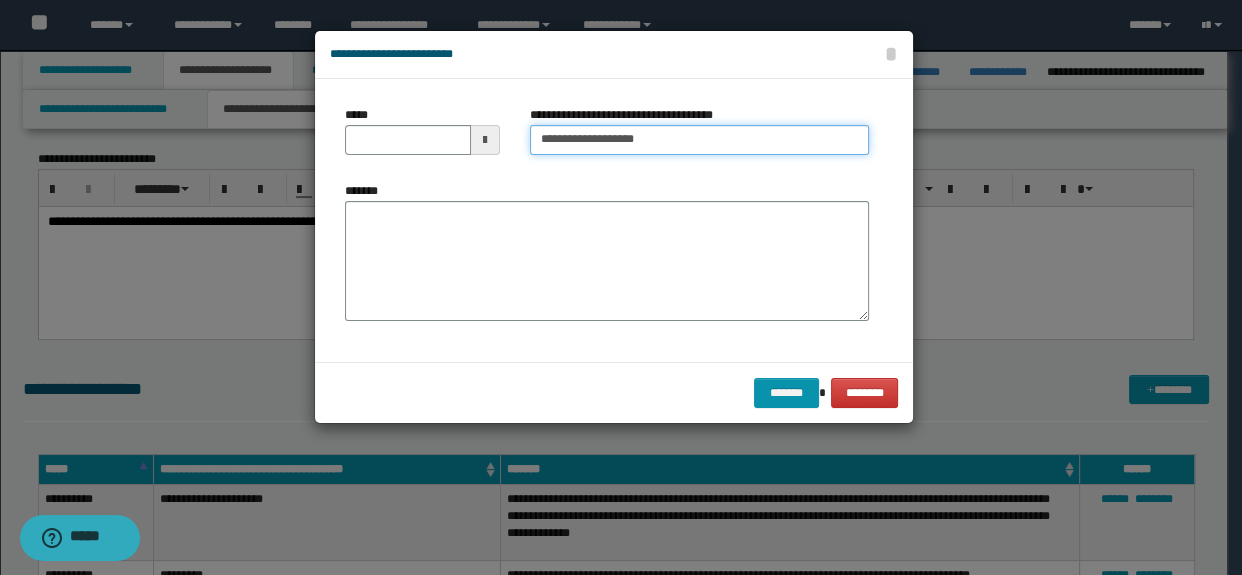 type on "**********" 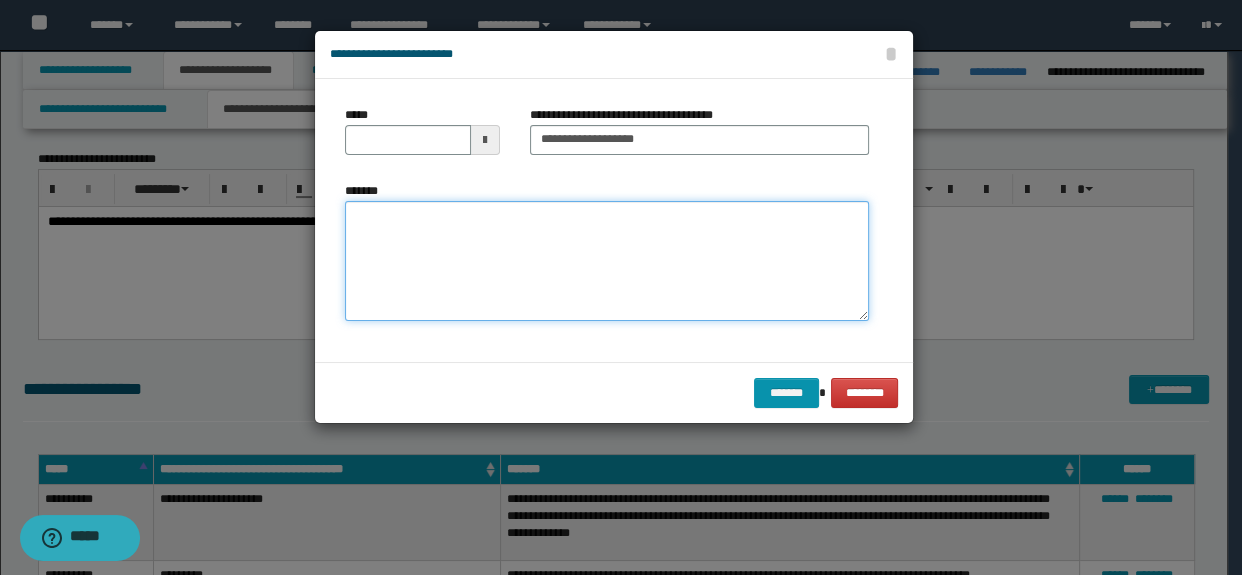 click on "*******" at bounding box center [607, 261] 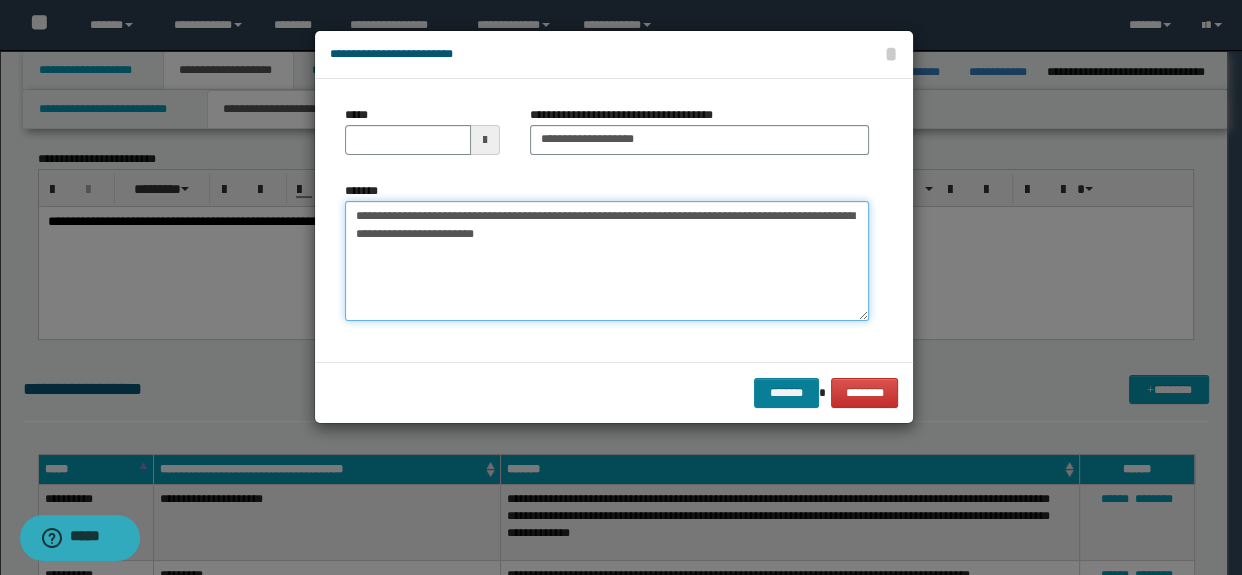 type on "**********" 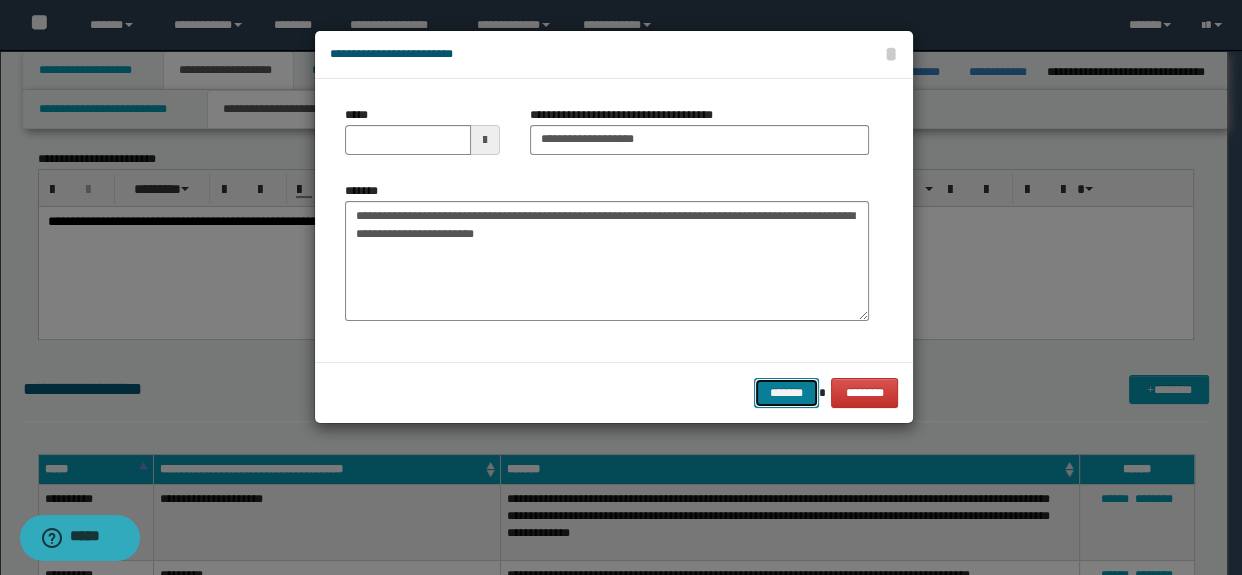 click on "*******" at bounding box center [786, 393] 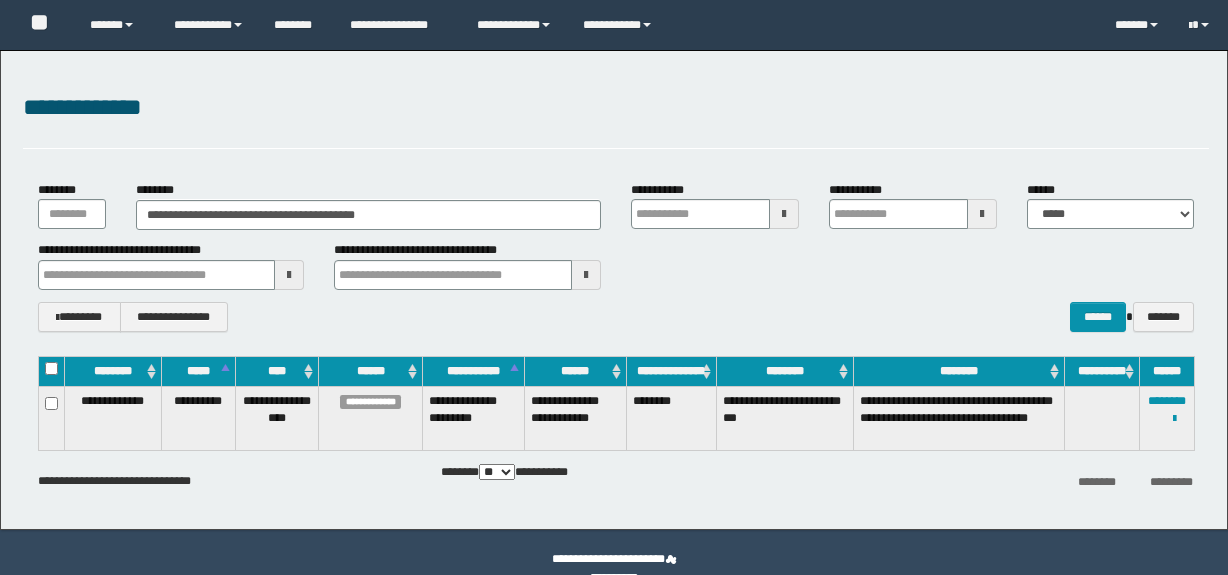 scroll, scrollTop: 0, scrollLeft: 0, axis: both 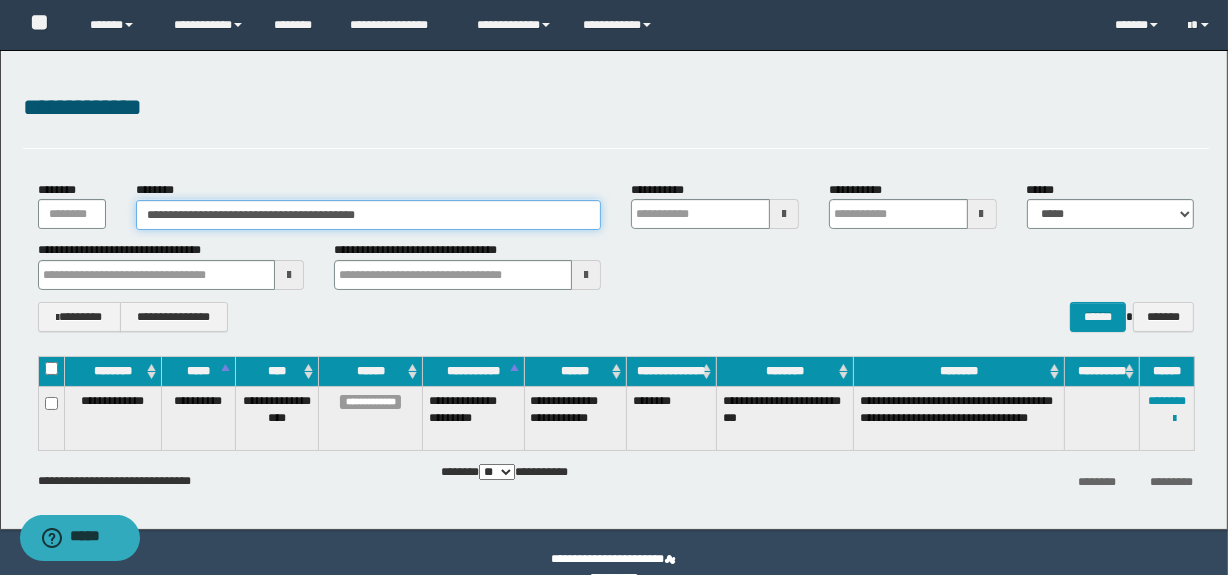 drag, startPoint x: 395, startPoint y: 215, endPoint x: 128, endPoint y: 202, distance: 267.31628 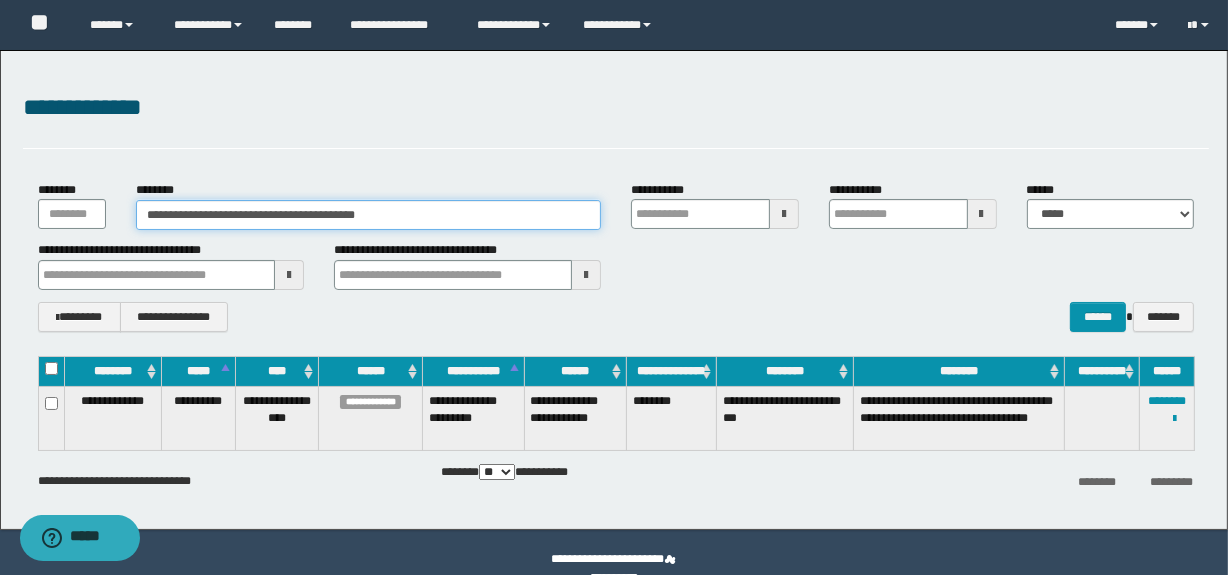 click on "**********" at bounding box center [368, 205] 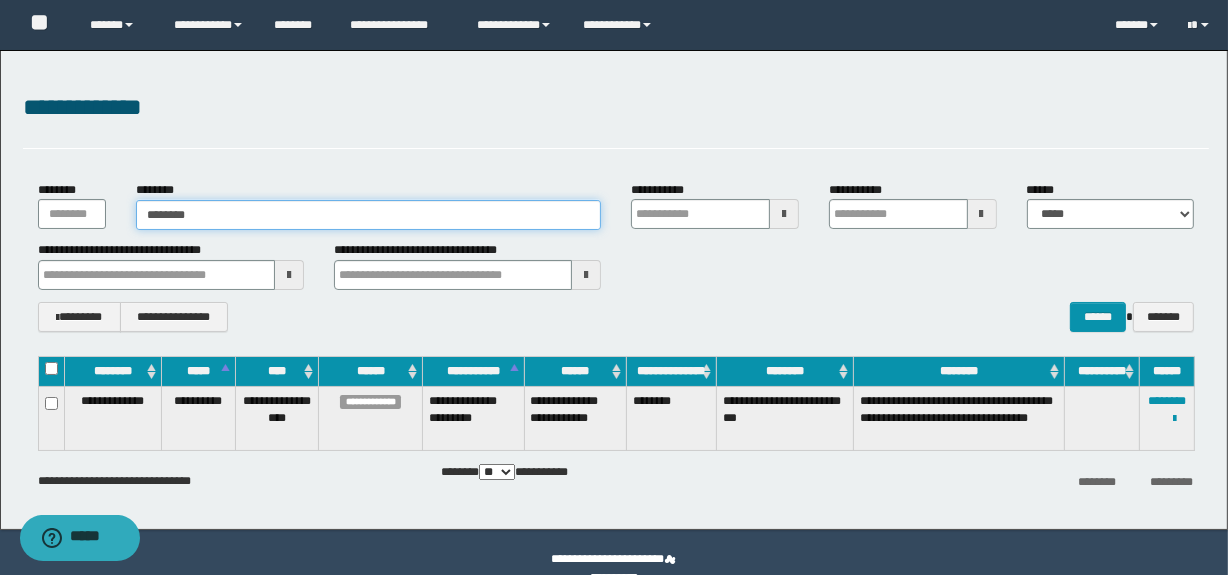 type on "********" 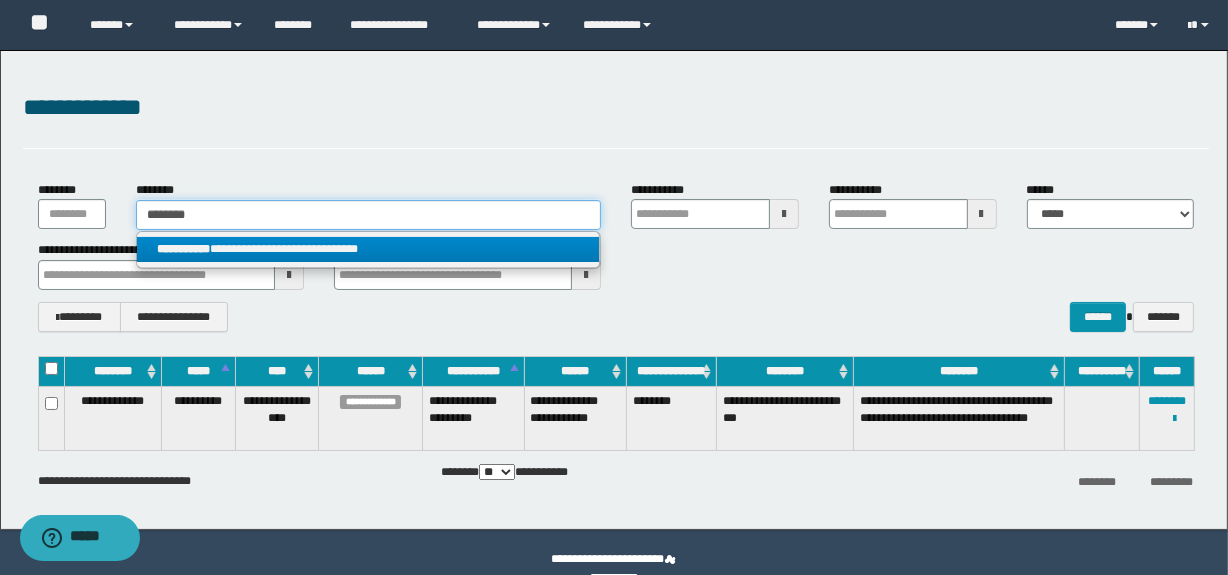 type on "********" 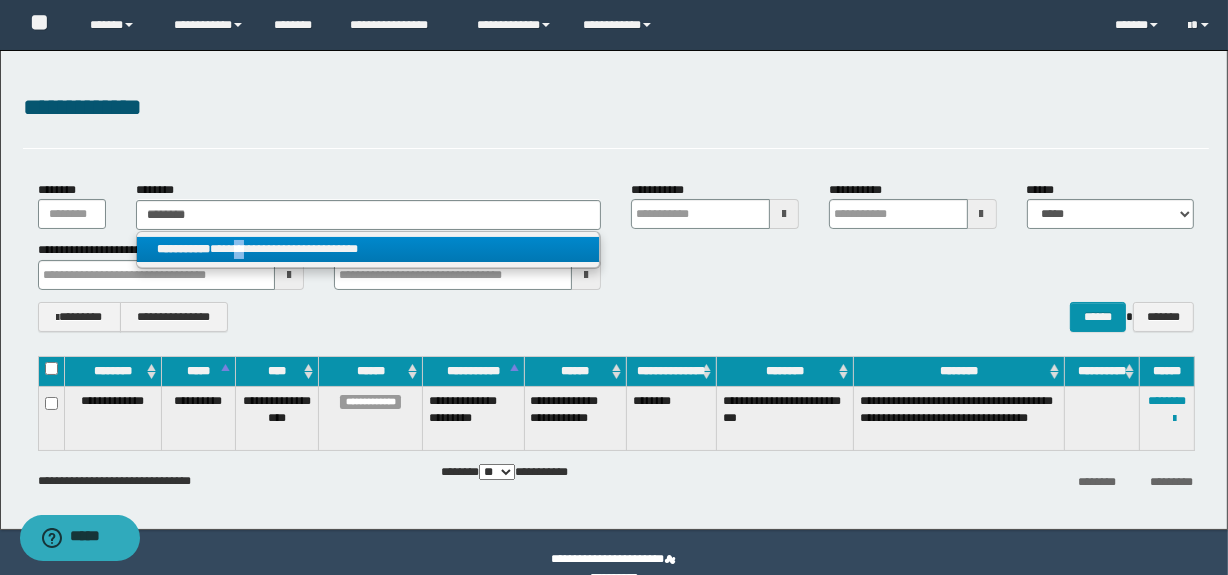 click on "**********" at bounding box center (368, 249) 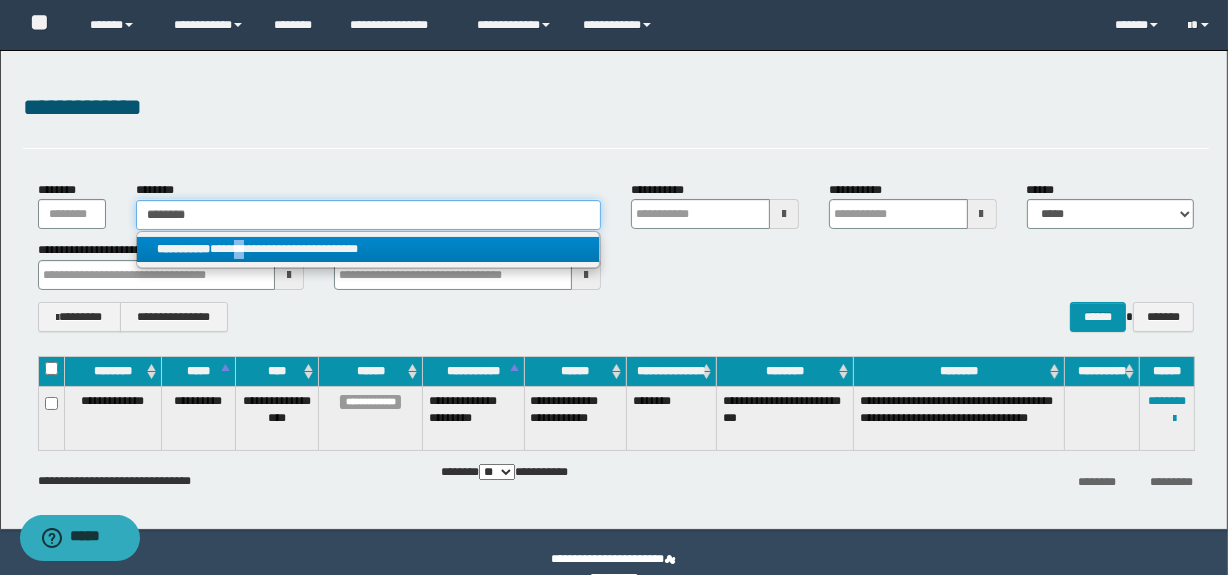 type 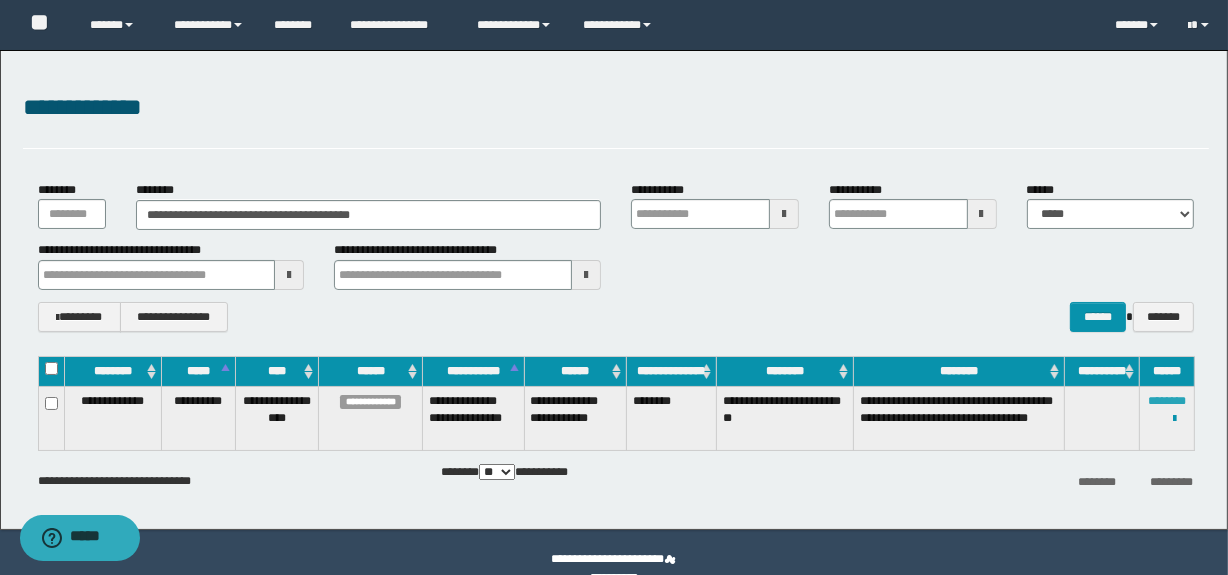 click on "********" at bounding box center [1167, 401] 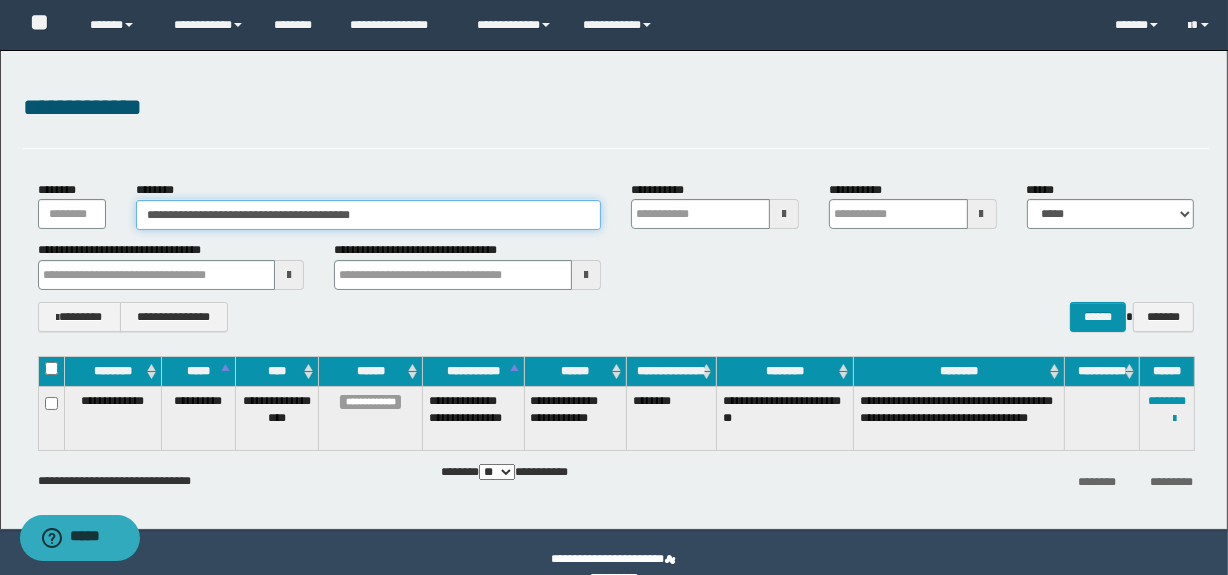 drag, startPoint x: 425, startPoint y: 212, endPoint x: 130, endPoint y: 201, distance: 295.20502 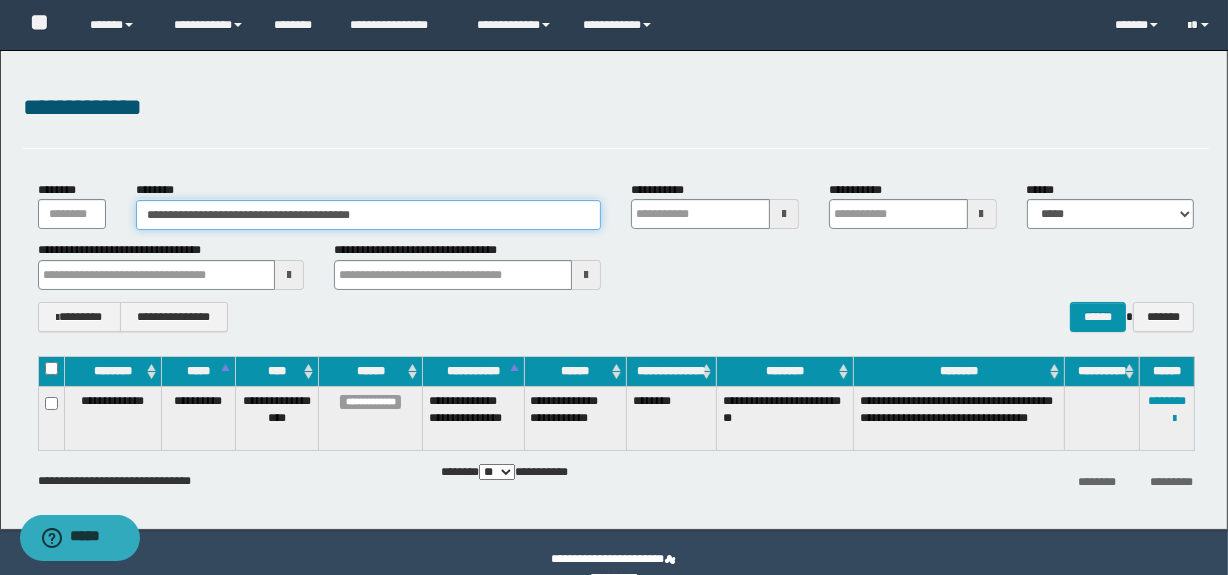 click on "**********" at bounding box center [368, 205] 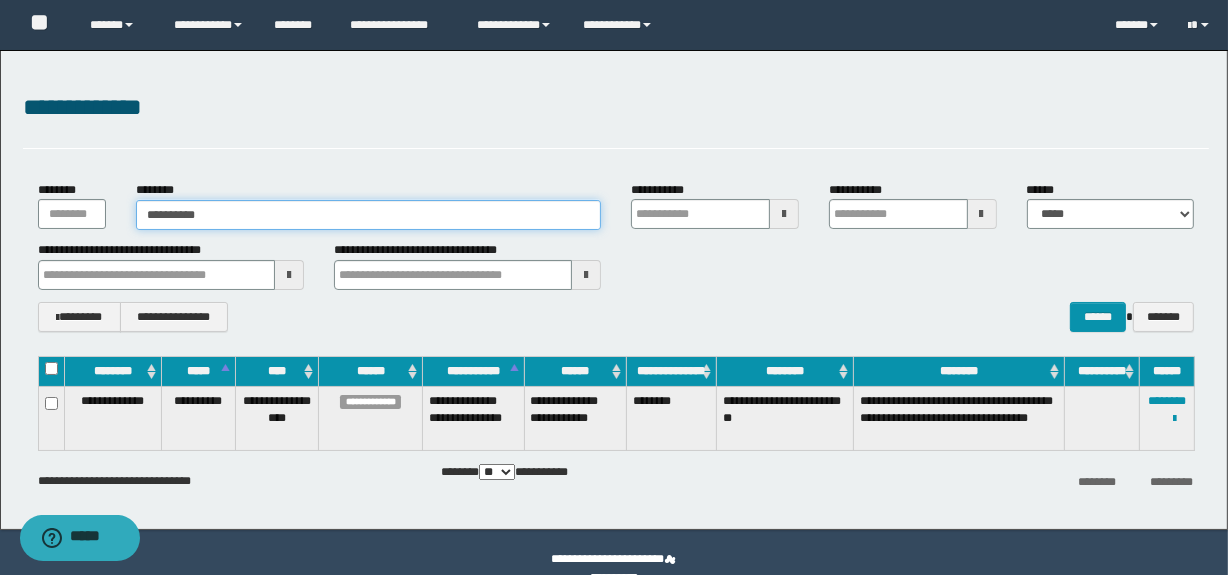 type on "**********" 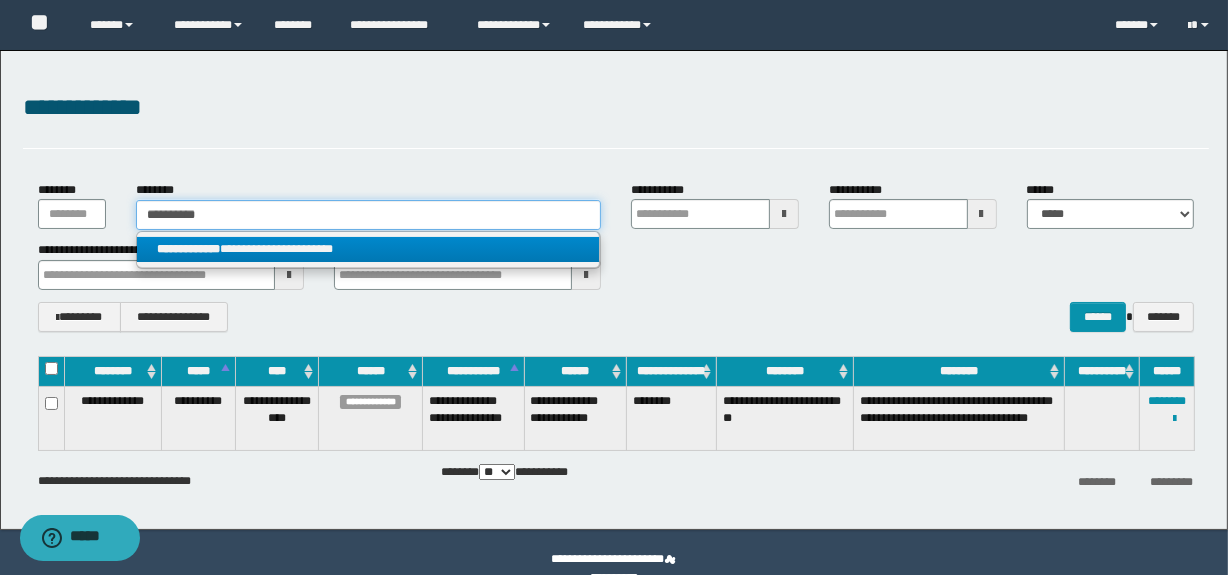 type on "**********" 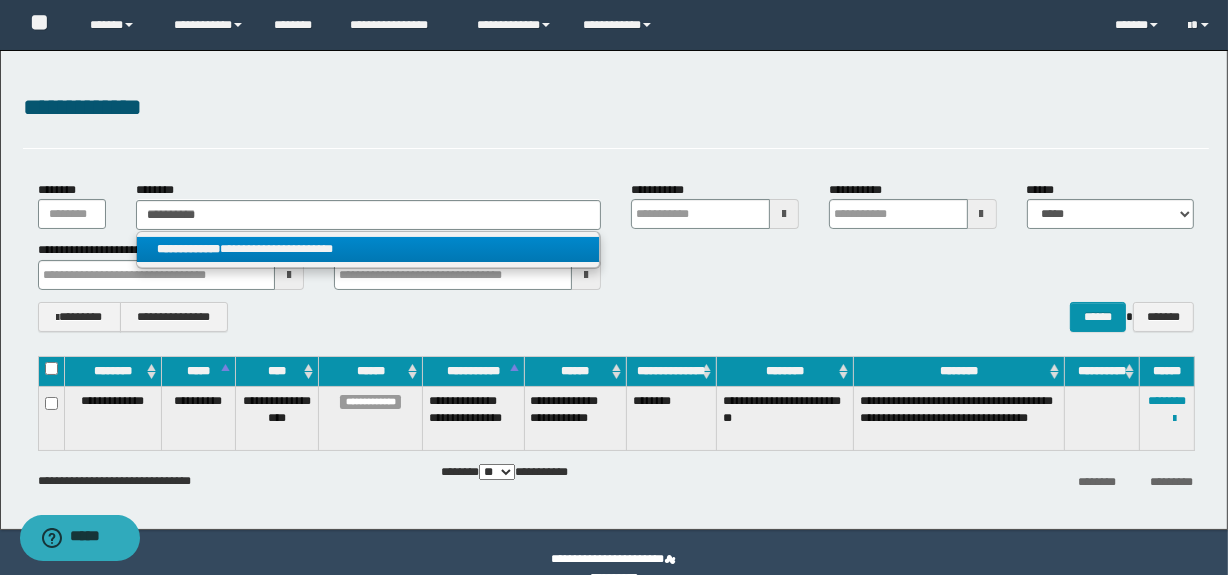 click on "**********" at bounding box center [368, 249] 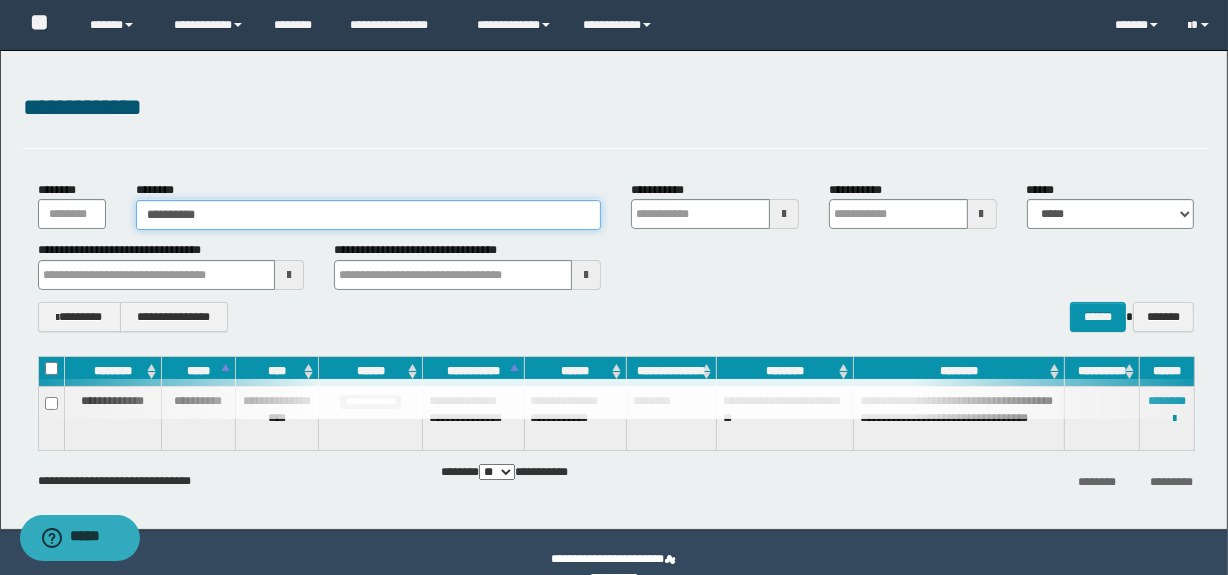 type 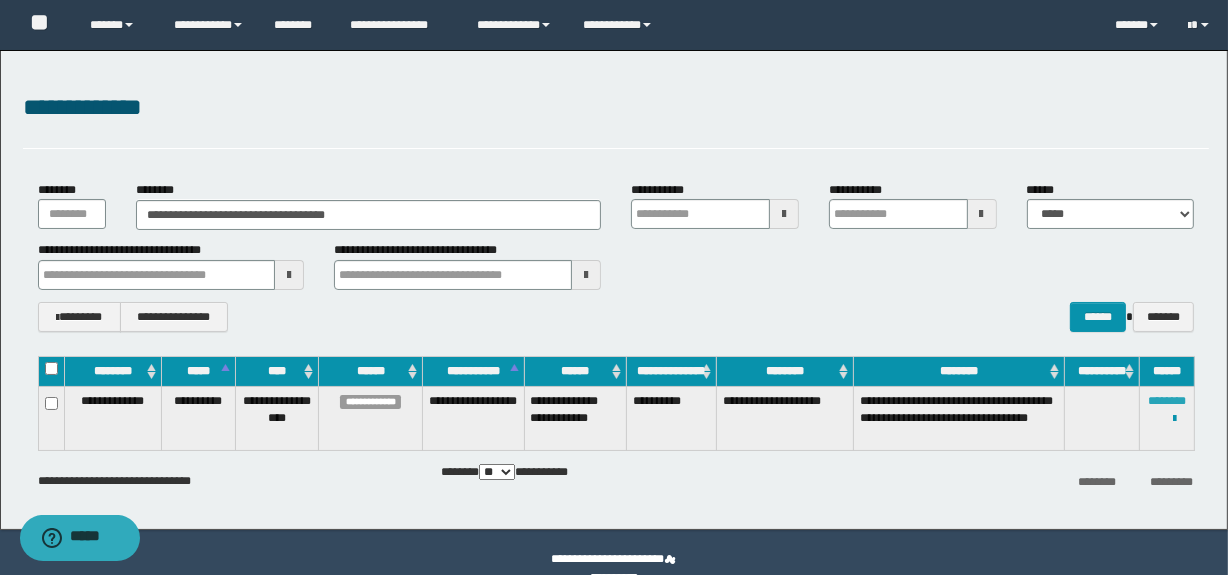 click on "********" at bounding box center [1167, 401] 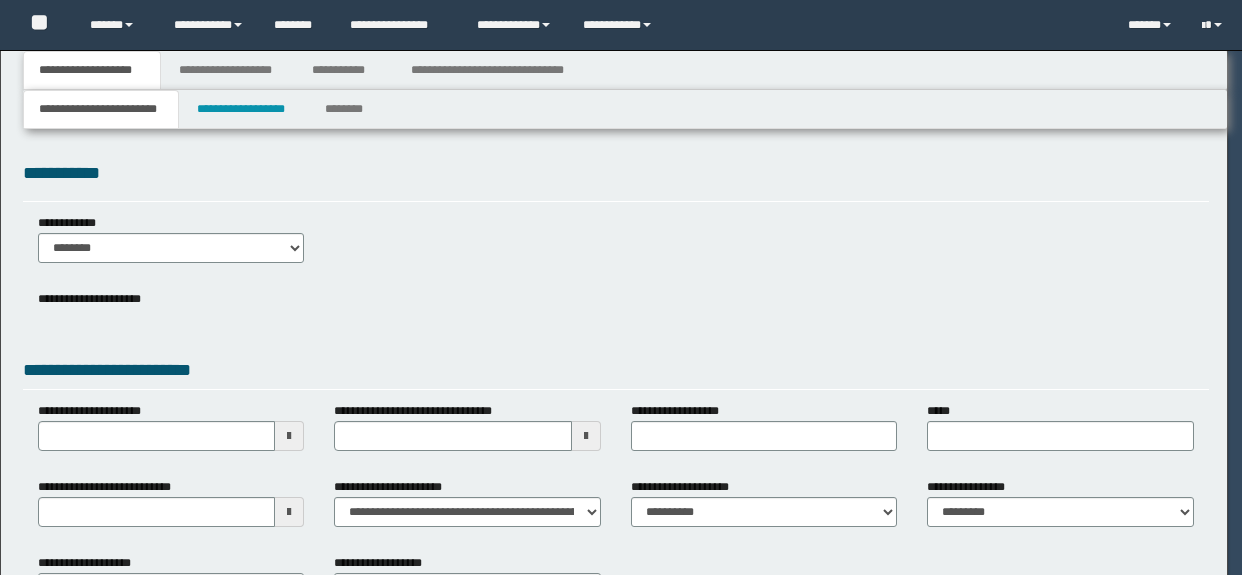 scroll, scrollTop: 0, scrollLeft: 0, axis: both 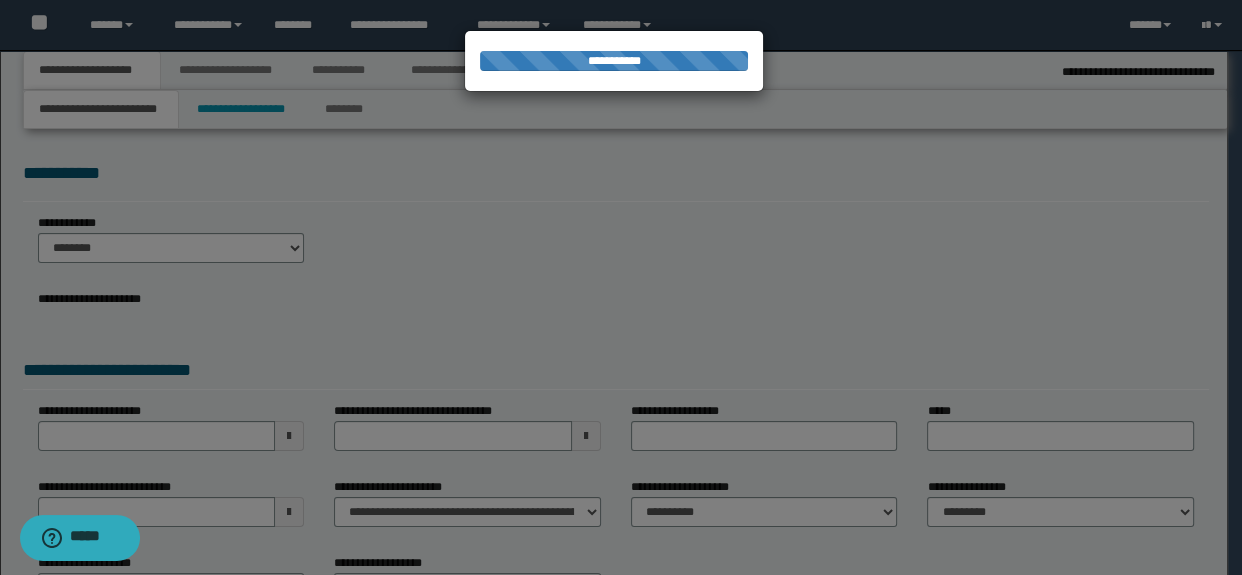 select on "*" 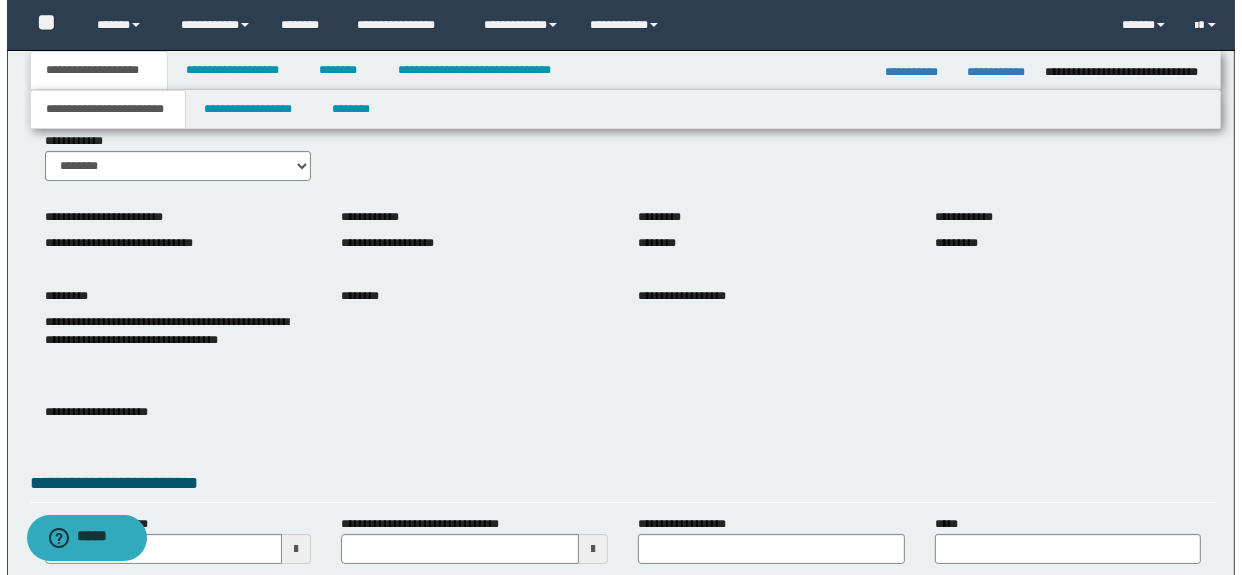scroll, scrollTop: 0, scrollLeft: 0, axis: both 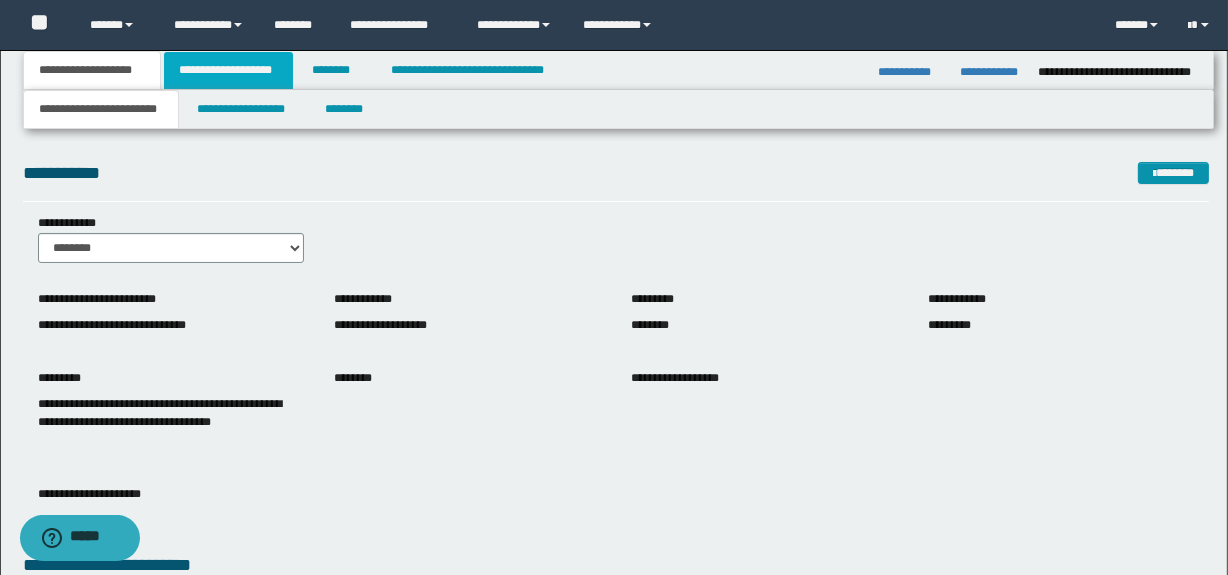 click on "**********" at bounding box center (228, 70) 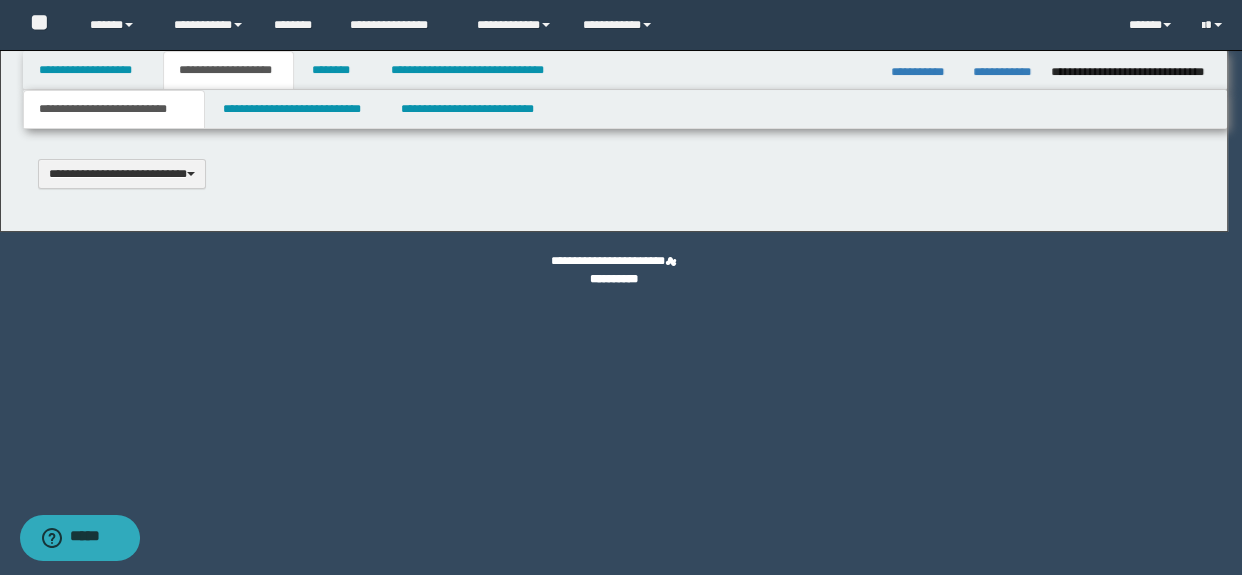 scroll, scrollTop: 0, scrollLeft: 0, axis: both 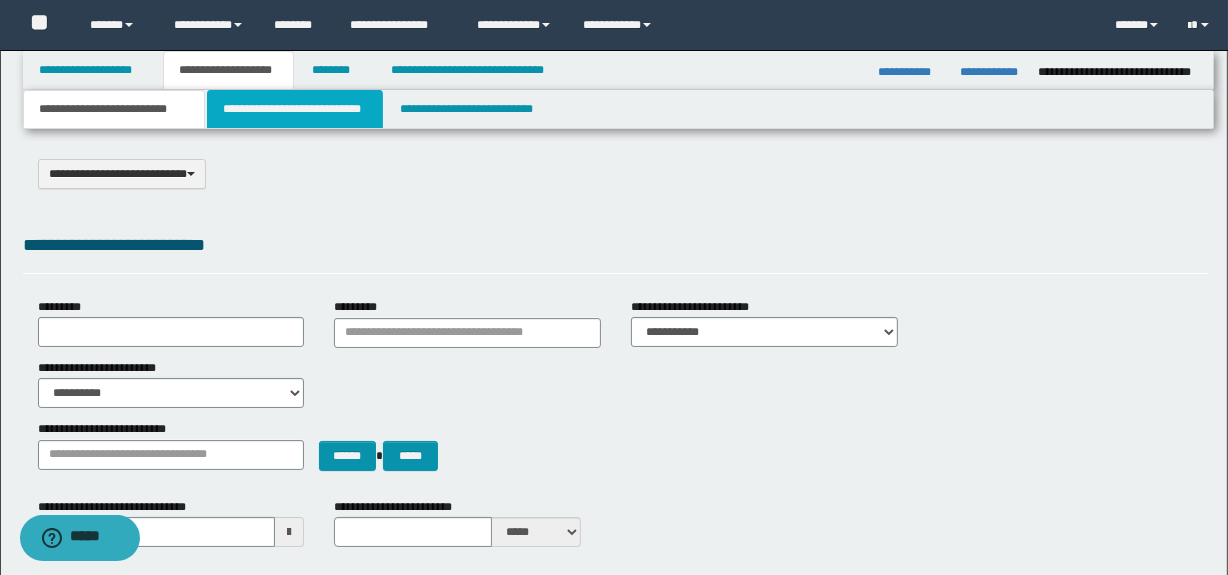 click on "**********" at bounding box center [294, 109] 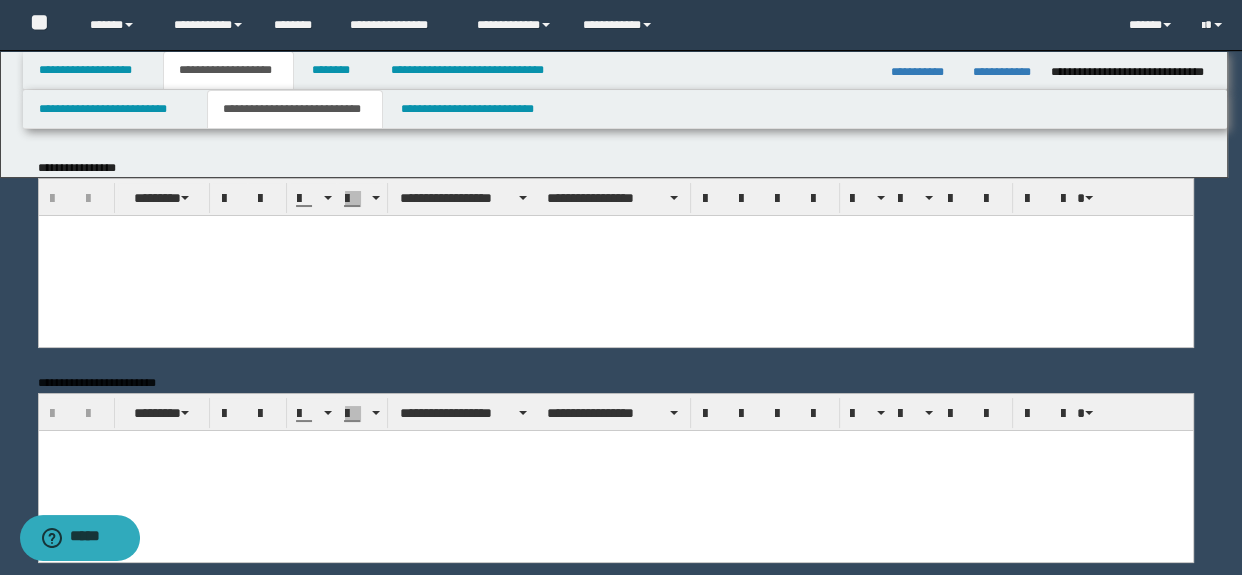 scroll, scrollTop: 0, scrollLeft: 0, axis: both 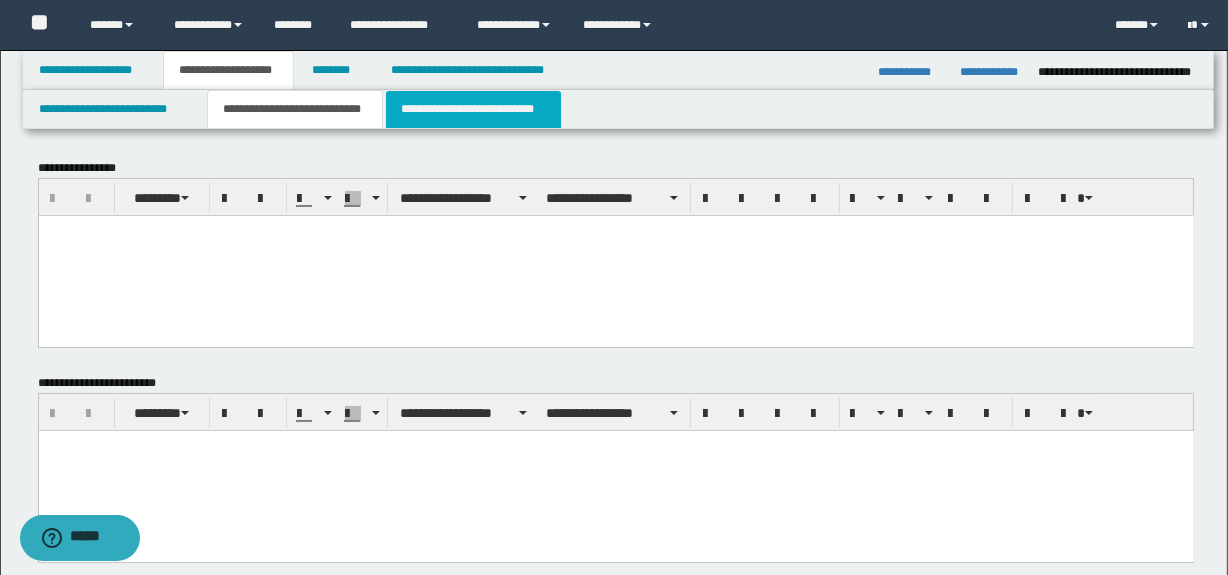 click on "**********" at bounding box center [473, 109] 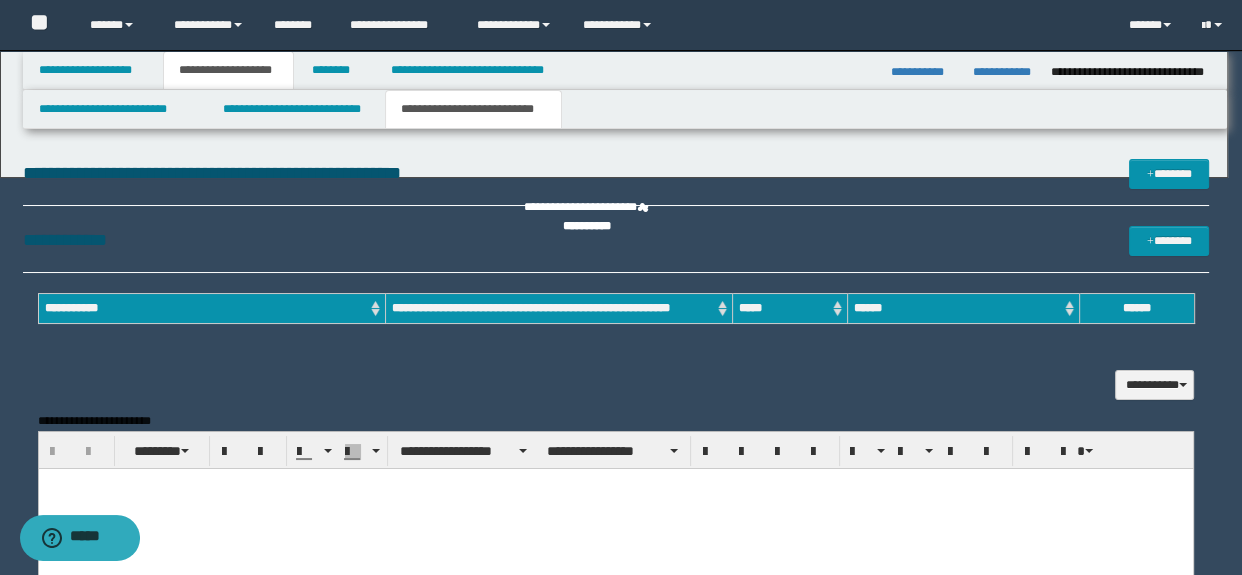 scroll, scrollTop: 0, scrollLeft: 0, axis: both 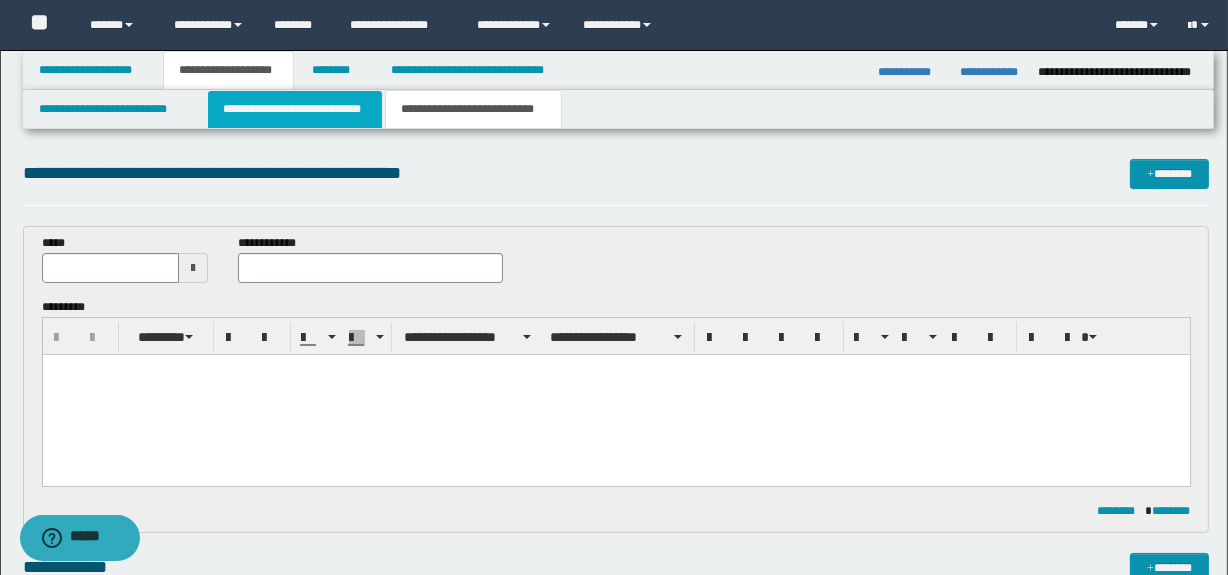 click on "**********" at bounding box center [294, 109] 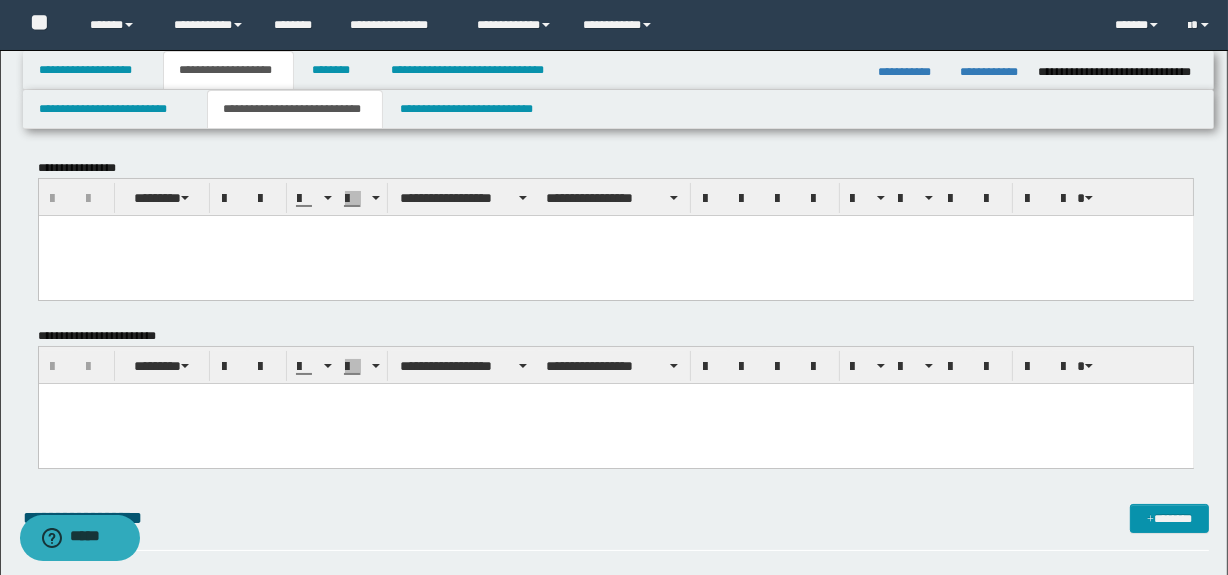 click at bounding box center (615, 255) 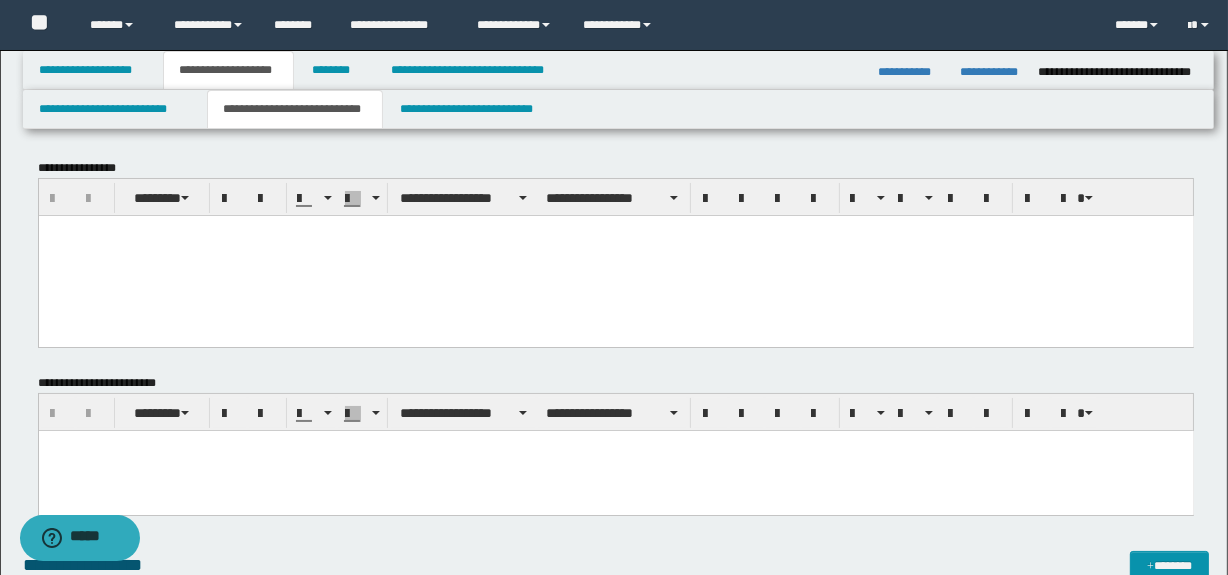 paste 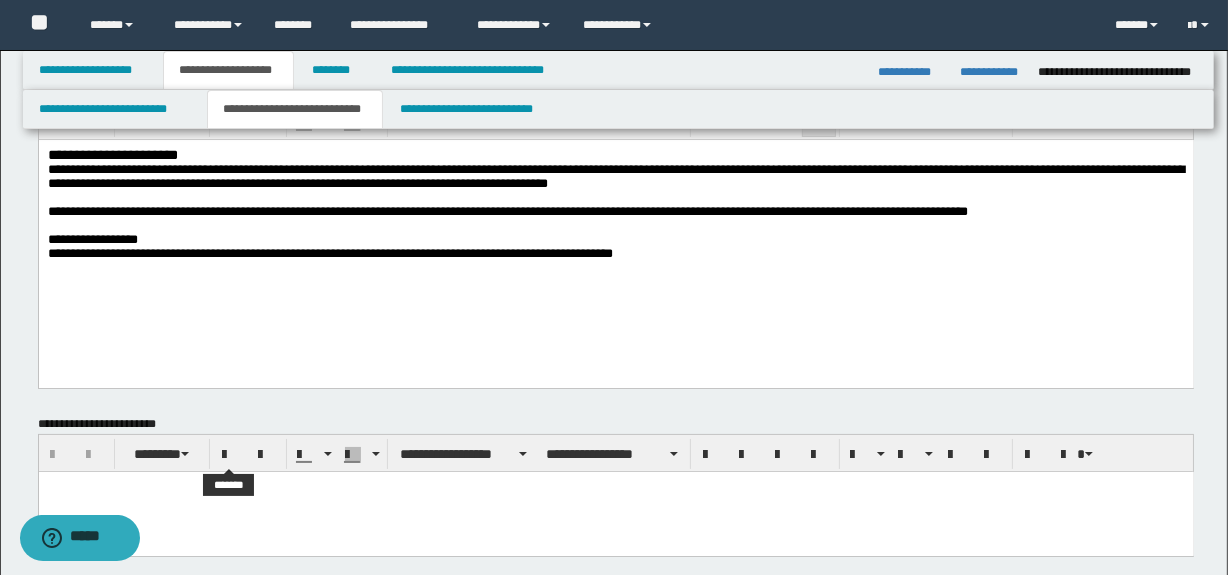 scroll, scrollTop: 181, scrollLeft: 0, axis: vertical 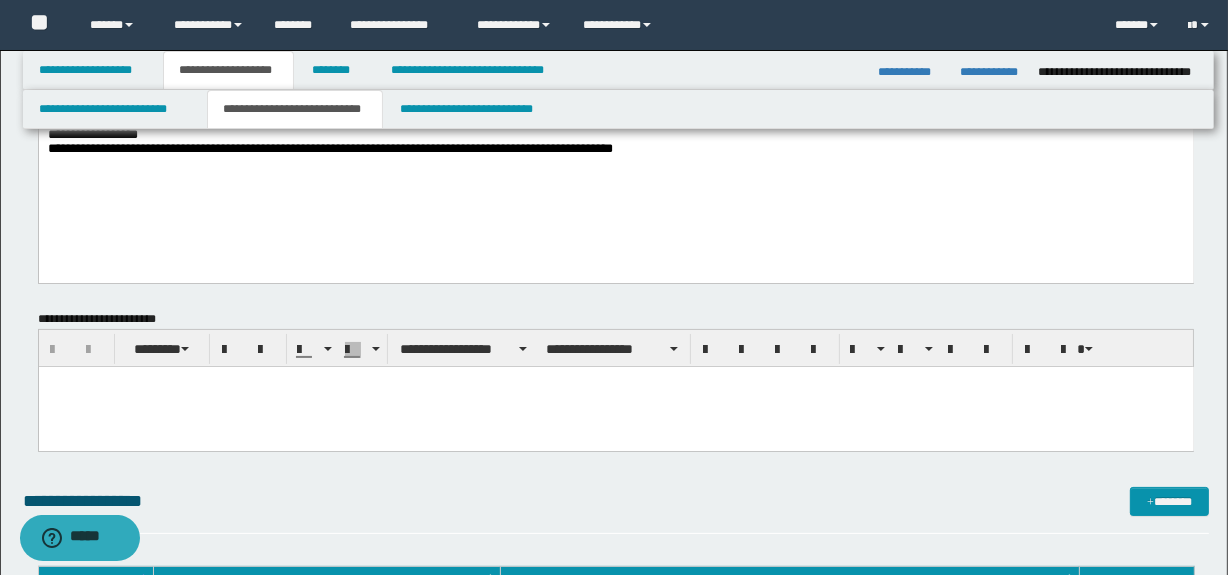 click at bounding box center (615, 407) 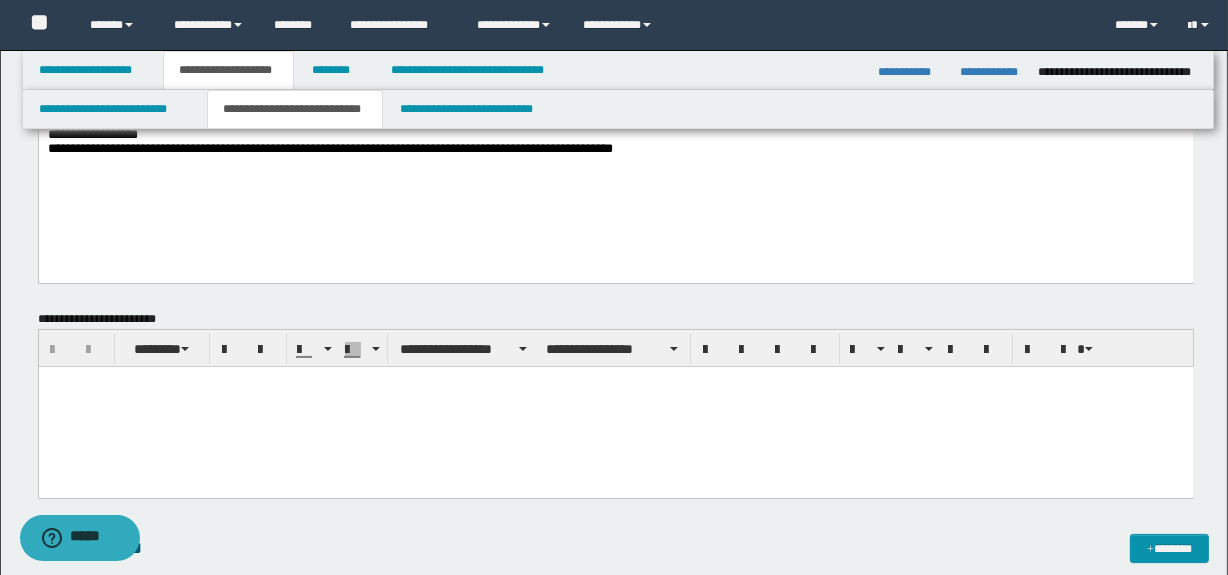 click at bounding box center (615, 407) 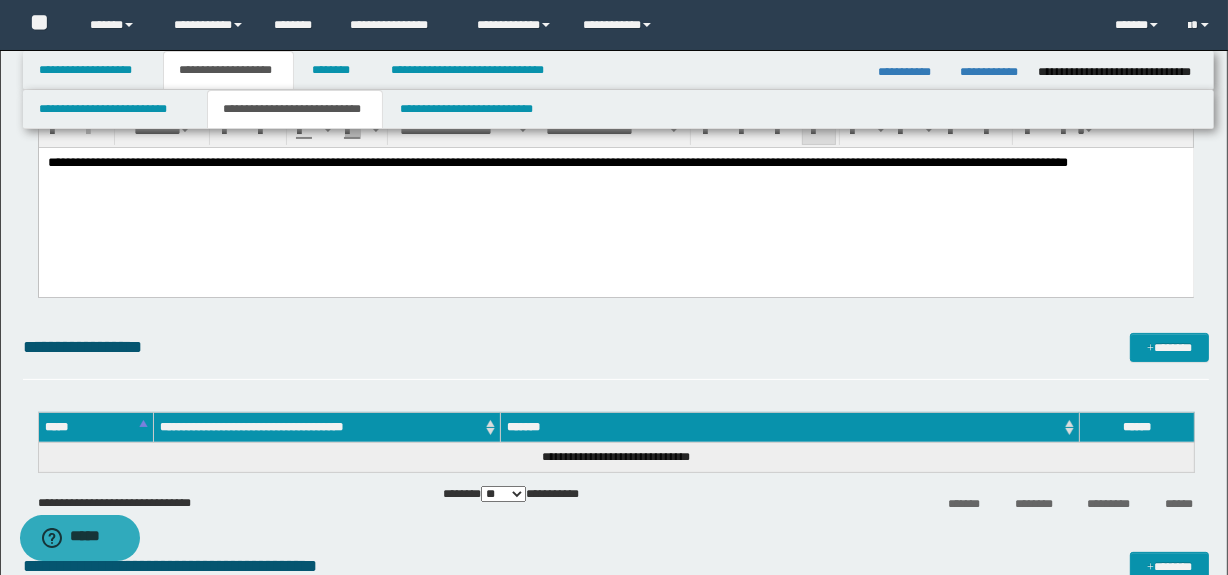 scroll, scrollTop: 363, scrollLeft: 0, axis: vertical 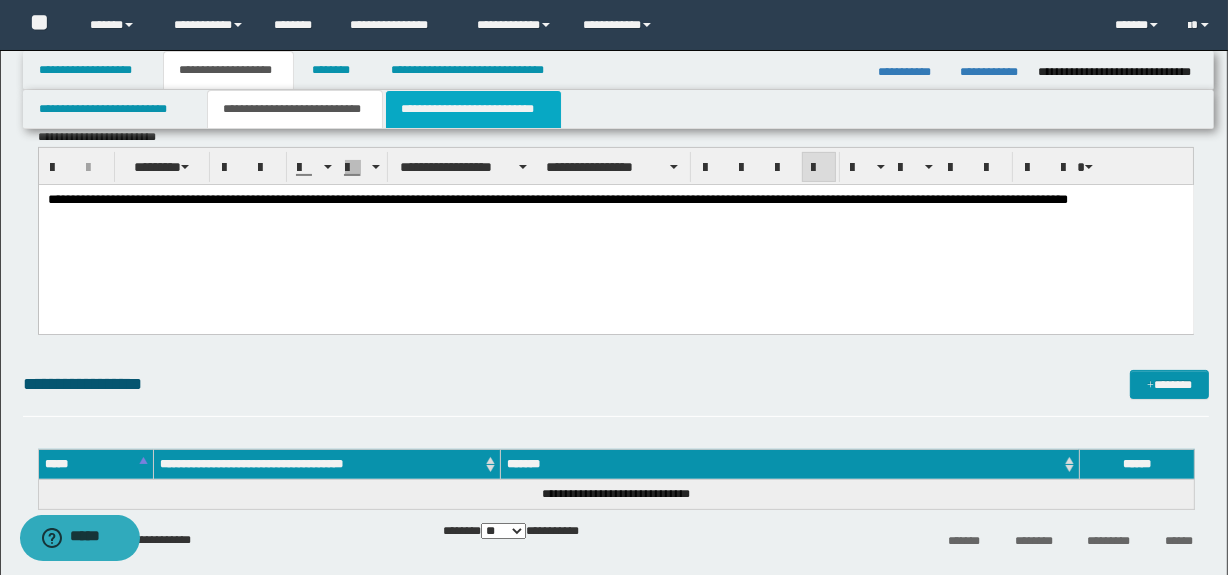 click on "**********" at bounding box center (473, 109) 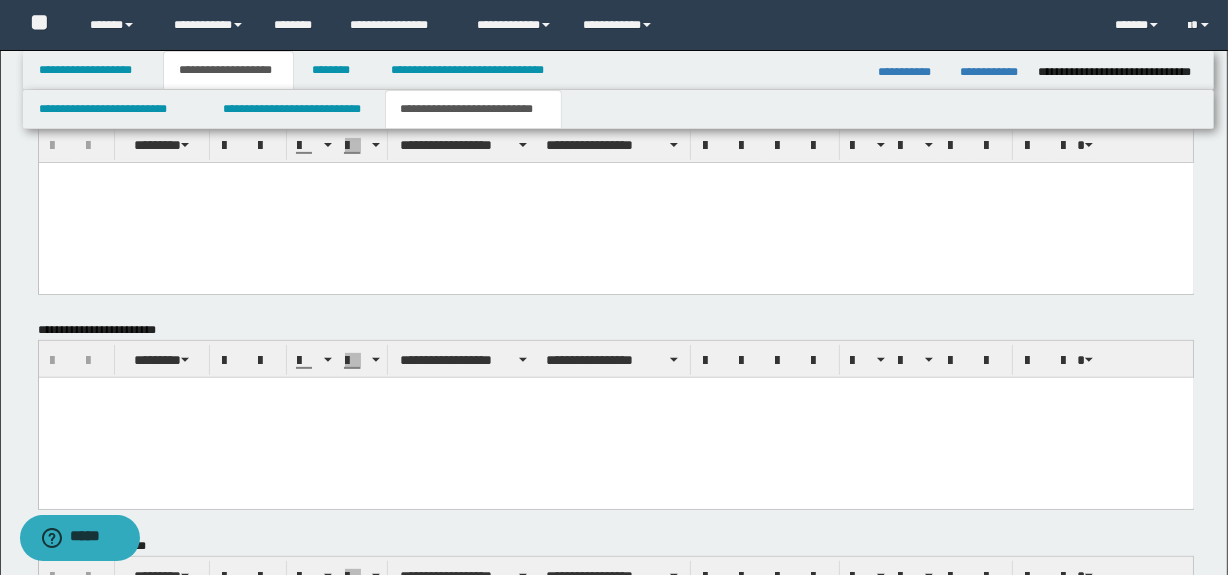 scroll, scrollTop: 636, scrollLeft: 0, axis: vertical 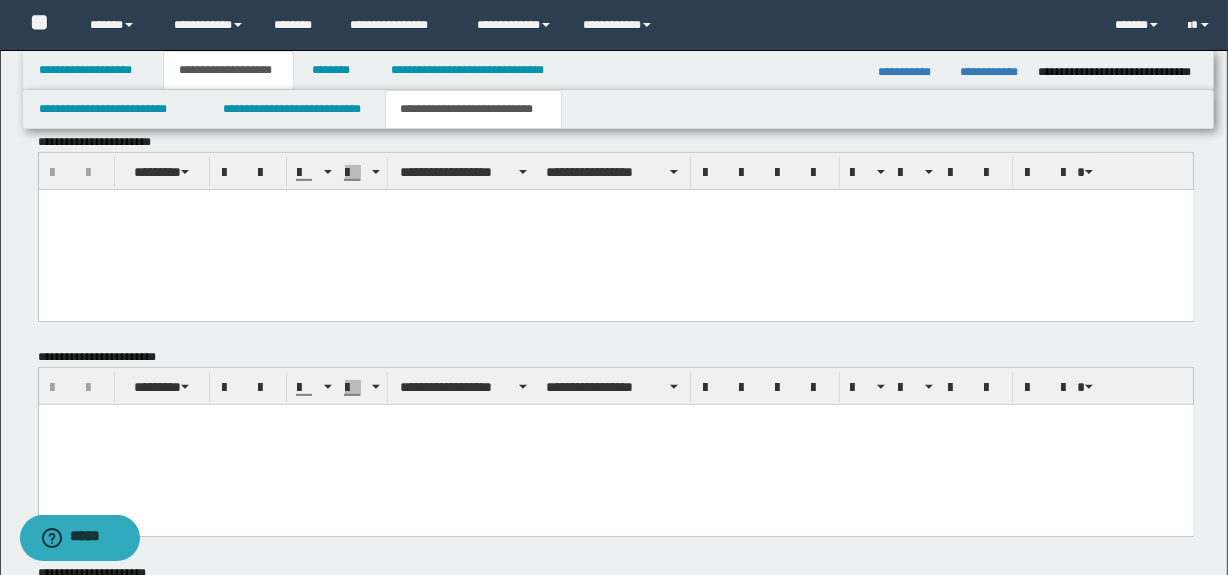 click at bounding box center [615, 229] 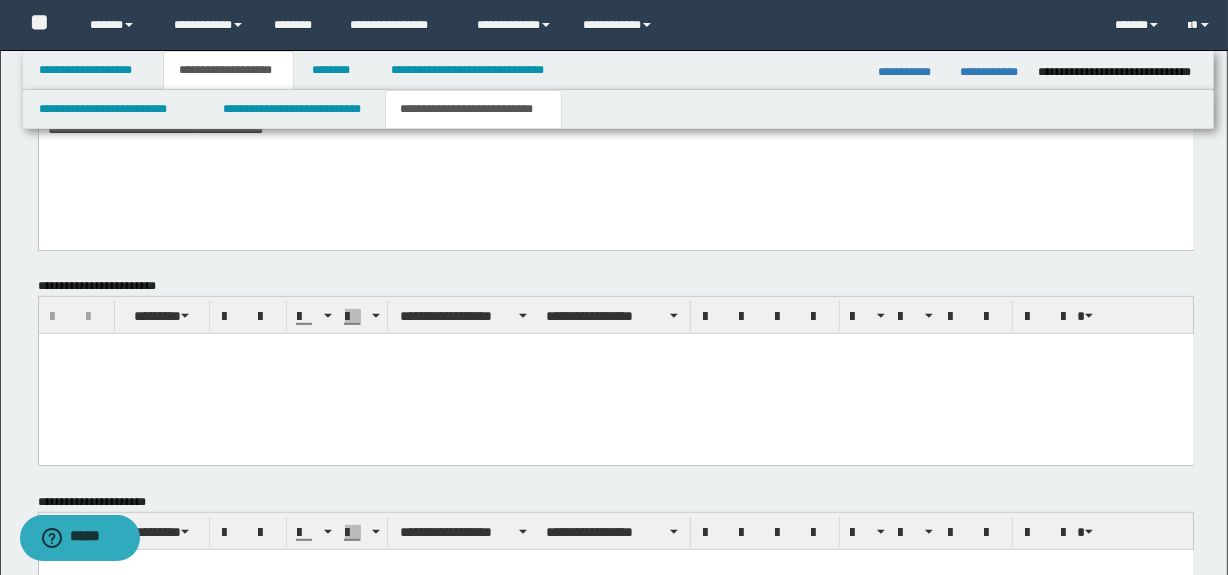 scroll, scrollTop: 818, scrollLeft: 0, axis: vertical 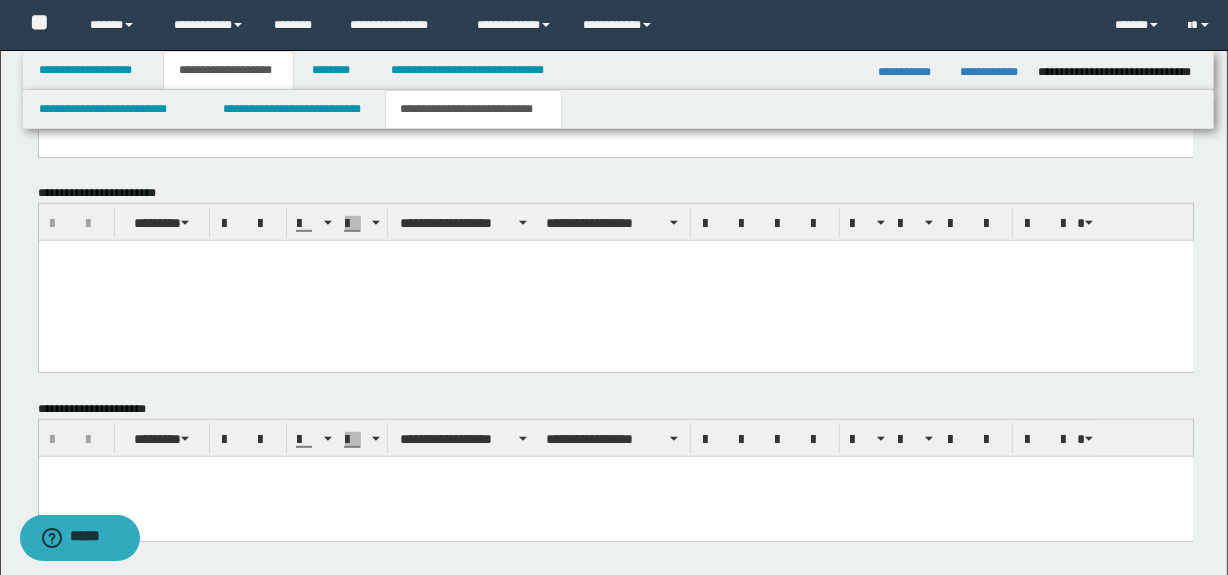 click at bounding box center [615, 281] 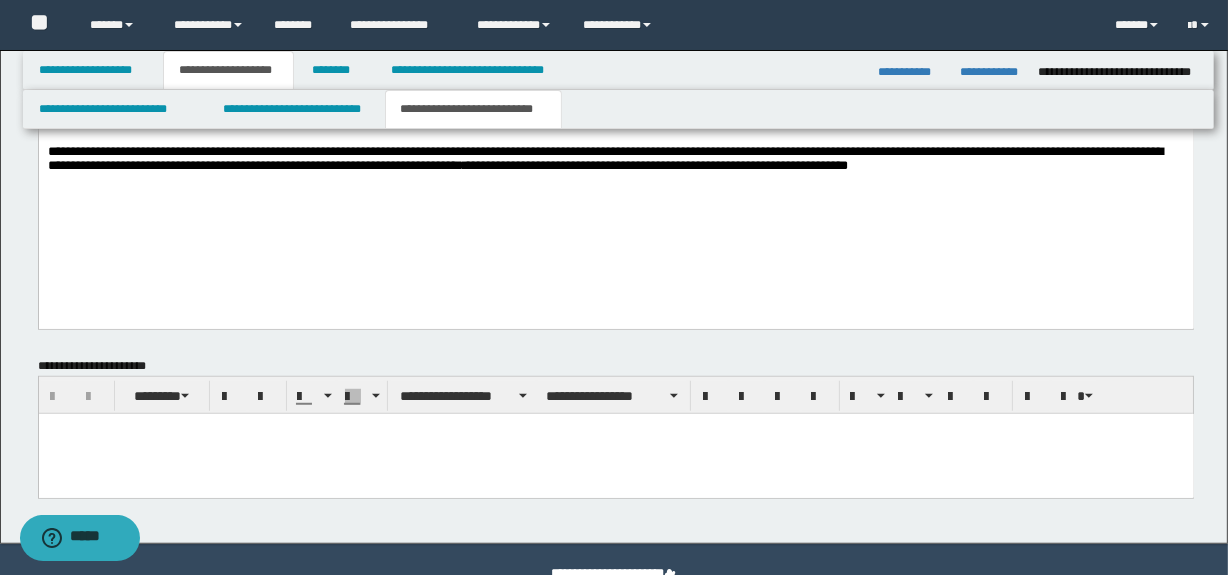 scroll, scrollTop: 1245, scrollLeft: 0, axis: vertical 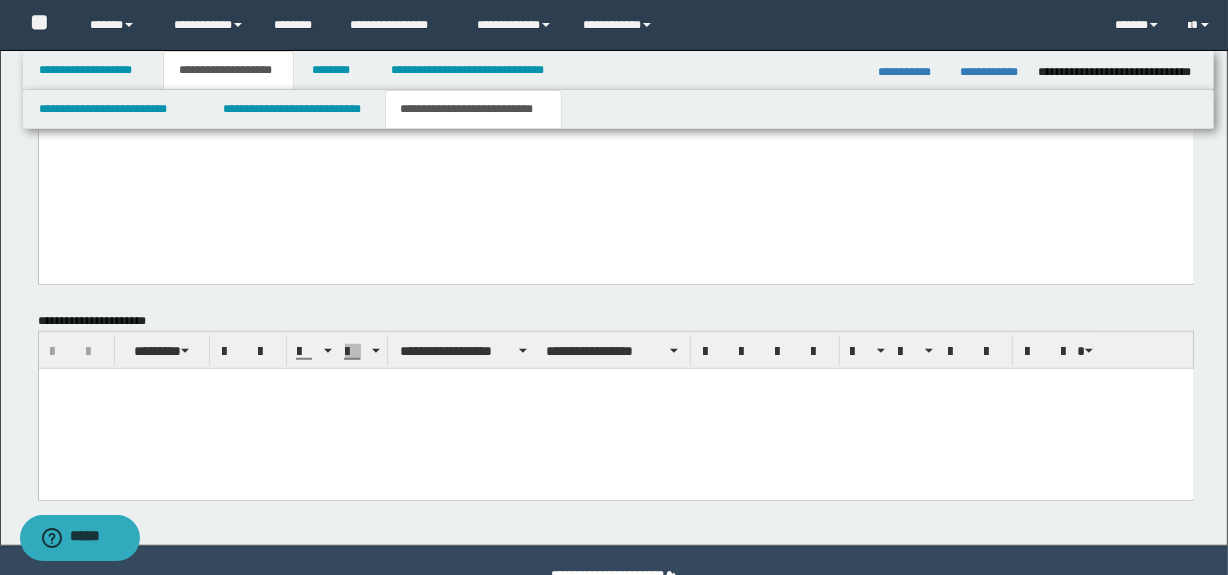 click at bounding box center [615, 408] 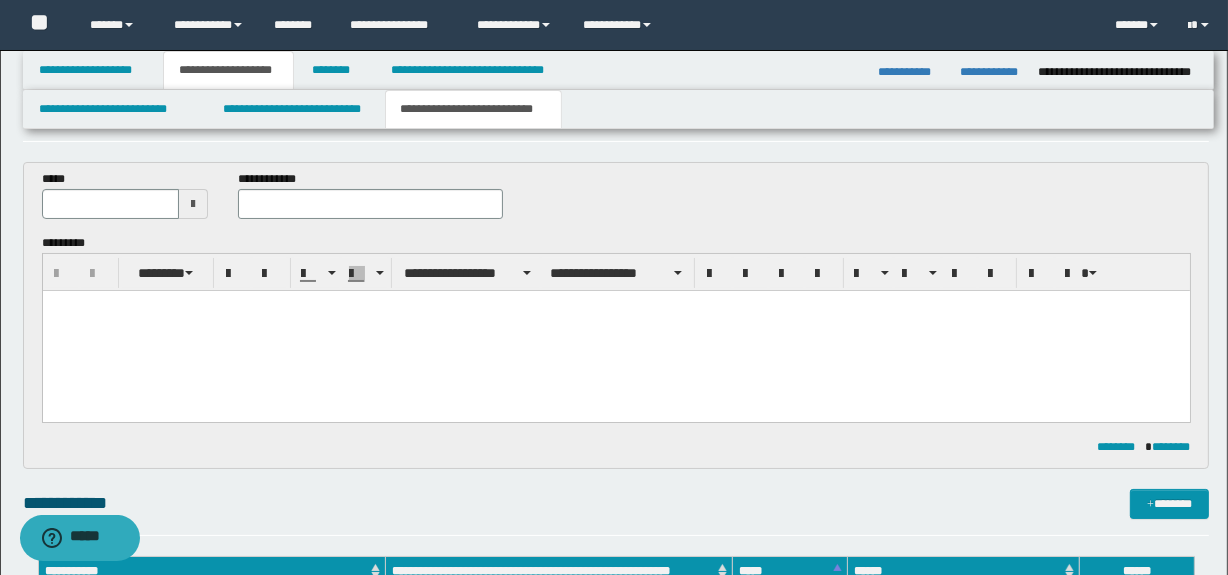 scroll, scrollTop: 63, scrollLeft: 0, axis: vertical 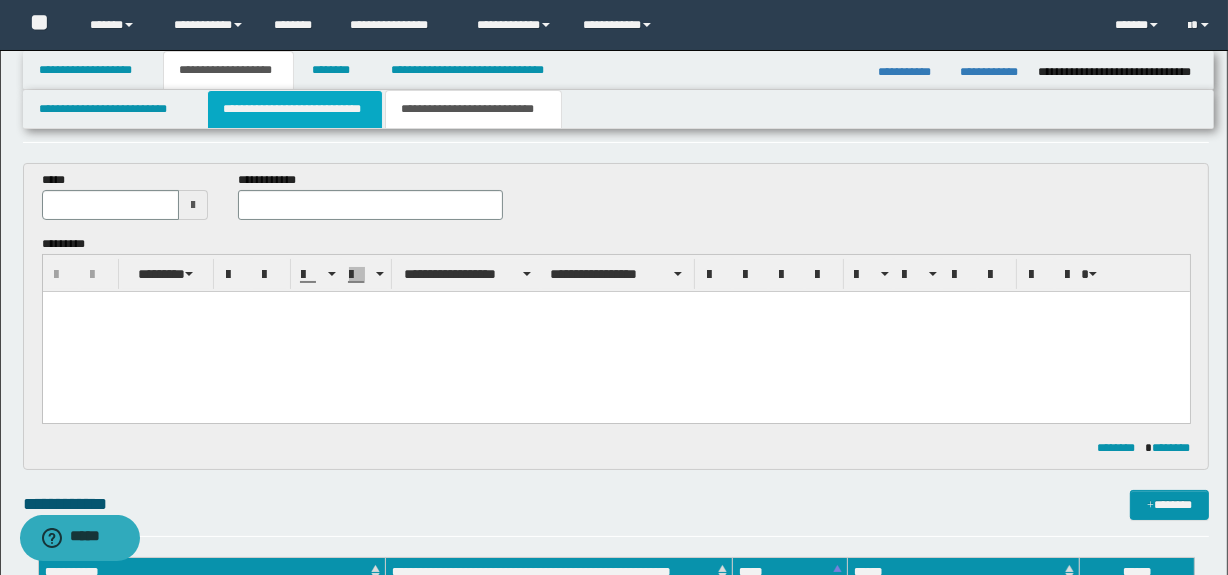 click on "**********" at bounding box center [294, 109] 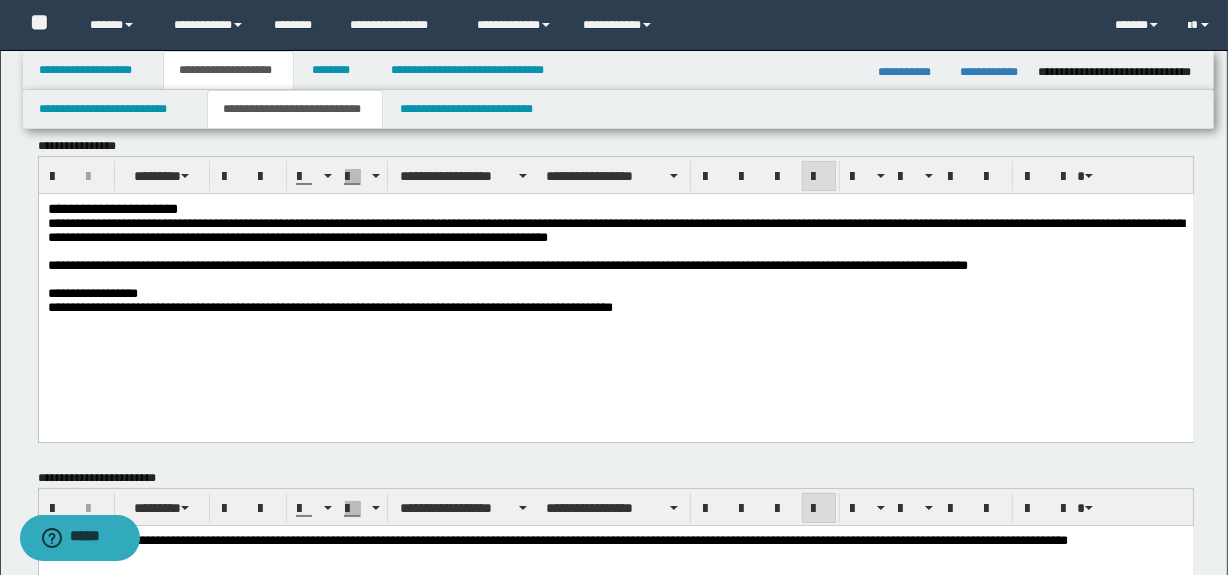 scroll, scrollTop: 0, scrollLeft: 0, axis: both 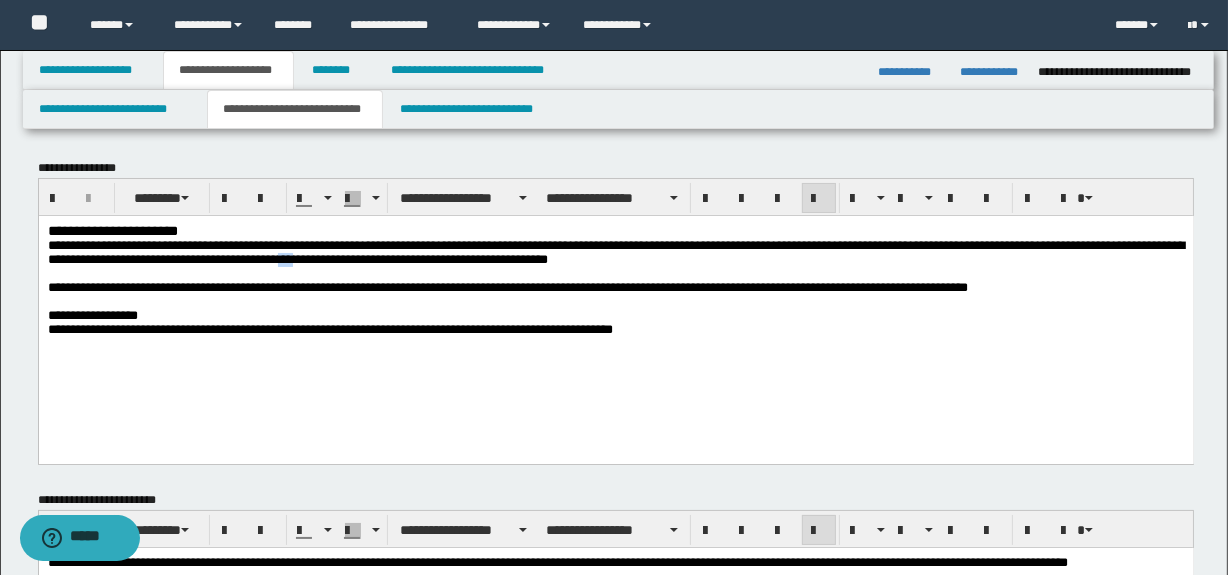 drag, startPoint x: 585, startPoint y: 266, endPoint x: 565, endPoint y: 265, distance: 20.024984 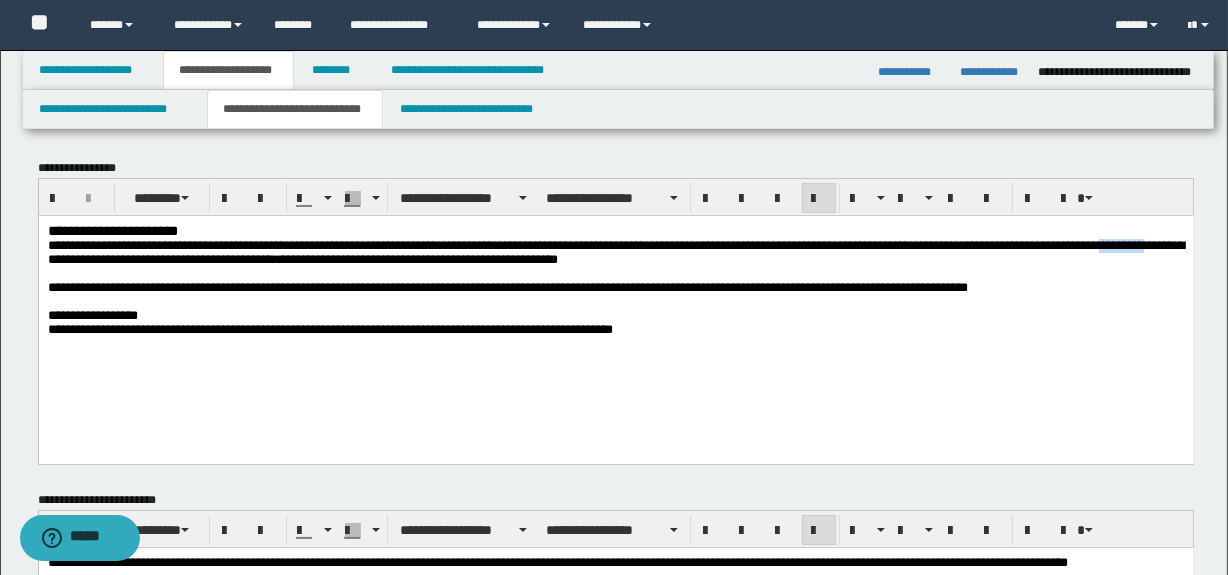 drag, startPoint x: 242, startPoint y: 261, endPoint x: 187, endPoint y: 272, distance: 56.089214 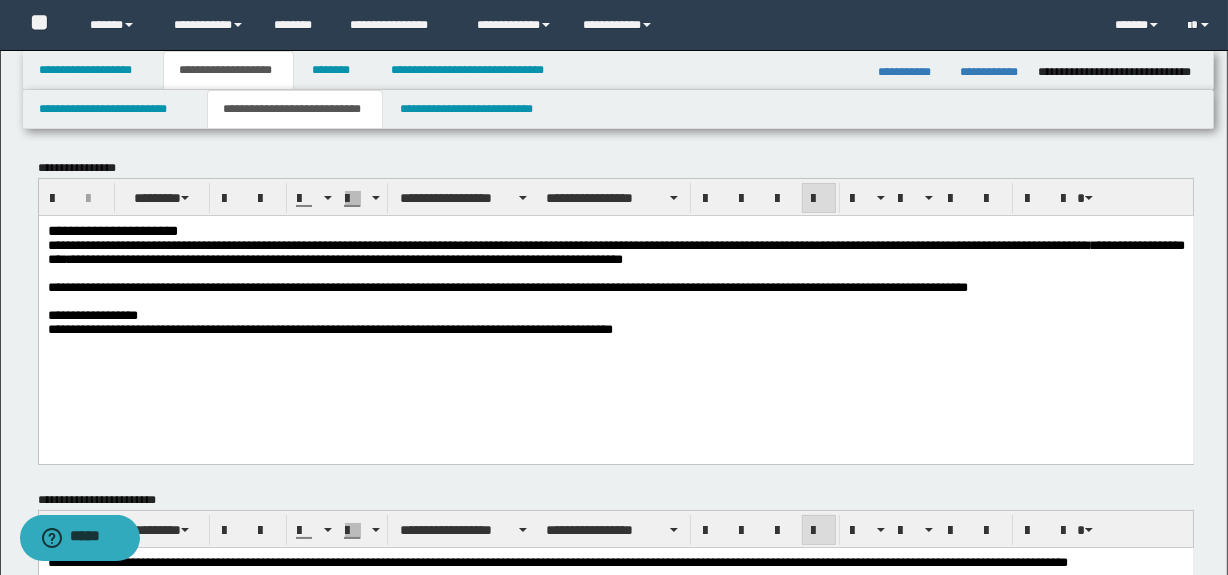 click on "**********" at bounding box center (324, 244) 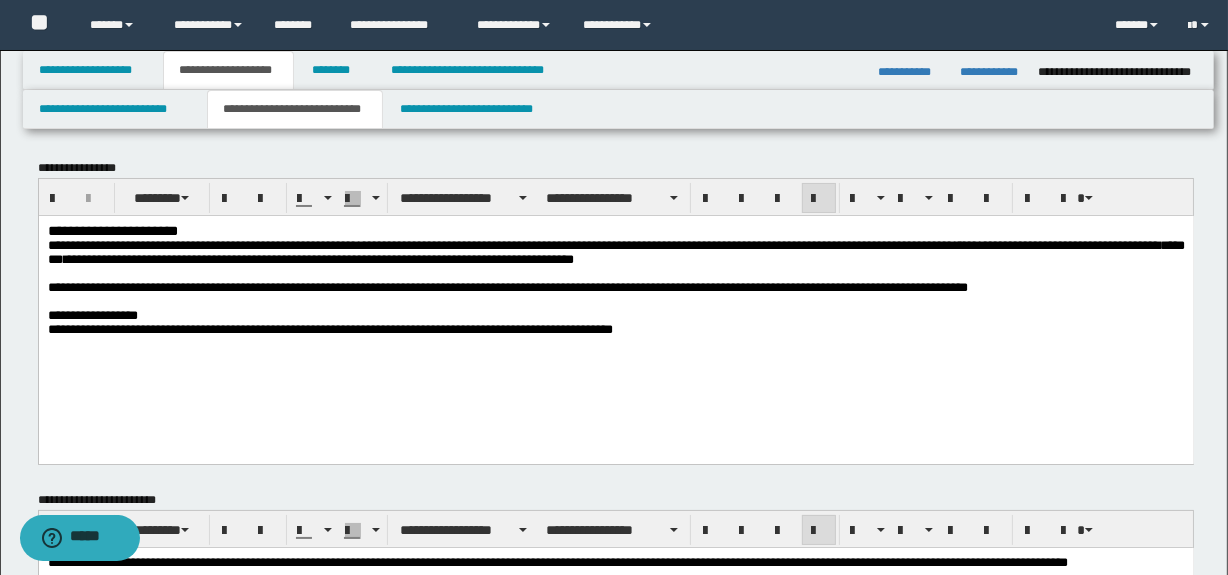 click on "**********" at bounding box center (300, 244) 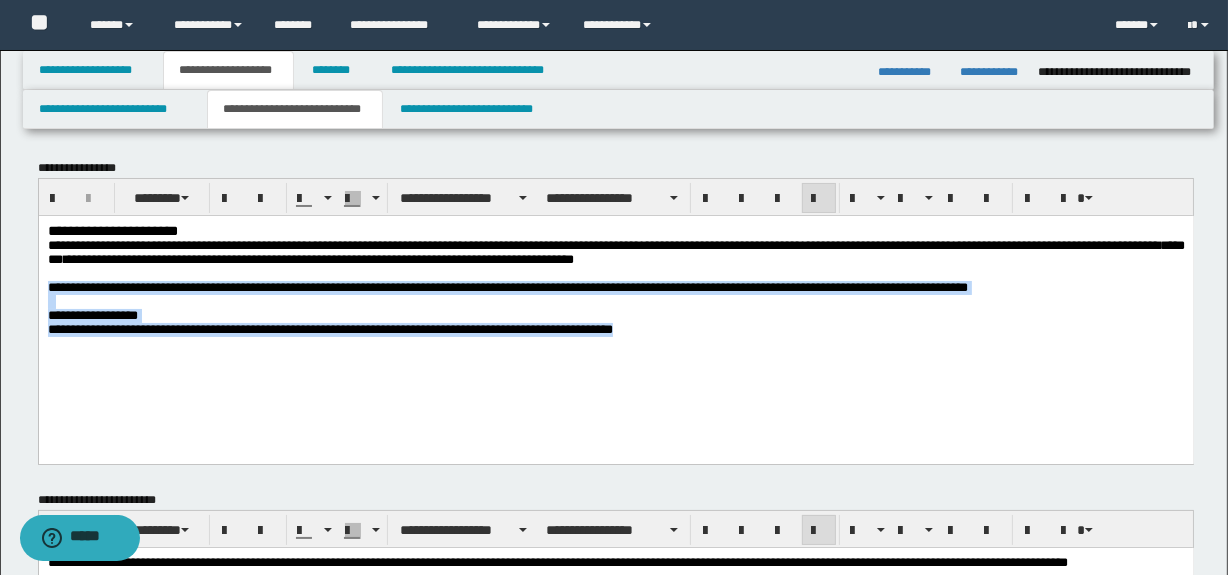 drag, startPoint x: 49, startPoint y: 291, endPoint x: 830, endPoint y: 359, distance: 783.9547 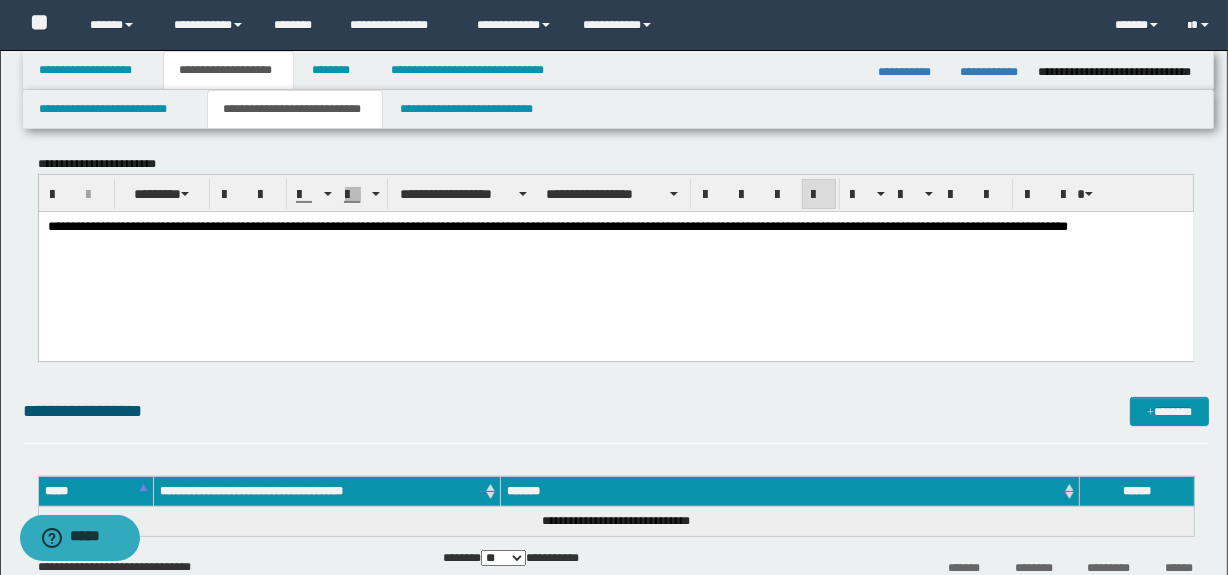scroll, scrollTop: 272, scrollLeft: 0, axis: vertical 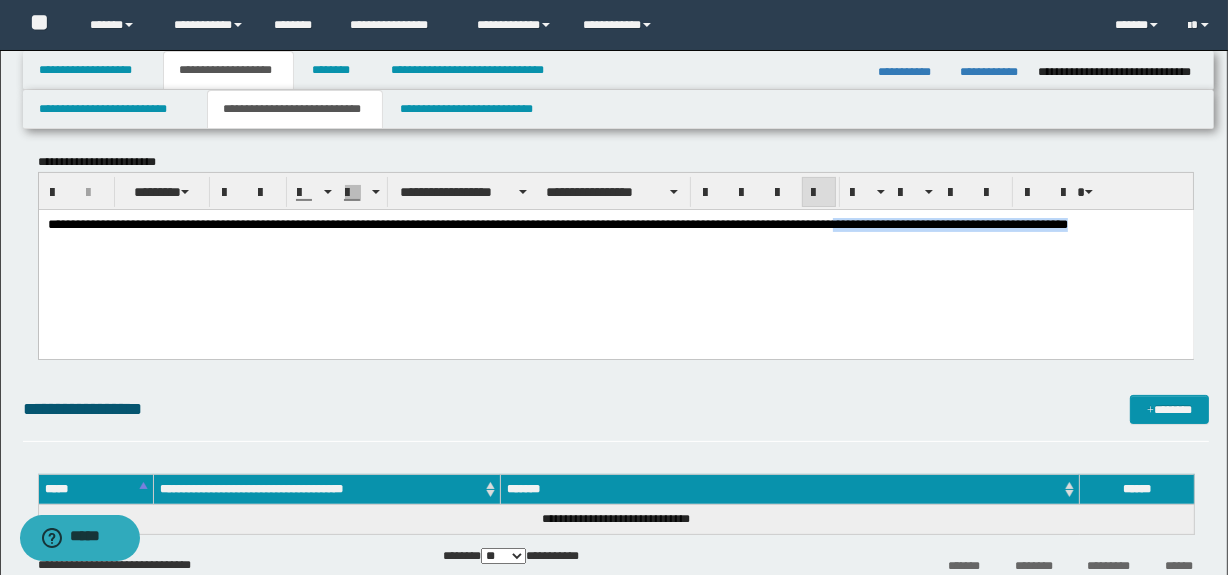 drag, startPoint x: 958, startPoint y: 225, endPoint x: 1143, endPoint y: 248, distance: 186.42424 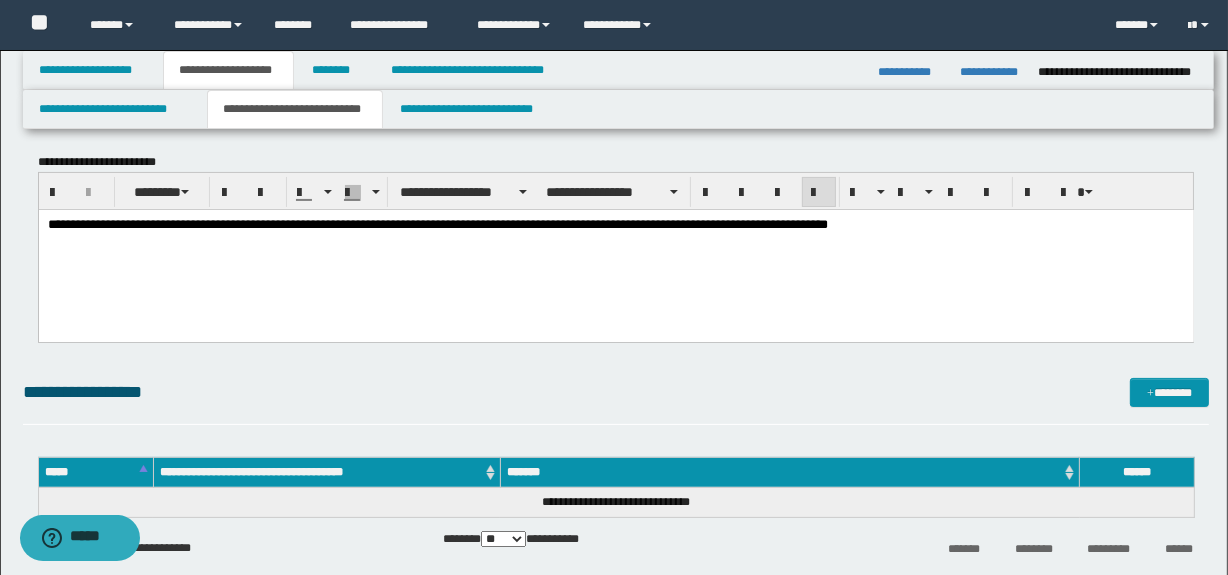 click on "**********" at bounding box center [615, 250] 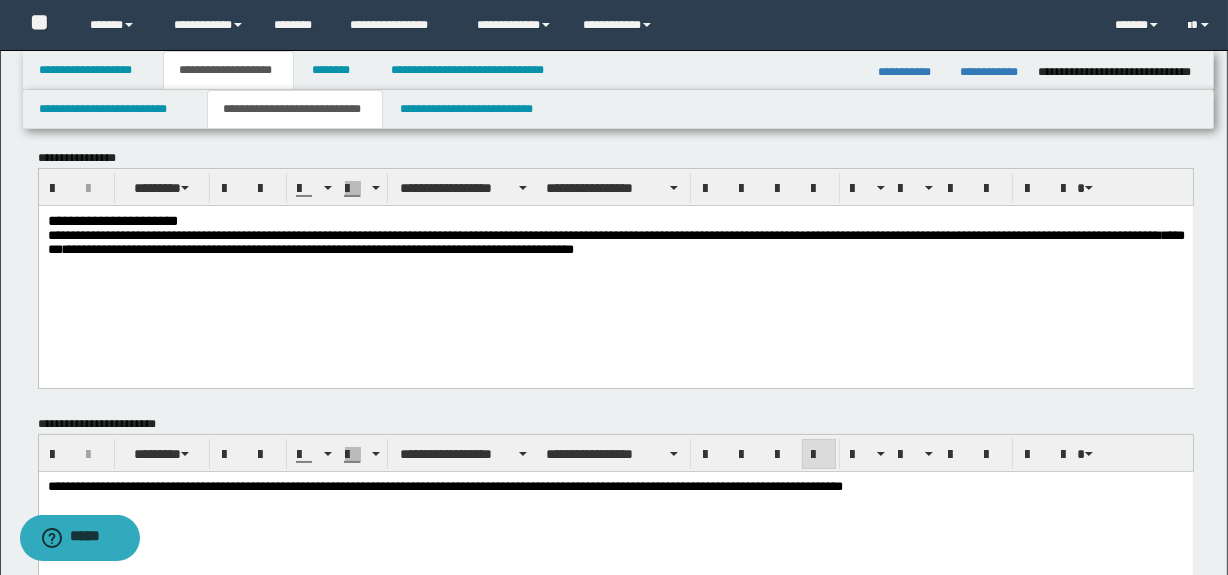 scroll, scrollTop: 0, scrollLeft: 0, axis: both 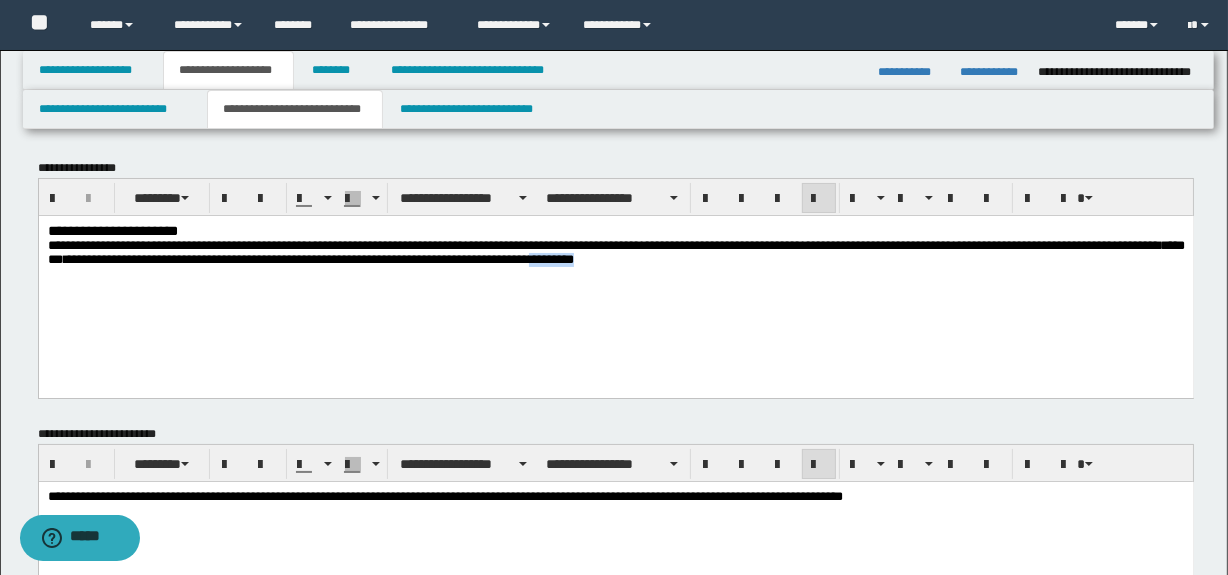 drag, startPoint x: 951, startPoint y: 264, endPoint x: 892, endPoint y: 264, distance: 59 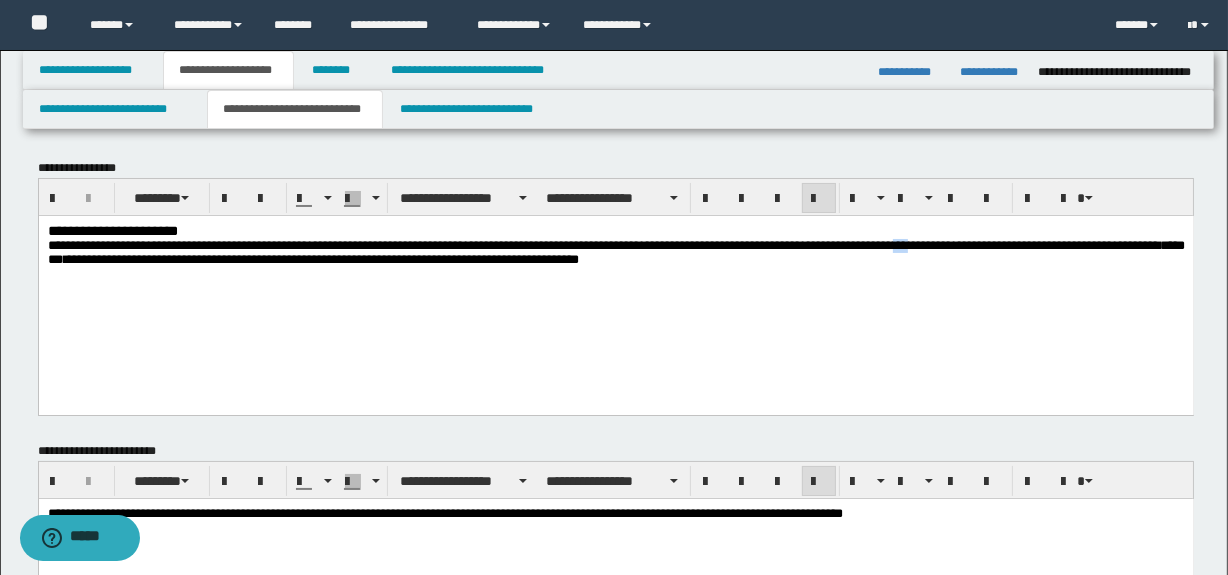 drag, startPoint x: 1115, startPoint y: 246, endPoint x: 1091, endPoint y: 242, distance: 24.33105 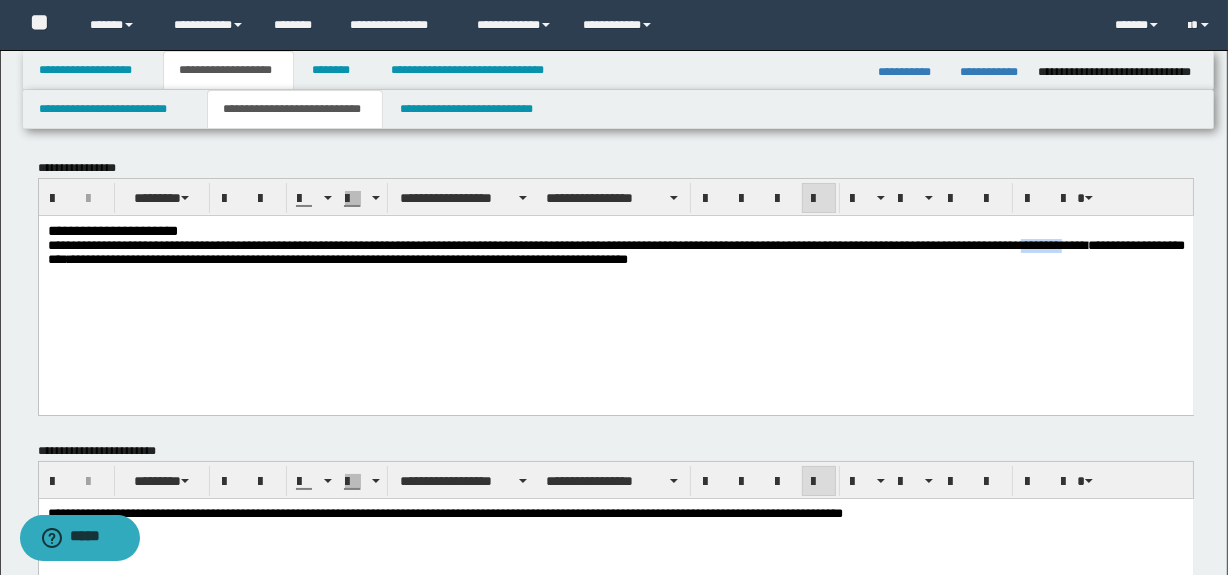 drag, startPoint x: 96, startPoint y: 263, endPoint x: 46, endPoint y: 260, distance: 50.08992 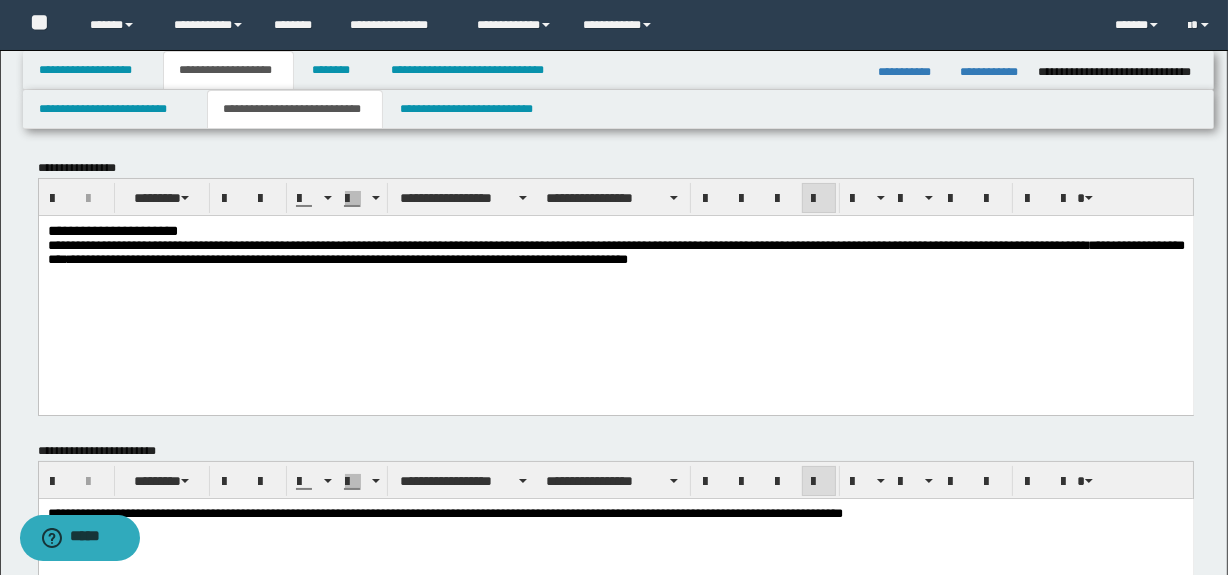 click on "**********" at bounding box center (615, 251) 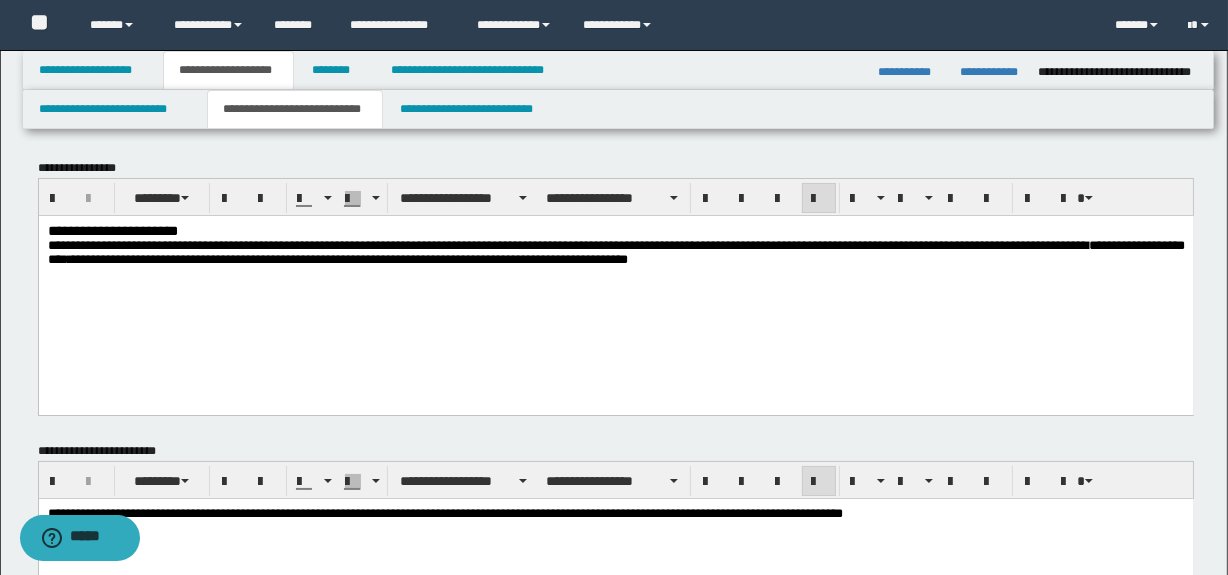 drag, startPoint x: 770, startPoint y: 261, endPoint x: 745, endPoint y: 264, distance: 25.179358 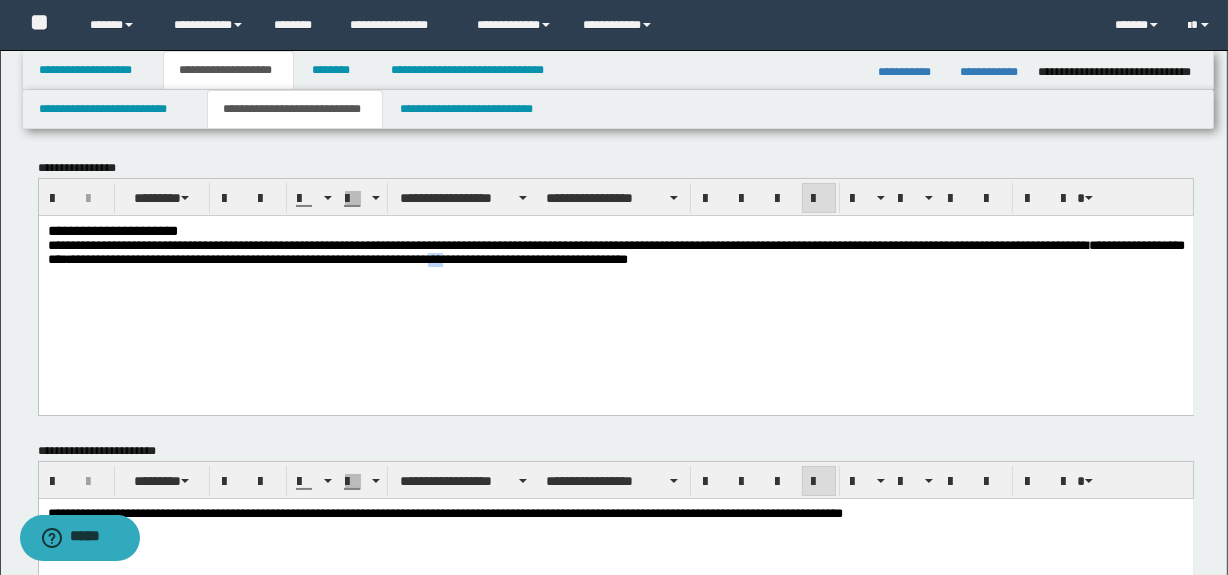 drag, startPoint x: 769, startPoint y: 265, endPoint x: 746, endPoint y: 262, distance: 23.194826 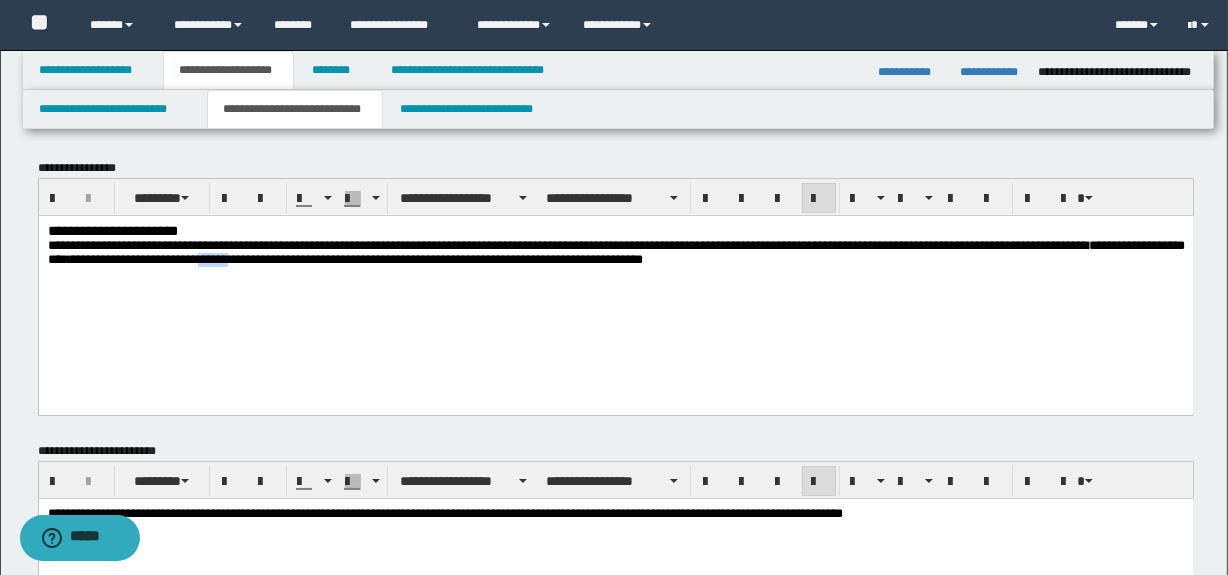 drag, startPoint x: 525, startPoint y: 267, endPoint x: 480, endPoint y: 268, distance: 45.01111 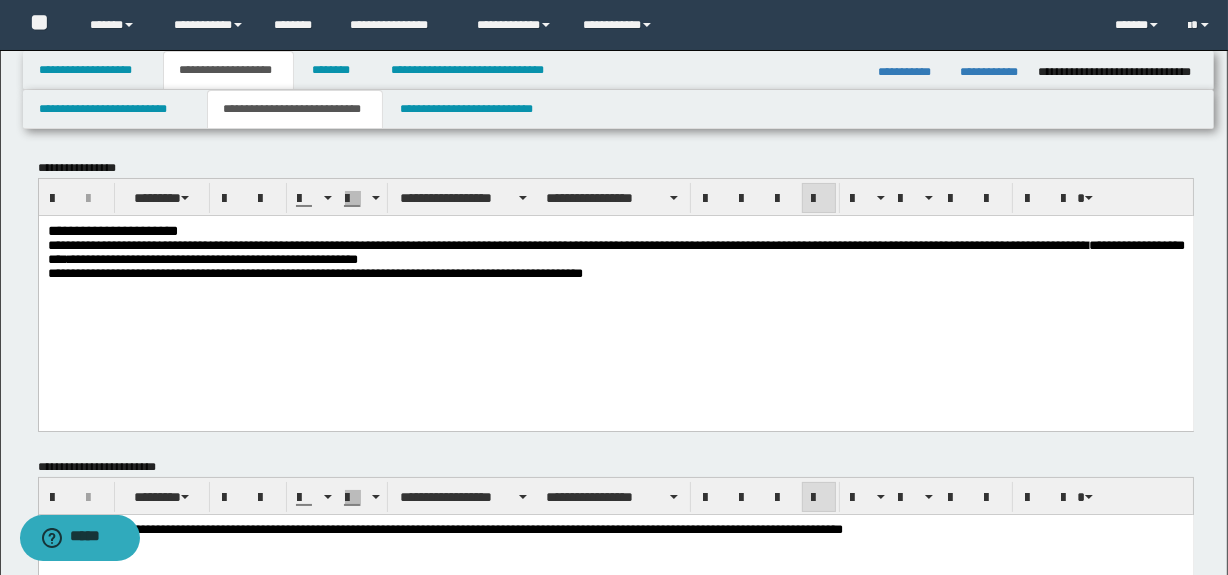 click on "**********" at bounding box center [615, 290] 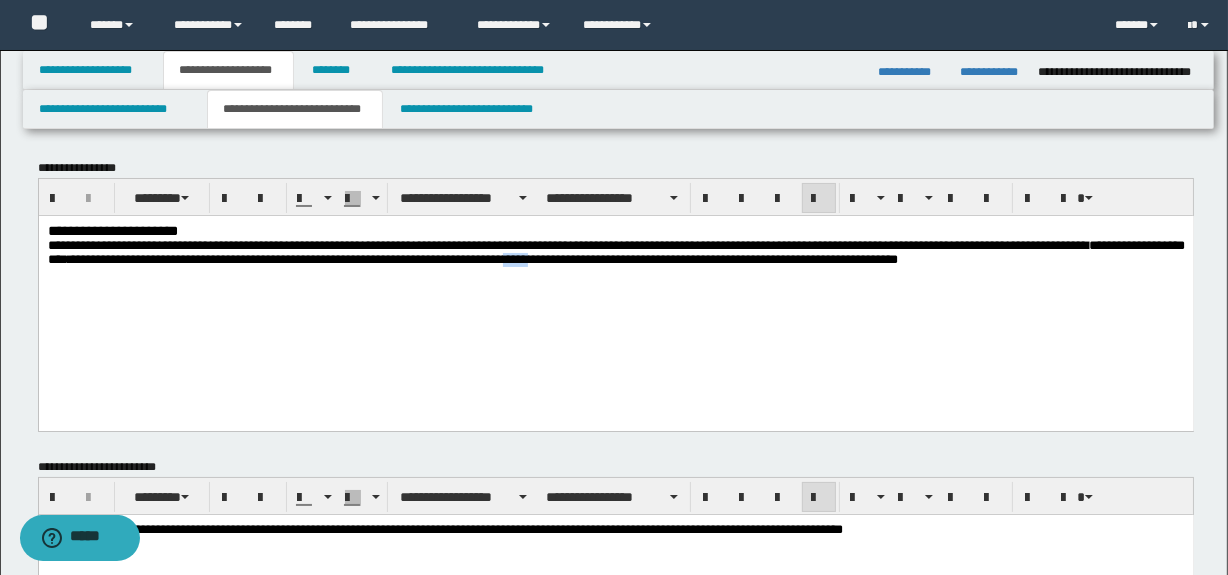 drag, startPoint x: 952, startPoint y: 261, endPoint x: 923, endPoint y: 265, distance: 29.274563 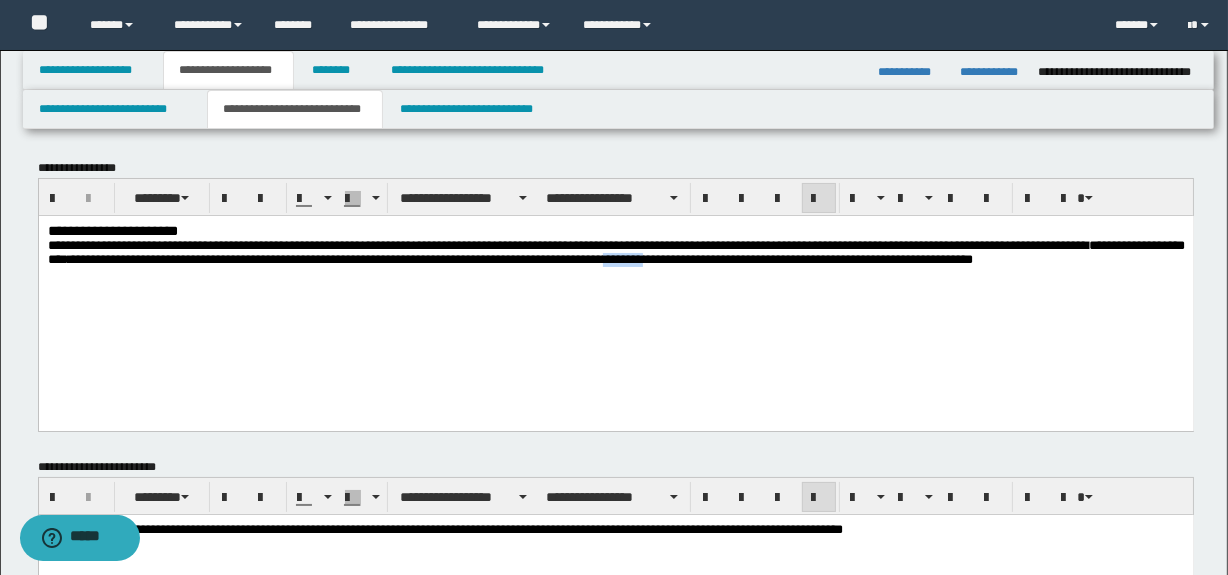 drag, startPoint x: 1103, startPoint y: 266, endPoint x: 1056, endPoint y: 265, distance: 47.010635 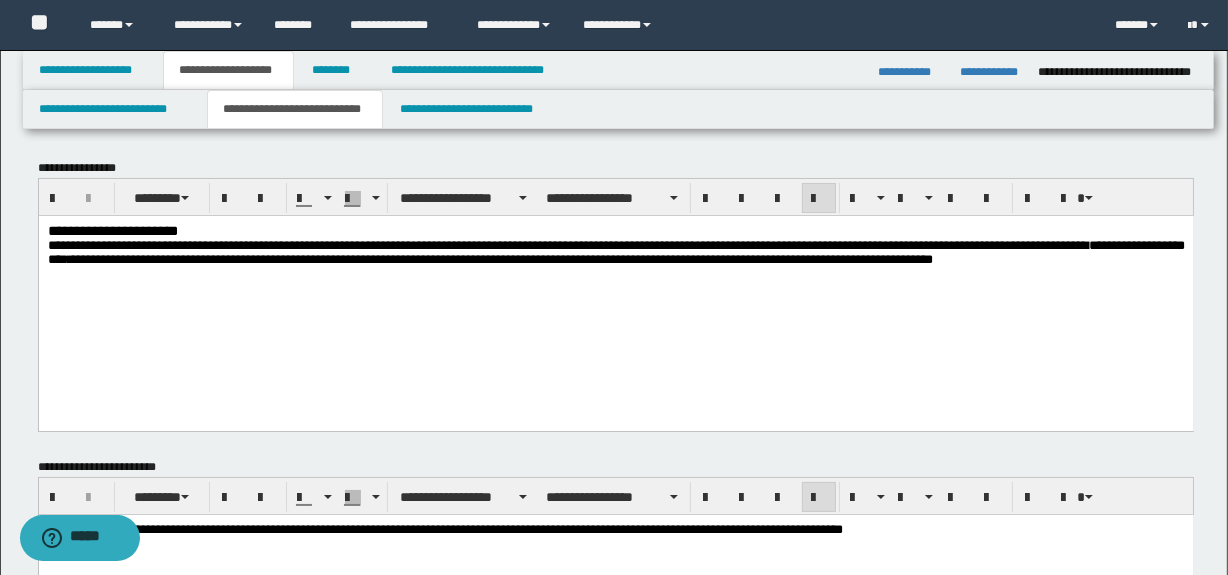click at bounding box center (615, 273) 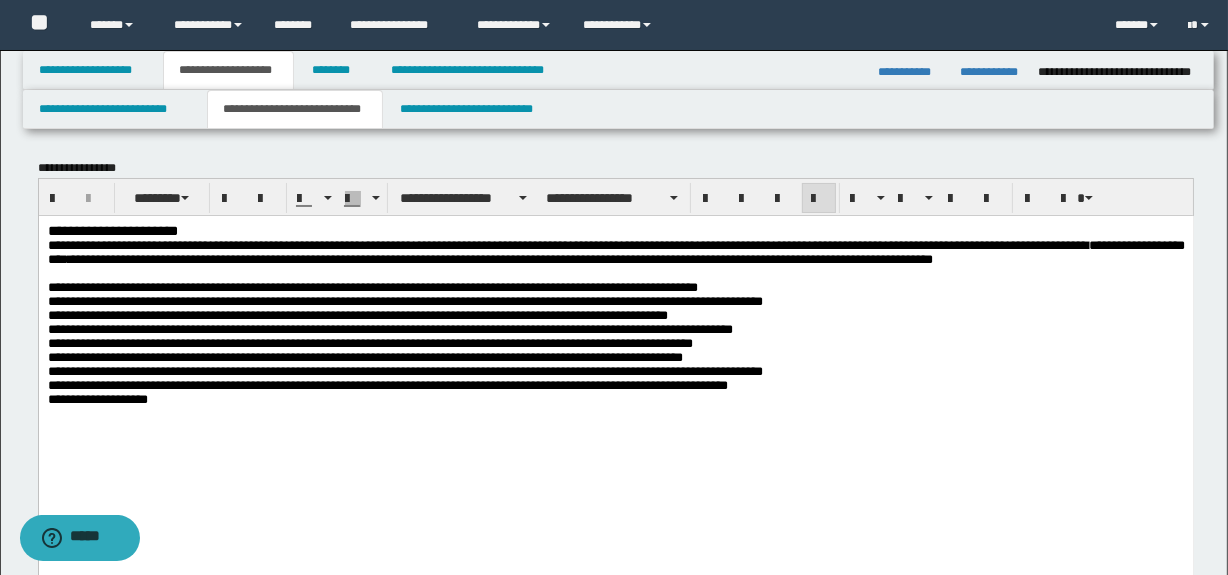 click on "**********" at bounding box center [404, 342] 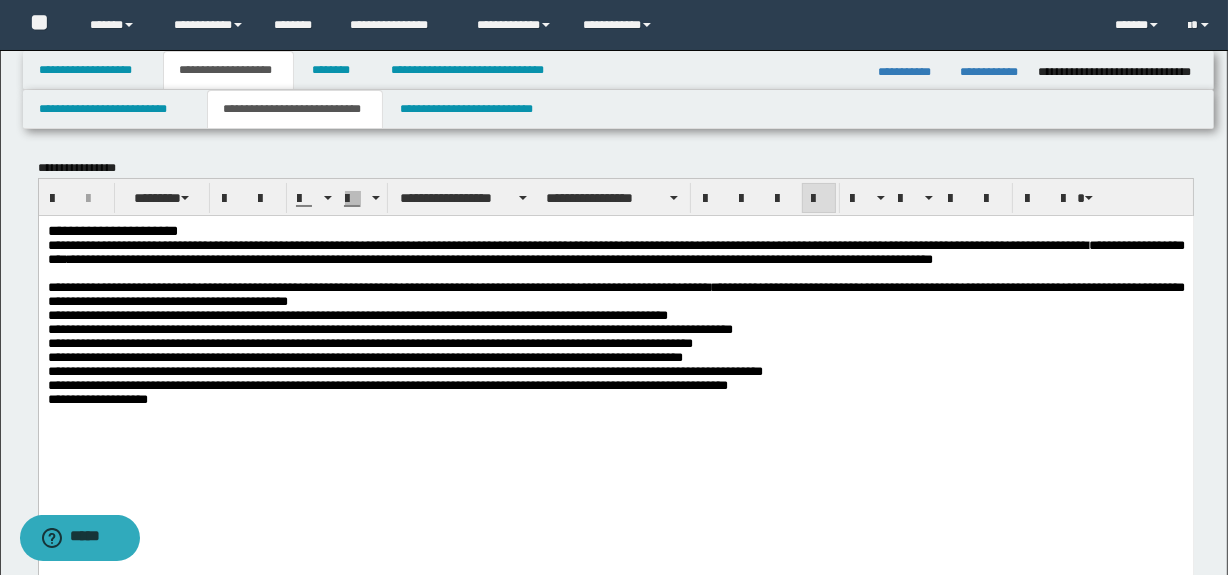 click on "**********" at bounding box center (615, 346) 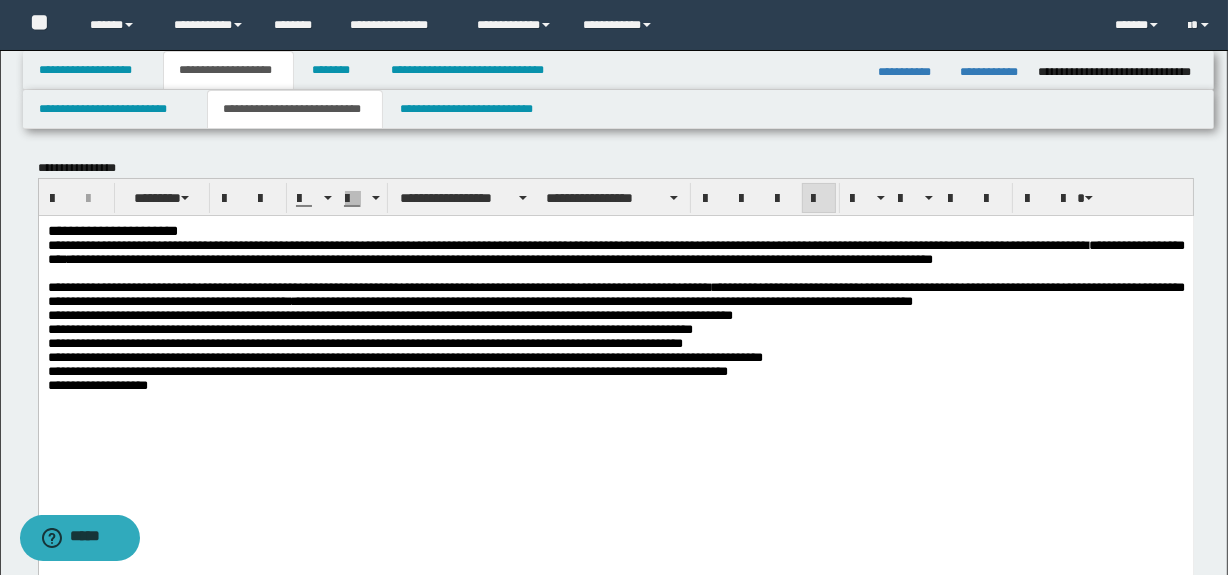 click on "**********" at bounding box center [615, 335] 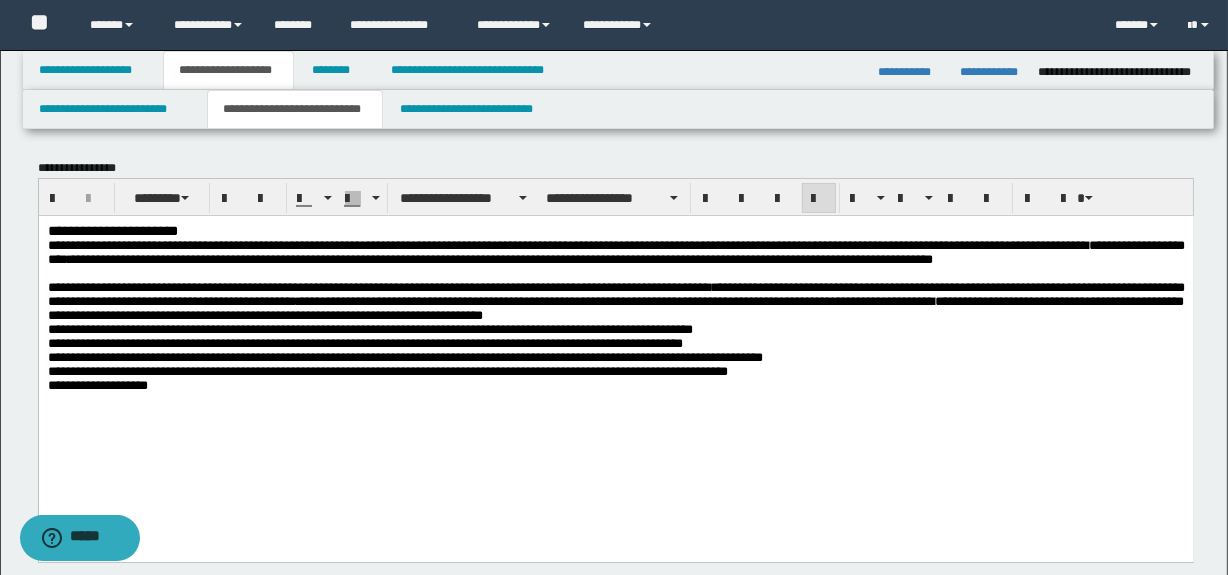 click on "**********" at bounding box center (615, 335) 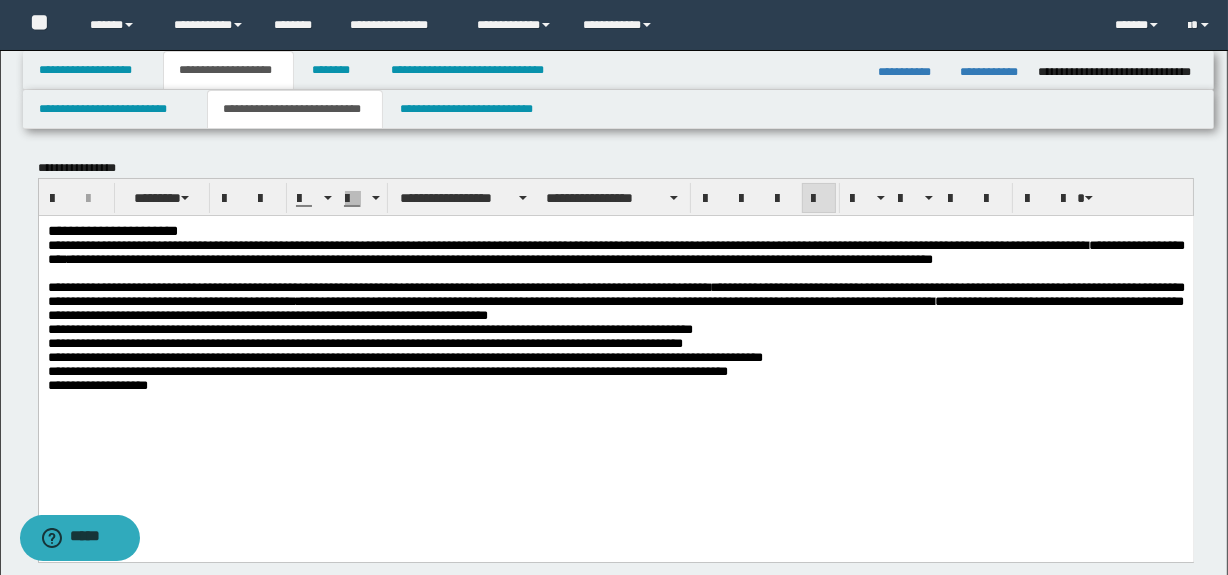 click on "**********" at bounding box center [615, 335] 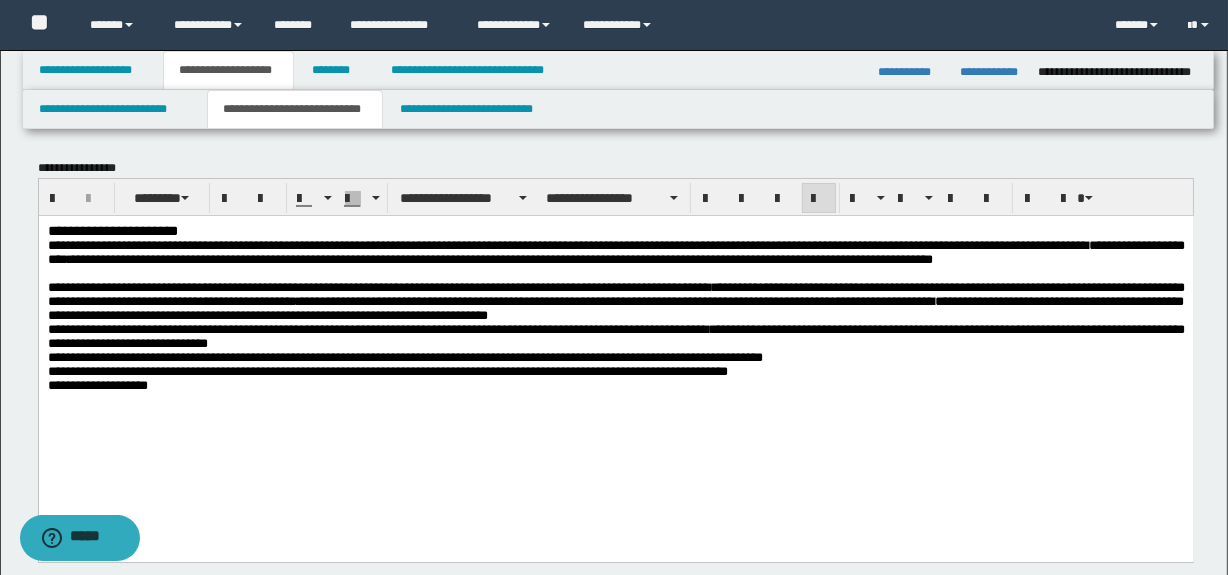 click on "**********" at bounding box center (615, 335) 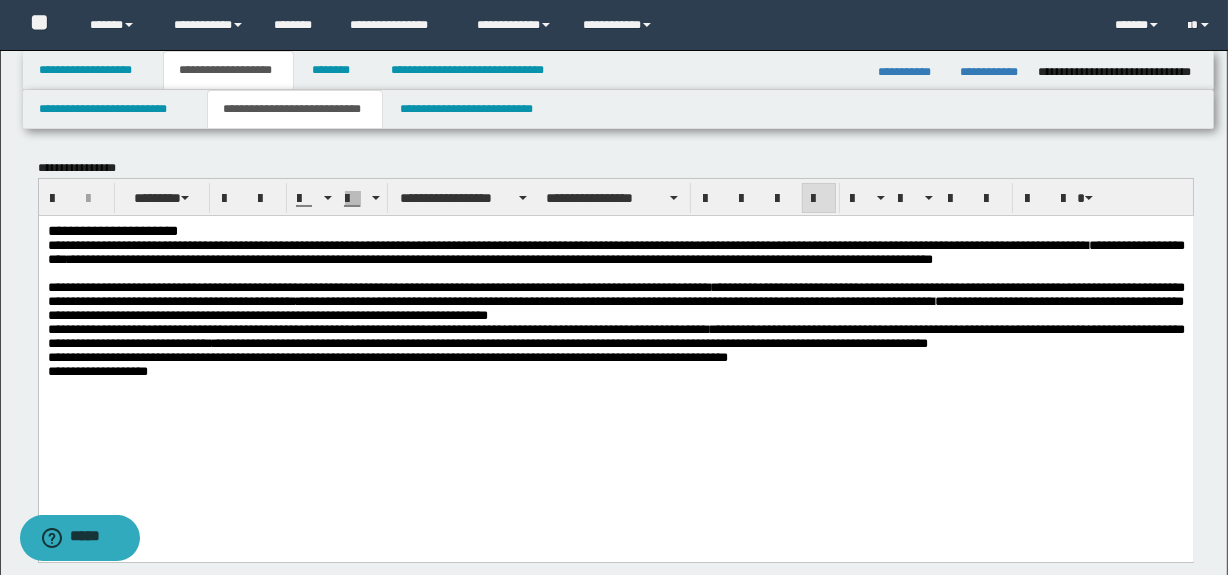 click on "**********" at bounding box center (615, 328) 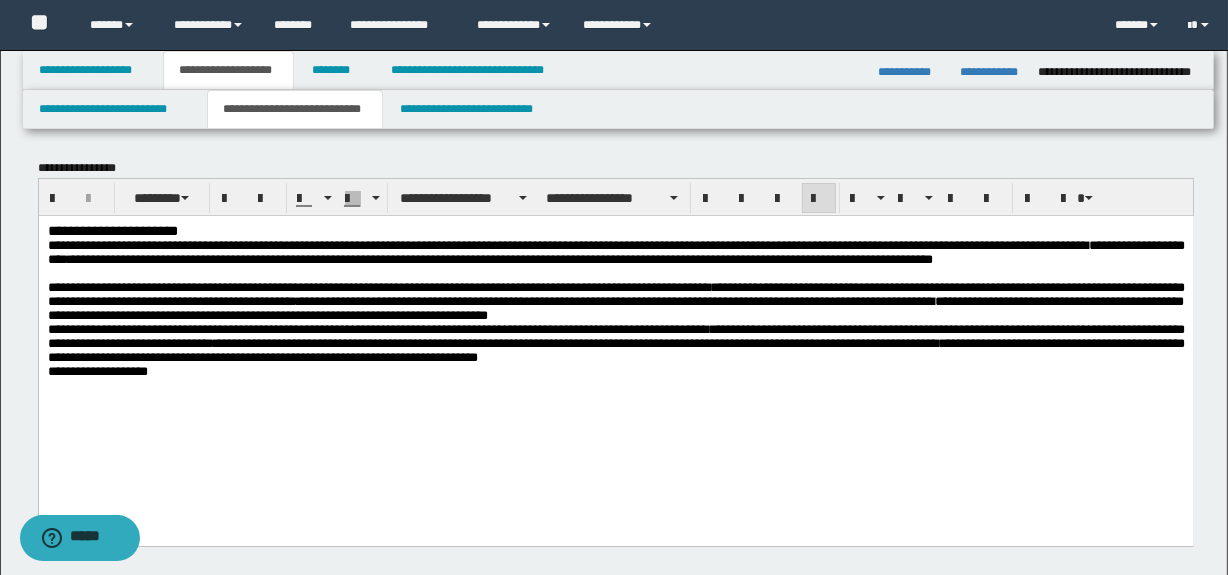 click on "**********" at bounding box center (615, 332) 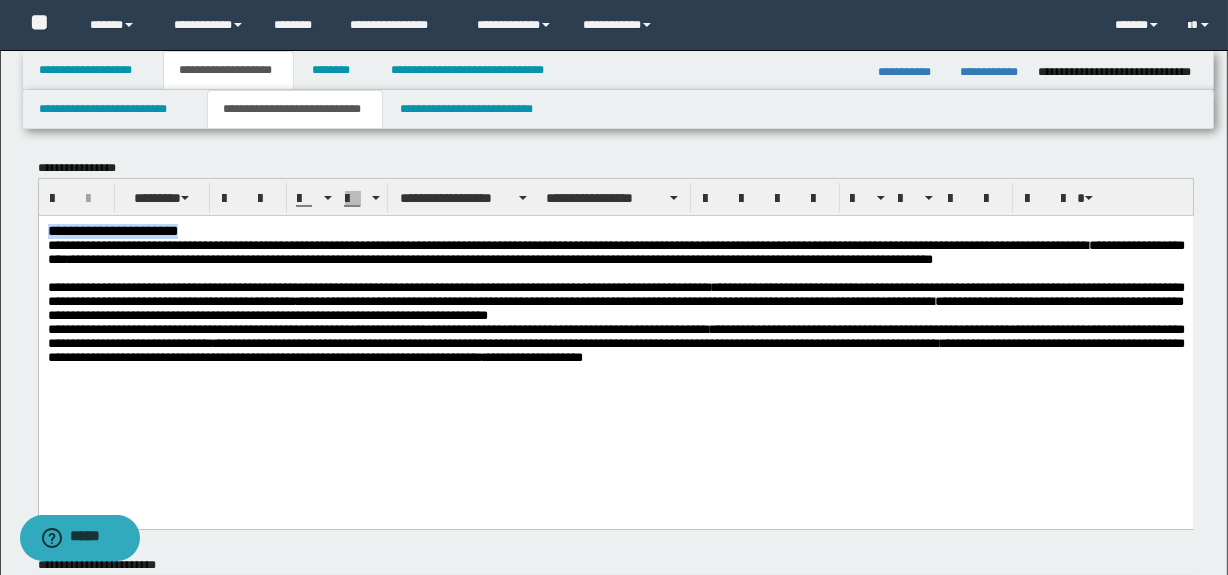 drag, startPoint x: 215, startPoint y: 231, endPoint x: 65, endPoint y: 448, distance: 263.79727 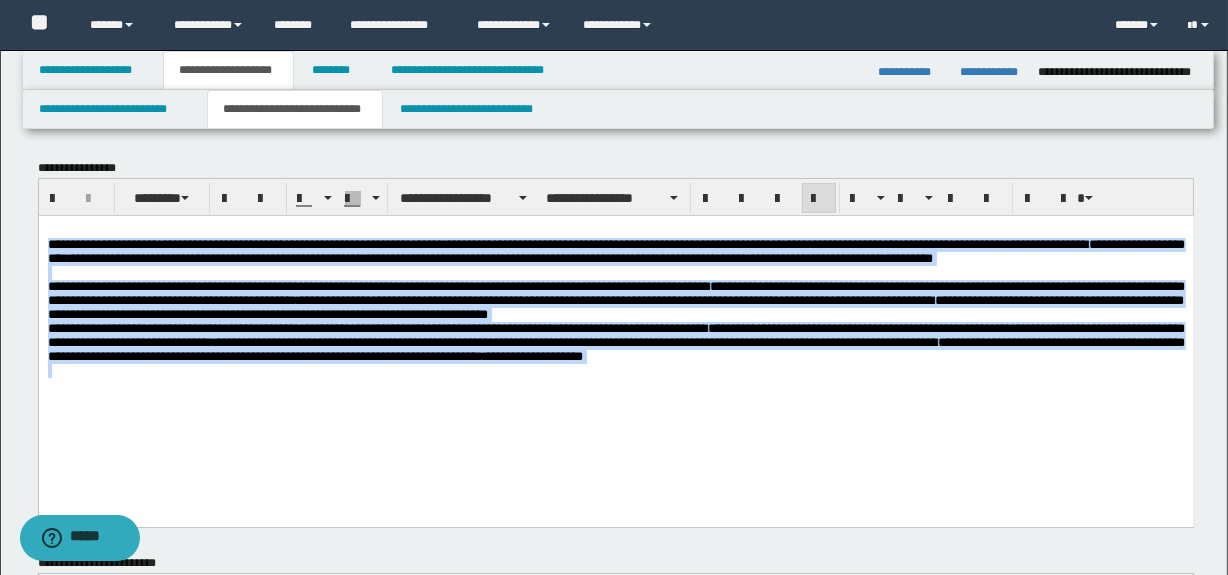 drag, startPoint x: 49, startPoint y: 244, endPoint x: 1151, endPoint y: 427, distance: 1117.0913 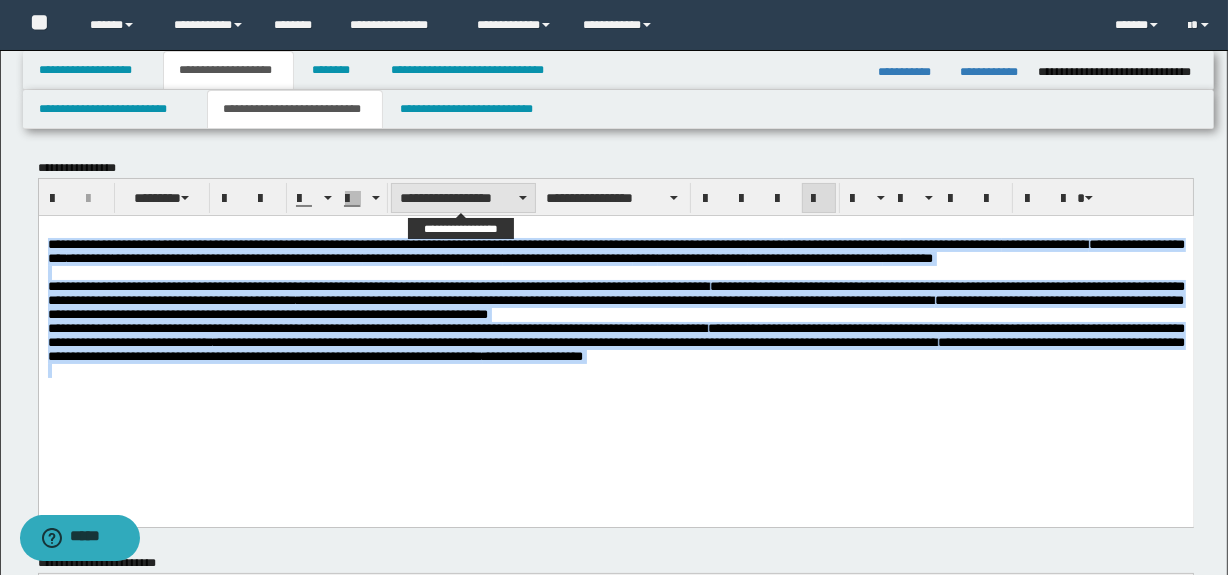 click on "**********" at bounding box center (463, 198) 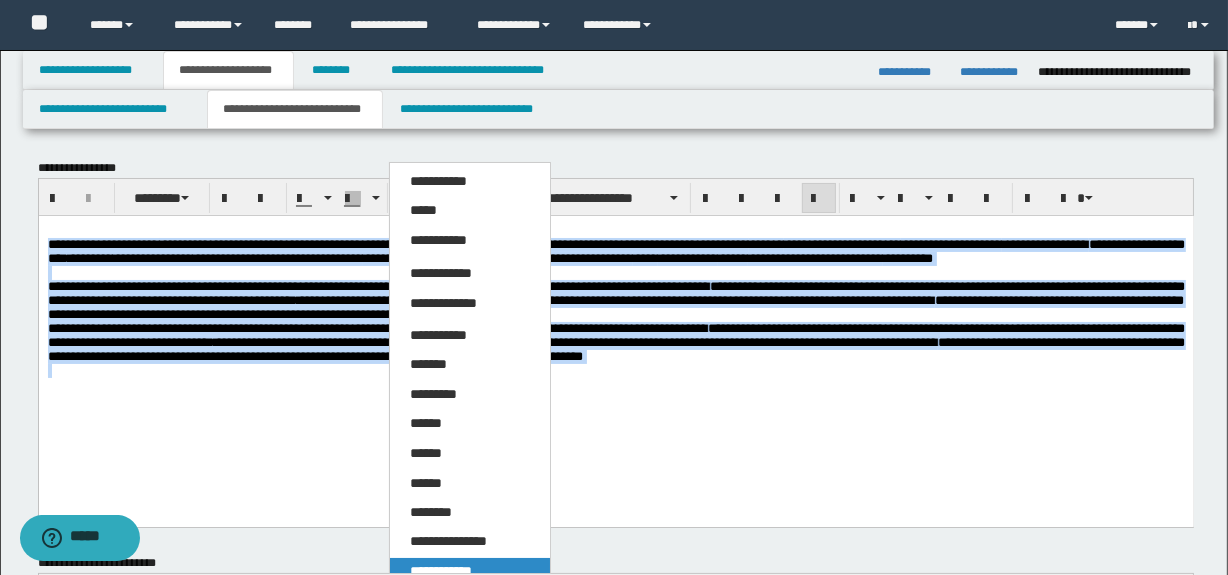 drag, startPoint x: 477, startPoint y: 564, endPoint x: 479, endPoint y: 536, distance: 28.071337 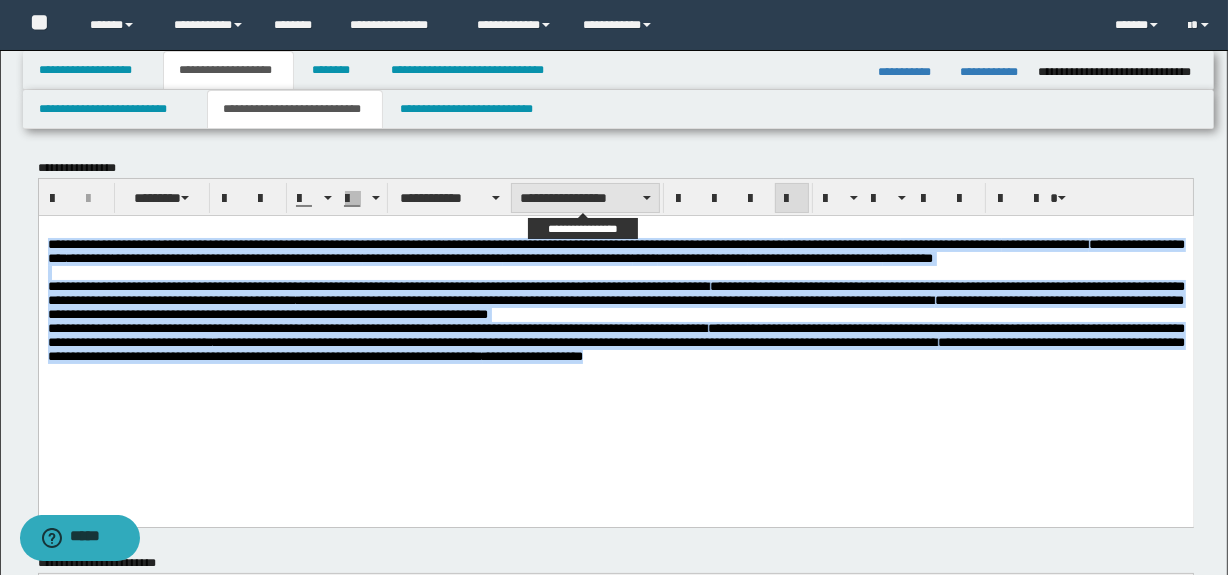 click on "**********" at bounding box center [585, 198] 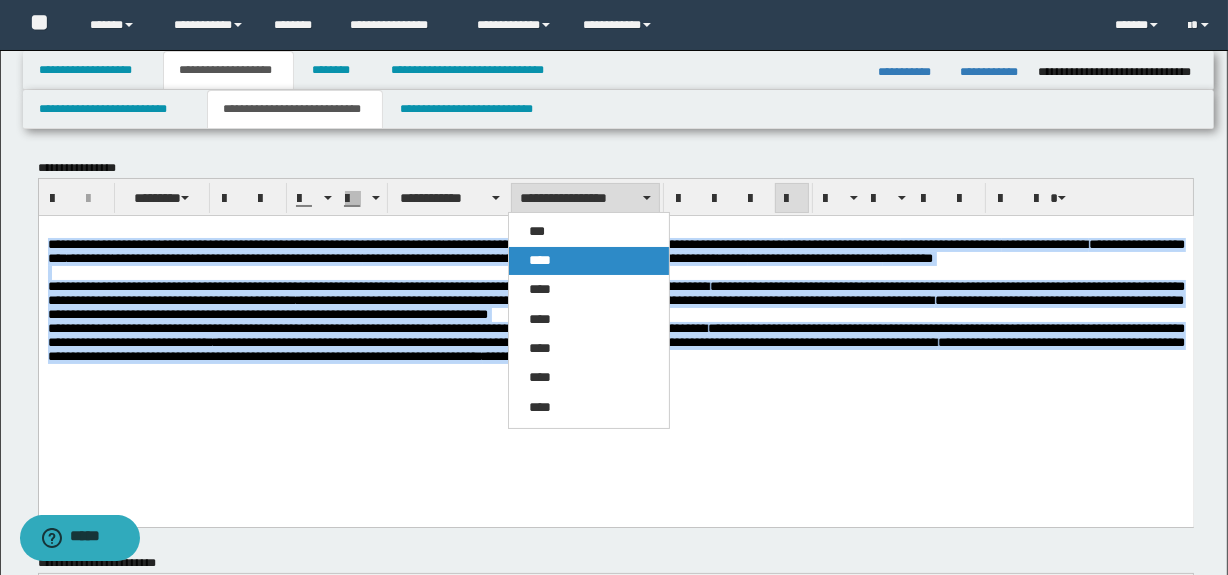 click on "****" at bounding box center (540, 260) 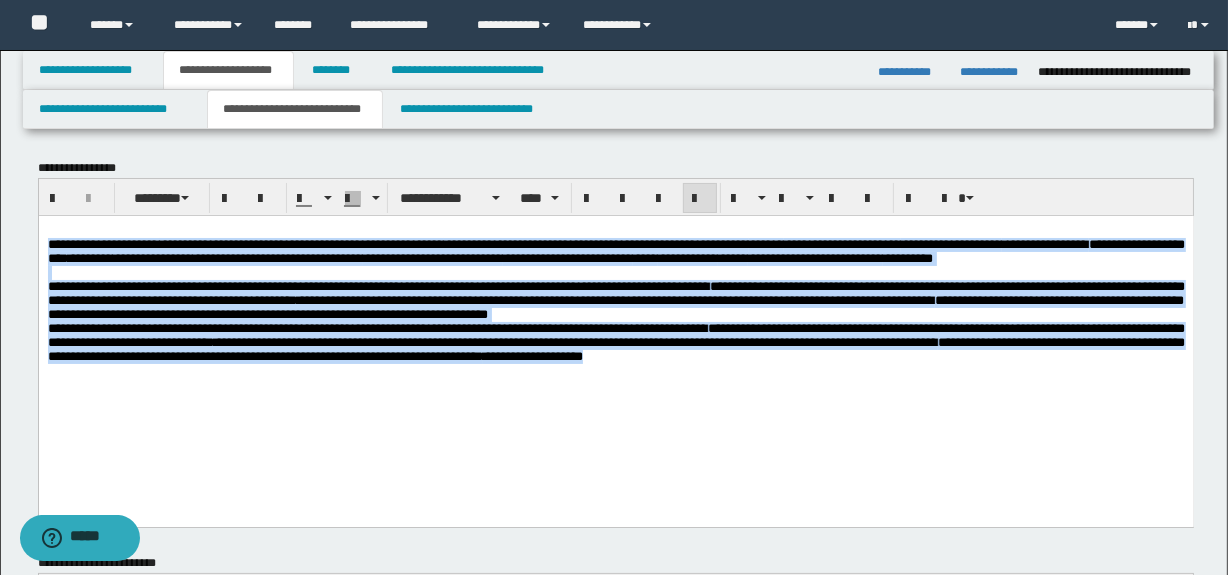 click at bounding box center [700, 199] 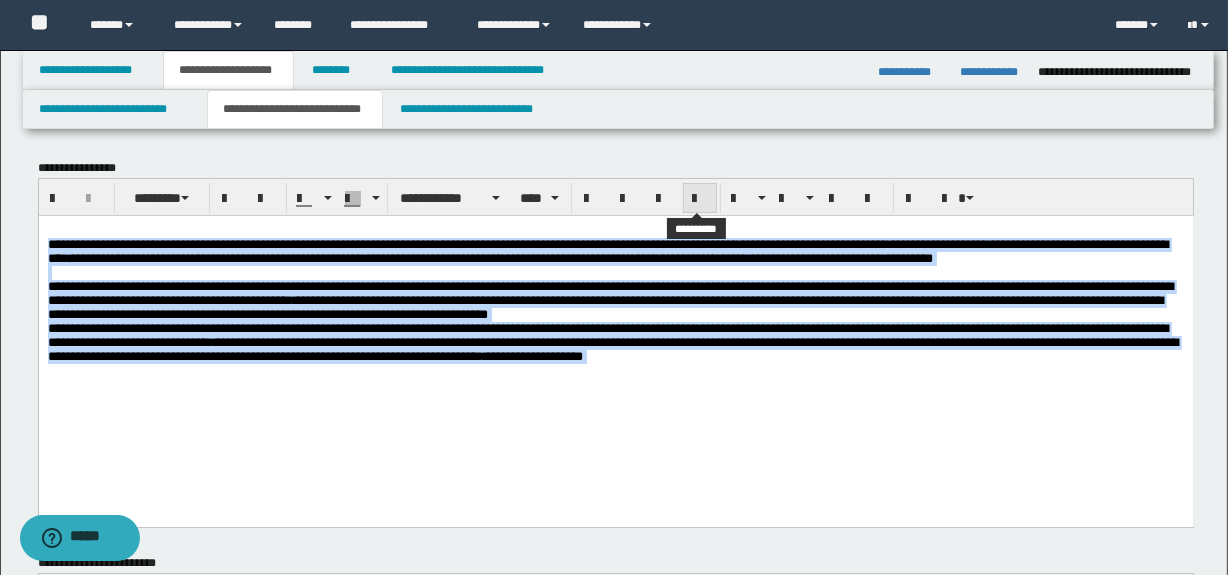 click at bounding box center (700, 199) 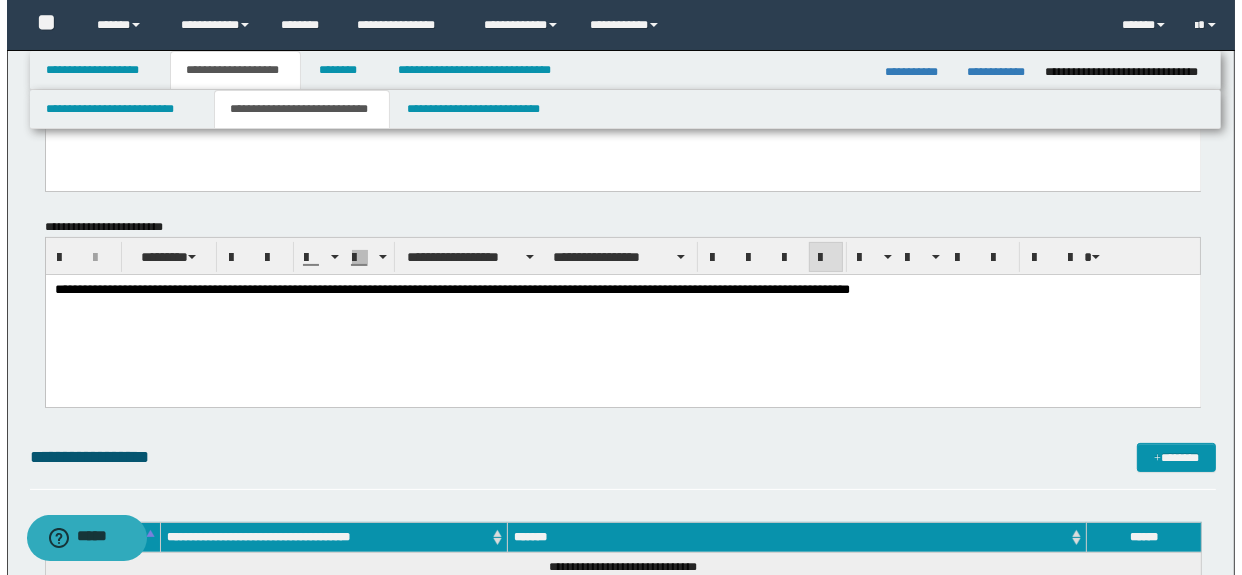 scroll, scrollTop: 363, scrollLeft: 0, axis: vertical 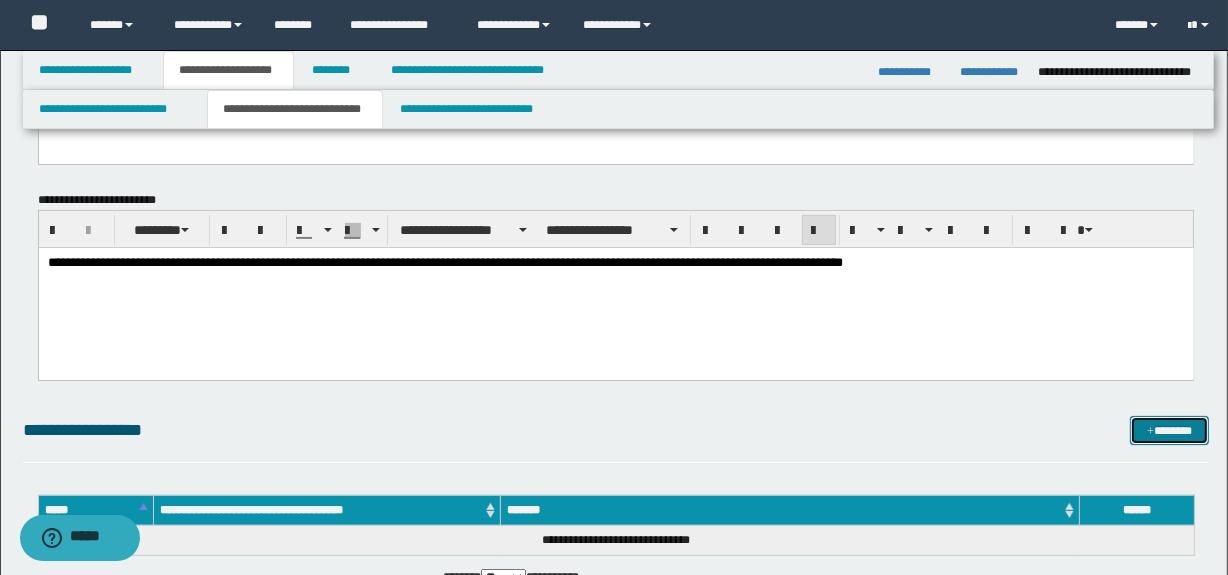 drag, startPoint x: 1173, startPoint y: 433, endPoint x: 1128, endPoint y: 380, distance: 69.52697 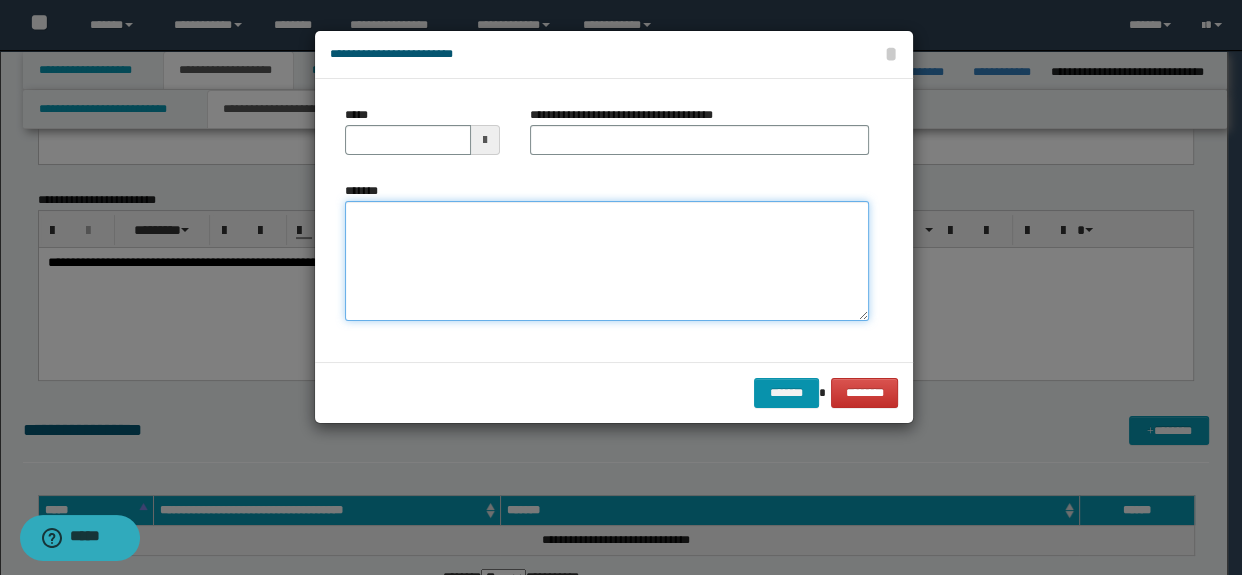 click on "*******" at bounding box center [607, 261] 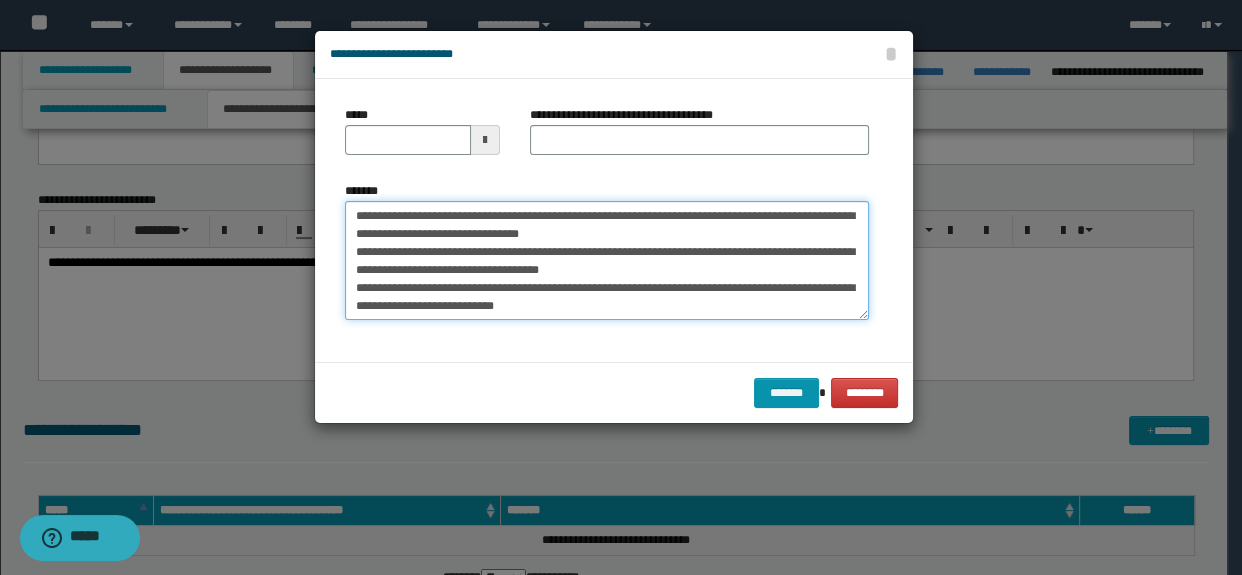 scroll, scrollTop: 0, scrollLeft: 0, axis: both 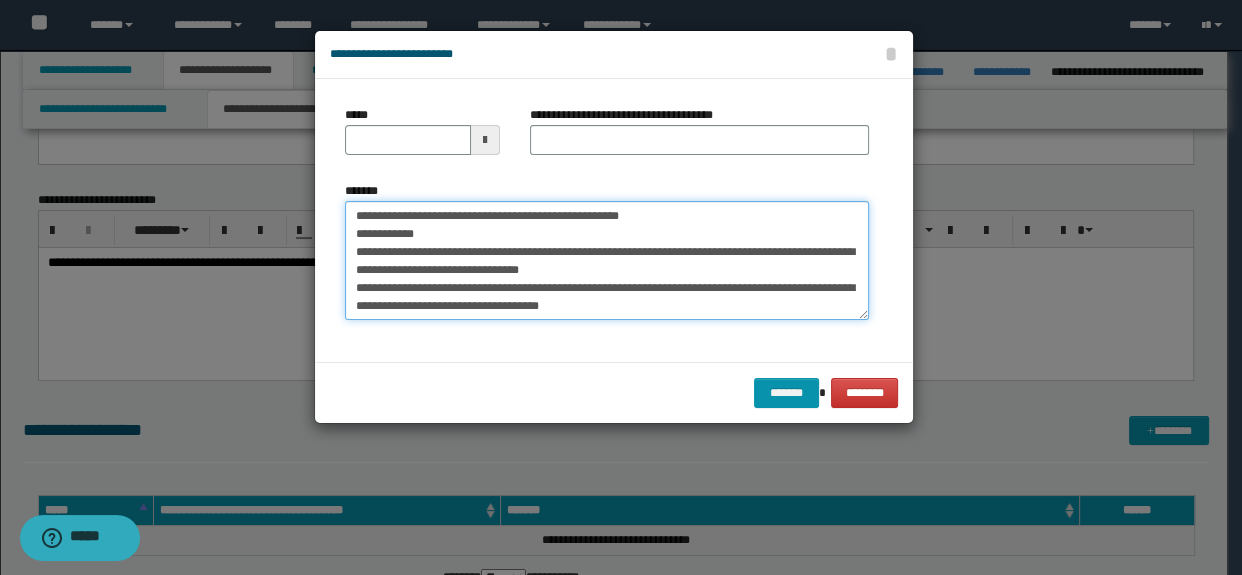 drag, startPoint x: 425, startPoint y: 216, endPoint x: 355, endPoint y: 213, distance: 70.064255 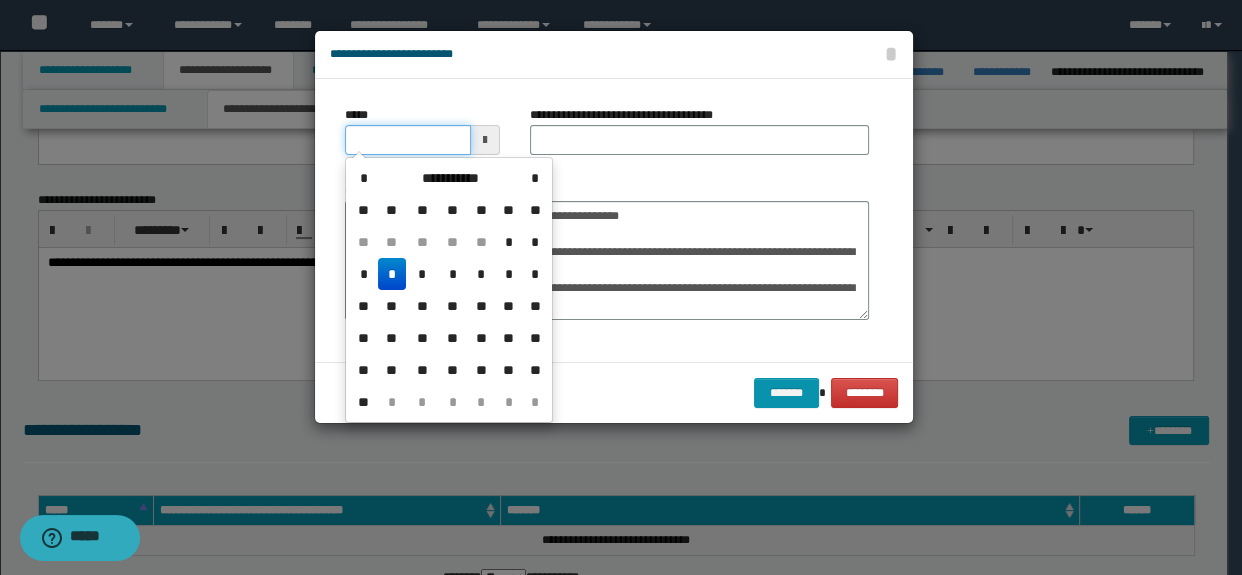 click on "*****" at bounding box center (408, 140) 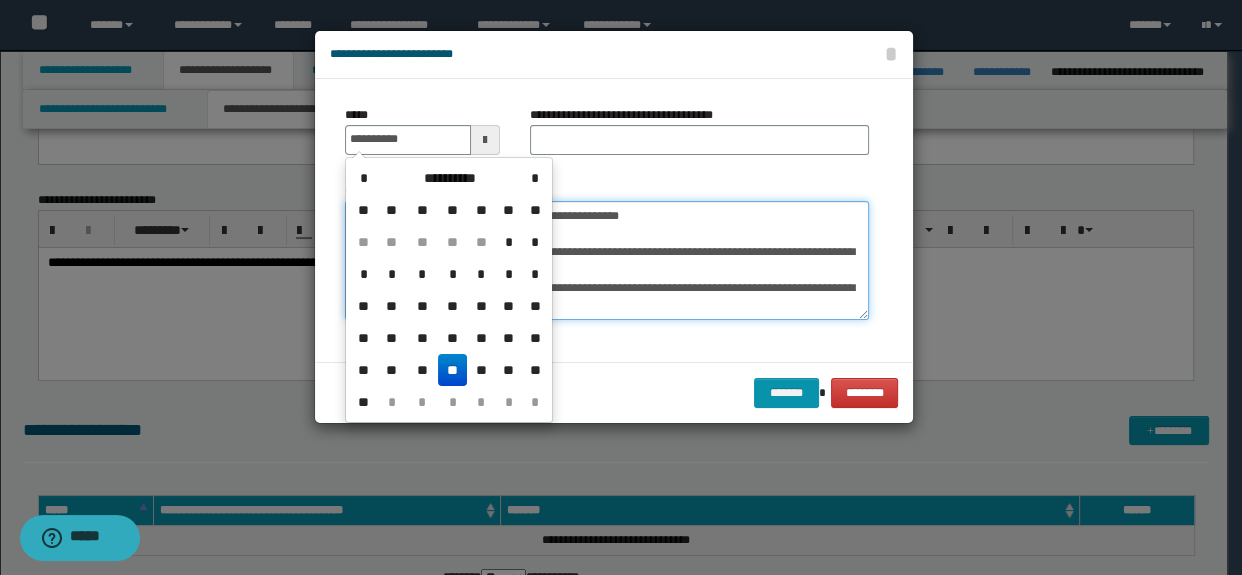 type on "**********" 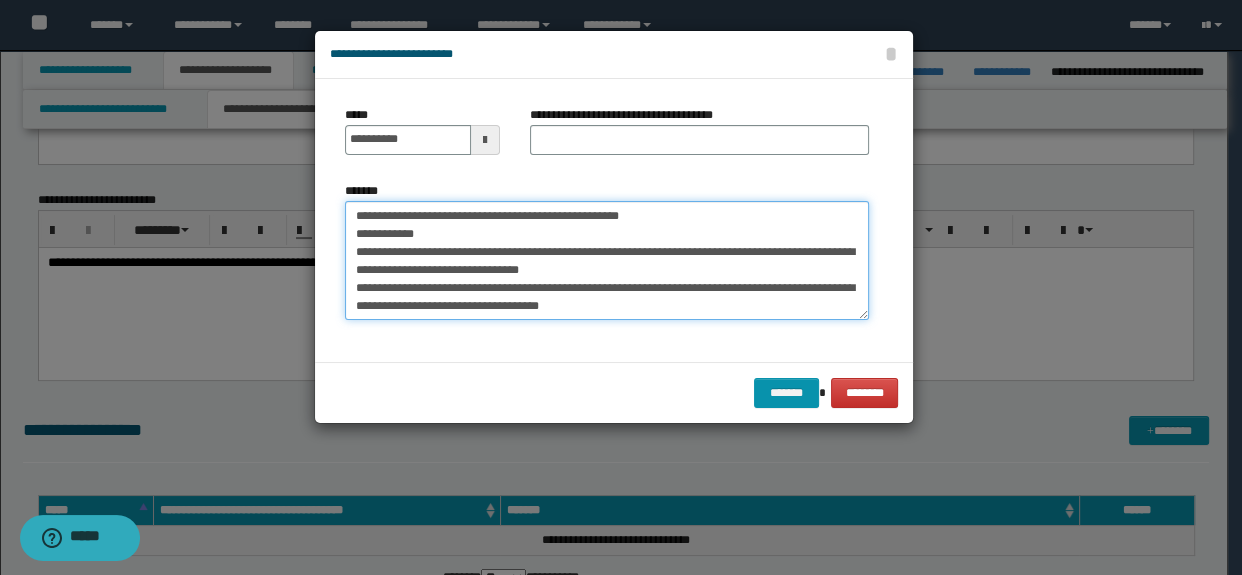 drag, startPoint x: 560, startPoint y: 216, endPoint x: 669, endPoint y: 214, distance: 109.01835 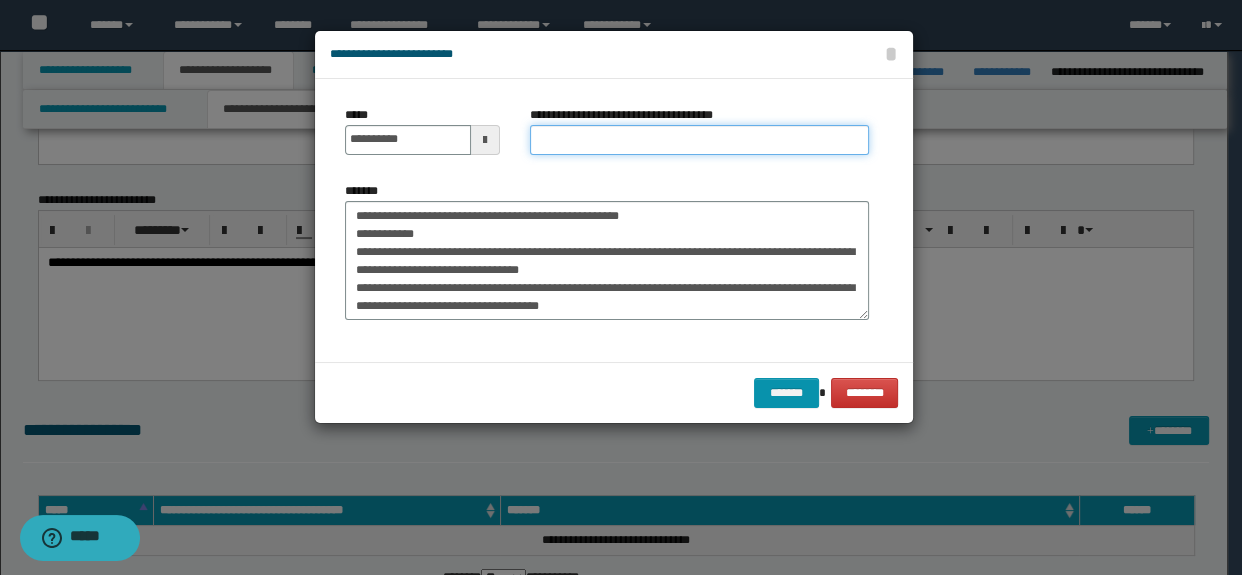 click on "**********" at bounding box center (700, 140) 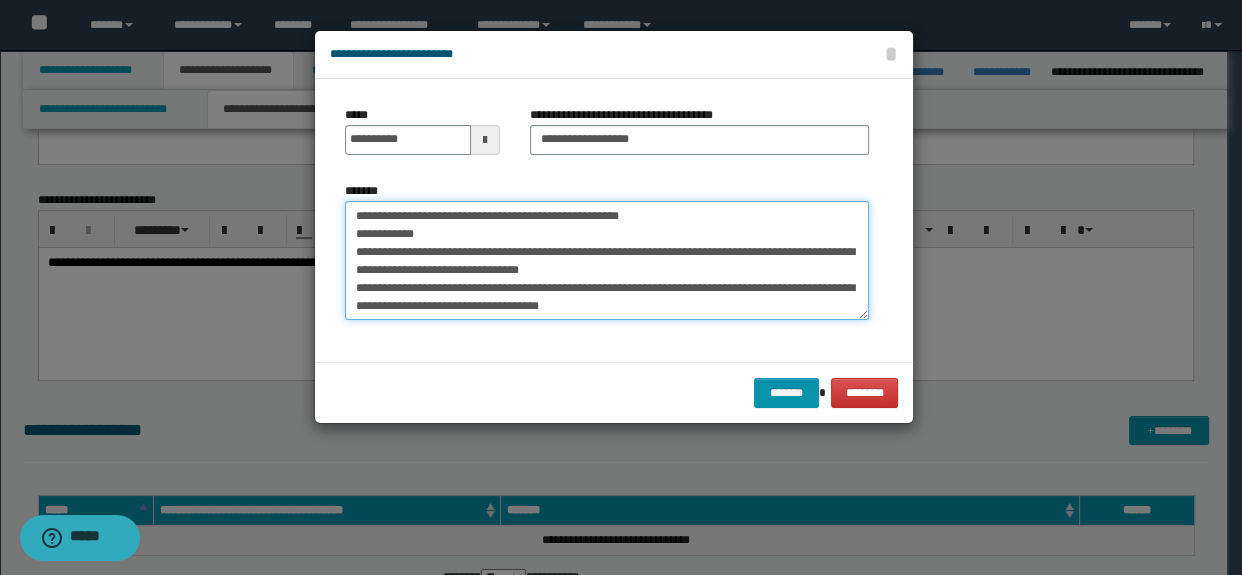 drag, startPoint x: 455, startPoint y: 249, endPoint x: 348, endPoint y: 249, distance: 107 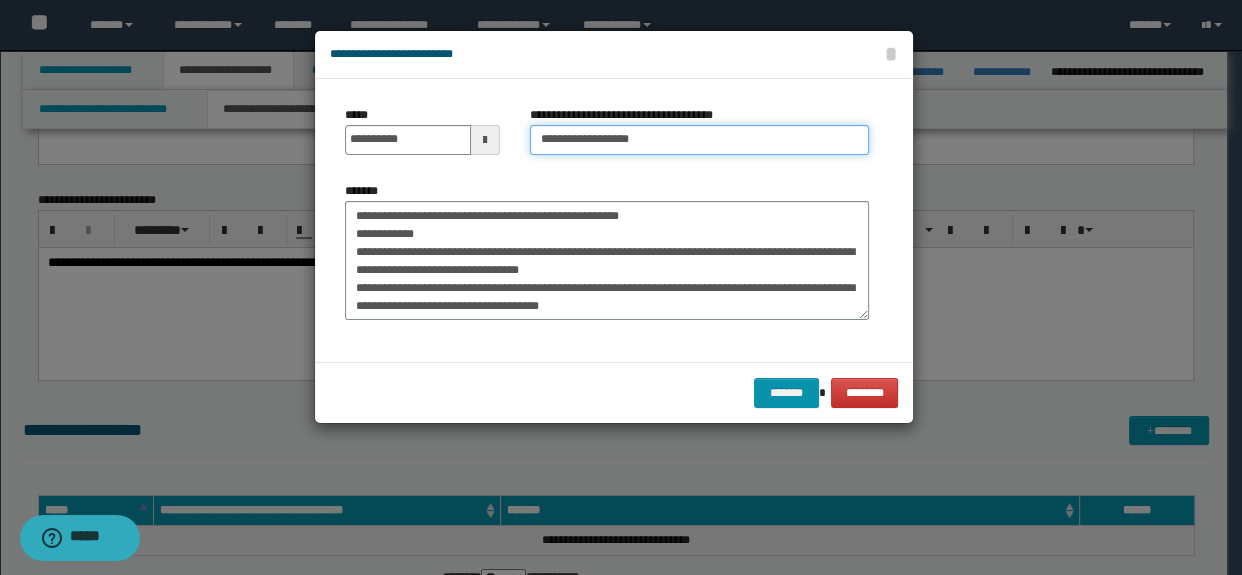 click on "**********" at bounding box center [700, 140] 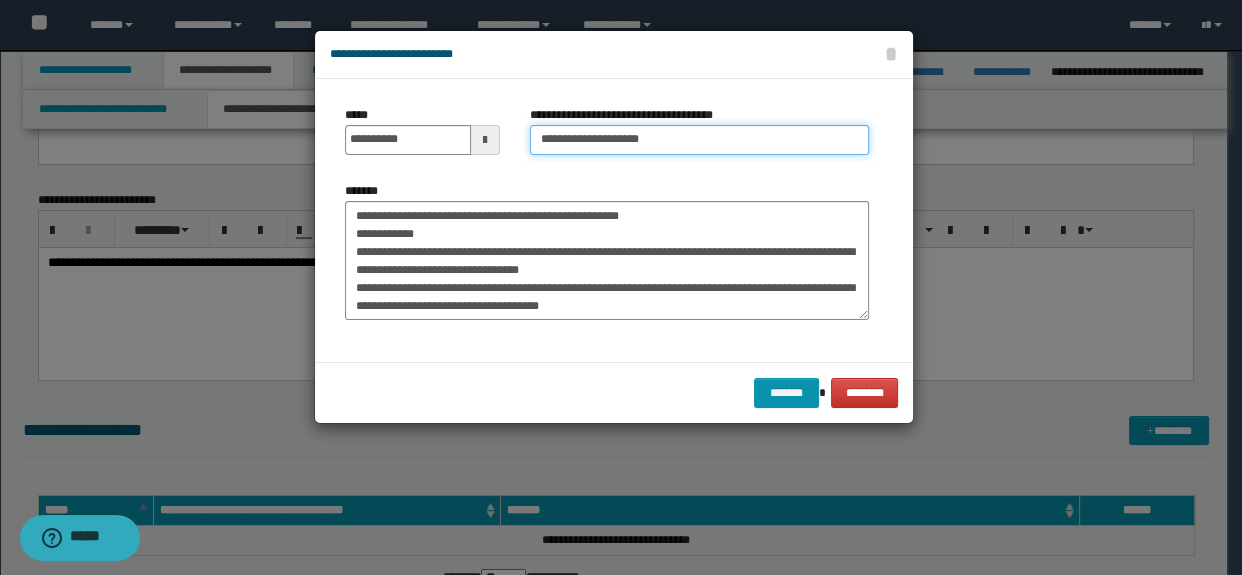type on "**********" 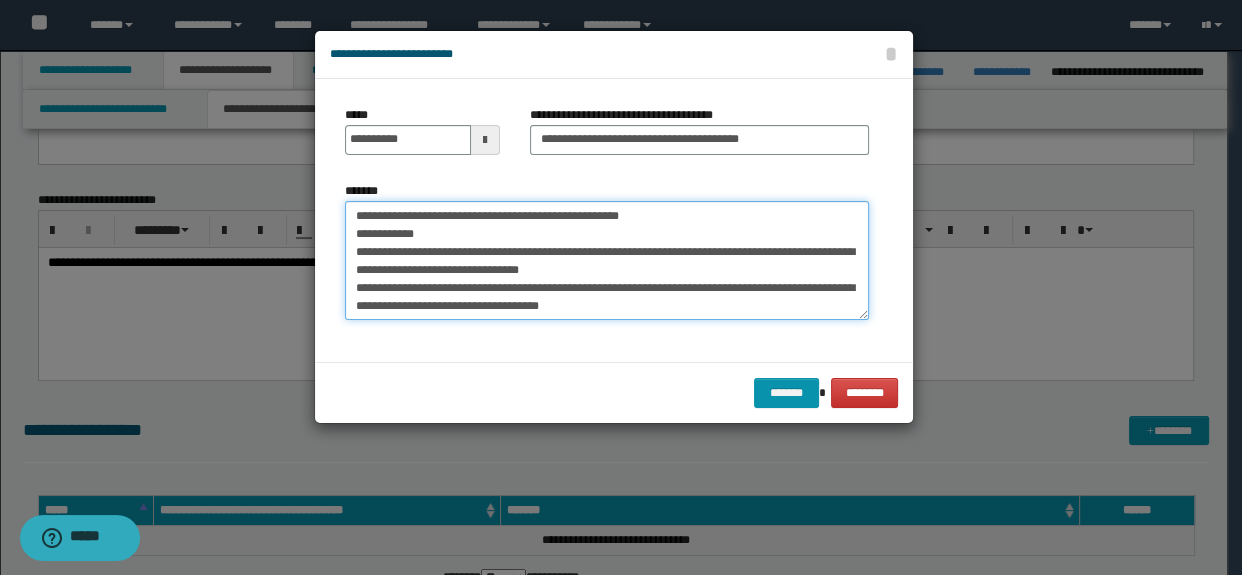 drag, startPoint x: 350, startPoint y: 214, endPoint x: 459, endPoint y: 251, distance: 115.10864 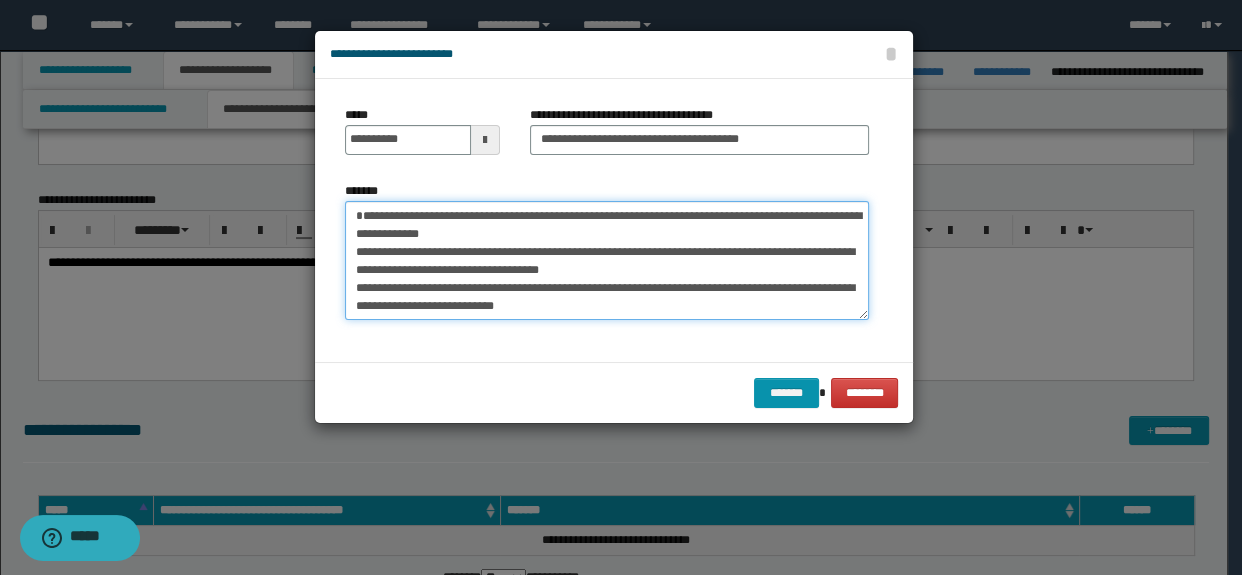 scroll, scrollTop: 18, scrollLeft: 0, axis: vertical 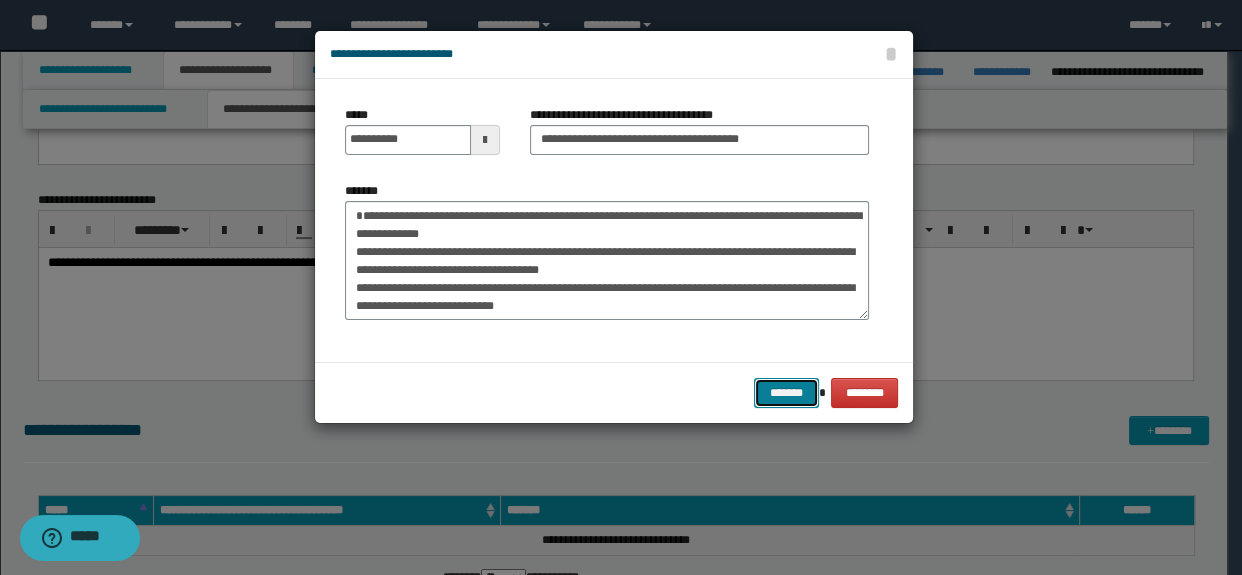 click on "*******" at bounding box center [786, 393] 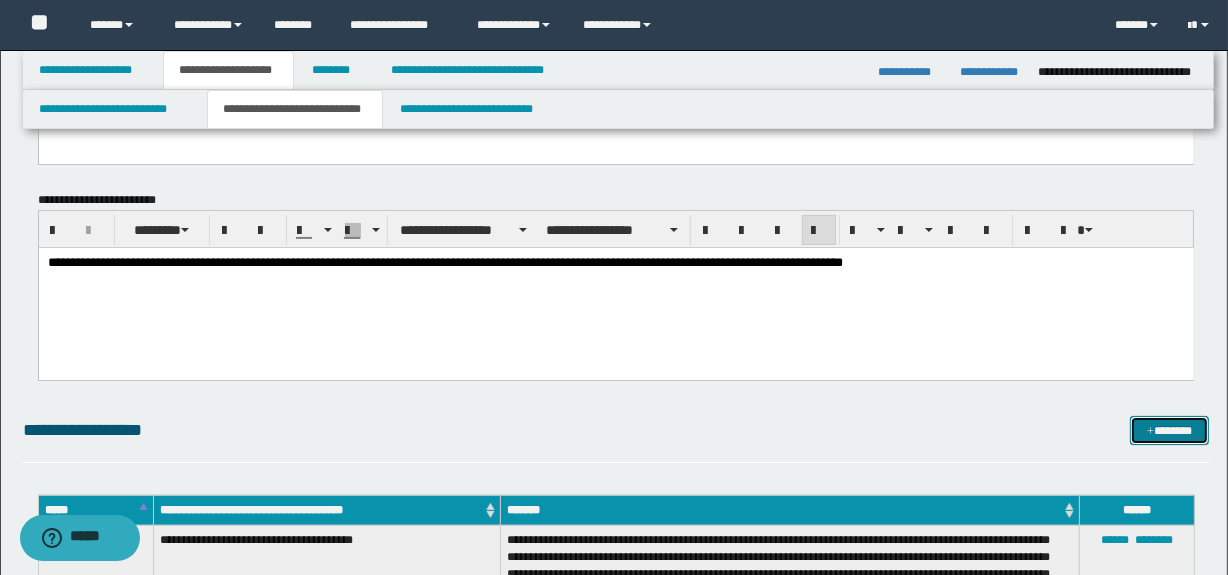 click on "*******" at bounding box center [1170, 431] 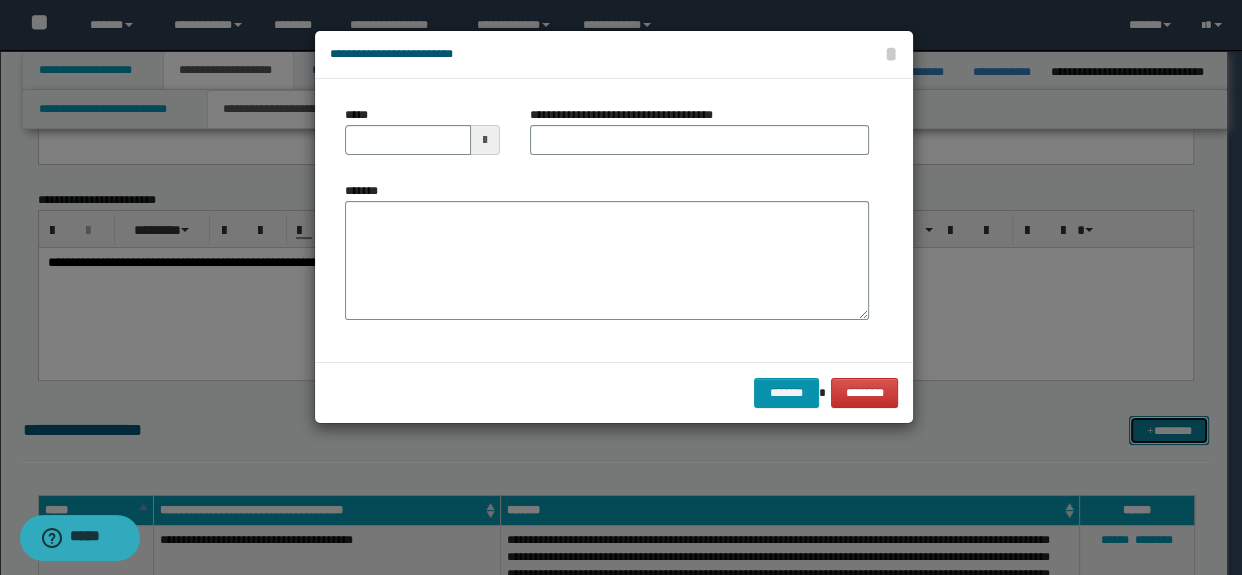 scroll, scrollTop: 0, scrollLeft: 0, axis: both 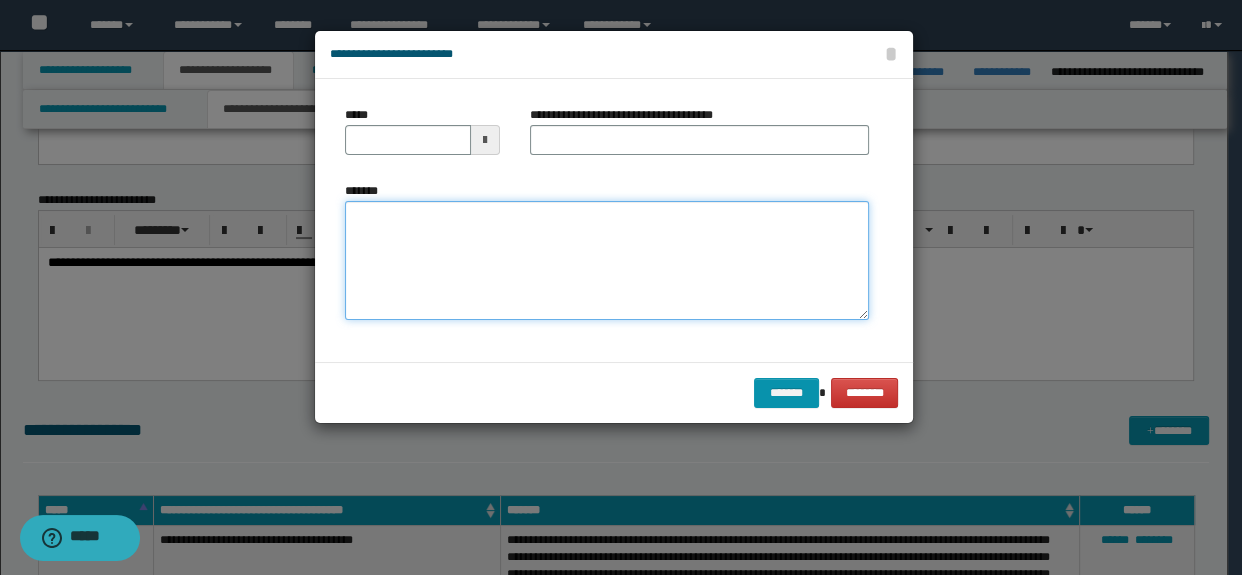 click on "*******" at bounding box center [607, 261] 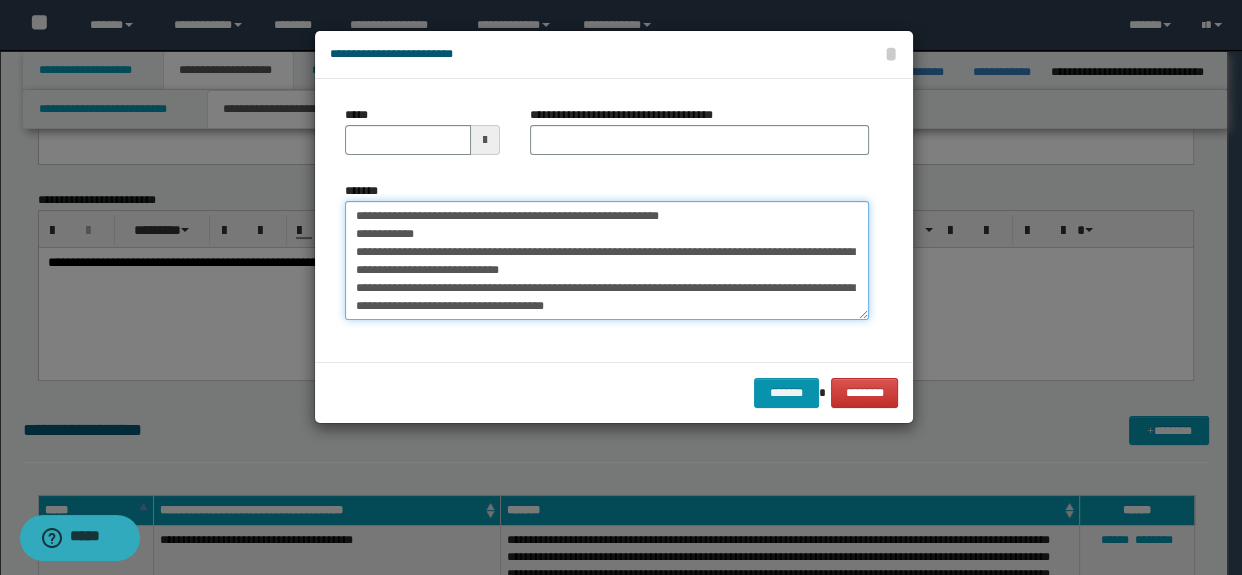 scroll, scrollTop: 0, scrollLeft: 0, axis: both 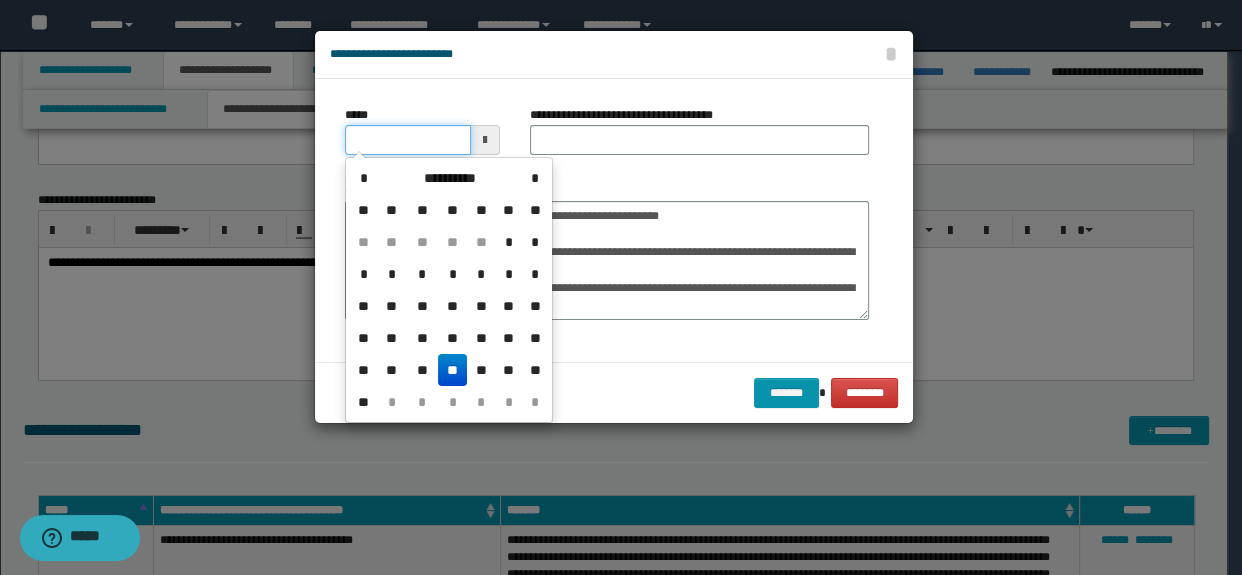 click on "*****" at bounding box center (408, 140) 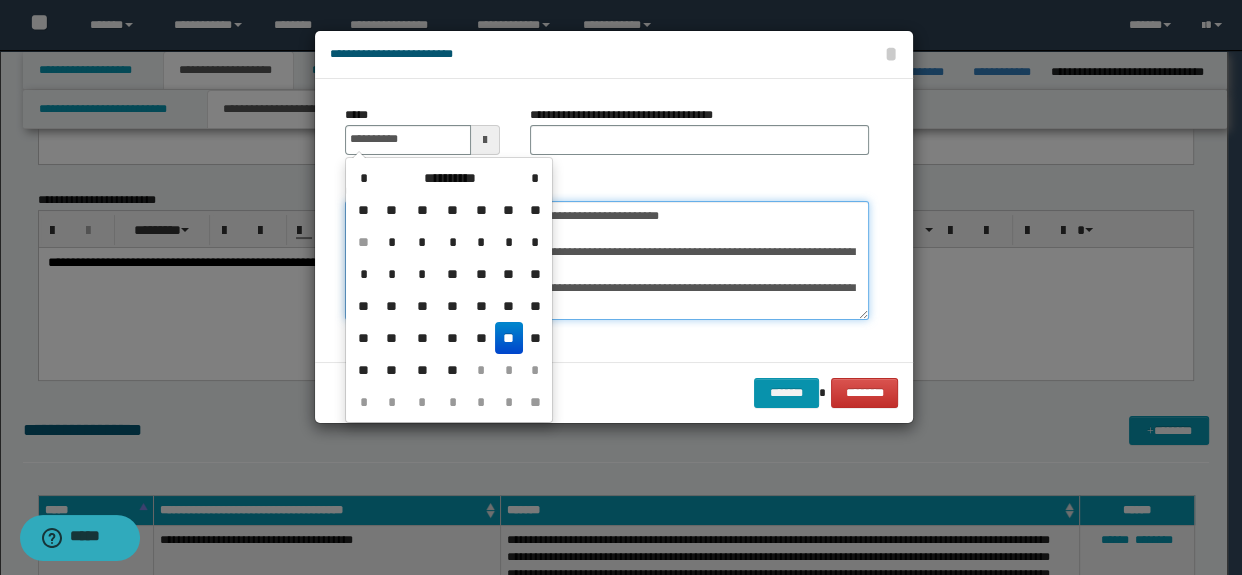 type on "**********" 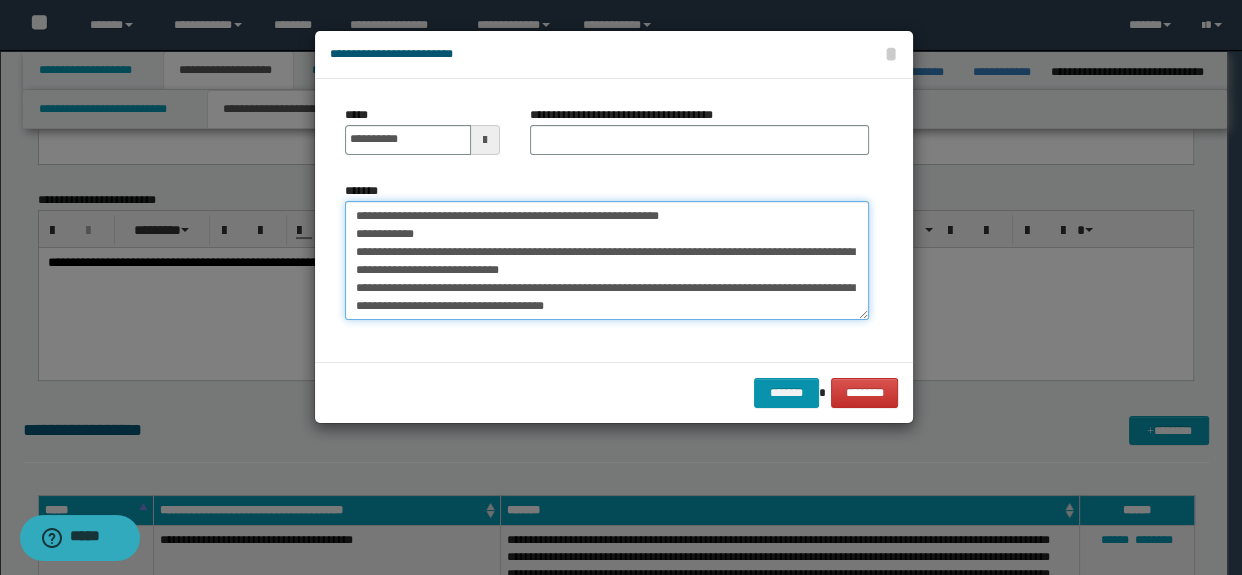 drag, startPoint x: 632, startPoint y: 215, endPoint x: 759, endPoint y: 221, distance: 127.141655 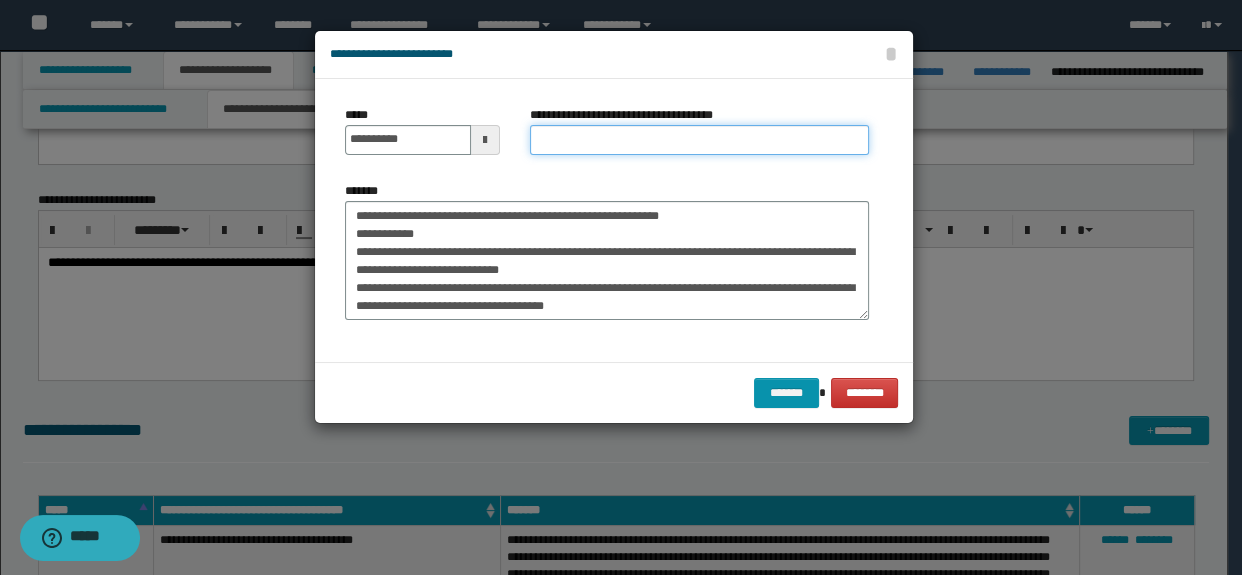 click on "**********" at bounding box center [700, 140] 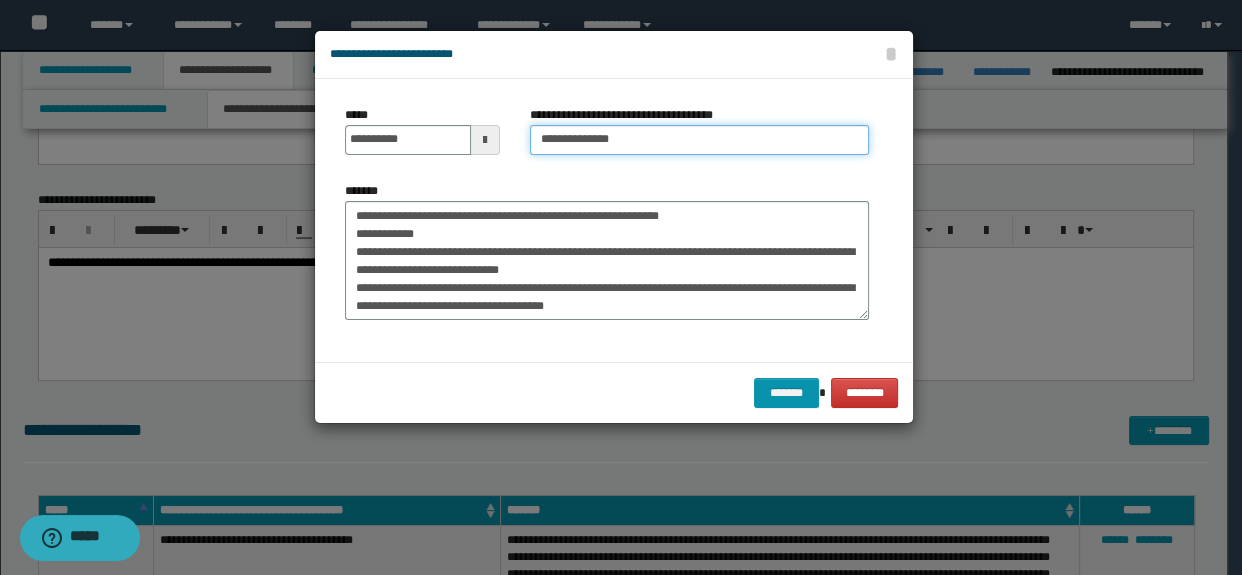 type on "**********" 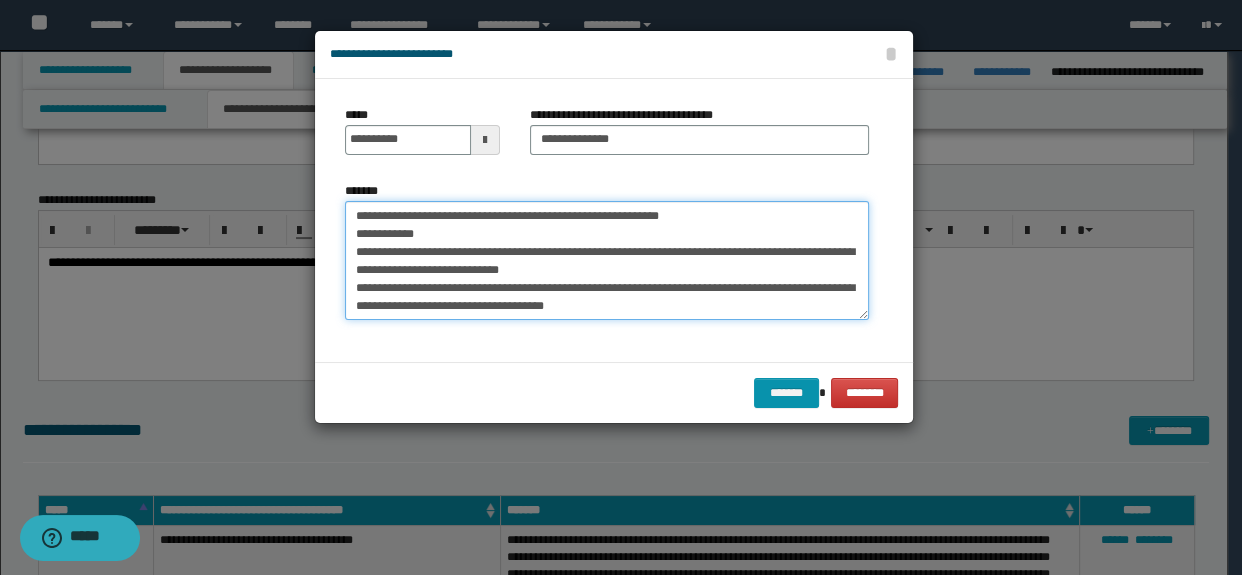 drag, startPoint x: 349, startPoint y: 213, endPoint x: 439, endPoint y: 232, distance: 91.983696 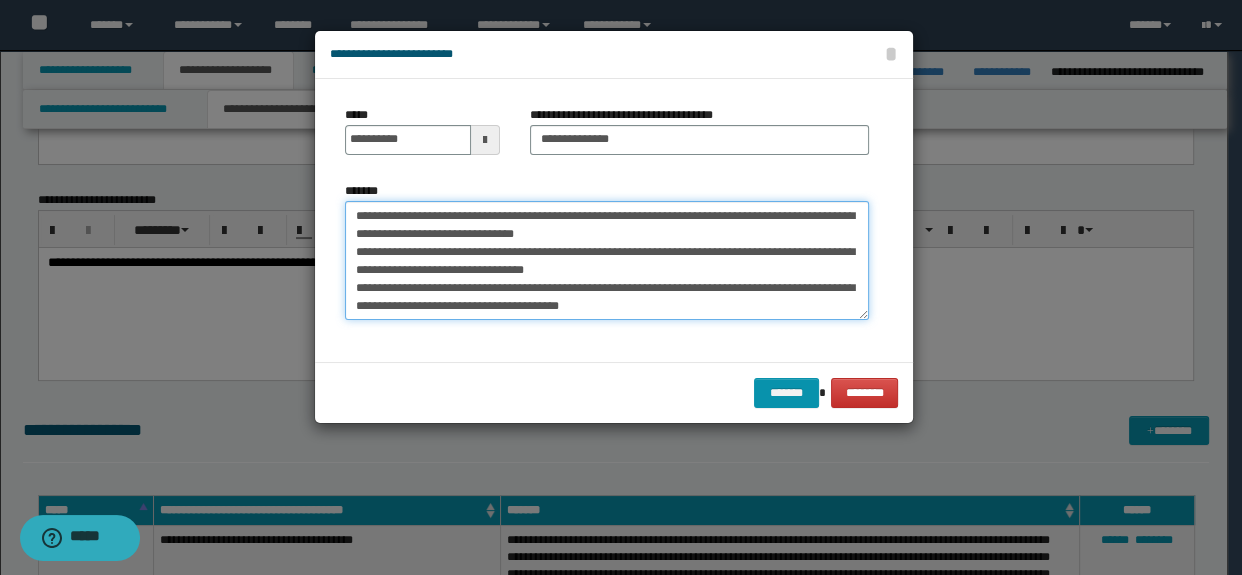scroll, scrollTop: 180, scrollLeft: 0, axis: vertical 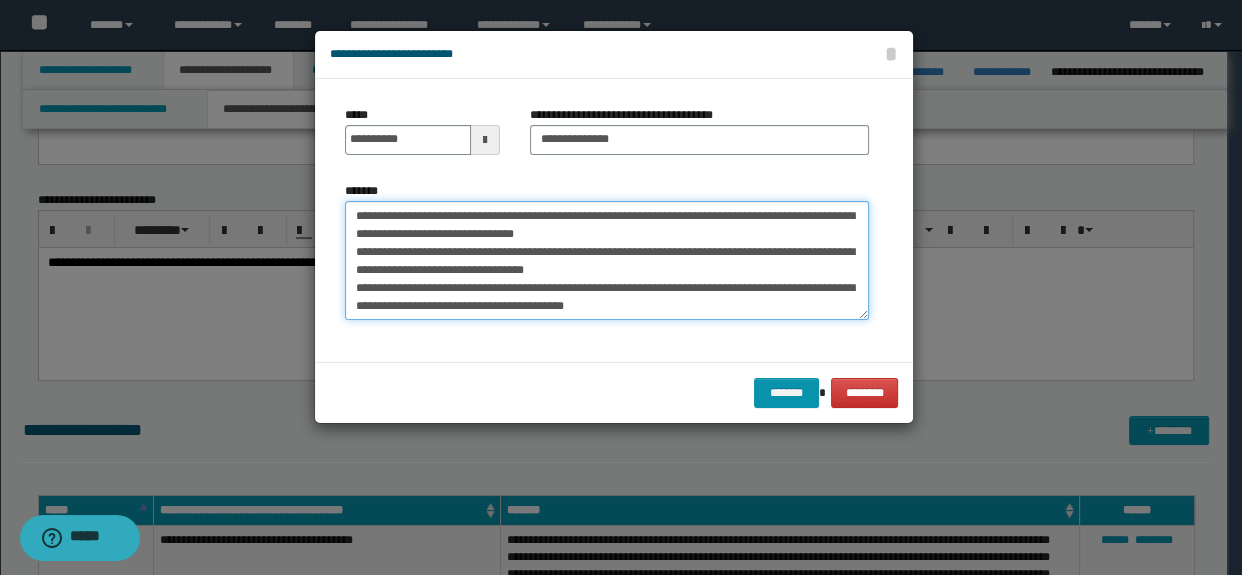 paste on "**********" 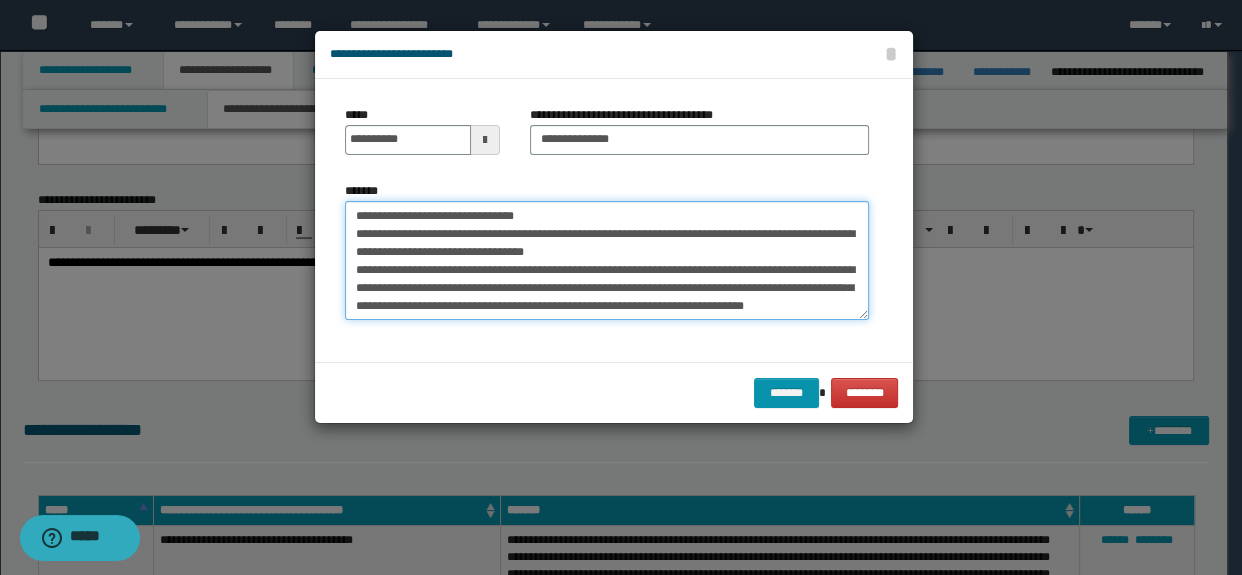 scroll, scrollTop: 191, scrollLeft: 0, axis: vertical 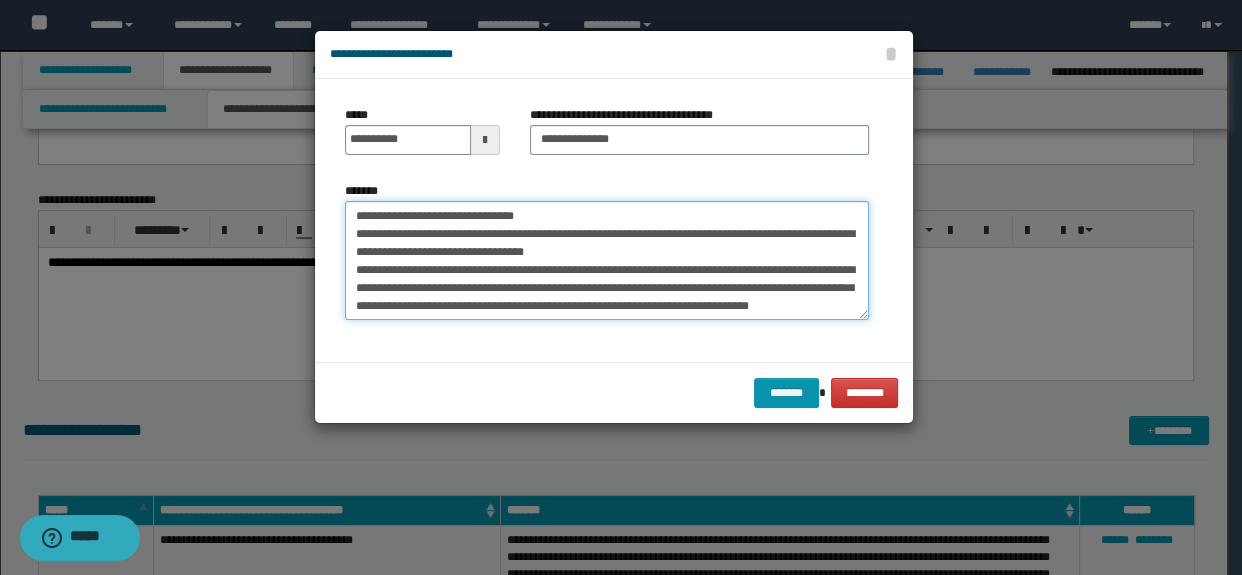 paste on "**********" 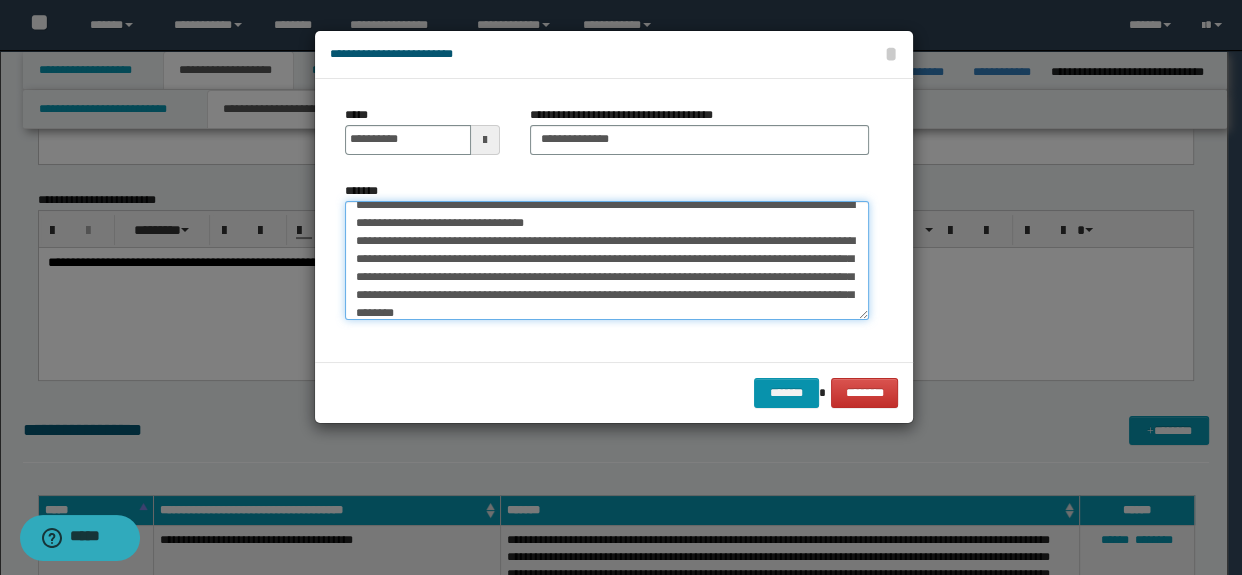 scroll, scrollTop: 246, scrollLeft: 0, axis: vertical 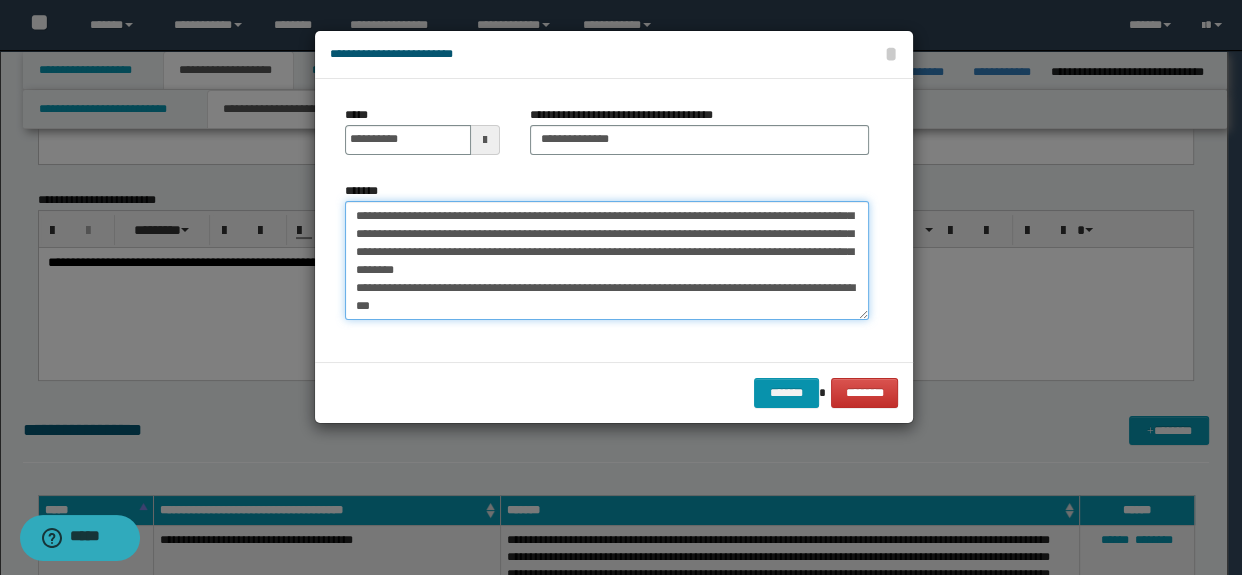 drag, startPoint x: 457, startPoint y: 315, endPoint x: 426, endPoint y: 315, distance: 31 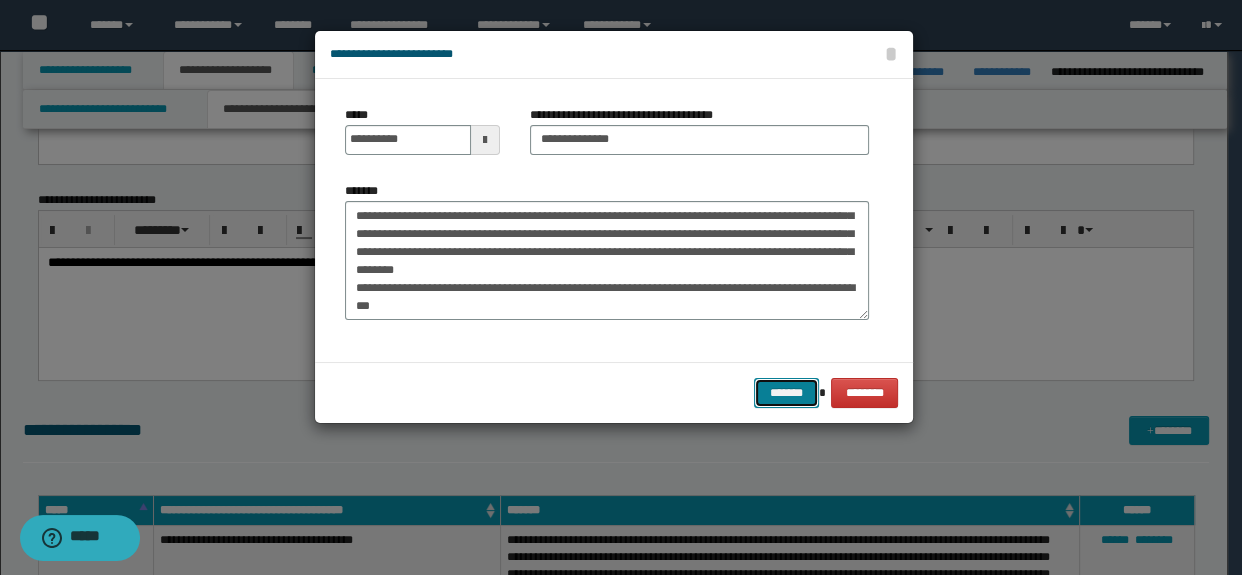 click on "*******" at bounding box center [786, 393] 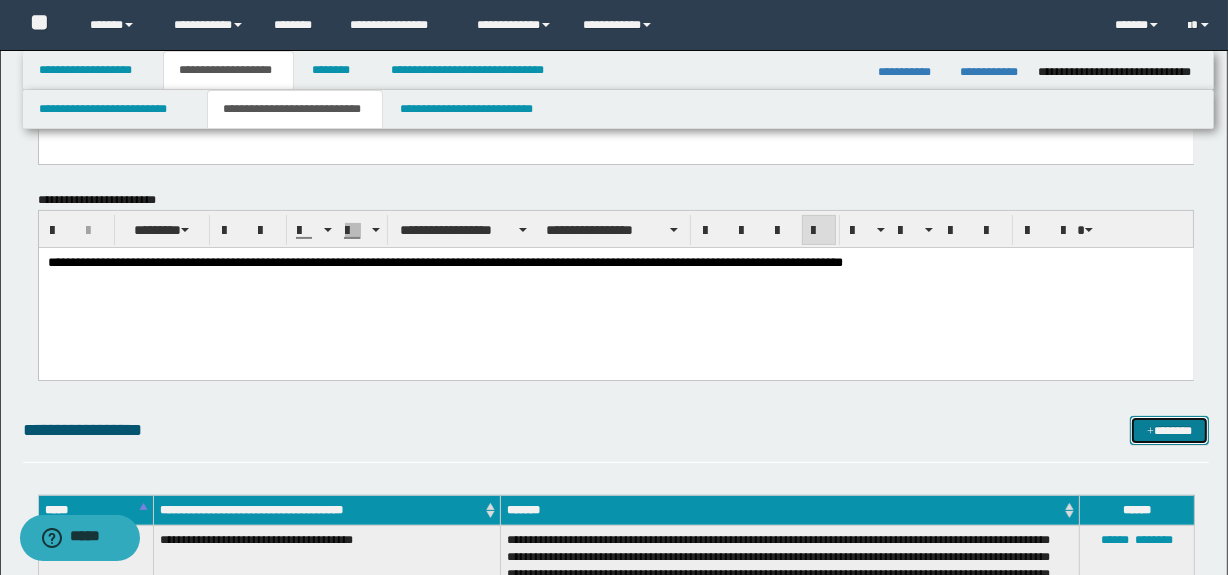click on "*******" at bounding box center (1170, 431) 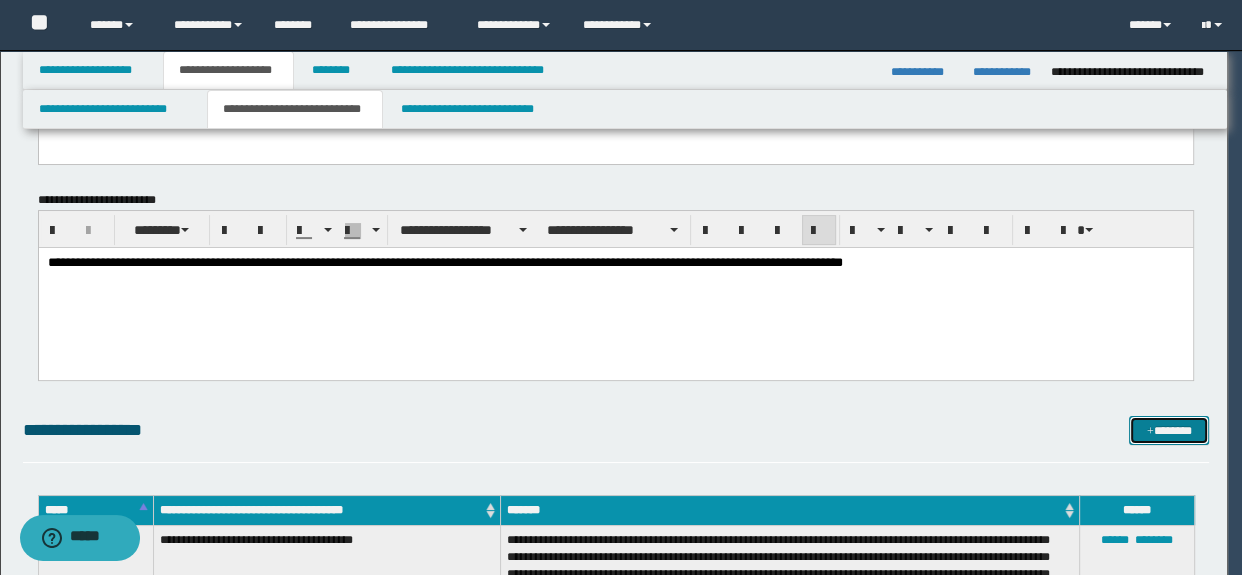 scroll, scrollTop: 0, scrollLeft: 0, axis: both 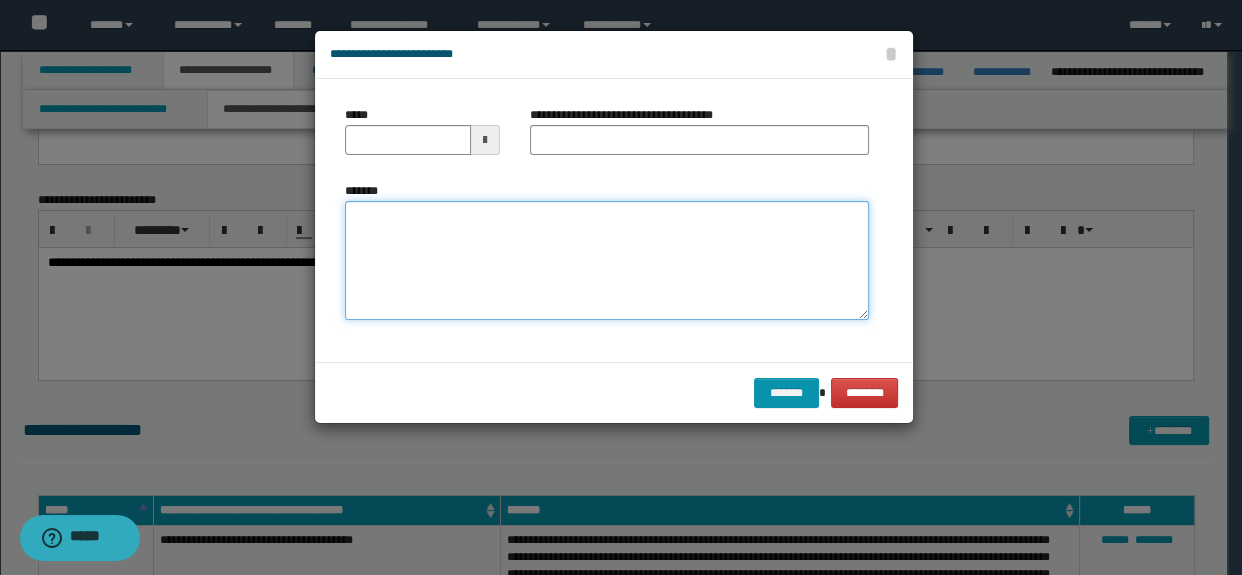 click on "*******" at bounding box center (607, 261) 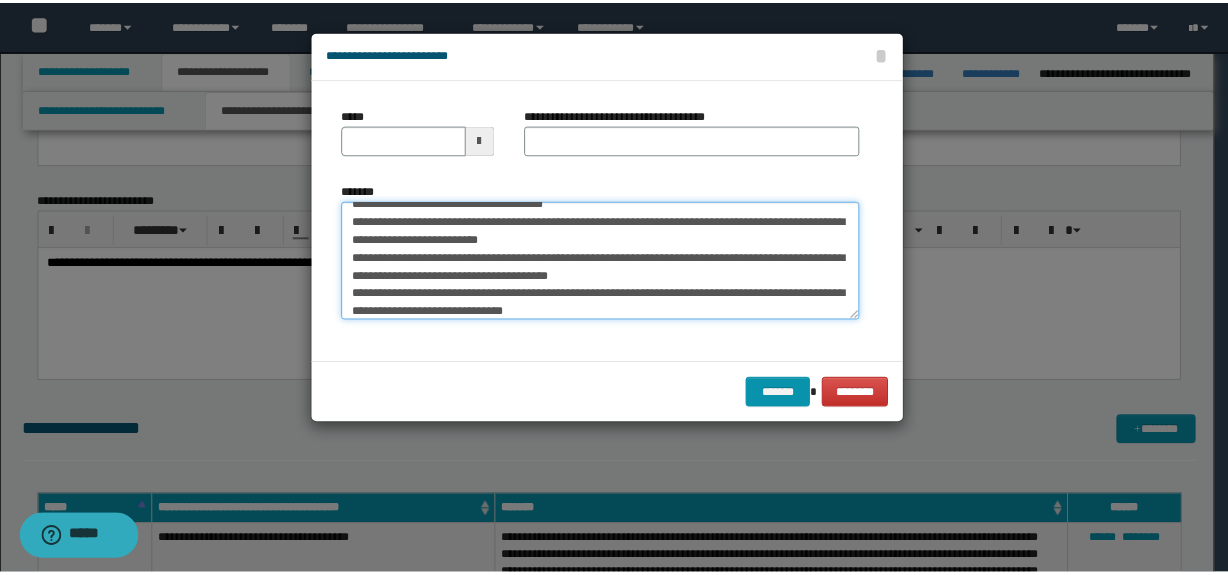 scroll, scrollTop: 0, scrollLeft: 0, axis: both 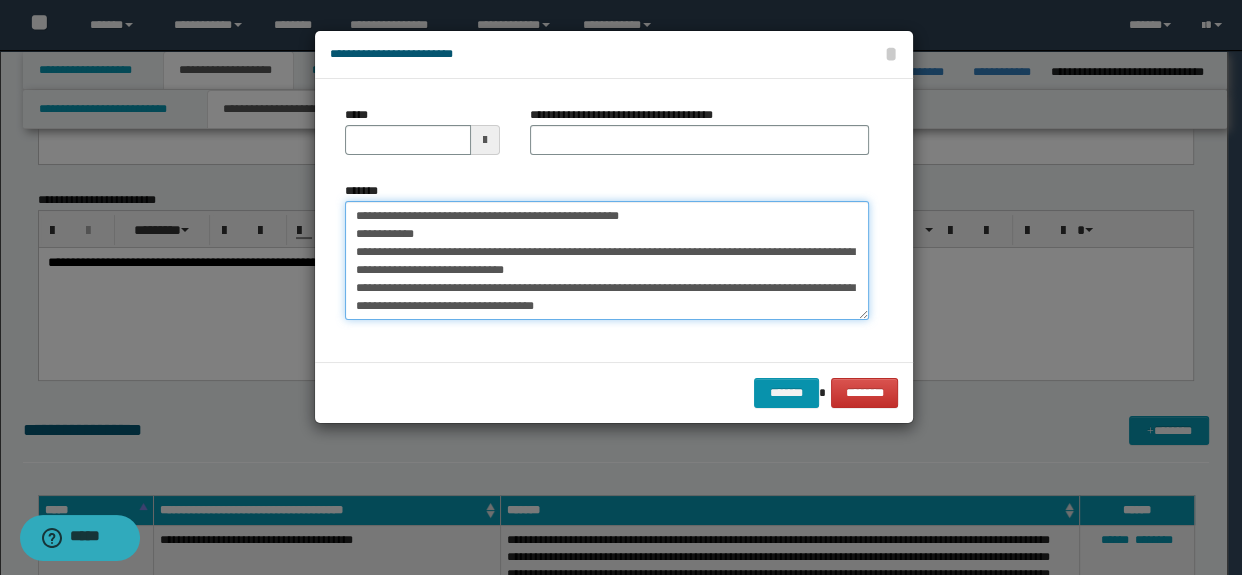 drag, startPoint x: 423, startPoint y: 219, endPoint x: 344, endPoint y: 214, distance: 79.15807 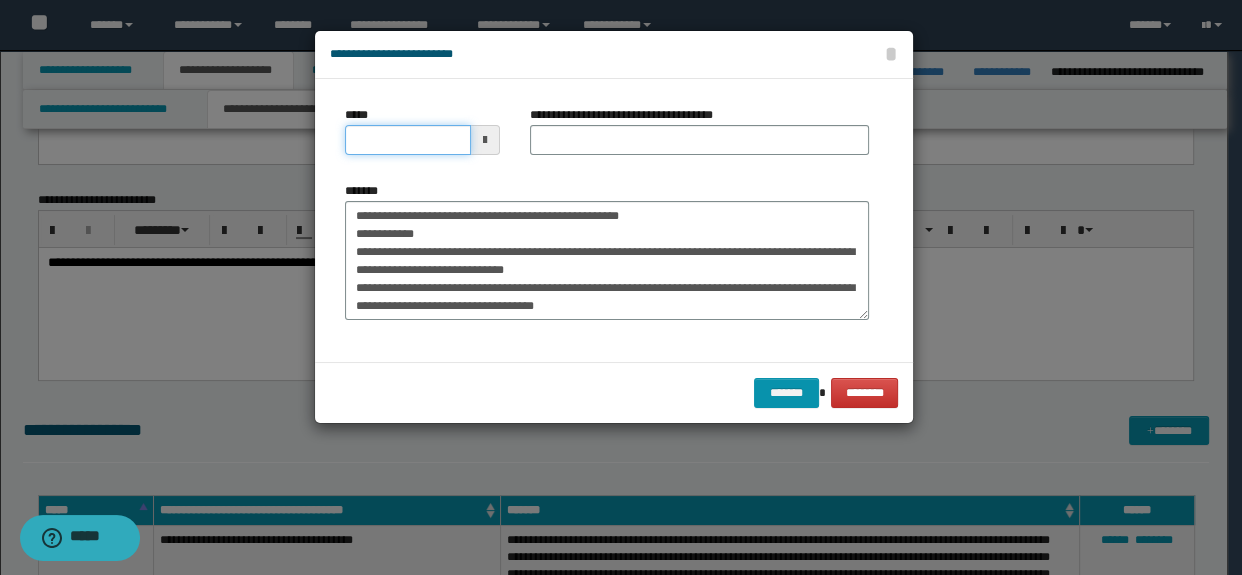 click on "*****" at bounding box center (408, 140) 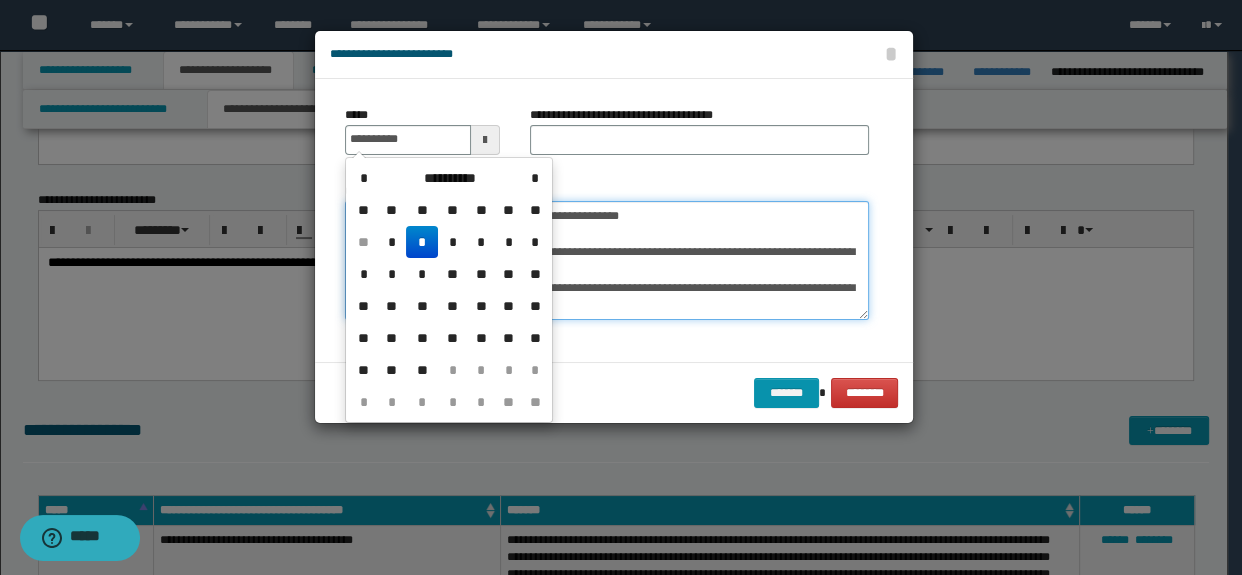 type on "**********" 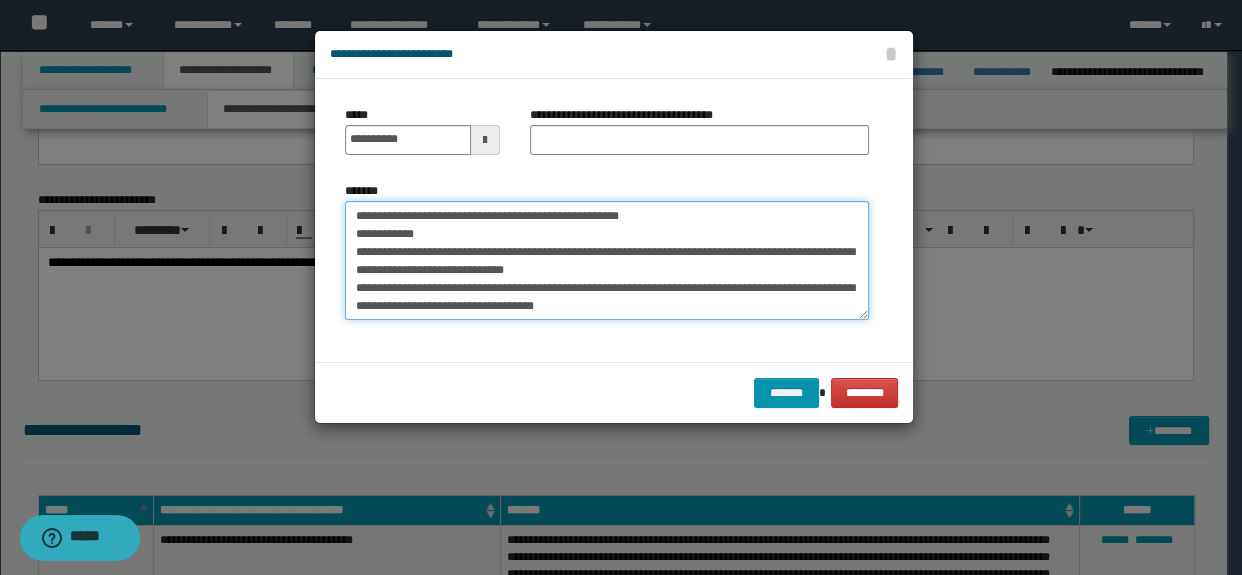 drag, startPoint x: 568, startPoint y: 217, endPoint x: 673, endPoint y: 218, distance: 105.00476 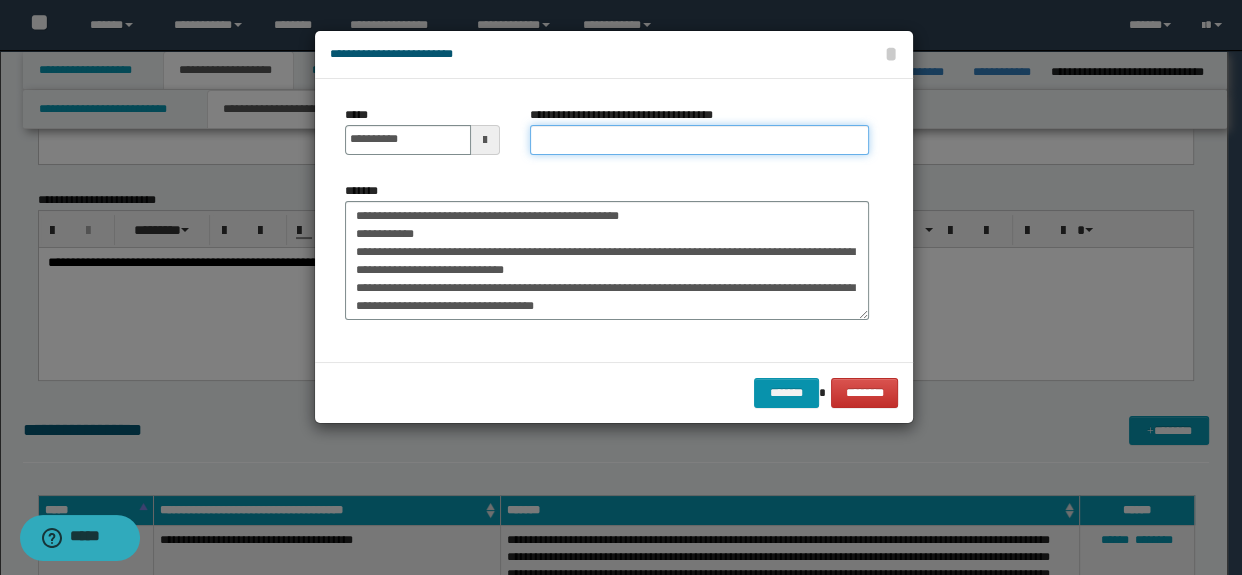 click on "**********" at bounding box center [700, 140] 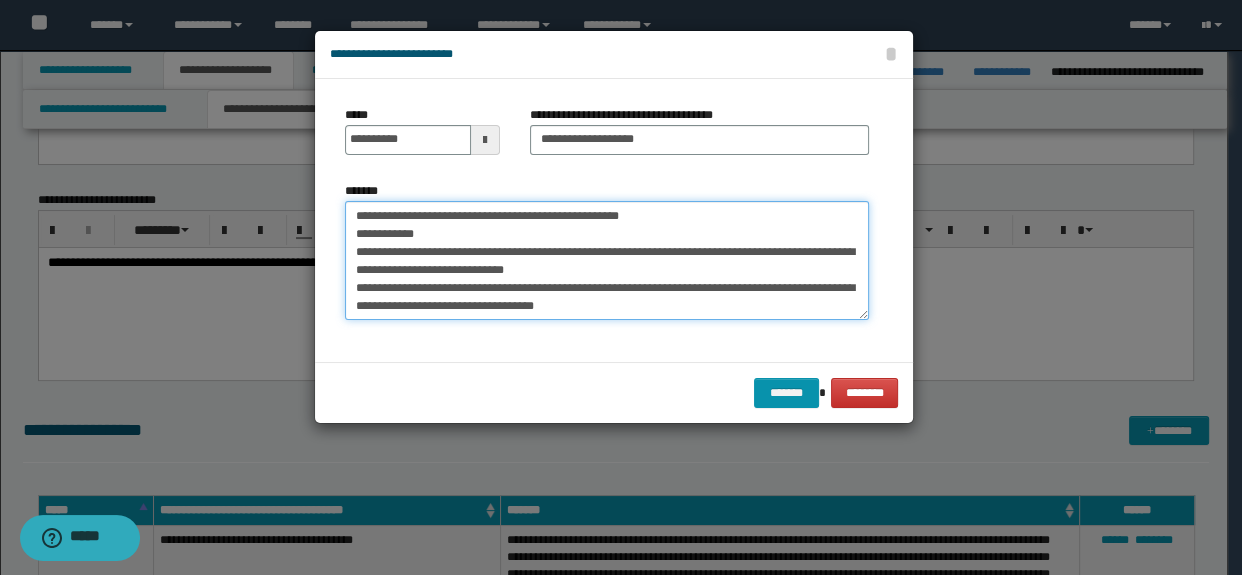 drag, startPoint x: 443, startPoint y: 255, endPoint x: 333, endPoint y: 247, distance: 110.29053 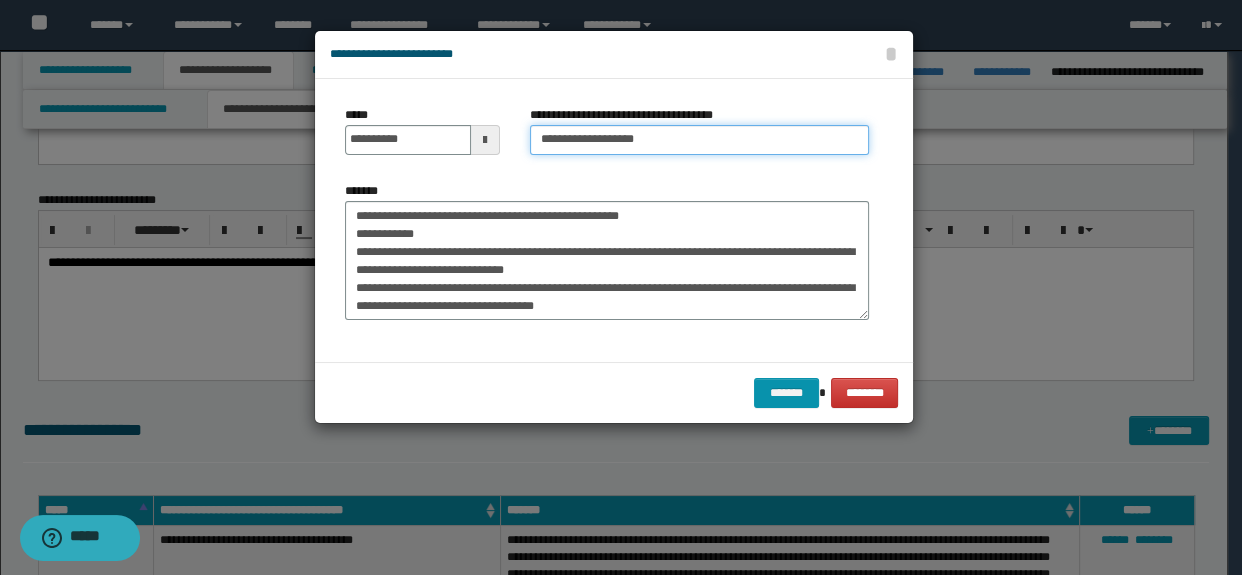 click on "**********" at bounding box center (700, 140) 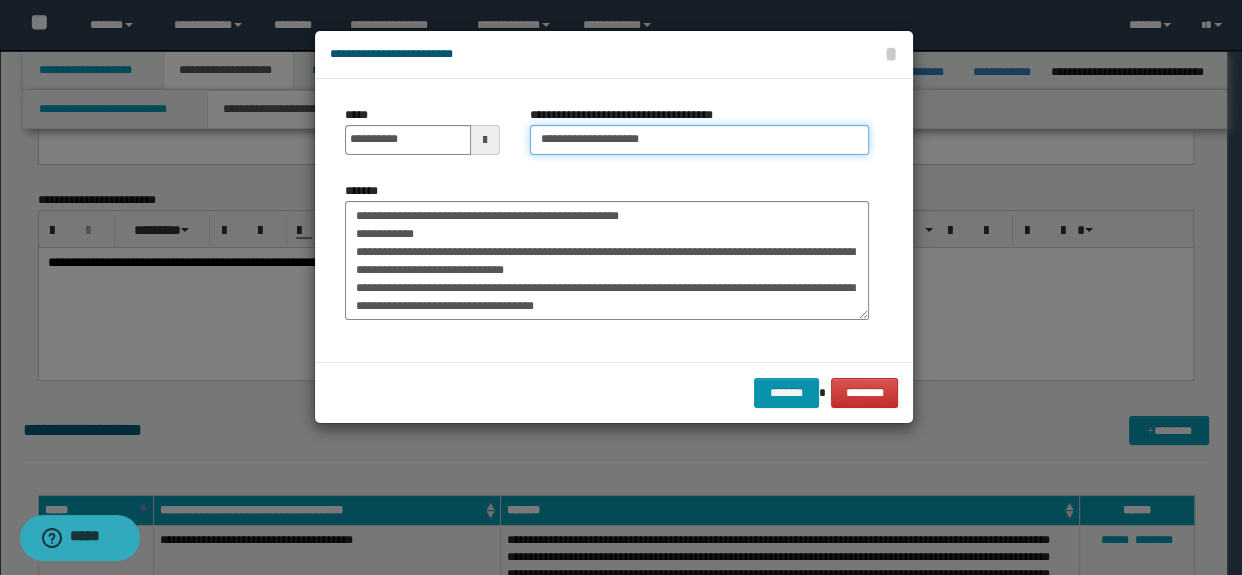 paste on "**********" 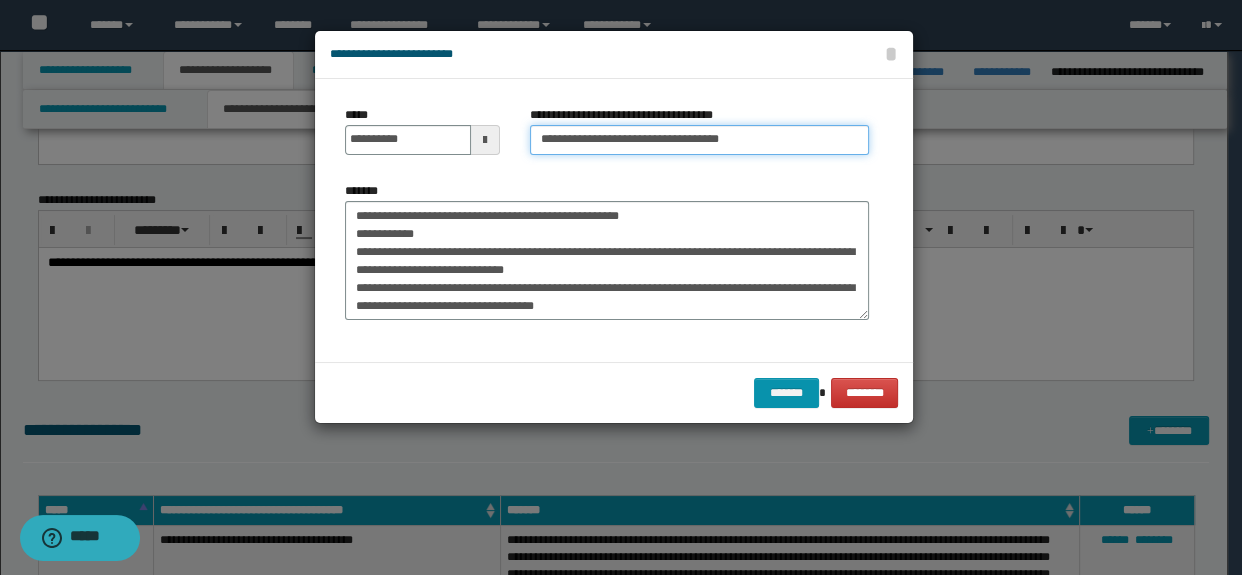 type on "**********" 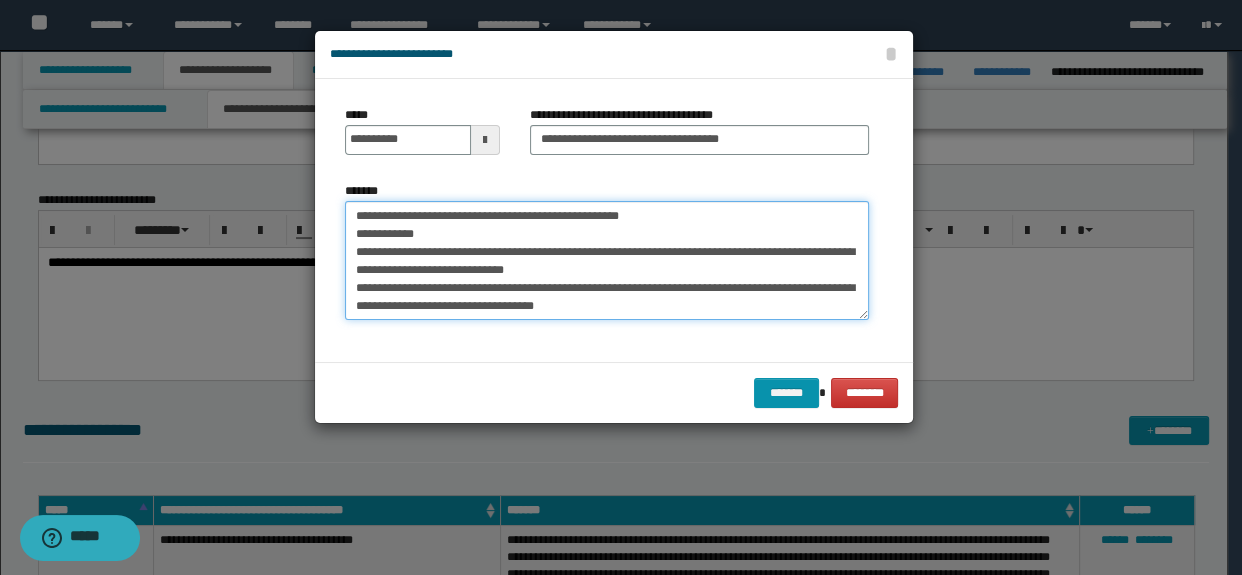 drag, startPoint x: 349, startPoint y: 211, endPoint x: 448, endPoint y: 253, distance: 107.54069 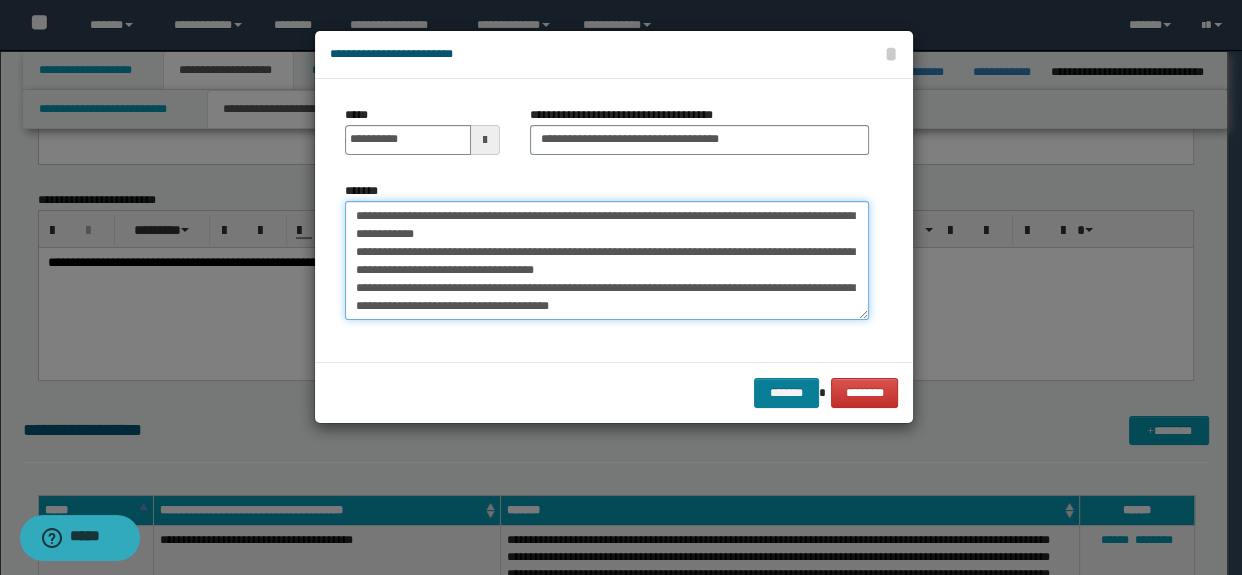 type on "**********" 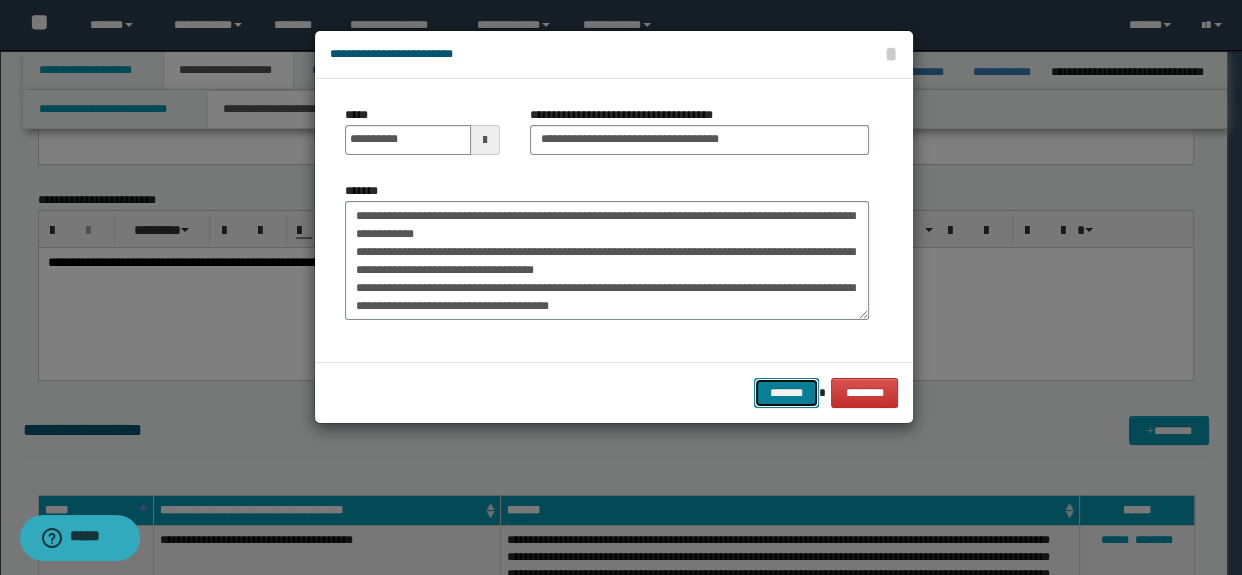 click on "*******" at bounding box center (786, 393) 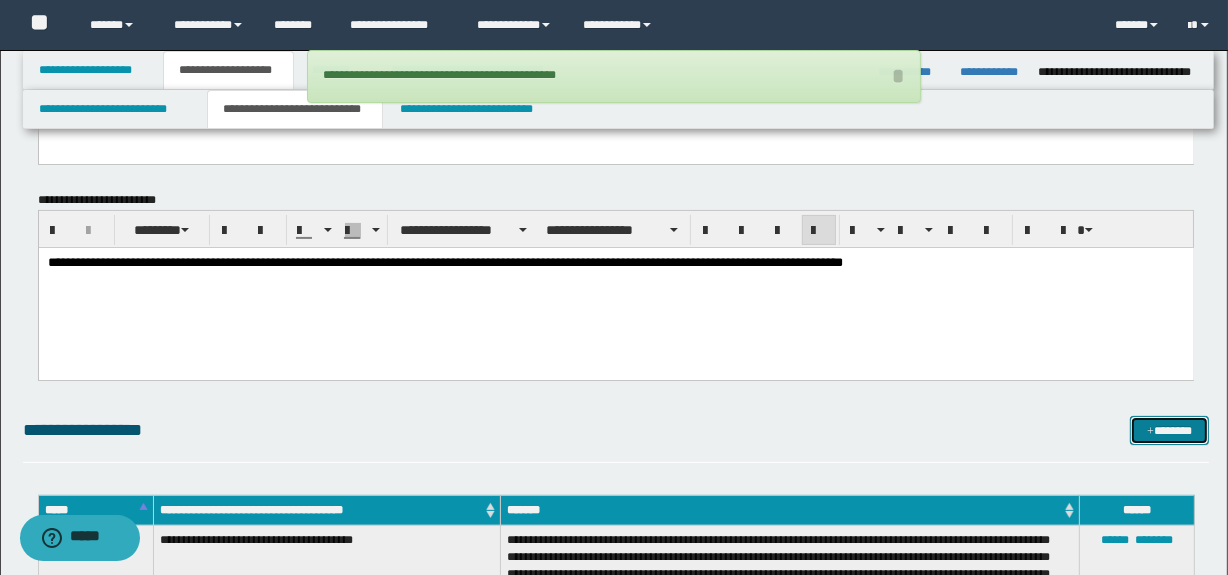 scroll, scrollTop: 454, scrollLeft: 0, axis: vertical 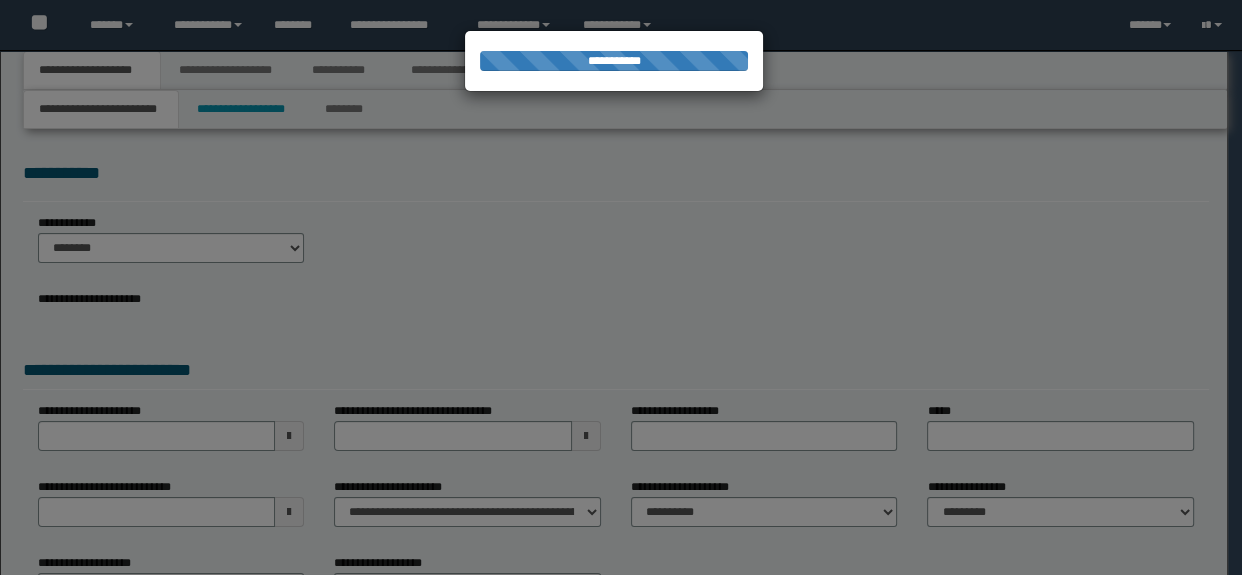 select on "*" 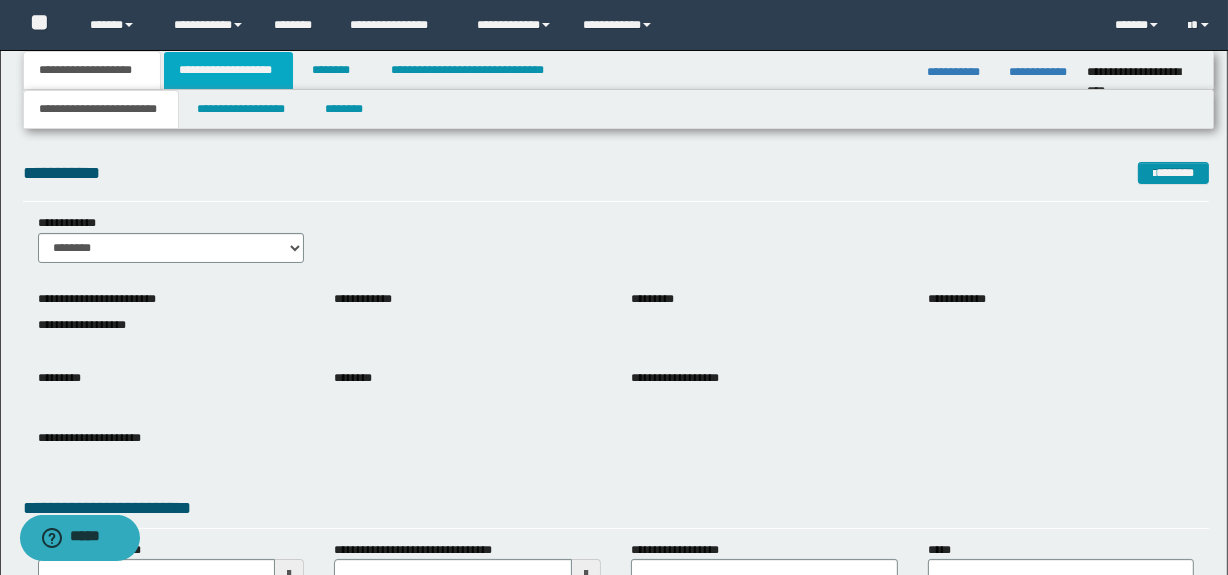 click on "**********" at bounding box center (228, 70) 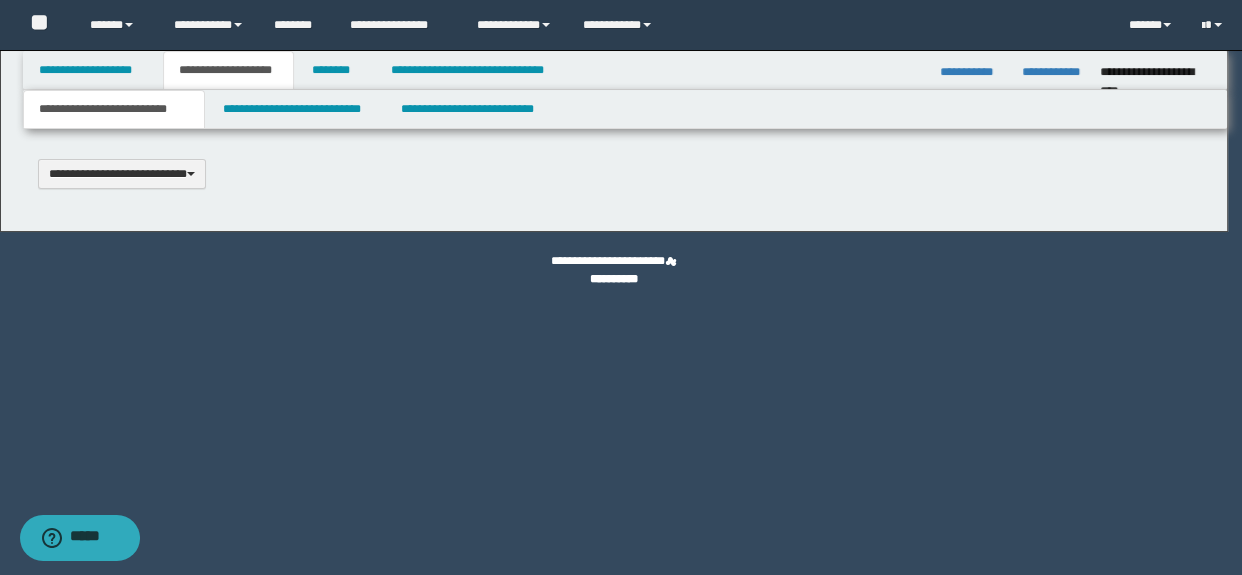 type 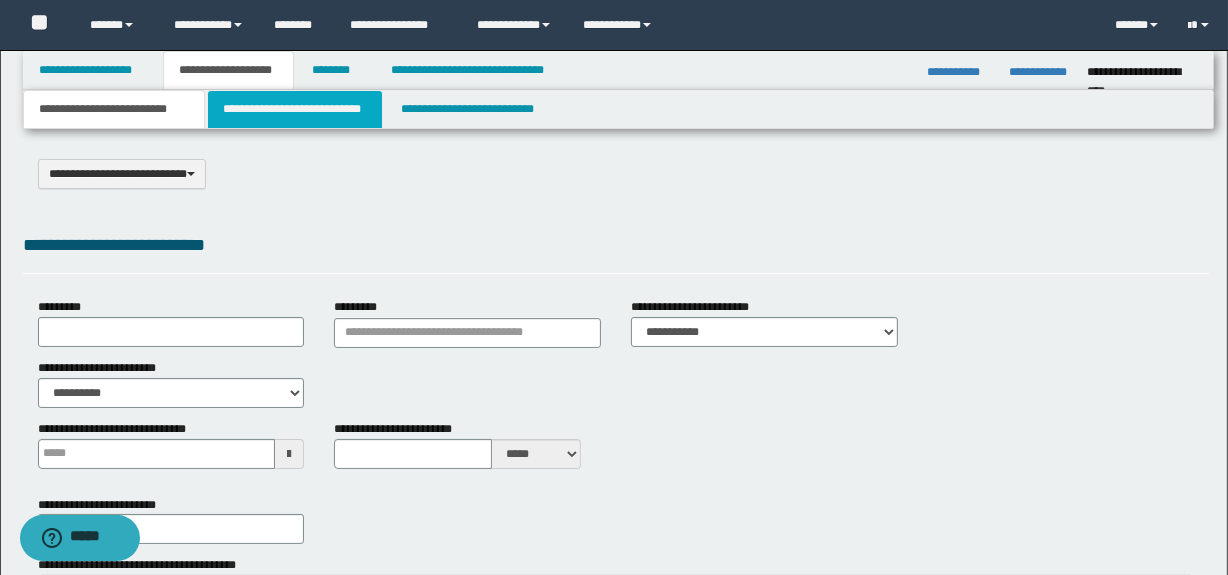 click on "**********" at bounding box center [294, 109] 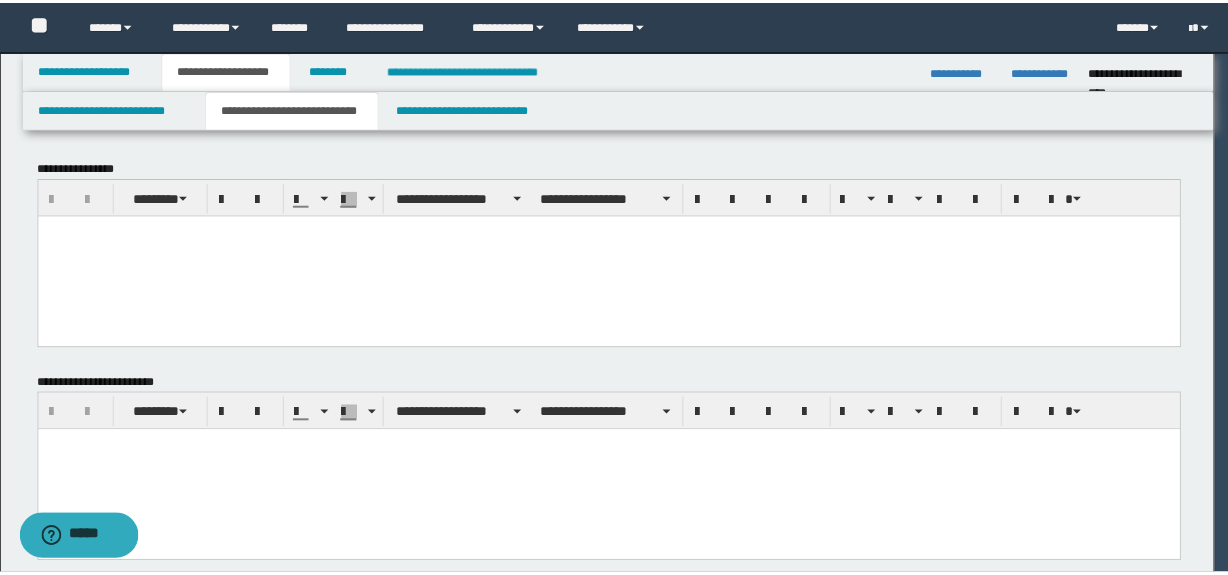 scroll, scrollTop: 0, scrollLeft: 0, axis: both 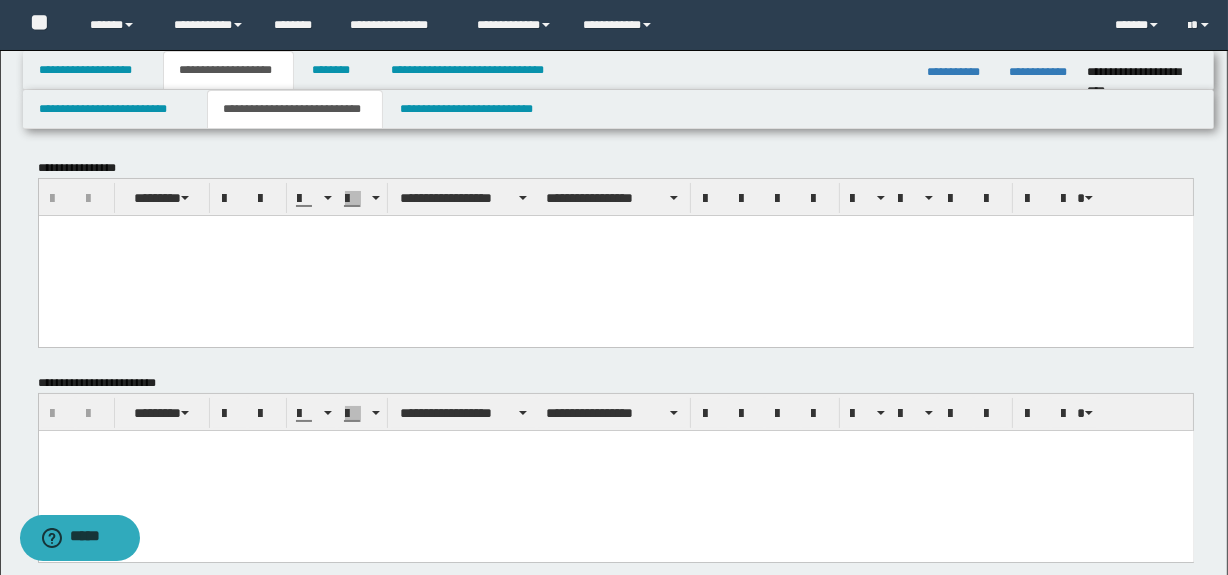 click at bounding box center [615, 255] 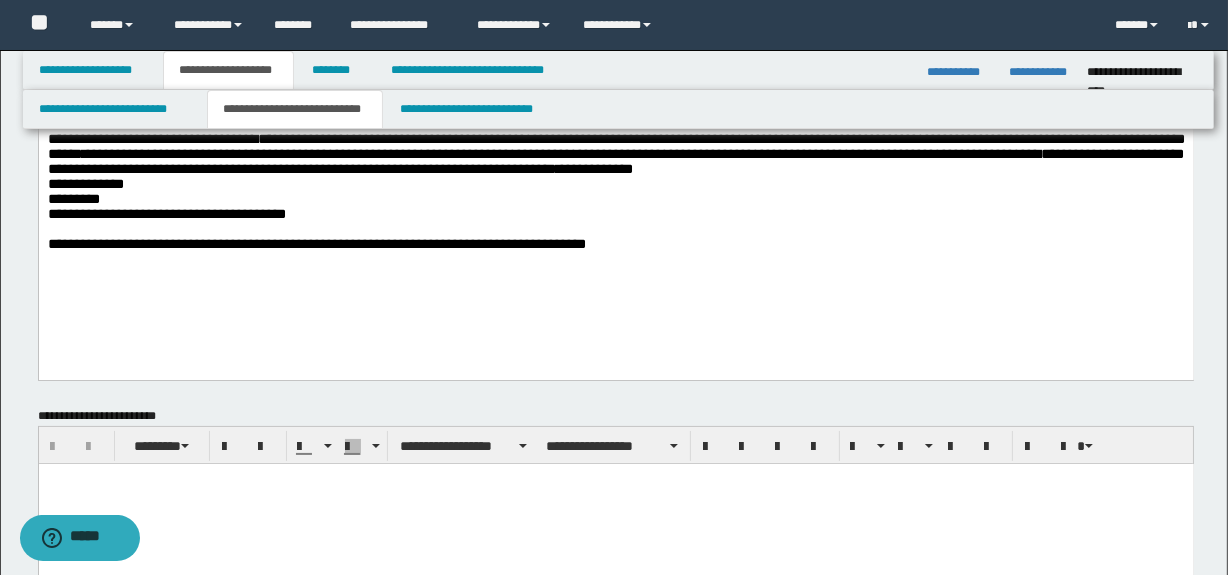 scroll, scrollTop: 272, scrollLeft: 0, axis: vertical 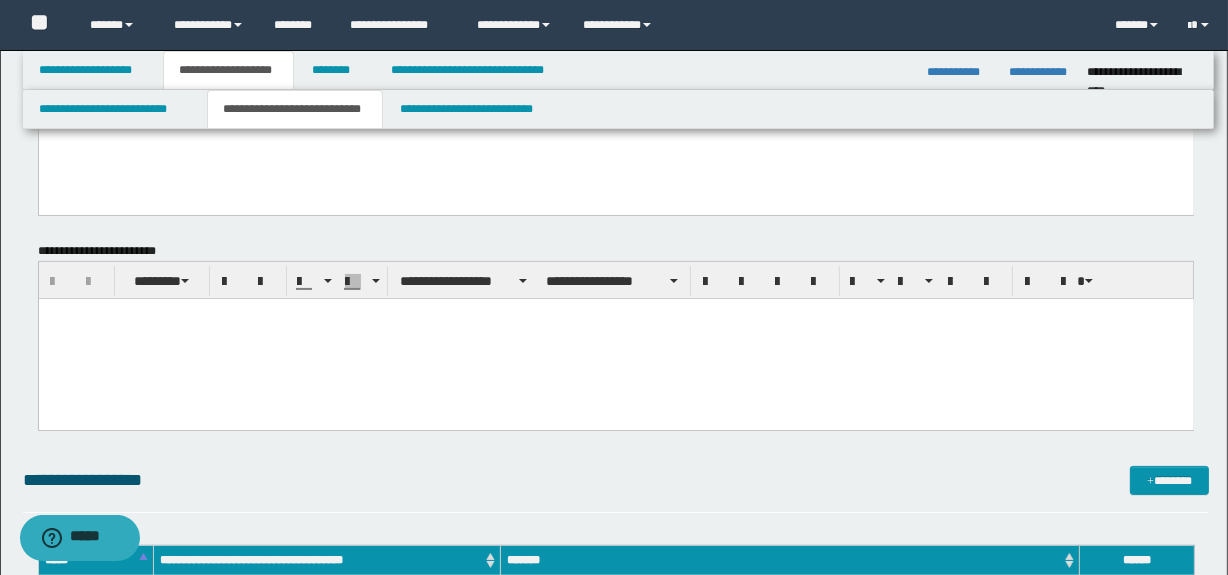 click at bounding box center [615, 339] 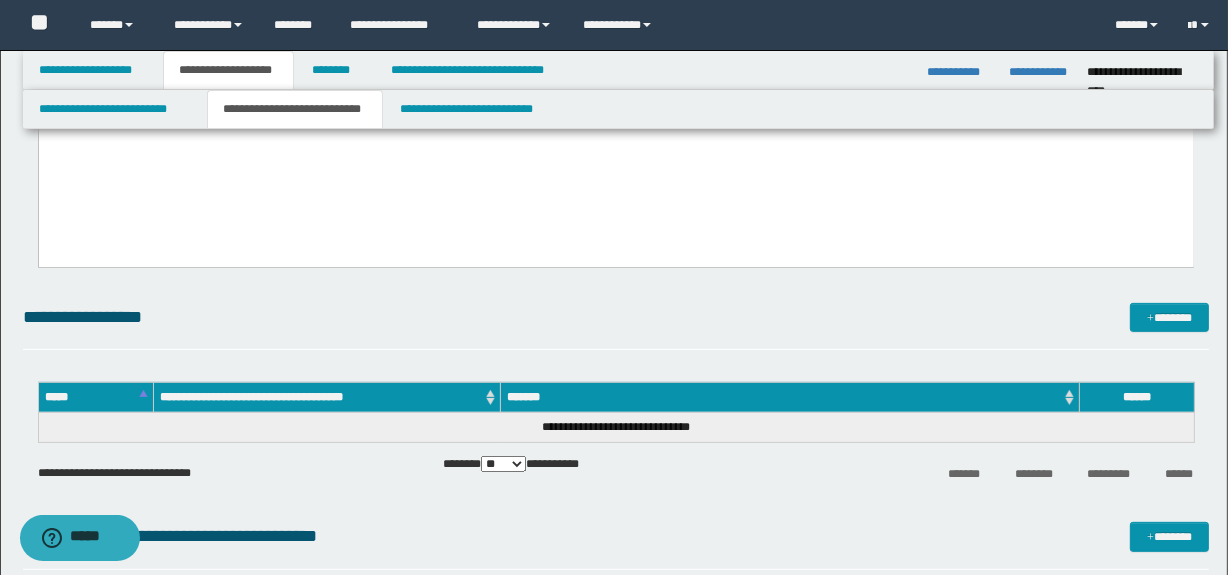 scroll, scrollTop: 454, scrollLeft: 0, axis: vertical 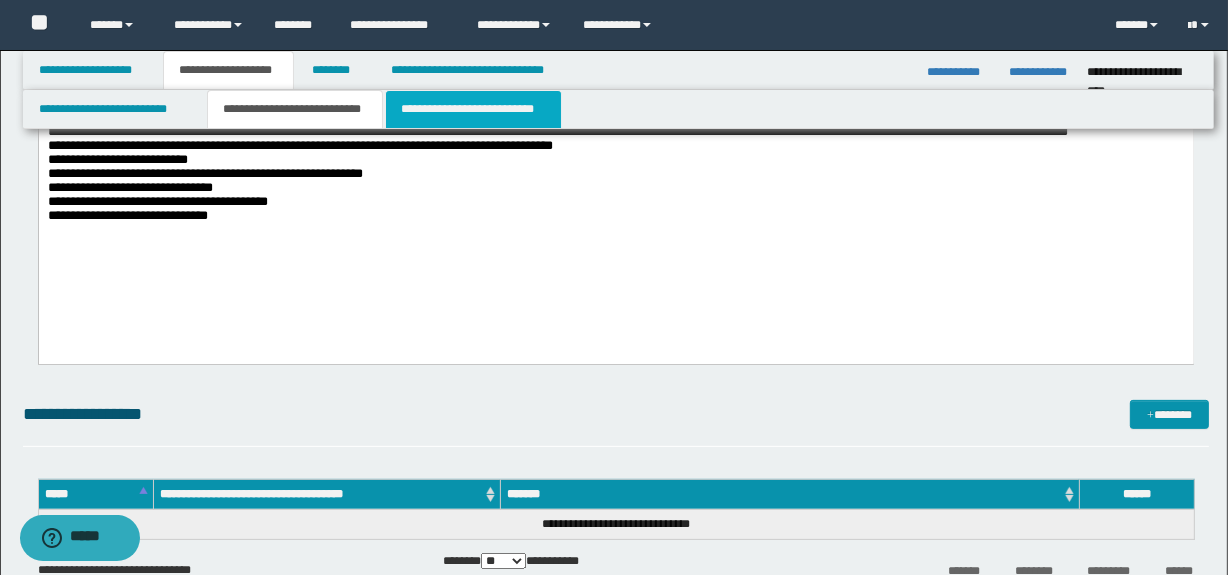 click on "**********" at bounding box center (473, 109) 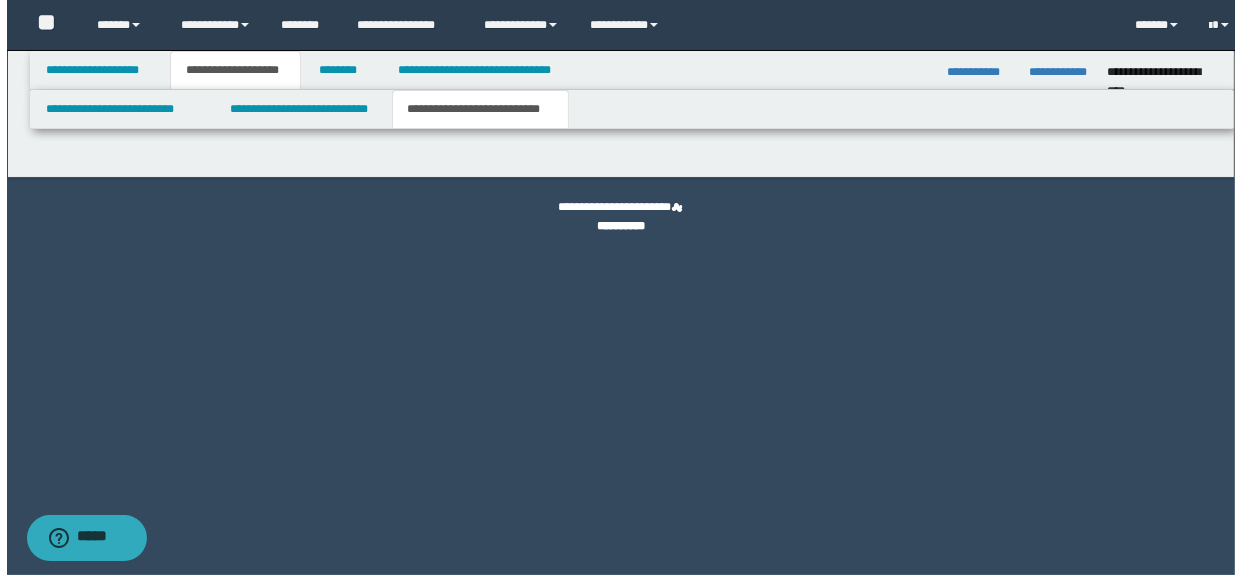 scroll, scrollTop: 0, scrollLeft: 0, axis: both 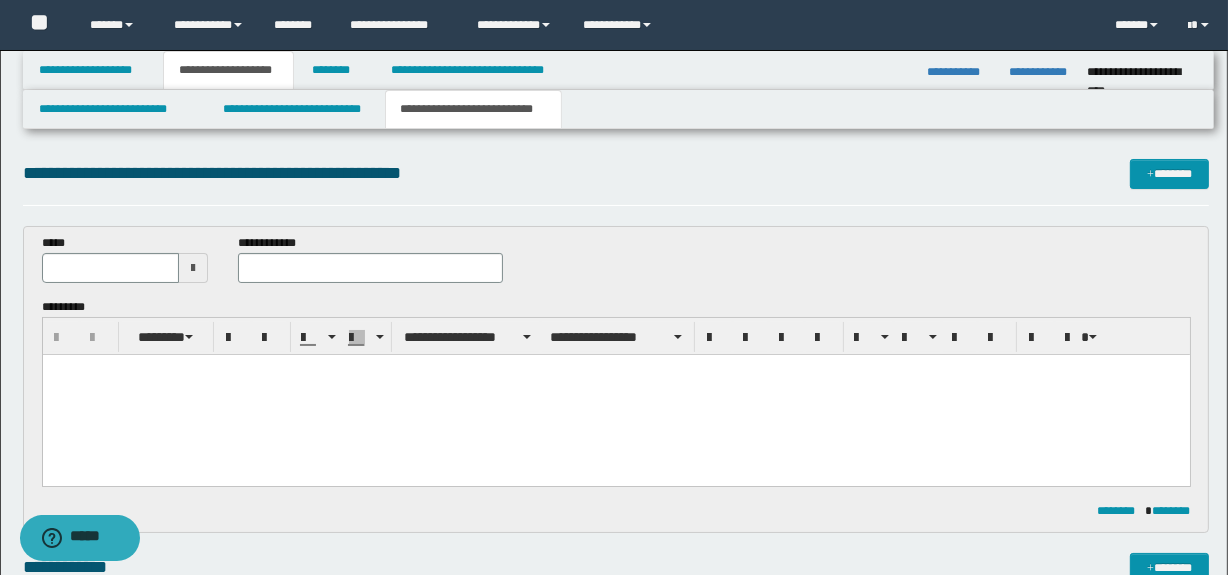 click at bounding box center (615, 395) 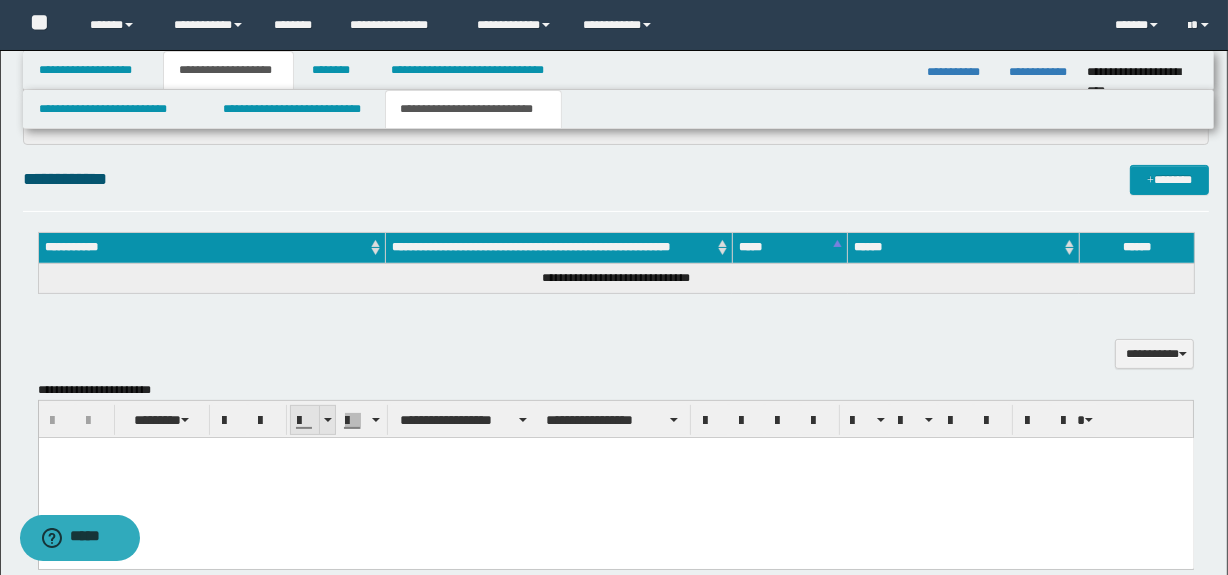 scroll, scrollTop: 454, scrollLeft: 0, axis: vertical 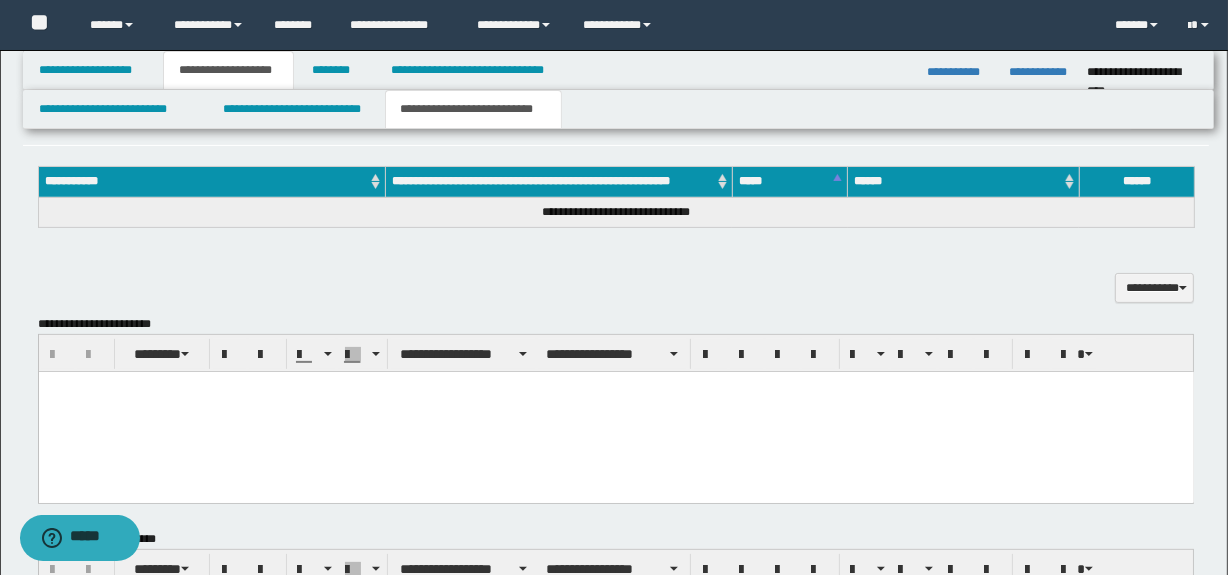 click at bounding box center (615, 411) 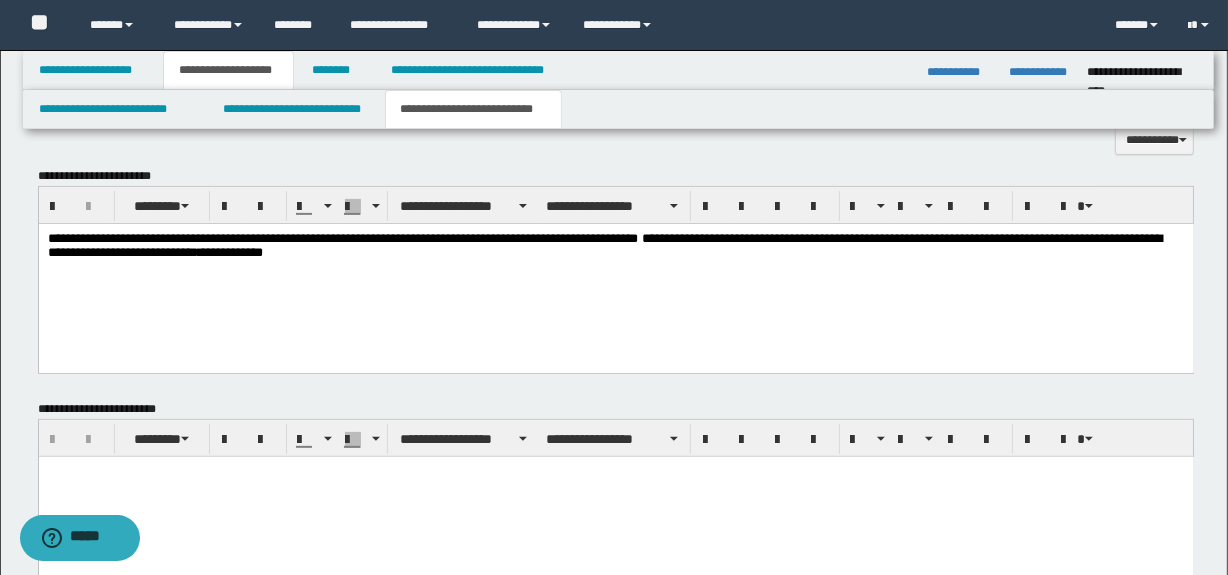 scroll, scrollTop: 727, scrollLeft: 0, axis: vertical 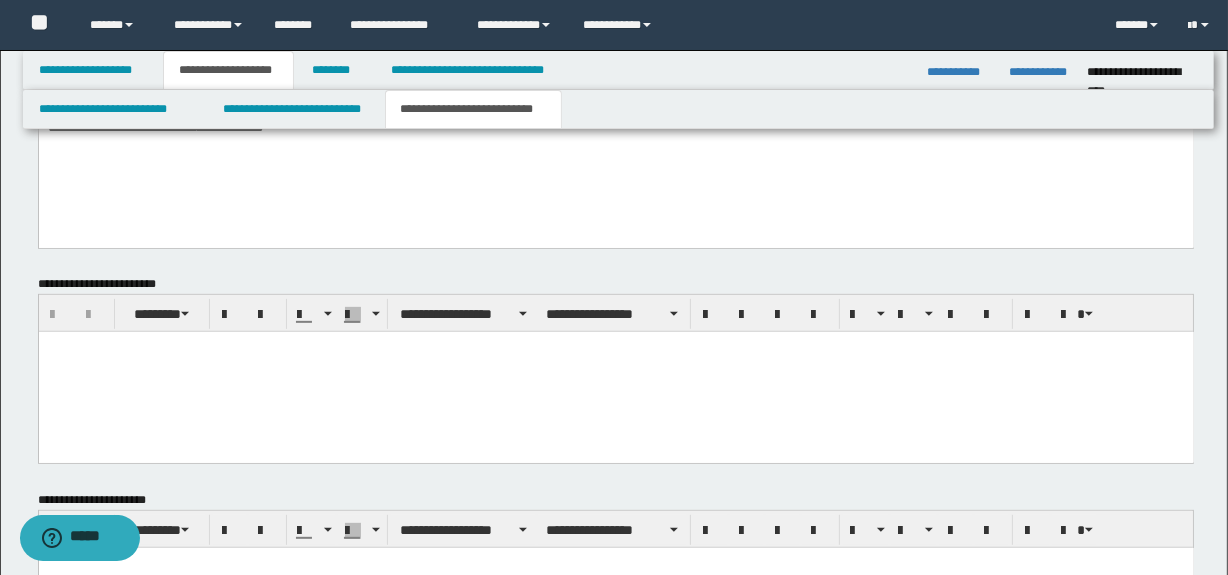 click at bounding box center [615, 372] 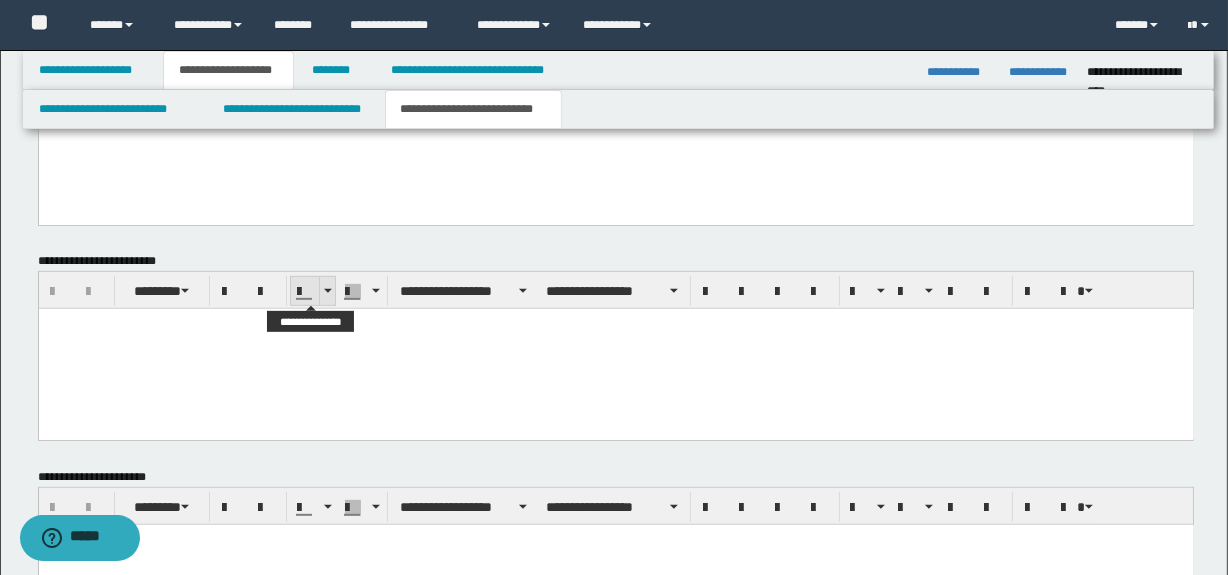 scroll, scrollTop: 818, scrollLeft: 0, axis: vertical 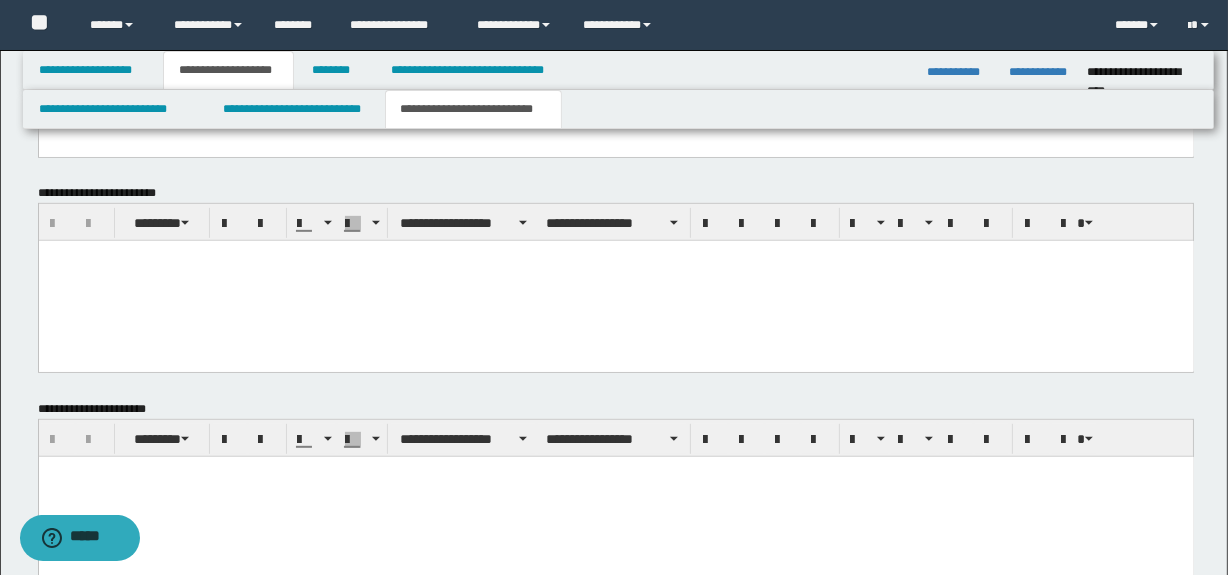 drag, startPoint x: 241, startPoint y: 320, endPoint x: 238, endPoint y: 308, distance: 12.369317 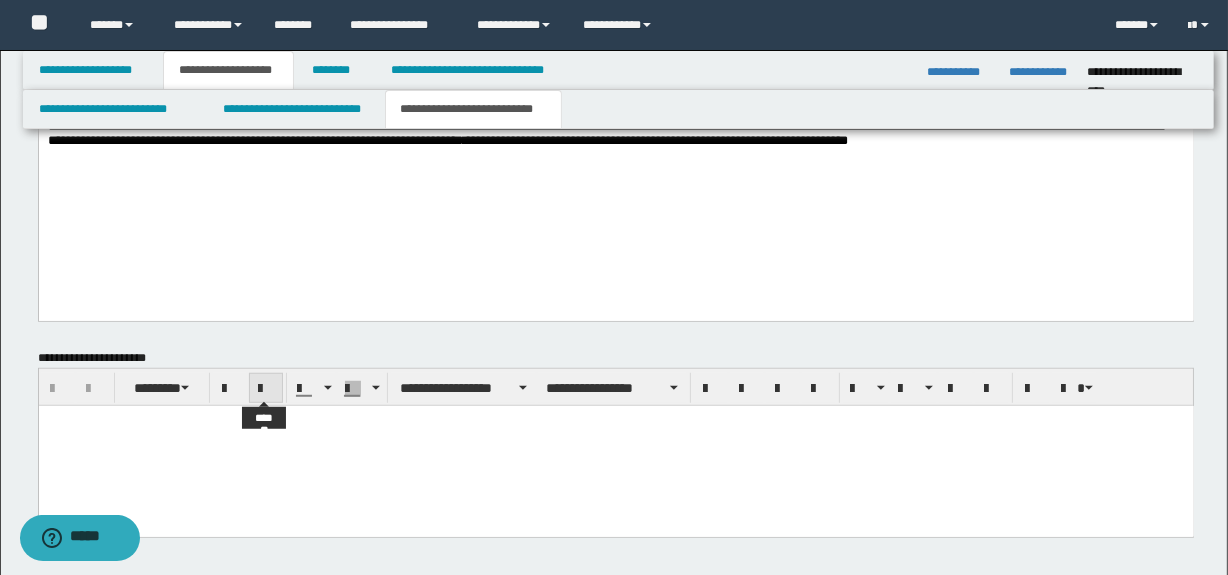 scroll, scrollTop: 1272, scrollLeft: 0, axis: vertical 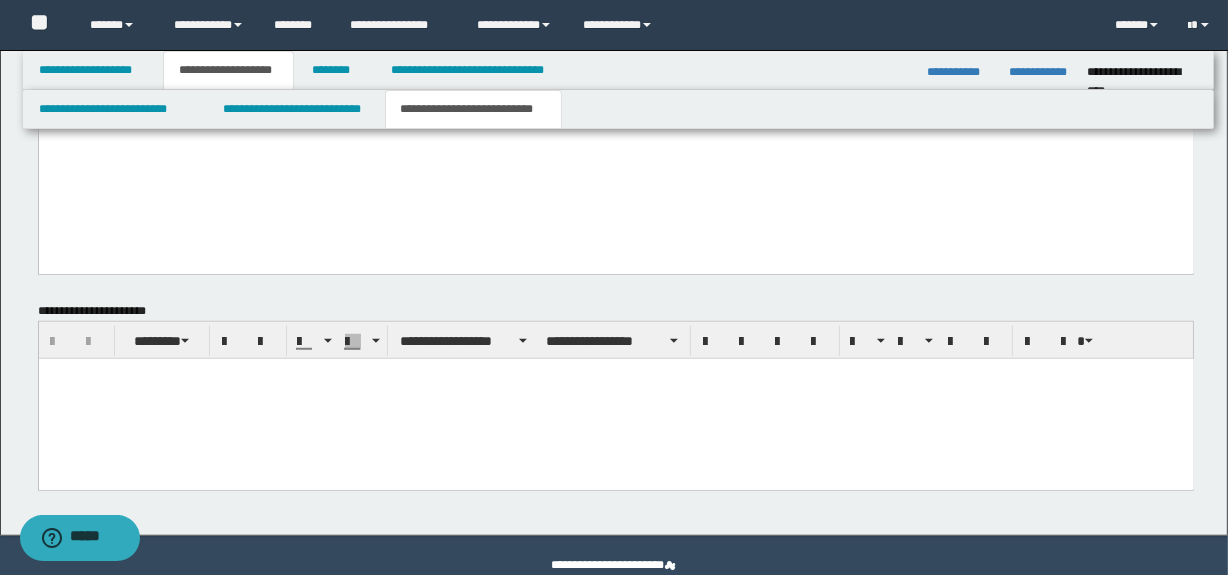 click at bounding box center (615, 398) 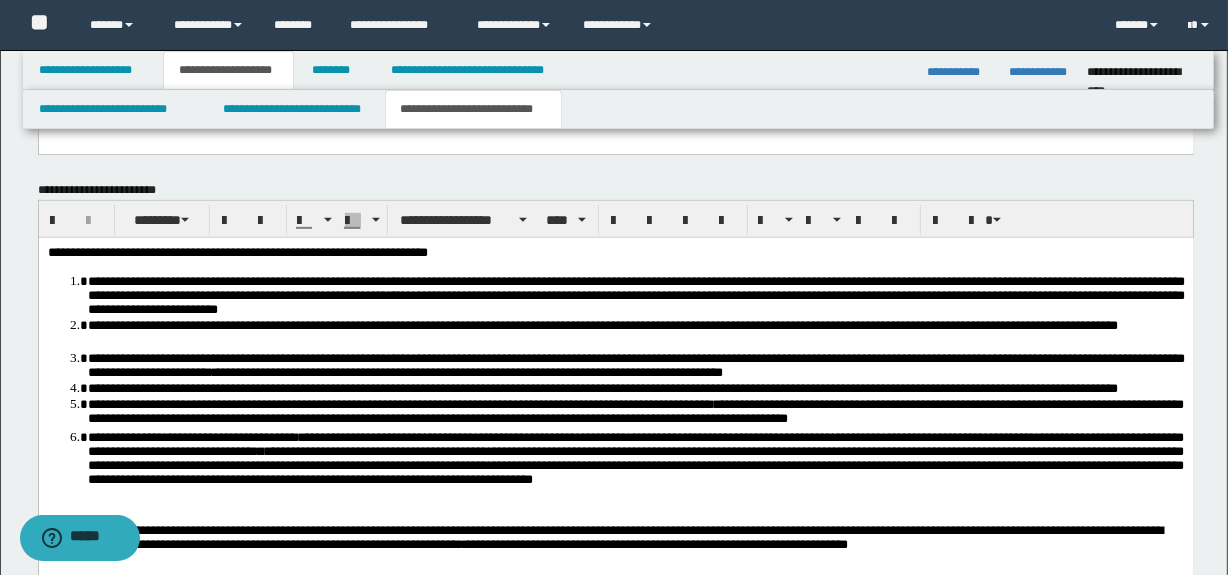scroll, scrollTop: 818, scrollLeft: 0, axis: vertical 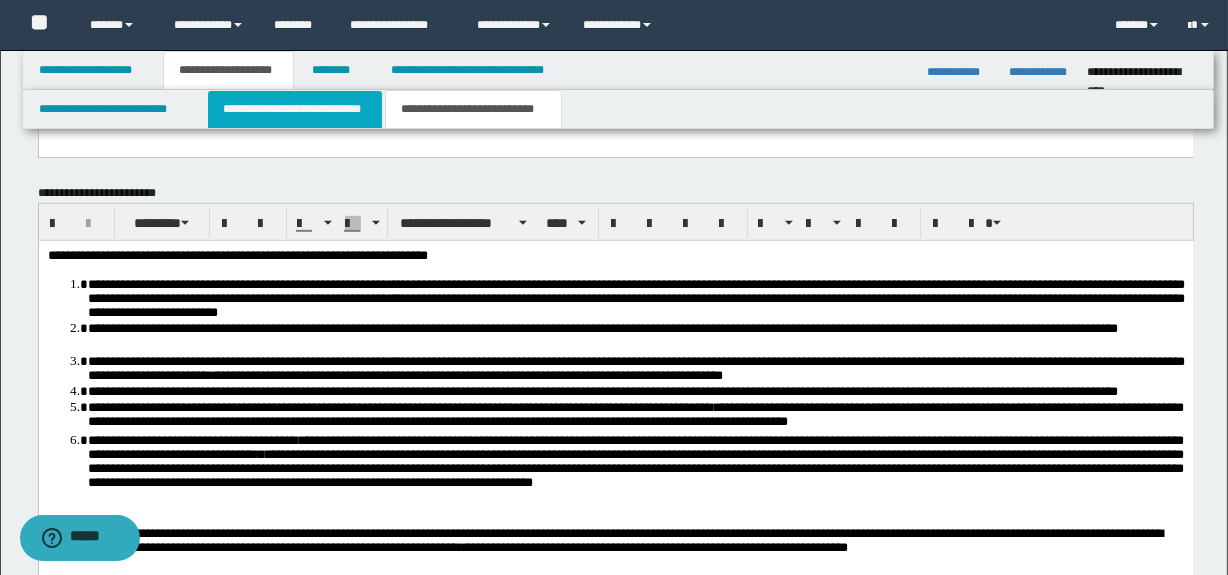 click on "**********" at bounding box center [294, 109] 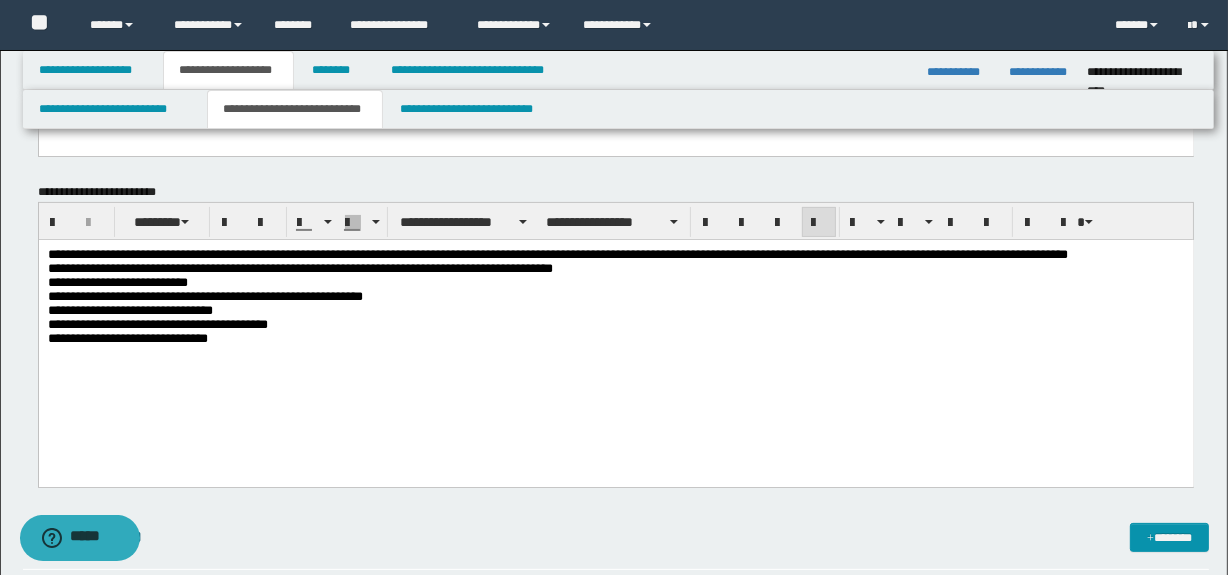 scroll, scrollTop: 0, scrollLeft: 0, axis: both 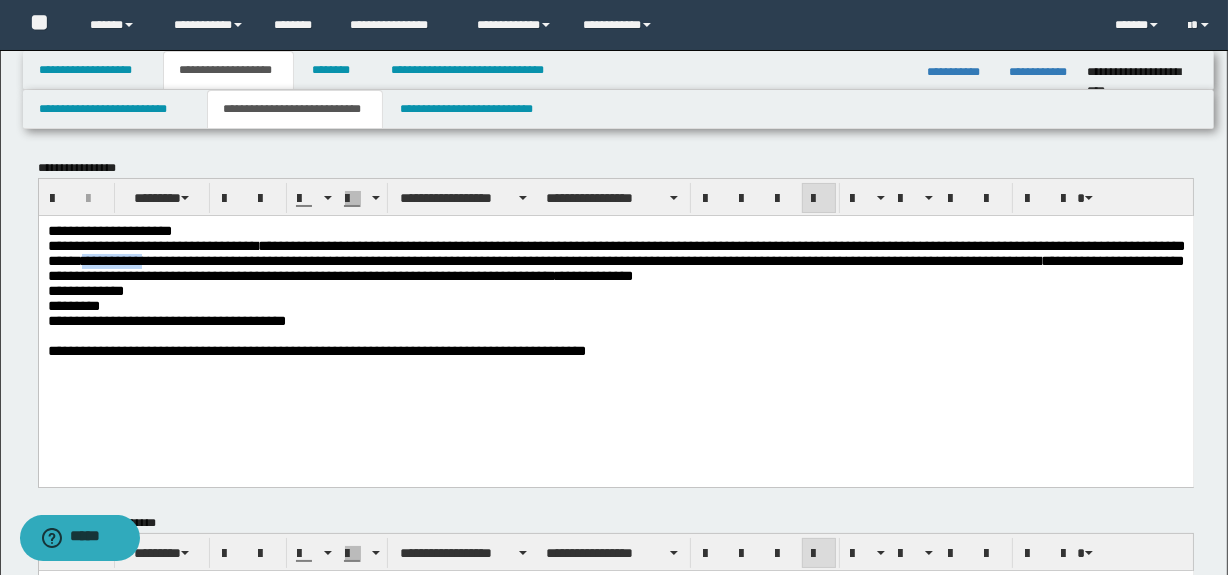 drag, startPoint x: 278, startPoint y: 260, endPoint x: 198, endPoint y: 263, distance: 80.05623 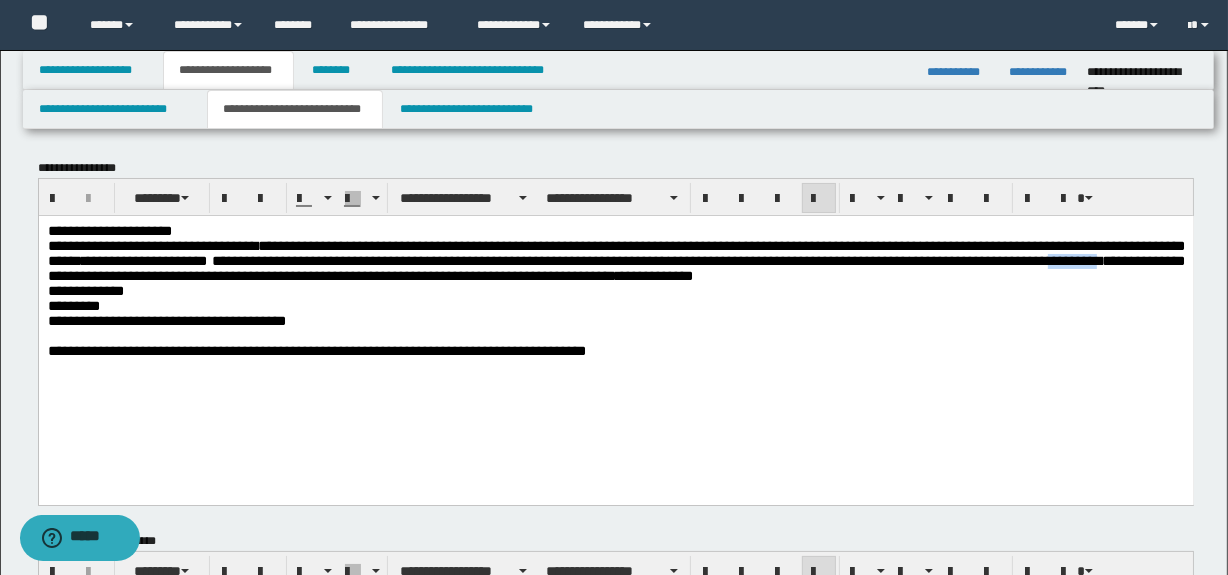 drag, startPoint x: 325, startPoint y: 276, endPoint x: 254, endPoint y: 278, distance: 71.02816 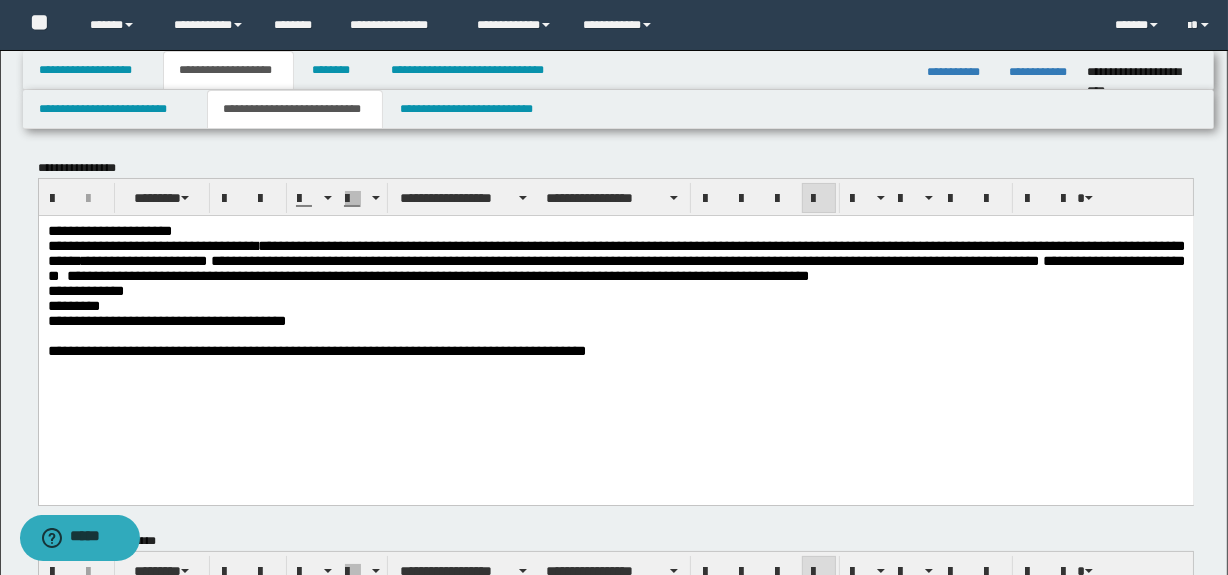 click on "**********" at bounding box center (615, 290) 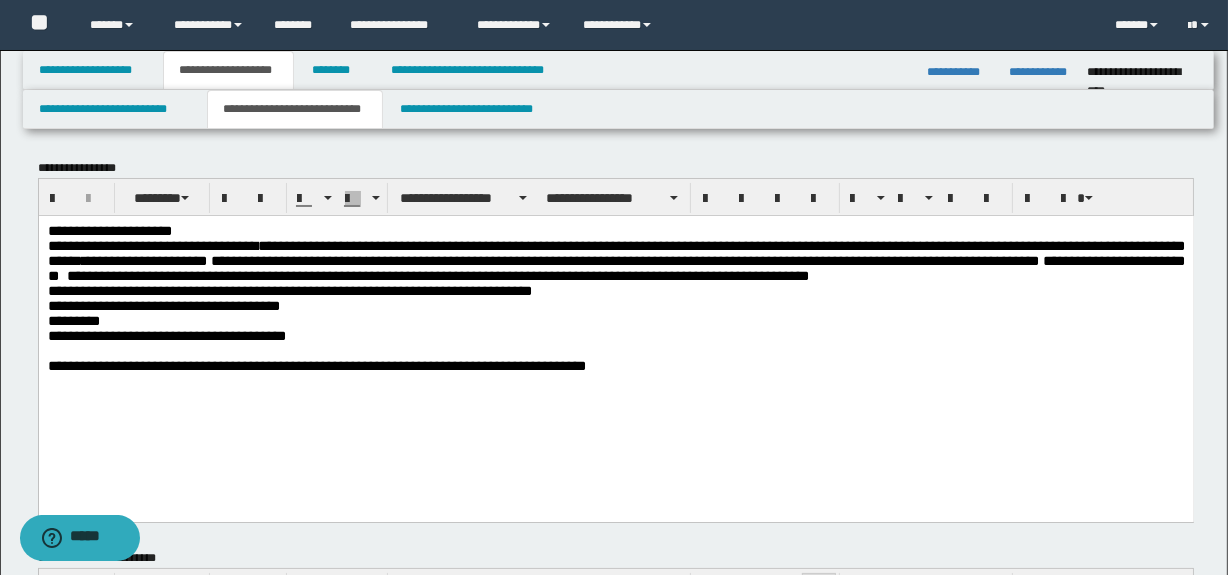 click on "**********" at bounding box center [289, 297] 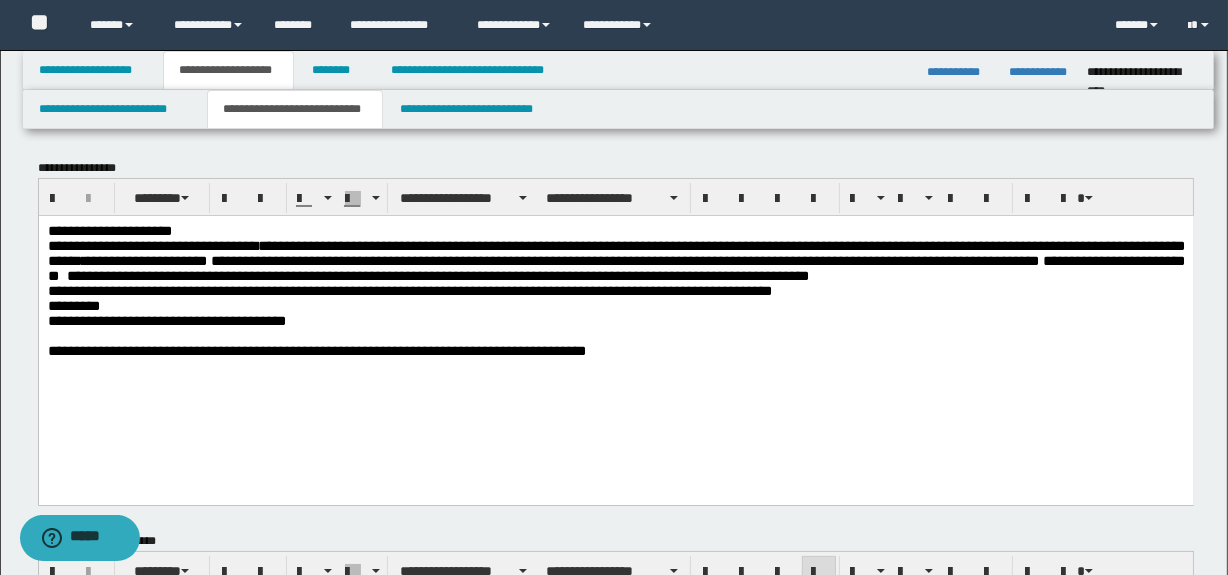 click on "*********" at bounding box center (615, 305) 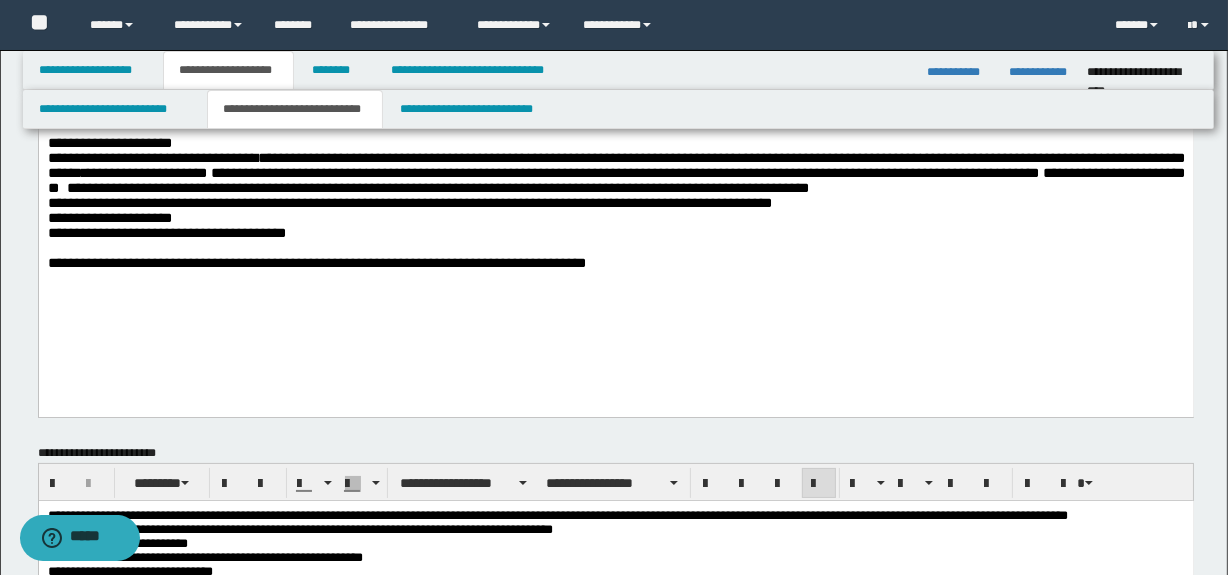 scroll, scrollTop: 181, scrollLeft: 0, axis: vertical 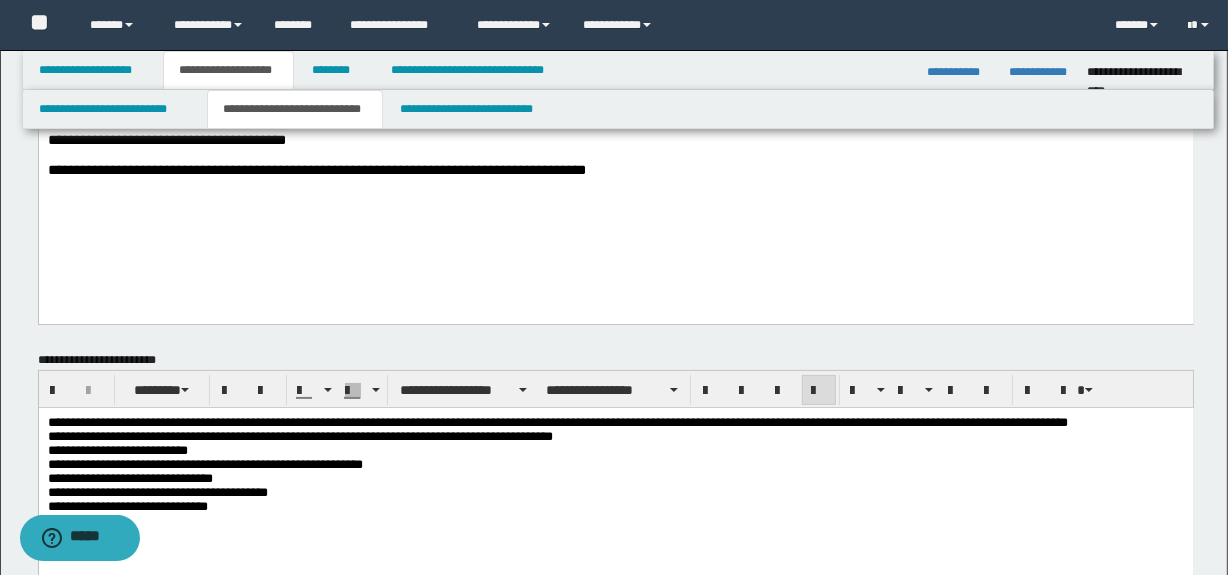 drag, startPoint x: 45, startPoint y: 438, endPoint x: 260, endPoint y: 523, distance: 231.19257 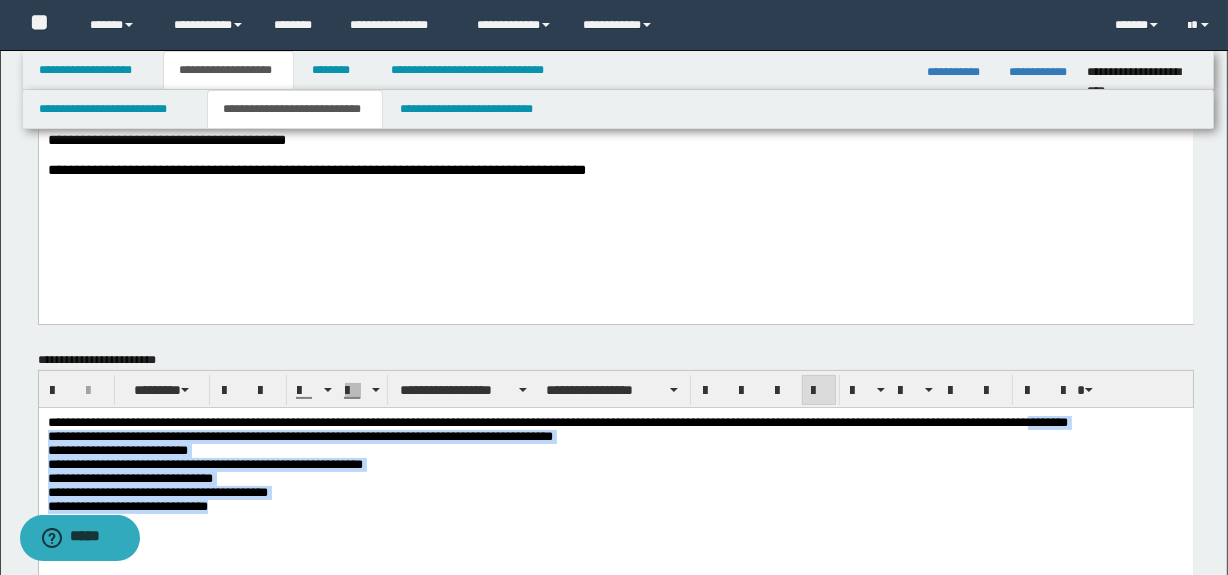 drag, startPoint x: 45, startPoint y: 439, endPoint x: 275, endPoint y: 548, distance: 254.52112 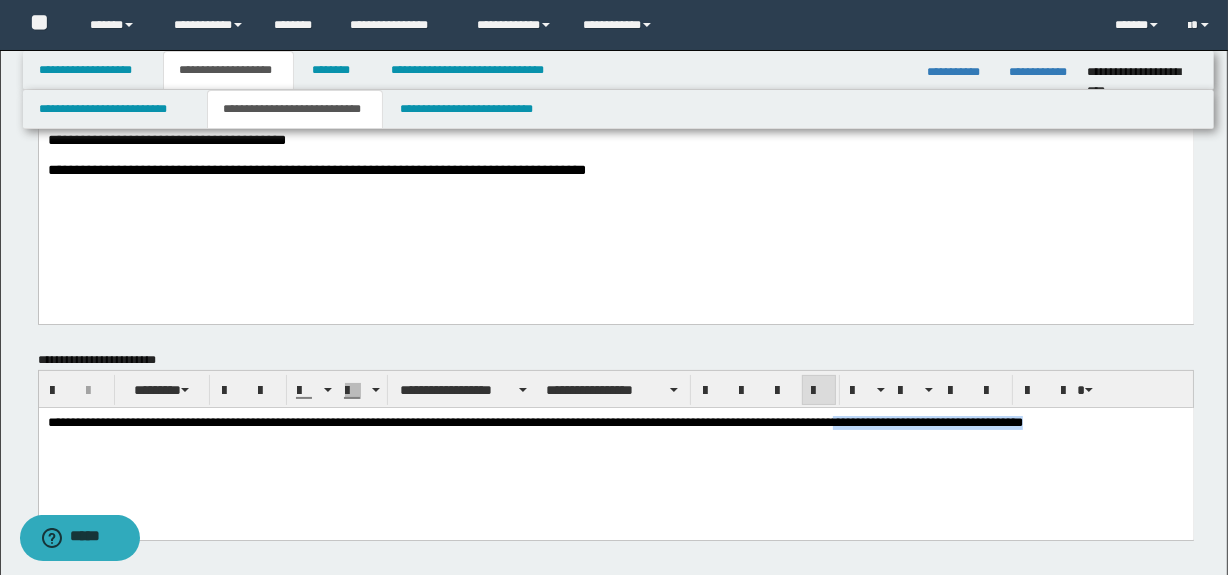 drag, startPoint x: 1175, startPoint y: 425, endPoint x: 951, endPoint y: 424, distance: 224.00223 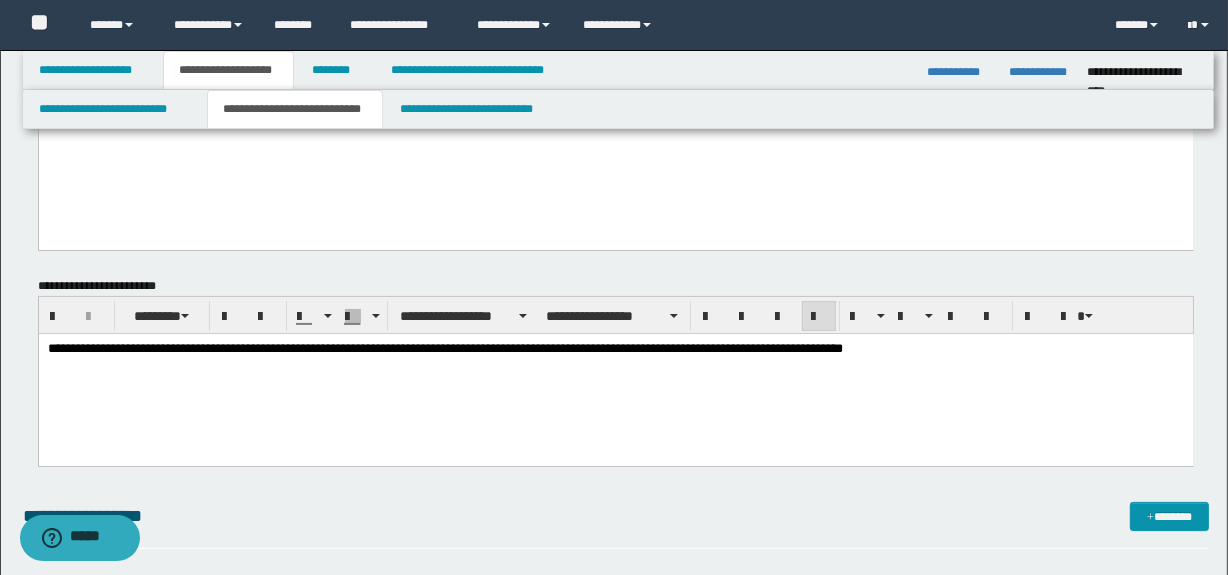 scroll, scrollTop: 363, scrollLeft: 0, axis: vertical 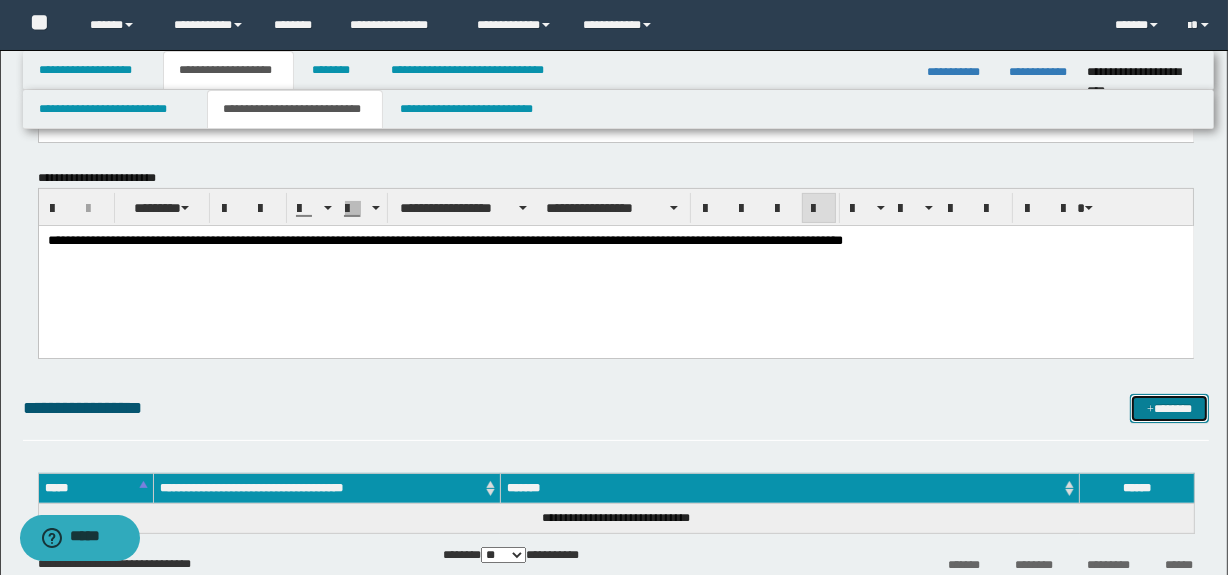 click on "*******" at bounding box center (1170, 409) 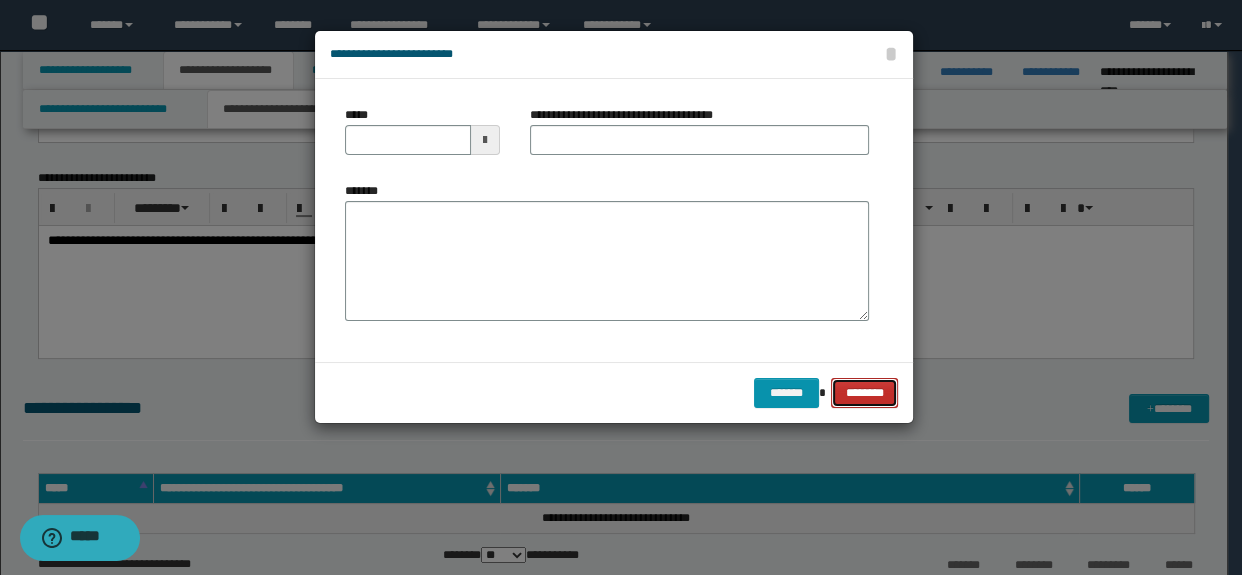 click on "********" at bounding box center (864, 393) 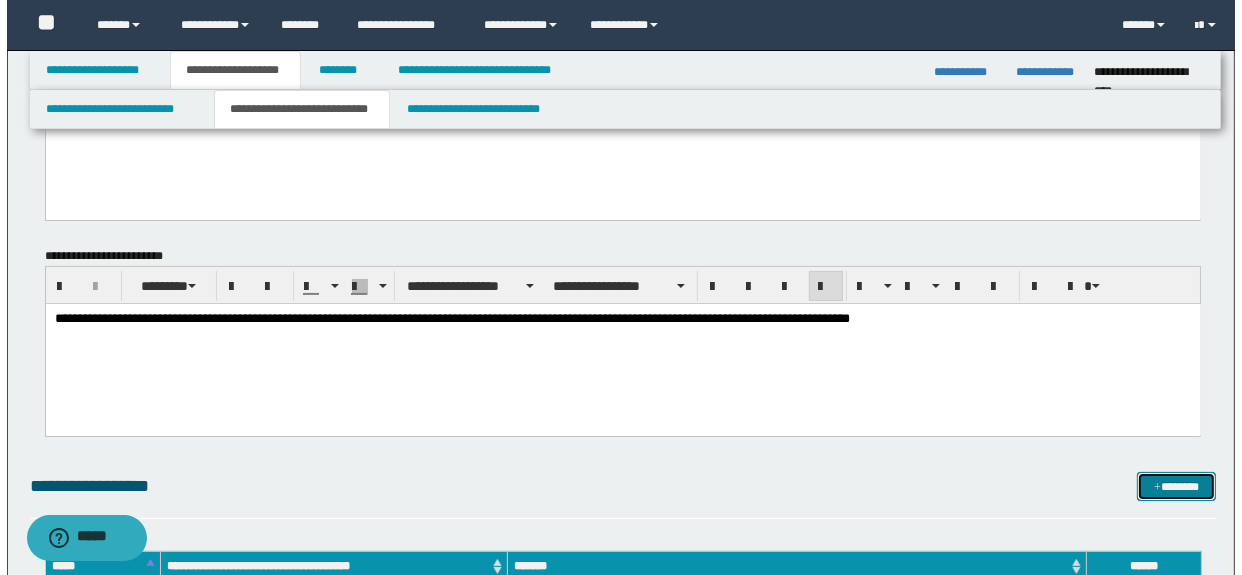 scroll, scrollTop: 545, scrollLeft: 0, axis: vertical 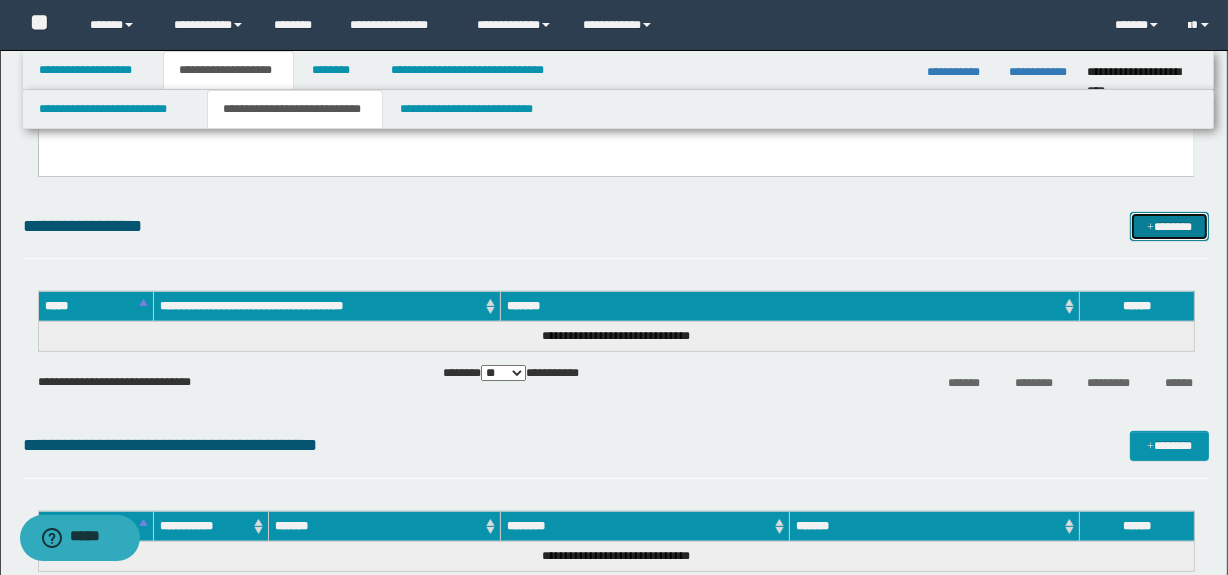 click on "*******" at bounding box center [1170, 227] 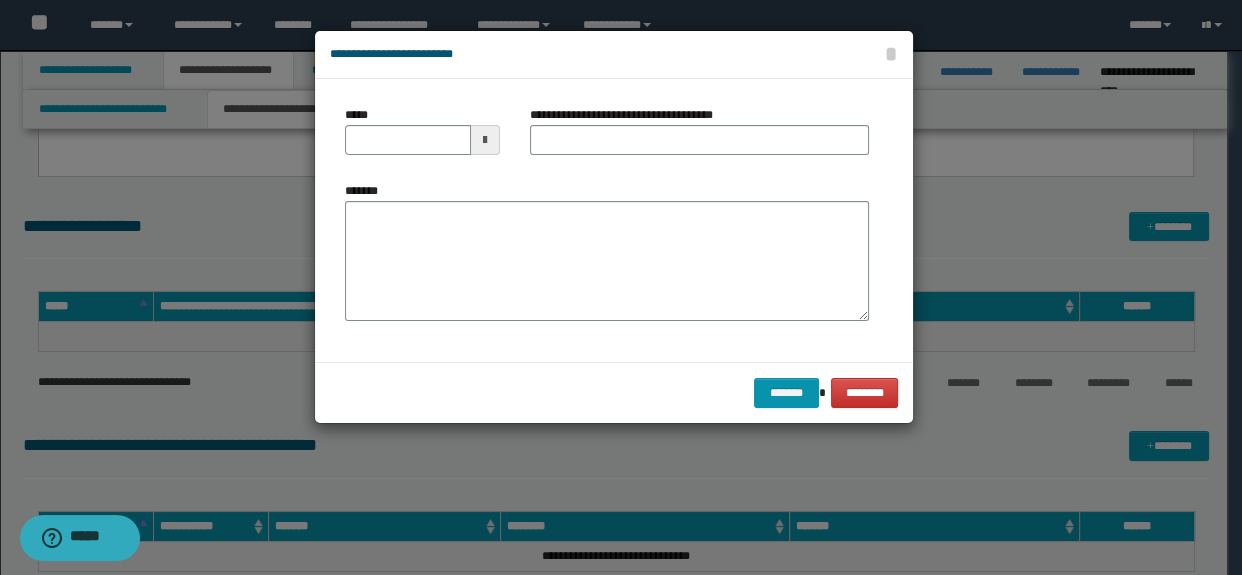 click on "*****" at bounding box center (422, 138) 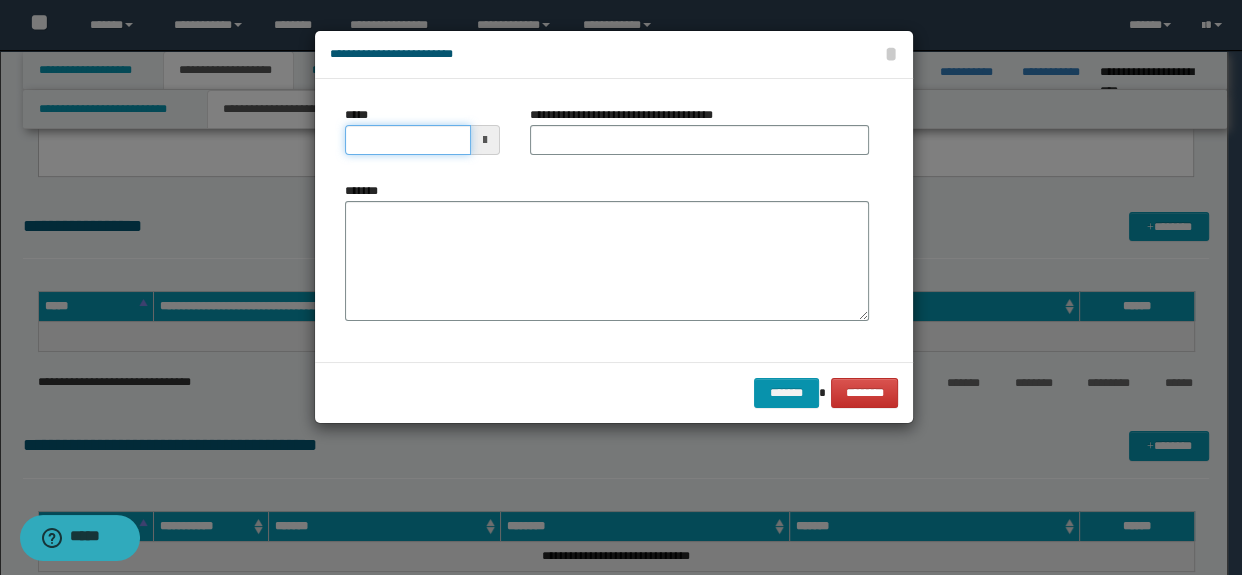 click on "*****" at bounding box center [408, 140] 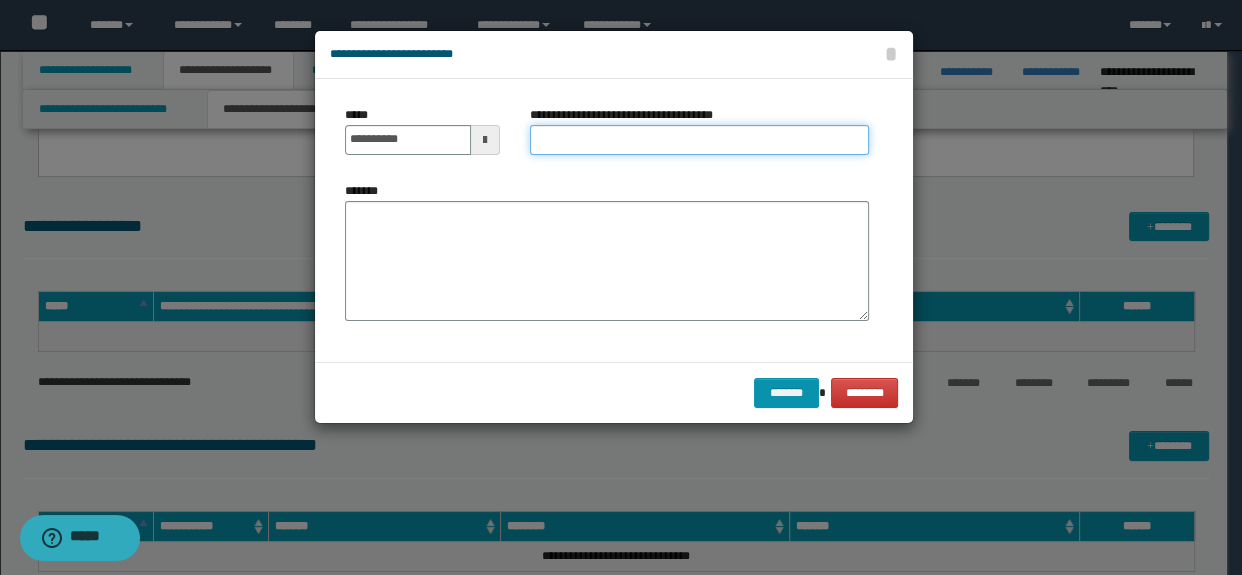 click on "**********" at bounding box center [700, 140] 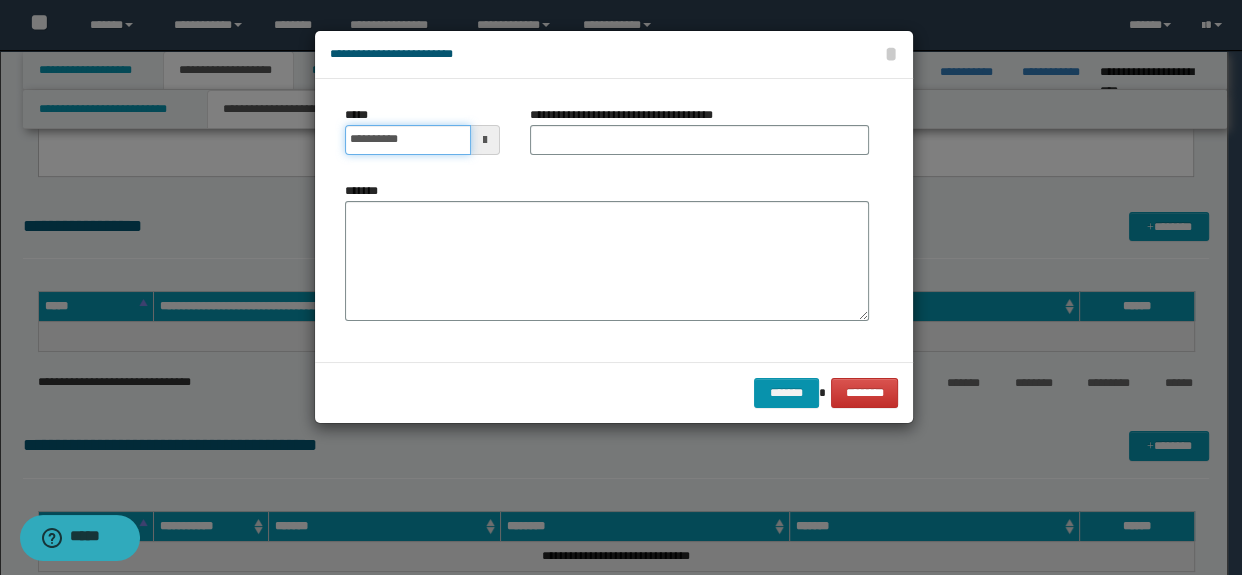 click on "**********" at bounding box center [408, 140] 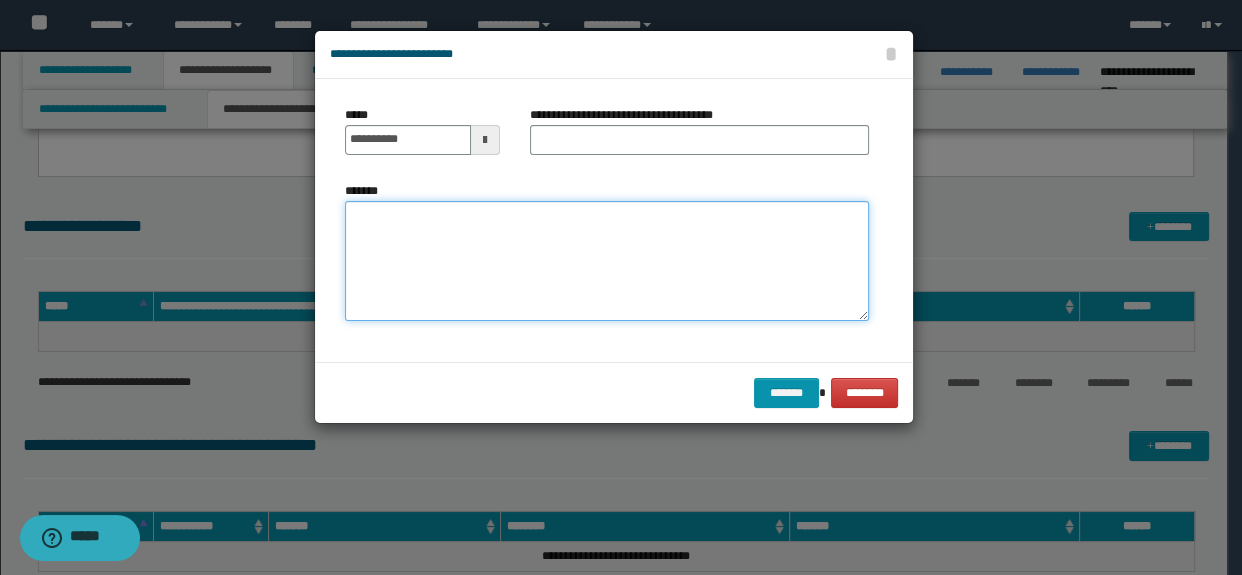 click on "*******" at bounding box center (607, 261) 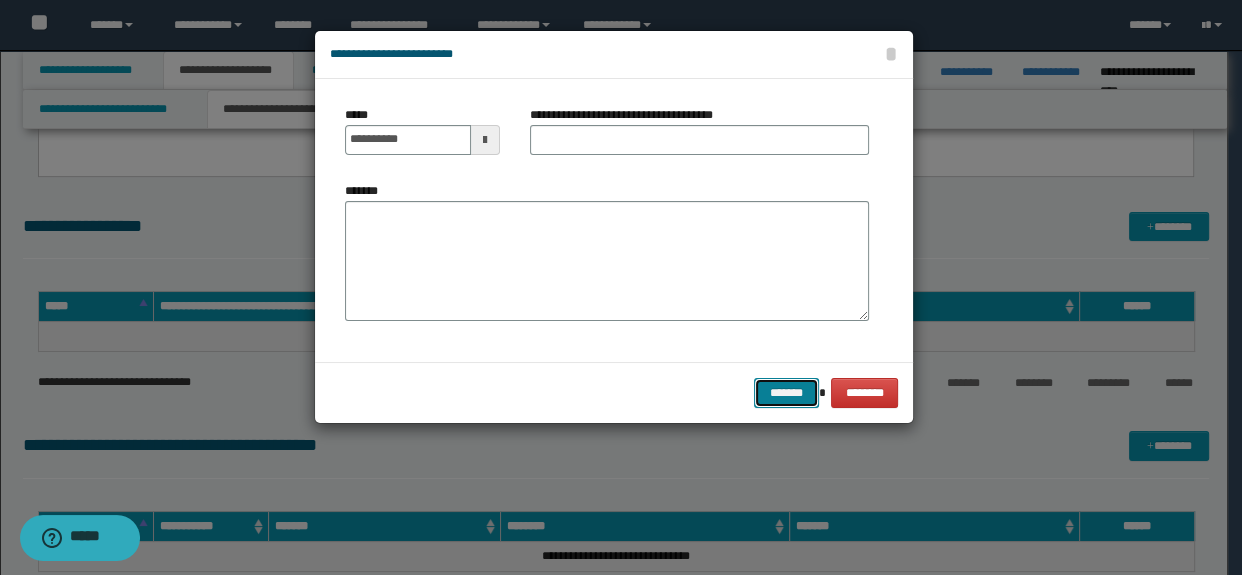 click on "*******" at bounding box center (786, 393) 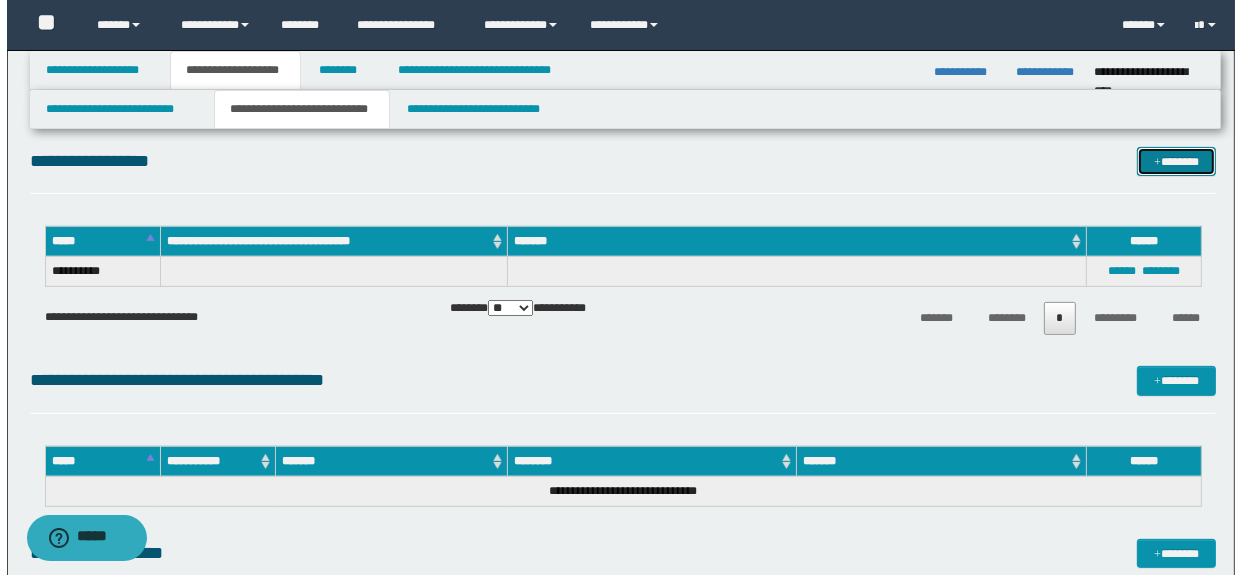 scroll, scrollTop: 636, scrollLeft: 0, axis: vertical 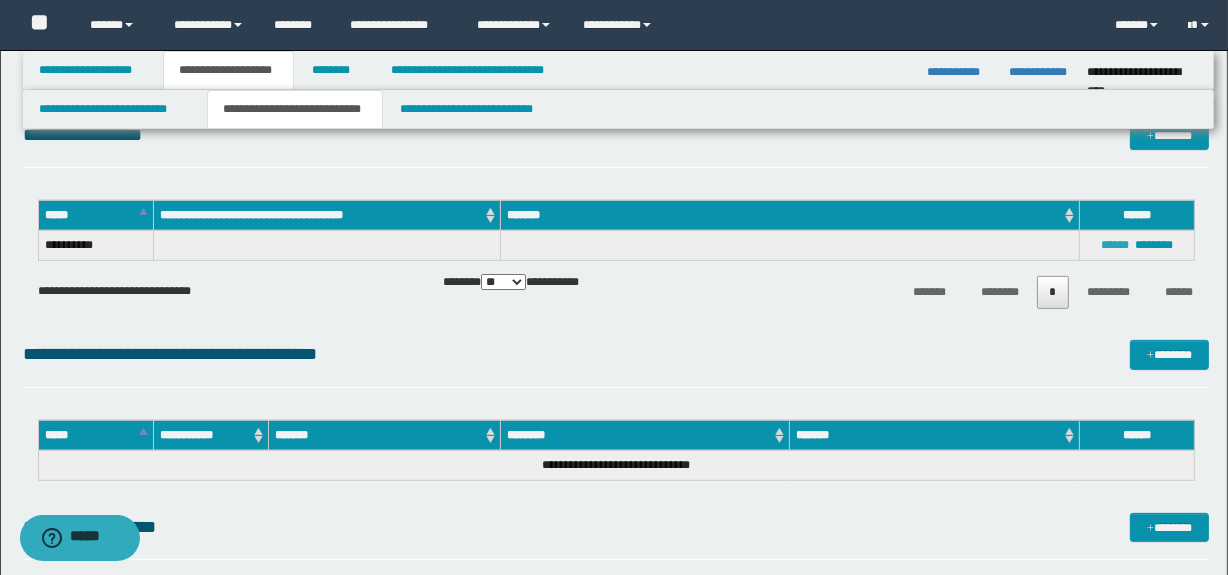 click on "******" at bounding box center (1115, 245) 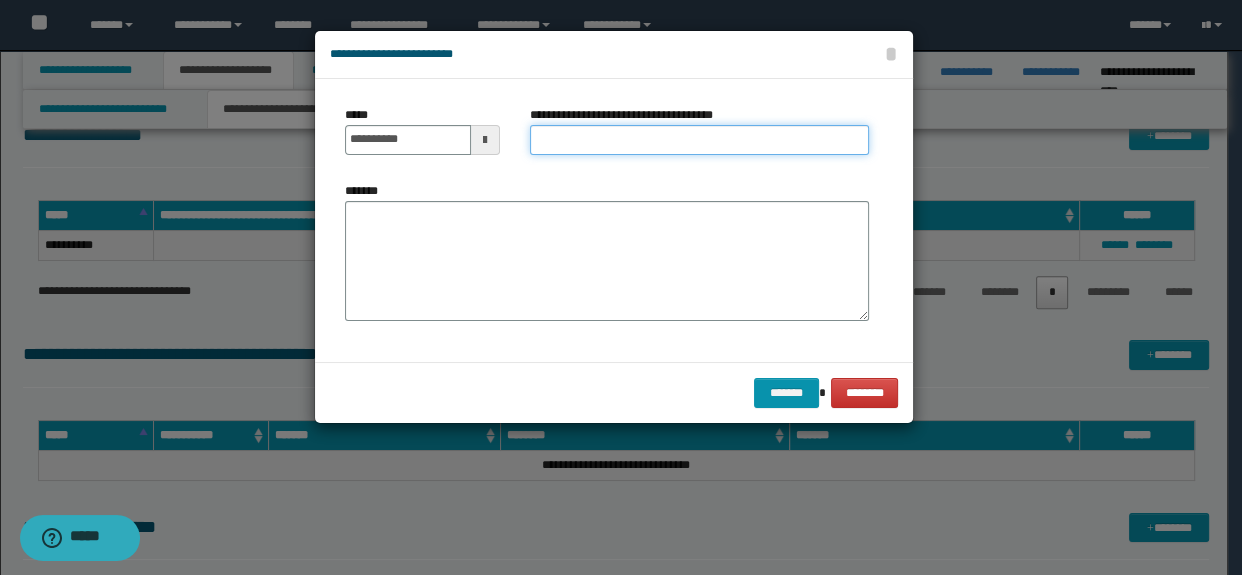 click on "**********" at bounding box center [700, 140] 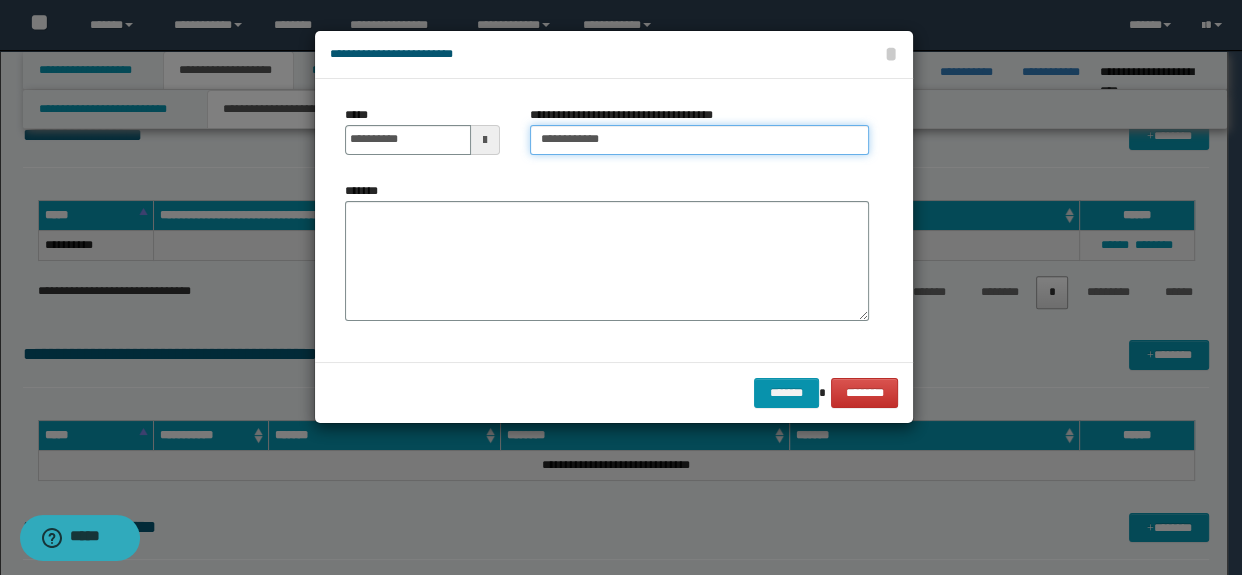 type on "**********" 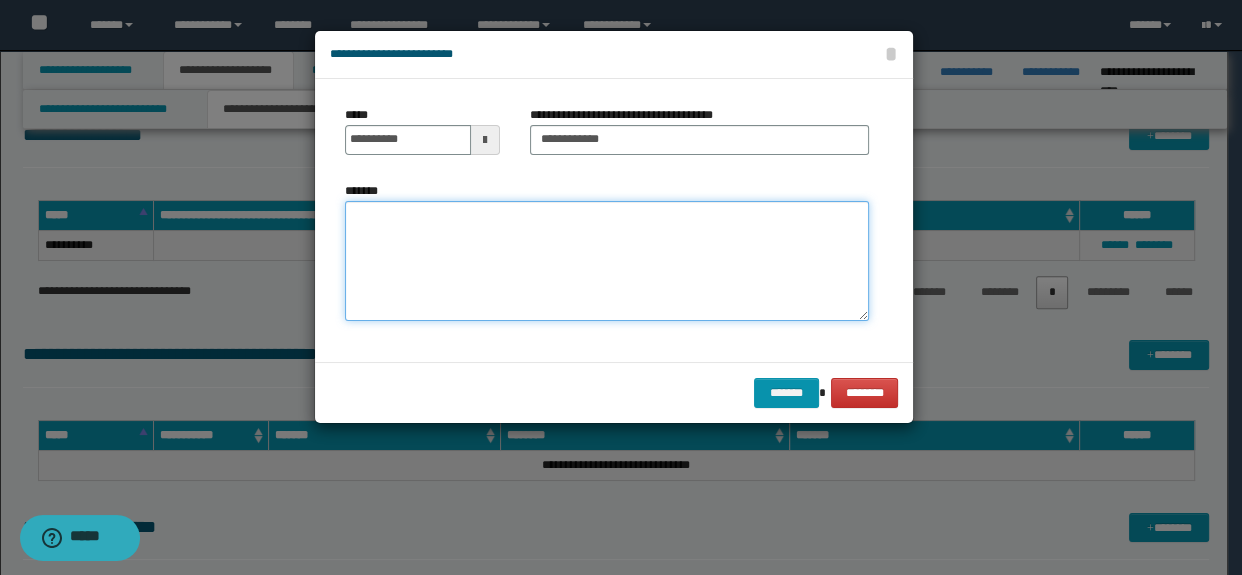 click on "*******" at bounding box center [607, 261] 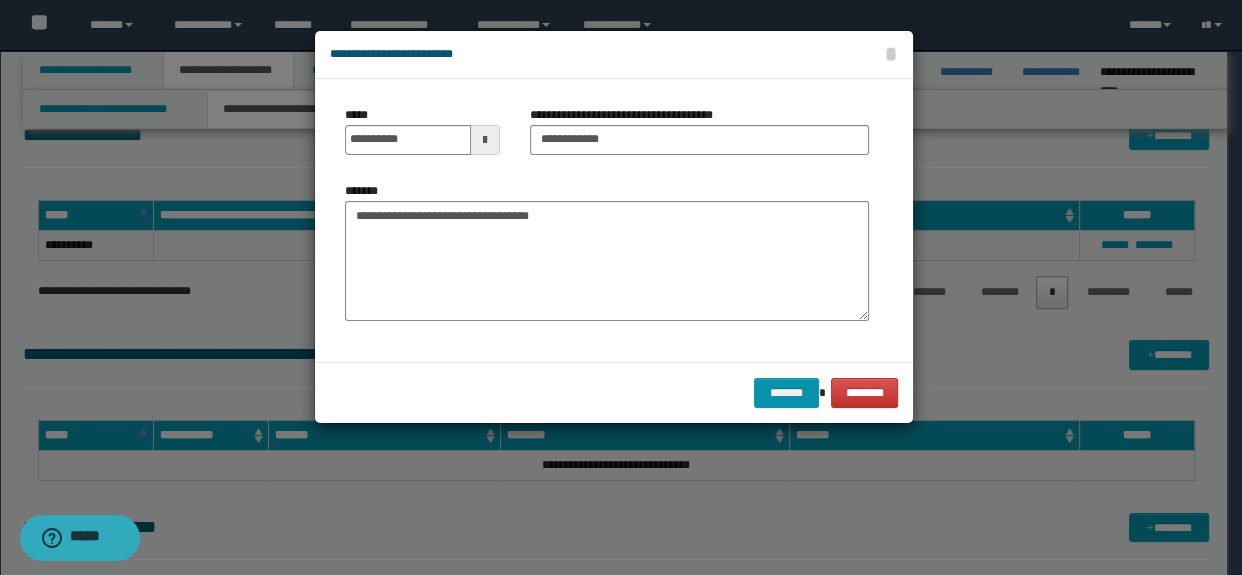 click at bounding box center (621, 287) 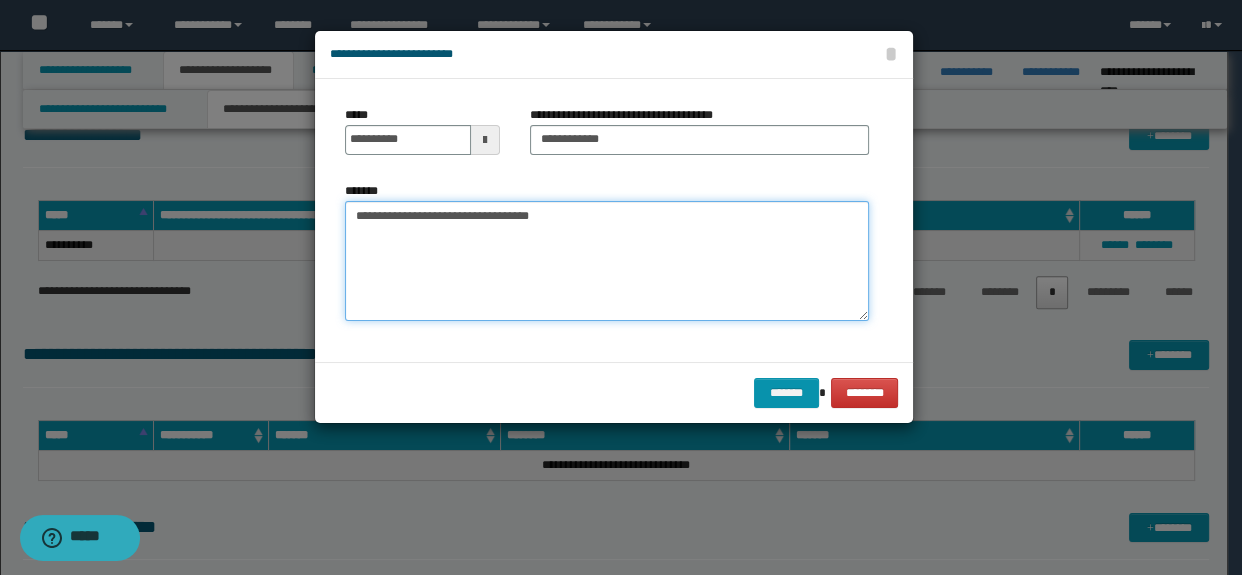 click on "**********" at bounding box center [607, 261] 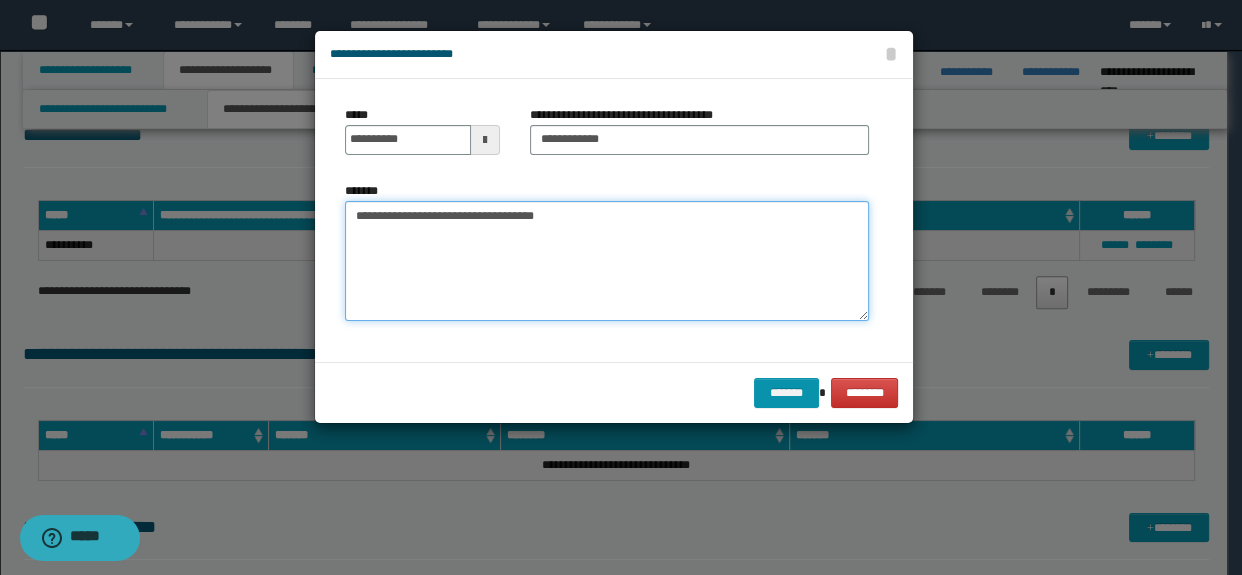 paste on "**********" 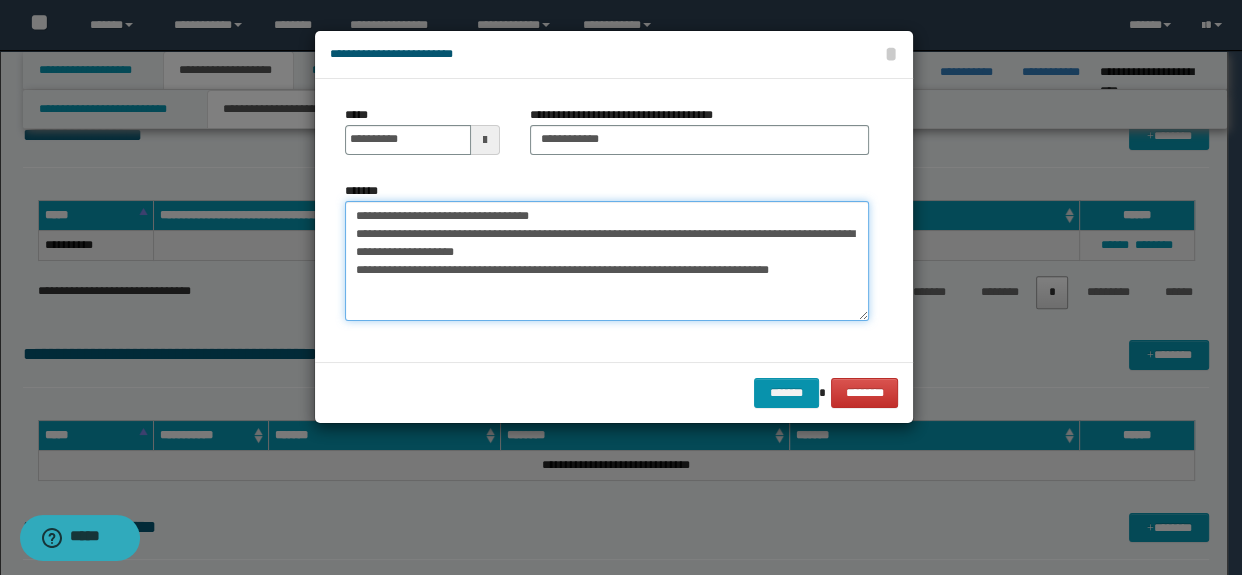 click on "**********" at bounding box center [607, 261] 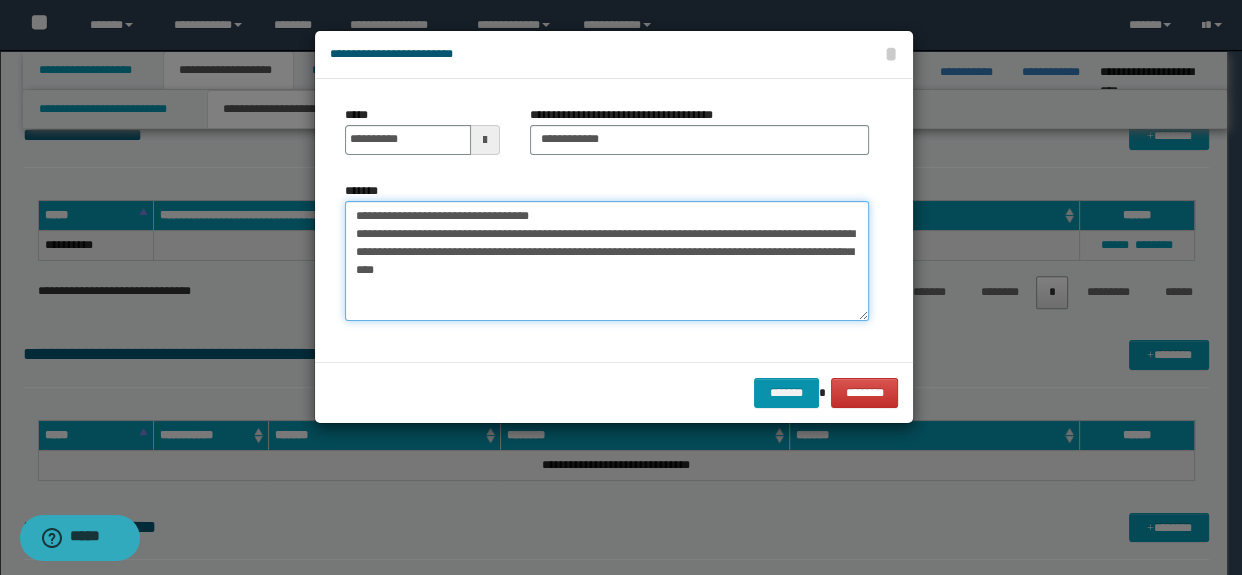 drag, startPoint x: 361, startPoint y: 239, endPoint x: 634, endPoint y: 285, distance: 276.84833 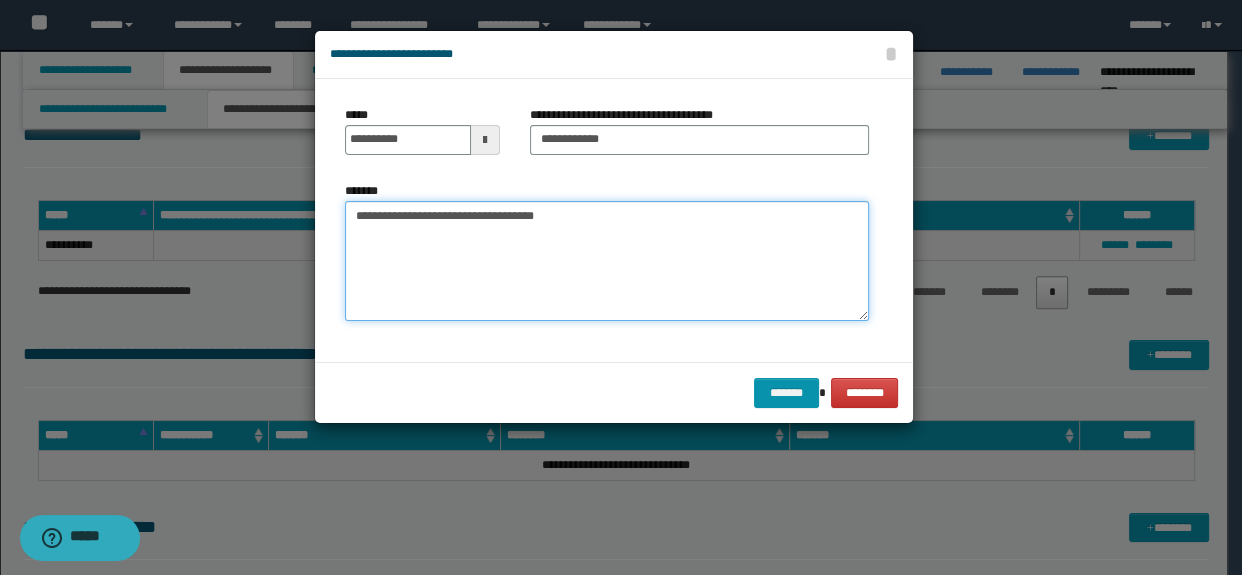 paste on "**********" 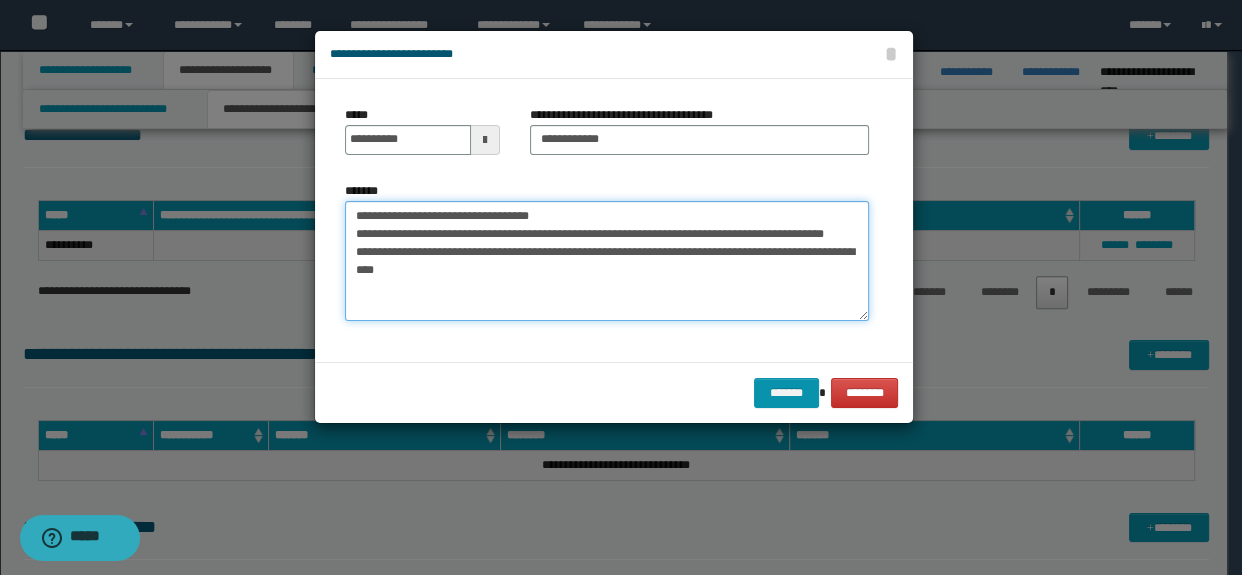 scroll, scrollTop: 11, scrollLeft: 0, axis: vertical 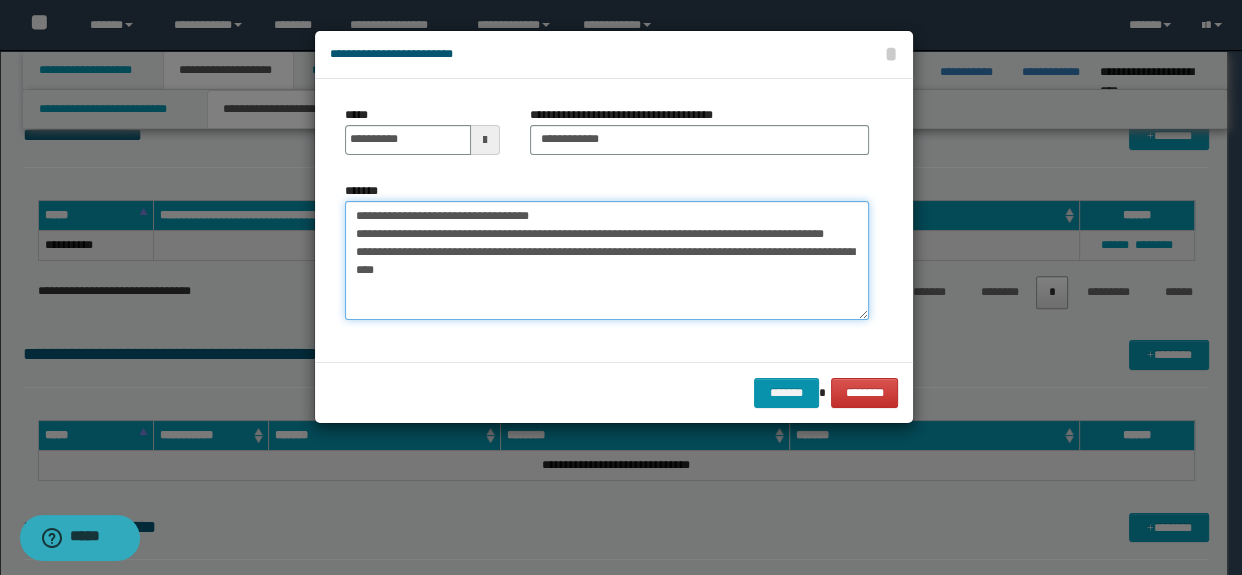 paste on "**********" 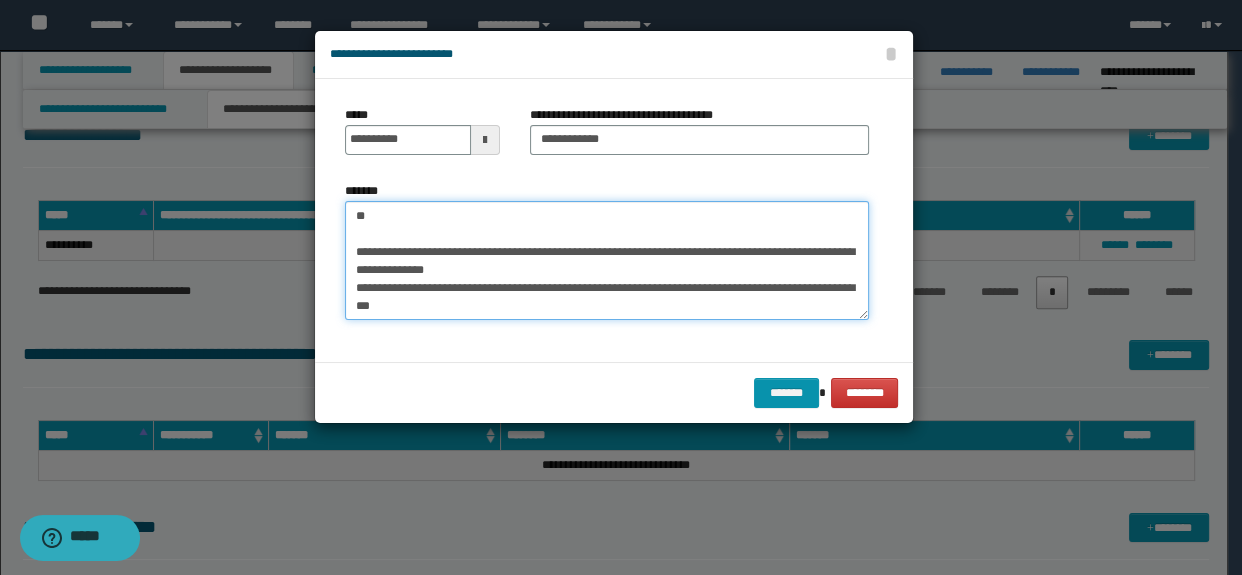 scroll, scrollTop: 90, scrollLeft: 0, axis: vertical 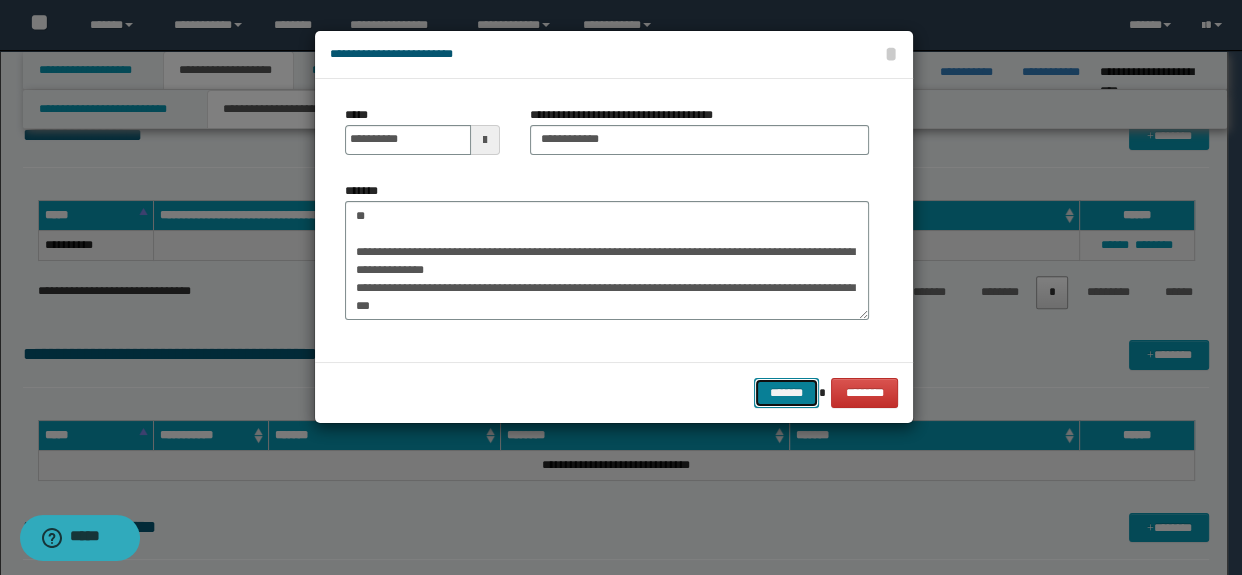 click on "*******" at bounding box center (786, 393) 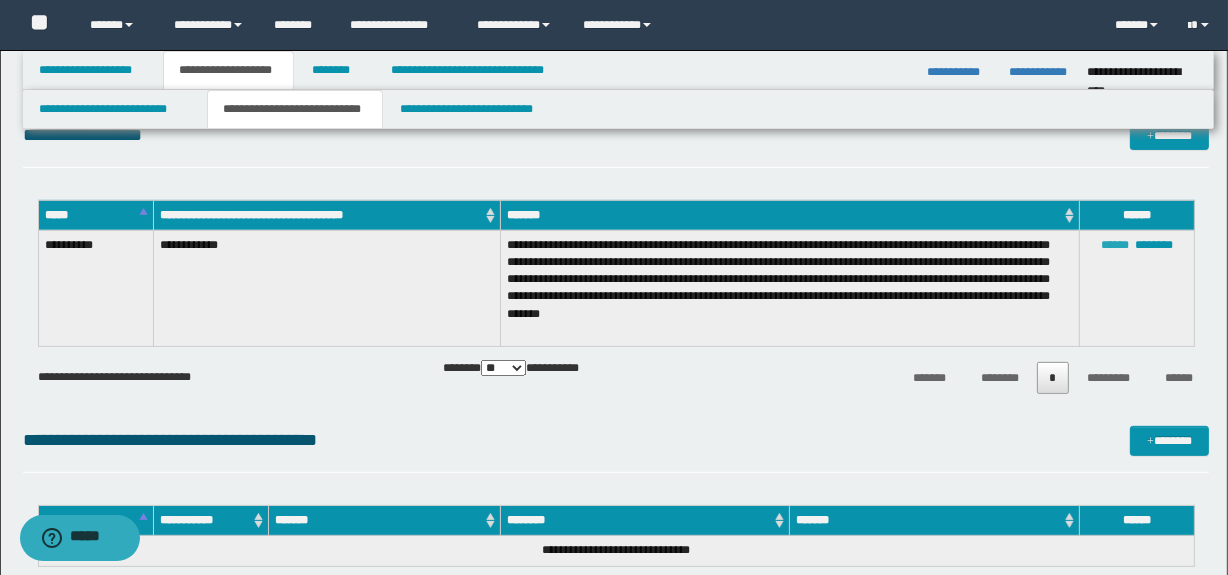 click on "******" at bounding box center [1115, 245] 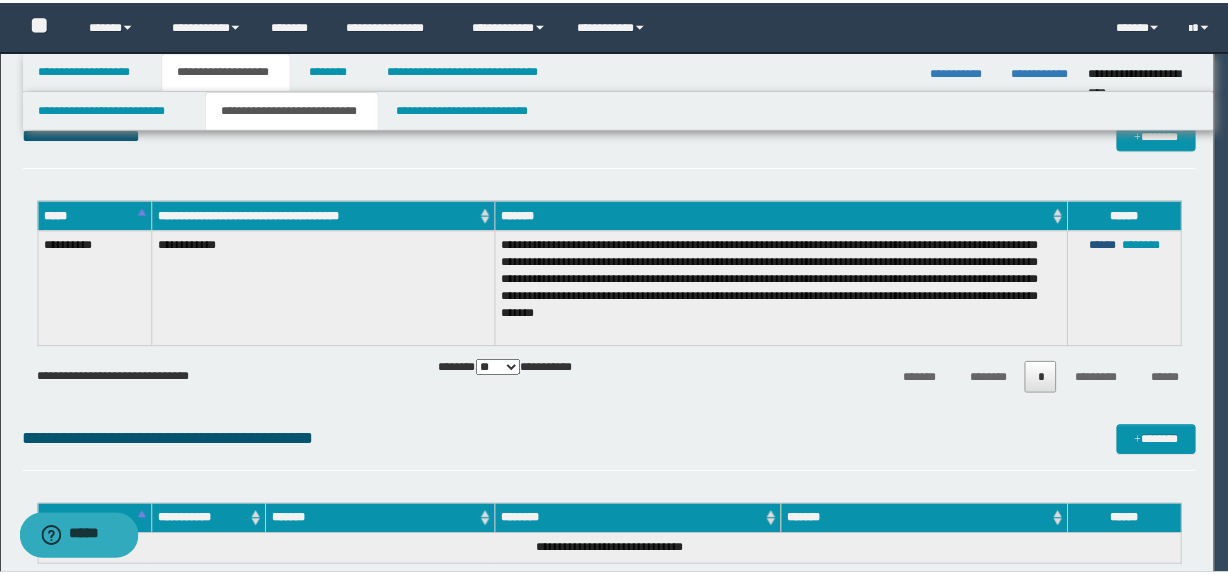 scroll, scrollTop: 18, scrollLeft: 0, axis: vertical 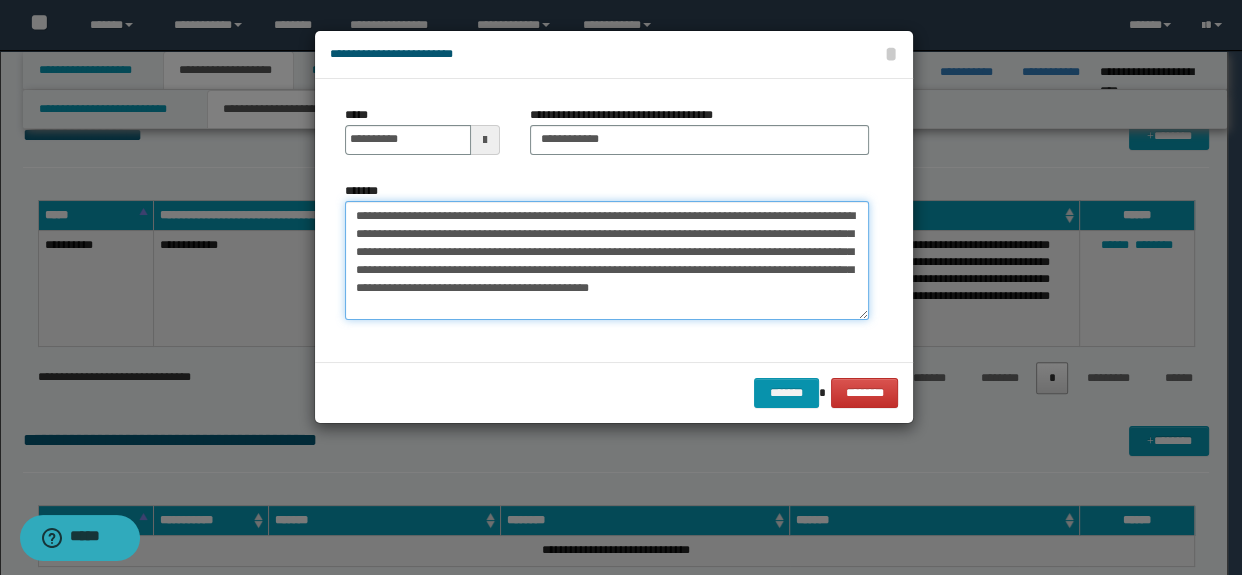 click on "**********" at bounding box center [607, 261] 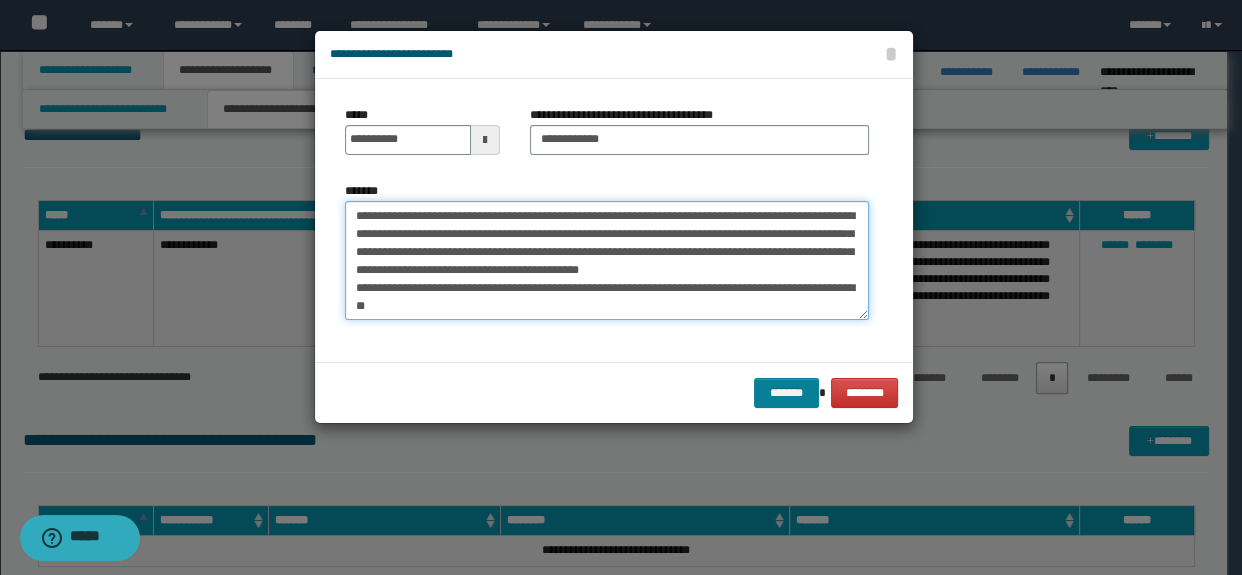 type on "**********" 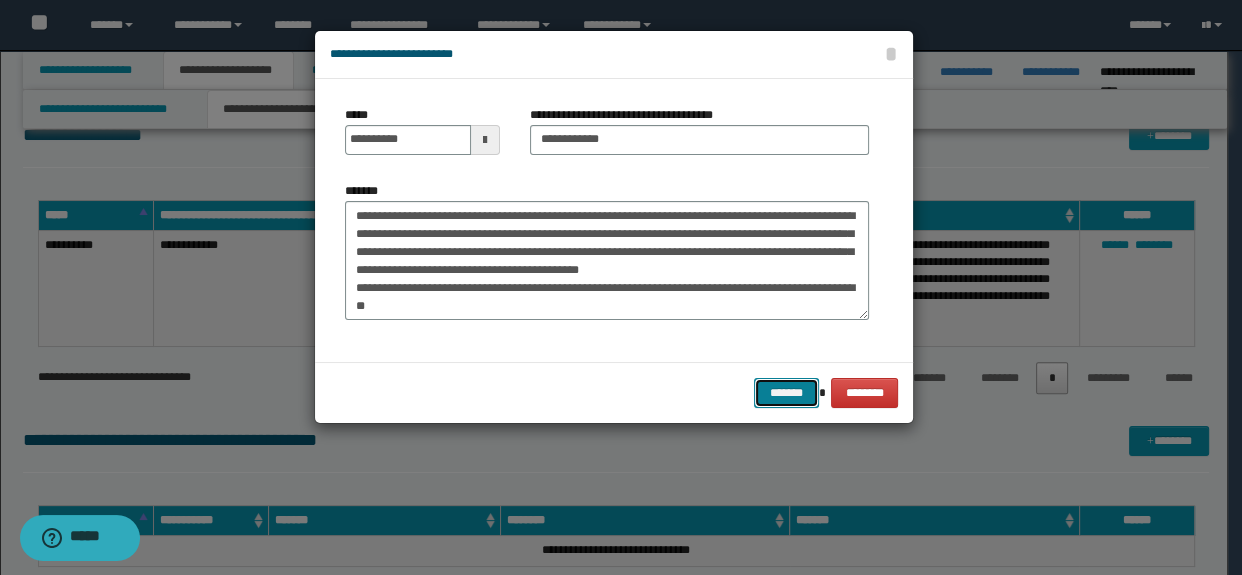 click on "*******" at bounding box center [786, 393] 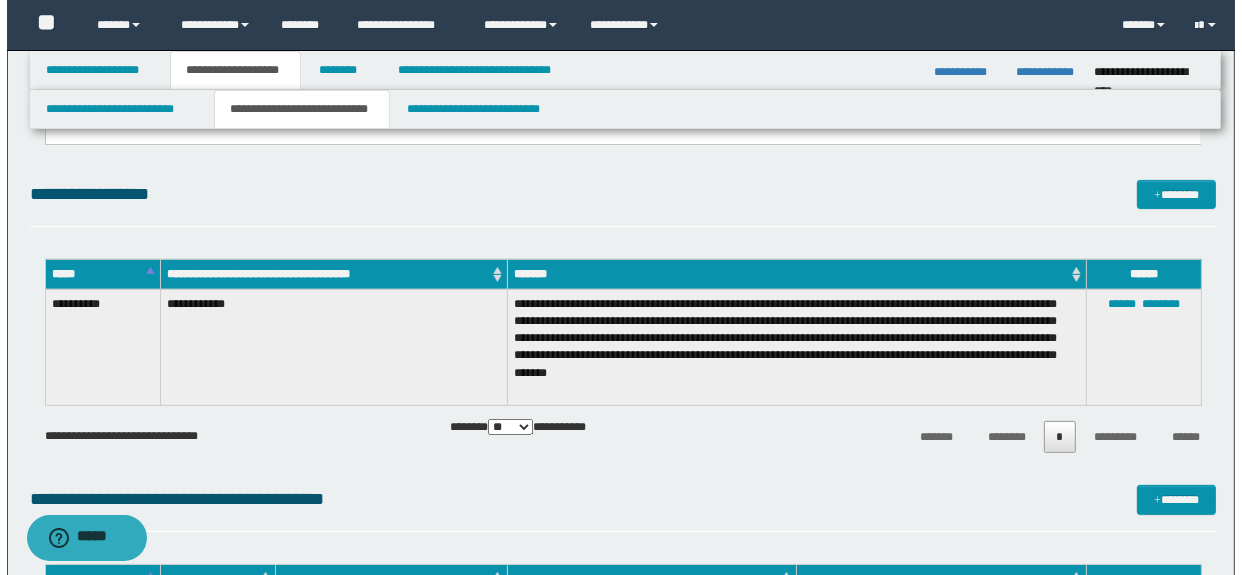 scroll, scrollTop: 545, scrollLeft: 0, axis: vertical 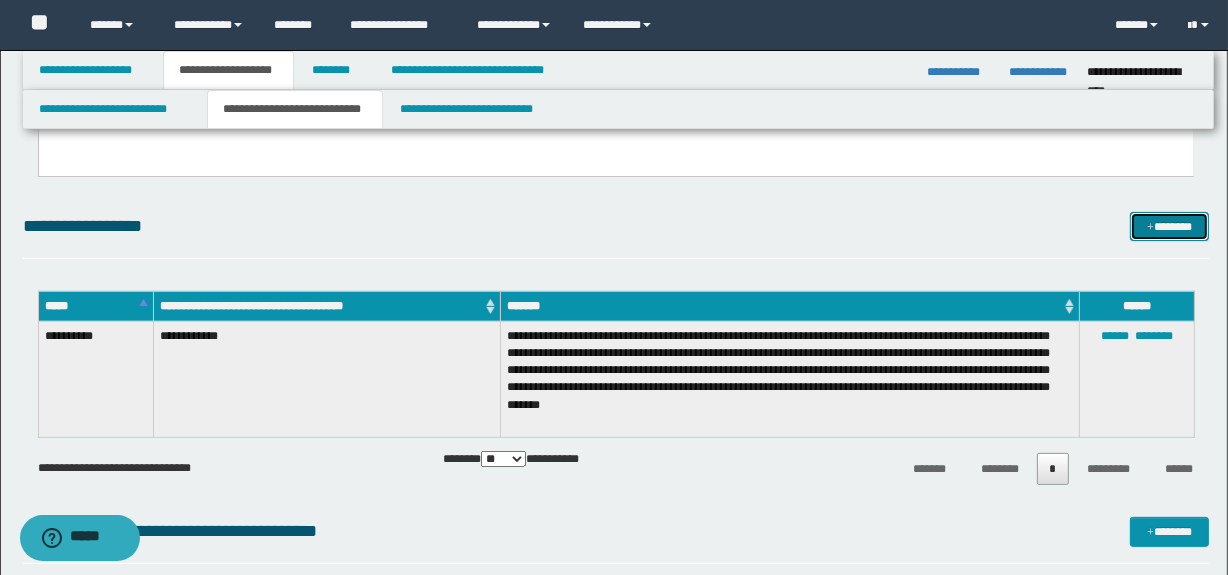 click on "*******" at bounding box center [1170, 227] 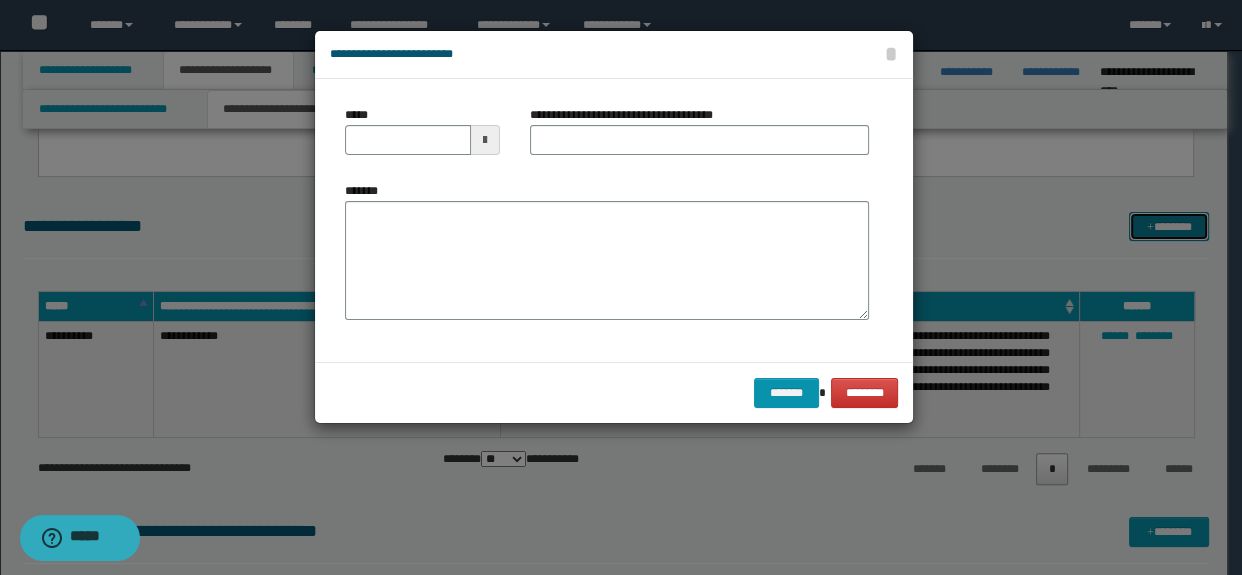 scroll, scrollTop: 0, scrollLeft: 0, axis: both 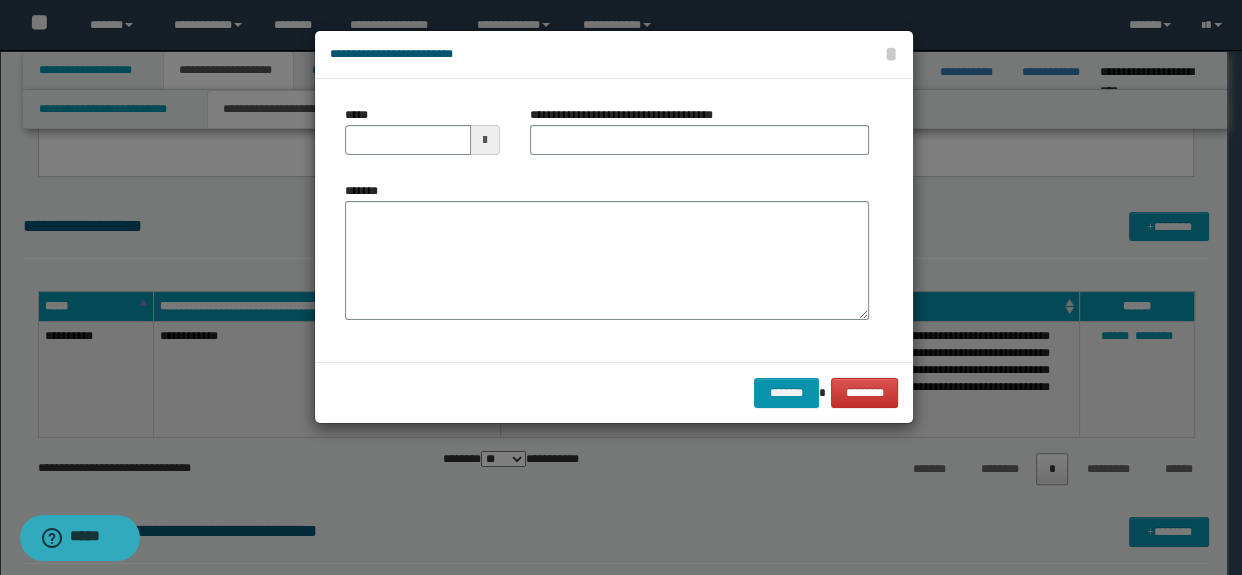 type 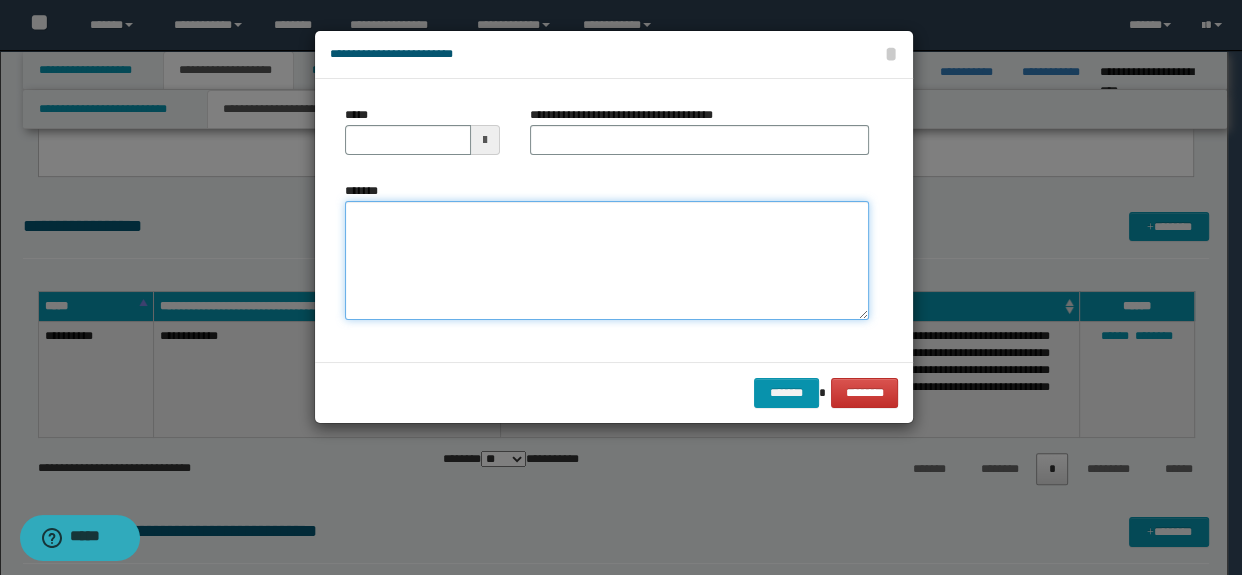 click on "*******" at bounding box center (607, 261) 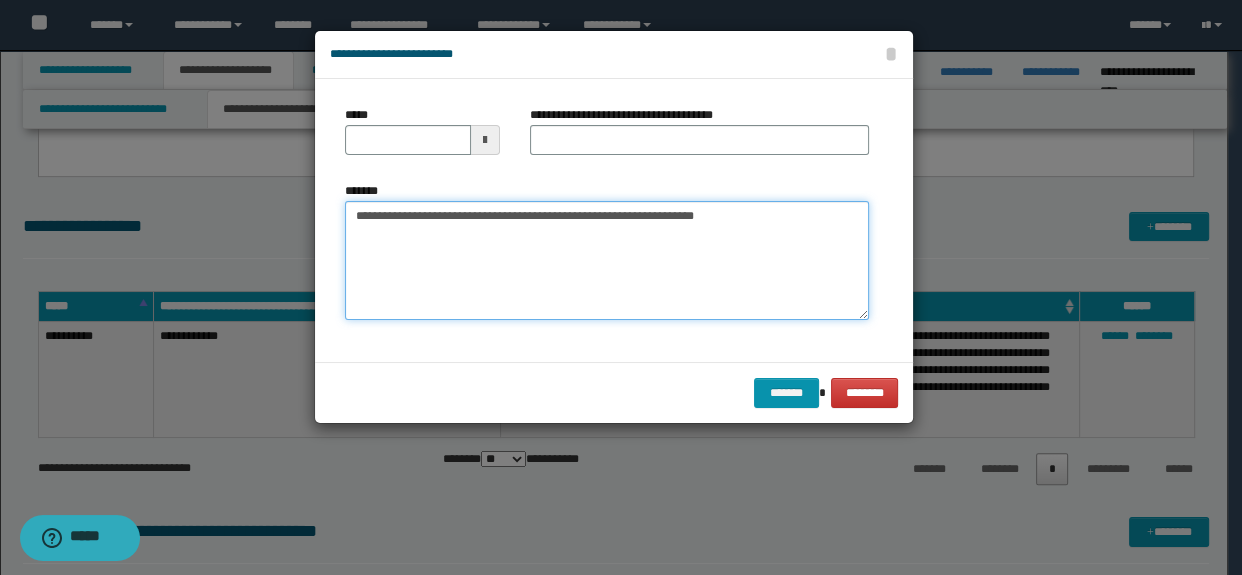 type on "**********" 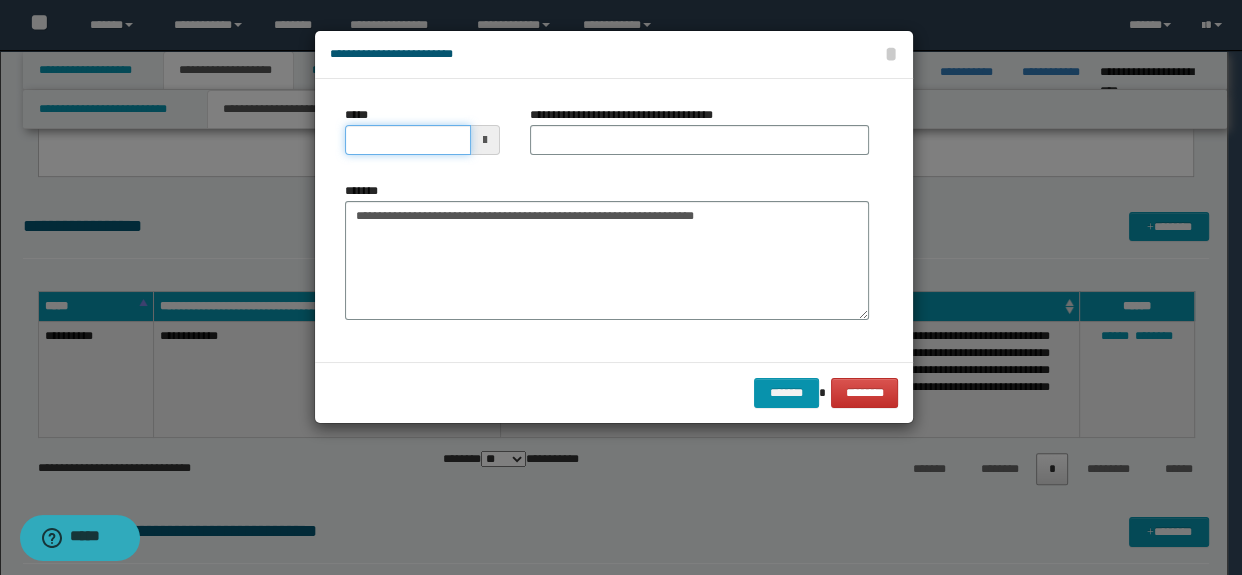 click on "*****" at bounding box center (408, 140) 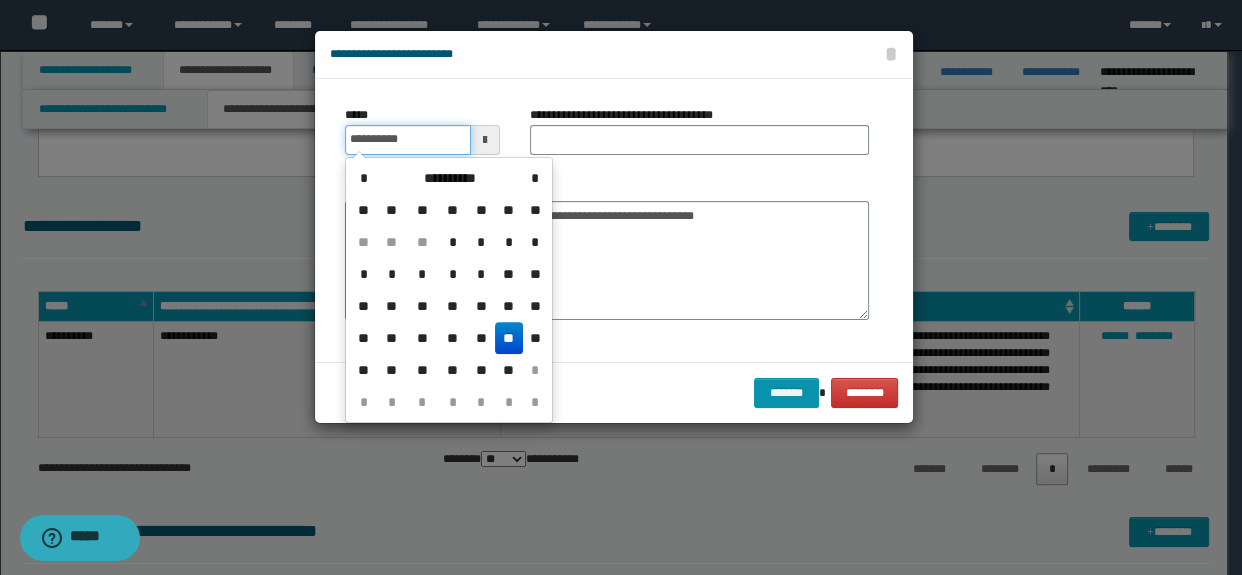 drag, startPoint x: 419, startPoint y: 140, endPoint x: 328, endPoint y: 131, distance: 91.44397 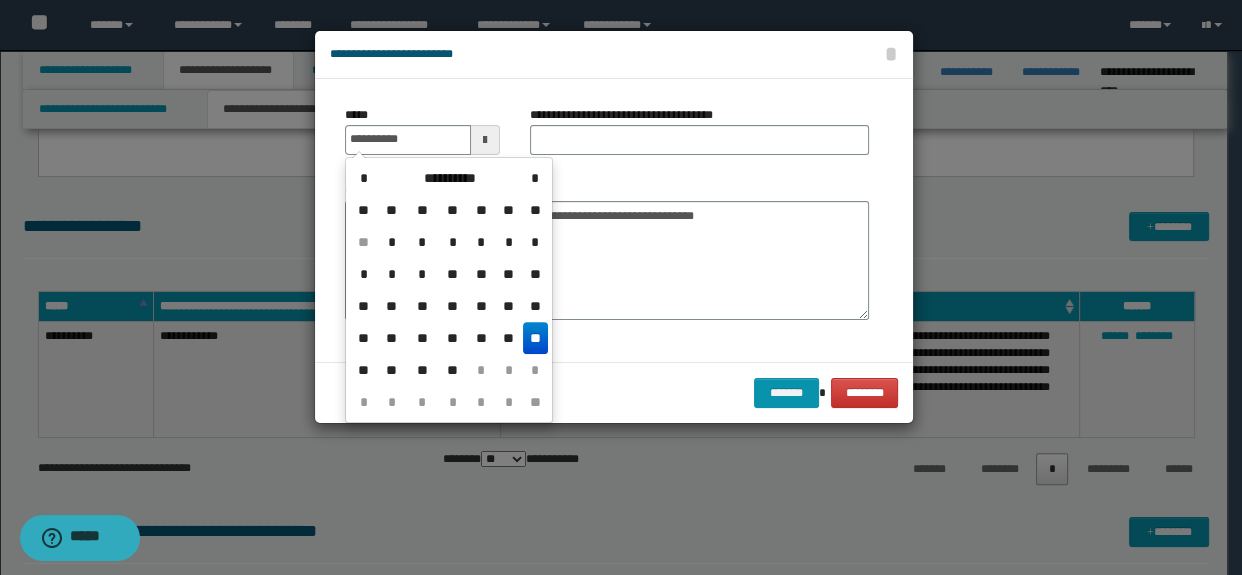 type on "**********" 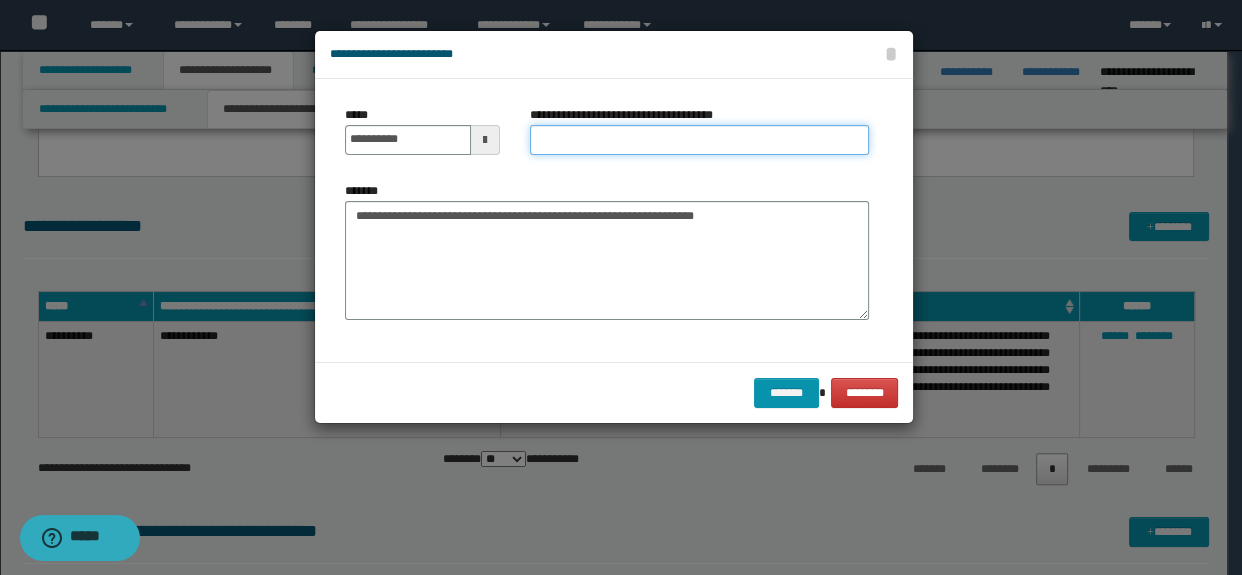 click on "**********" at bounding box center (700, 140) 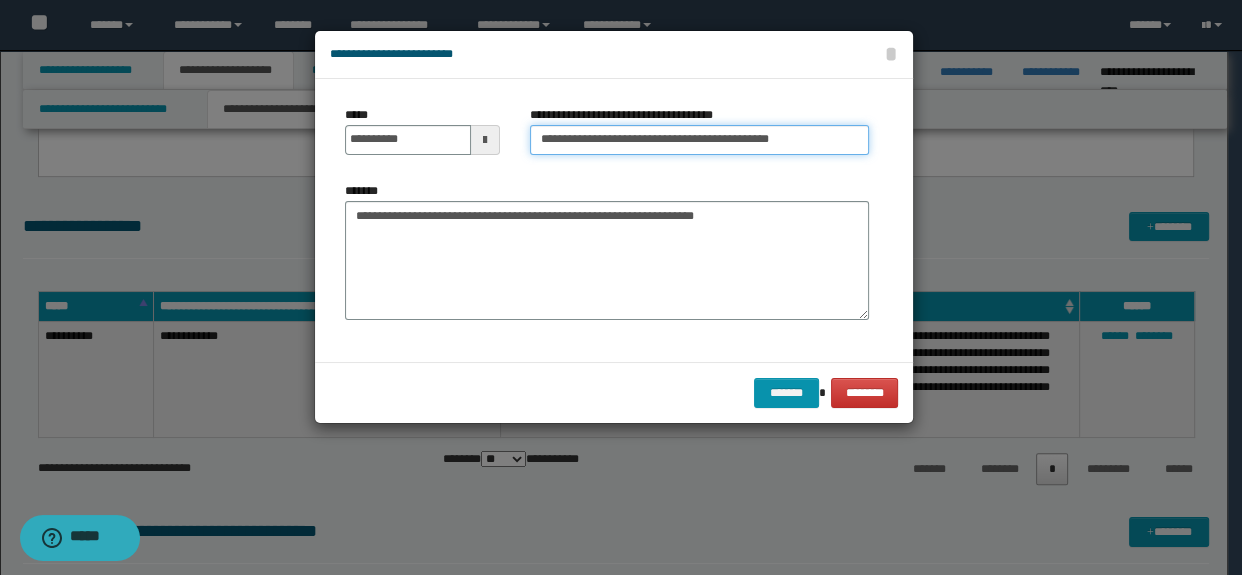 drag, startPoint x: 857, startPoint y: 134, endPoint x: 767, endPoint y: 140, distance: 90.199776 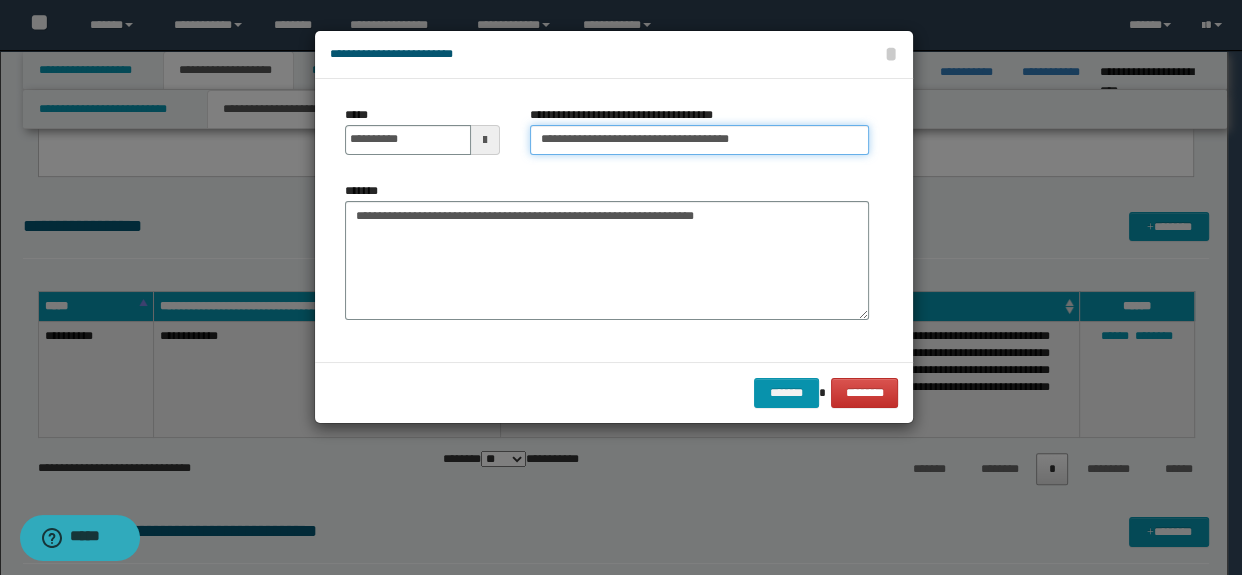 type on "**********" 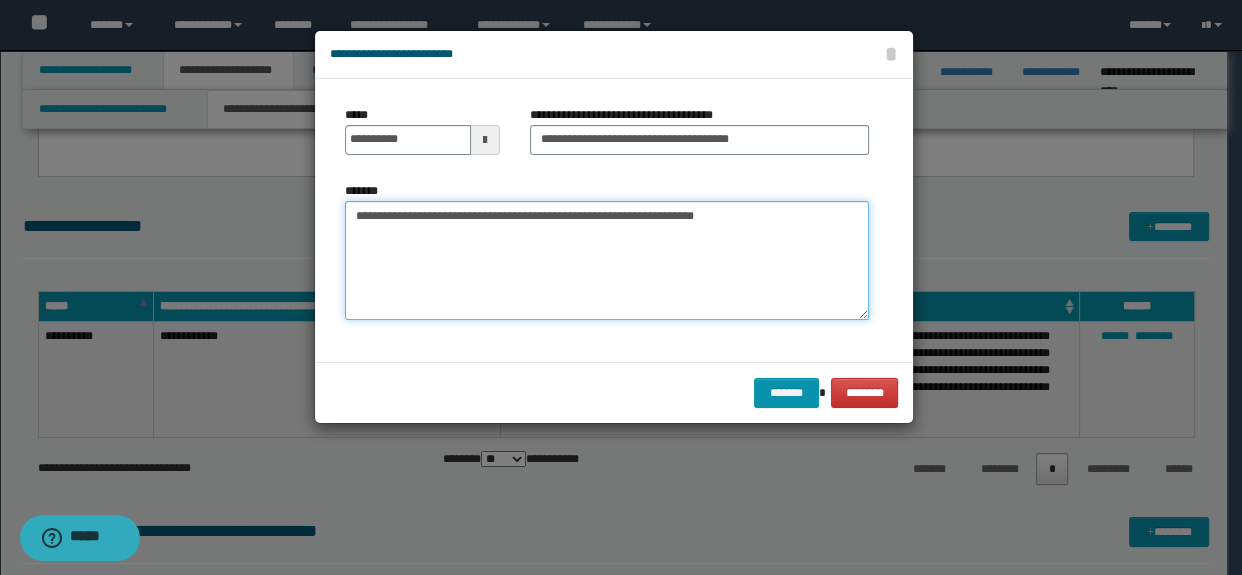 click on "**********" at bounding box center (607, 261) 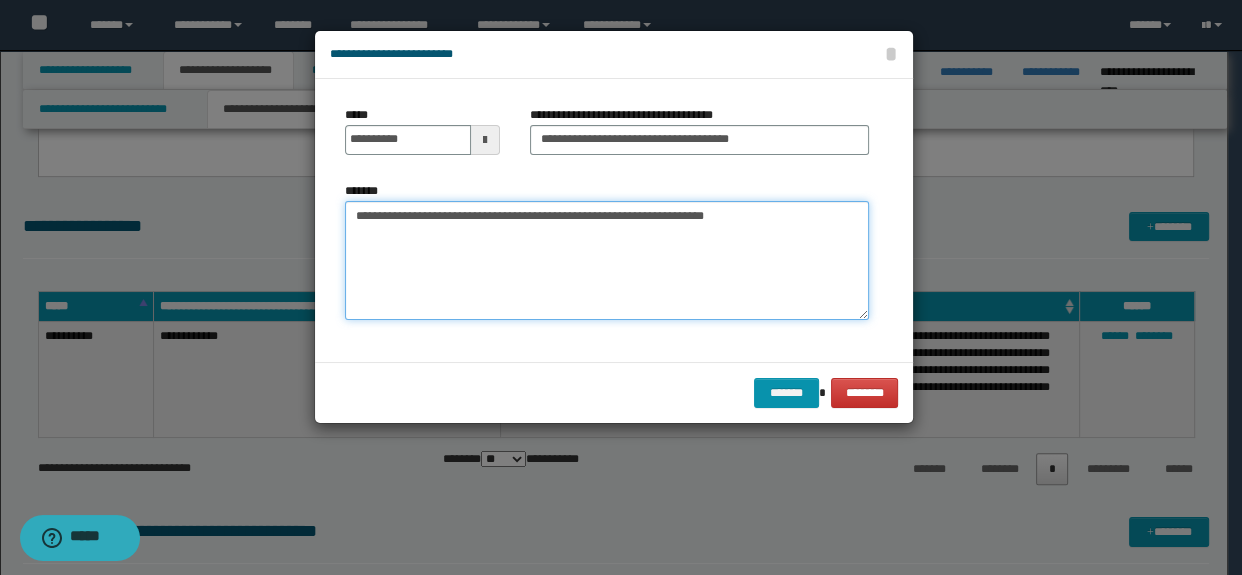 paste on "**********" 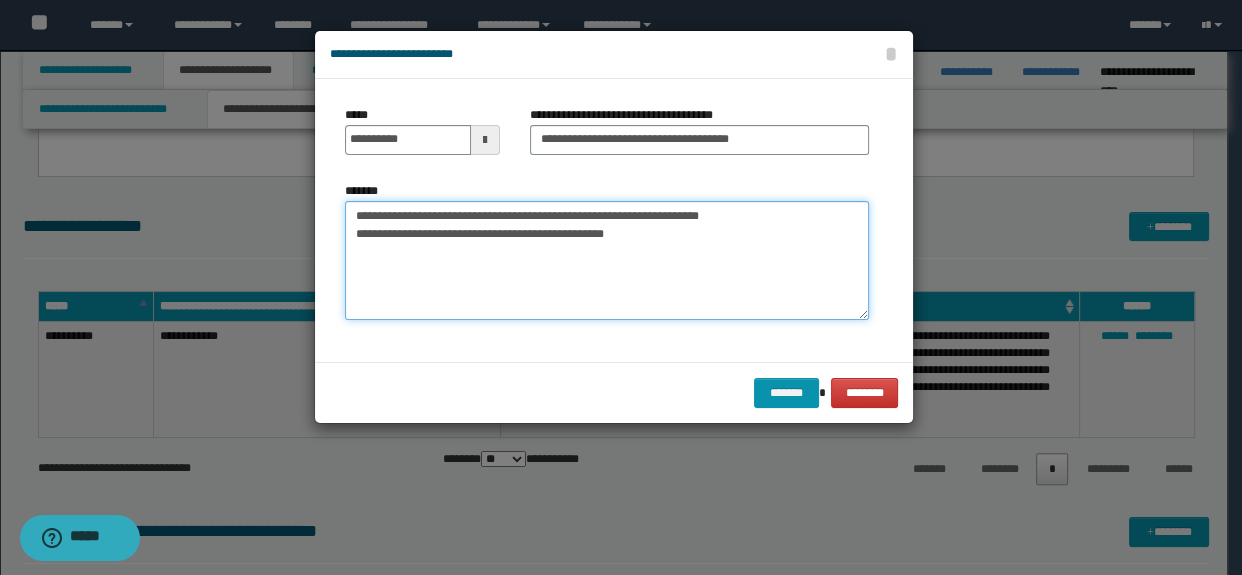 type on "**********" 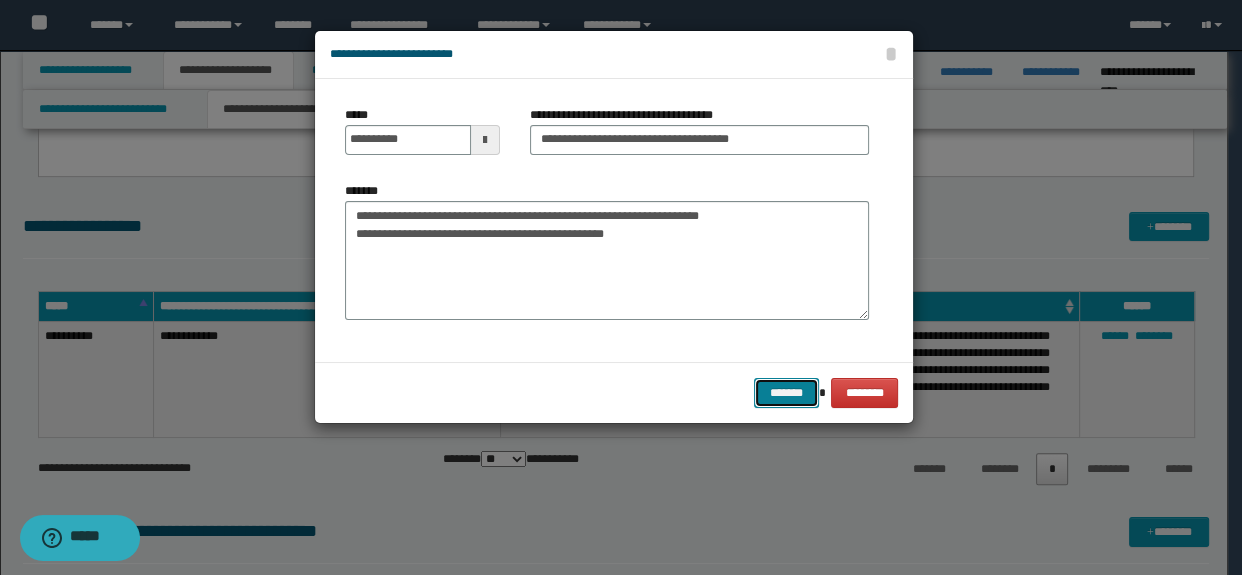click on "*******" at bounding box center (786, 393) 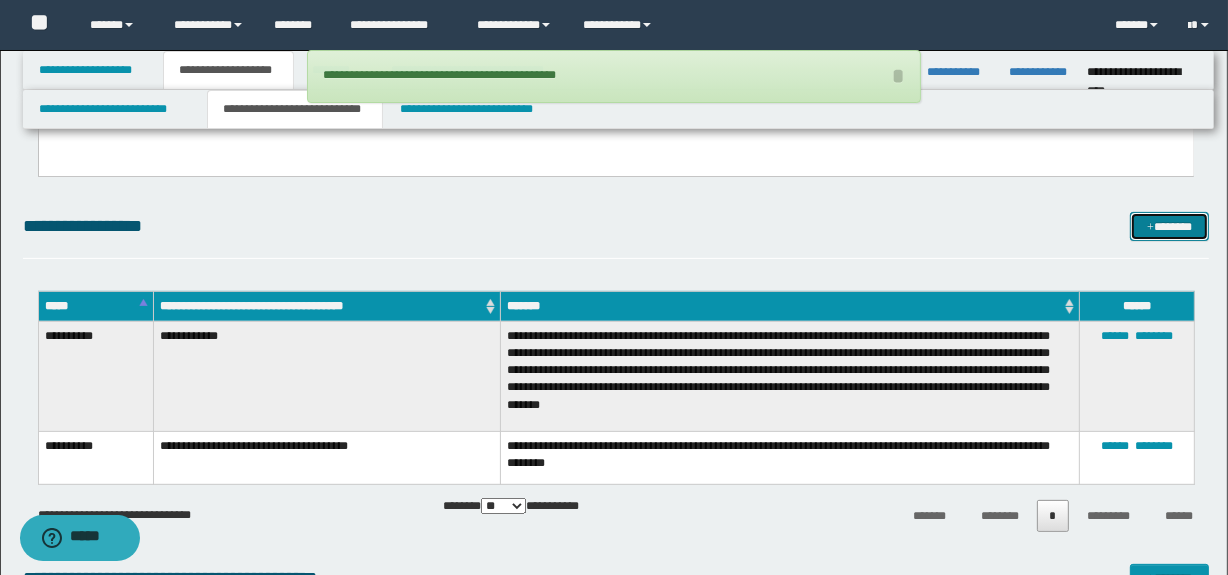 click on "*******" at bounding box center (1170, 227) 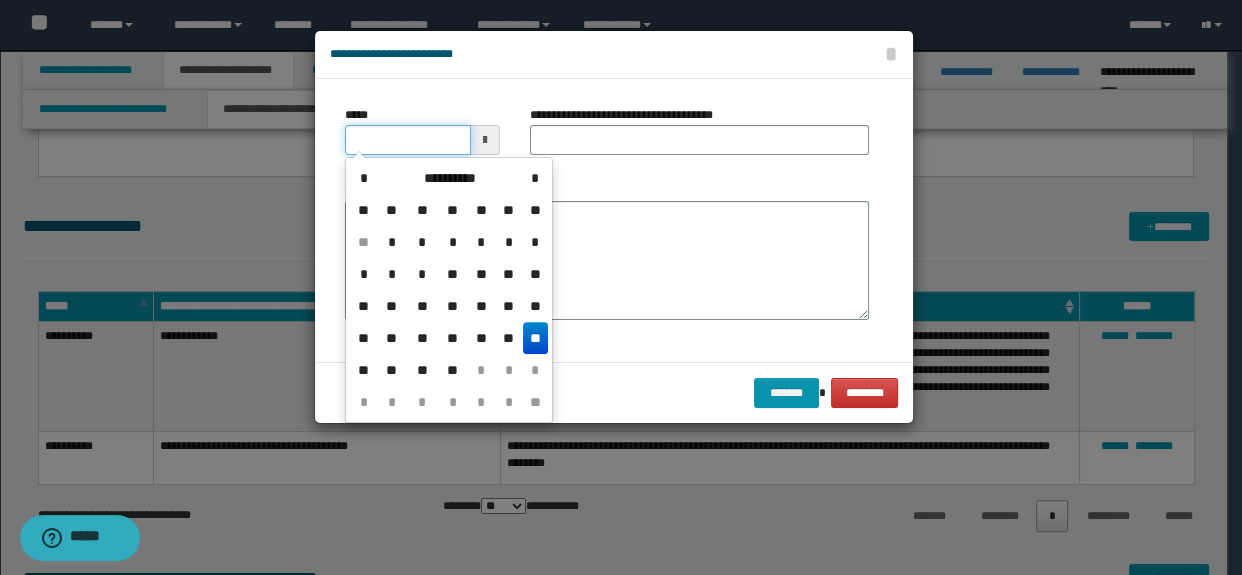 click on "*****" at bounding box center (408, 140) 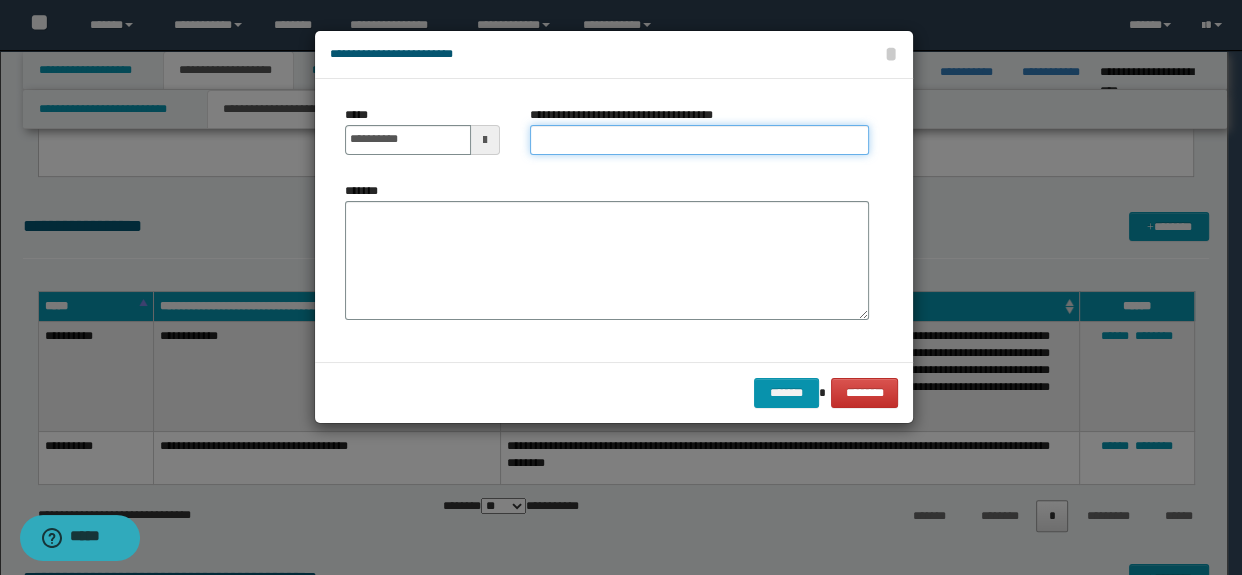 click on "**********" at bounding box center [700, 140] 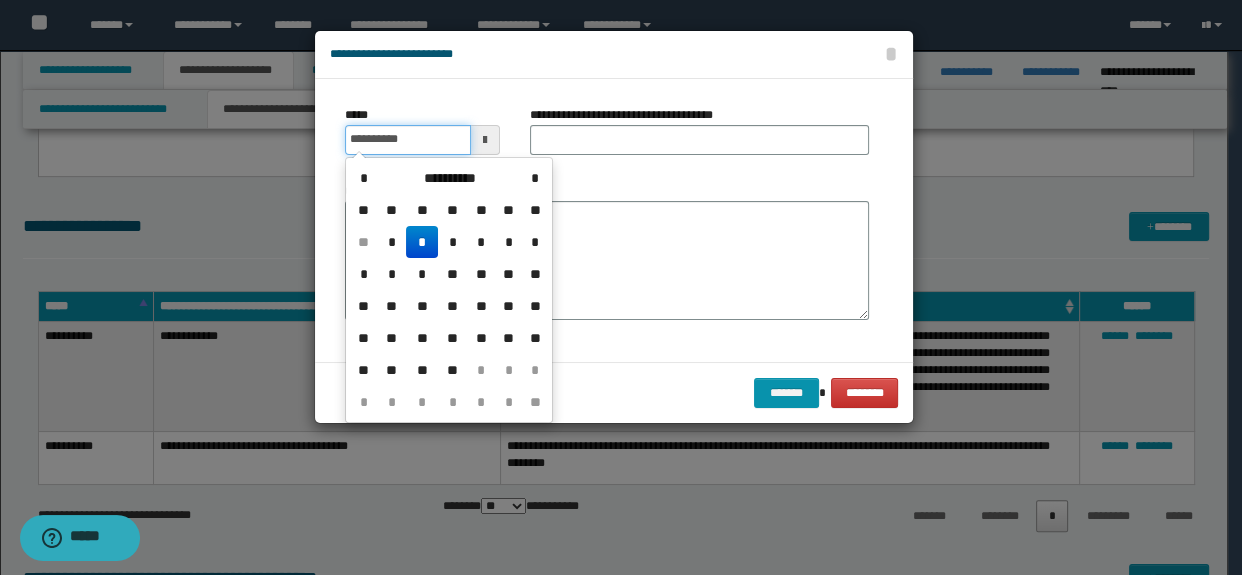 drag, startPoint x: 360, startPoint y: 137, endPoint x: 348, endPoint y: 141, distance: 12.649111 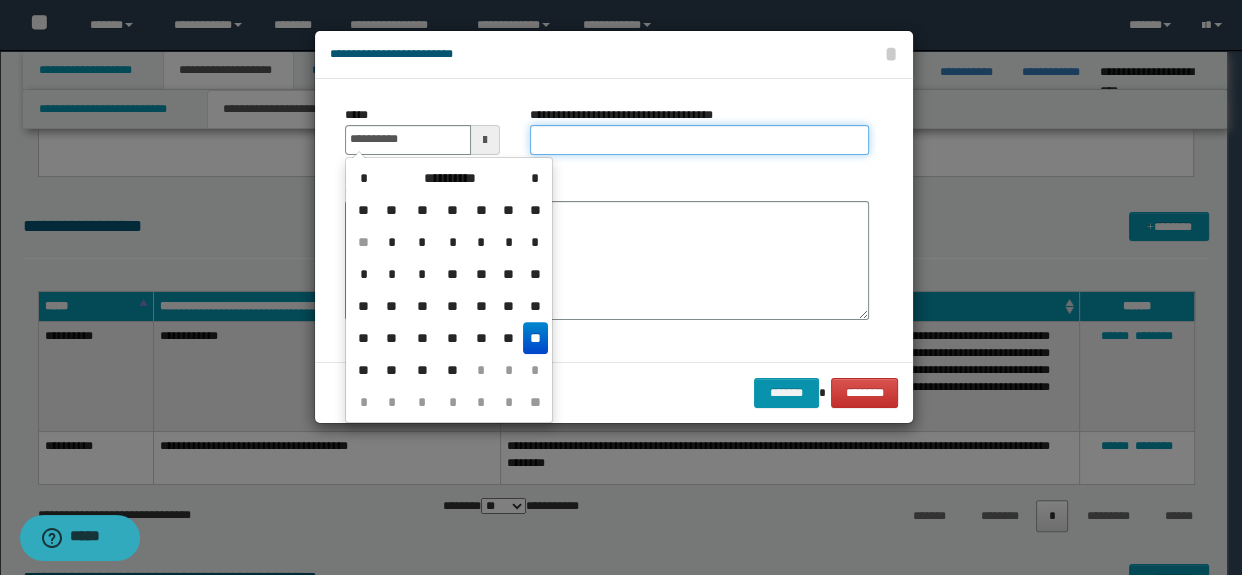 type on "**********" 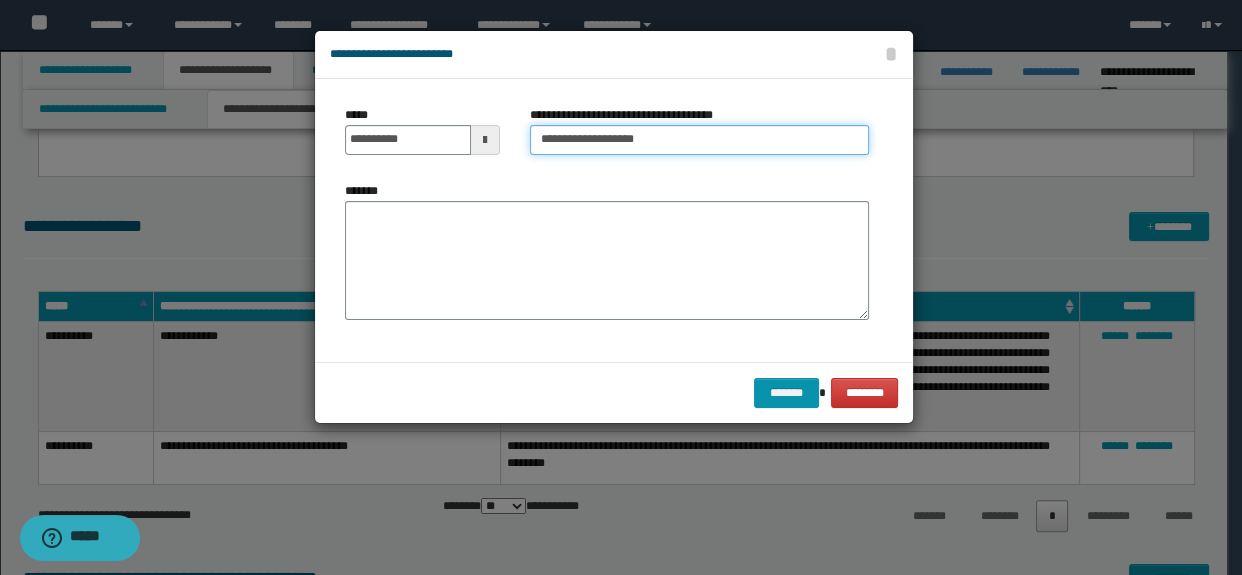 type on "**********" 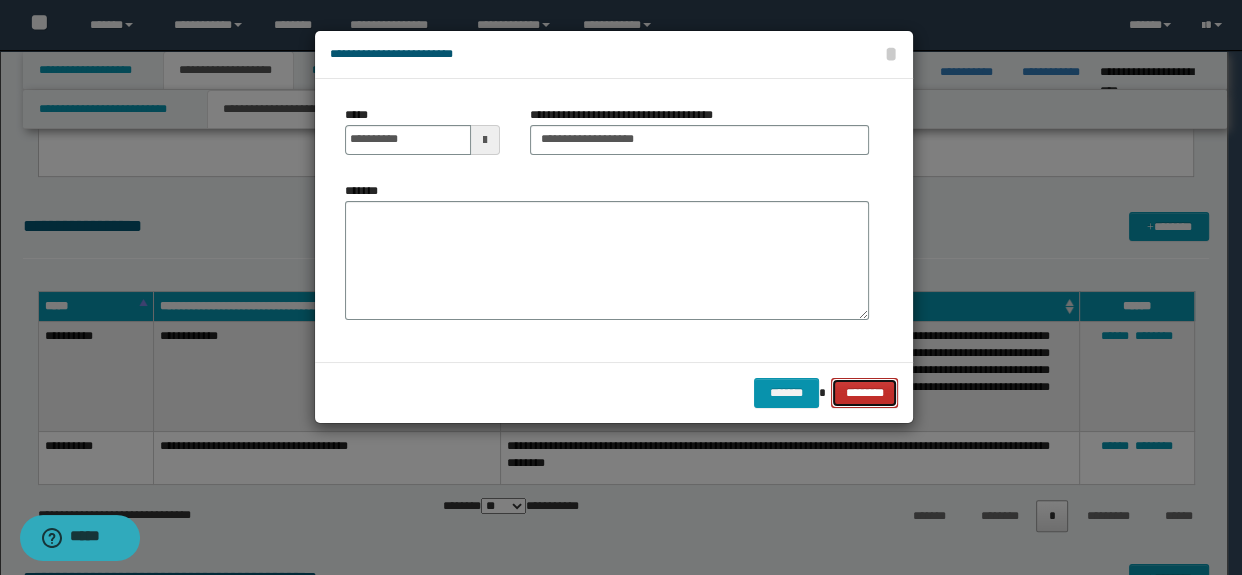 click on "********" at bounding box center (864, 393) 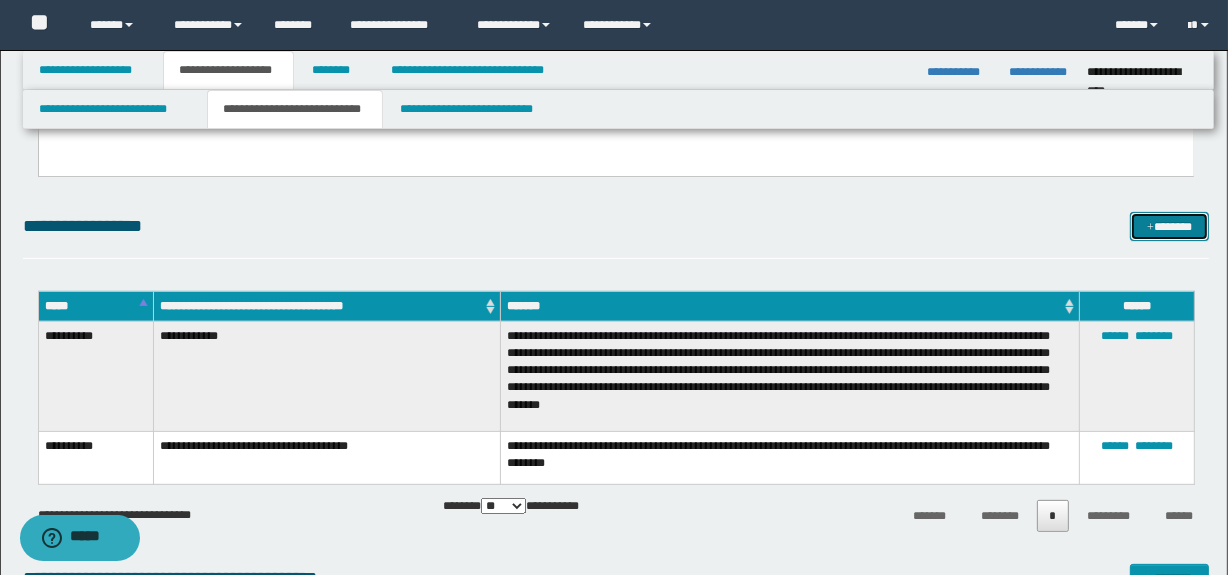 click on "*******" at bounding box center (1170, 227) 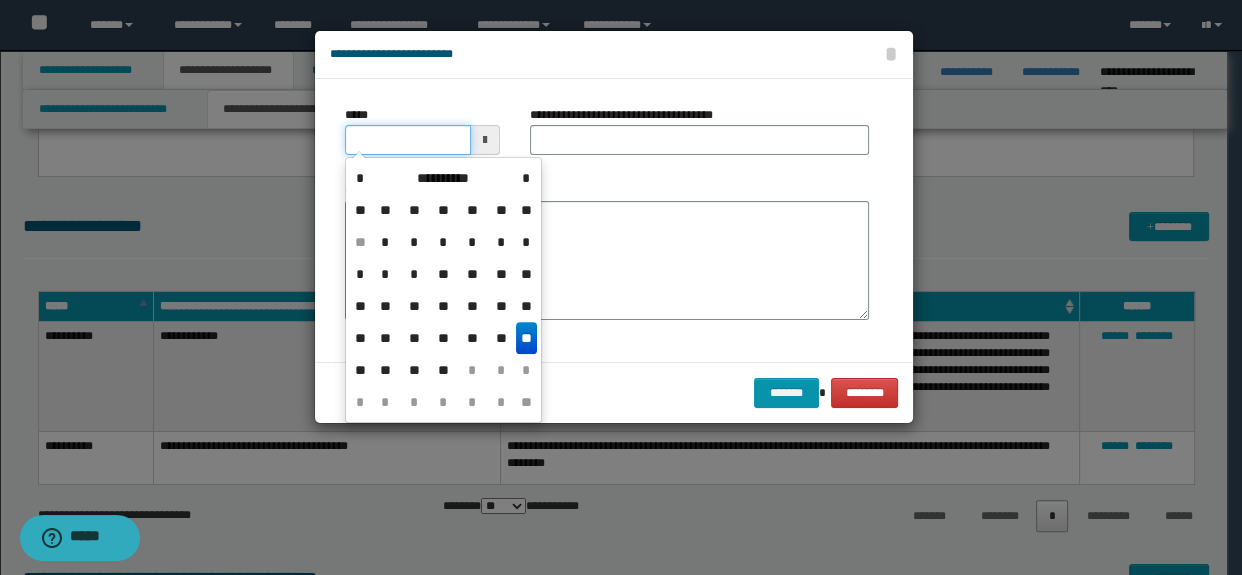 click on "*****" at bounding box center (408, 140) 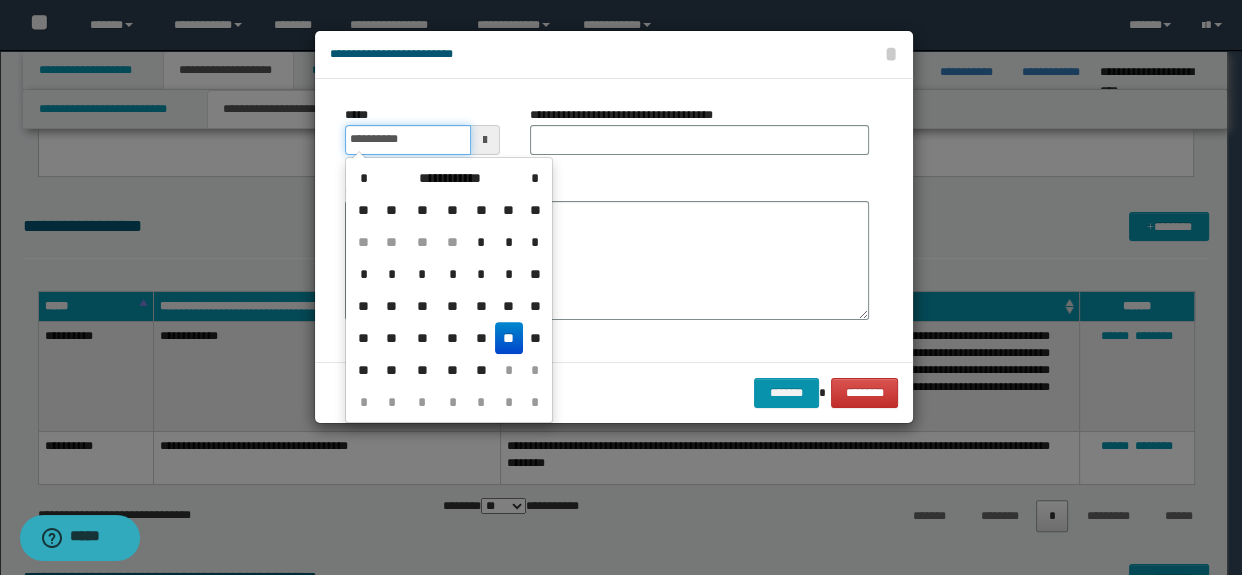 type on "**********" 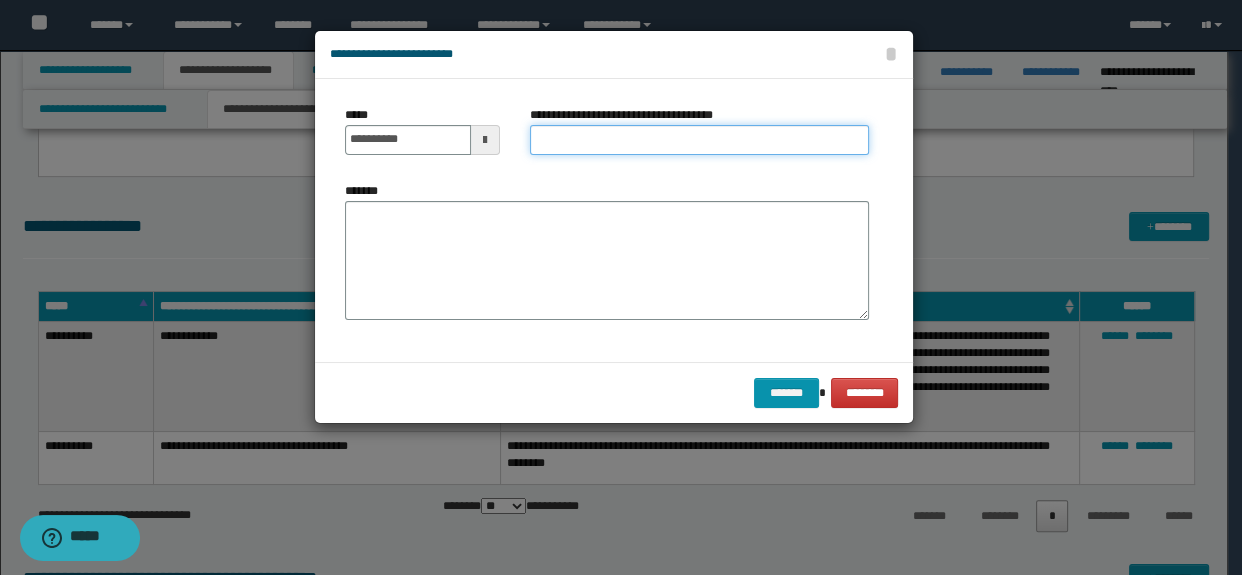 click on "**********" at bounding box center [700, 140] 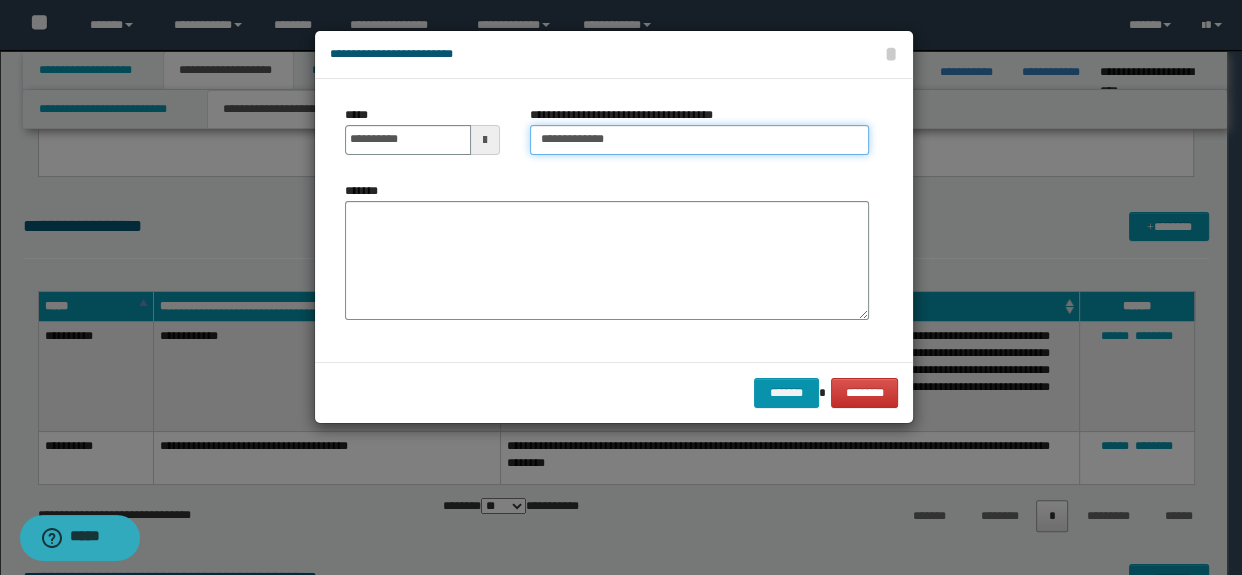 type on "**********" 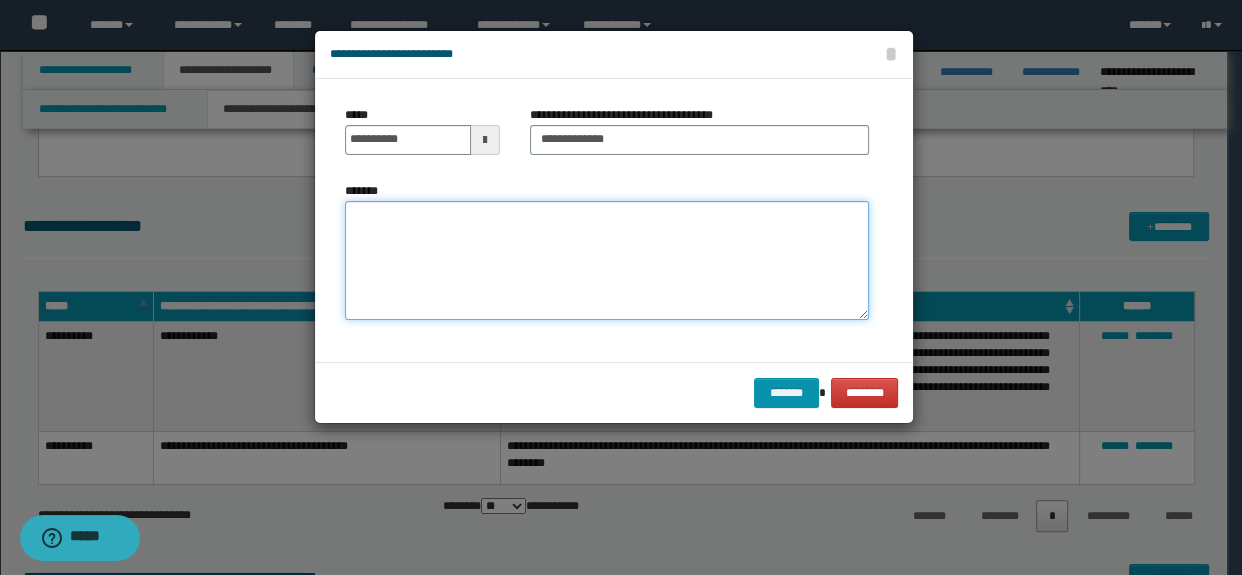 click on "*******" at bounding box center (607, 261) 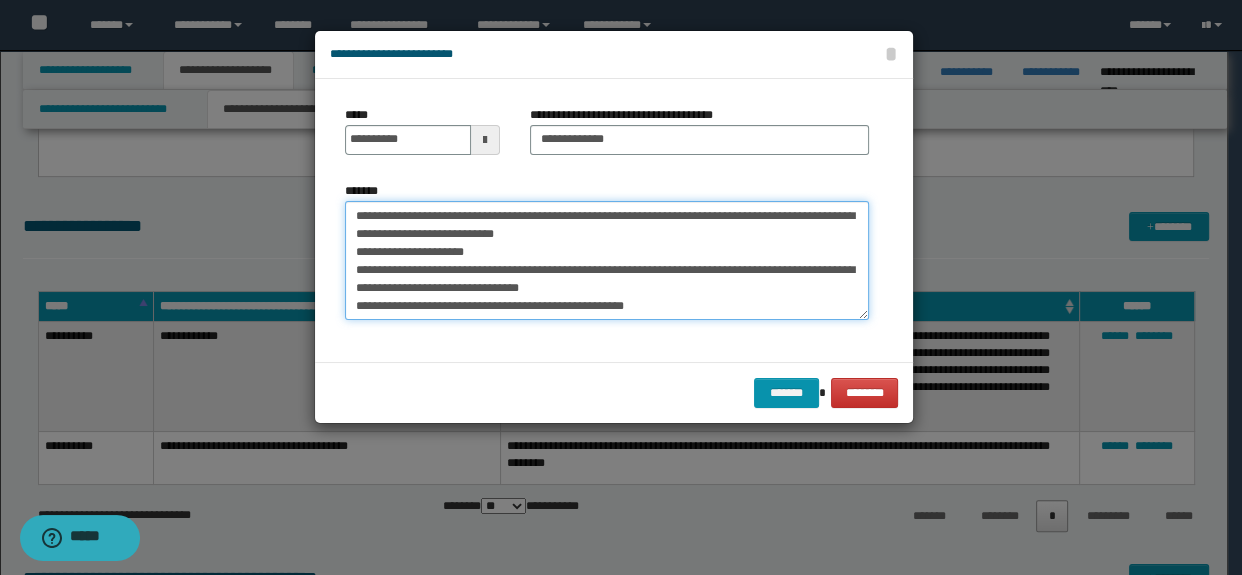 click on "**********" at bounding box center (607, 261) 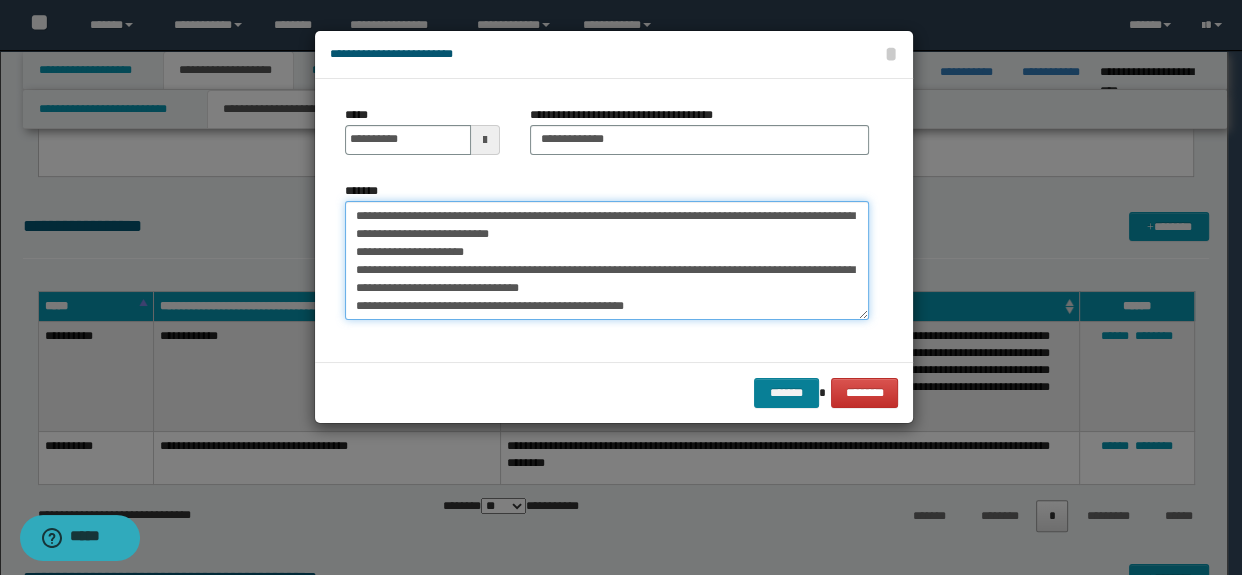 type on "**********" 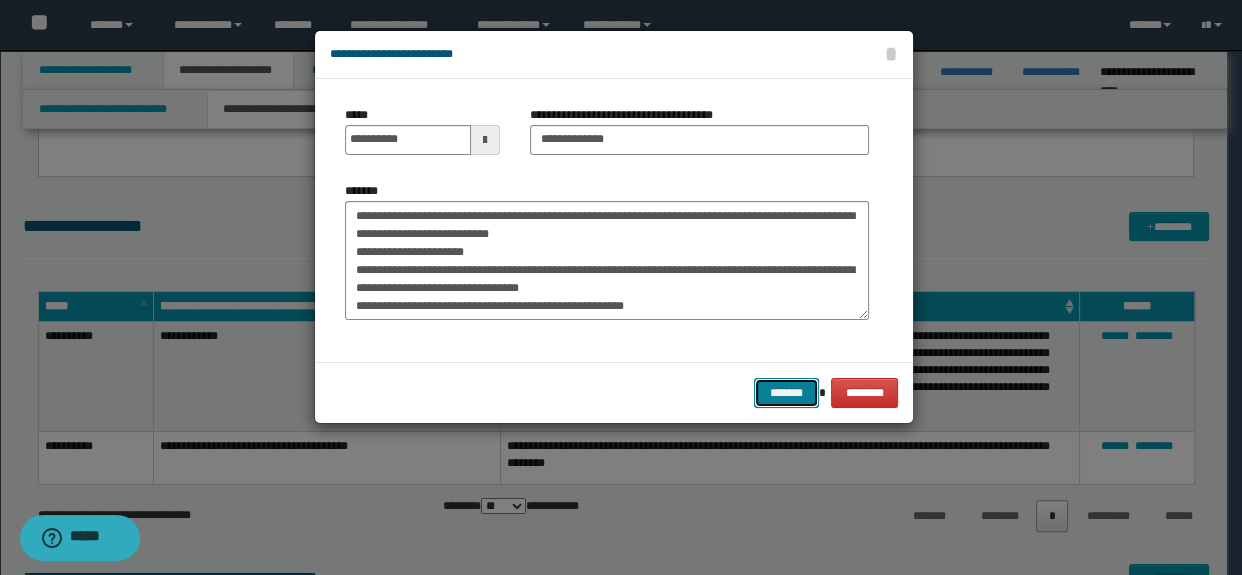 click on "*******" at bounding box center [786, 393] 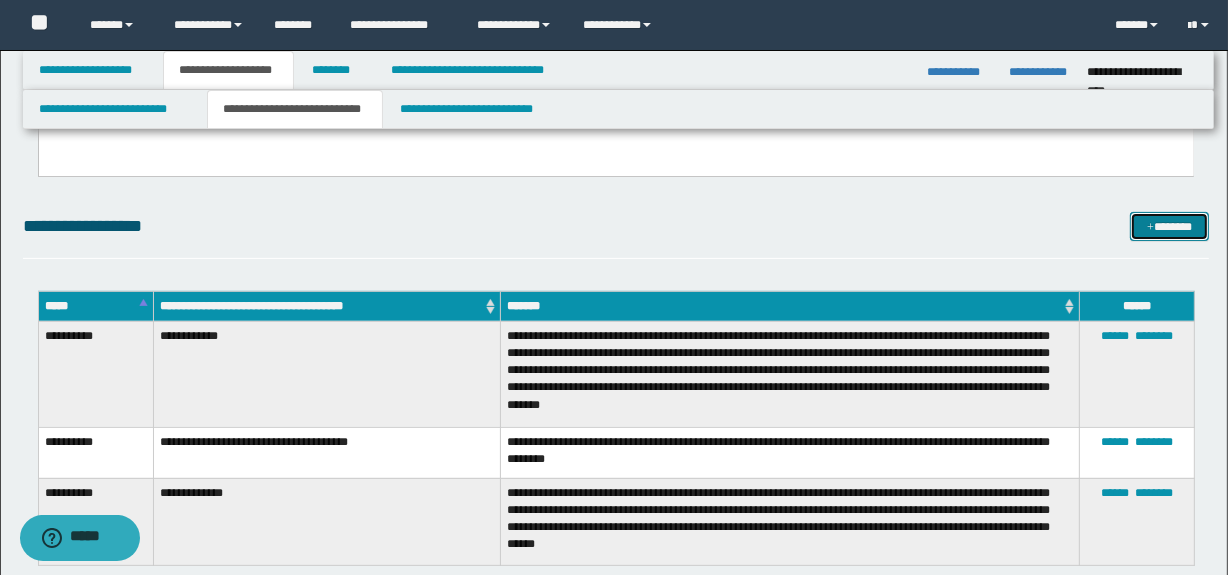 click on "*******" at bounding box center [1170, 227] 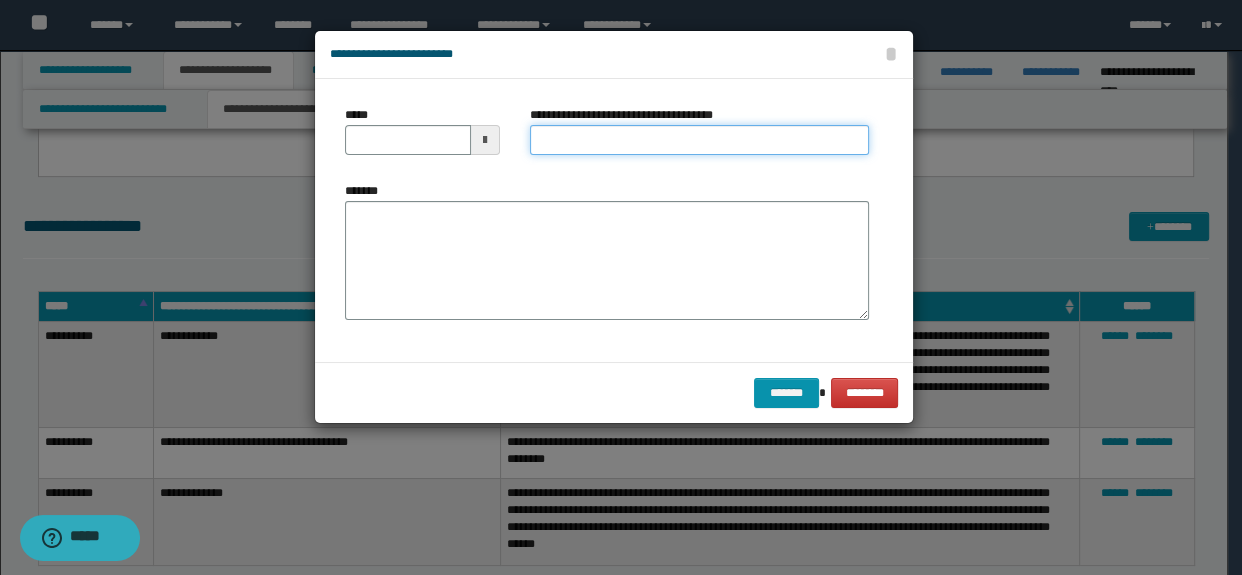 click on "**********" at bounding box center [700, 140] 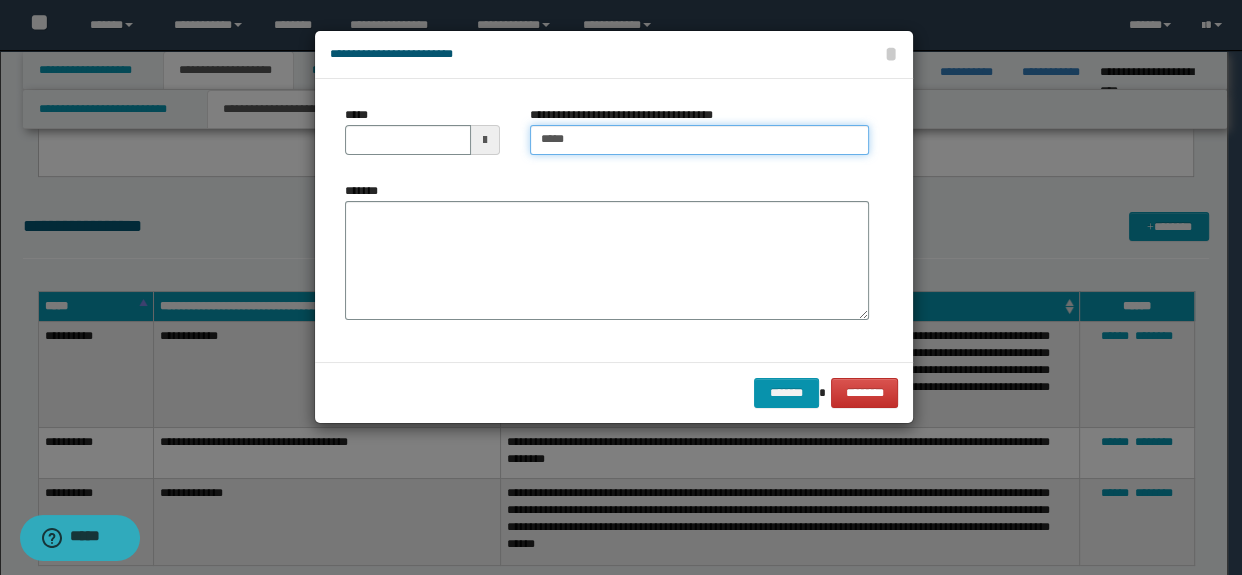 type on "**********" 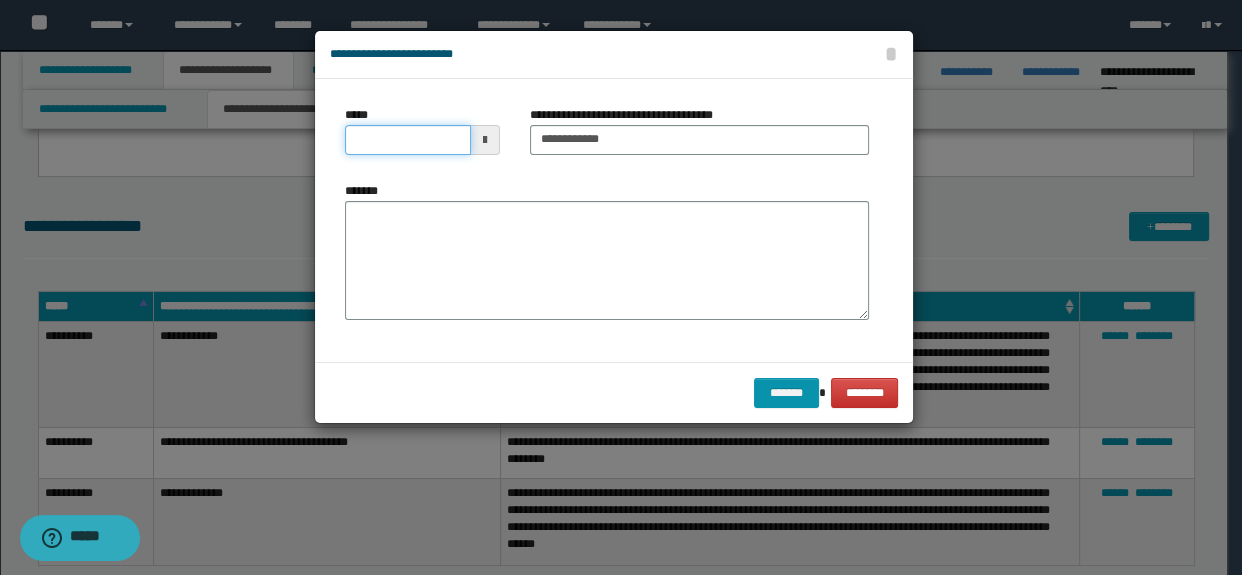 click on "*****" at bounding box center (408, 140) 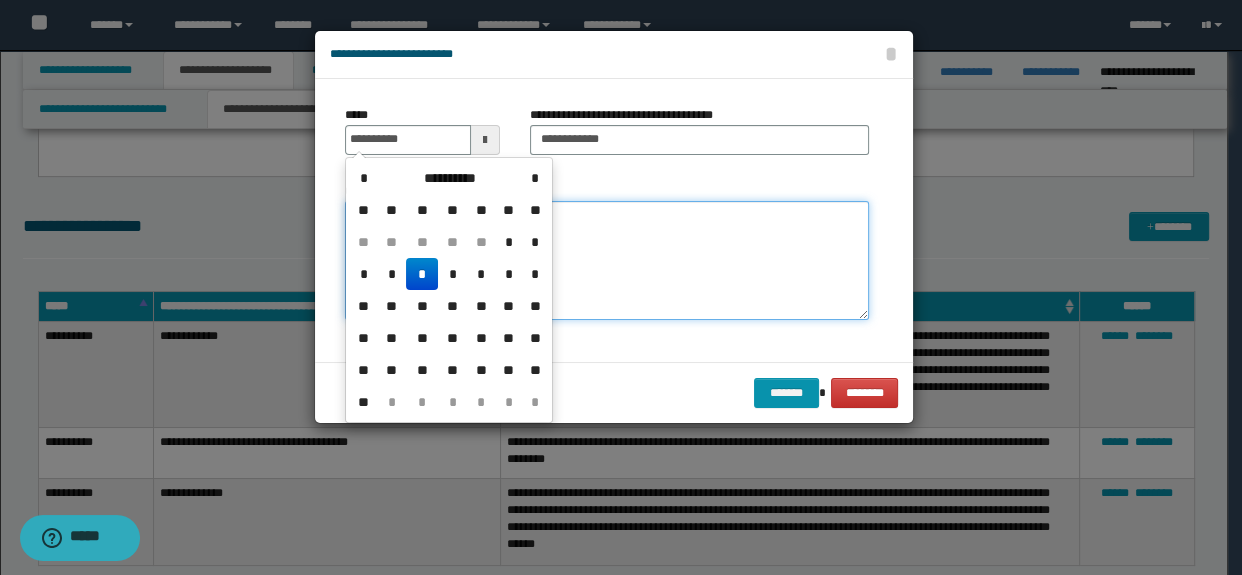 type on "**********" 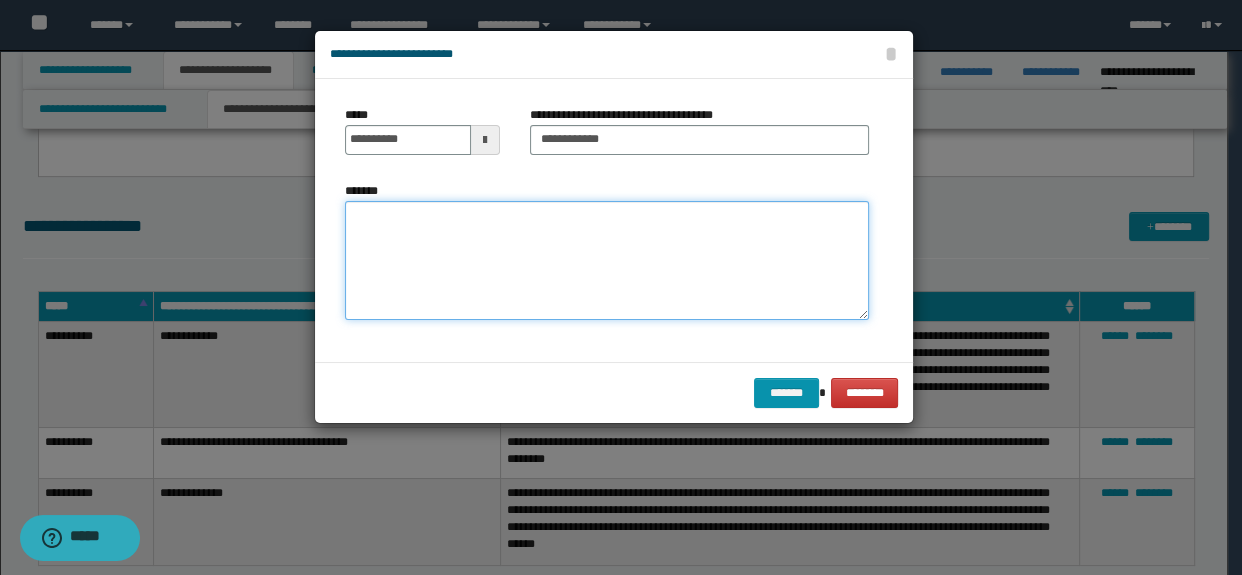click on "*******" at bounding box center (607, 261) 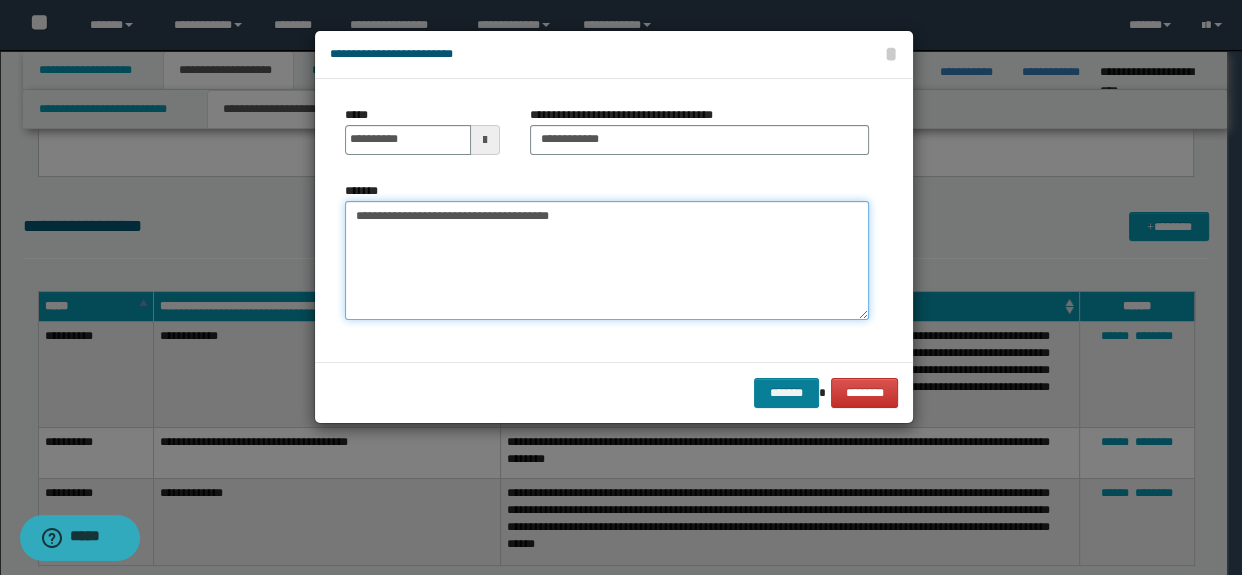 type on "**********" 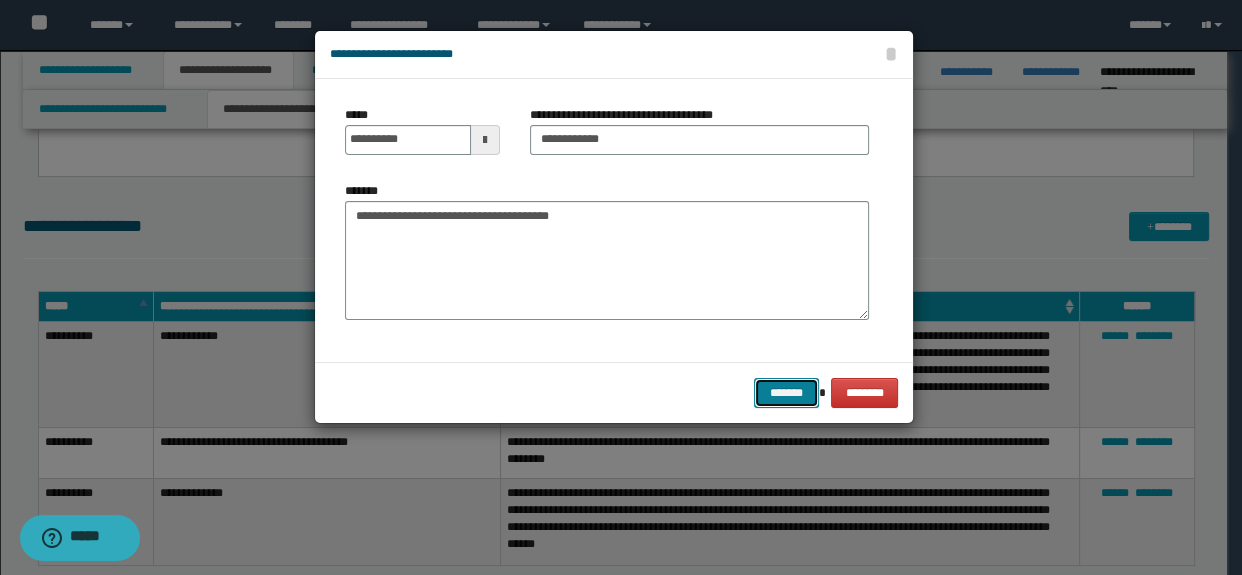 click on "*******" at bounding box center [786, 393] 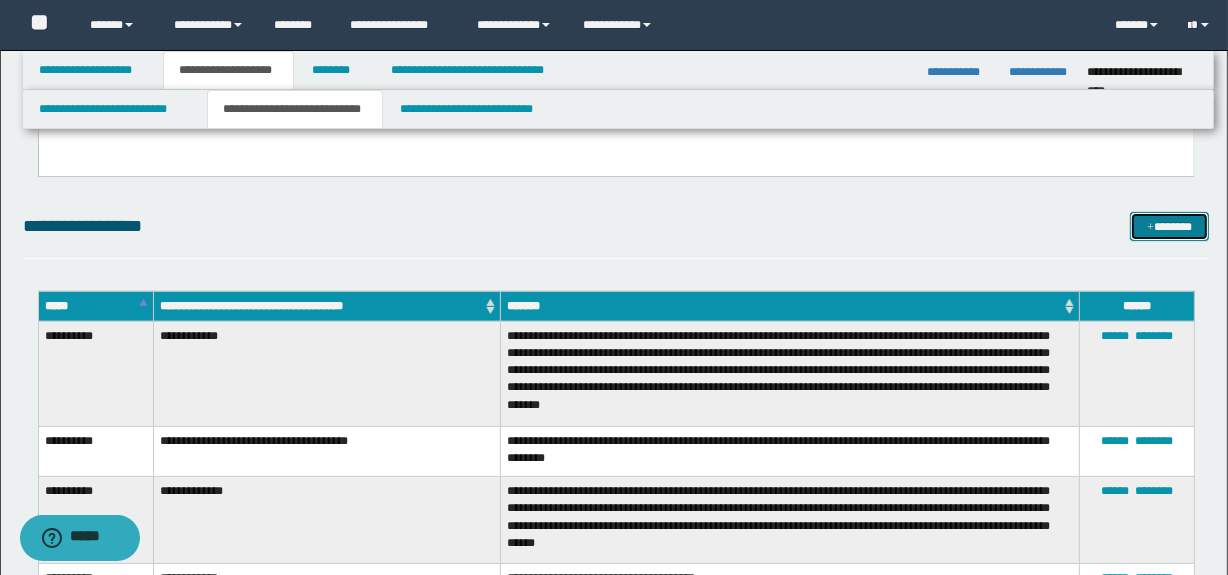 click on "*******" at bounding box center (1170, 227) 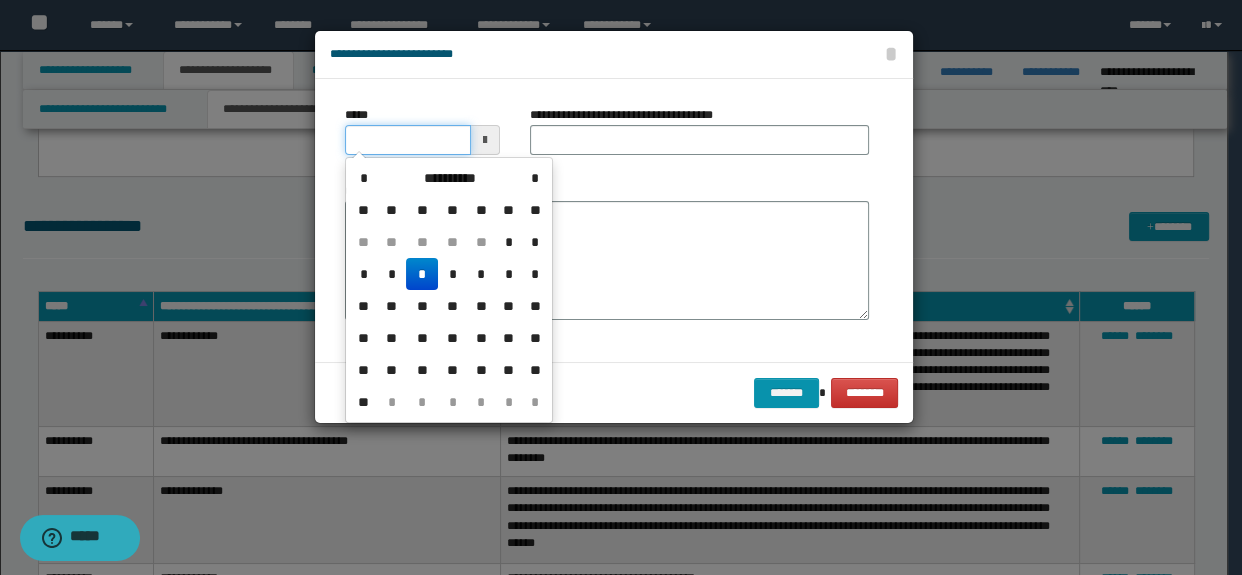click on "*****" at bounding box center (408, 140) 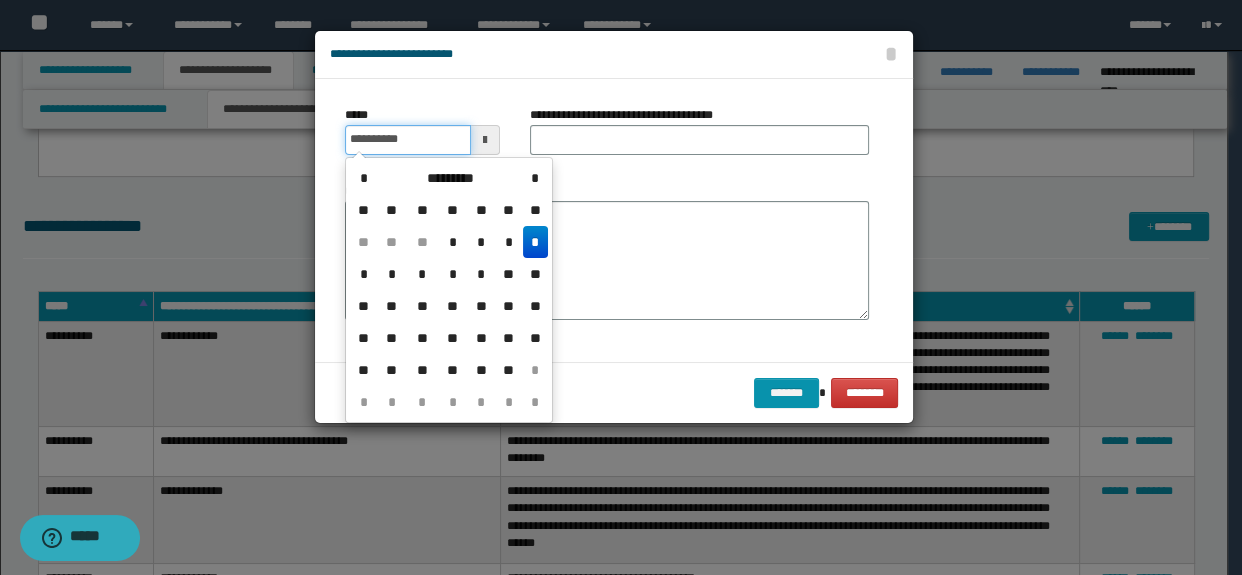 type on "**********" 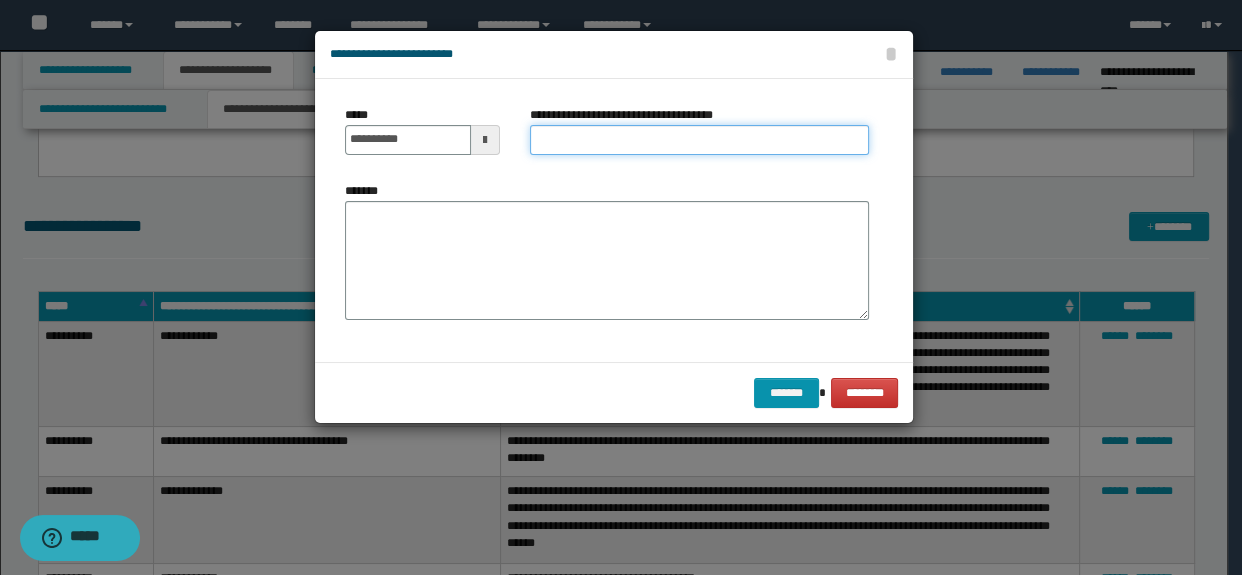click on "**********" at bounding box center [700, 140] 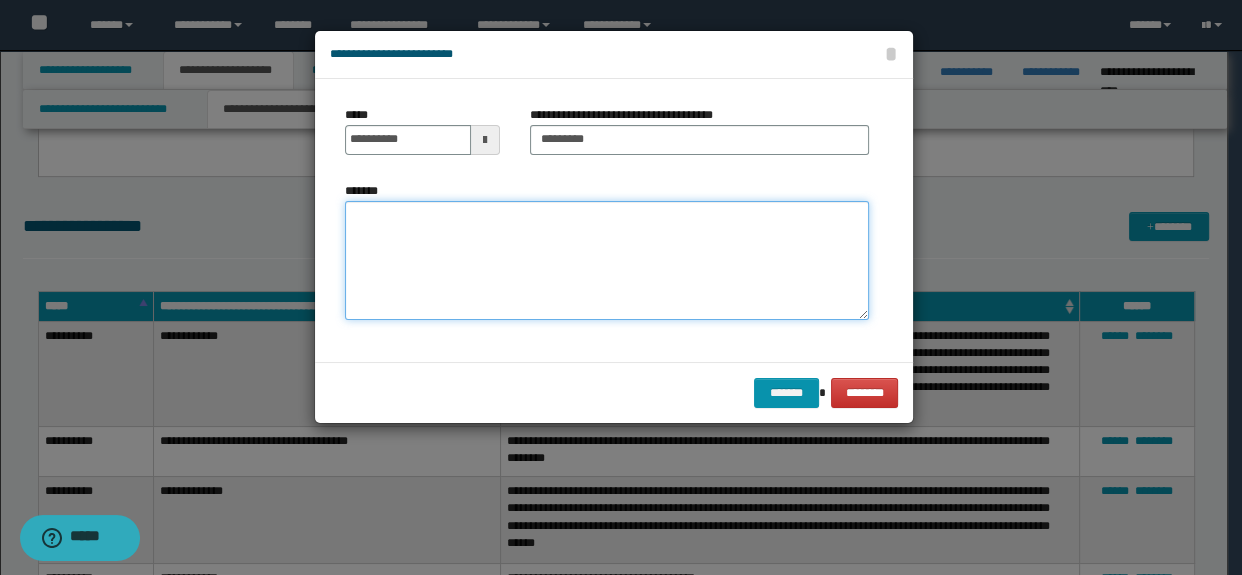 click on "*******" at bounding box center (607, 261) 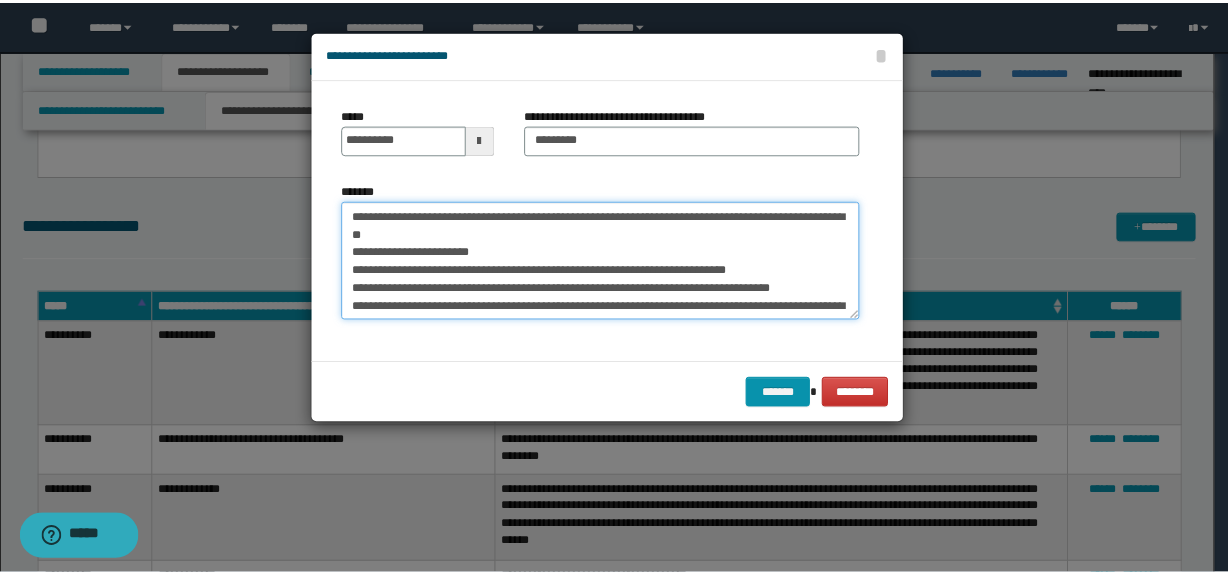 scroll, scrollTop: 48, scrollLeft: 0, axis: vertical 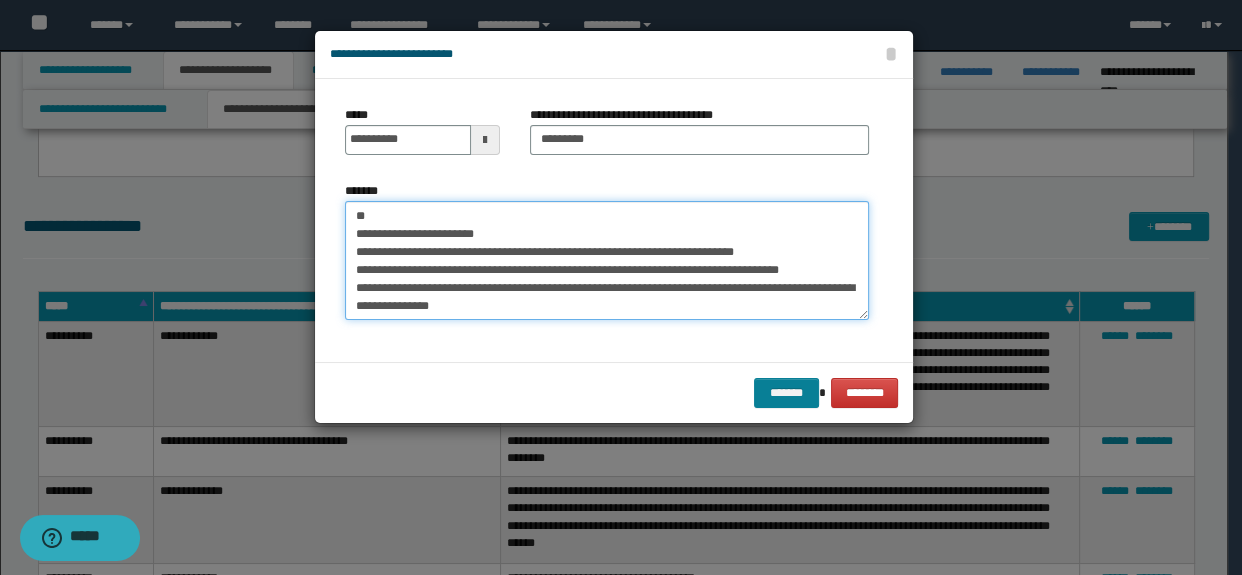 type on "**********" 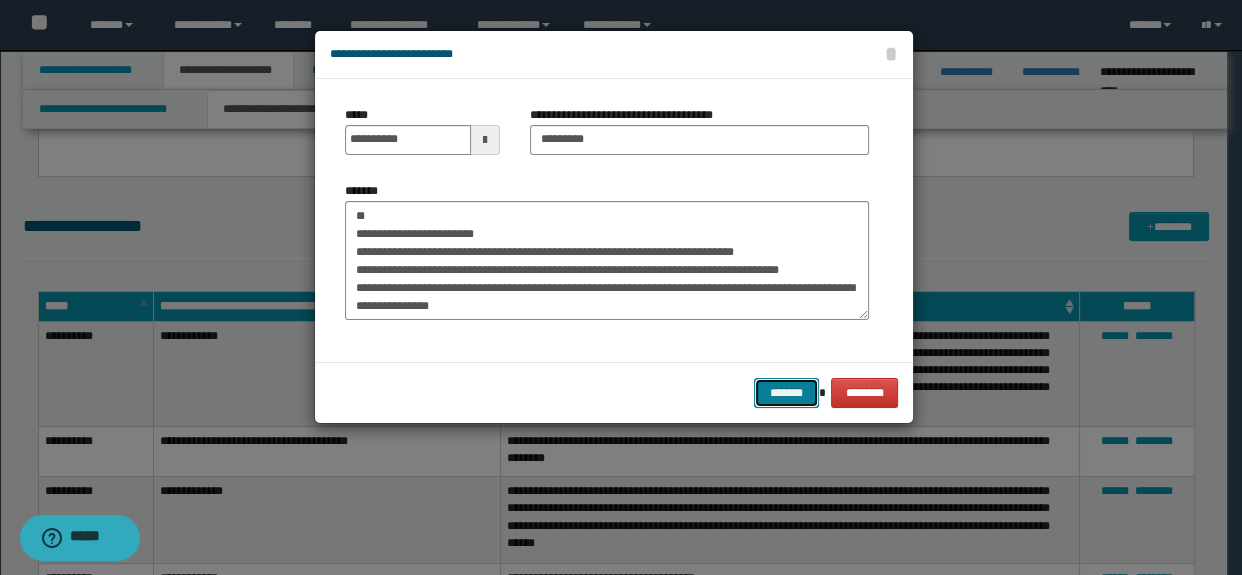 click on "*******" at bounding box center [786, 393] 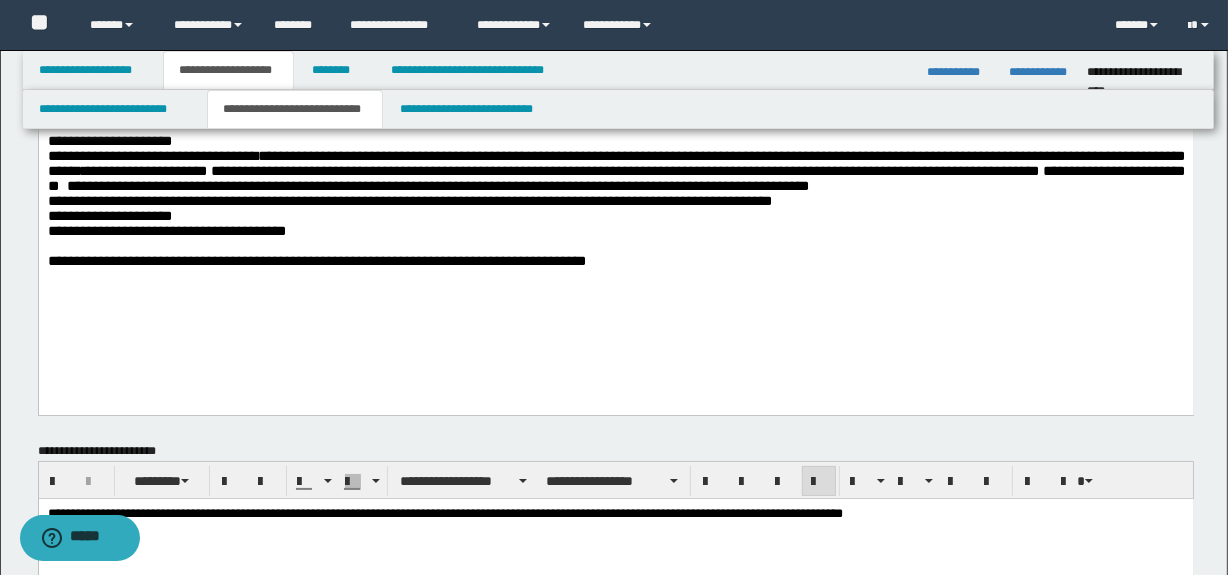 scroll, scrollTop: 0, scrollLeft: 0, axis: both 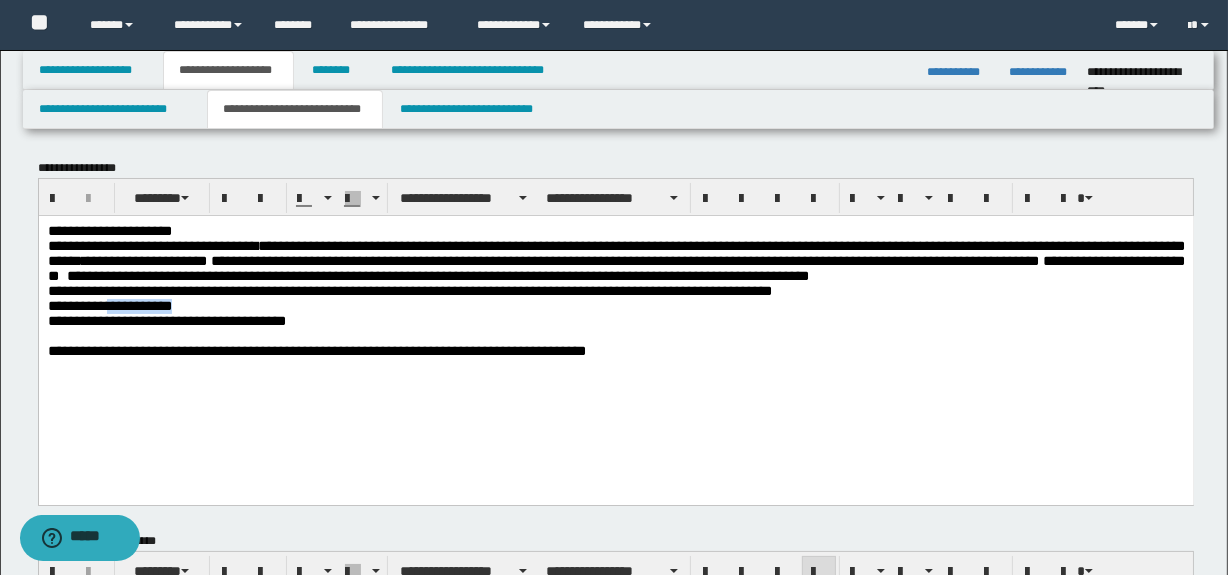 drag, startPoint x: 221, startPoint y: 338, endPoint x: 118, endPoint y: 333, distance: 103.121284 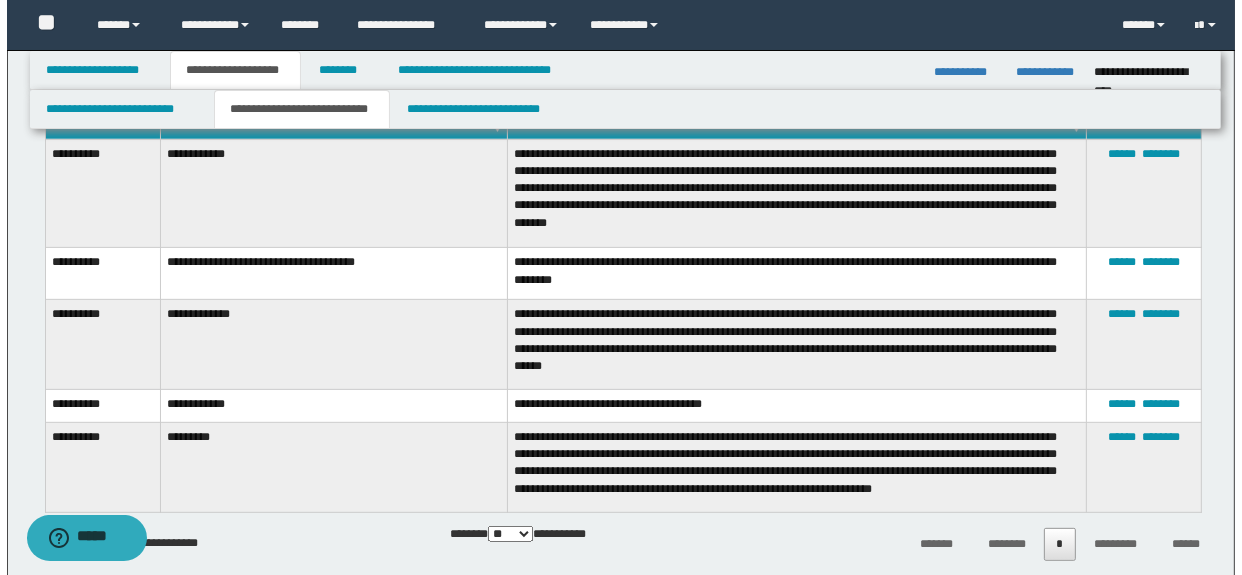 scroll, scrollTop: 818, scrollLeft: 0, axis: vertical 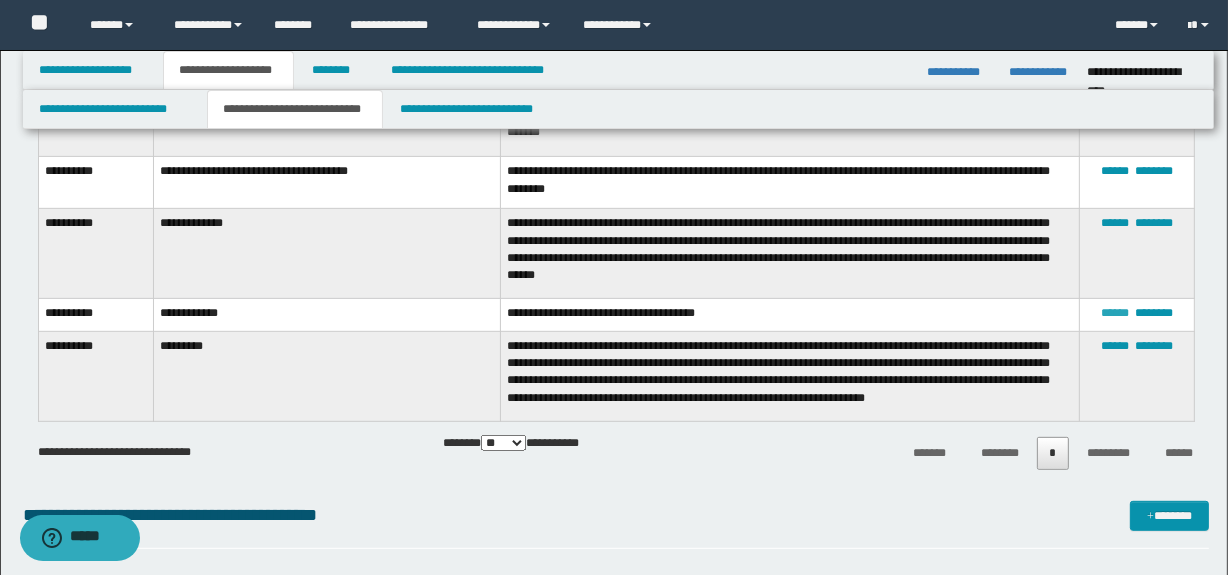 click on "******" at bounding box center [1115, 313] 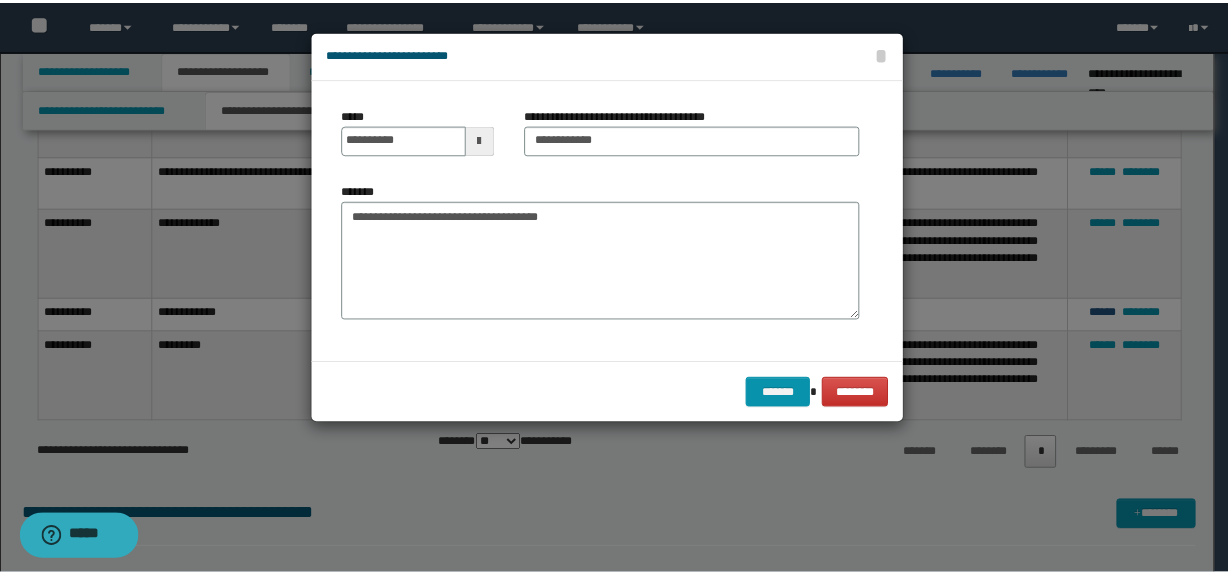 scroll, scrollTop: 0, scrollLeft: 0, axis: both 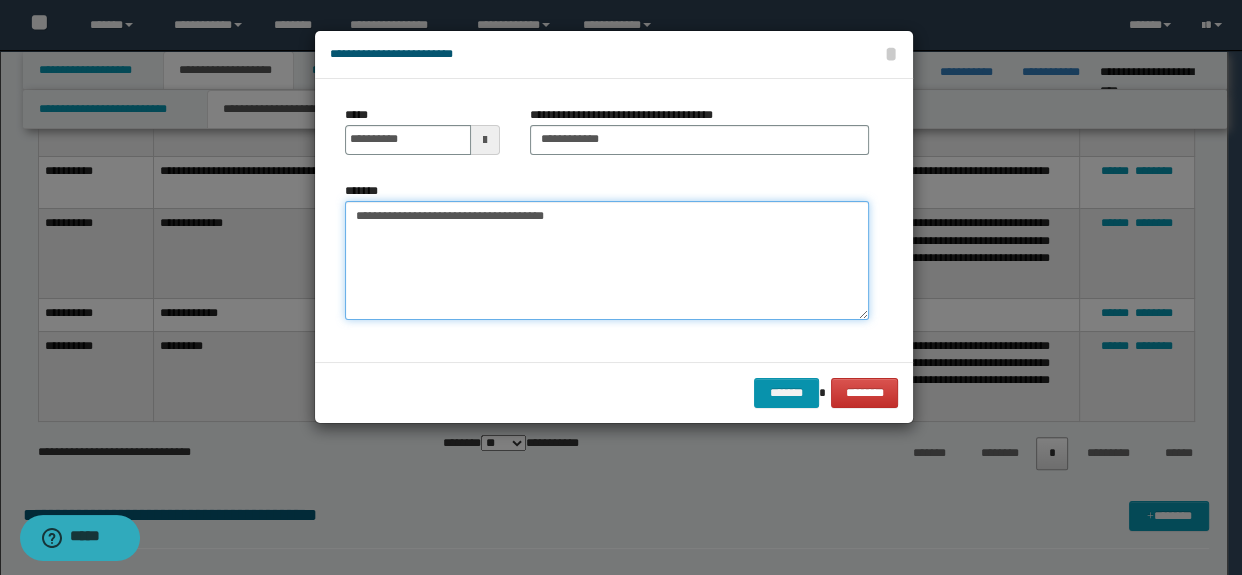 click on "**********" at bounding box center [607, 261] 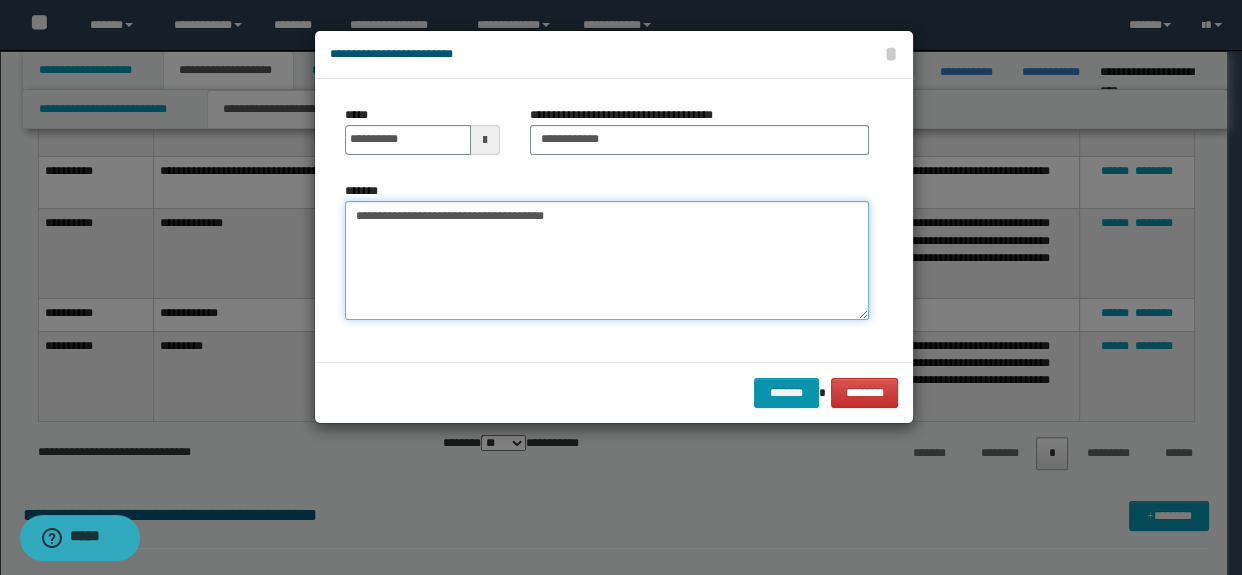 drag, startPoint x: 586, startPoint y: 213, endPoint x: 349, endPoint y: 213, distance: 237 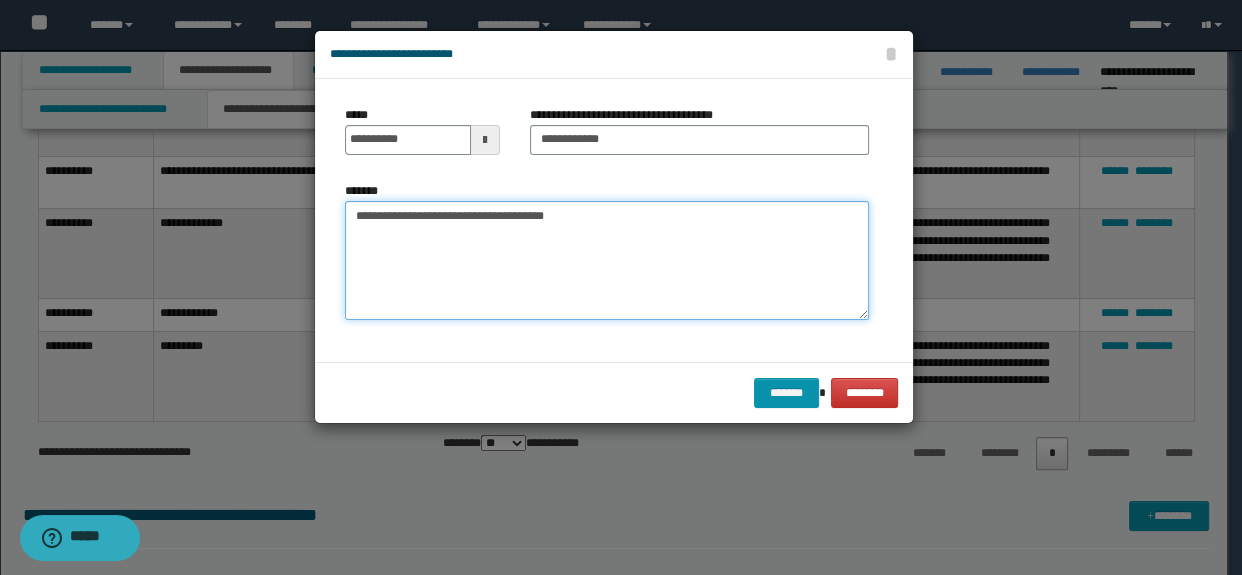 click on "**********" at bounding box center (607, 261) 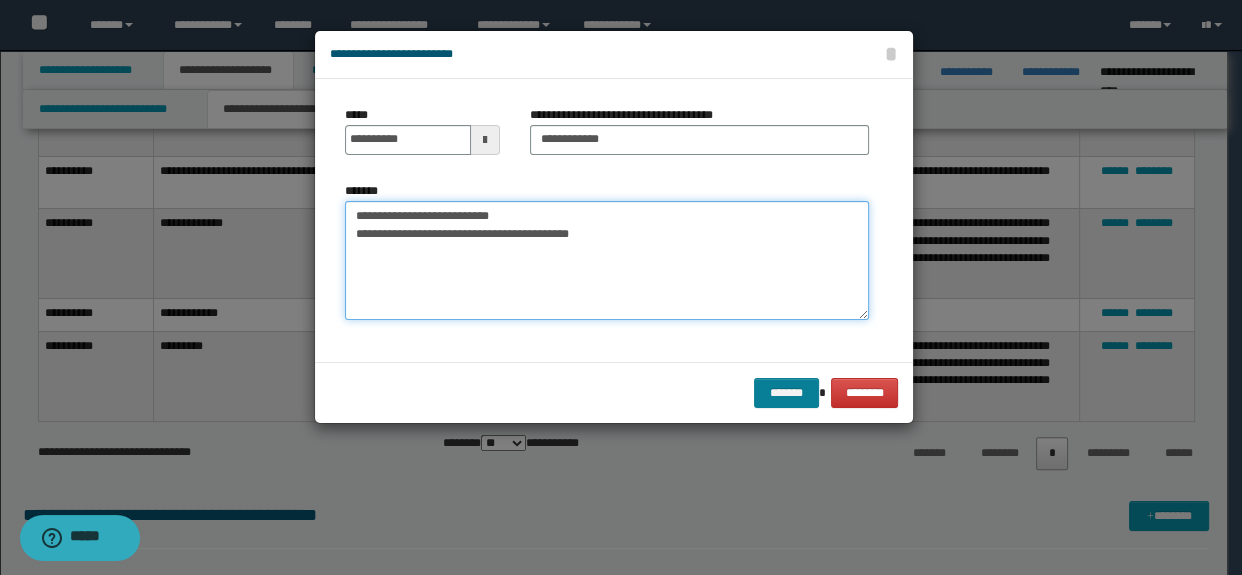 type on "**********" 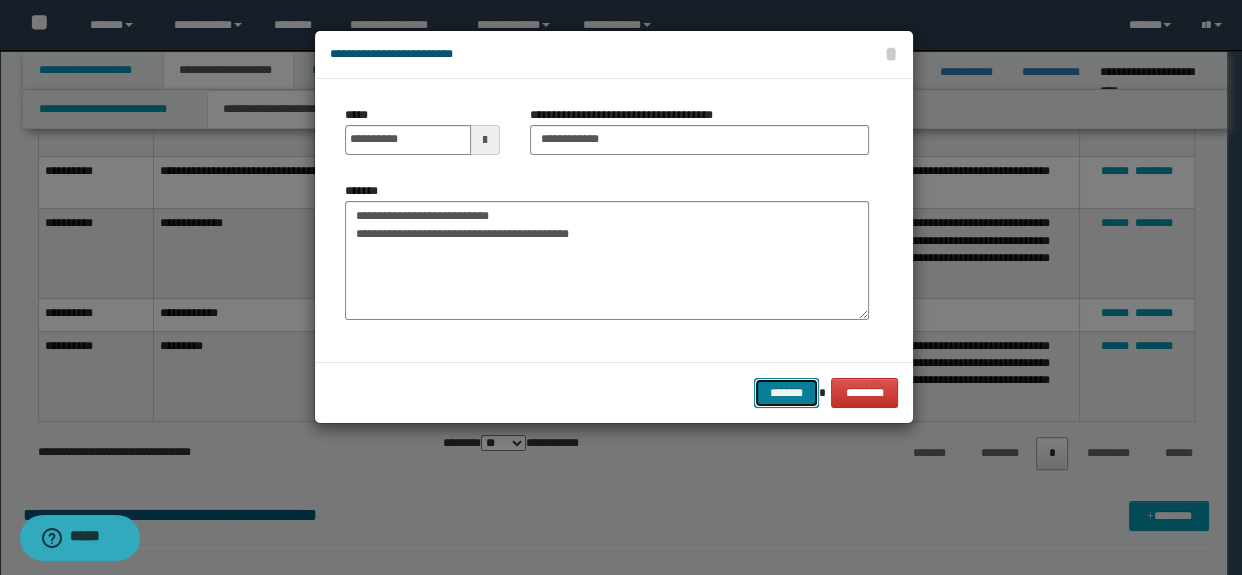 click on "*******" at bounding box center [786, 393] 